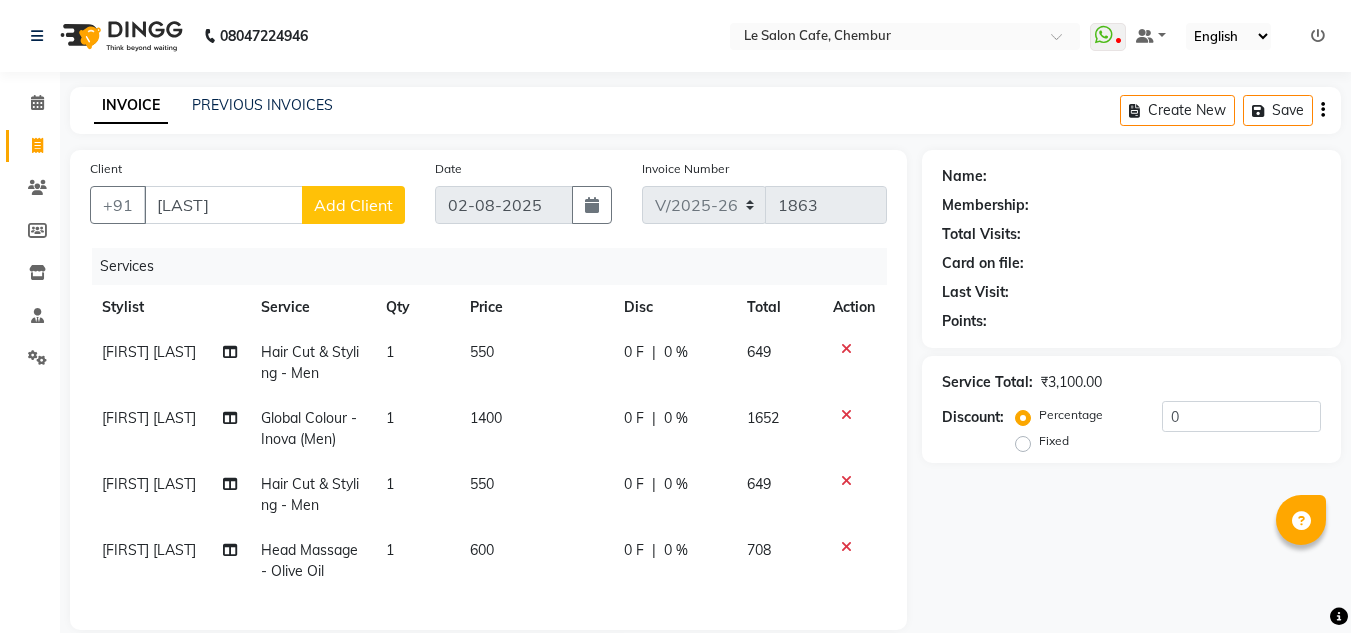select on "594" 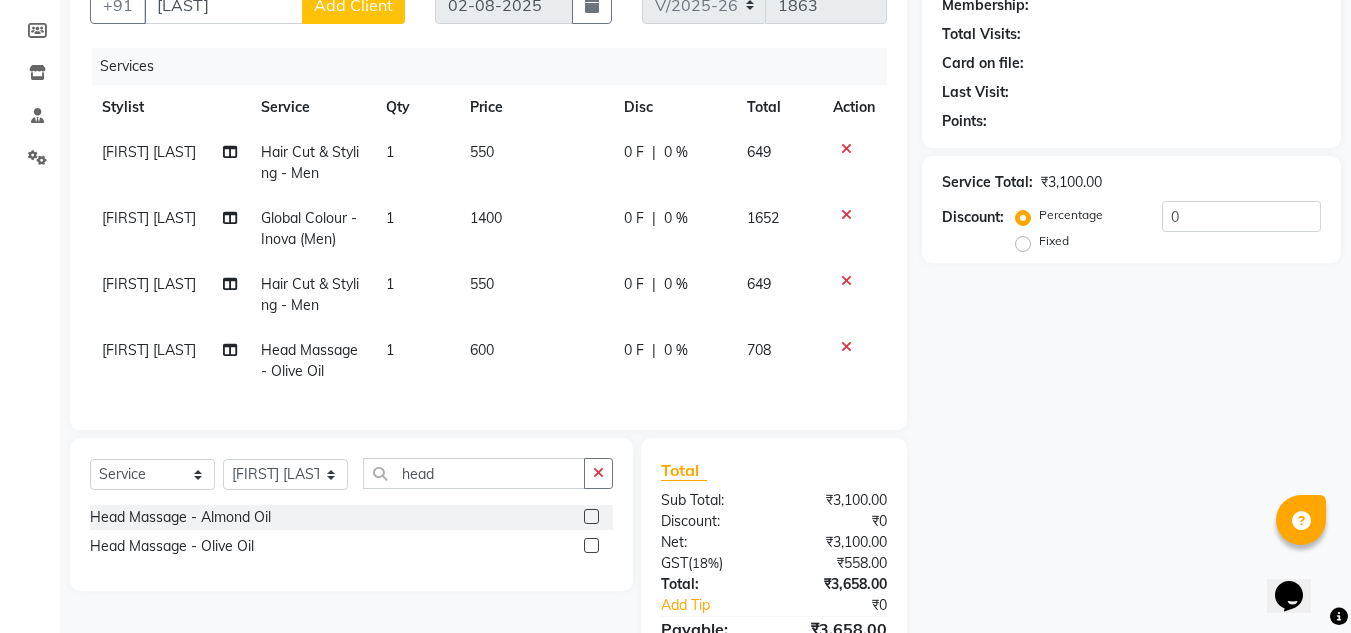 scroll, scrollTop: 0, scrollLeft: 0, axis: both 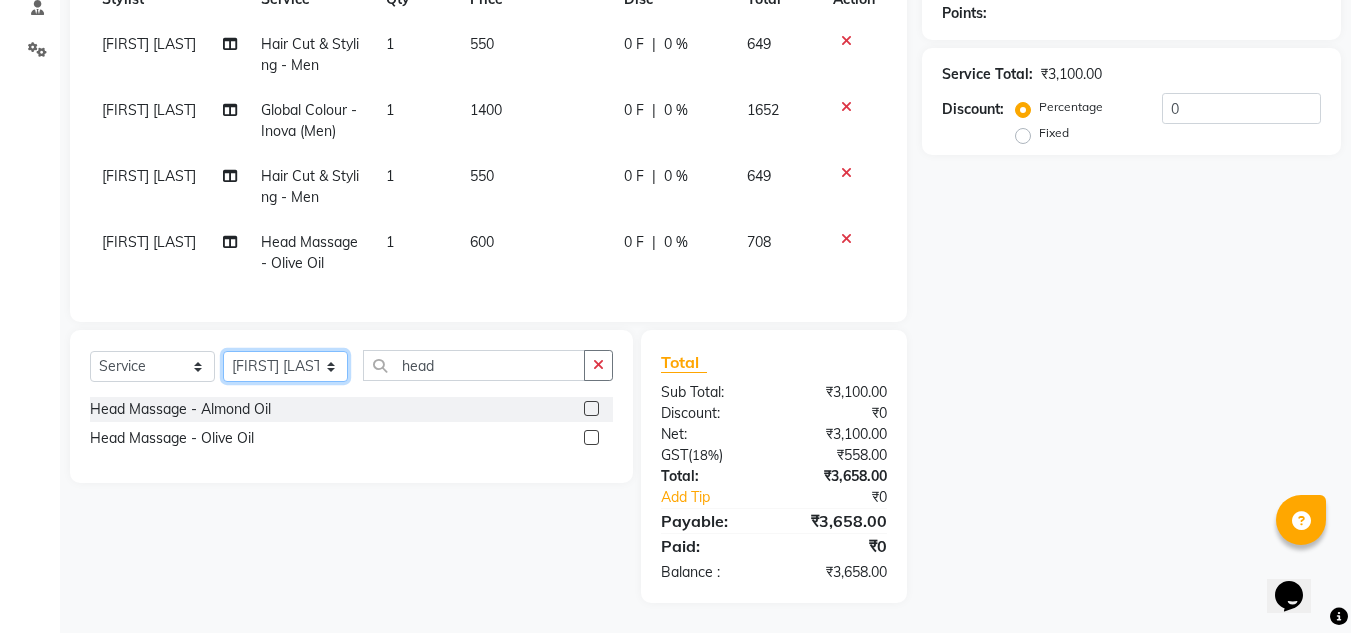 click on "Select Stylist Amandeep Kaur Kalsi Aniket Kadam  Faim Alvi  Front Desk  Muskan Khan  Pooja Kolge Reena Shaukat Ali  Salman Ansari  Shailendra Chauhan  Shekhar Sangle Soniyaa Varma Suchita Mistry" 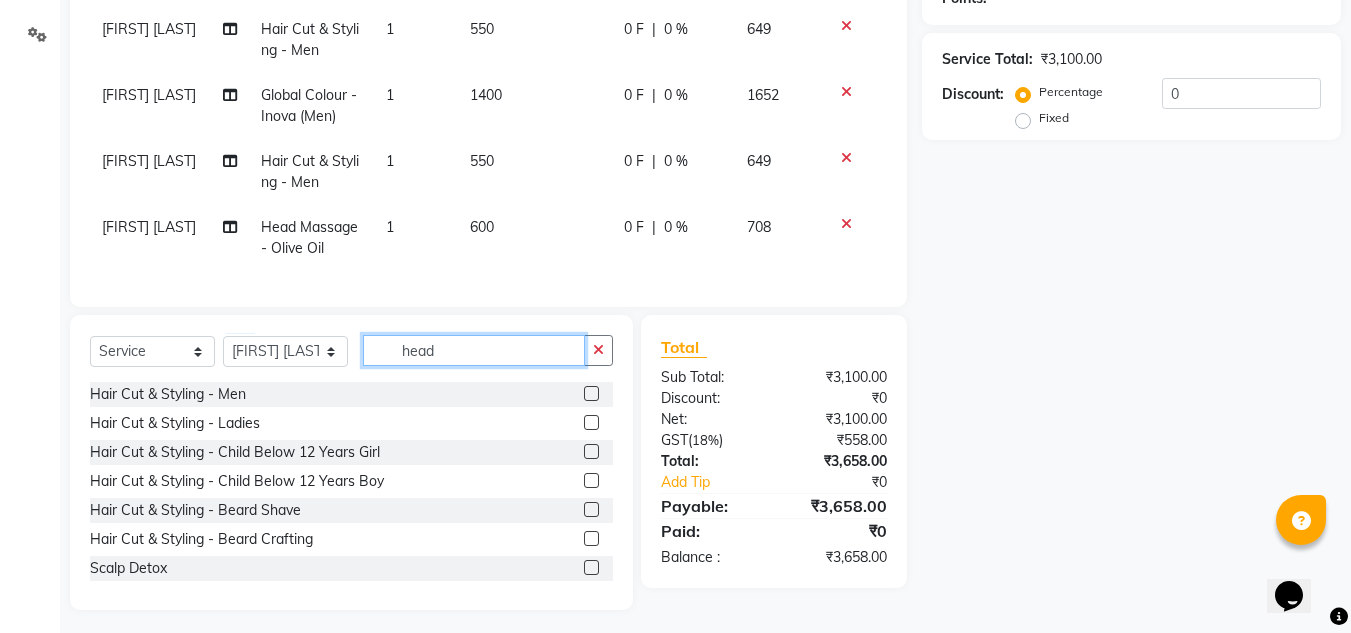 drag, startPoint x: 456, startPoint y: 374, endPoint x: 336, endPoint y: 373, distance: 120.004166 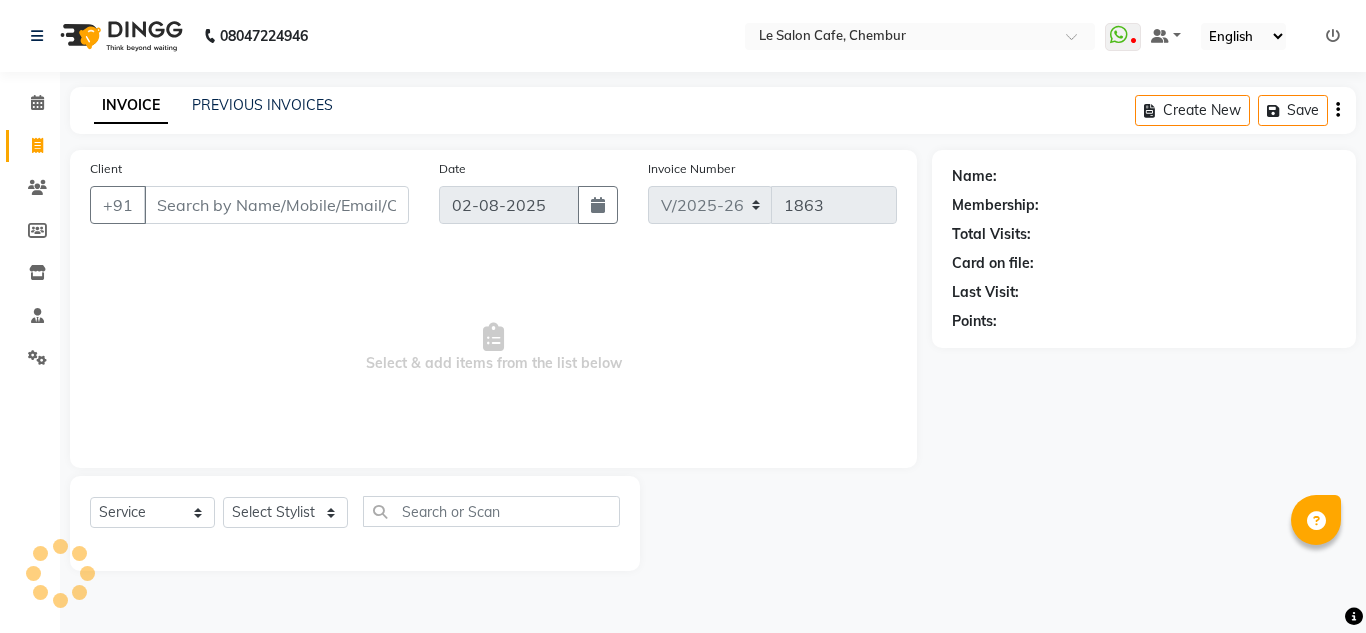 select on "594" 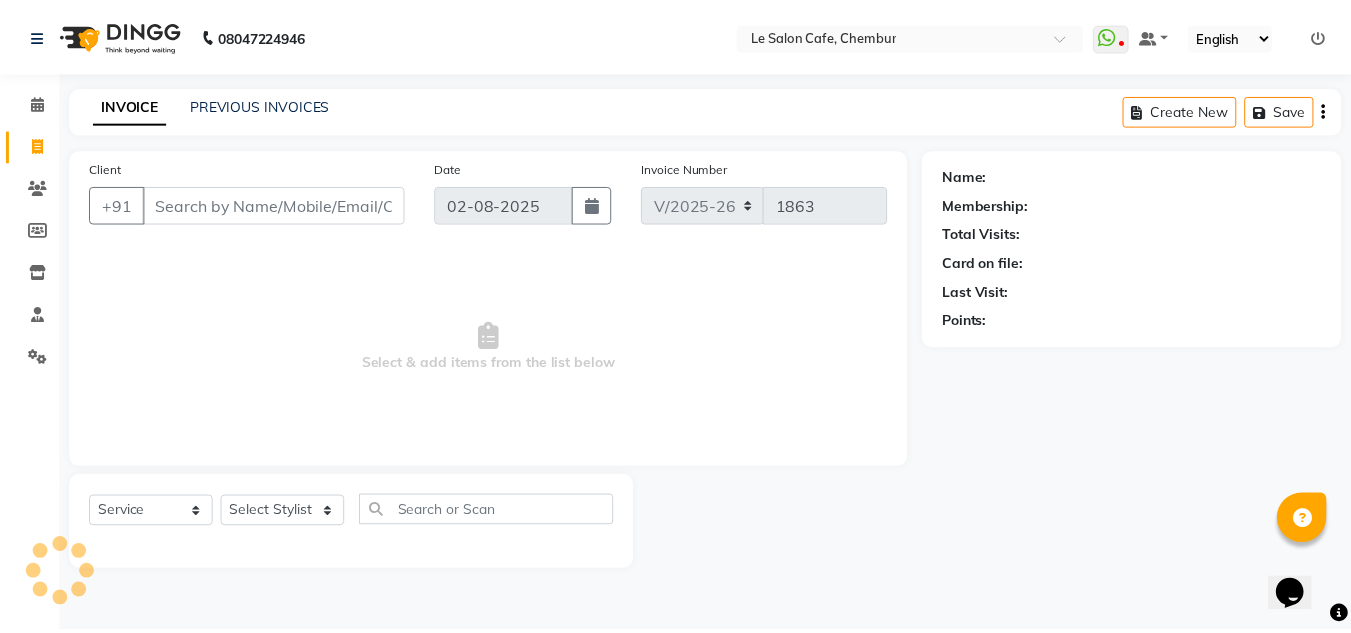 scroll, scrollTop: 0, scrollLeft: 0, axis: both 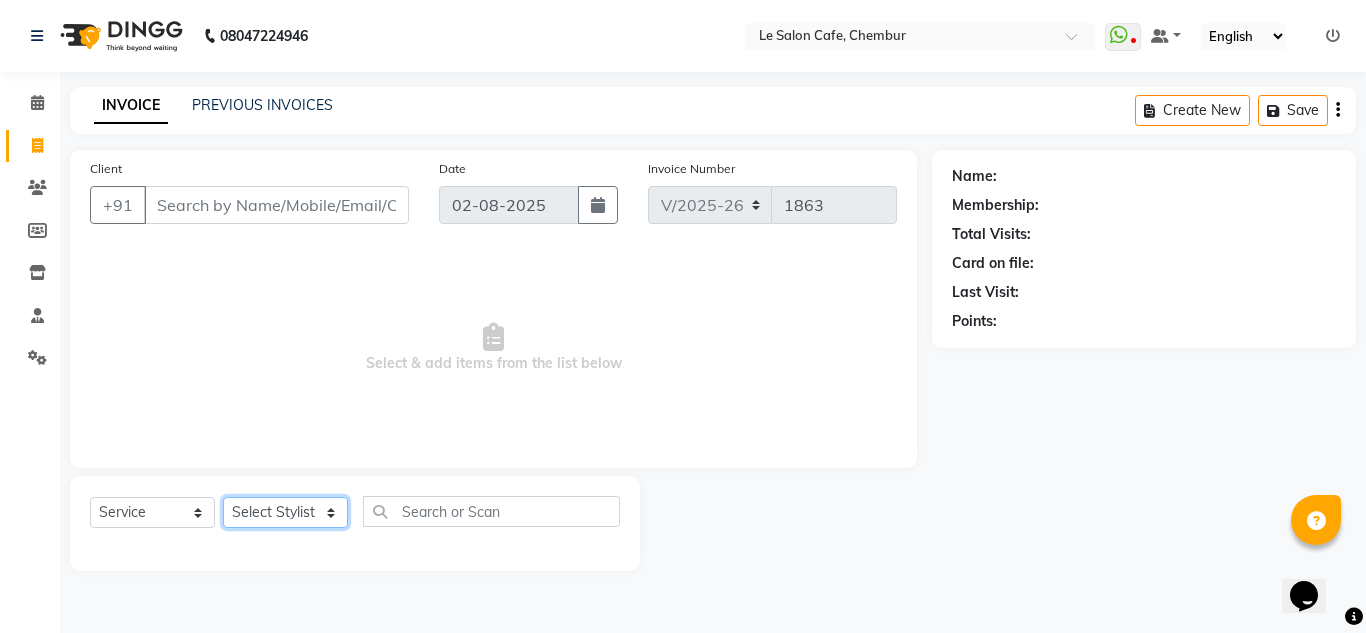 click on "Select Stylist Amandeep Kaur Kalsi Aniket Kadam  Faim Alvi  Front Desk  Muskan Khan  Pooja Kolge Reena Shaukat Ali  Salman Ansari  Shailendra Chauhan  Shekhar Sangle Soniyaa Varma Suchita Mistry" 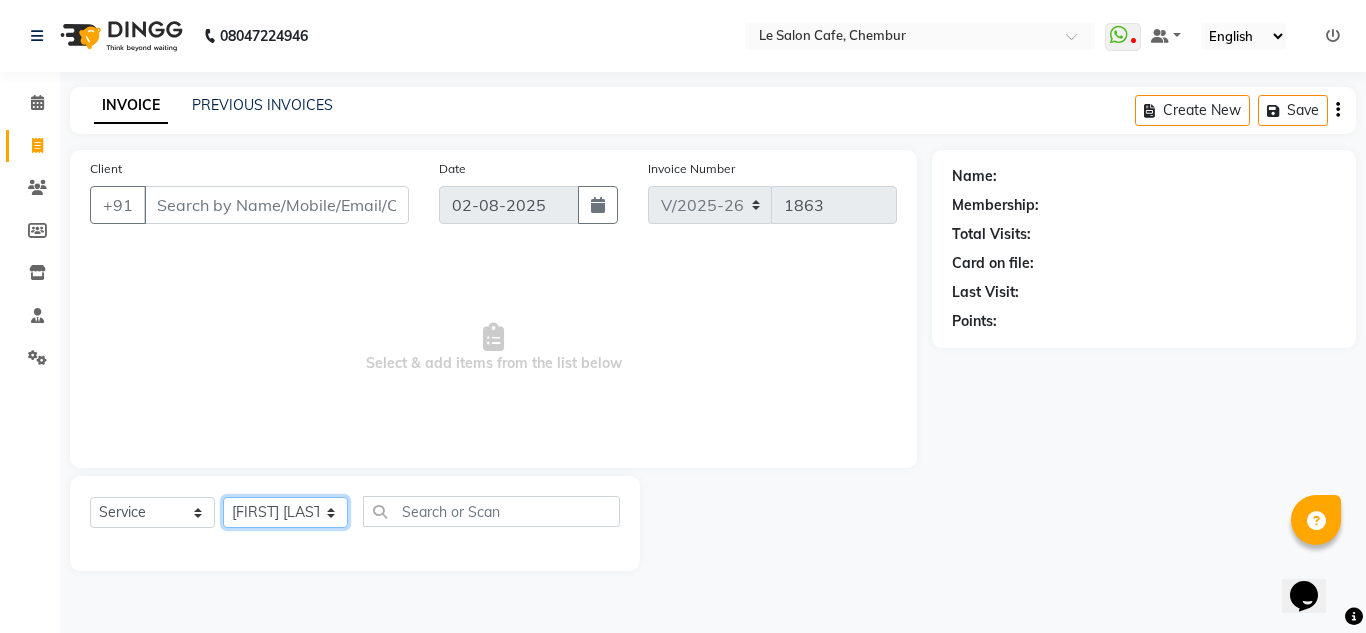 click on "Select Stylist Amandeep Kaur Kalsi Aniket Kadam  Faim Alvi  Front Desk  Muskan Khan  Pooja Kolge Reena Shaukat Ali  Salman Ansari  Shailendra Chauhan  Shekhar Sangle Soniyaa Varma Suchita Mistry" 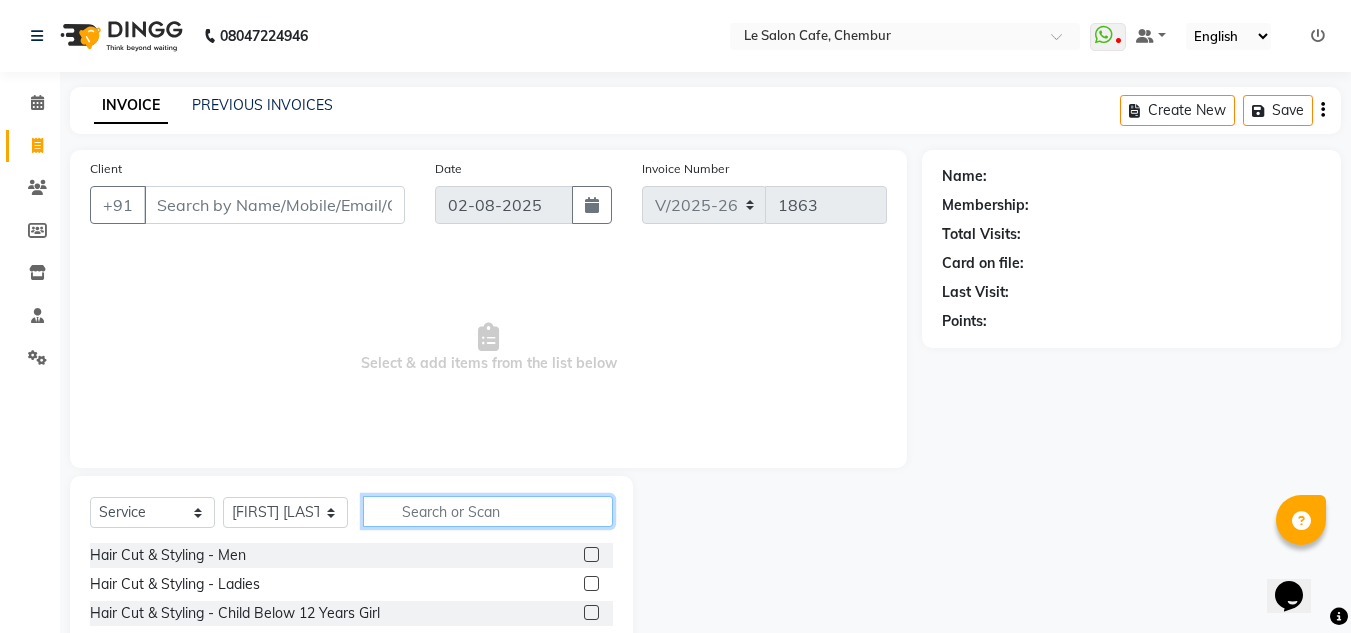 click 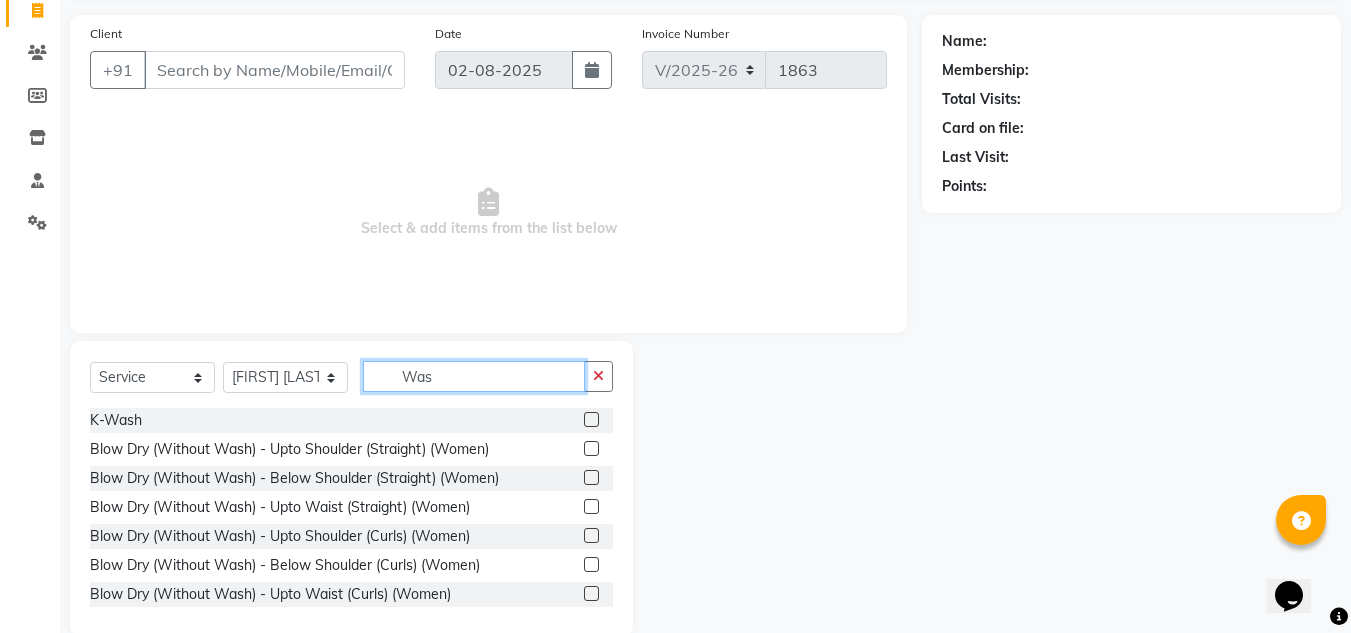 scroll, scrollTop: 168, scrollLeft: 0, axis: vertical 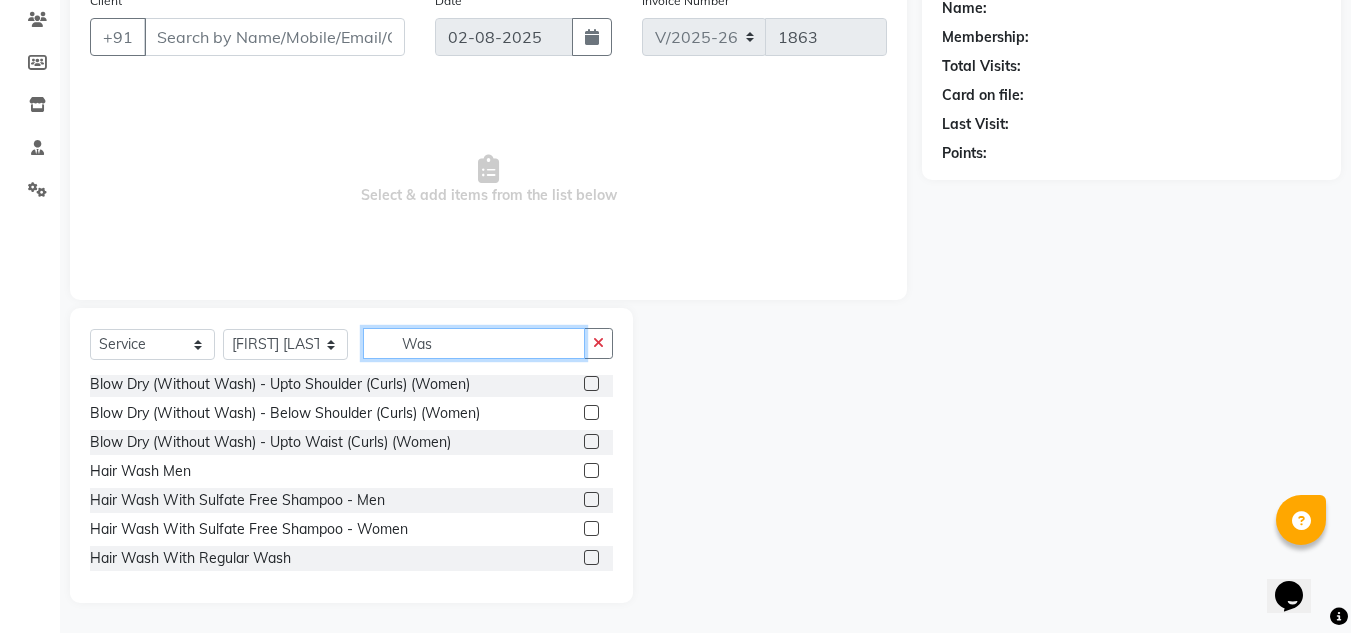 type on "Was" 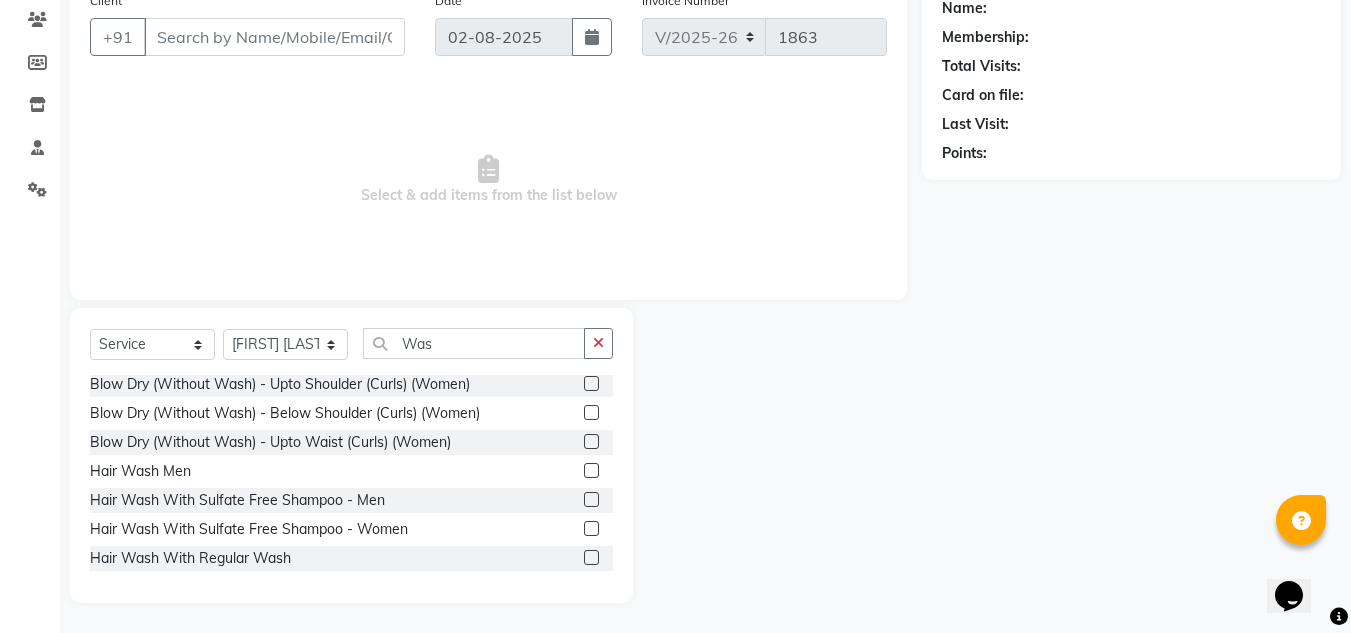 click 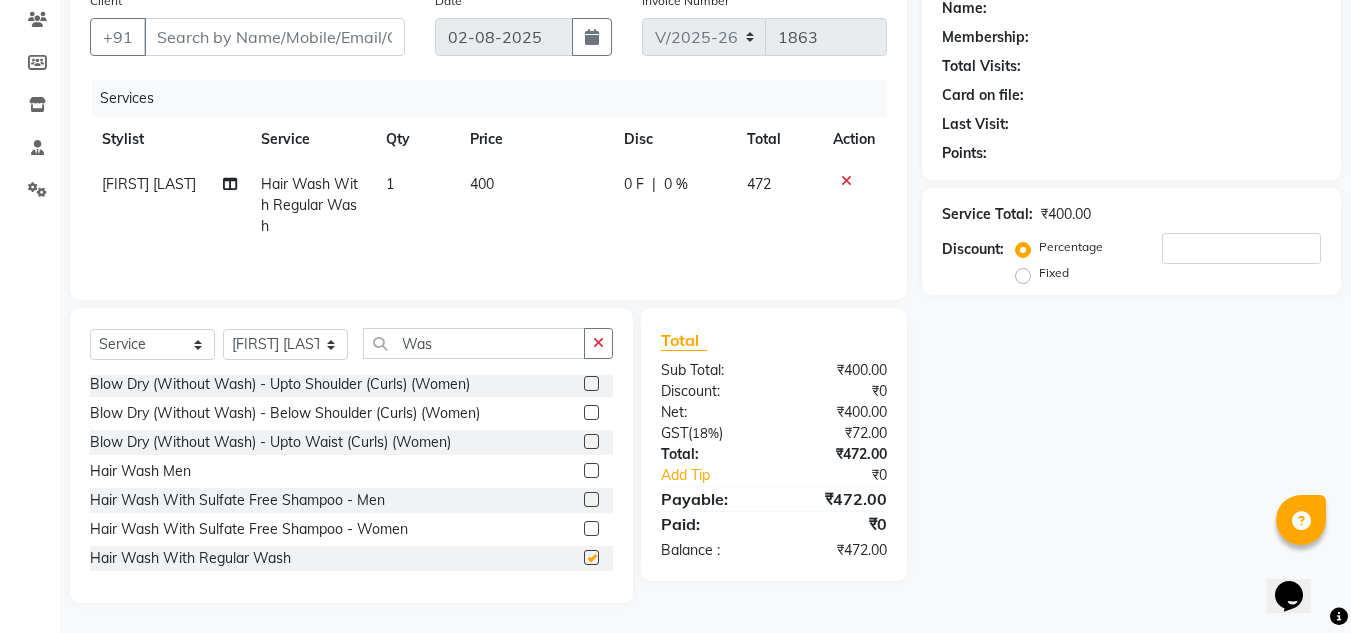checkbox on "false" 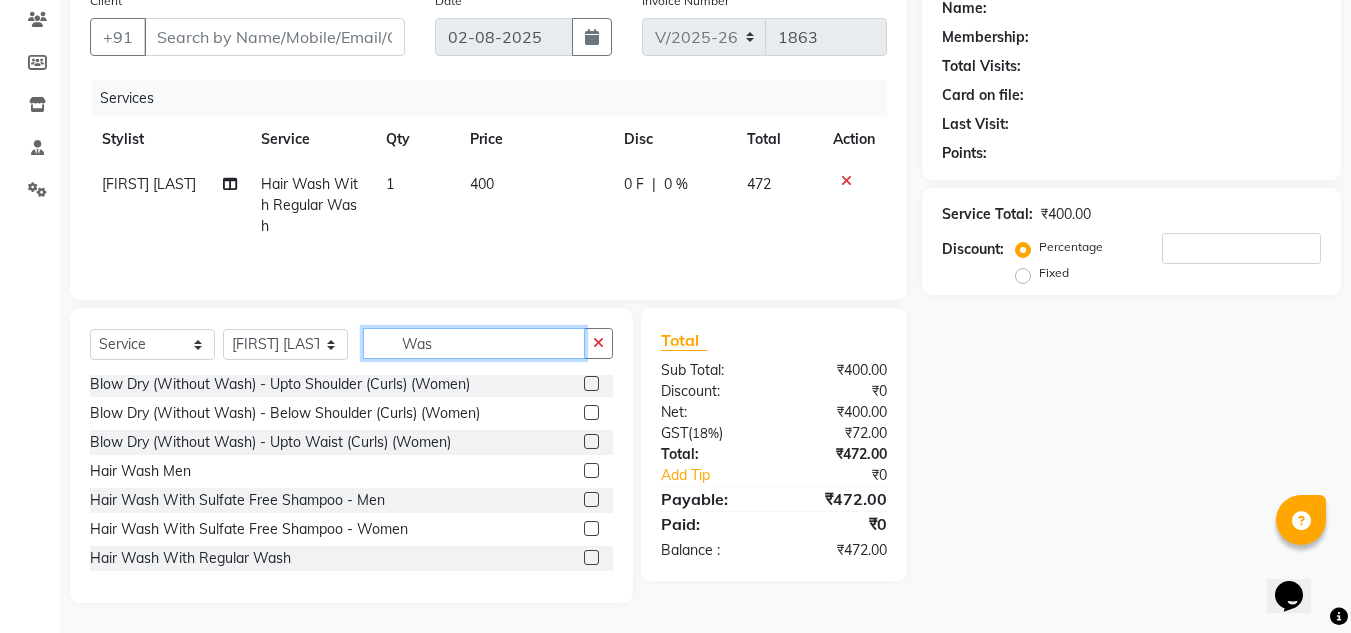 click on "Was" 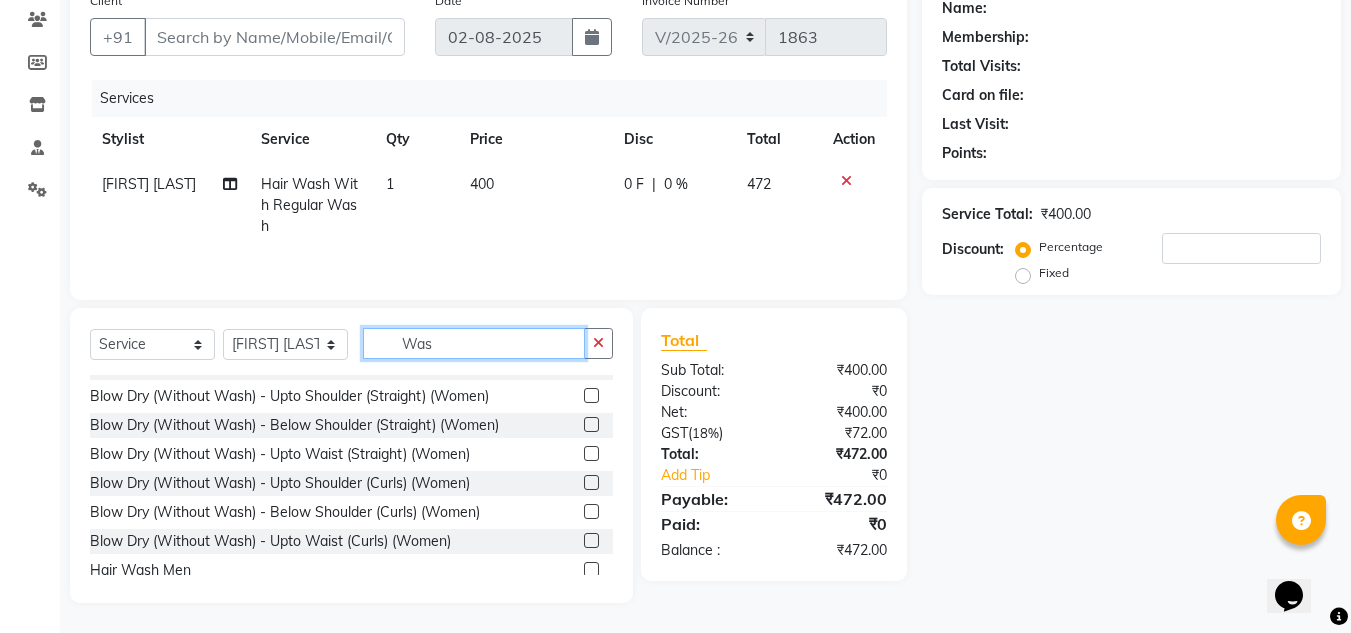 scroll, scrollTop: 19, scrollLeft: 0, axis: vertical 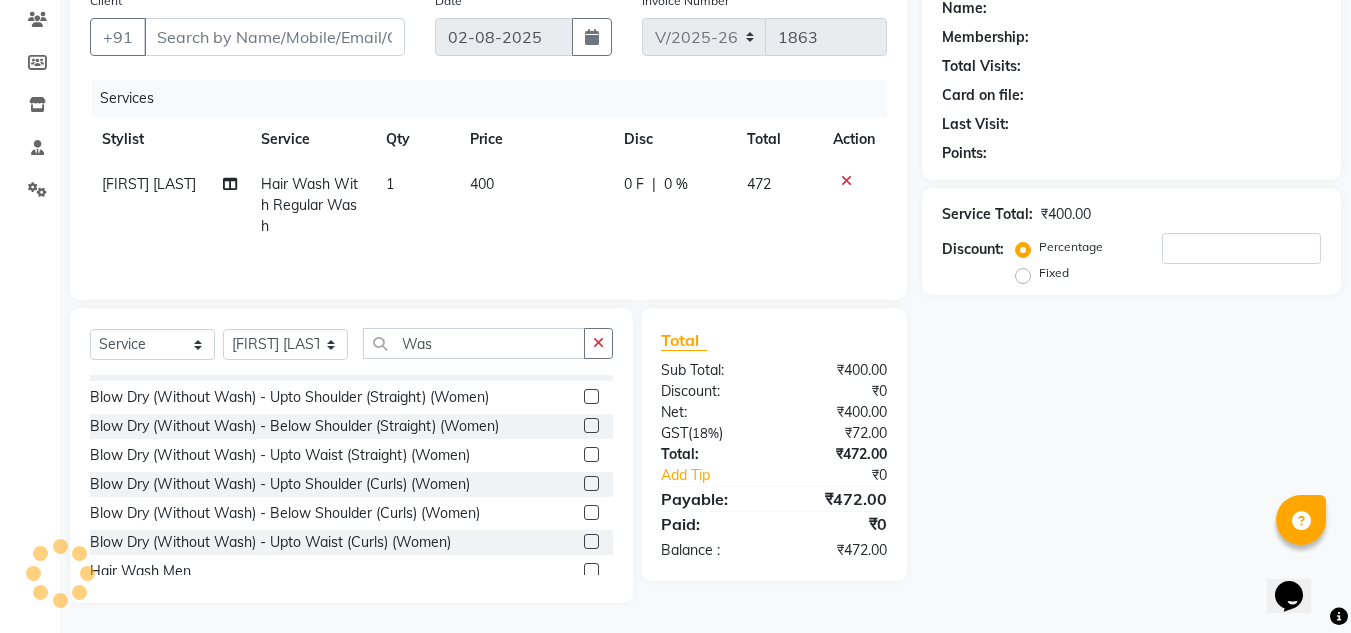 click 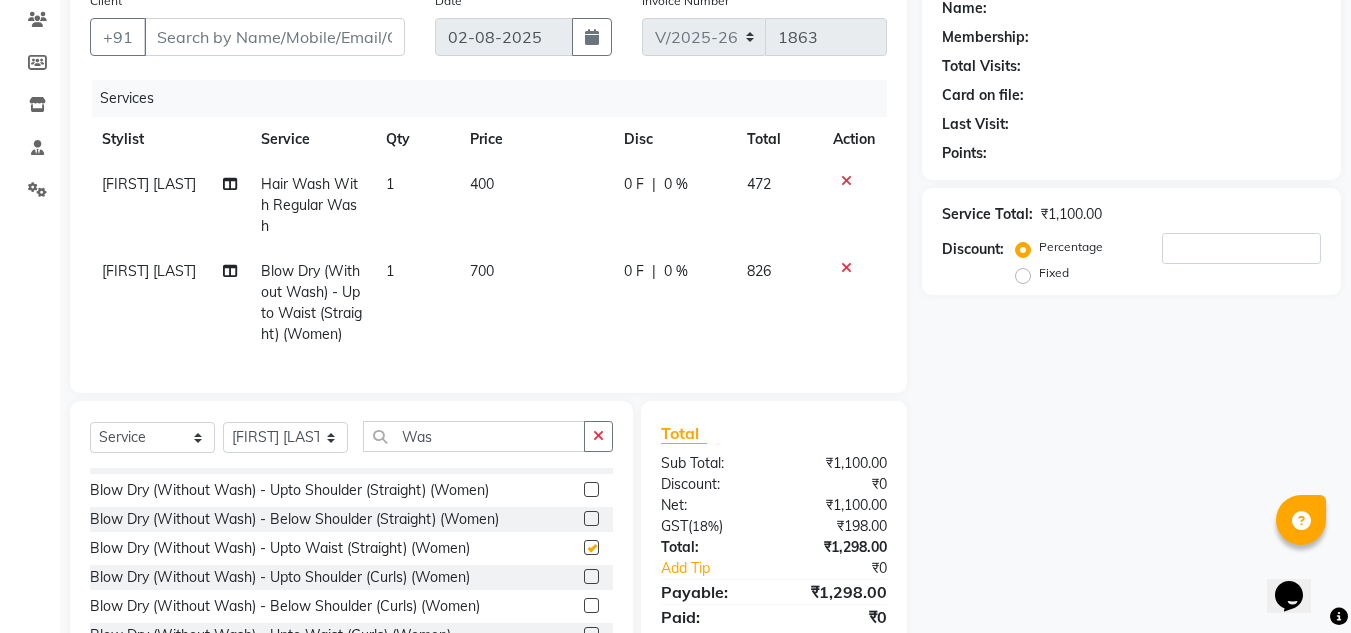 checkbox on "false" 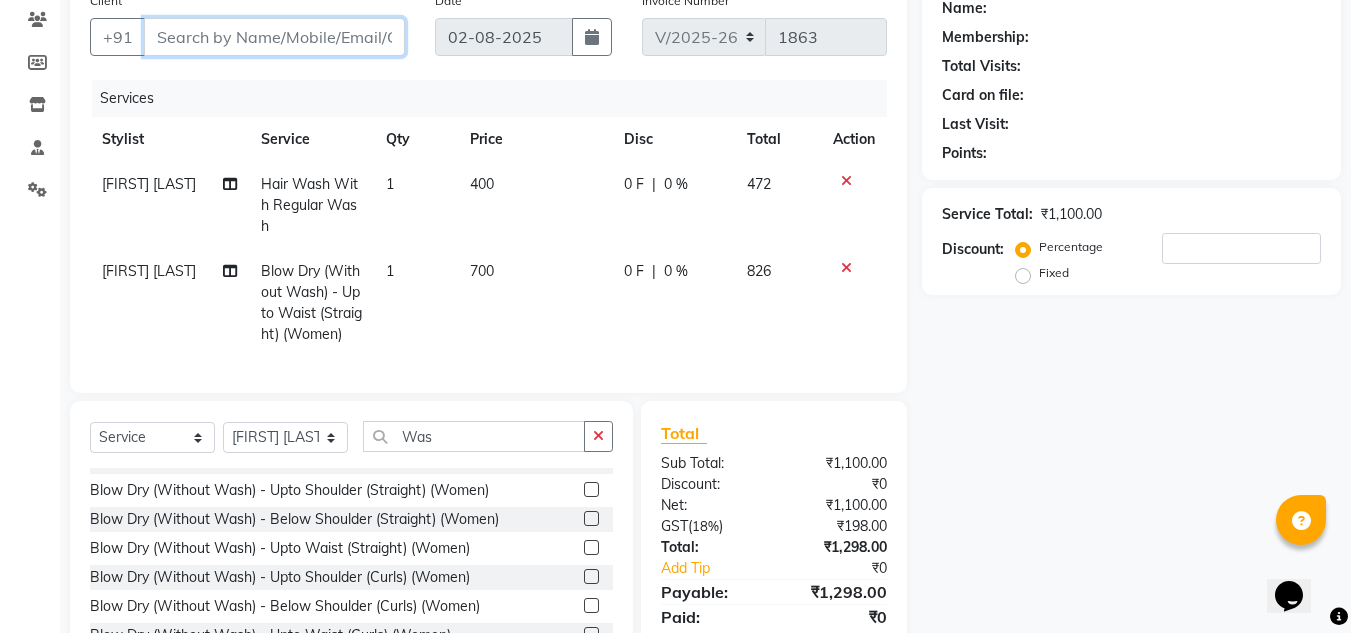 click on "Client" at bounding box center (274, 37) 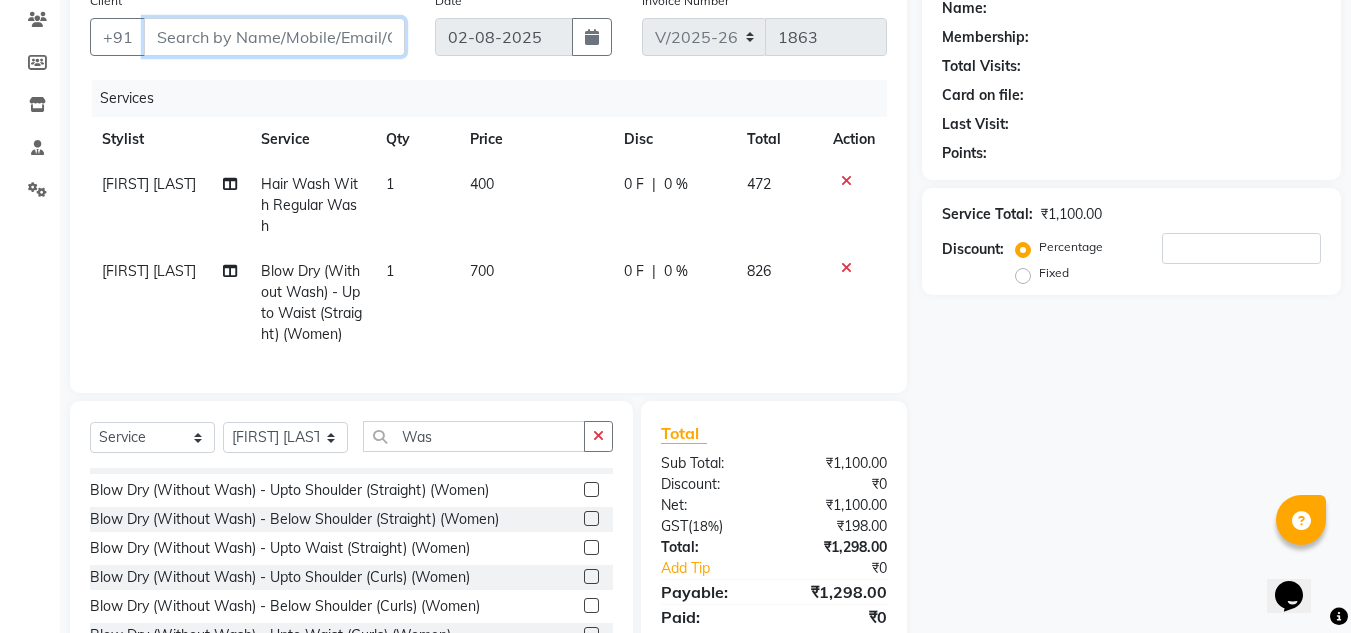 type on "7" 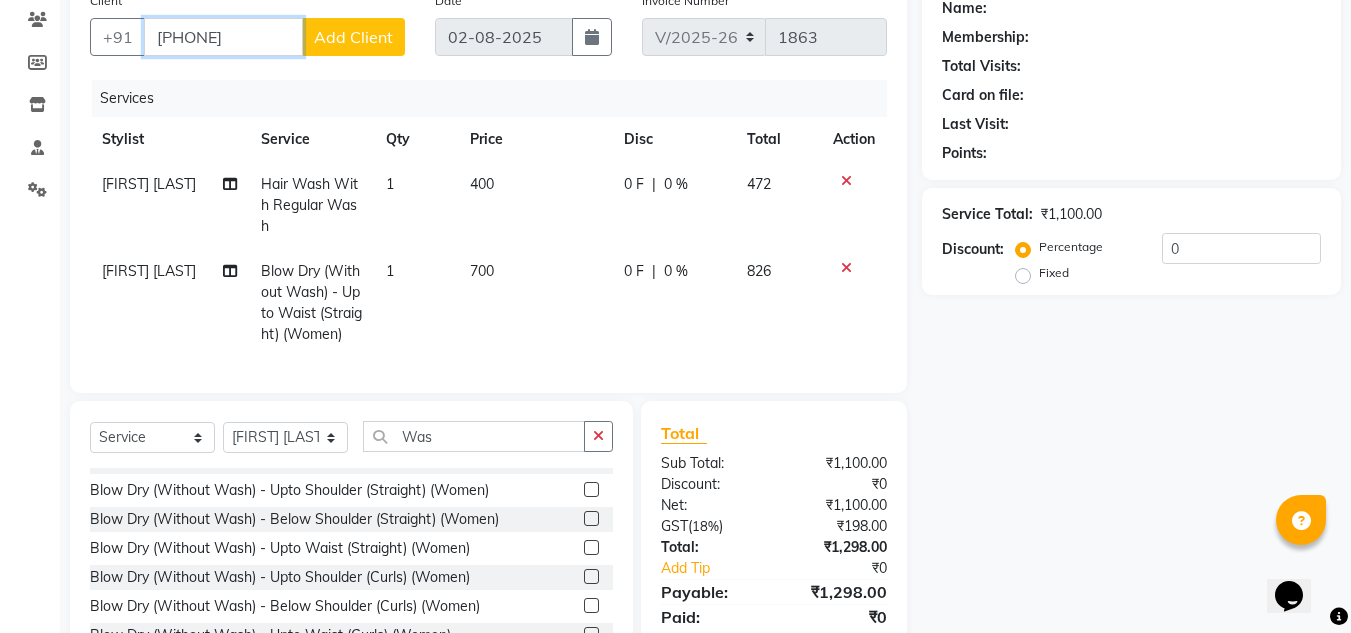 click on "7220055671" at bounding box center (223, 37) 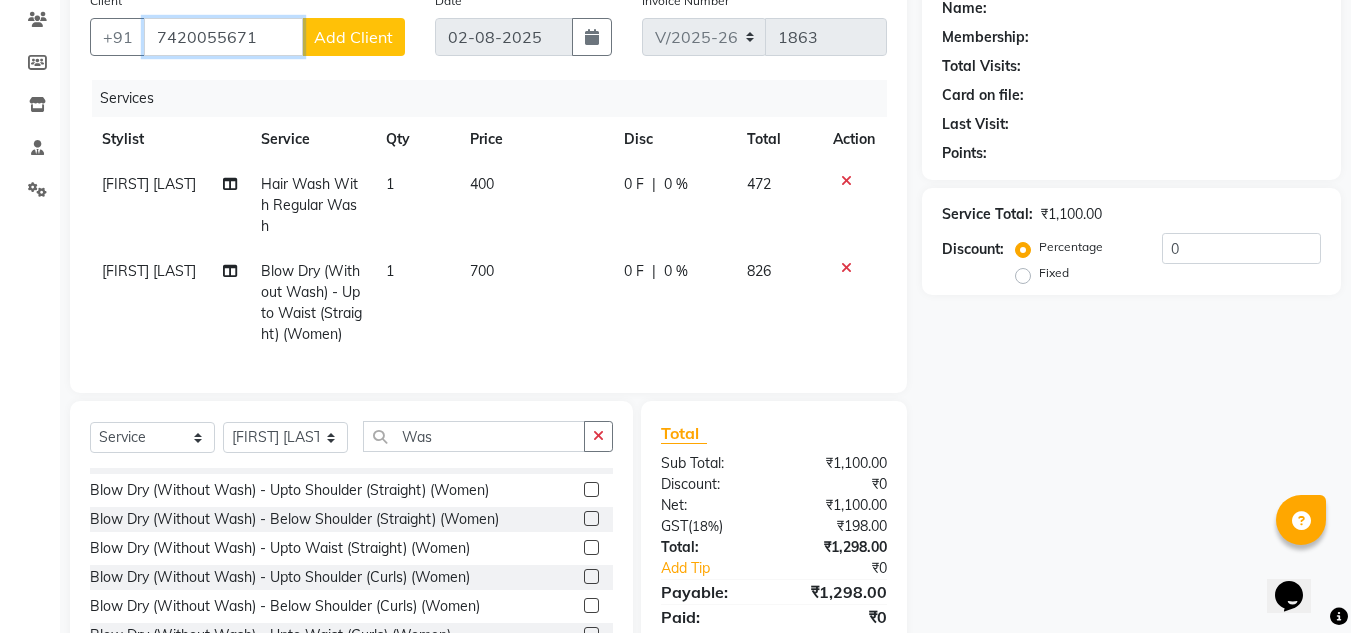 type on "7420055671" 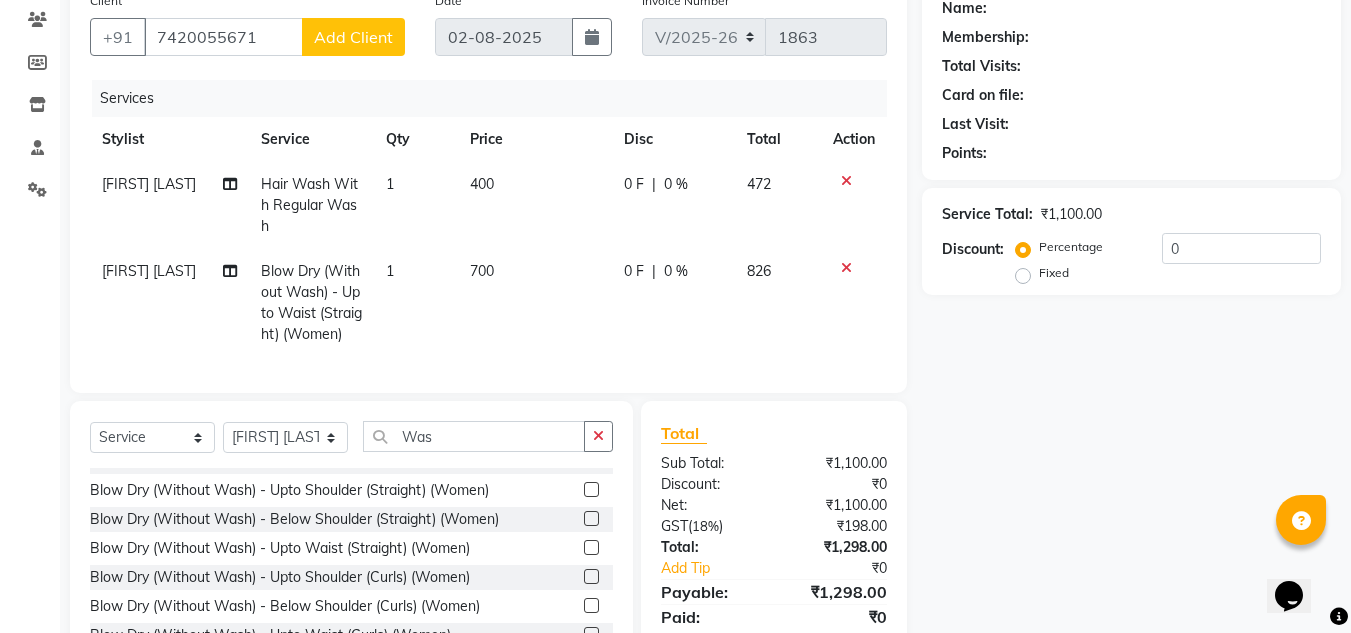 select on "1: Object" 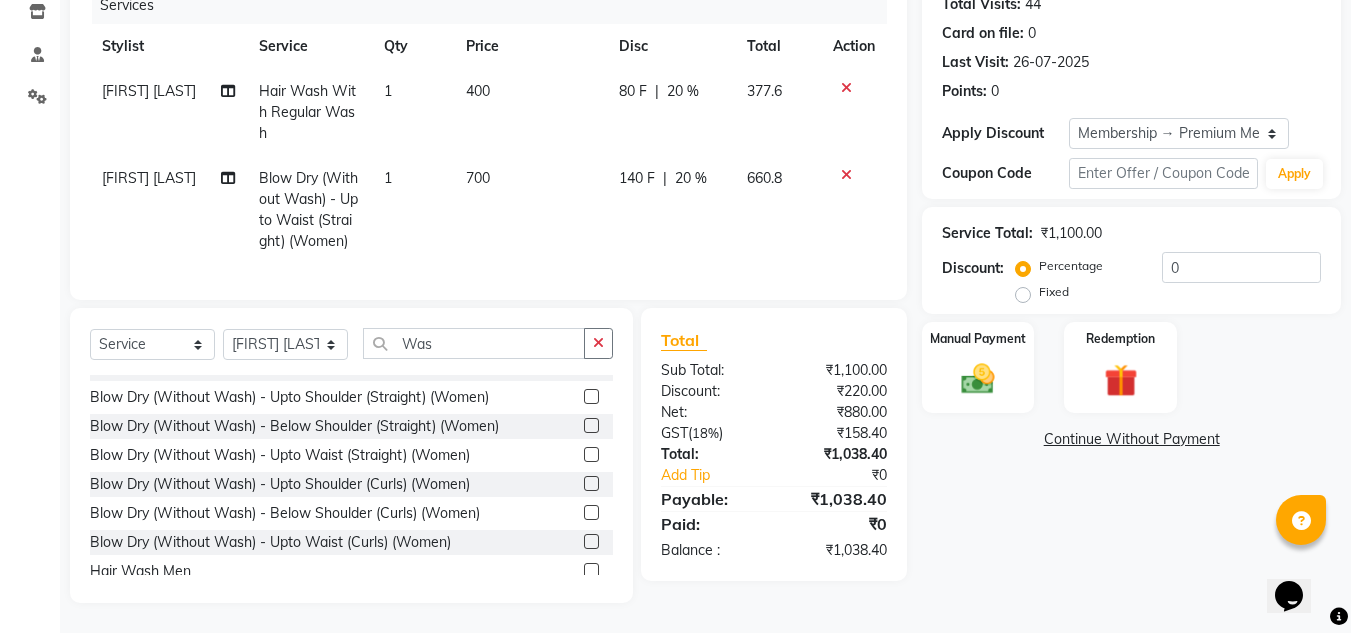 scroll, scrollTop: 276, scrollLeft: 0, axis: vertical 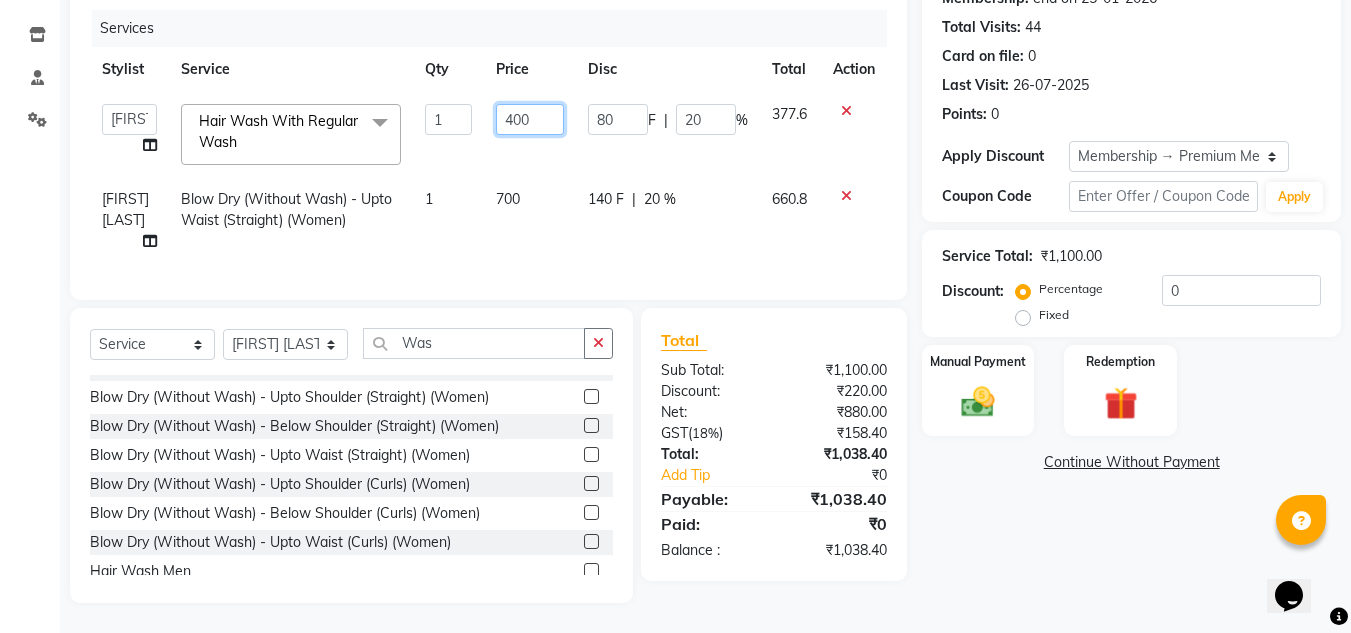 drag, startPoint x: 511, startPoint y: 105, endPoint x: 475, endPoint y: 123, distance: 40.24922 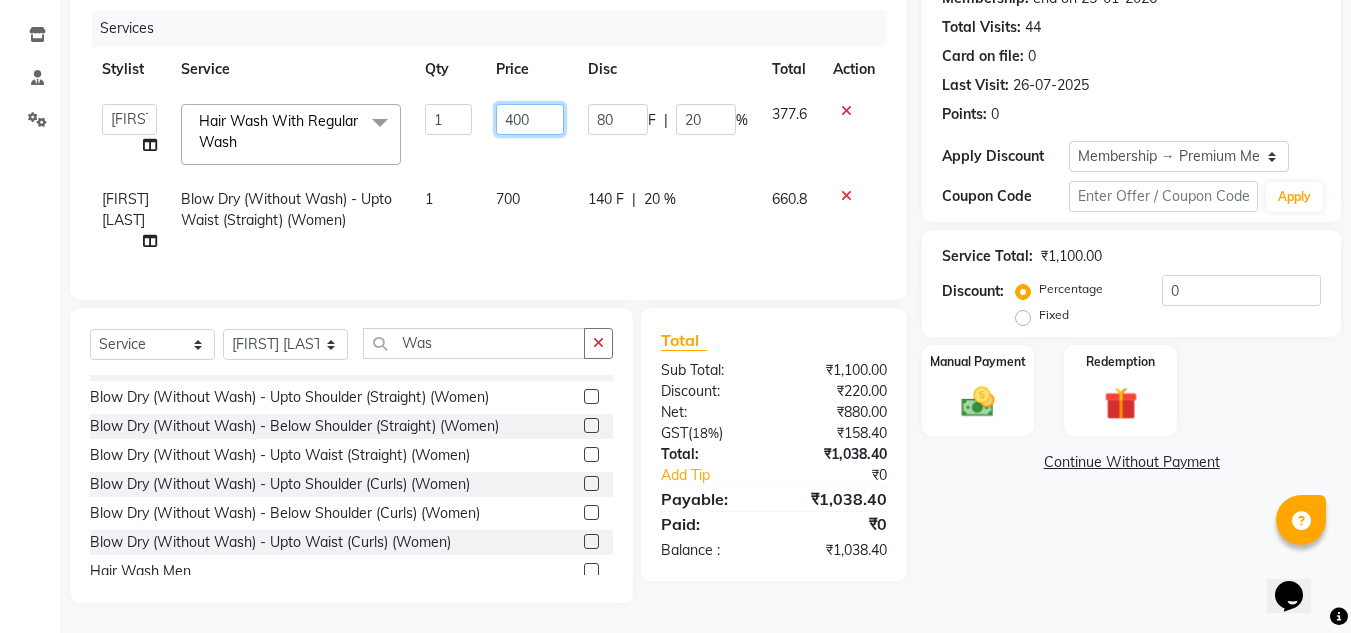 type on "500" 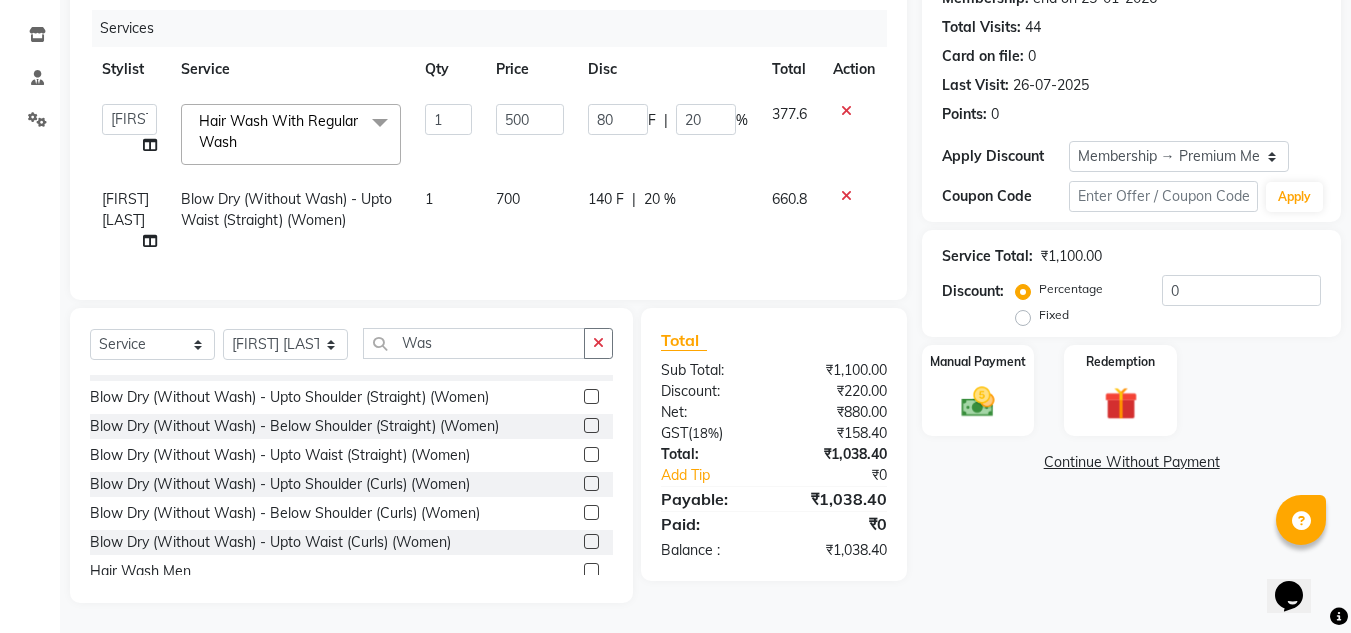click on "Total Sub Total: ₹1,100.00 Discount: ₹220.00 Net: ₹880.00 Gst  ( 18% ) ₹158.40 Total: ₹1,038.40 Add Tip ₹0 Payable: ₹1,038.40 Paid: ₹0 Balance   : ₹1,038.40" 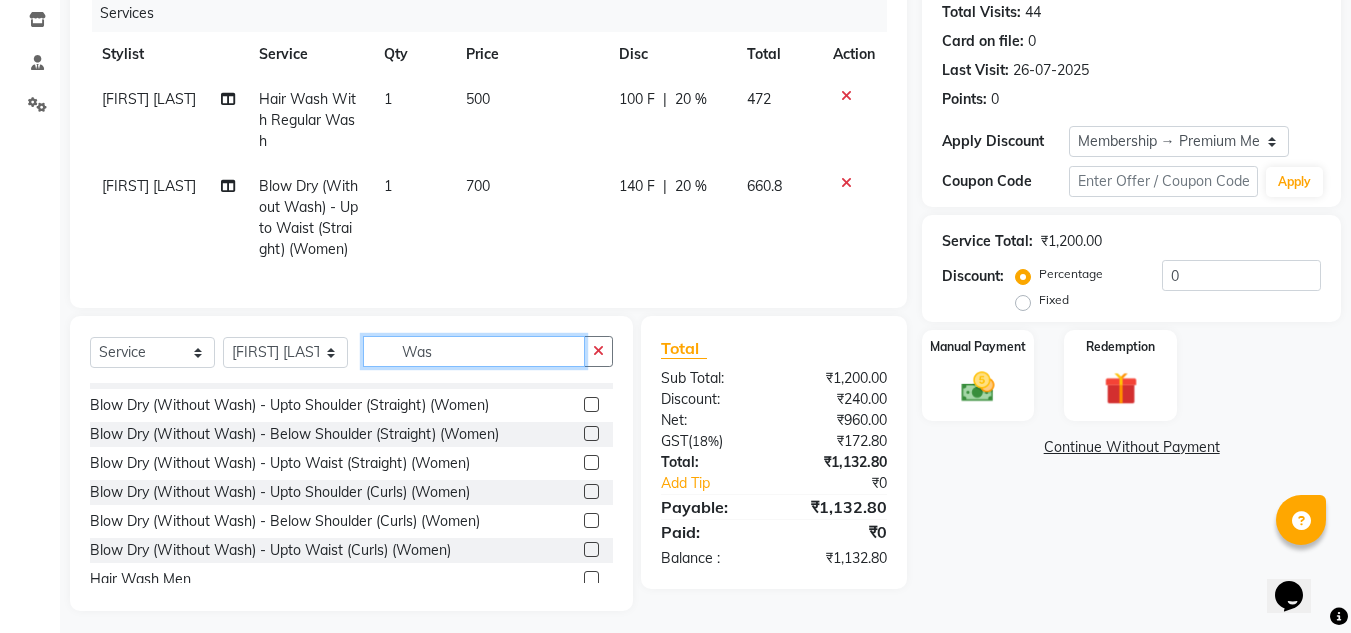 drag, startPoint x: 410, startPoint y: 369, endPoint x: 295, endPoint y: 366, distance: 115.03912 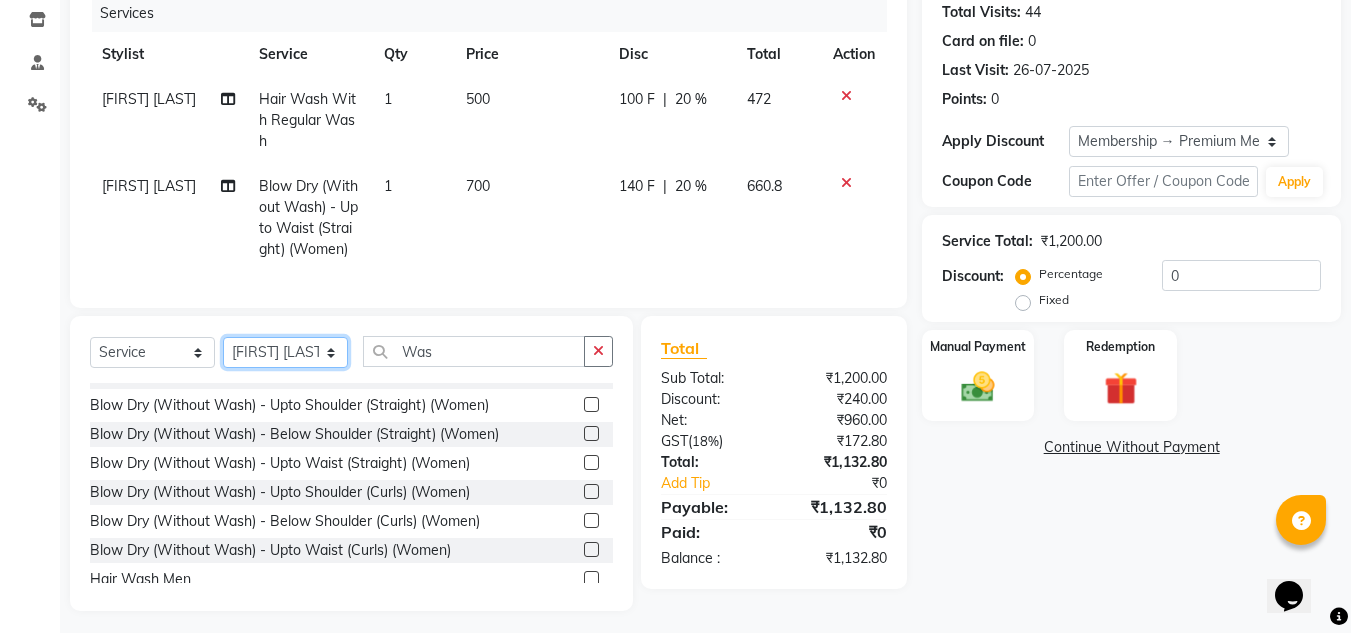 click on "Select Stylist Amandeep Kaur Kalsi Aniket Kadam  Faim Alvi  Front Desk  Muskan Khan  Pooja Kolge Reena Shaukat Ali  Salman Ansari  Shailendra Chauhan  Shekhar Sangle Soniyaa Varma Suchita Mistry" 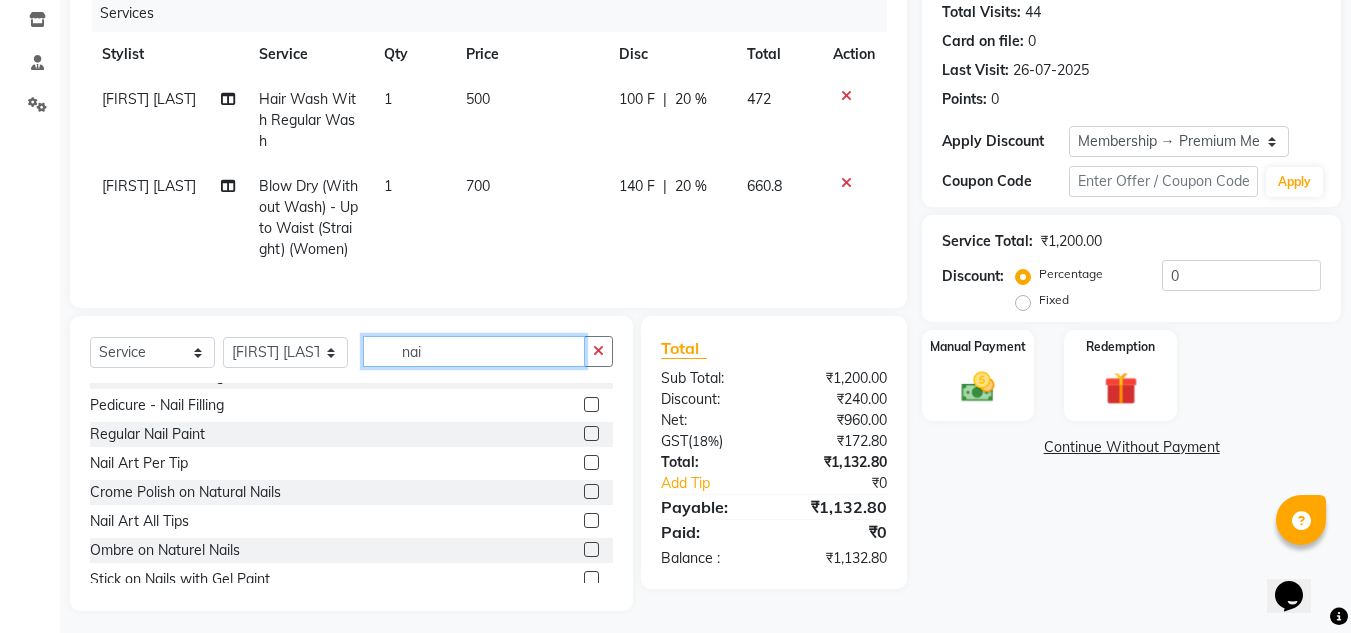 type on "nai" 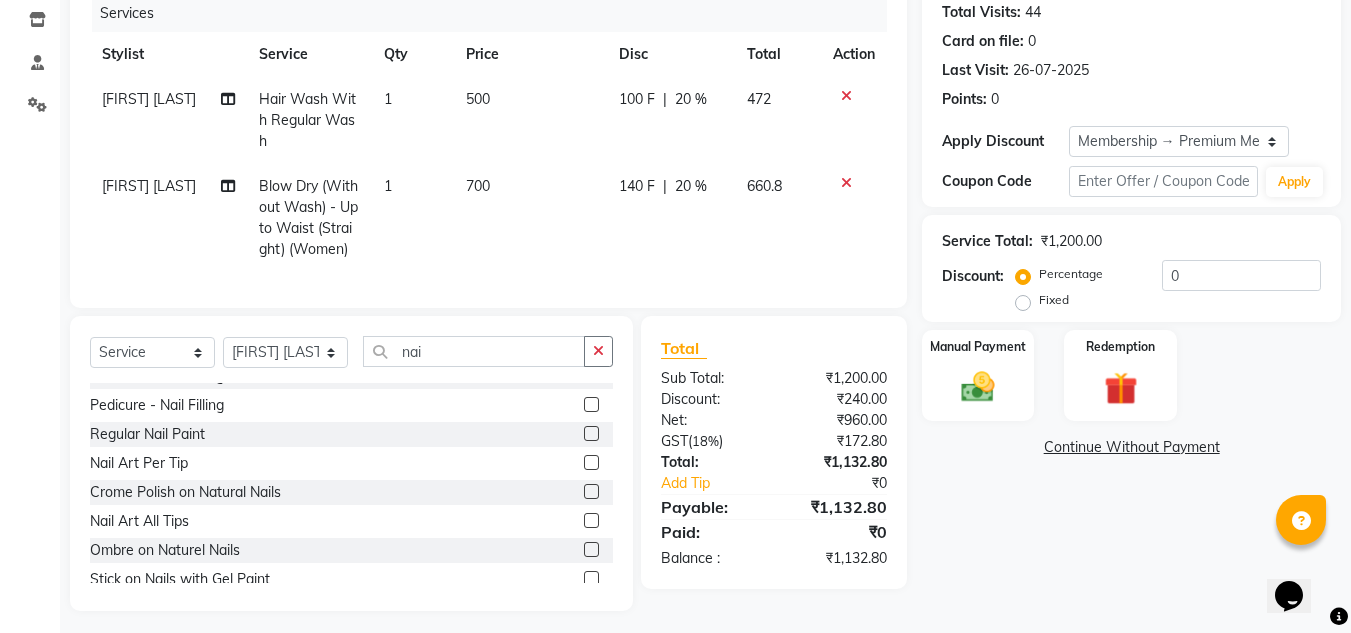 click 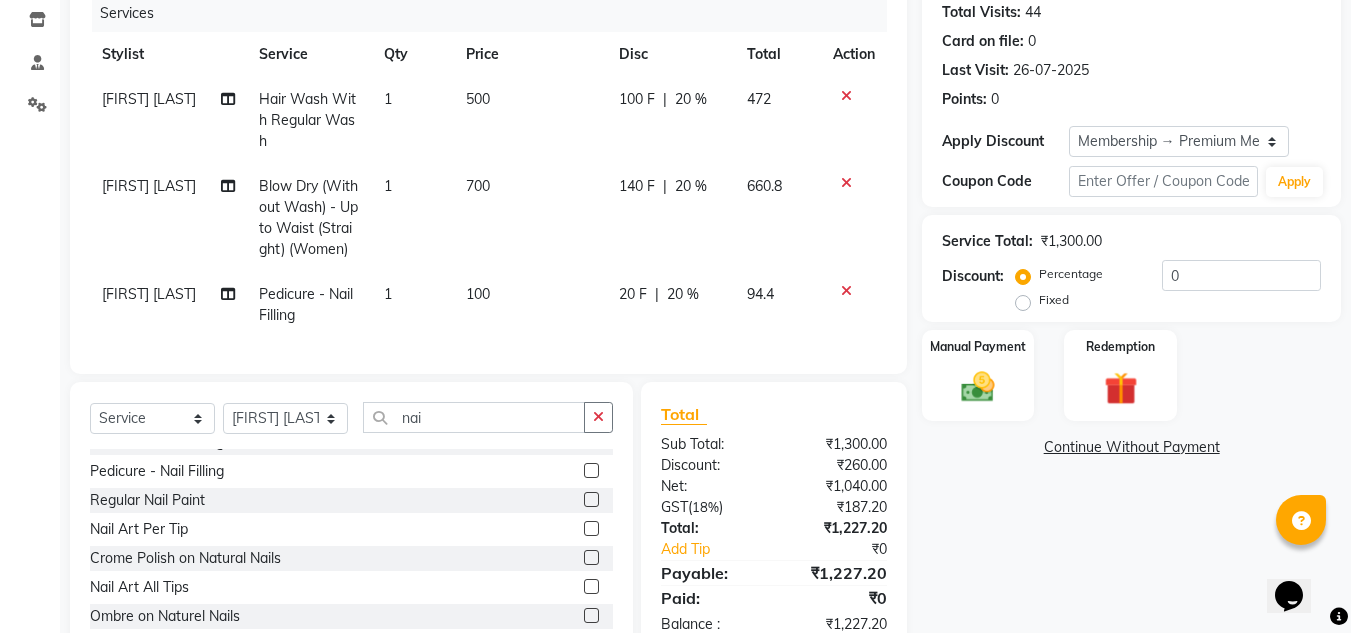 click 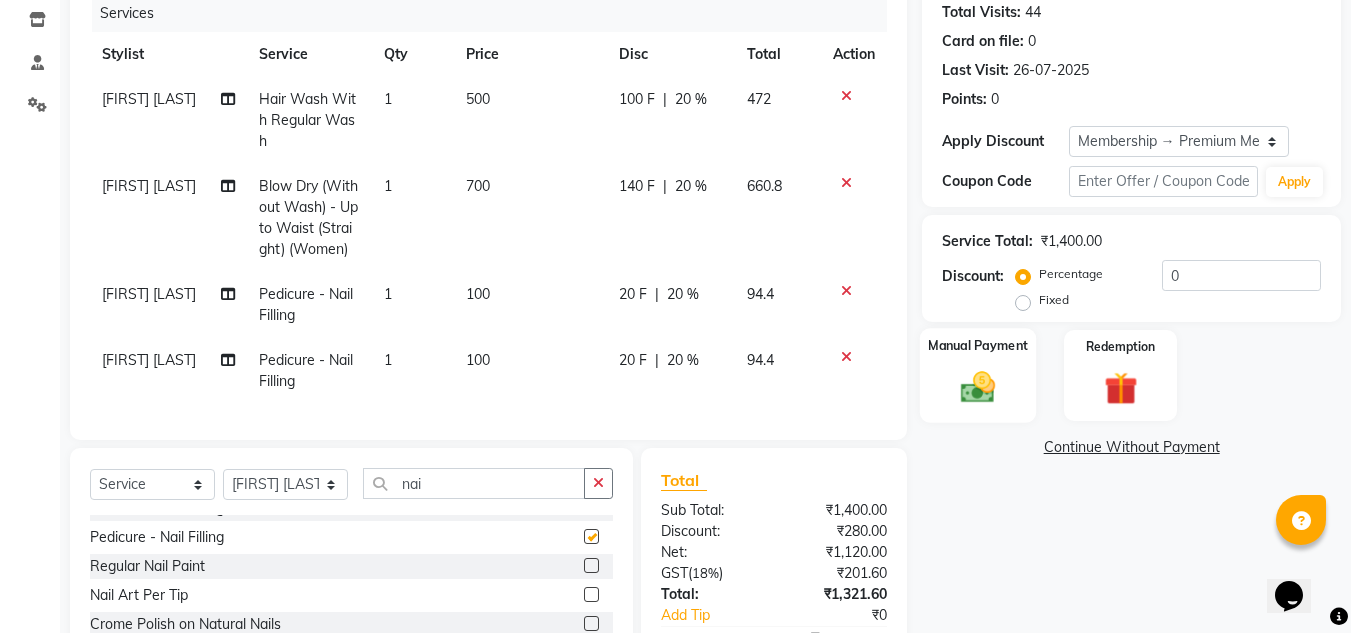 checkbox on "false" 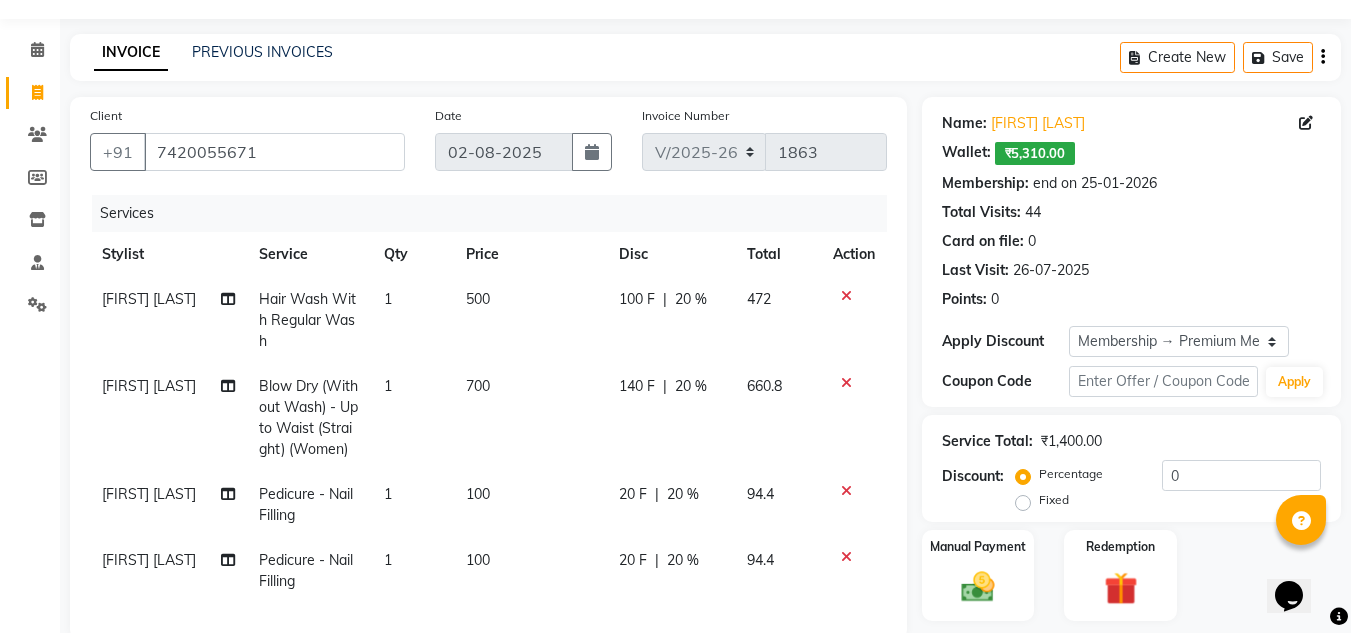 scroll, scrollTop: 200, scrollLeft: 0, axis: vertical 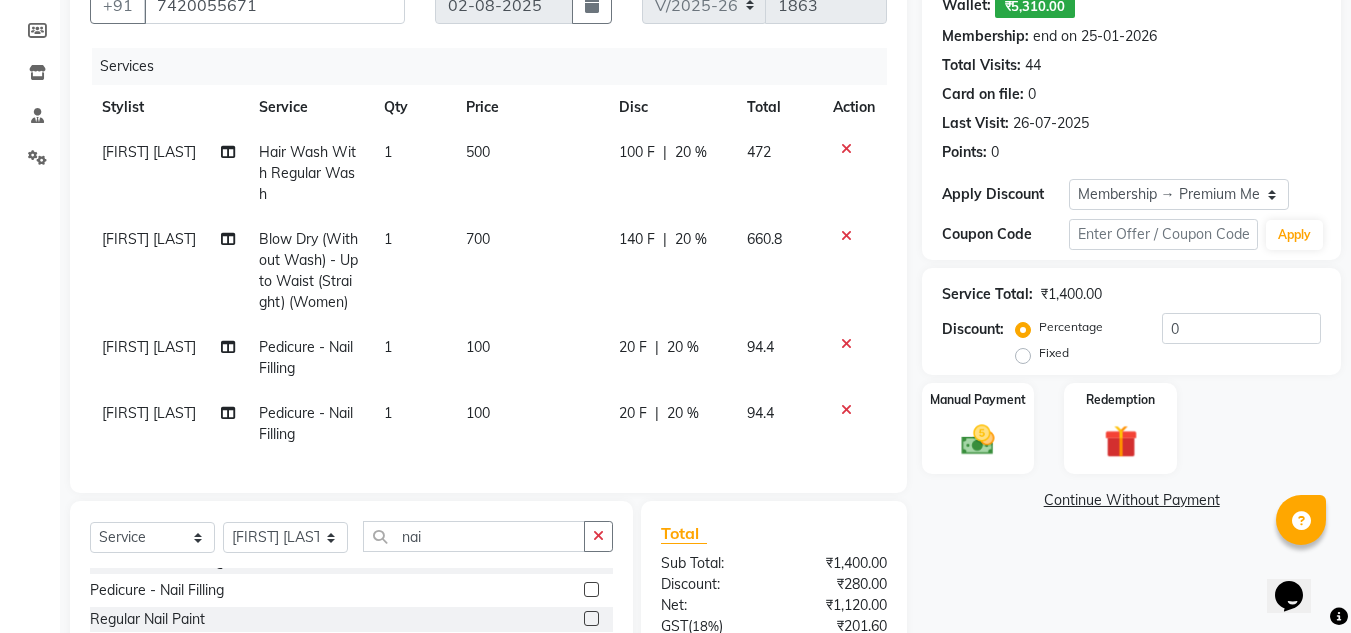click on "Name: Neeta Okafor  Wallet:   ₹5,310.00  Membership: end on 25-01-2026 Total Visits:  44 Card on file:  0 Last Visit:   26-07-2025 Points:   0  Apply Discount Select Membership → Premium Membership Coupon Code Apply Service Total:  ₹1,400.00  Discount:  Percentage   Fixed  0 Manual Payment Redemption  Continue Without Payment" 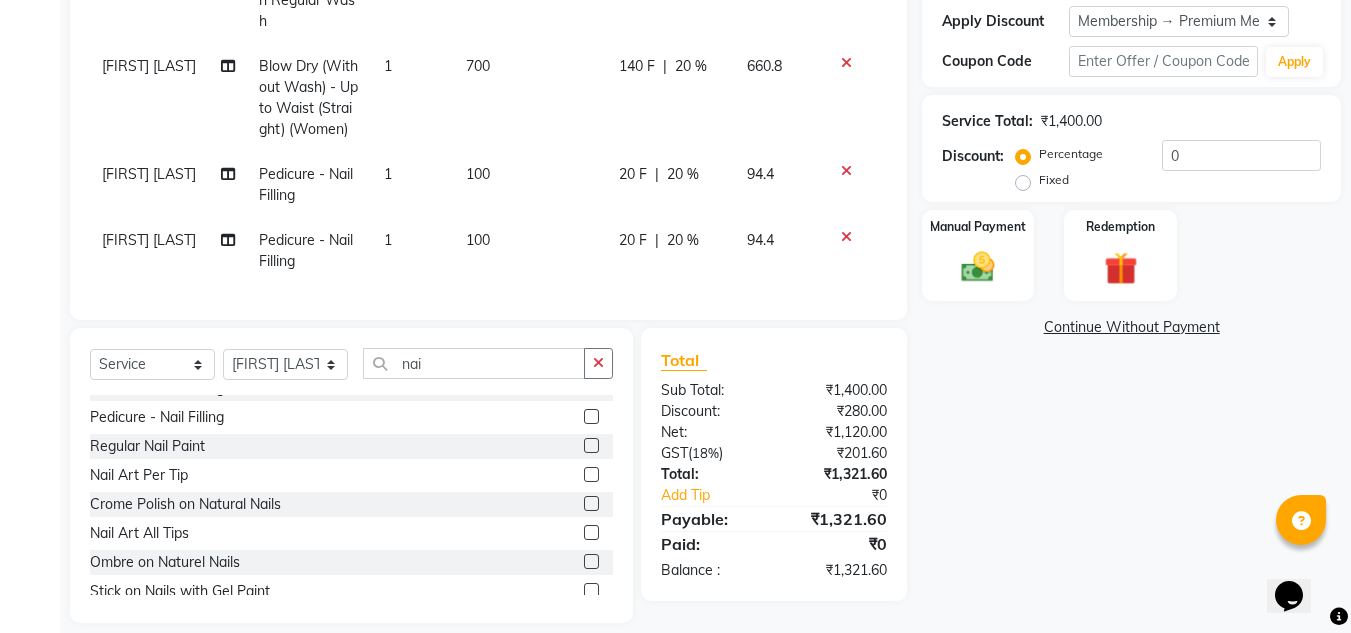 scroll, scrollTop: 408, scrollLeft: 0, axis: vertical 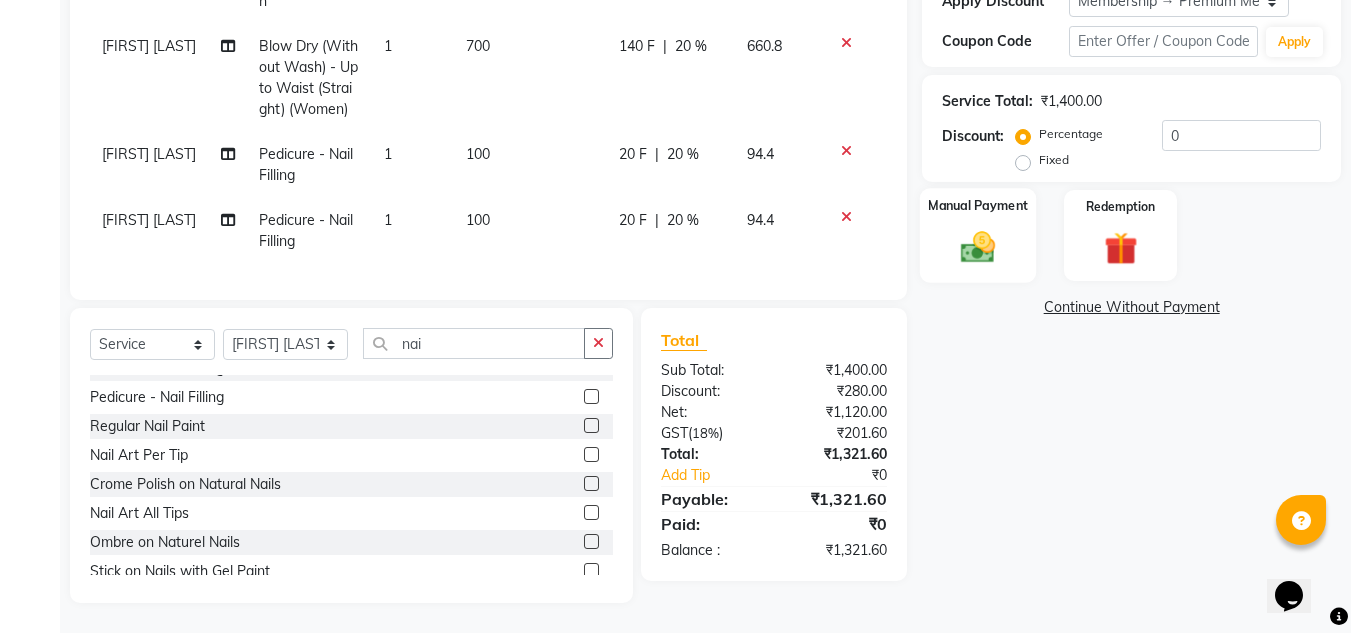 click 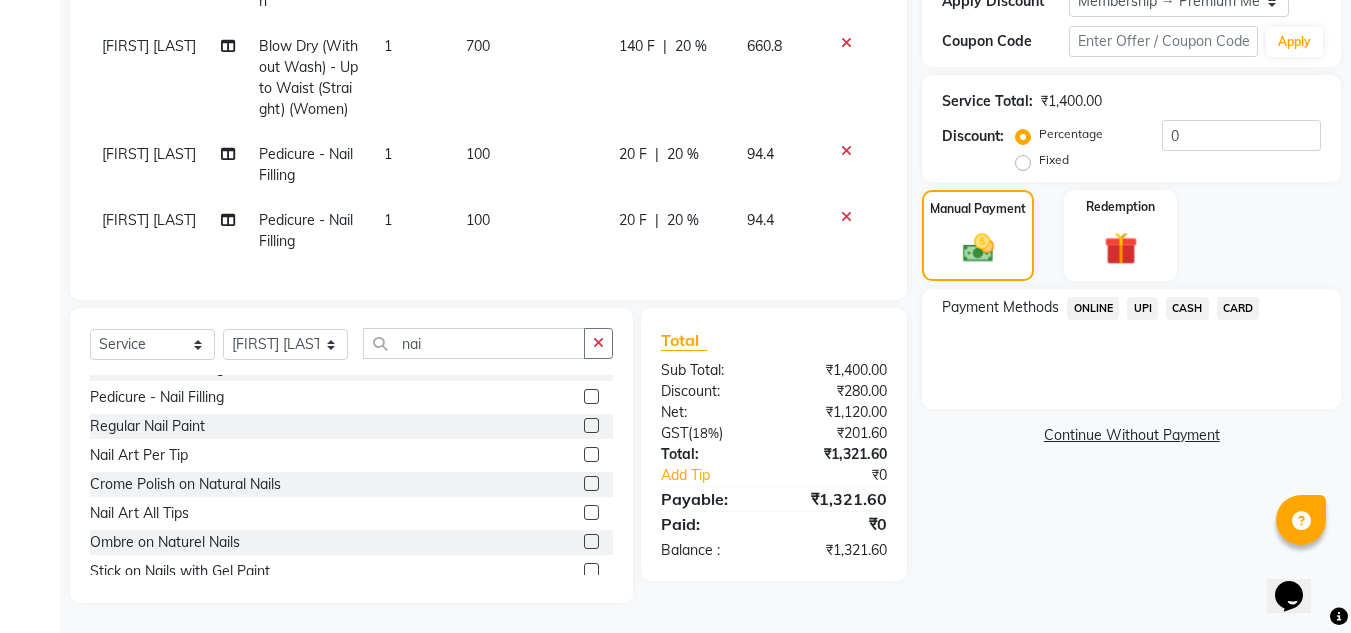click on "UPI" 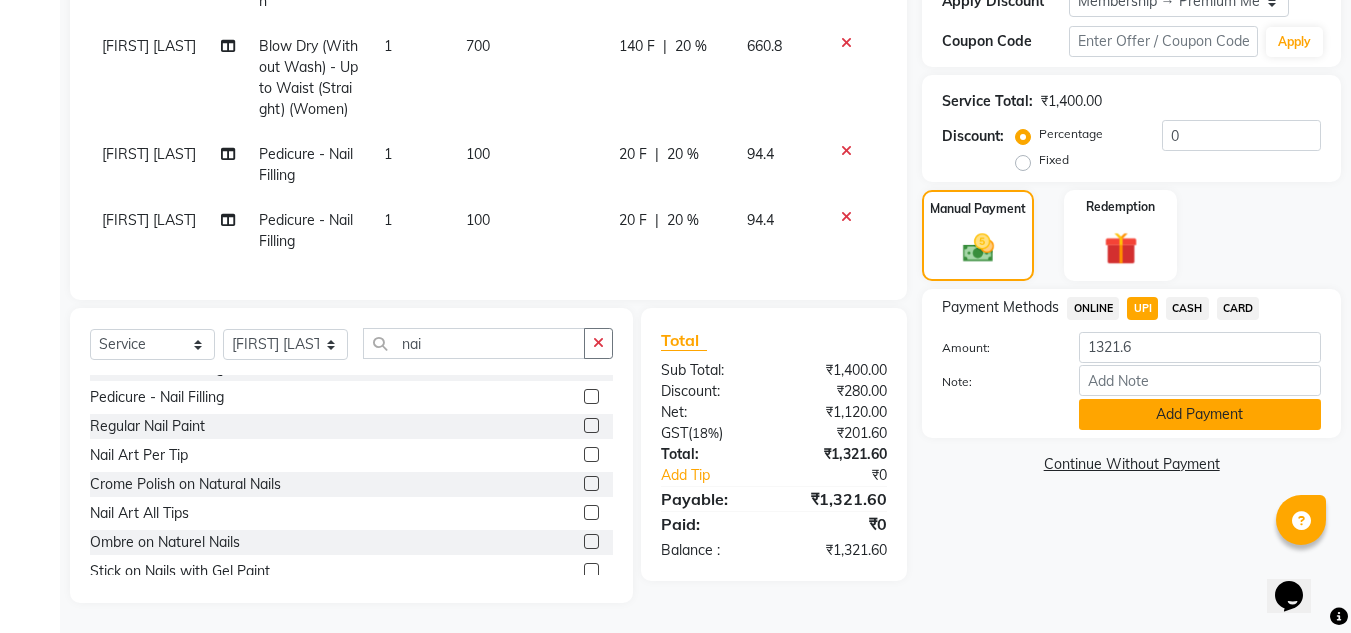 click on "Add Payment" 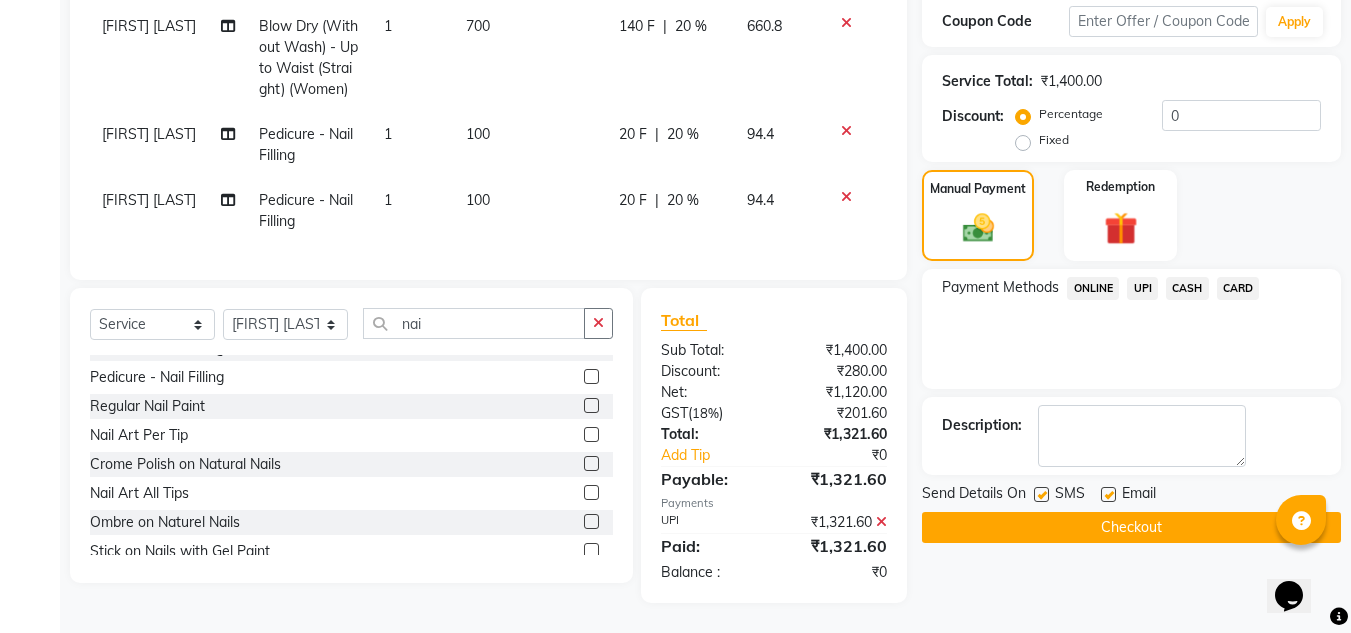 scroll, scrollTop: 428, scrollLeft: 0, axis: vertical 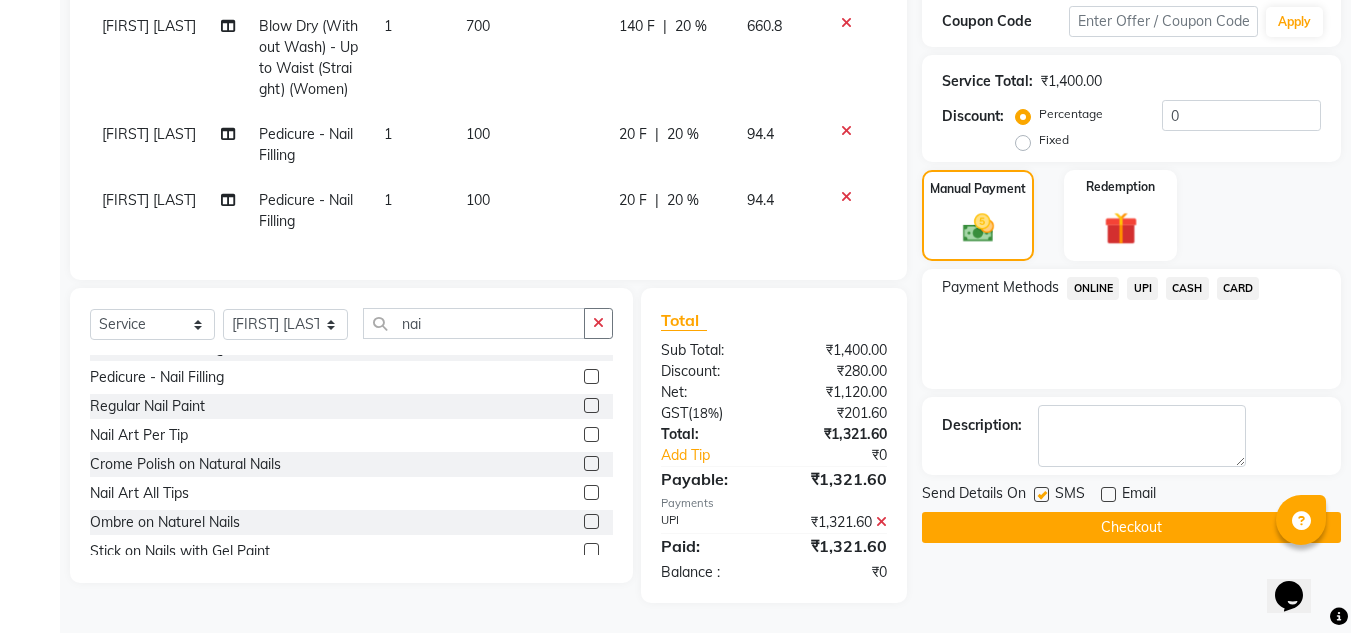 click on "Checkout" 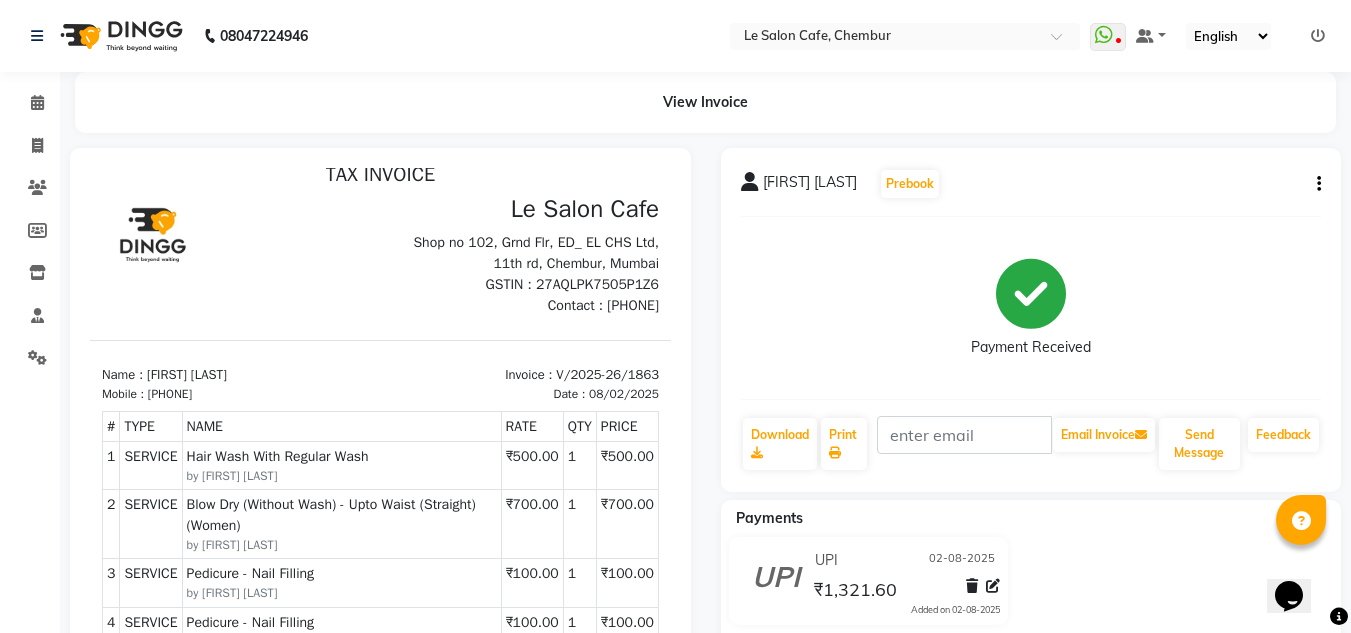 scroll, scrollTop: 16, scrollLeft: 0, axis: vertical 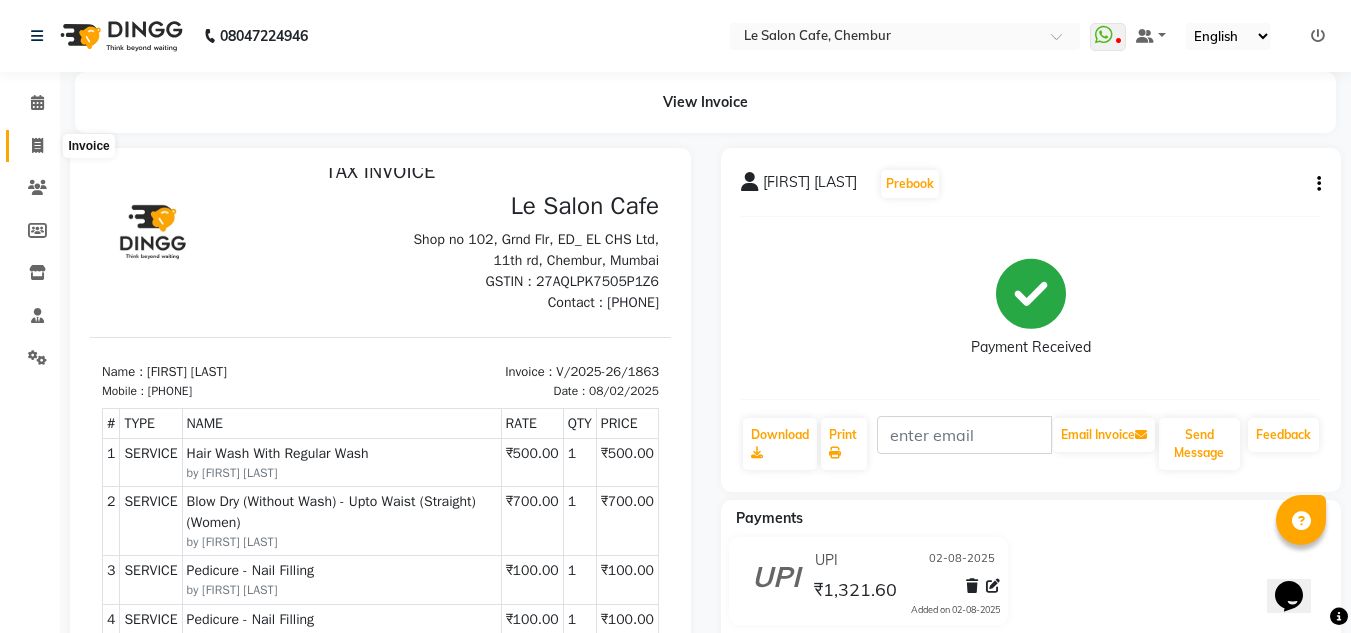 click 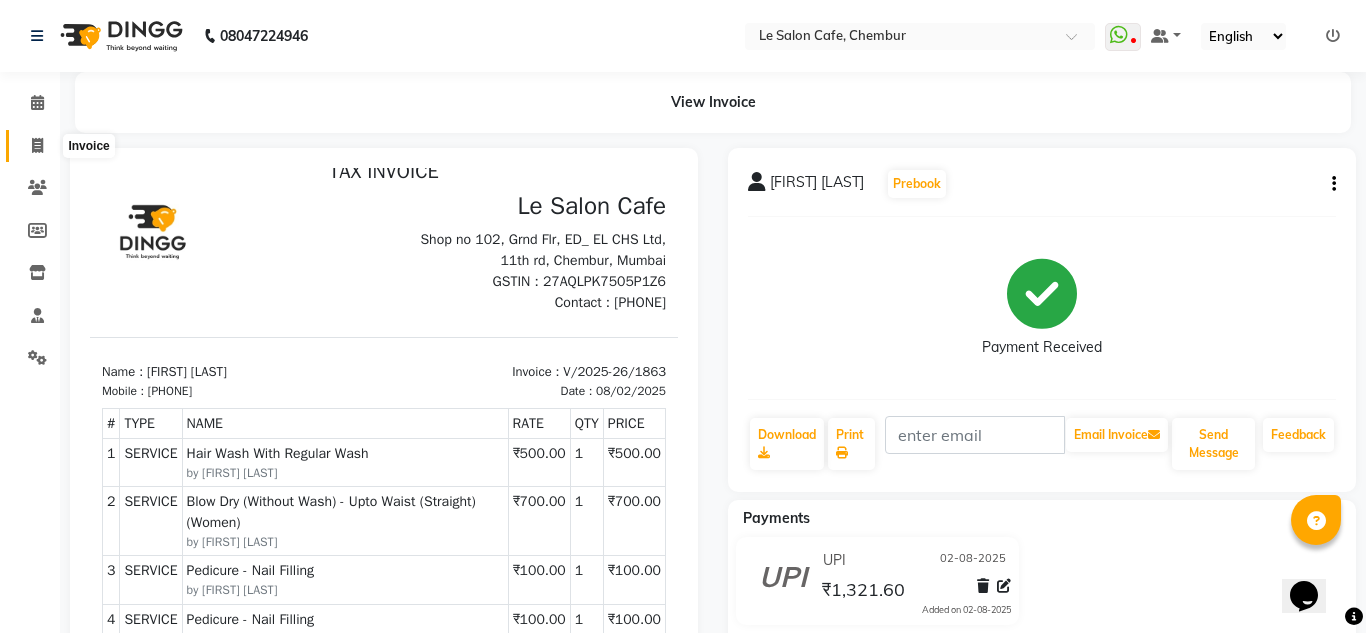 select on "service" 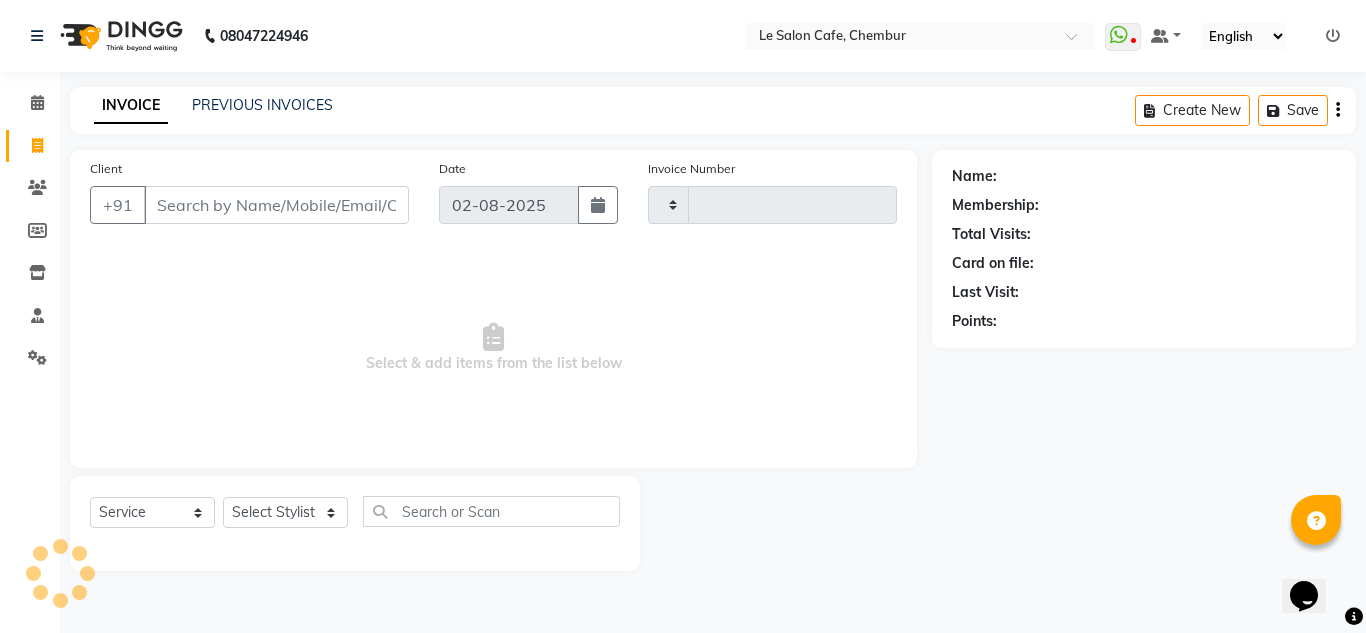 type on "1864" 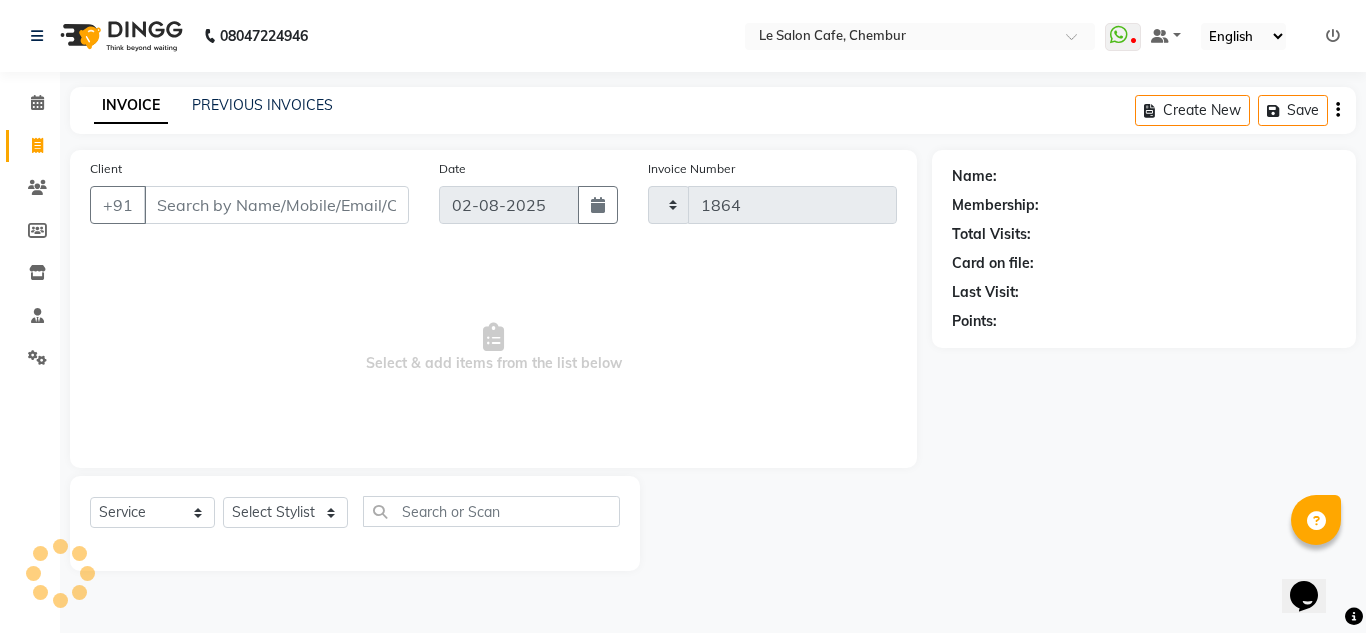 select on "594" 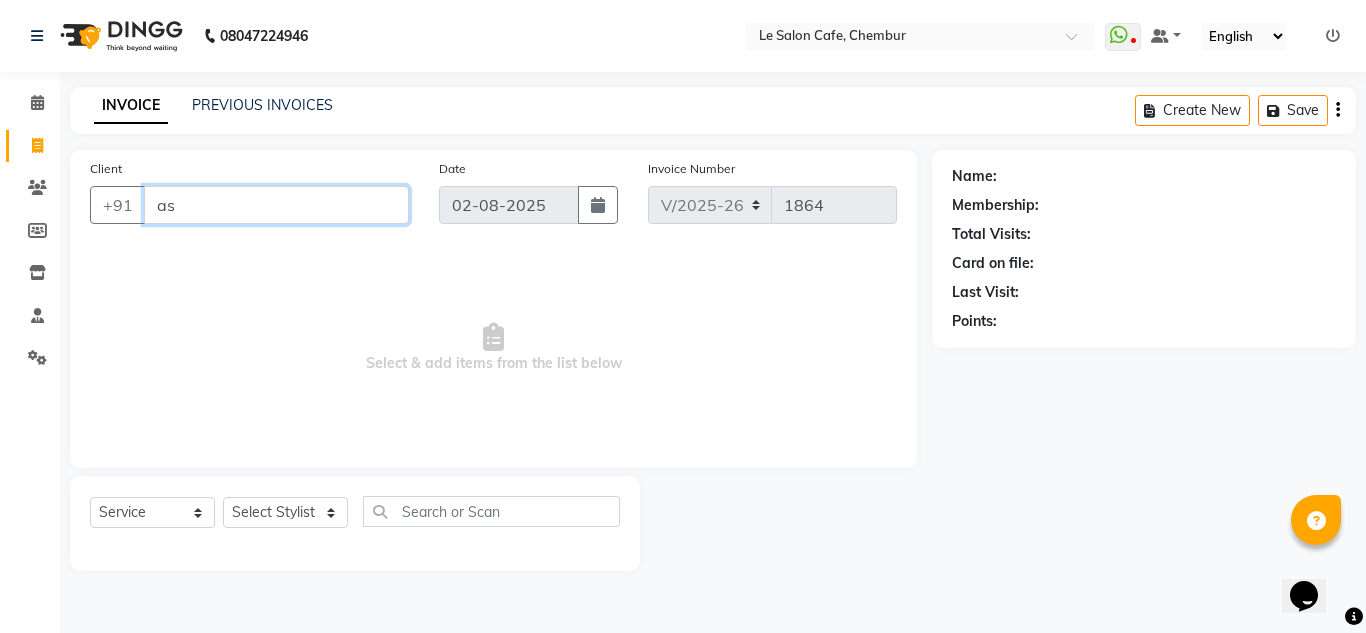 type on "a" 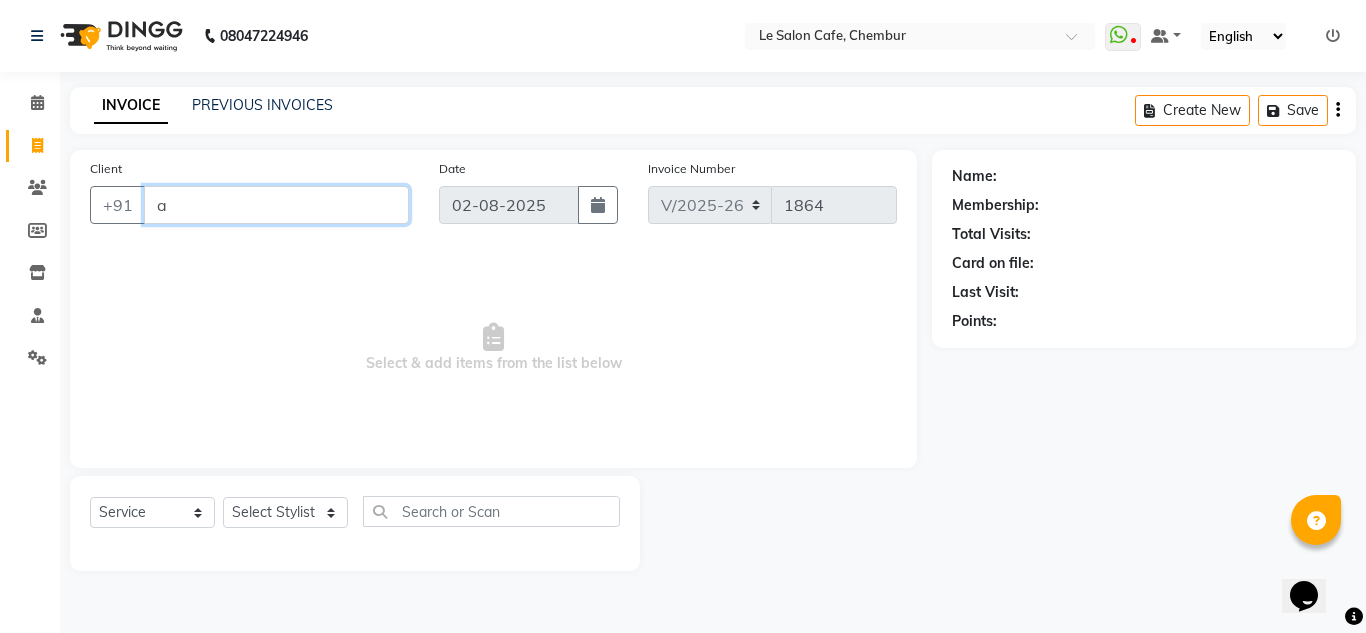 type 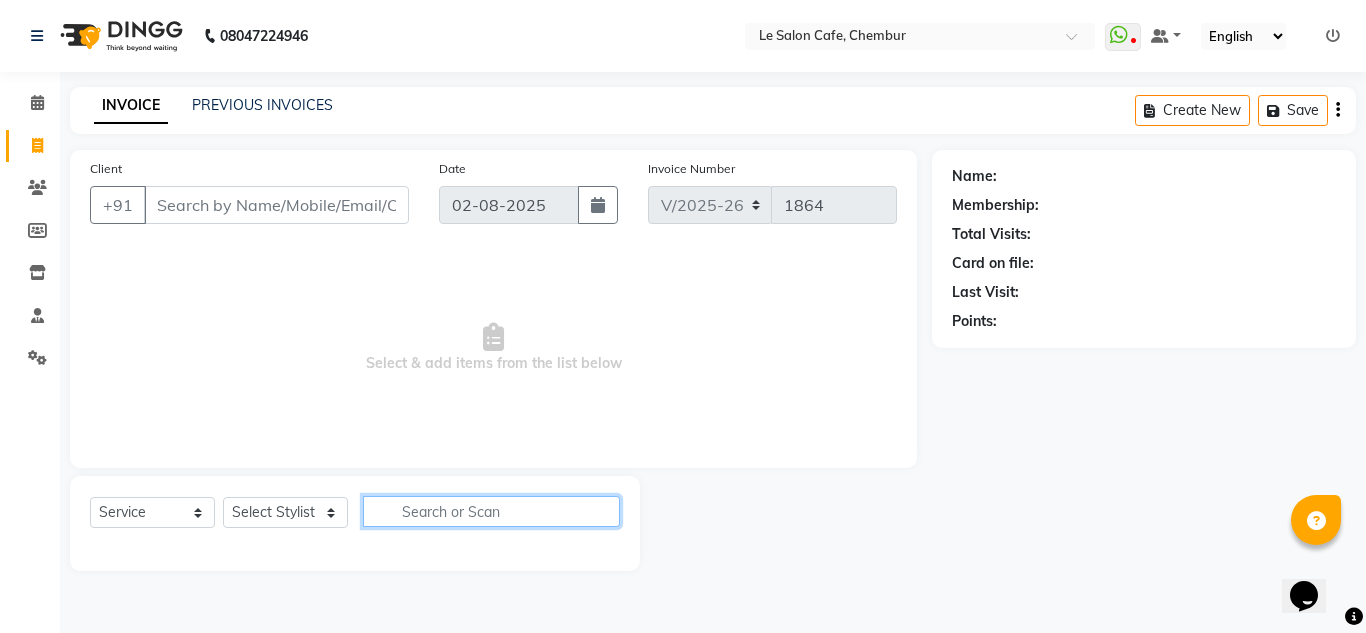 click 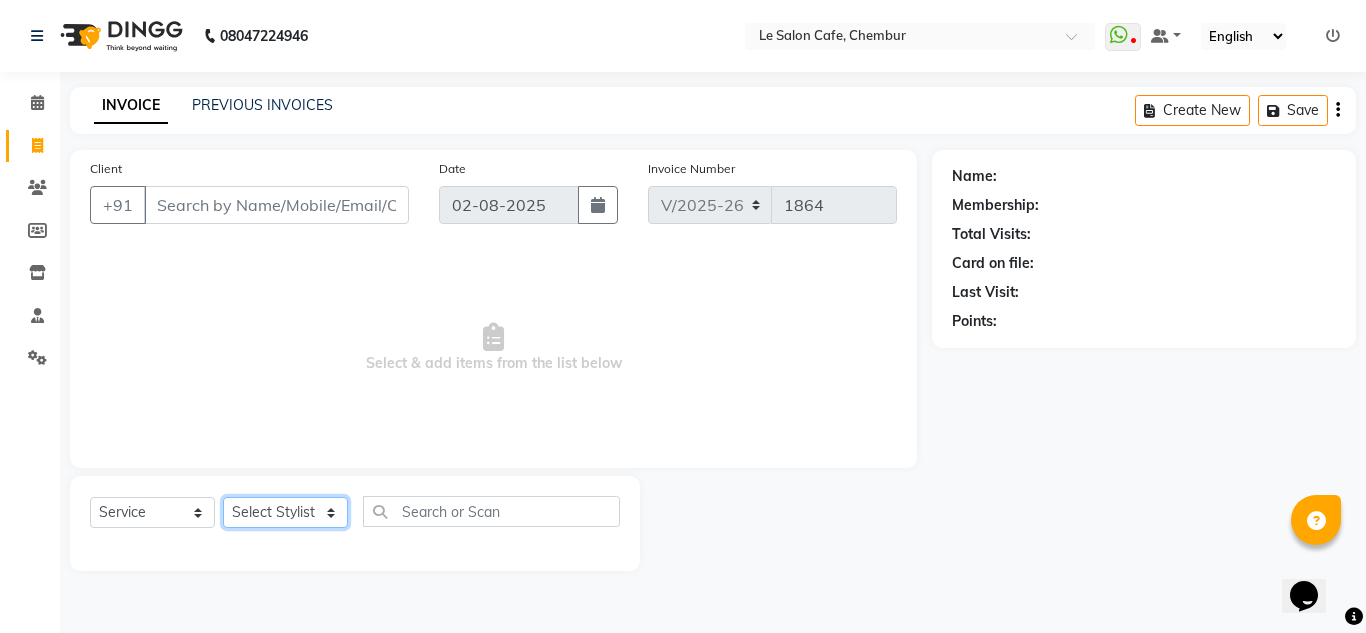 click on "Select Stylist Amandeep Kaur Kalsi Aniket Kadam  Faim Alvi  Front Desk  Muskan Khan  Pooja Kolge Reena Shaukat Ali  Salman Ansari  Shailendra Chauhan  Shekhar Sangle Soniyaa Varma Suchita Mistry" 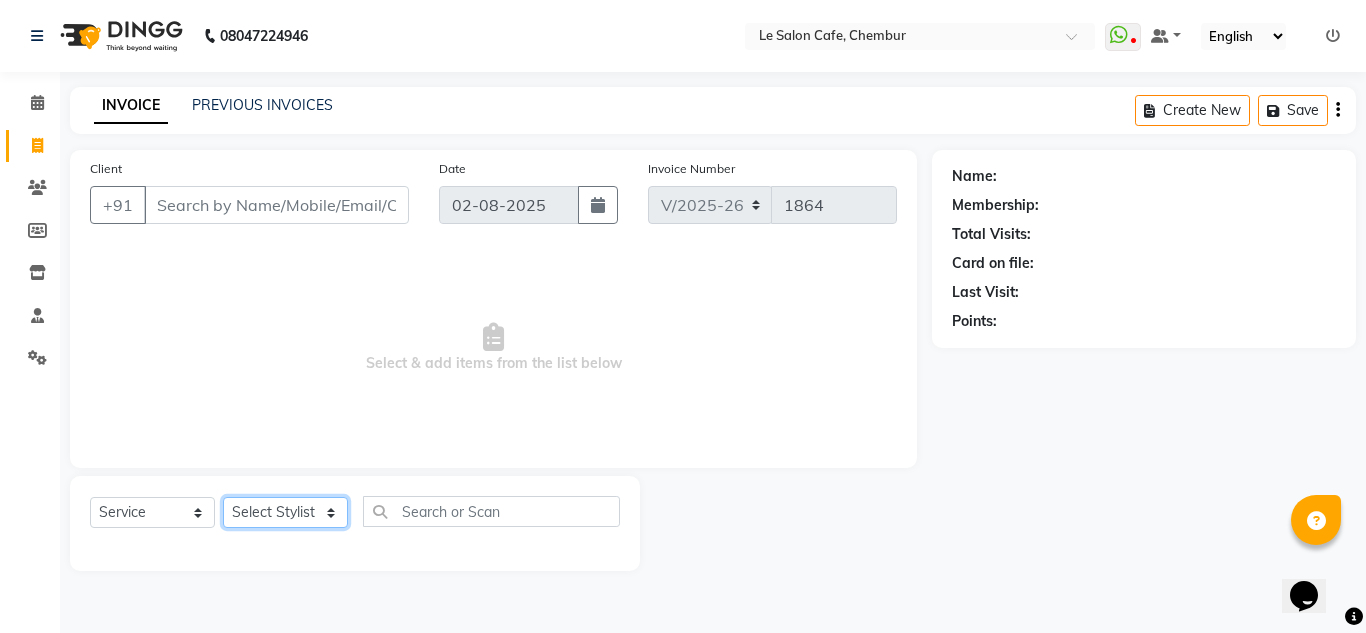 click on "Select Stylist Amandeep Kaur Kalsi Aniket Kadam  Faim Alvi  Front Desk  Muskan Khan  Pooja Kolge Reena Shaukat Ali  Salman Ansari  Shailendra Chauhan  Shekhar Sangle Soniyaa Varma Suchita Mistry" 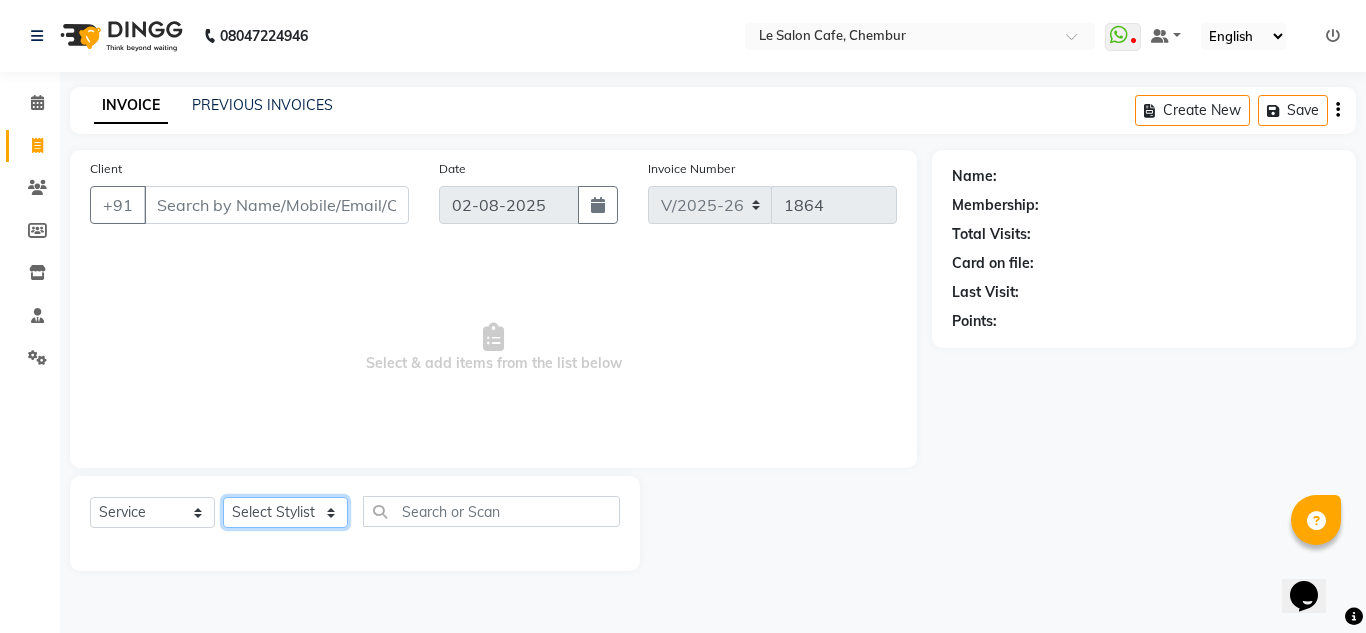 select on "86051" 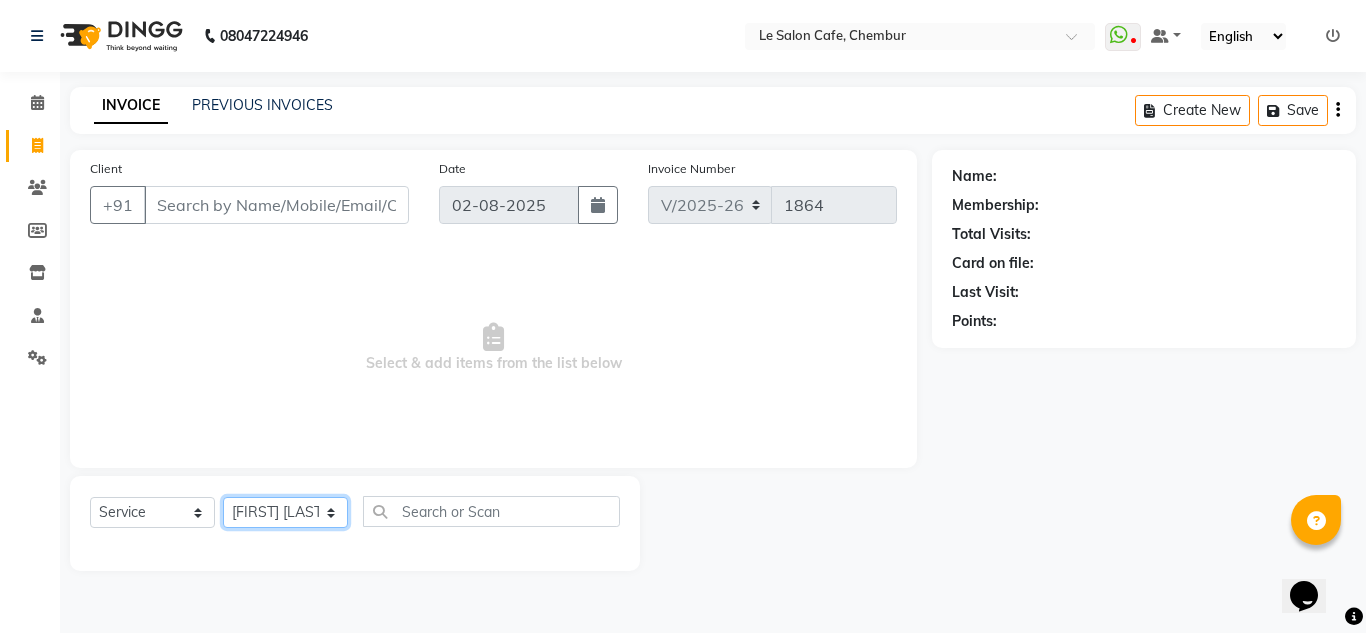 click on "Select Stylist Amandeep Kaur Kalsi Aniket Kadam  Faim Alvi  Front Desk  Muskan Khan  Pooja Kolge Reena Shaukat Ali  Salman Ansari  Shailendra Chauhan  Shekhar Sangle Soniyaa Varma Suchita Mistry" 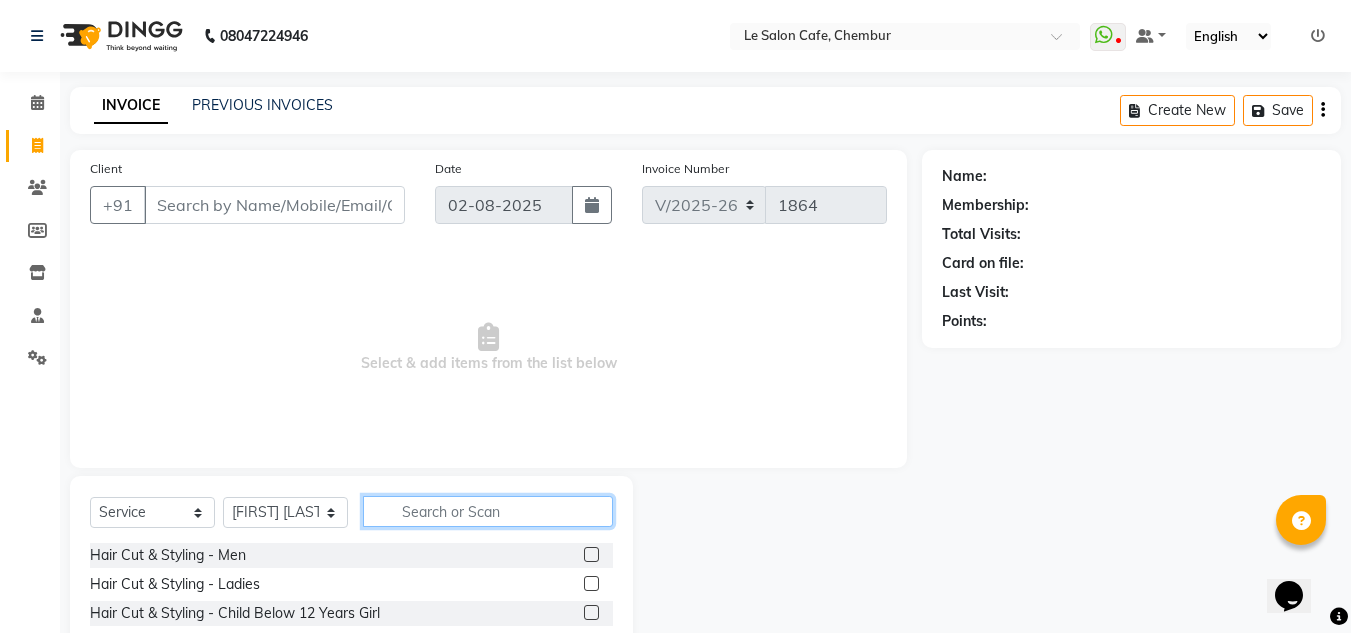 click 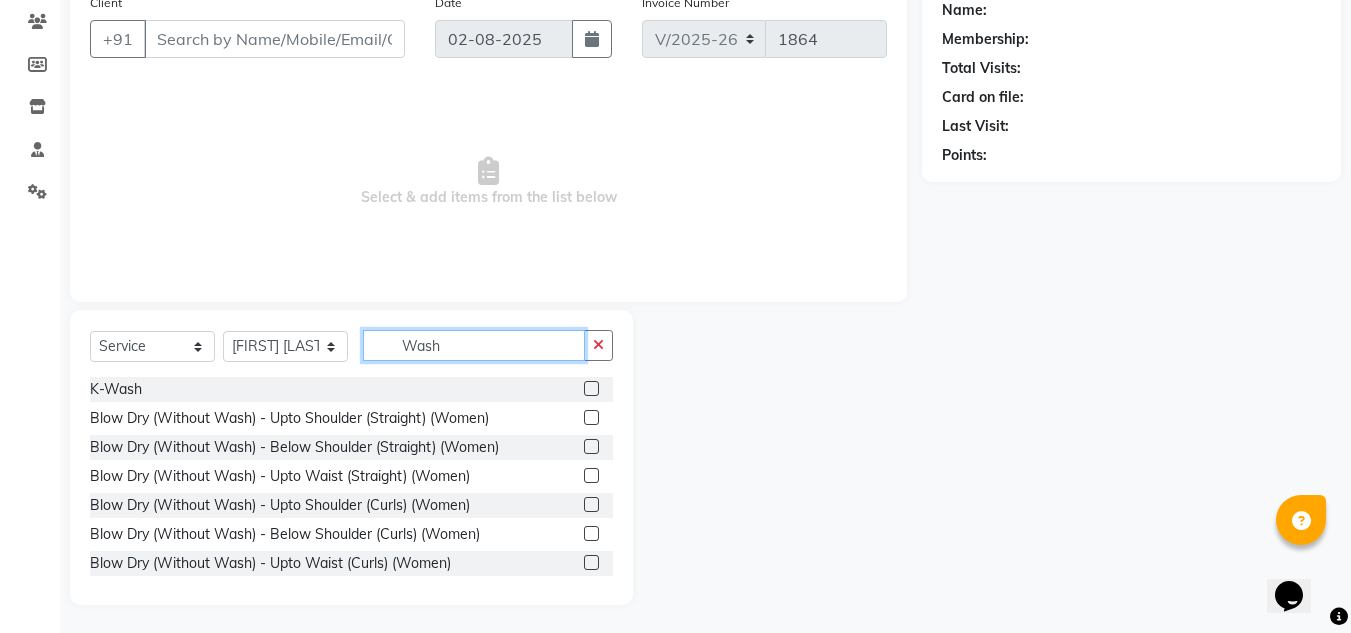 scroll, scrollTop: 168, scrollLeft: 0, axis: vertical 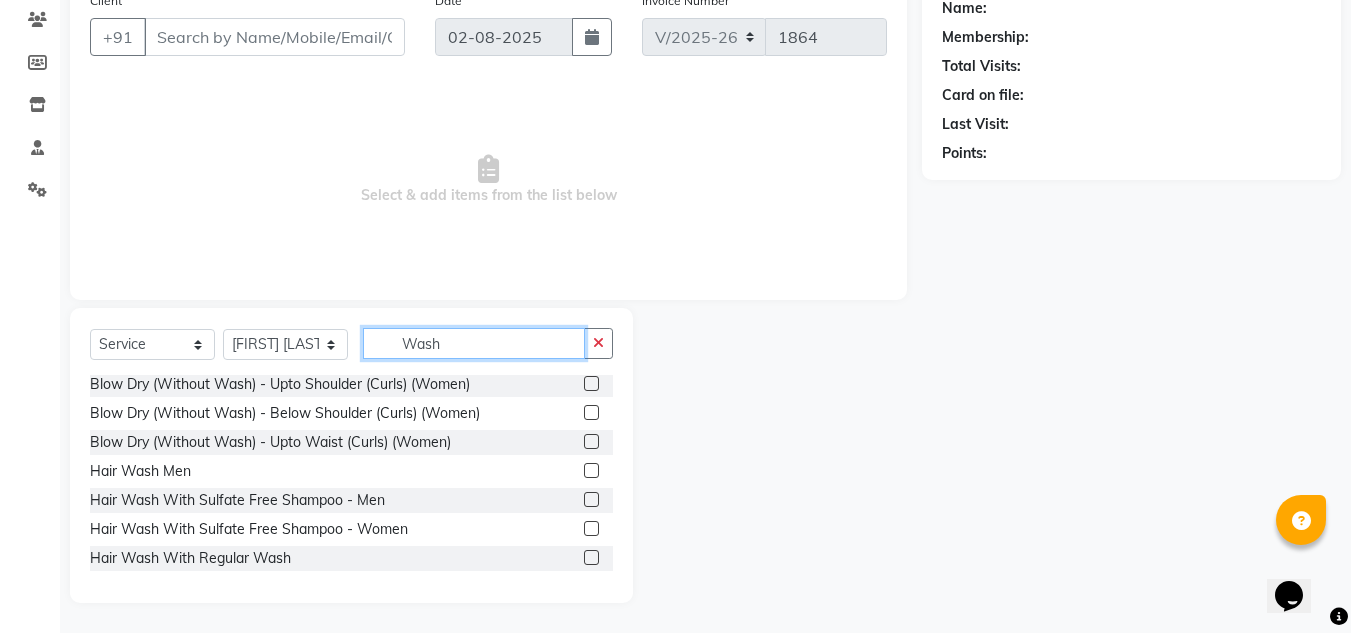 type on "Wash" 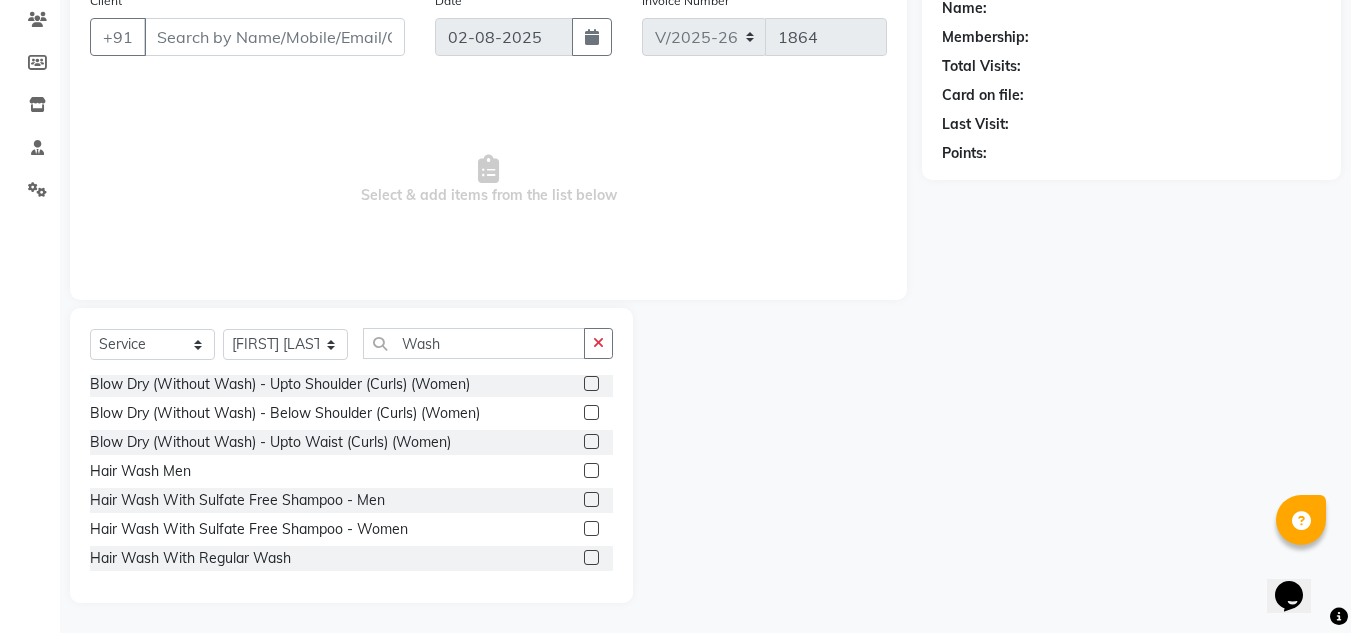 click on "Hair Wash With Regular Wash" 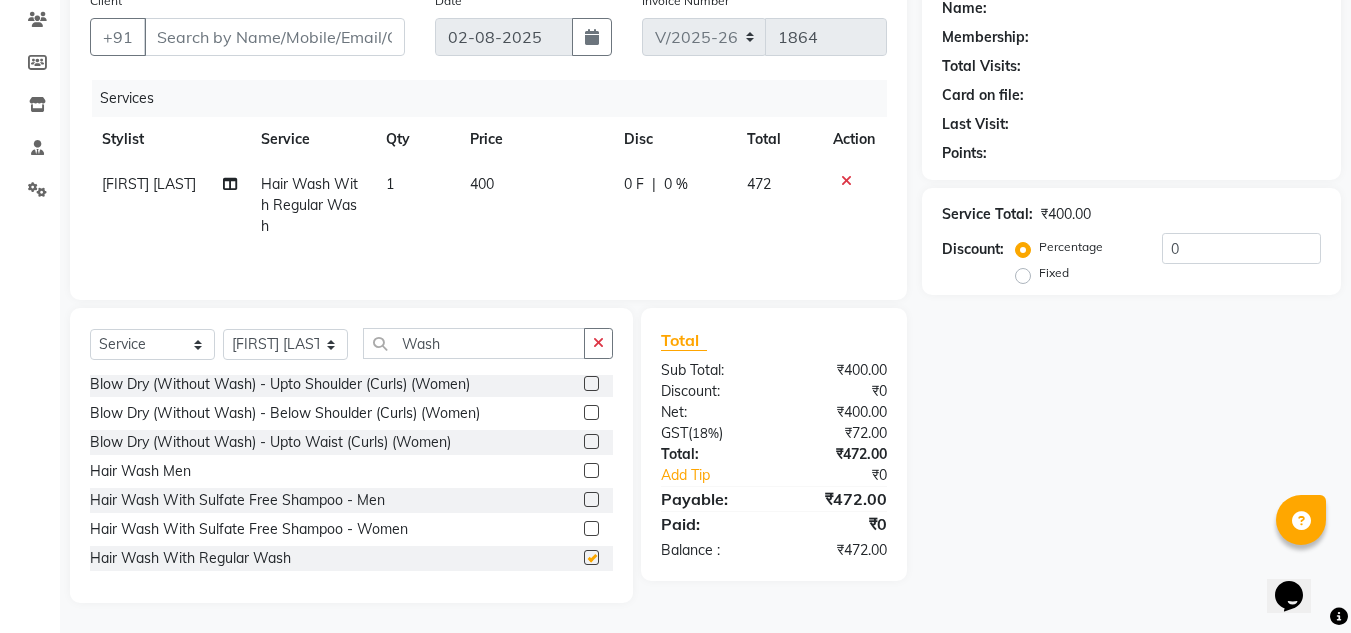 checkbox on "false" 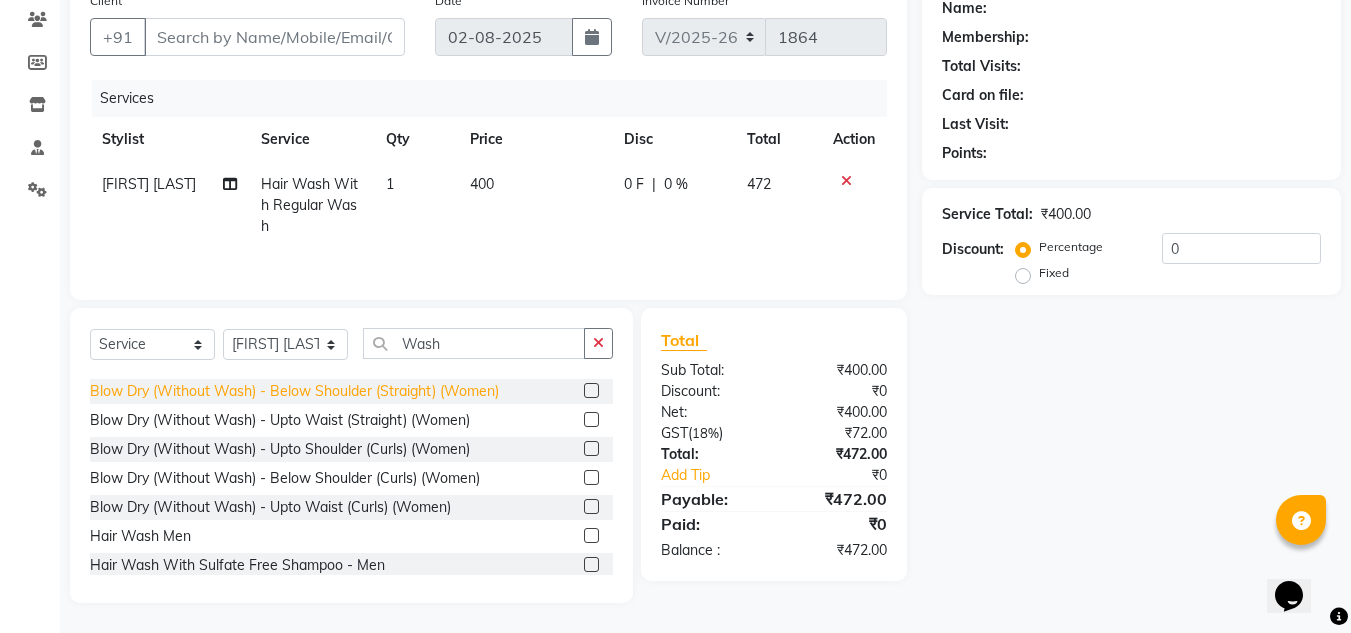 scroll, scrollTop: 19, scrollLeft: 0, axis: vertical 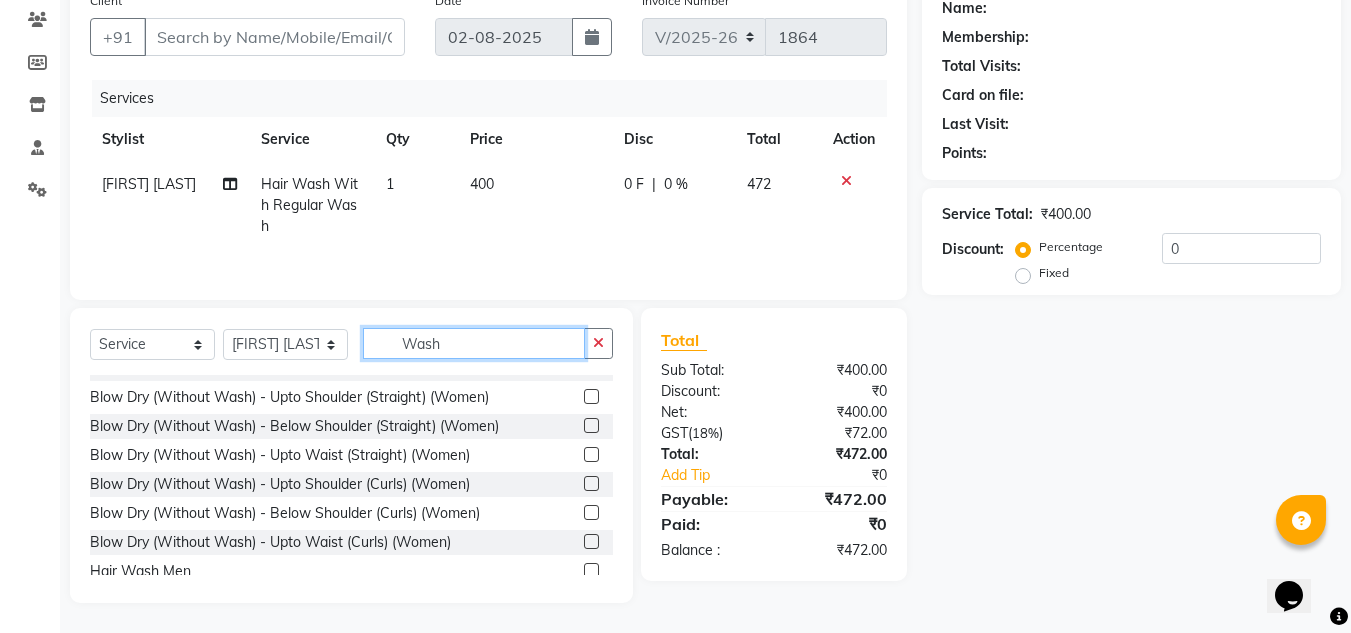 click on "Wash" 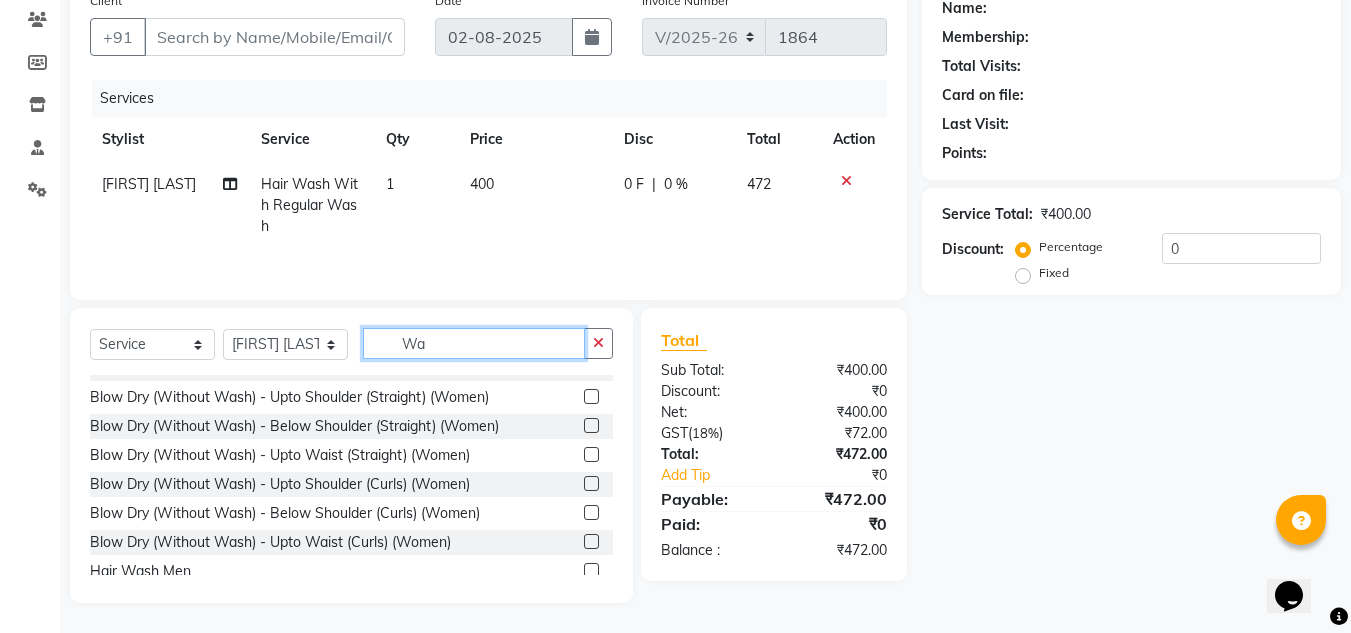 type on "W" 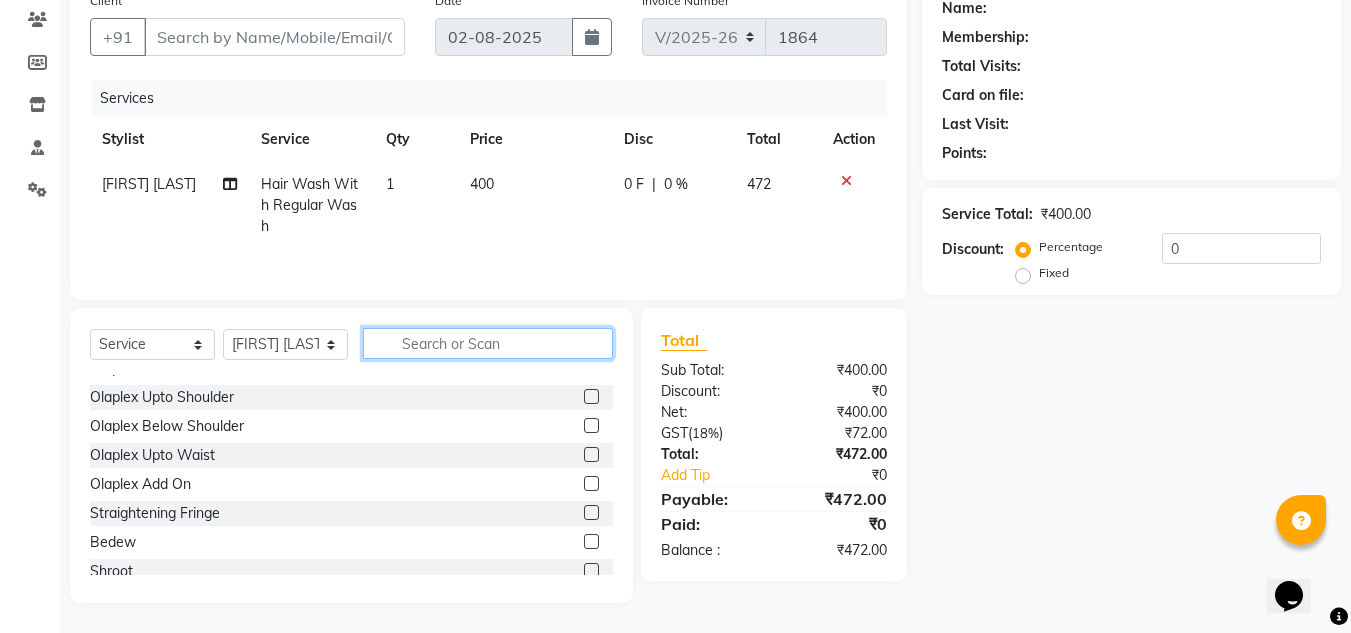 scroll, scrollTop: 686, scrollLeft: 0, axis: vertical 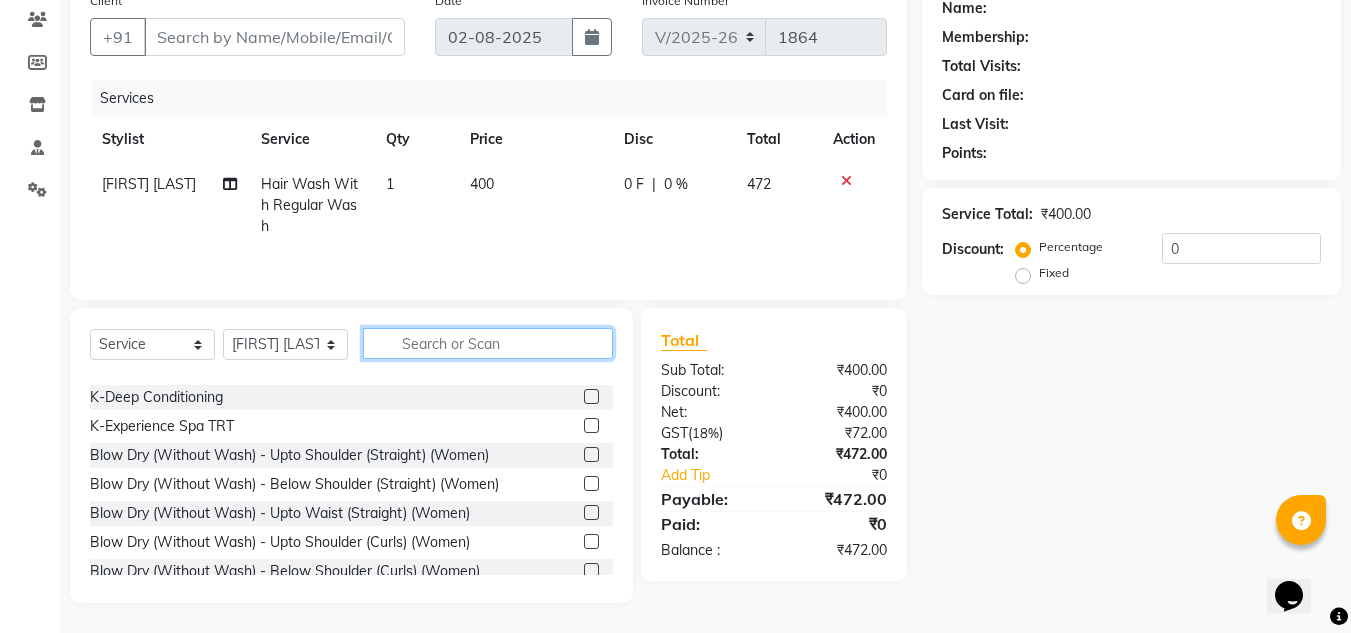type 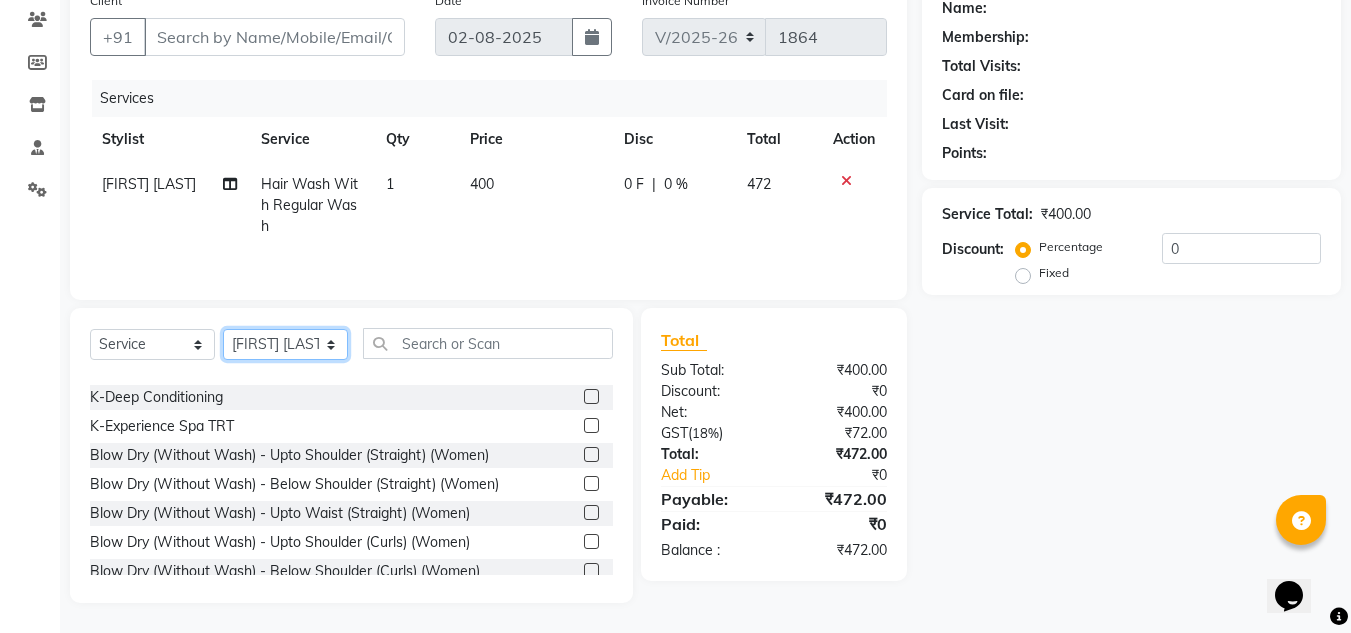 click on "Select Stylist Amandeep Kaur Kalsi Aniket Kadam  Faim Alvi  Front Desk  Muskan Khan  Pooja Kolge Reena Shaukat Ali  Salman Ansari  Shailendra Chauhan  Shekhar Sangle Soniyaa Varma Suchita Mistry" 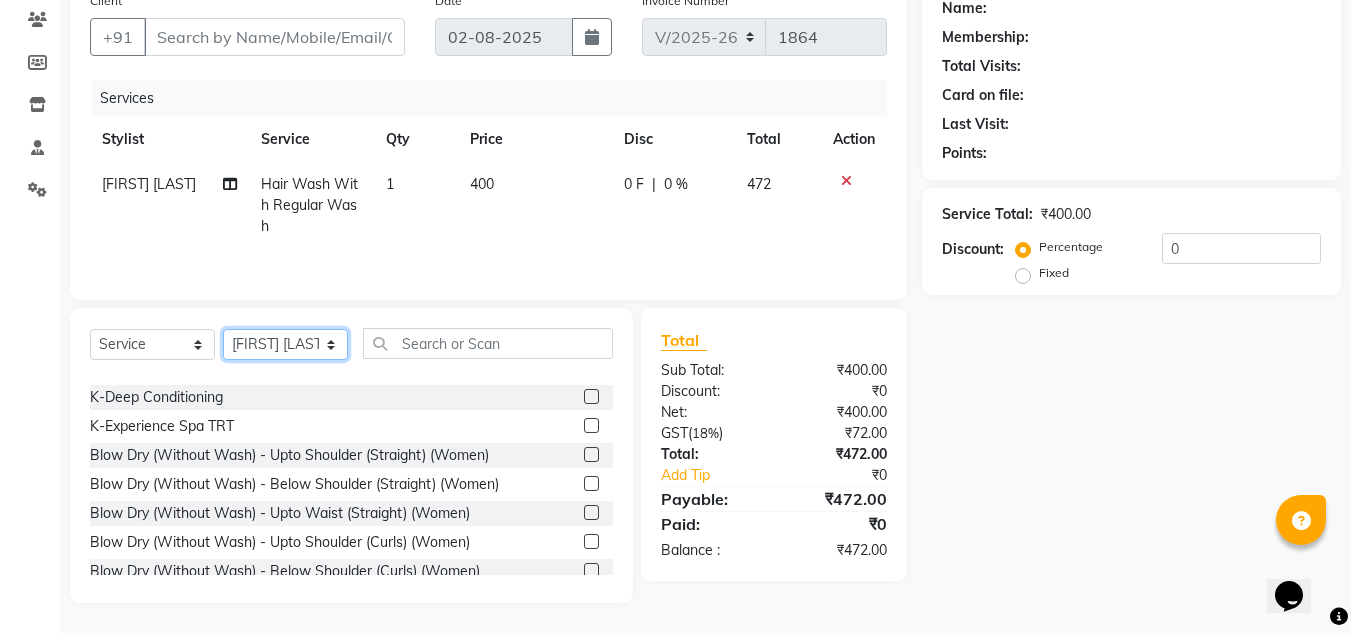 select on "86050" 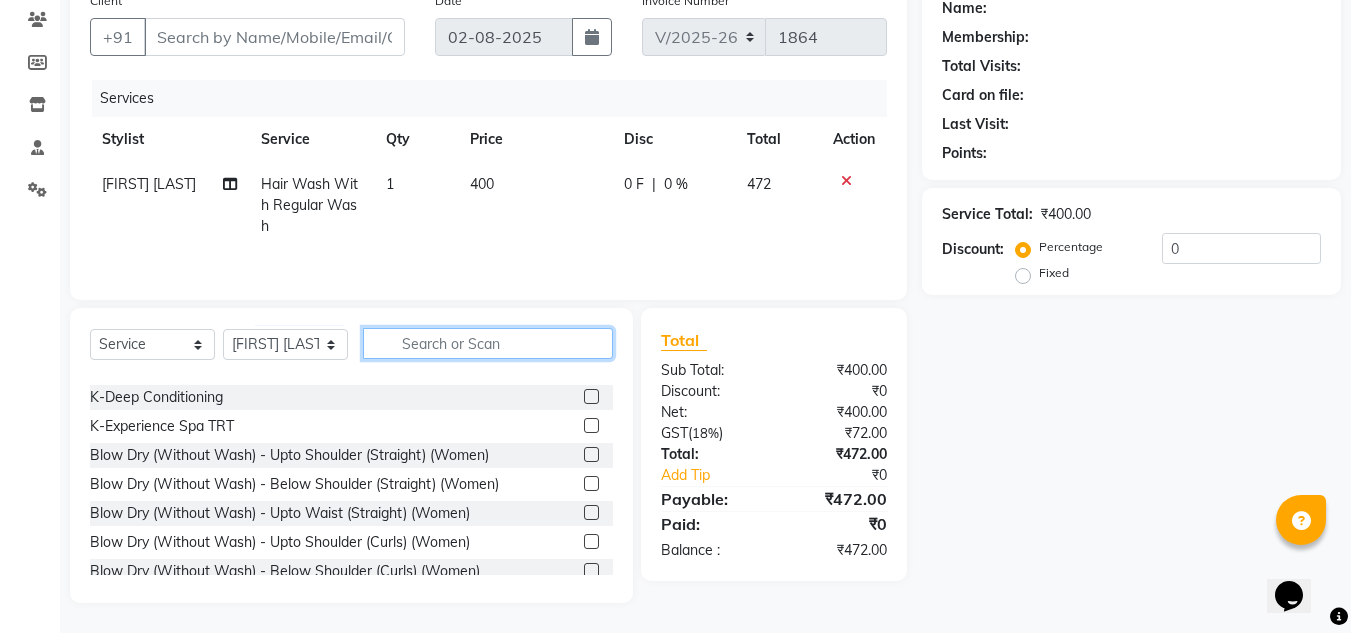 click 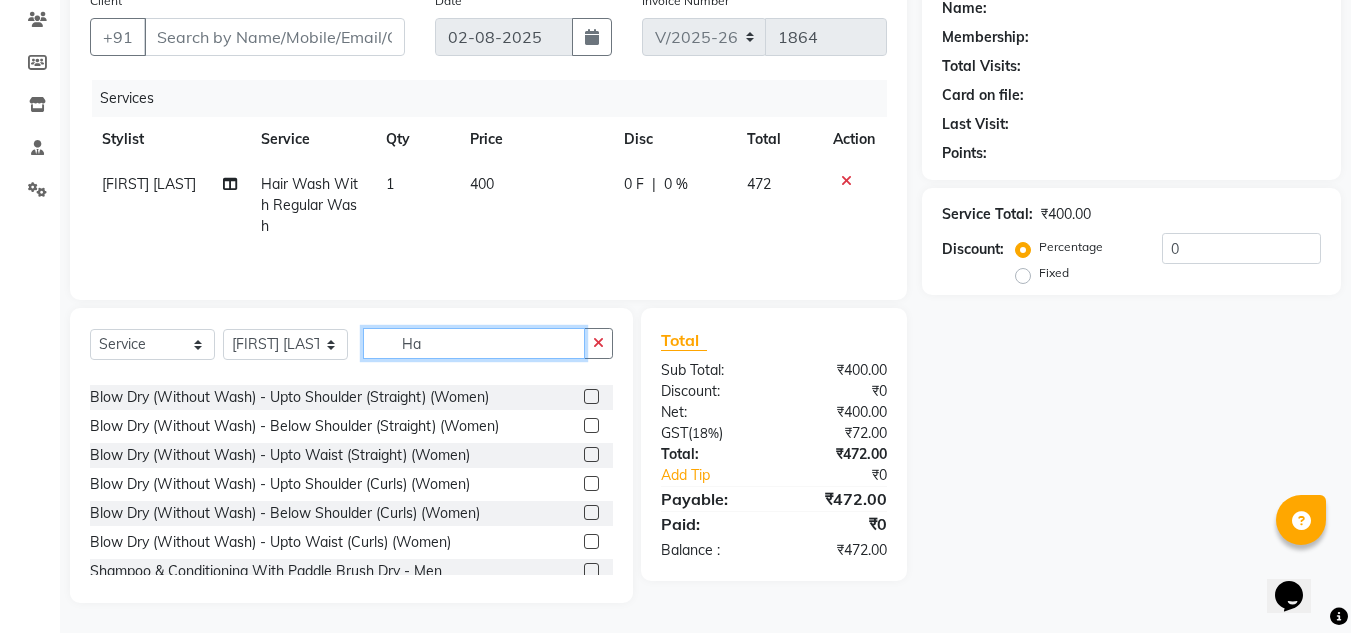 scroll, scrollTop: 19, scrollLeft: 0, axis: vertical 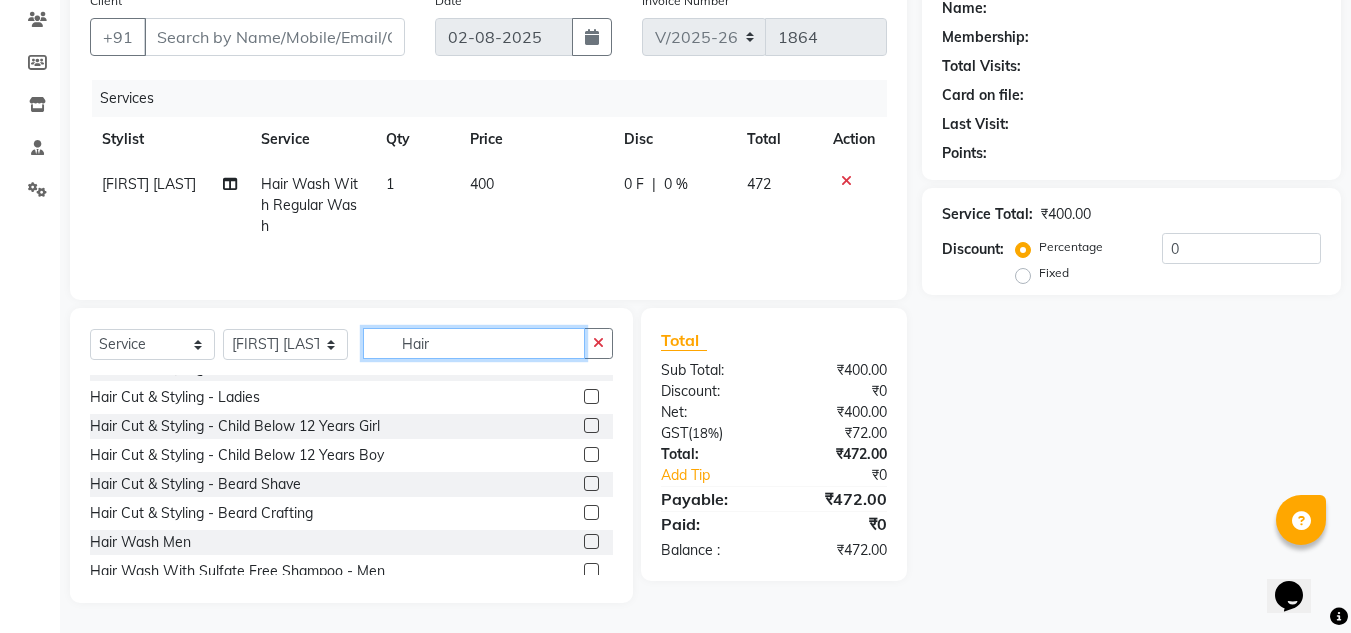 type on "Hair" 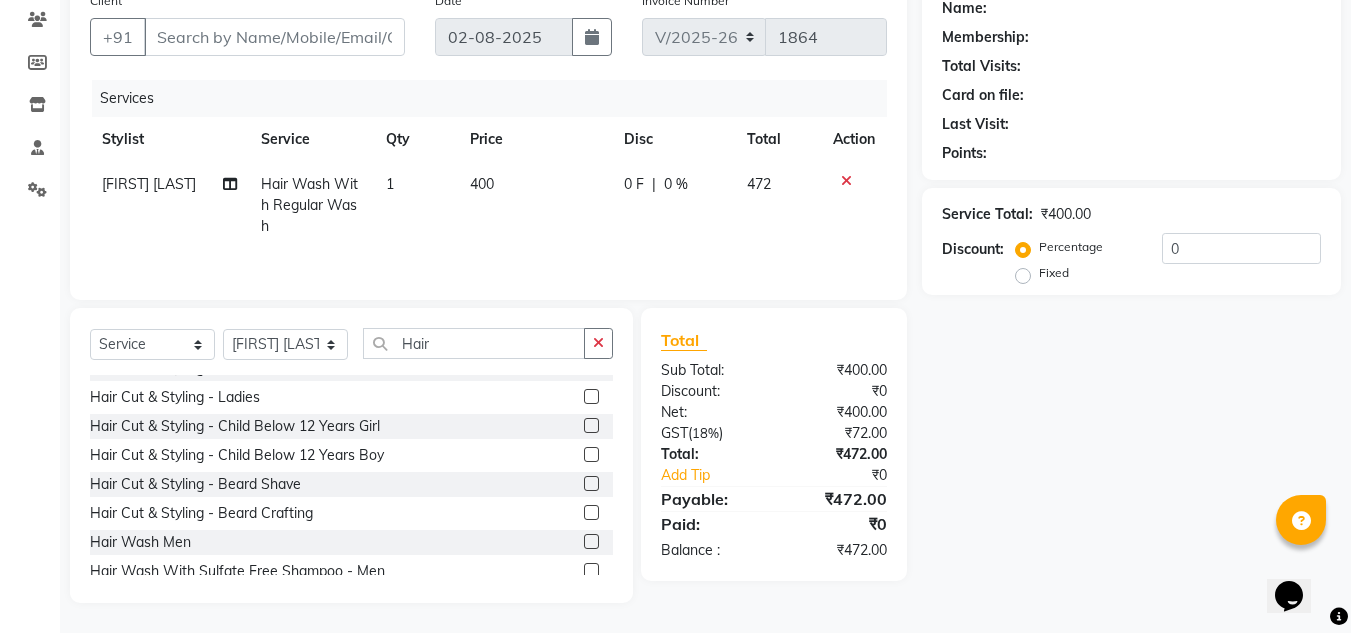 click 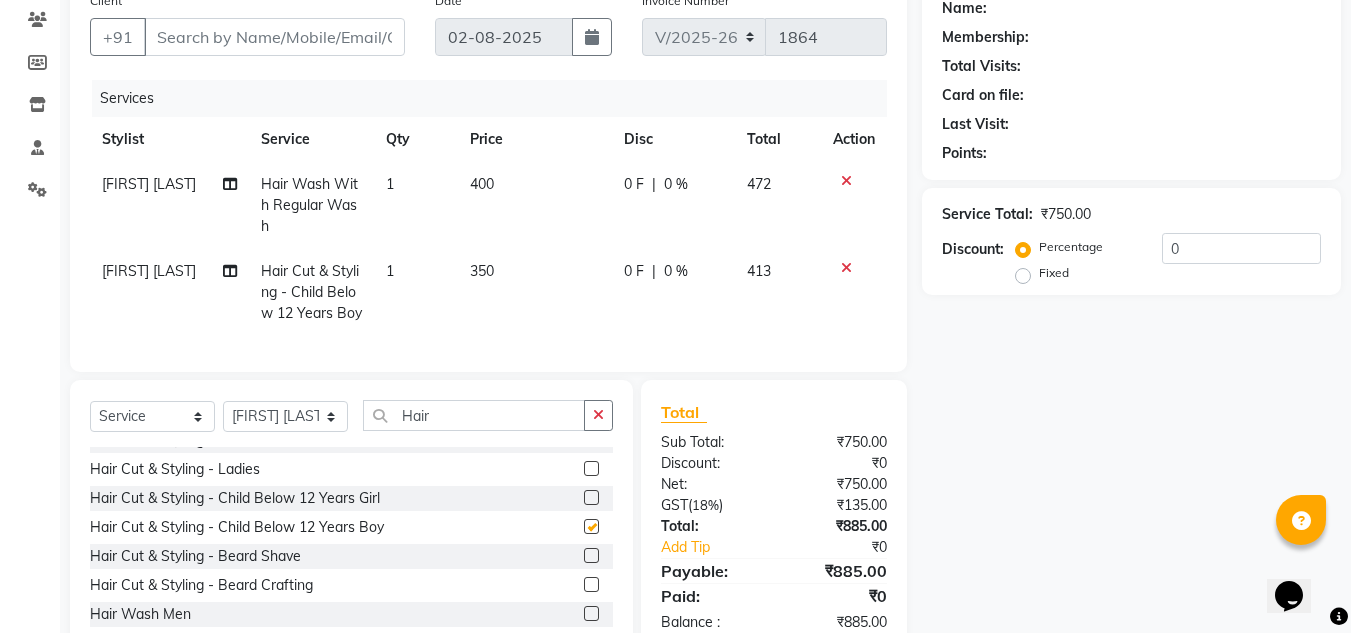 checkbox on "false" 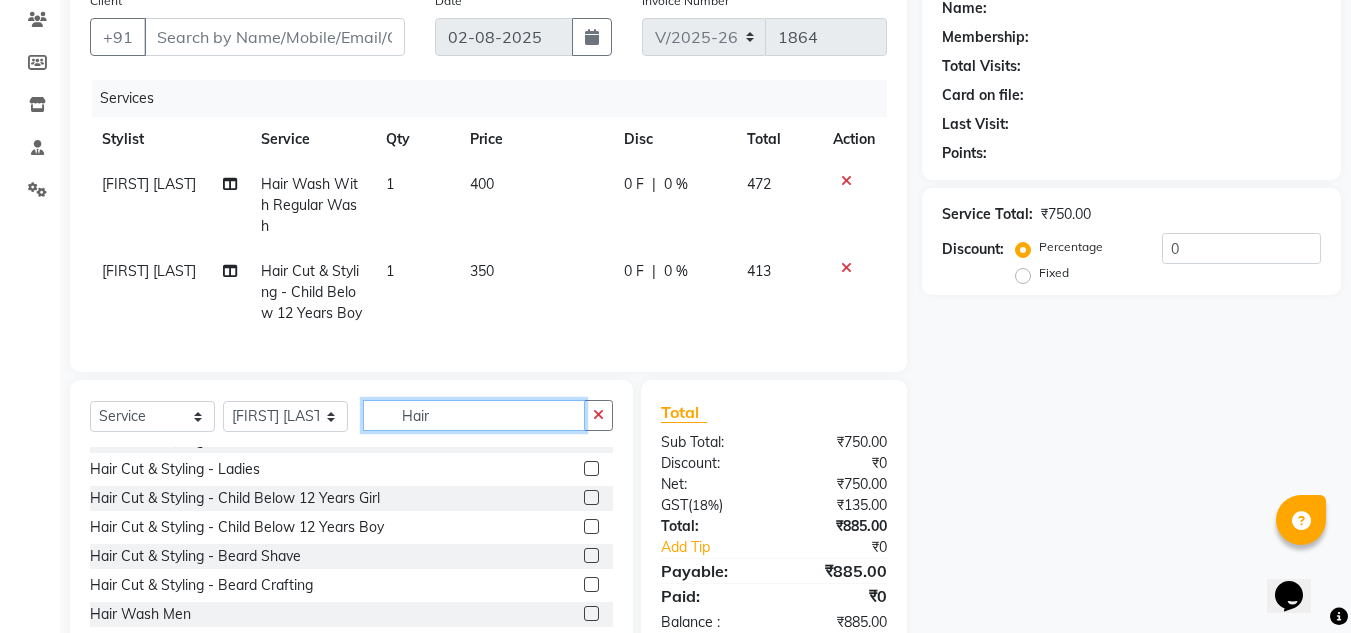 click on "Hair" 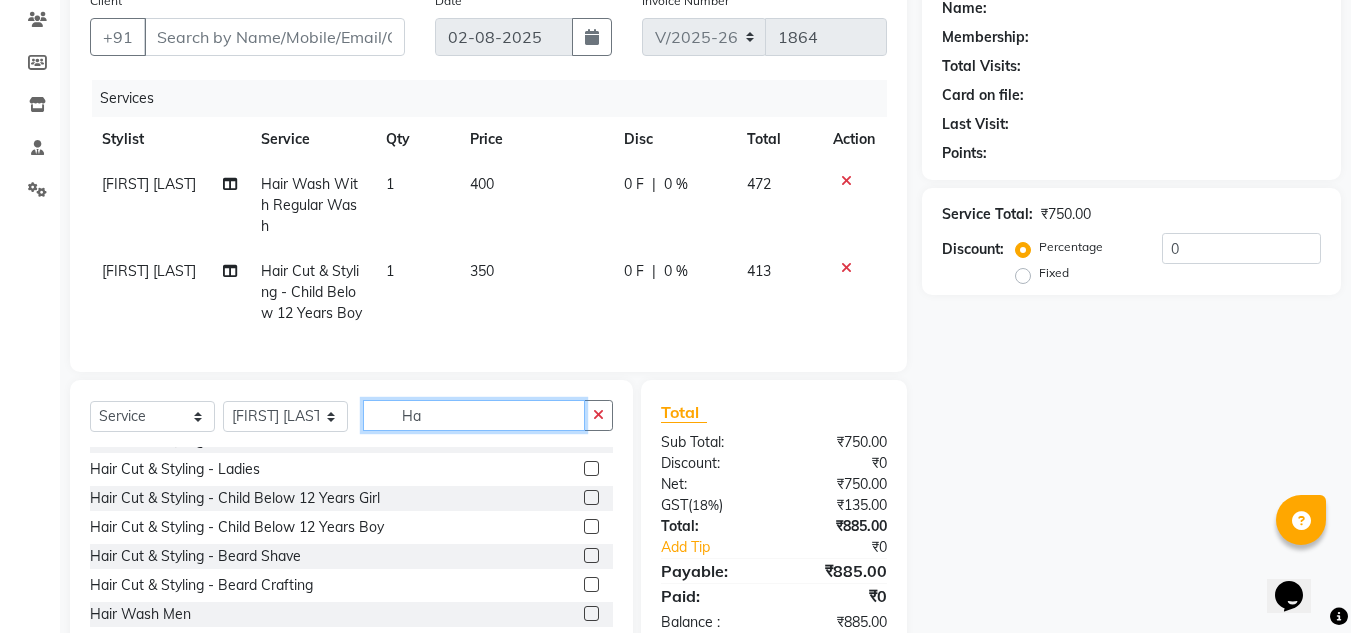 type on "H" 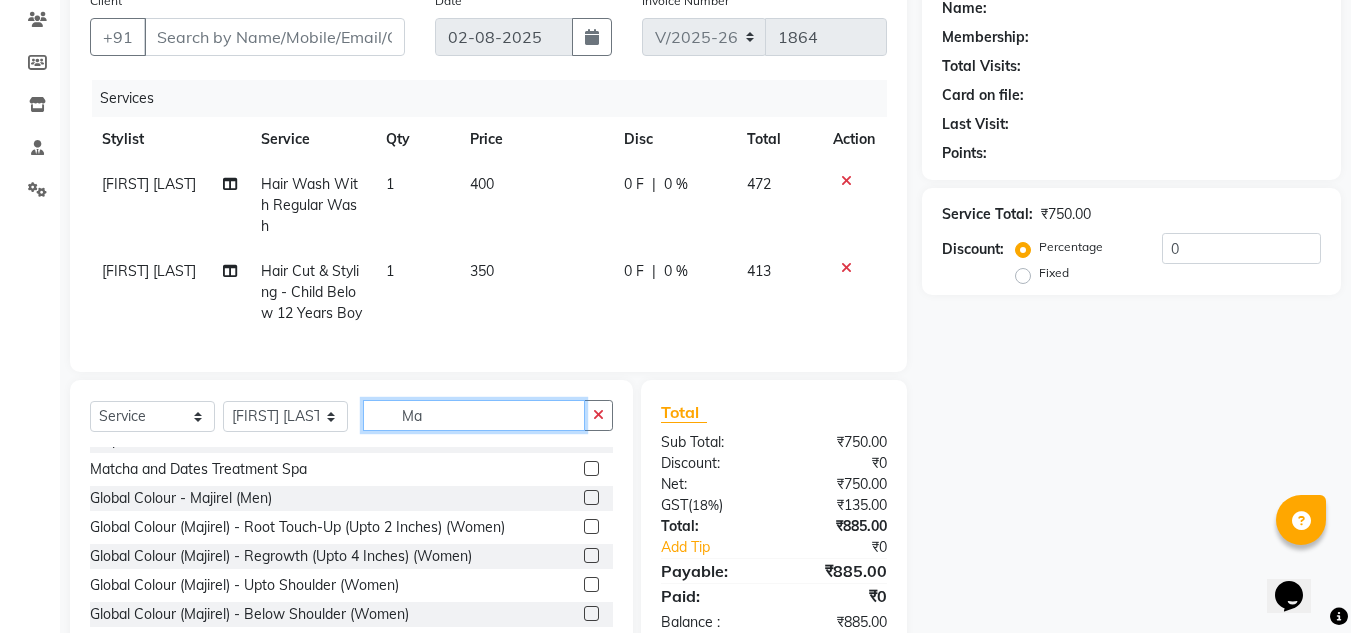 scroll, scrollTop: 0, scrollLeft: 0, axis: both 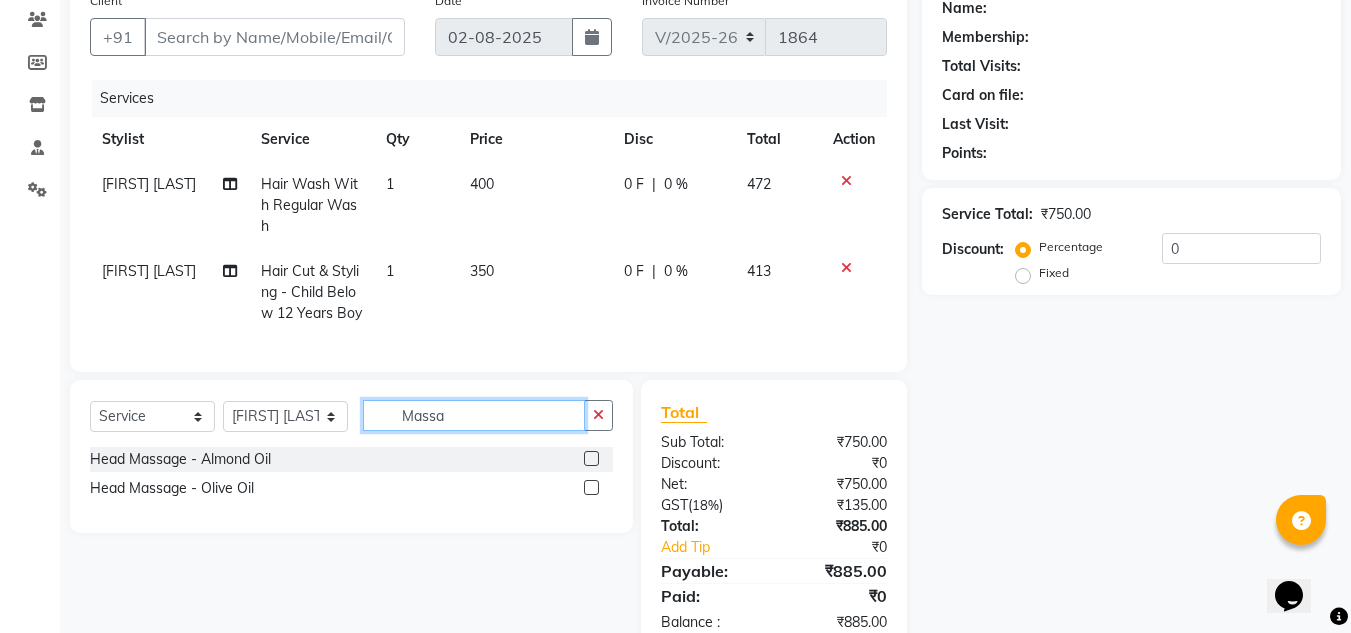 type on "Massa" 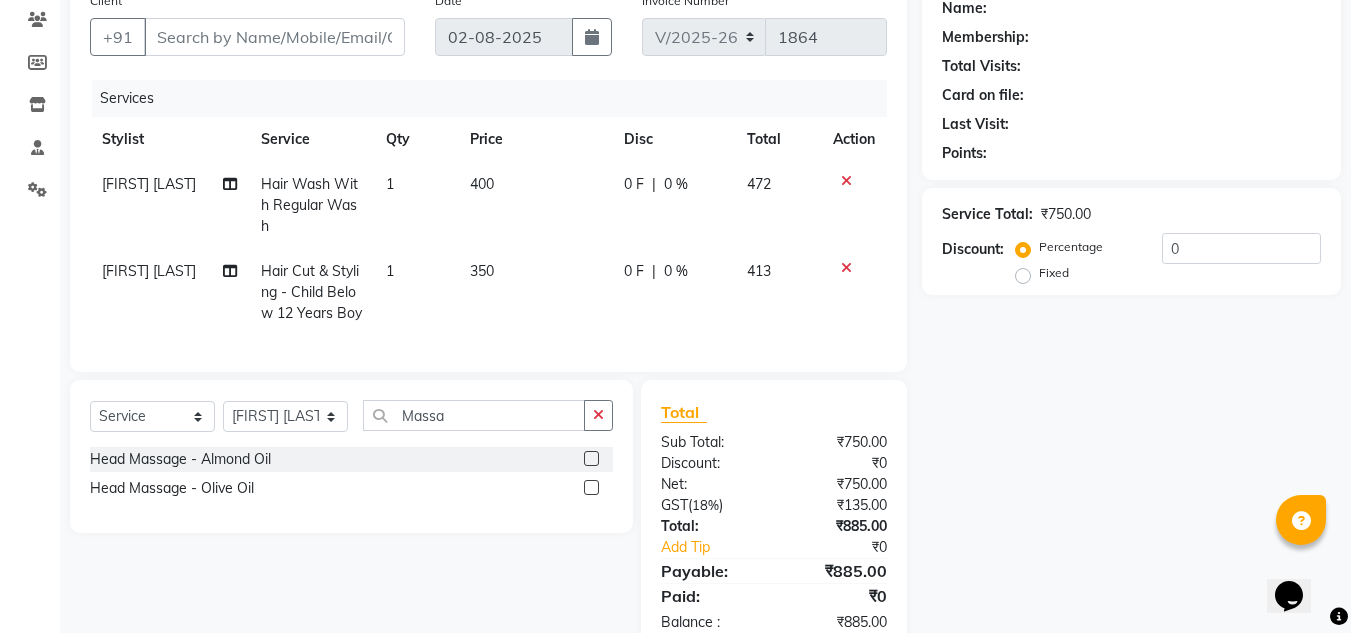 click 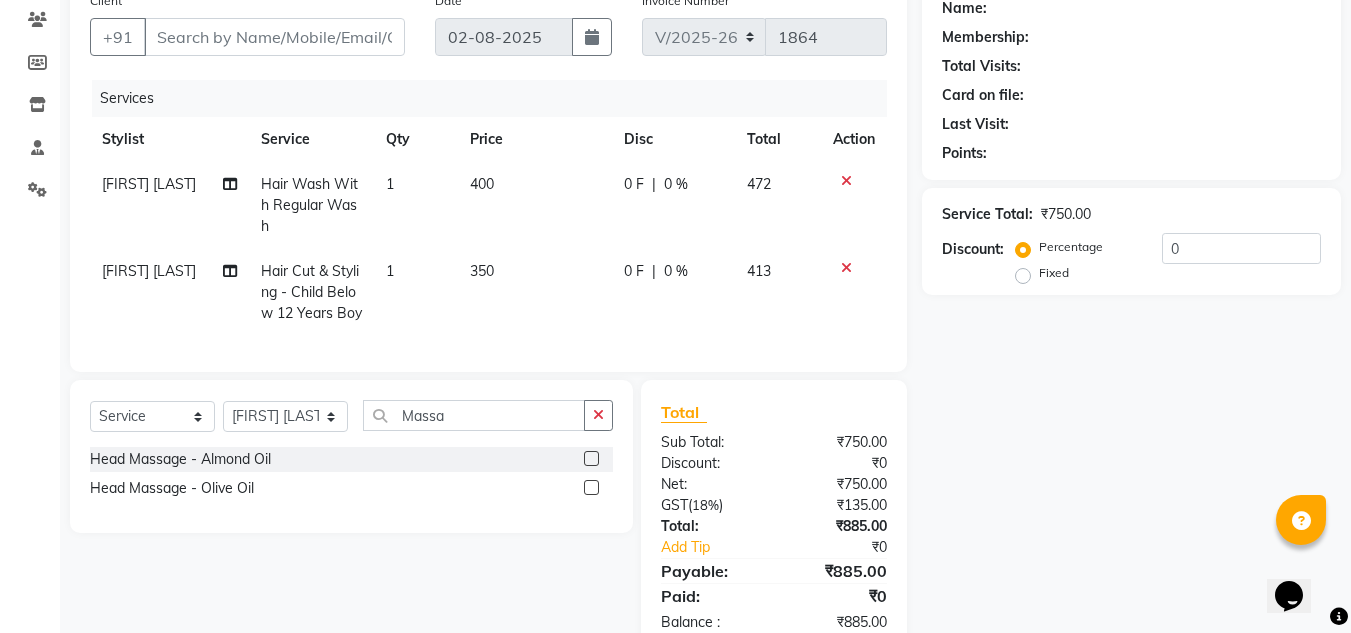 click 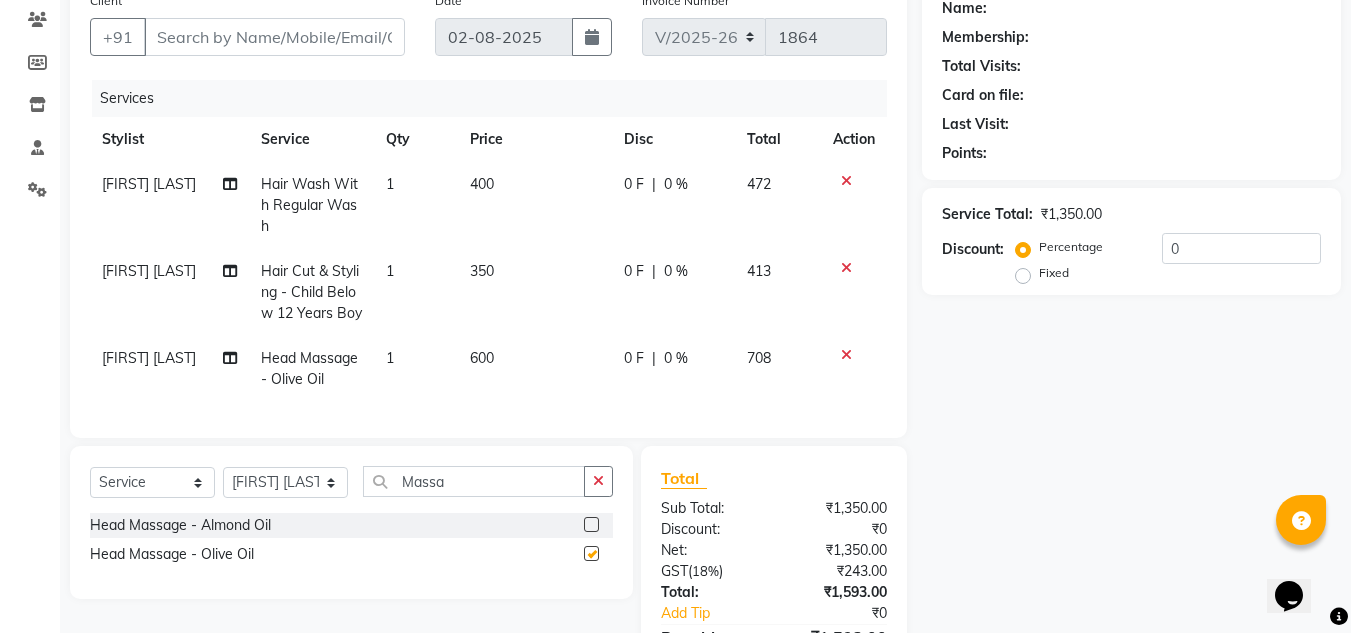 checkbox on "false" 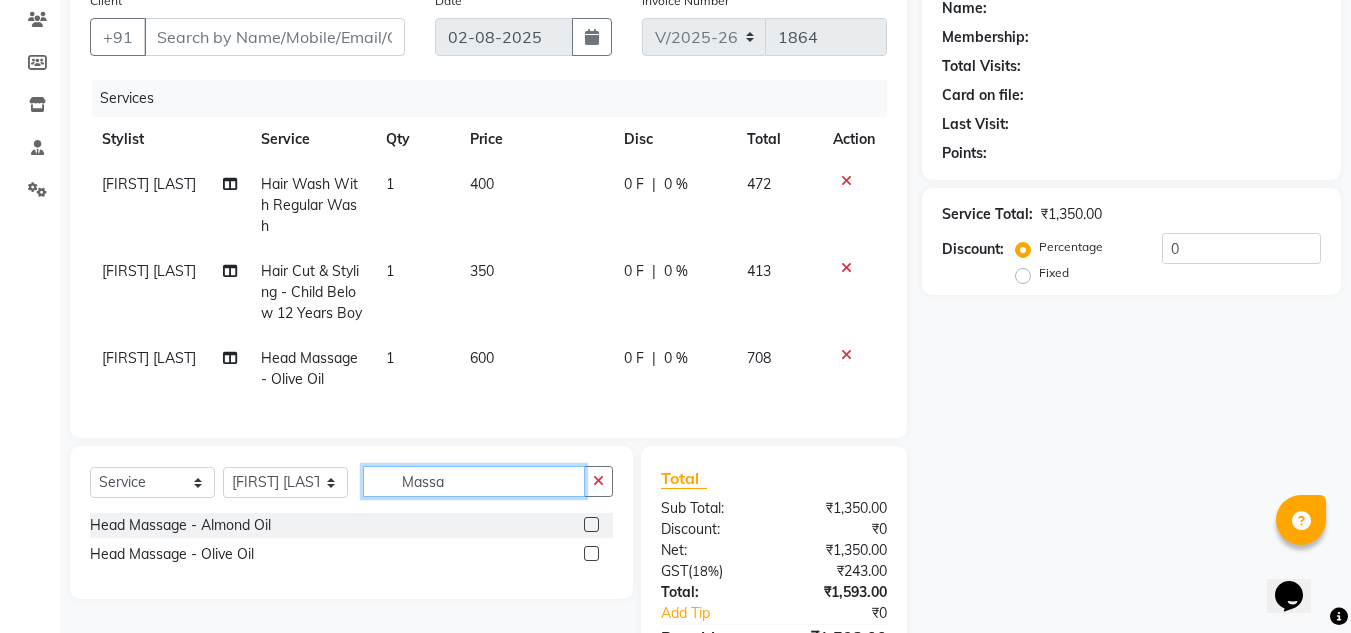 click on "Massa" 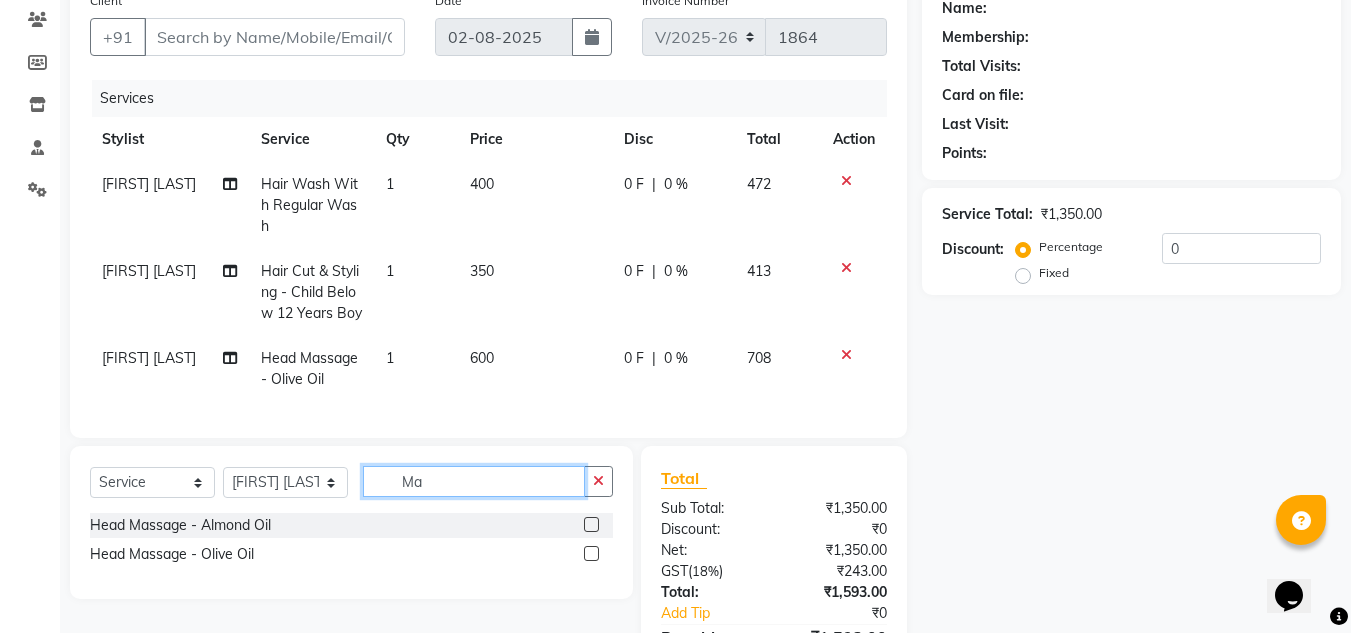 type on "M" 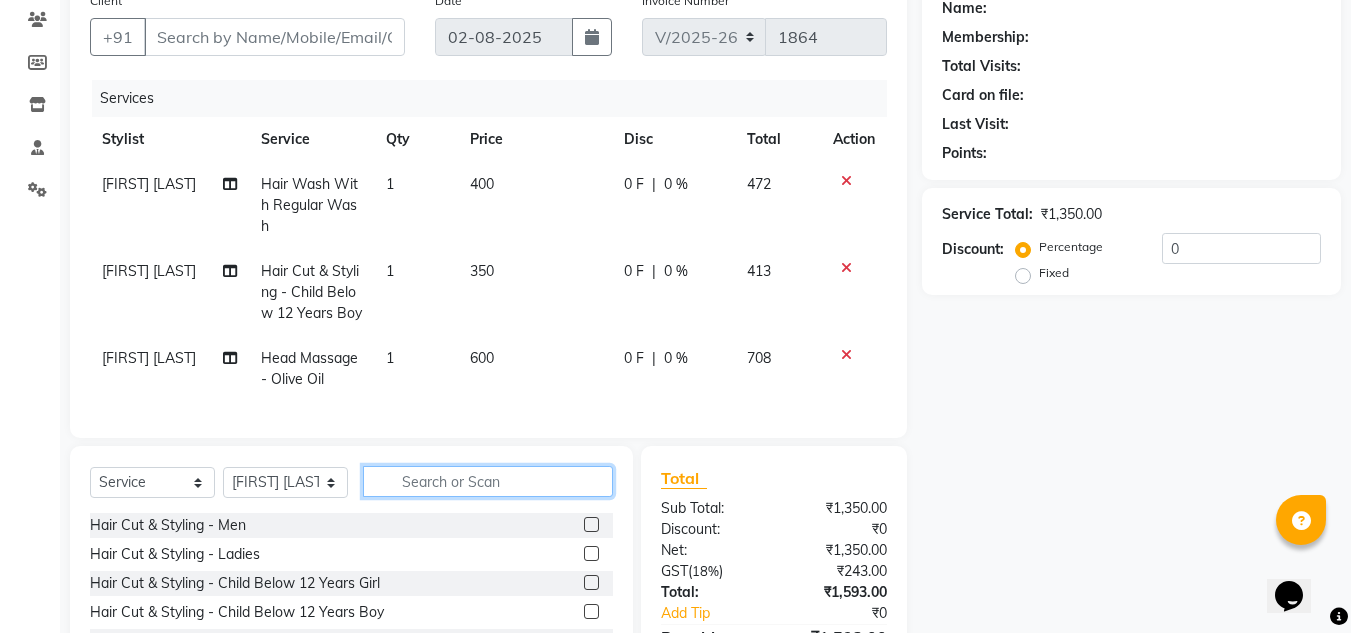type 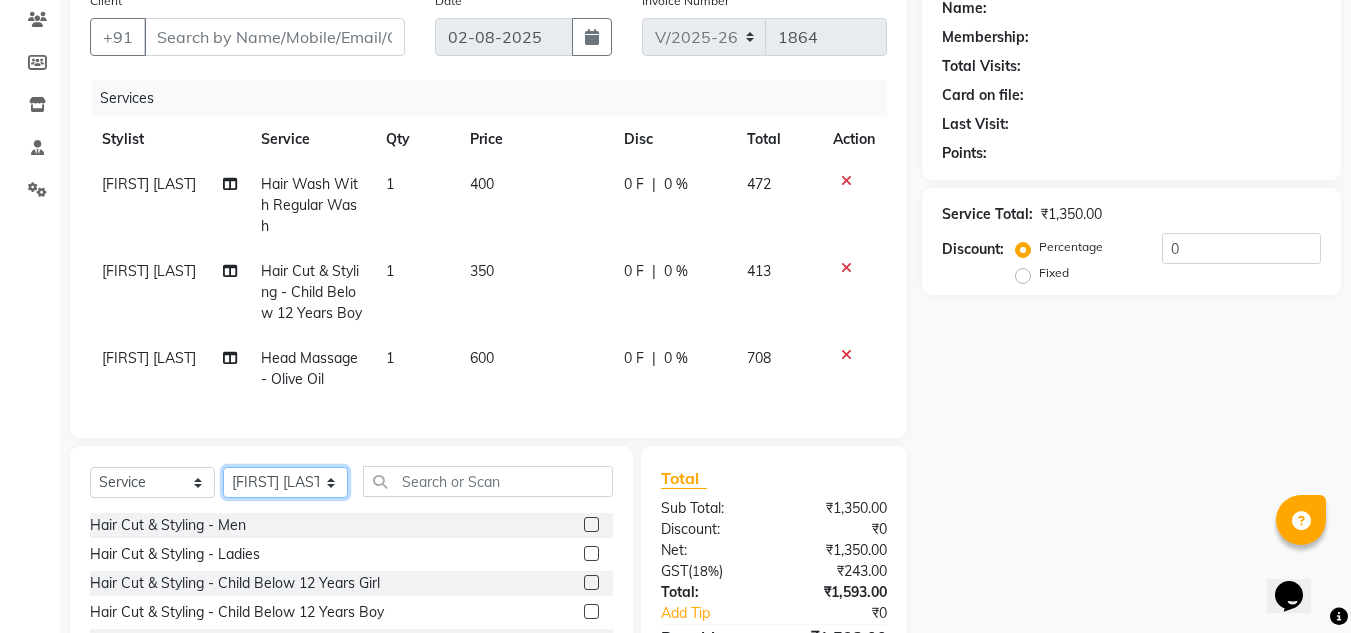 click on "Select Stylist Amandeep Kaur Kalsi Aniket Kadam  Faim Alvi  Front Desk  Muskan Khan  Pooja Kolge Reena Shaukat Ali  Salman Ansari  Shailendra Chauhan  Shekhar Sangle Soniyaa Varma Suchita Mistry" 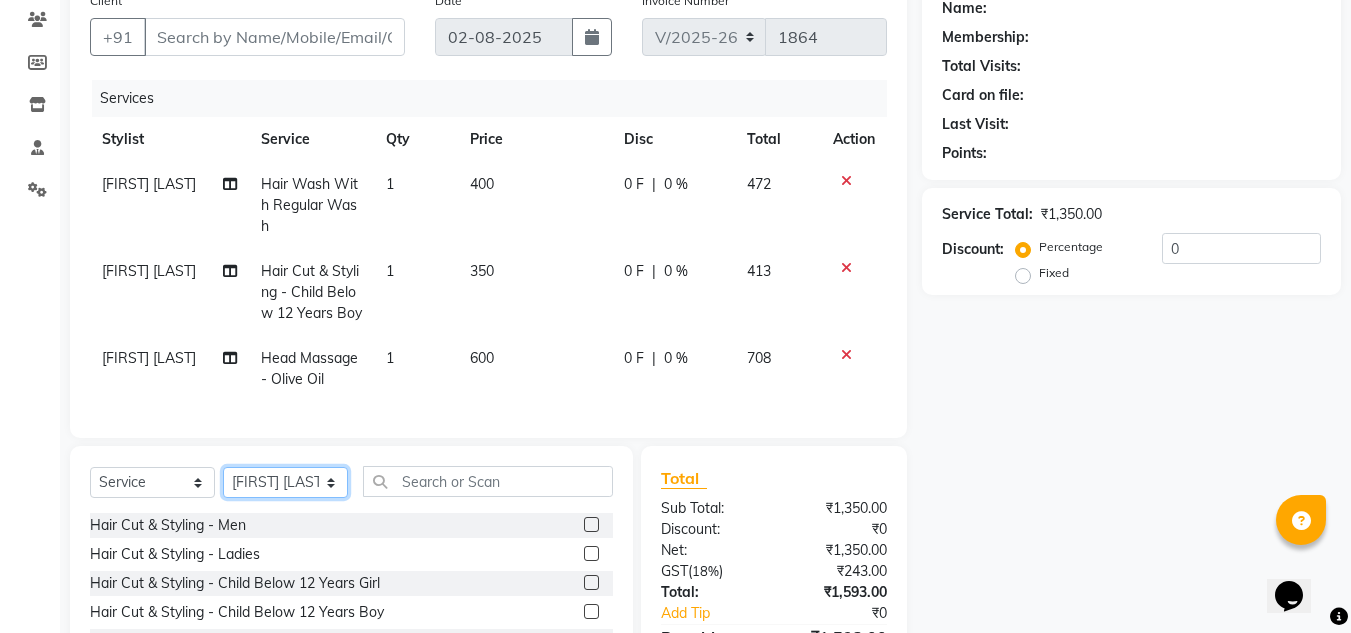 select on "85590" 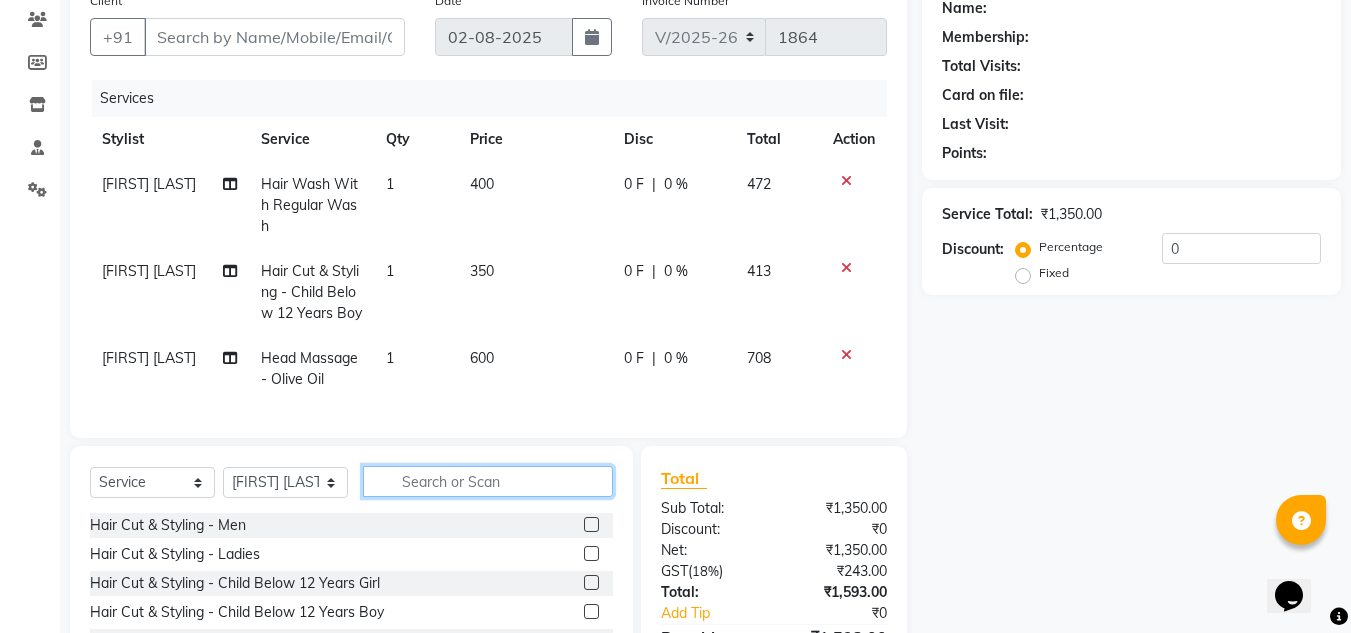 click 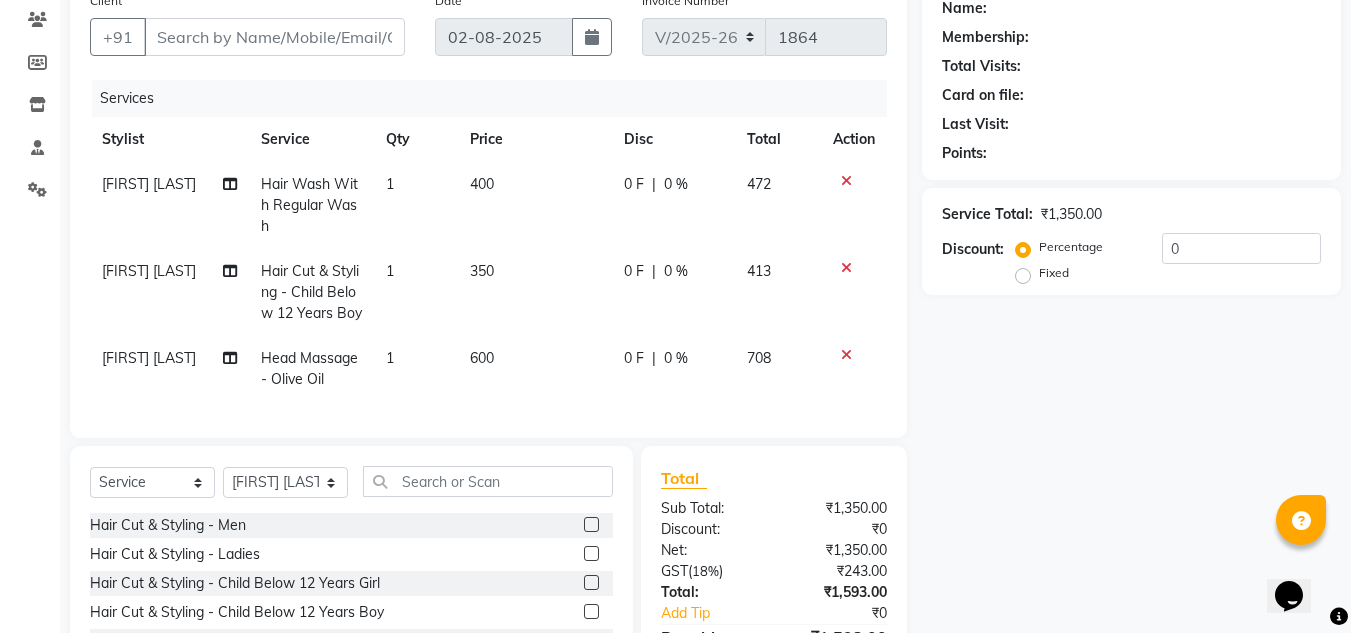 click 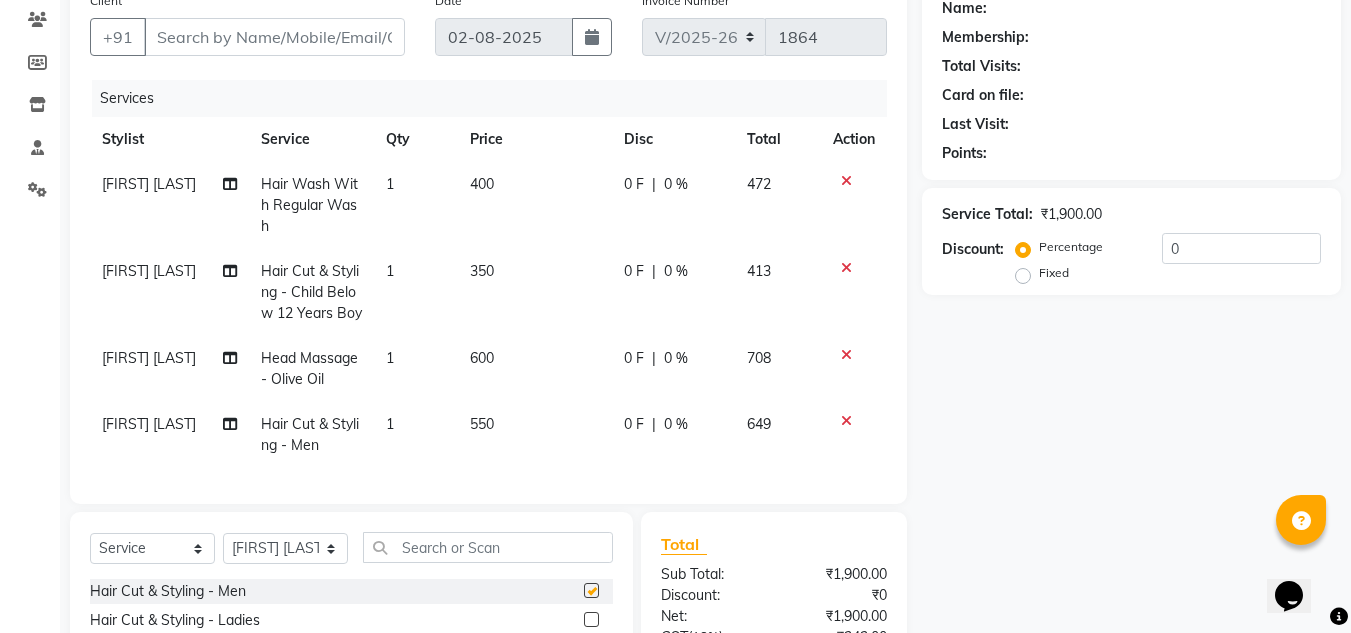 checkbox on "false" 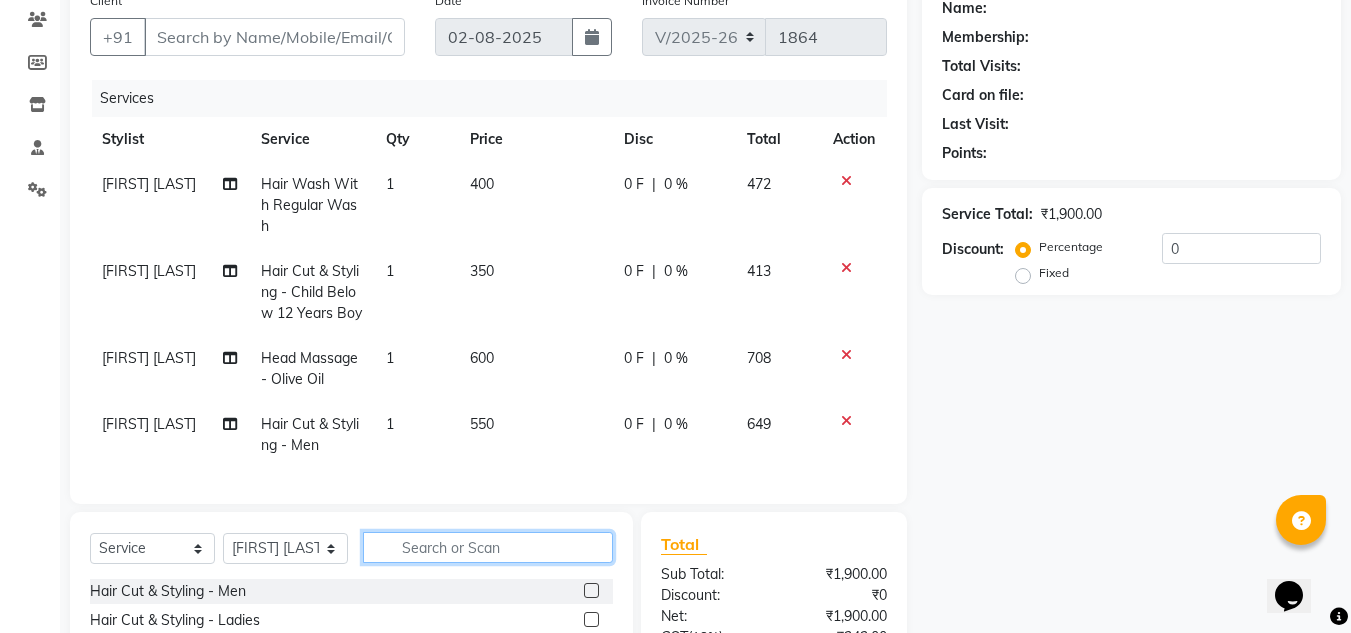 click 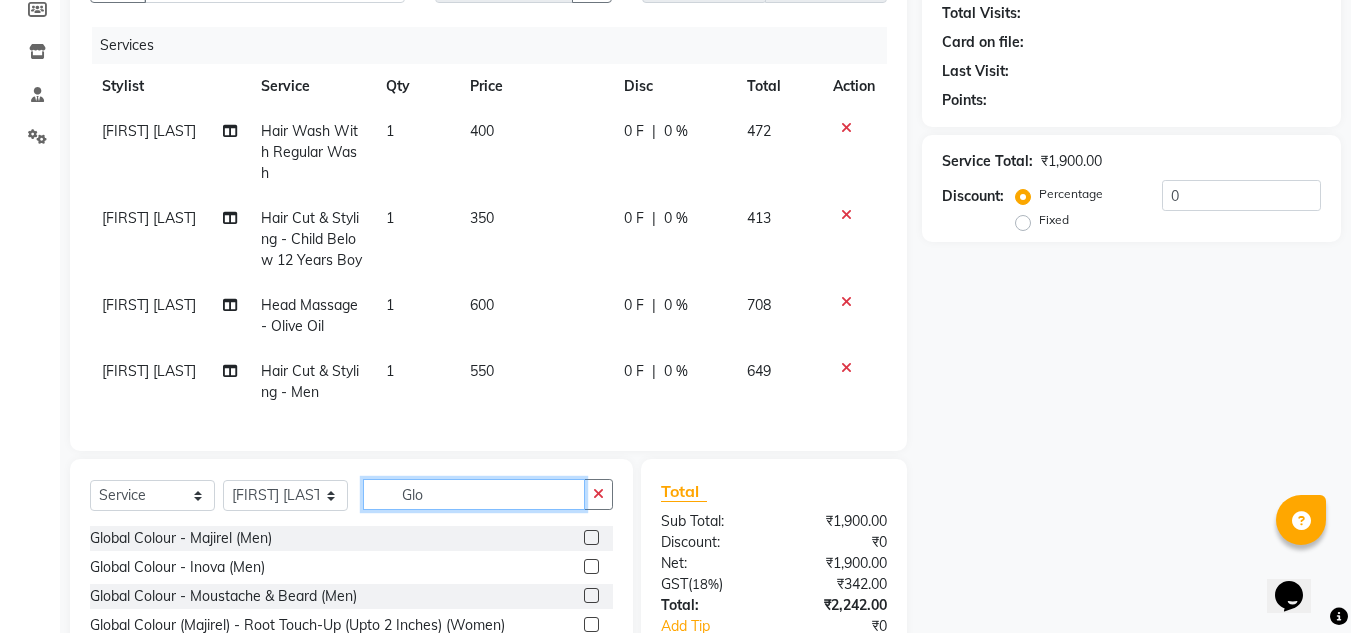 scroll, scrollTop: 268, scrollLeft: 0, axis: vertical 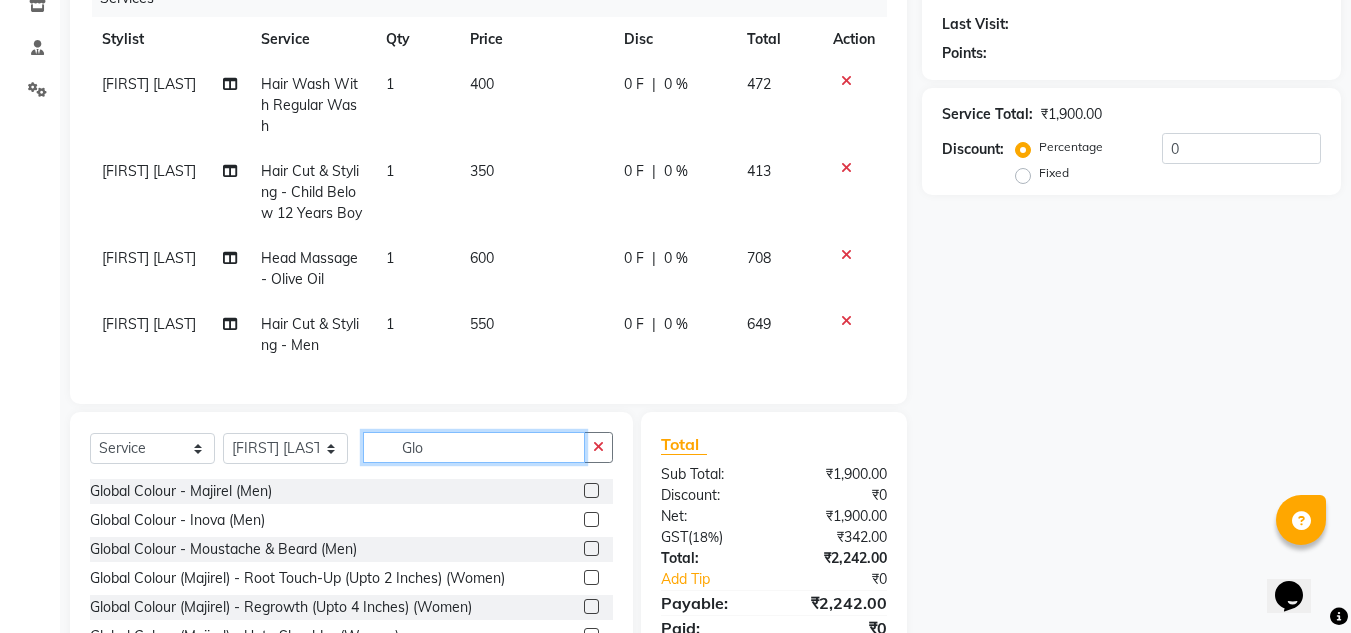 type on "Glo" 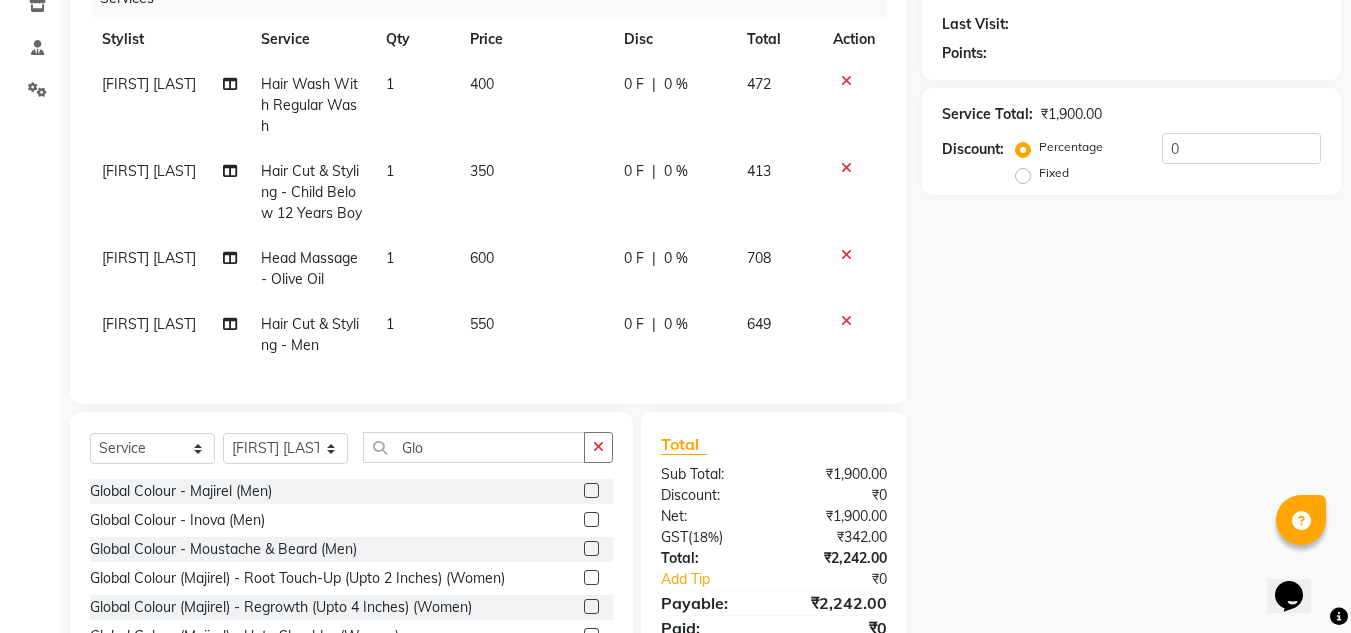 click 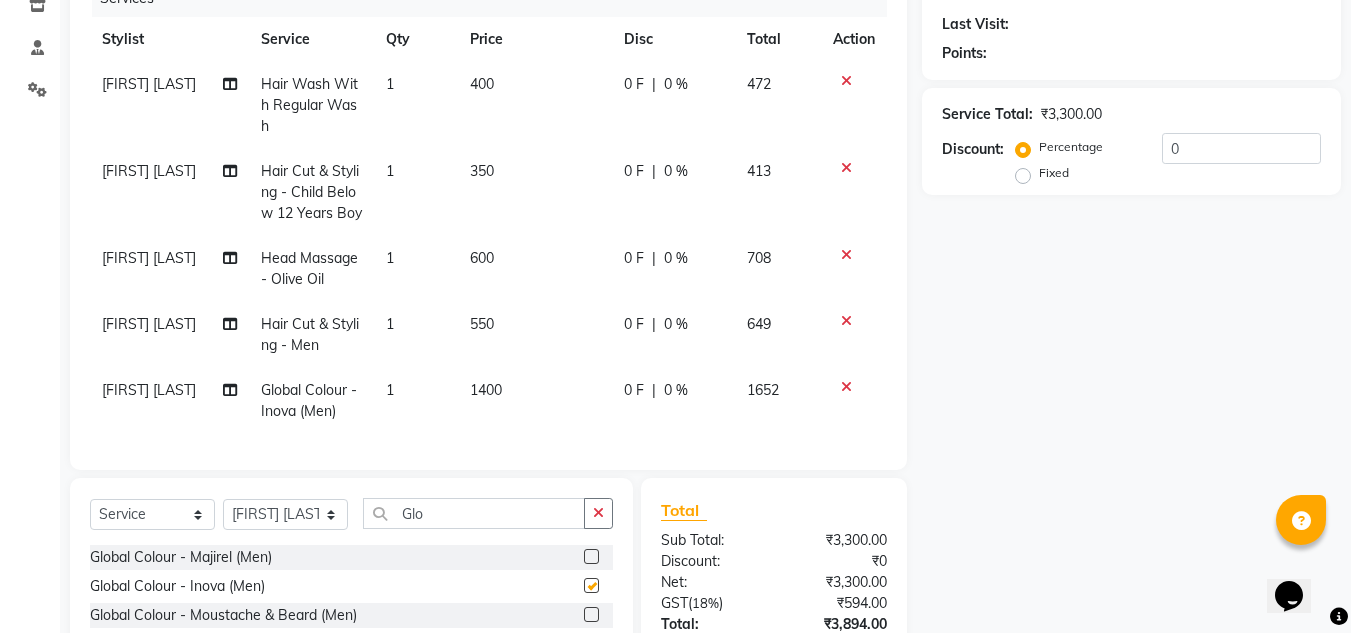 checkbox on "false" 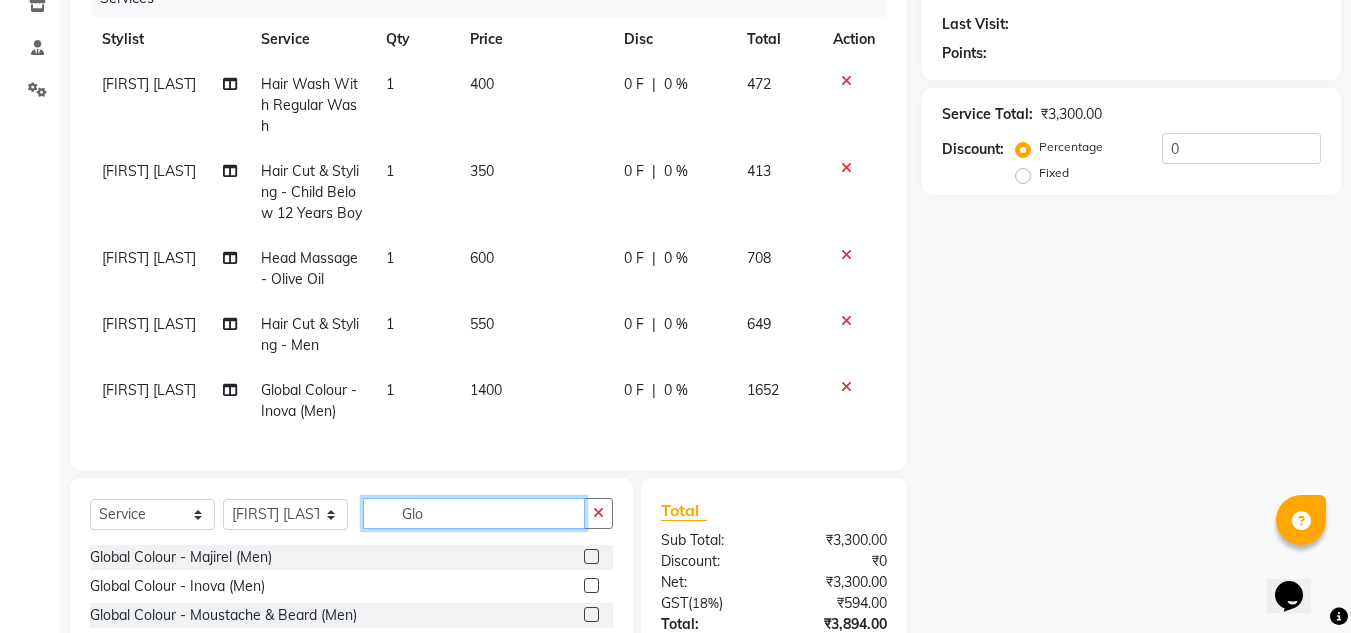 click on "Glo" 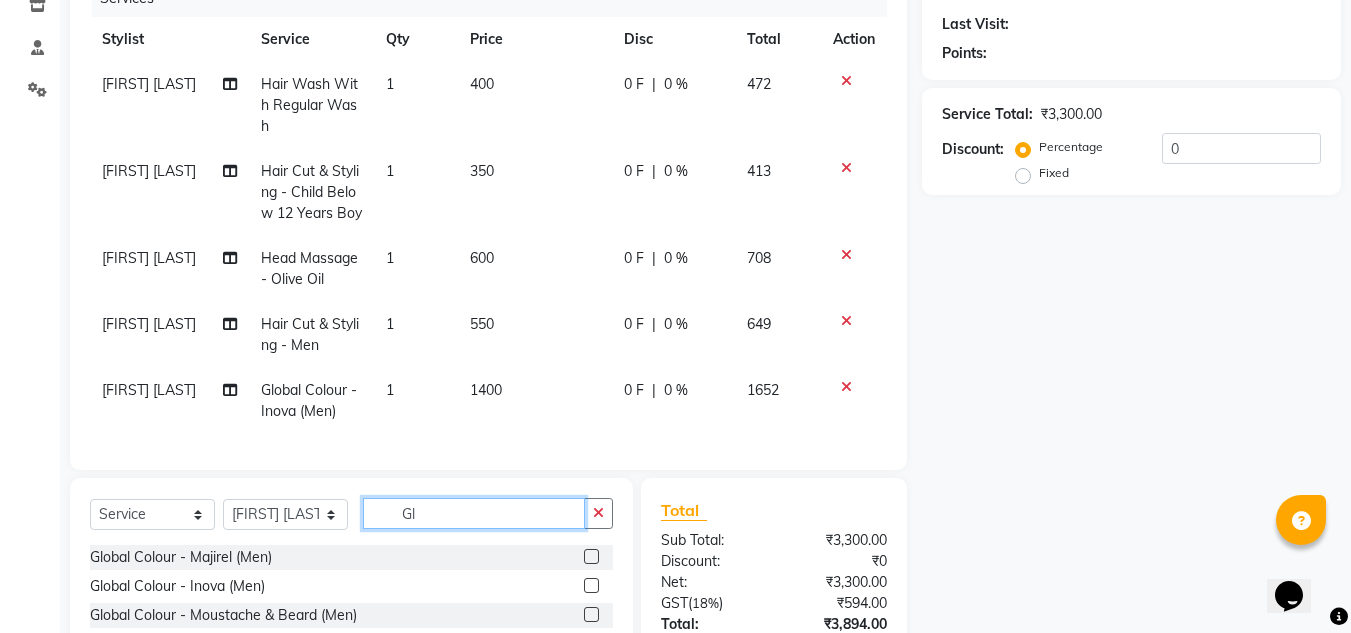 type on "G" 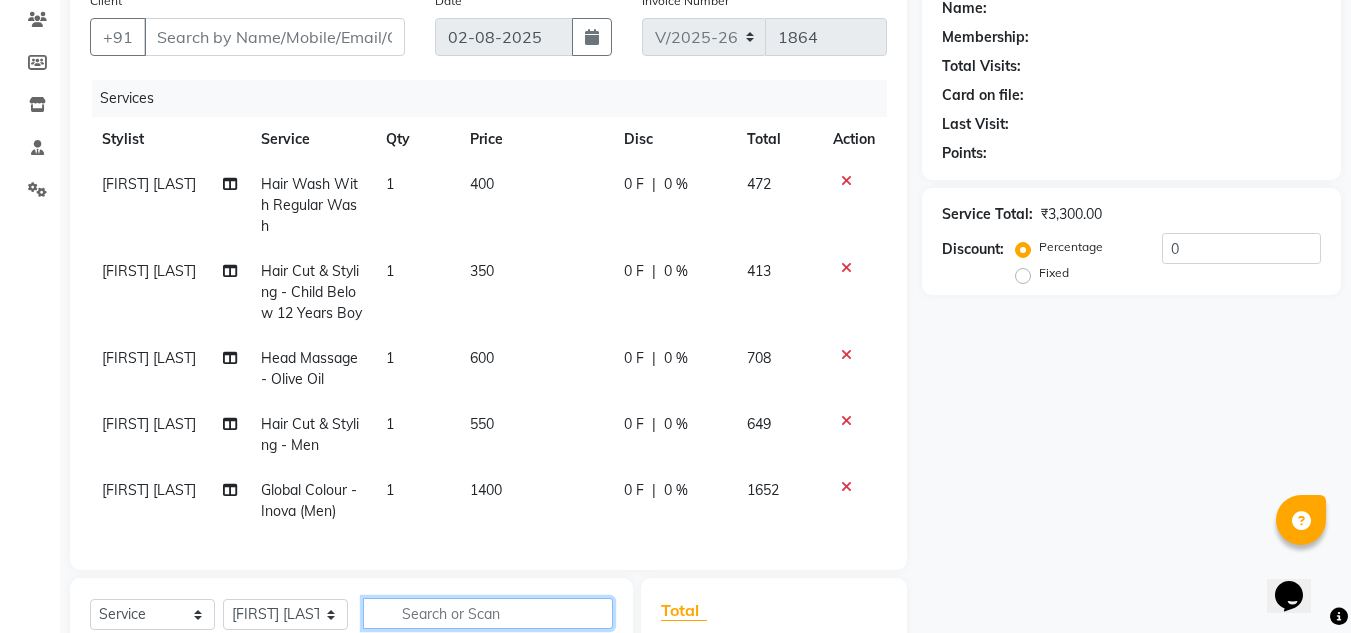 scroll, scrollTop: 0, scrollLeft: 0, axis: both 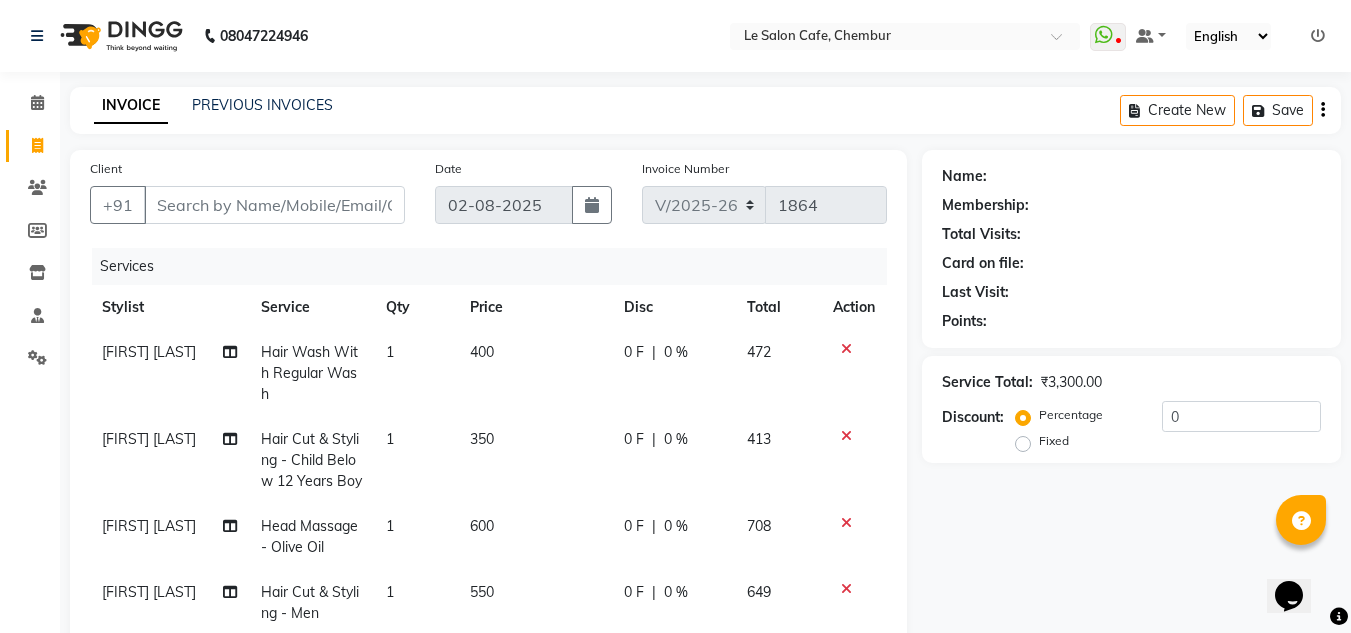 type 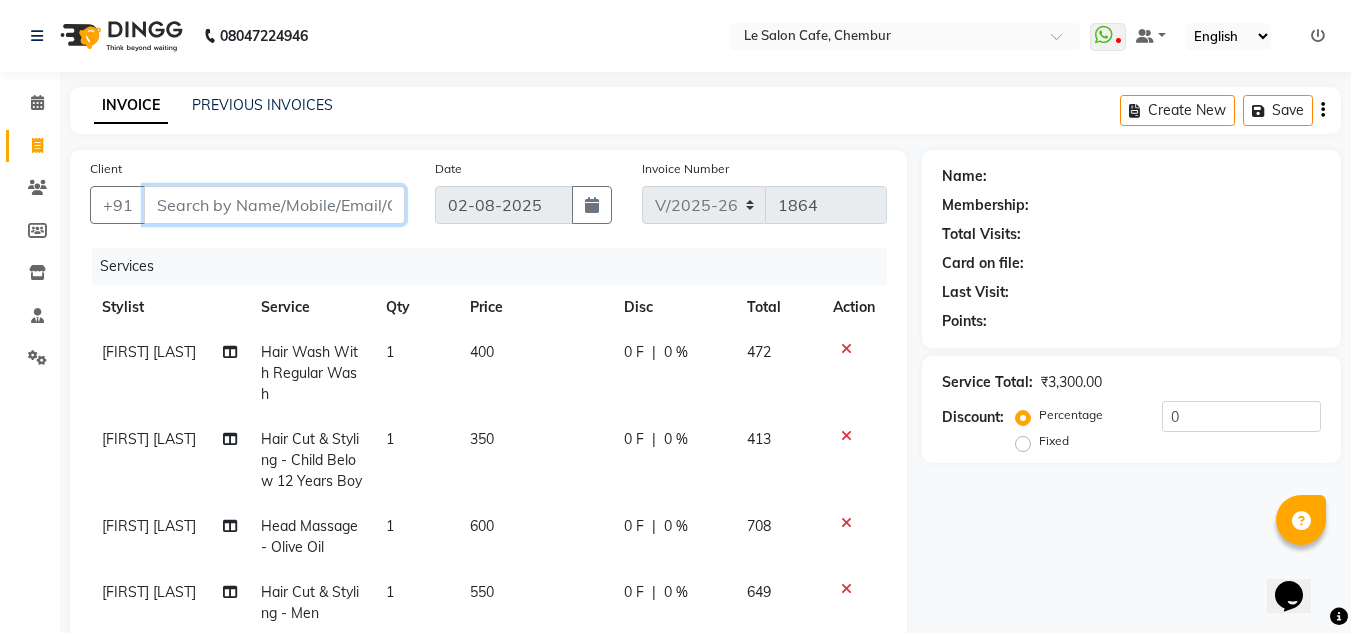 click on "Client" at bounding box center [274, 205] 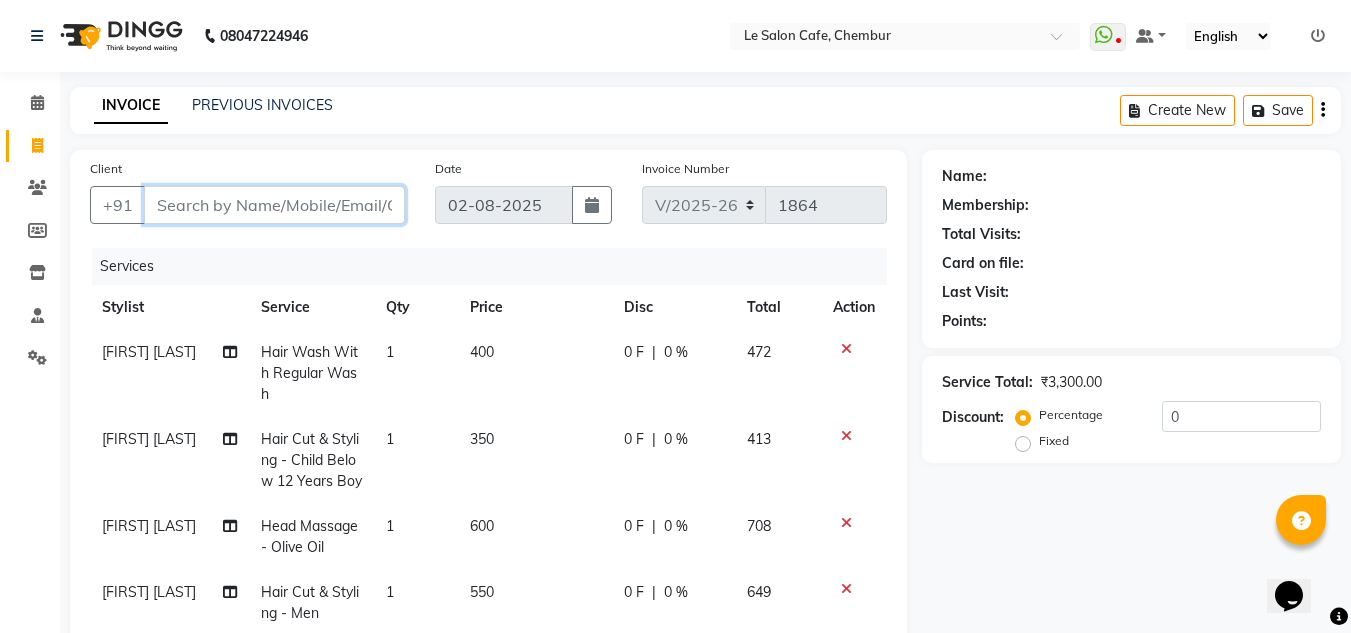 click on "Client" at bounding box center [274, 205] 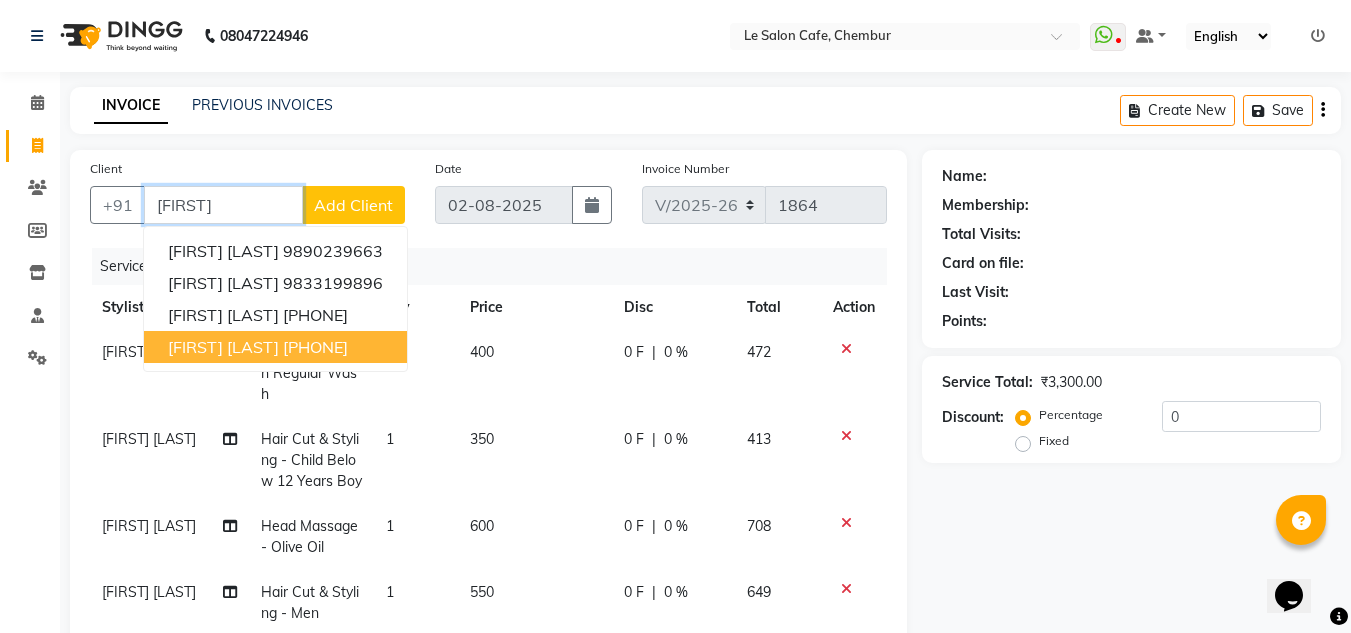 click on "Liyakat Sir" at bounding box center [223, 347] 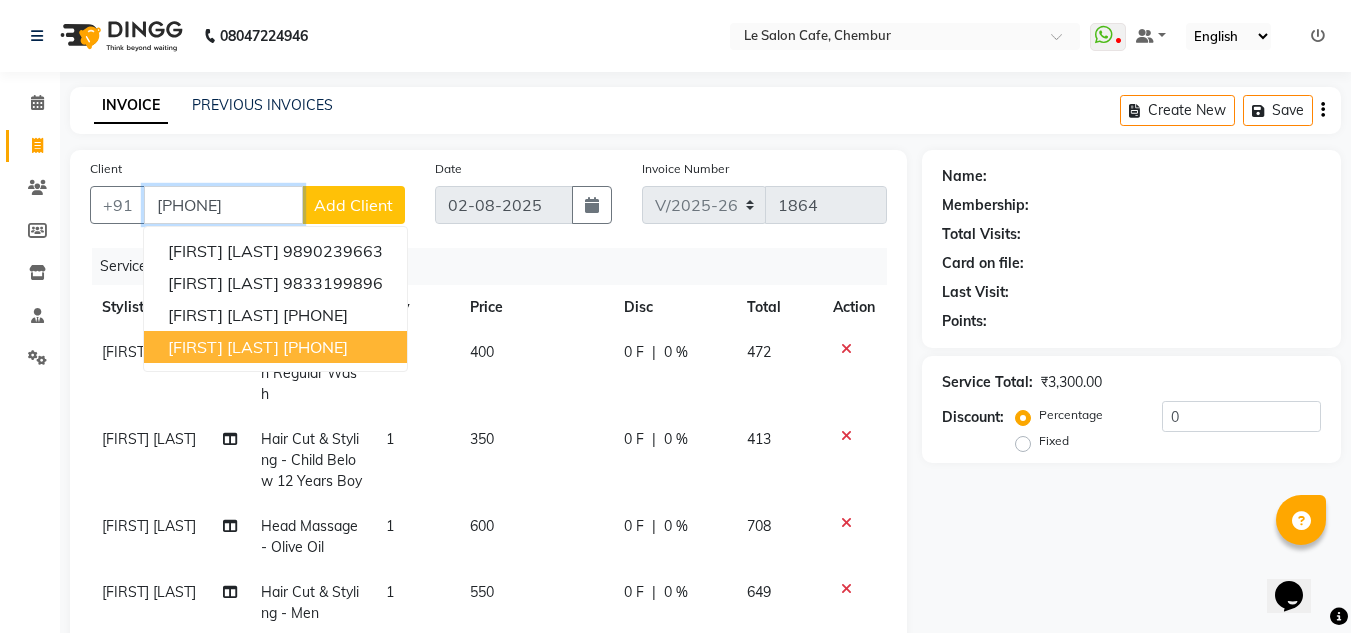 type on "7599100810" 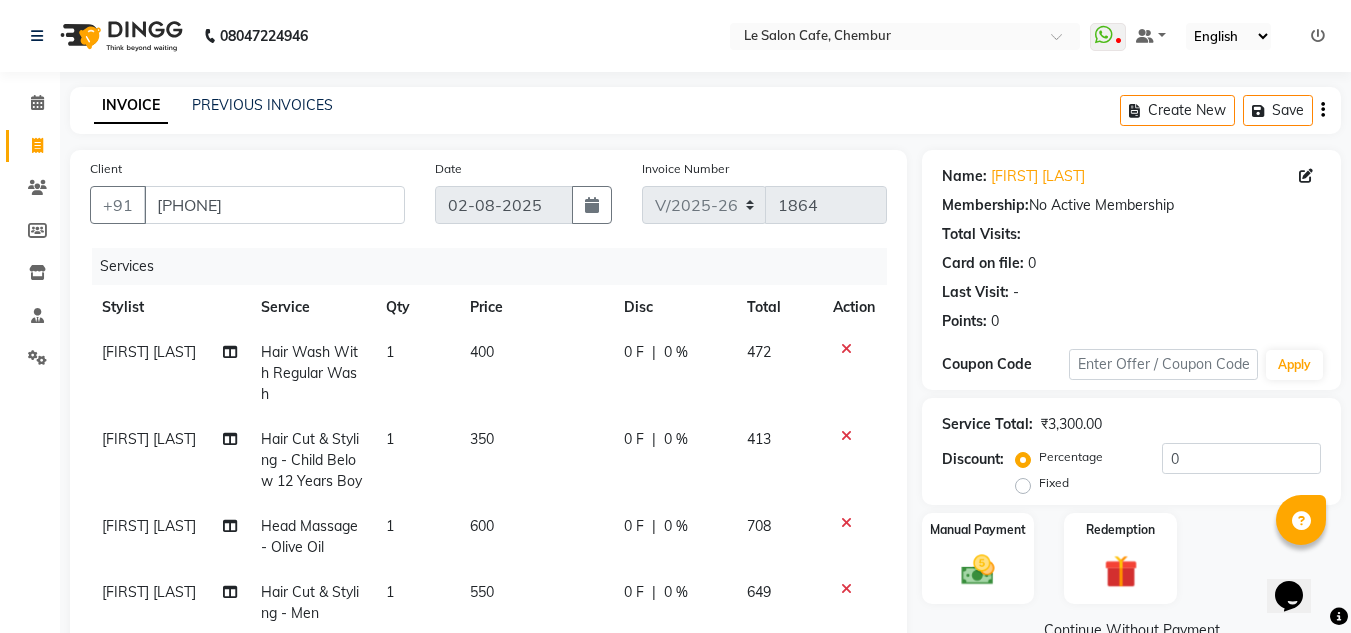 scroll, scrollTop: 6, scrollLeft: 0, axis: vertical 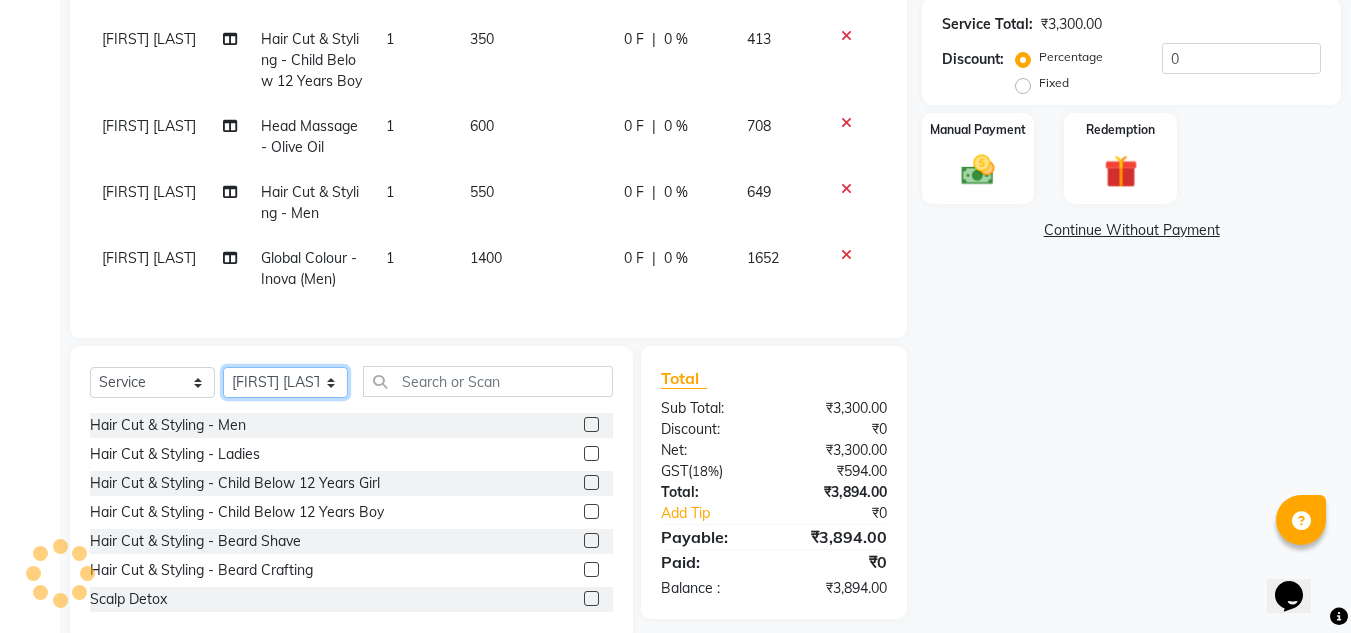 click on "Select Stylist Amandeep Kaur Kalsi Aniket Kadam  Faim Alvi  Front Desk  Muskan Khan  Pooja Kolge Reena Shaukat Ali  Salman Ansari  Shailendra Chauhan  Shekhar Sangle Soniyaa Varma Suchita Mistry" 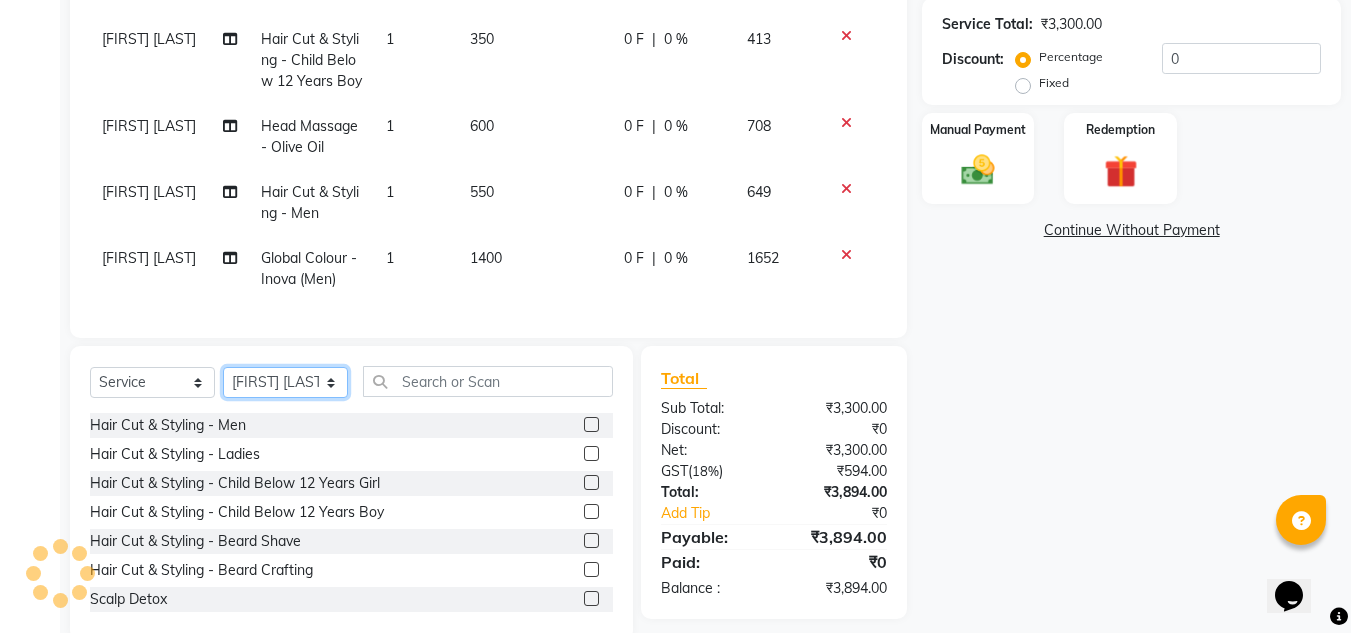 select on "13306" 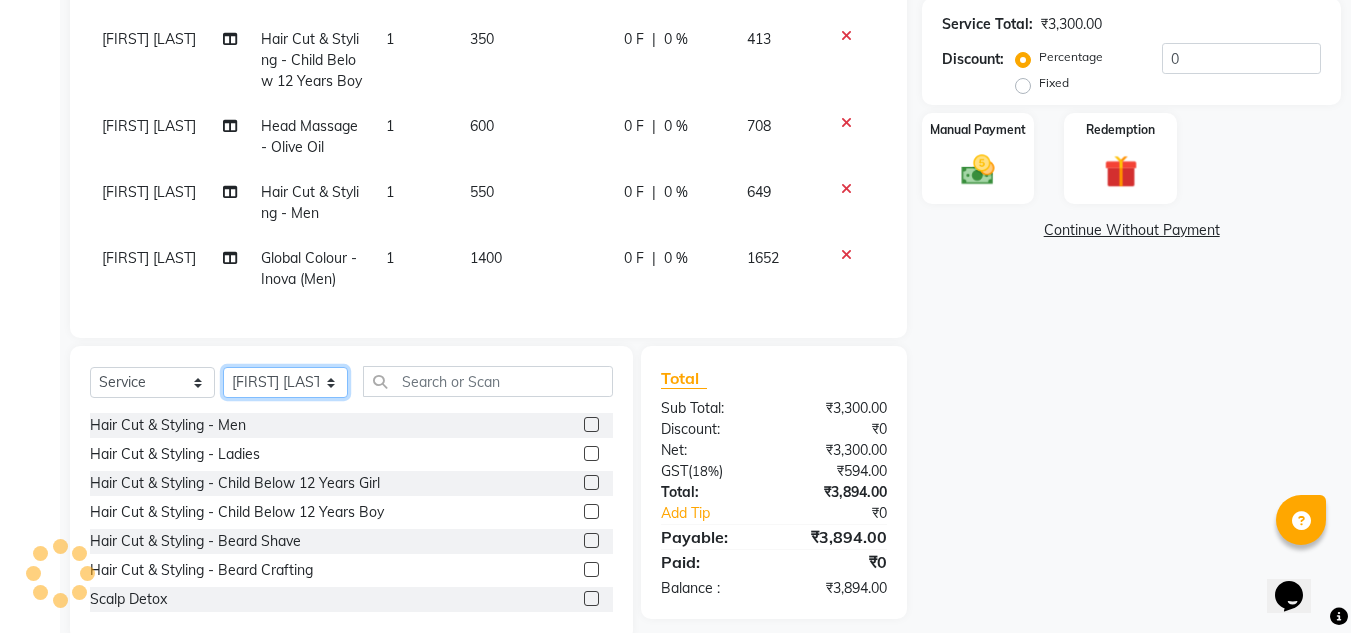 click on "Select Stylist Amandeep Kaur Kalsi Aniket Kadam  Faim Alvi  Front Desk  Muskan Khan  Pooja Kolge Reena Shaukat Ali  Salman Ansari  Shailendra Chauhan  Shekhar Sangle Soniyaa Varma Suchita Mistry" 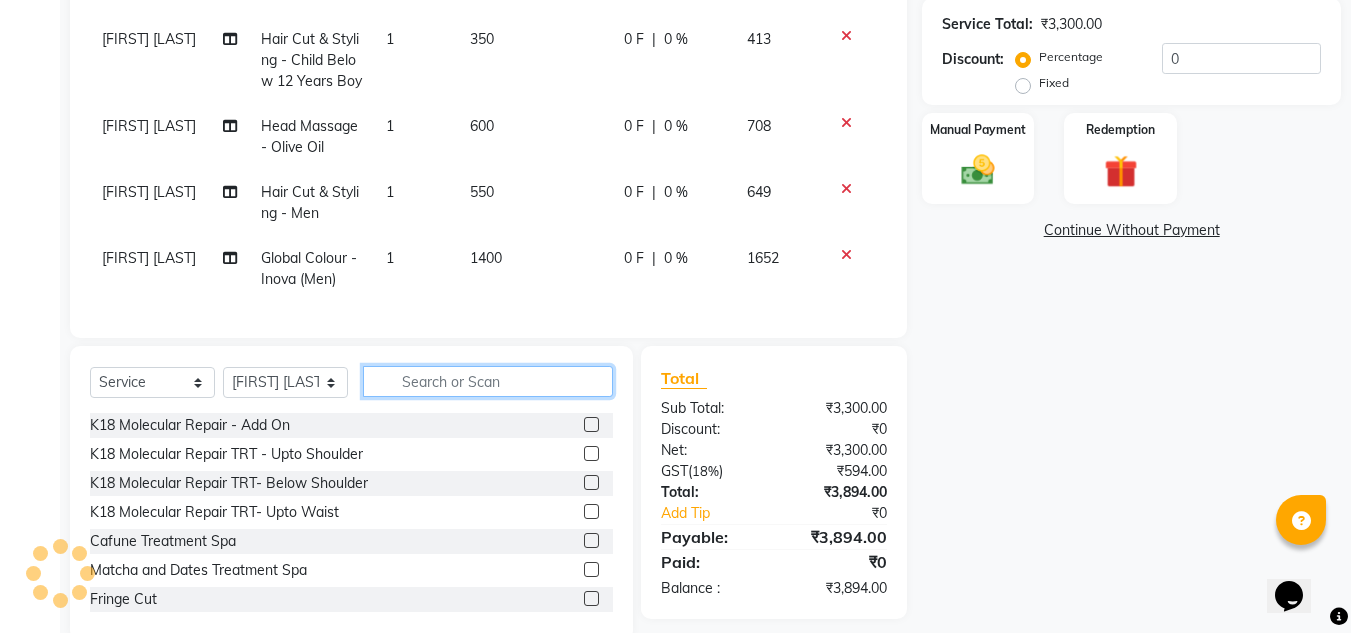 click 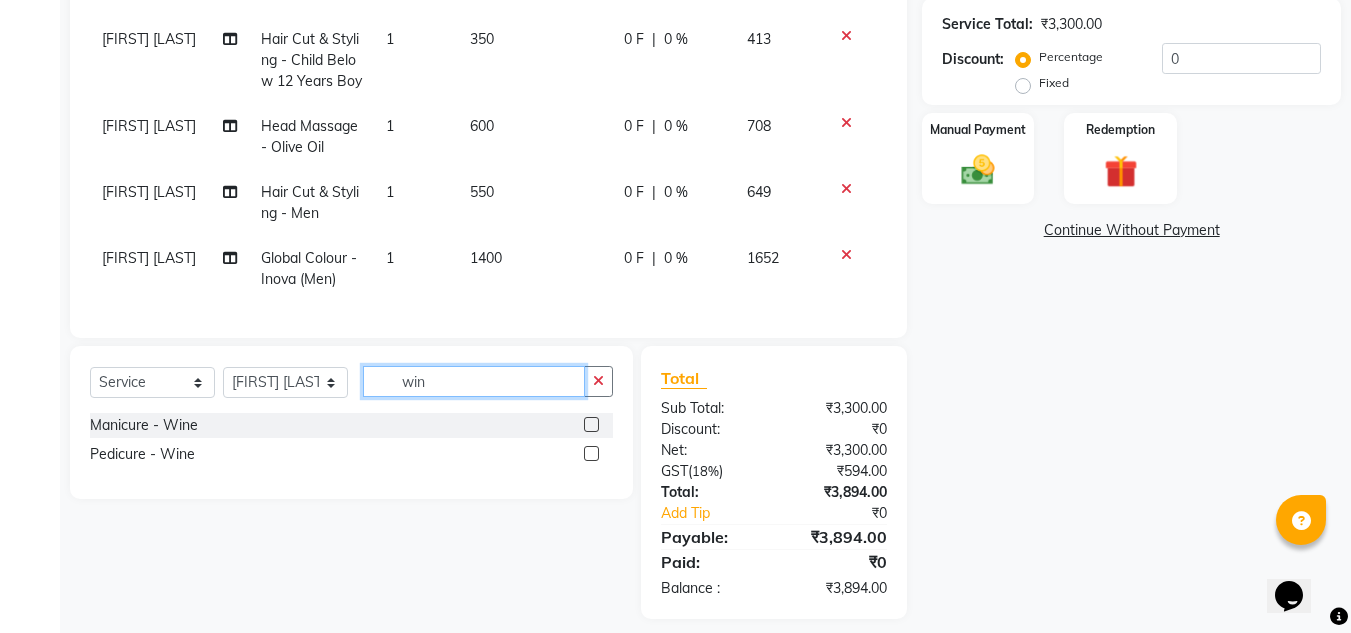 type on "win" 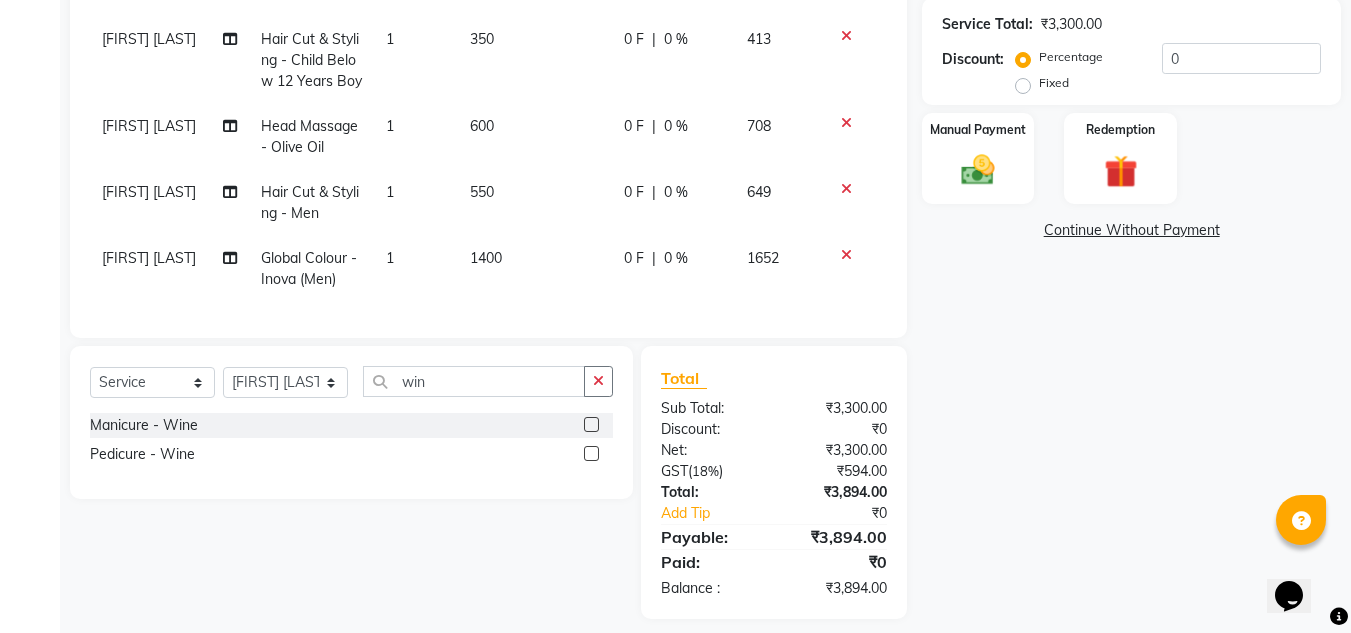 click 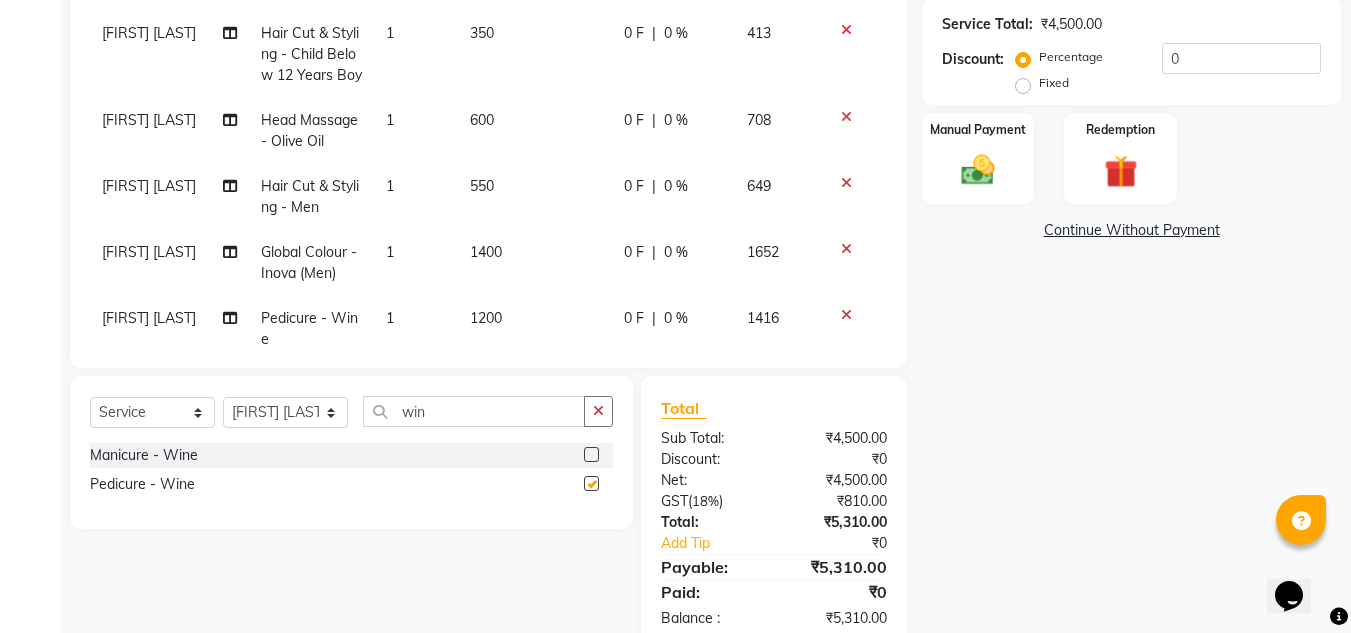 checkbox on "false" 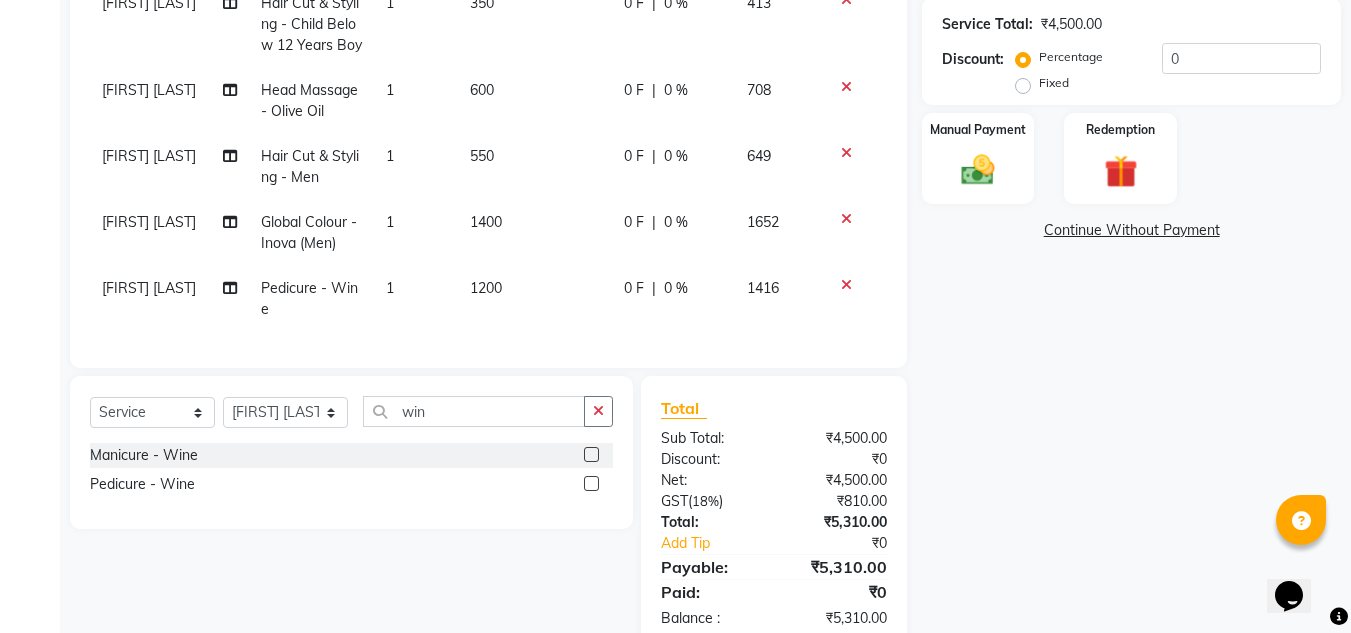 scroll, scrollTop: 72, scrollLeft: 0, axis: vertical 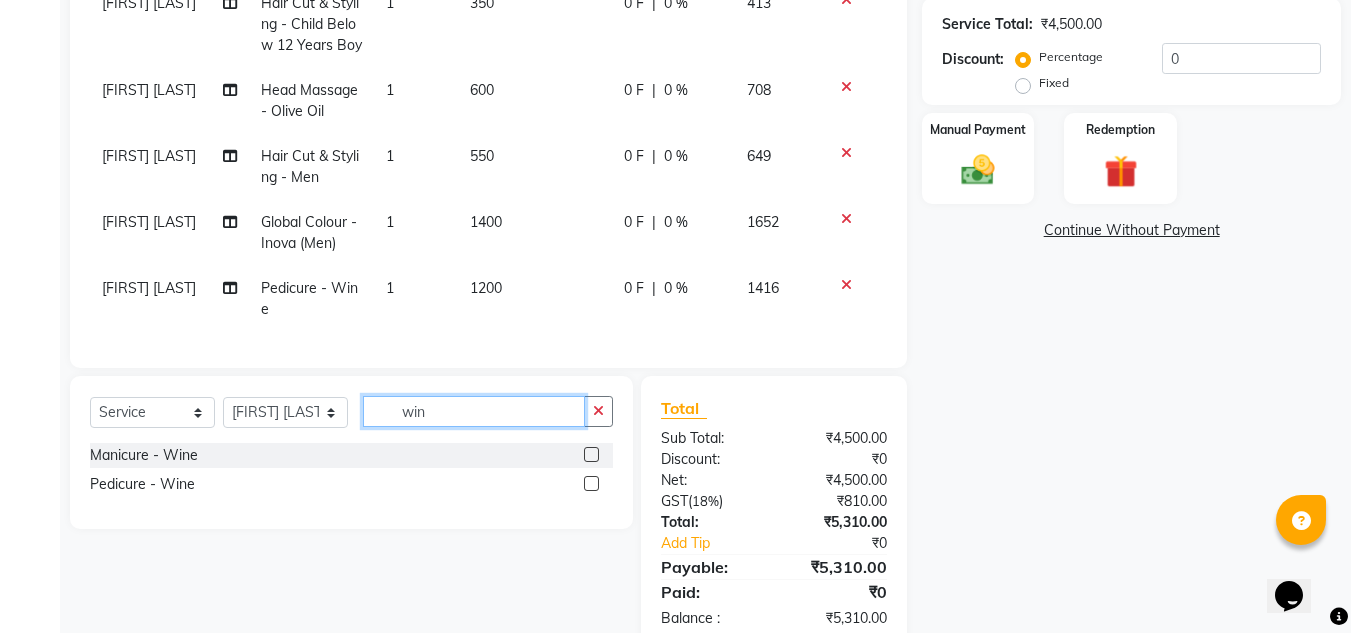 click on "win" 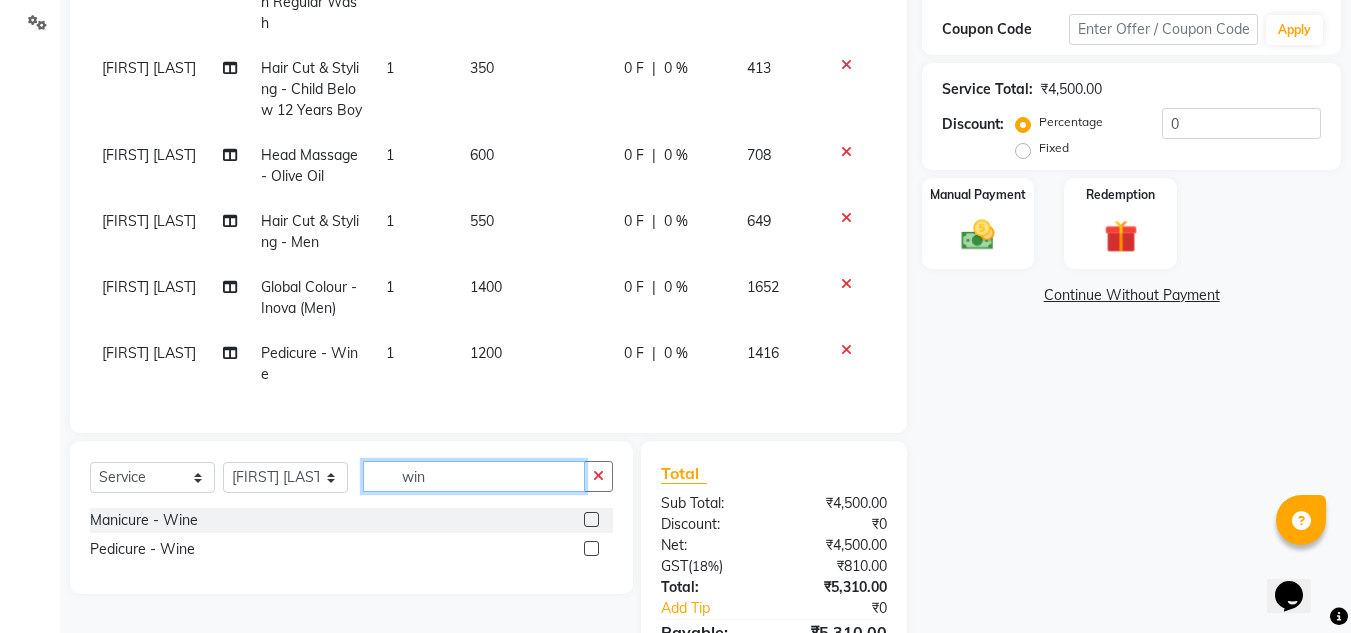 scroll, scrollTop: 300, scrollLeft: 0, axis: vertical 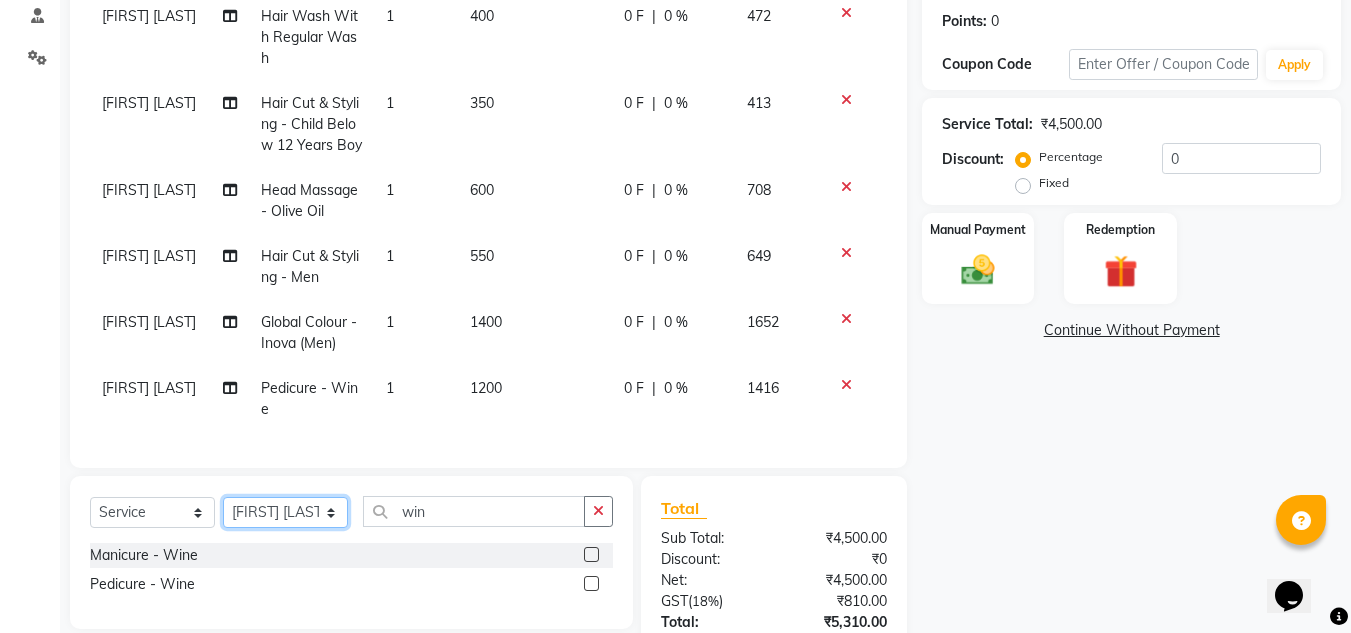 click on "Select Stylist Amandeep Kaur Kalsi Aniket Kadam  Faim Alvi  Front Desk  Muskan Khan  Pooja Kolge Reena Shaukat Ali  Salman Ansari  Shailendra Chauhan  Shekhar Sangle Soniyaa Varma Suchita Mistry" 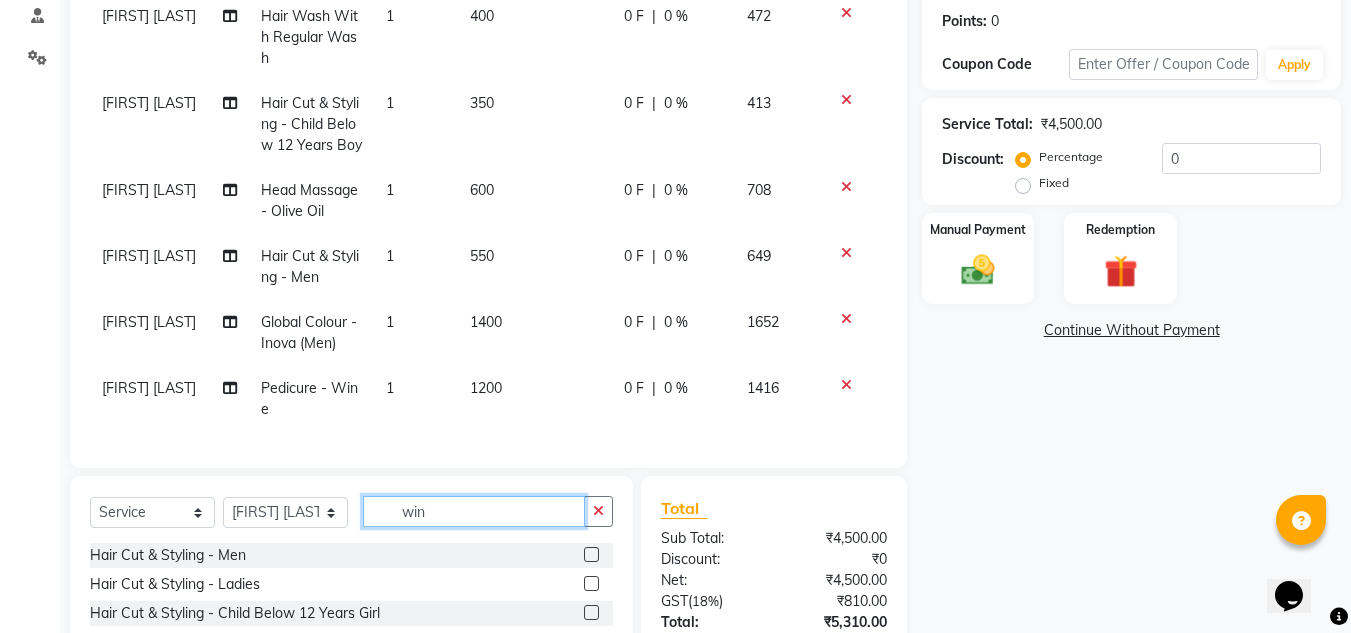 drag, startPoint x: 440, startPoint y: 504, endPoint x: 351, endPoint y: 518, distance: 90.0944 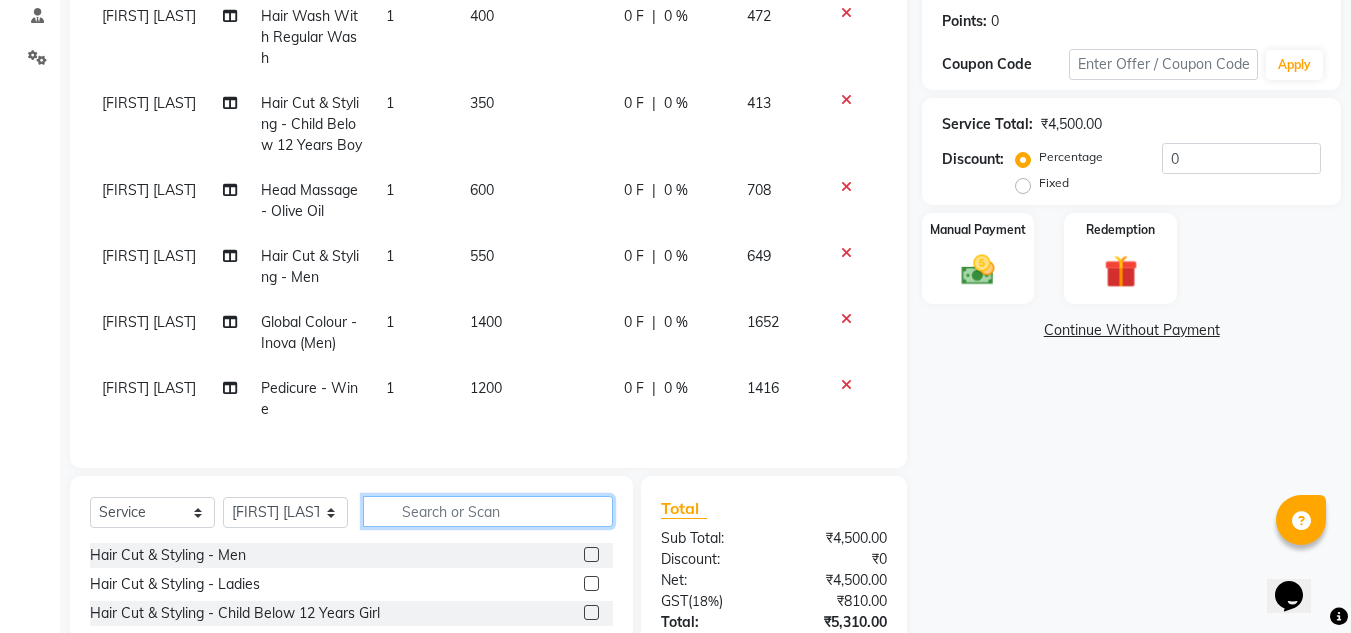 click 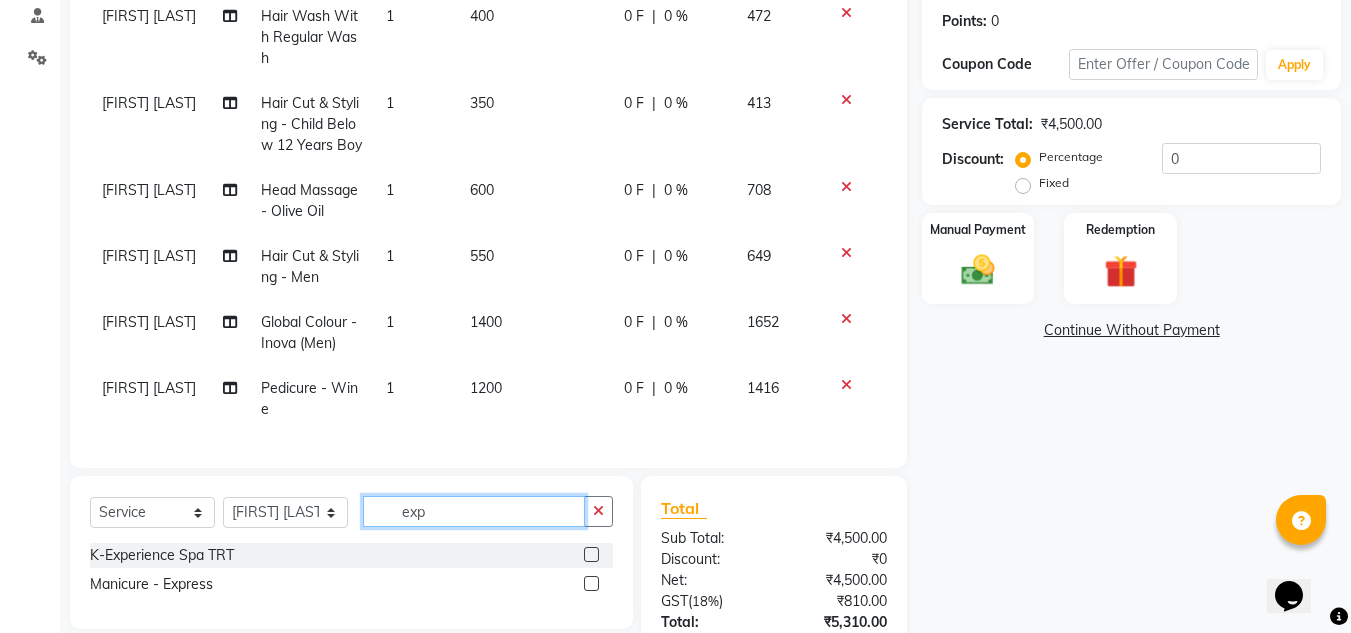 type on "exp" 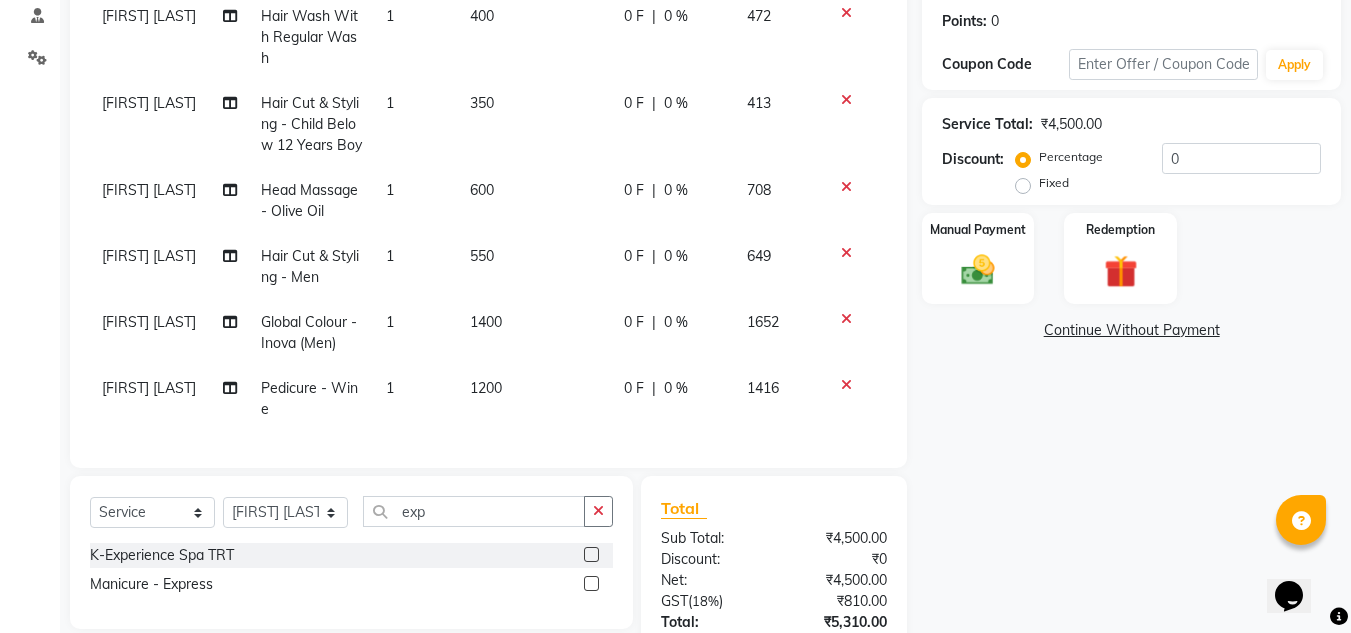 click 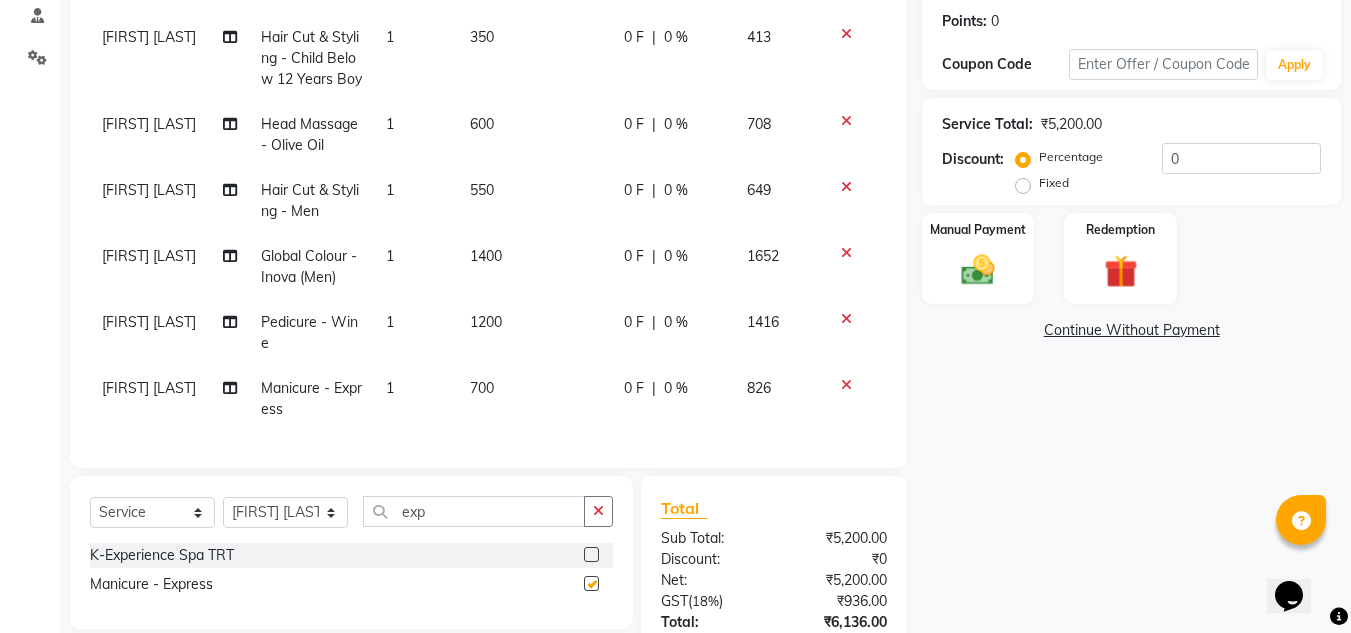 checkbox on "false" 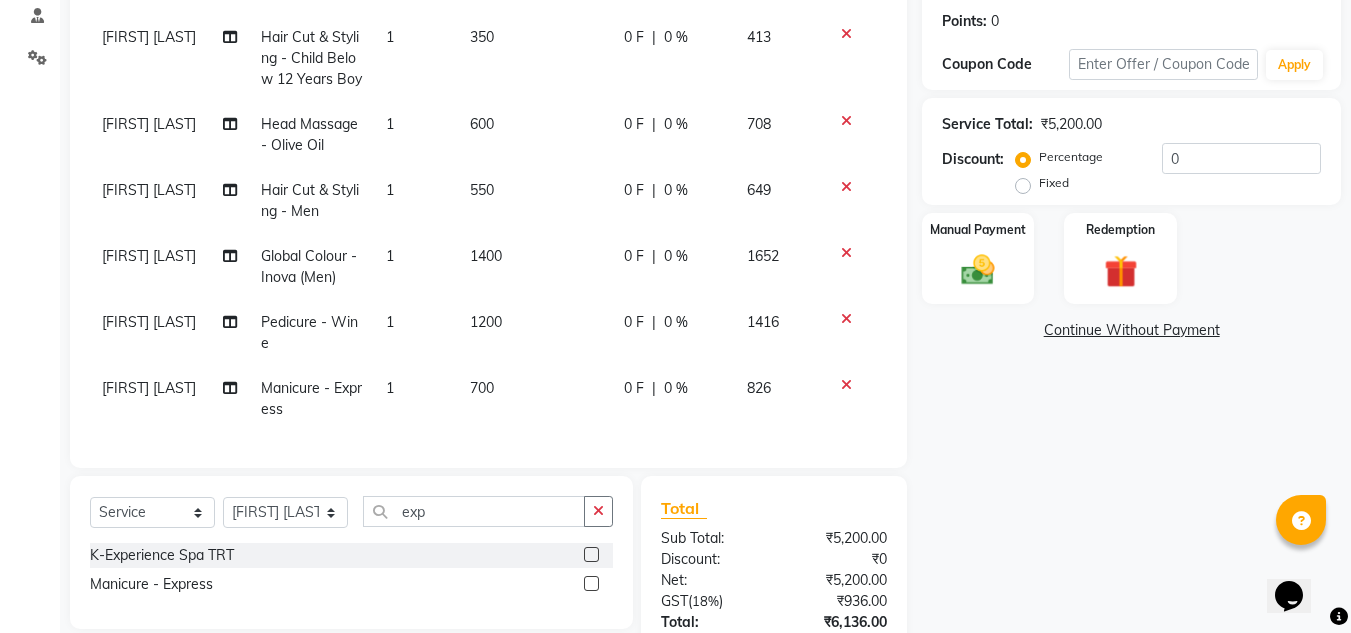 scroll, scrollTop: 138, scrollLeft: 0, axis: vertical 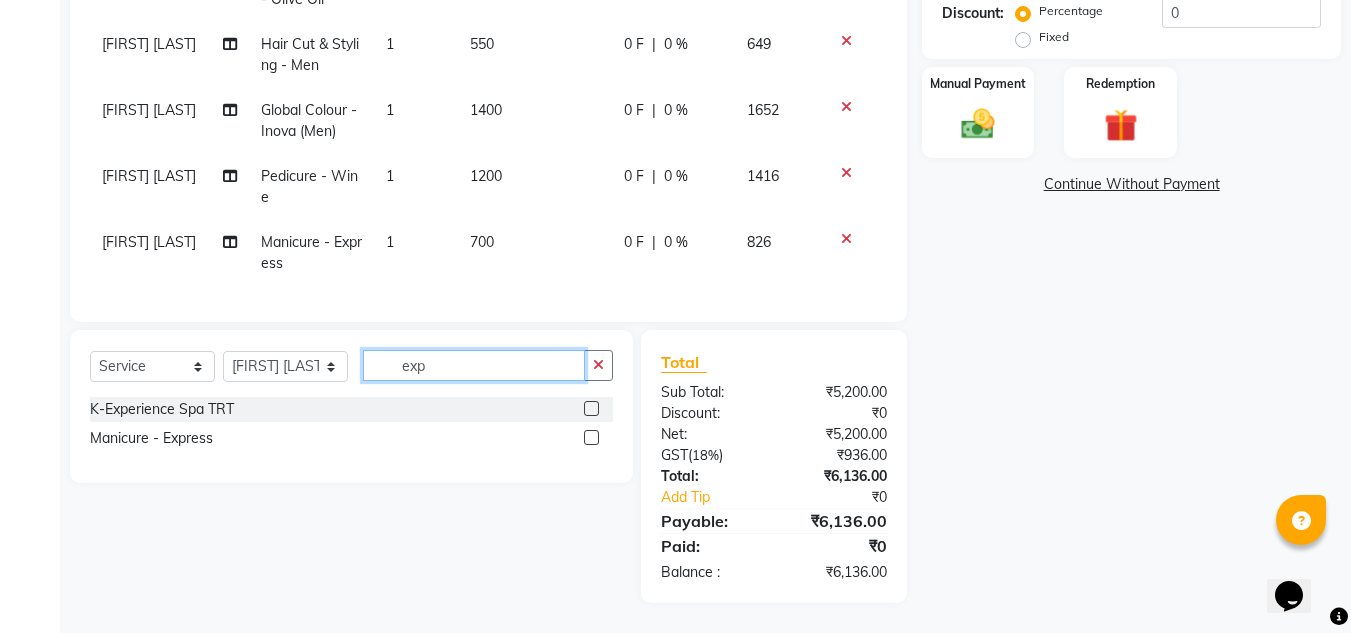 drag, startPoint x: 444, startPoint y: 371, endPoint x: 383, endPoint y: 375, distance: 61.13101 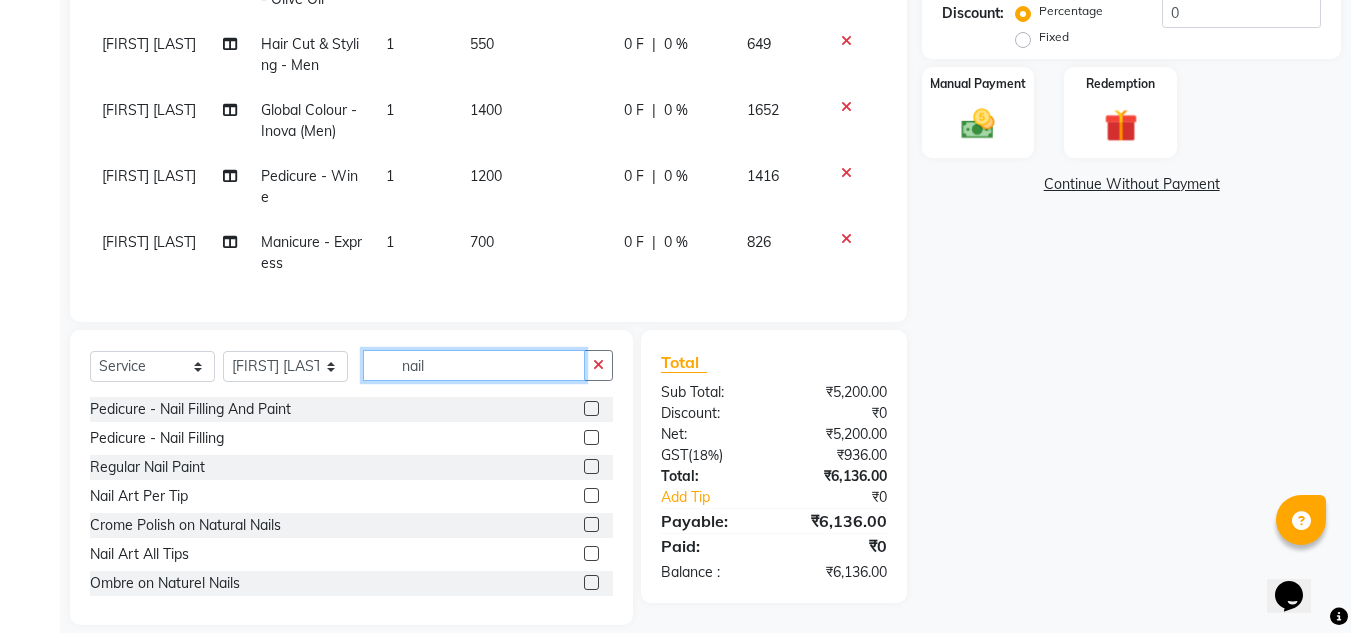 type on "nail" 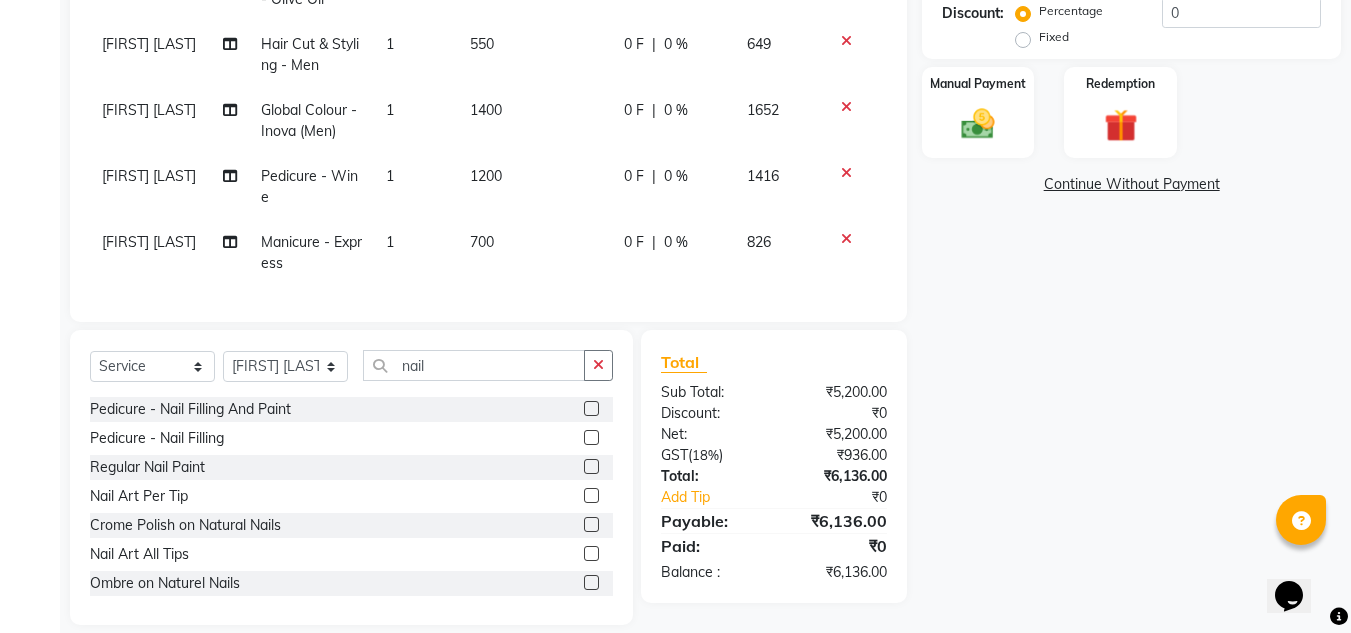 click 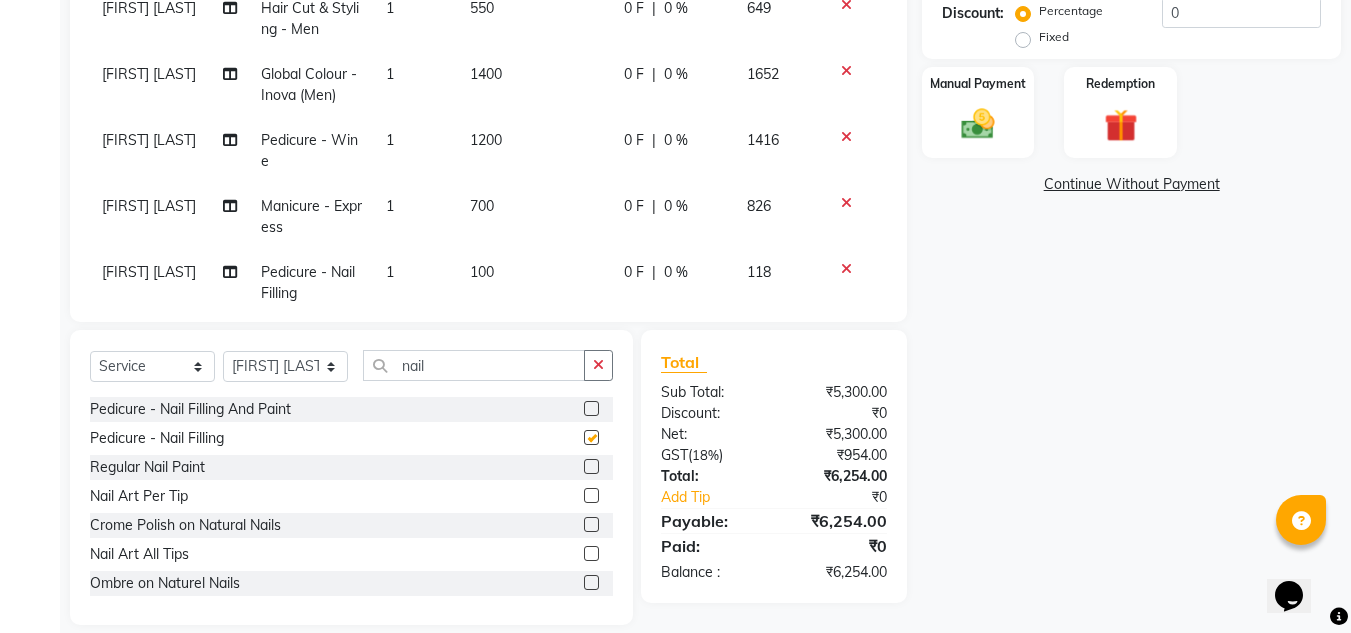 checkbox on "false" 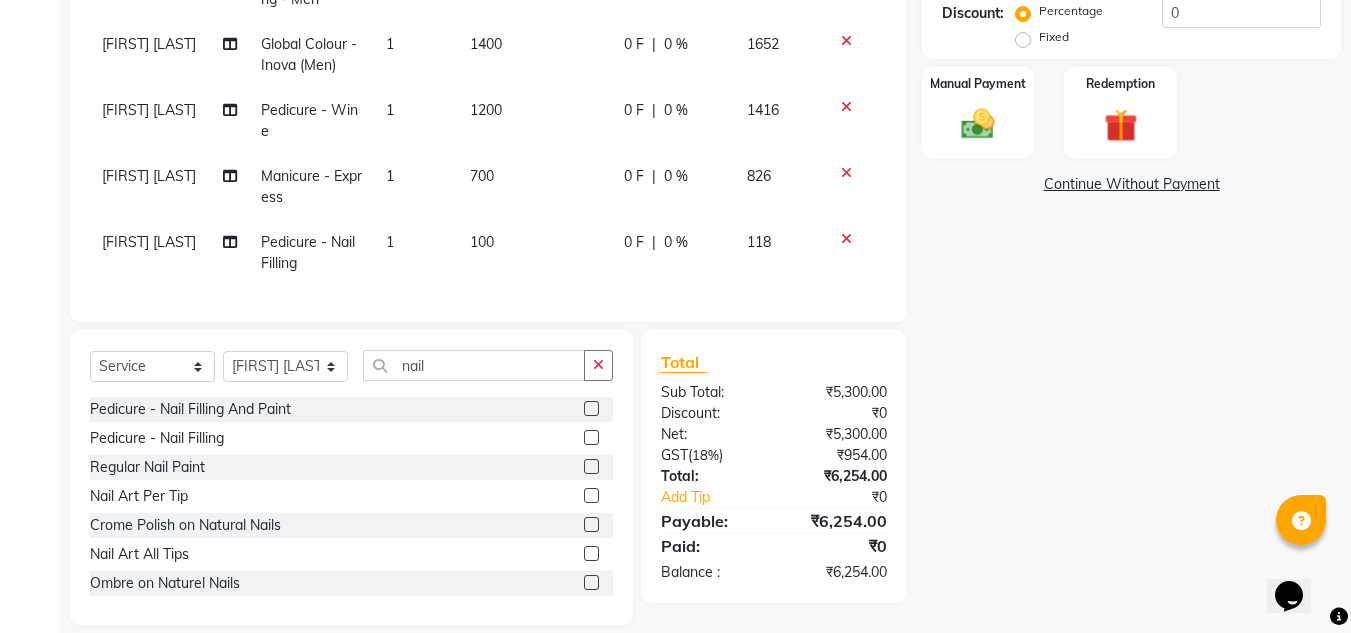 scroll, scrollTop: 204, scrollLeft: 0, axis: vertical 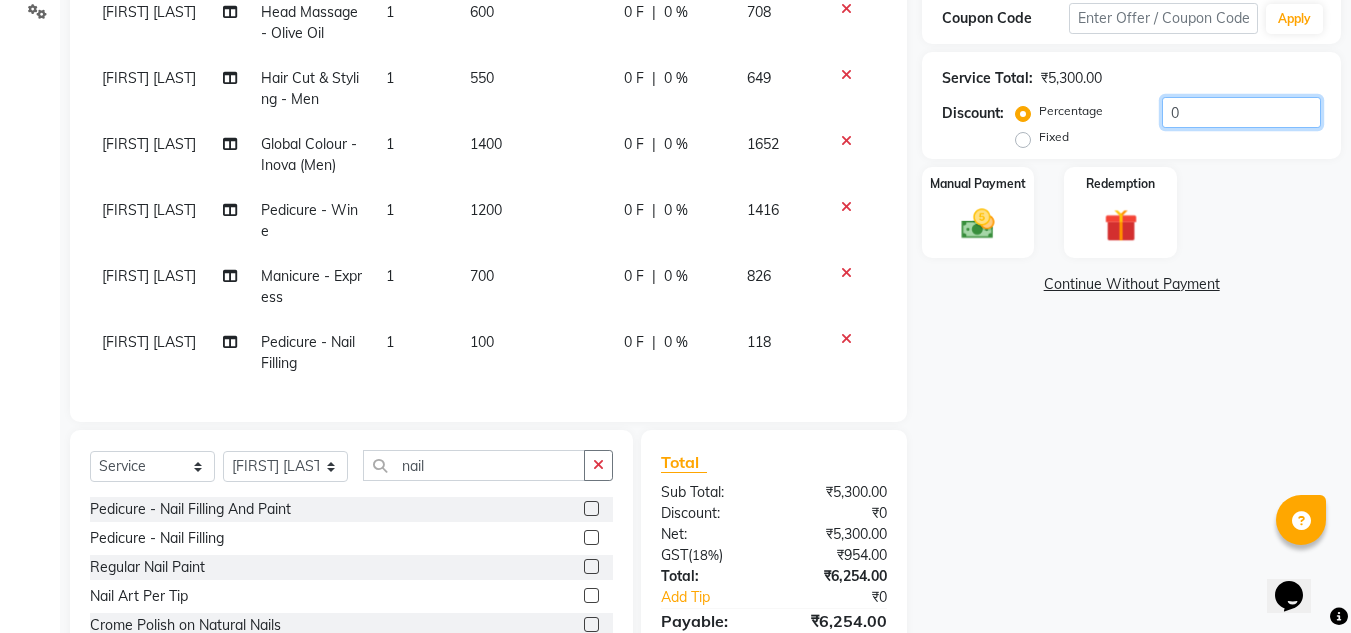 click on "0" 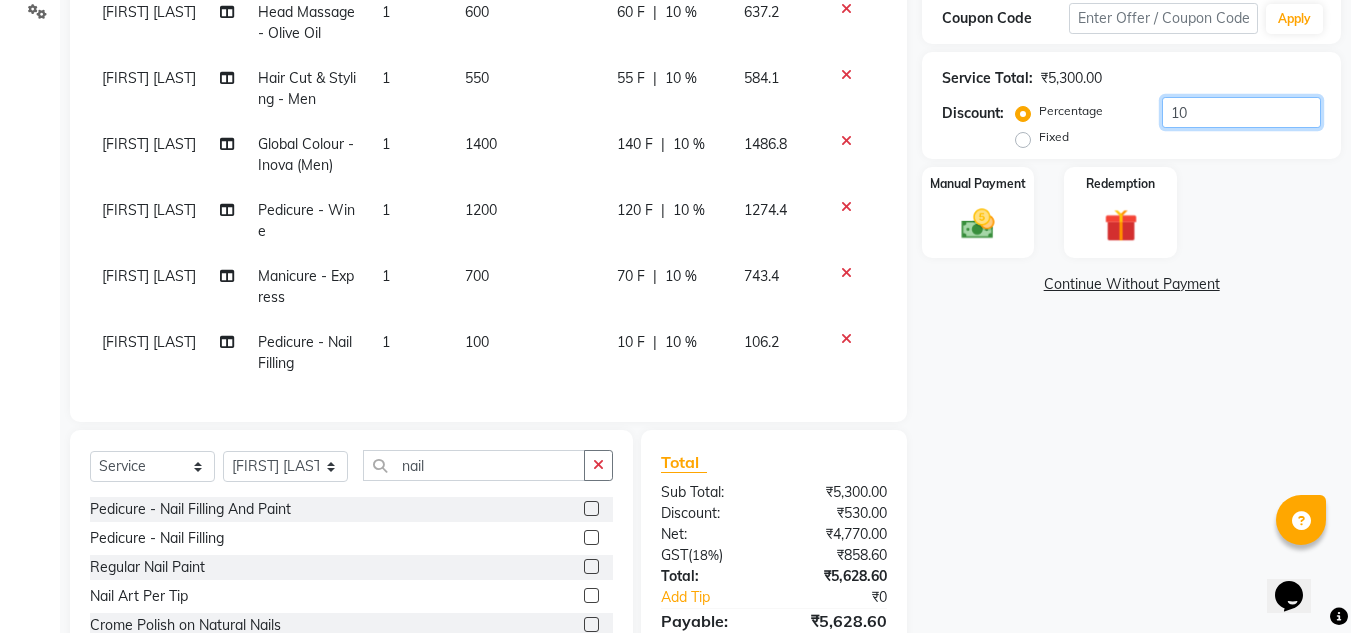 type on "10" 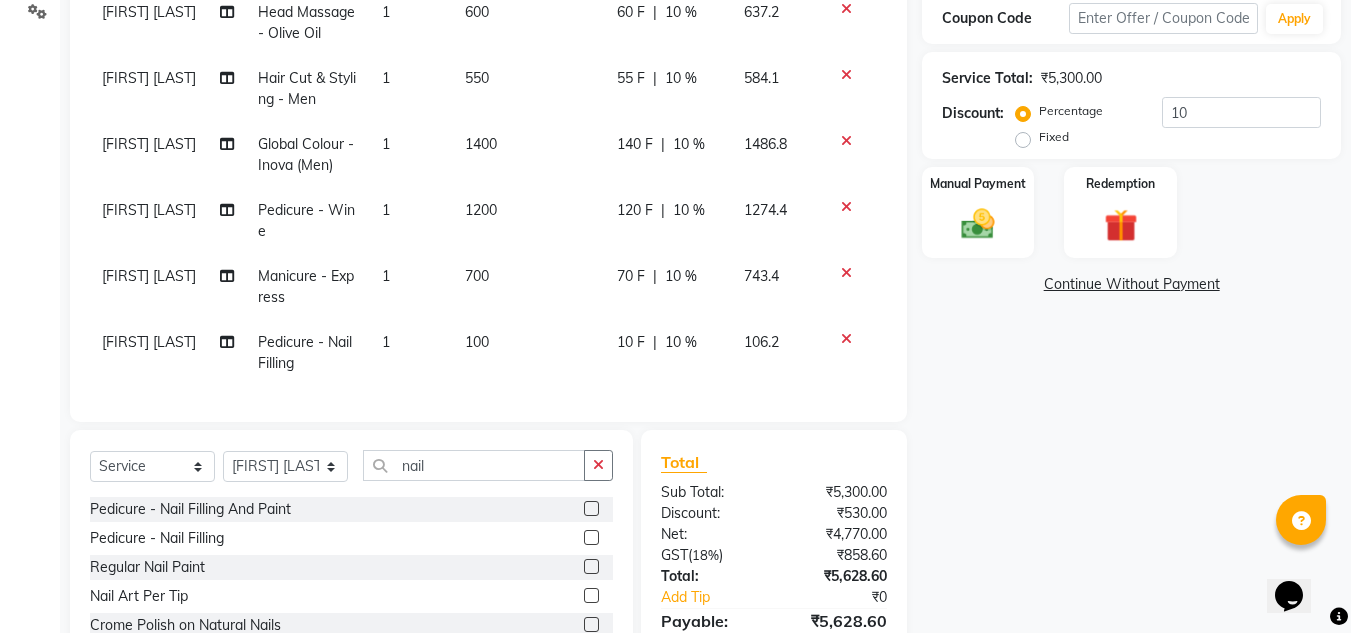 click on "Name: Liyakat Sir Membership:  No Active Membership  Total Visits:   Card on file:  0 Last Visit:   - Points:   0  Coupon Code Apply Service Total:  ₹5,300.00  Discount:  Percentage   Fixed  10 Manual Payment Redemption  Continue Without Payment" 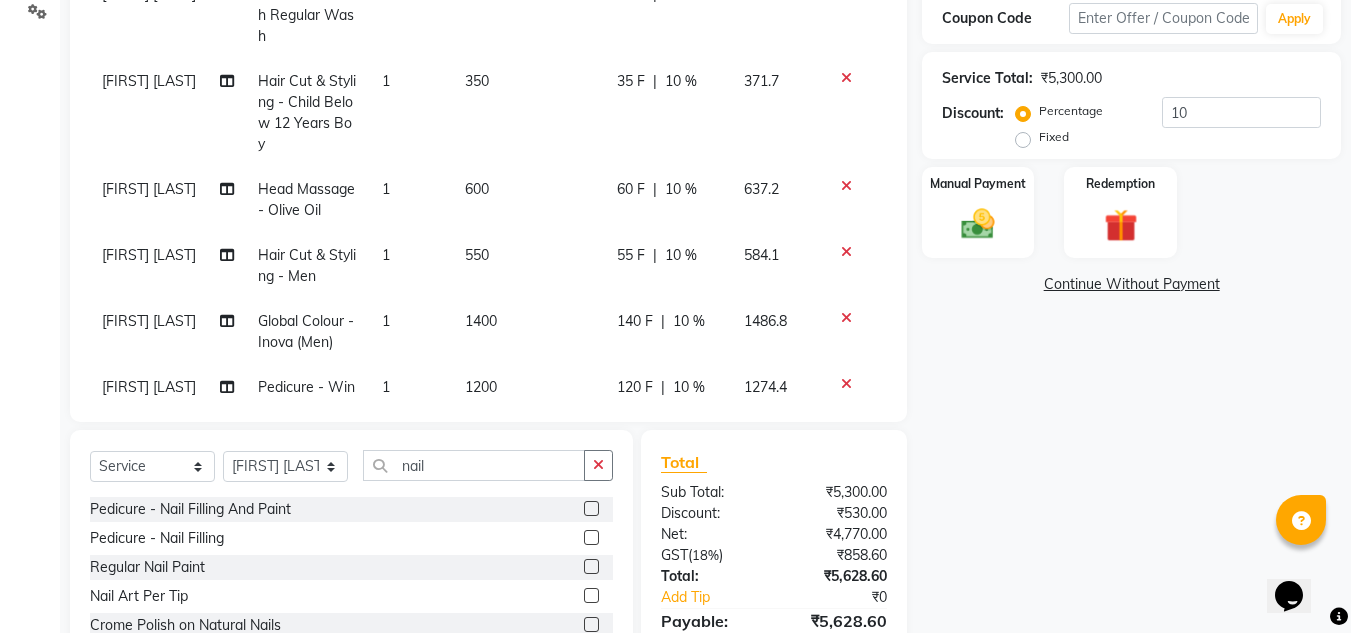 scroll, scrollTop: 0, scrollLeft: 0, axis: both 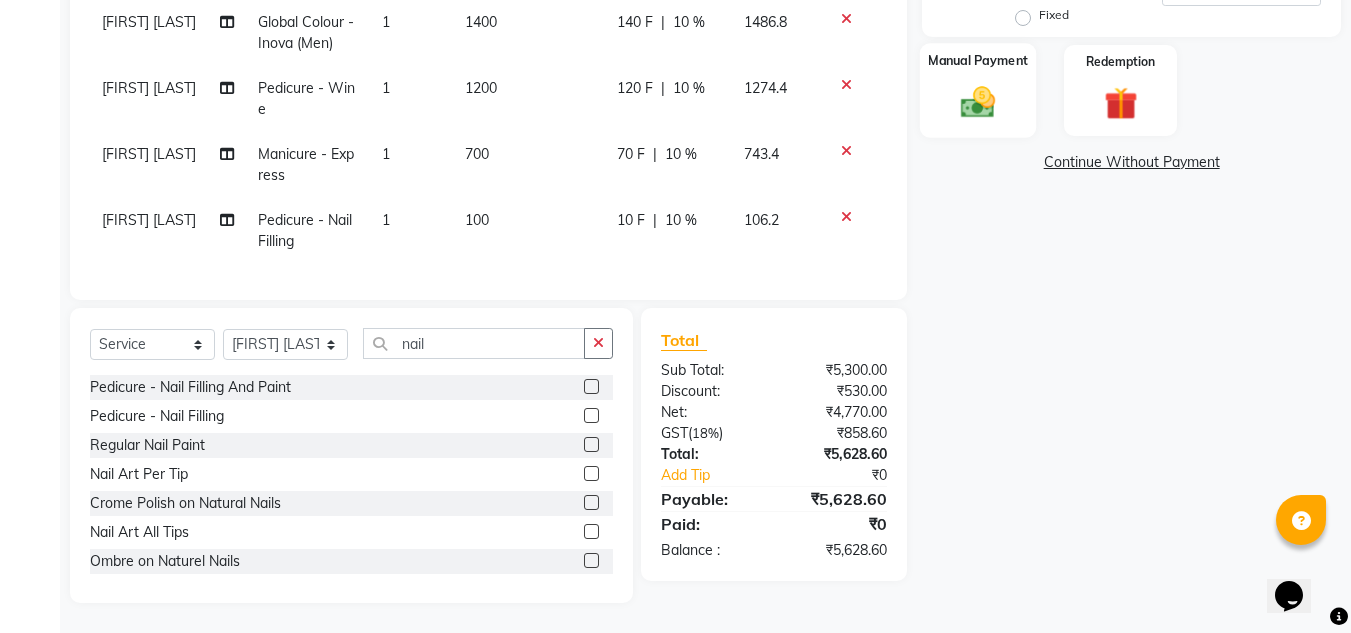 click 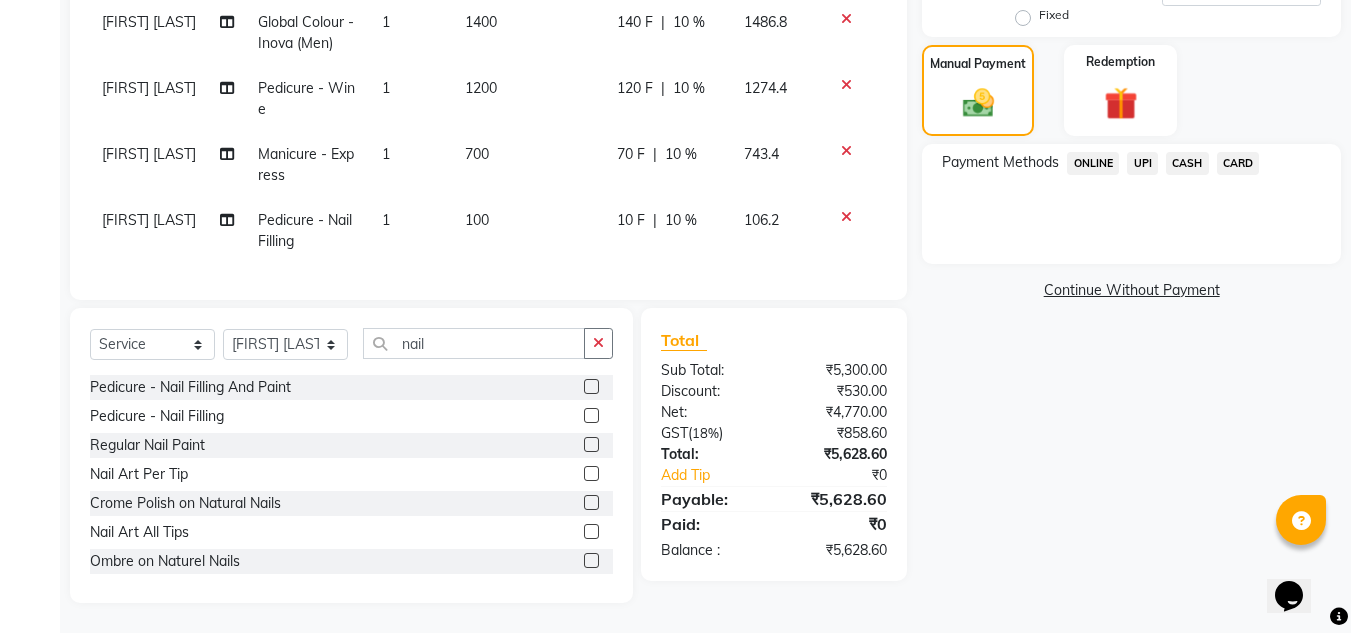 click on "CASH" 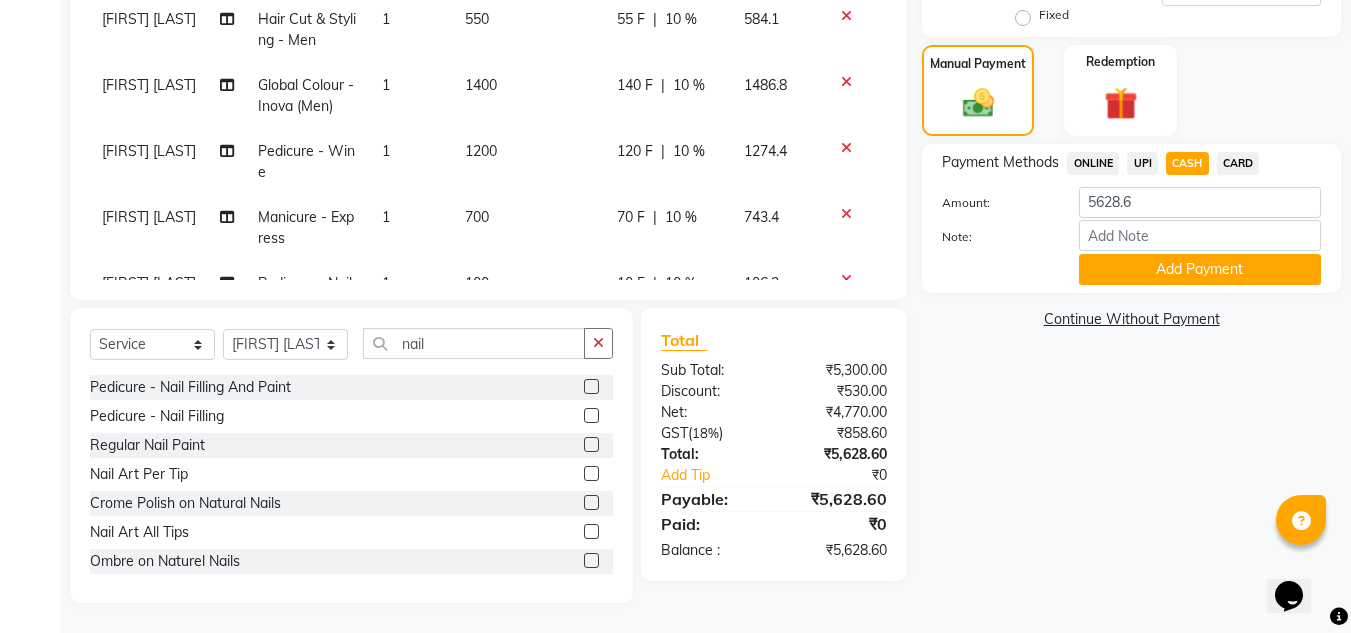 scroll, scrollTop: 0, scrollLeft: 0, axis: both 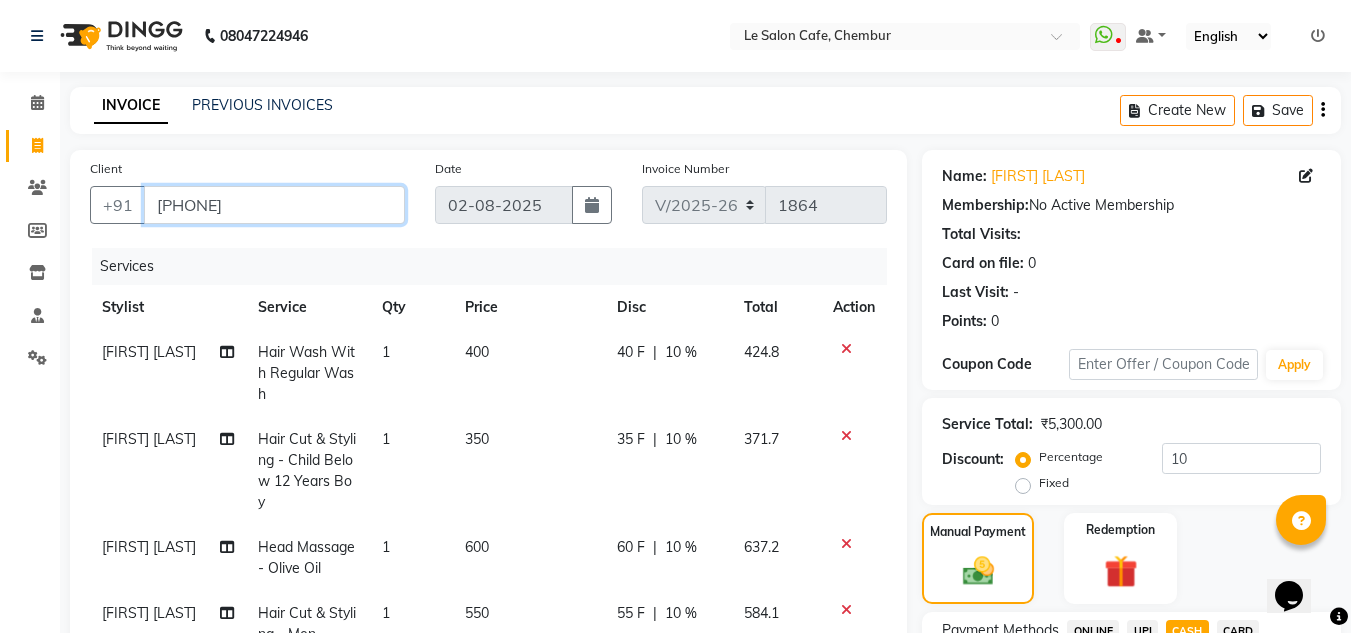 drag, startPoint x: 327, startPoint y: 205, endPoint x: 143, endPoint y: 209, distance: 184.04347 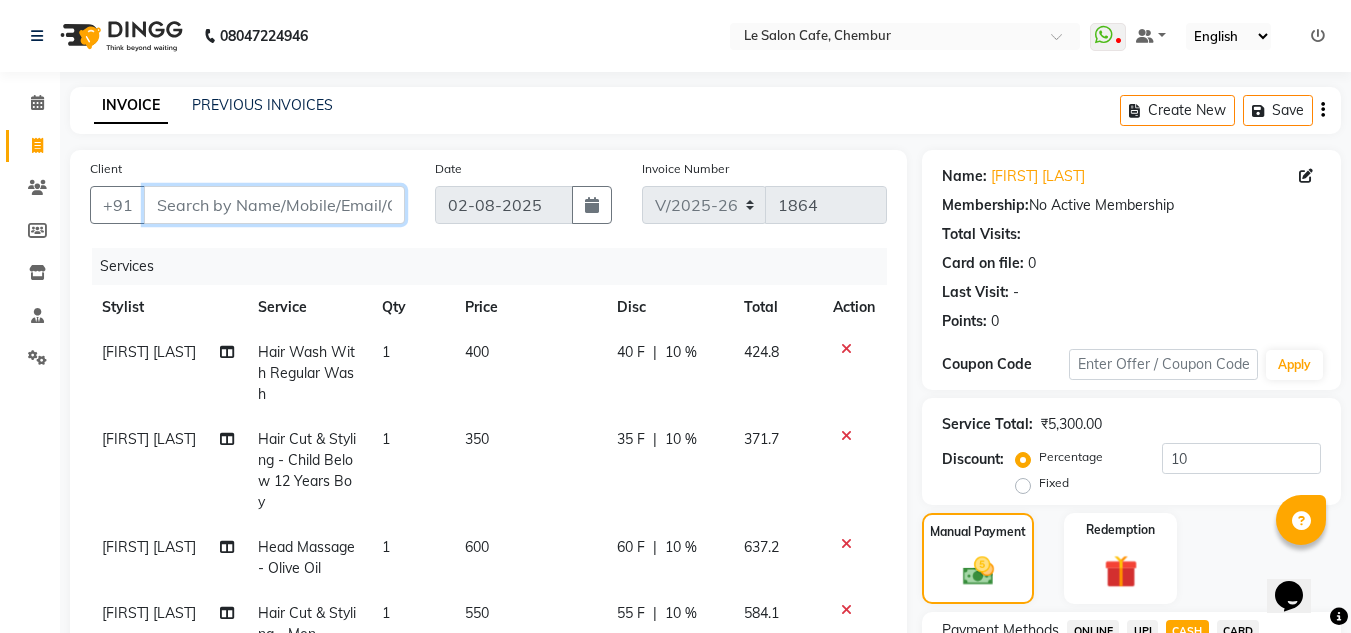 type on "9" 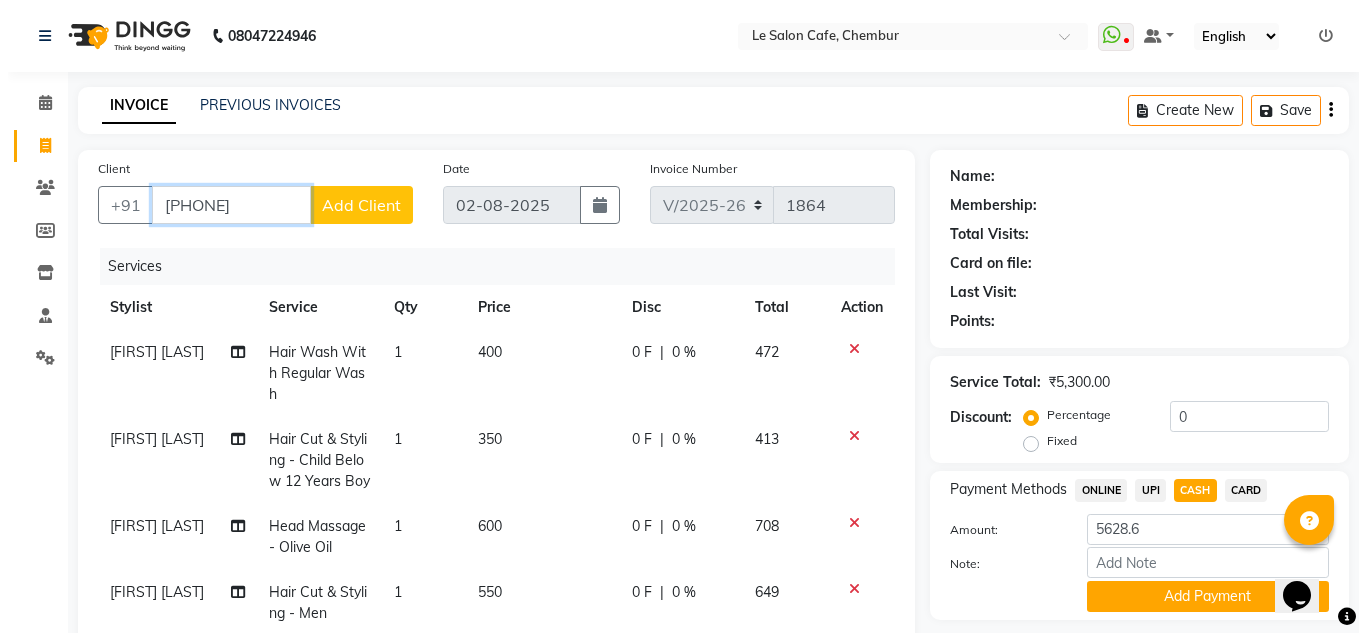 scroll, scrollTop: 100, scrollLeft: 0, axis: vertical 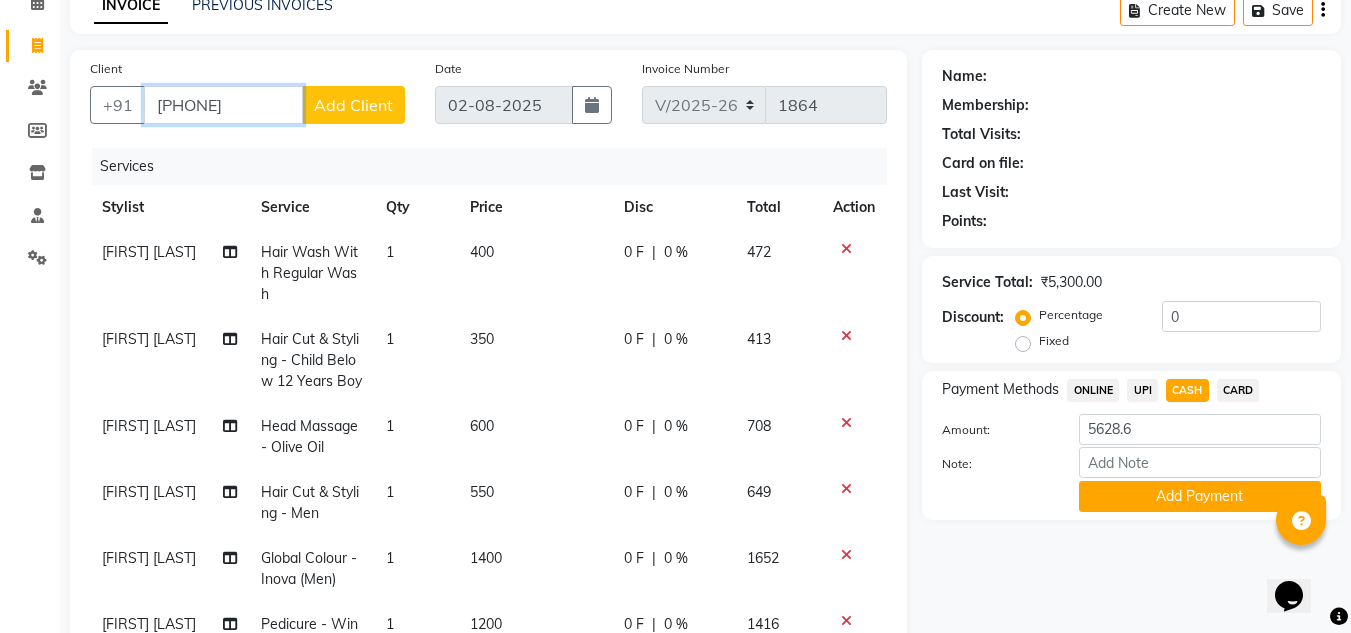 type on "9325967382" 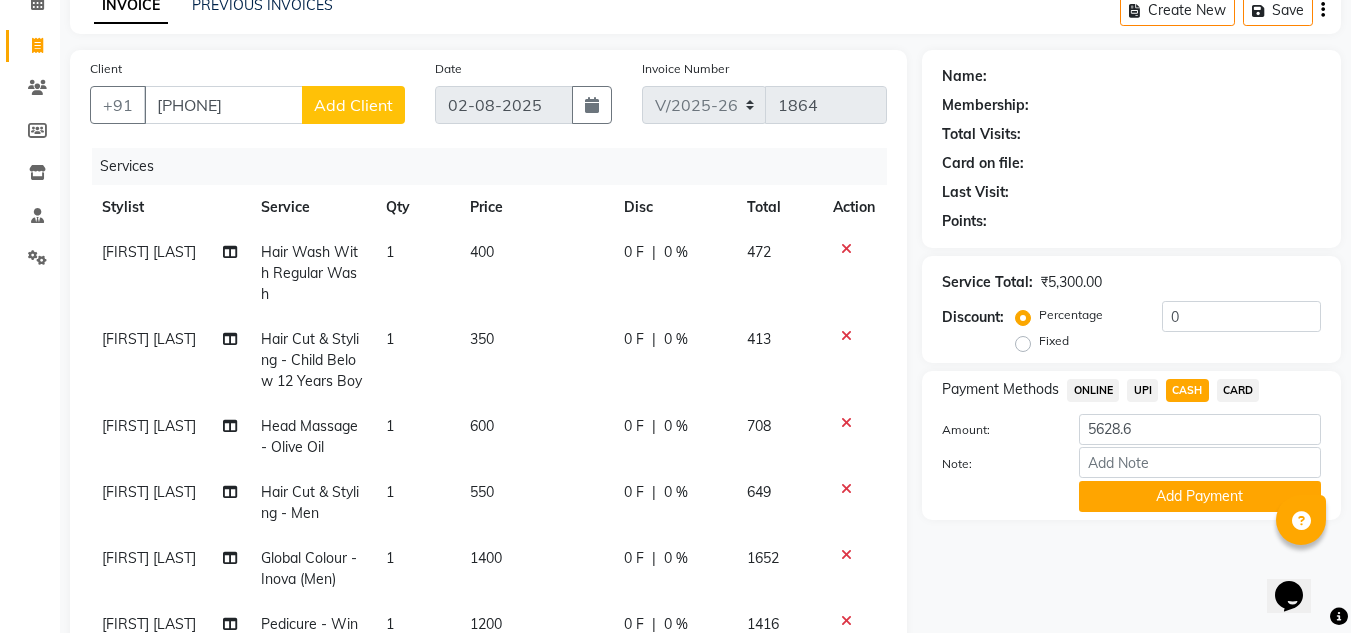 click on "Add Client" 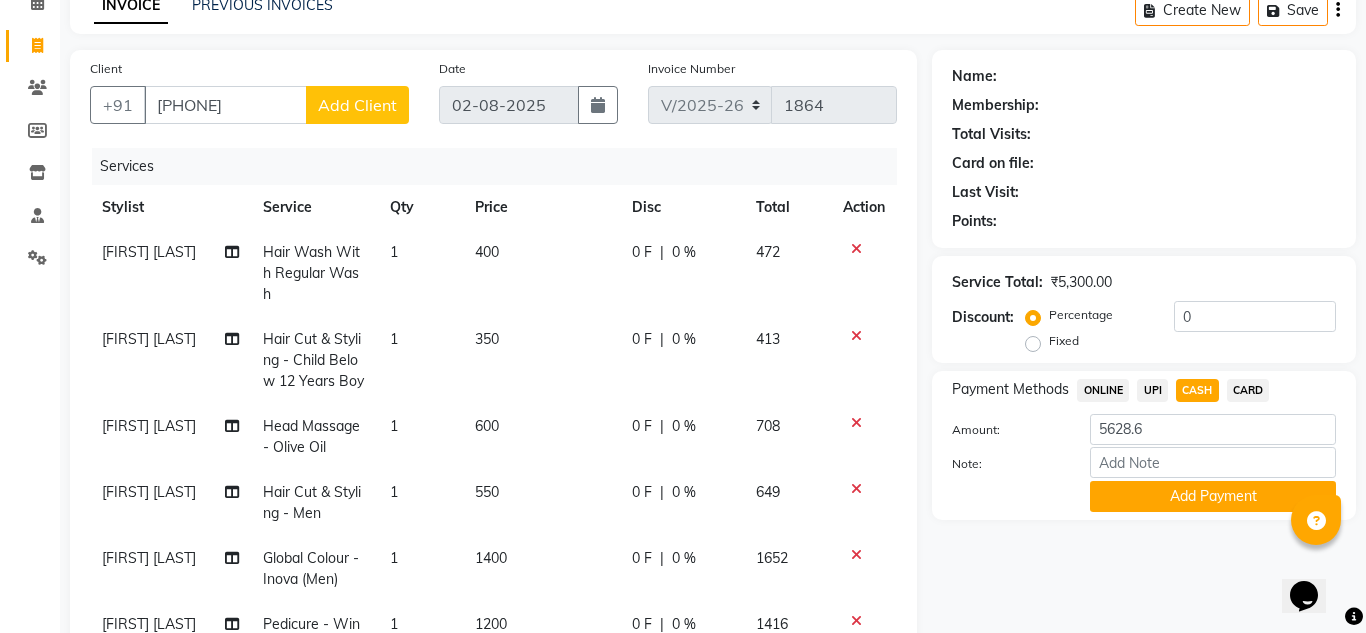 select on "22" 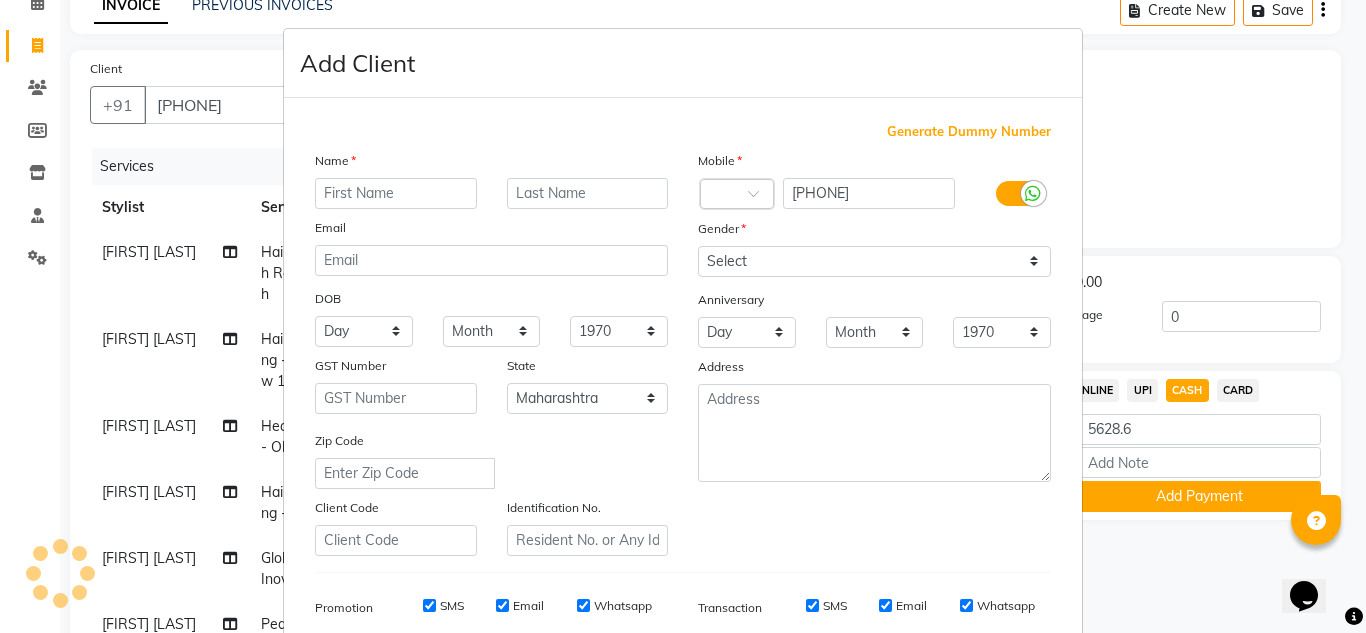 click at bounding box center (396, 193) 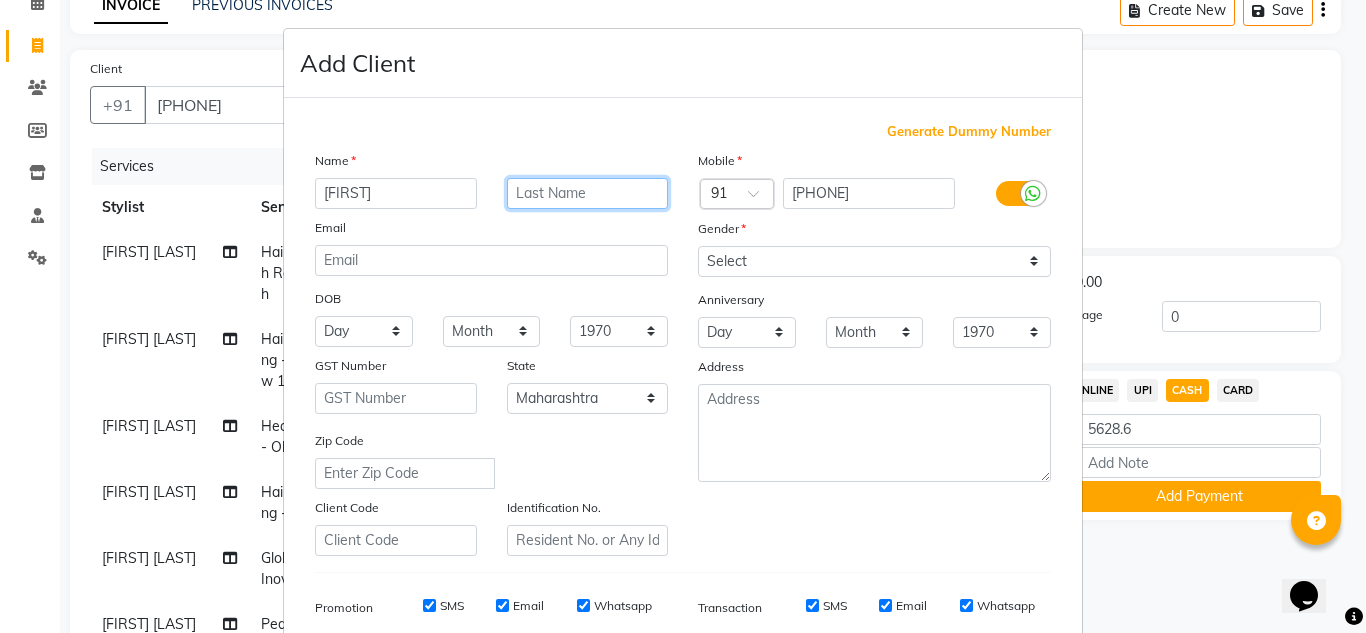click at bounding box center [588, 193] 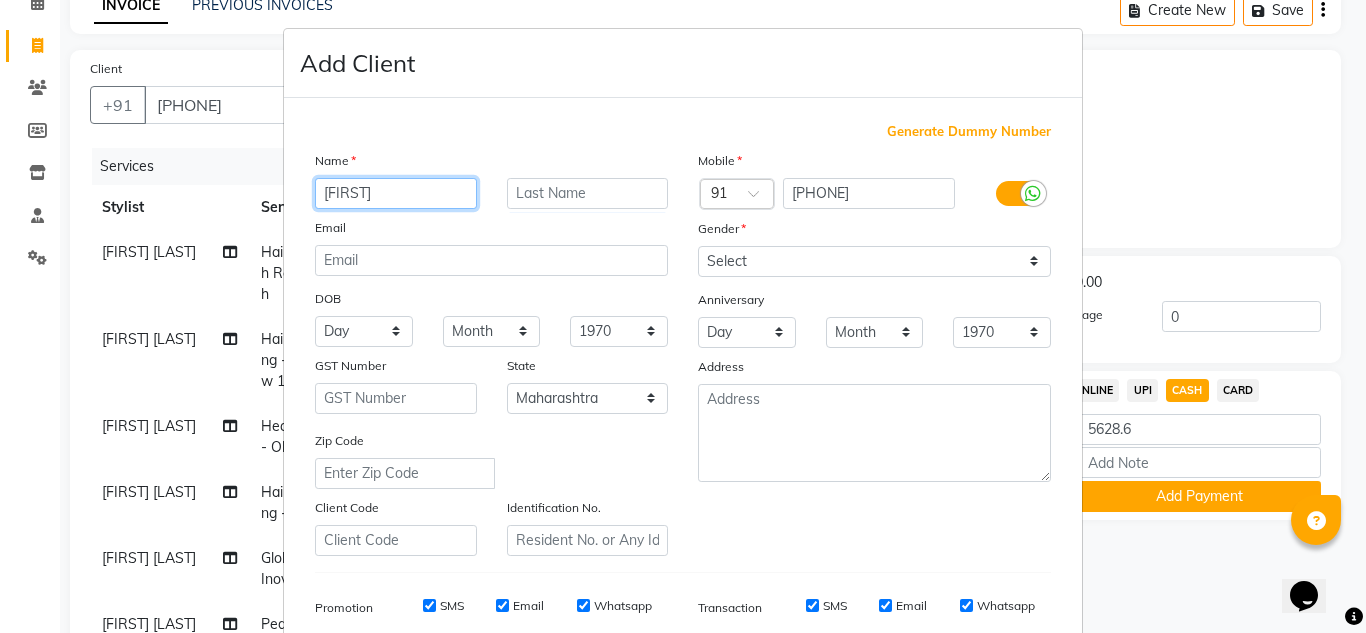 click on "Layeqa" at bounding box center [396, 193] 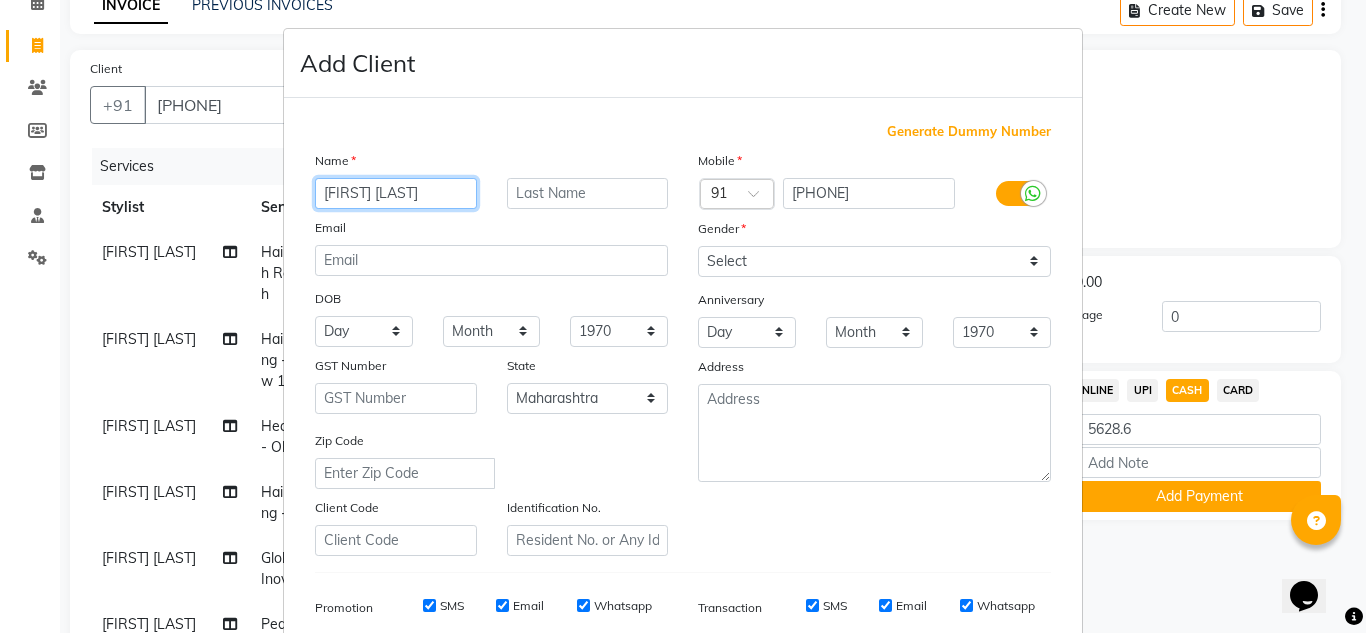 type on "Layeqa Sara" 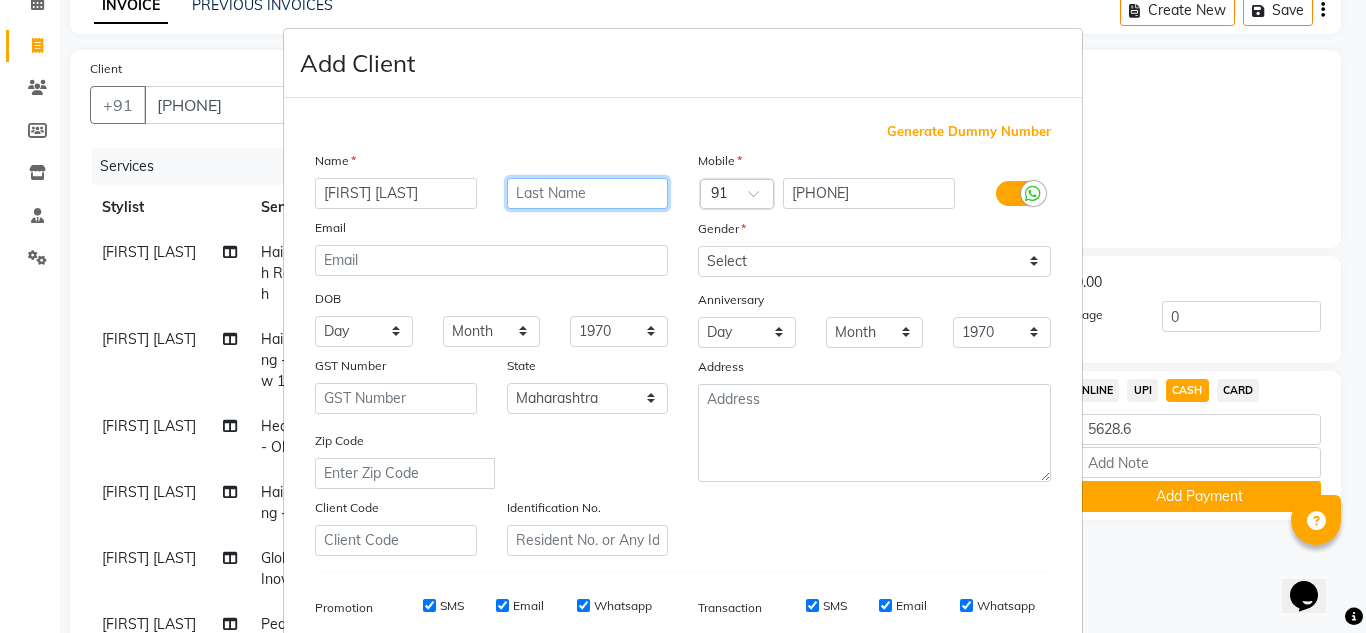 click at bounding box center [588, 193] 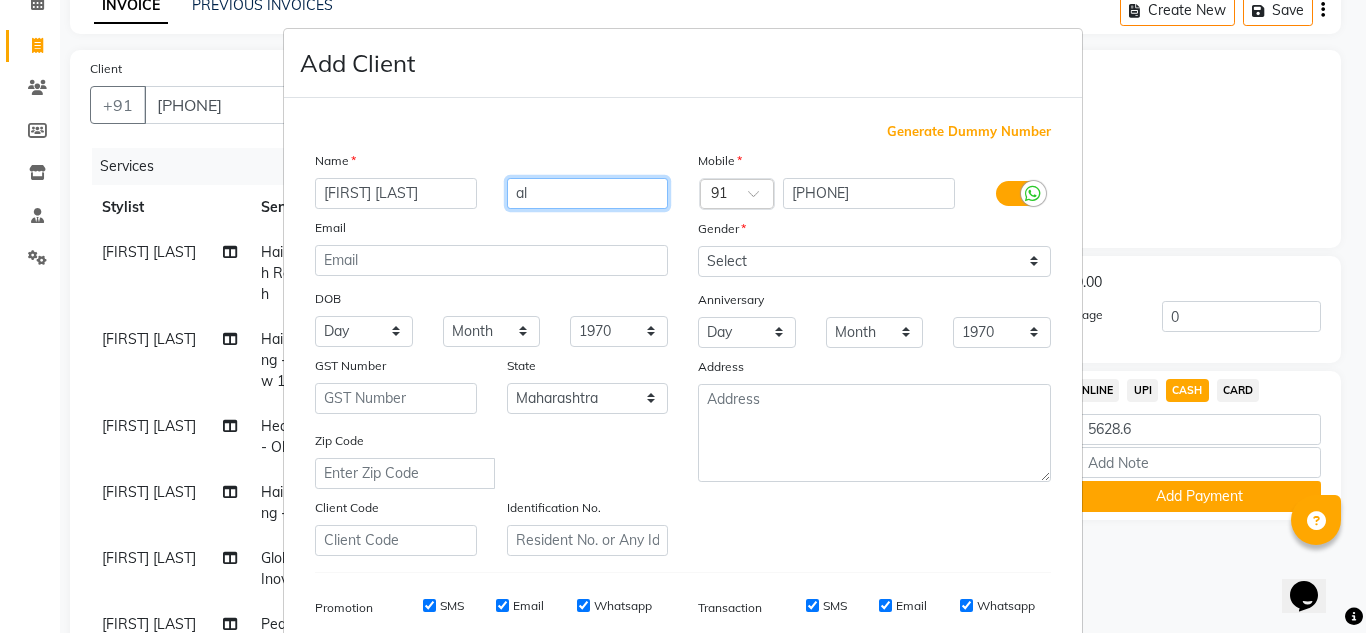type on "a" 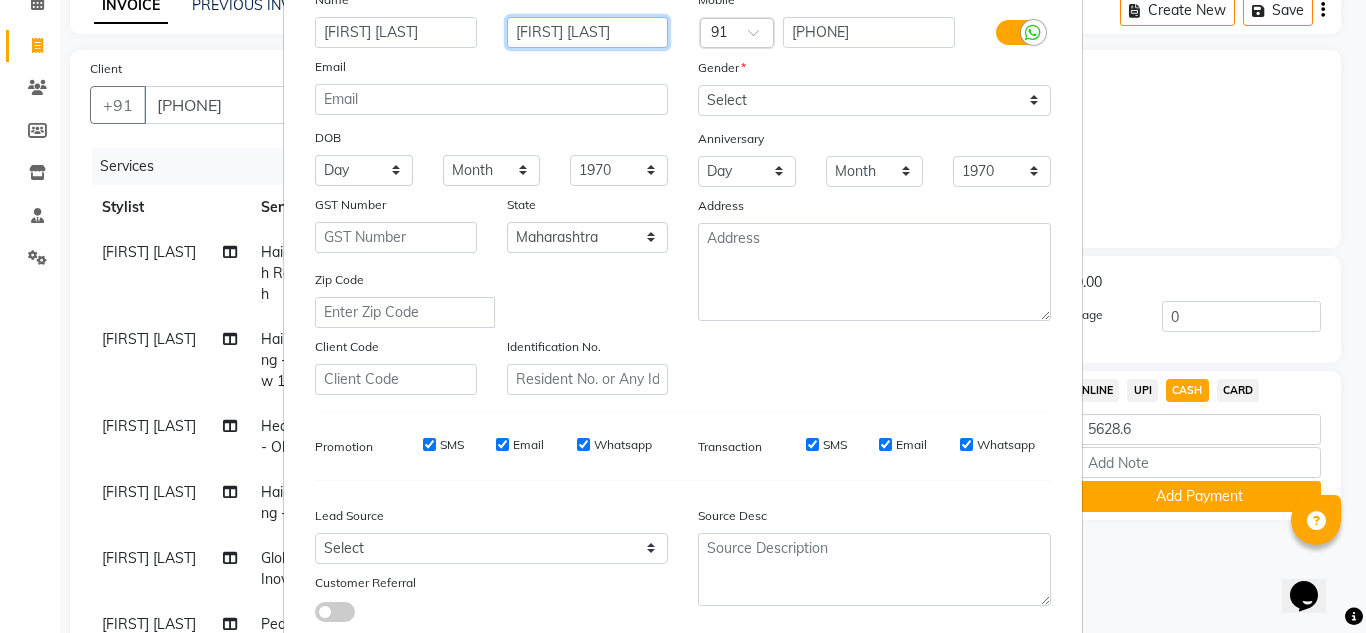 scroll, scrollTop: 200, scrollLeft: 0, axis: vertical 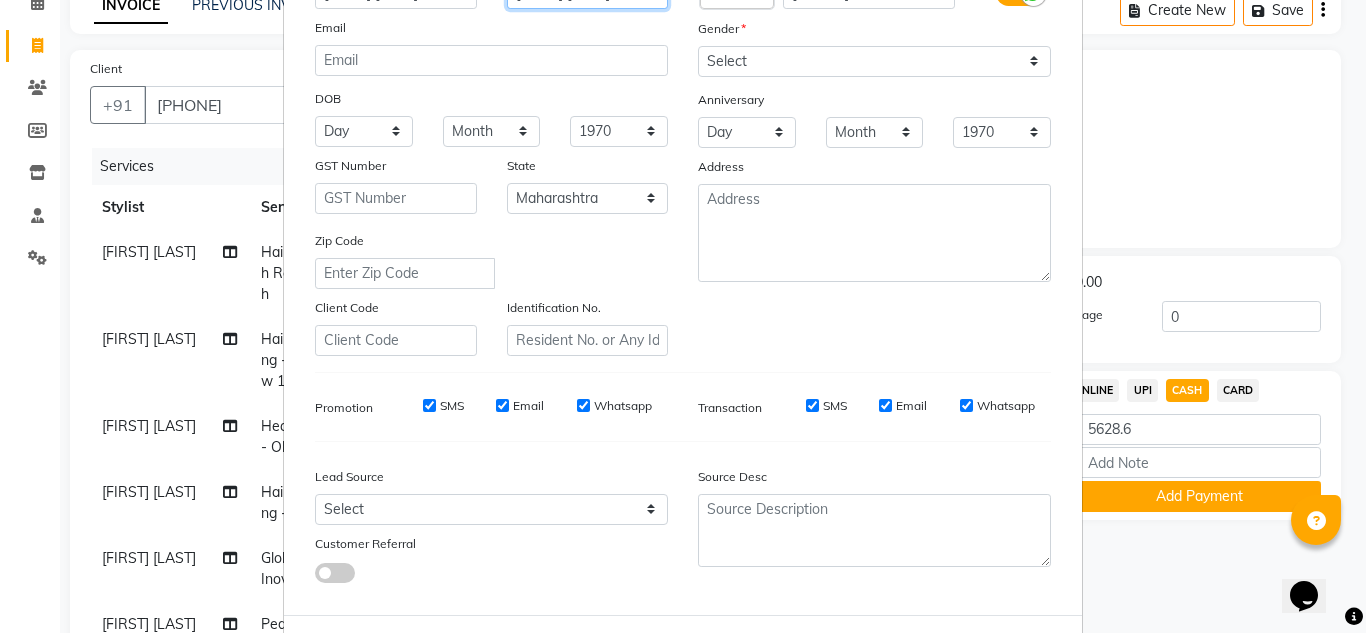 type on "Ali Aafaqui" 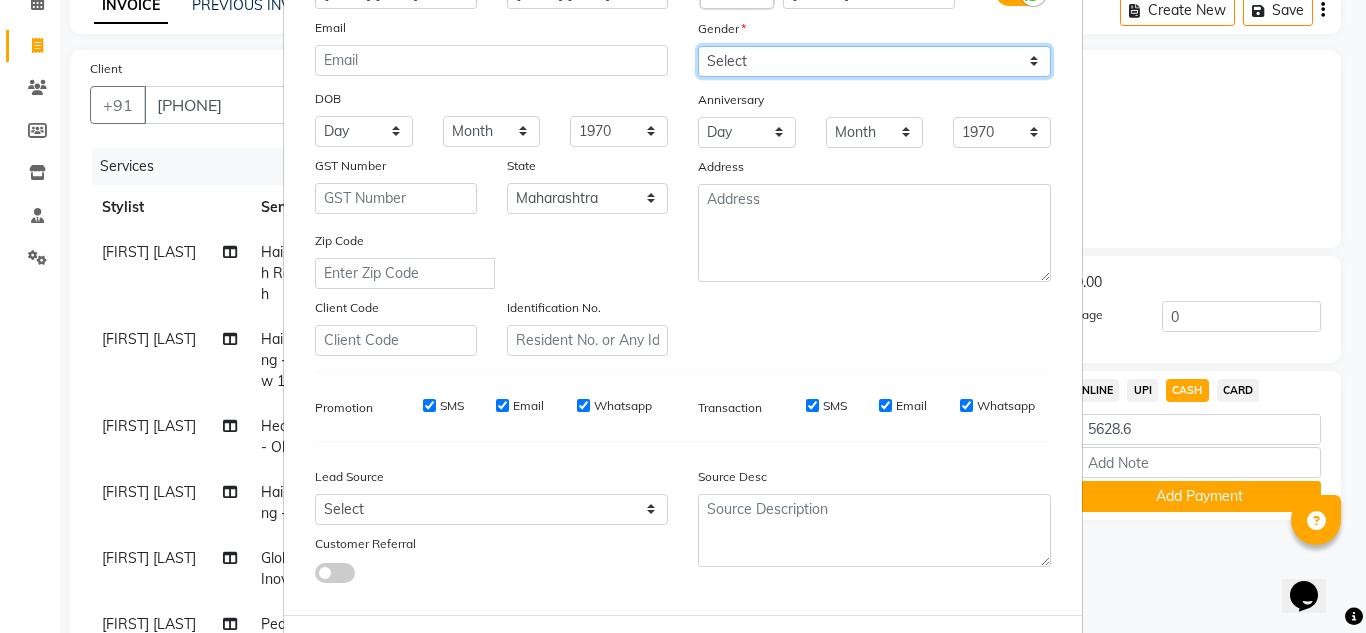 click on "Select Male Female Other Prefer Not To Say" at bounding box center [874, 61] 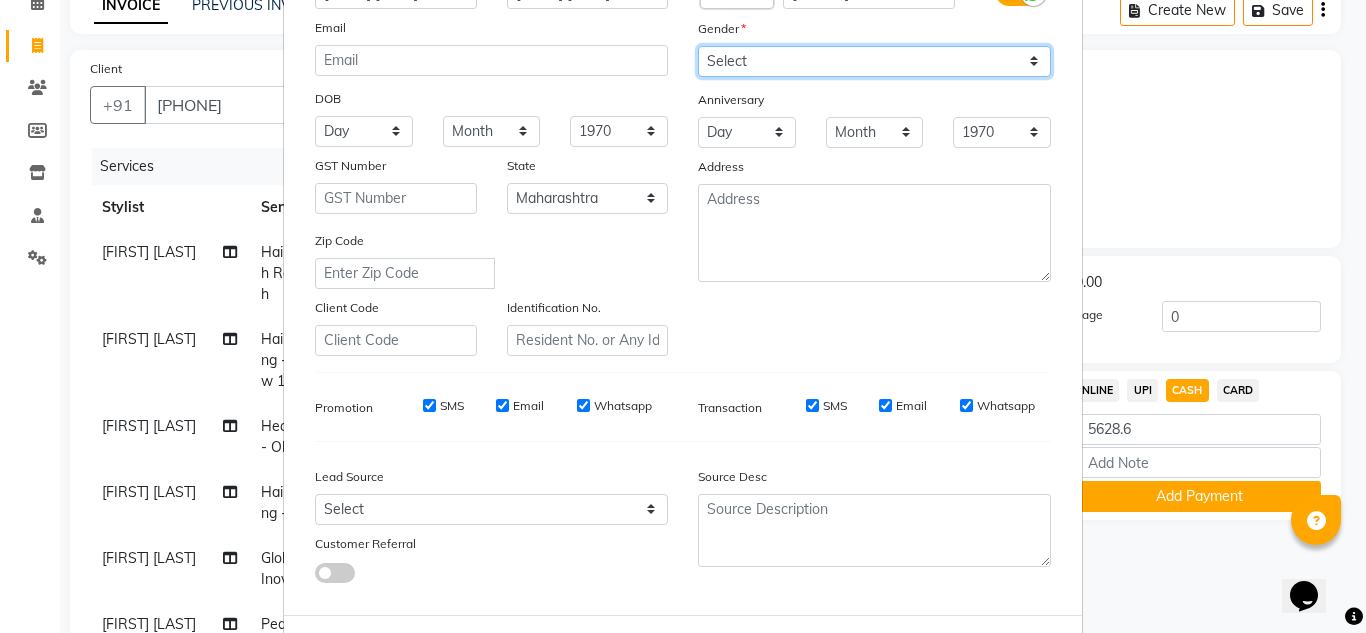 select on "female" 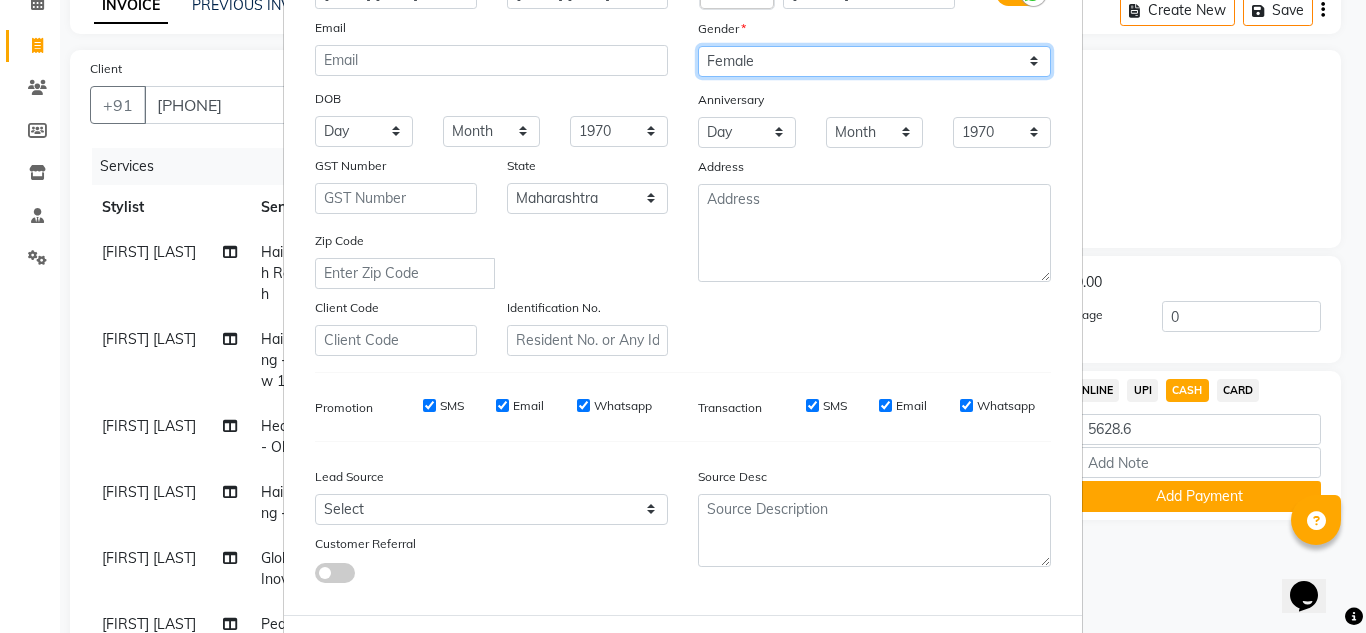 click on "Select Male Female Other Prefer Not To Say" at bounding box center [874, 61] 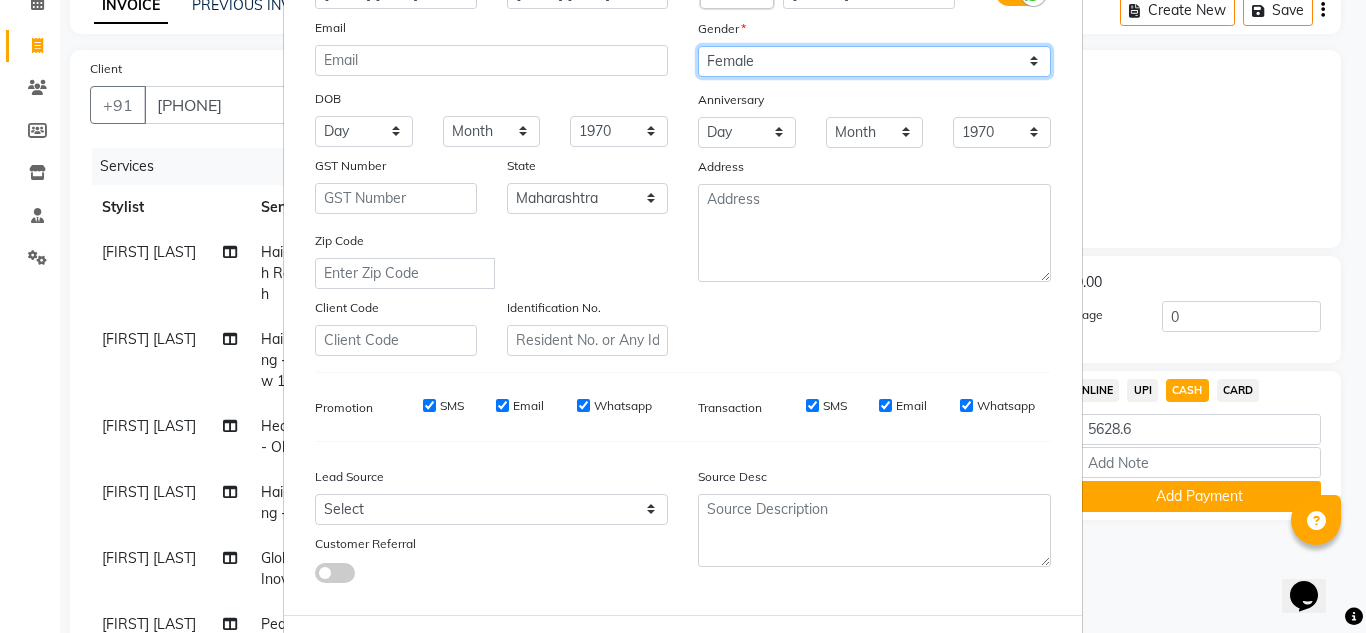 scroll, scrollTop: 290, scrollLeft: 0, axis: vertical 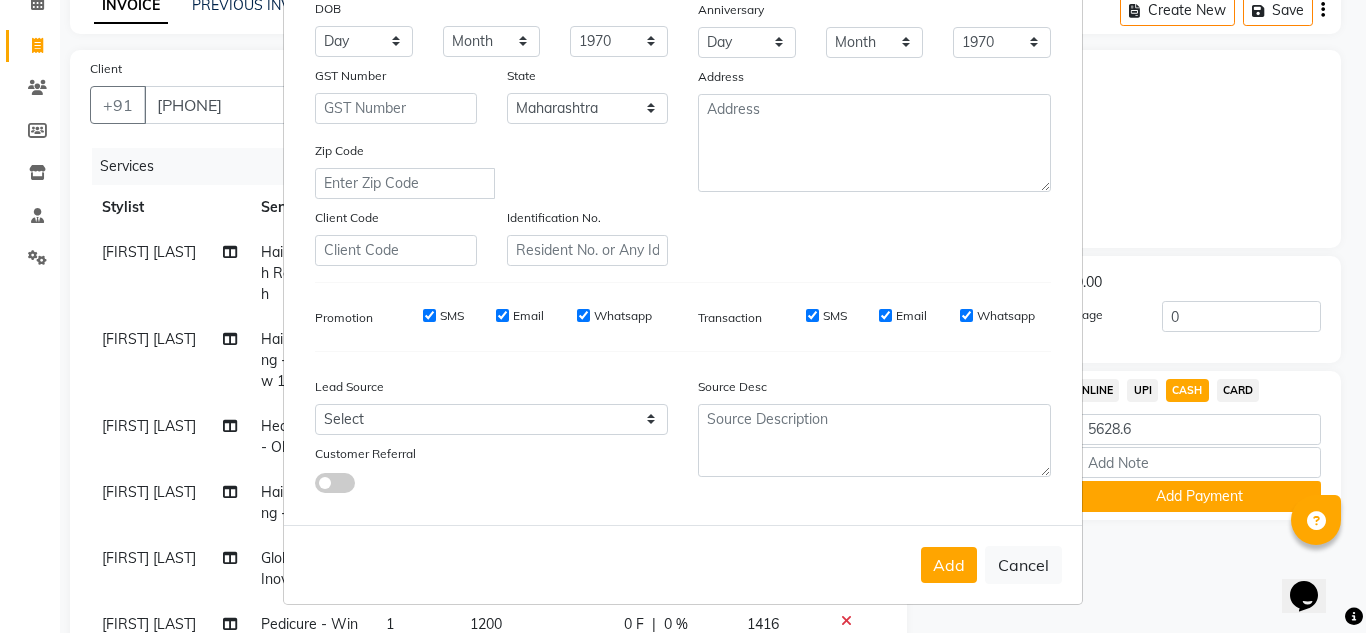 click on "Add" at bounding box center (949, 565) 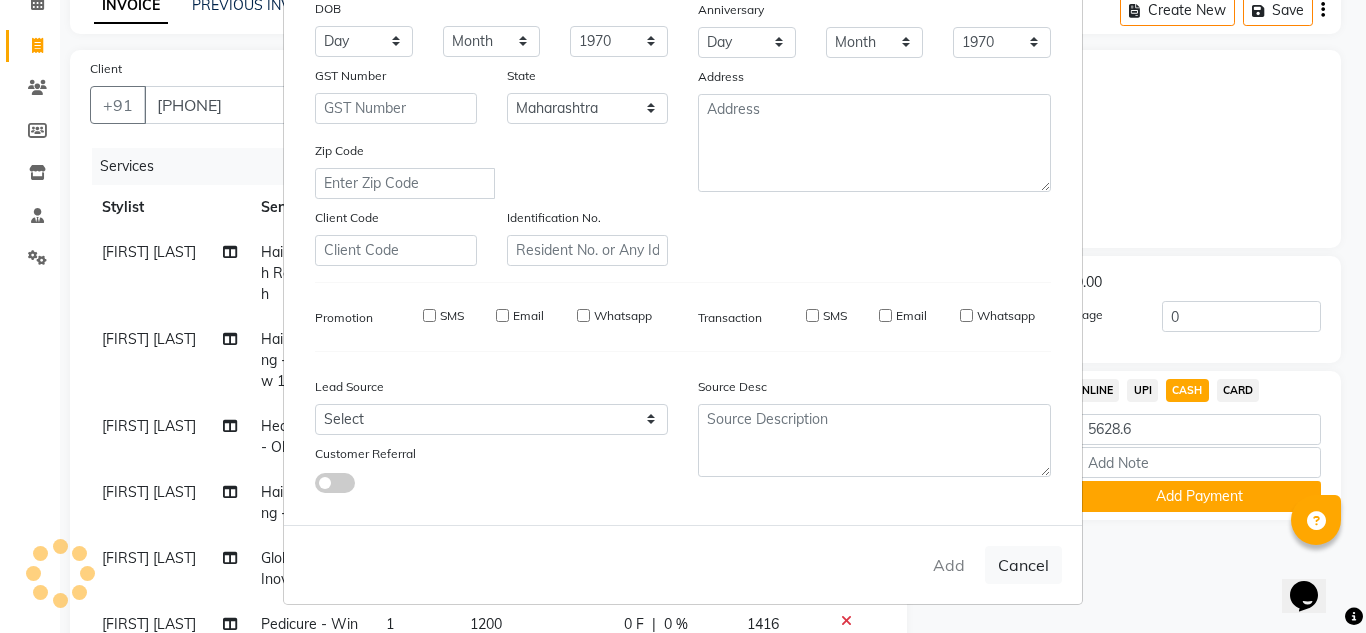 type 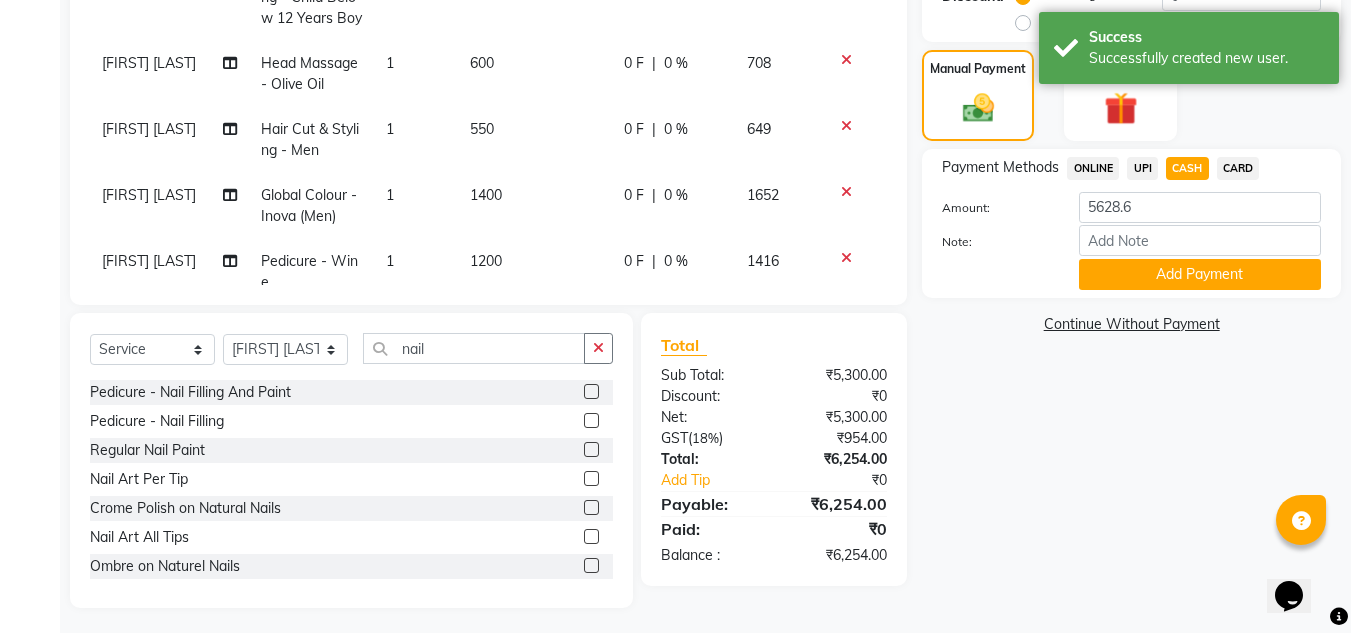 scroll, scrollTop: 468, scrollLeft: 0, axis: vertical 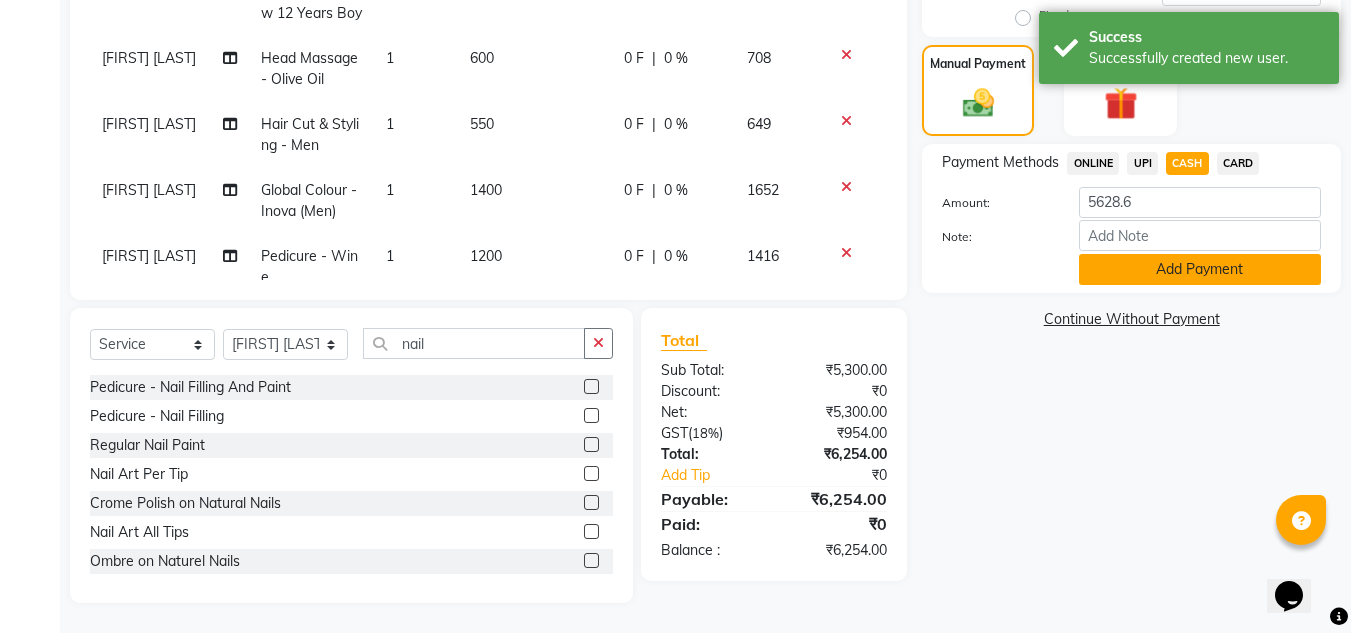 click on "Add Payment" 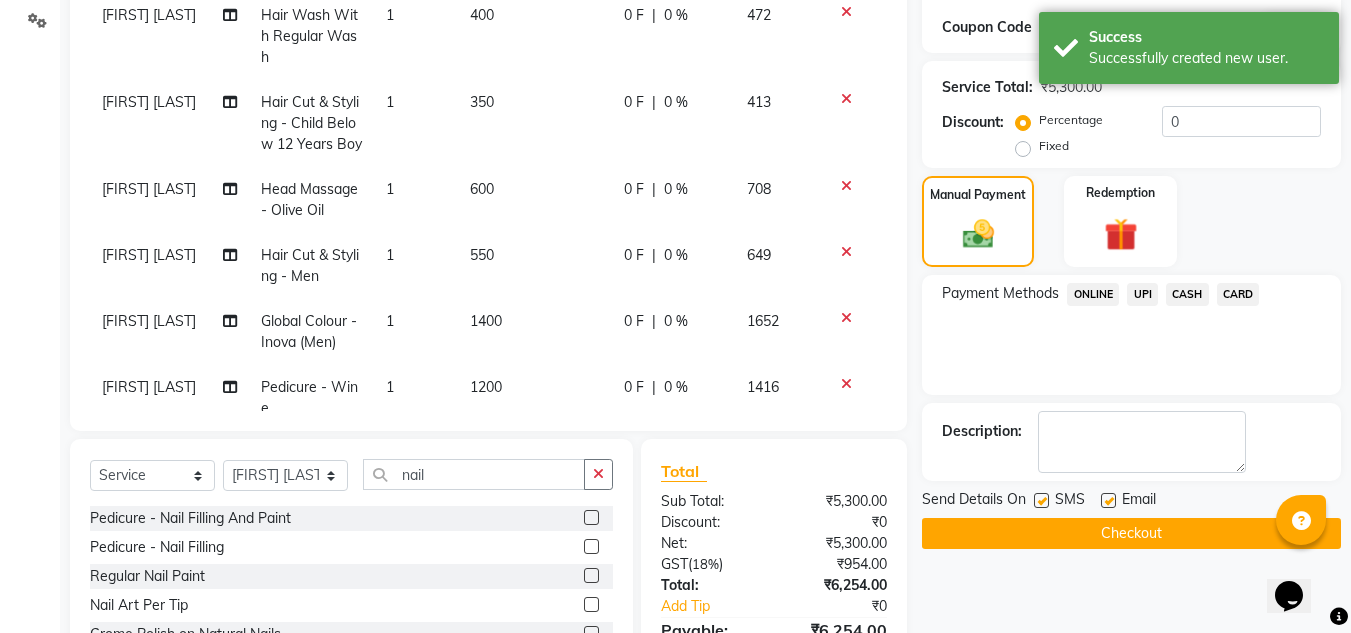 scroll, scrollTop: 417, scrollLeft: 0, axis: vertical 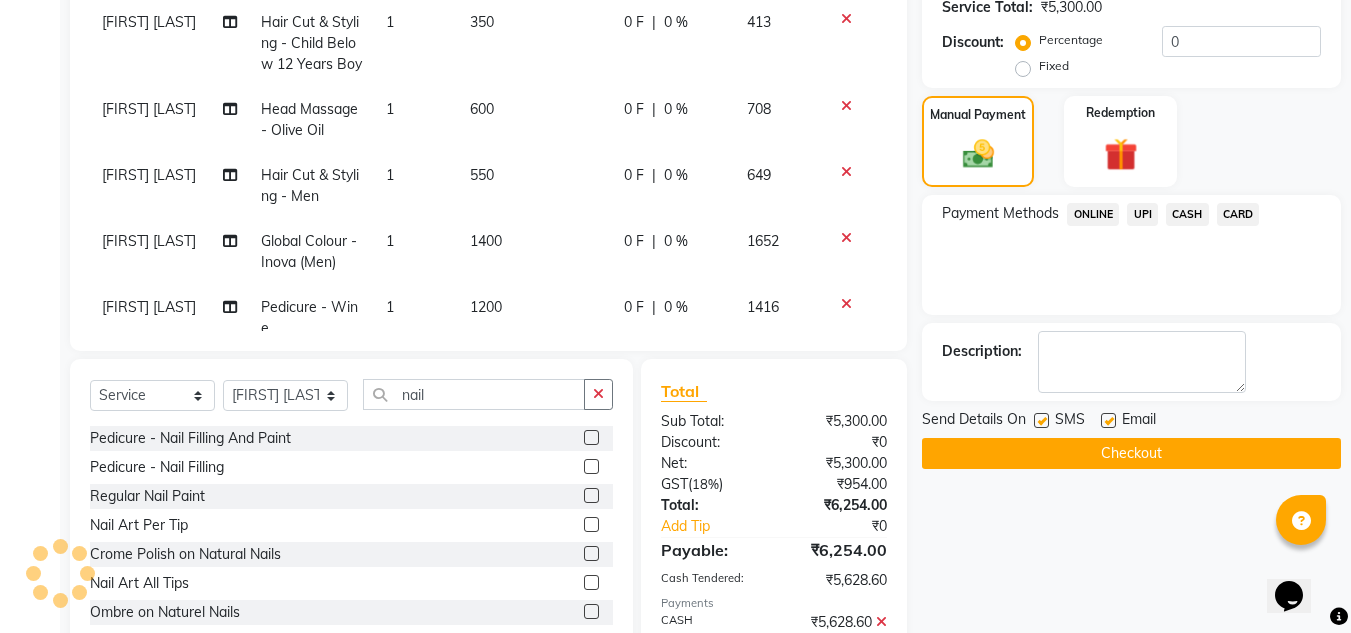 click 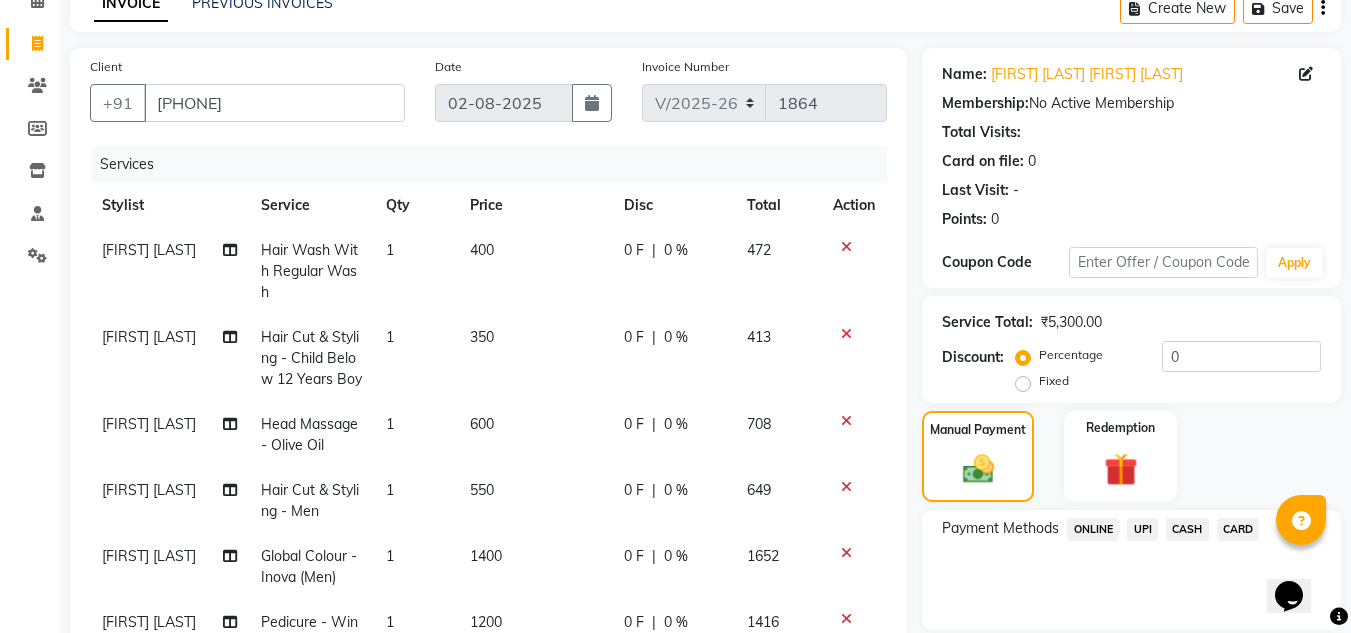 scroll, scrollTop: 68, scrollLeft: 0, axis: vertical 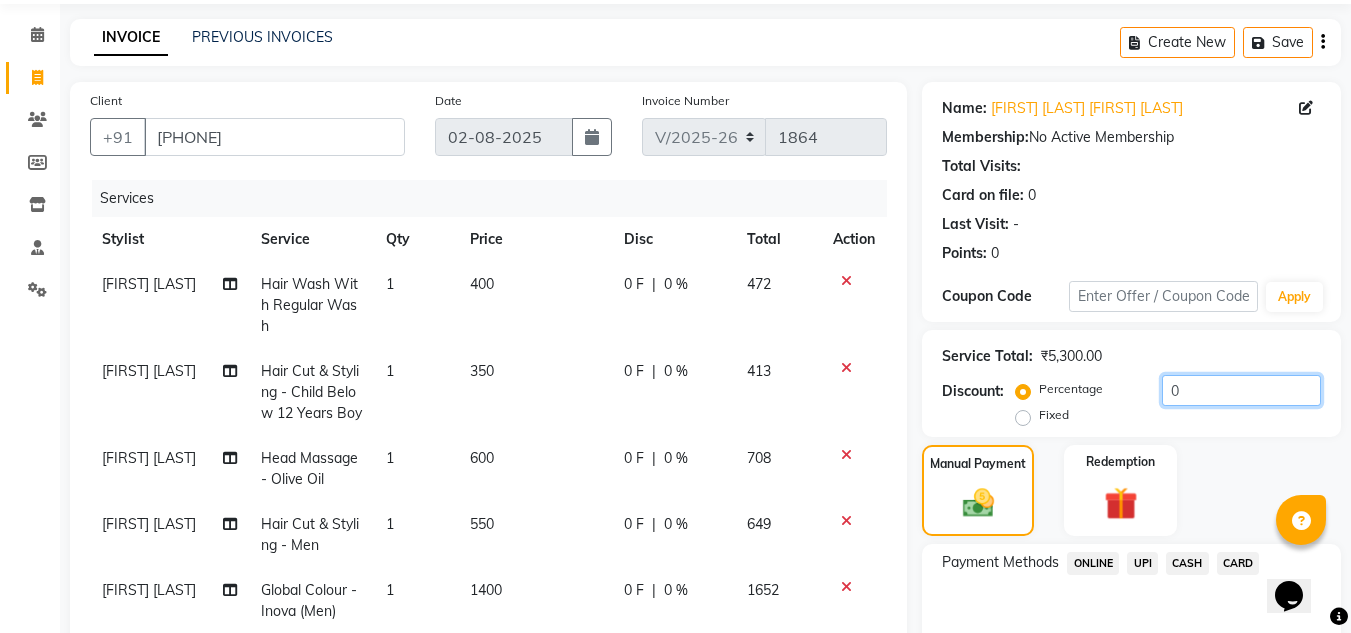 drag, startPoint x: 1175, startPoint y: 393, endPoint x: 1151, endPoint y: 399, distance: 24.738634 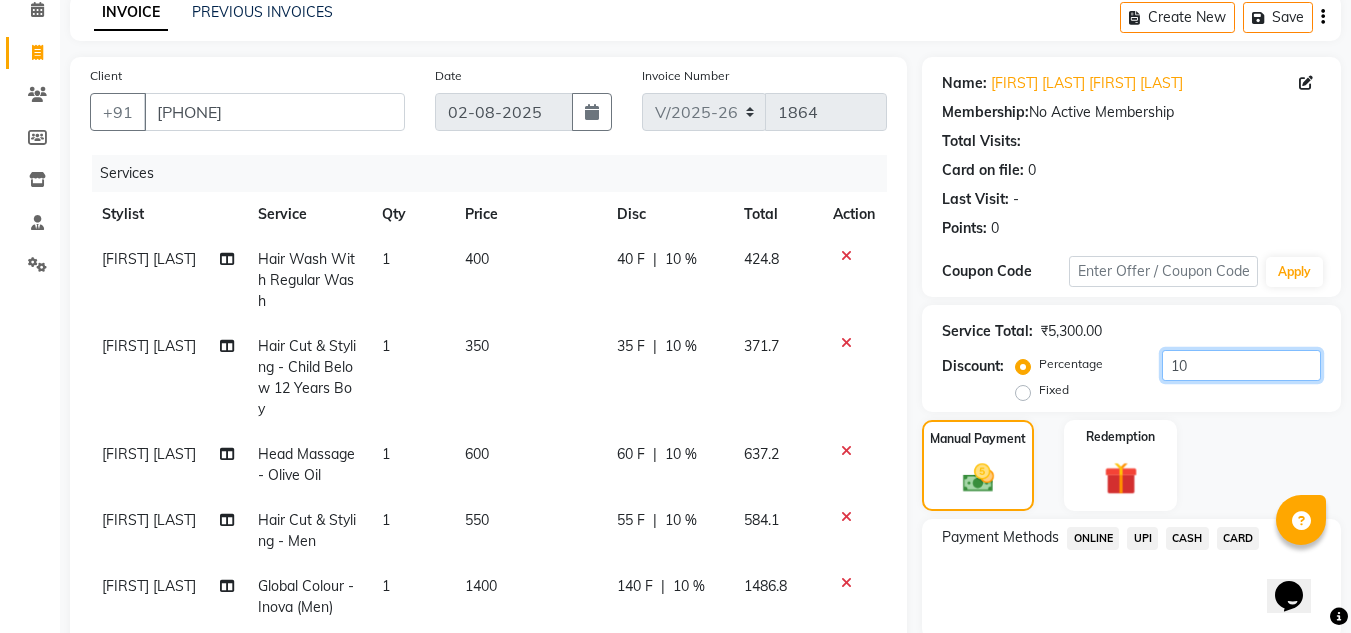scroll, scrollTop: 0, scrollLeft: 0, axis: both 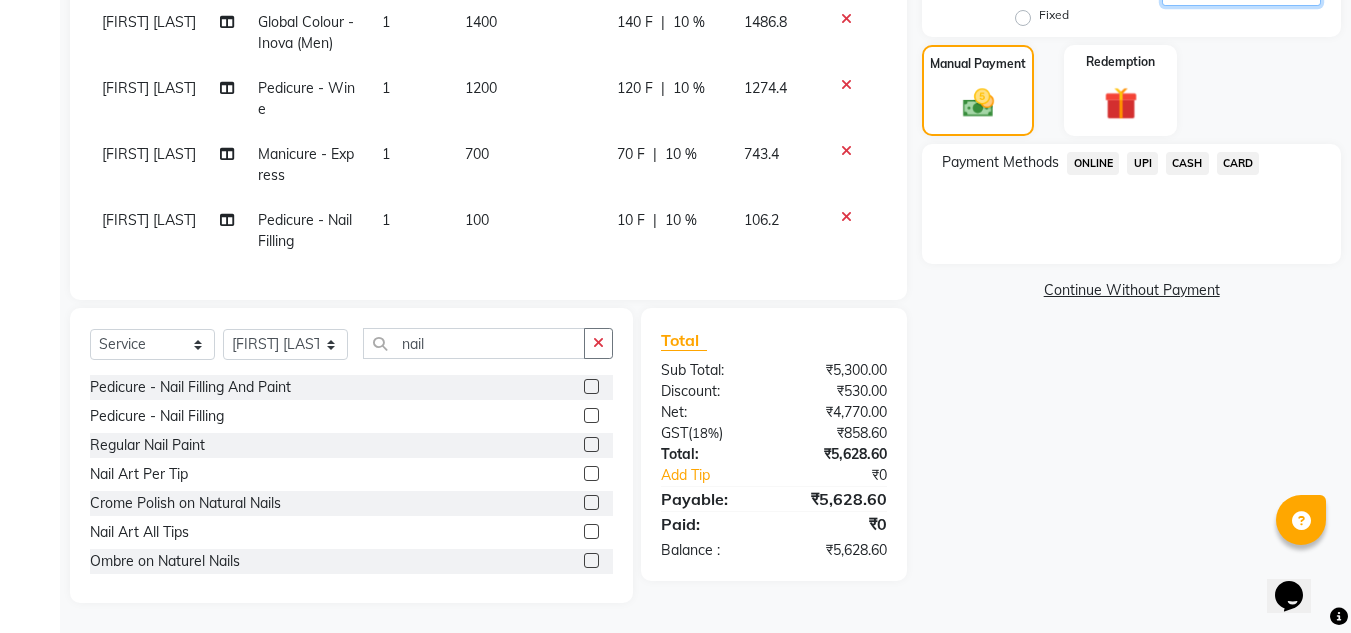 type on "10" 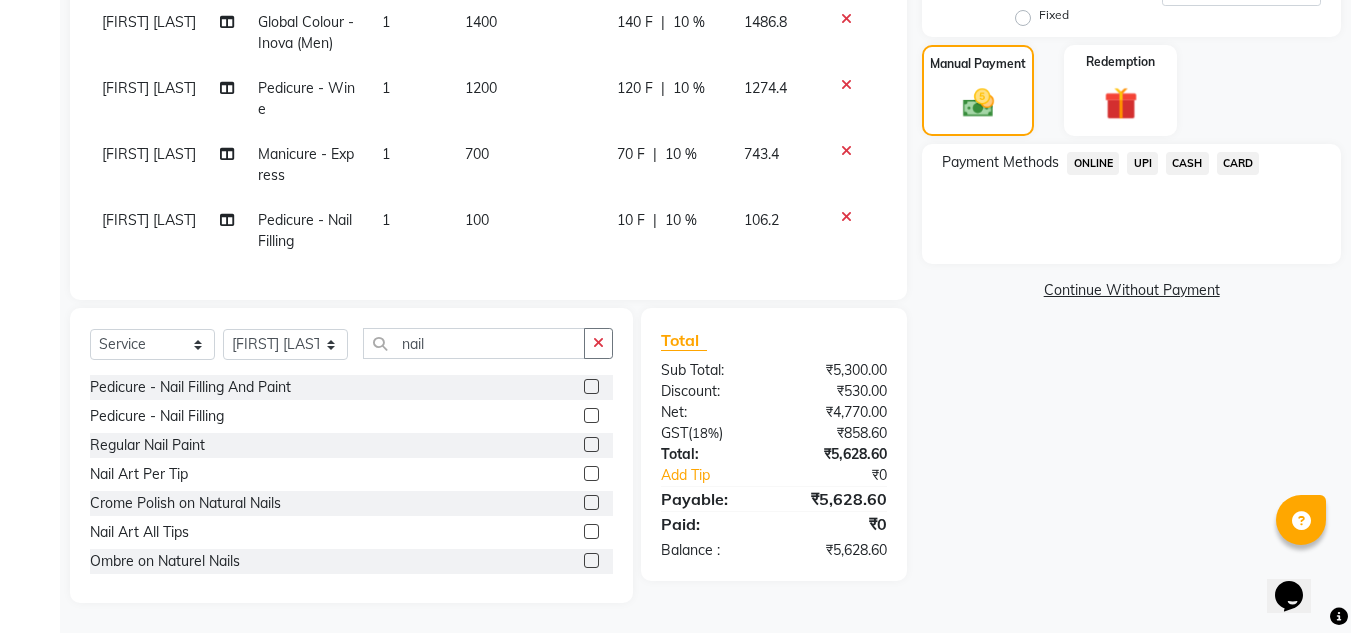 click on "Name: Layeqa Sara Ali Aafaqui Membership:  No Active Membership  Total Visits:   Card on file:  0 Last Visit:   - Points:   0  Coupon Code Apply Service Total:  ₹5,300.00  Discount:  Percentage   Fixed  10 Manual Payment Redemption Payment Methods  ONLINE   UPI   CASH   CARD   Continue Without Payment" 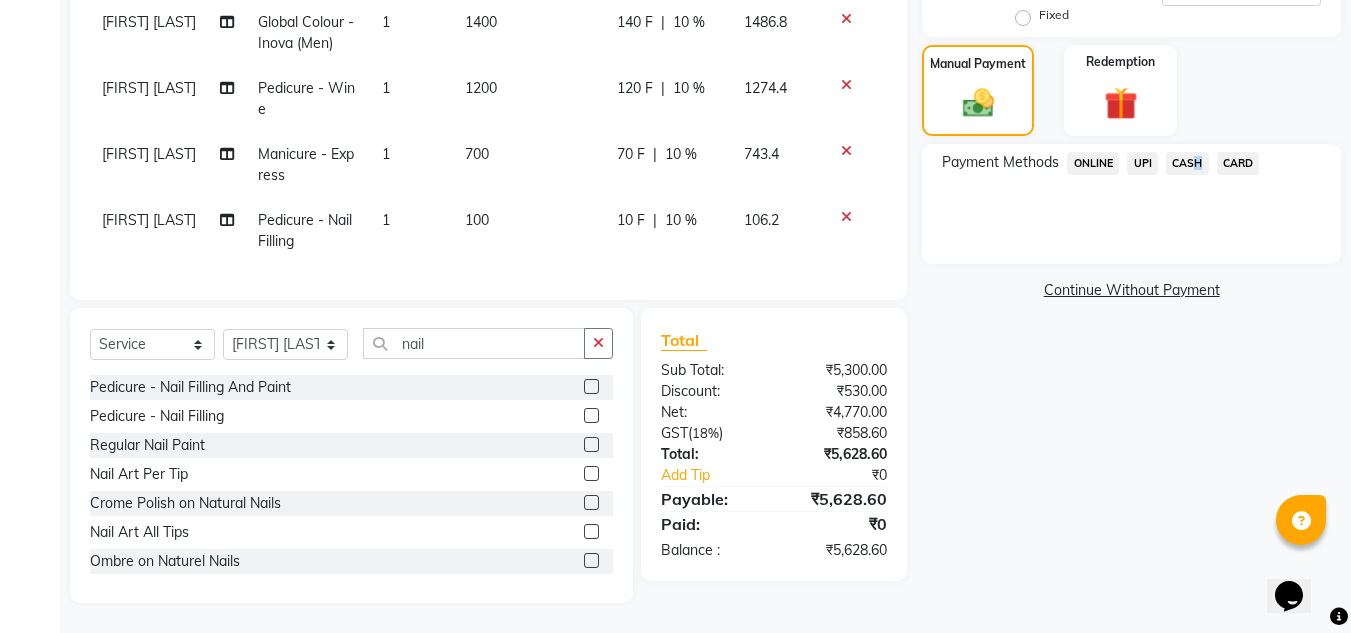 click on "CASH" 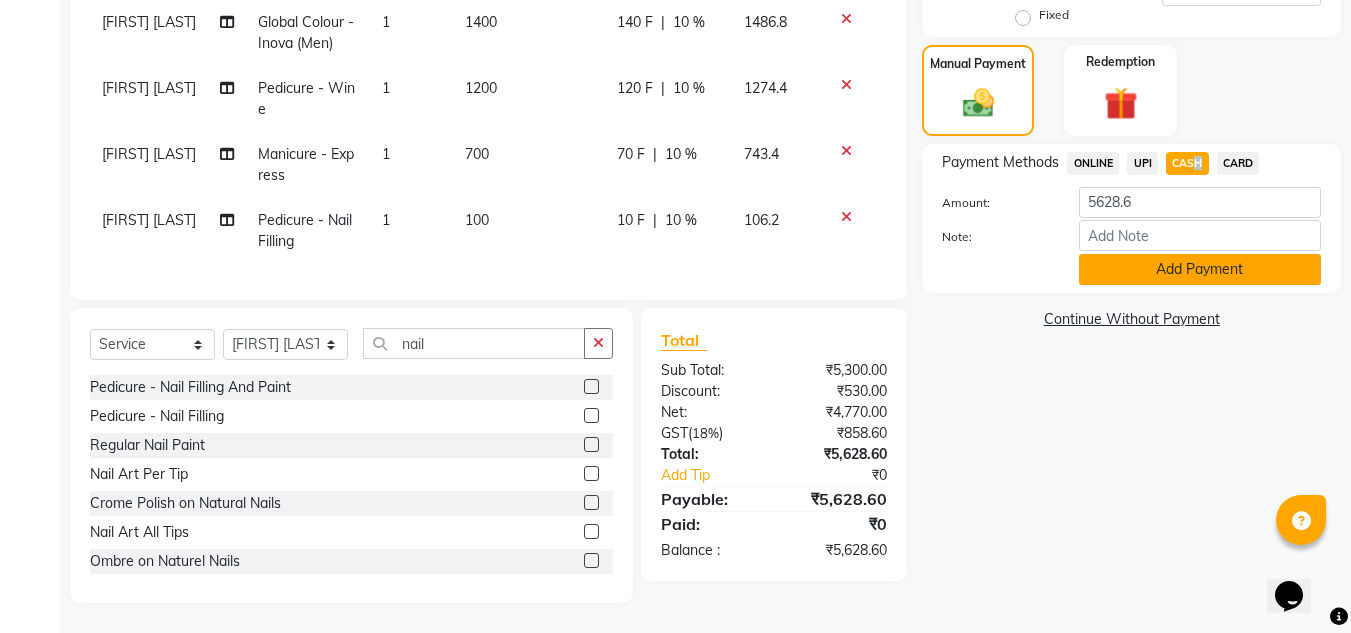 click on "Add Payment" 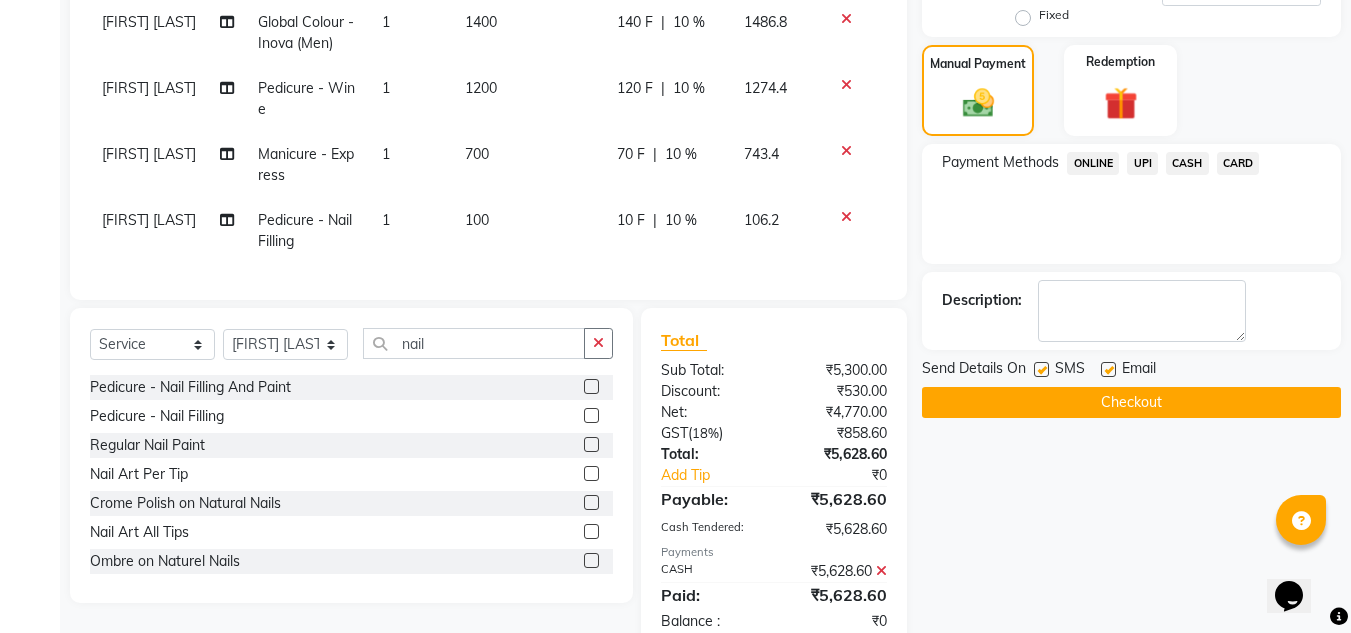 click 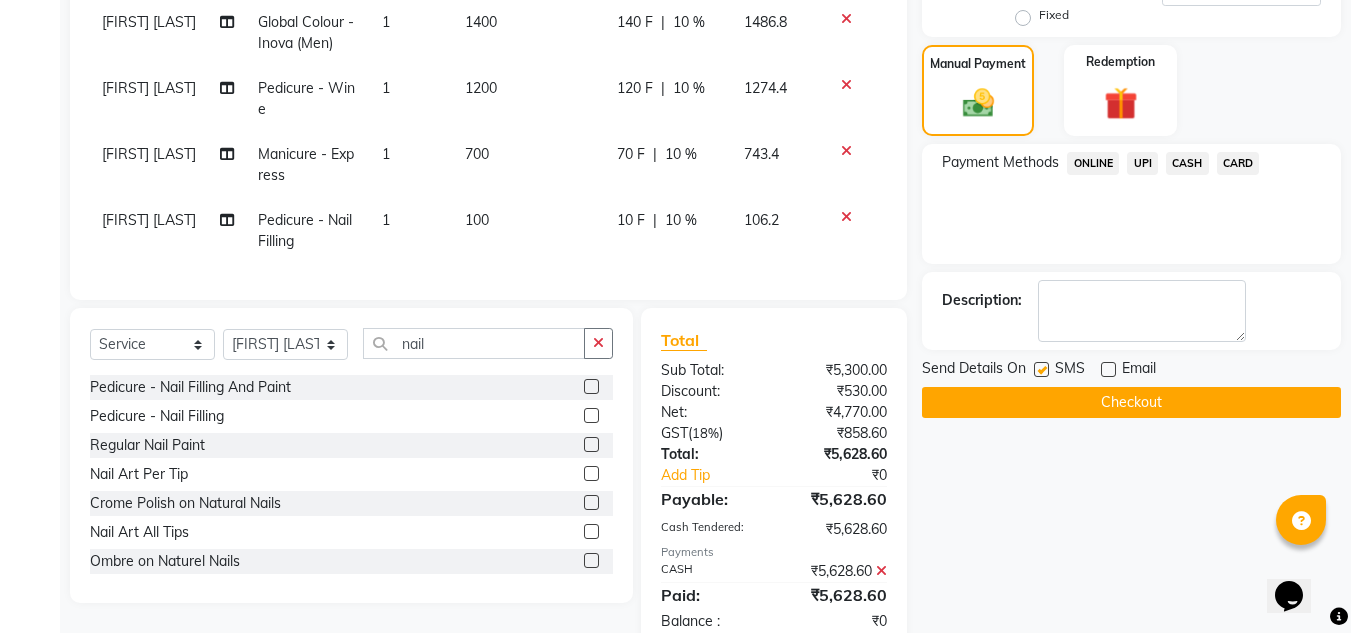 click on "Checkout" 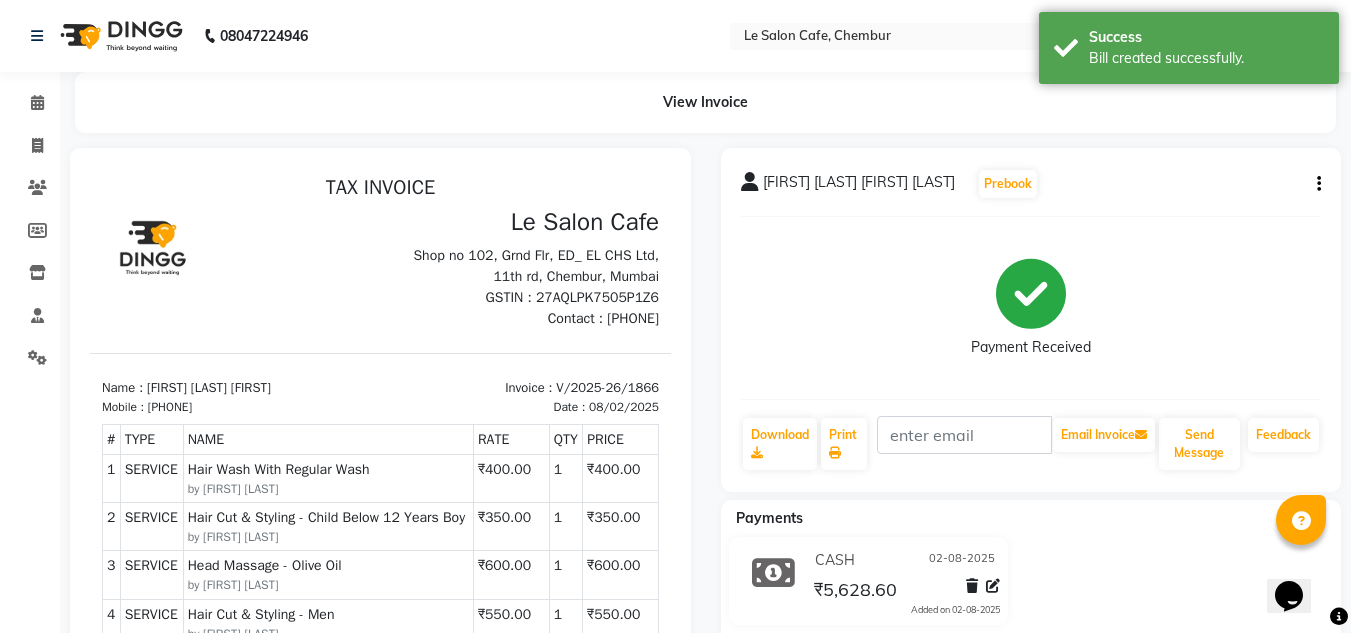 scroll, scrollTop: 0, scrollLeft: 0, axis: both 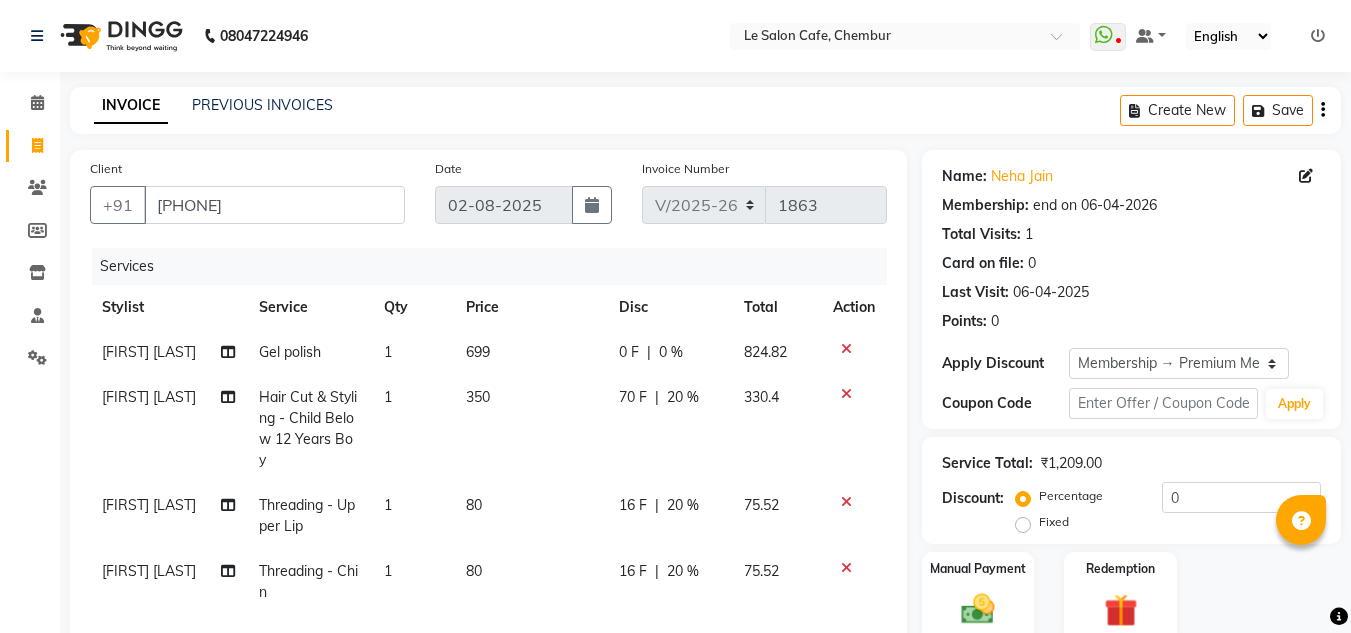 select on "594" 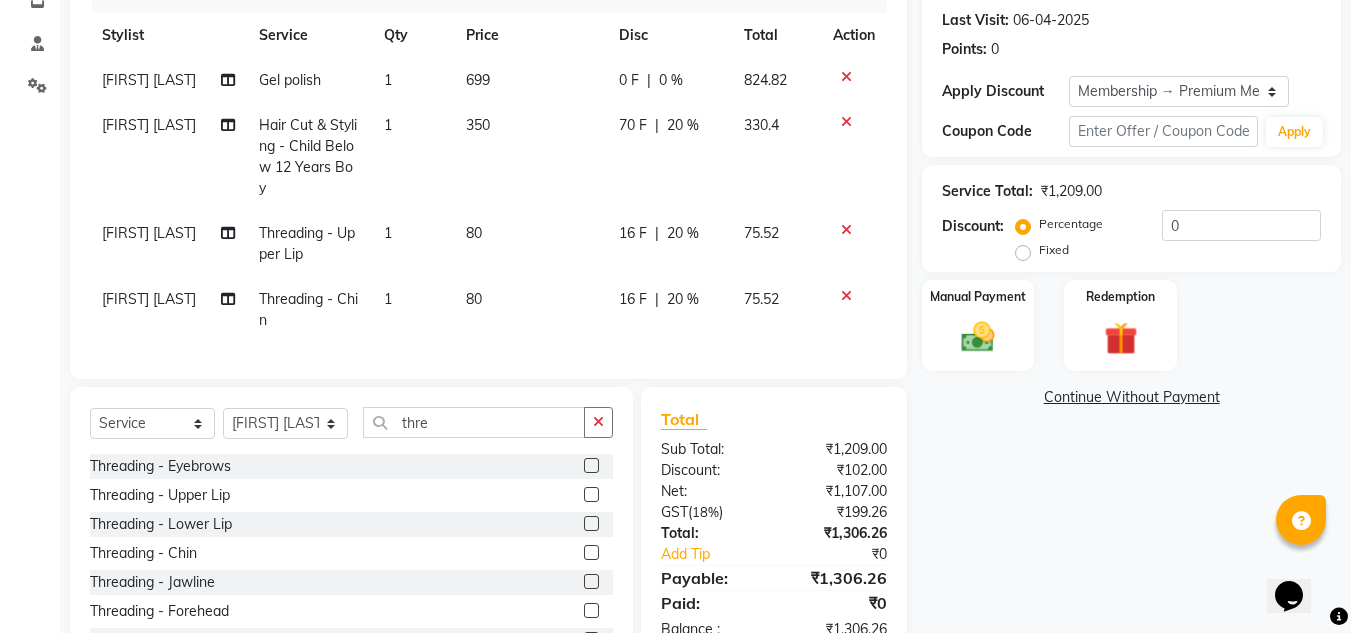 scroll, scrollTop: 0, scrollLeft: 0, axis: both 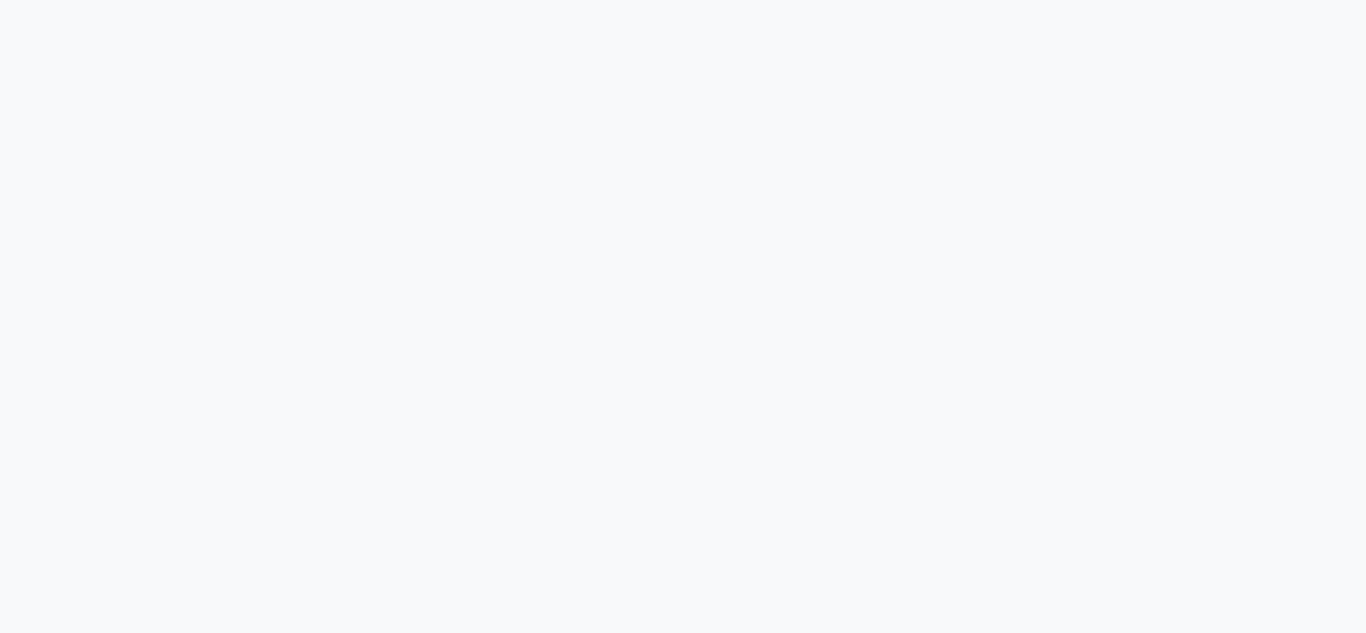 select on "594" 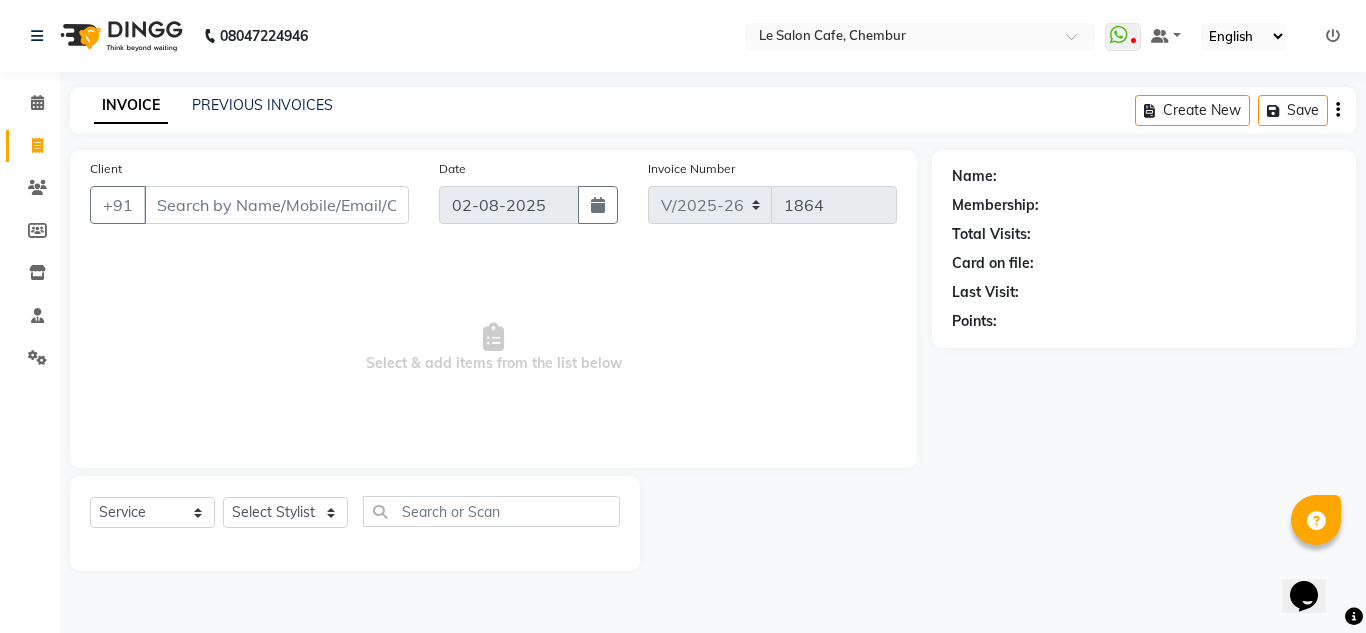 scroll, scrollTop: 0, scrollLeft: 0, axis: both 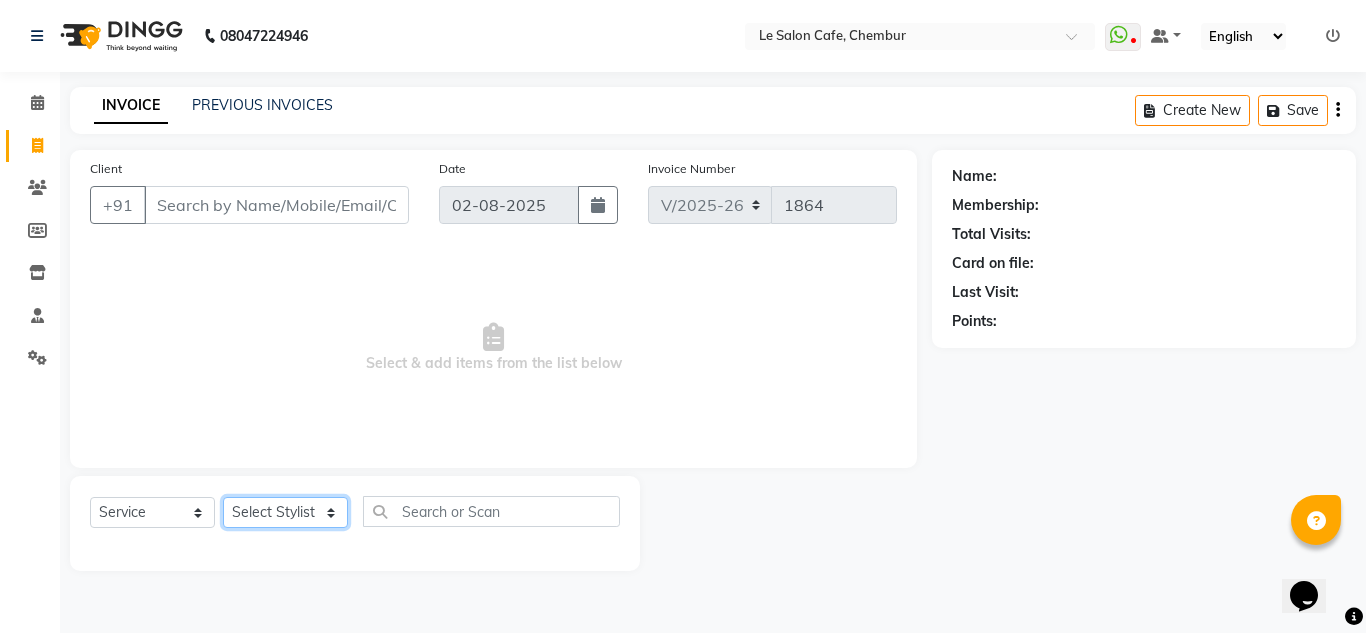 click on "Select Stylist Amandeep Kaur Kalsi Aniket Kadam  Faim Alvi  Front Desk  Muskan Khan  Pooja Kolge Reena Shaukat Ali  Salman Ansari  Shailendra Chauhan  Shekhar Sangle Soniyaa Varma Suchita Mistry" 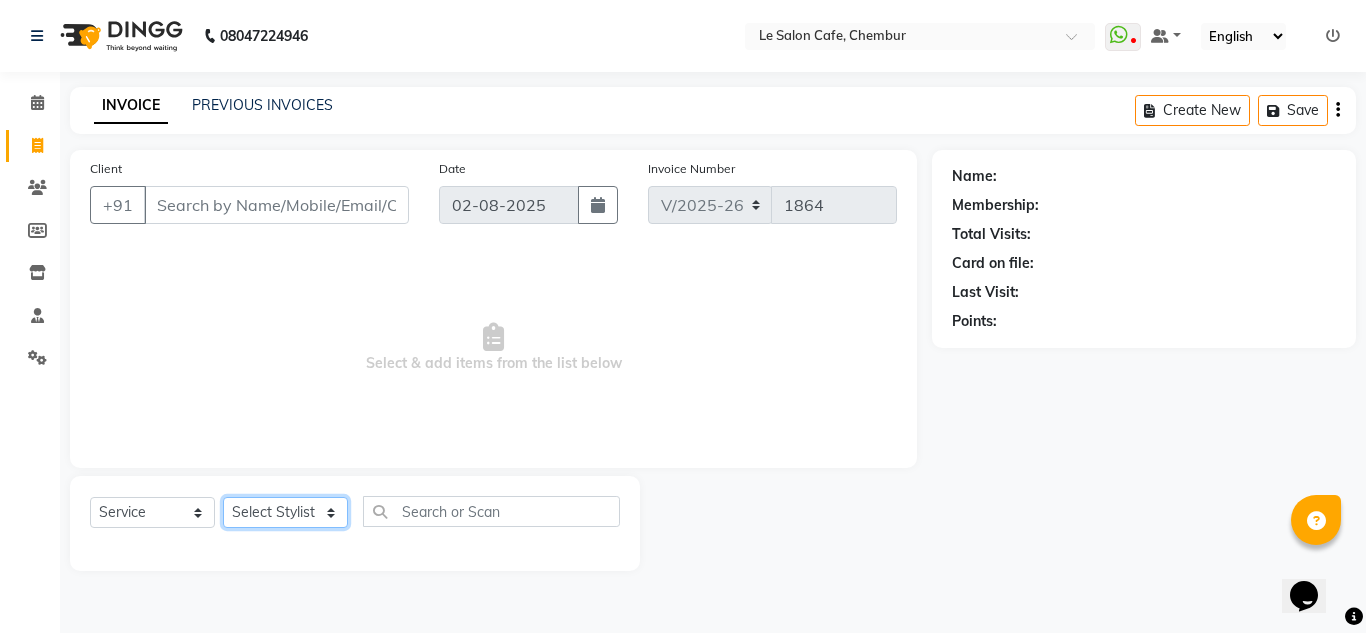 select on "8340" 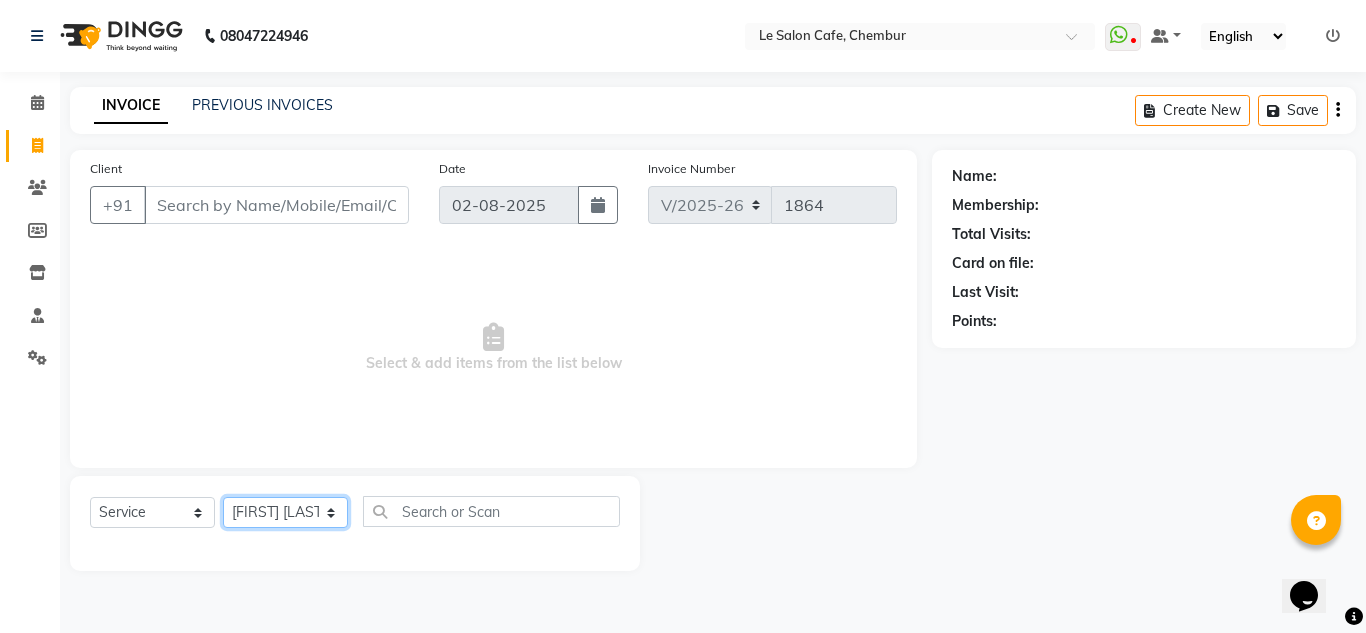 click on "Select Stylist Amandeep Kaur Kalsi Aniket Kadam  Faim Alvi  Front Desk  Muskan Khan  Pooja Kolge Reena Shaukat Ali  Salman Ansari  Shailendra Chauhan  Shekhar Sangle Soniyaa Varma Suchita Mistry" 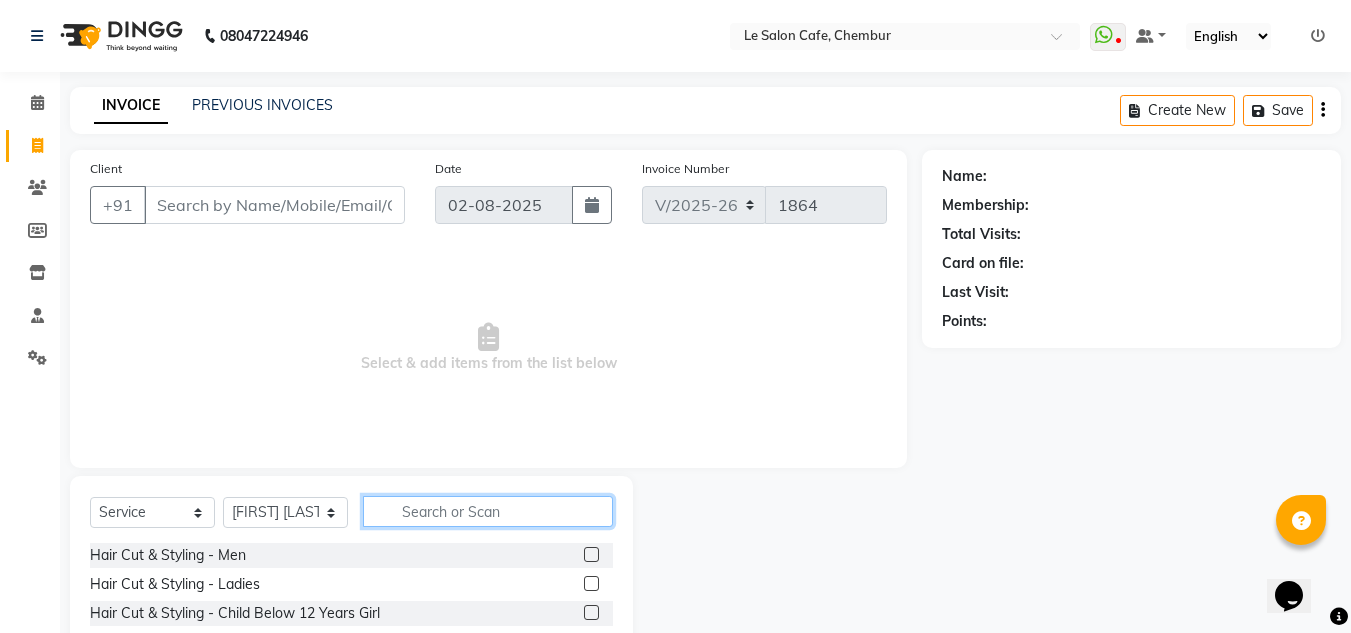 click 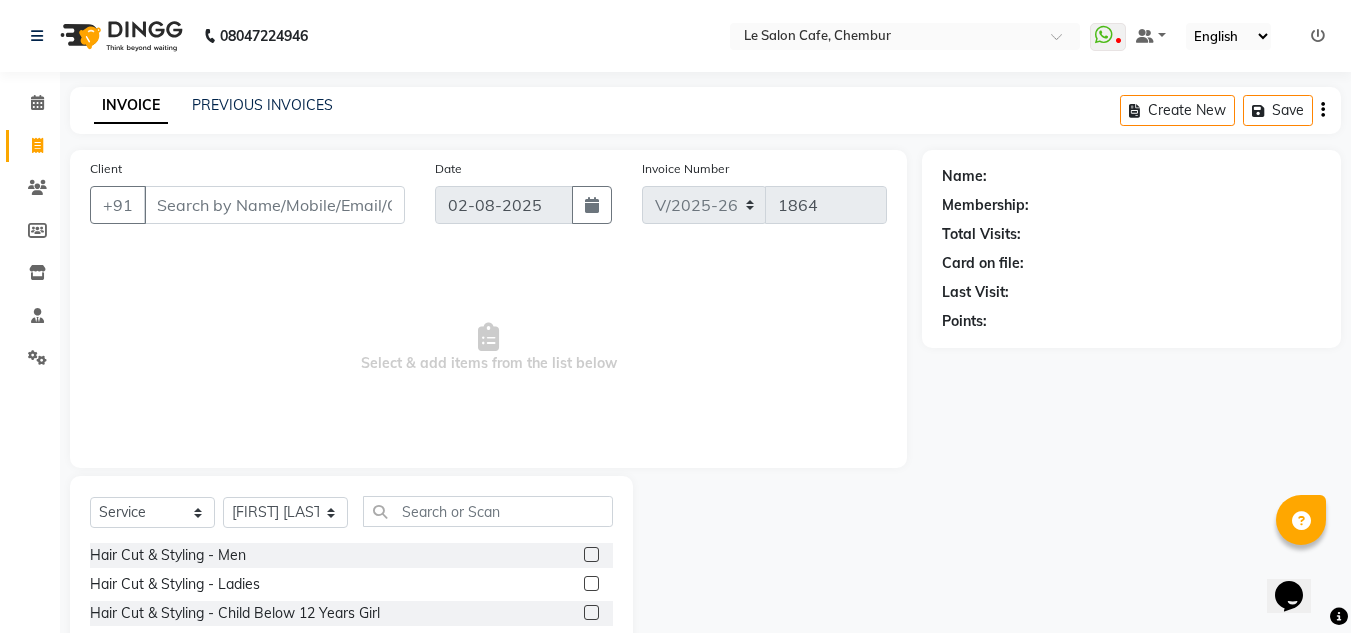 click 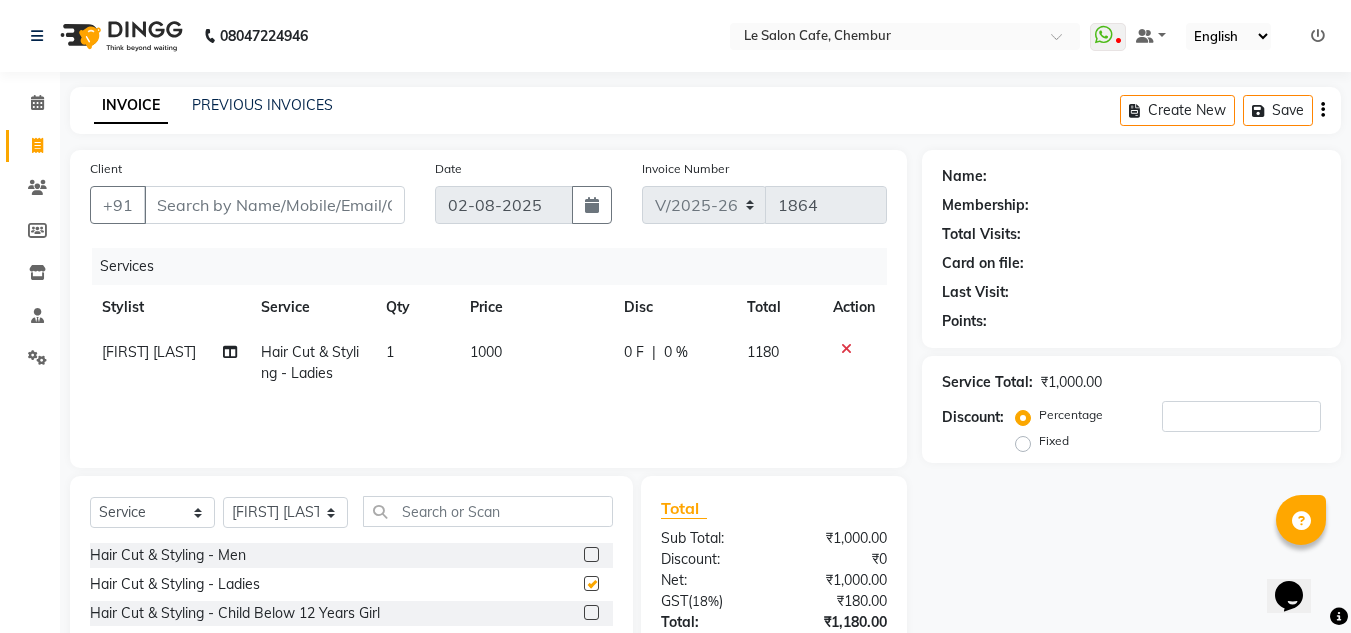 checkbox on "false" 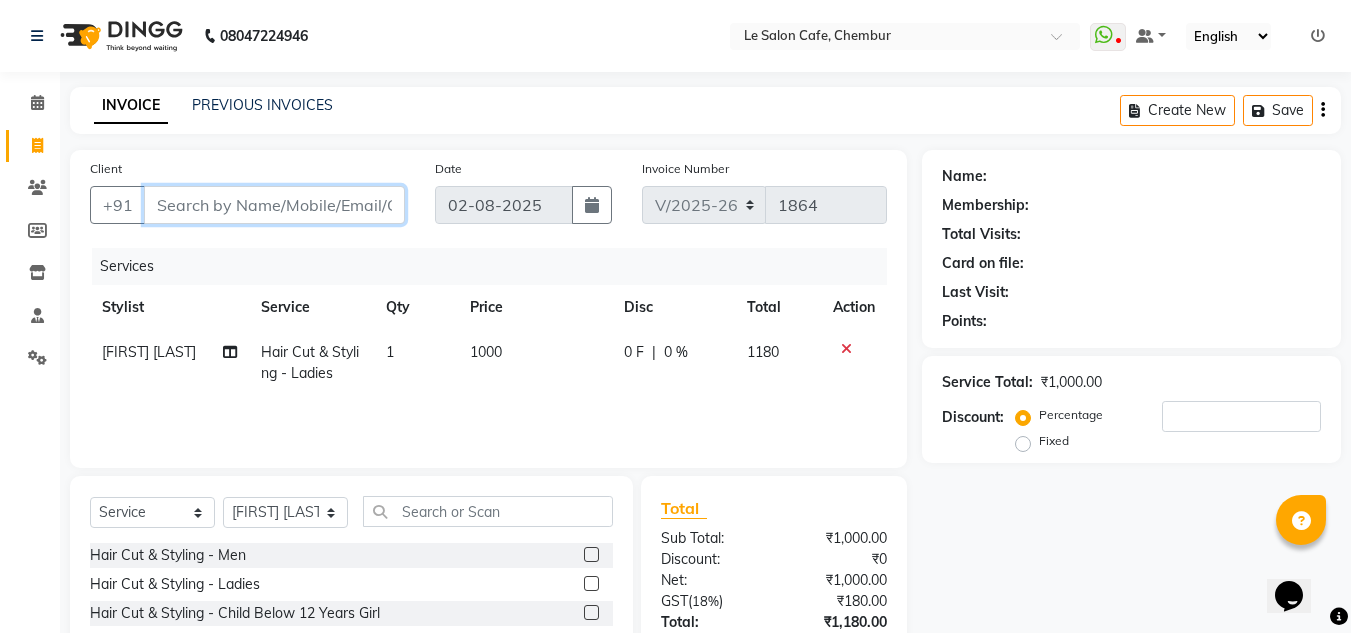 click on "Client" at bounding box center (274, 205) 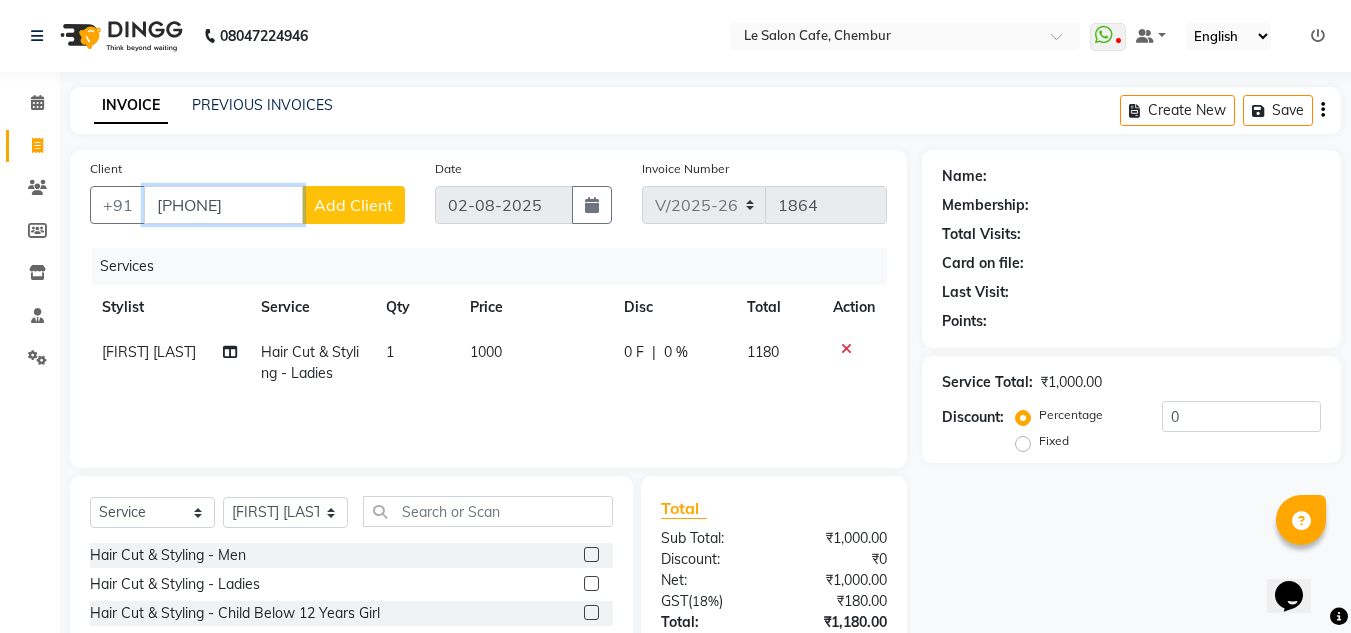 type on "[PHONE]" 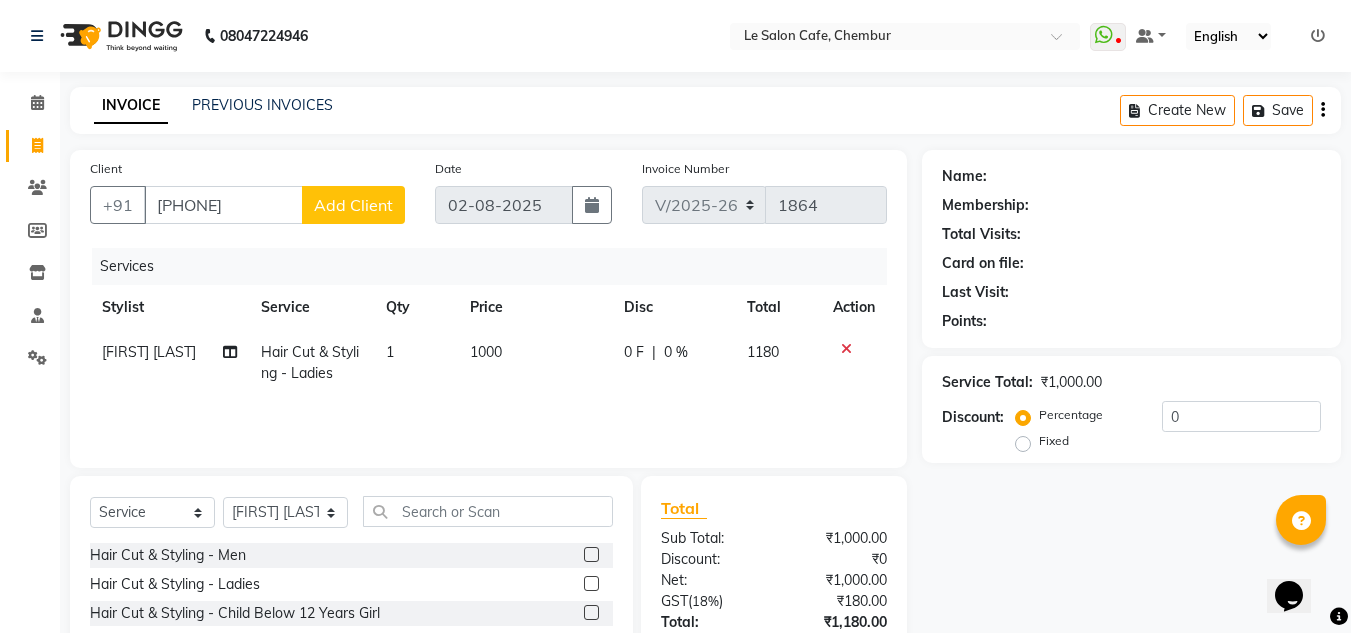 click on "Add Client" 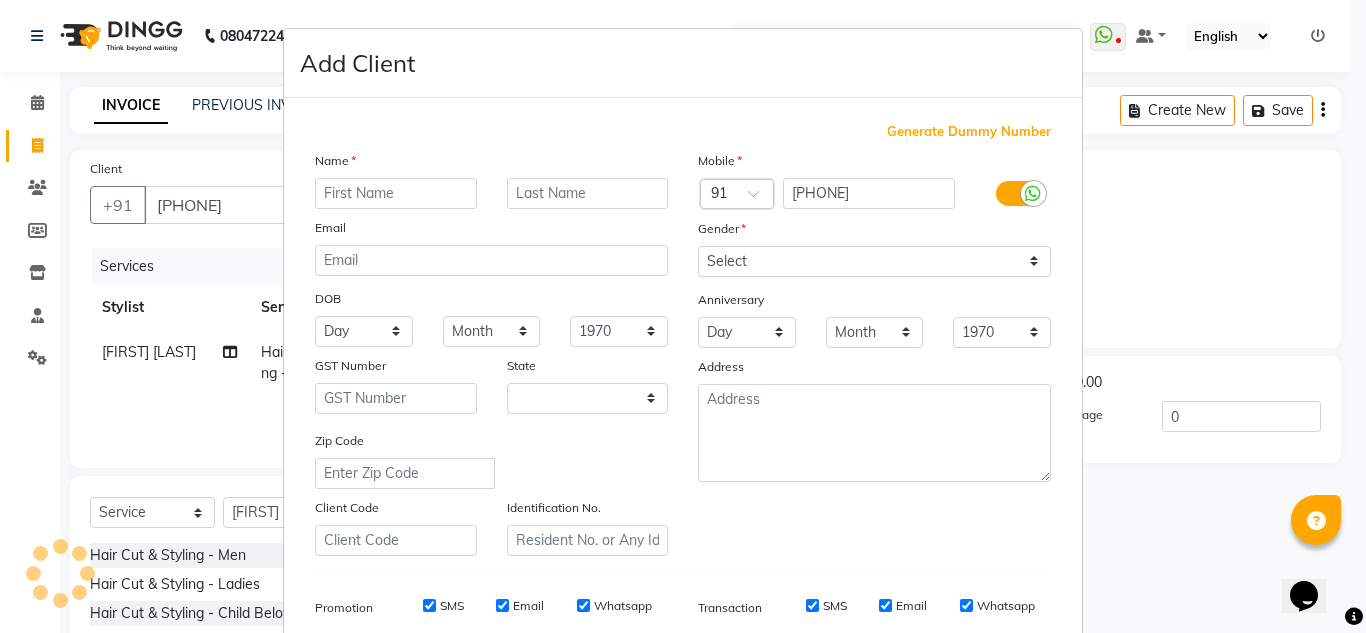 select on "22" 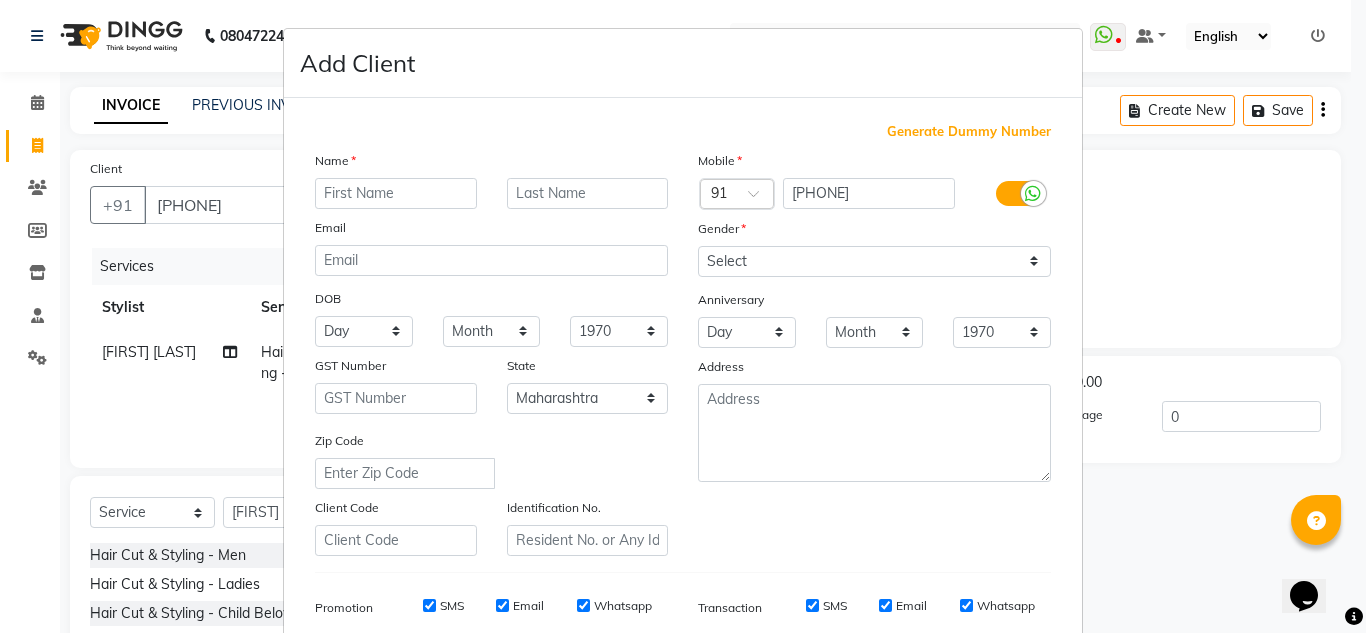 click at bounding box center (396, 193) 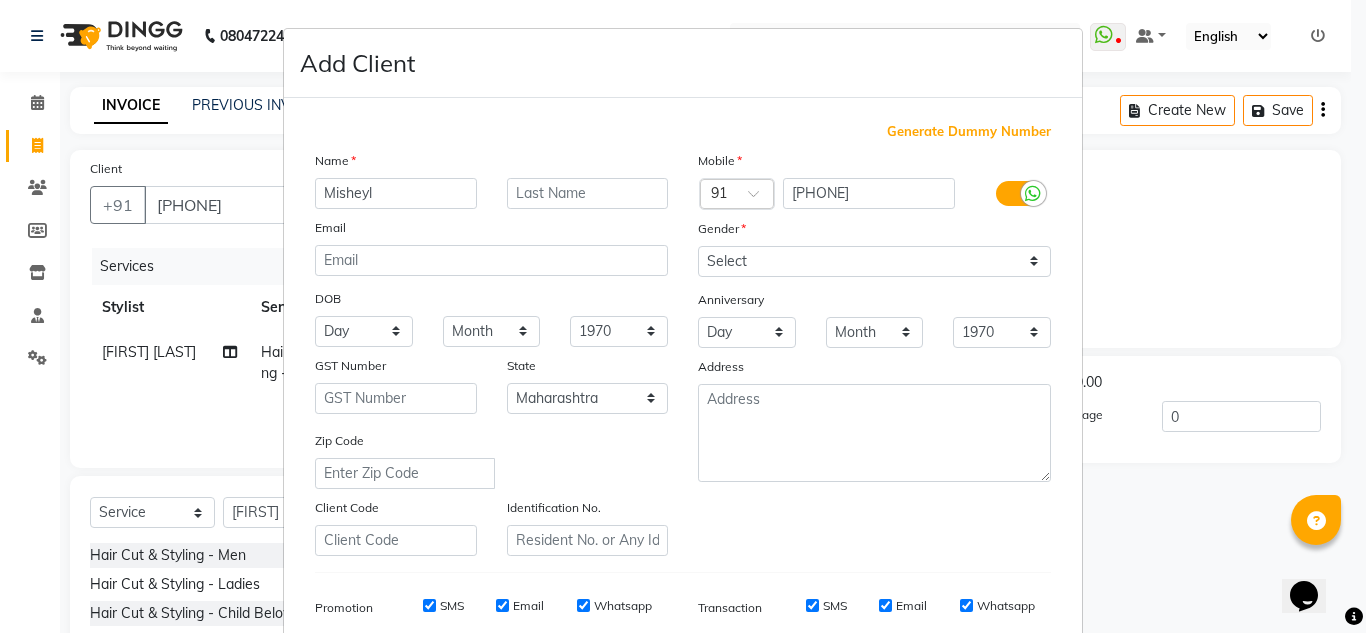 type on "Misheyl" 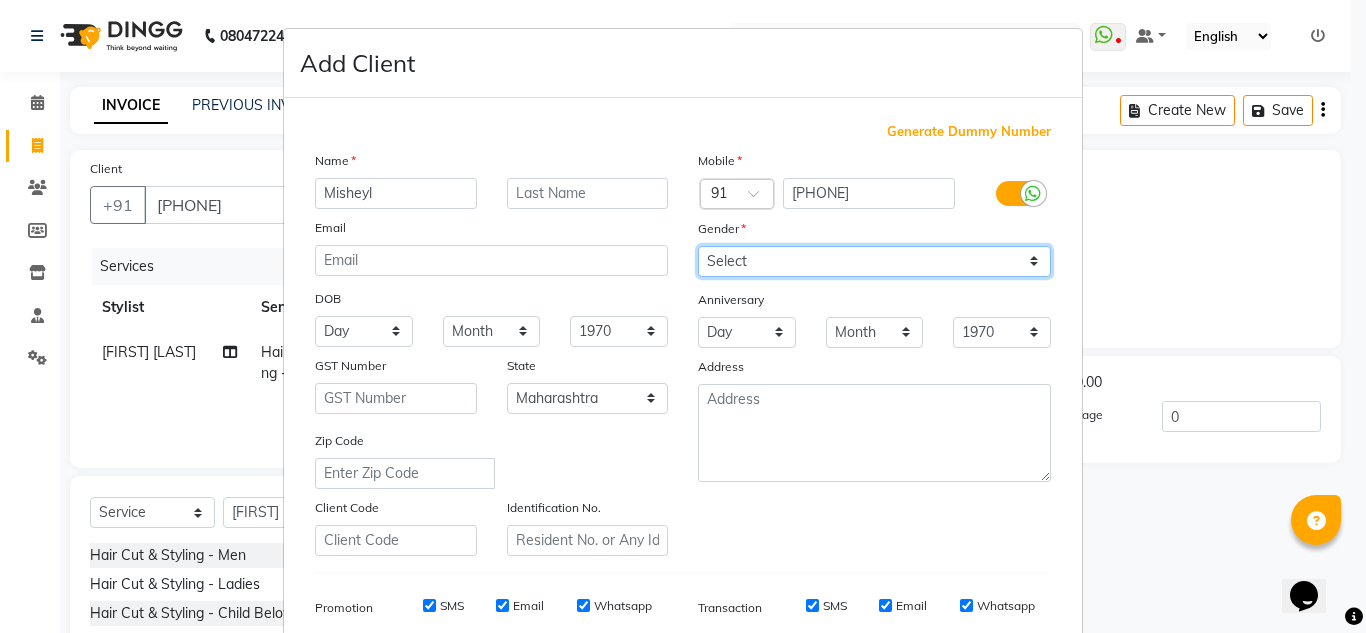 click on "Select Male Female Other Prefer Not To Say" at bounding box center (874, 261) 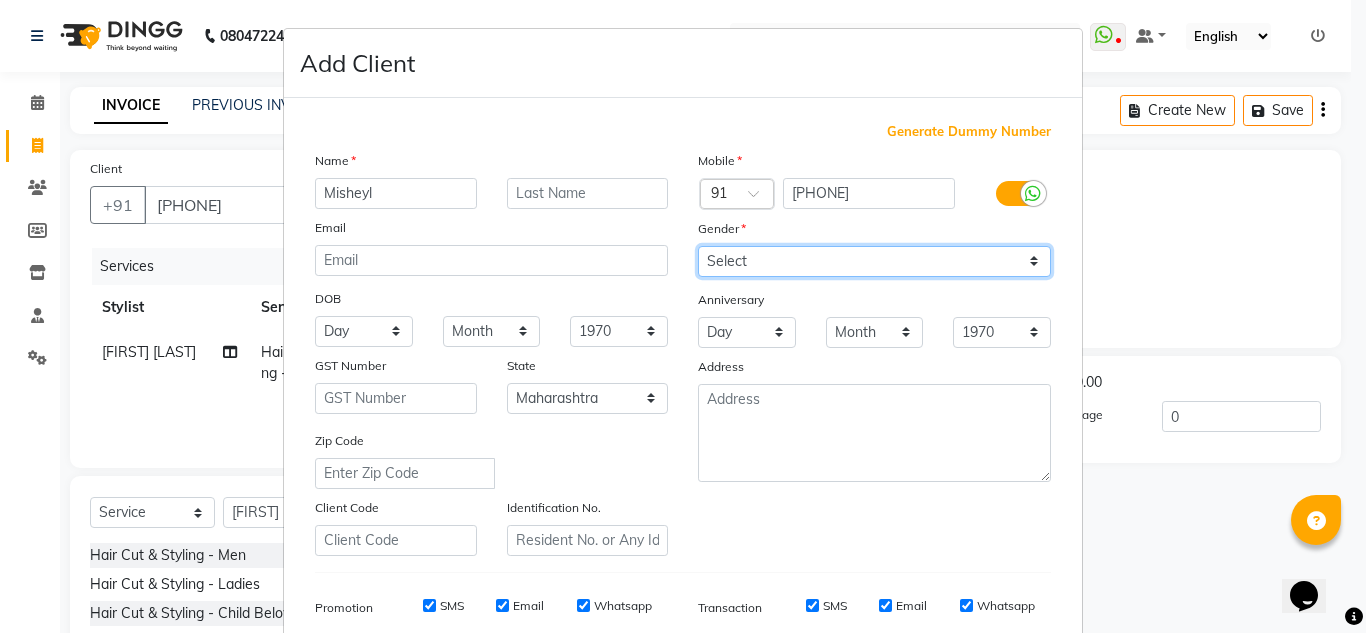 select on "female" 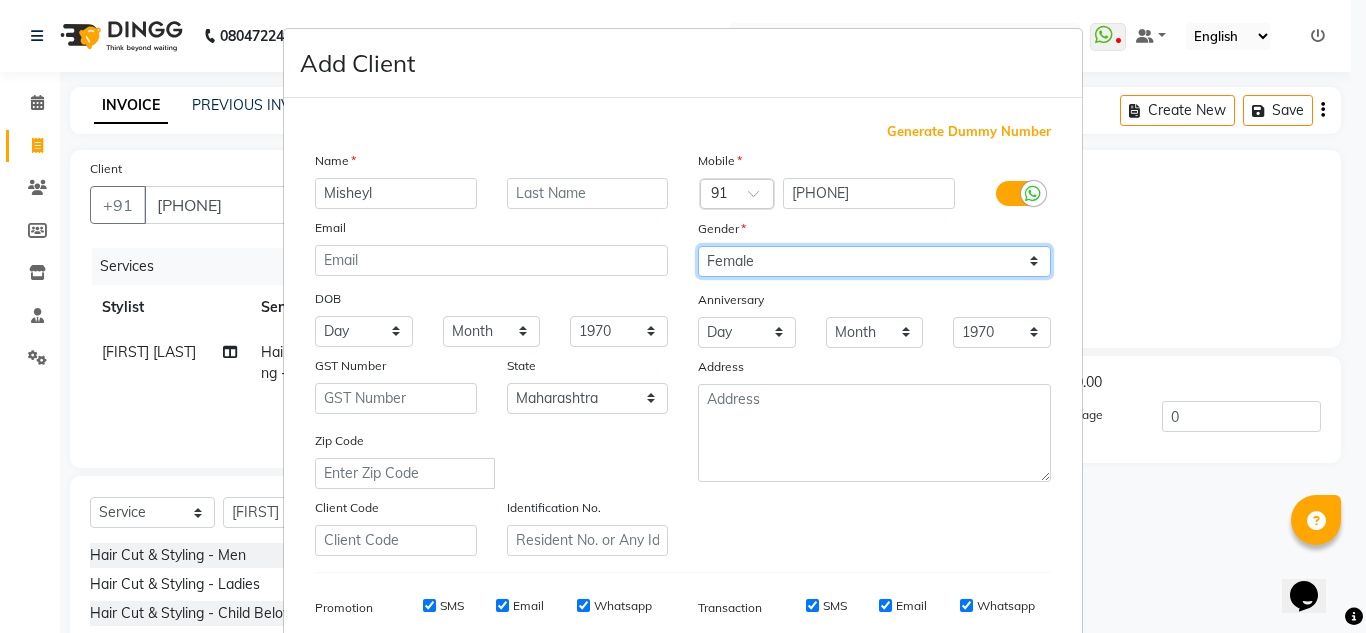 click on "Select Male Female Other Prefer Not To Say" at bounding box center [874, 261] 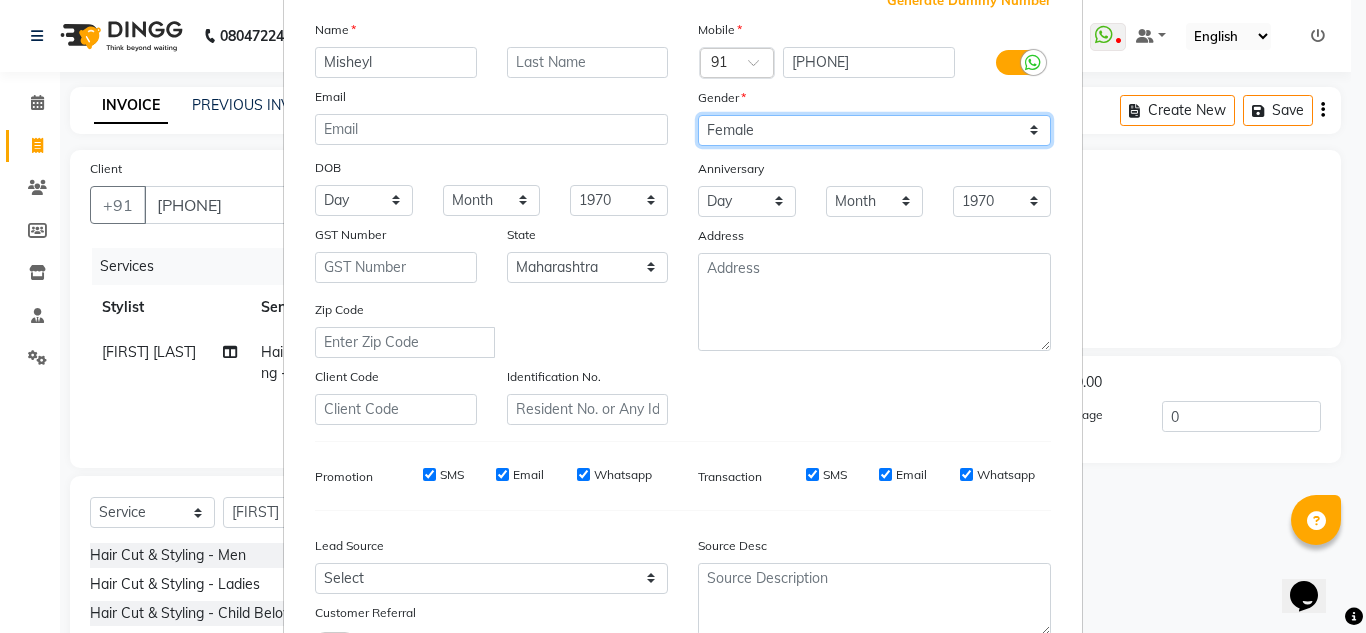 scroll, scrollTop: 290, scrollLeft: 0, axis: vertical 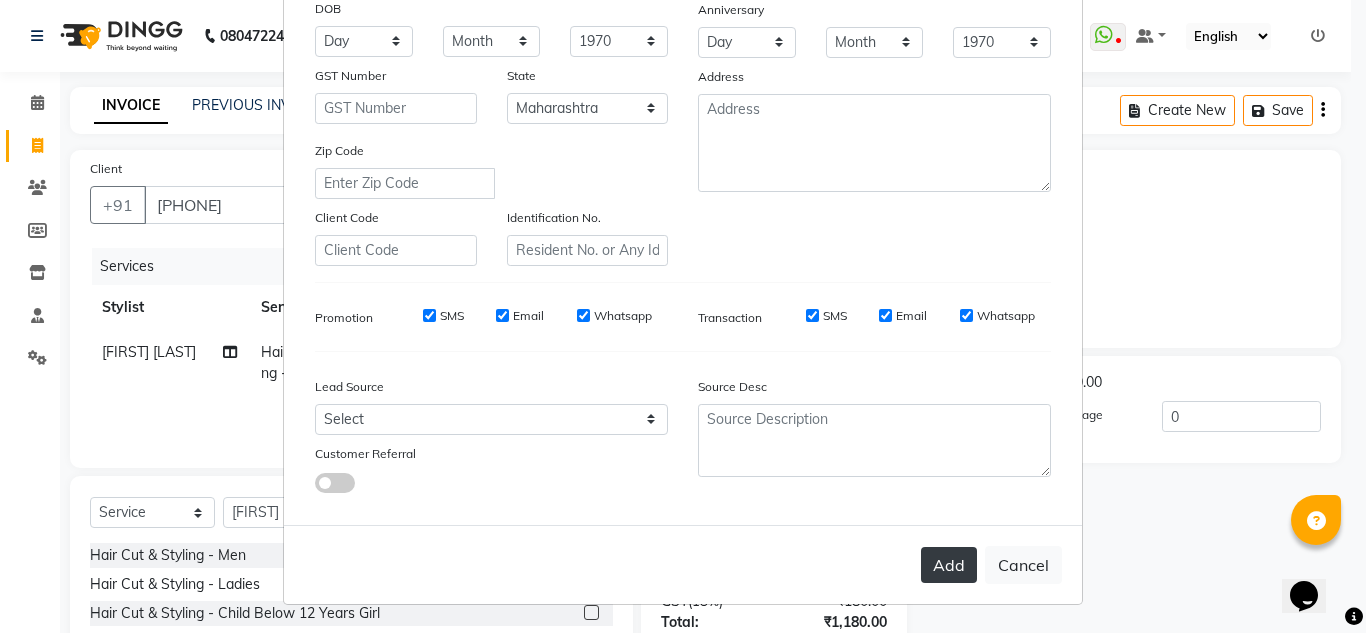 click on "Add" at bounding box center (949, 565) 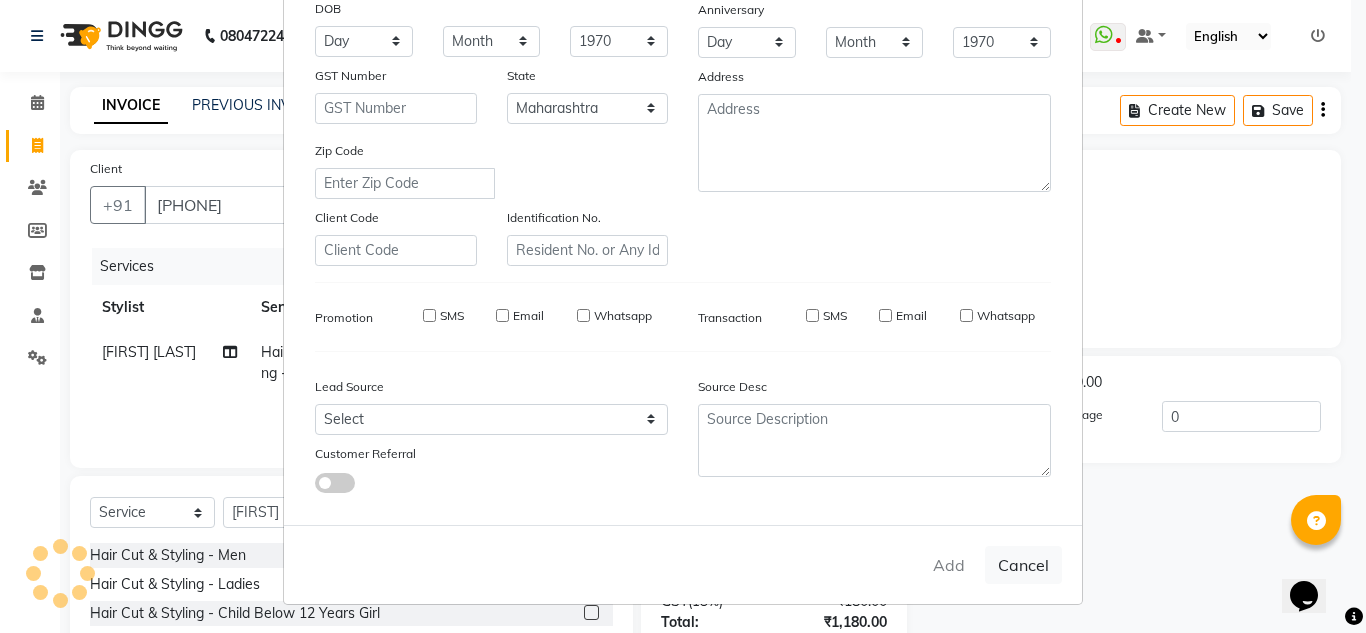 type 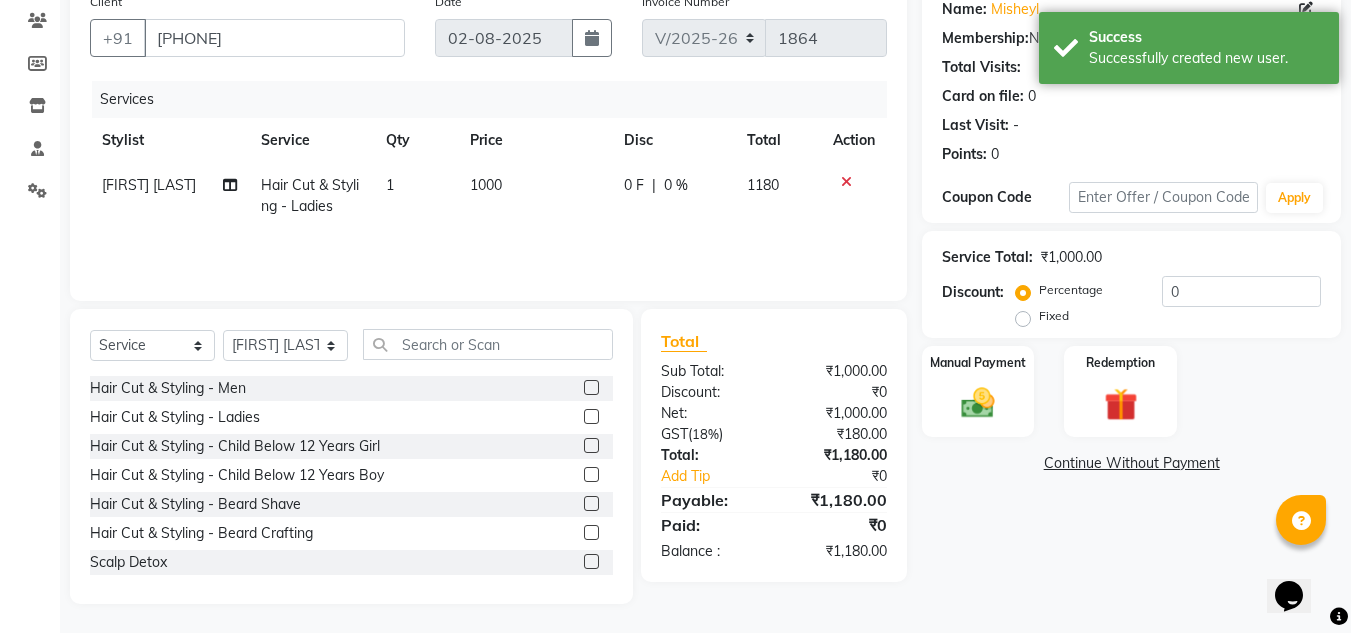 scroll, scrollTop: 168, scrollLeft: 0, axis: vertical 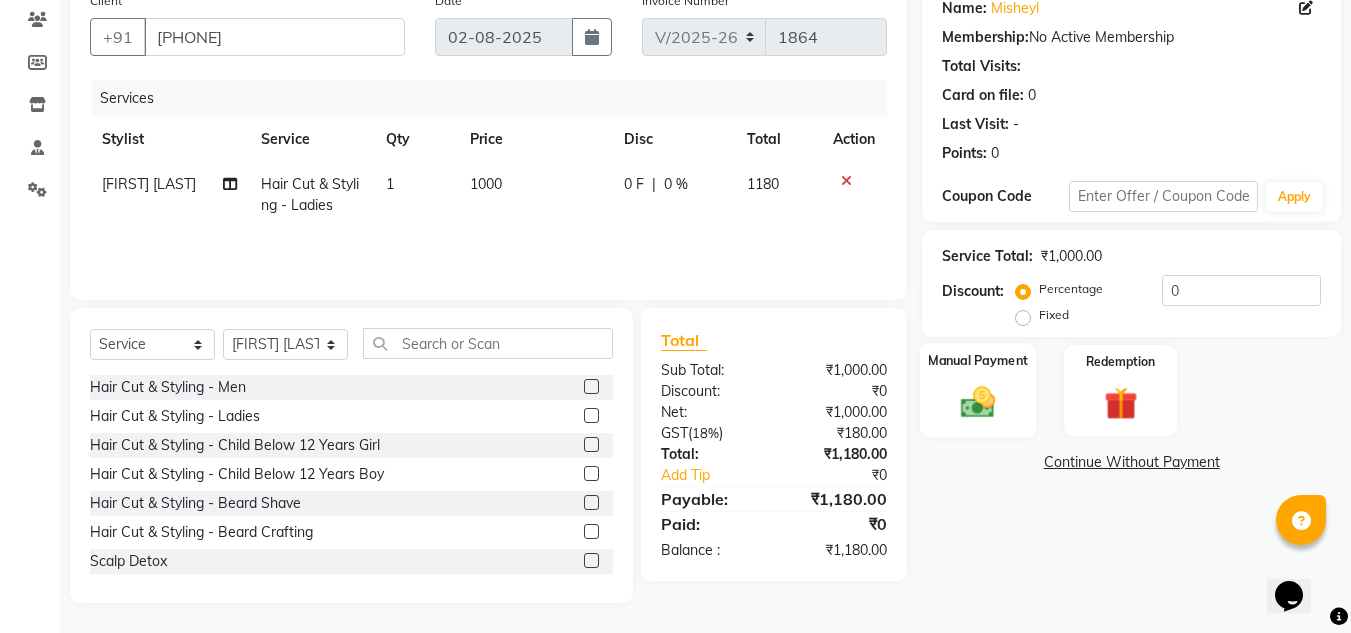 click 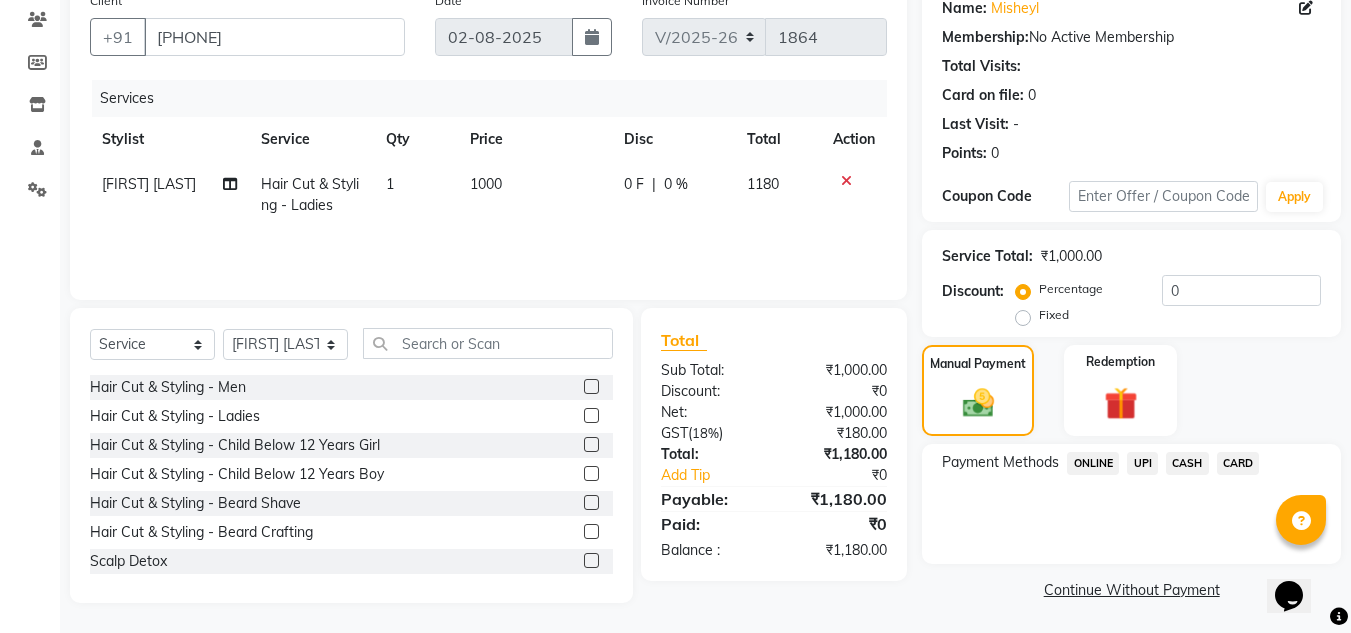 click on "UPI" 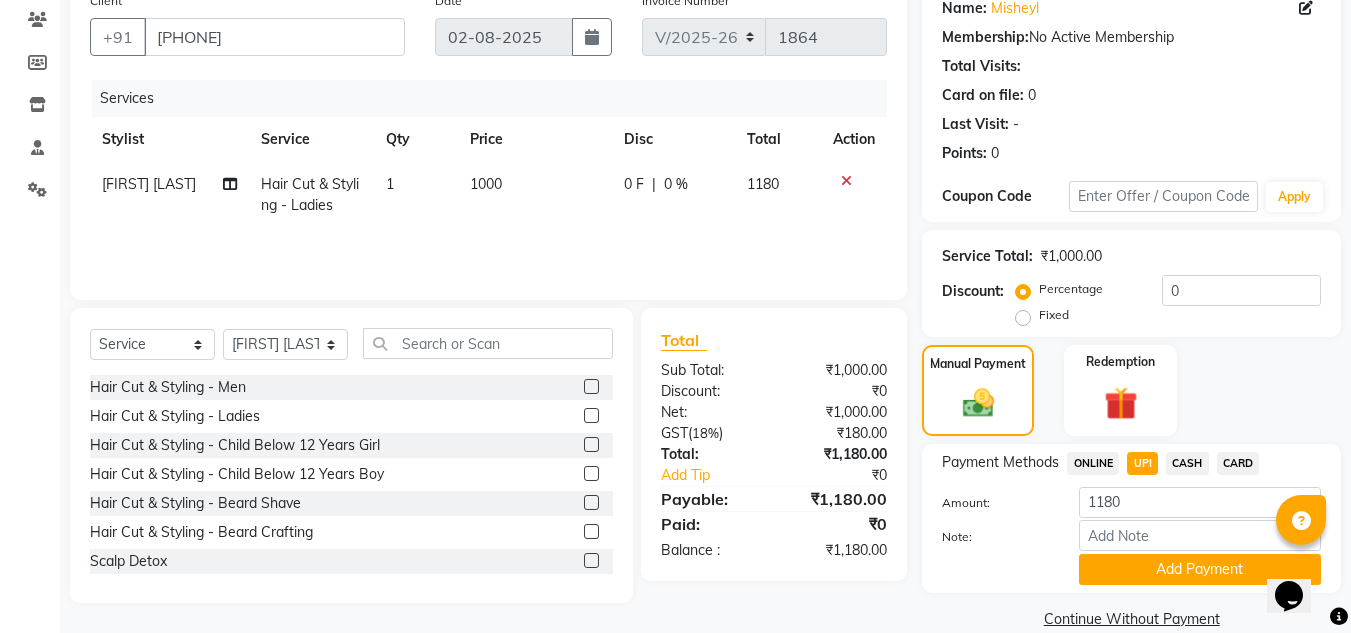 scroll, scrollTop: 199, scrollLeft: 0, axis: vertical 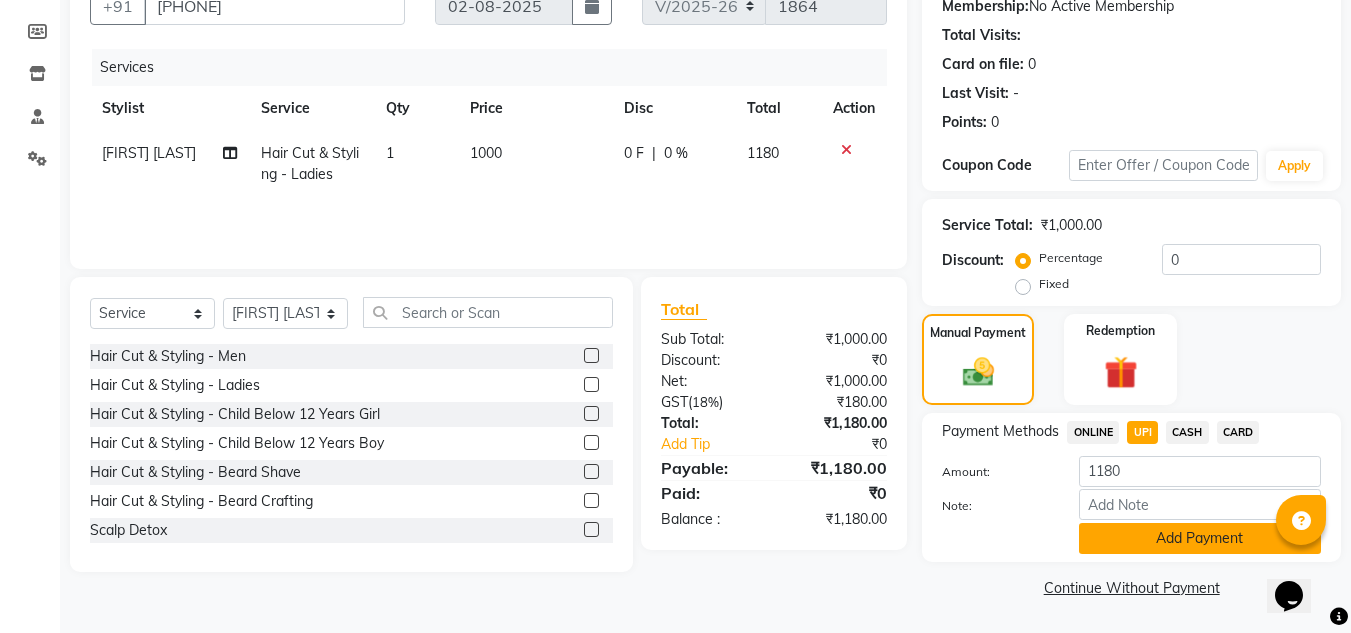 click on "Add Payment" 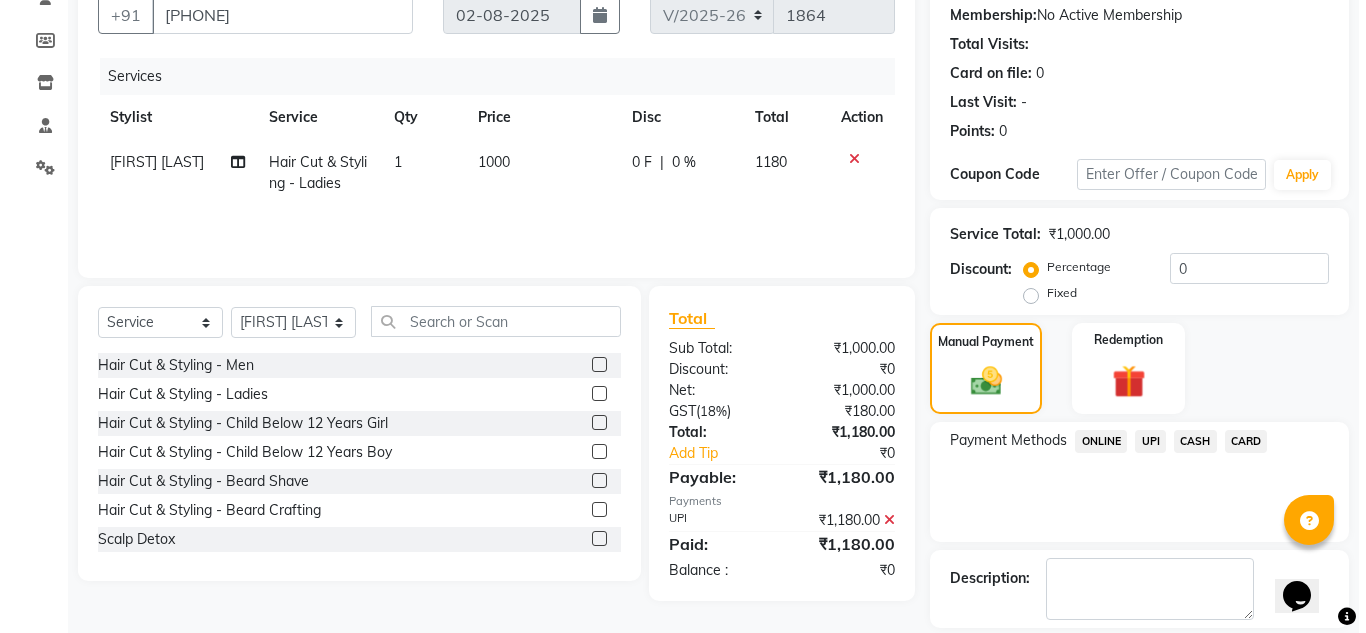 scroll, scrollTop: 0, scrollLeft: 0, axis: both 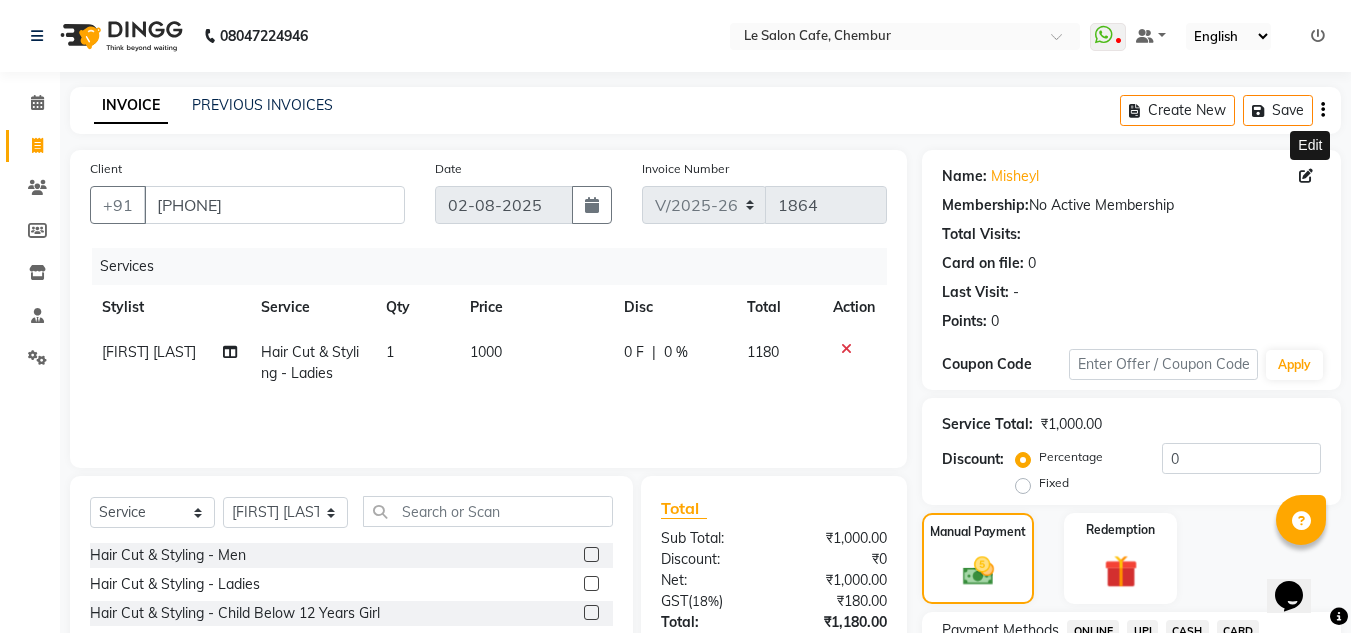 click 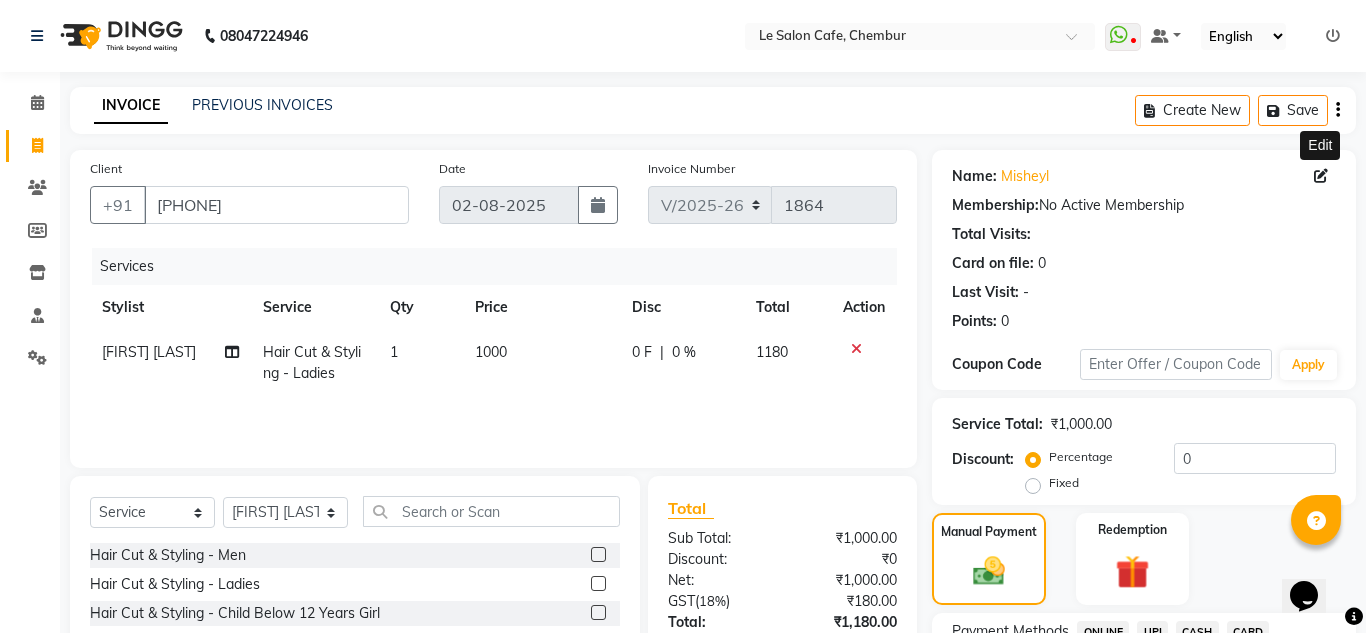 select on "22" 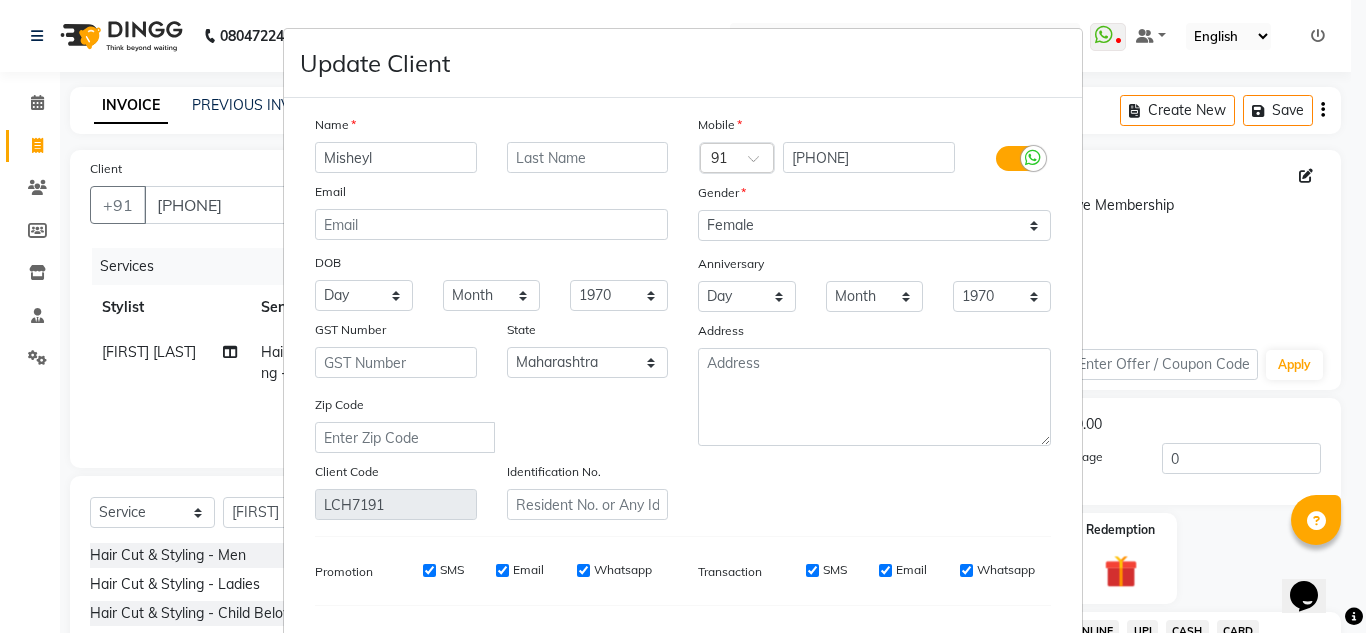 click on "Misheyl" at bounding box center [396, 157] 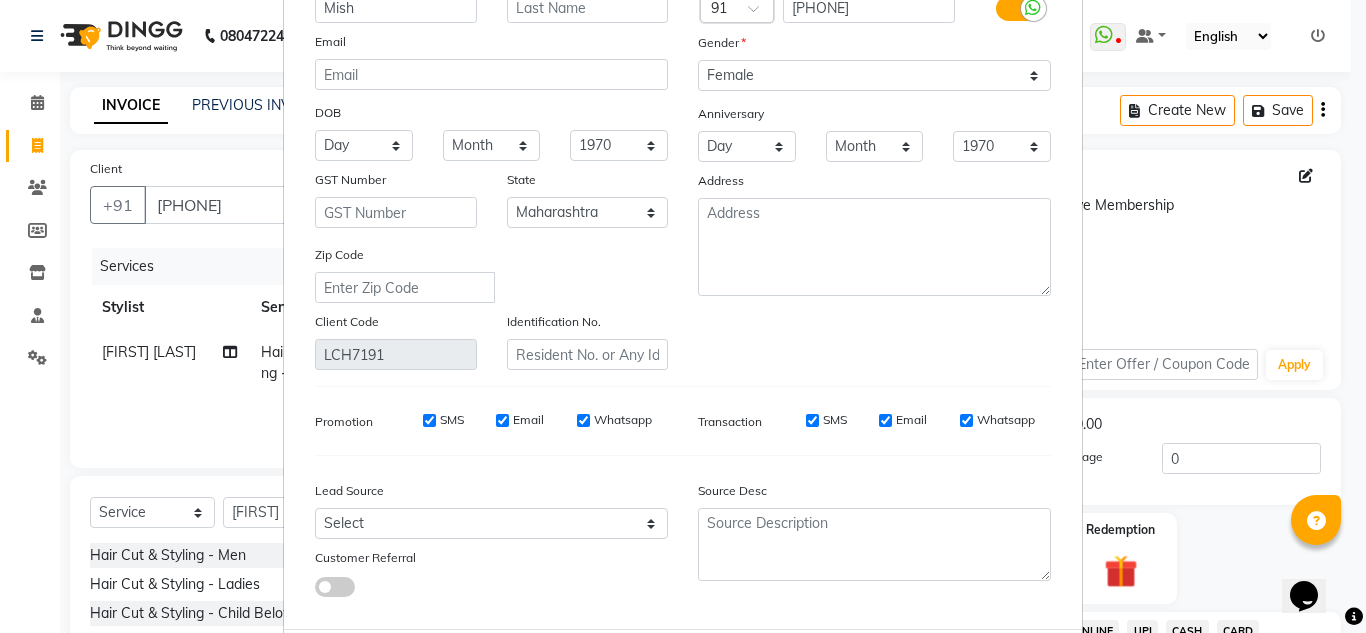 scroll, scrollTop: 254, scrollLeft: 0, axis: vertical 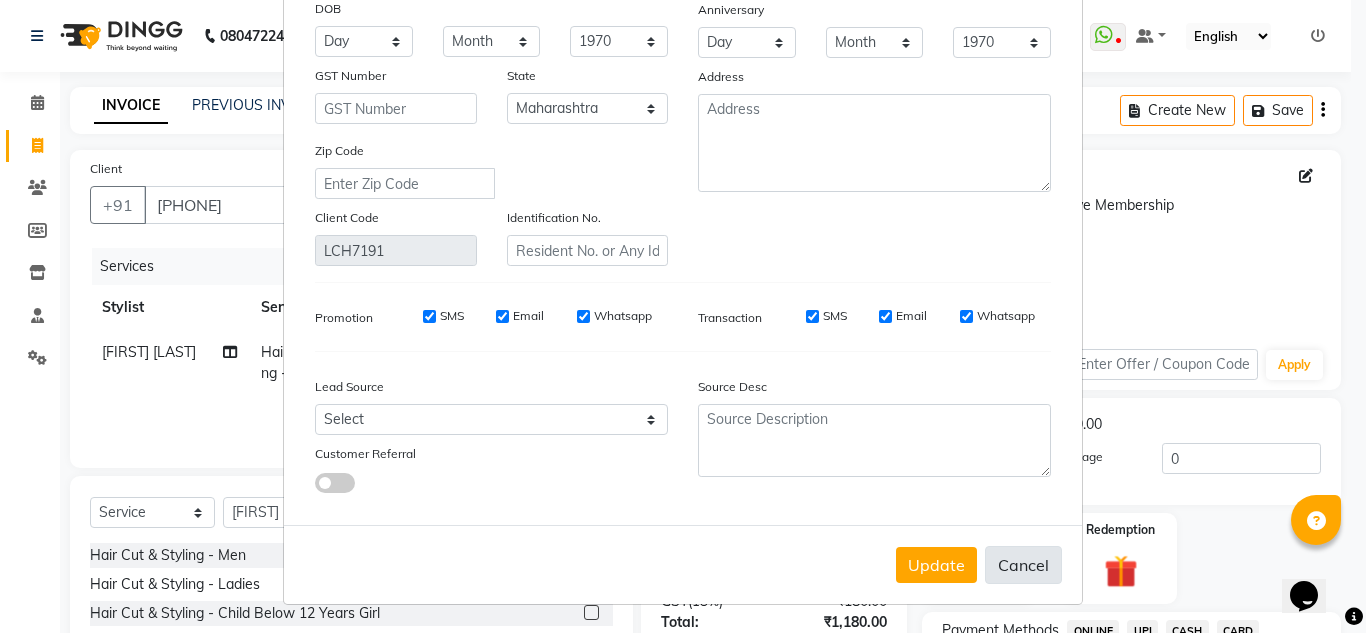 type on "Mish" 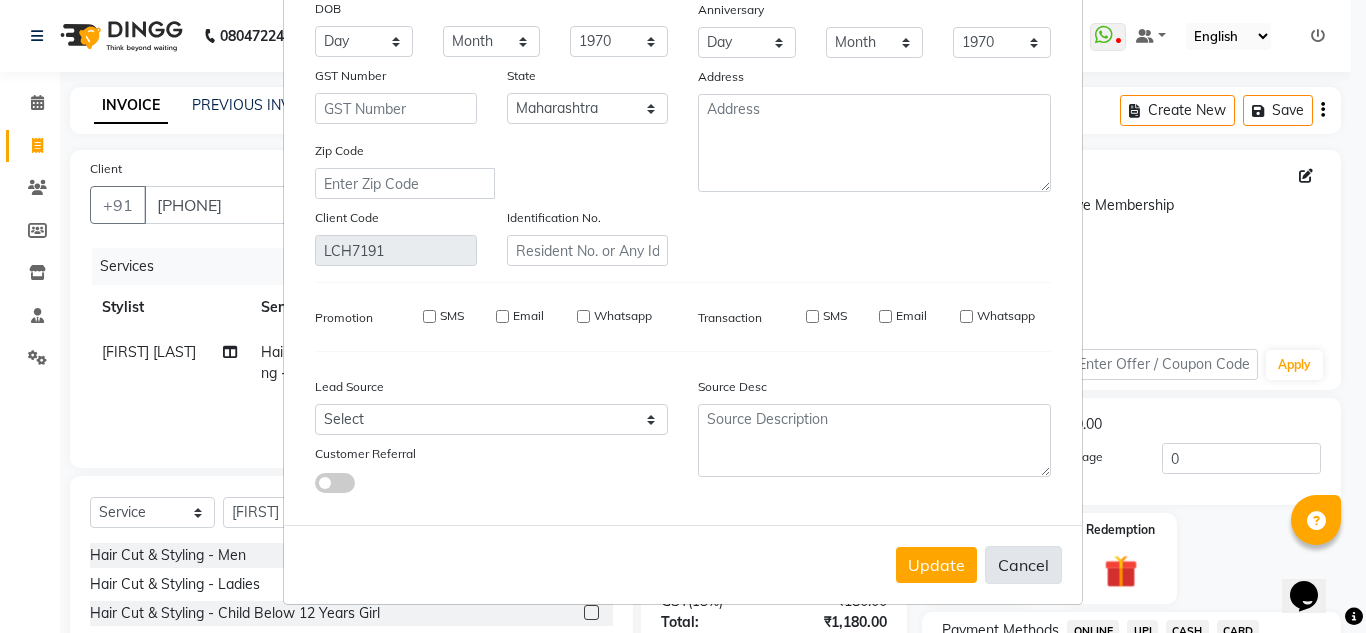 type 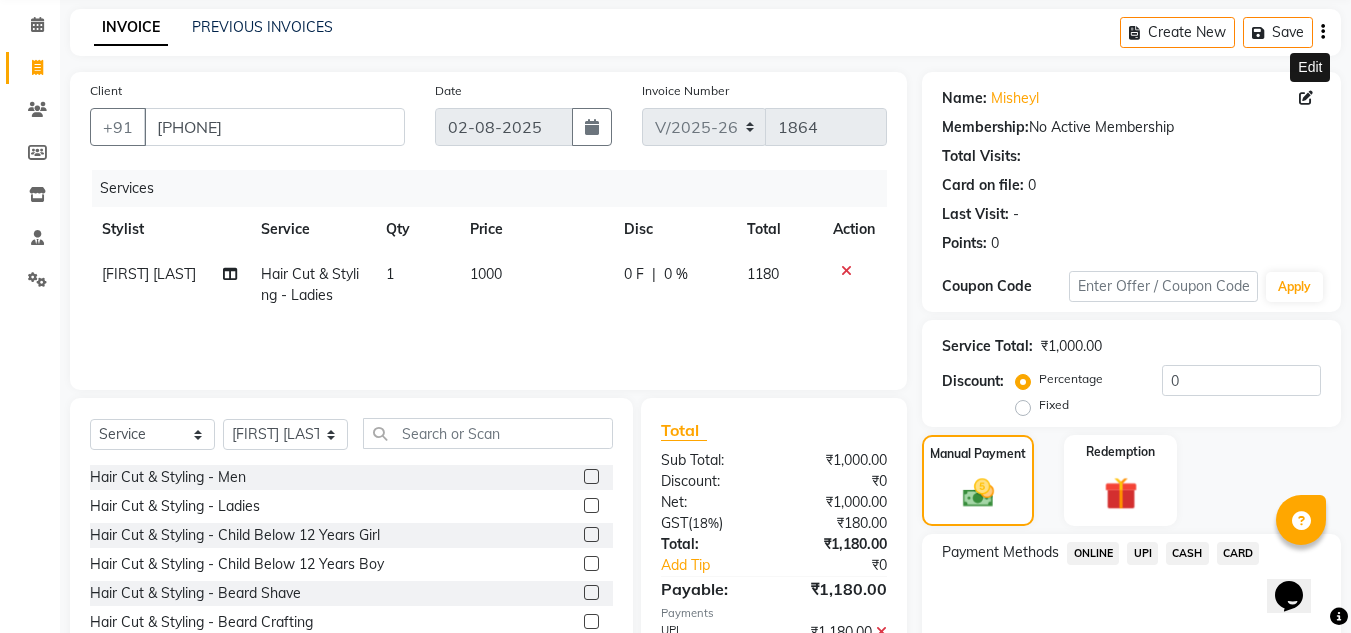 scroll, scrollTop: 283, scrollLeft: 0, axis: vertical 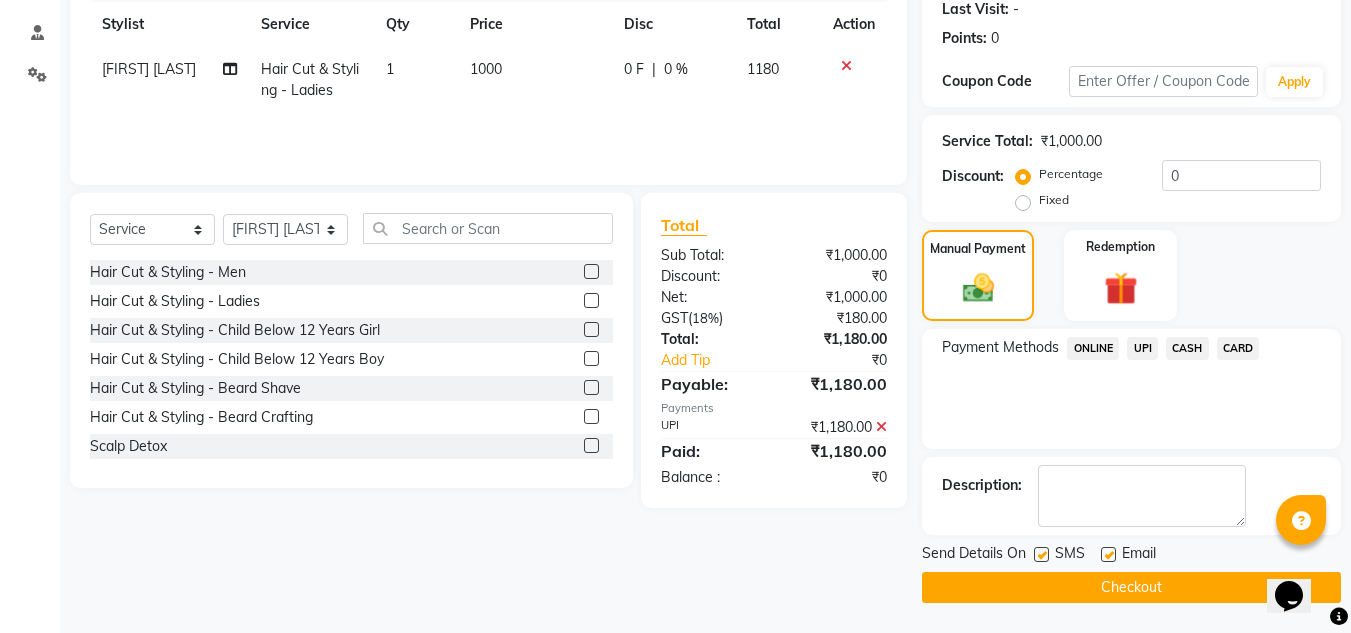 drag, startPoint x: 1104, startPoint y: 554, endPoint x: 1106, endPoint y: 569, distance: 15.132746 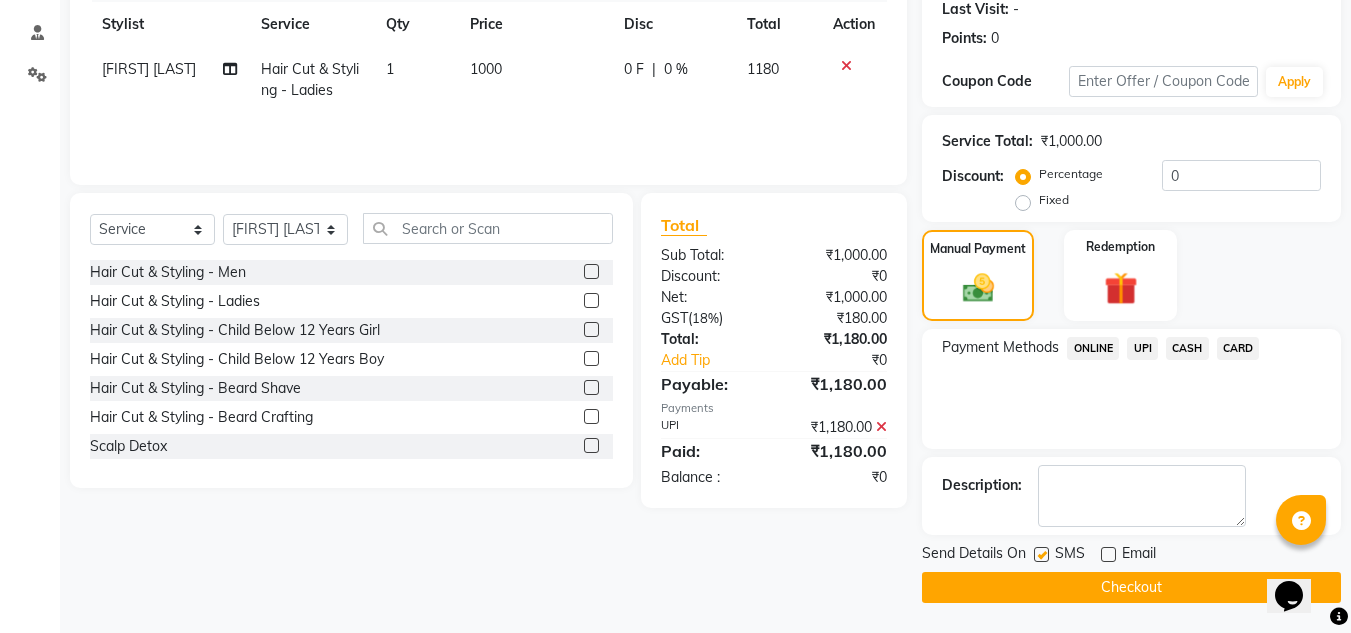 click on "Checkout" 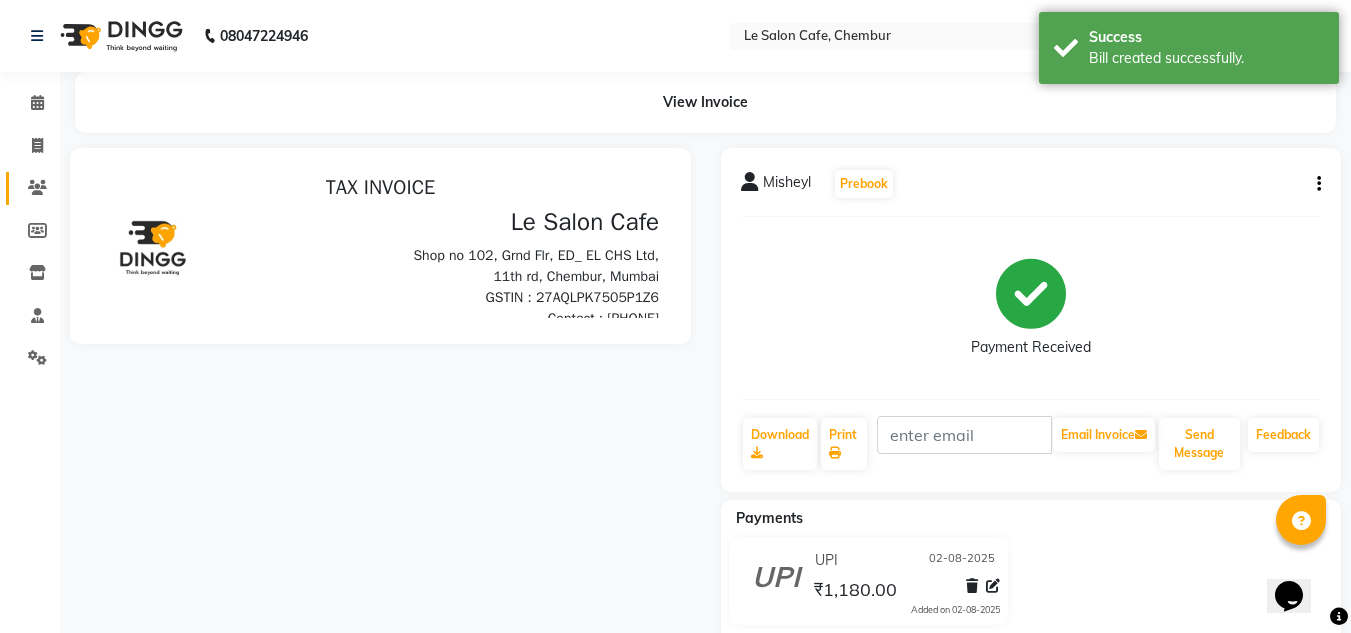 scroll, scrollTop: 0, scrollLeft: 0, axis: both 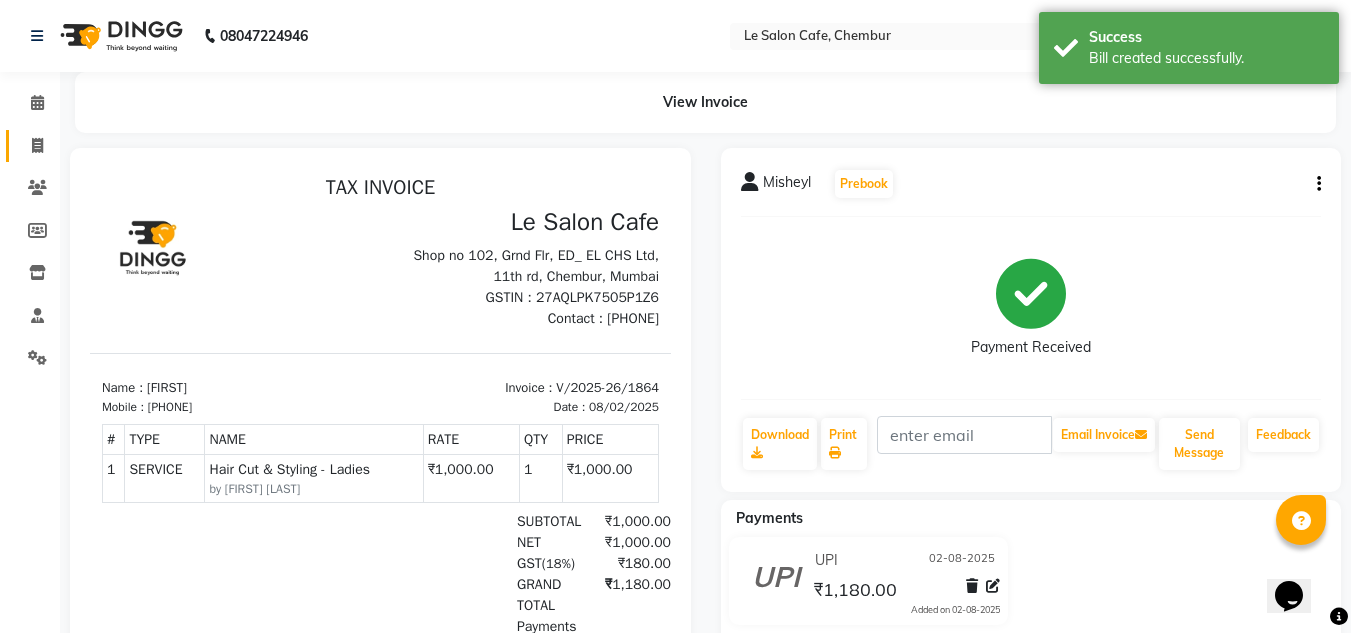 click 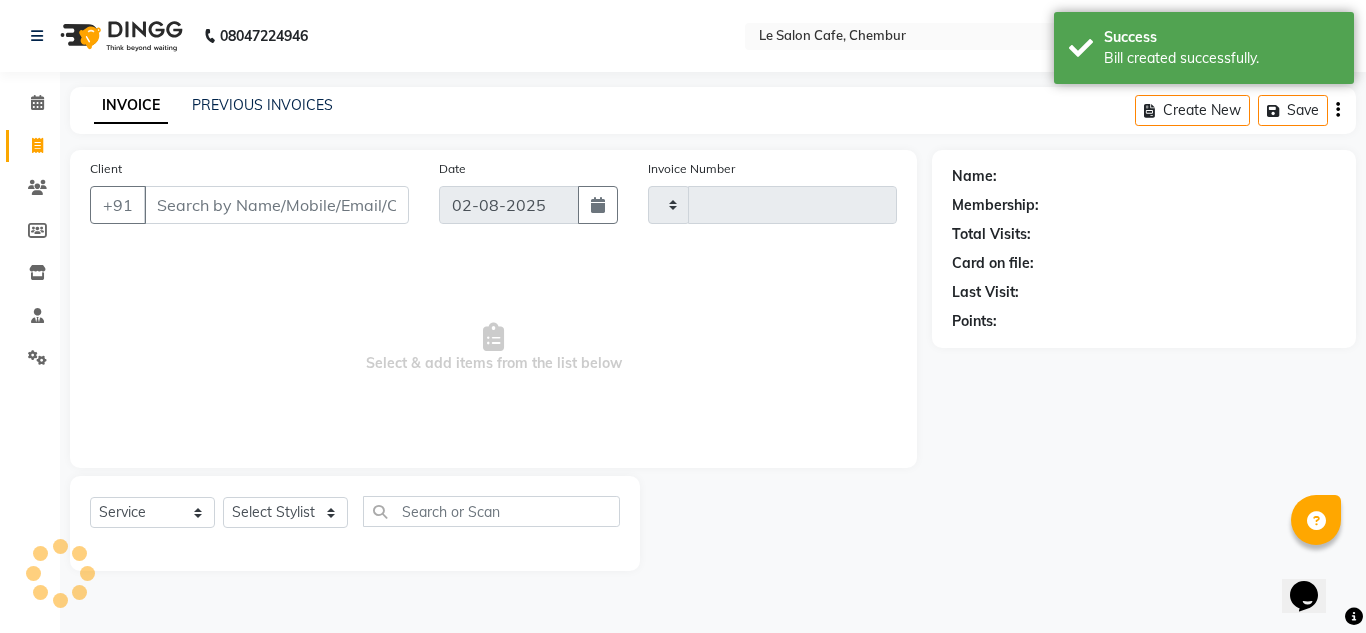 type on "1865" 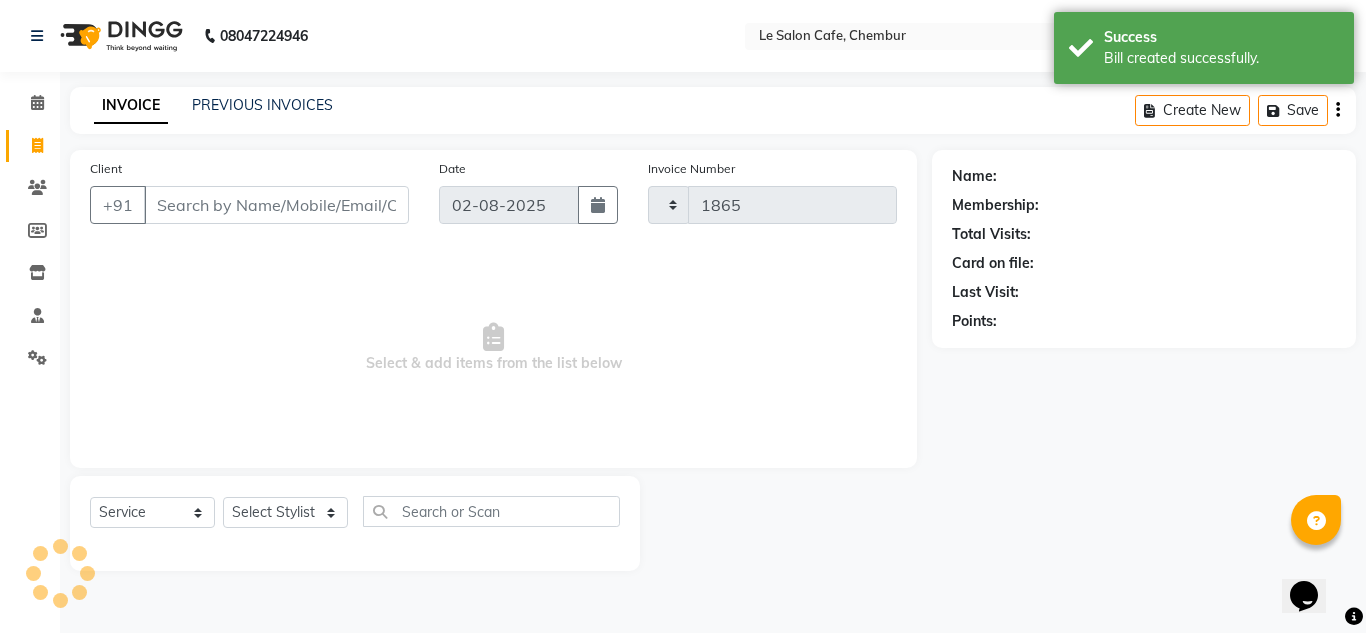 select on "594" 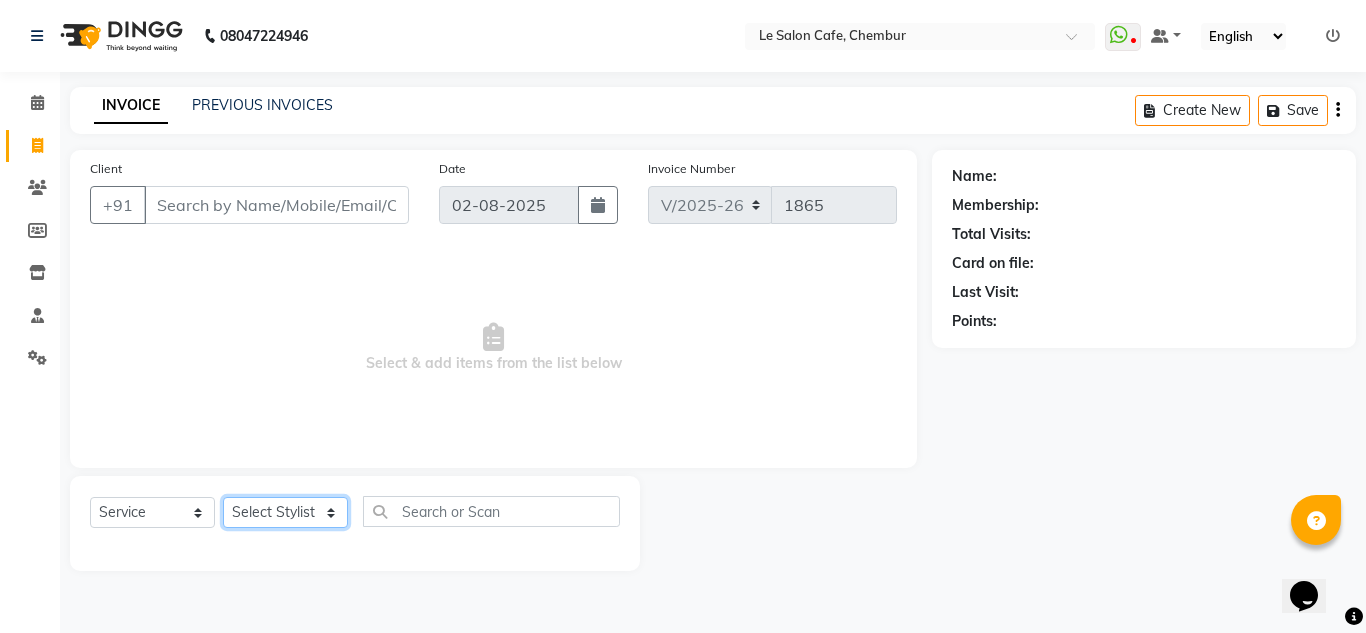 click on "Select Stylist Amandeep Kaur Kalsi Aniket Kadam  Faim Alvi  Front Desk  Muskan Khan  Pooja Kolge Reena Shaukat Ali  Salman Ansari  Shailendra Chauhan  Shekhar Sangle Soniyaa Varma Suchita Mistry" 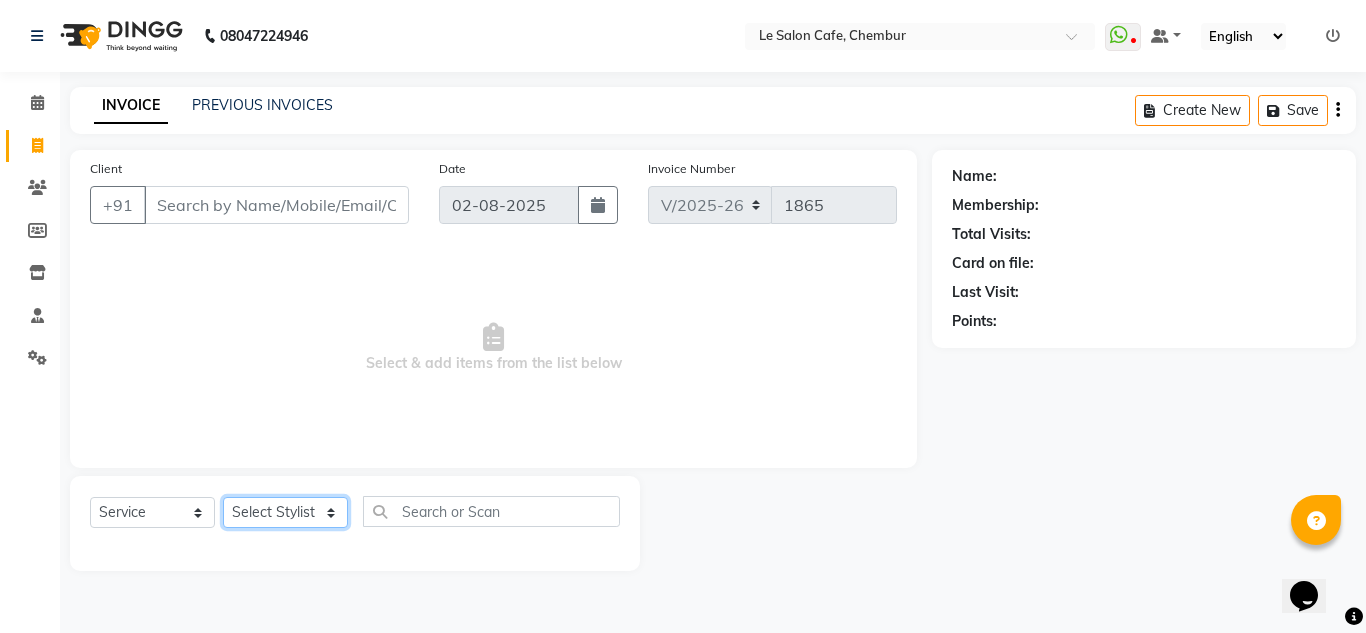 select on "67615" 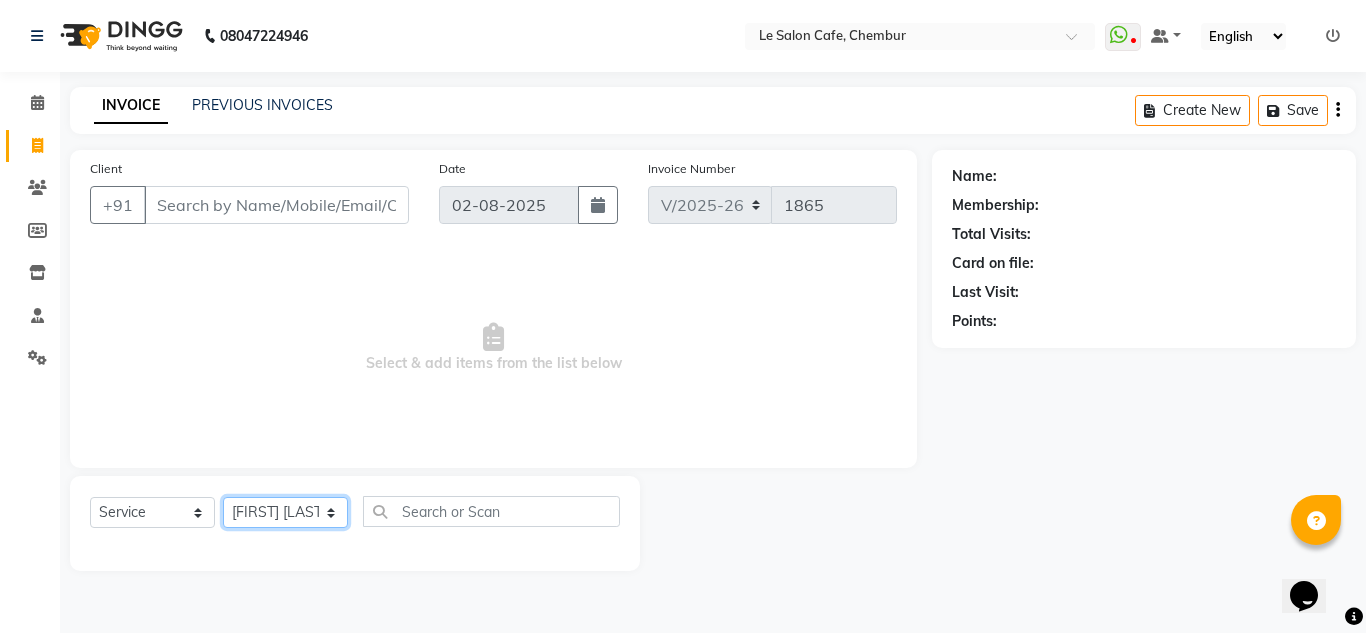 click on "Select Stylist Amandeep Kaur Kalsi Aniket Kadam  Faim Alvi  Front Desk  Muskan Khan  Pooja Kolge Reena Shaukat Ali  Salman Ansari  Shailendra Chauhan  Shekhar Sangle Soniyaa Varma Suchita Mistry" 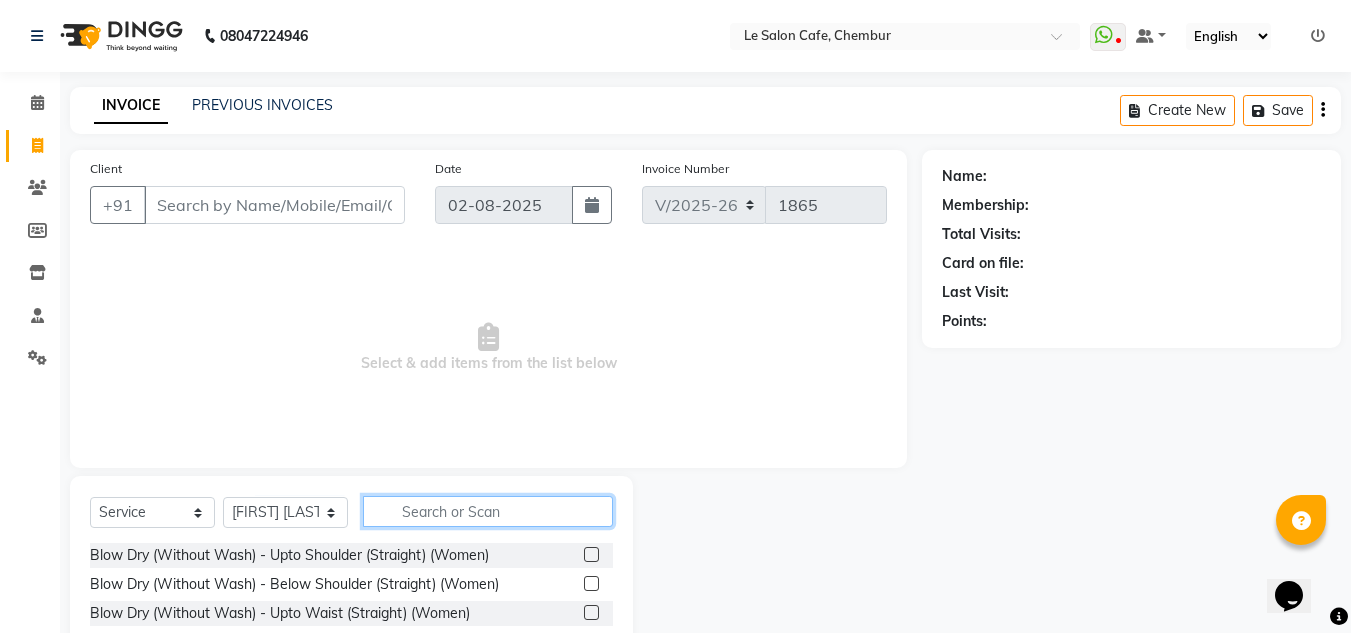 click 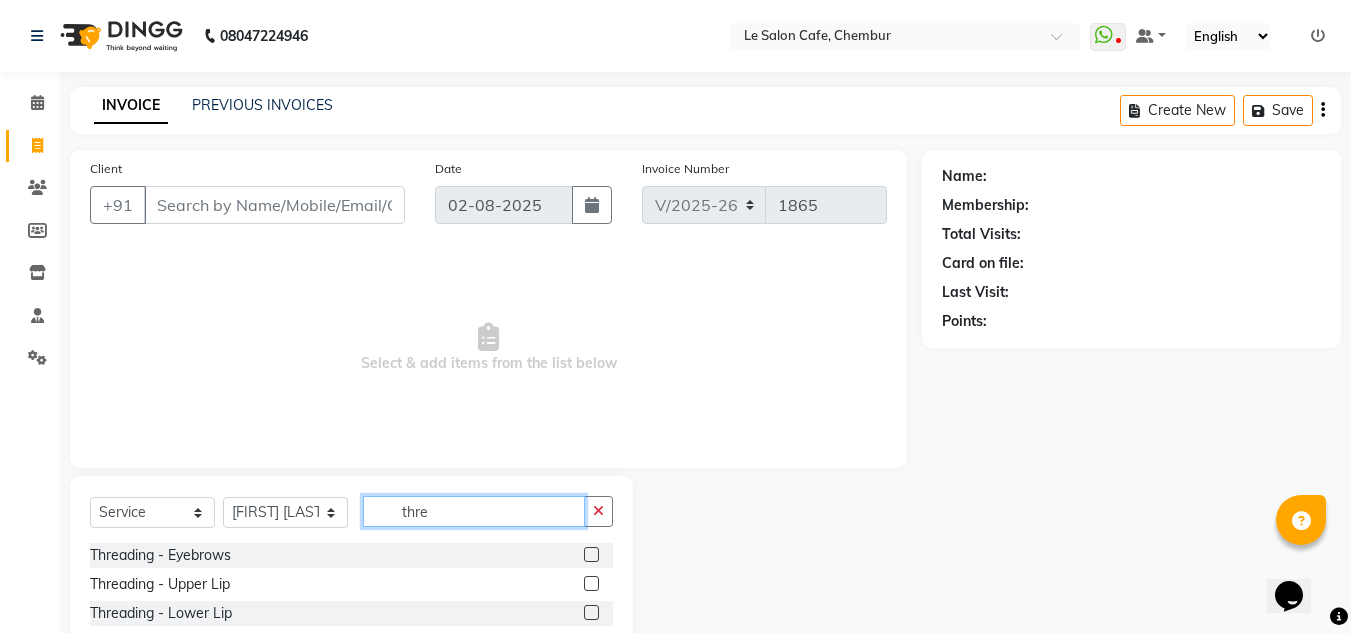 type on "thre" 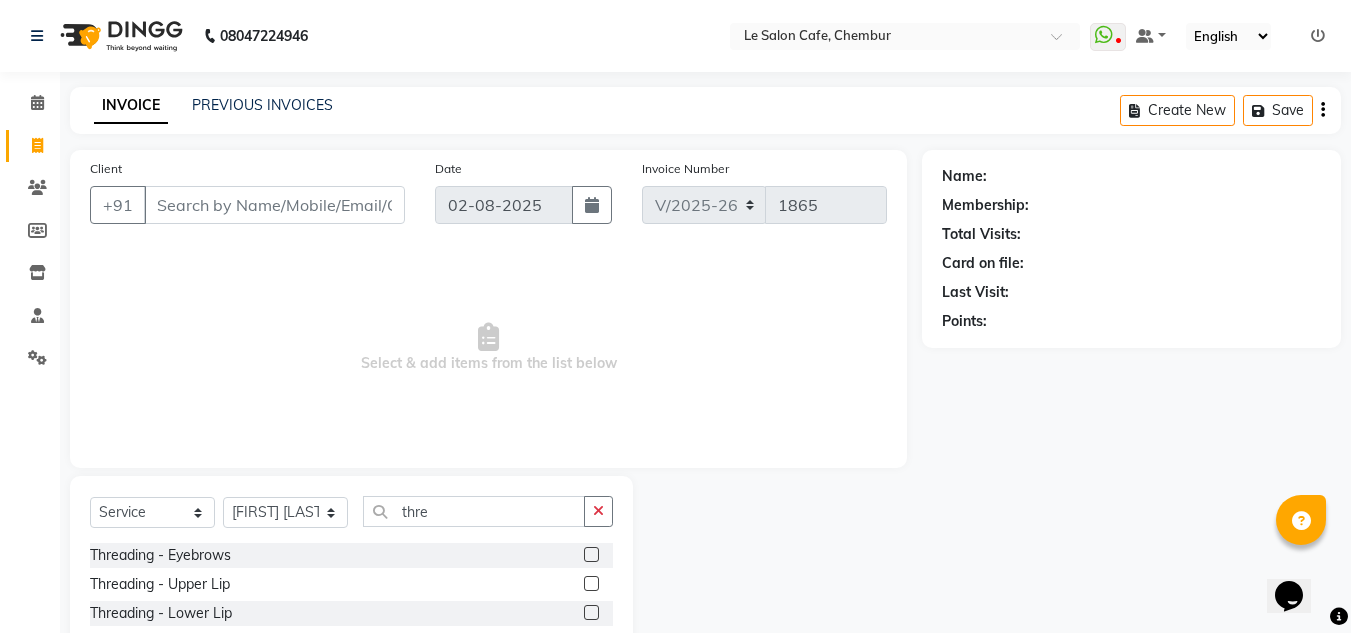 click 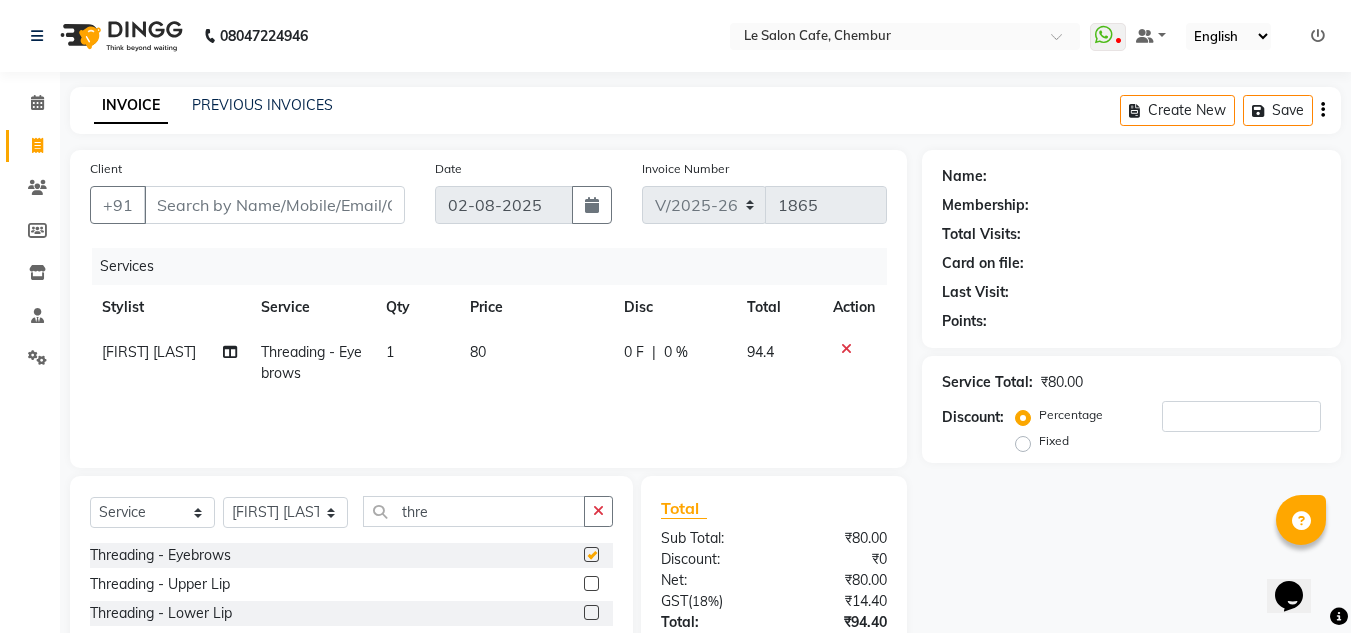 checkbox on "false" 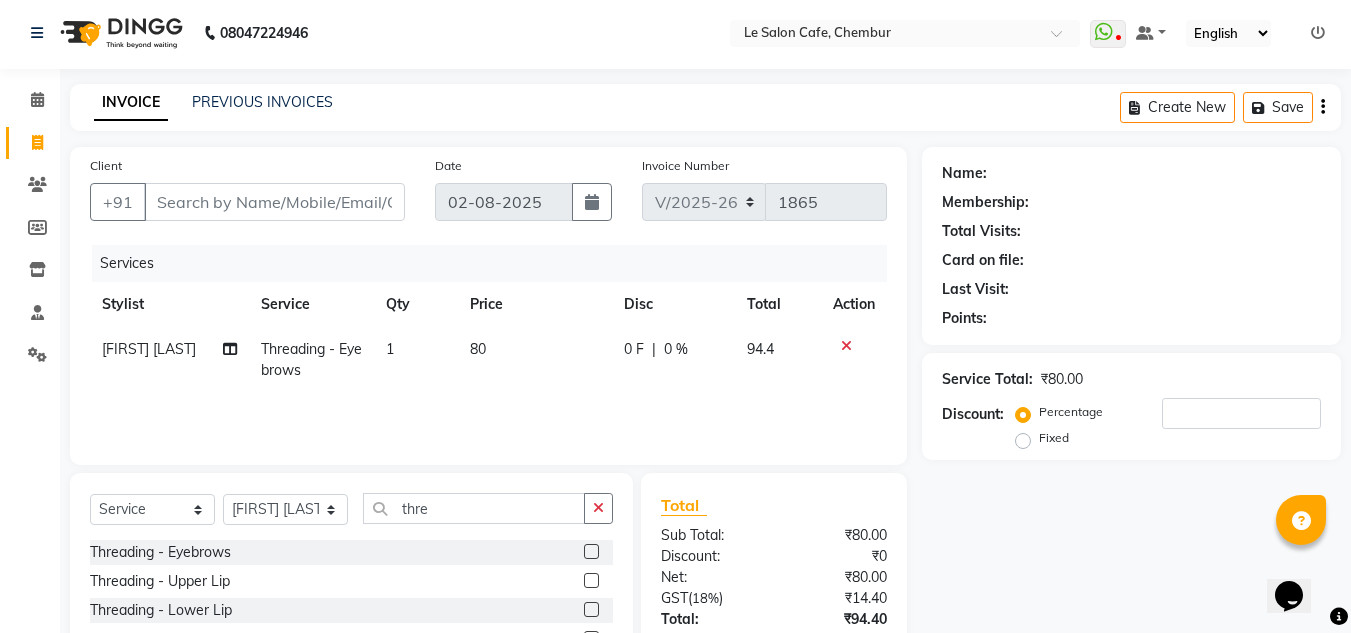 scroll, scrollTop: 0, scrollLeft: 0, axis: both 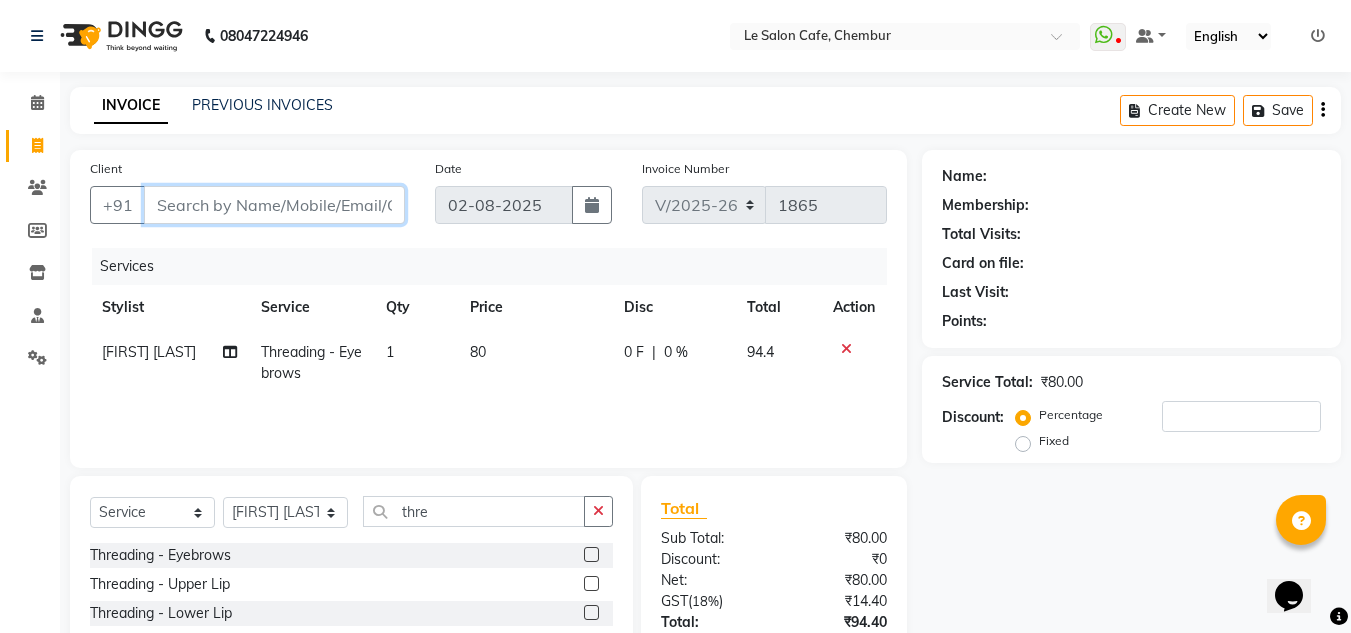 click on "Client" at bounding box center (274, 205) 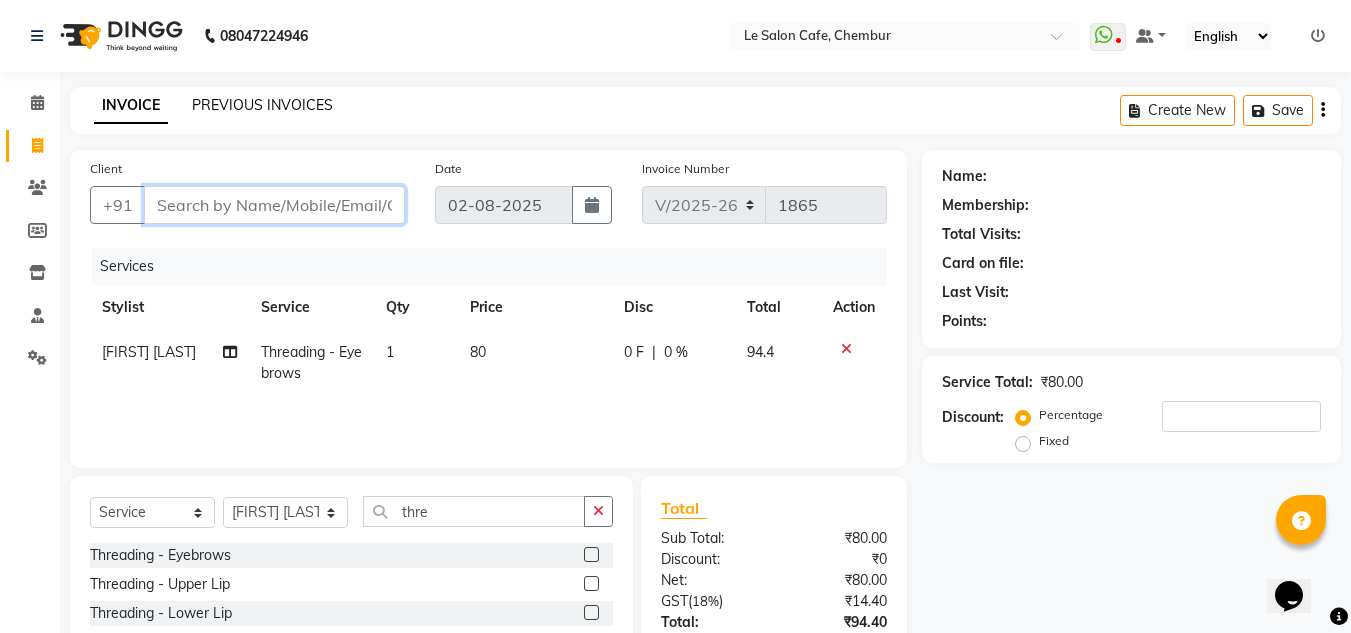 type on "n" 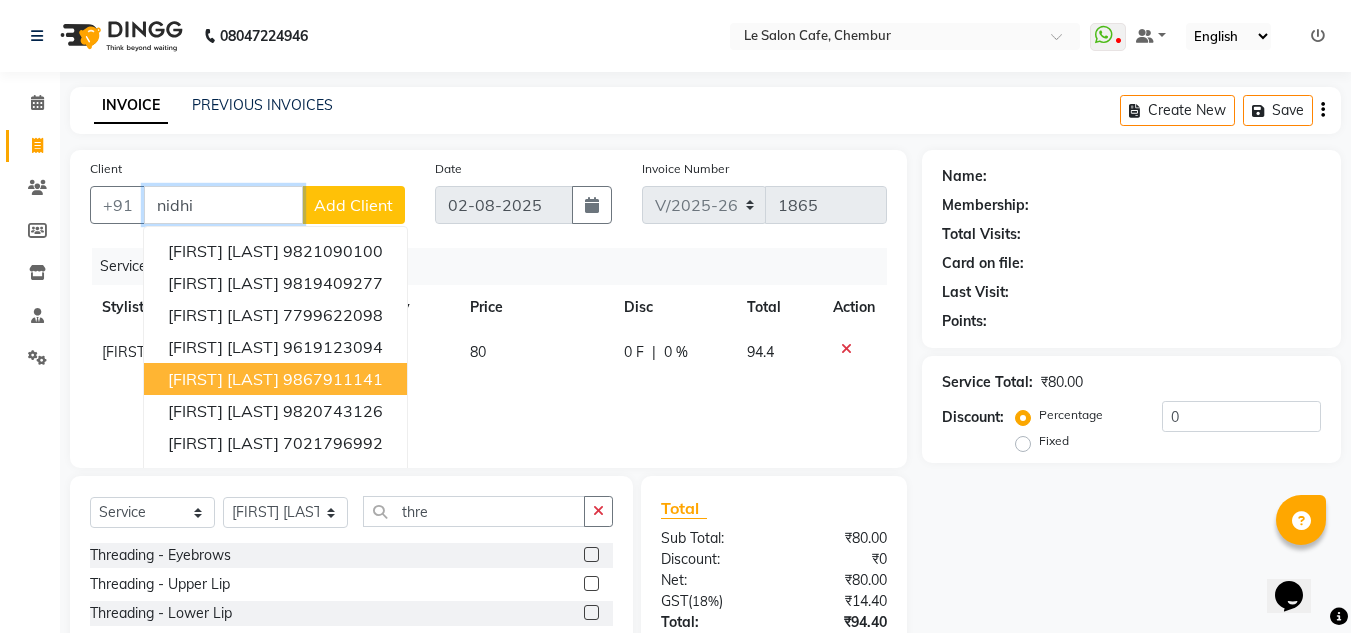 click on "9867911141" at bounding box center (333, 379) 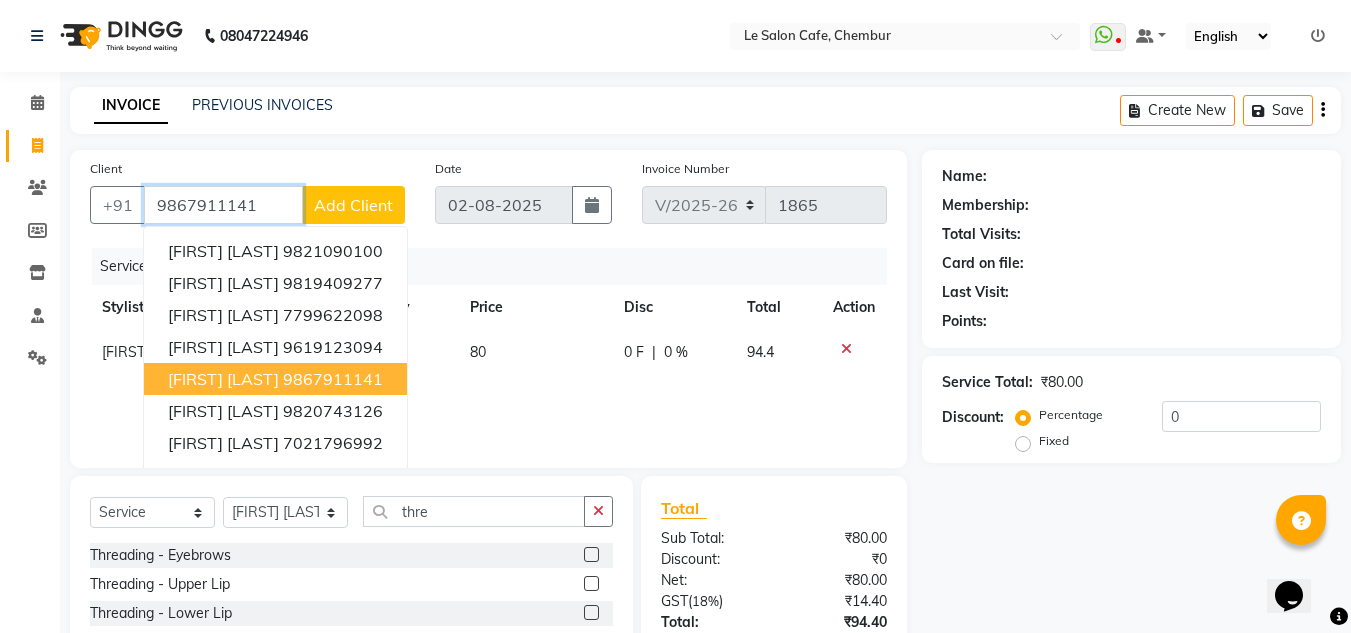 type on "9867911141" 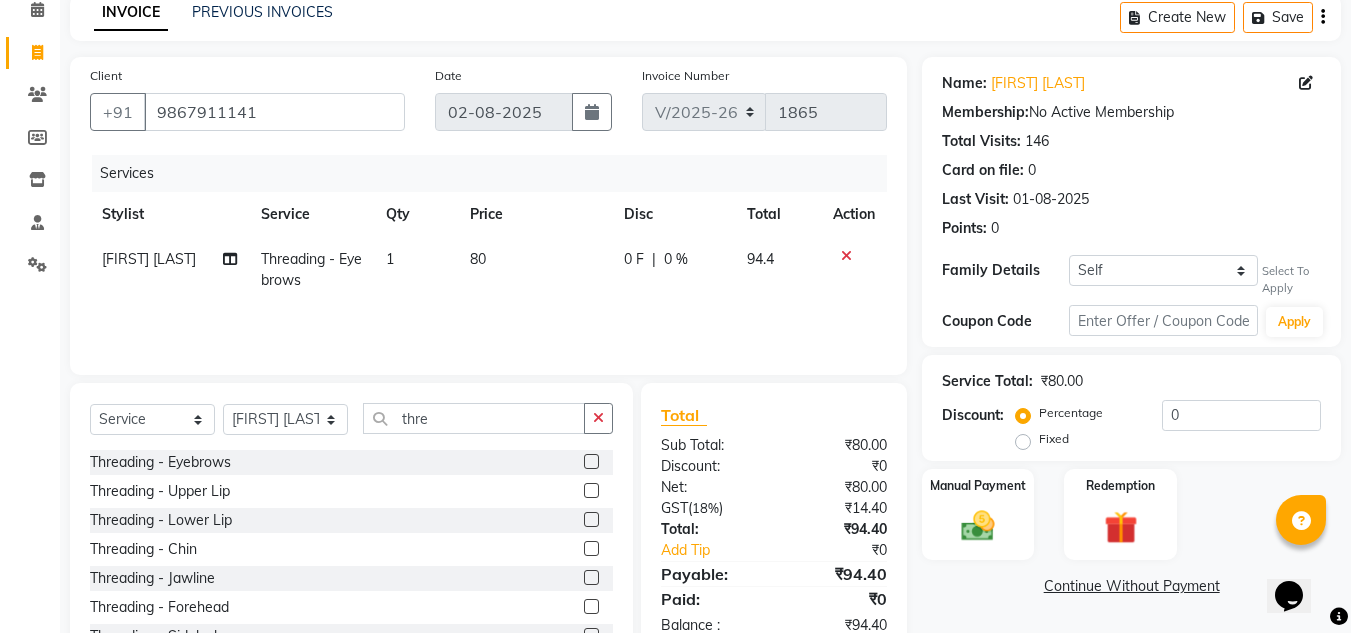 scroll, scrollTop: 168, scrollLeft: 0, axis: vertical 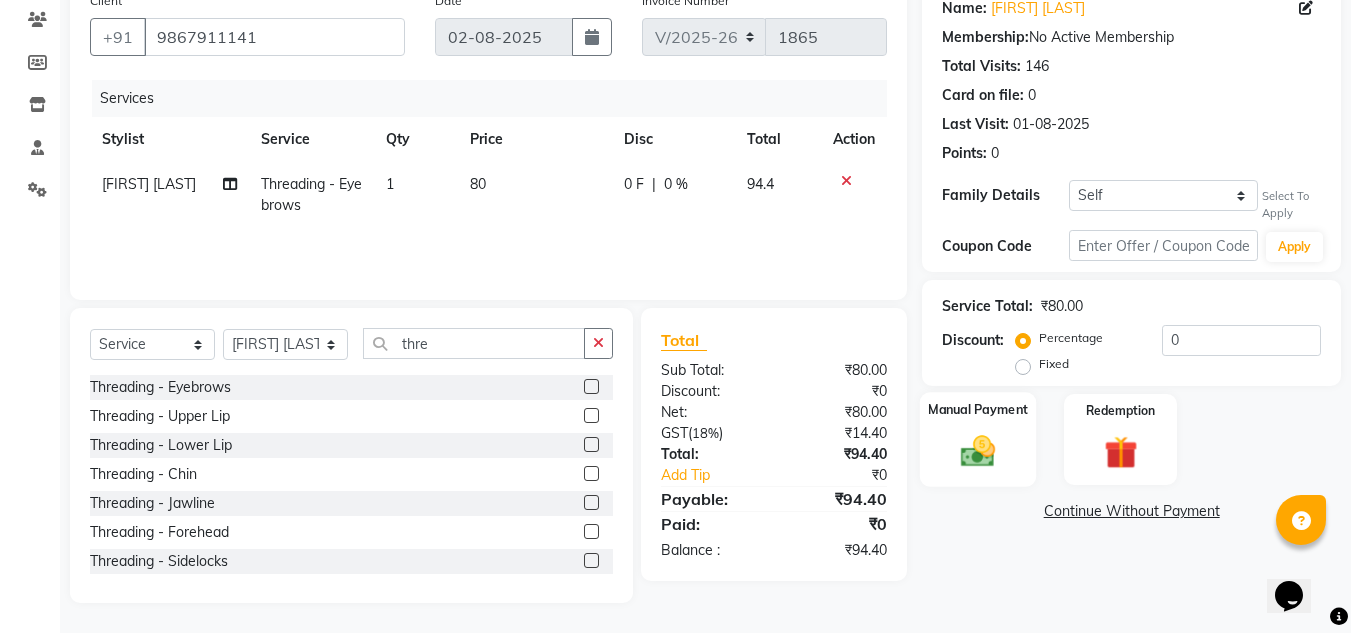 click on "Manual Payment" 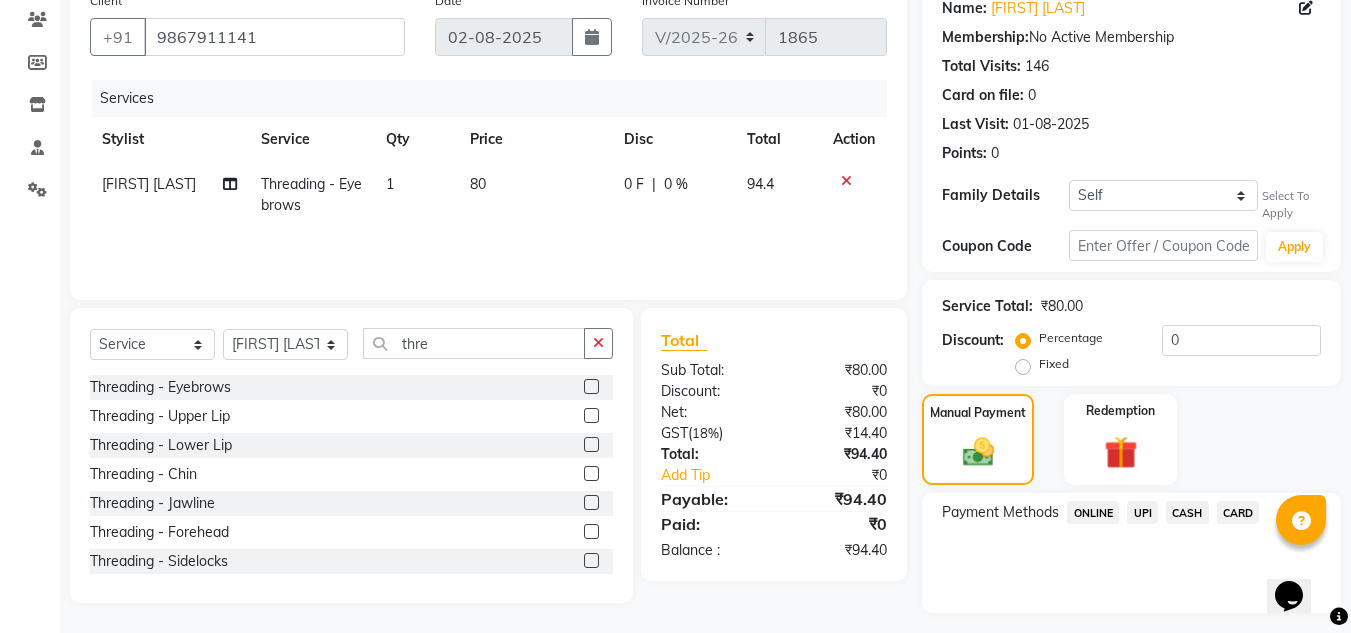 click on "UPI" 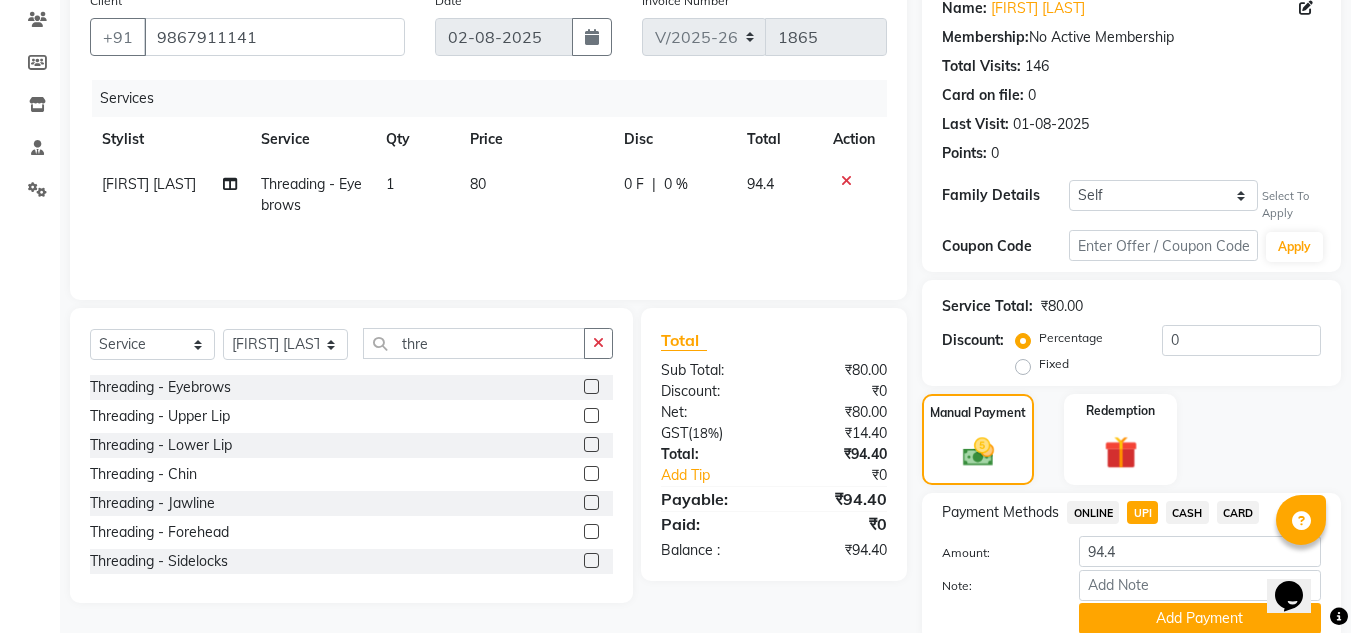 scroll, scrollTop: 248, scrollLeft: 0, axis: vertical 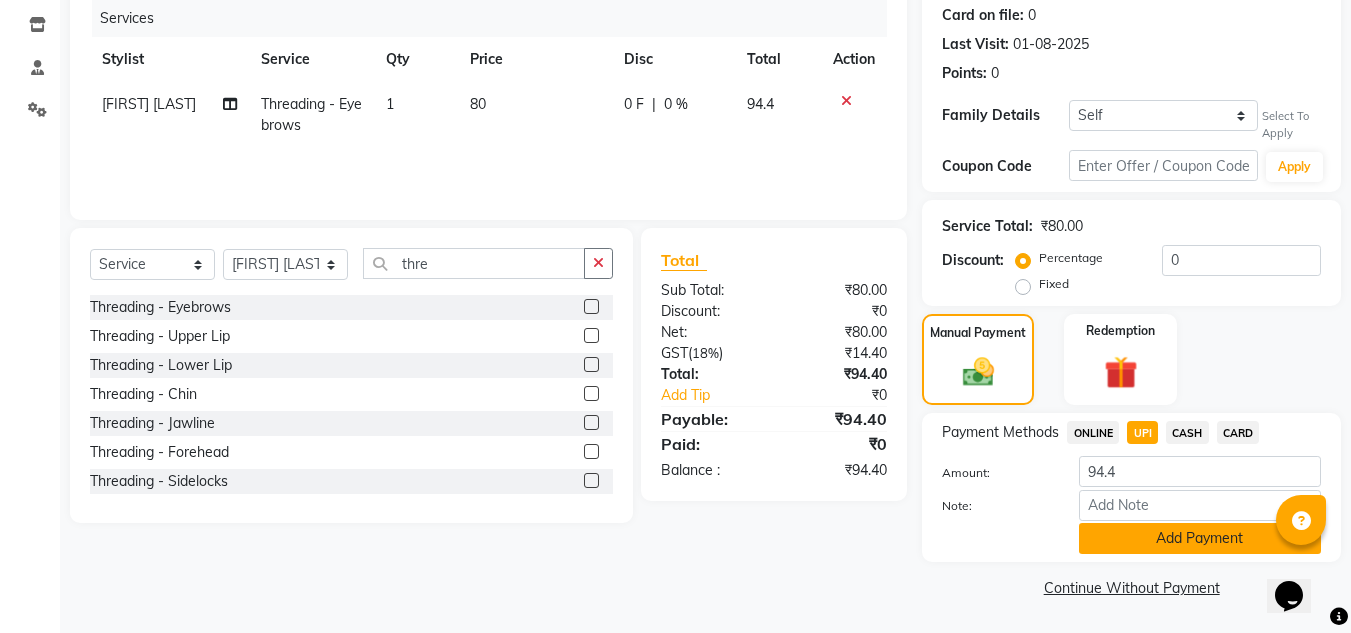 click on "Add Payment" 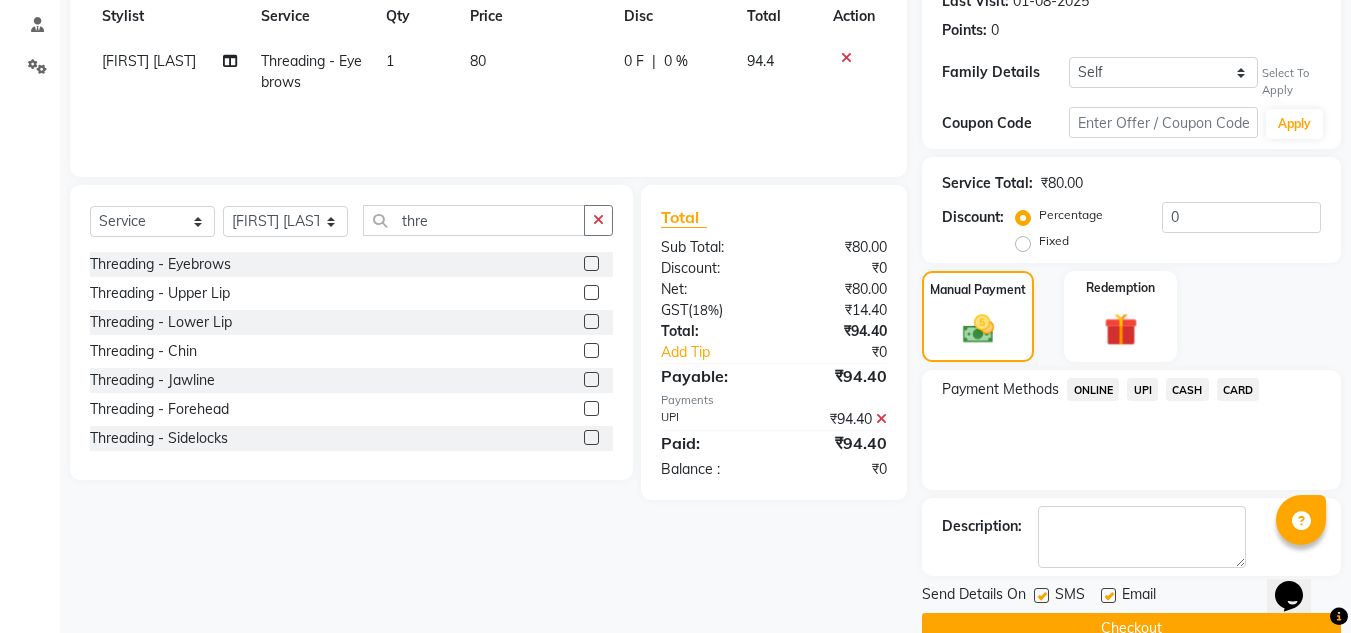 scroll, scrollTop: 332, scrollLeft: 0, axis: vertical 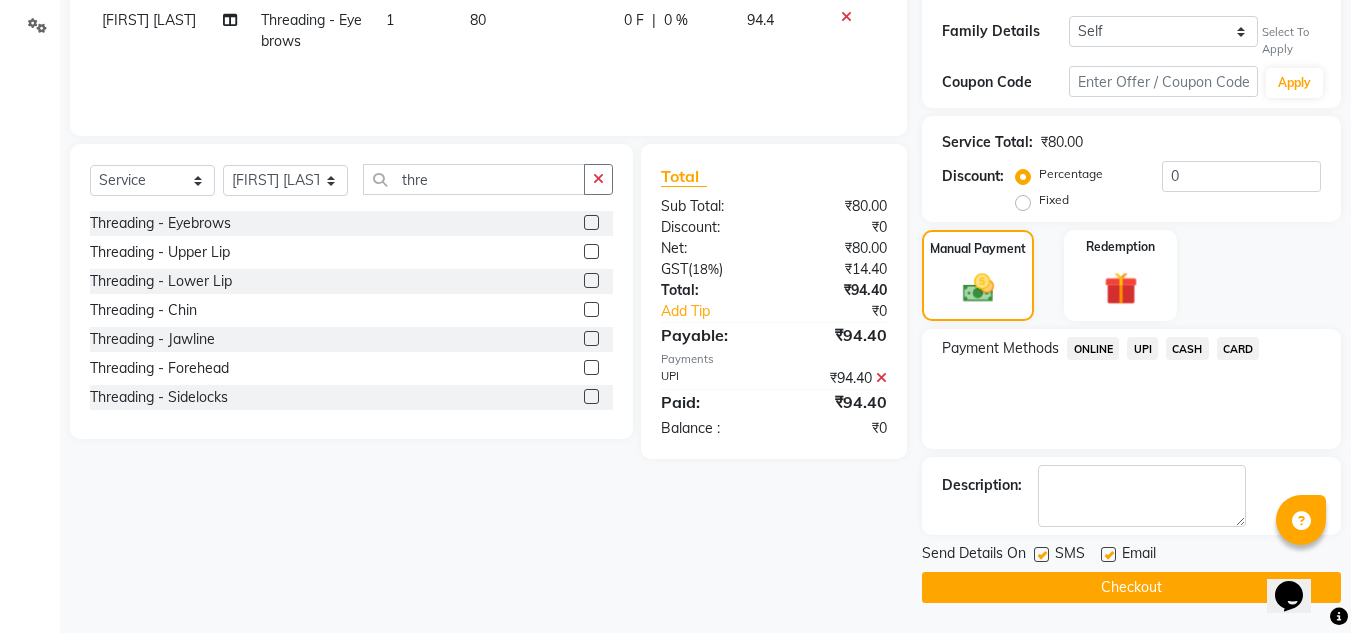 click 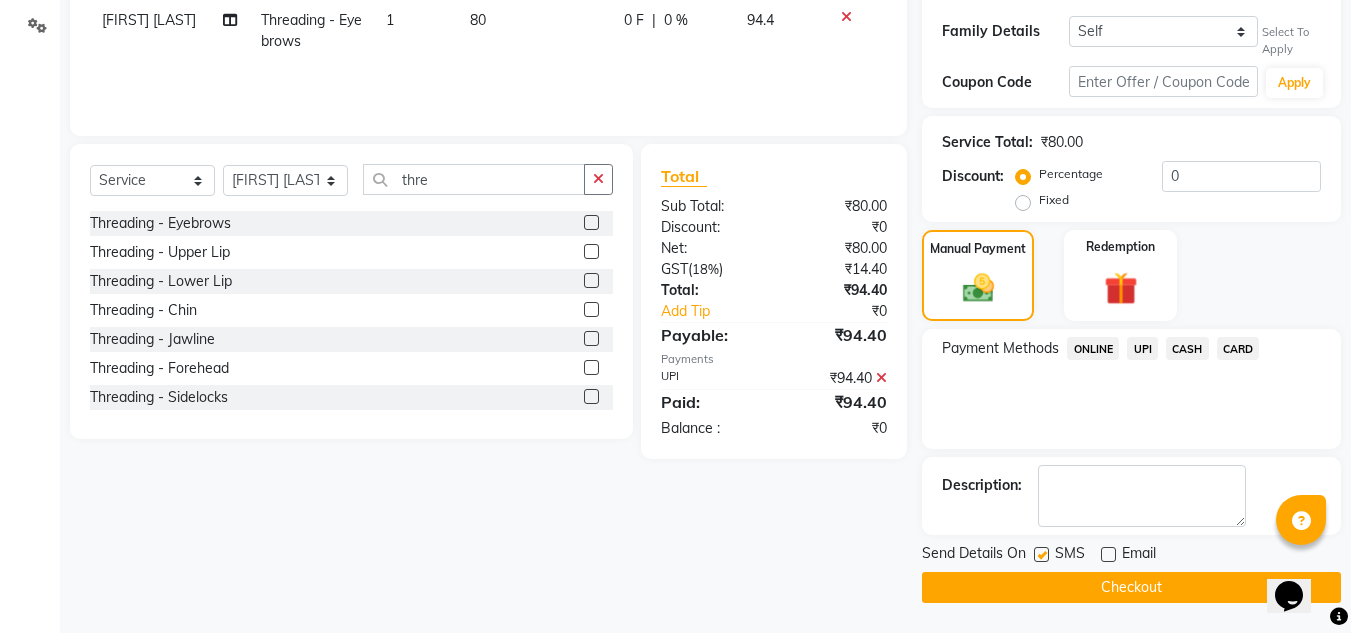 click on "Checkout" 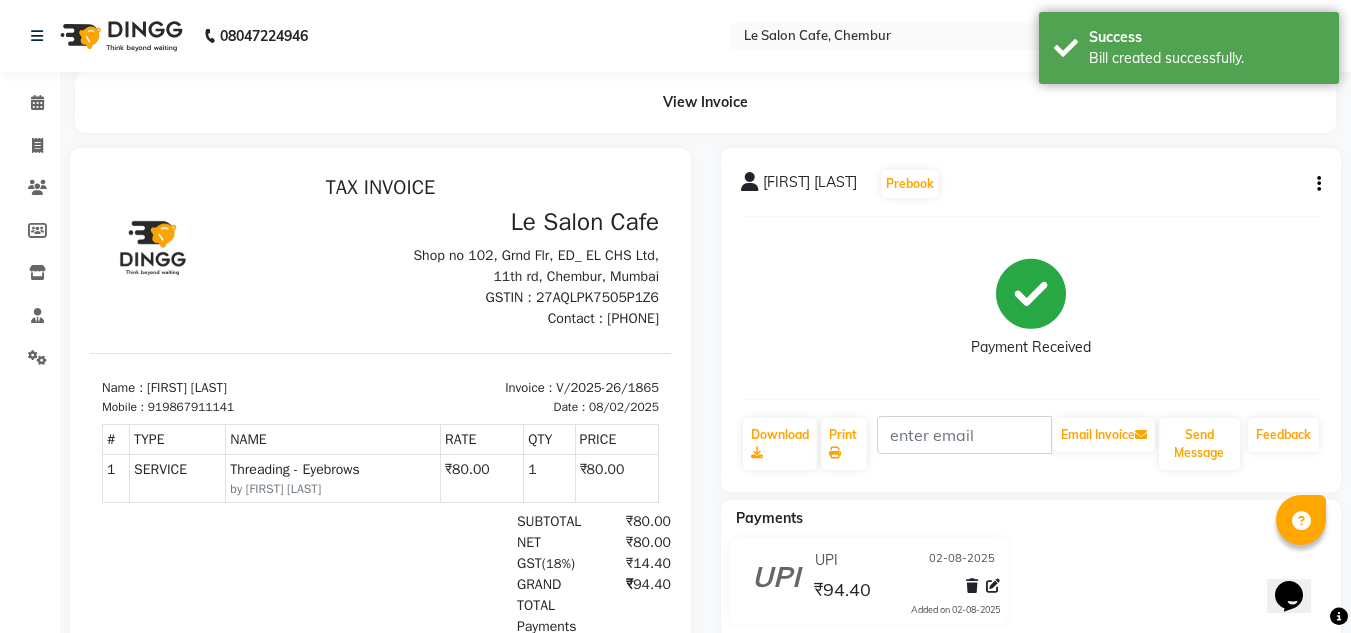 scroll, scrollTop: 0, scrollLeft: 0, axis: both 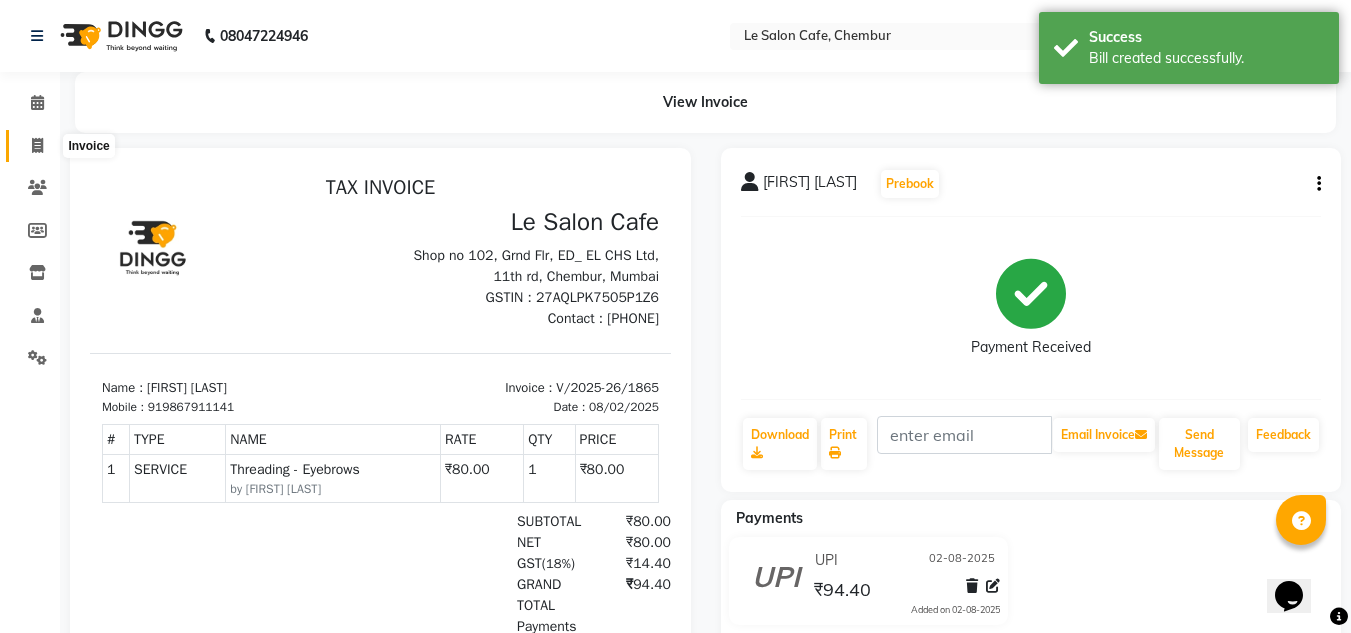 click 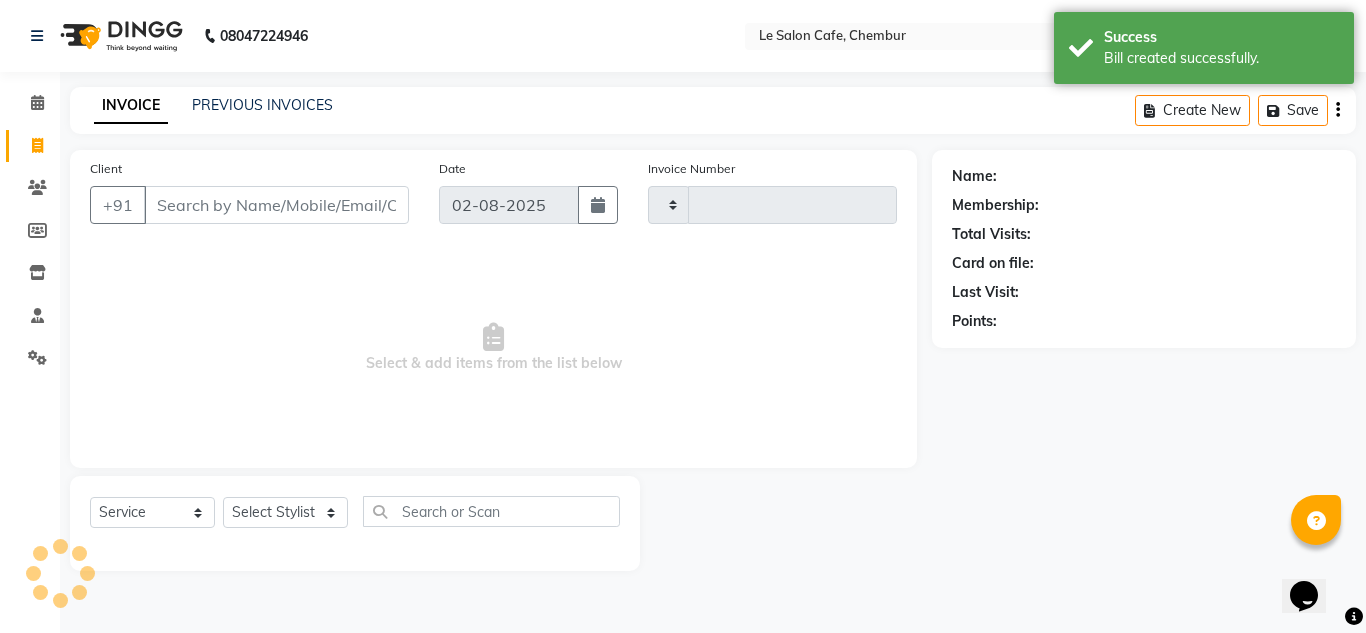 type on "1866" 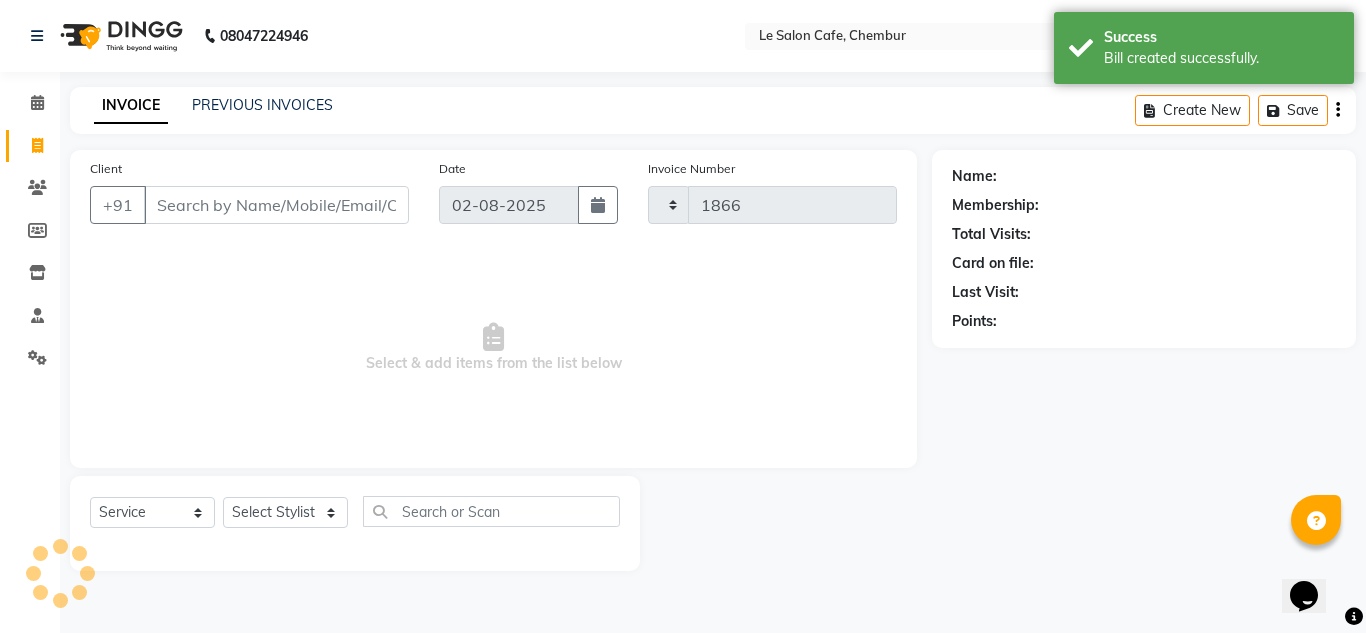select on "594" 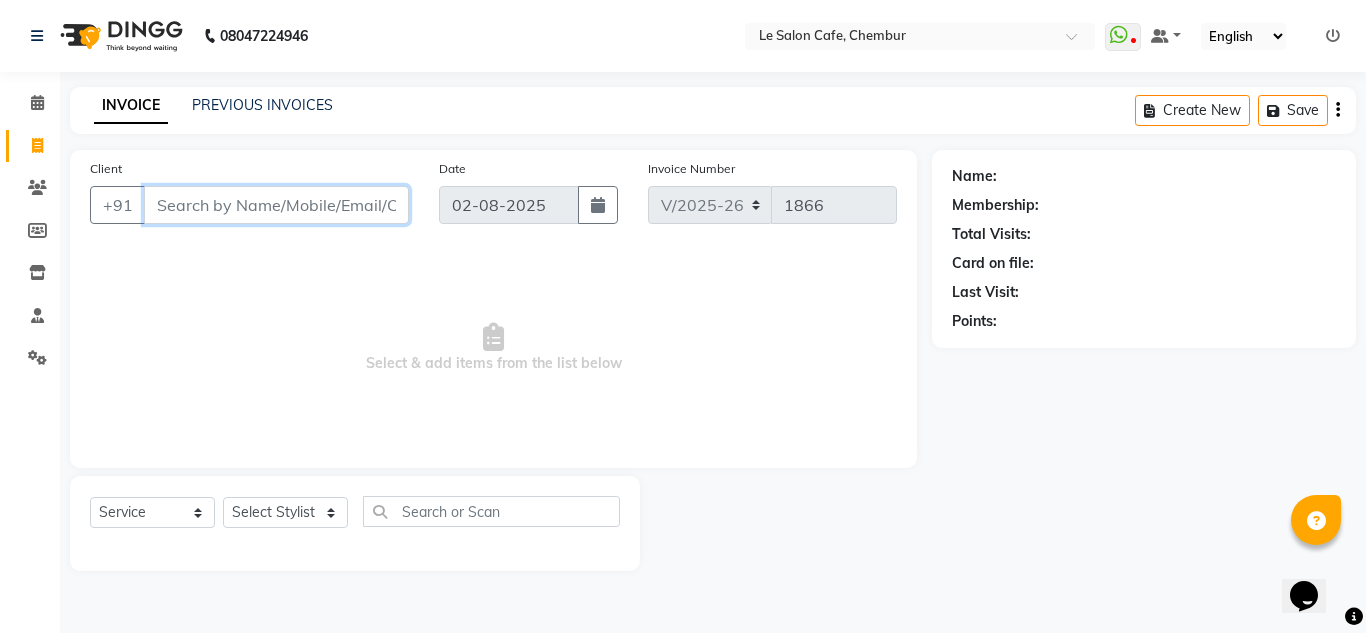 paste on "Anikta Bhatti" 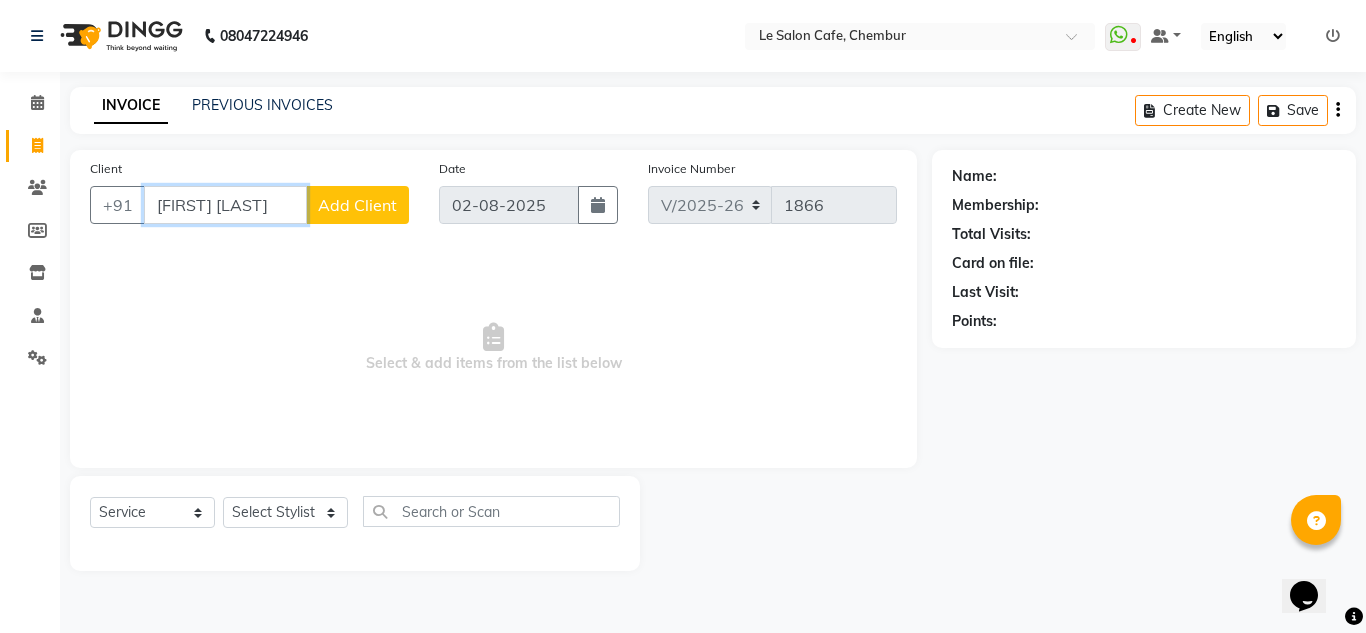 type on "Anikta Bhatti" 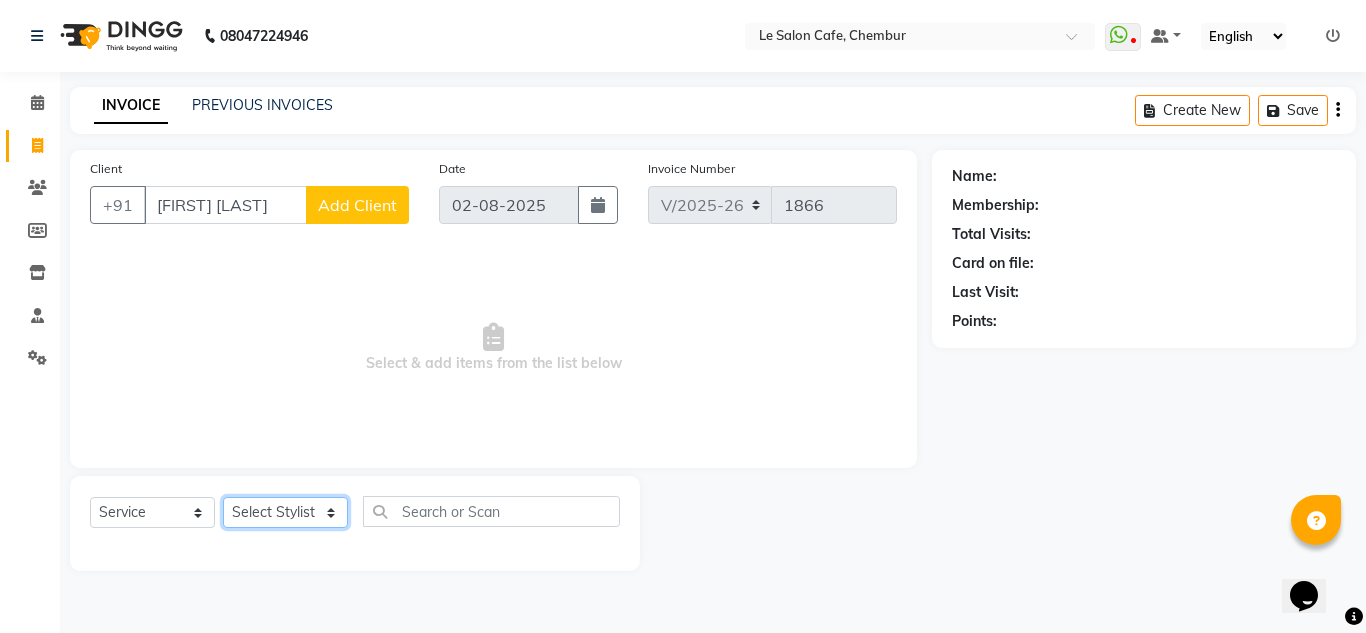 click on "Select Stylist Amandeep Kaur Kalsi Aniket Kadam  Faim Alvi  Front Desk  Muskan Khan  Pooja Kolge Reena Shaukat Ali  Salman Ansari  Shailendra Chauhan  Shekhar Sangle Soniyaa Varma Suchita Mistry" 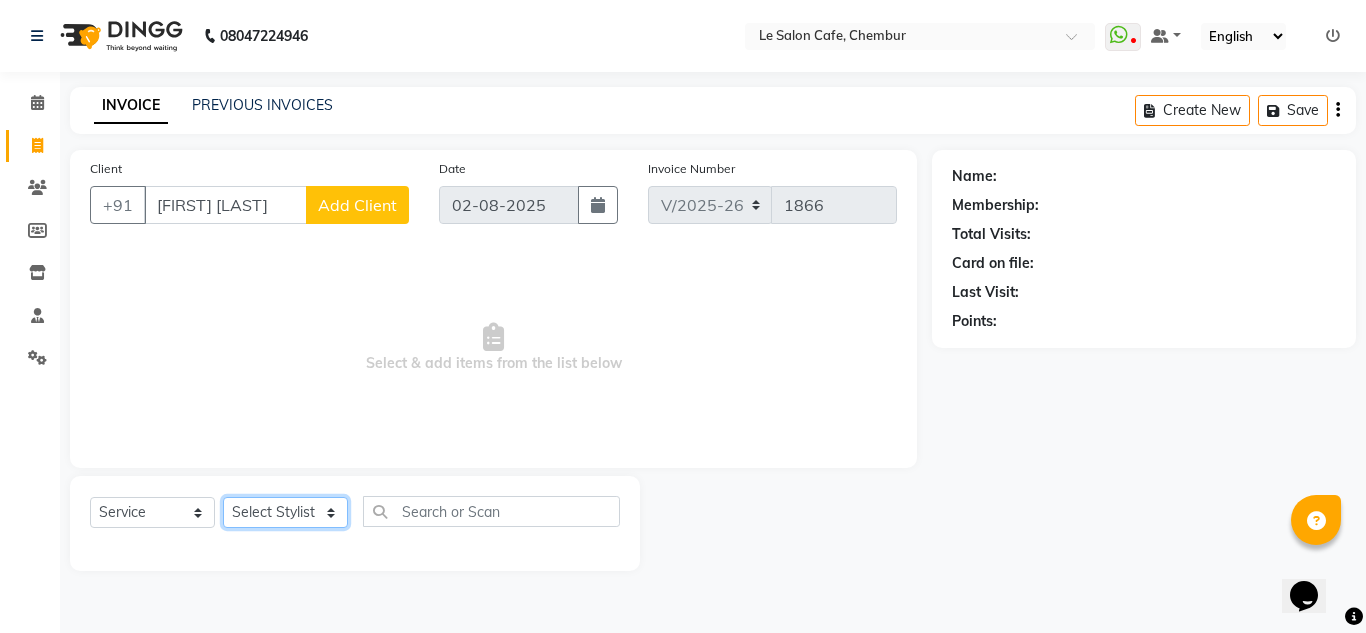 select on "87105" 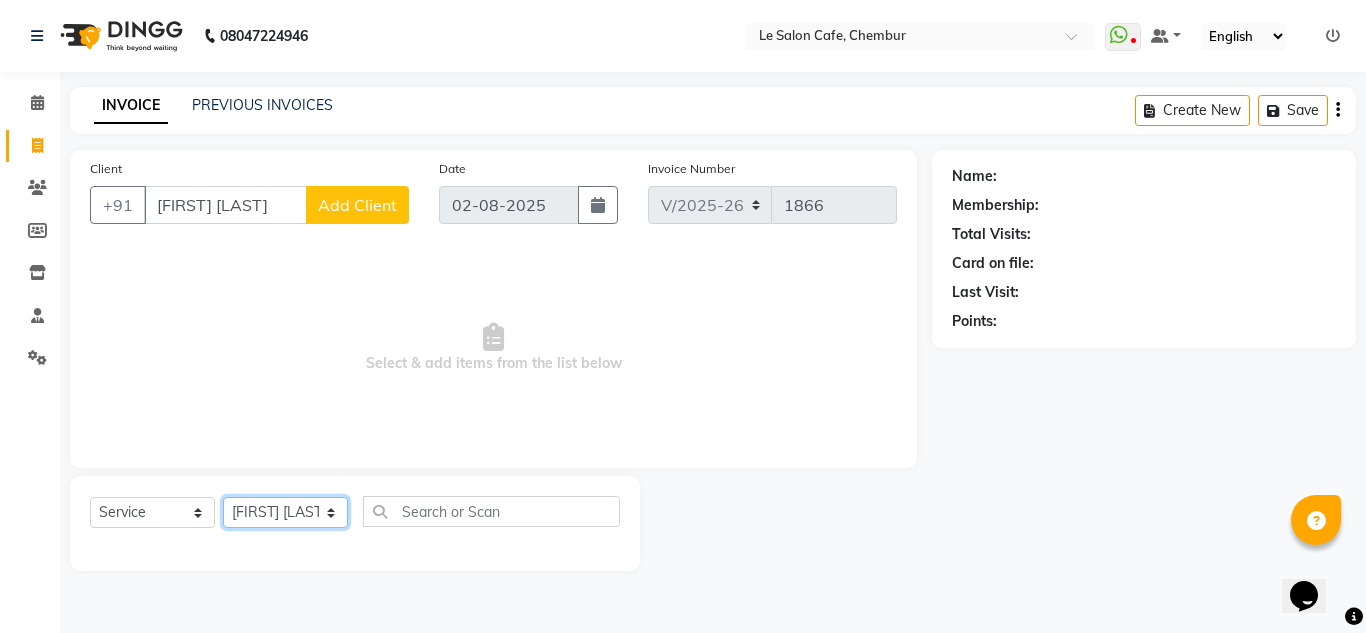 click on "Select Stylist Amandeep Kaur Kalsi Aniket Kadam  Faim Alvi  Front Desk  Muskan Khan  Pooja Kolge Reena Shaukat Ali  Salman Ansari  Shailendra Chauhan  Shekhar Sangle Soniyaa Varma Suchita Mistry" 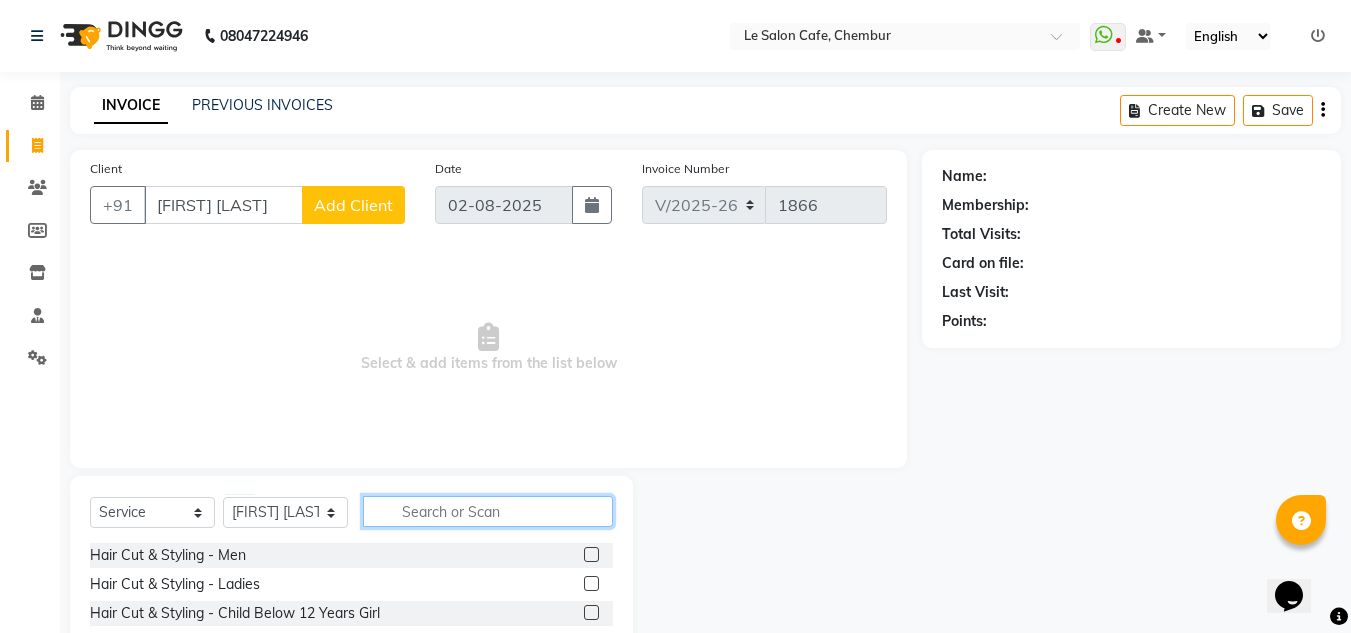 click 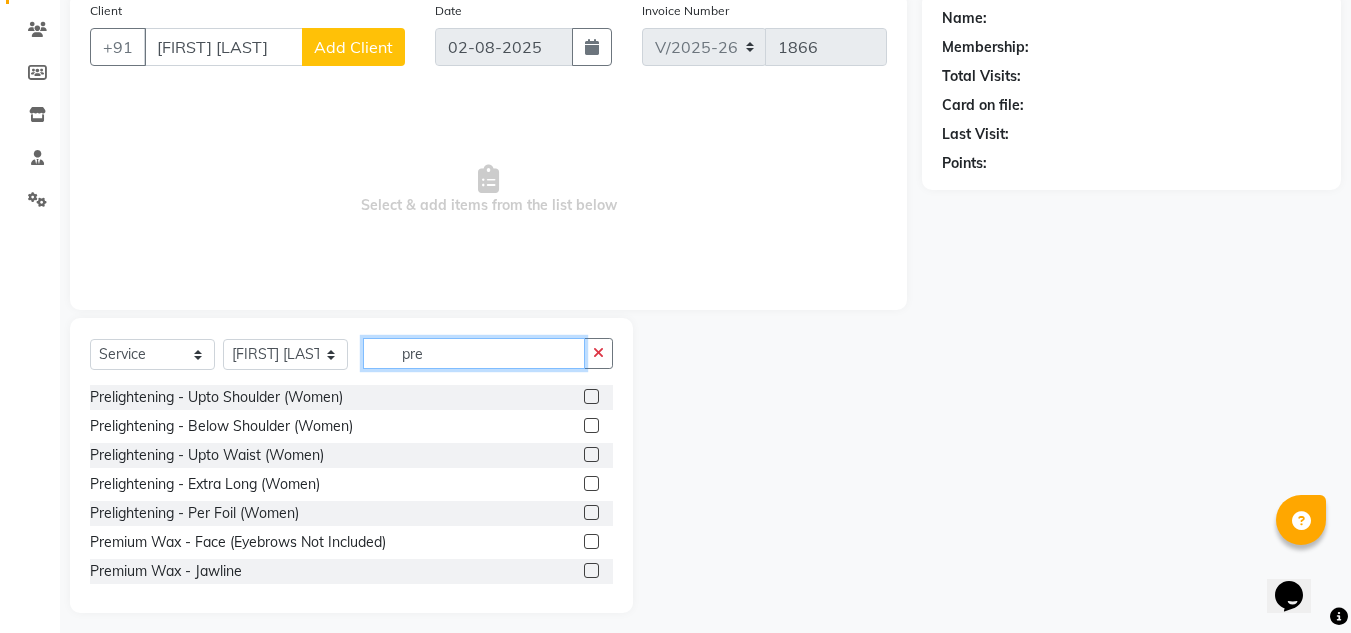 scroll, scrollTop: 168, scrollLeft: 0, axis: vertical 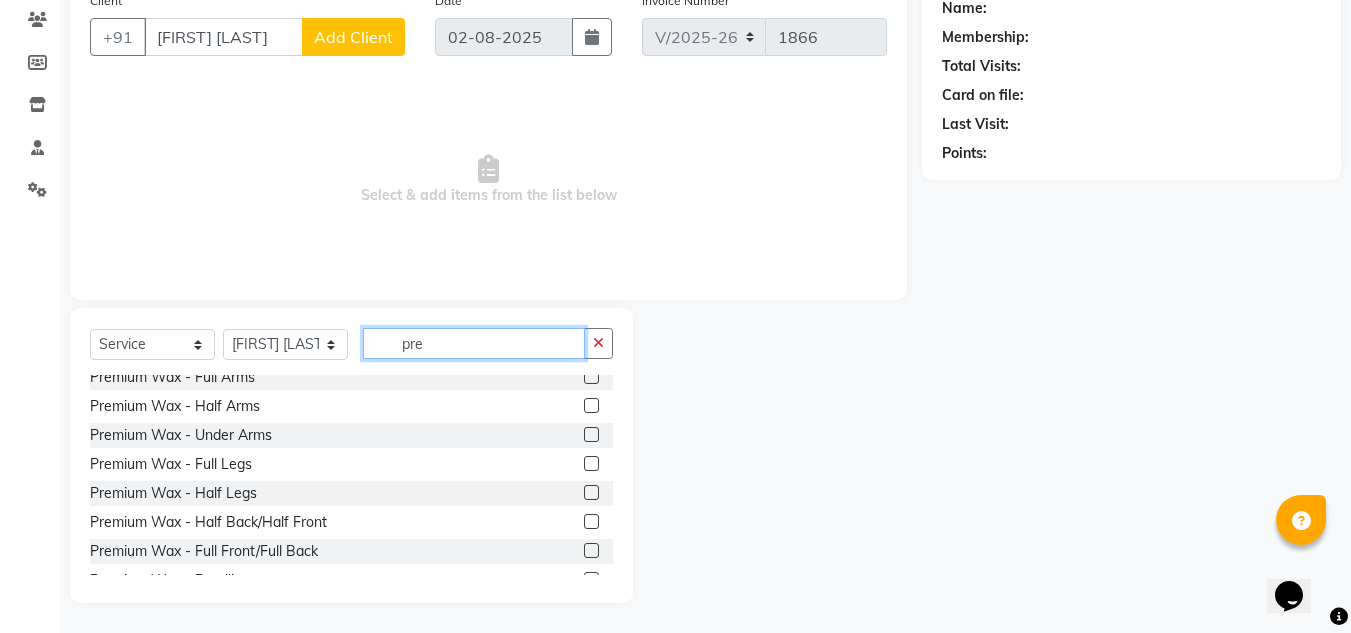 type on "pre" 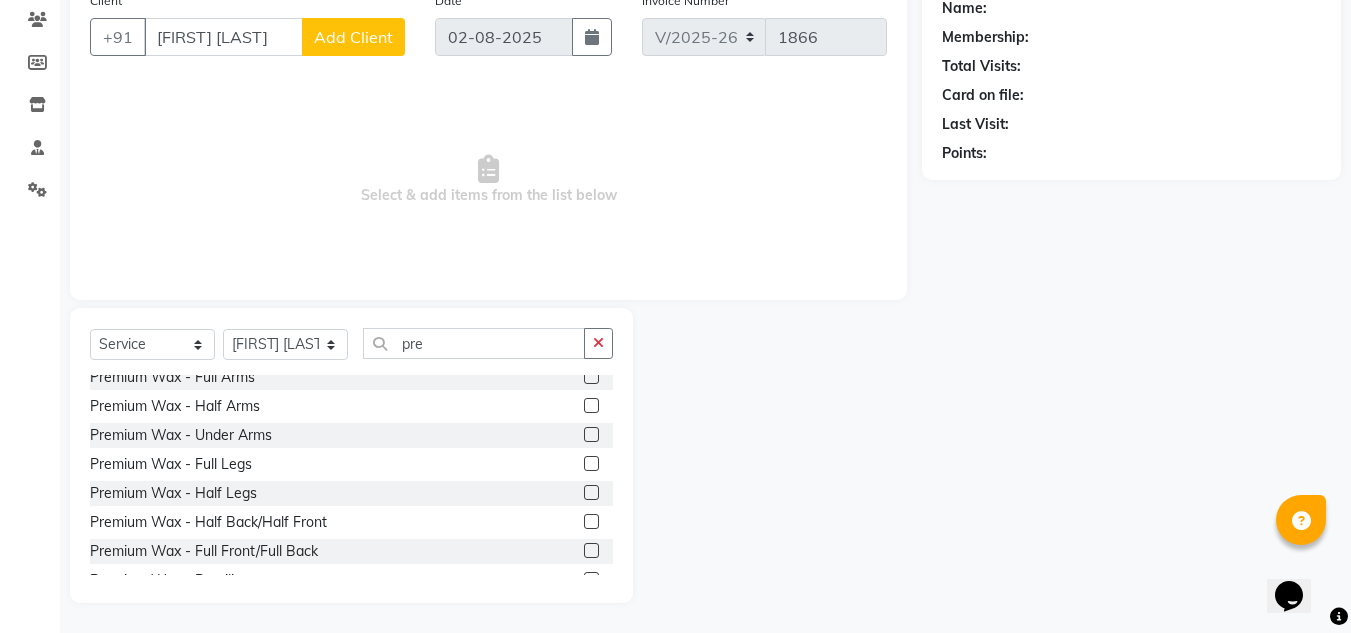 click 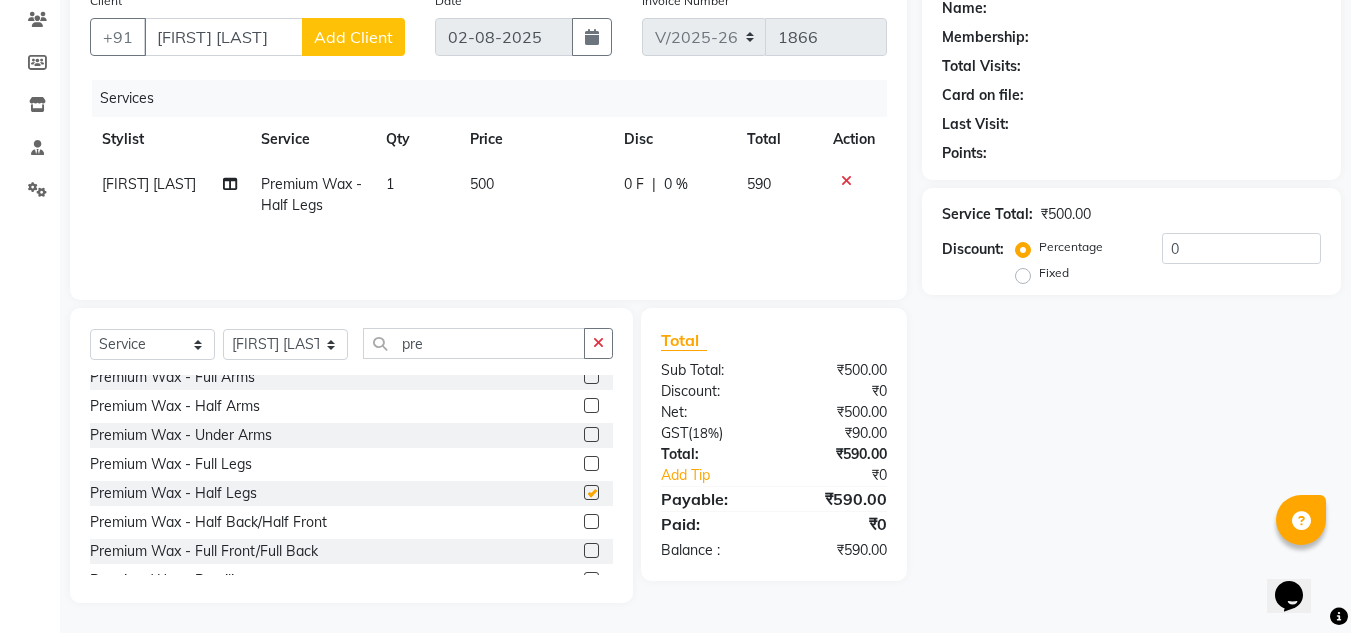 checkbox on "false" 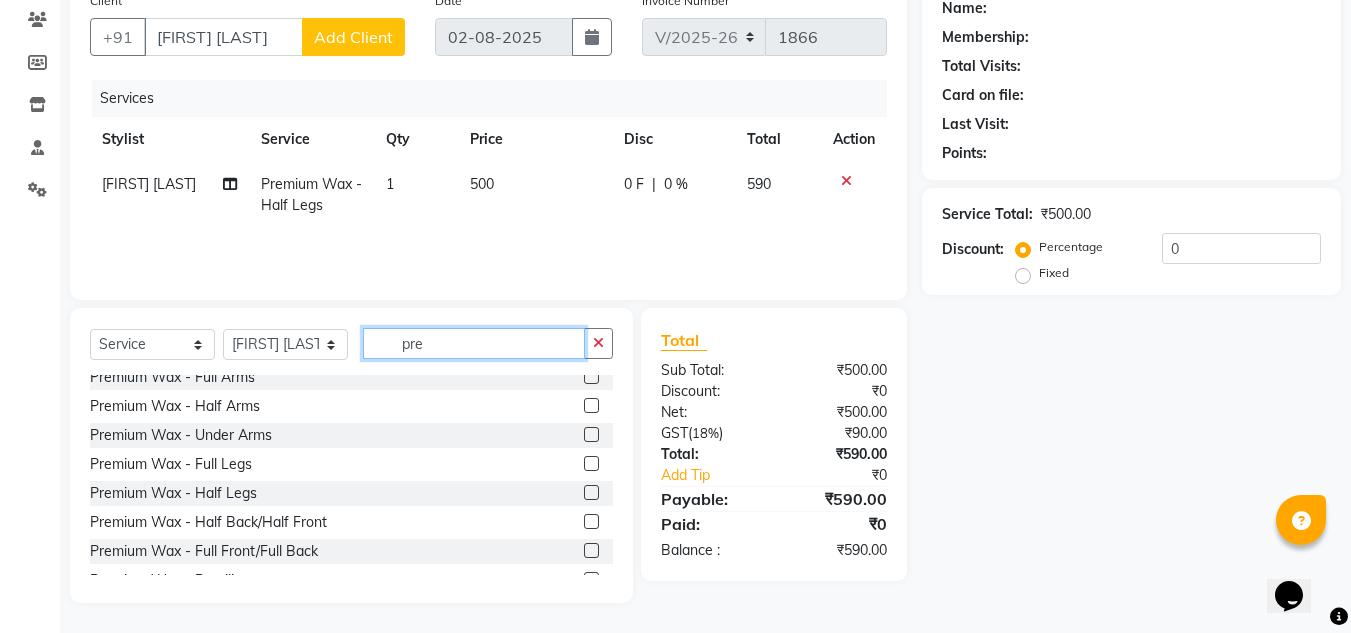 drag, startPoint x: 459, startPoint y: 344, endPoint x: 261, endPoint y: 362, distance: 198.8165 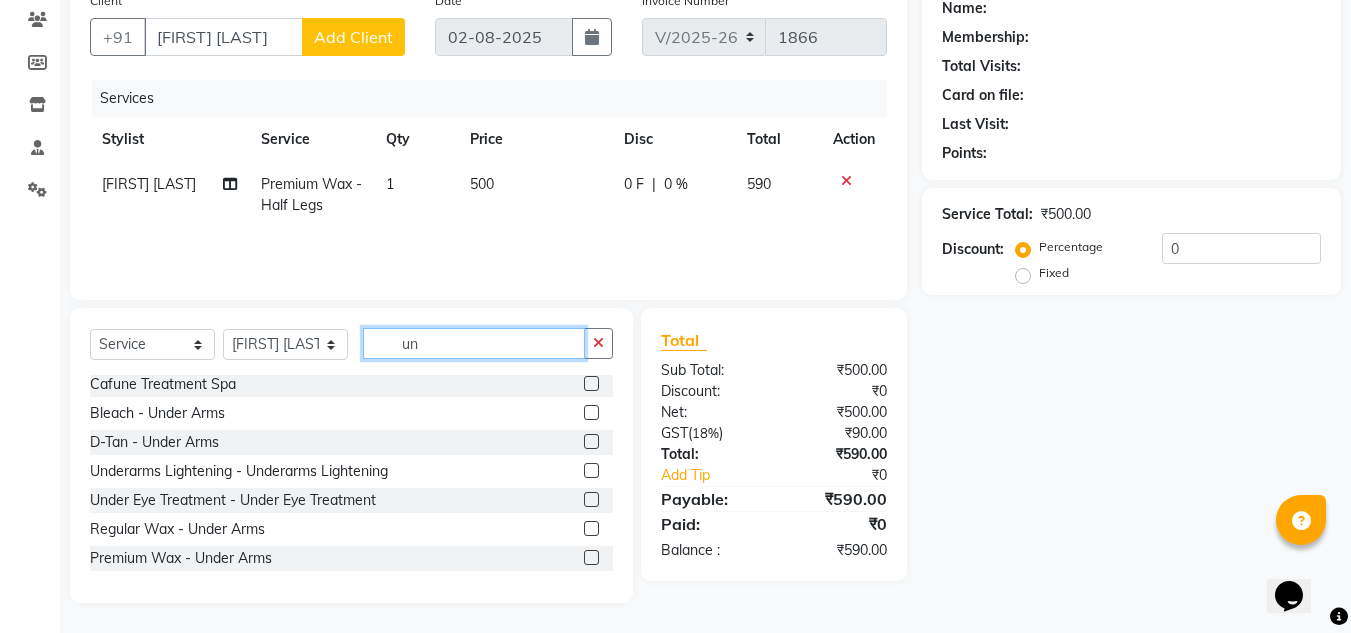 scroll, scrollTop: 0, scrollLeft: 0, axis: both 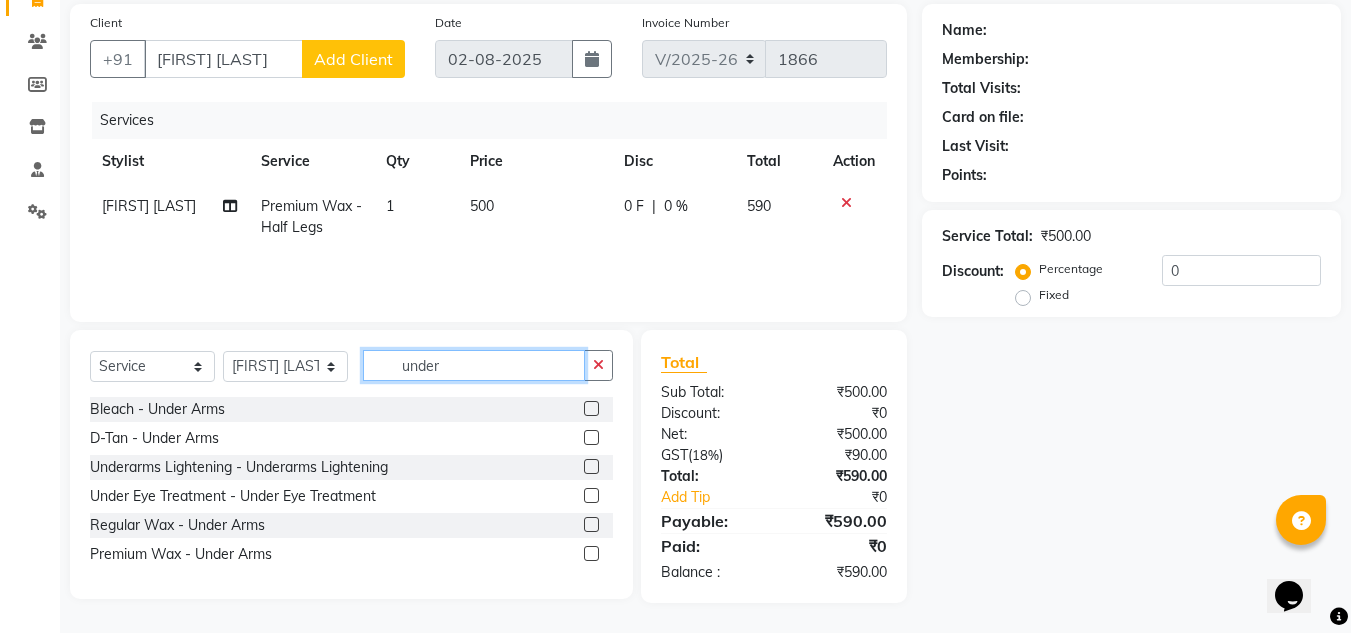 type on "under" 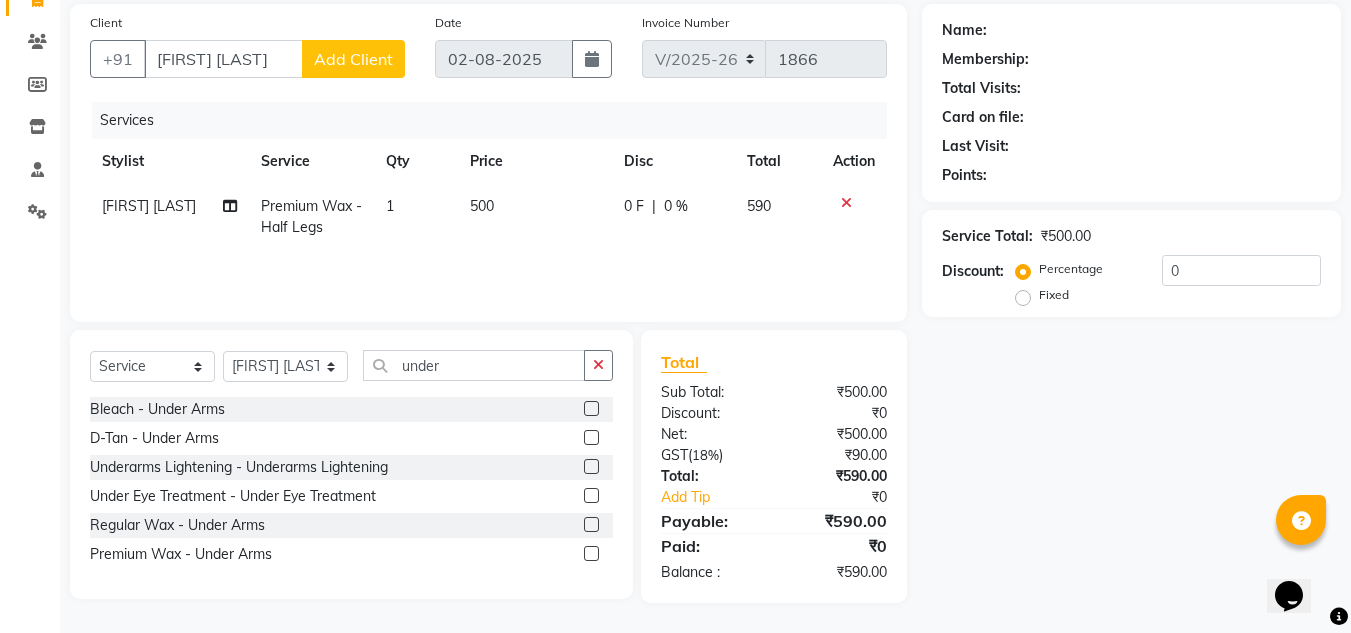 click 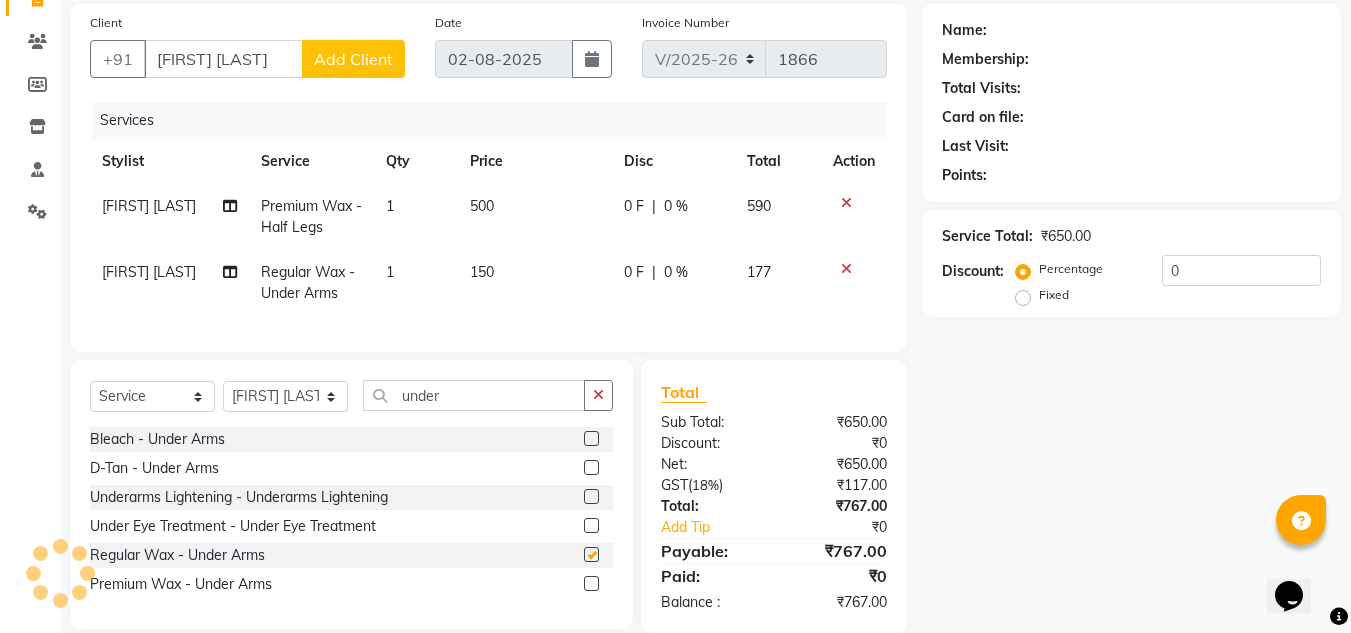 checkbox on "false" 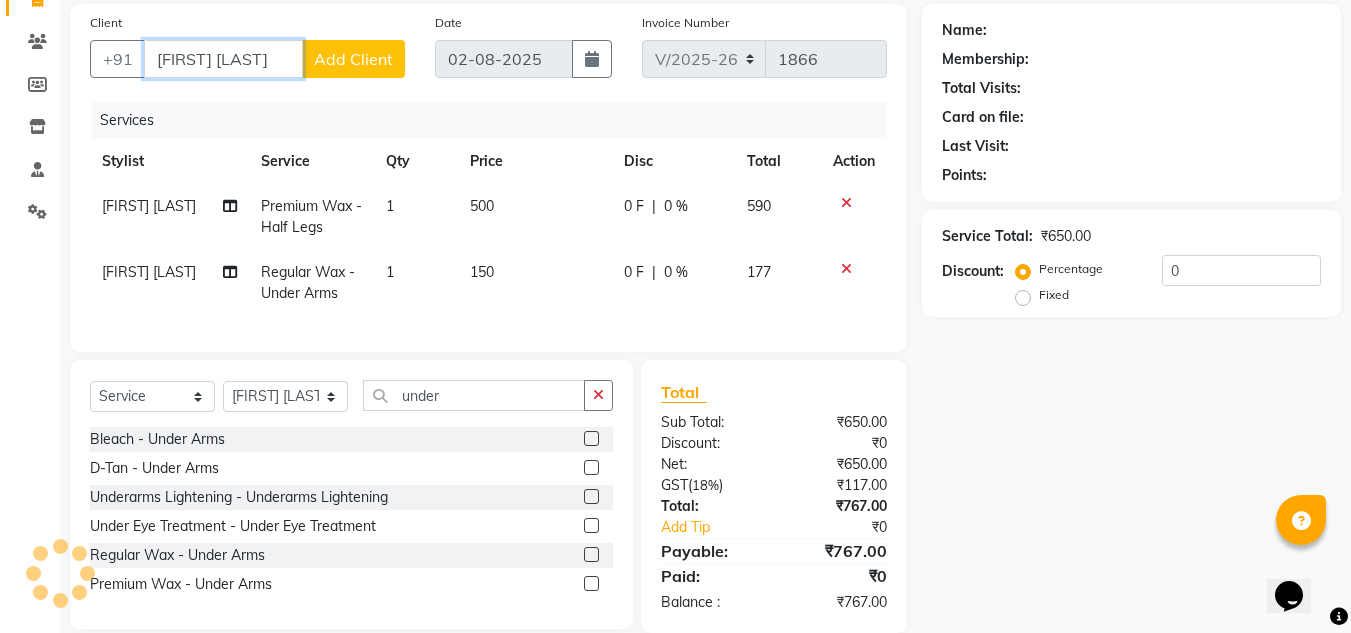 drag, startPoint x: 245, startPoint y: 60, endPoint x: 155, endPoint y: 64, distance: 90.088844 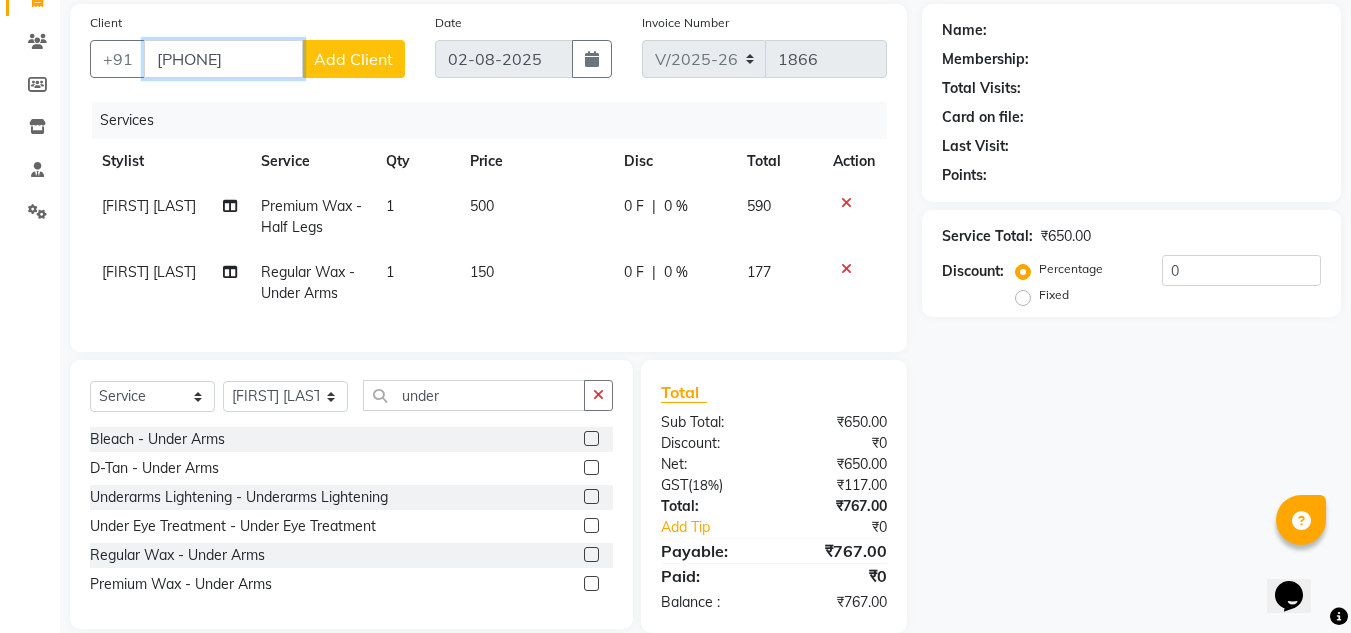 type on "7984681312" 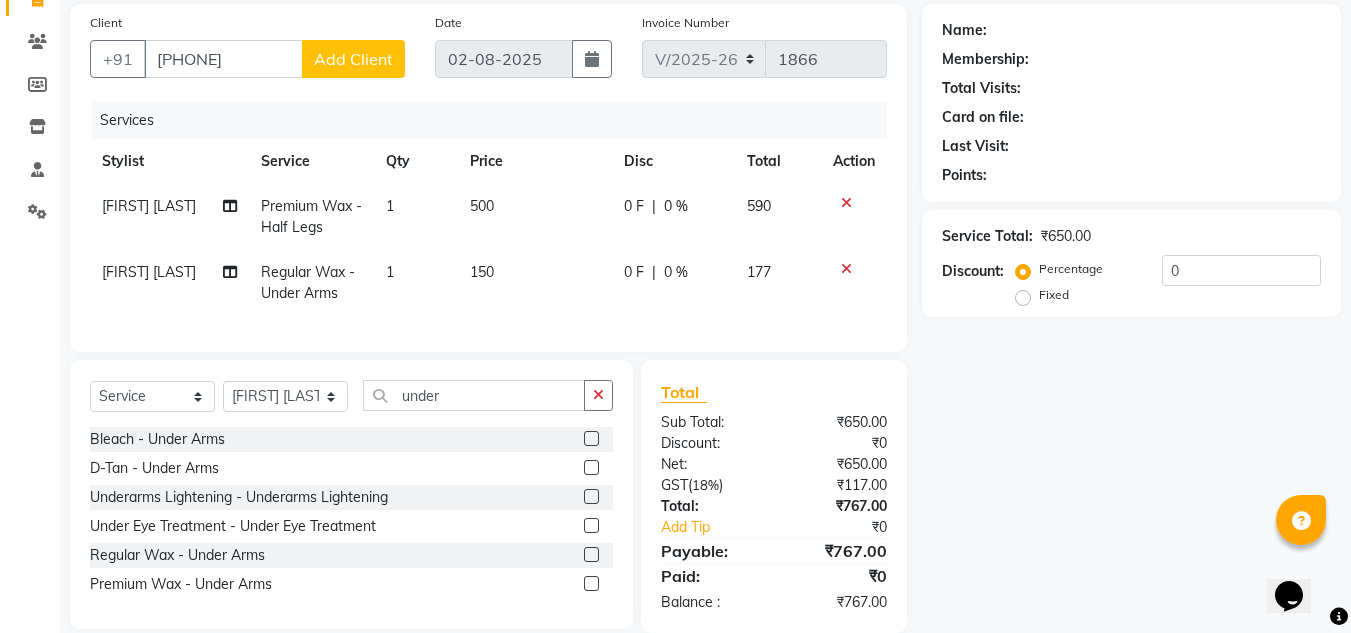click on "Add Client" 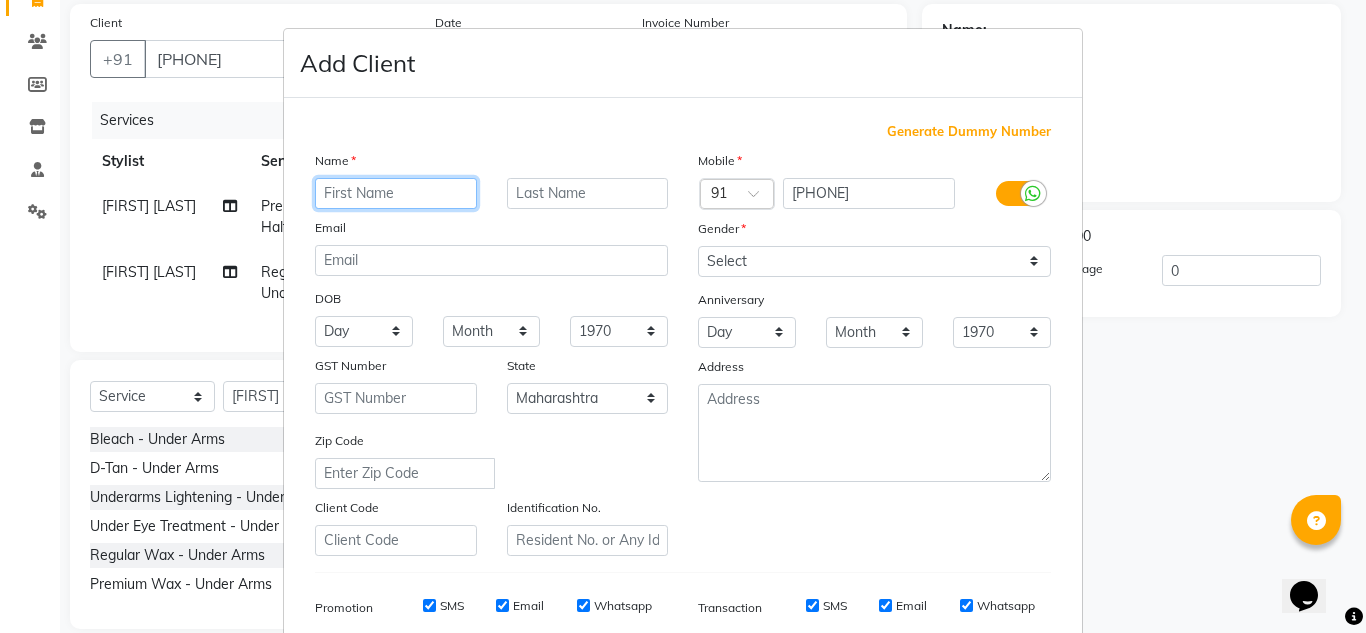 paste on "Anikta Bhatti" 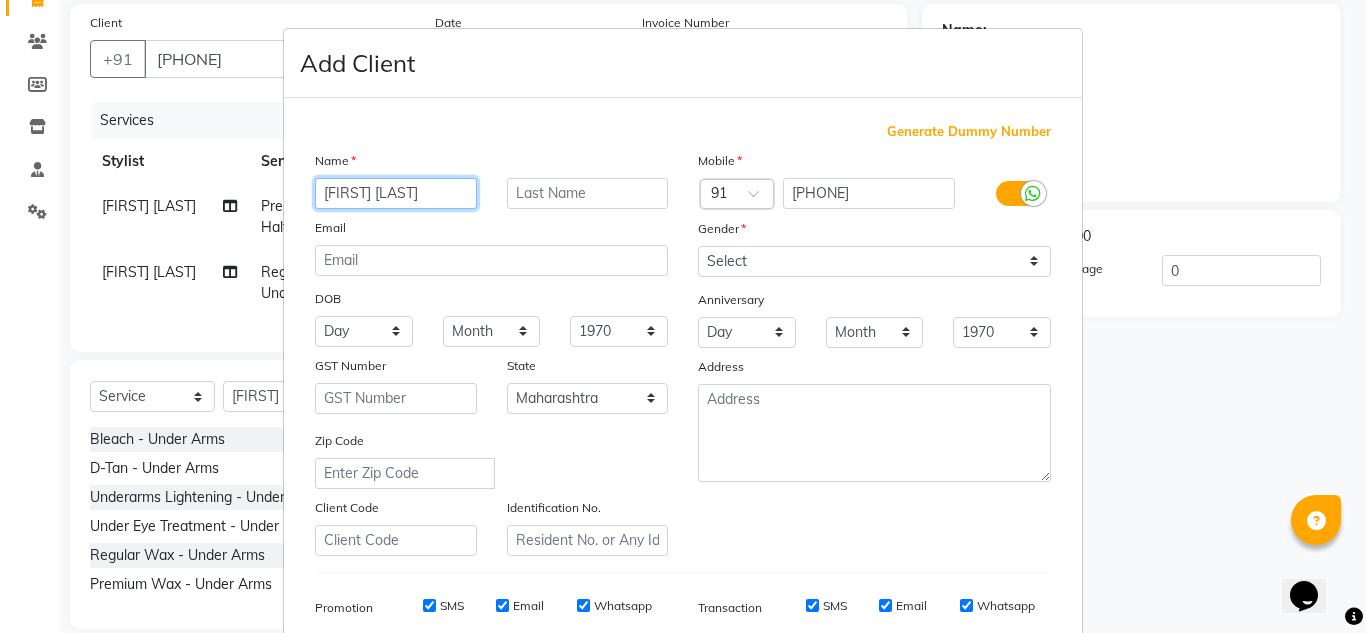 click on "Anikta Bhatti" at bounding box center [396, 193] 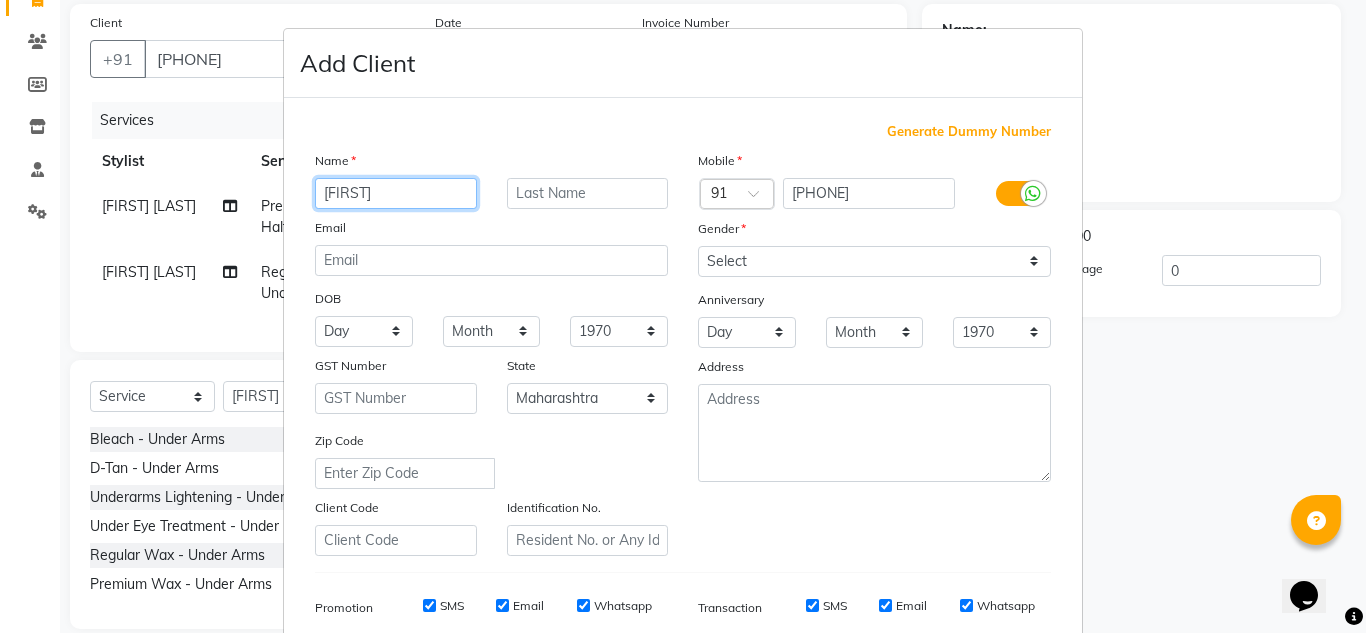 type on "Anikta" 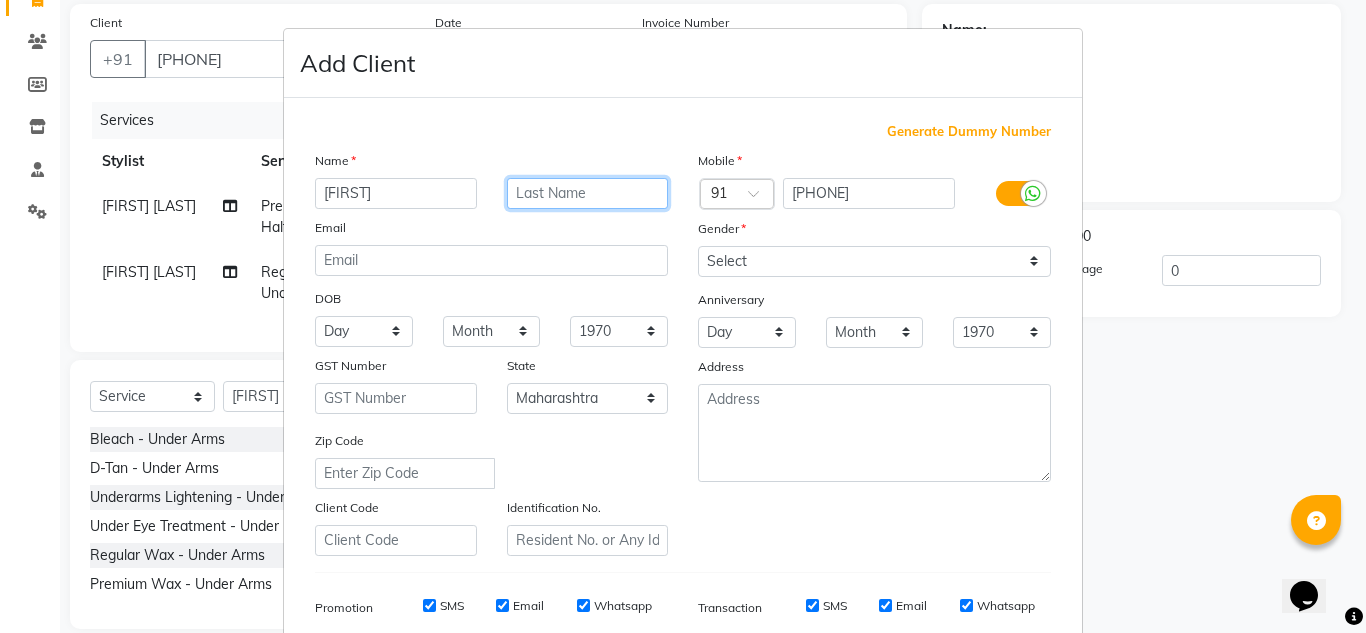 click at bounding box center [588, 193] 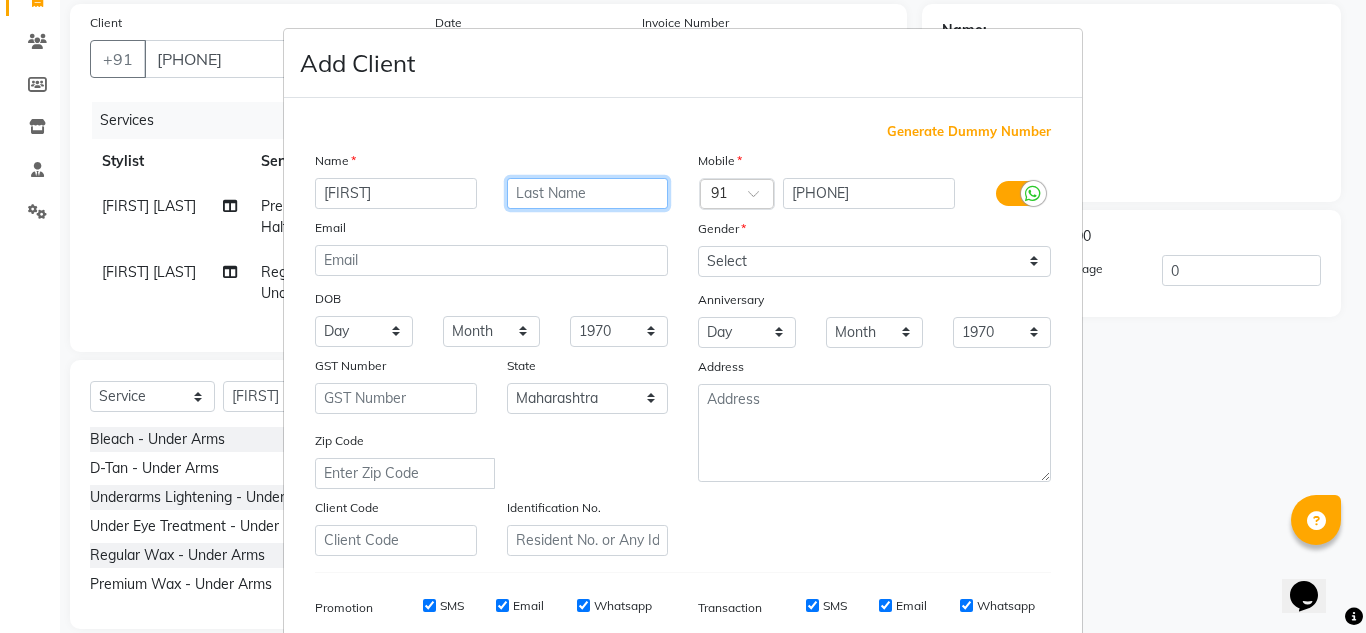 paste on "Bhatti" 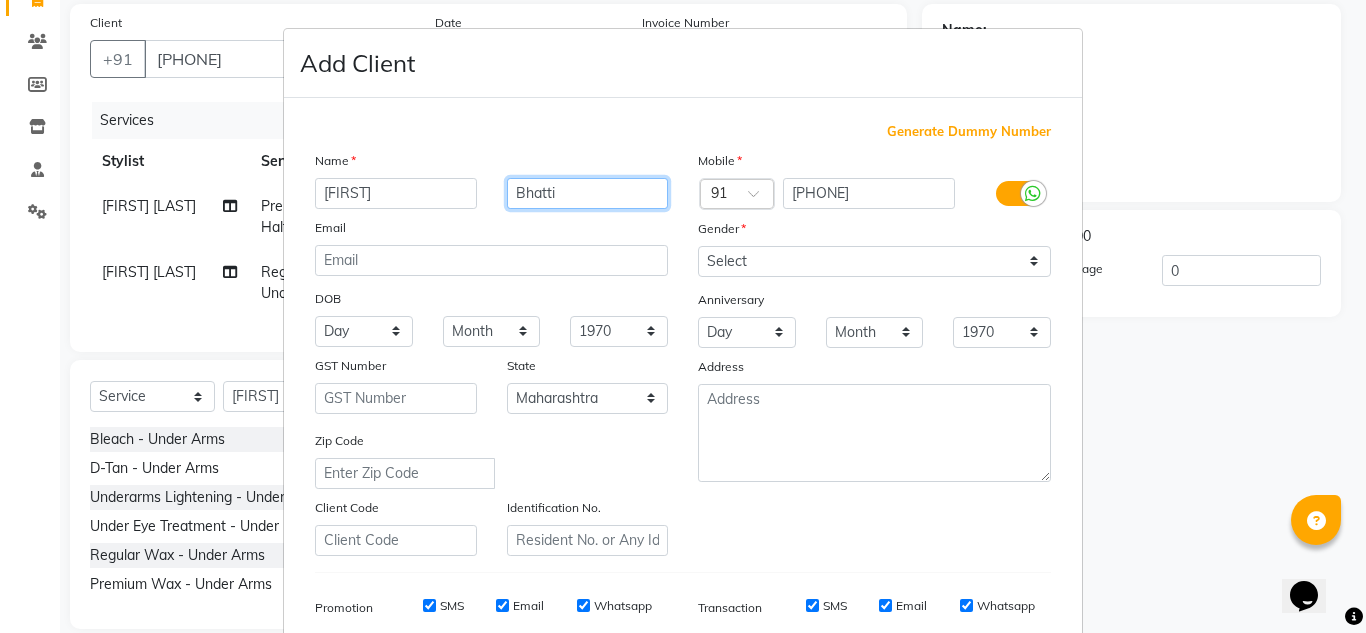 type on "Bhatti" 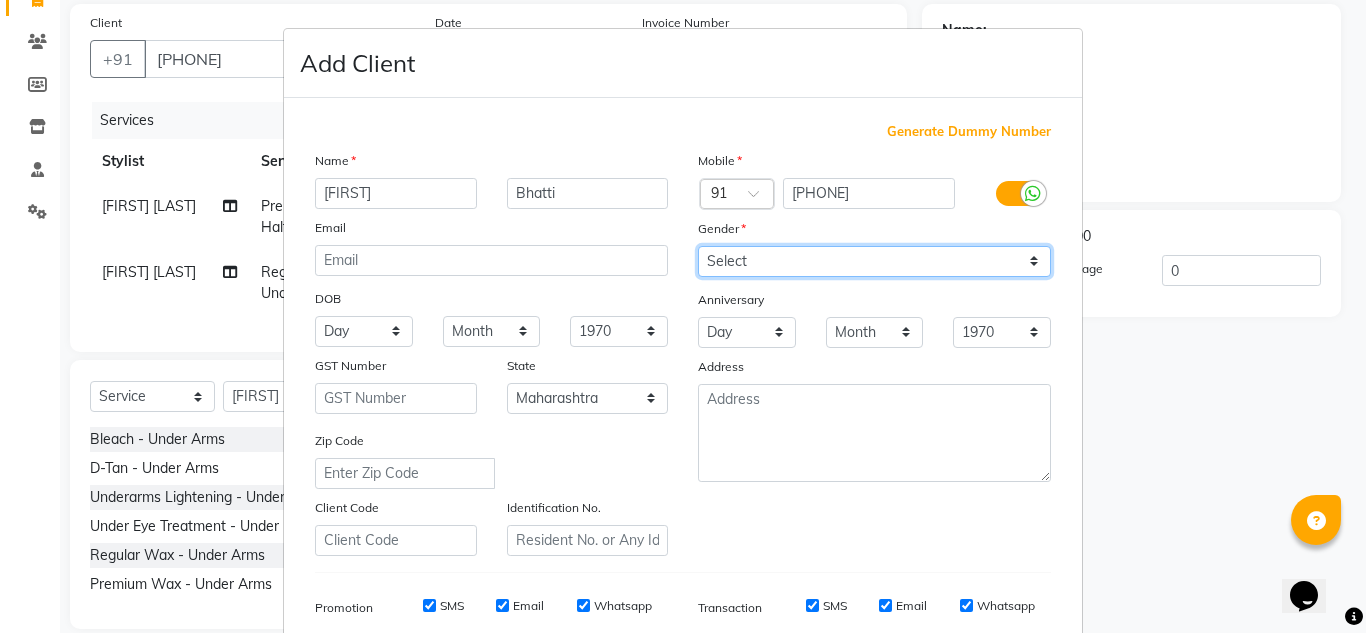 click on "Select Male Female Other Prefer Not To Say" at bounding box center (874, 261) 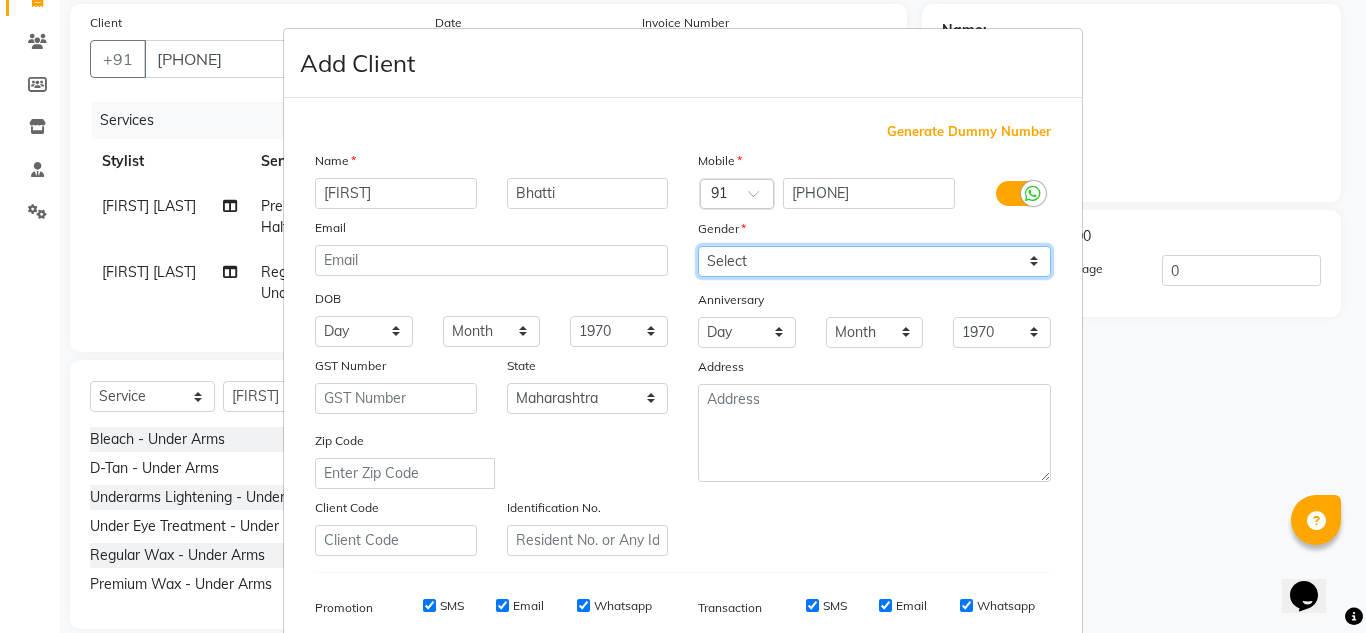 select on "female" 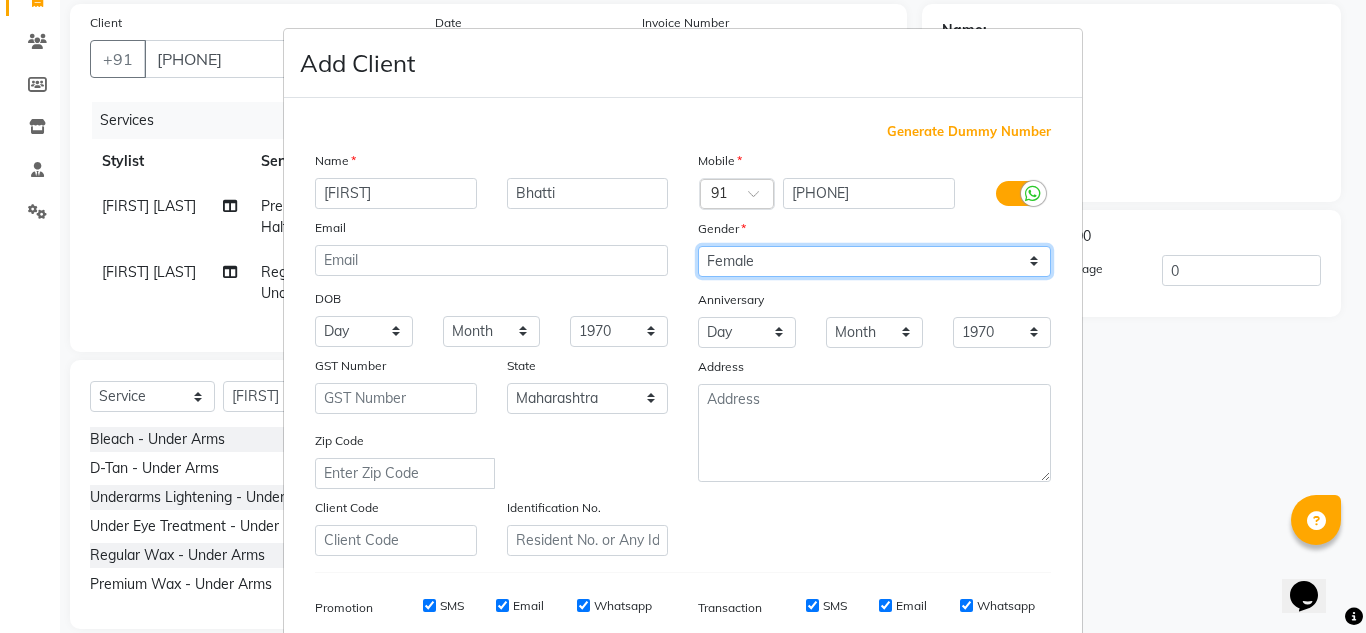 click on "Select Male Female Other Prefer Not To Say" at bounding box center [874, 261] 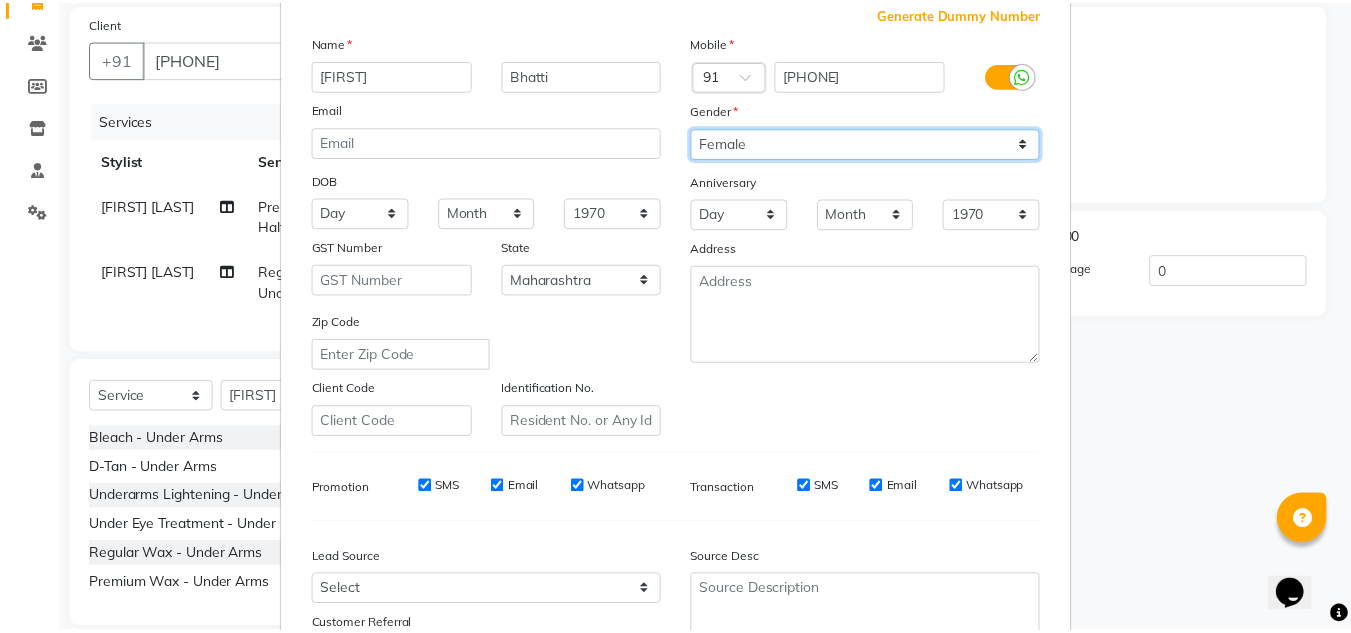 scroll, scrollTop: 290, scrollLeft: 0, axis: vertical 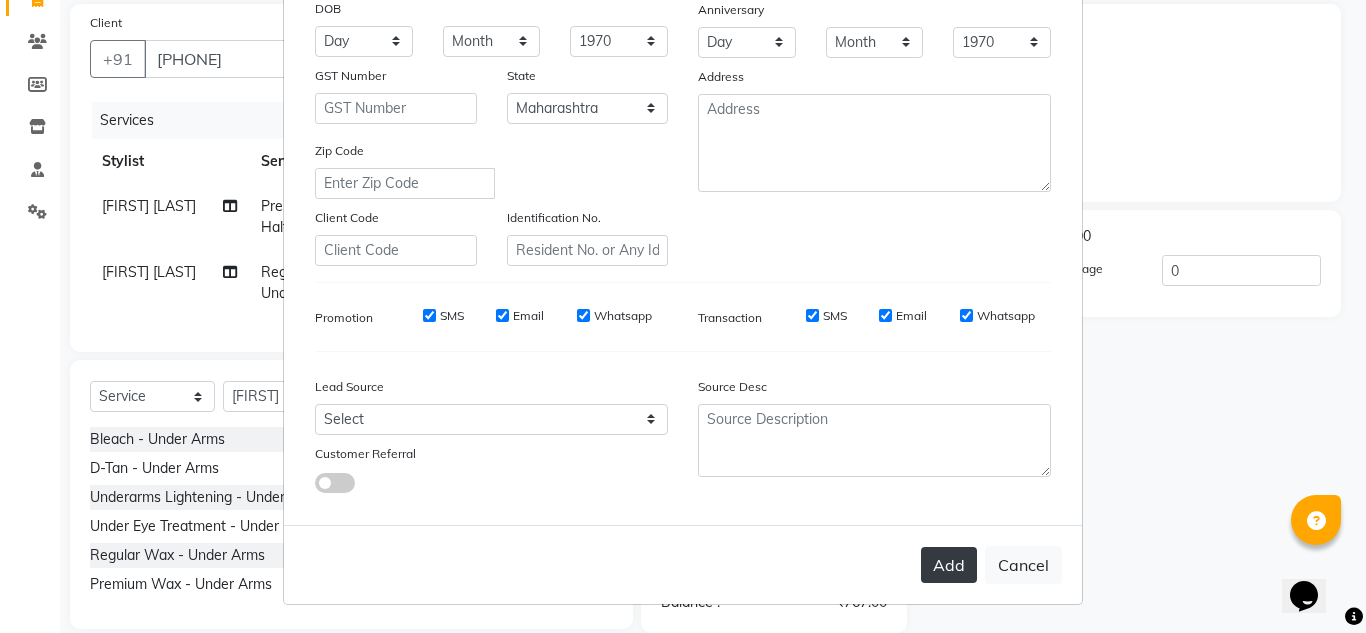 click on "Add" at bounding box center [949, 565] 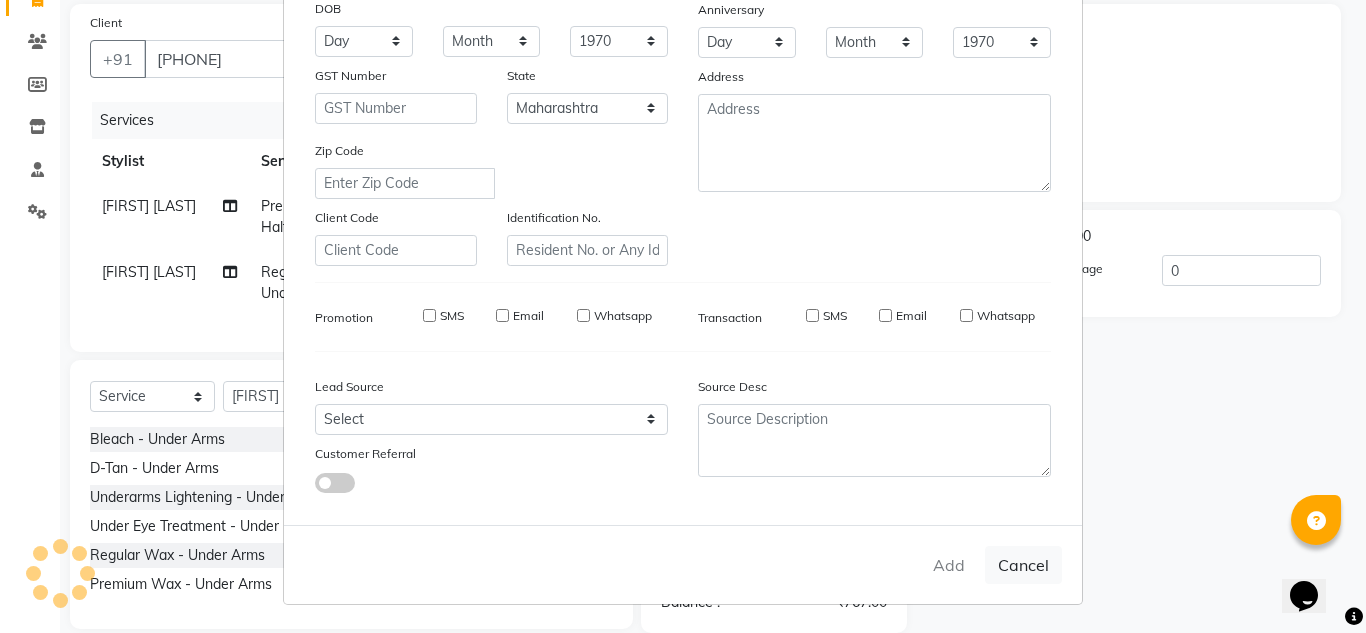 type 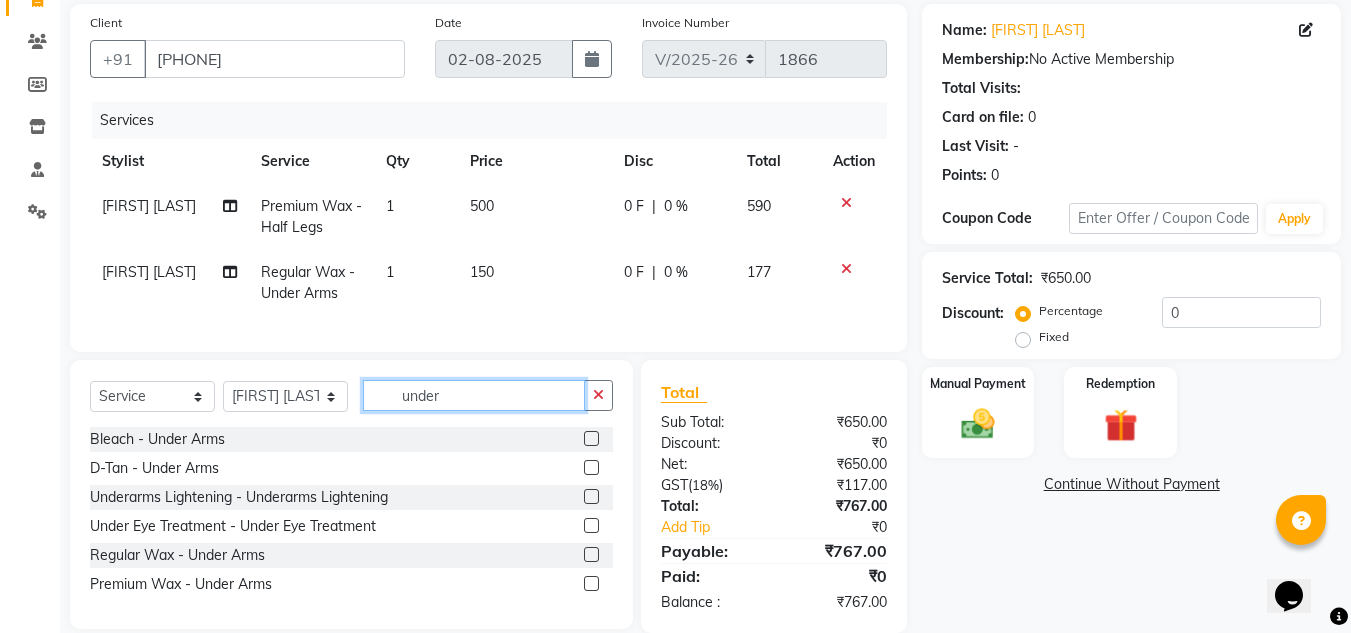 drag, startPoint x: 375, startPoint y: 417, endPoint x: 341, endPoint y: 425, distance: 34.928497 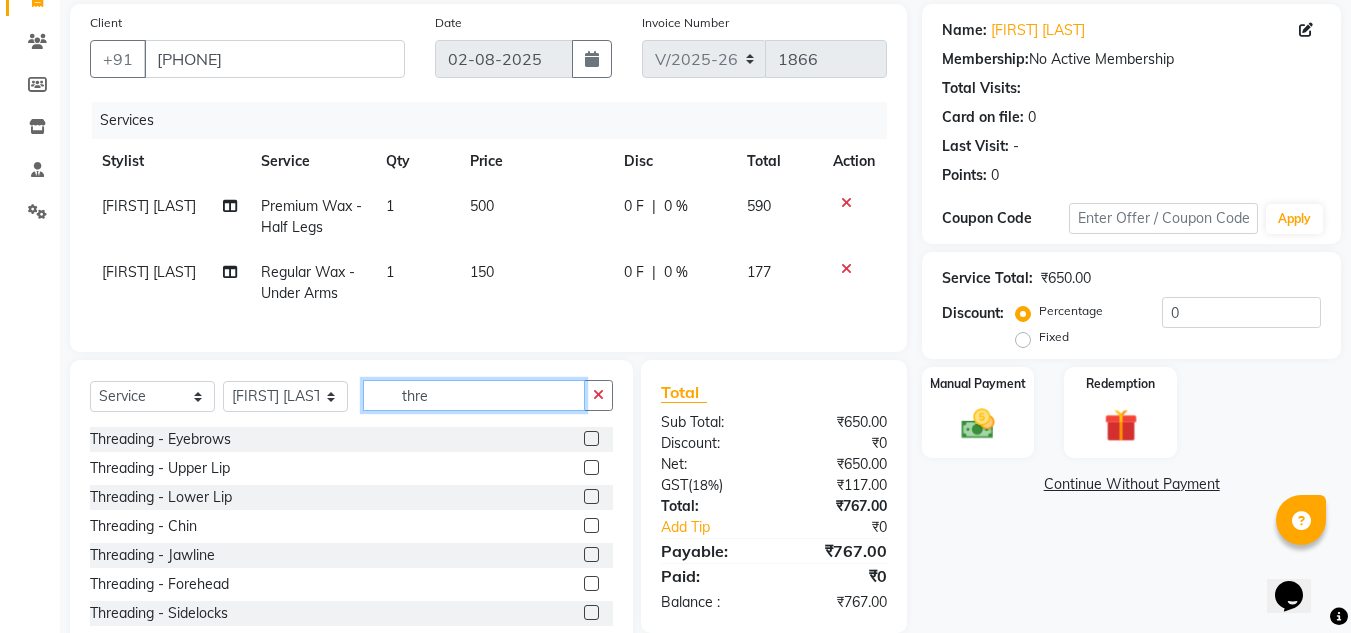 type on "thre" 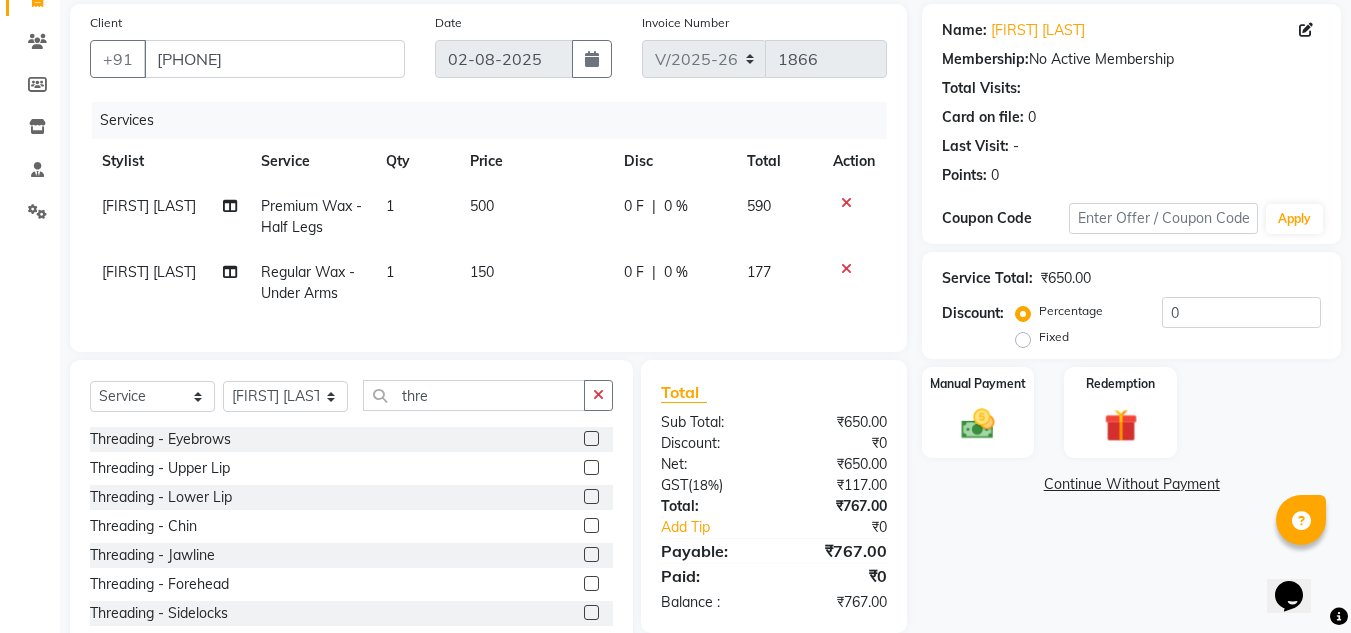 click 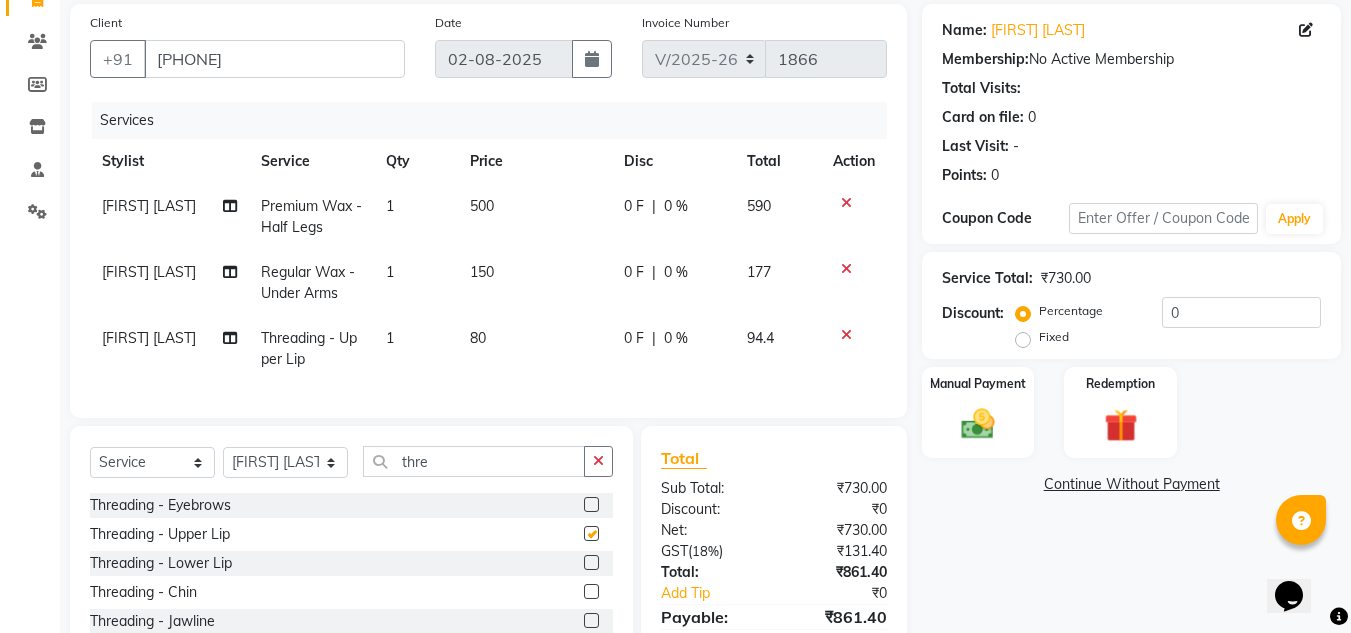 checkbox on "false" 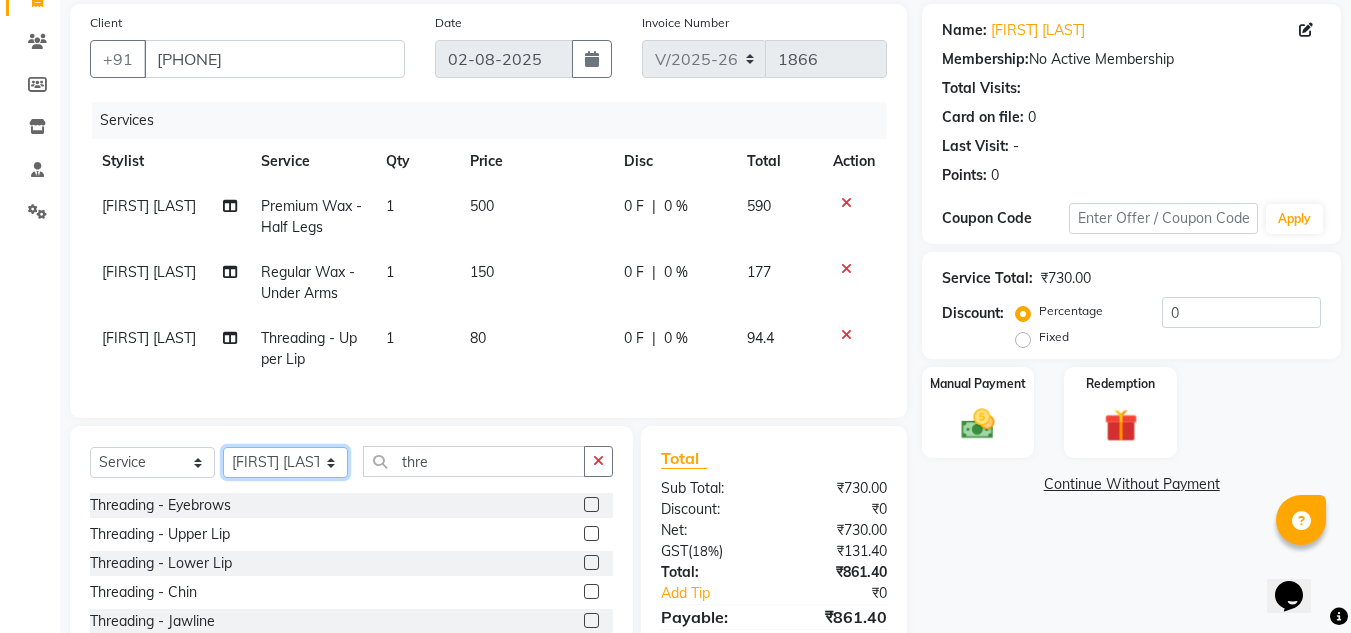 click on "Select Stylist Amandeep Kaur Kalsi Aniket Kadam  Faim Alvi  Front Desk  Muskan Khan  Pooja Kolge Reena Shaukat Ali  Salman Ansari  Shailendra Chauhan  Shekhar Sangle Soniyaa Varma Suchita Mistry" 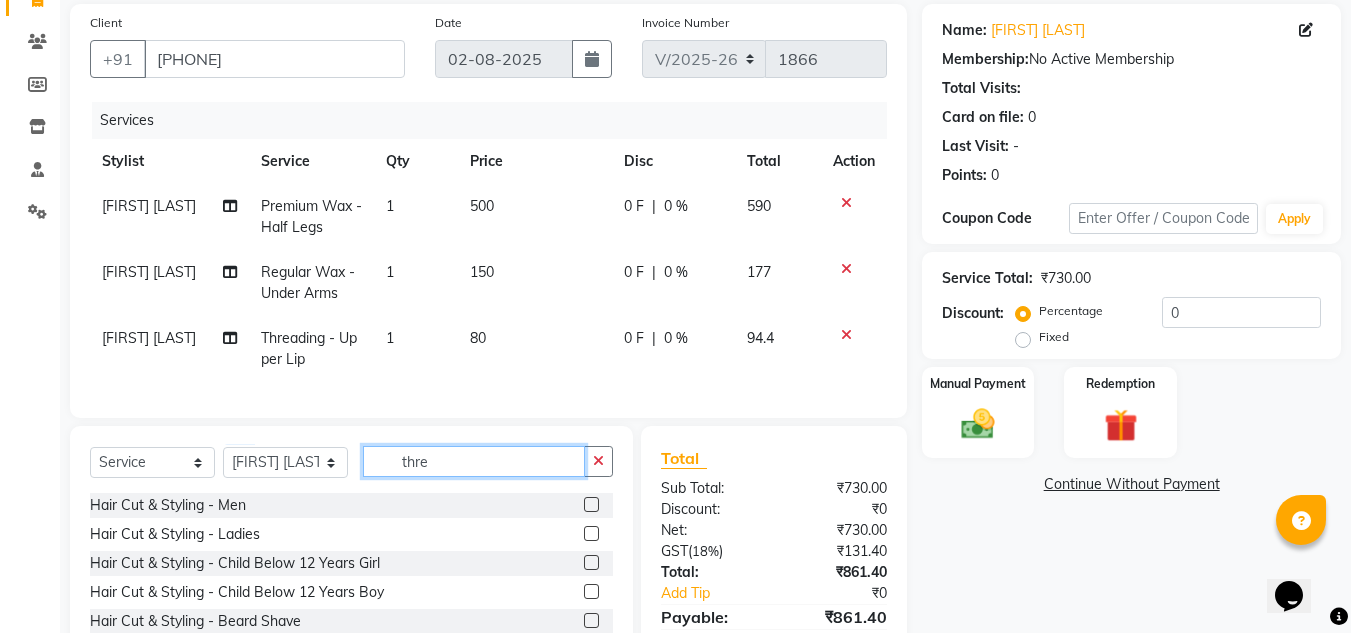 drag, startPoint x: 436, startPoint y: 475, endPoint x: 289, endPoint y: 508, distance: 150.65855 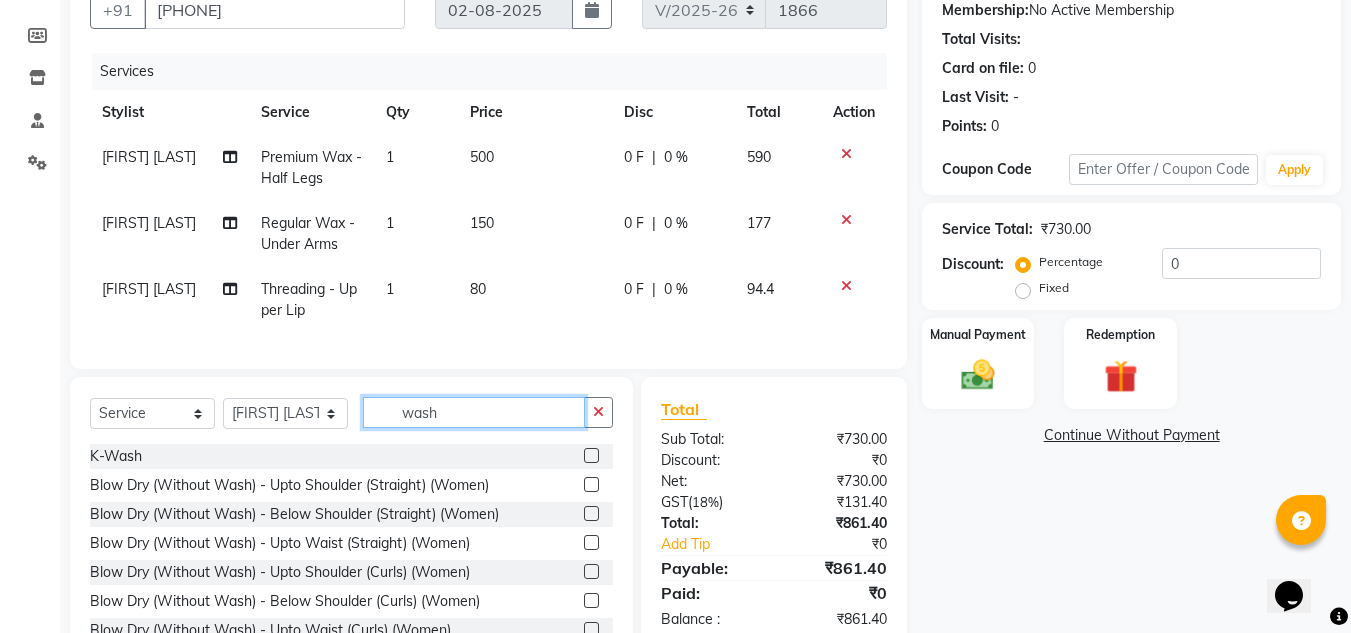 scroll, scrollTop: 279, scrollLeft: 0, axis: vertical 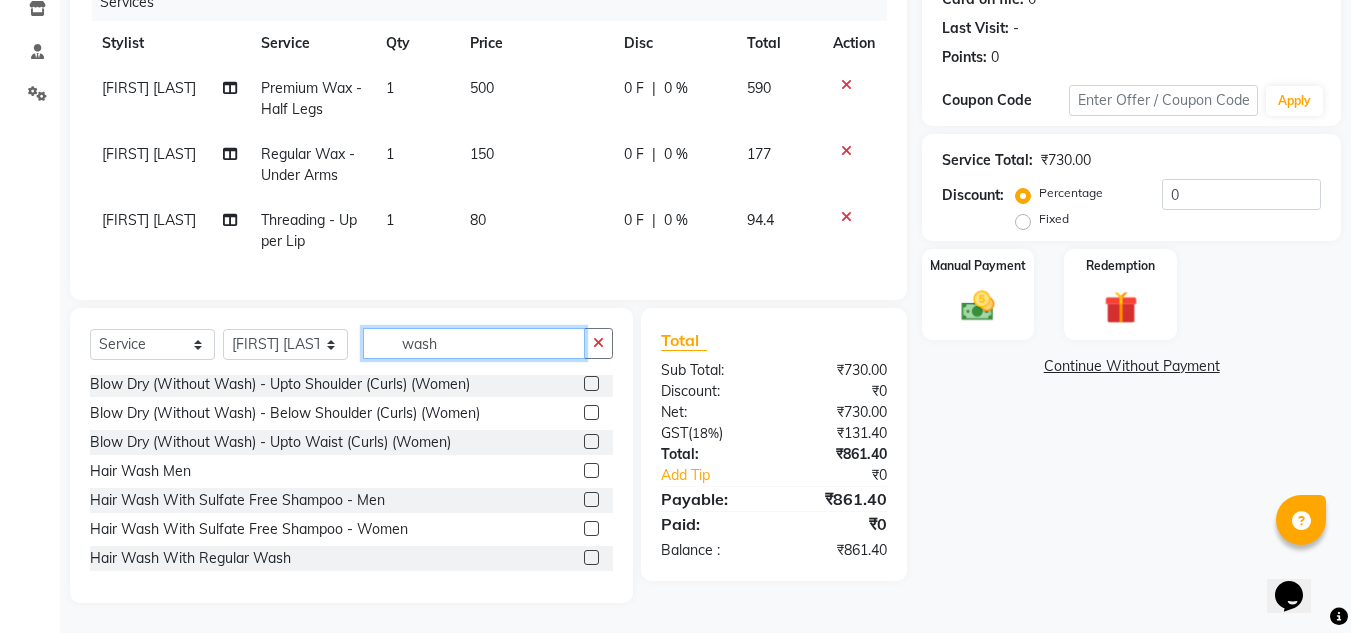 type on "wash" 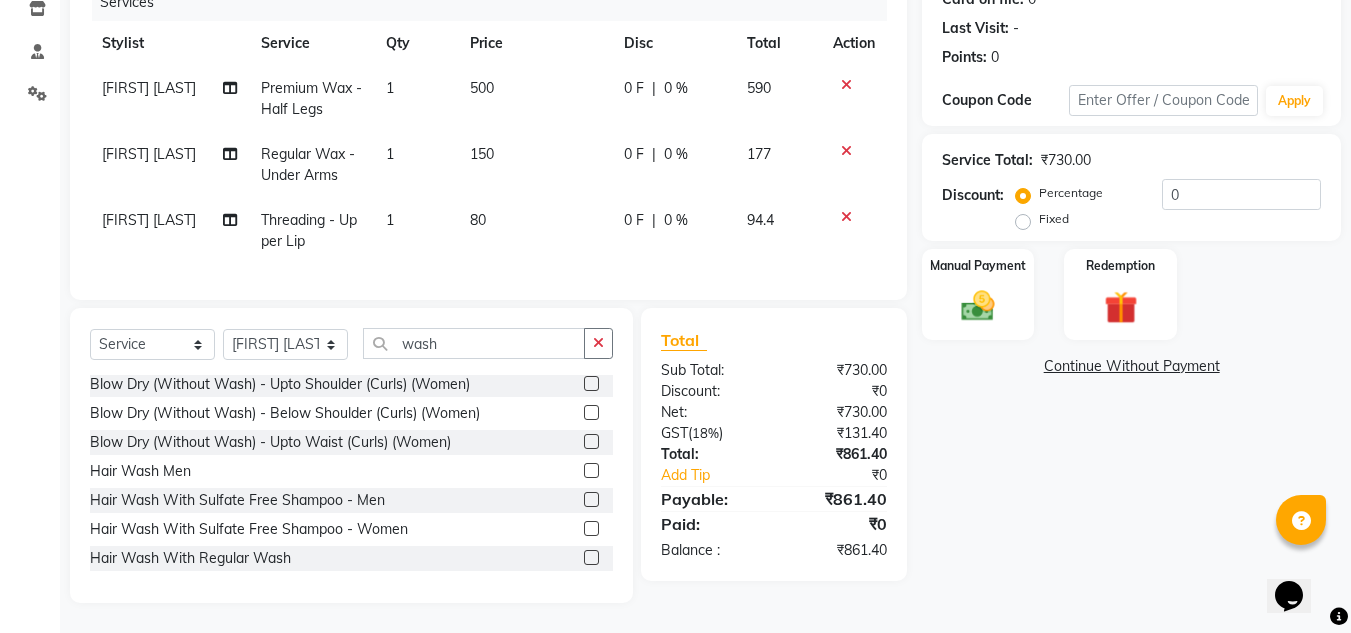 click 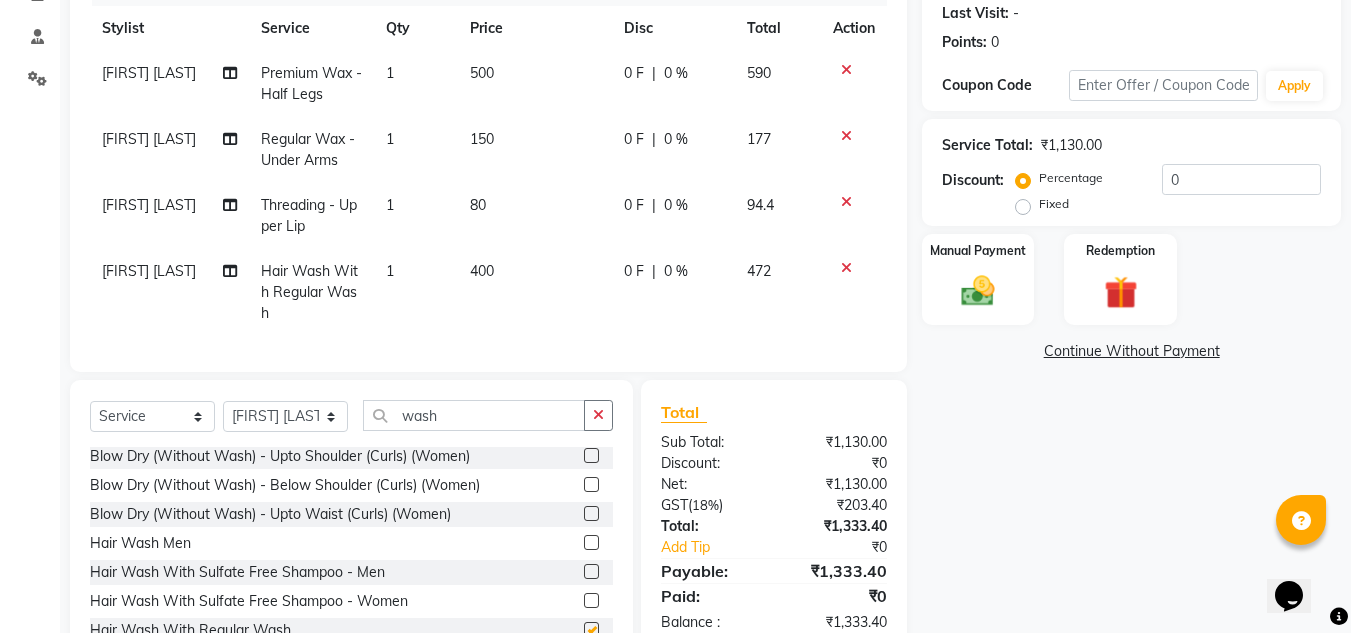 checkbox on "false" 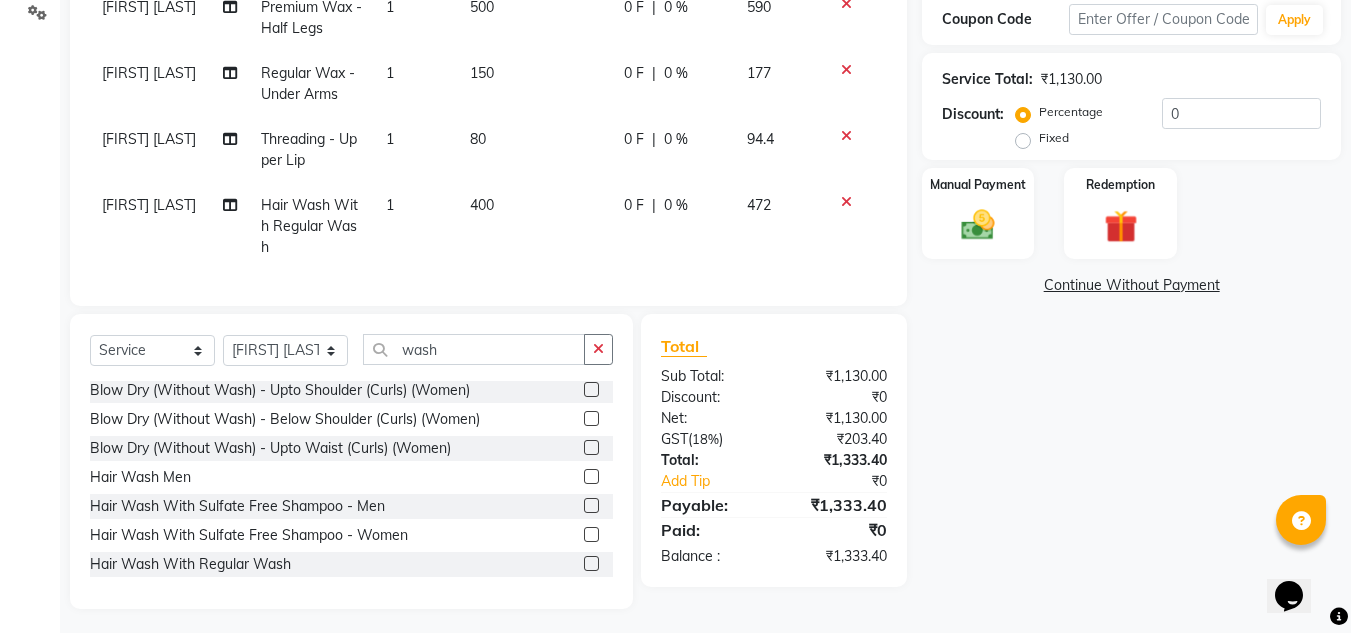 scroll, scrollTop: 366, scrollLeft: 0, axis: vertical 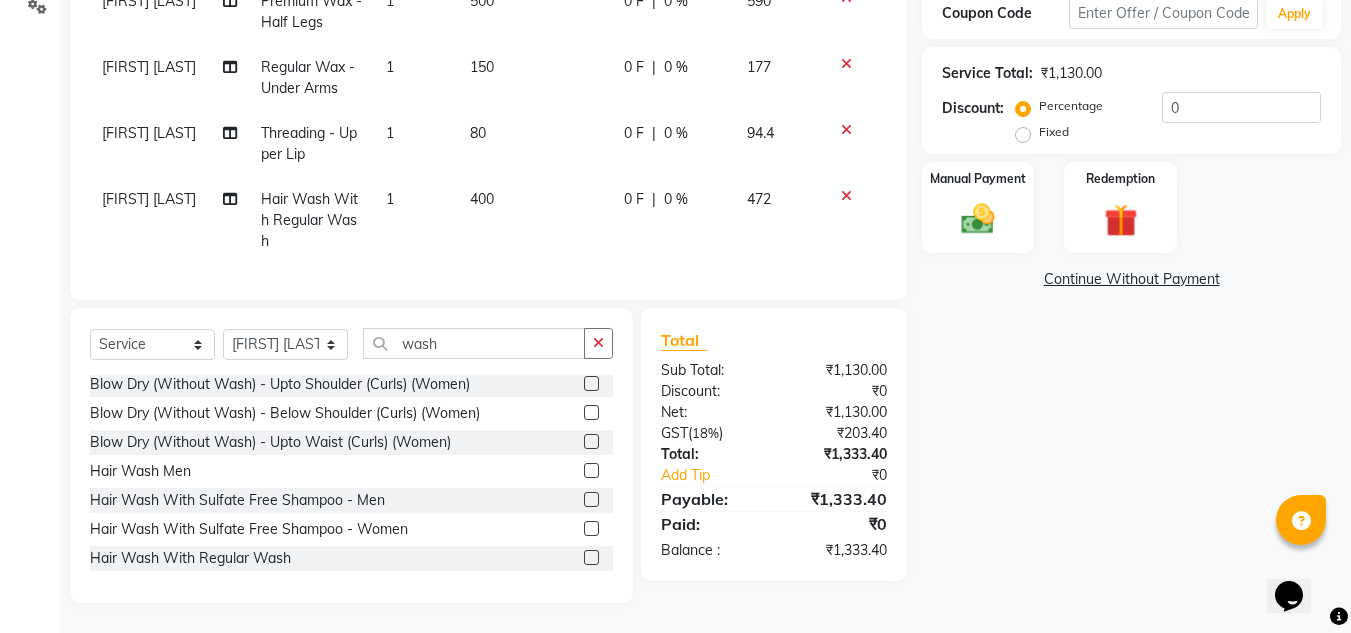 click on "400" 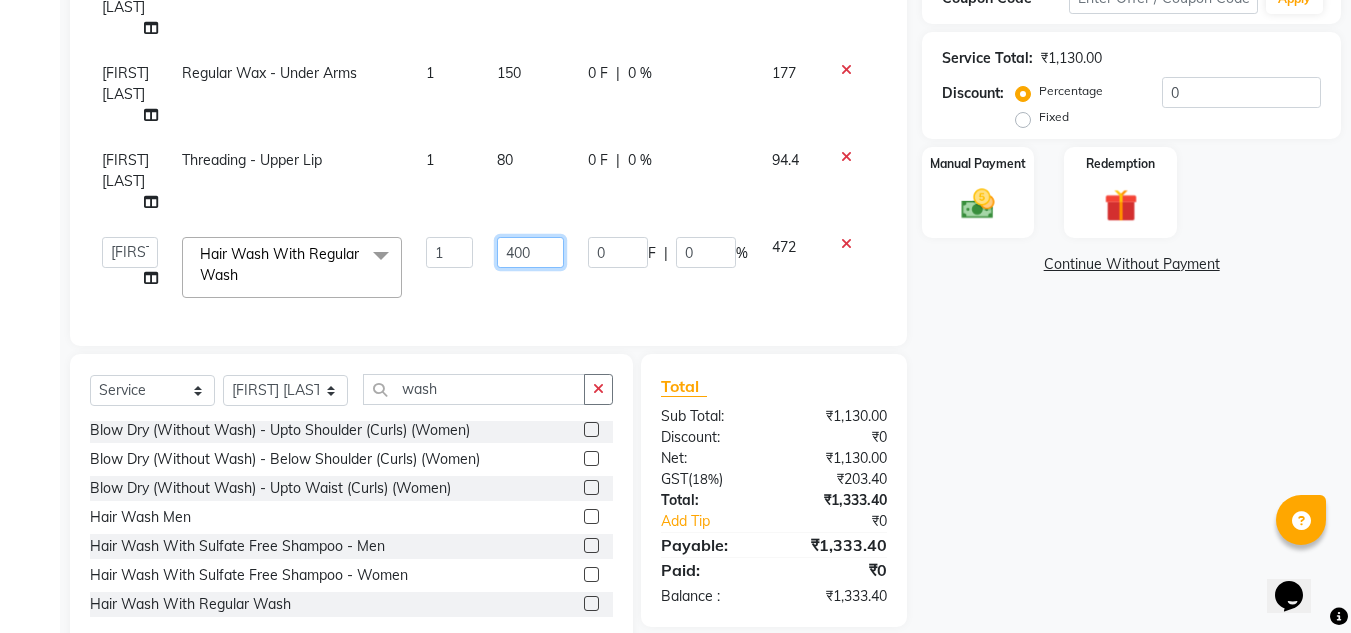 click on "400" 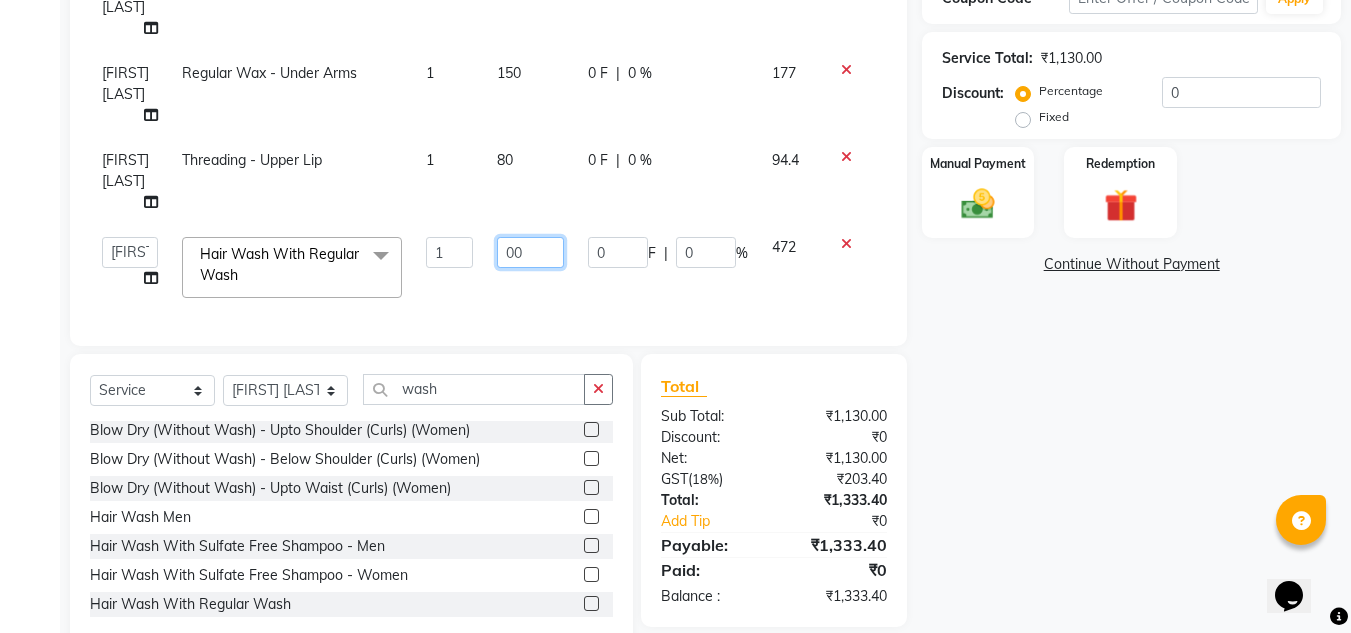 type on "500" 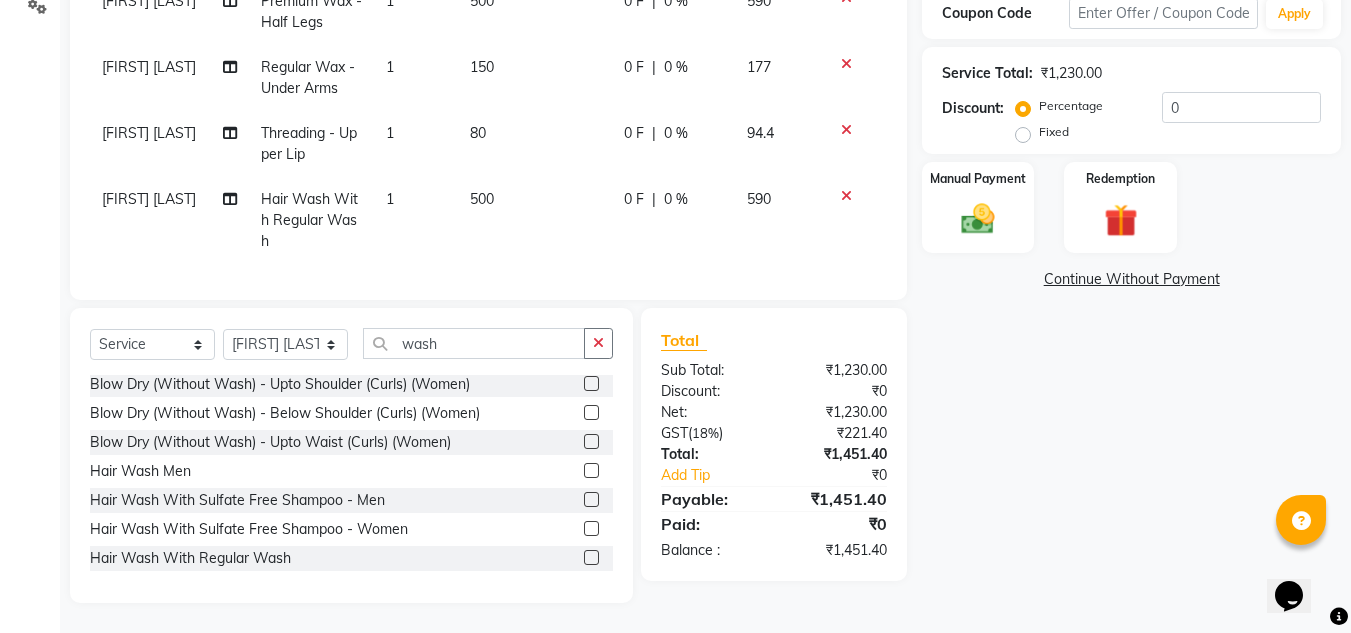 click on "Services Stylist Service Qty Price Disc Total Action Amandeep Kaur Kalsi Premium Wax - Half Legs 1 500 0 F | 0 % 590 Amandeep Kaur Kalsi Regular Wax - Under Arms 1 150 0 F | 0 % 177 Amandeep Kaur Kalsi Threading - Upper Lip 1 80 0 F | 0 % 94.4 Faim Alvi  Hair Wash With Regular Wash 1 500 0 F | 0 % 590" 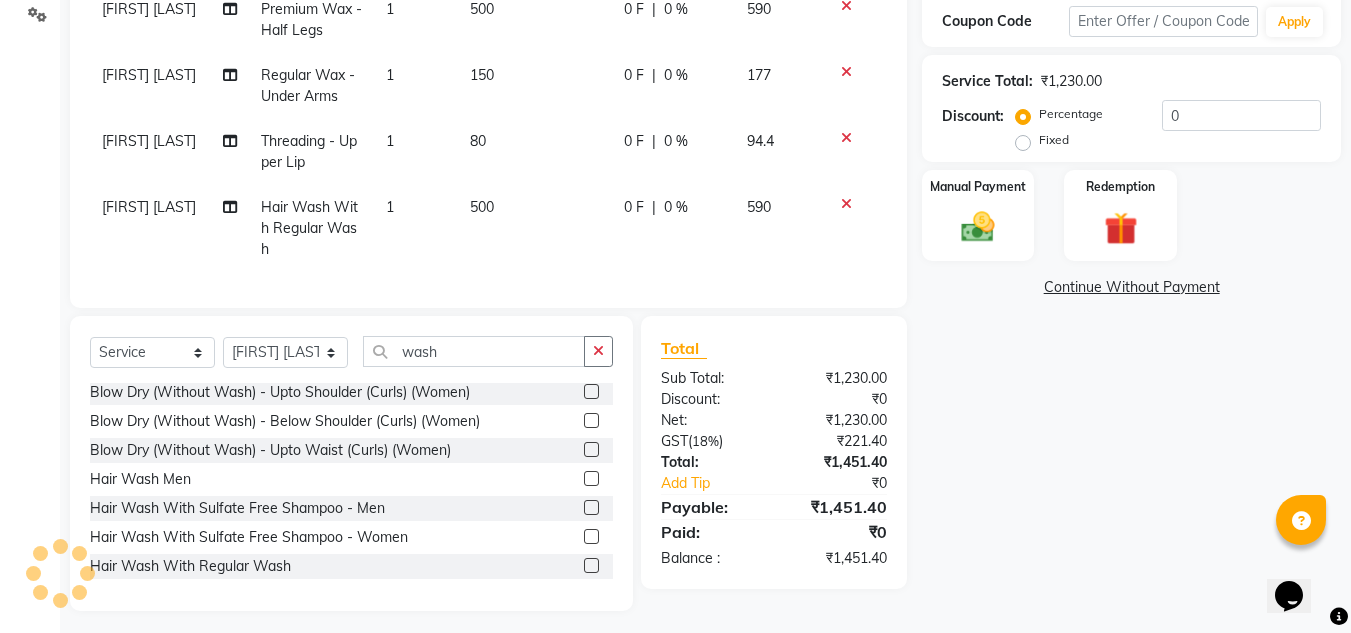 scroll, scrollTop: 366, scrollLeft: 0, axis: vertical 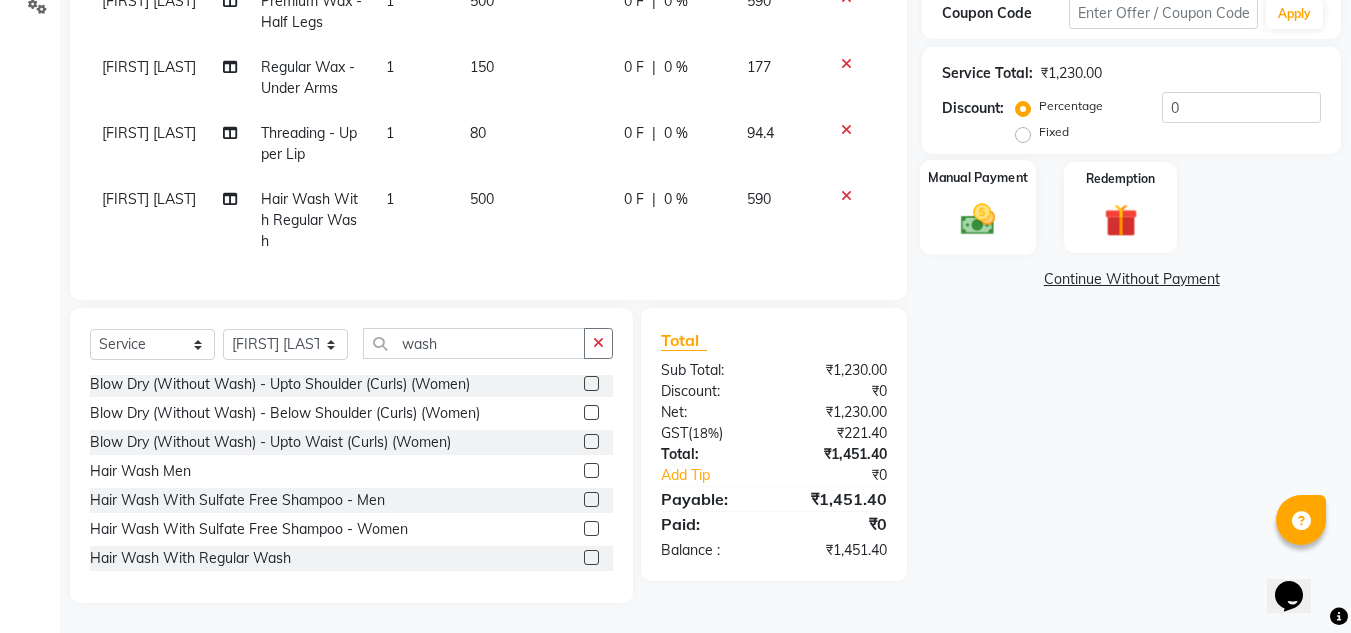 click 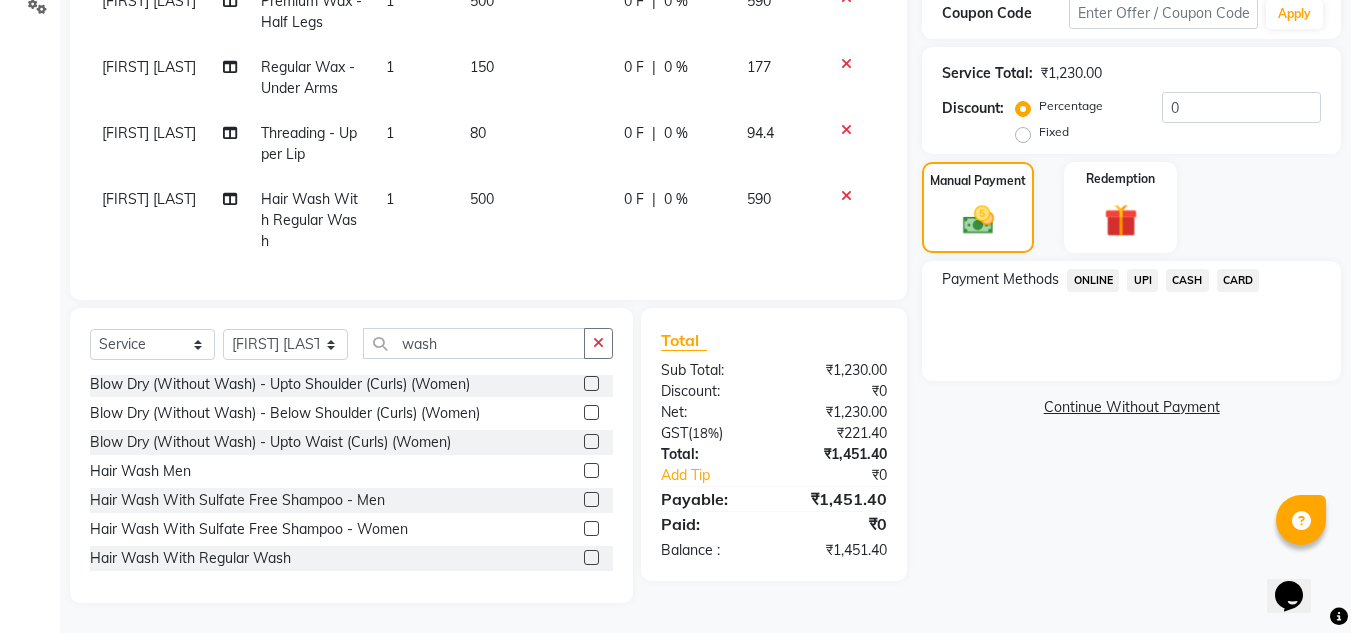 click on "UPI" 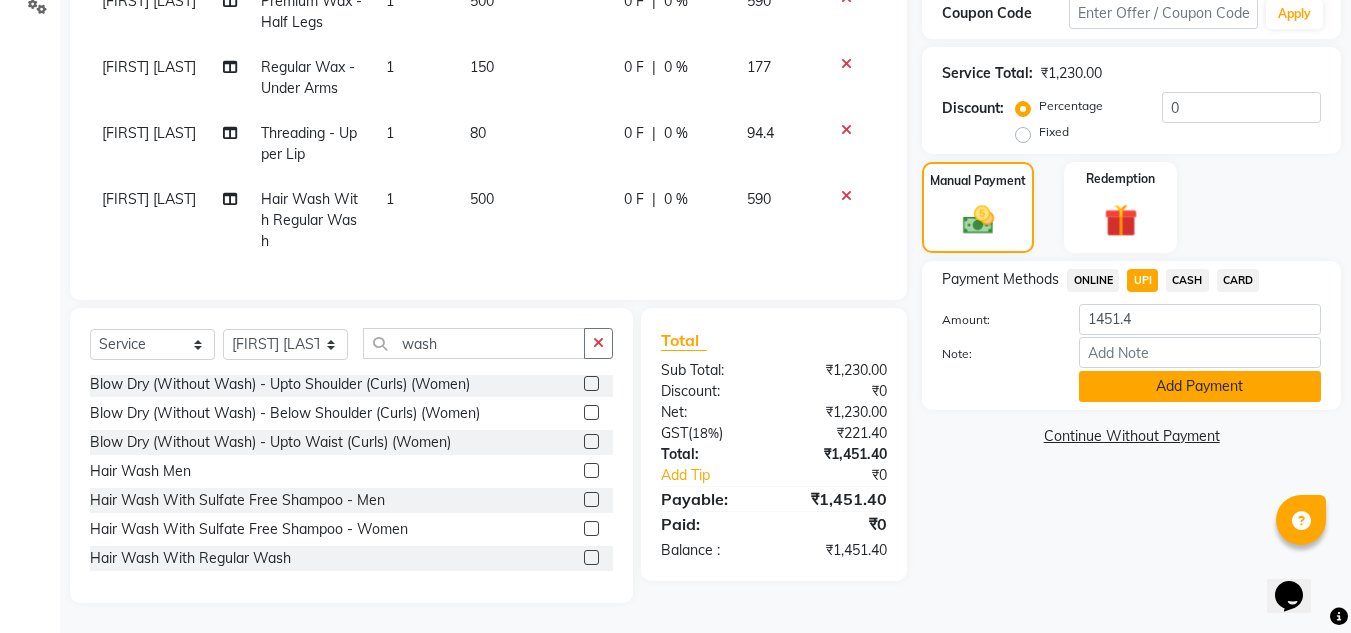 click on "Add Payment" 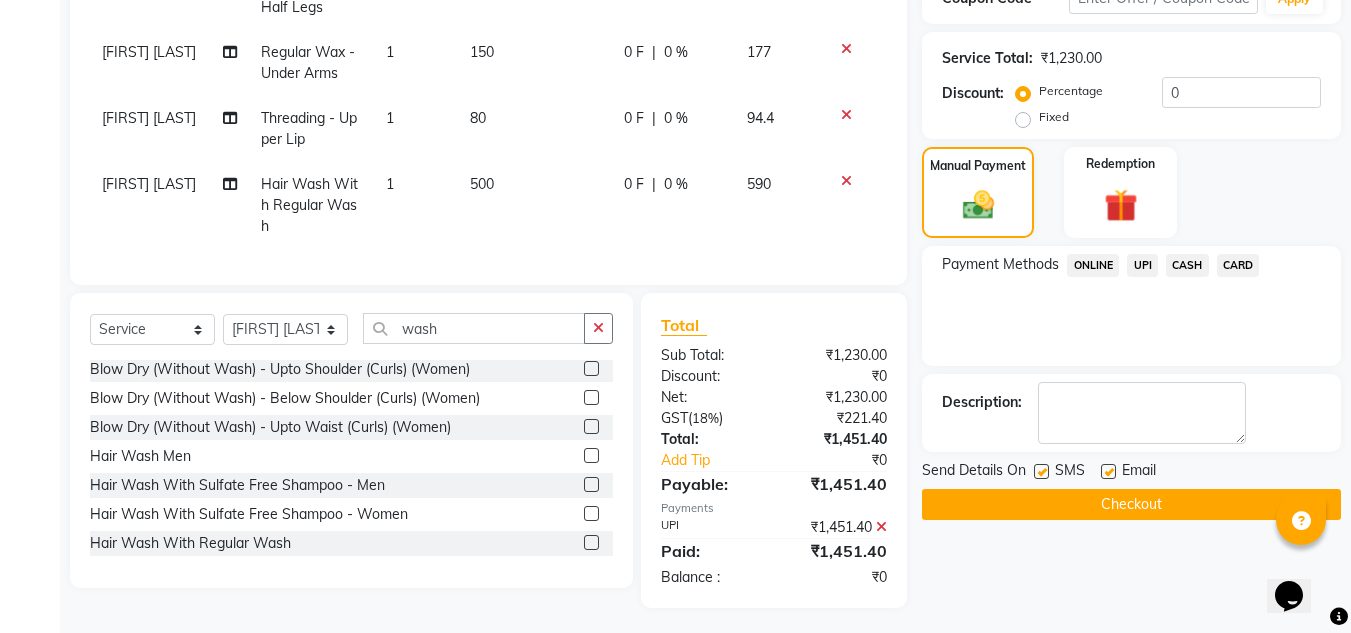 scroll, scrollTop: 386, scrollLeft: 0, axis: vertical 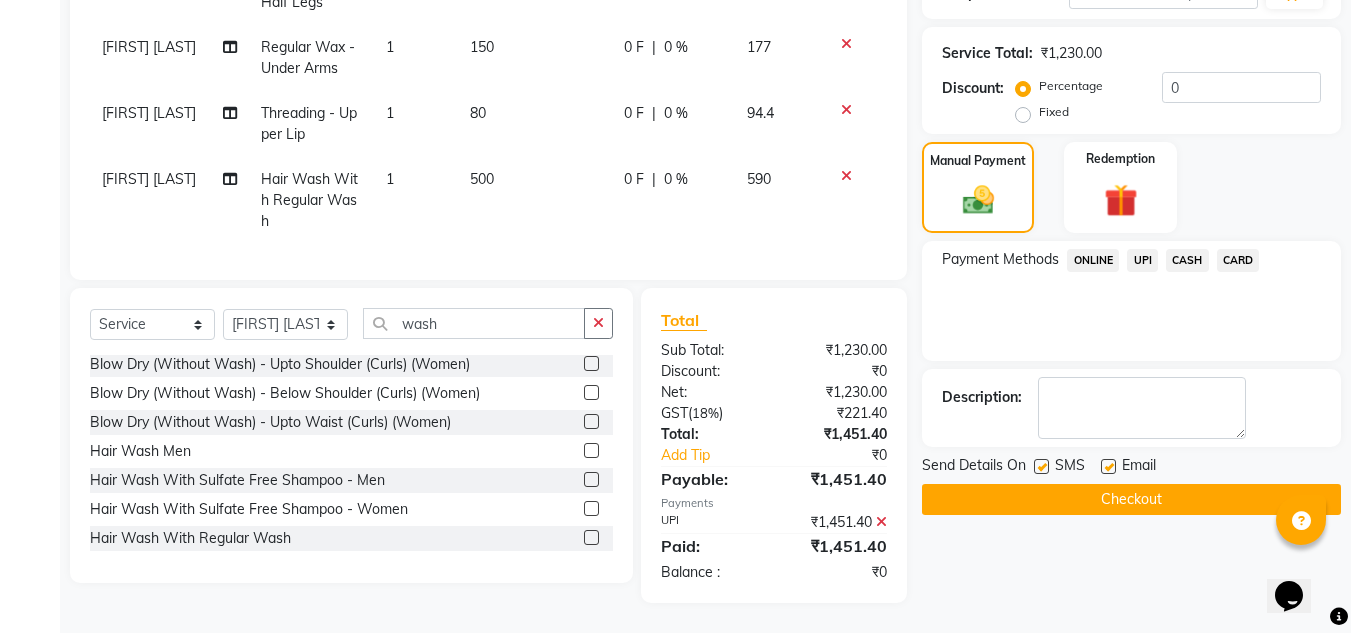 click 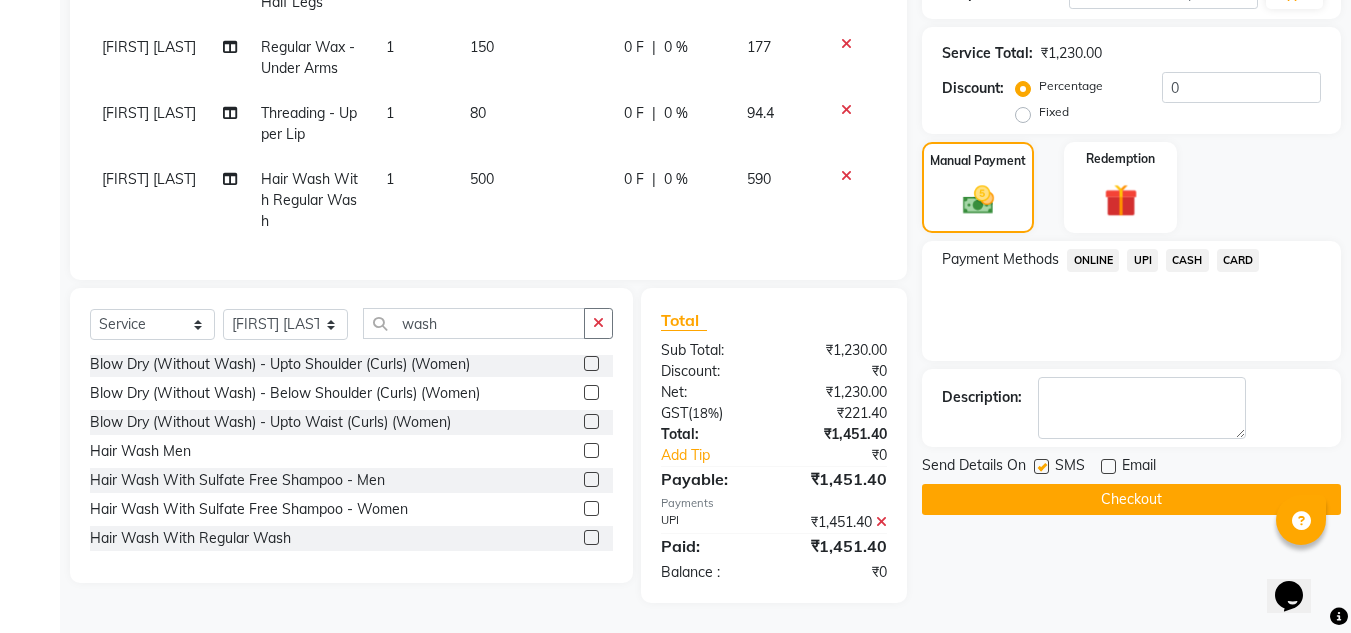click on "Checkout" 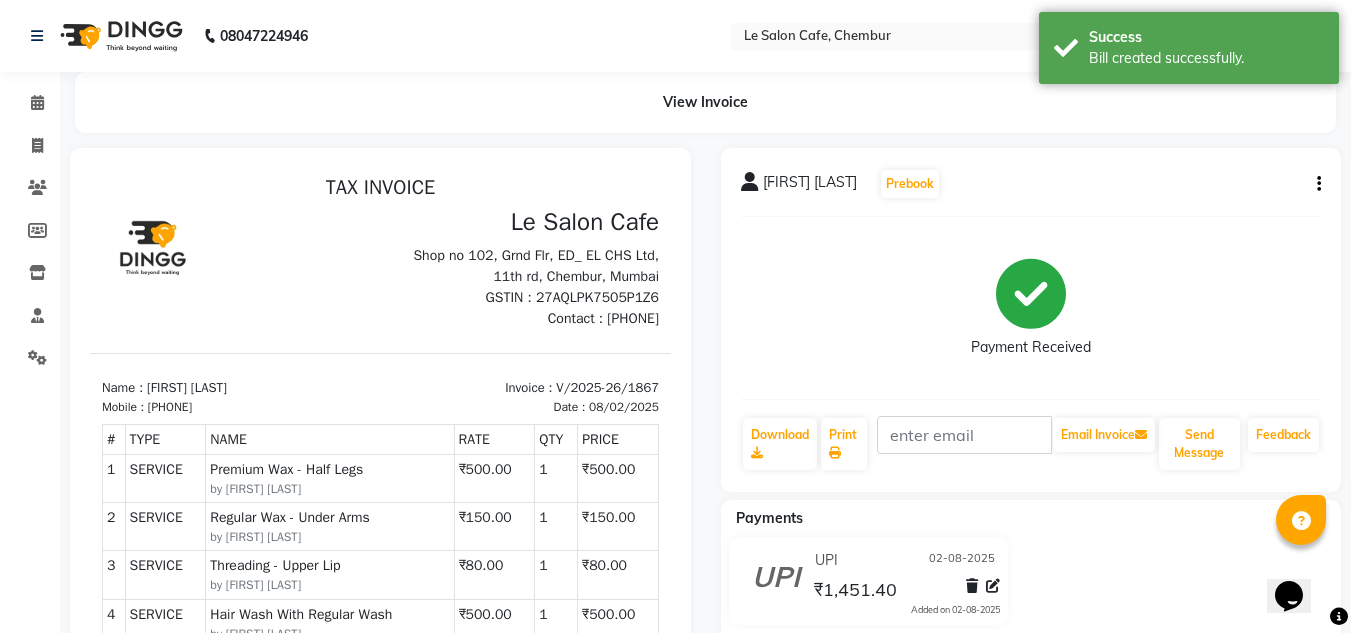 scroll, scrollTop: 0, scrollLeft: 0, axis: both 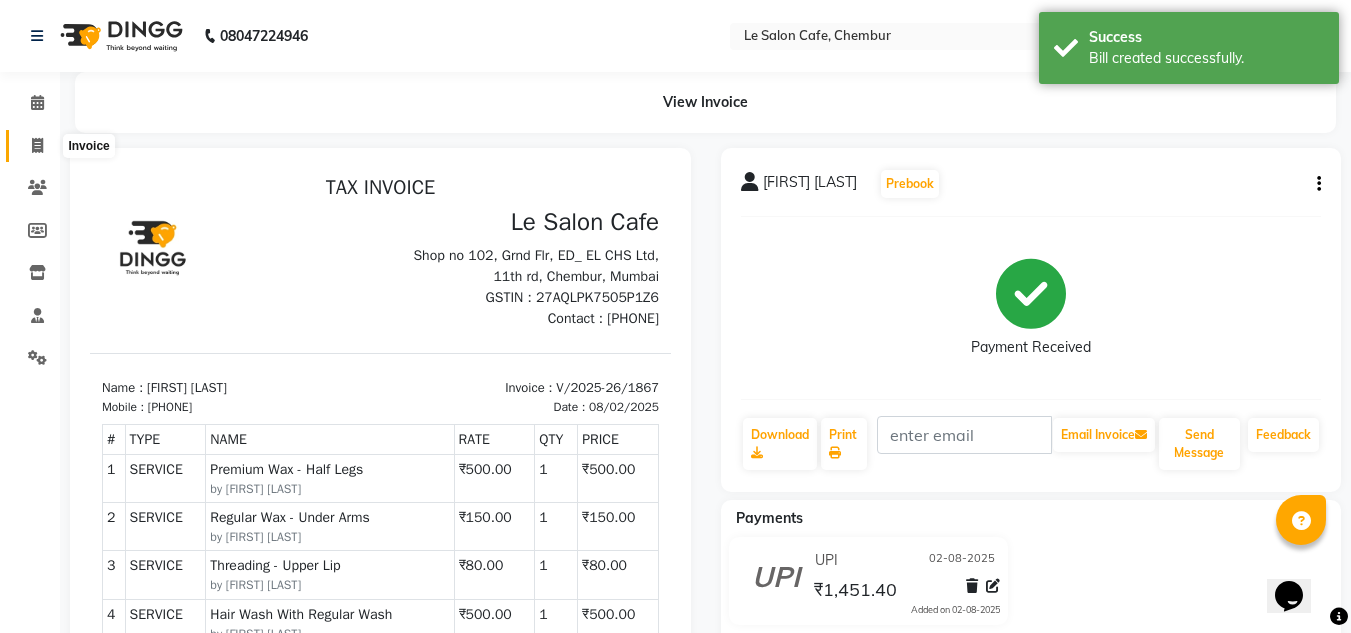 click 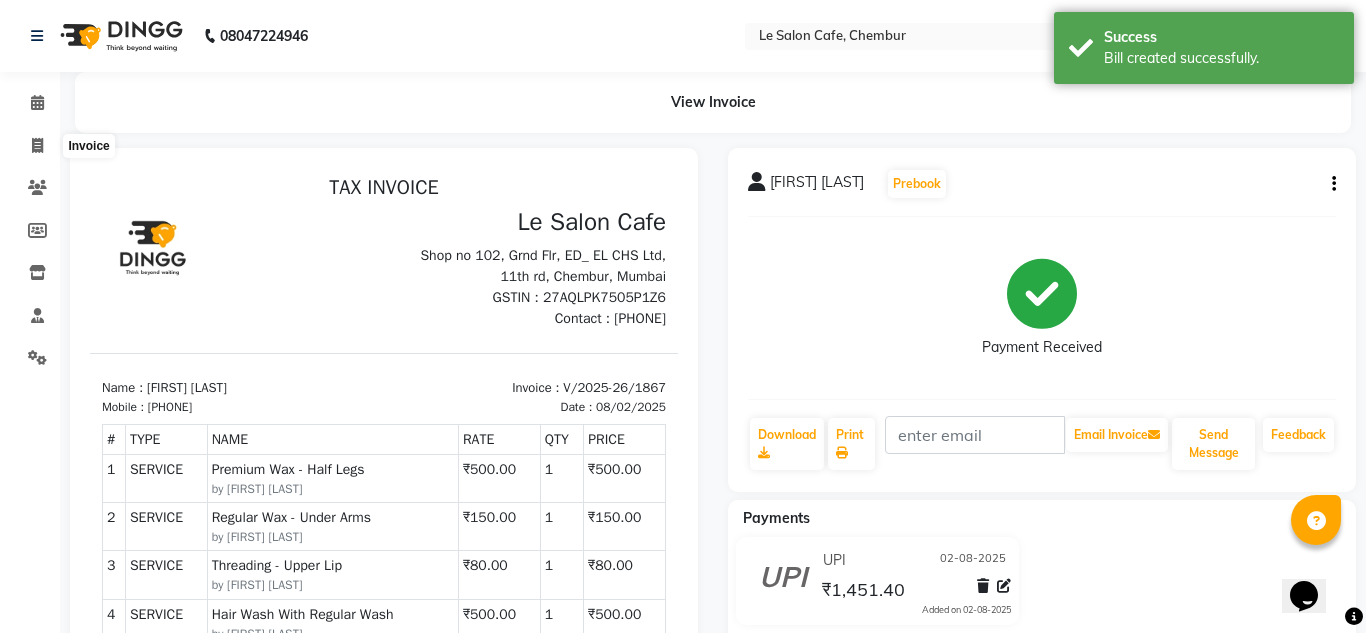 select on "594" 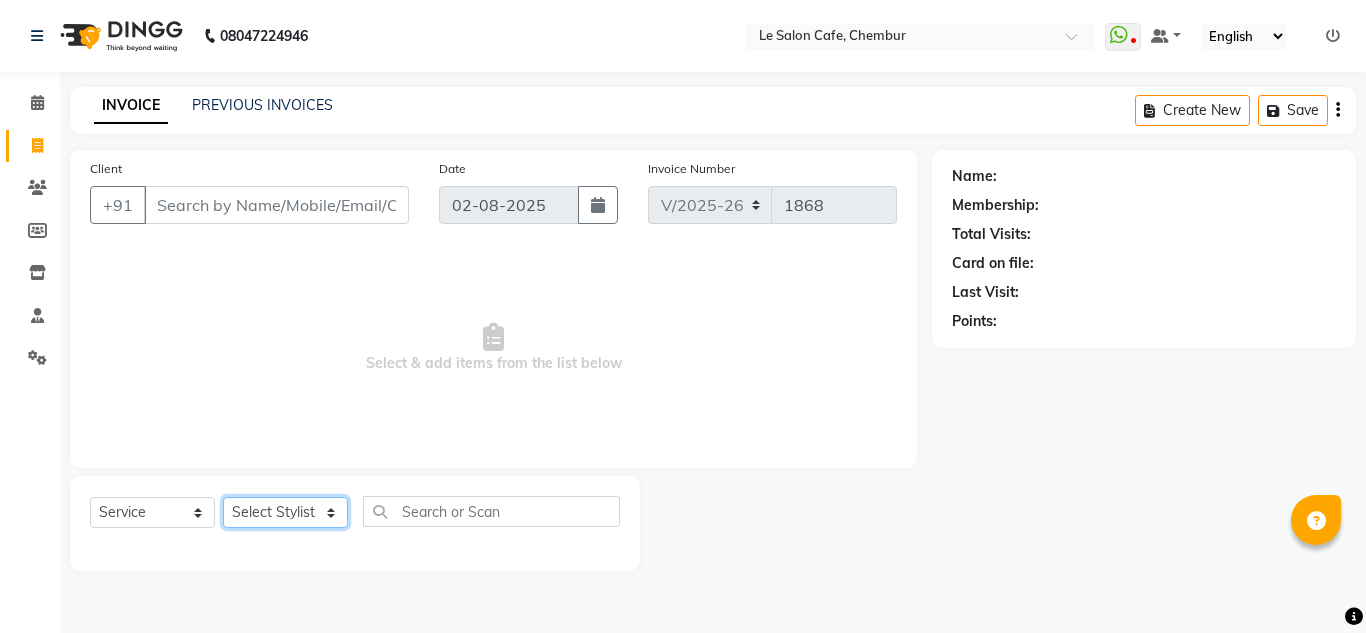 click on "Select Stylist Amandeep Kaur Kalsi Aniket Kadam  Faim Alvi  Front Desk  Muskan Khan  Pooja Kolge Reena Shaukat Ali  Salman Ansari  Shailendra Chauhan  Shekhar Sangle Soniyaa Varma Suchita Mistry" 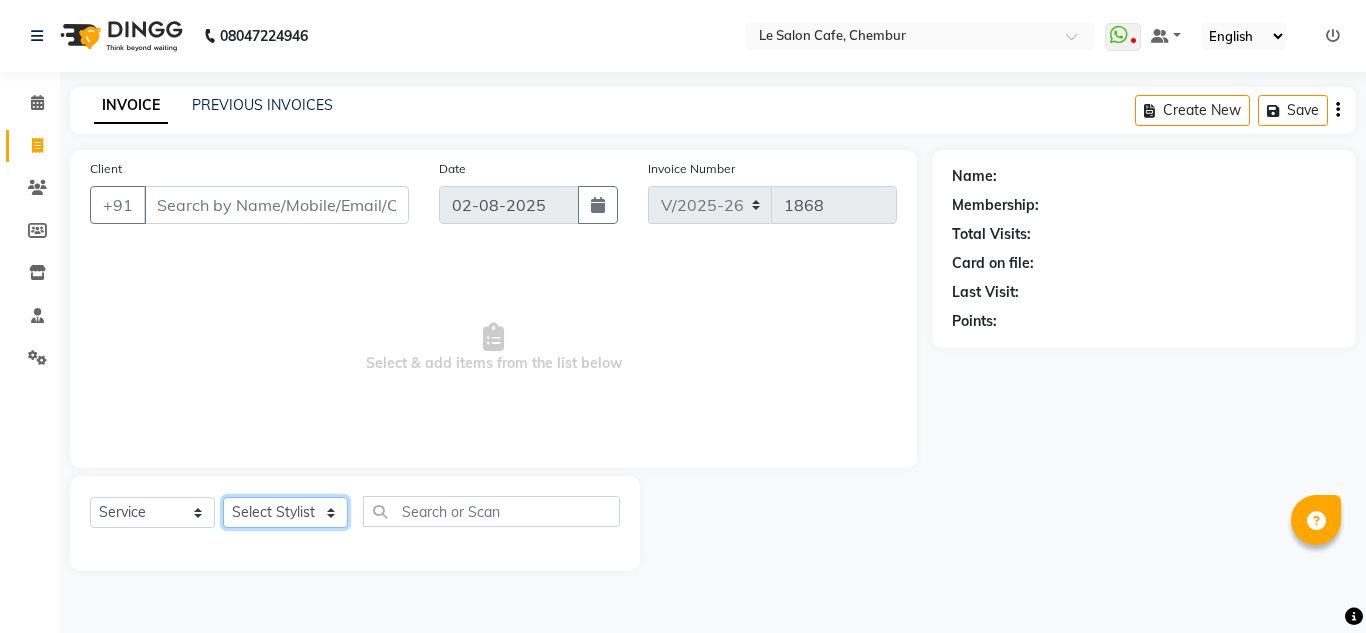 select on "86050" 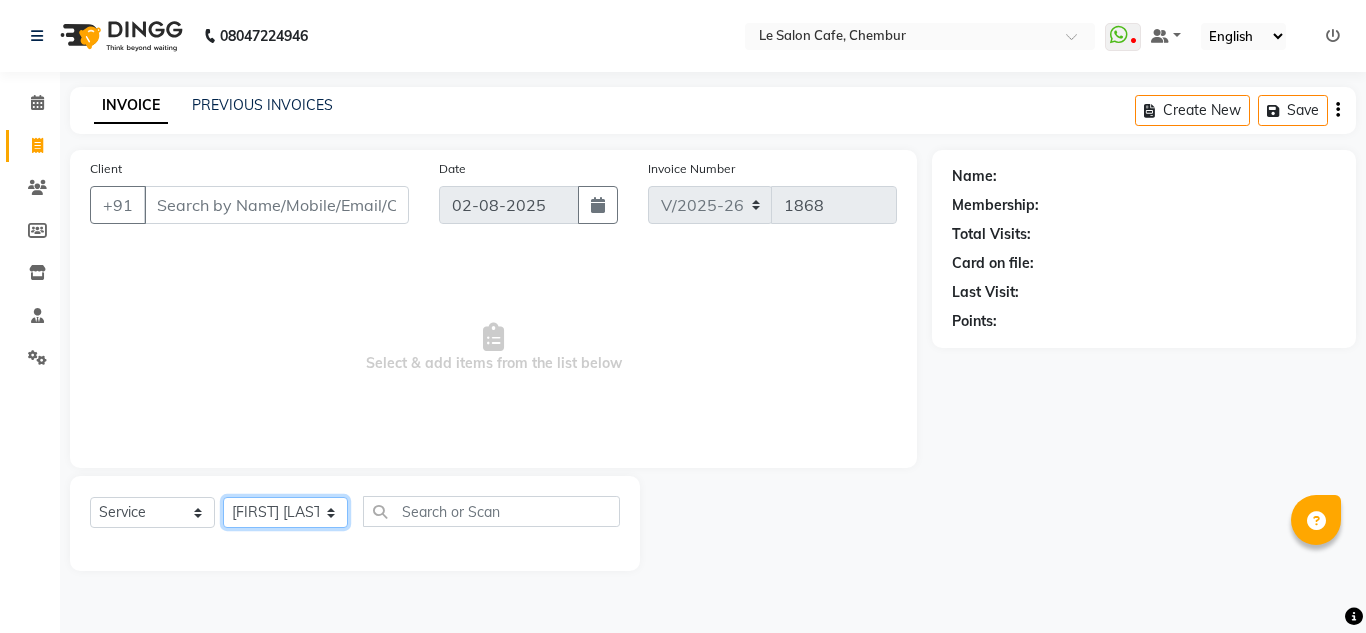 click on "Select Stylist Amandeep Kaur Kalsi Aniket Kadam  Faim Alvi  Front Desk  Muskan Khan  Pooja Kolge Reena Shaukat Ali  Salman Ansari  Shailendra Chauhan  Shekhar Sangle Soniyaa Varma Suchita Mistry" 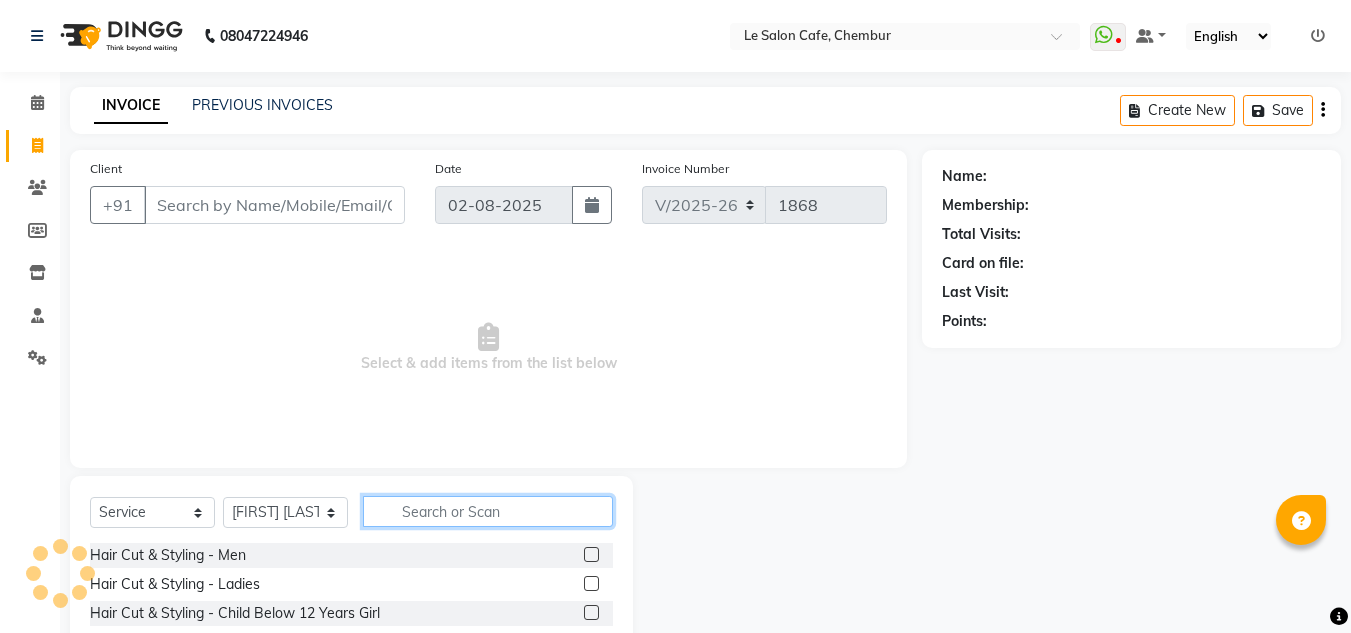 click 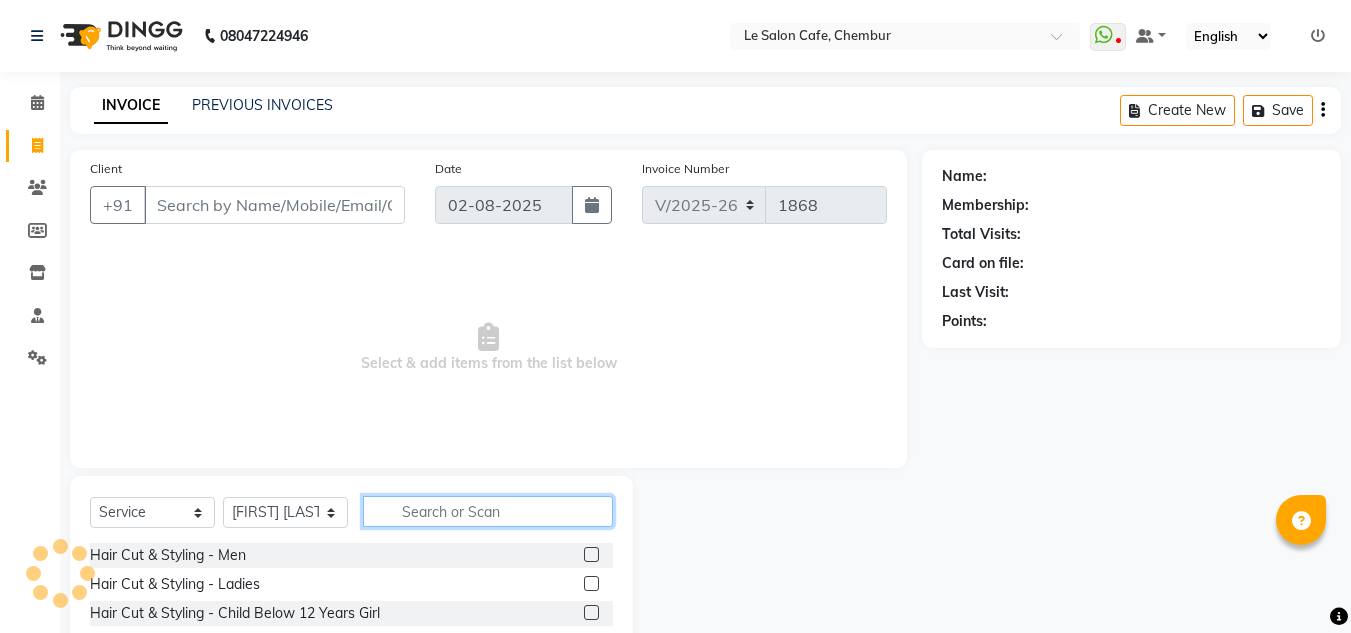 click 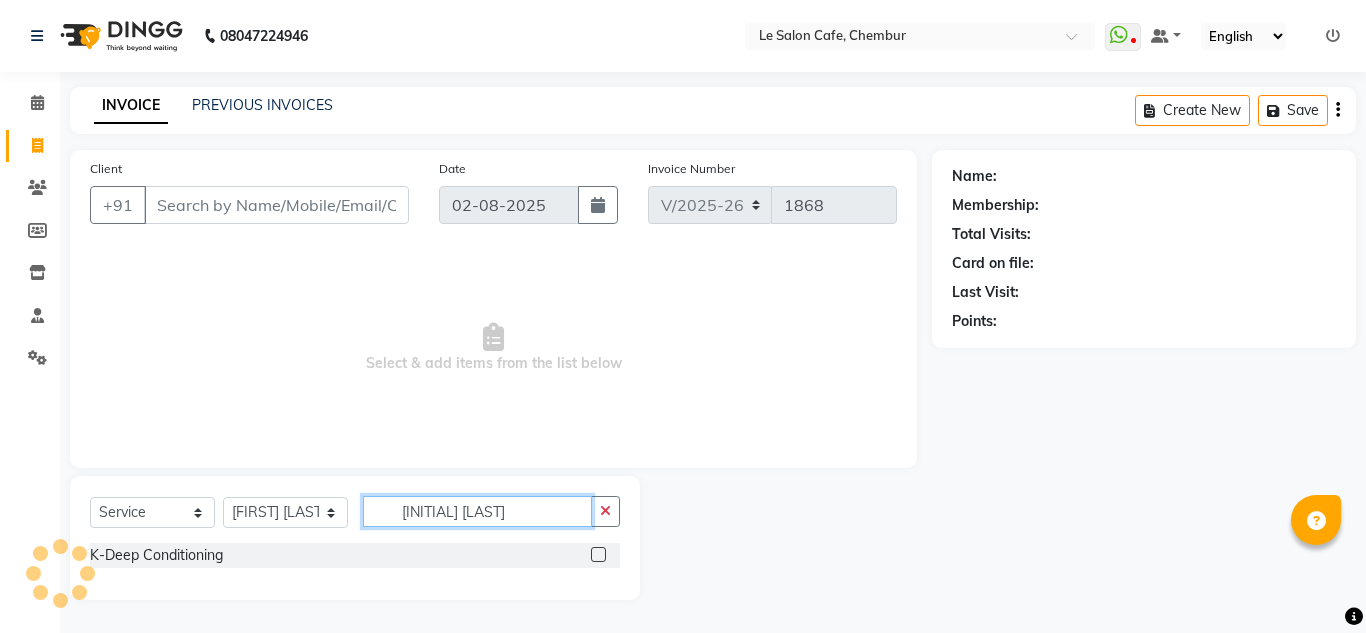 type on "K Dee" 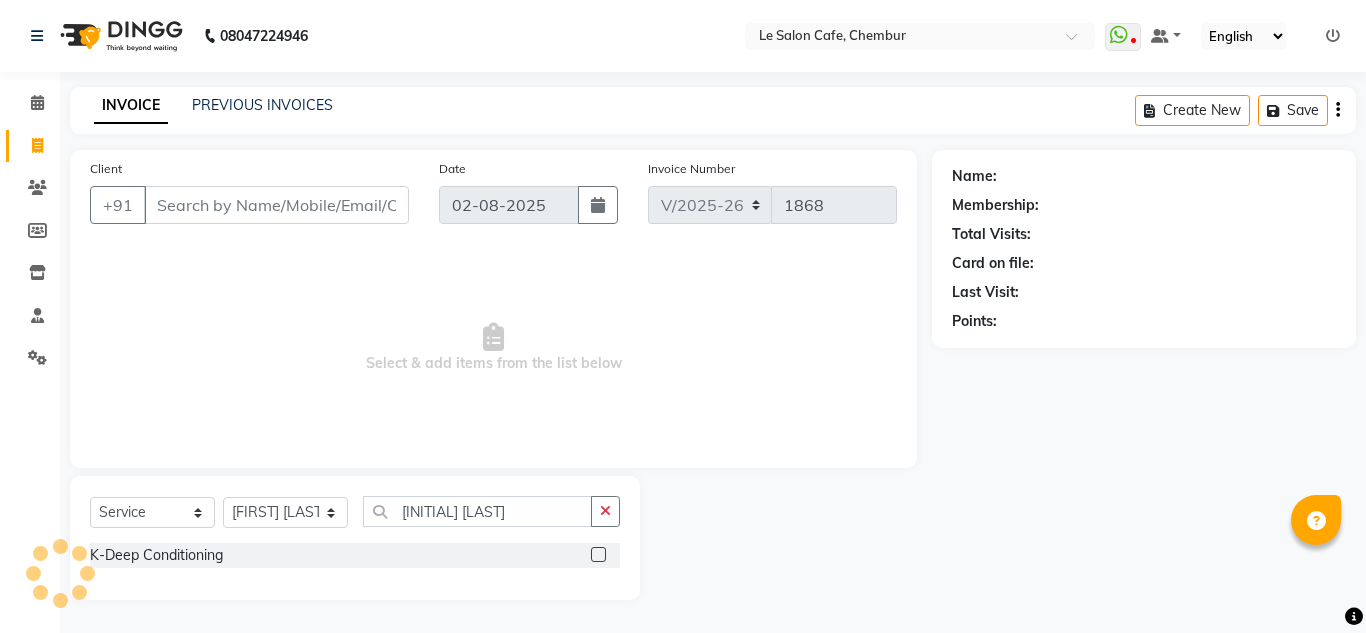 click 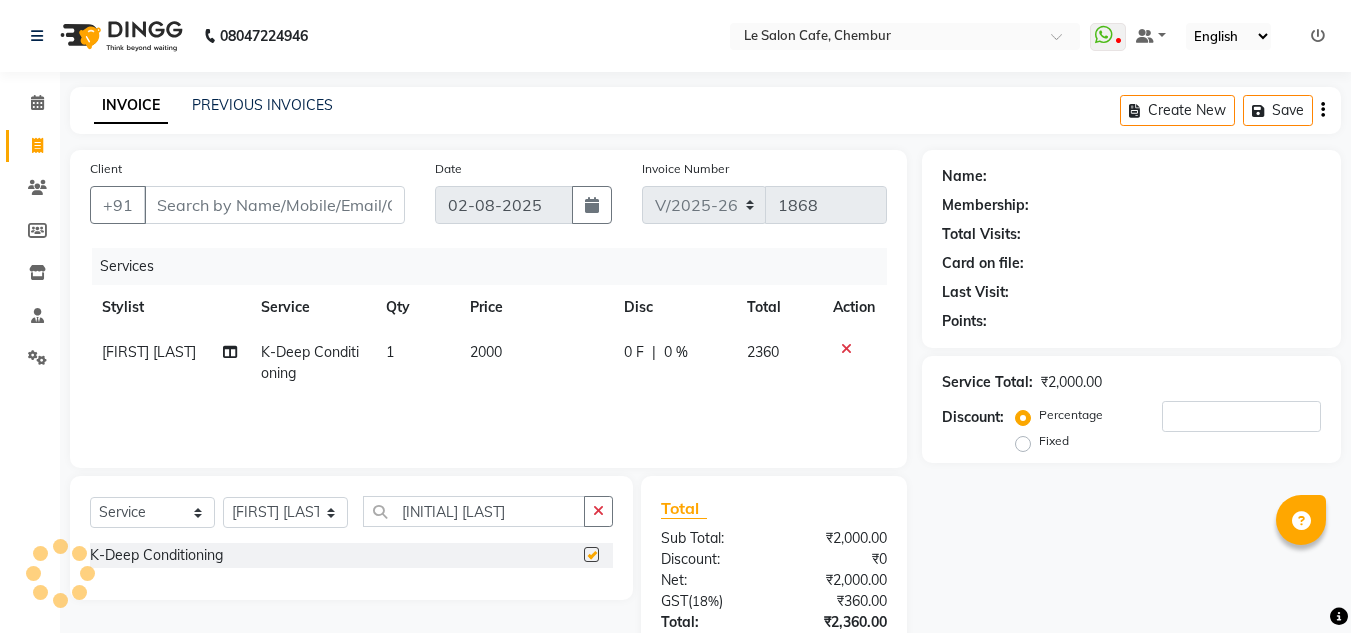 checkbox on "false" 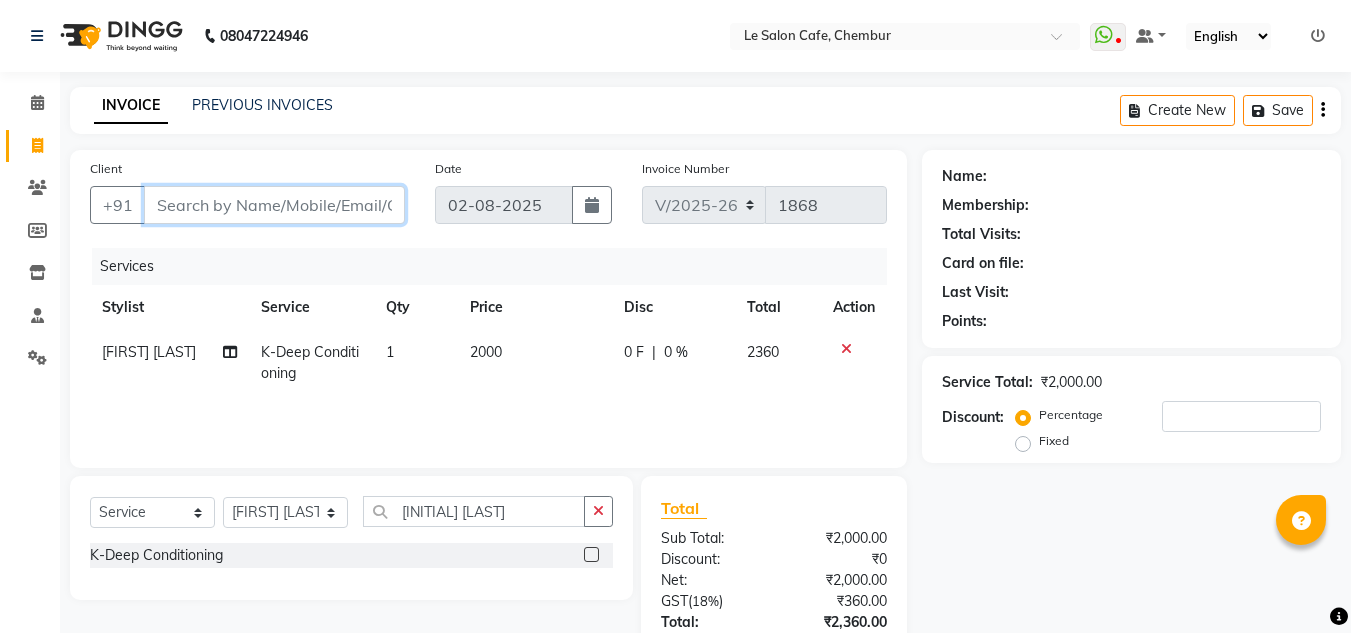 click on "Client" at bounding box center [274, 205] 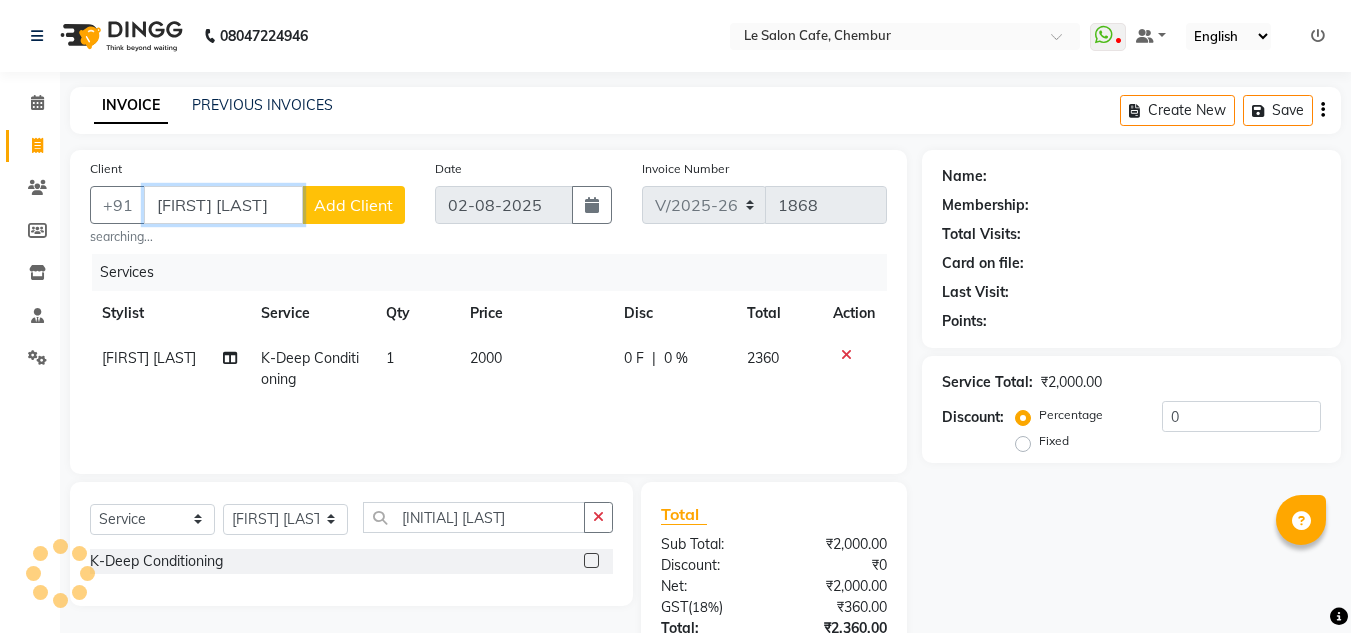 type on "mayuri Sharma" 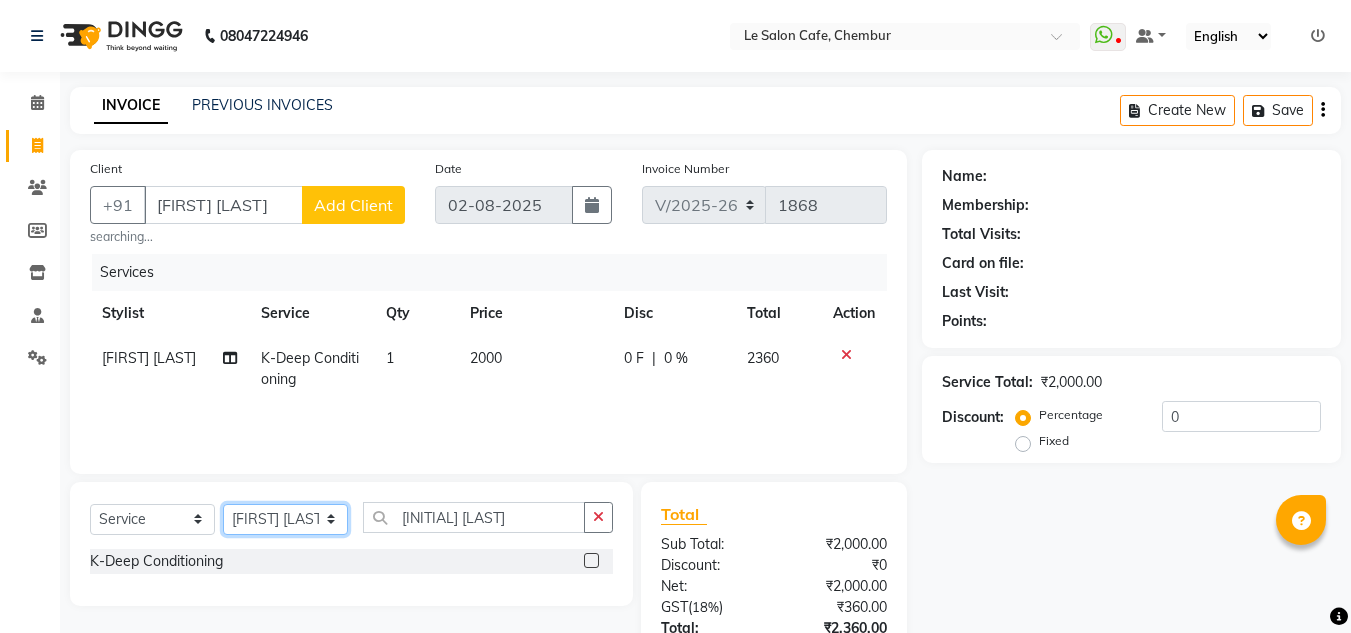 click on "Select Stylist Amandeep Kaur Kalsi Aniket Kadam  Faim Alvi  Front Desk  Muskan Khan  Pooja Kolge Reena Shaukat Ali  Salman Ansari  Shailendra Chauhan  Shekhar Sangle Soniyaa Varma Suchita Mistry" 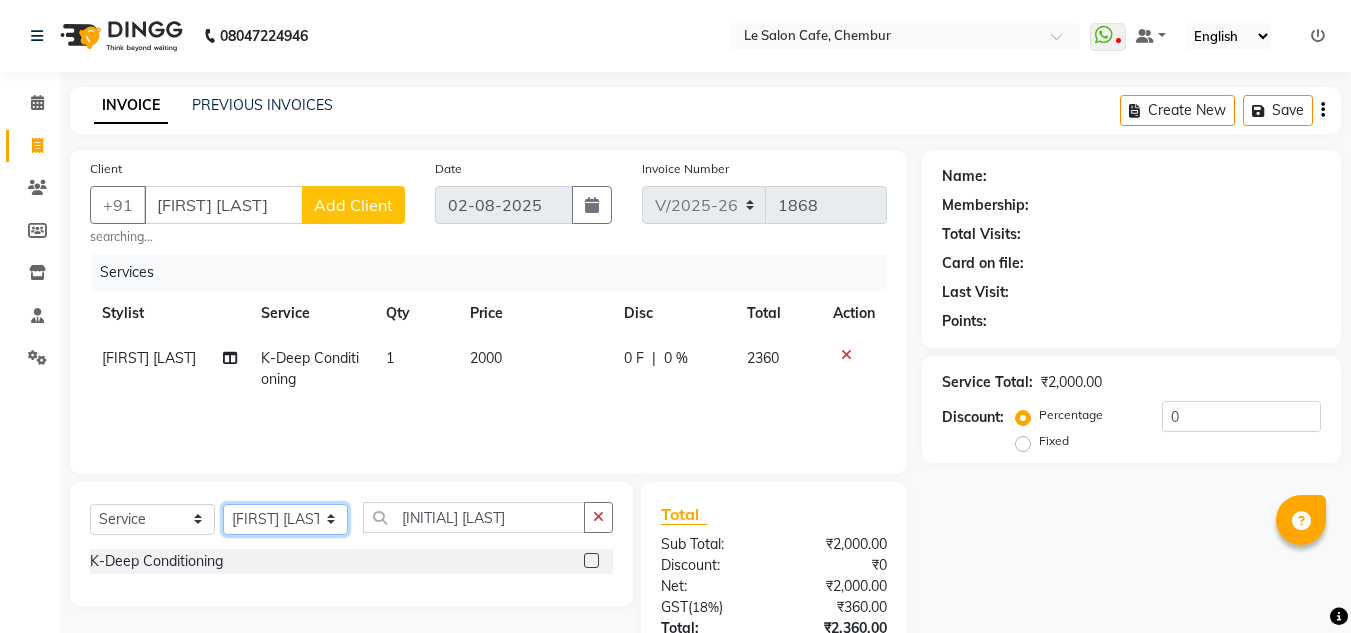 select on "67615" 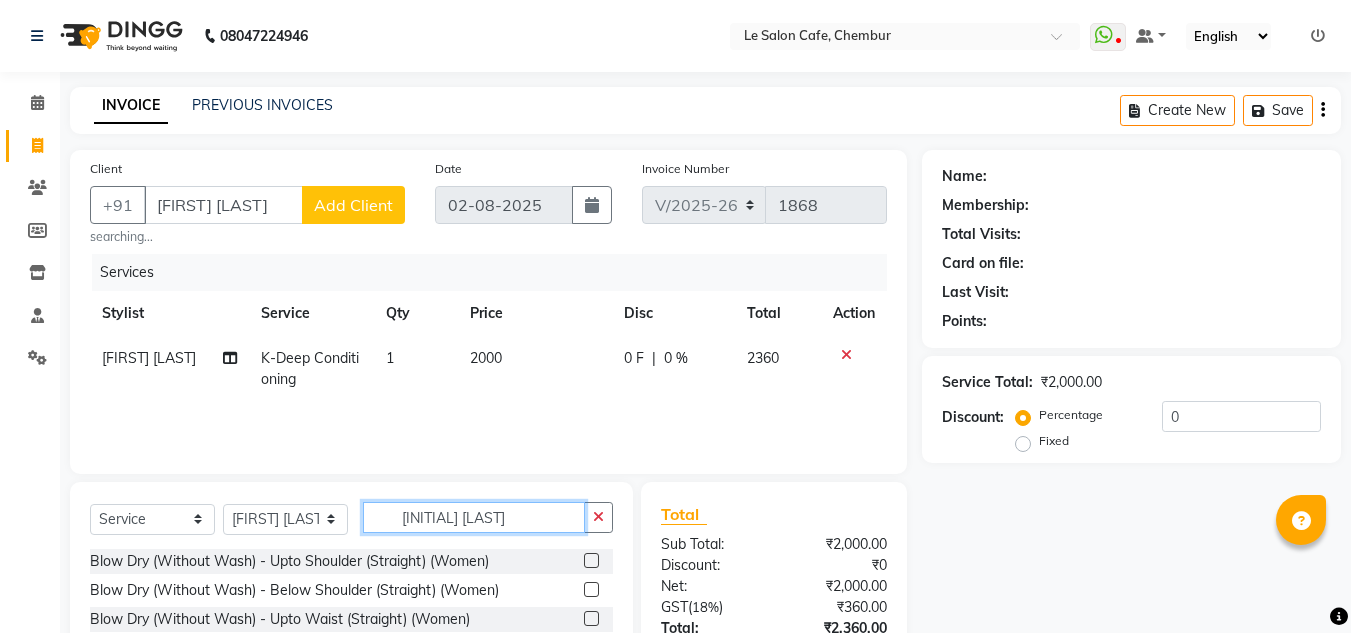 drag, startPoint x: 380, startPoint y: 529, endPoint x: 282, endPoint y: 541, distance: 98.731964 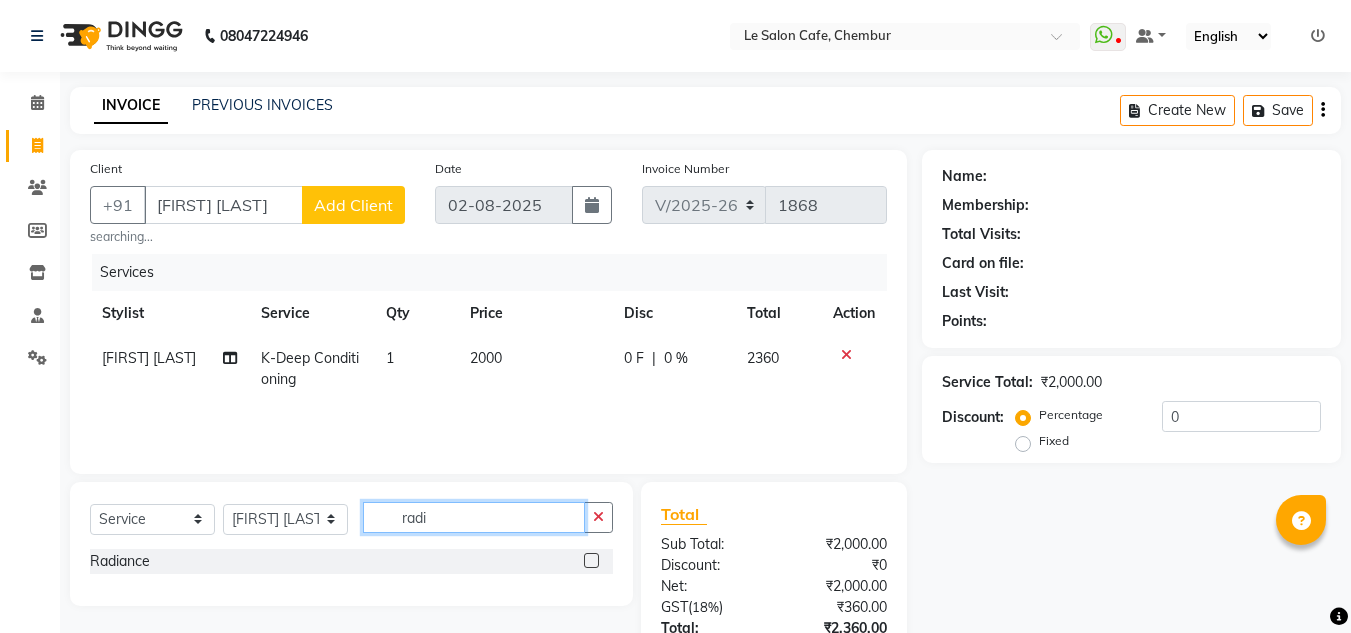 type on "radi" 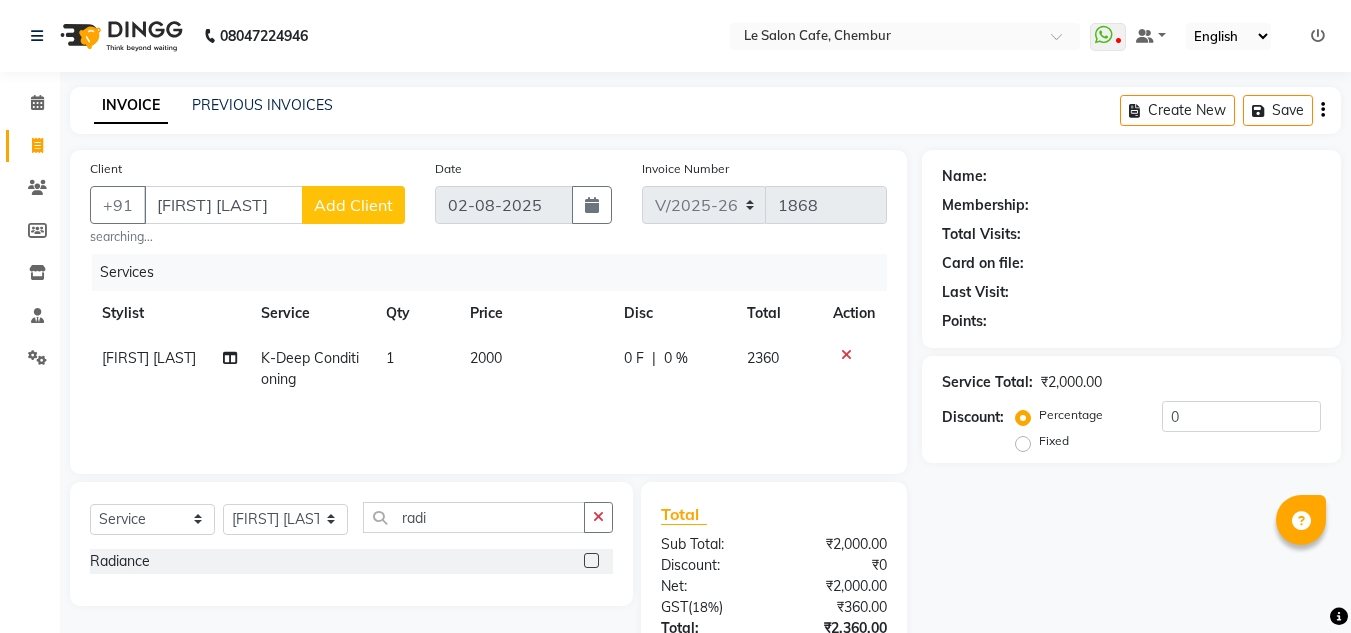 click 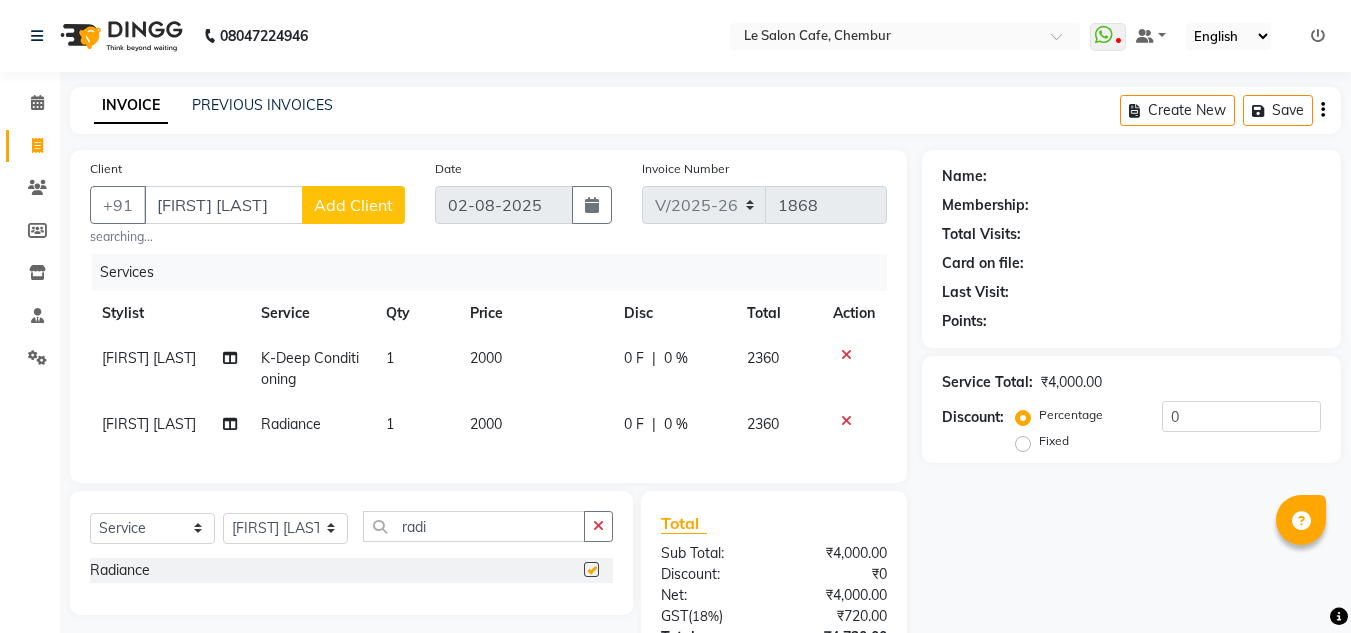 checkbox on "false" 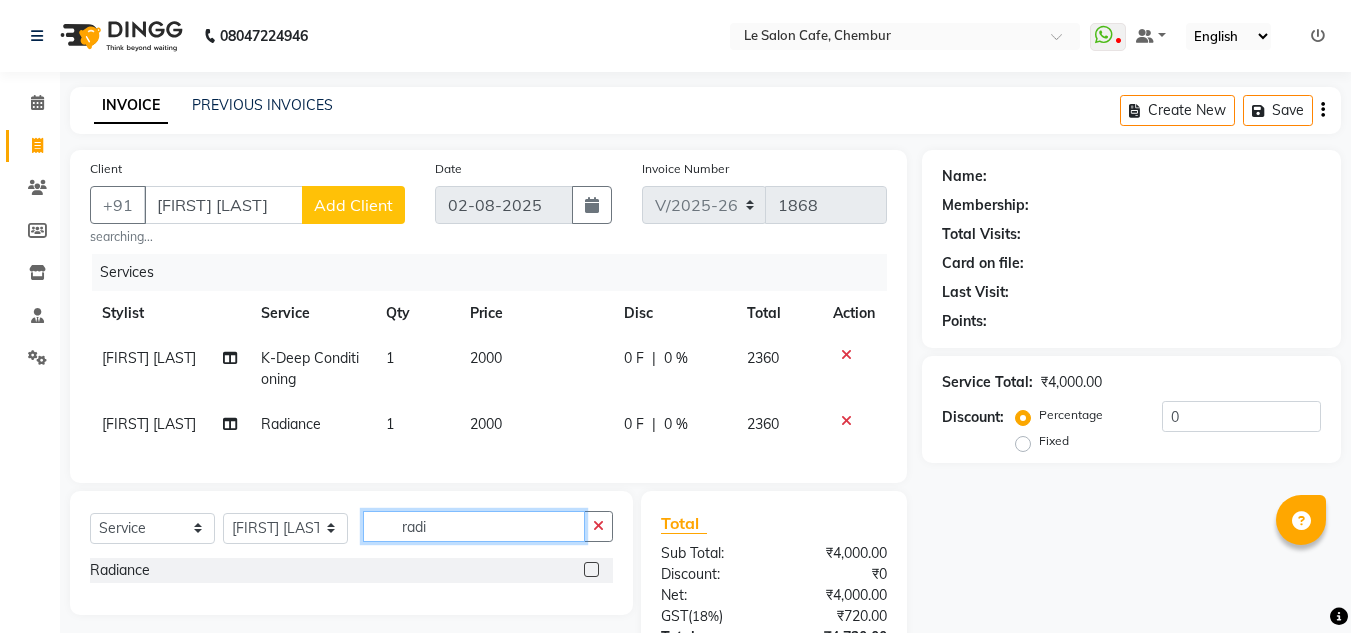 drag, startPoint x: 455, startPoint y: 538, endPoint x: 308, endPoint y: 557, distance: 148.22281 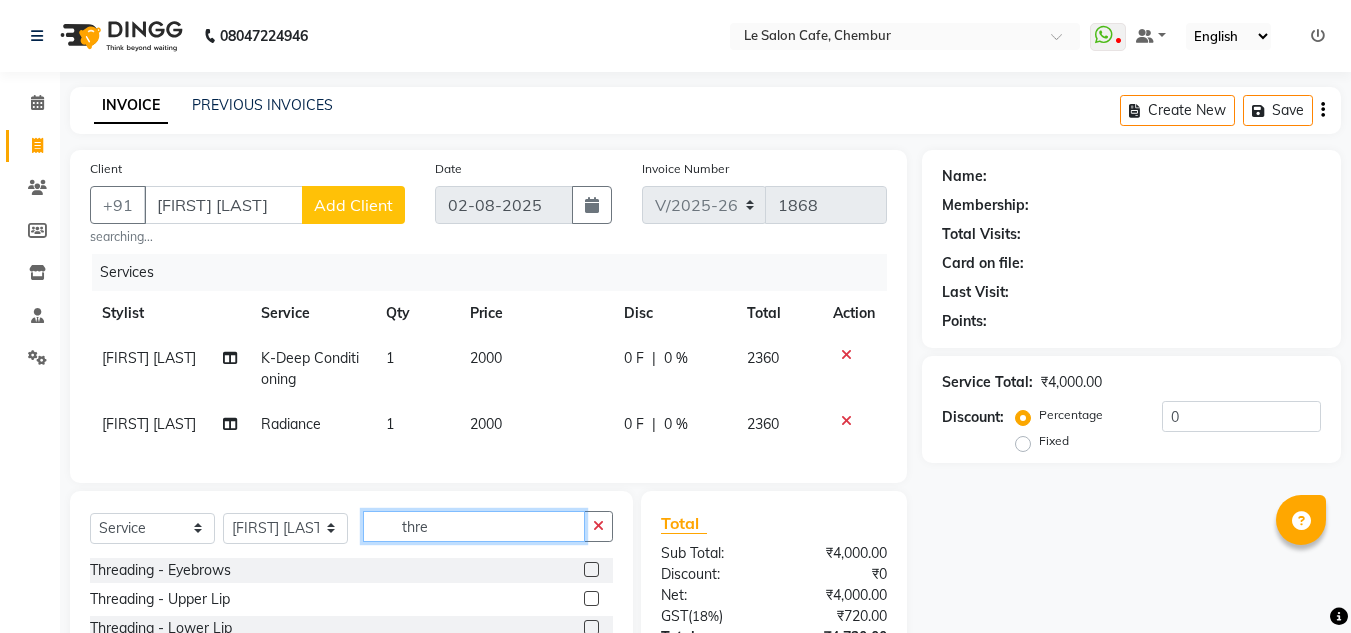 type on "thre" 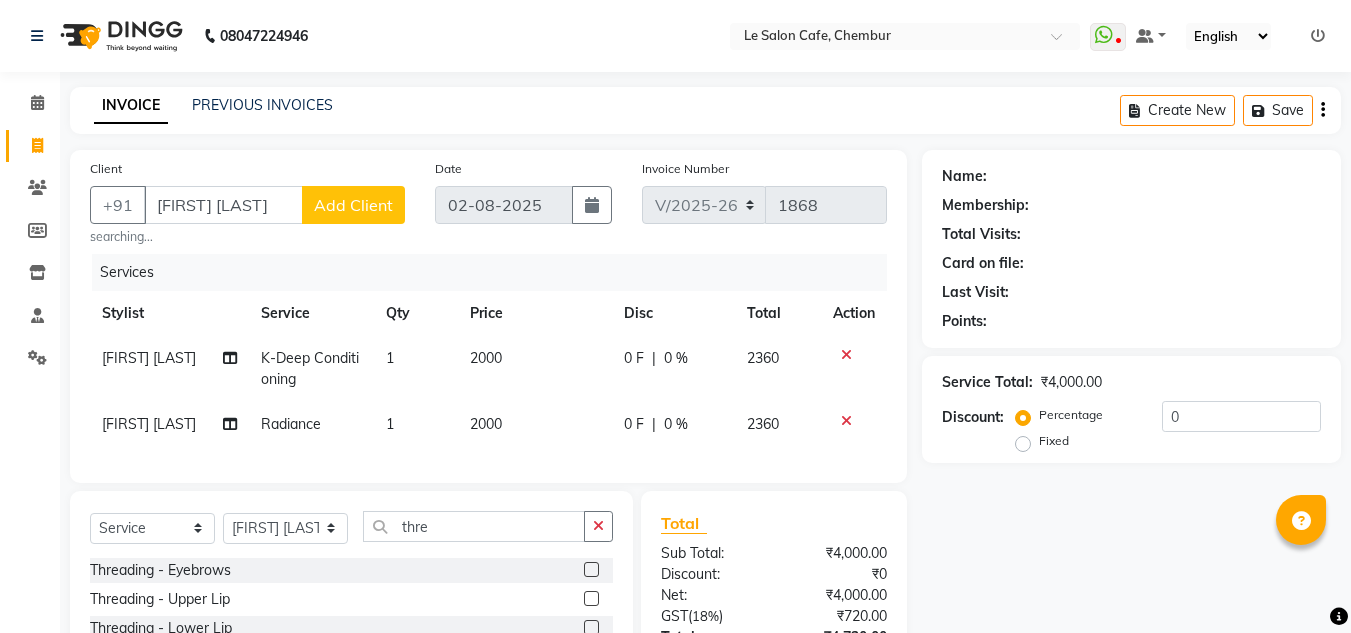 click 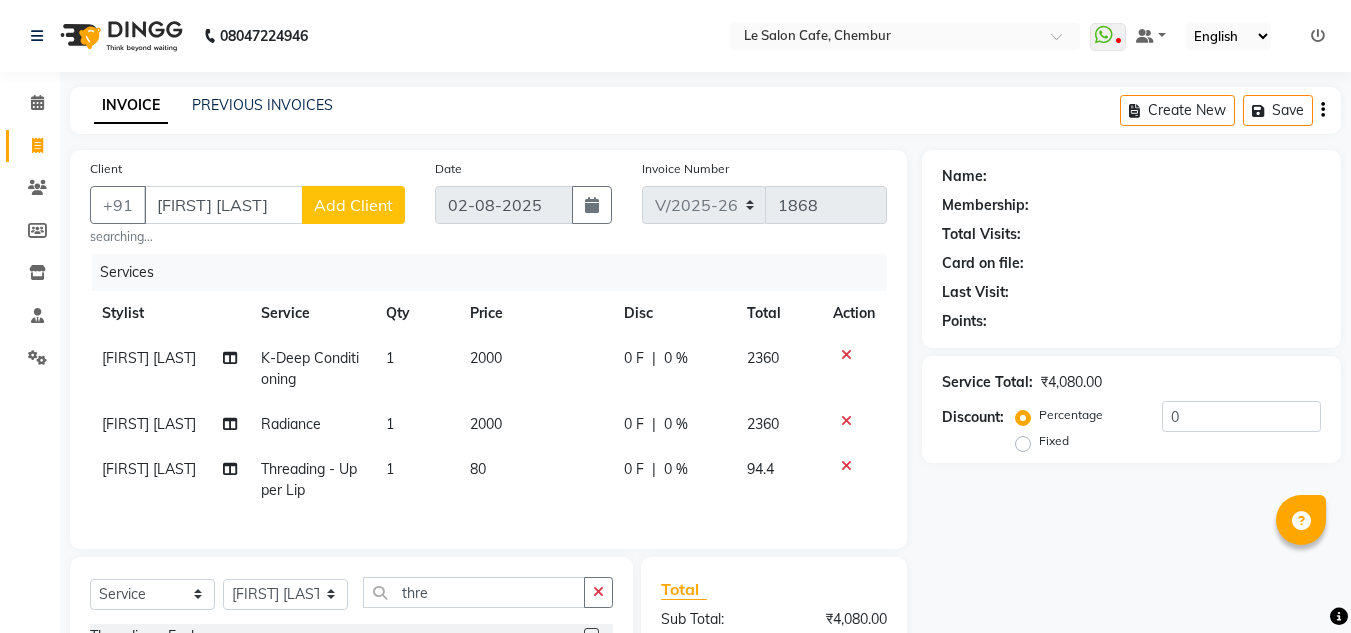 checkbox on "false" 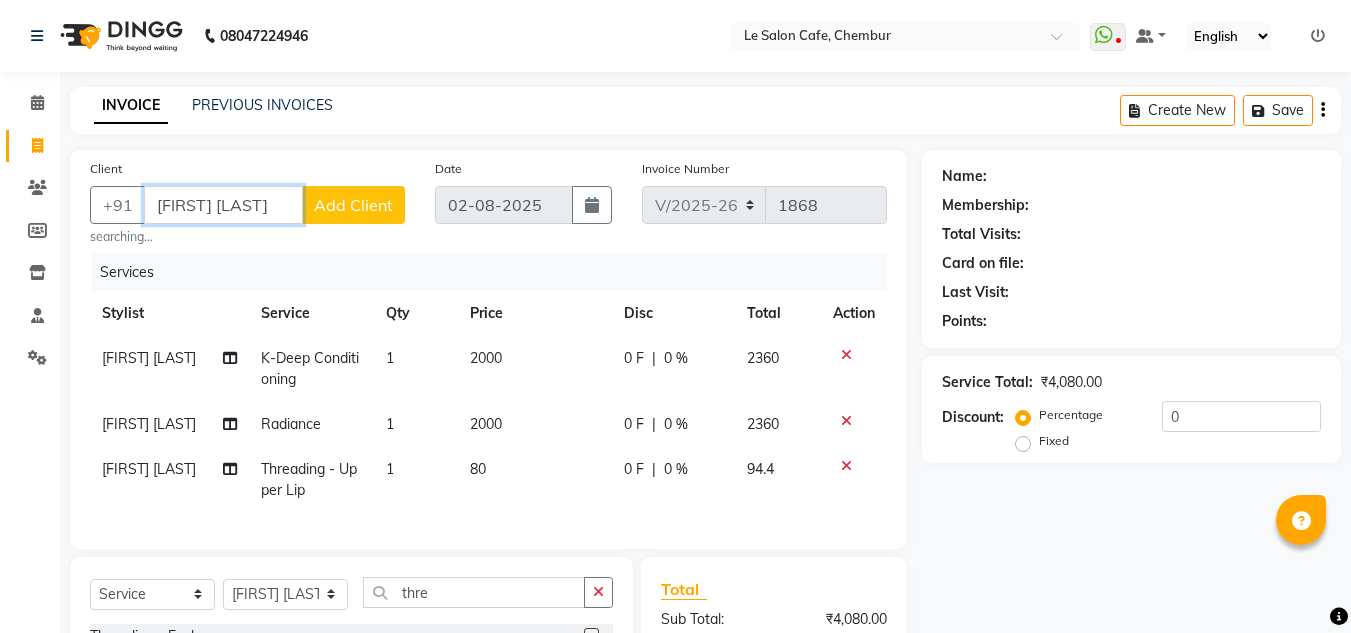 click on "mayuri Sharma" at bounding box center (223, 205) 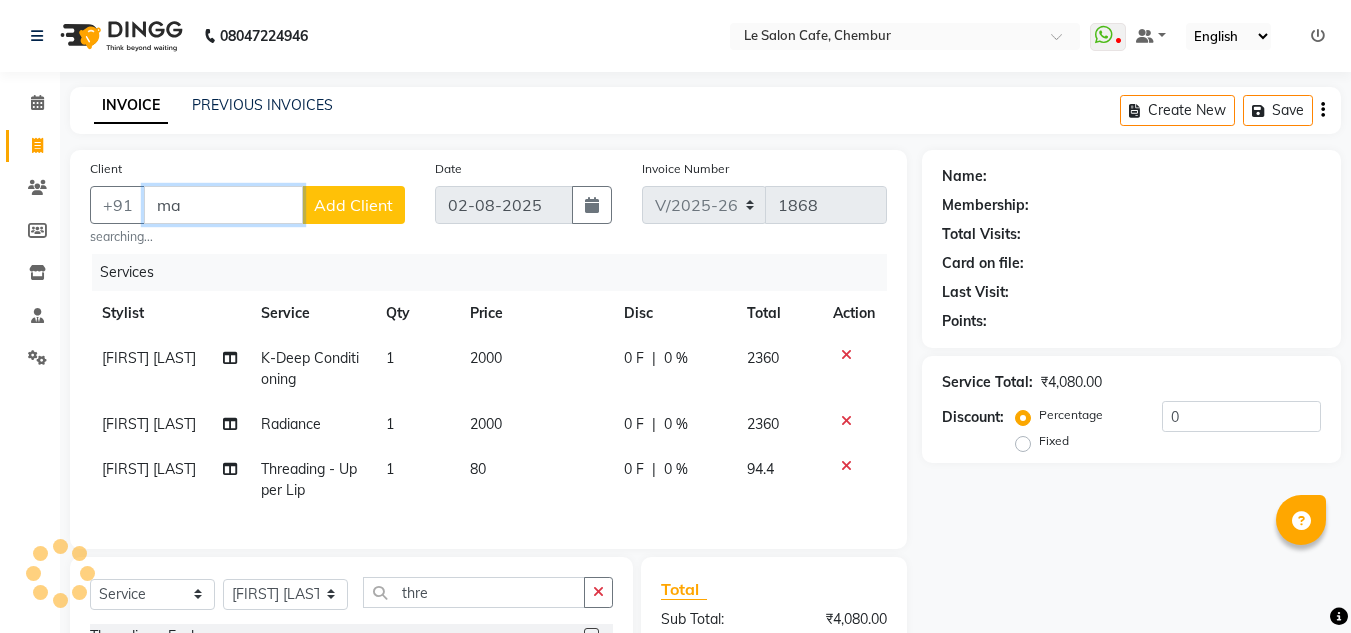 type on "m" 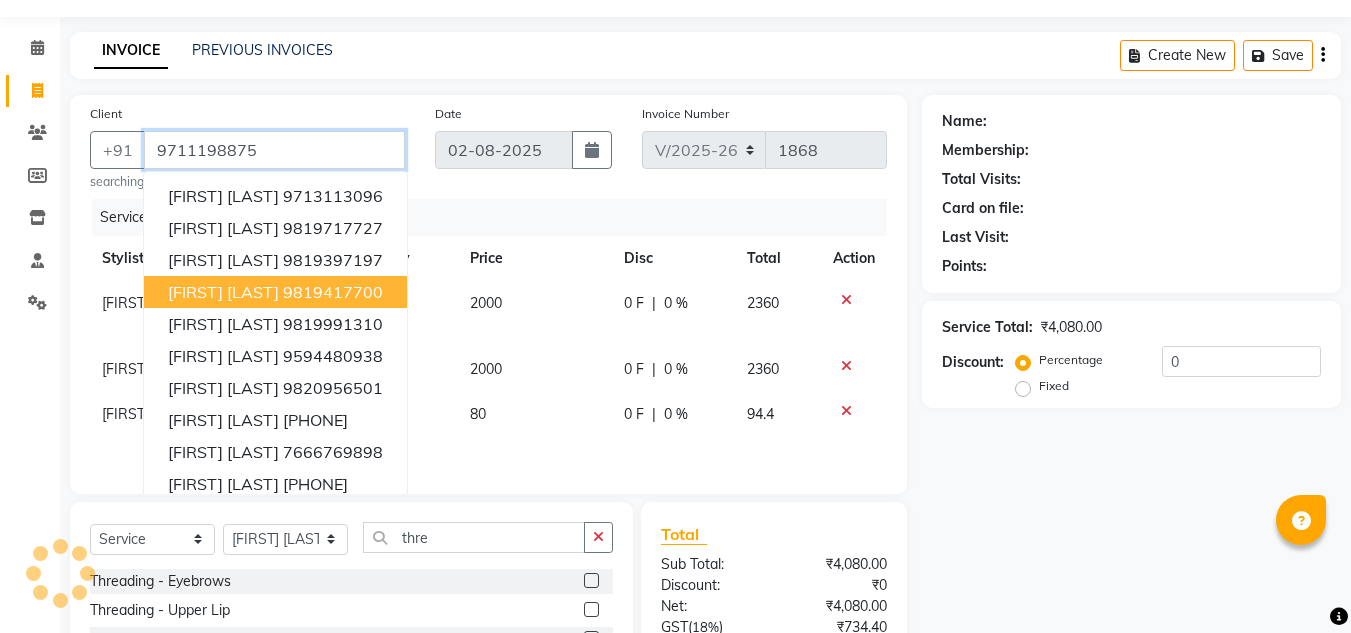 scroll, scrollTop: 100, scrollLeft: 0, axis: vertical 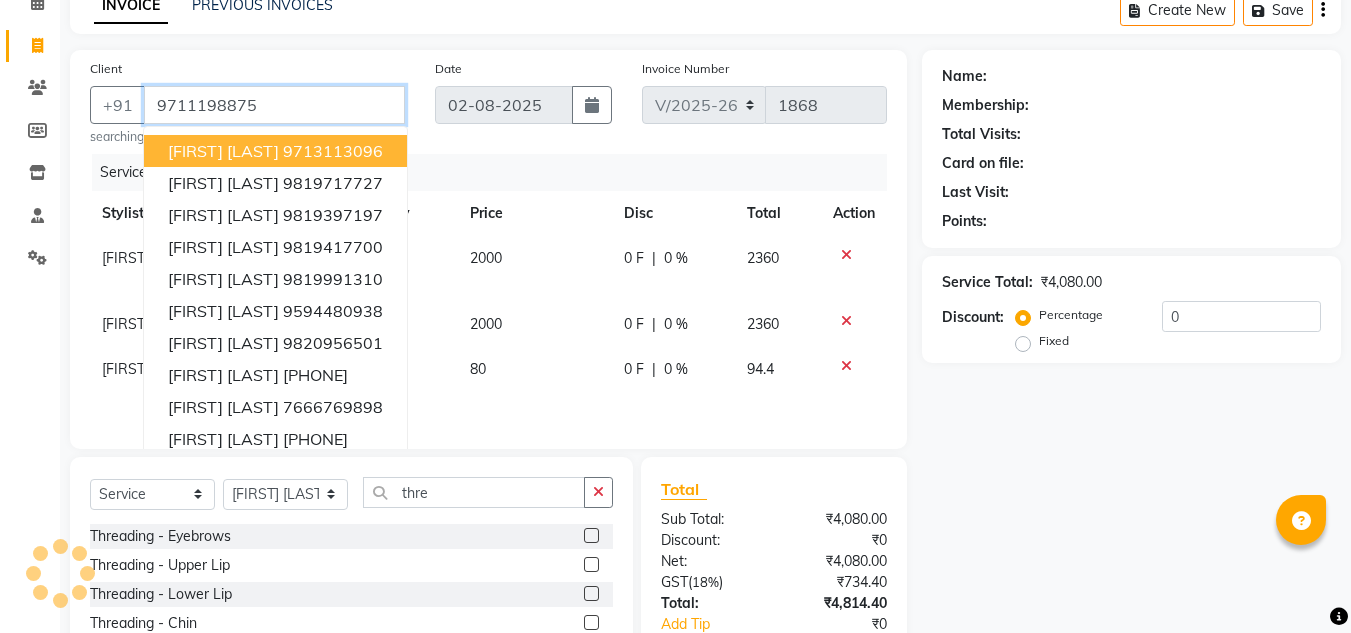 click on "9711198875" at bounding box center [274, 105] 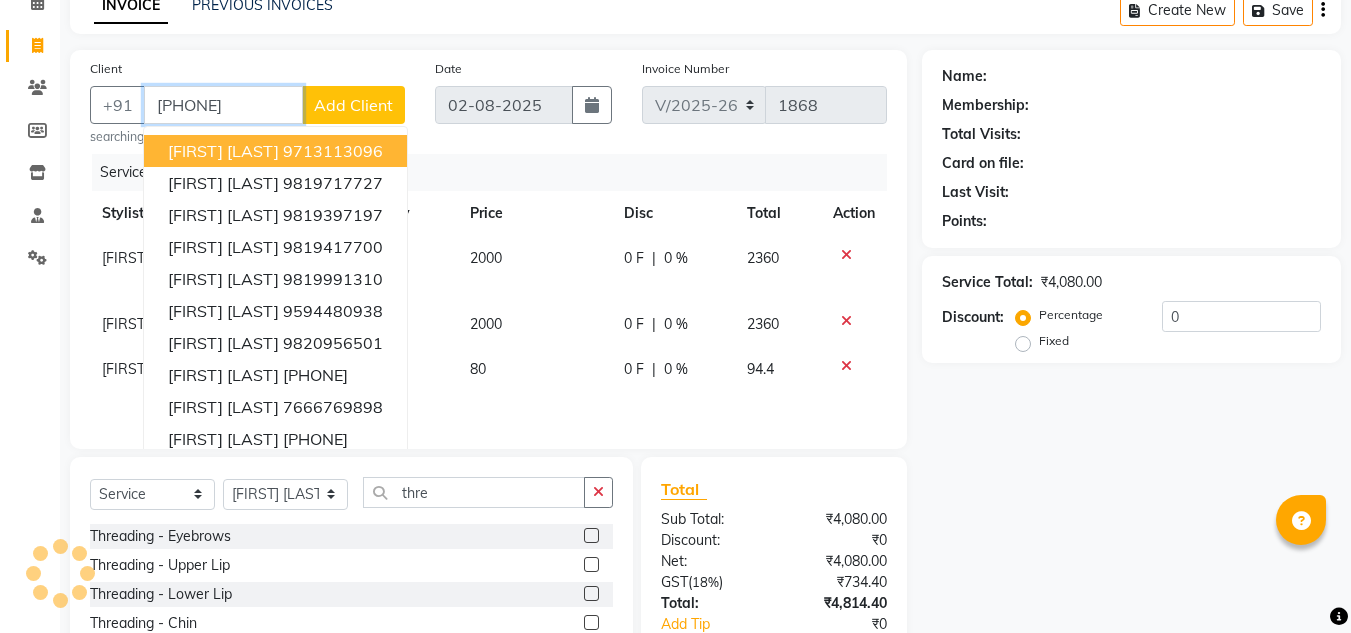 click on "971119887" at bounding box center (223, 105) 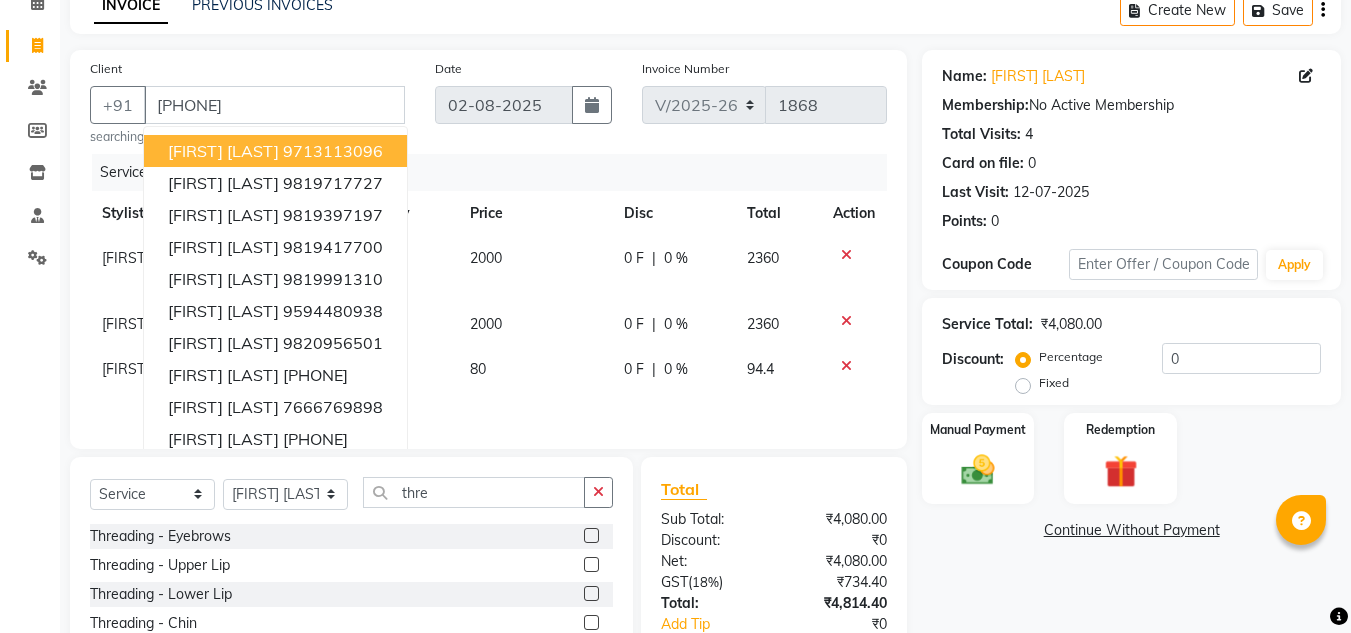 click on "Name: Mayuri Sharma Membership:  No Active Membership  Total Visits:  4 Card on file:  0 Last Visit:   12-07-2025 Points:   0  Coupon Code Apply Service Total:  ₹4,080.00  Discount:  Percentage   Fixed  0 Manual Payment Redemption  Continue Without Payment" 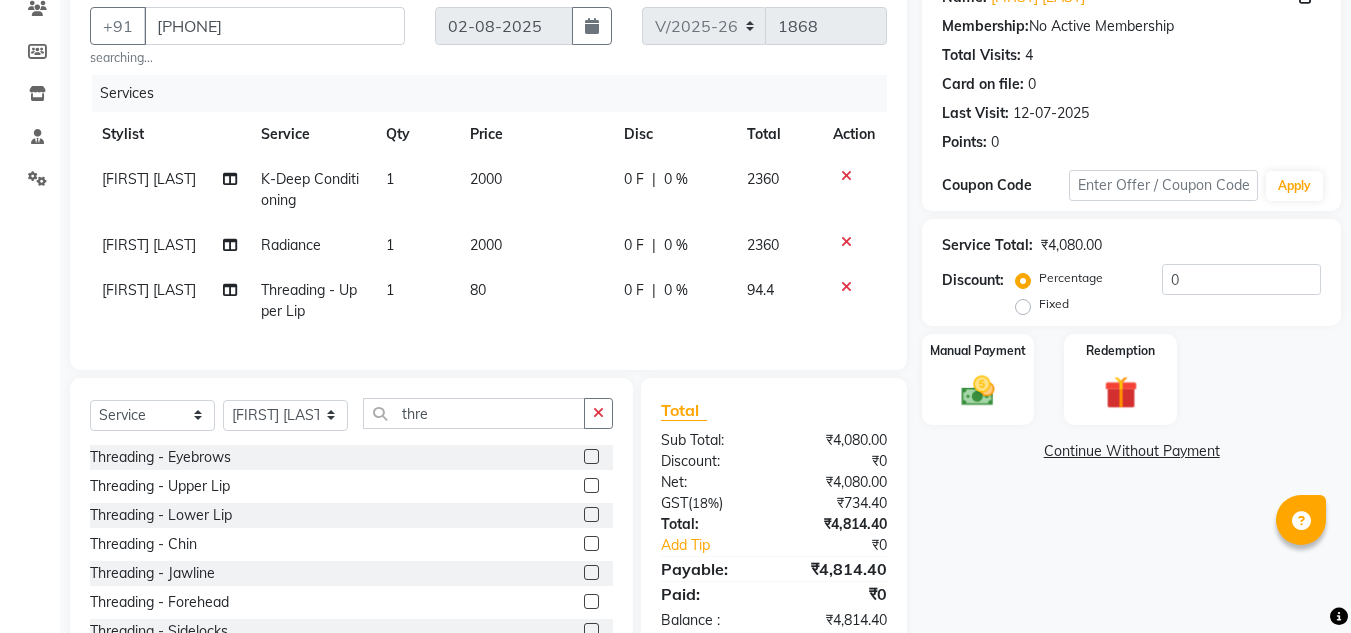scroll, scrollTop: 0, scrollLeft: 0, axis: both 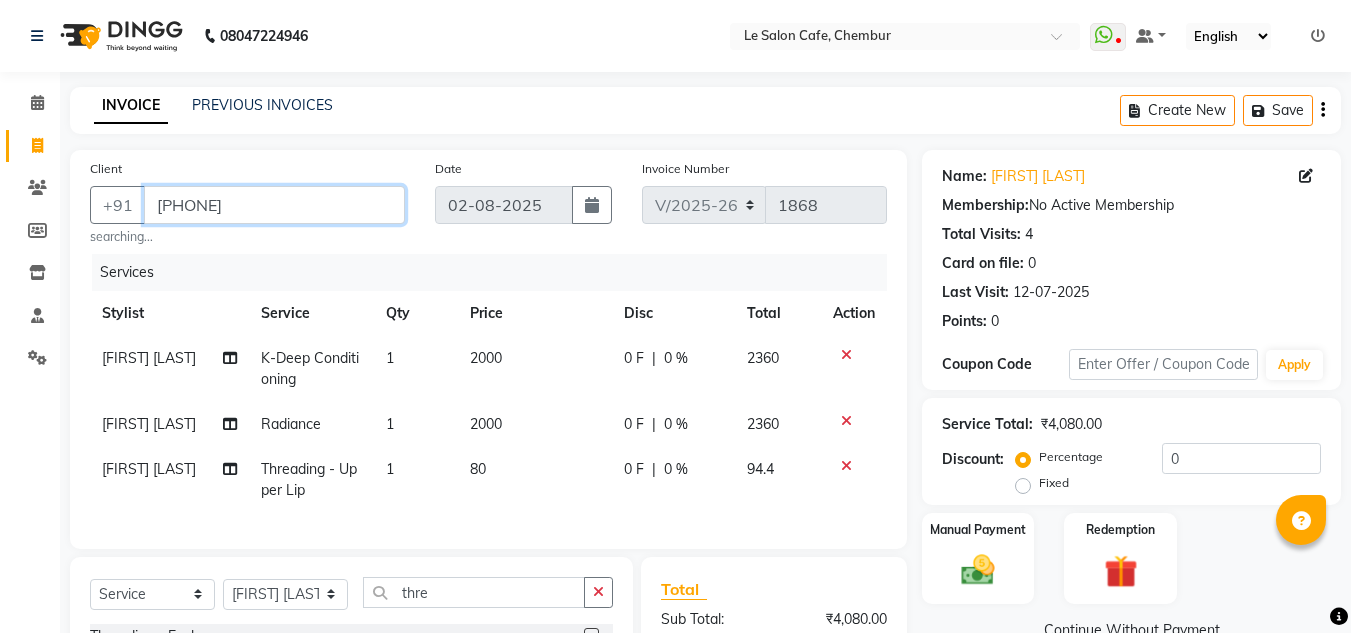 click on "971119887" at bounding box center (274, 205) 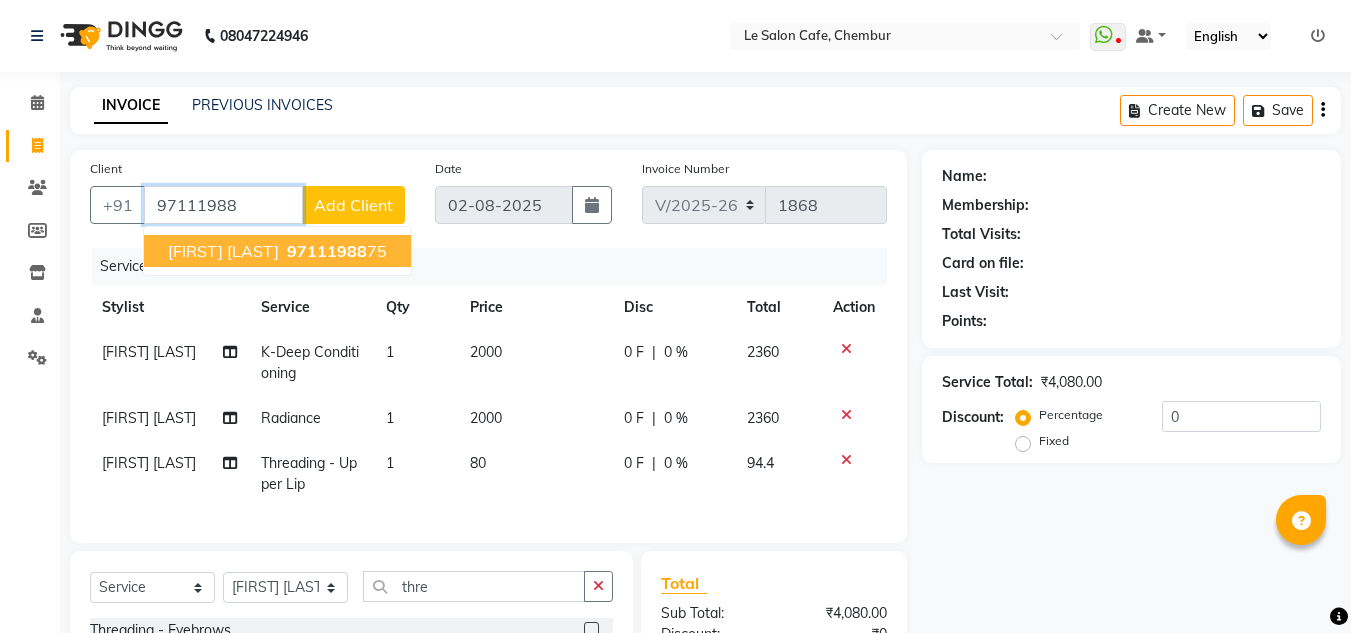click on "Mayuri Sharma" at bounding box center (223, 251) 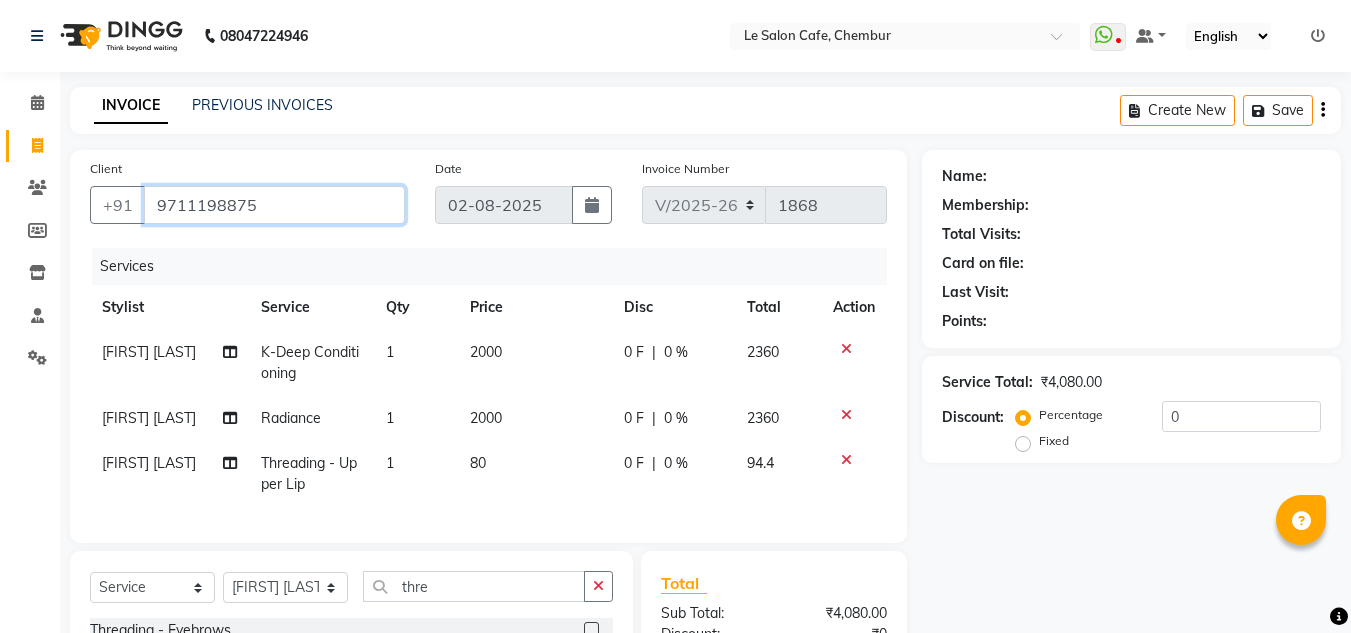 type on "9711198875" 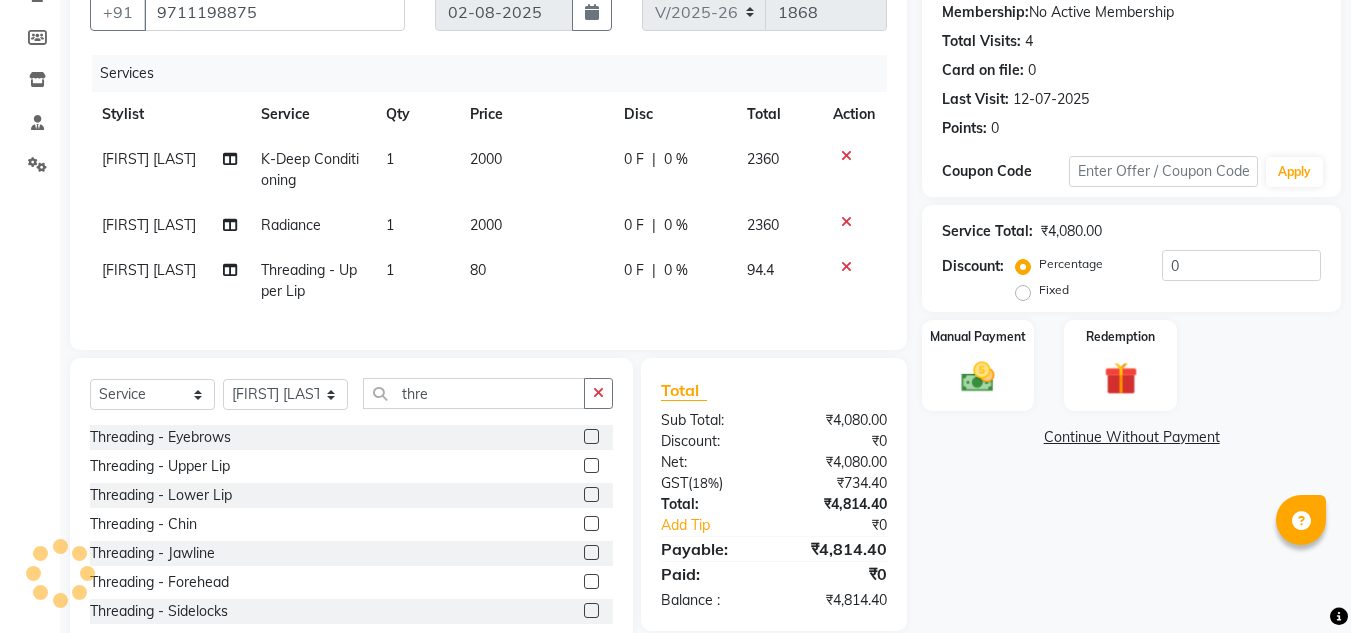 scroll, scrollTop: 258, scrollLeft: 0, axis: vertical 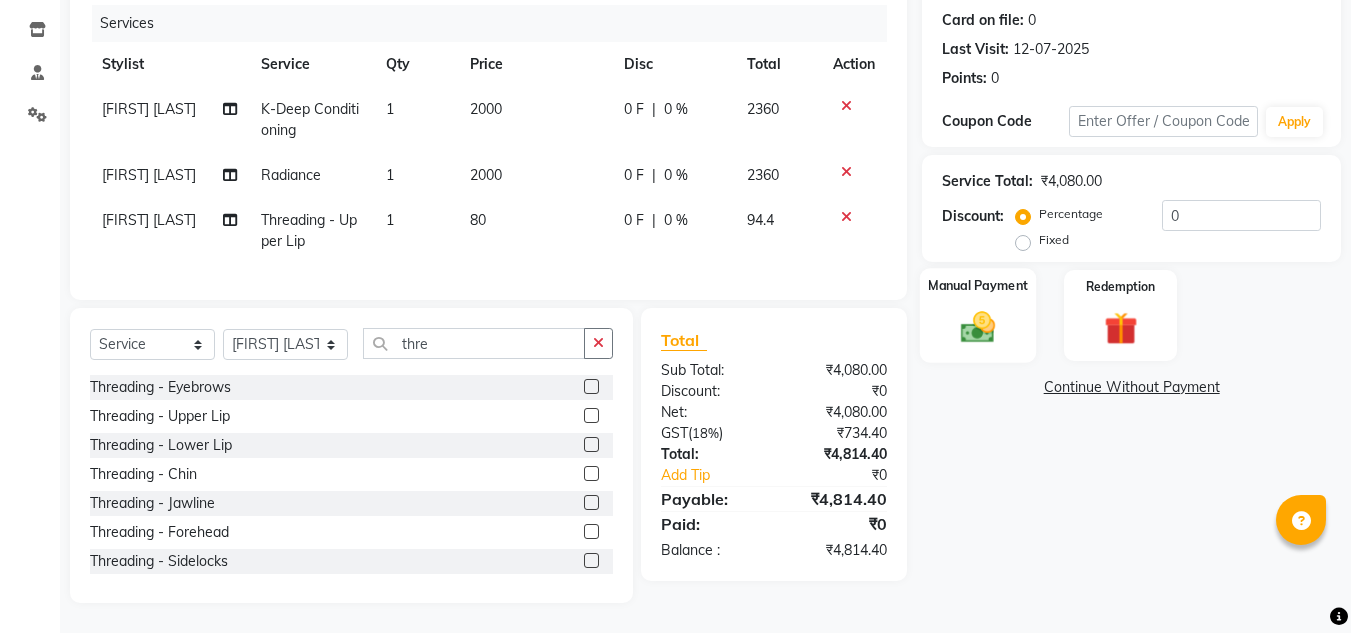 click 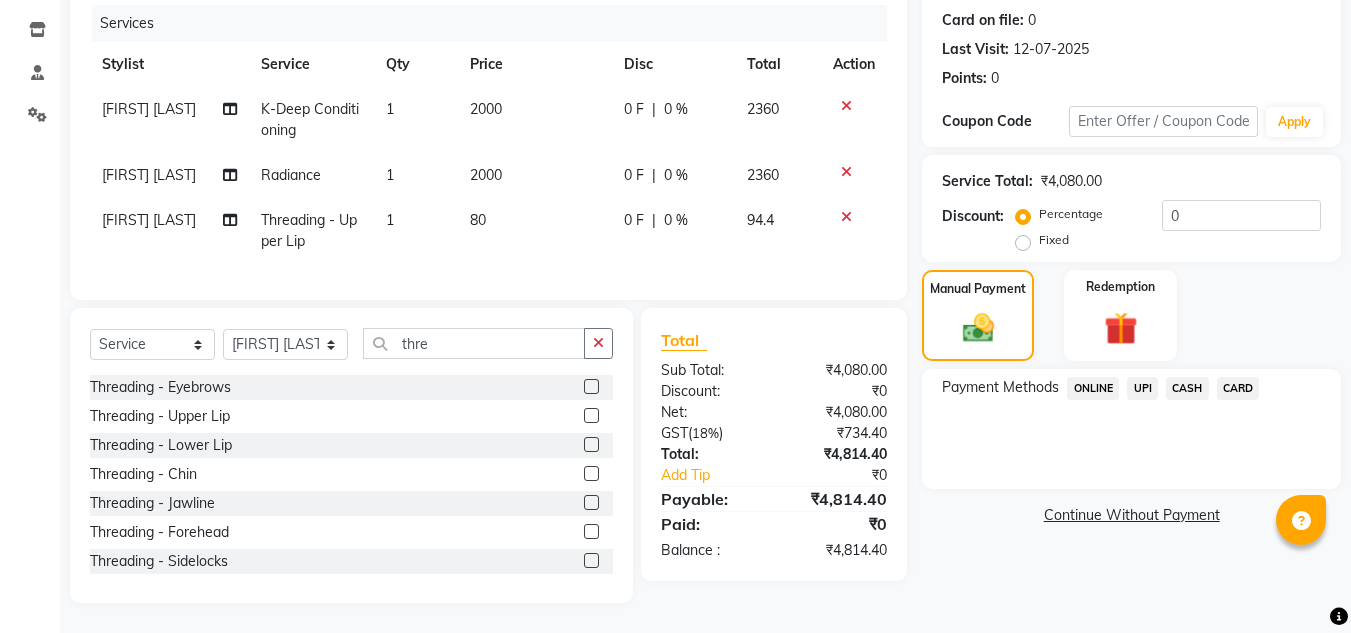 click on "UPI" 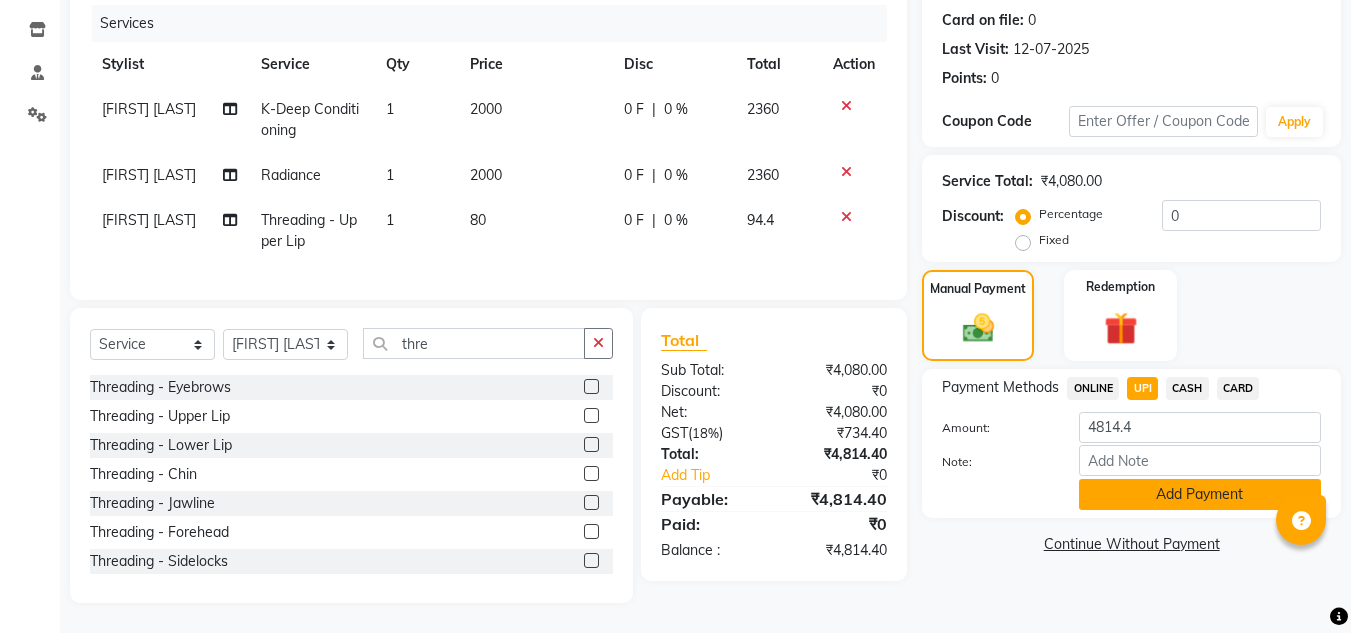 click on "Add Payment" 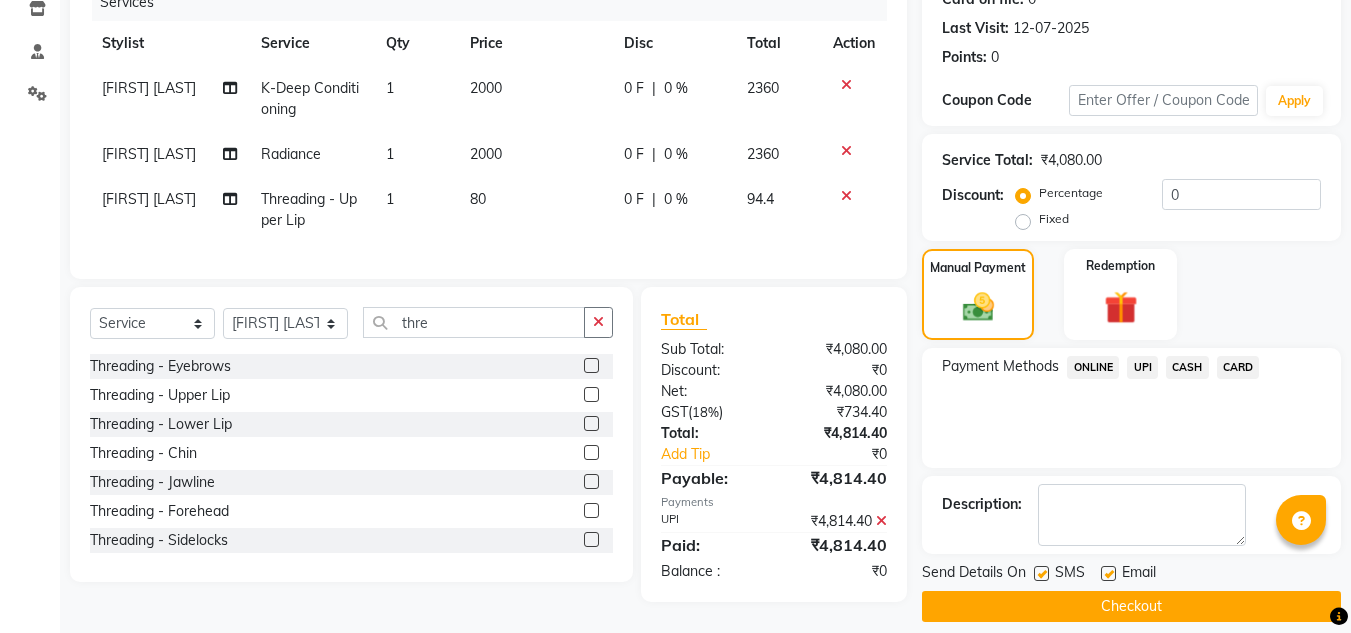 scroll, scrollTop: 283, scrollLeft: 0, axis: vertical 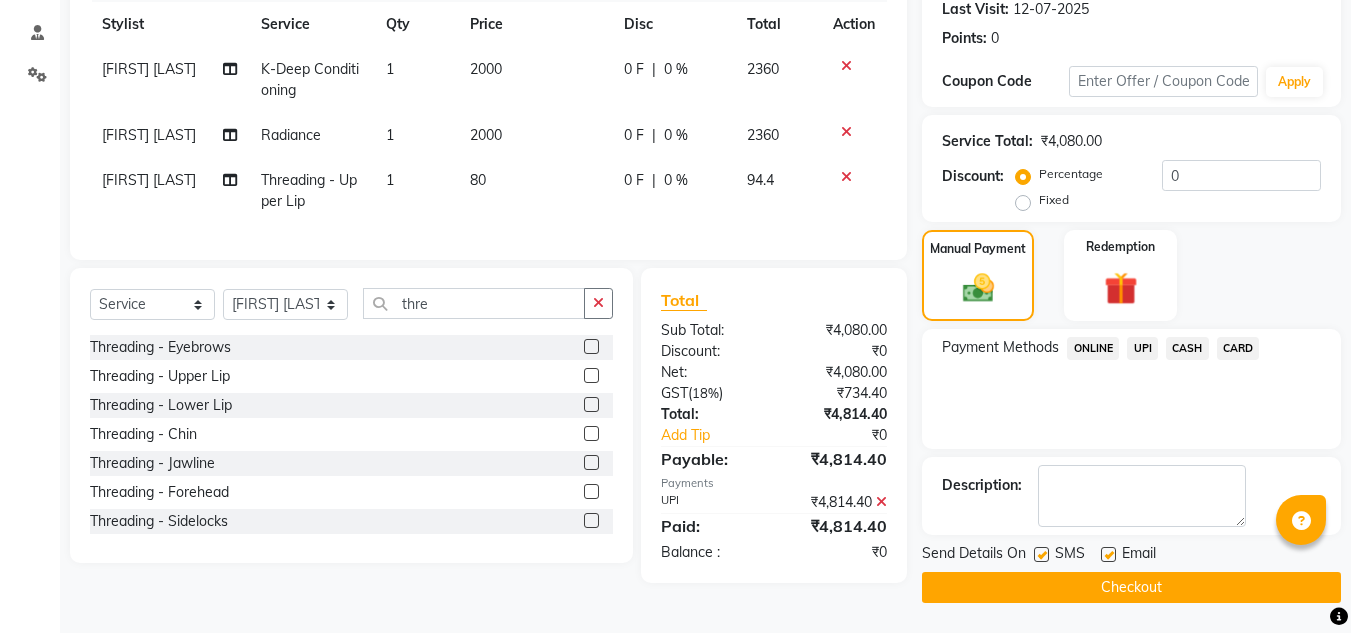 click 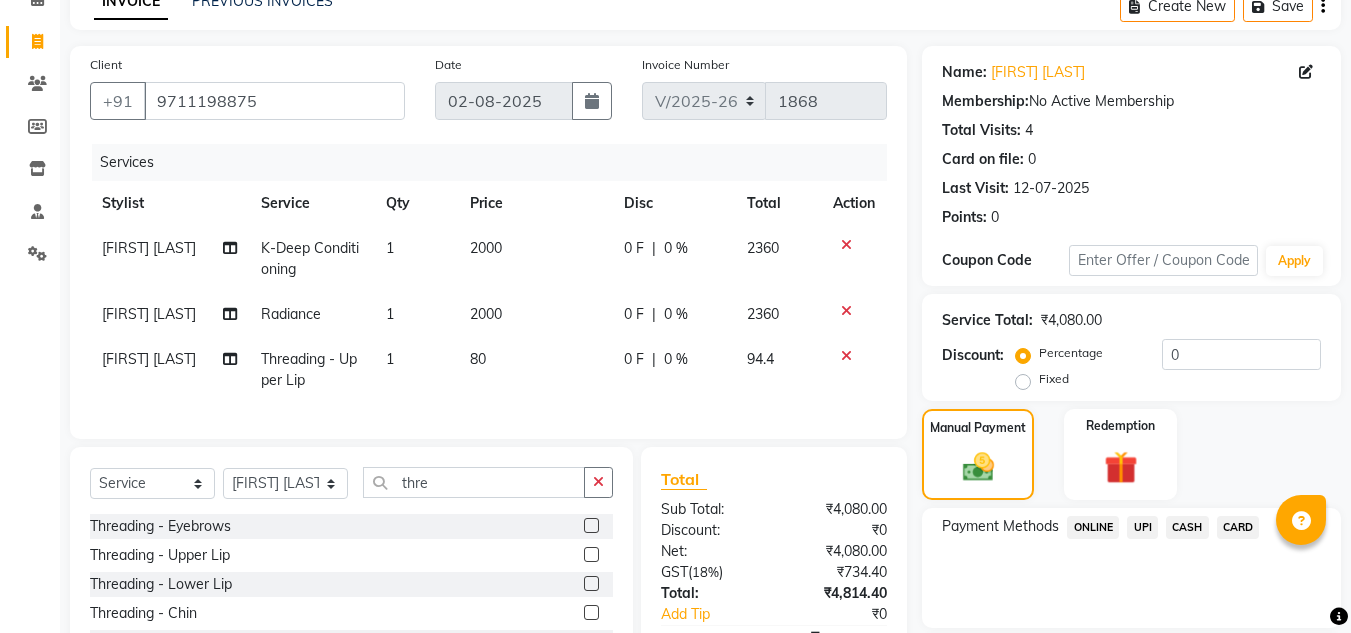 scroll, scrollTop: 283, scrollLeft: 0, axis: vertical 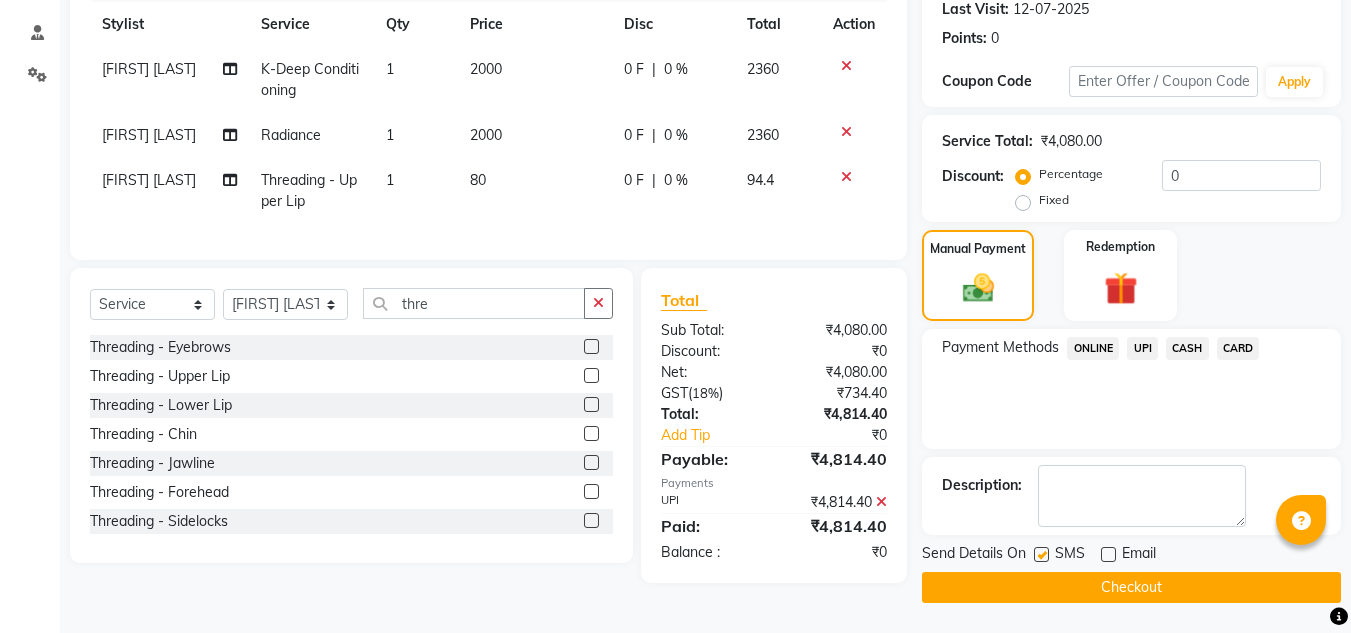 click on "Checkout" 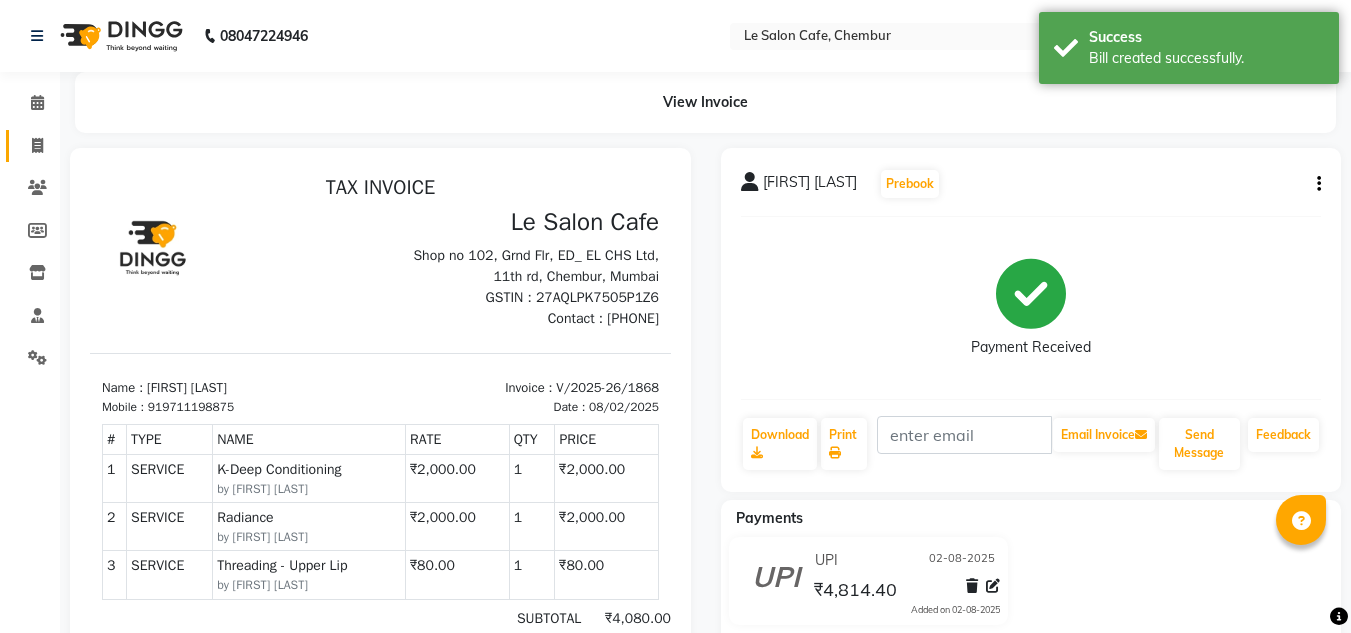 scroll, scrollTop: 0, scrollLeft: 0, axis: both 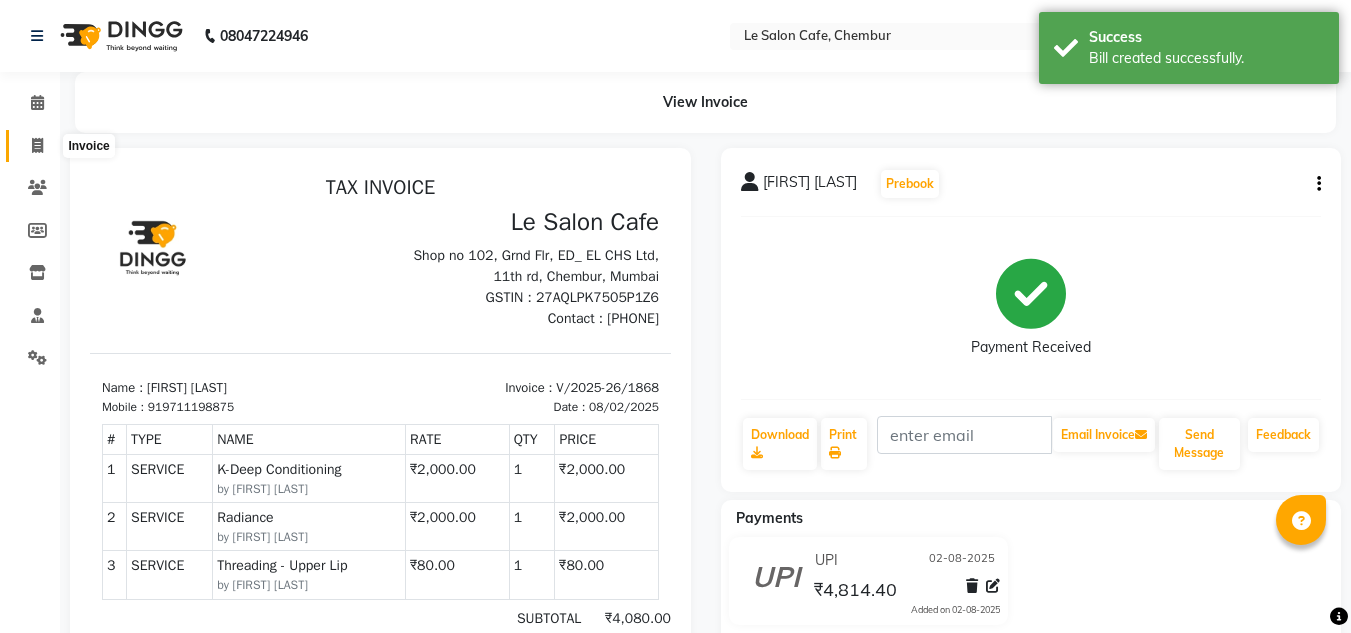 click 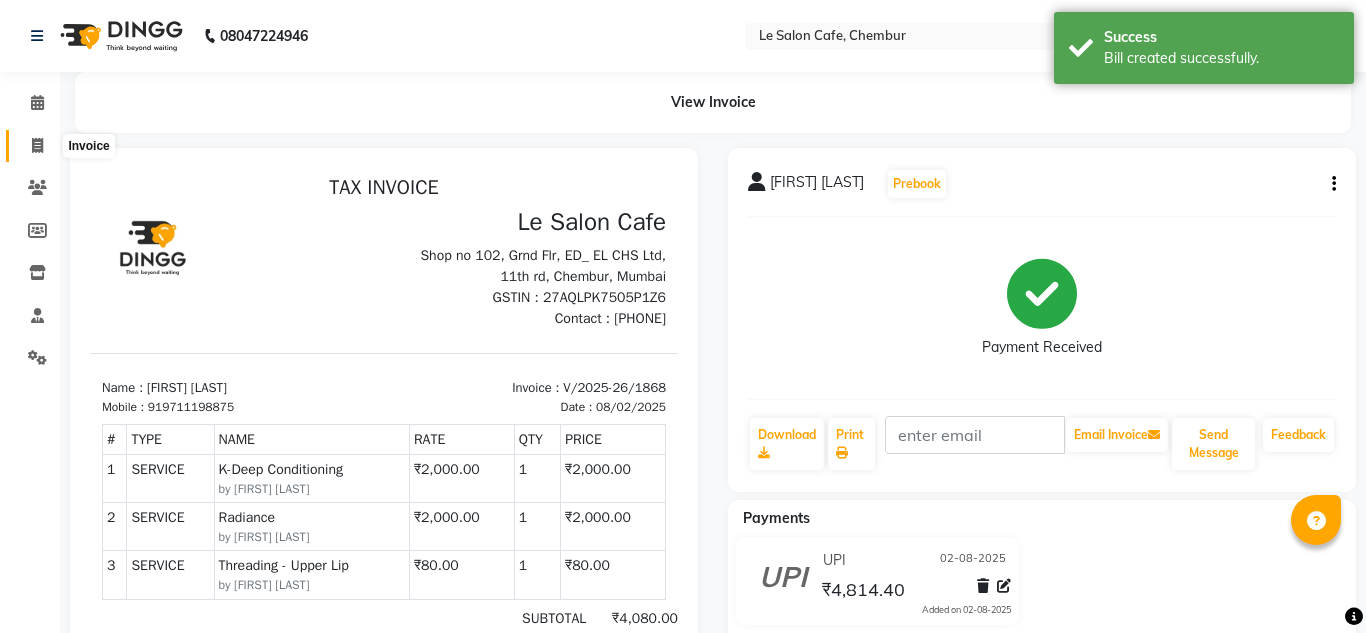 select on "service" 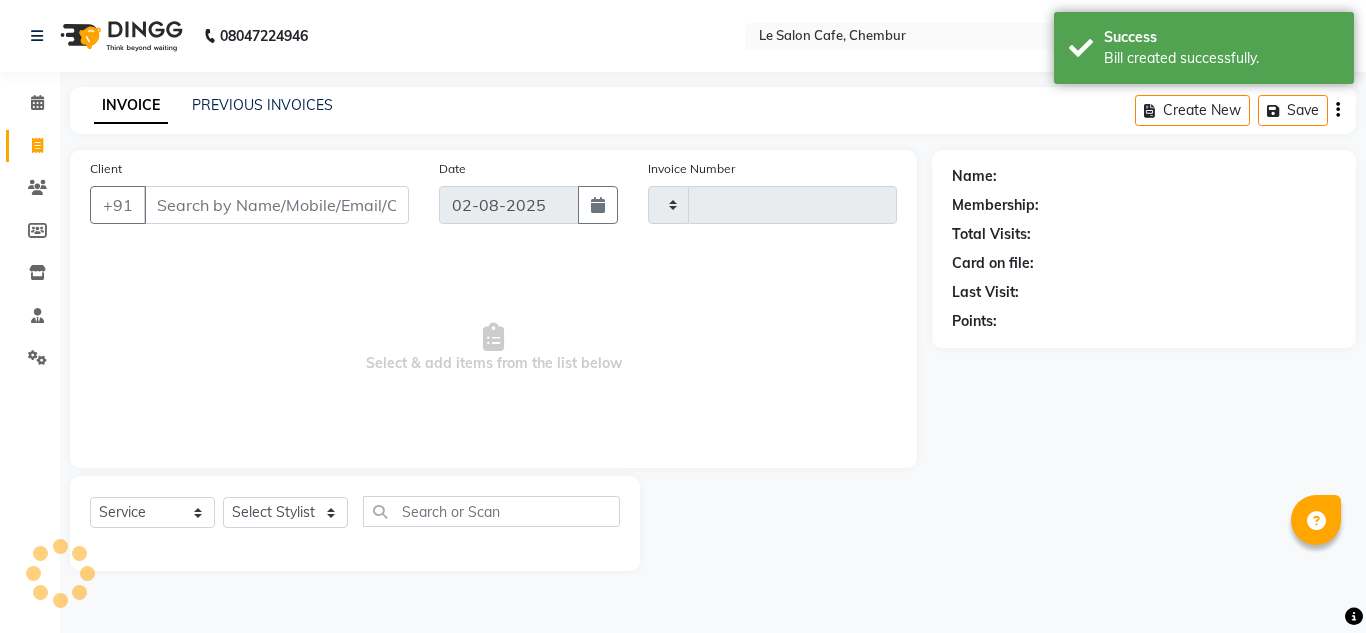type on "1869" 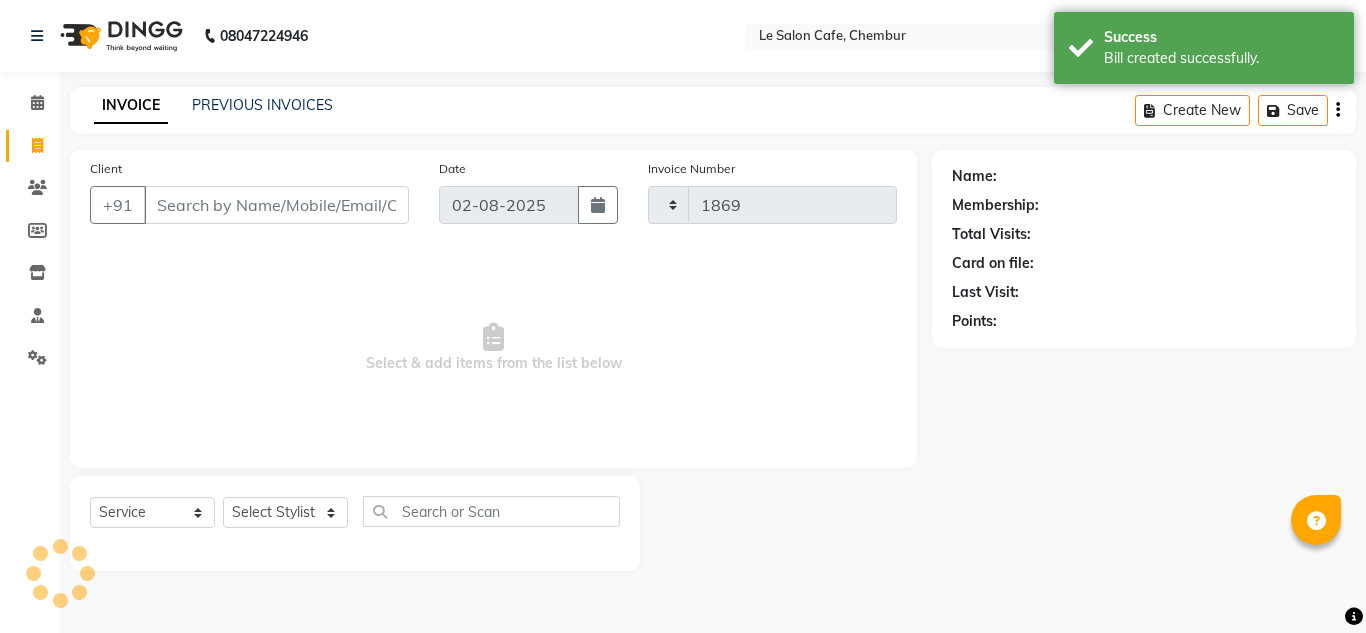 select on "594" 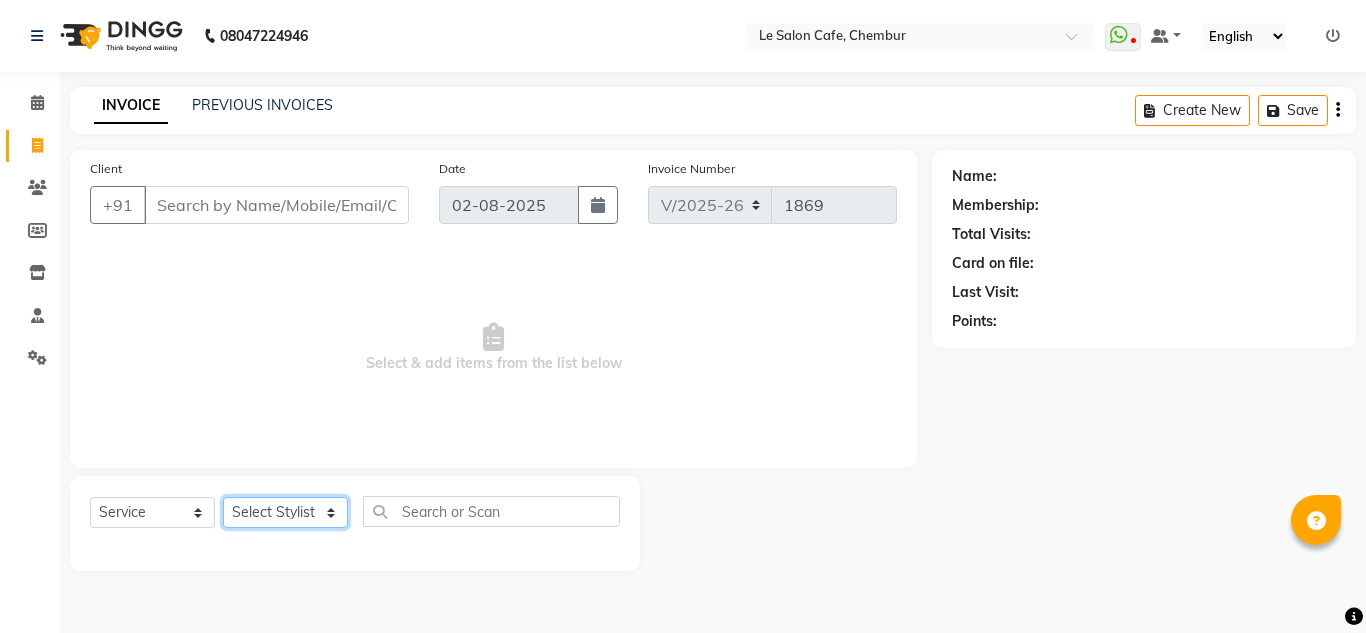 click on "Select Stylist Amandeep Kaur Kalsi Aniket Kadam  Faim Alvi  Front Desk  Muskan Khan  Pooja Kolge Reena Shaukat Ali  Salman Ansari  Shailendra Chauhan  Shekhar Sangle Soniyaa Varma Suchita Mistry" 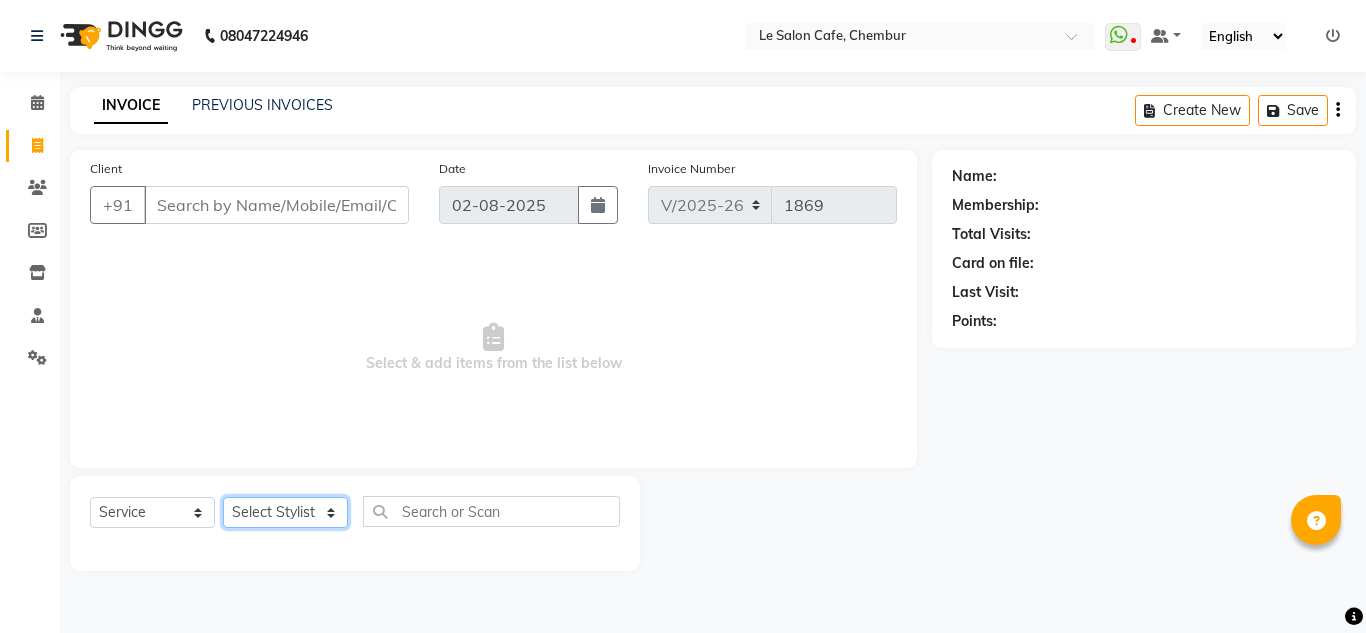 click on "Select Stylist Amandeep Kaur Kalsi Aniket Kadam  Faim Alvi  Front Desk  Muskan Khan  Pooja Kolge Reena Shaukat Ali  Salman Ansari  Shailendra Chauhan  Shekhar Sangle Soniyaa Varma Suchita Mistry" 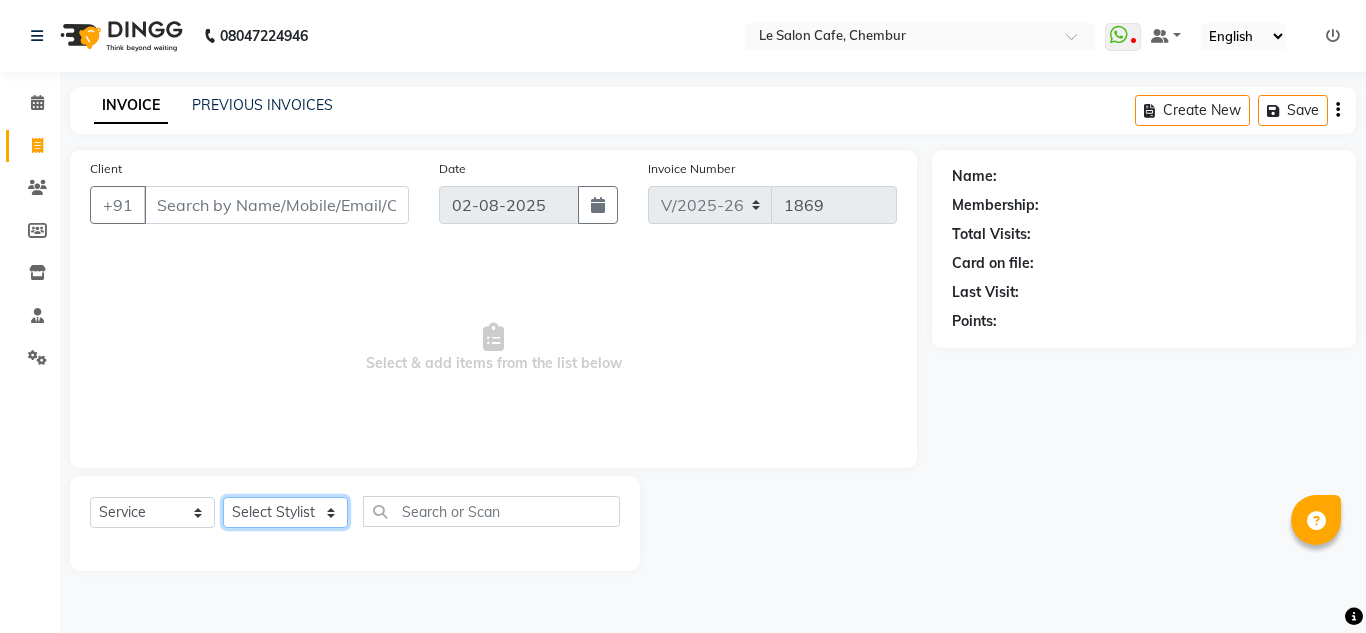 select on "63472" 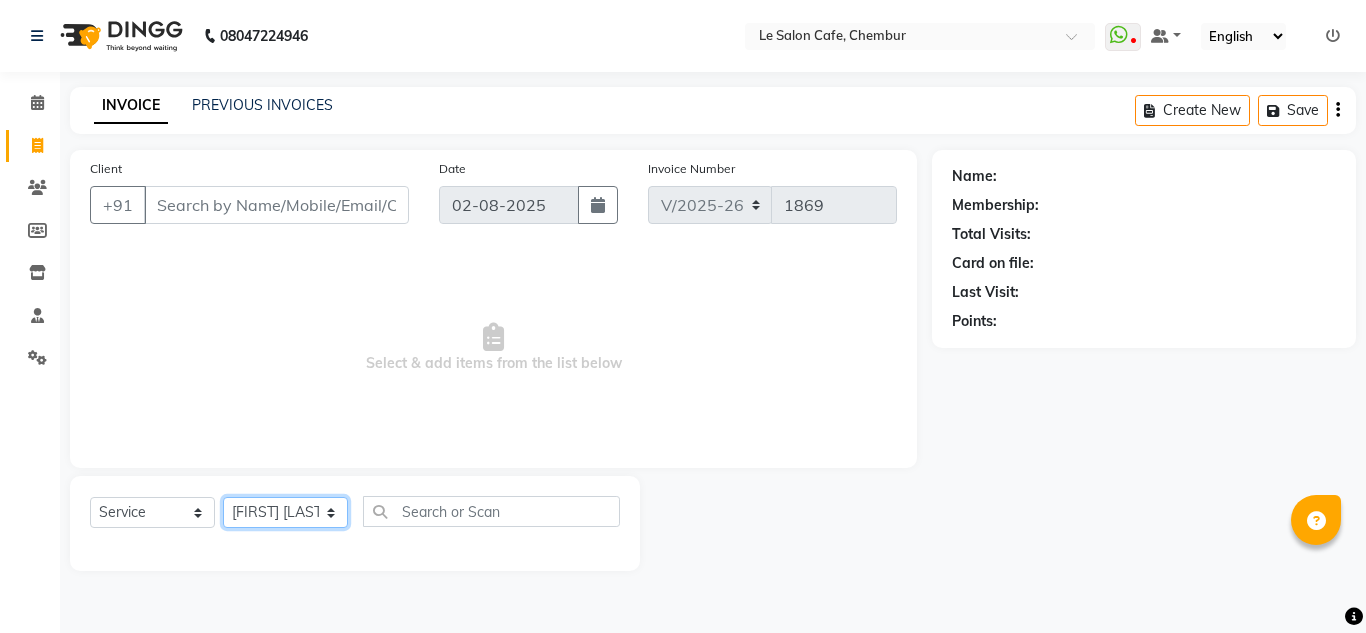 click on "Select Stylist Amandeep Kaur Kalsi Aniket Kadam  Faim Alvi  Front Desk  Muskan Khan  Pooja Kolge Reena Shaukat Ali  Salman Ansari  Shailendra Chauhan  Shekhar Sangle Soniyaa Varma Suchita Mistry" 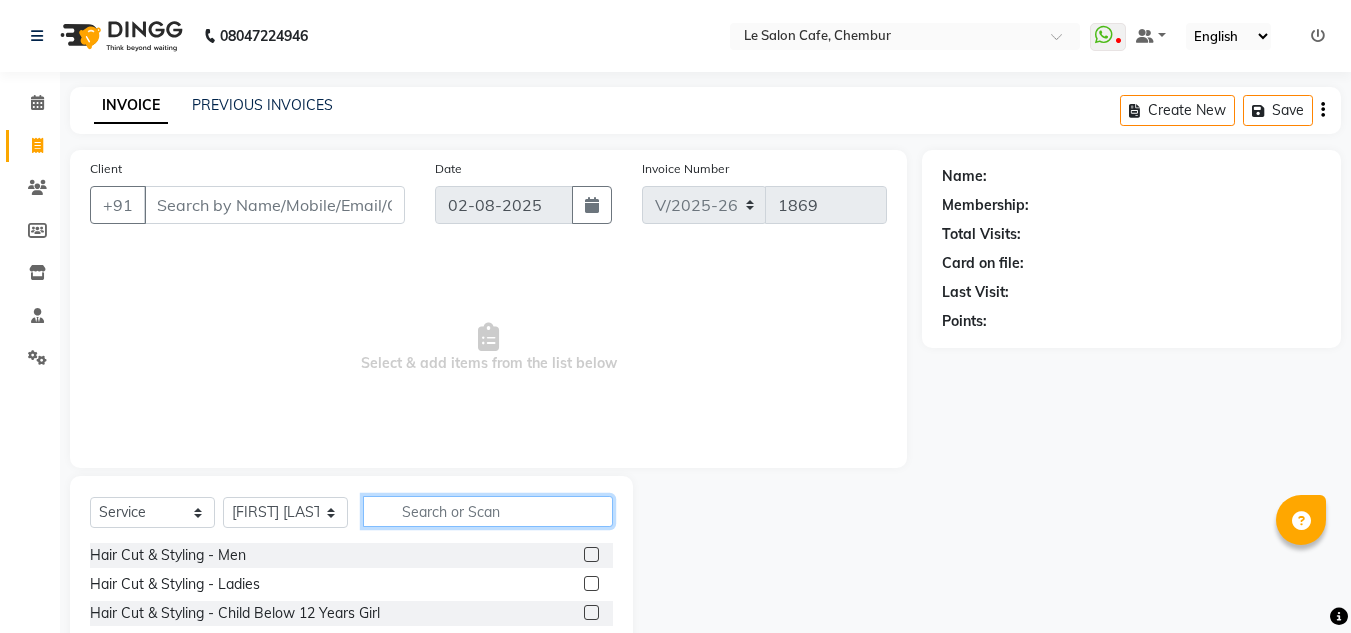 click 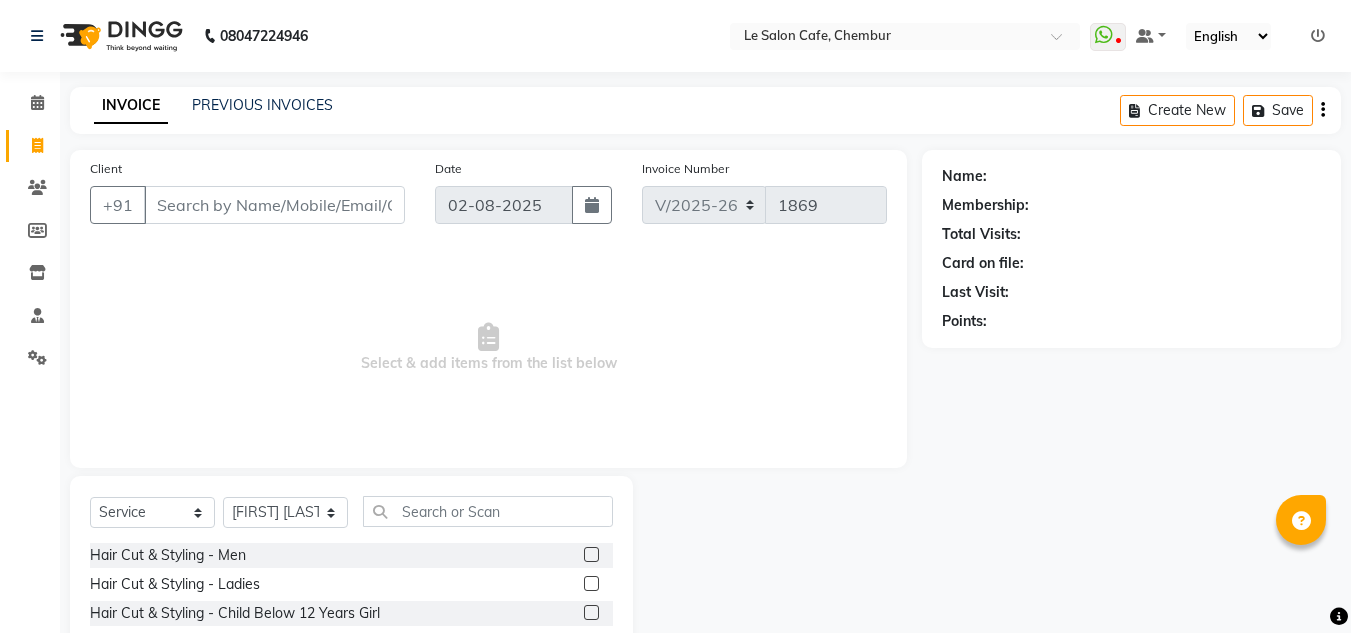 click 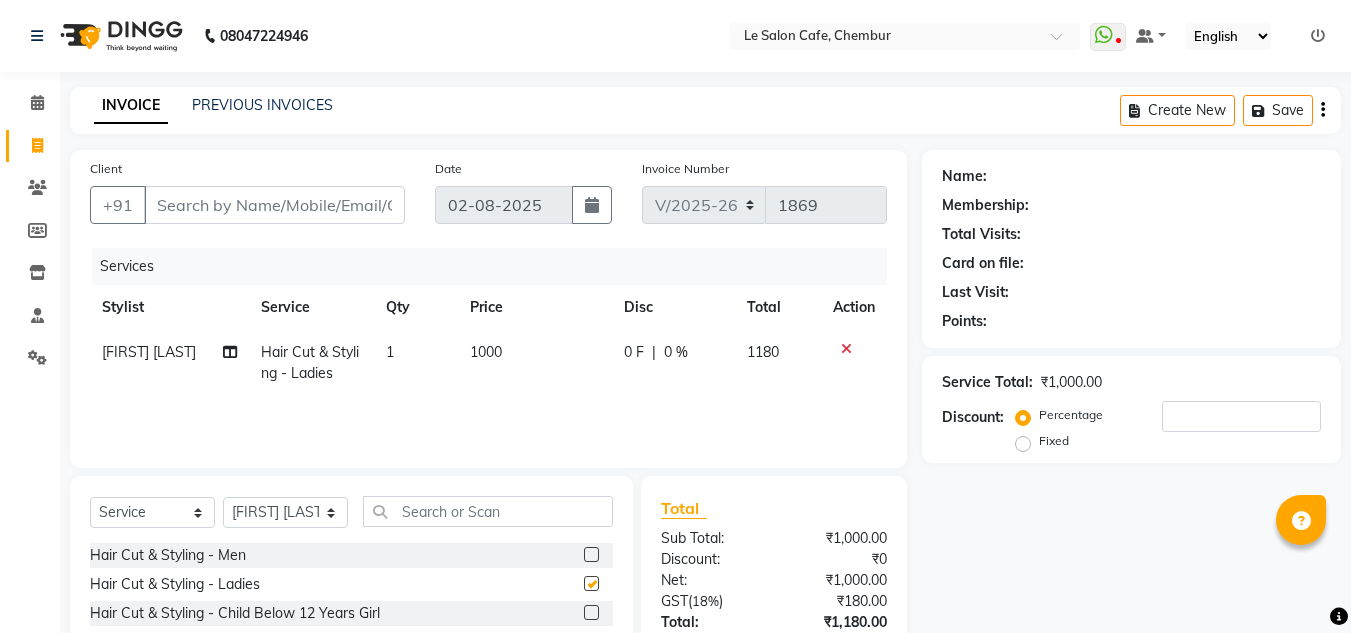 checkbox on "false" 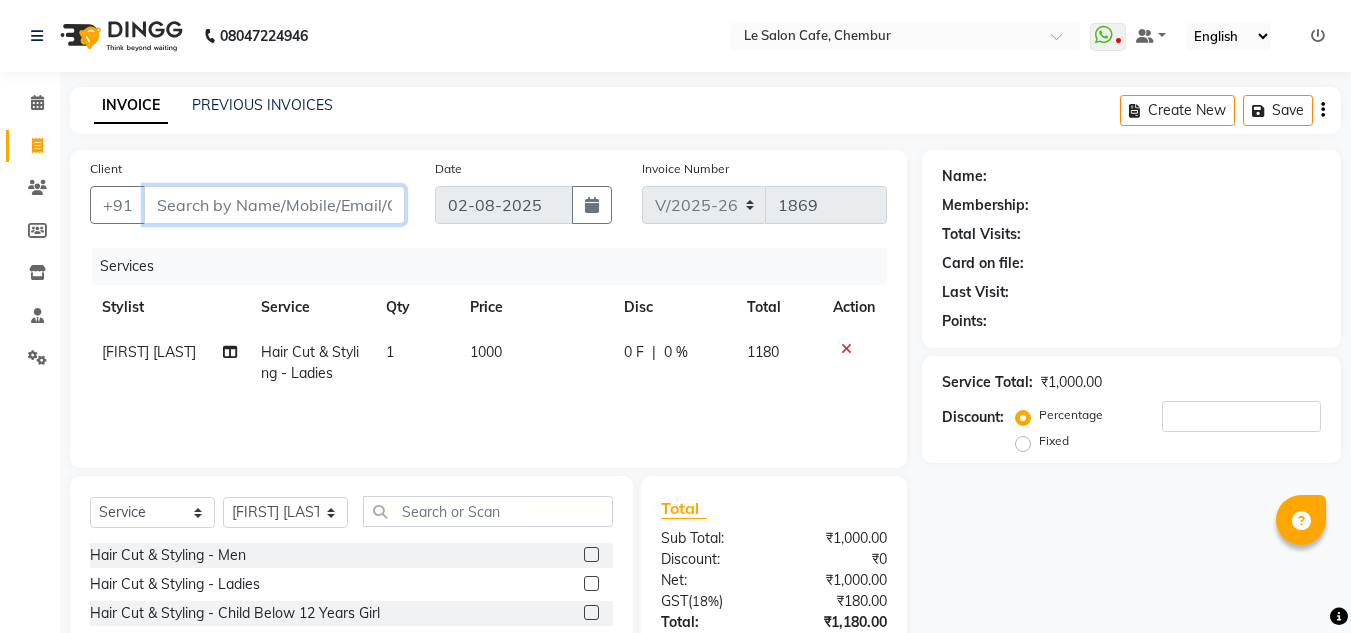 click on "Client" at bounding box center (274, 205) 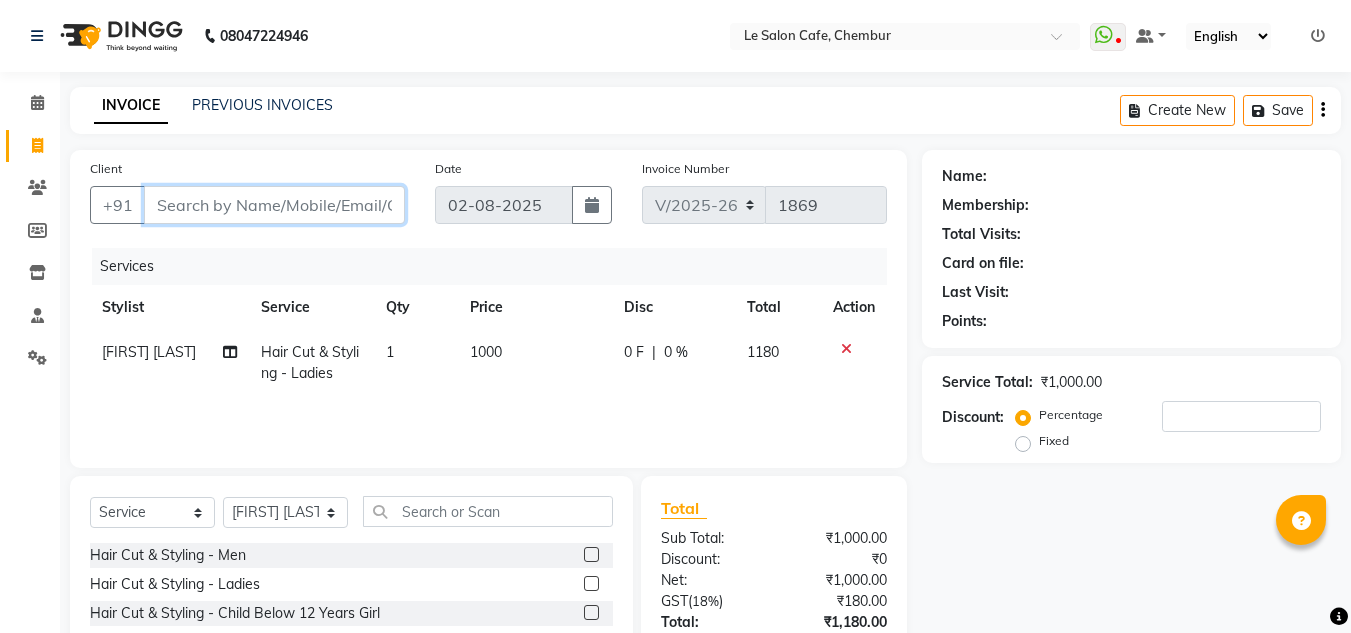 click on "Client" at bounding box center [274, 205] 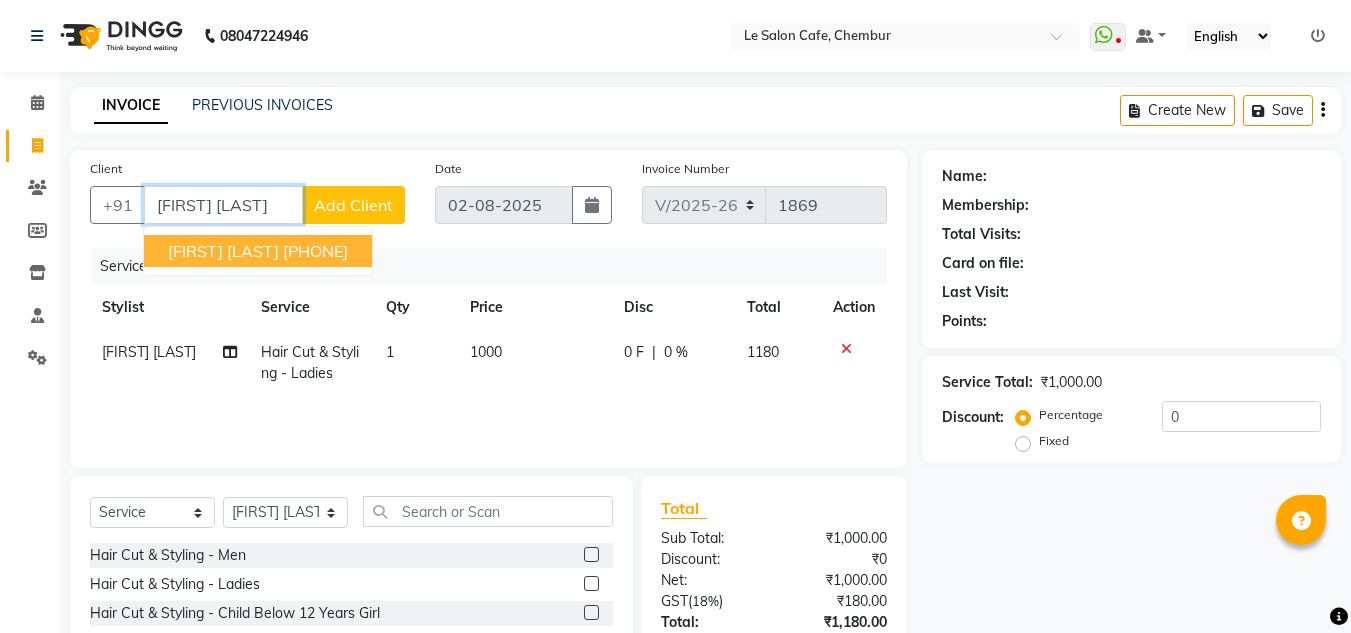 click on "9967402065" at bounding box center (315, 251) 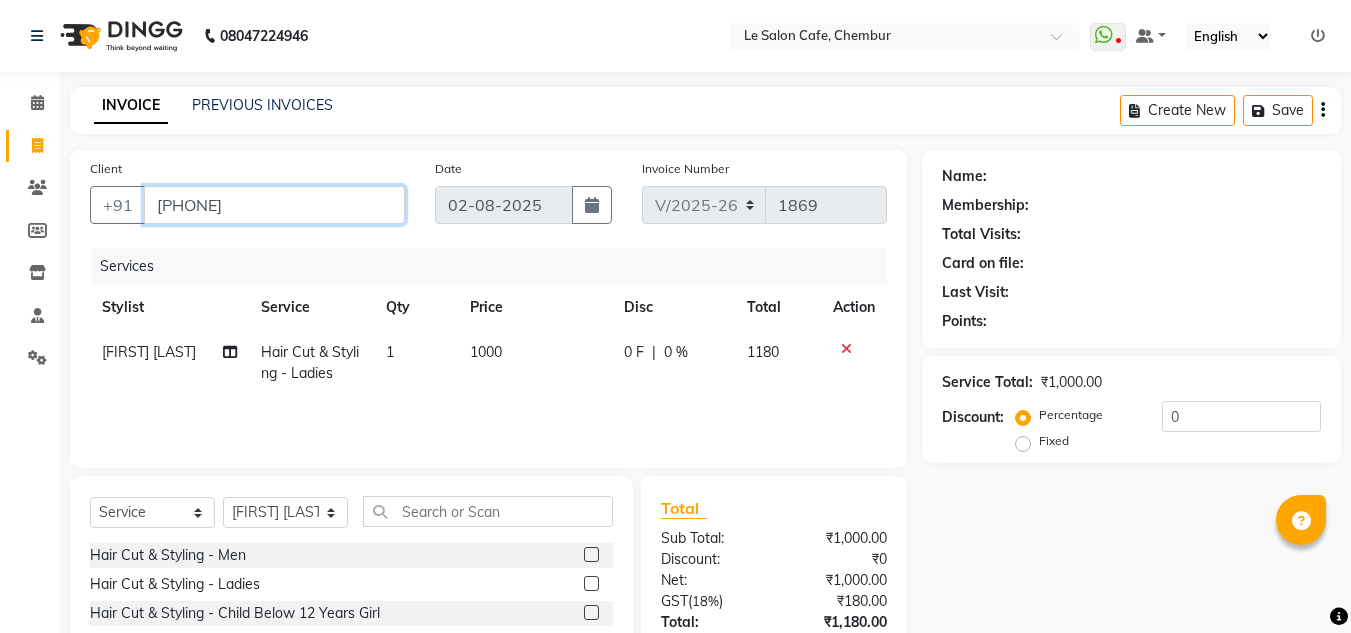 type on "9967402065" 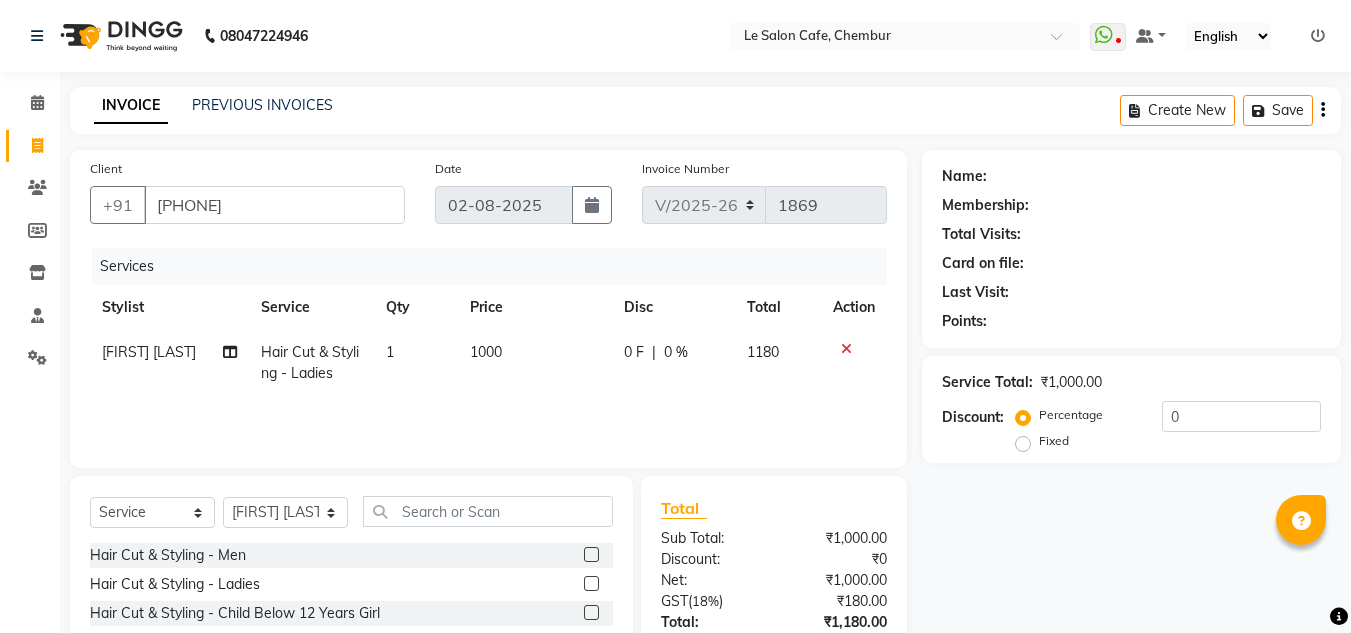 select on "1: Object" 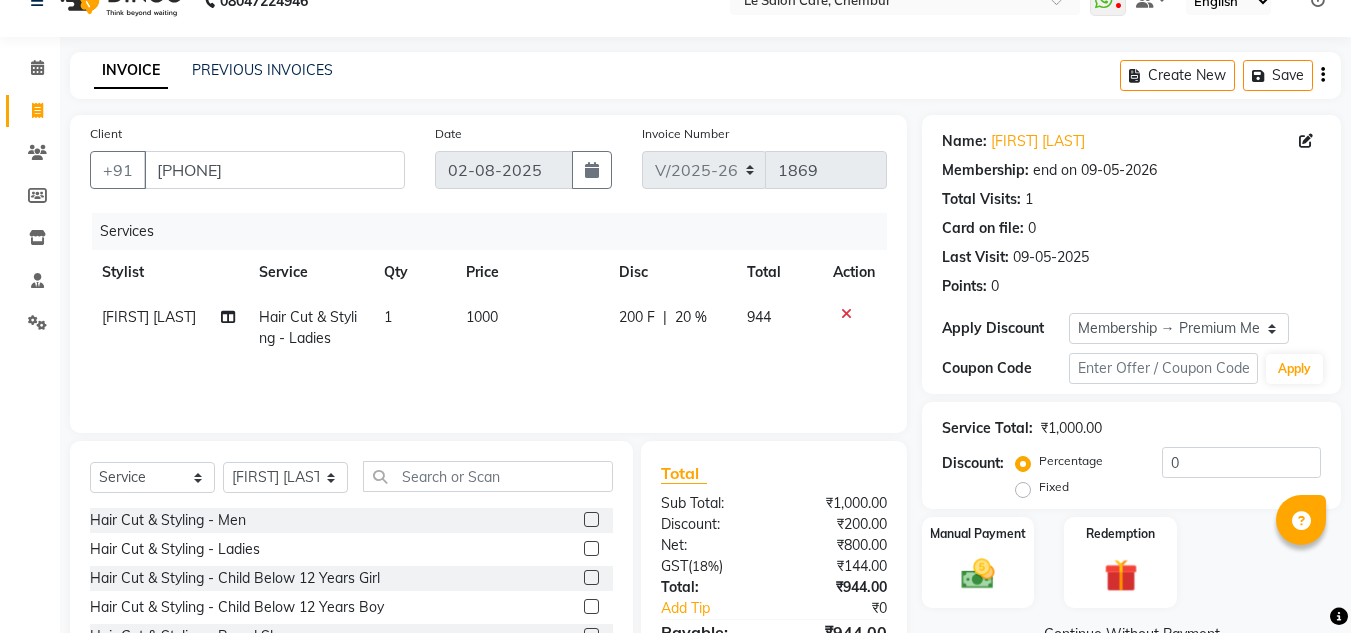 scroll, scrollTop: 0, scrollLeft: 0, axis: both 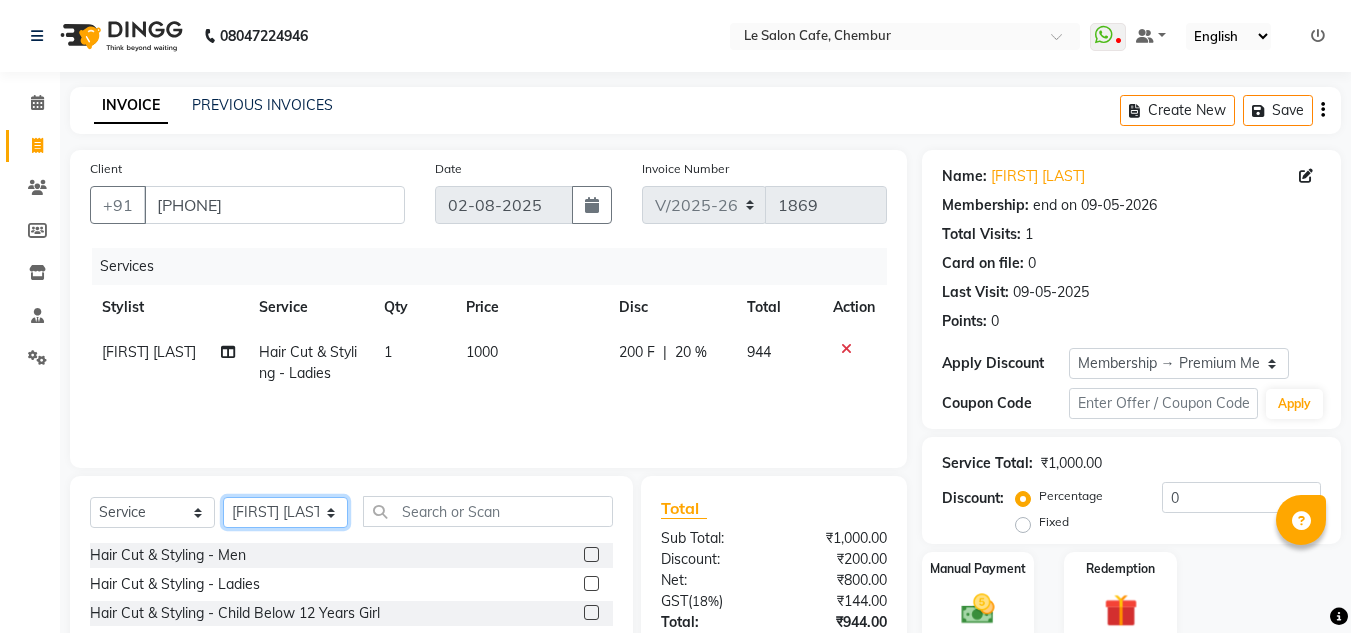 click on "Select Stylist Amandeep Kaur Kalsi Aniket Kadam  Faim Alvi  Front Desk  Muskan Khan  Pooja Kolge Reena Shaukat Ali  Salman Ansari  Shailendra Chauhan  Shekhar Sangle Soniyaa Varma Suchita Mistry" 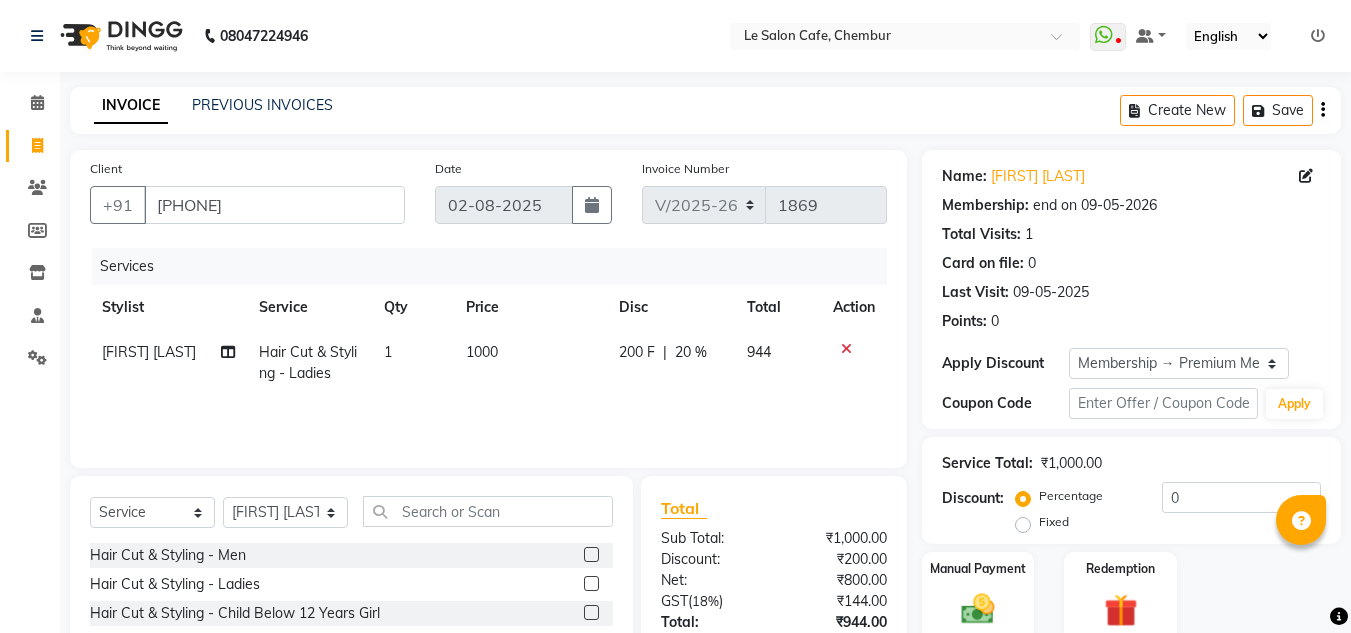 click on "Select  Service  Product  Membership  Package Voucher Prepaid Gift Card  Select Stylist Amandeep Kaur Kalsi Aniket Kadam  Faim Alvi  Front Desk  Muskan Khan  Pooja Kolge Reena Shaukat Ali  Salman Ansari  Shailendra Chauhan  Shekhar Sangle Soniyaa Varma Suchita Mistry" 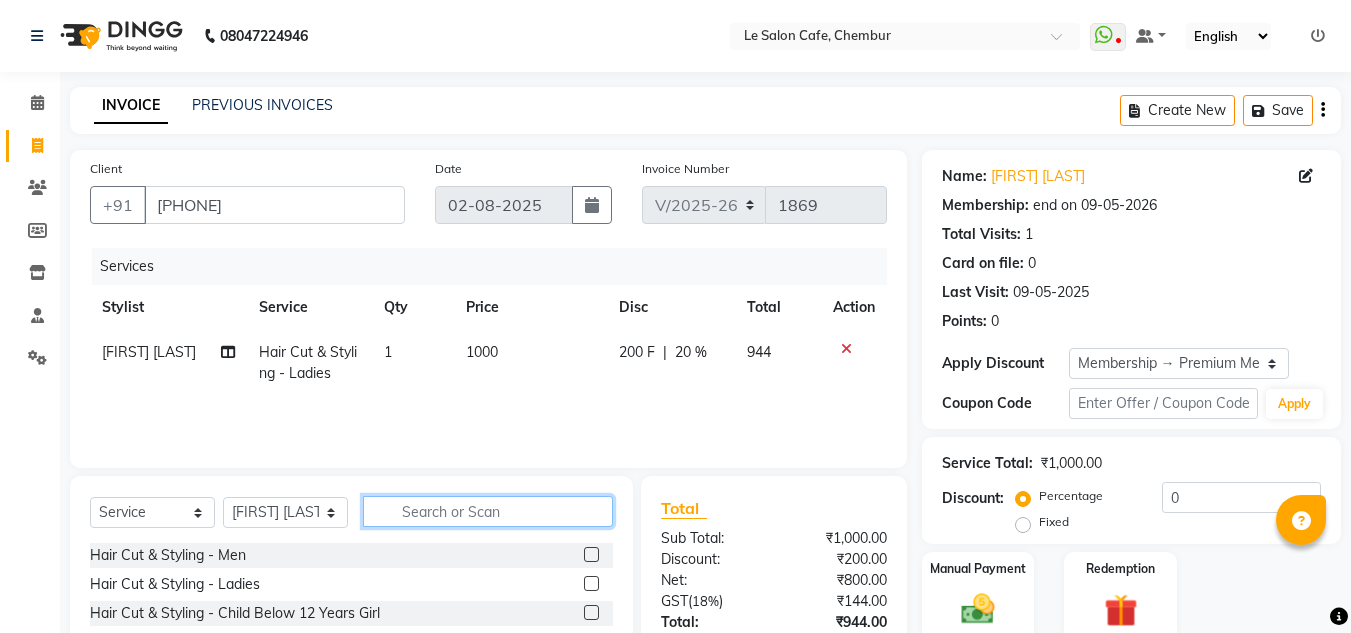 click 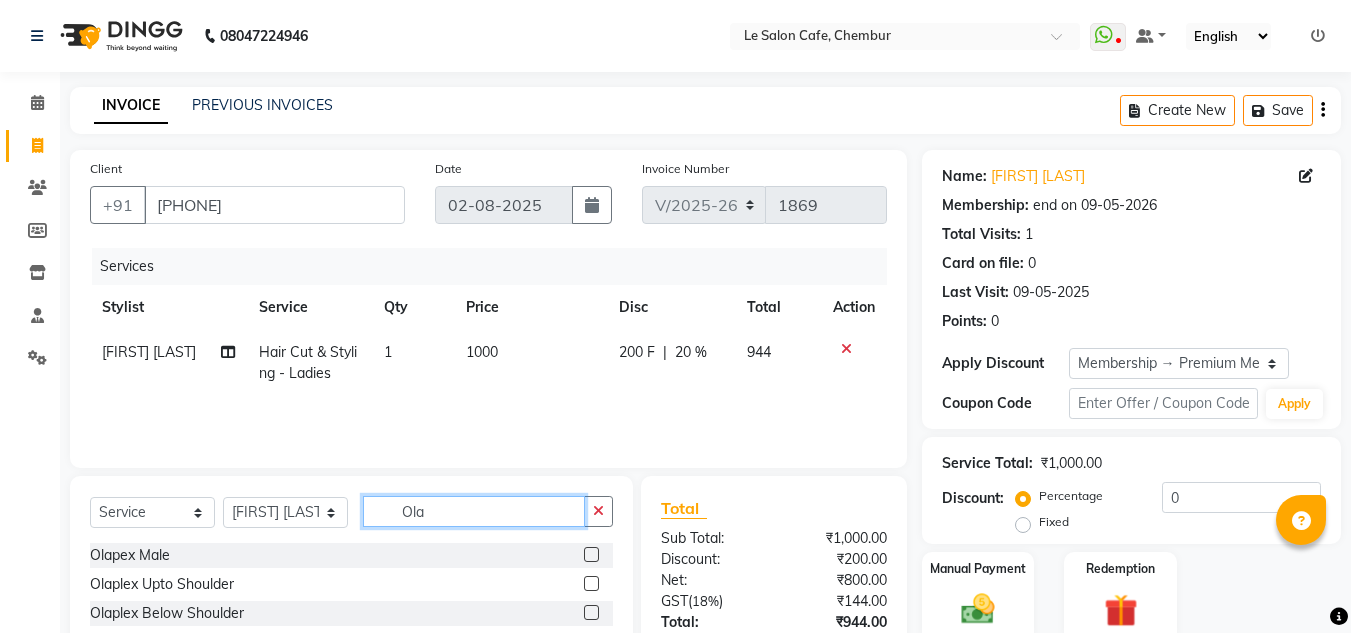 type on "Ola" 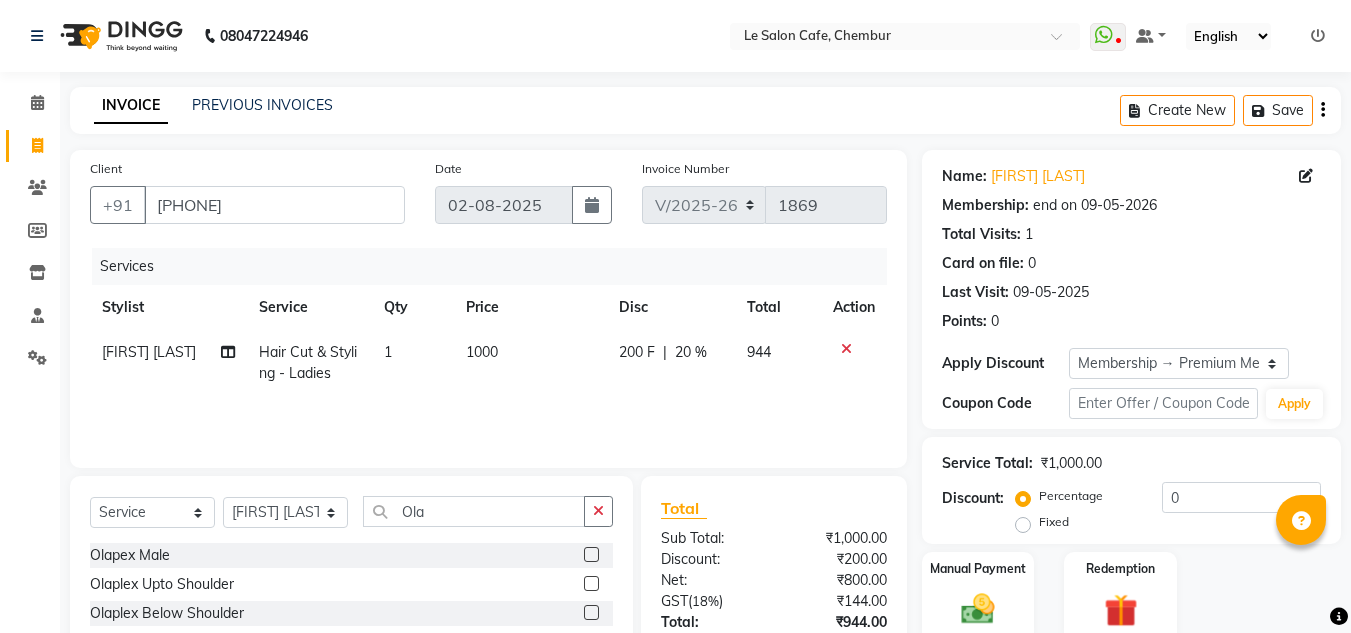 click 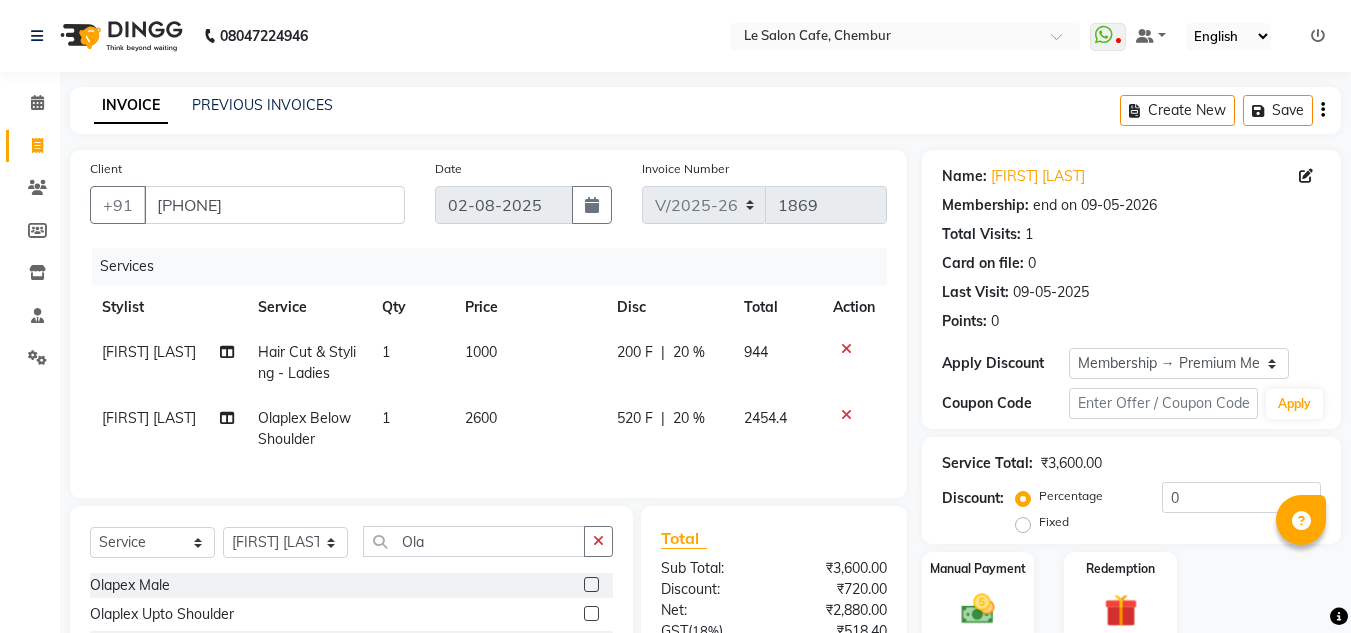 checkbox on "false" 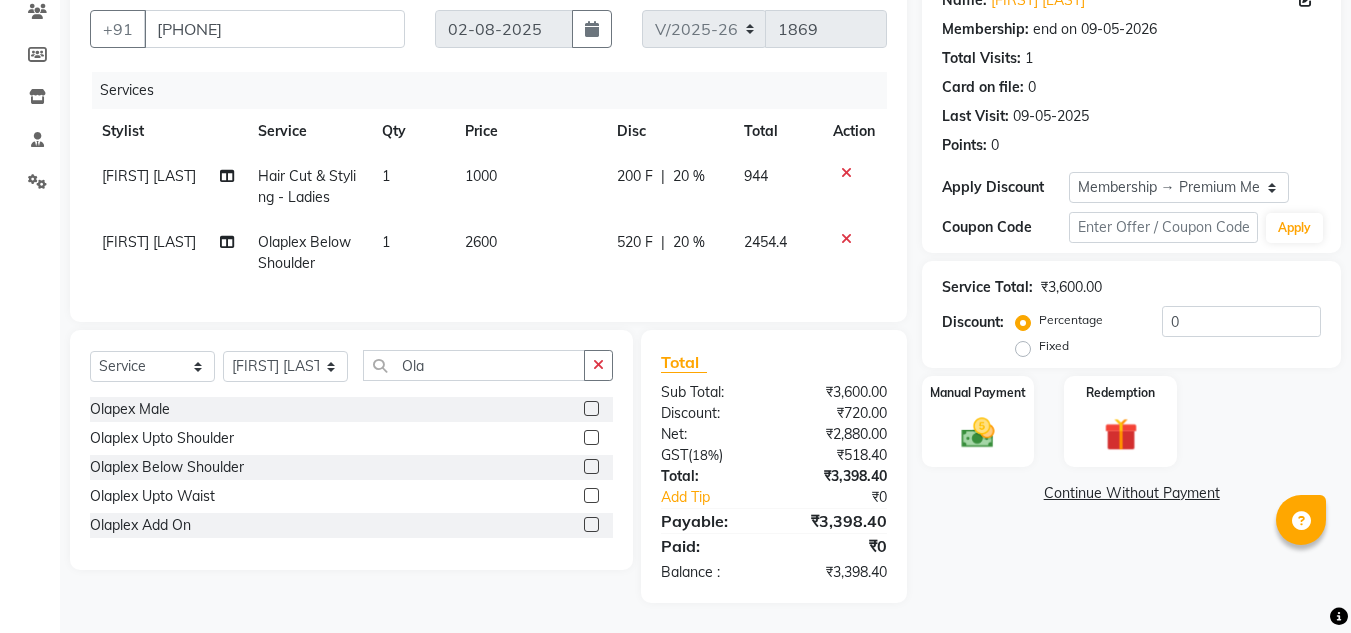 scroll, scrollTop: 191, scrollLeft: 0, axis: vertical 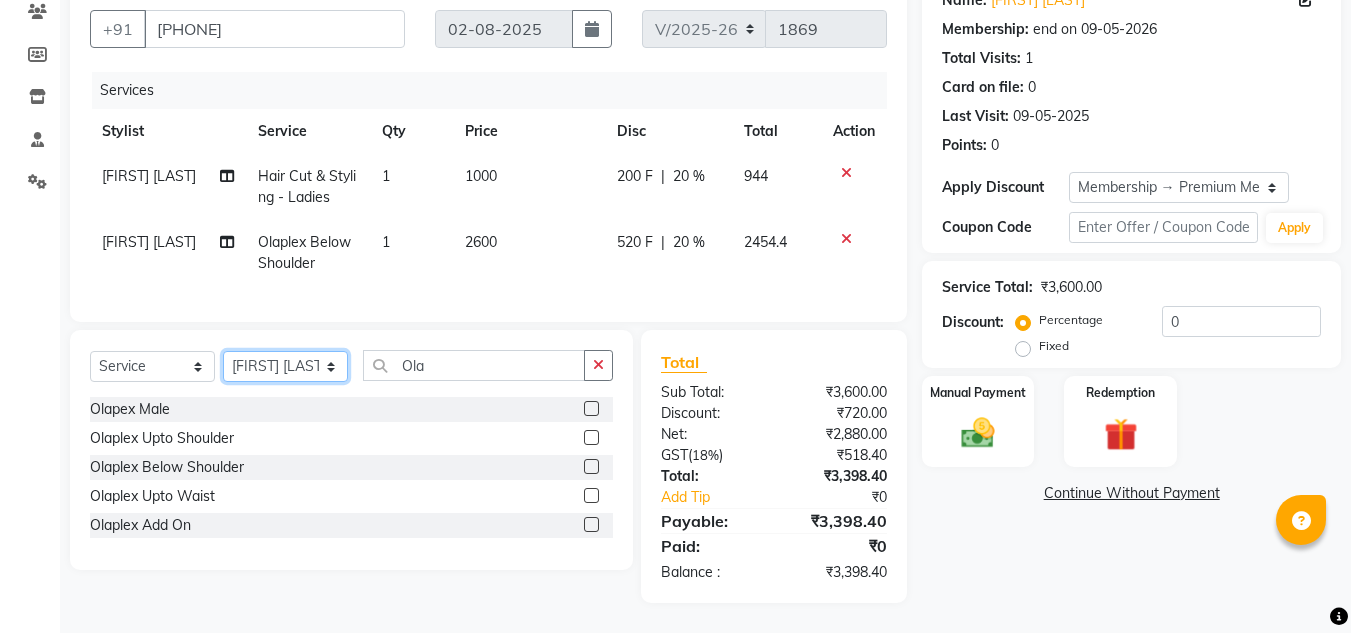 click on "Select Stylist Amandeep Kaur Kalsi Aniket Kadam  Faim Alvi  Front Desk  Muskan Khan  Pooja Kolge Reena Shaukat Ali  Salman Ansari  Shailendra Chauhan  Shekhar Sangle Soniyaa Varma Suchita Mistry" 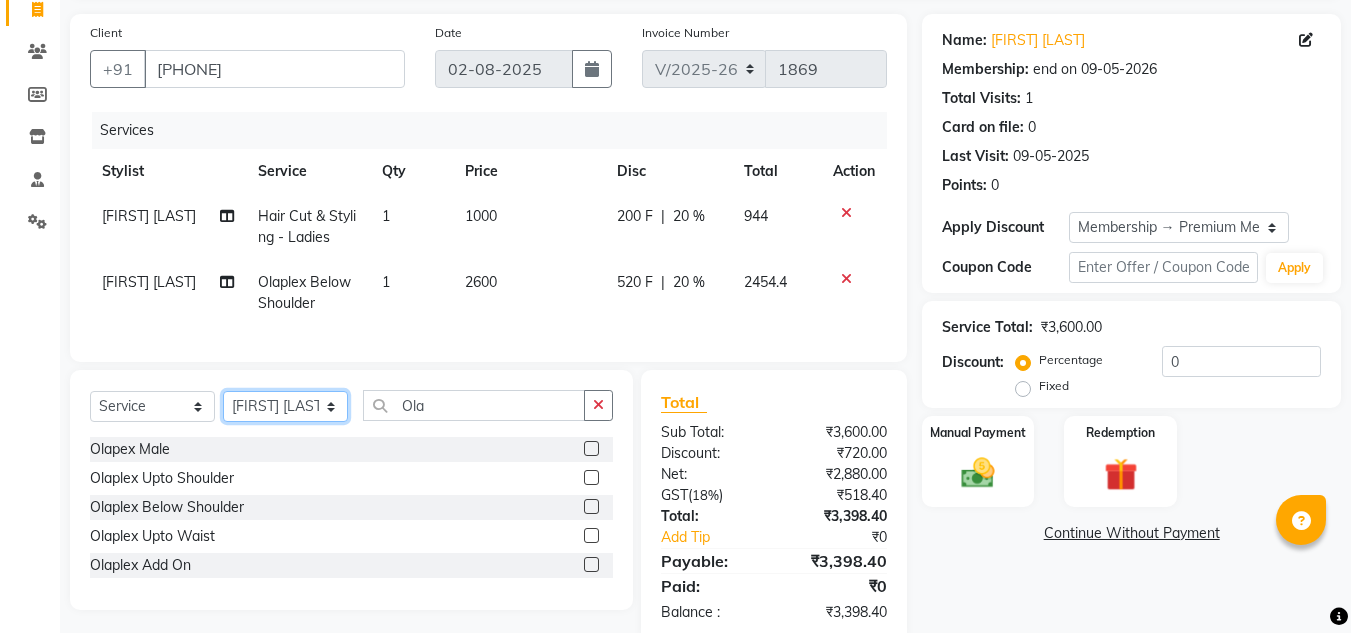 scroll, scrollTop: 91, scrollLeft: 0, axis: vertical 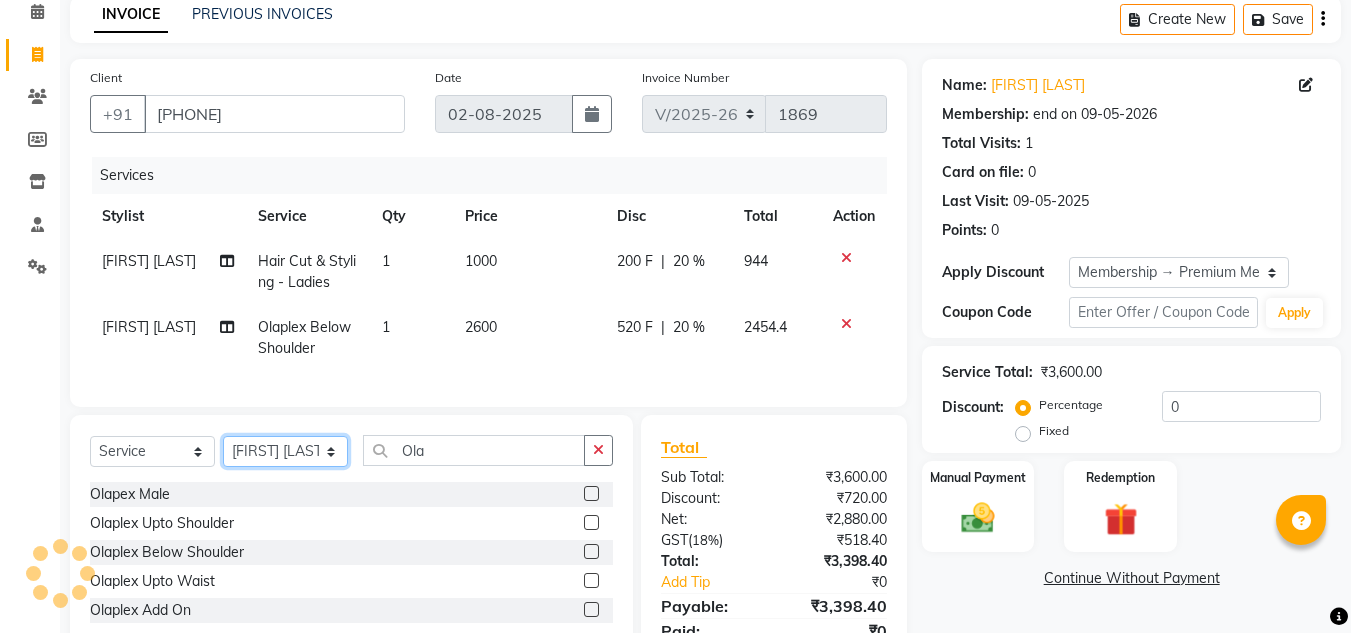 click on "Select Stylist Amandeep Kaur Kalsi Aniket Kadam  Faim Alvi  Front Desk  Muskan Khan  Pooja Kolge Reena Shaukat Ali  Salman Ansari  Shailendra Chauhan  Shekhar Sangle Soniyaa Varma Suchita Mistry" 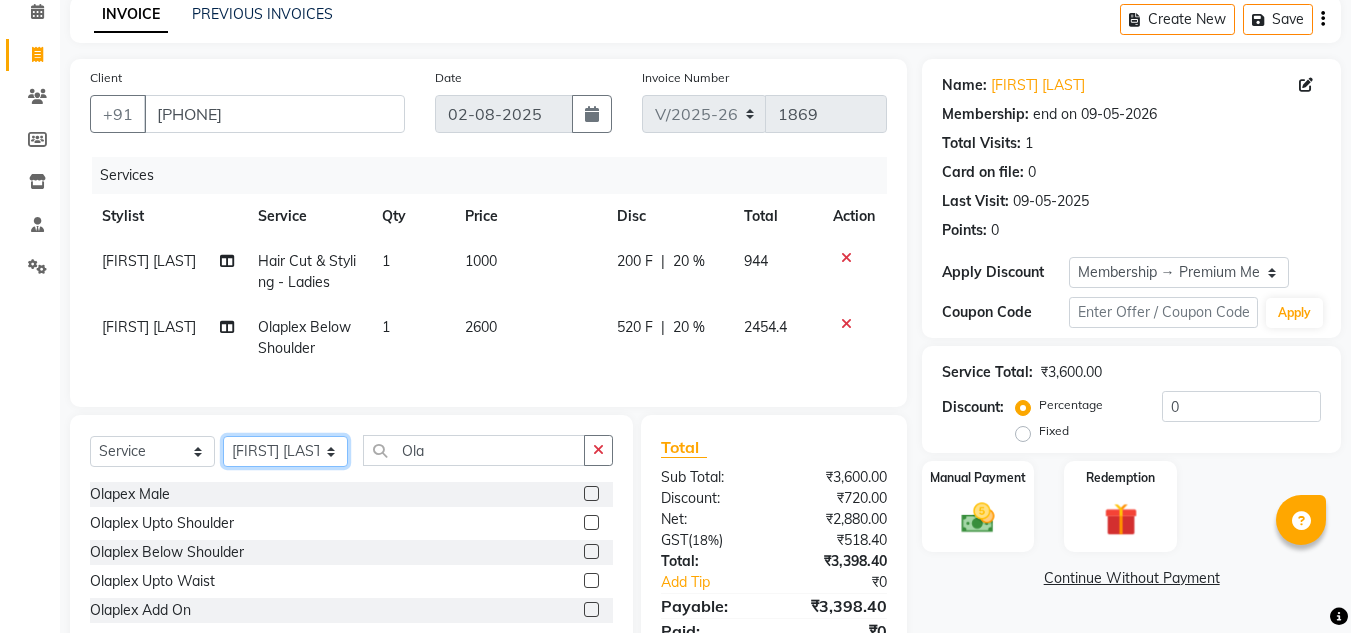 select on "87105" 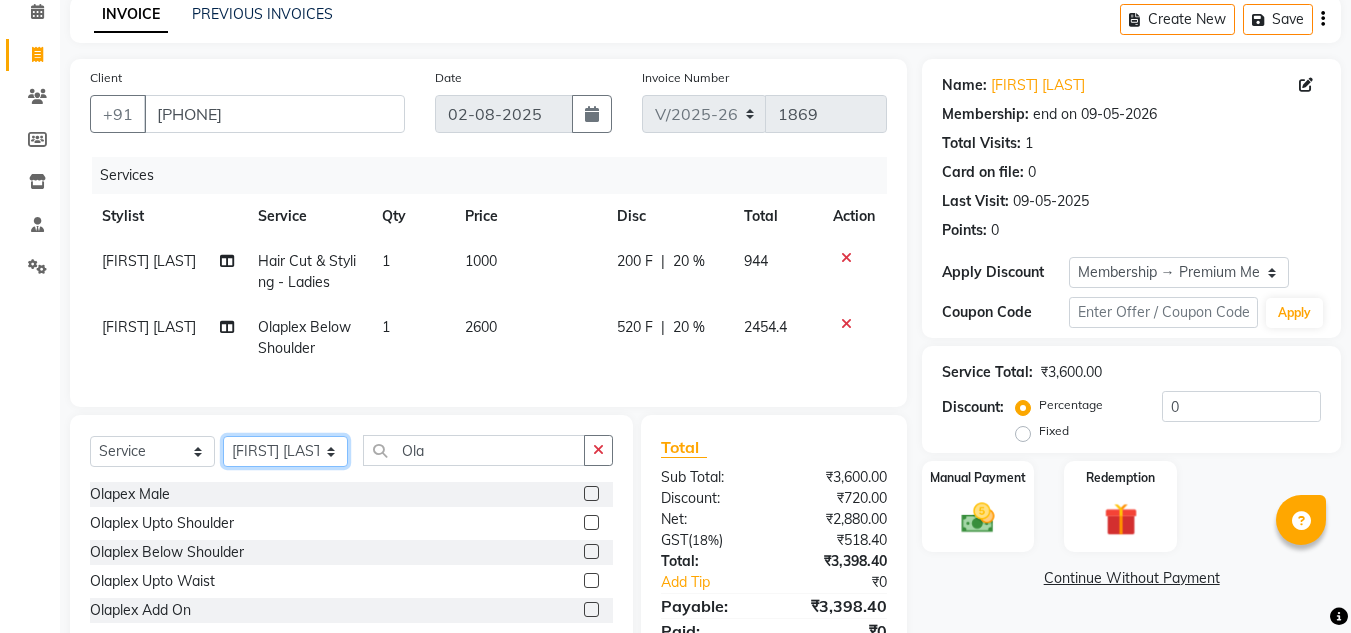 click on "Select Stylist Amandeep Kaur Kalsi Aniket Kadam  Faim Alvi  Front Desk  Muskan Khan  Pooja Kolge Reena Shaukat Ali  Salman Ansari  Shailendra Chauhan  Shekhar Sangle Soniyaa Varma Suchita Mistry" 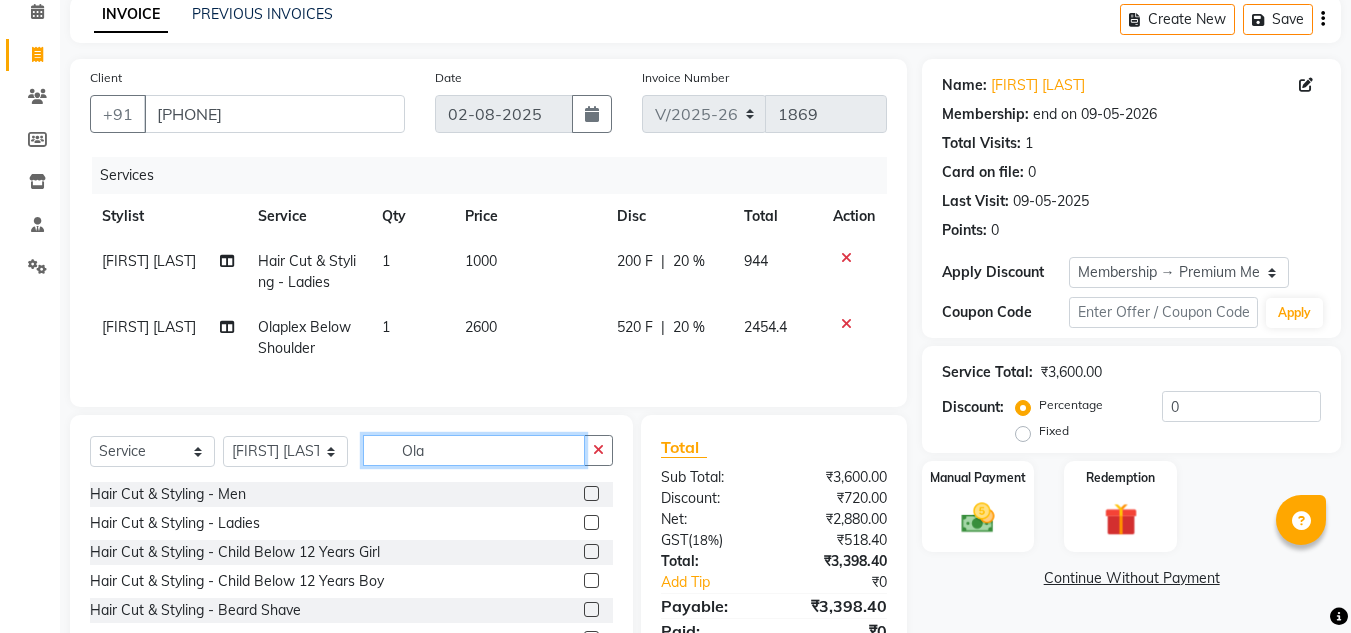 drag, startPoint x: 442, startPoint y: 468, endPoint x: 456, endPoint y: 469, distance: 14.035668 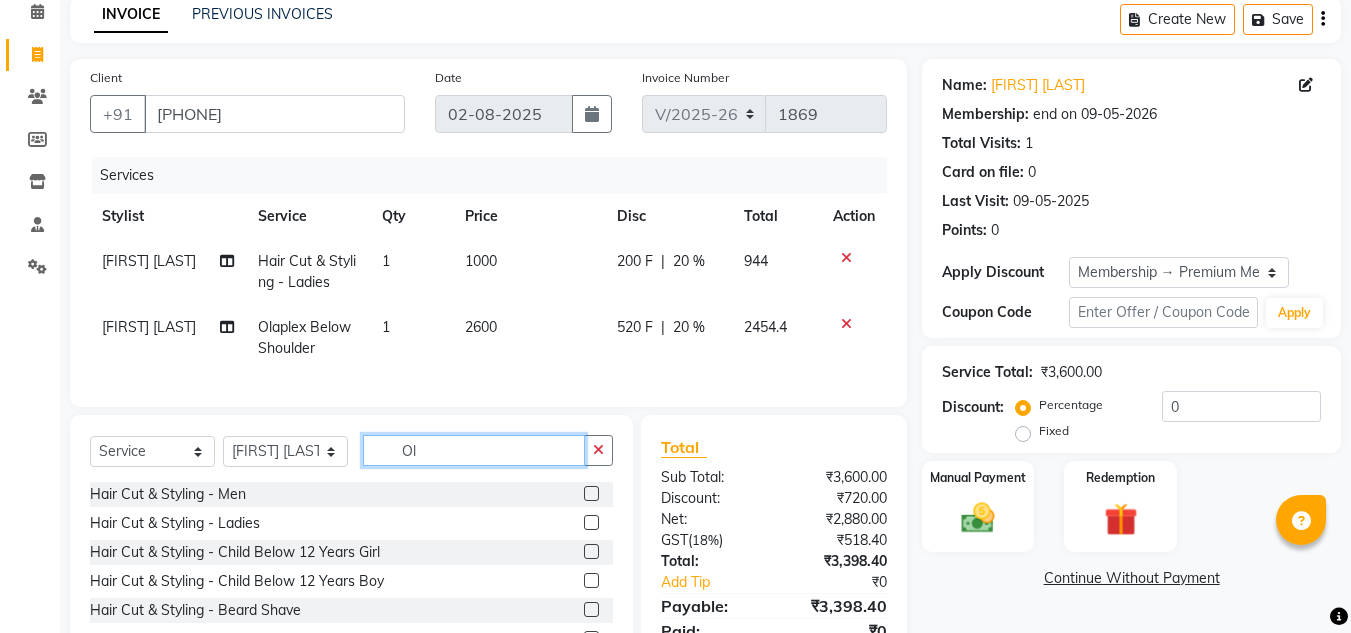 type on "O" 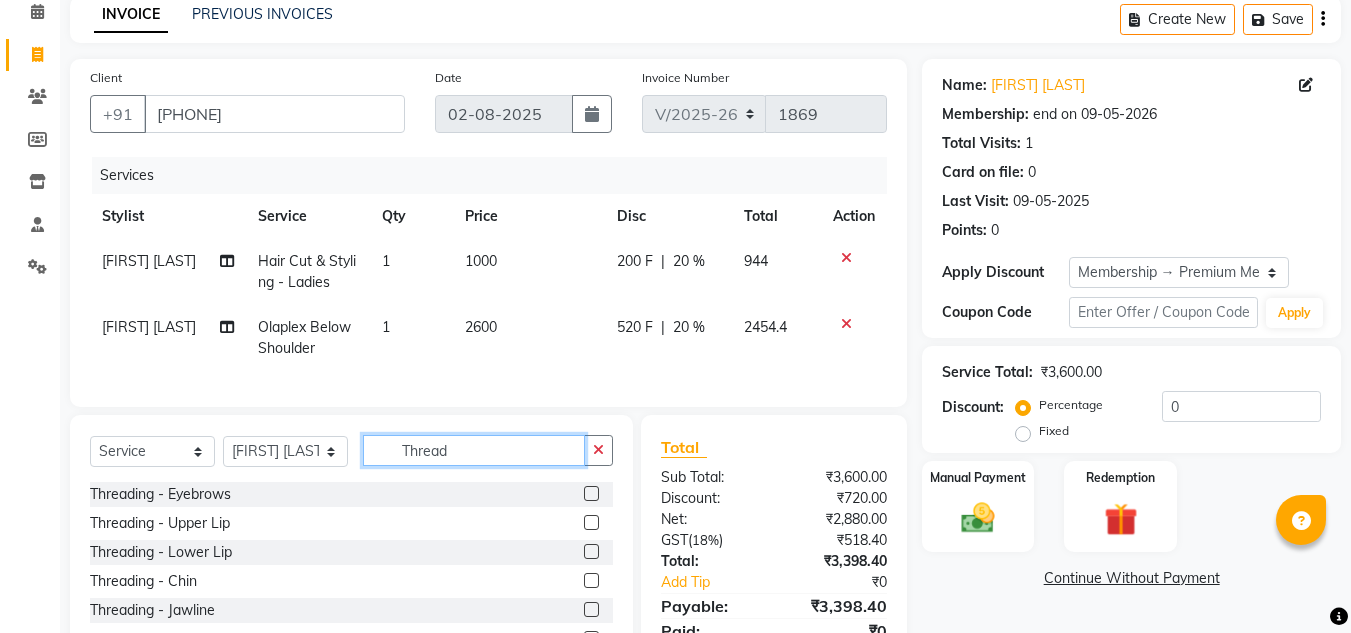 type on "Thread" 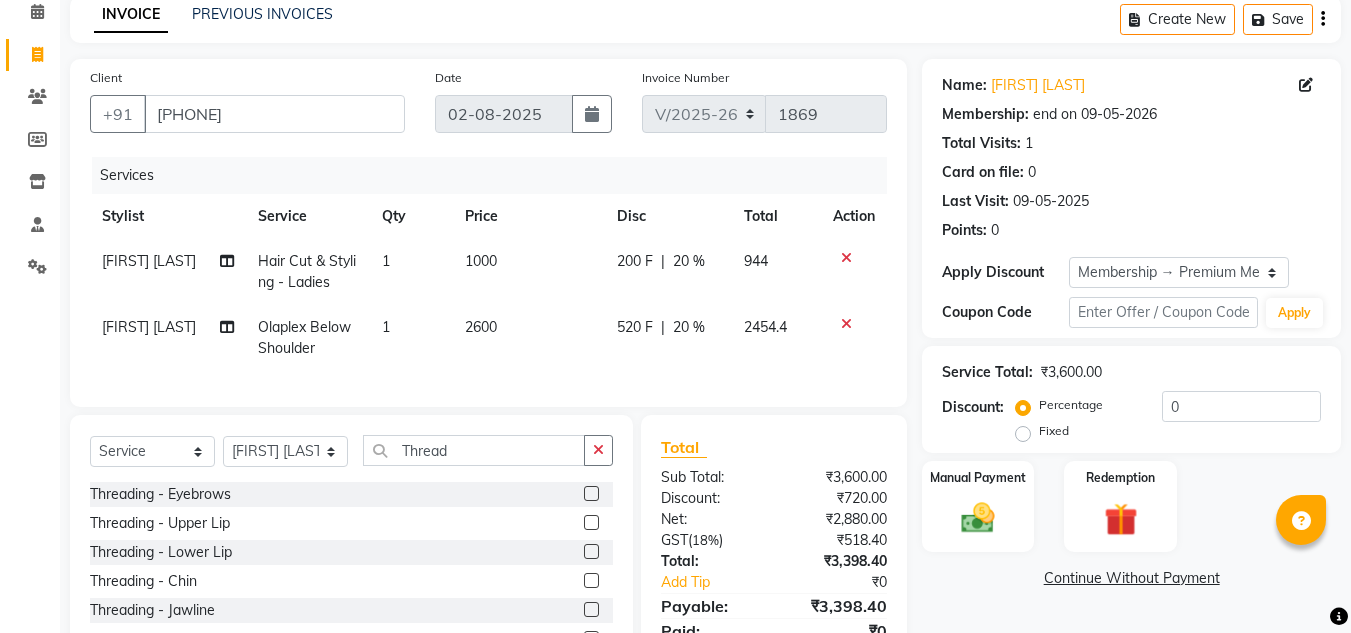 click 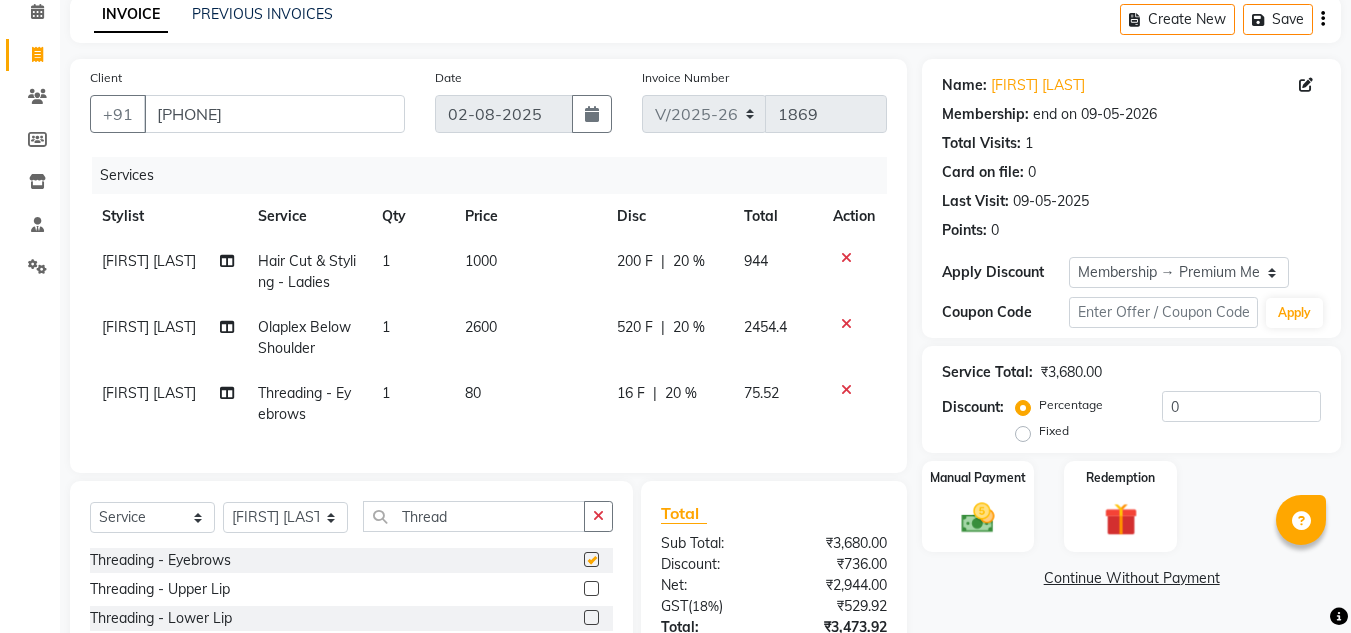 checkbox on "false" 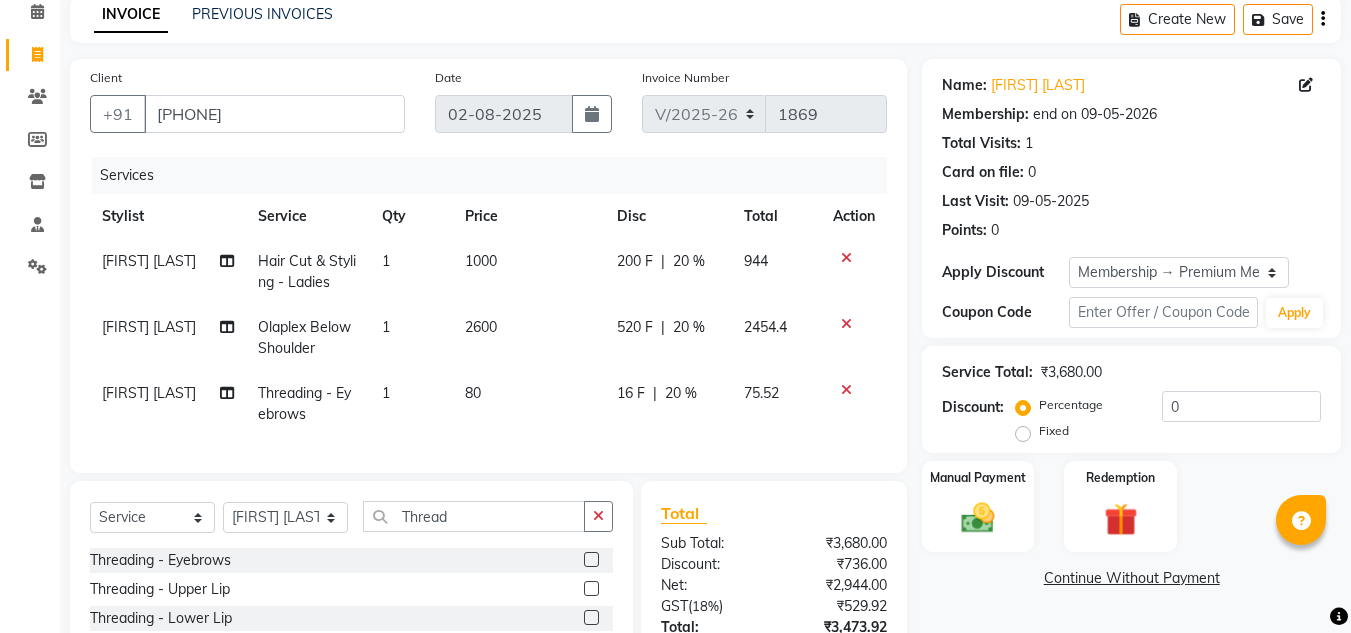 click 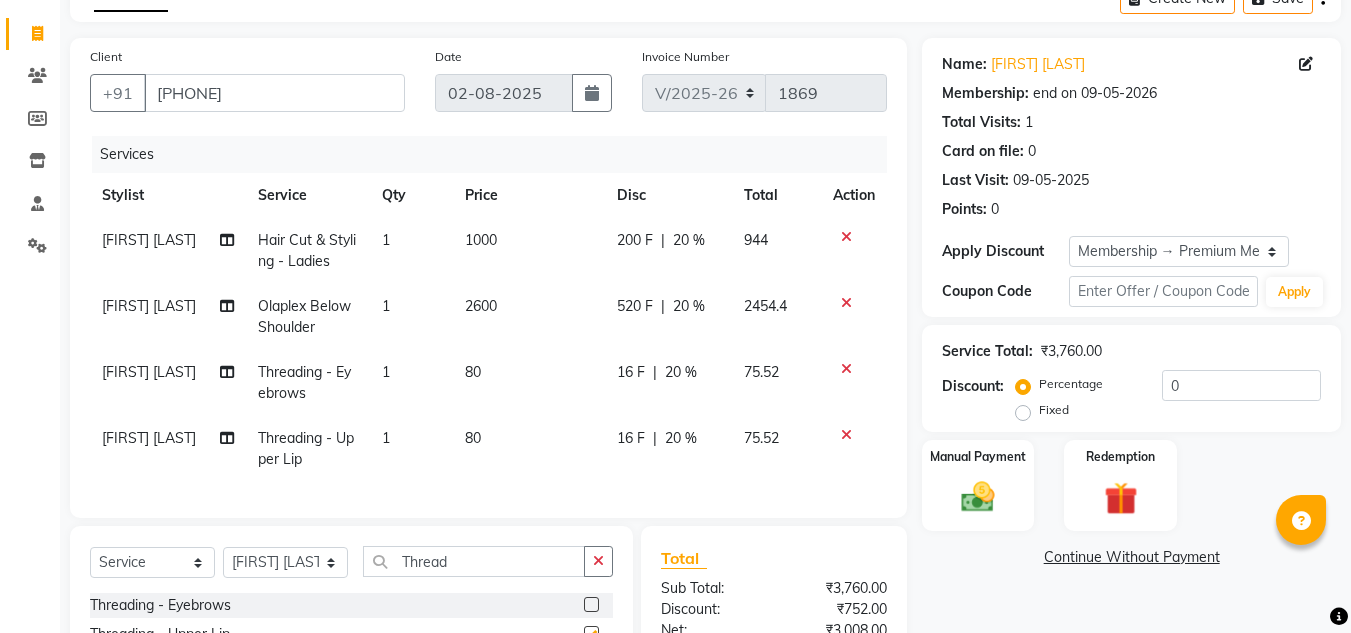 checkbox on "false" 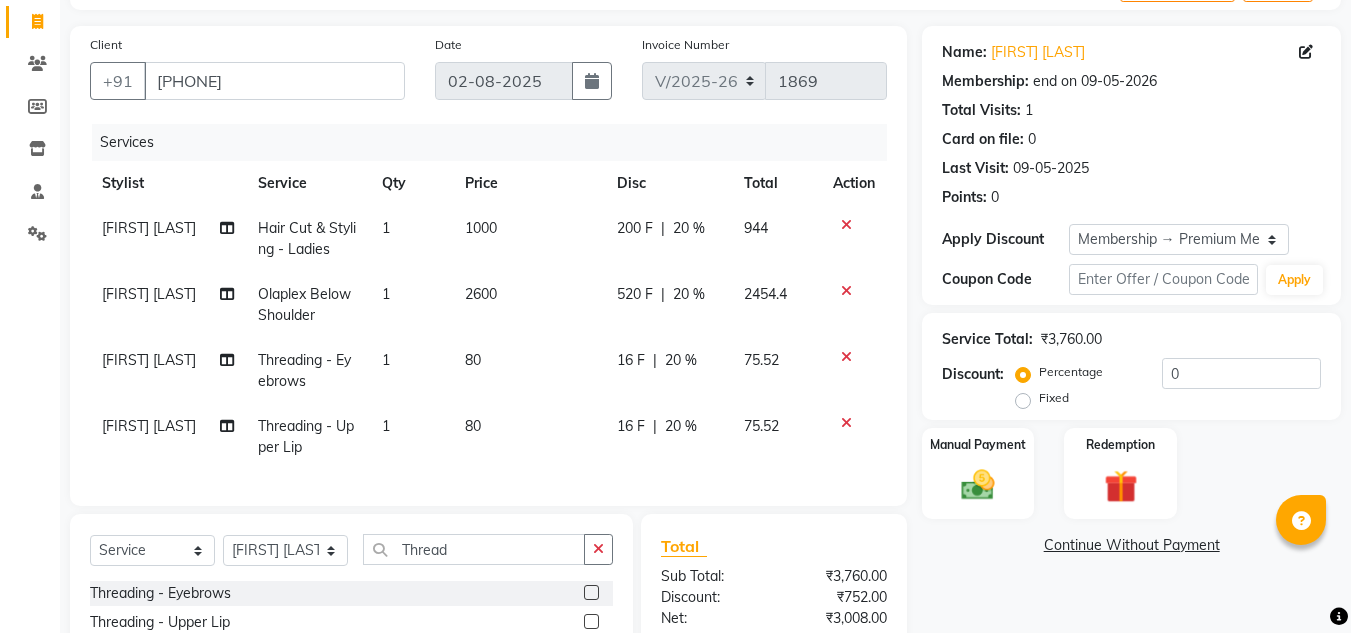 scroll, scrollTop: 300, scrollLeft: 0, axis: vertical 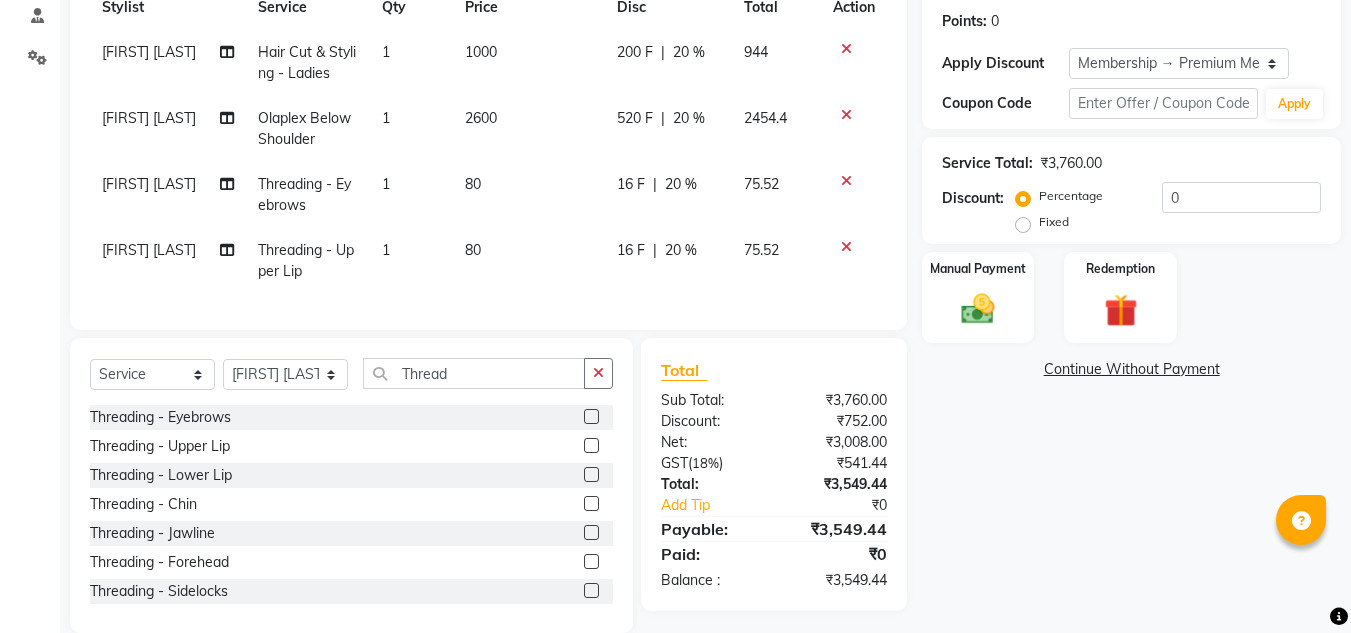 click on "Name: Trupti Pendurkar  Membership: end on 09-05-2026 Total Visits:  1 Card on file:  0 Last Visit:   09-05-2025 Points:   0  Apply Discount Select Membership → Premium Membership Coupon Code Apply Service Total:  ₹3,760.00  Discount:  Percentage   Fixed  0 Manual Payment Redemption  Continue Without Payment" 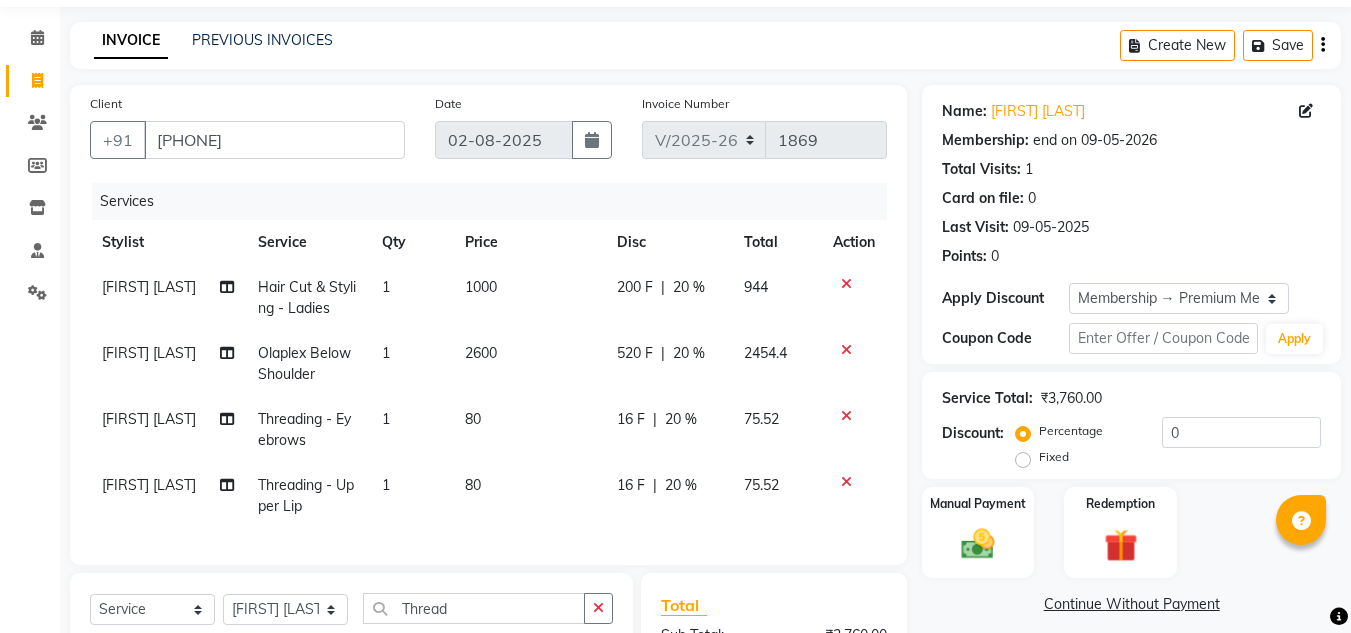 scroll, scrollTop: 100, scrollLeft: 0, axis: vertical 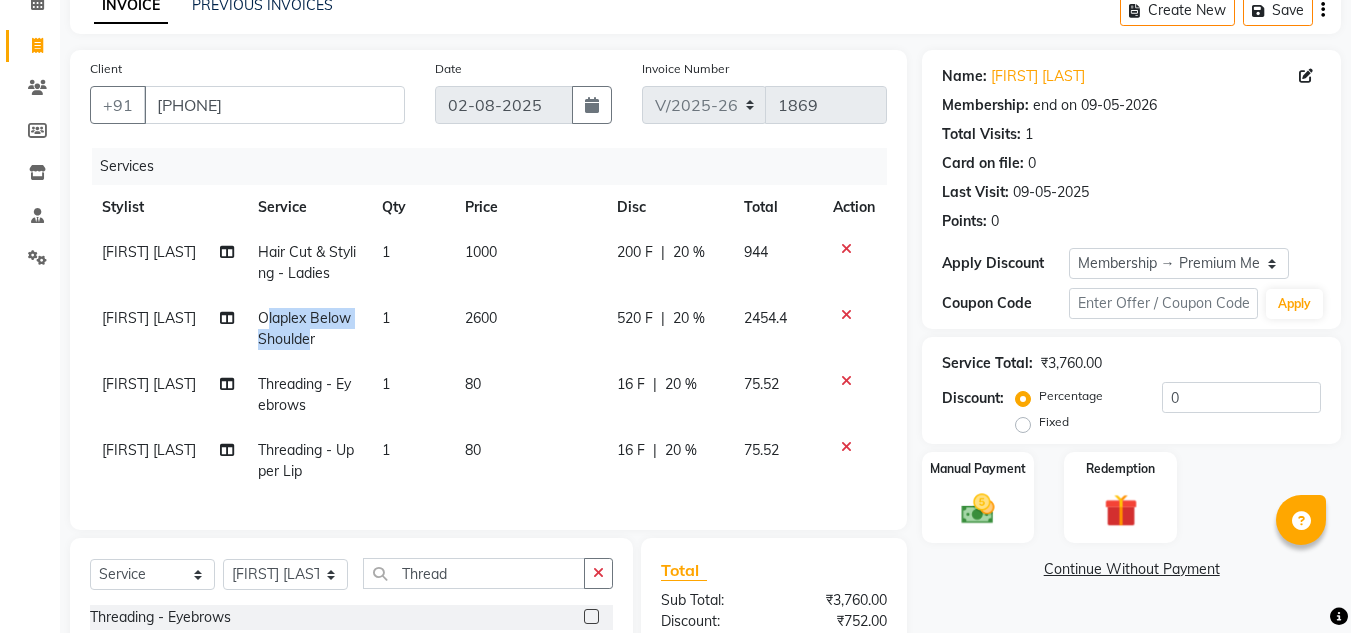 drag, startPoint x: 271, startPoint y: 316, endPoint x: 318, endPoint y: 342, distance: 53.712196 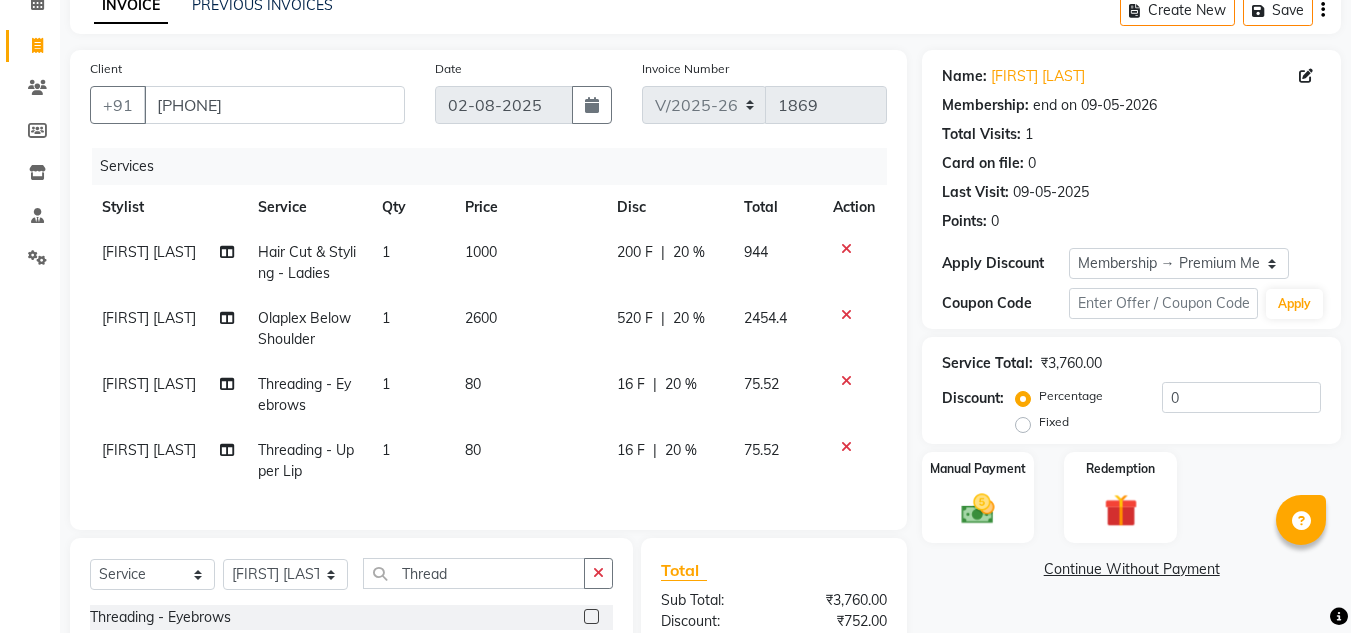 select on "63472" 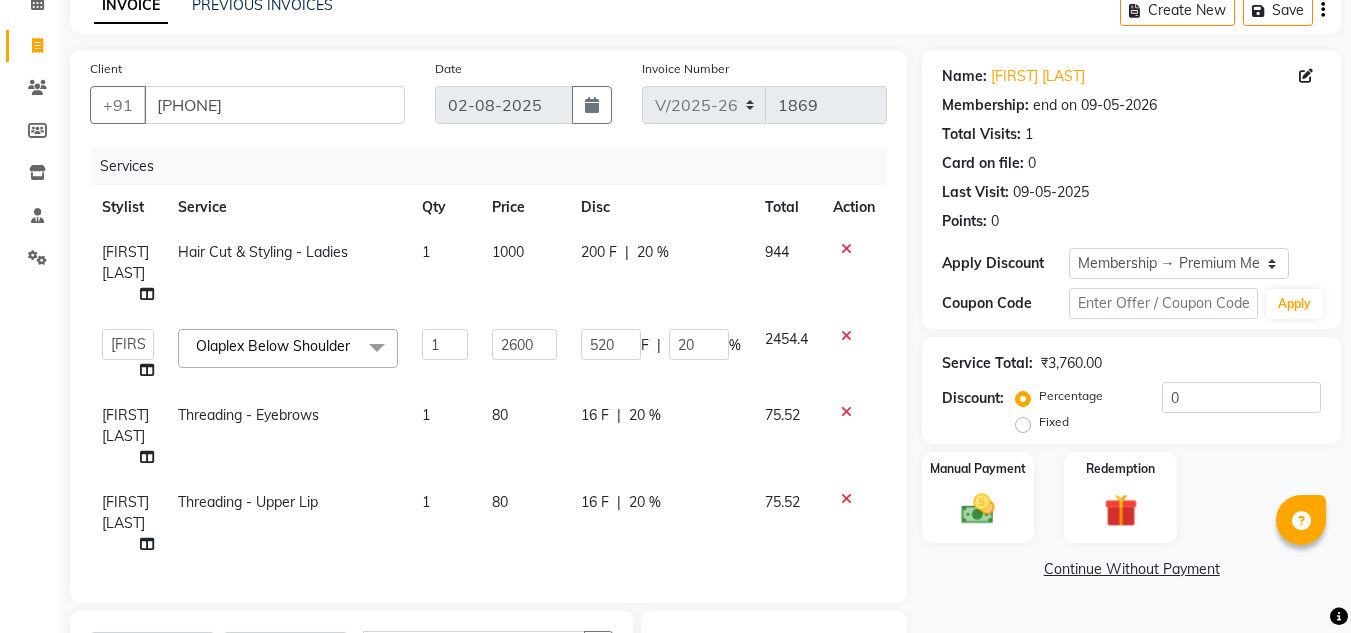 drag, startPoint x: 213, startPoint y: 320, endPoint x: 279, endPoint y: 346, distance: 70.93659 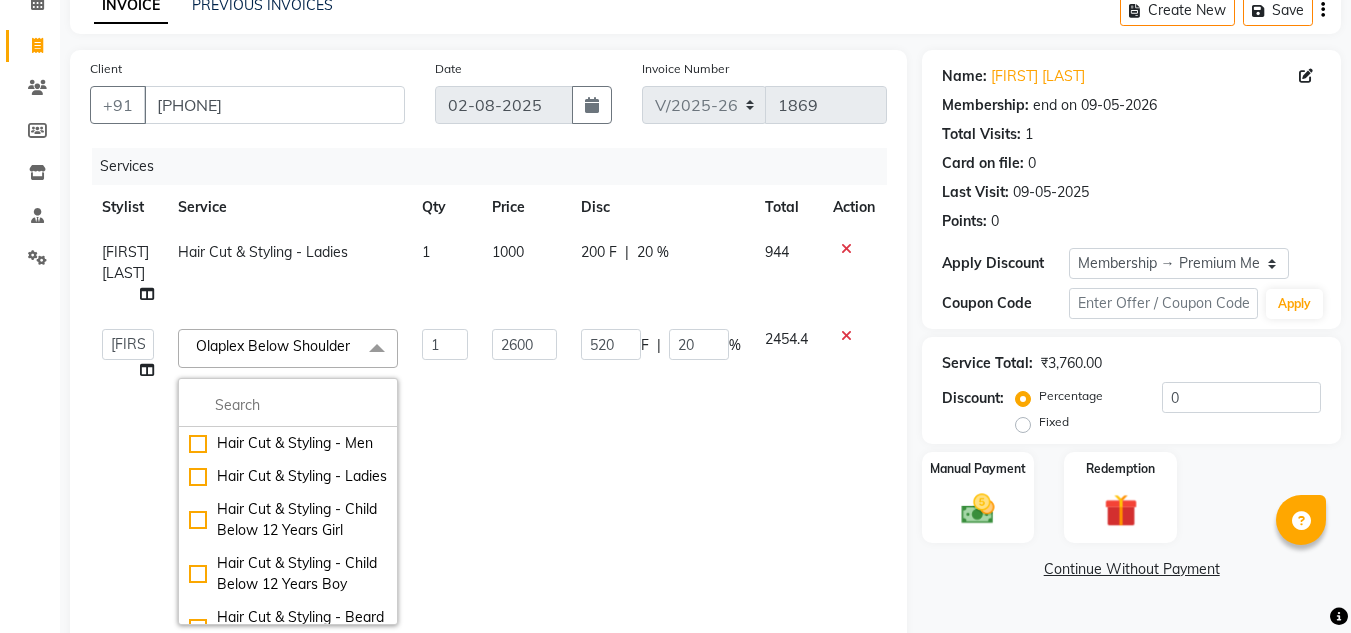 copy on "Olaplex  Below Shoulder" 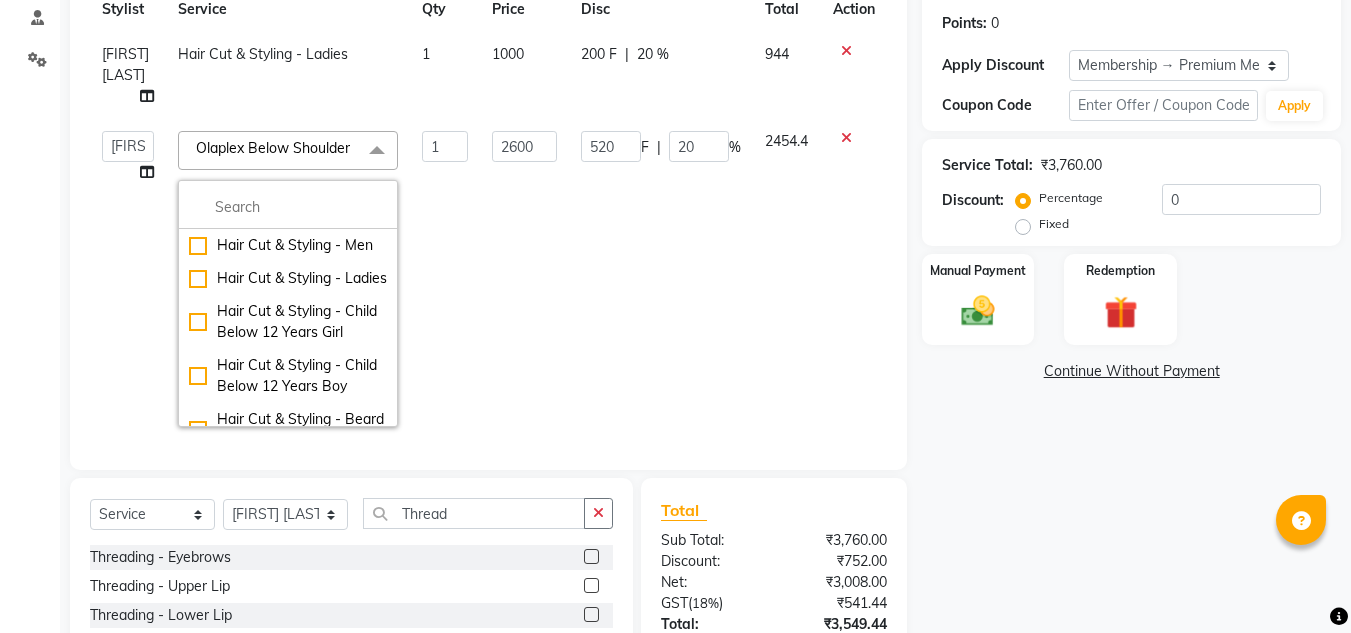 scroll, scrollTop: 300, scrollLeft: 0, axis: vertical 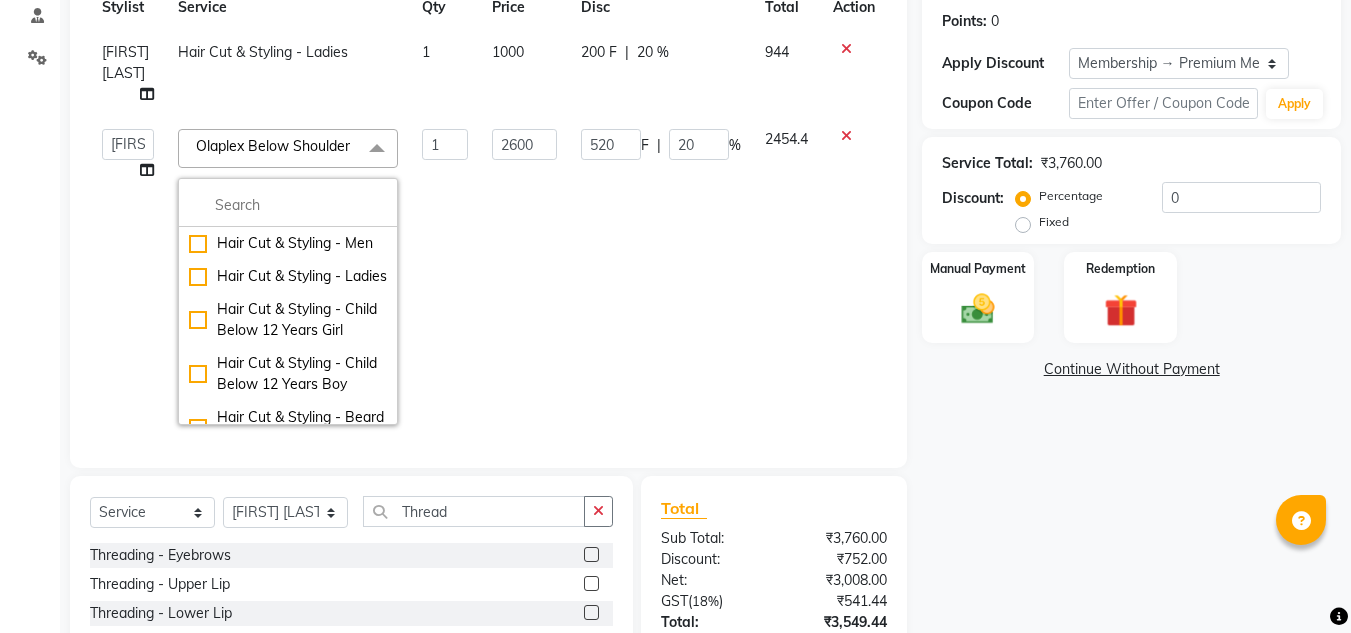 click on "520 F | 20 %" 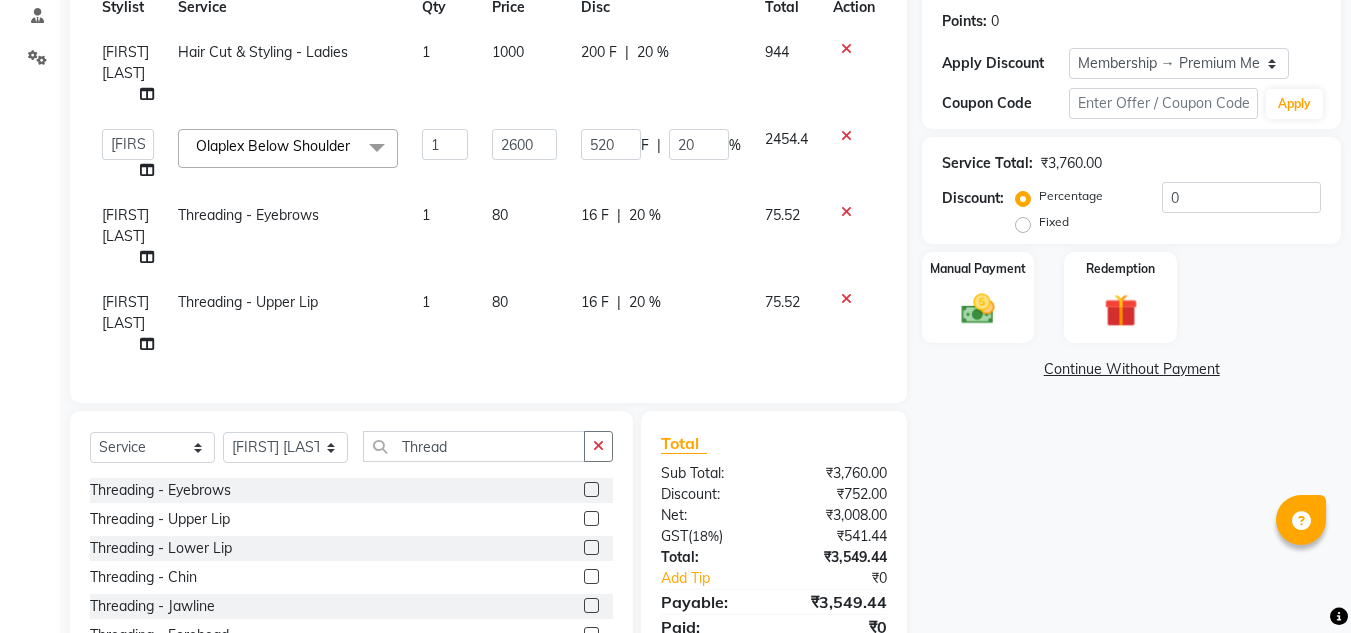 click on "80" 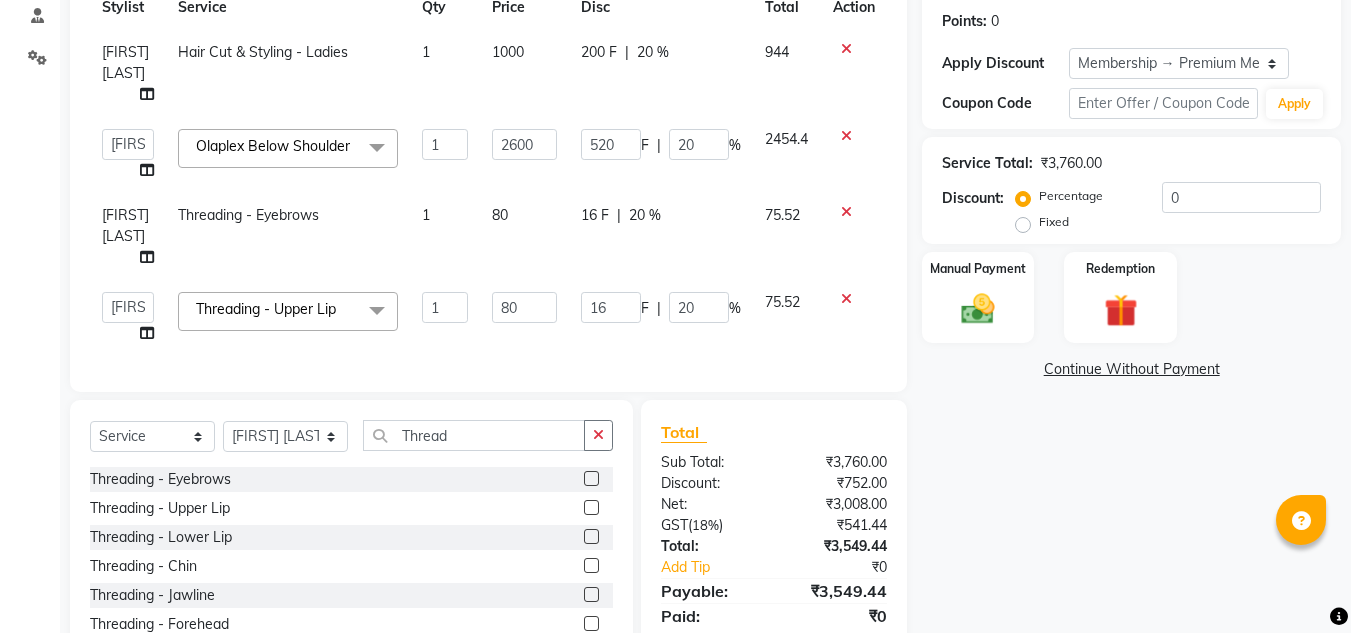 click on "Threading - Eyebrows" 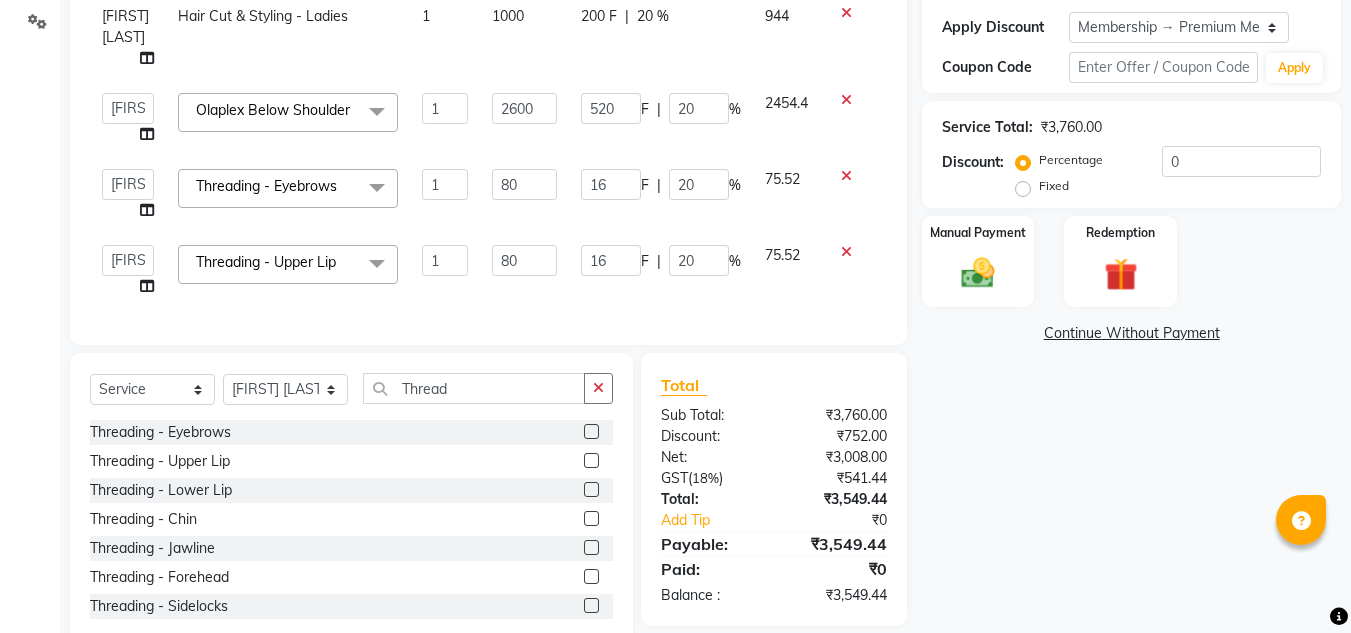 scroll, scrollTop: 400, scrollLeft: 0, axis: vertical 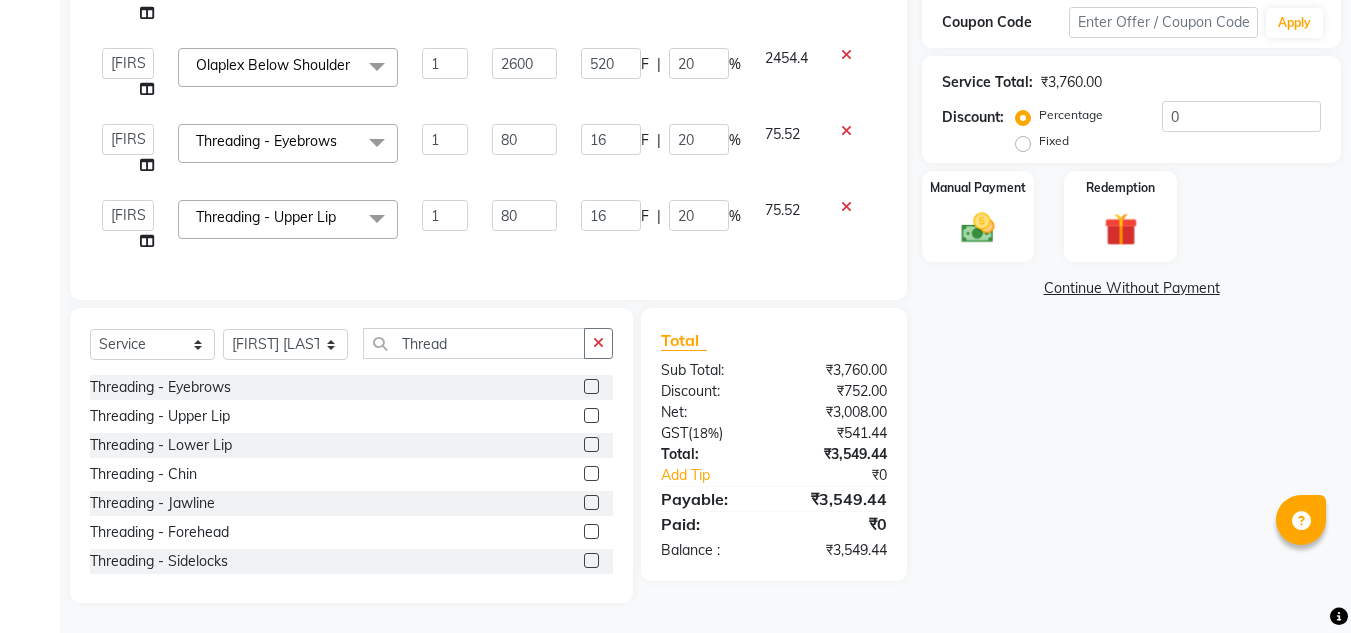 click on "Name: Trupti Pendurkar  Membership: end on 09-05-2026 Total Visits:  1 Card on file:  0 Last Visit:   09-05-2025 Points:   0  Apply Discount Select Membership → Premium Membership Coupon Code Apply Service Total:  ₹3,760.00  Discount:  Percentage   Fixed  0 Manual Payment Redemption  Continue Without Payment" 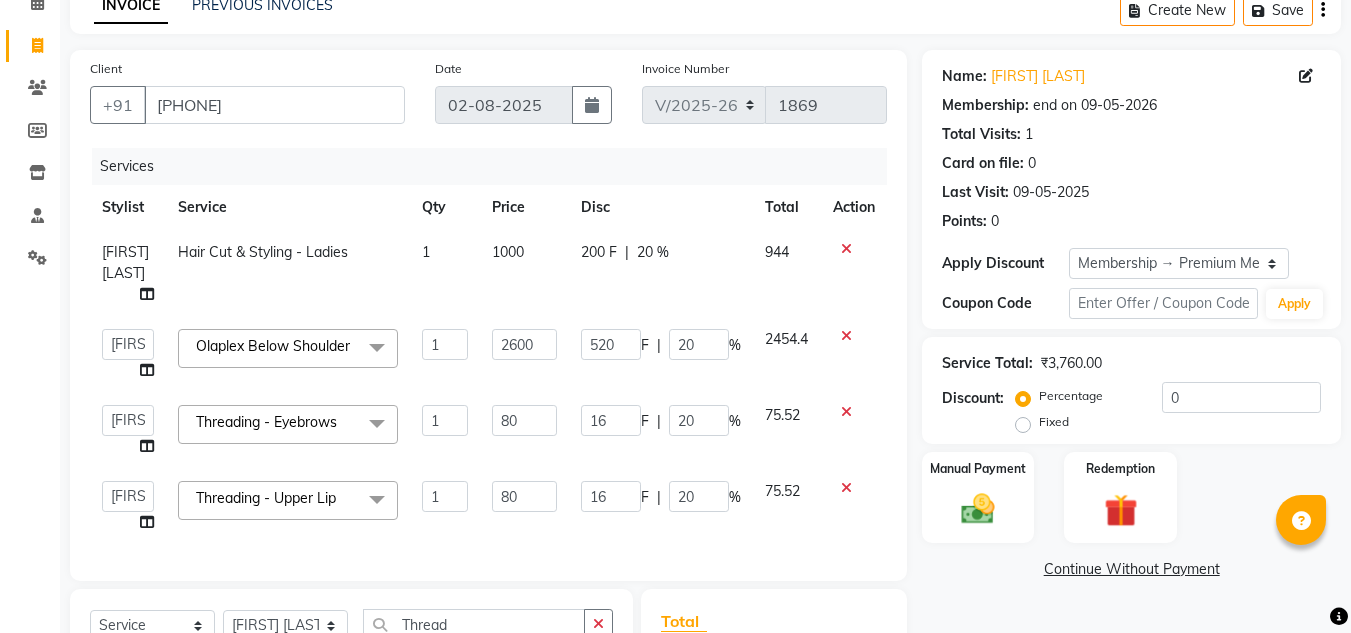 scroll, scrollTop: 0, scrollLeft: 0, axis: both 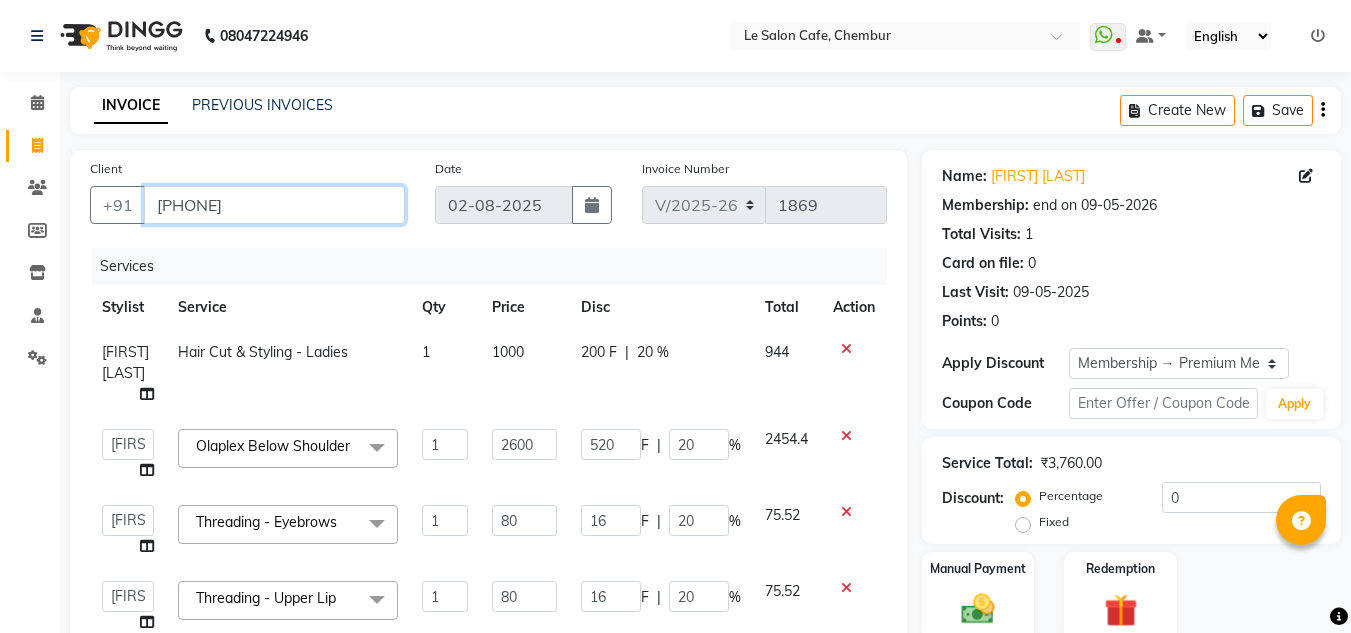 click on "9967402065" at bounding box center (274, 205) 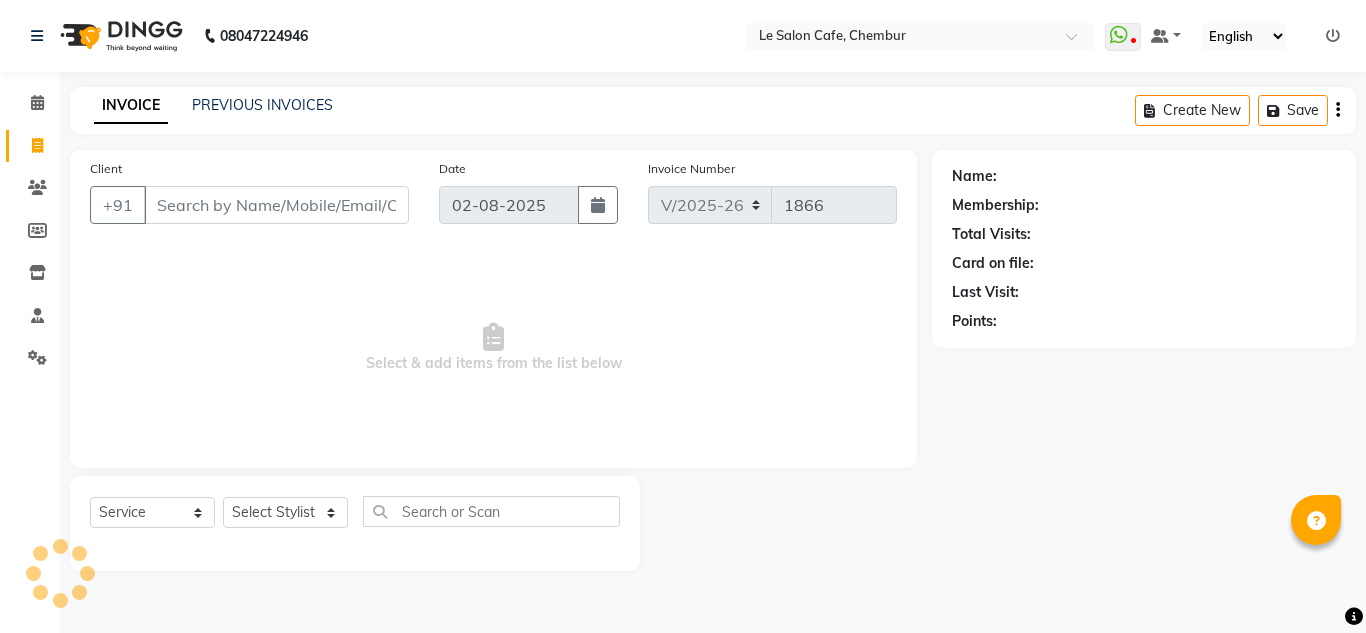 select on "594" 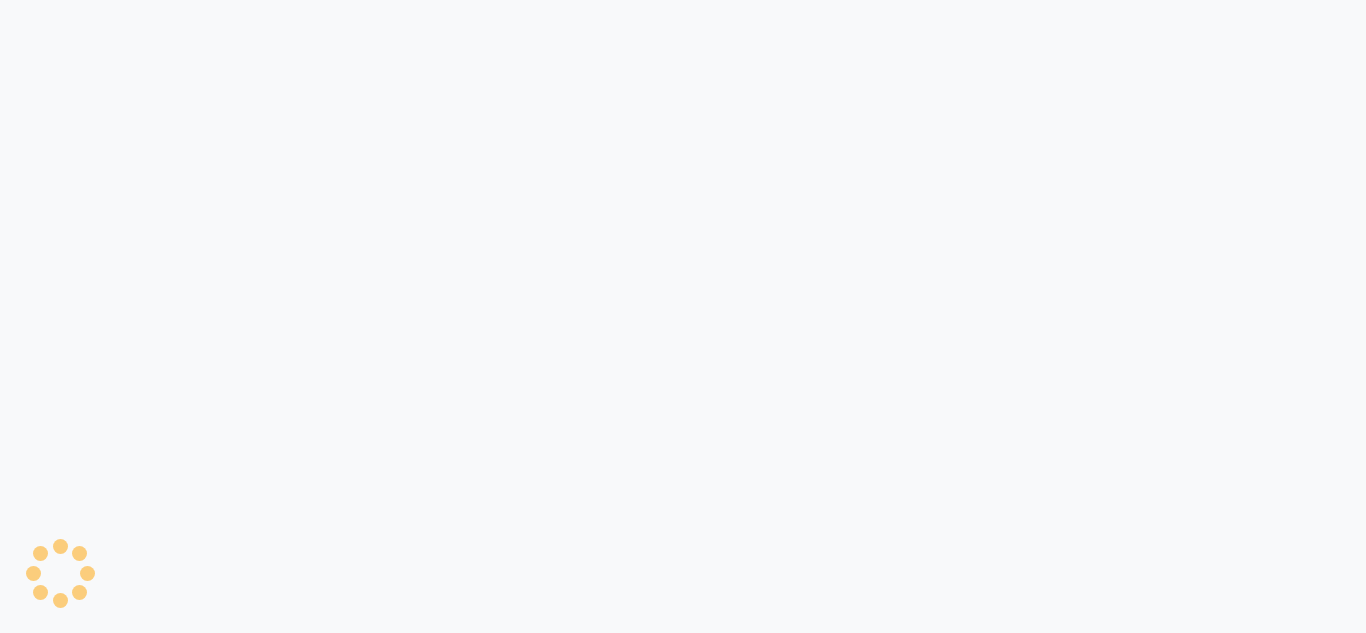 scroll, scrollTop: 0, scrollLeft: 0, axis: both 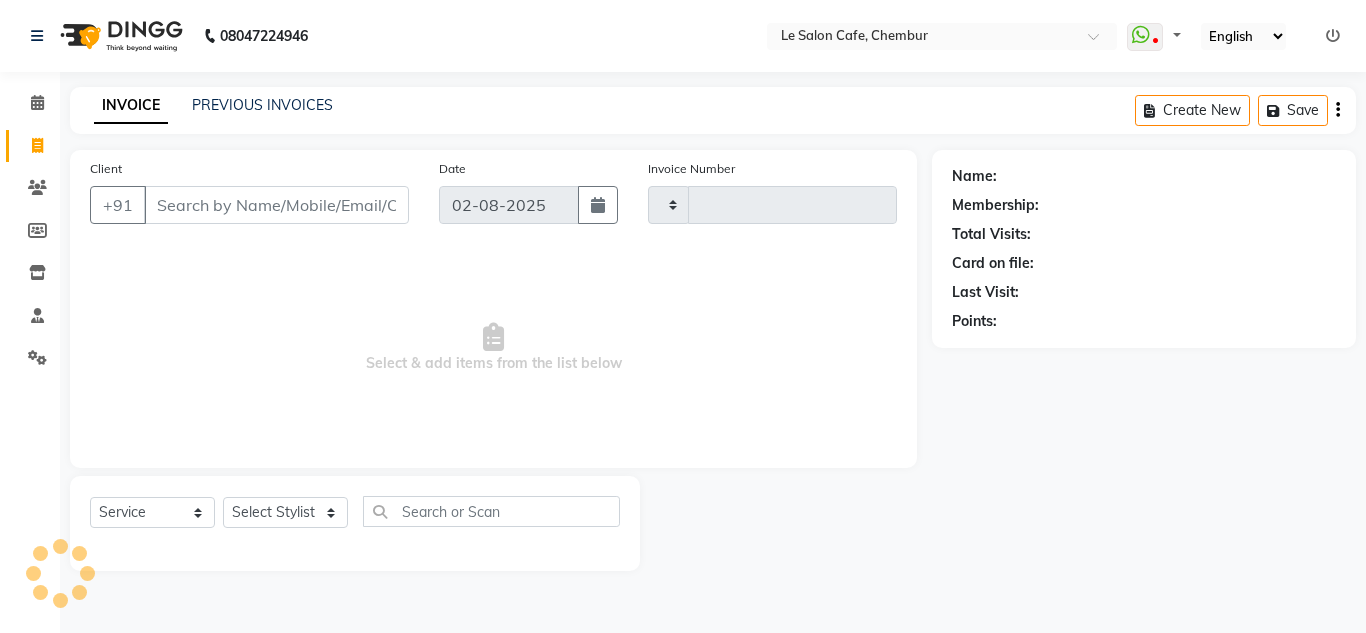 type on "1867" 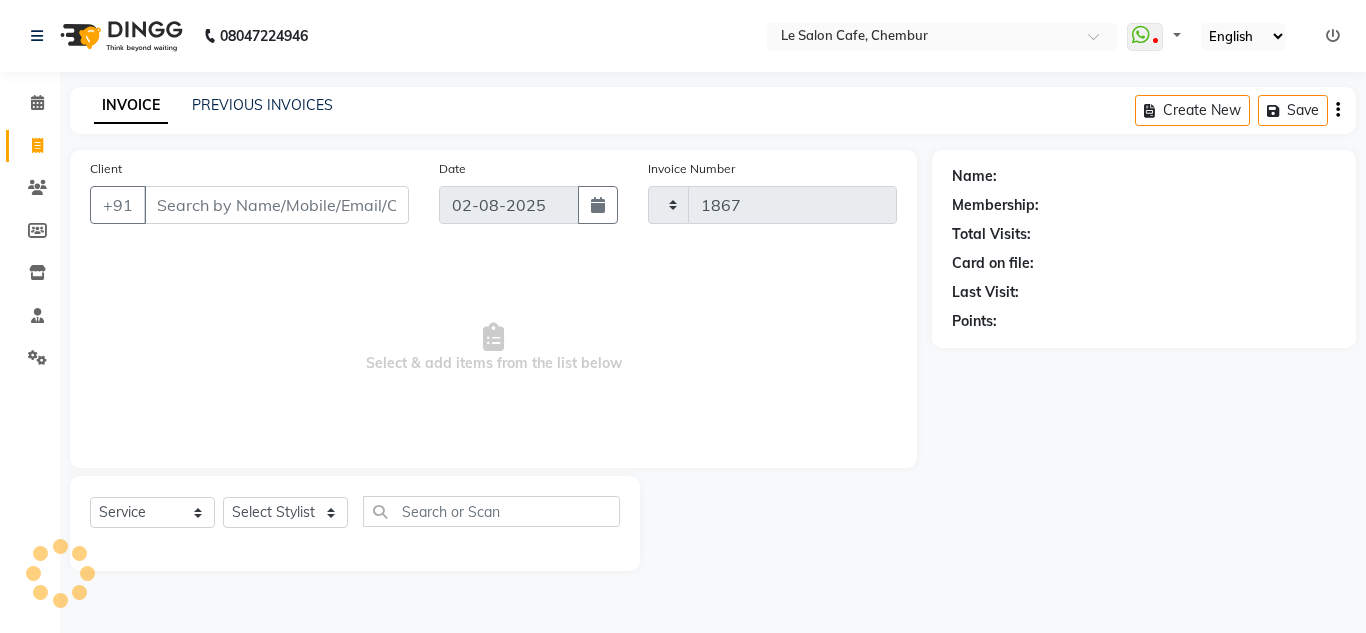 select on "594" 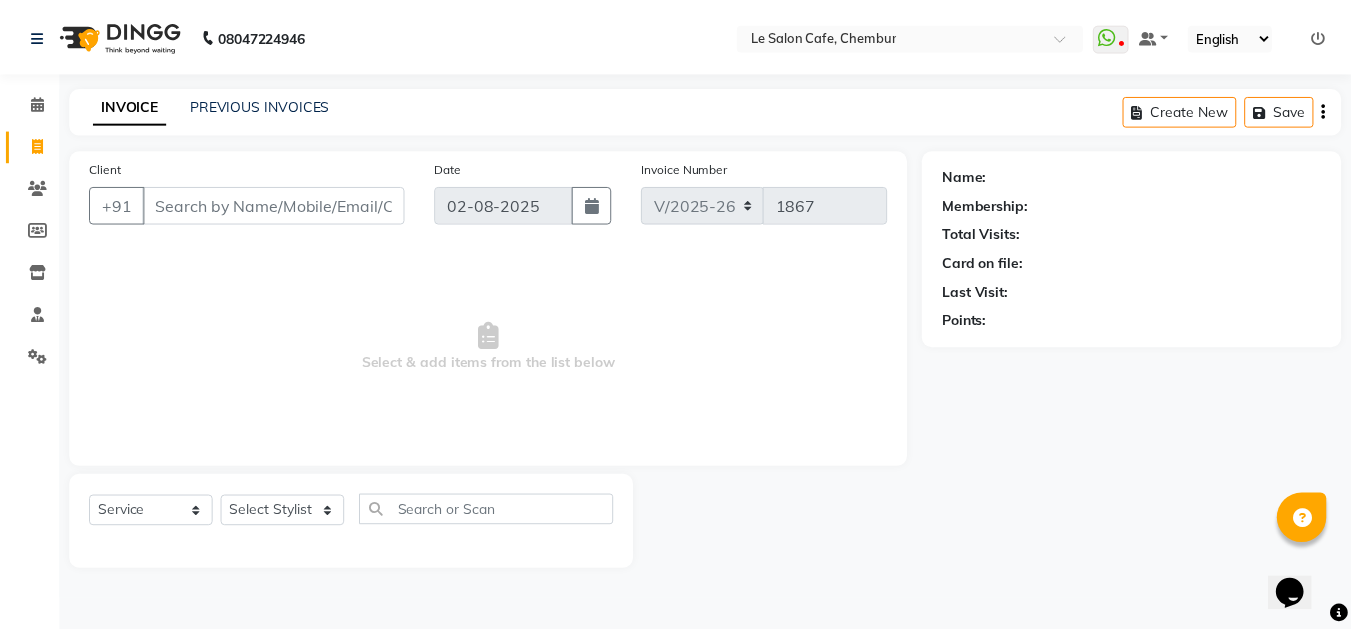 scroll, scrollTop: 0, scrollLeft: 0, axis: both 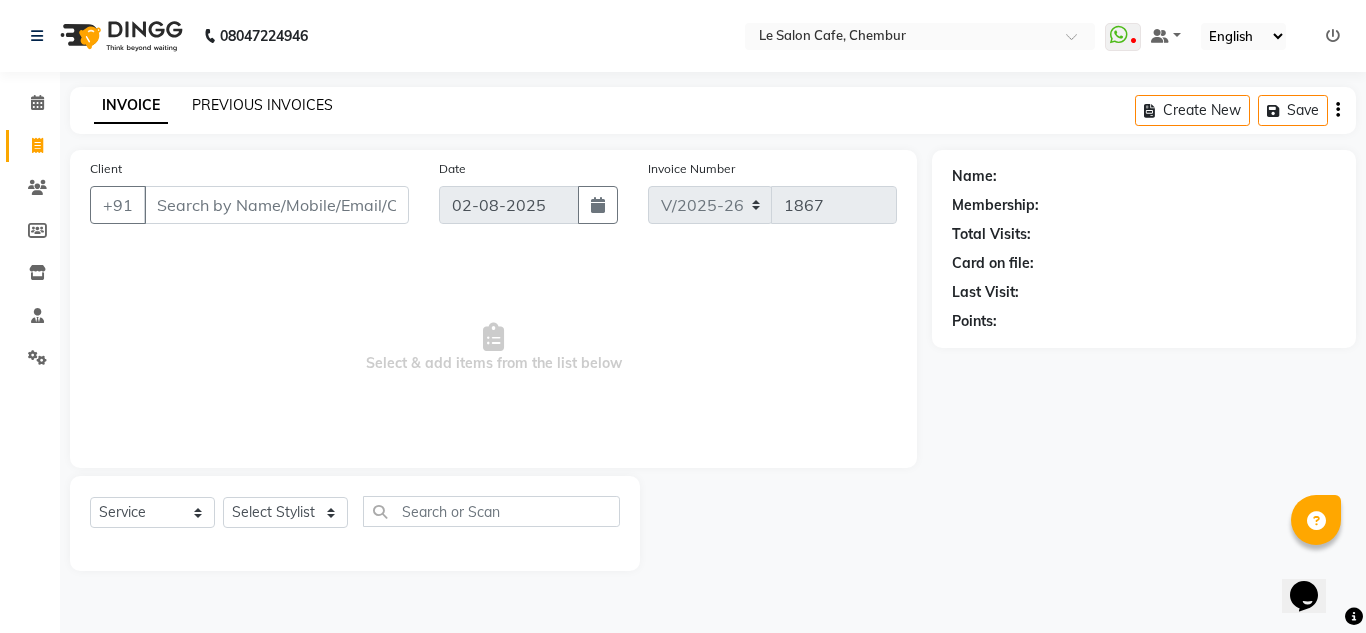 click on "PREVIOUS INVOICES" 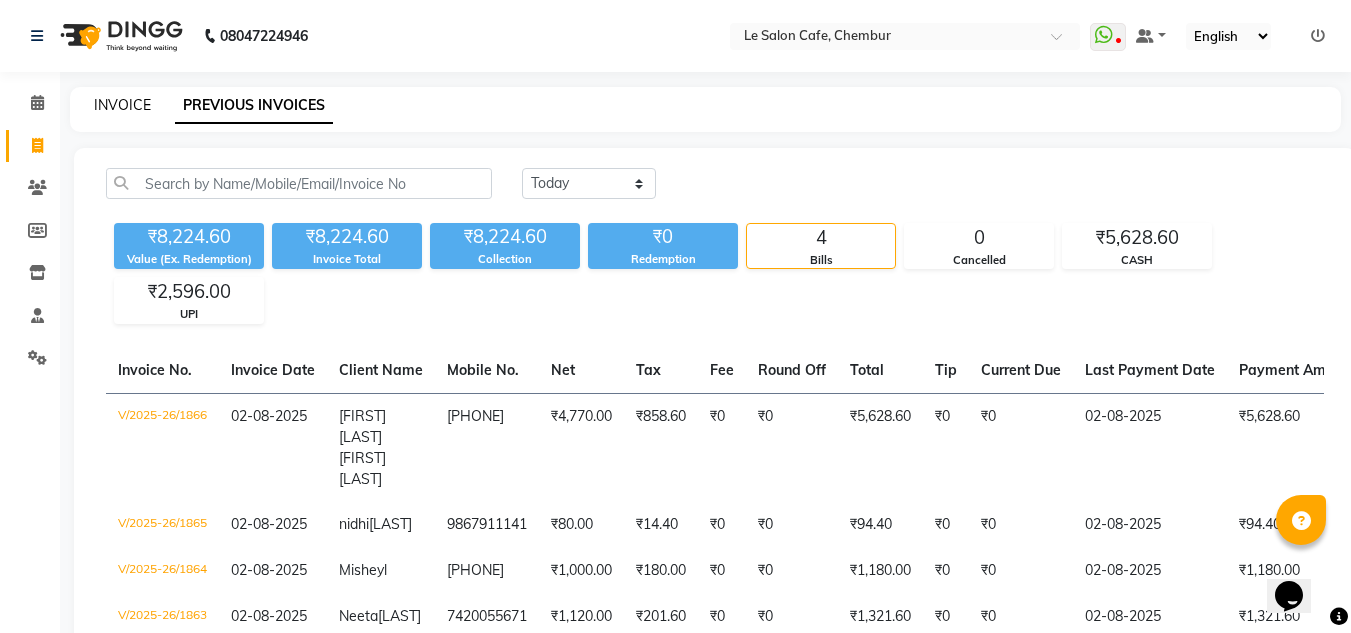 click on "INVOICE" 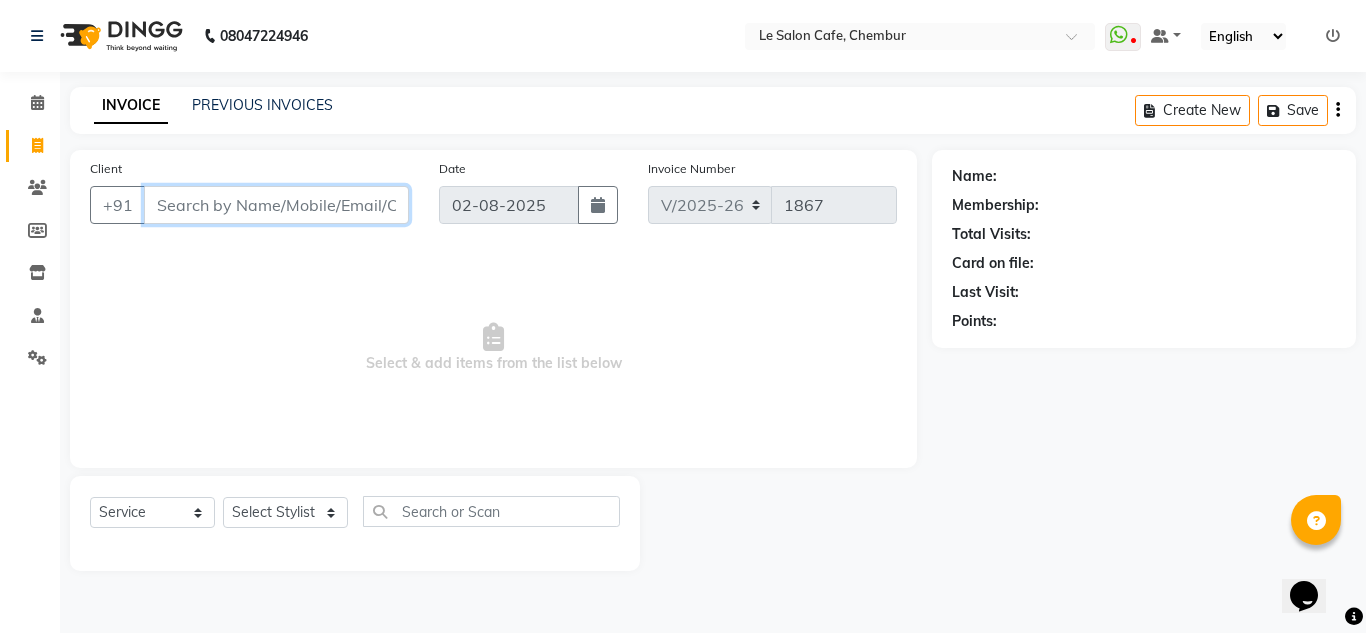 click on "Client" at bounding box center (276, 205) 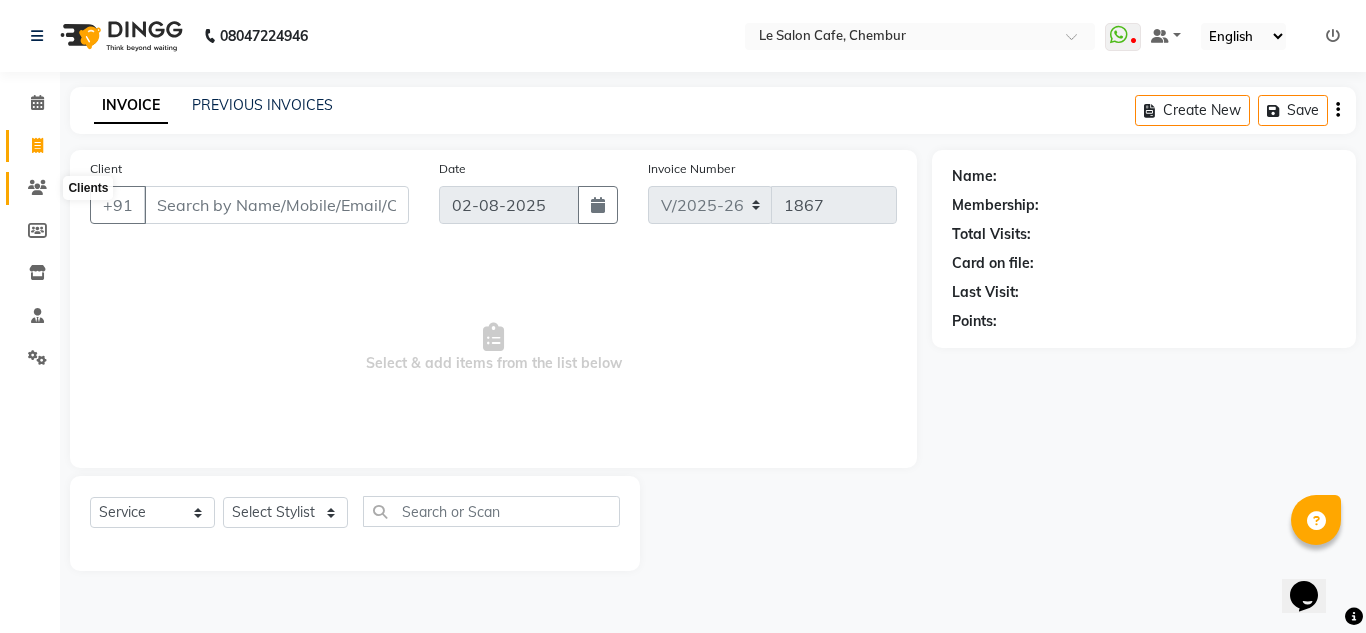 click 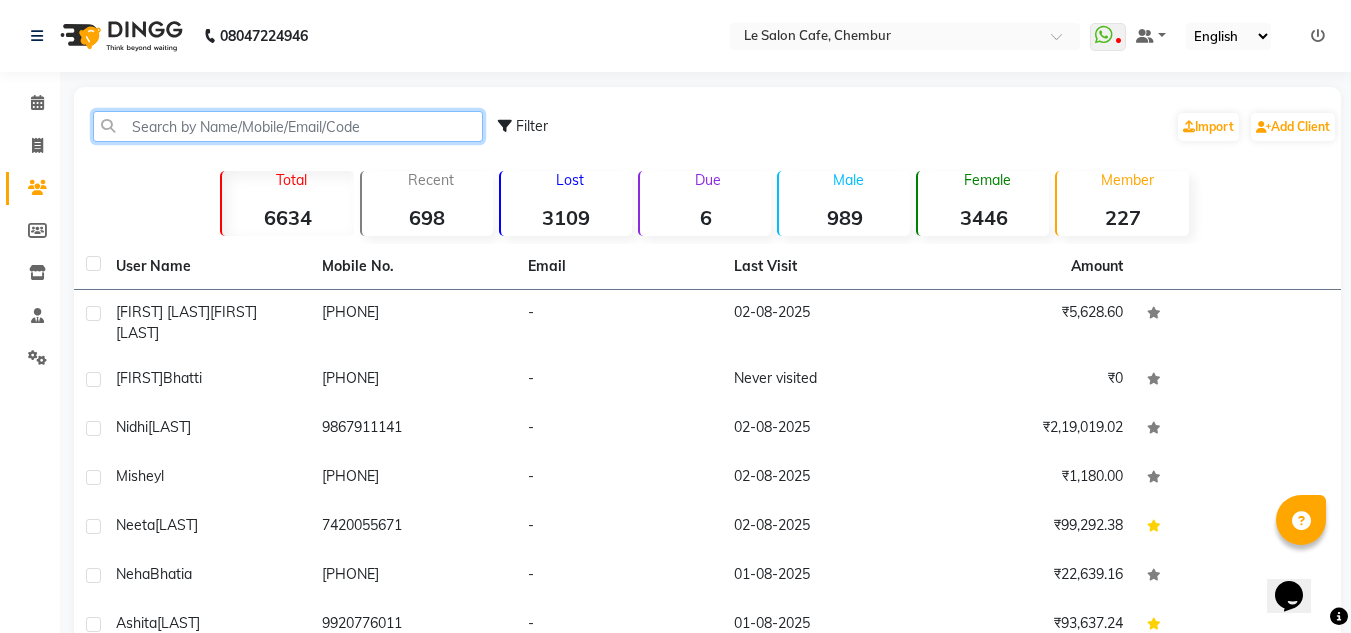 click 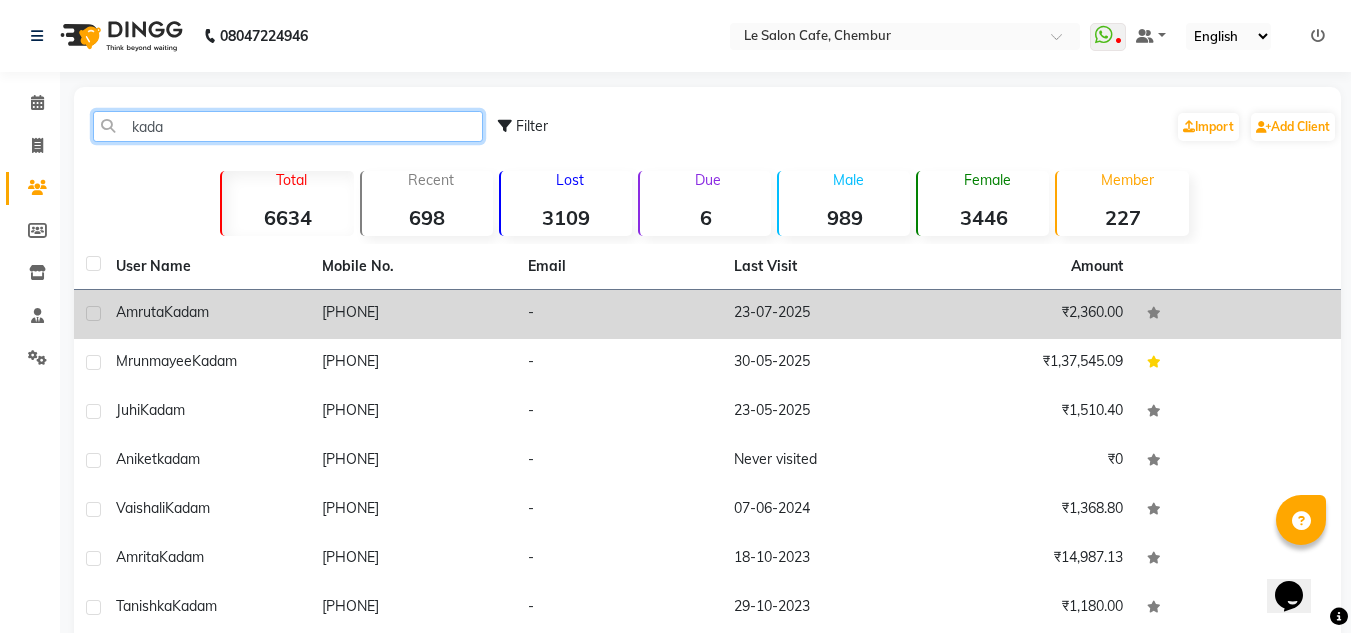 type on "kada" 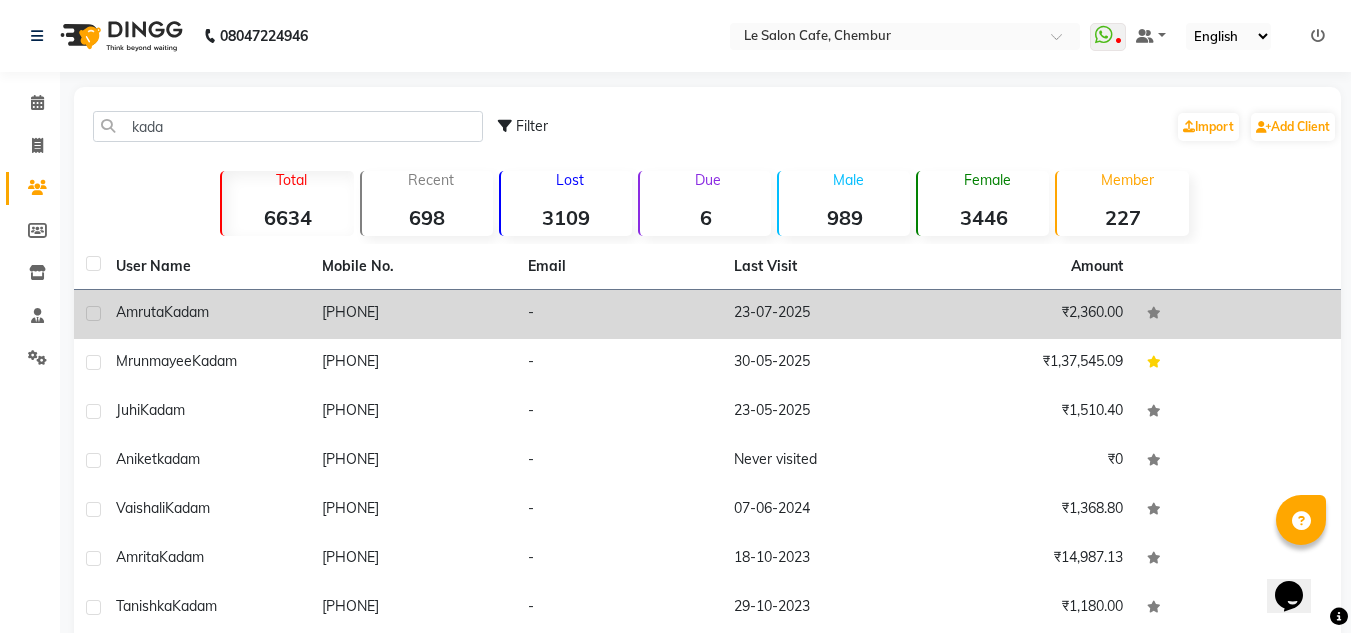 drag, startPoint x: 243, startPoint y: 311, endPoint x: 274, endPoint y: 322, distance: 32.89377 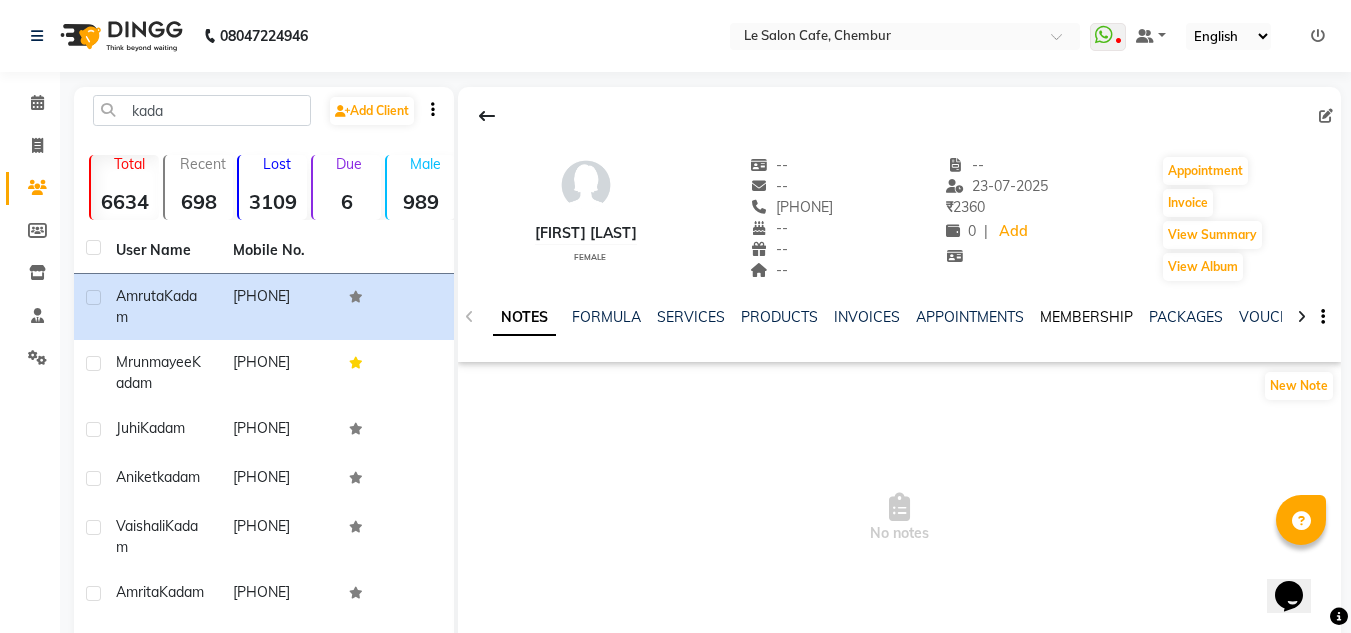 click on "MEMBERSHIP" 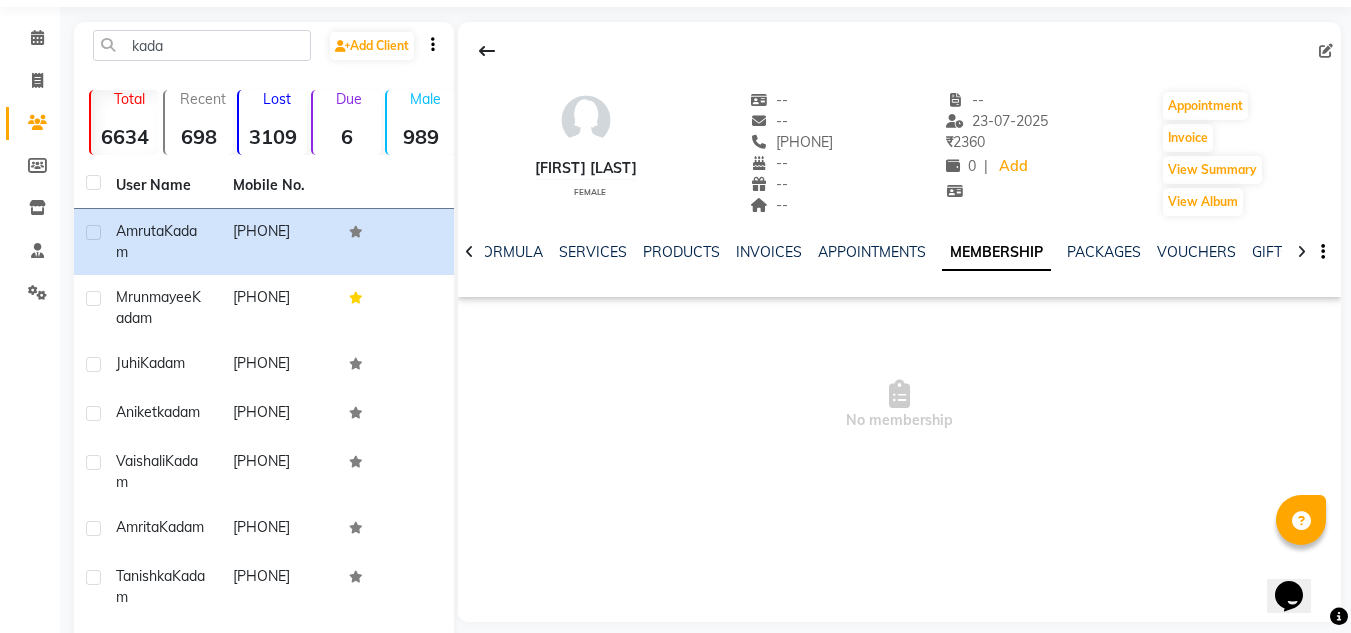 scroll, scrollTop: 100, scrollLeft: 0, axis: vertical 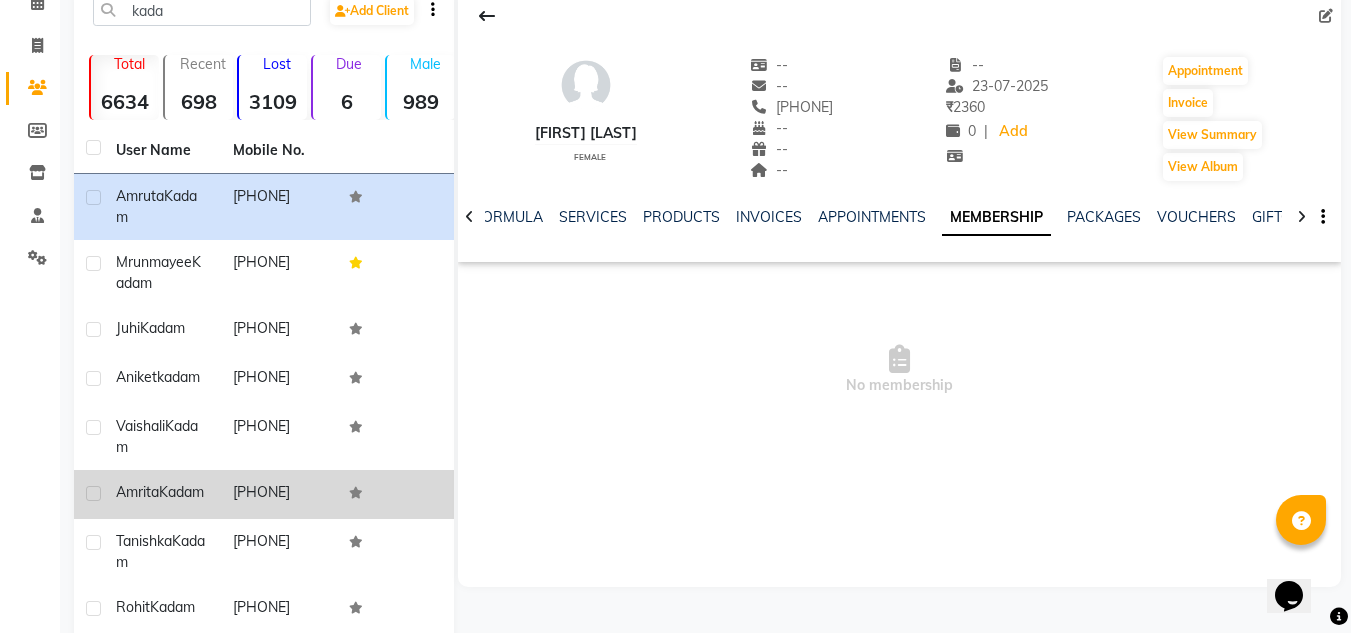 click on "Amrita   Kadam" 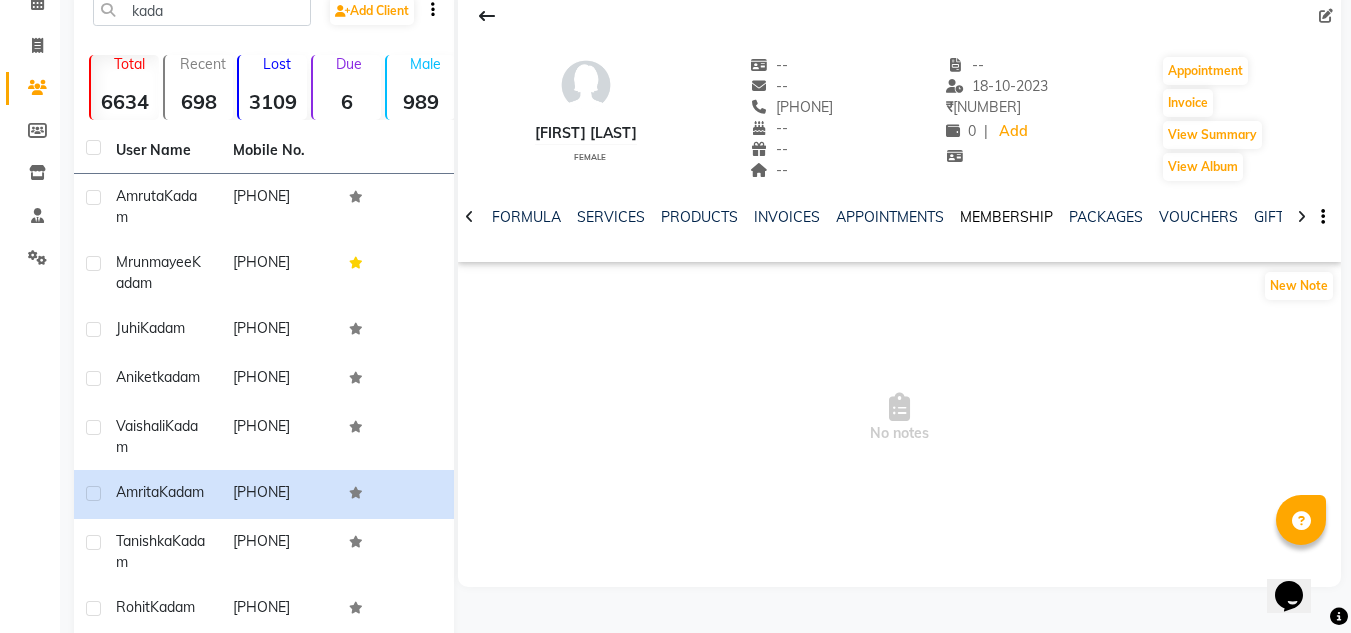 click on "MEMBERSHIP" 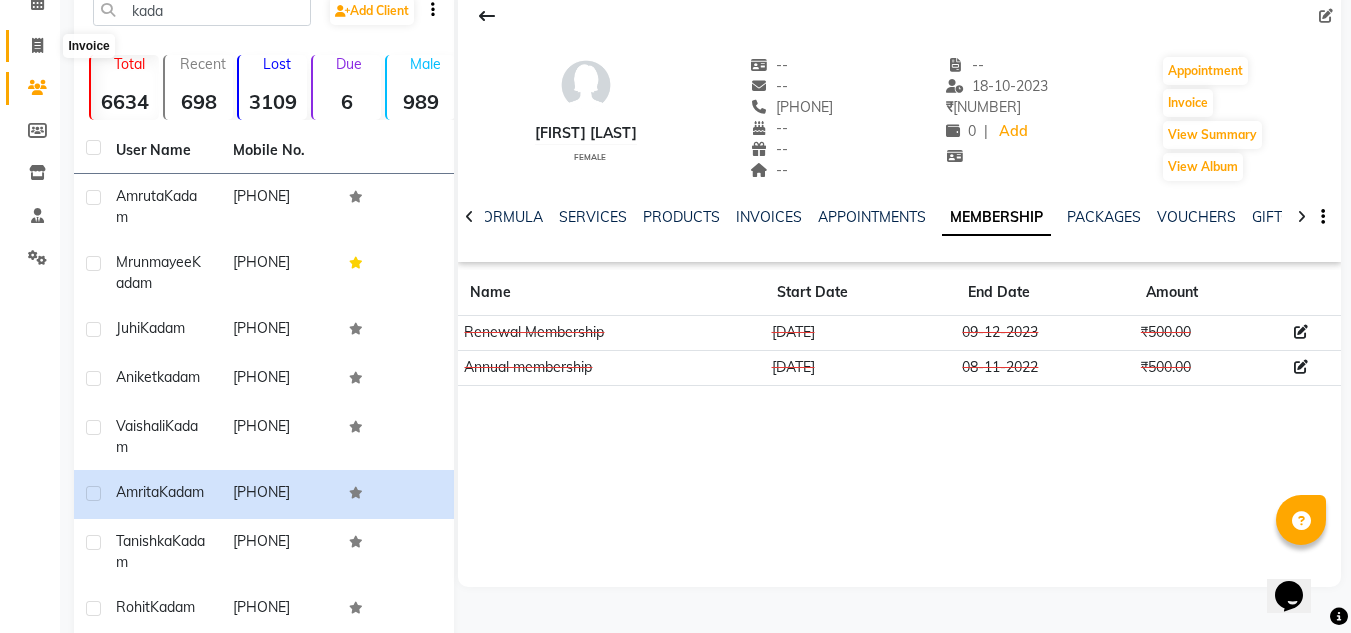 click 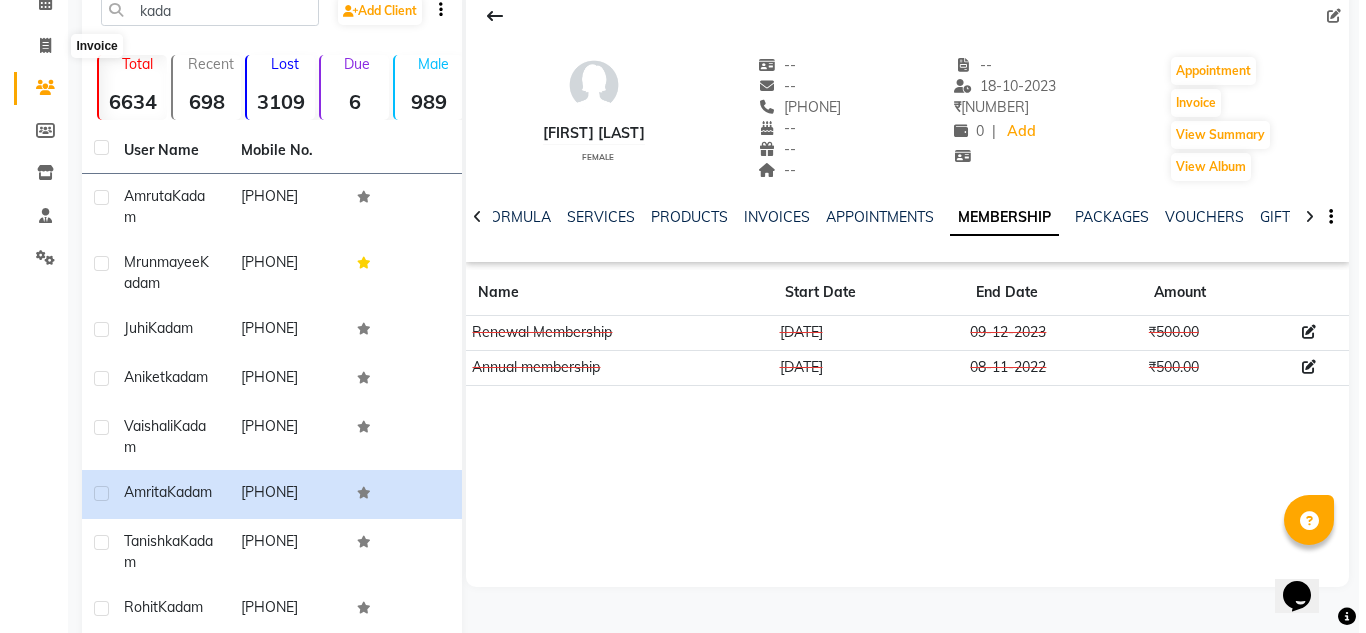 scroll, scrollTop: 0, scrollLeft: 0, axis: both 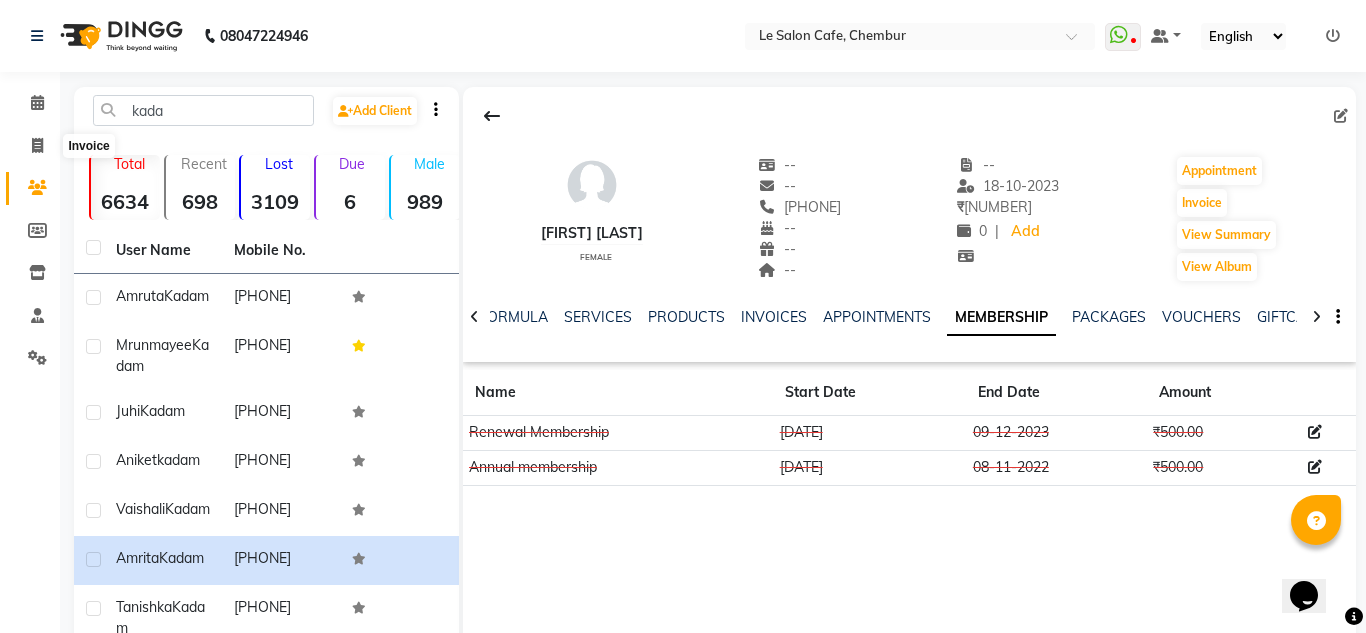 select on "594" 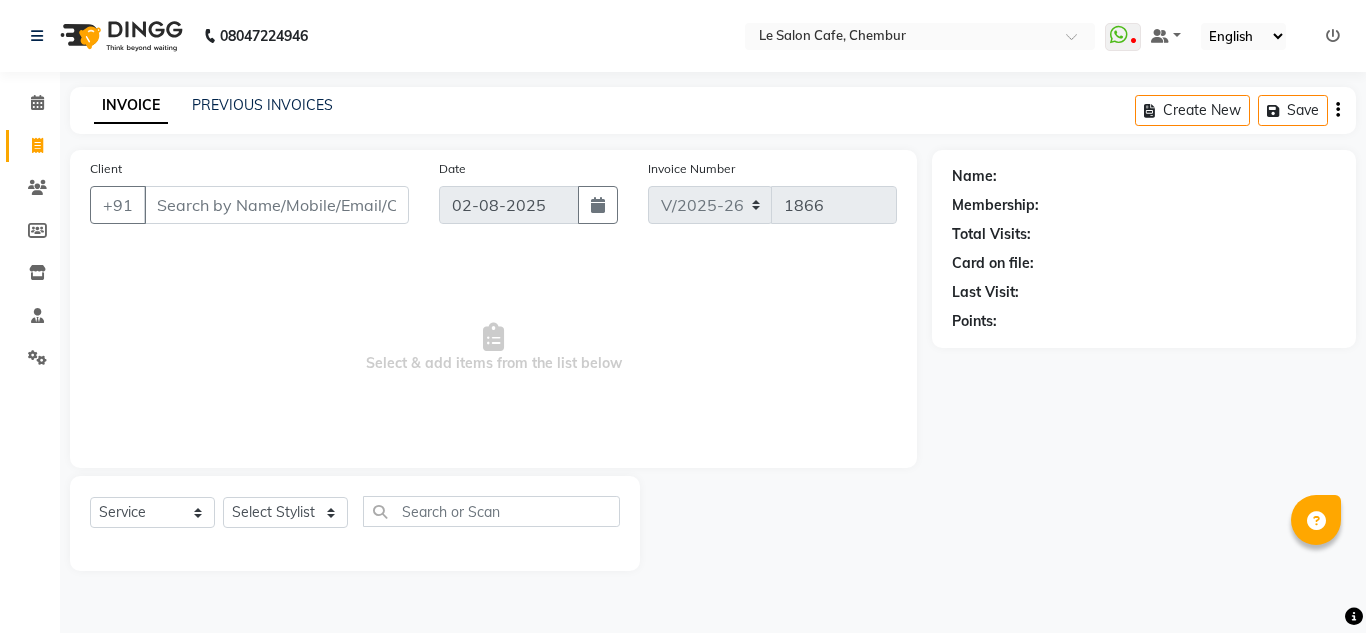 select on "594" 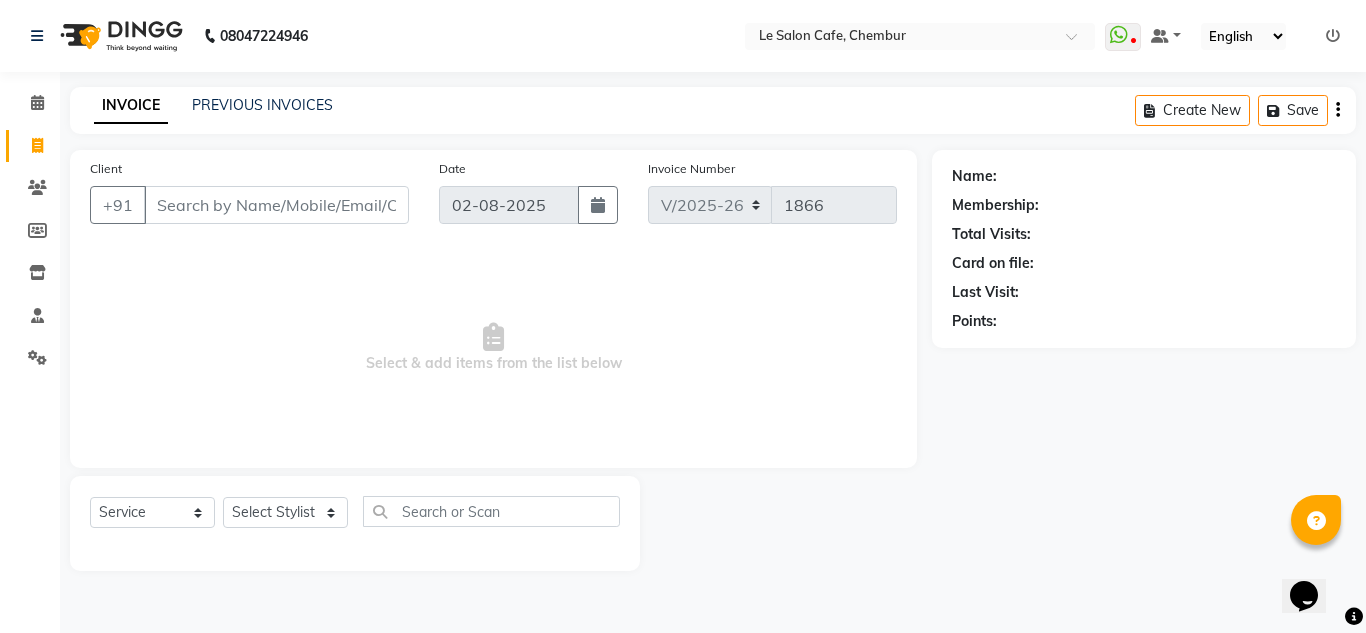scroll, scrollTop: 0, scrollLeft: 0, axis: both 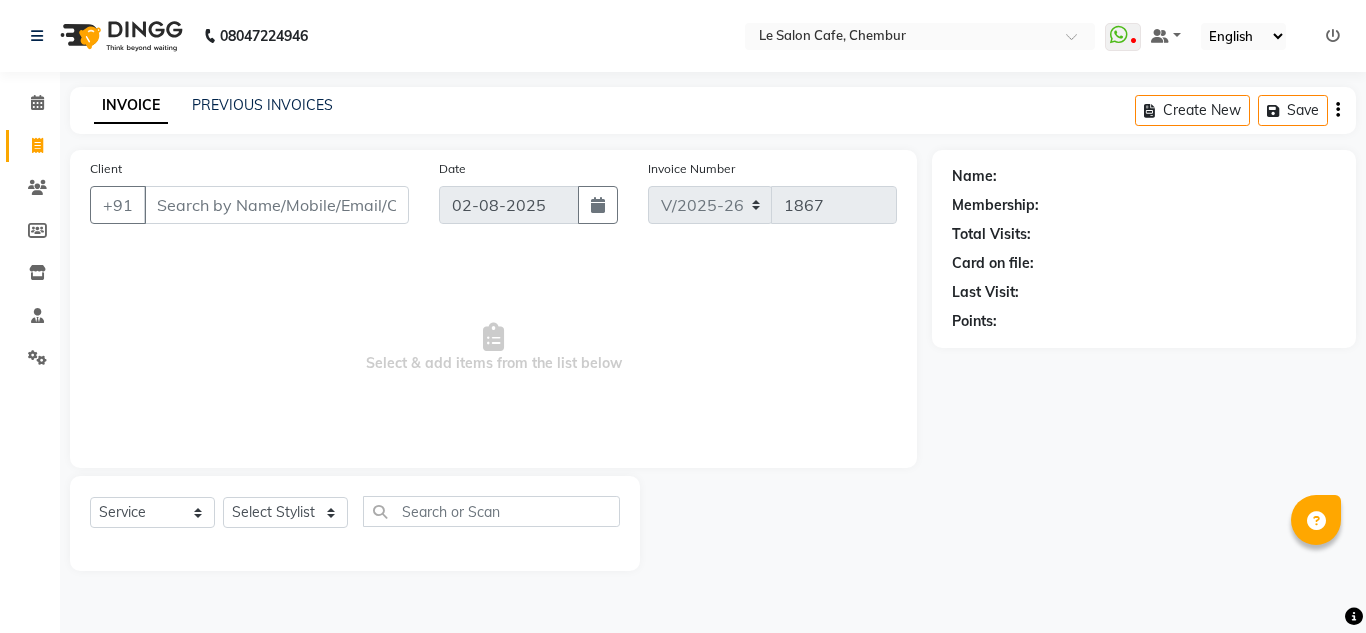 select on "594" 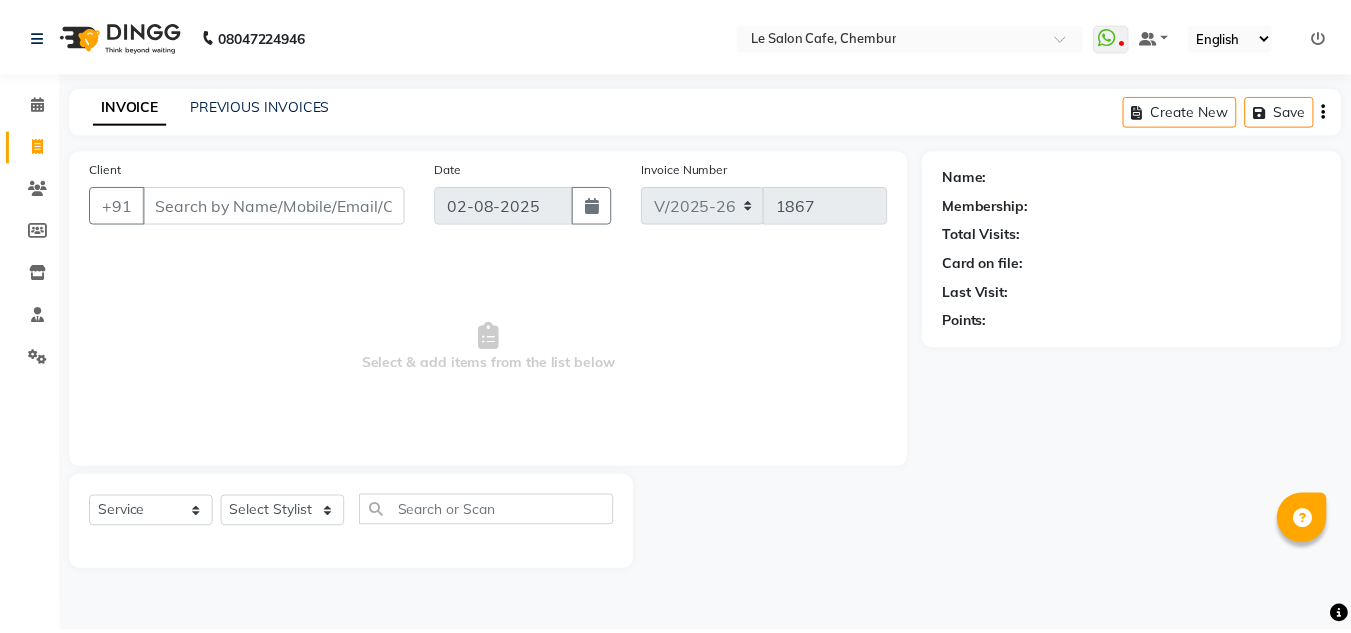 scroll, scrollTop: 0, scrollLeft: 0, axis: both 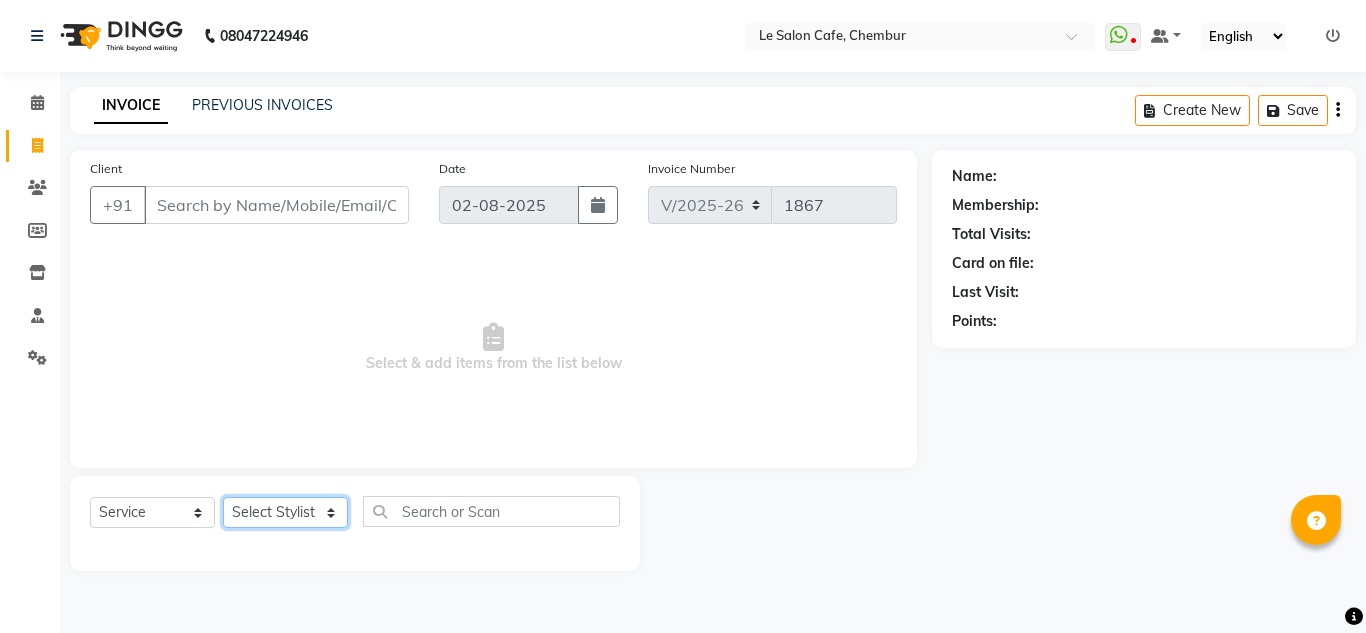 drag, startPoint x: 0, startPoint y: 0, endPoint x: 334, endPoint y: 512, distance: 611.31006 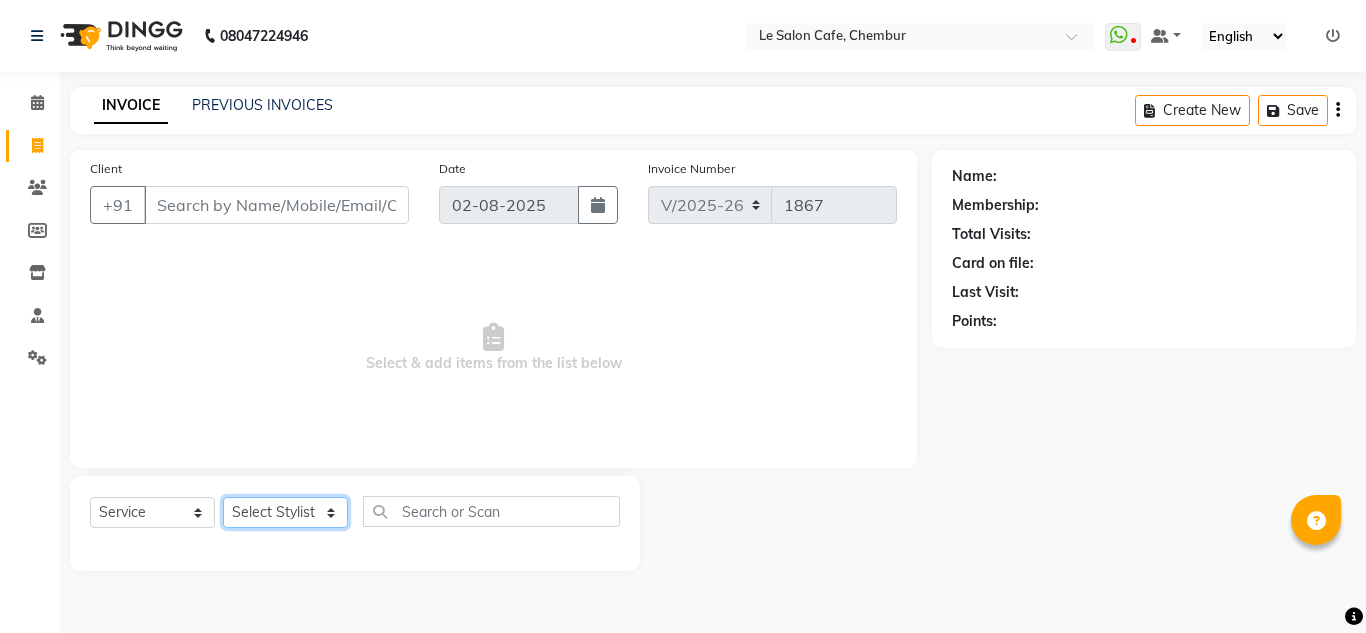 select on "85590" 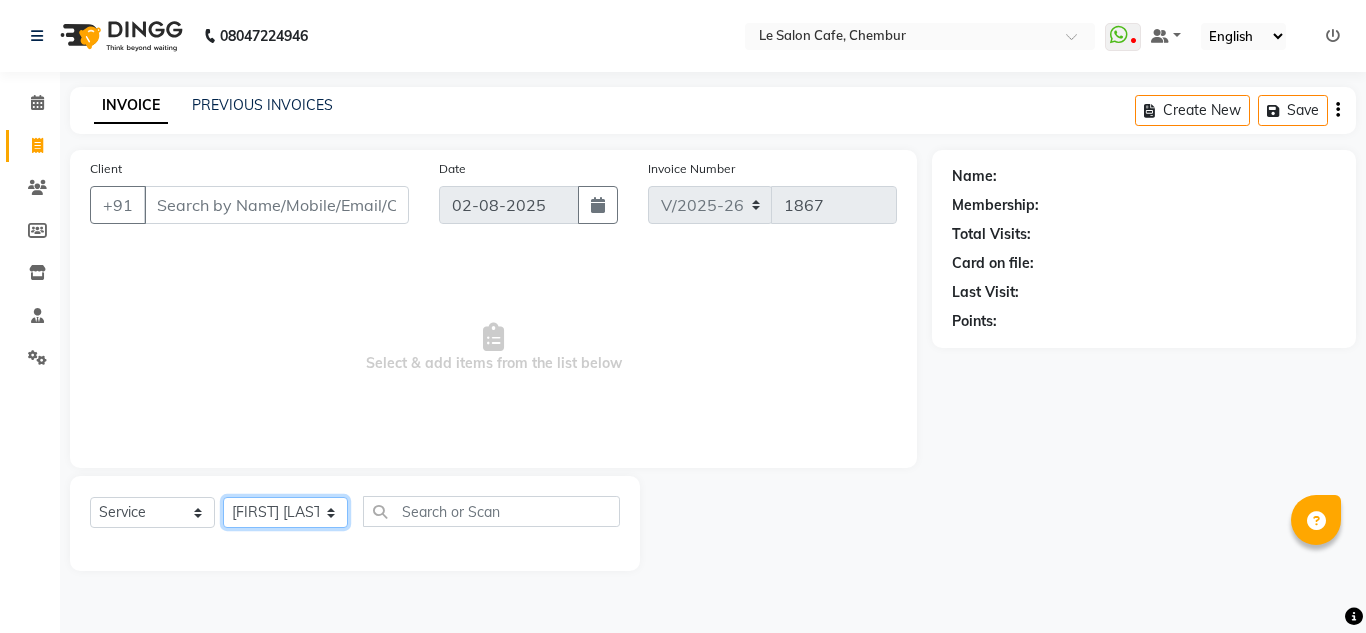 click on "Select Stylist Amandeep Kaur Kalsi Aniket Kadam  Faim Alvi  Front Desk  Muskan Khan  Pooja Kolge Reena Shaukat Ali  Salman Ansari  Shailendra Chauhan  Shekhar Sangle Soniyaa Varma Suchita Mistry" 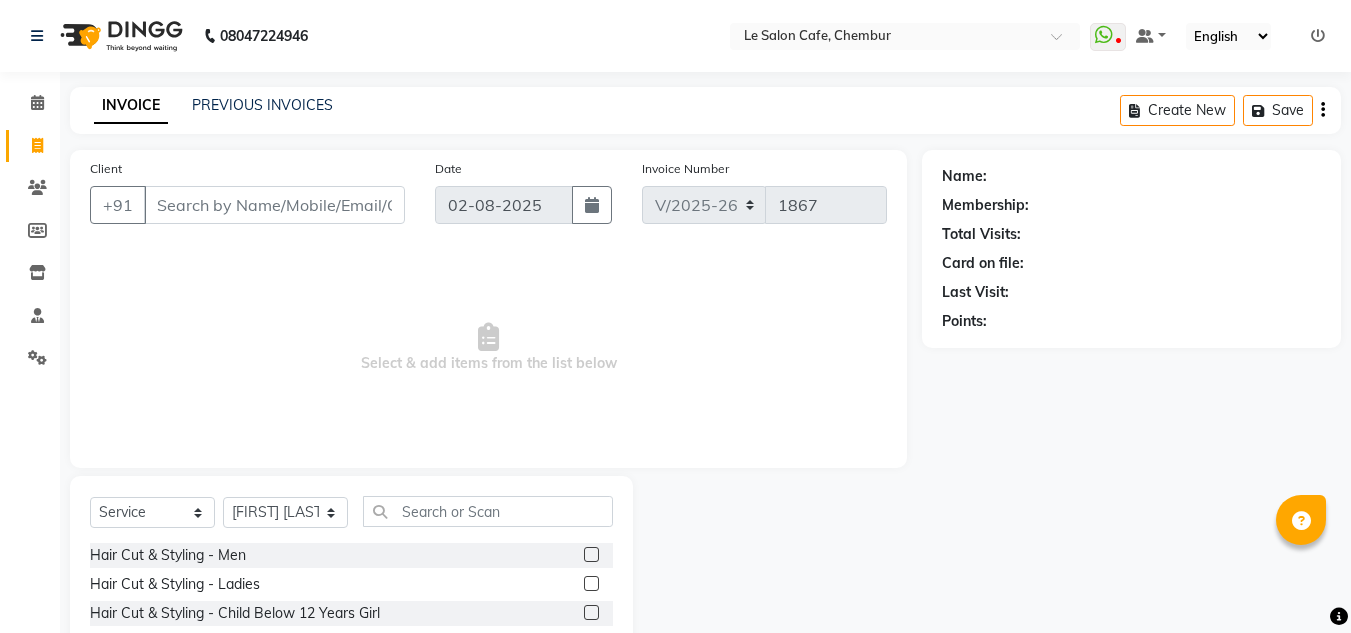 click 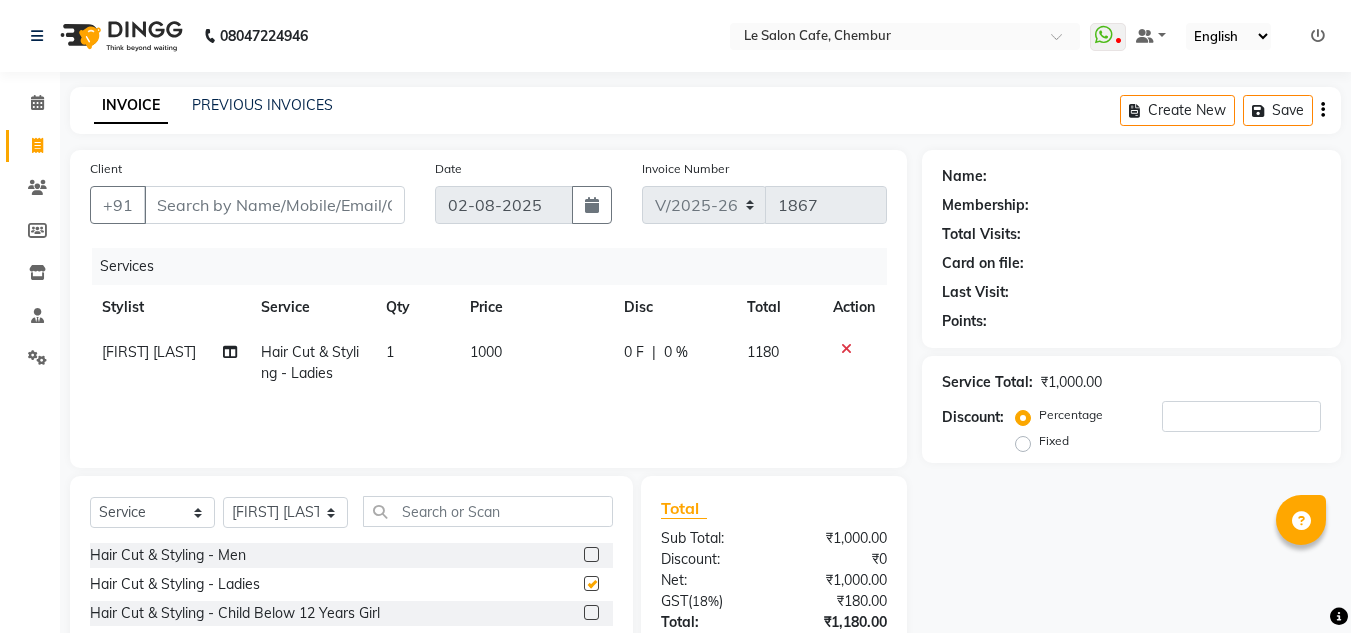 checkbox on "false" 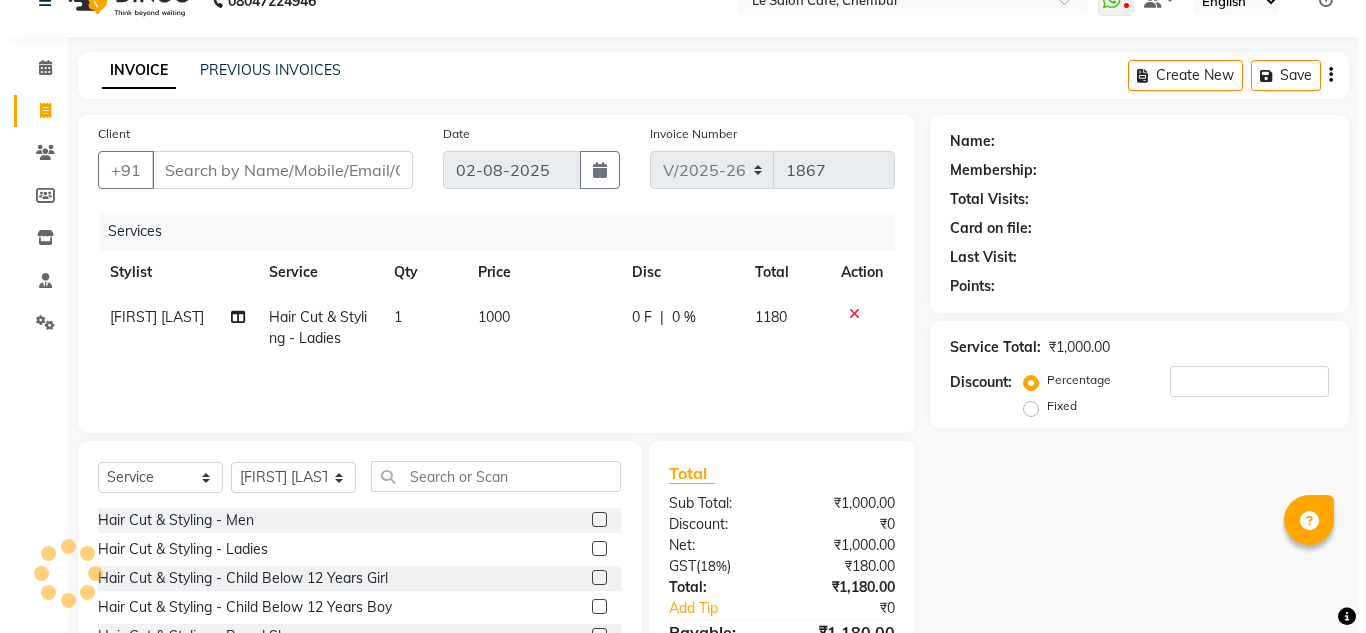 scroll, scrollTop: 0, scrollLeft: 0, axis: both 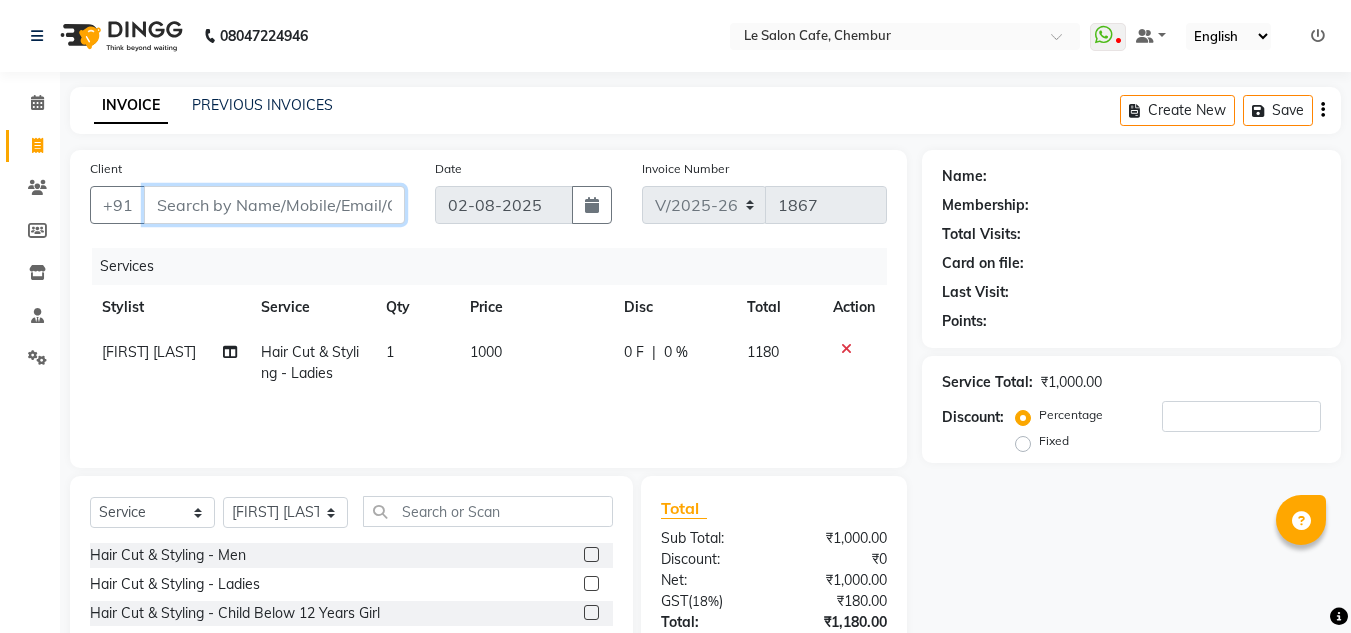 click on "Client" at bounding box center [274, 205] 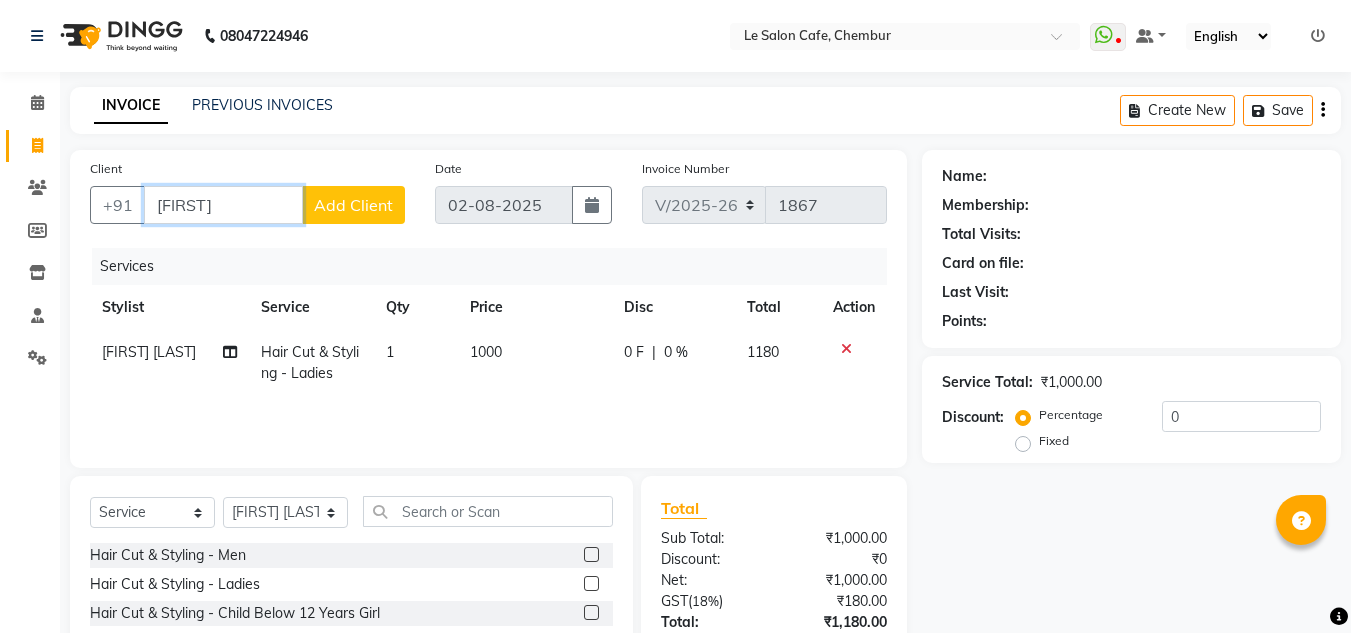 click on "[FIRST]" at bounding box center [223, 205] 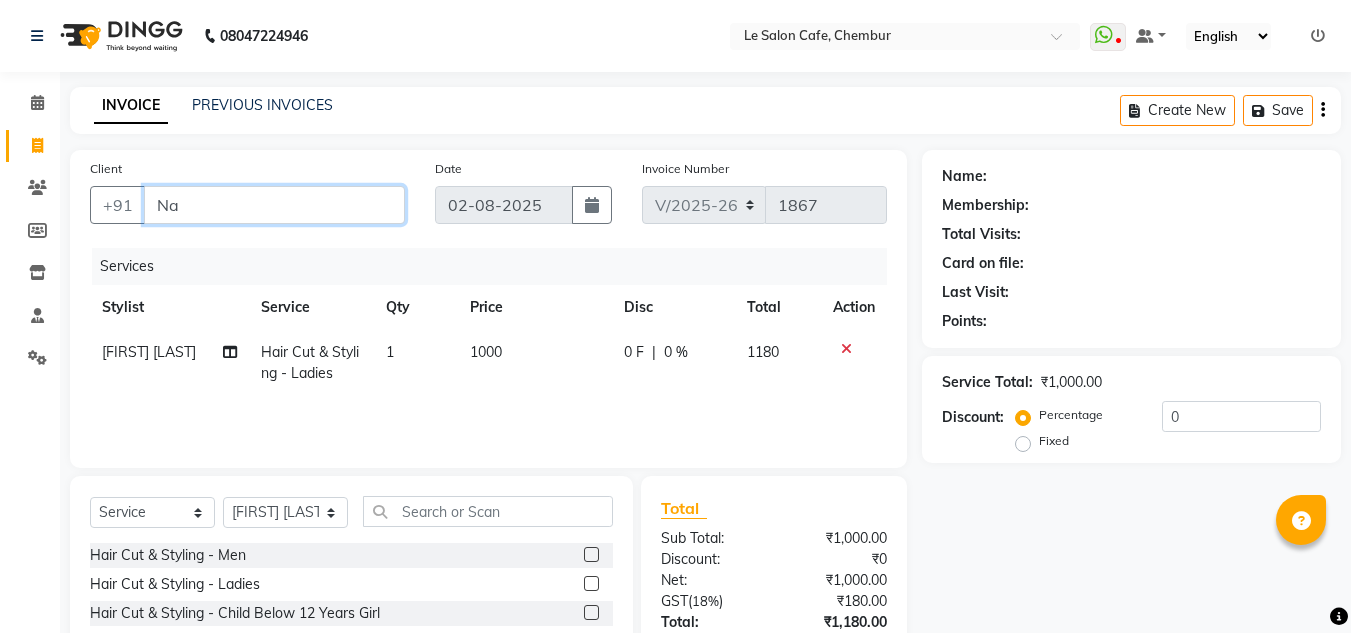 type on "N" 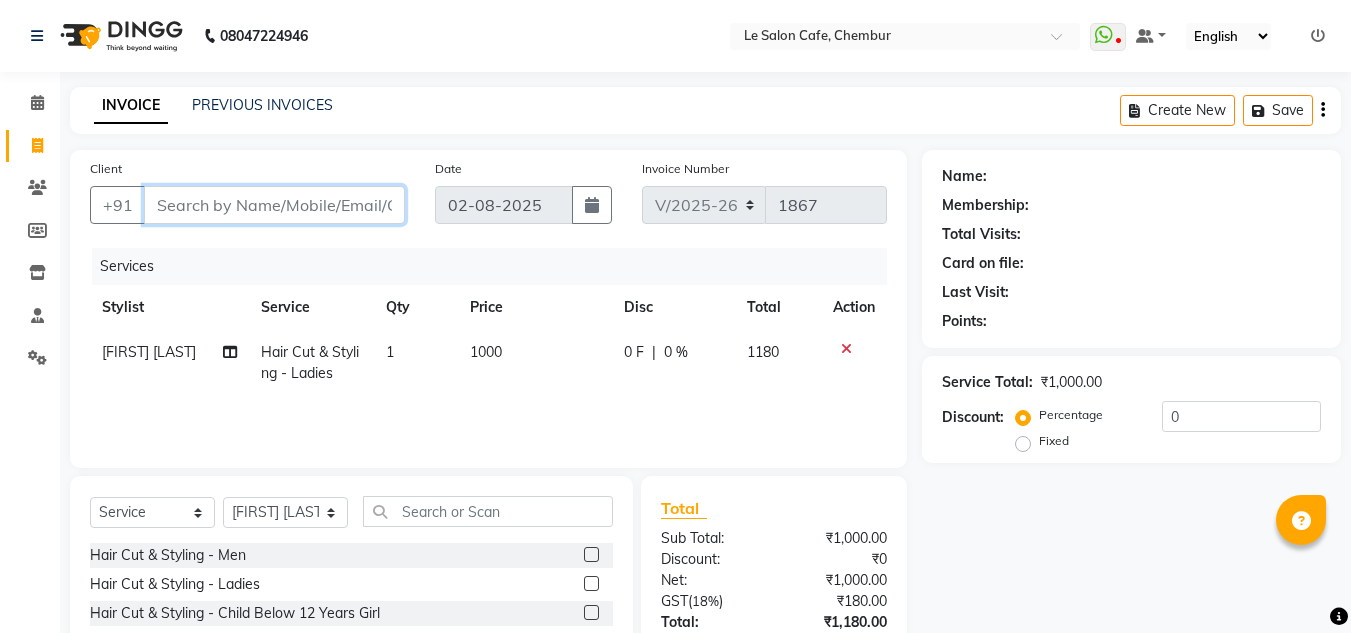 click on "Client" at bounding box center (274, 205) 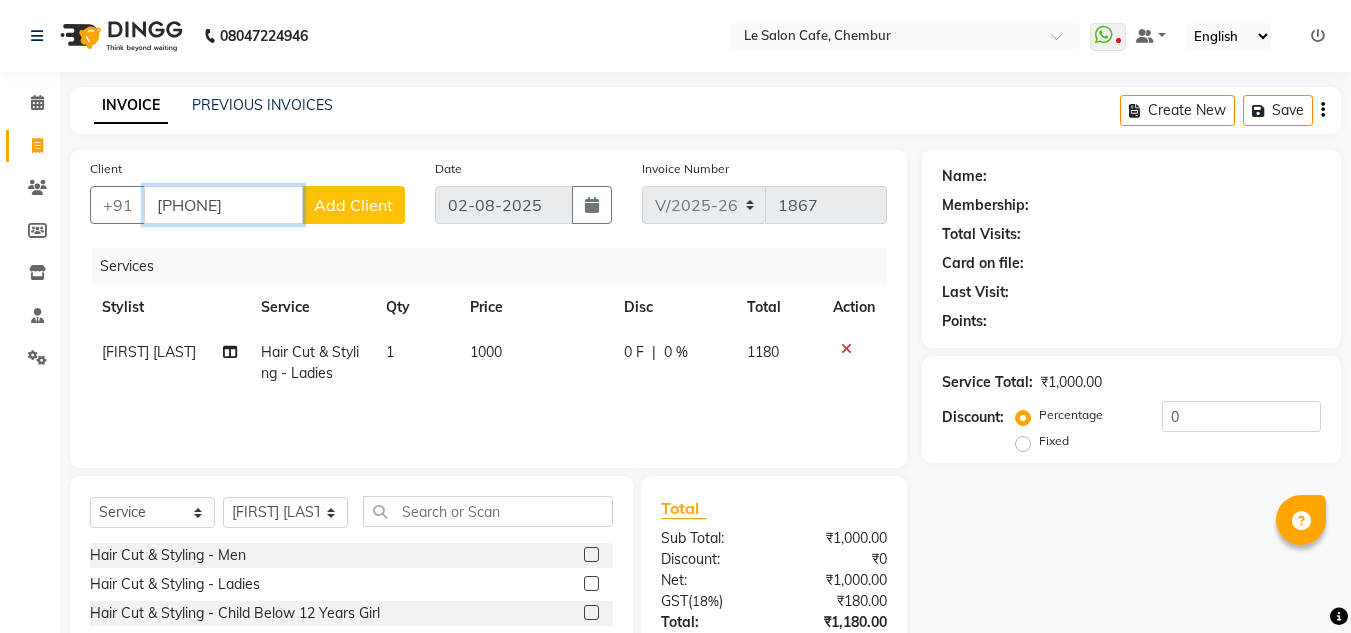 type on "9969767542" 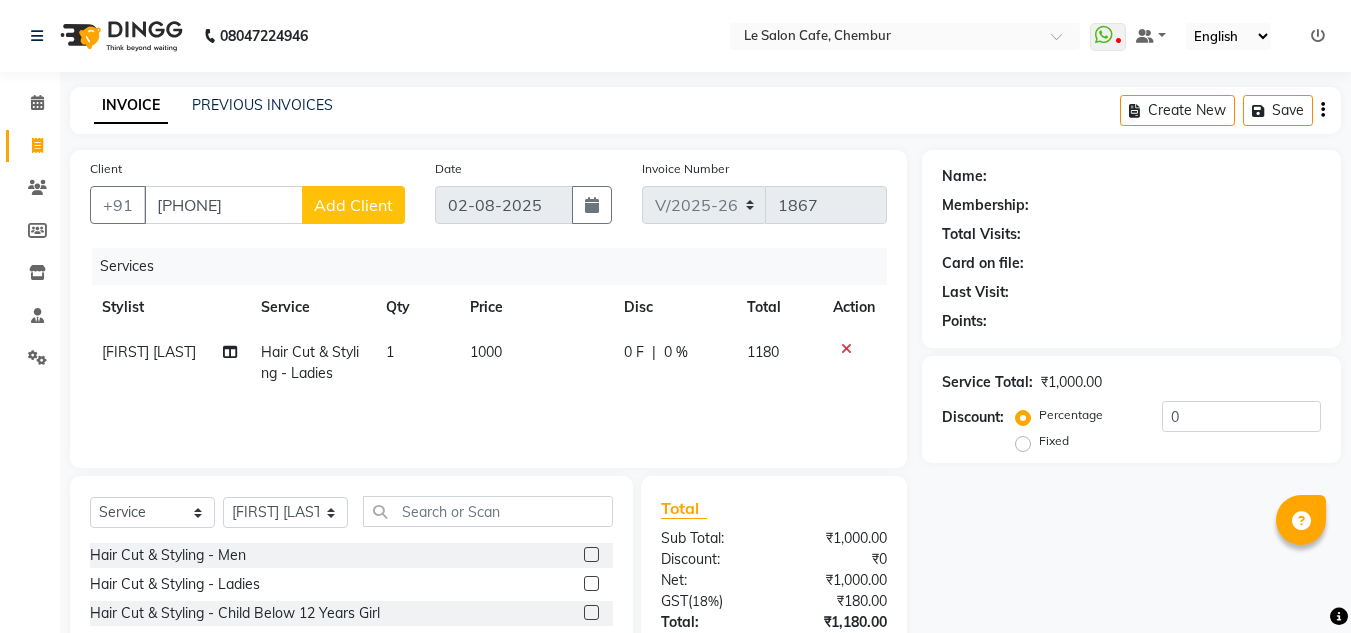 click on "Add Client" 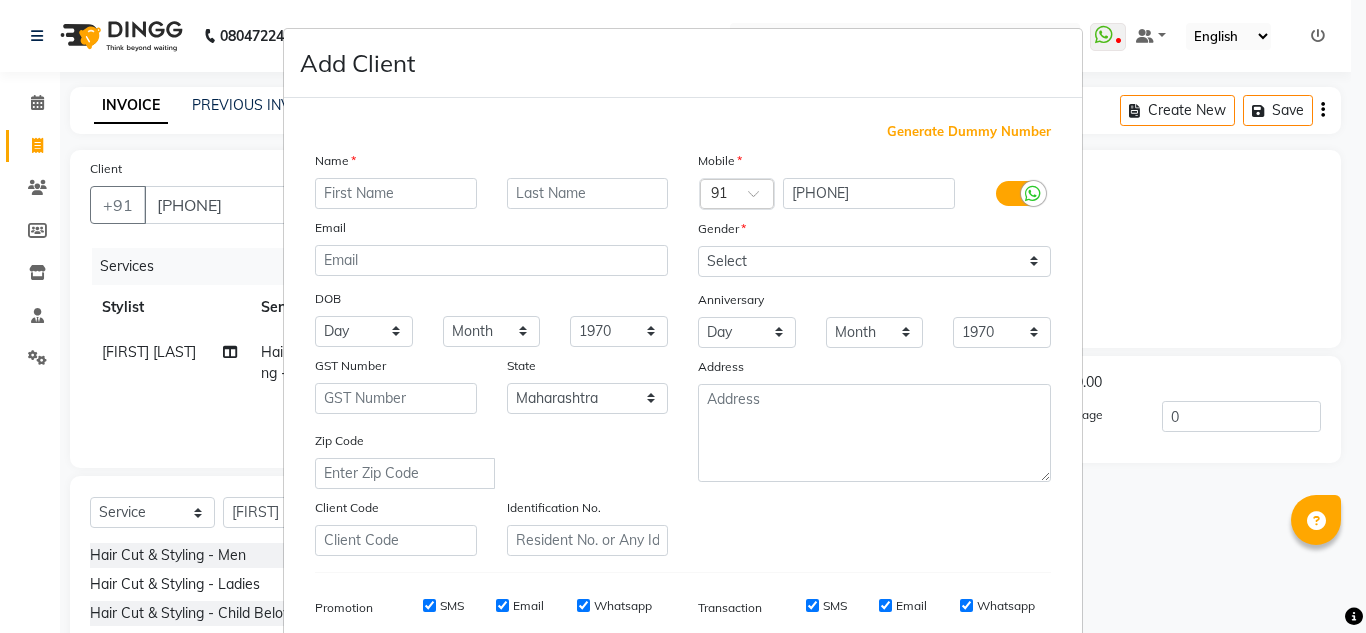 click at bounding box center [396, 193] 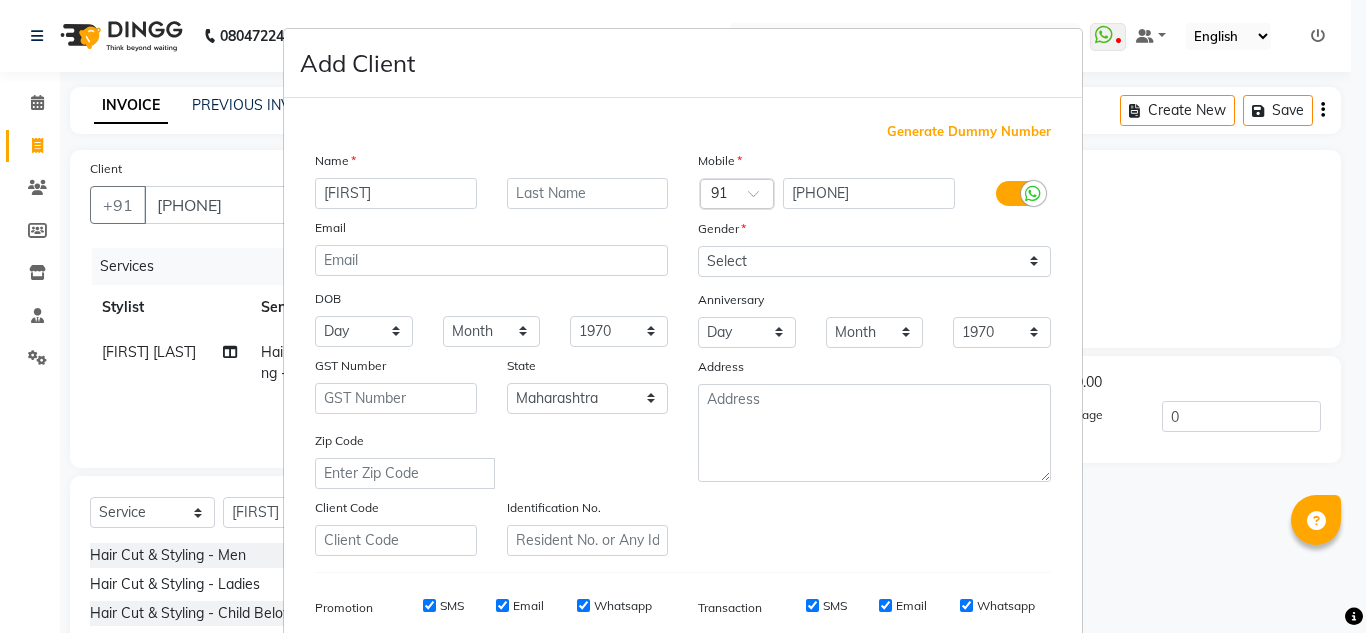 type on "Nayantara" 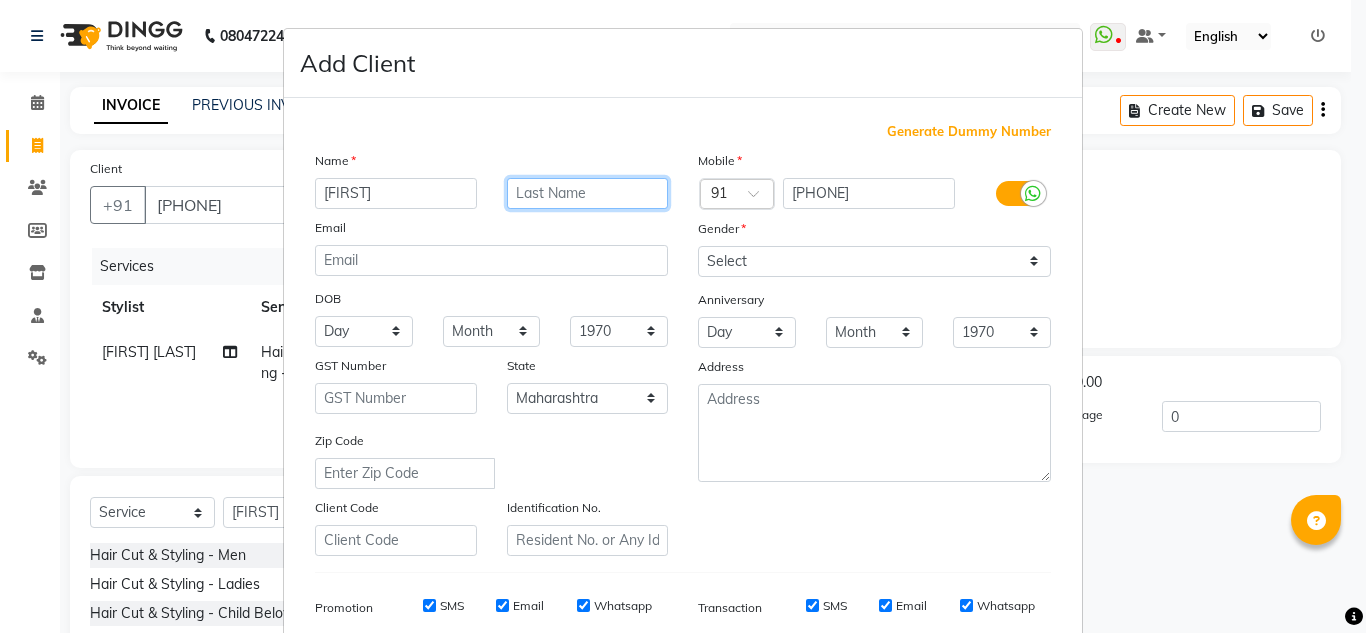 click at bounding box center [588, 193] 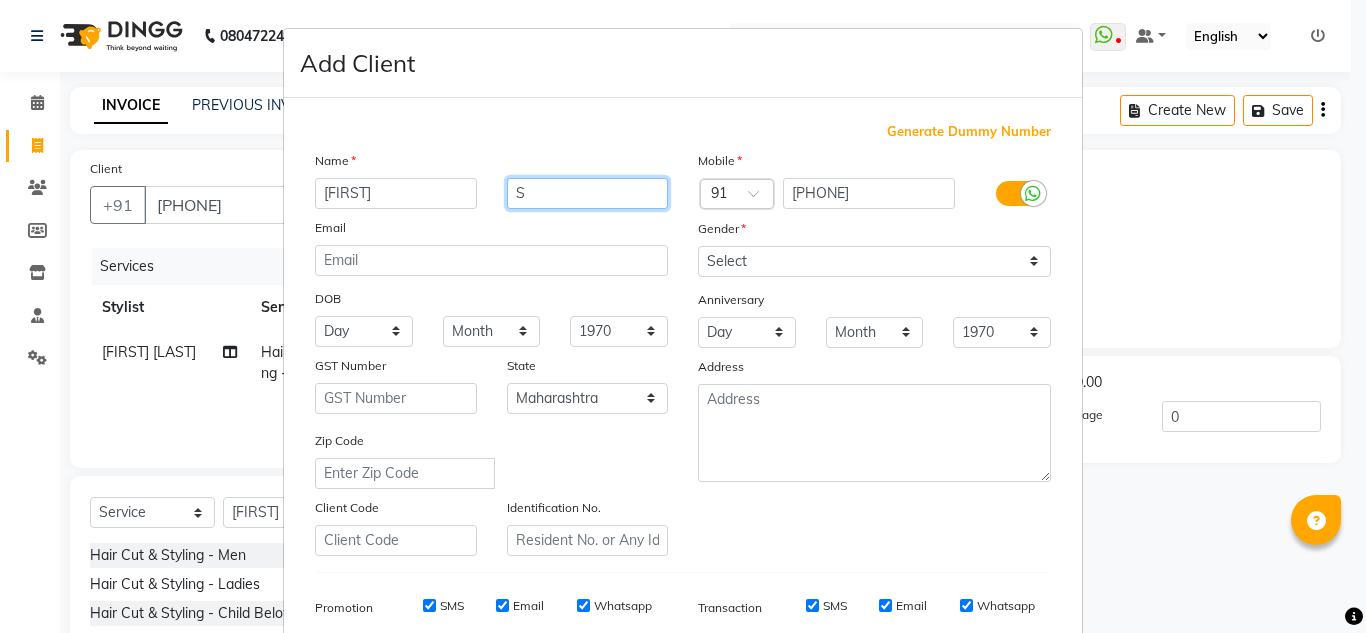 type on "S" 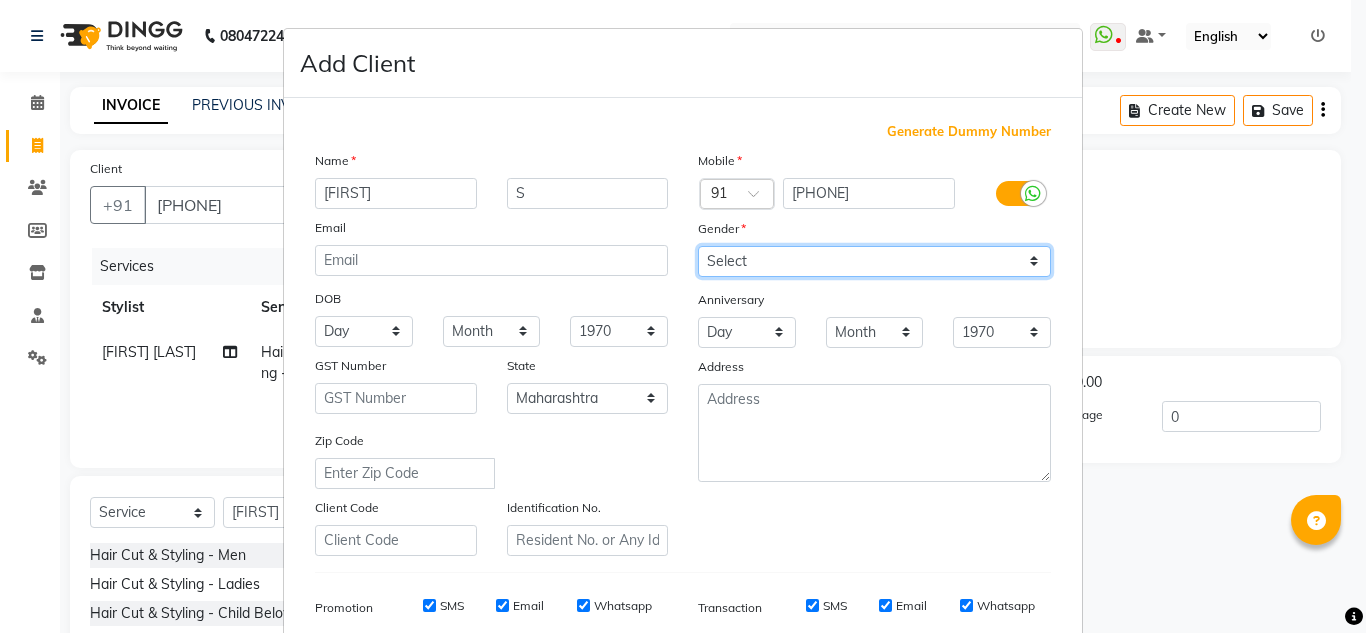 click on "Select Male Female Other Prefer Not To Say" at bounding box center (874, 261) 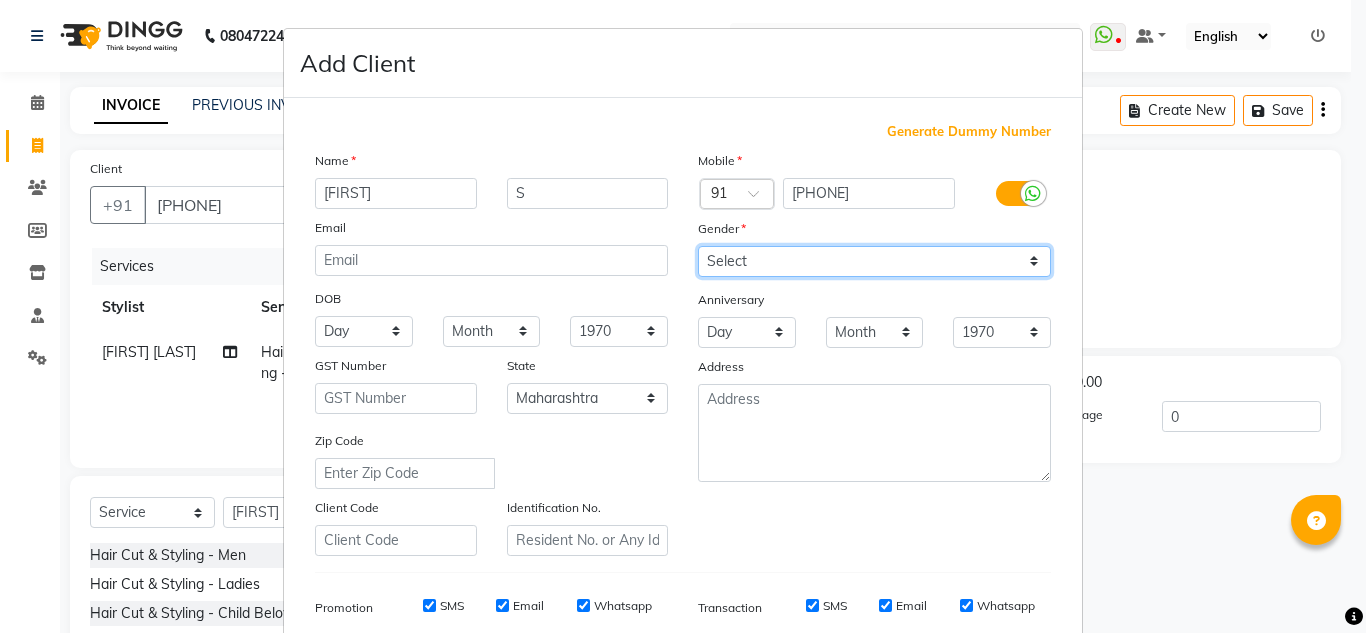 select on "female" 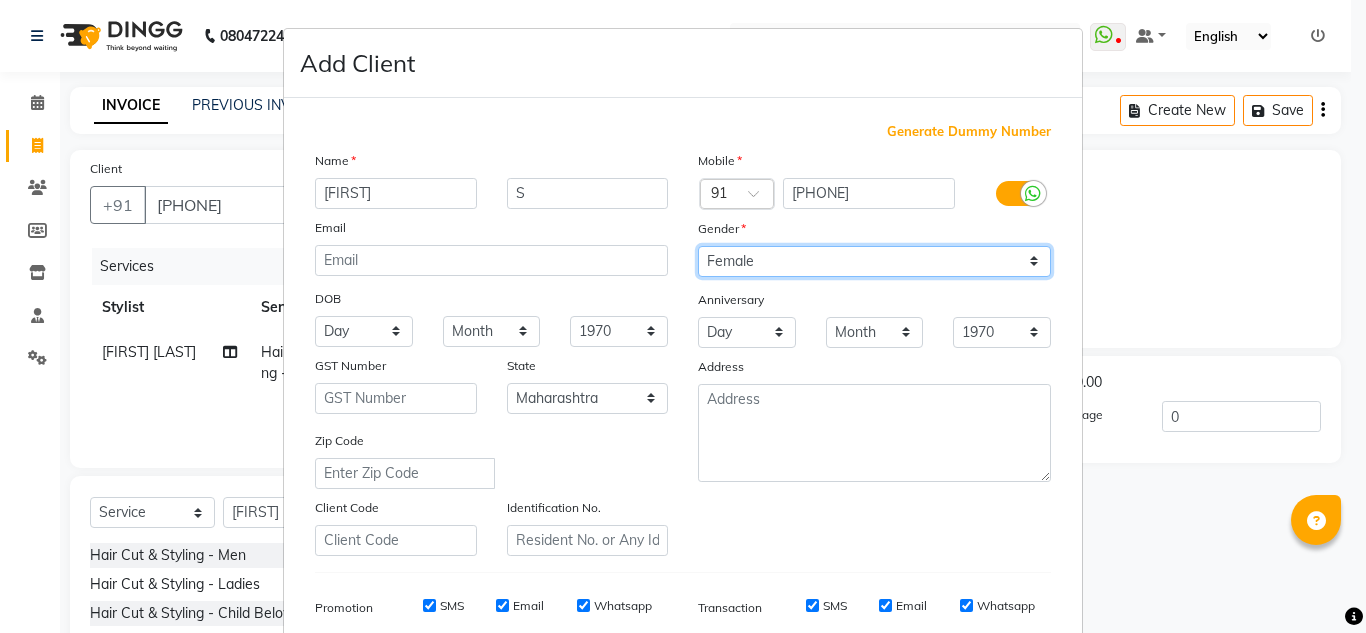 click on "Select Male Female Other Prefer Not To Say" at bounding box center (874, 261) 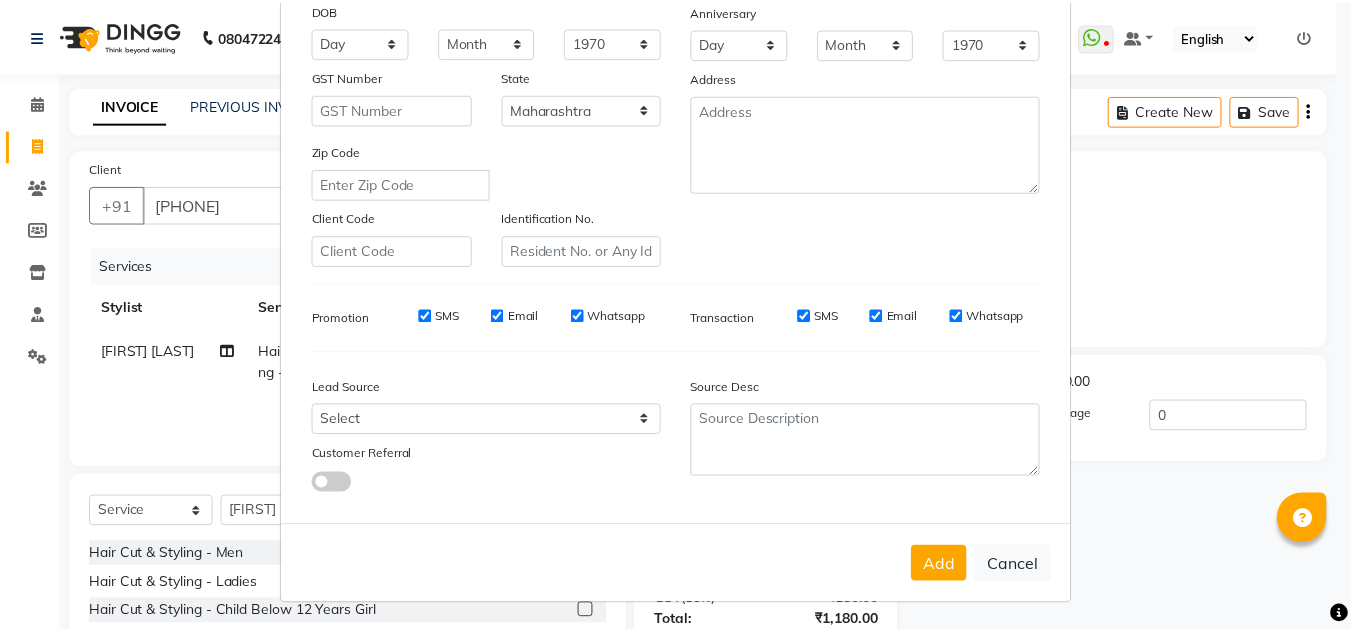 scroll, scrollTop: 290, scrollLeft: 0, axis: vertical 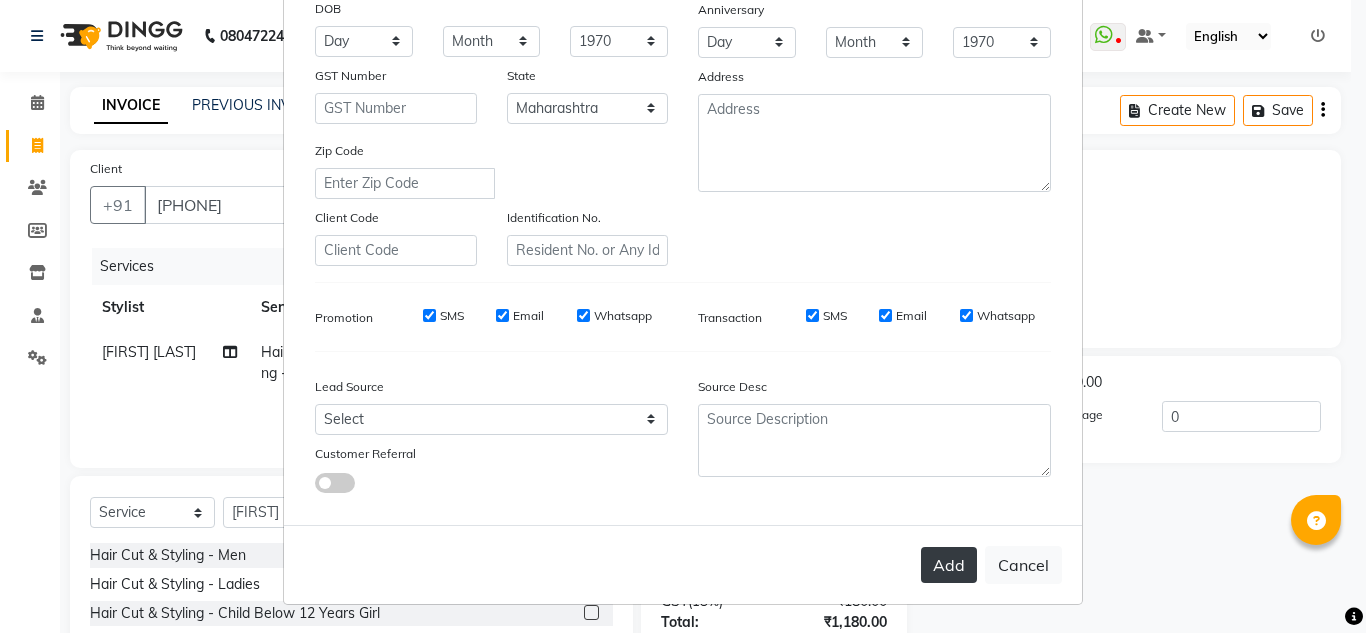 click on "Add" at bounding box center (949, 565) 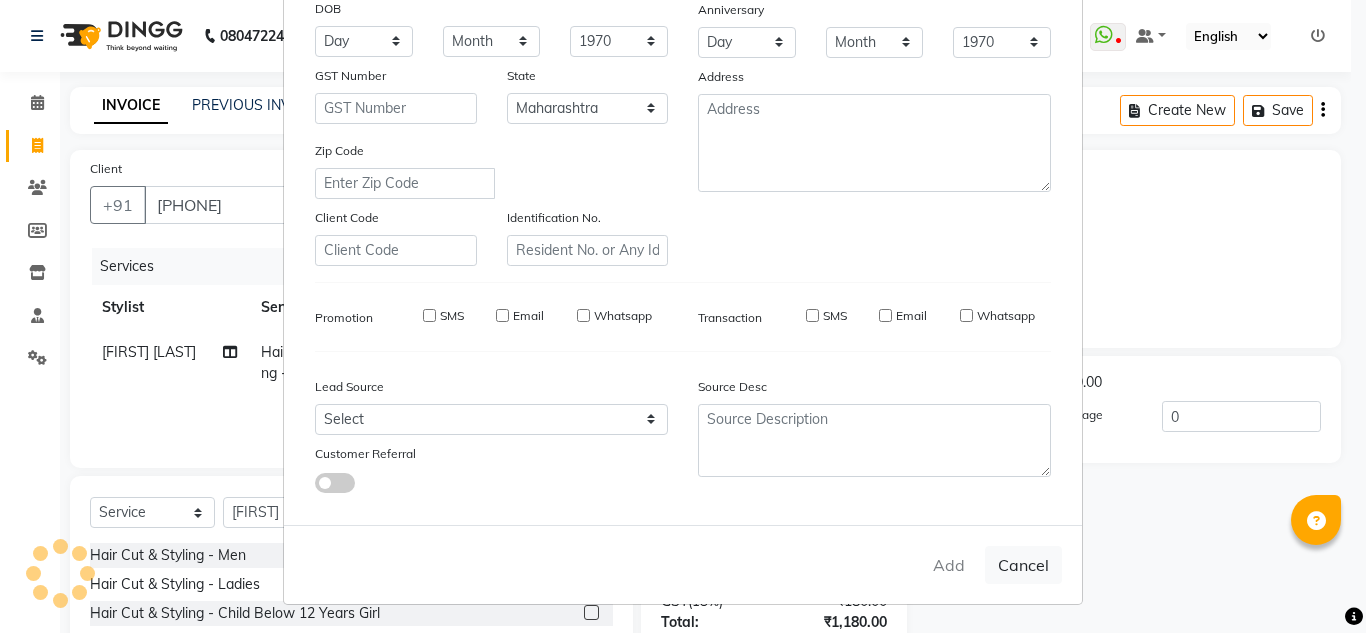 type 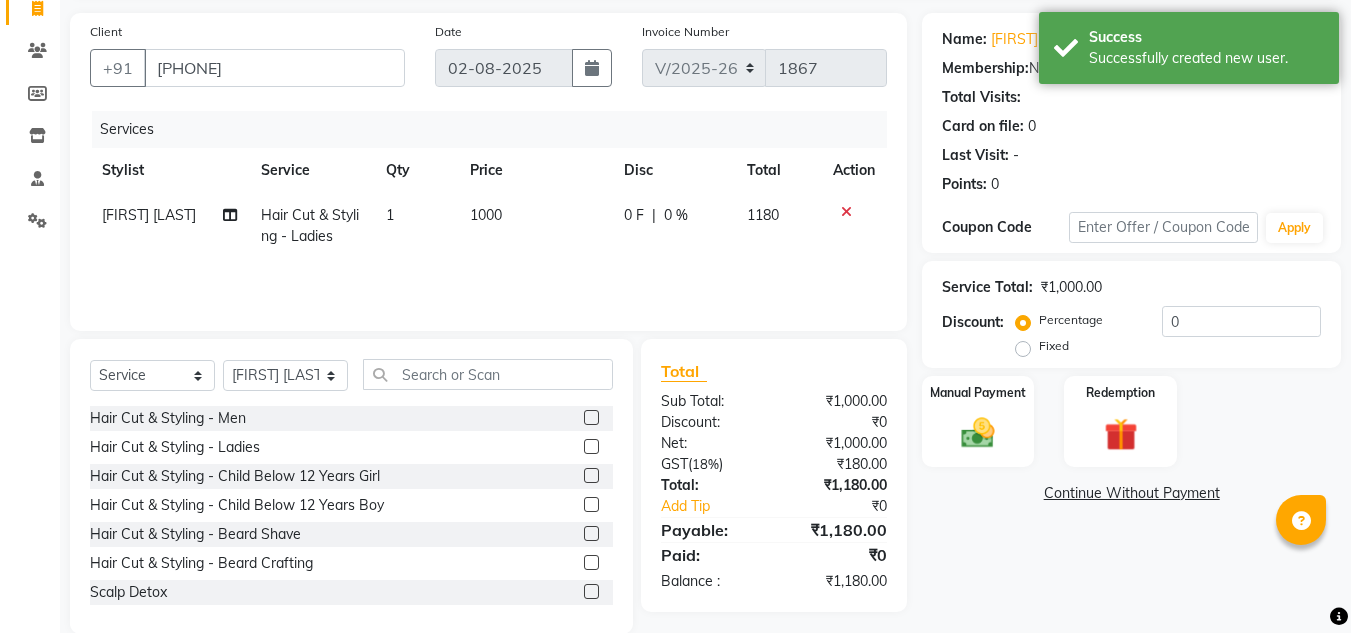 scroll, scrollTop: 168, scrollLeft: 0, axis: vertical 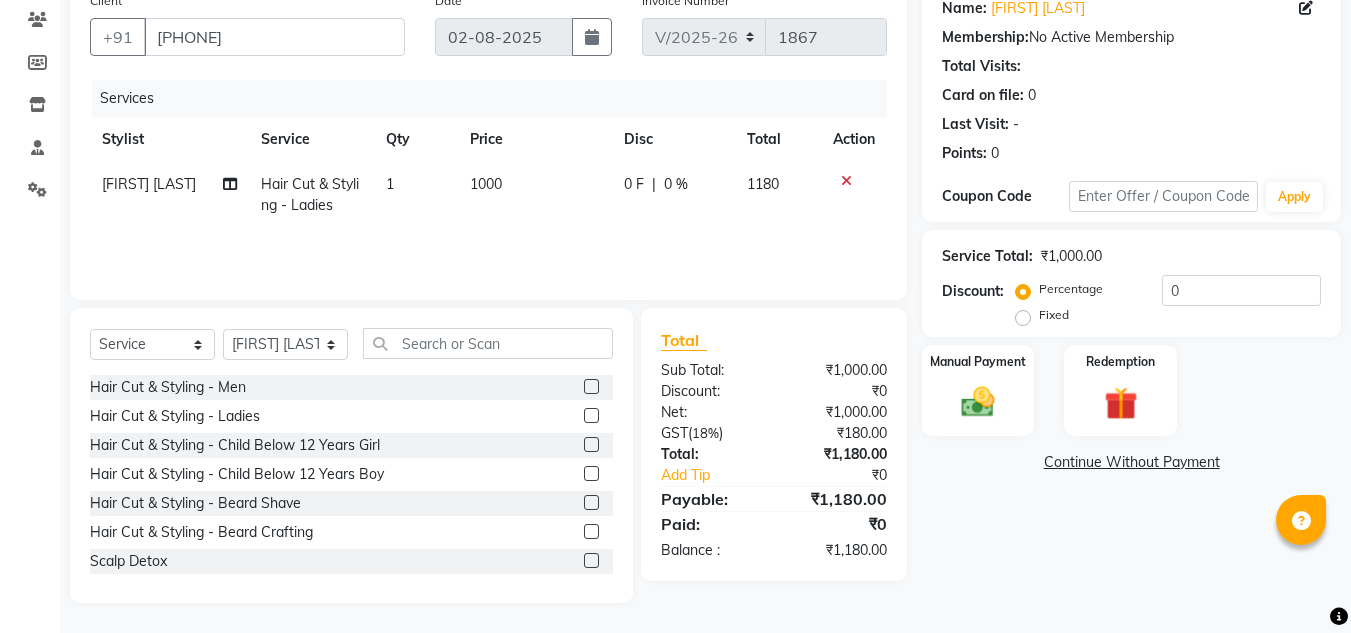 click on "Name: Nayantara S Membership:  No Active Membership  Total Visits:   Card on file:  0 Last Visit:   - Points:   0  Coupon Code Apply Service Total:  ₹1,000.00  Discount:  Percentage   Fixed  0 Manual Payment Redemption  Continue Without Payment" 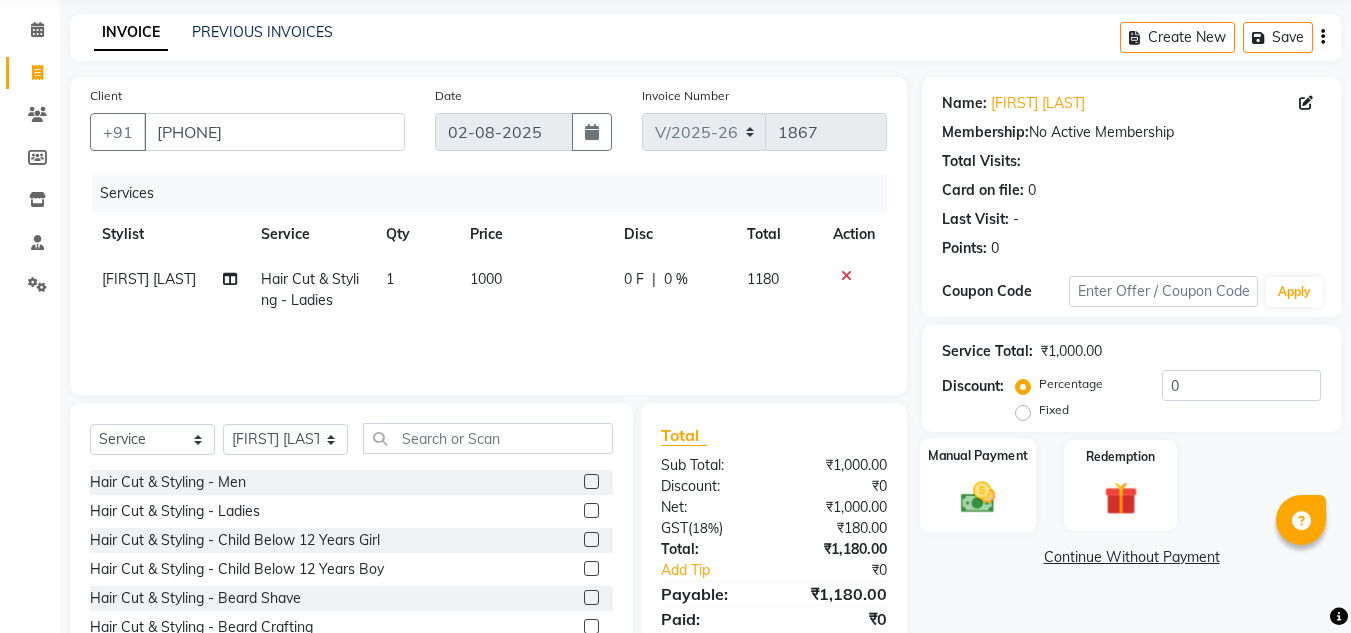 scroll, scrollTop: 168, scrollLeft: 0, axis: vertical 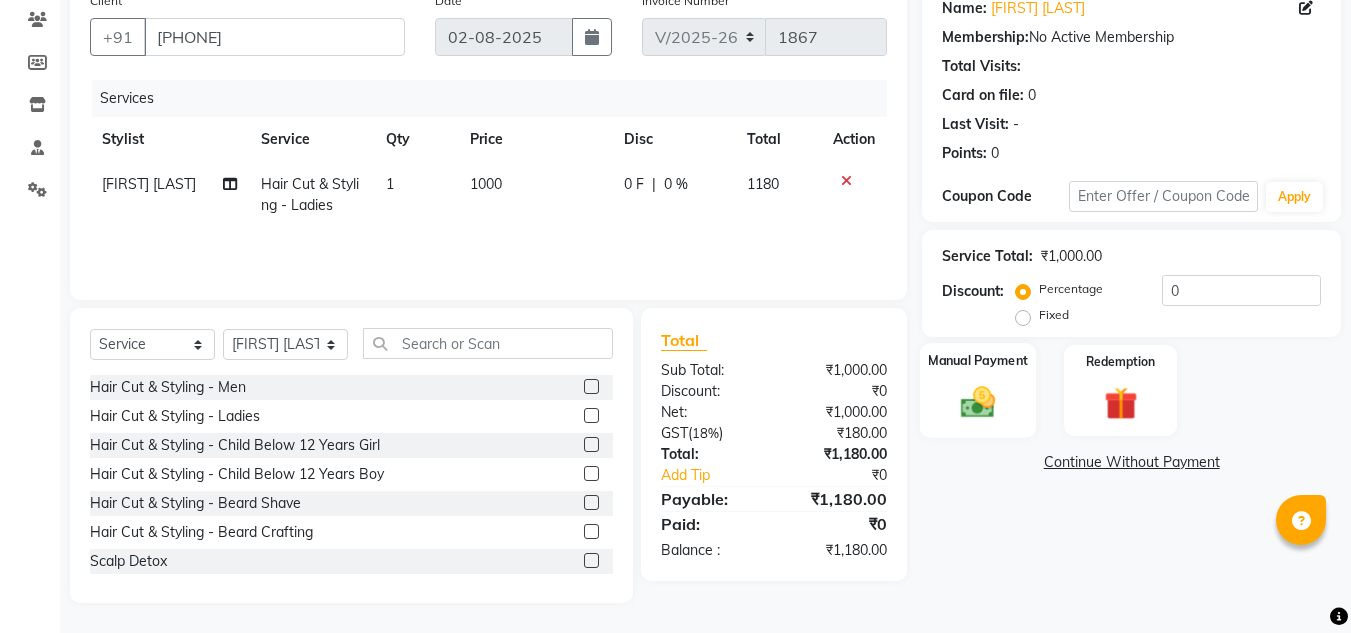 click on "Manual Payment" 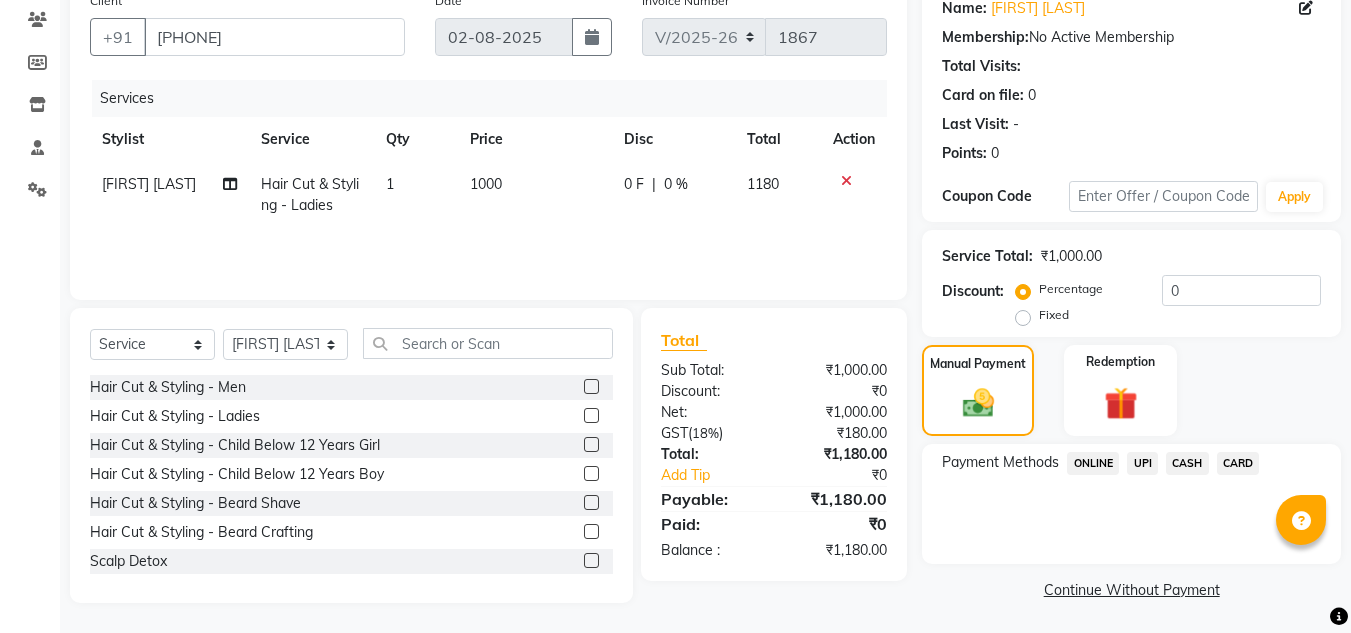click on "UPI" 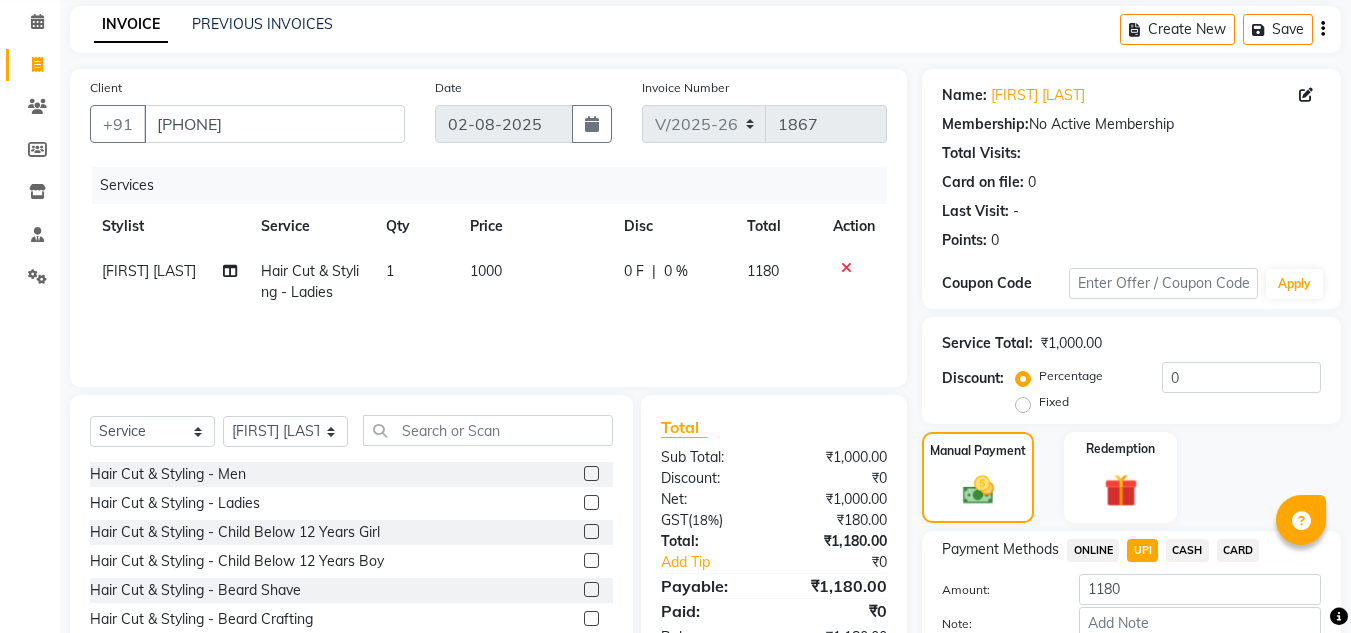 scroll, scrollTop: 199, scrollLeft: 0, axis: vertical 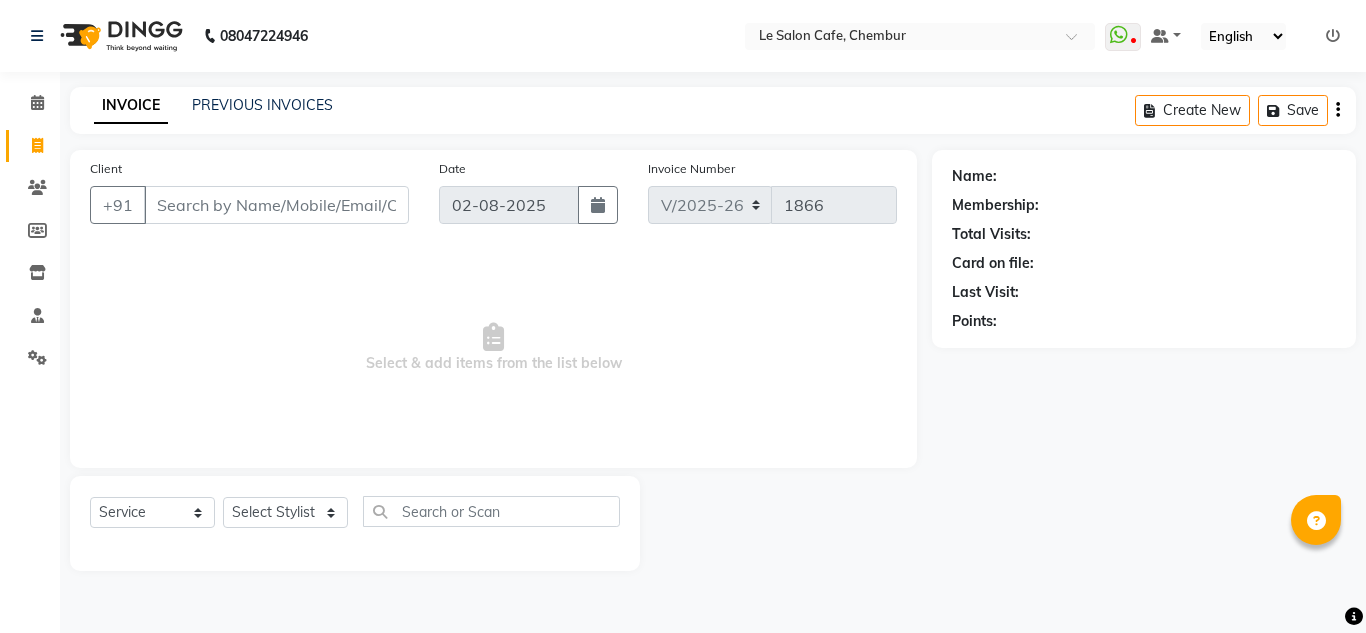 select on "594" 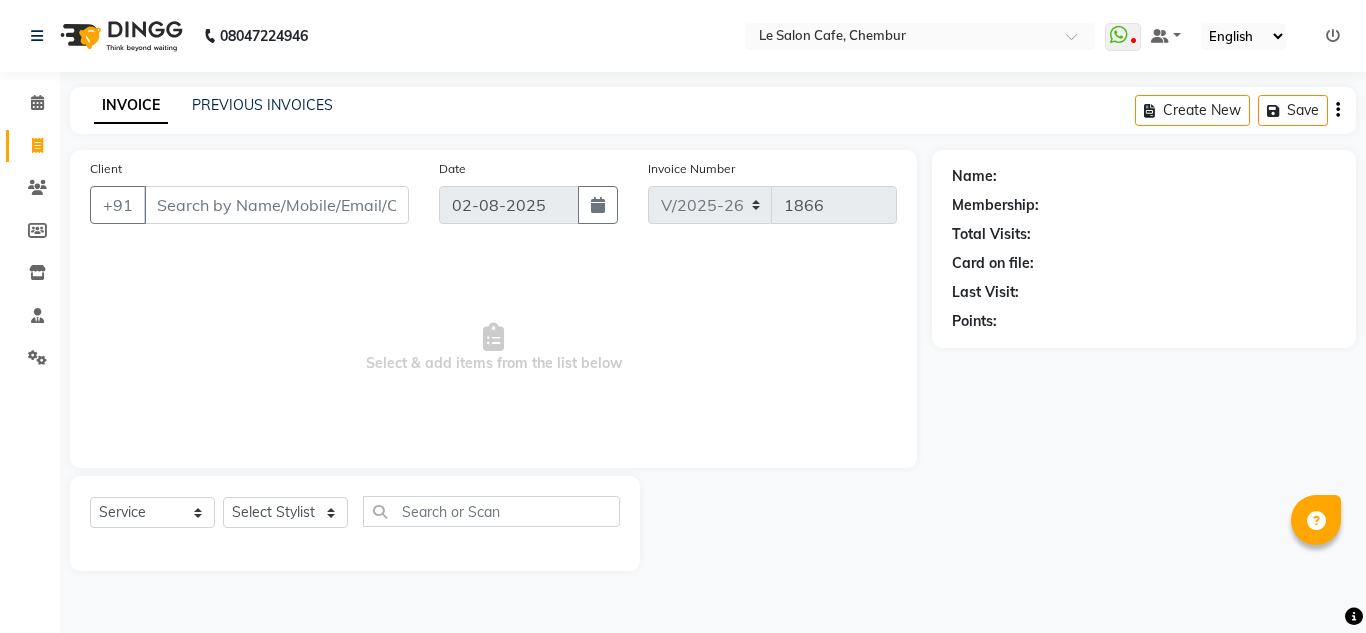 select on "service" 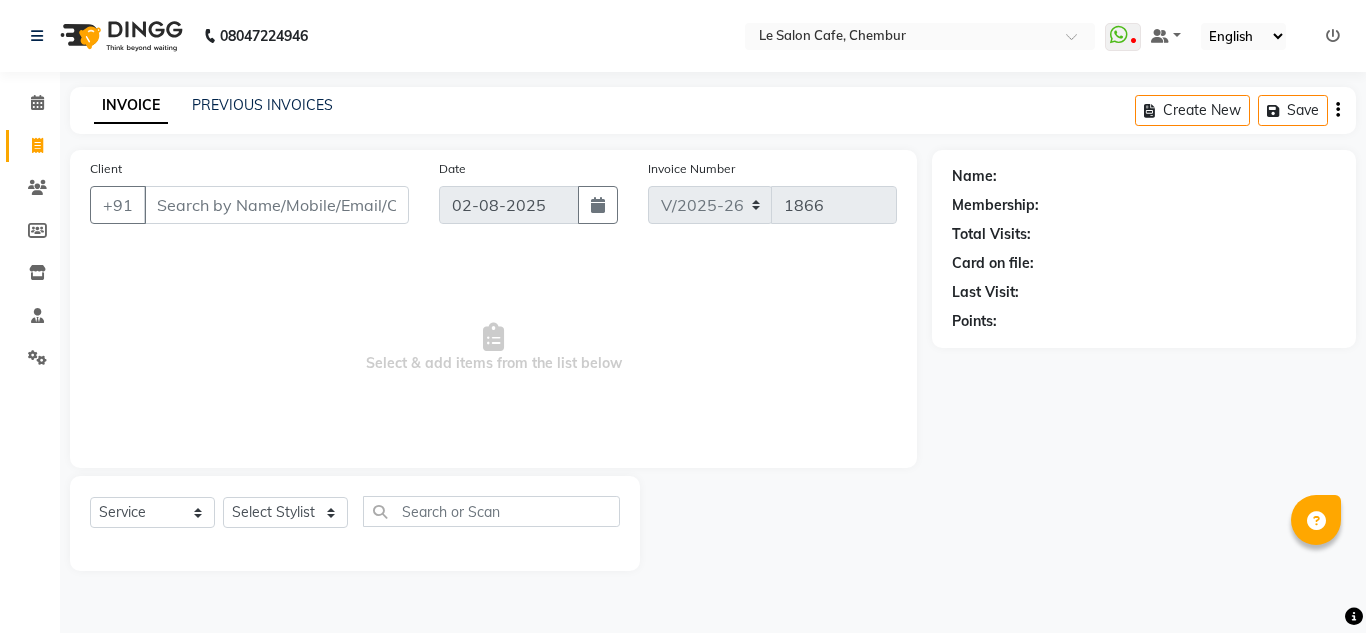 scroll, scrollTop: 0, scrollLeft: 0, axis: both 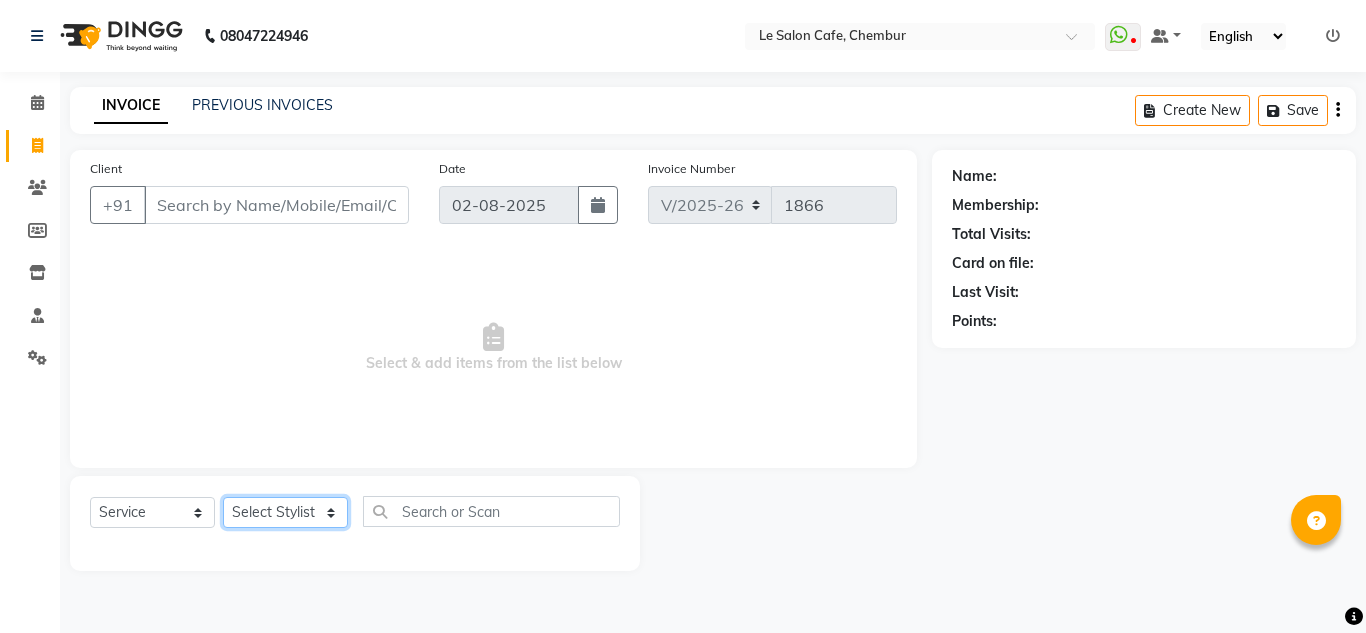 click on "Select Stylist Amandeep Kaur Kalsi Aniket Kadam  Faim Alvi  Front Desk  Muskan Khan  Pooja Kolge Reena Shaukat Ali  Salman Ansari  Shailendra Chauhan  Shekhar Sangle Soniyaa Varma Suchita Mistry" 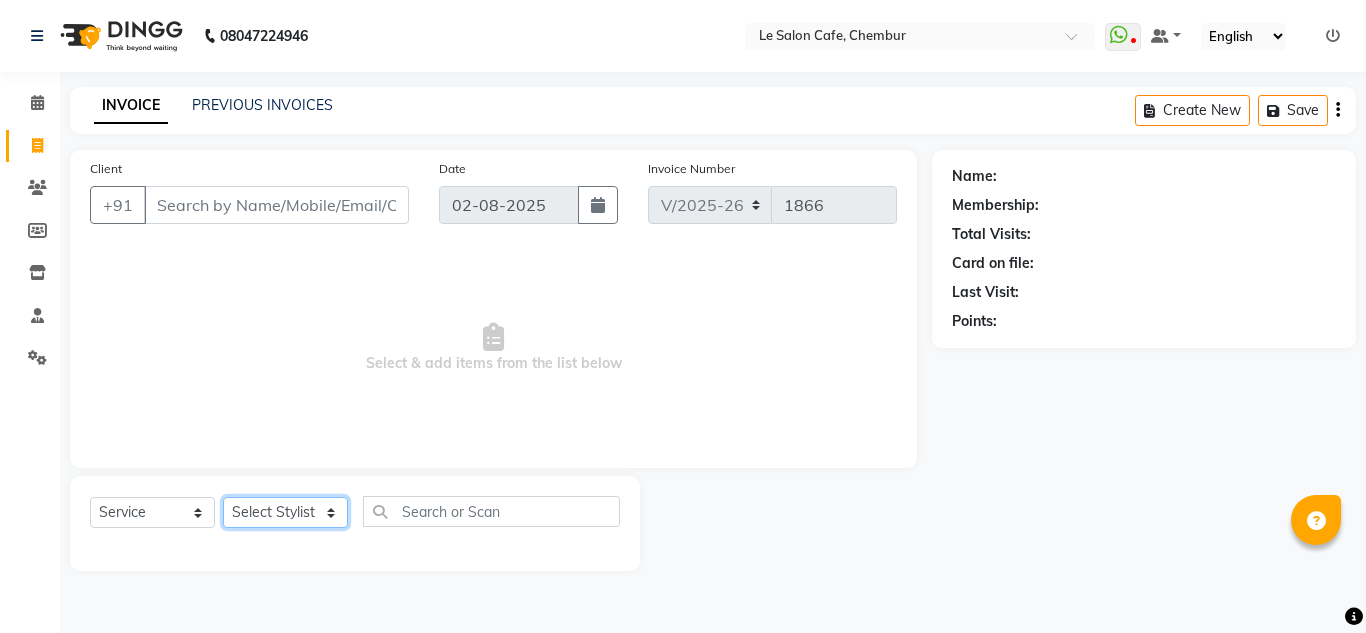 select on "8340" 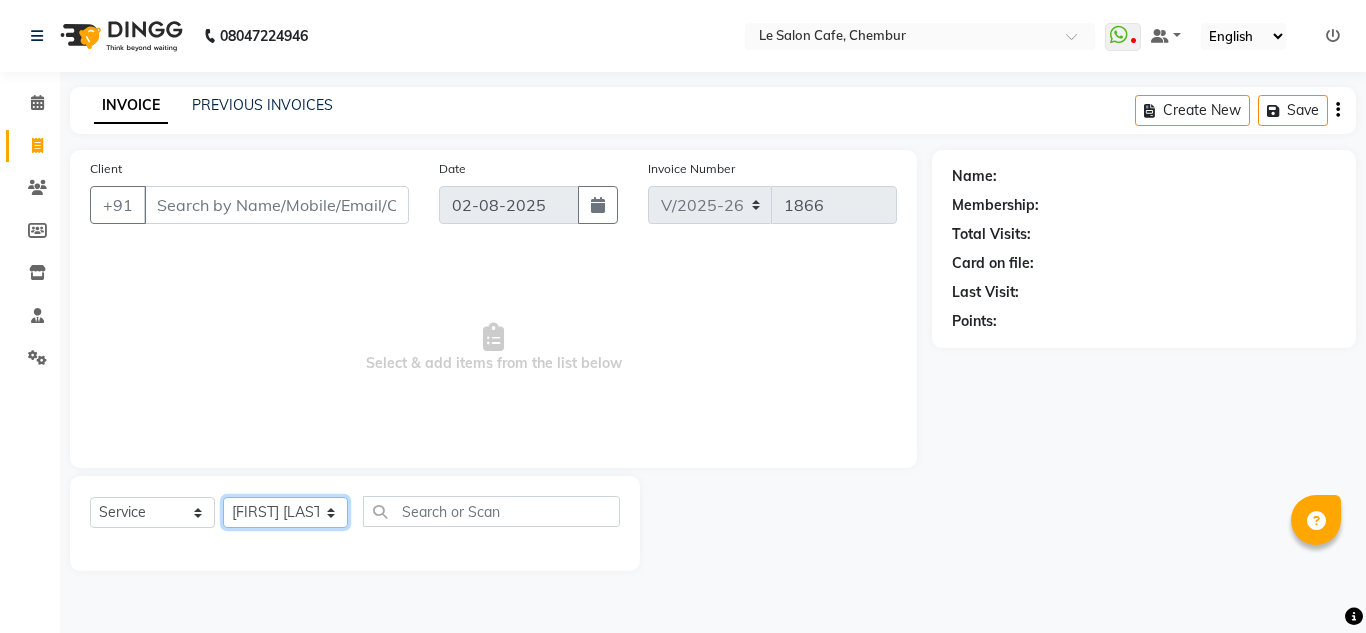 click on "Select Stylist Amandeep Kaur Kalsi Aniket Kadam  Faim Alvi  Front Desk  Muskan Khan  Pooja Kolge Reena Shaukat Ali  Salman Ansari  Shailendra Chauhan  Shekhar Sangle Soniyaa Varma Suchita Mistry" 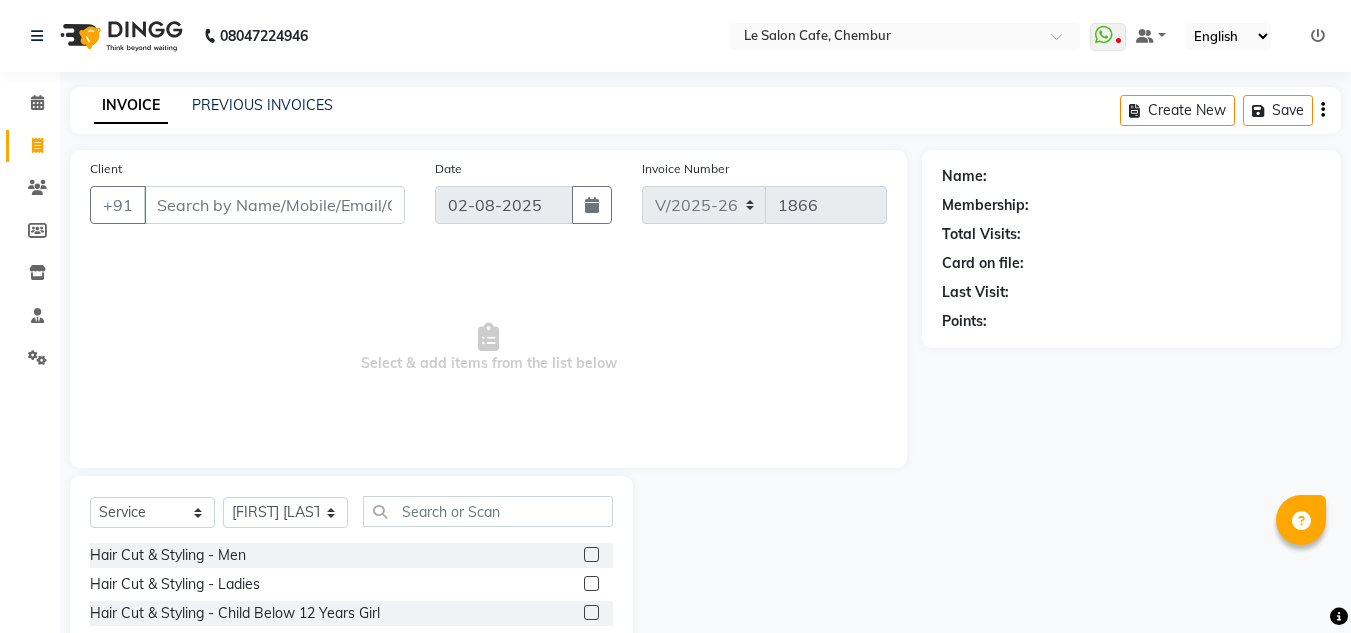 click 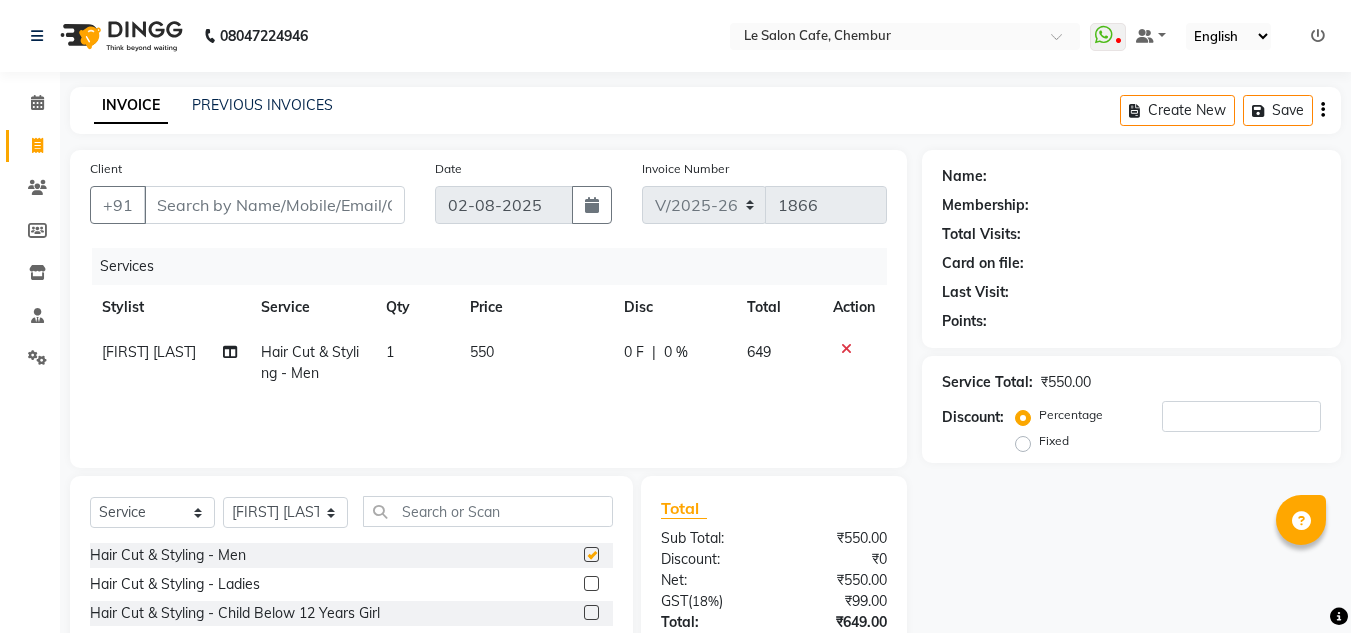 checkbox on "false" 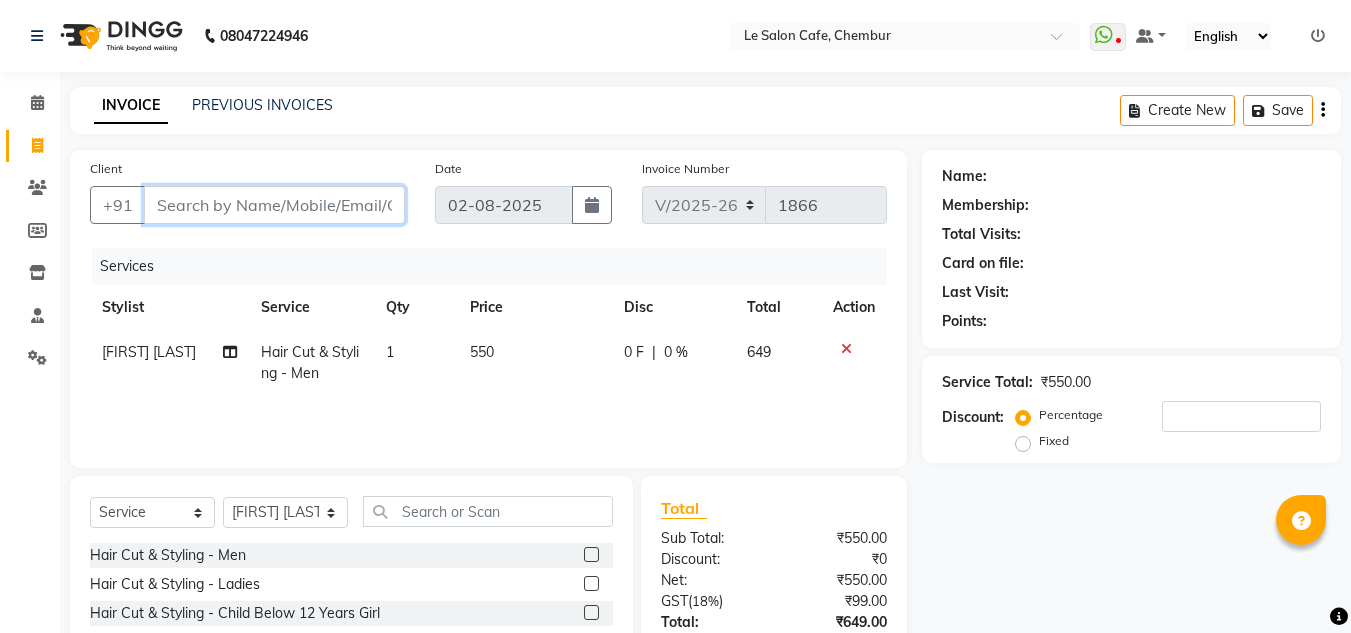 click on "Client" at bounding box center [274, 205] 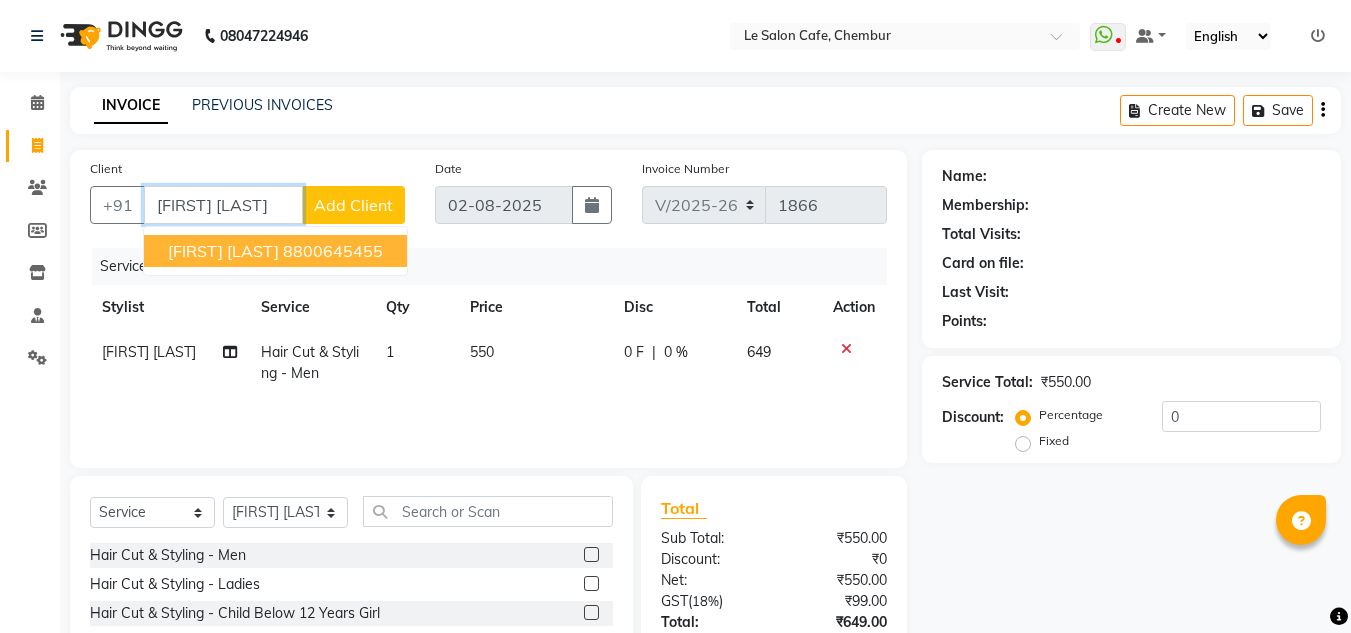 click on "8800645455" at bounding box center (333, 251) 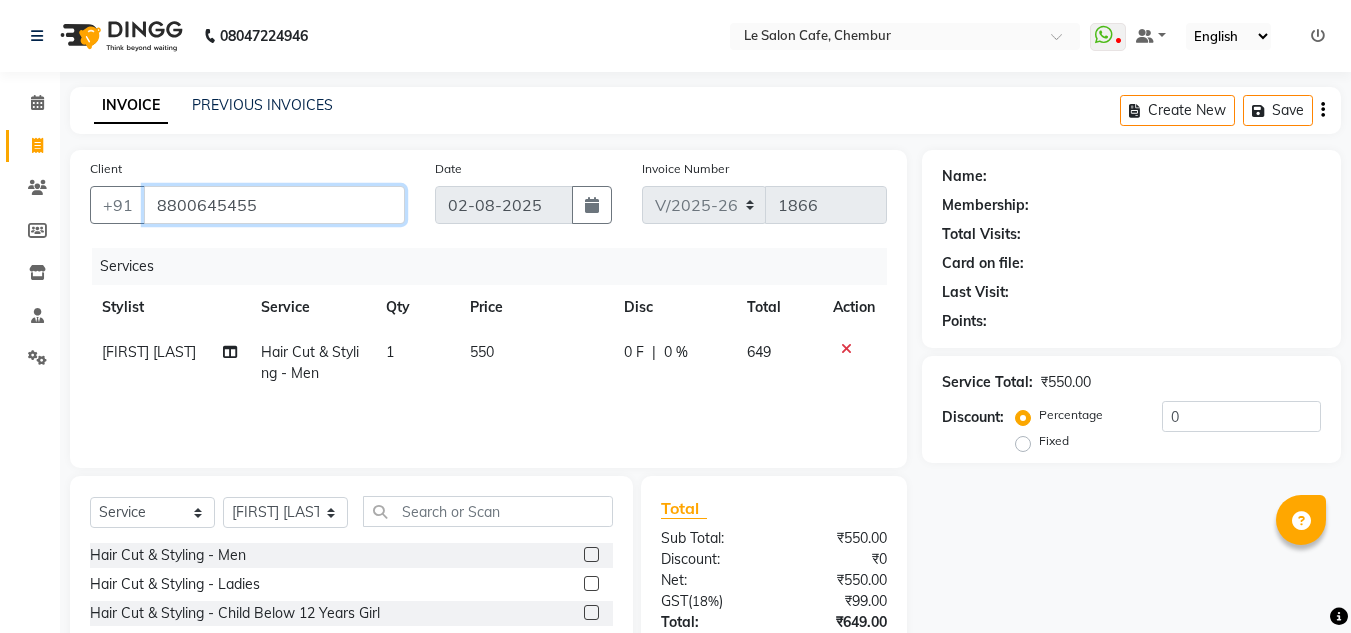 type on "8800645455" 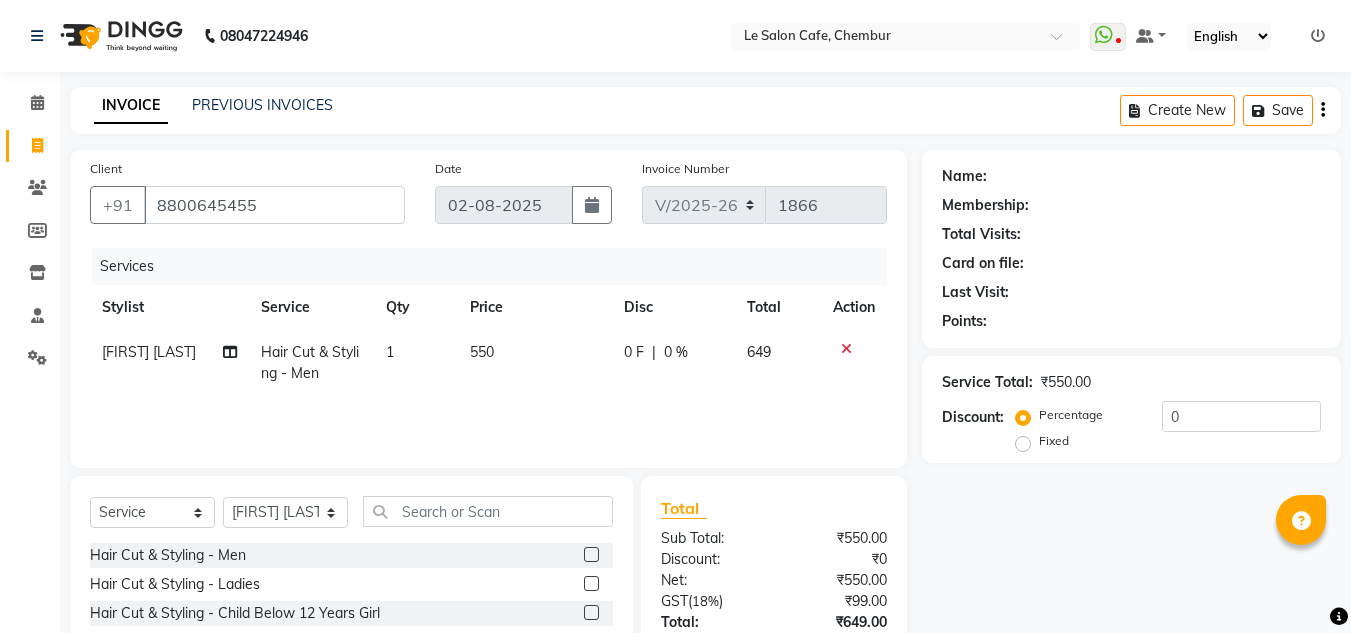 select on "1: Object" 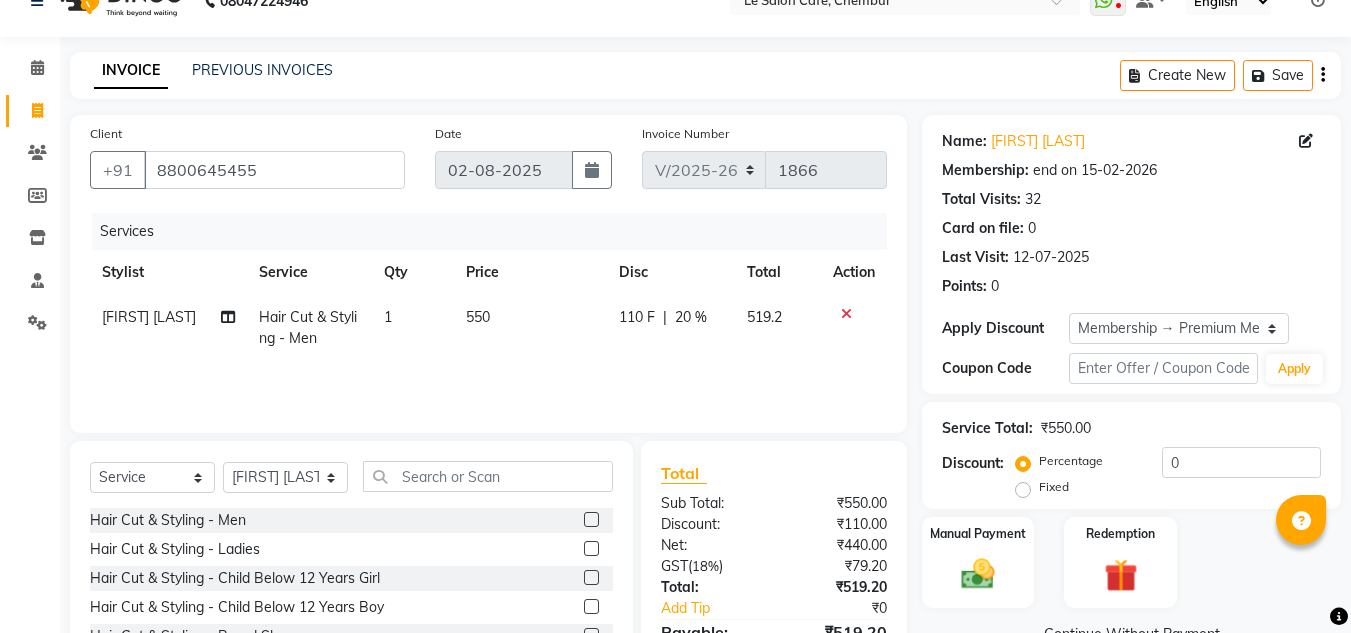 scroll, scrollTop: 0, scrollLeft: 0, axis: both 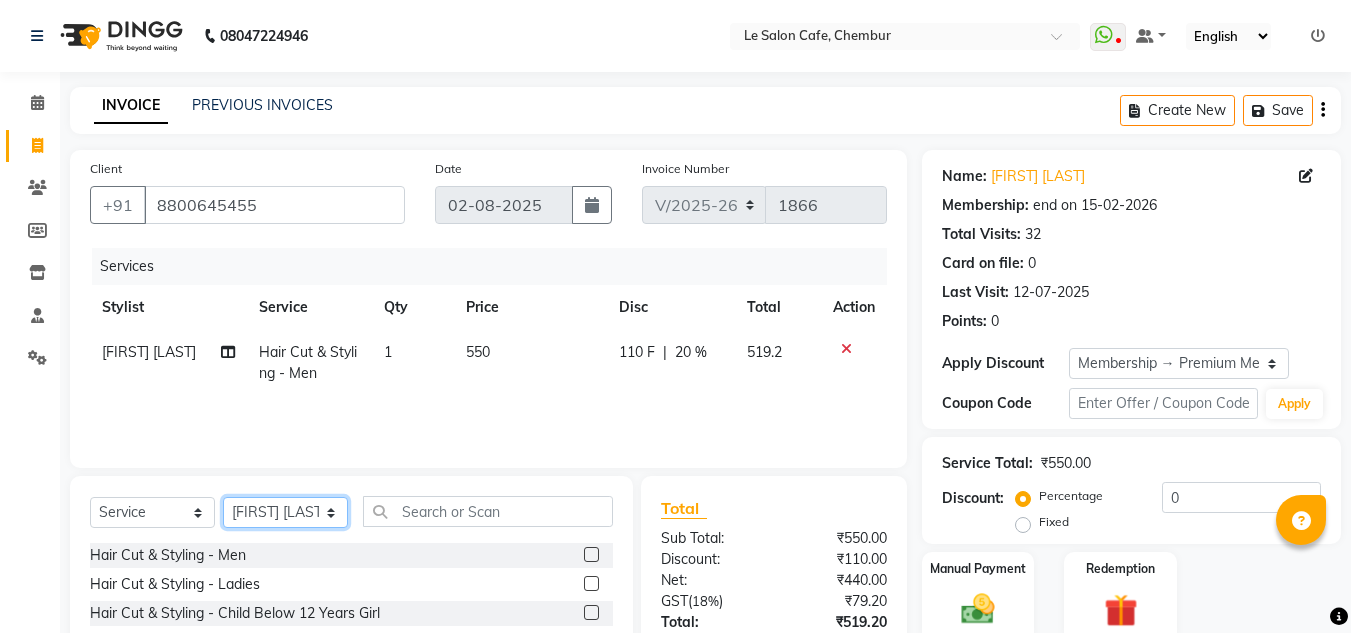 click on "Select Stylist Amandeep Kaur Kalsi Aniket Kadam  Faim Alvi  Front Desk  Muskan Khan  Pooja Kolge Reena Shaukat Ali  Salman Ansari  Shailendra Chauhan  Shekhar Sangle Soniyaa Varma Suchita Mistry" 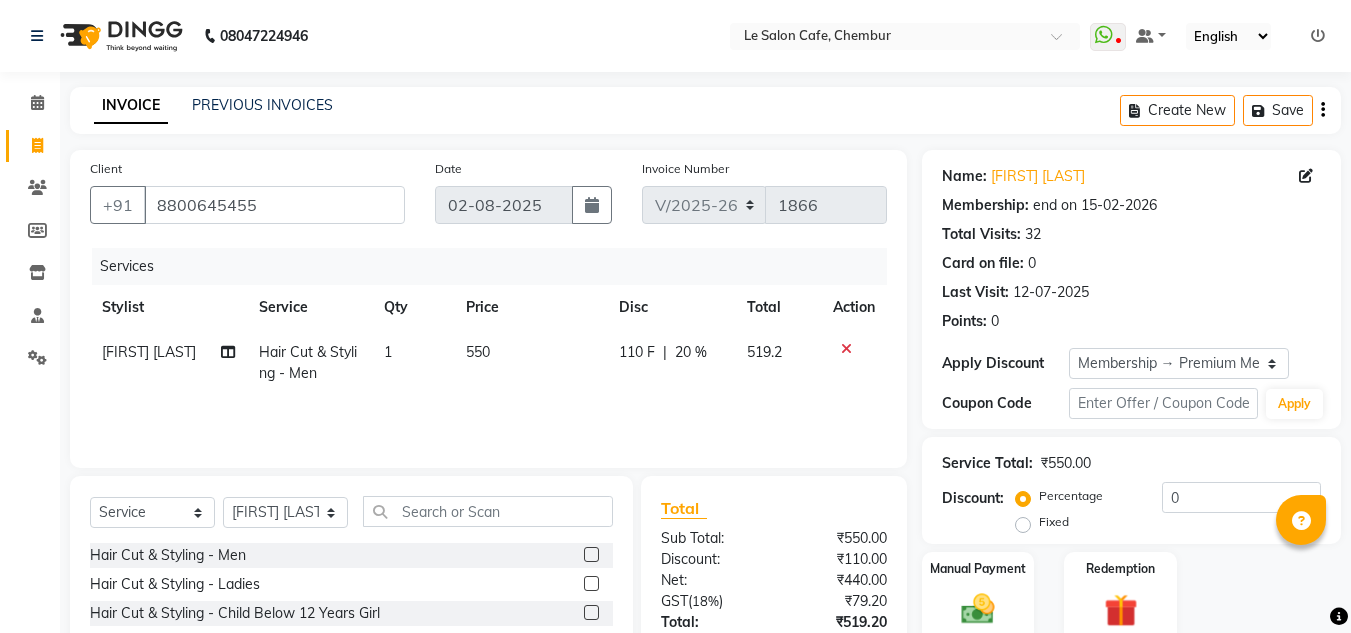 click on "550" 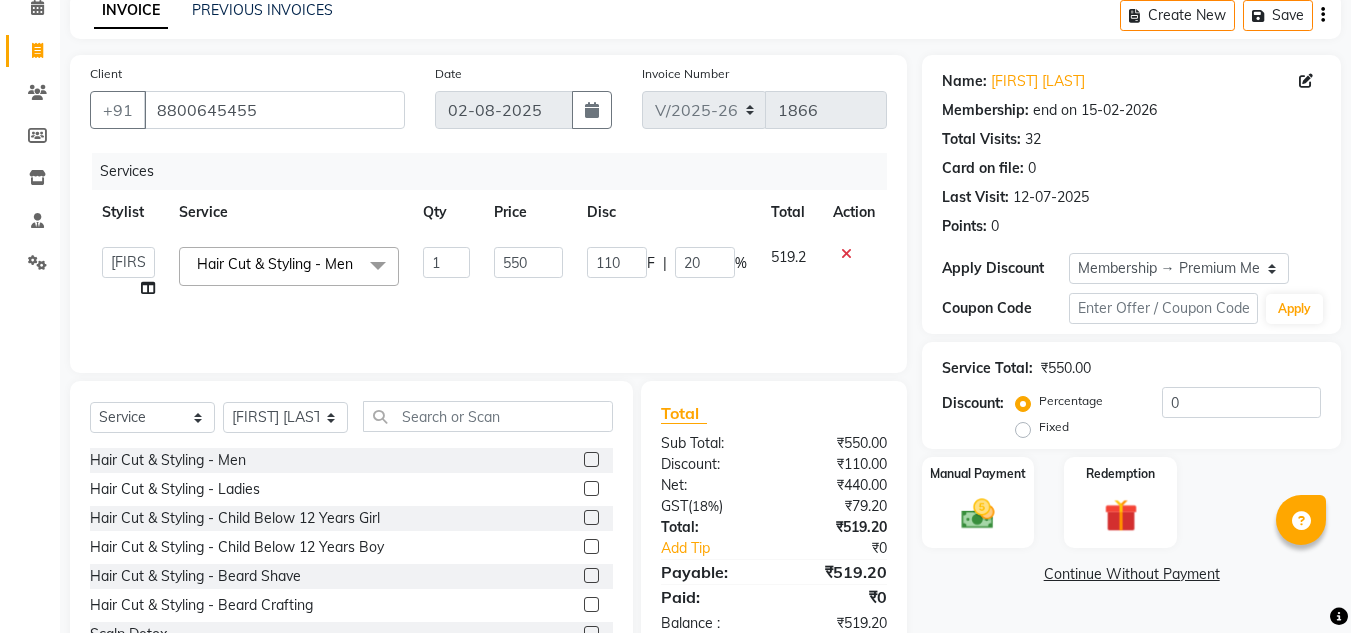 scroll, scrollTop: 0, scrollLeft: 0, axis: both 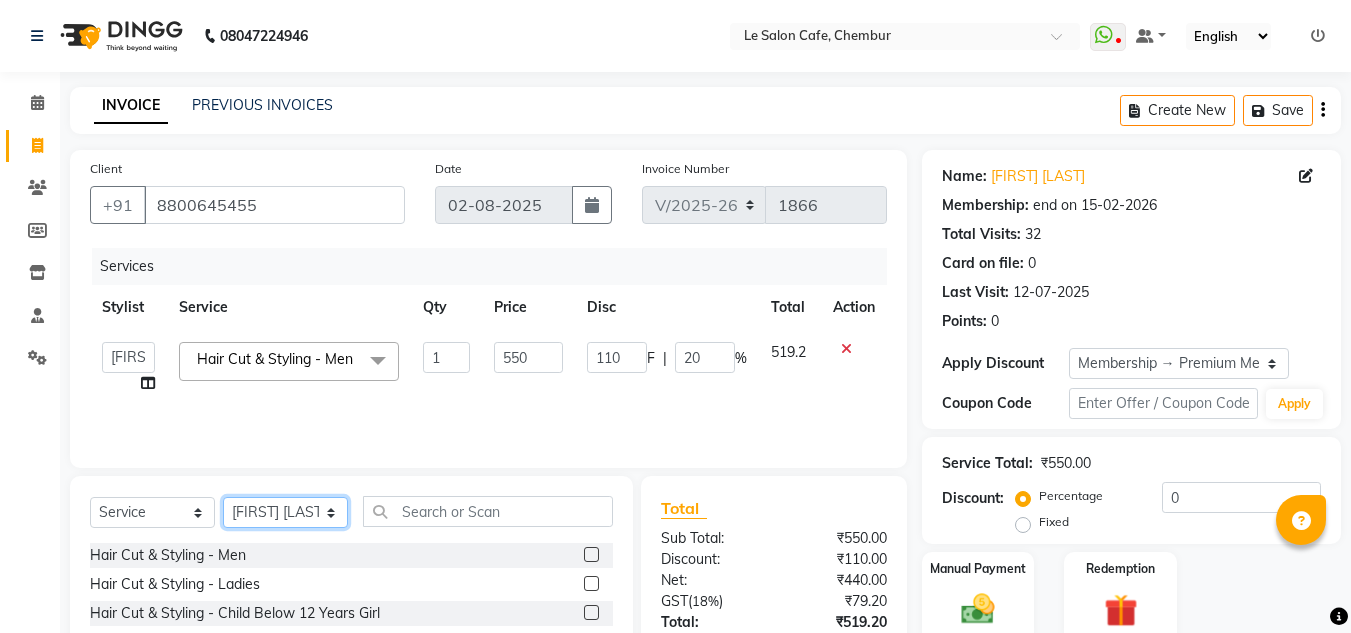 click on "Select Stylist Amandeep Kaur Kalsi Aniket Kadam  Faim Alvi  Front Desk  Muskan Khan  Pooja Kolge Reena Shaukat Ali  Salman Ansari  Shailendra Chauhan  Shekhar Sangle Soniyaa Varma Suchita Mistry" 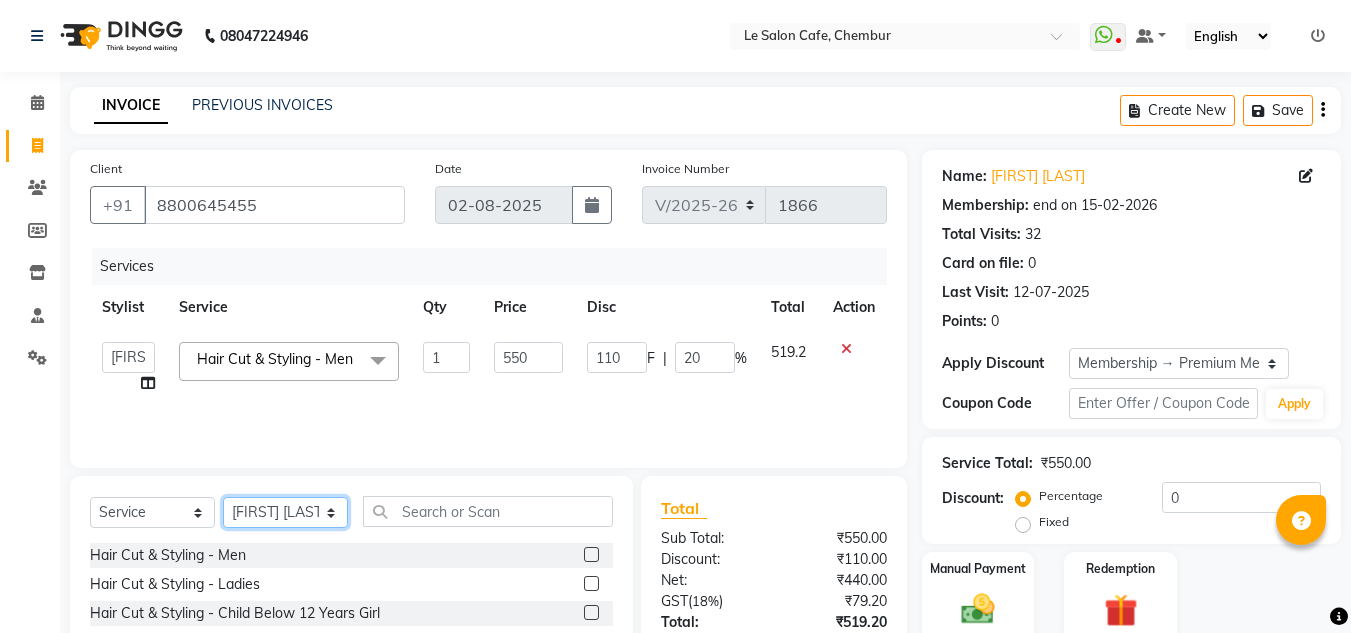 select on "86050" 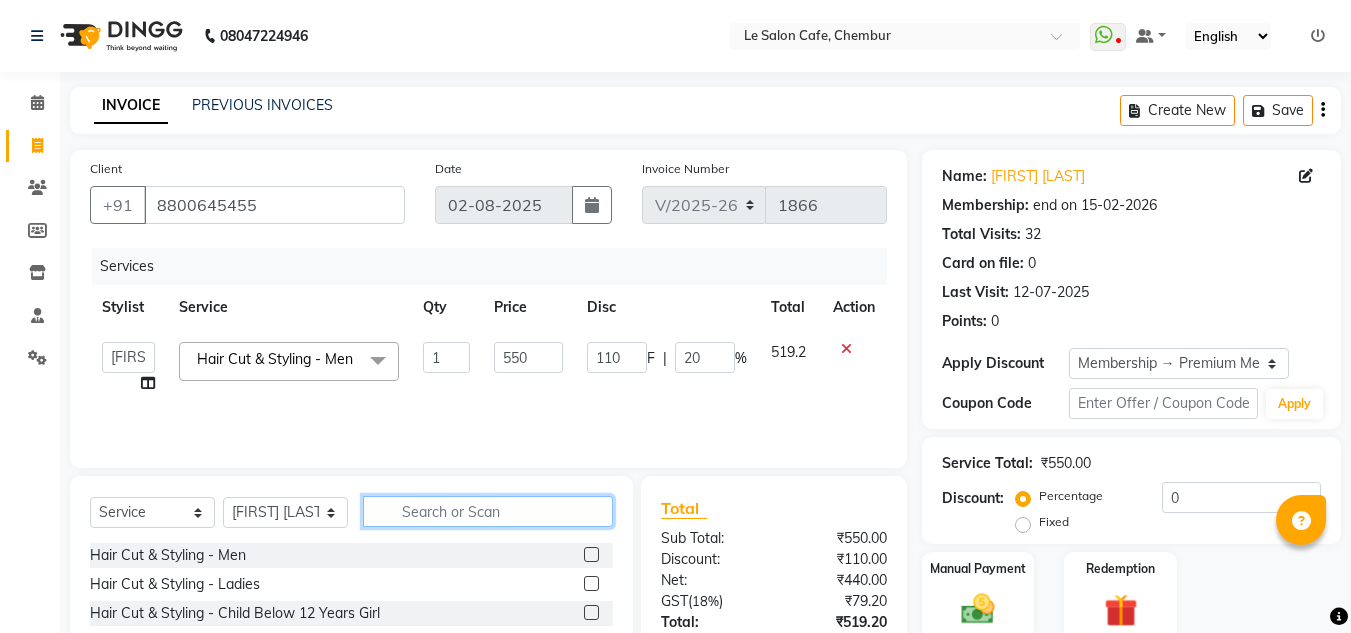 click 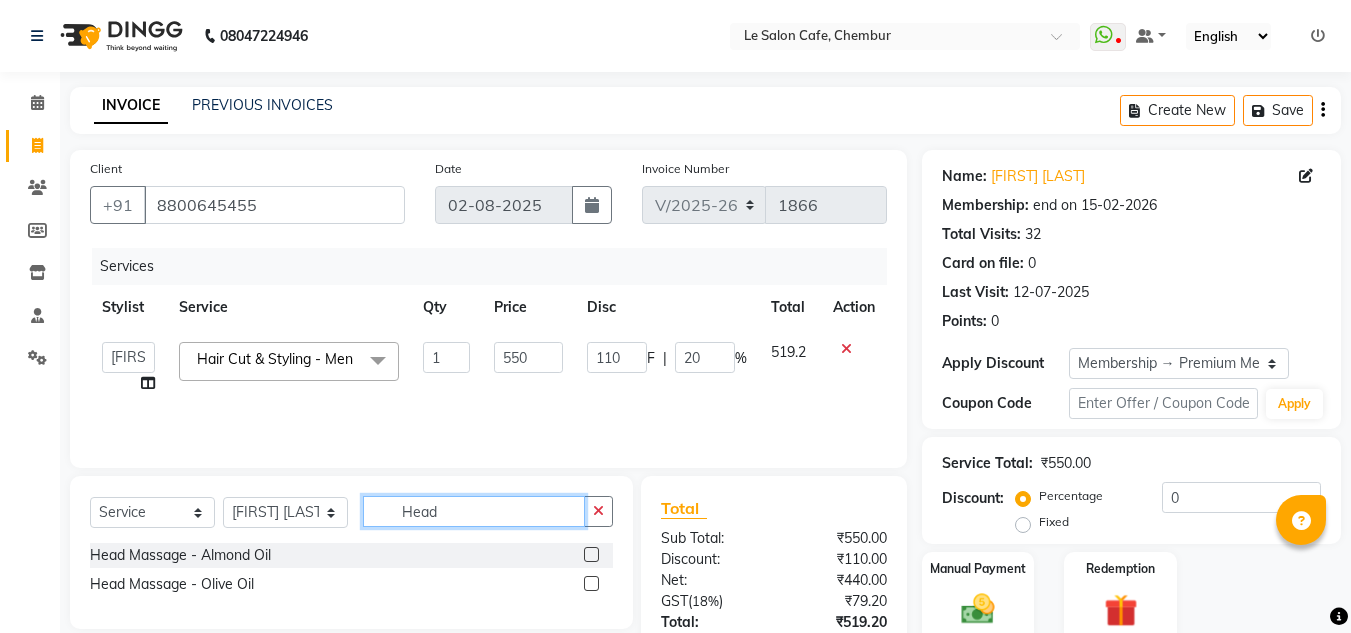 type on "Head" 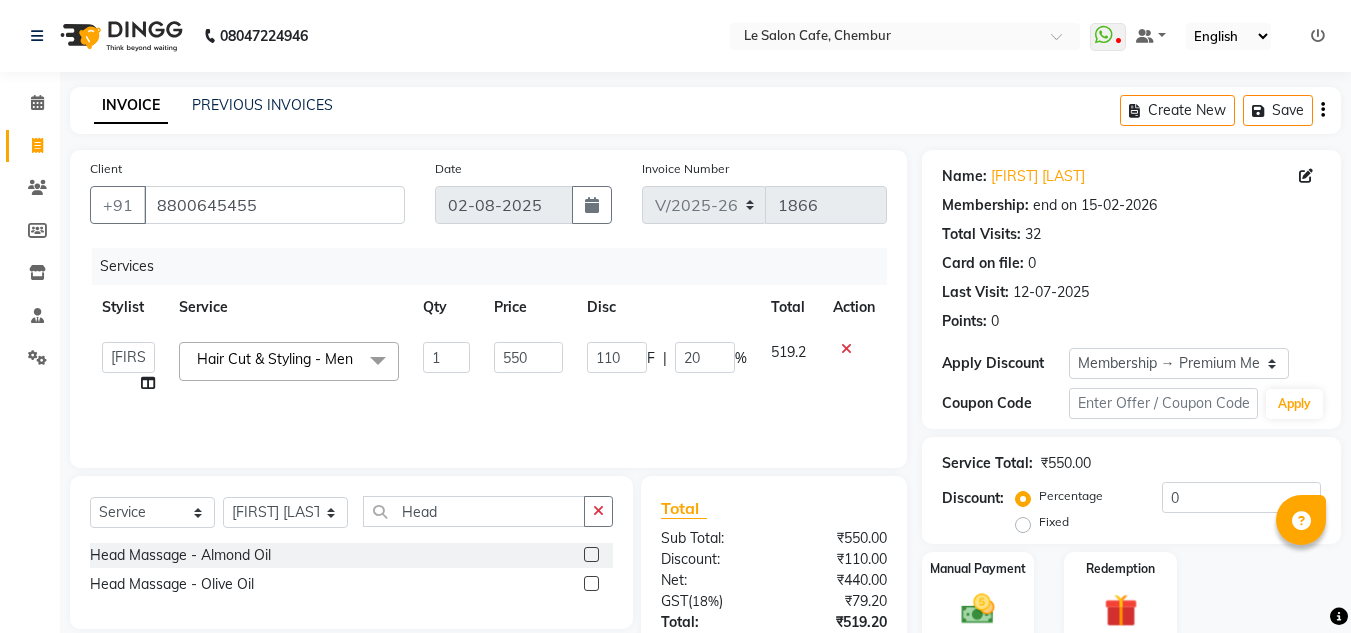 click 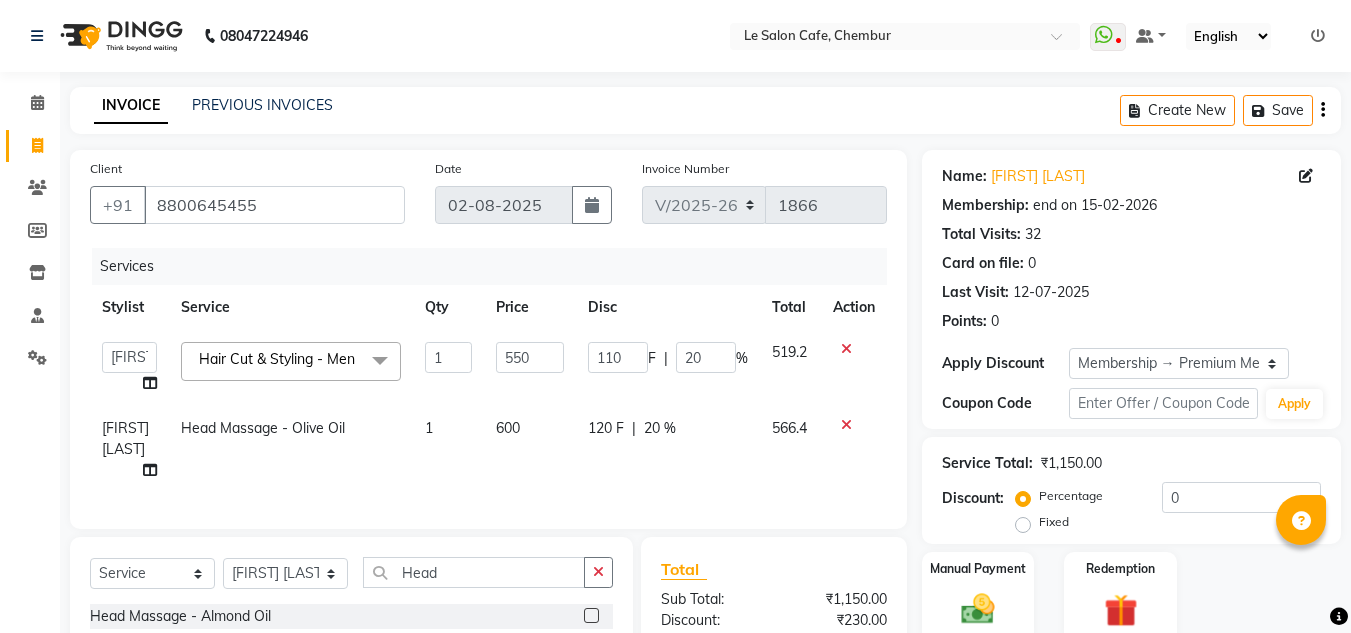 checkbox on "false" 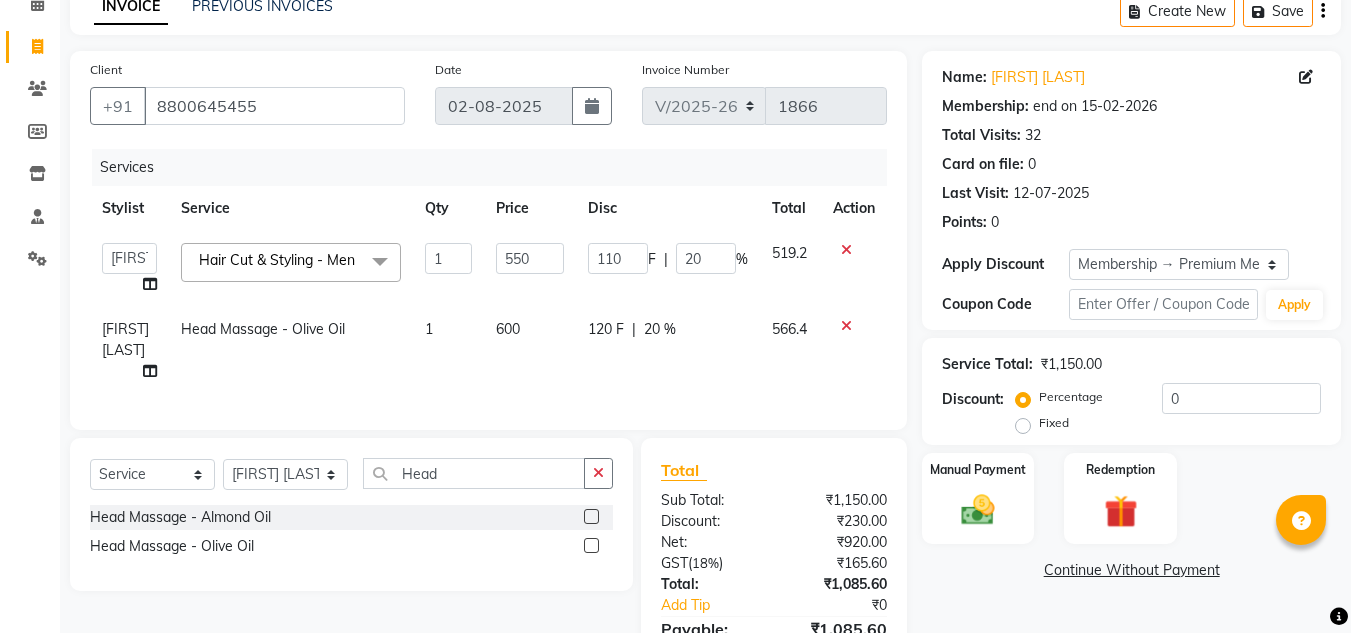 scroll, scrollTop: 100, scrollLeft: 0, axis: vertical 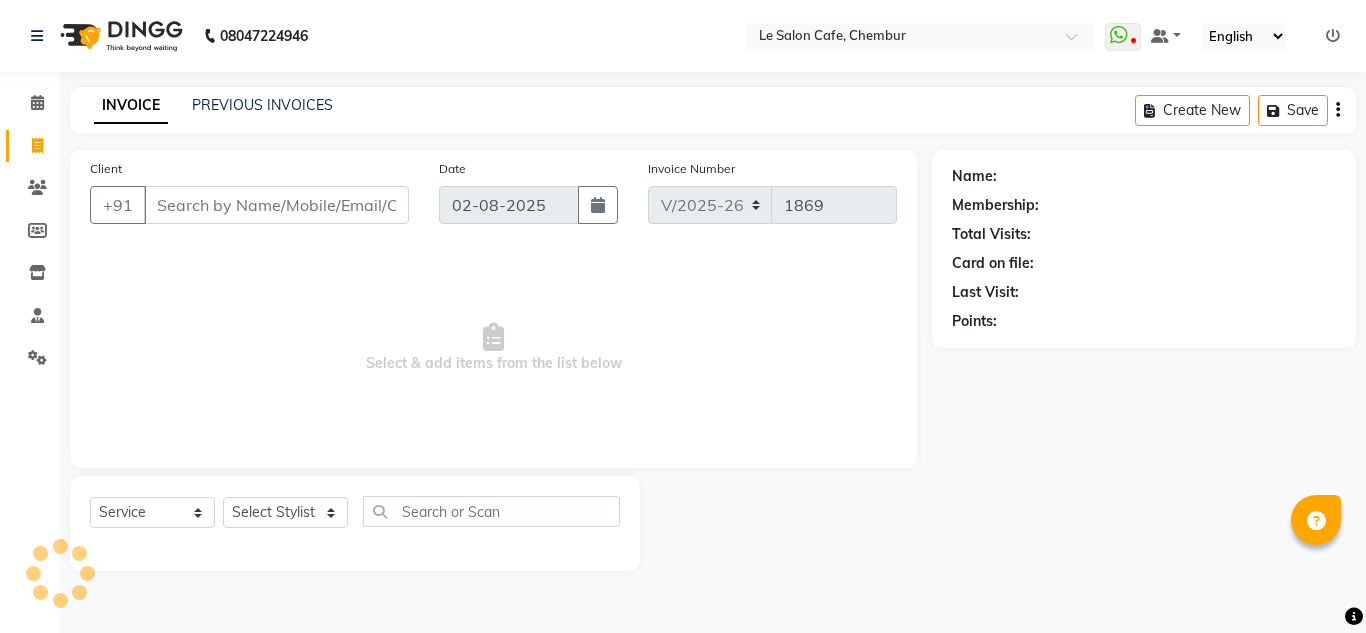 select on "594" 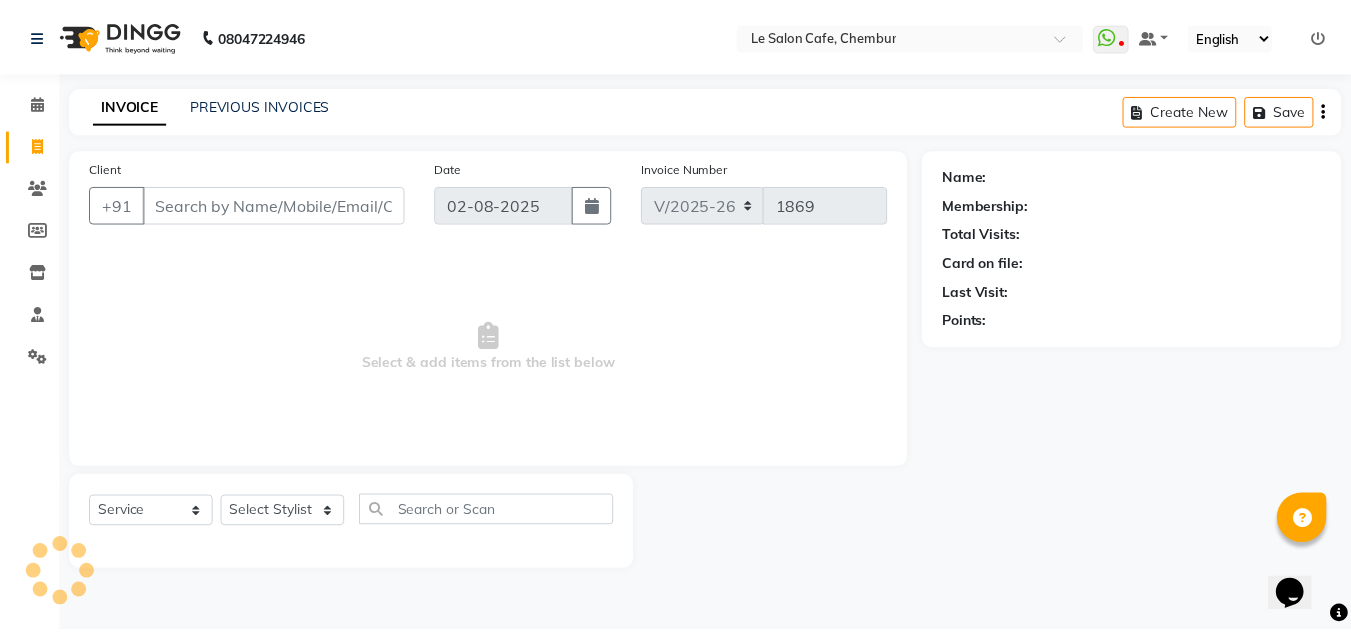 scroll, scrollTop: 0, scrollLeft: 0, axis: both 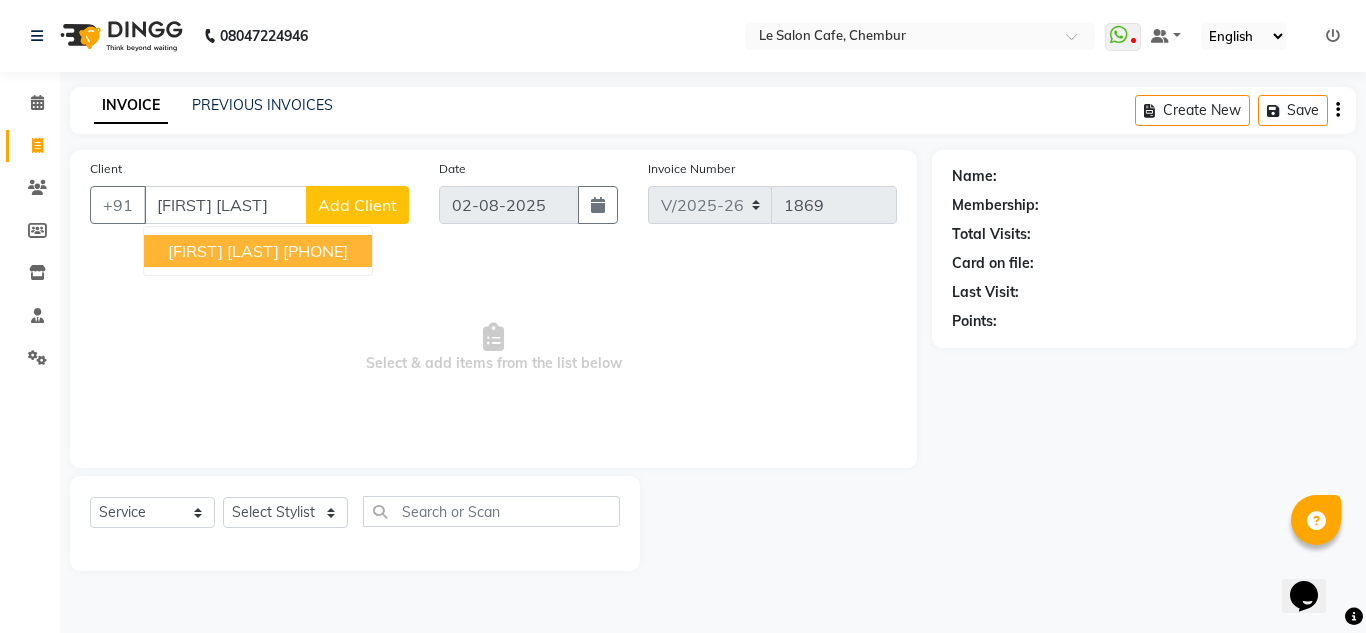 click on "[PHONE]" at bounding box center [315, 251] 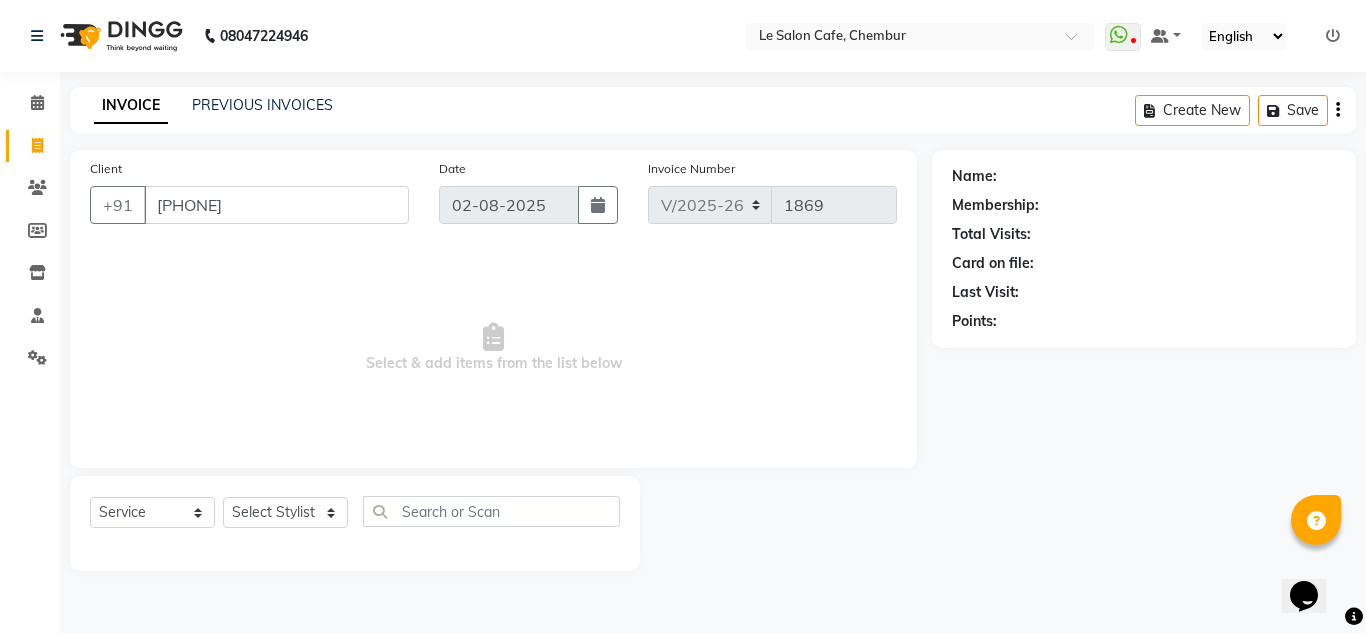 type on "[PHONE]" 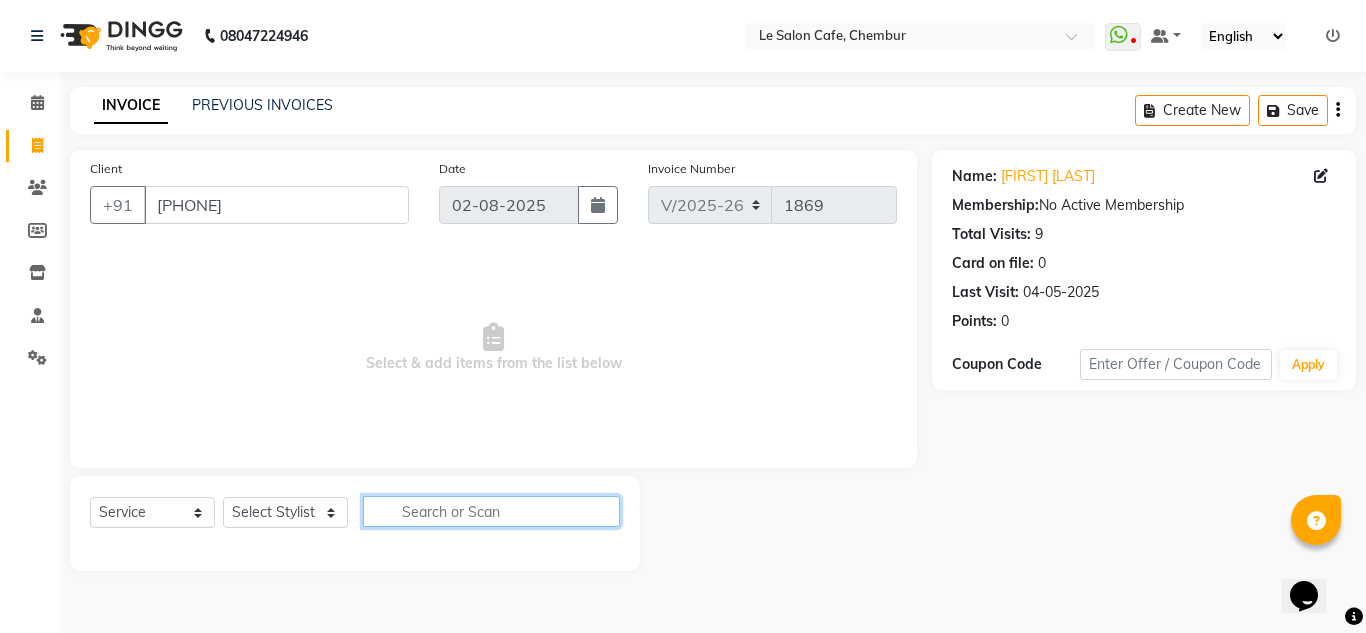click 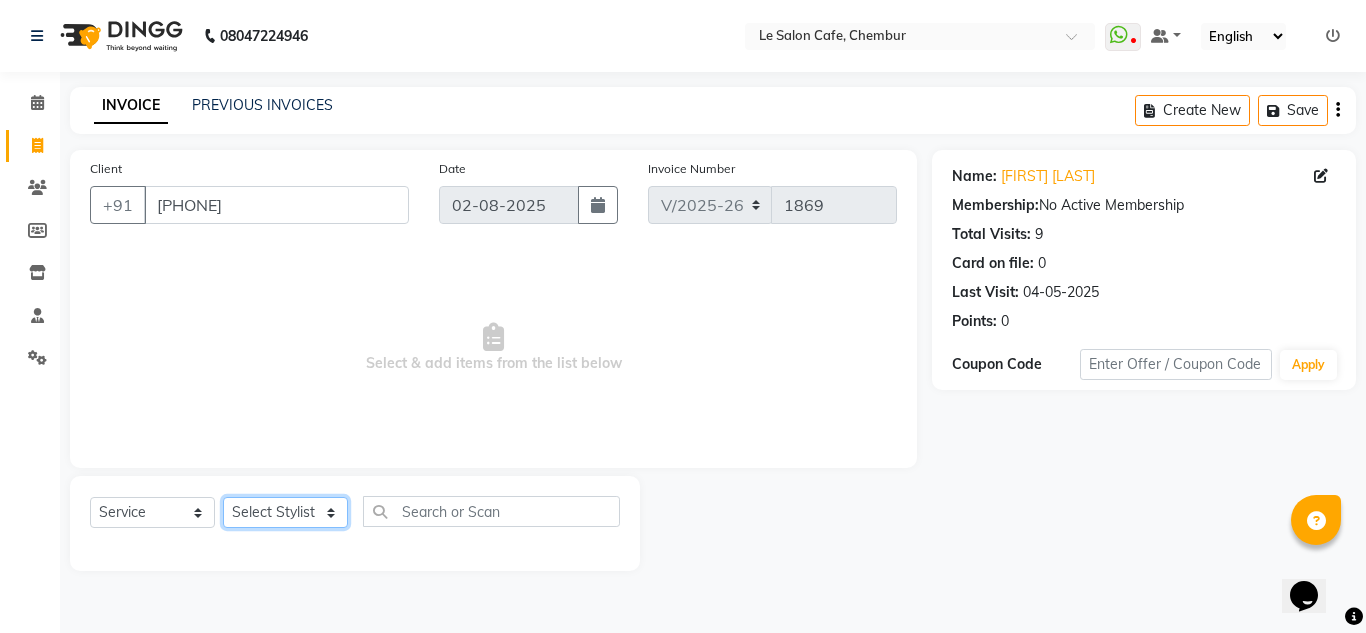 click on "Select Stylist Amandeep Kaur Kalsi Aniket Kadam  Faim Alvi  Front Desk  Muskan Khan  Pooja Kolge Reena Shaukat Ali  Salman Ansari  Shailendra Chauhan  Shekhar Sangle Soniyaa Varma Suchita Mistry" 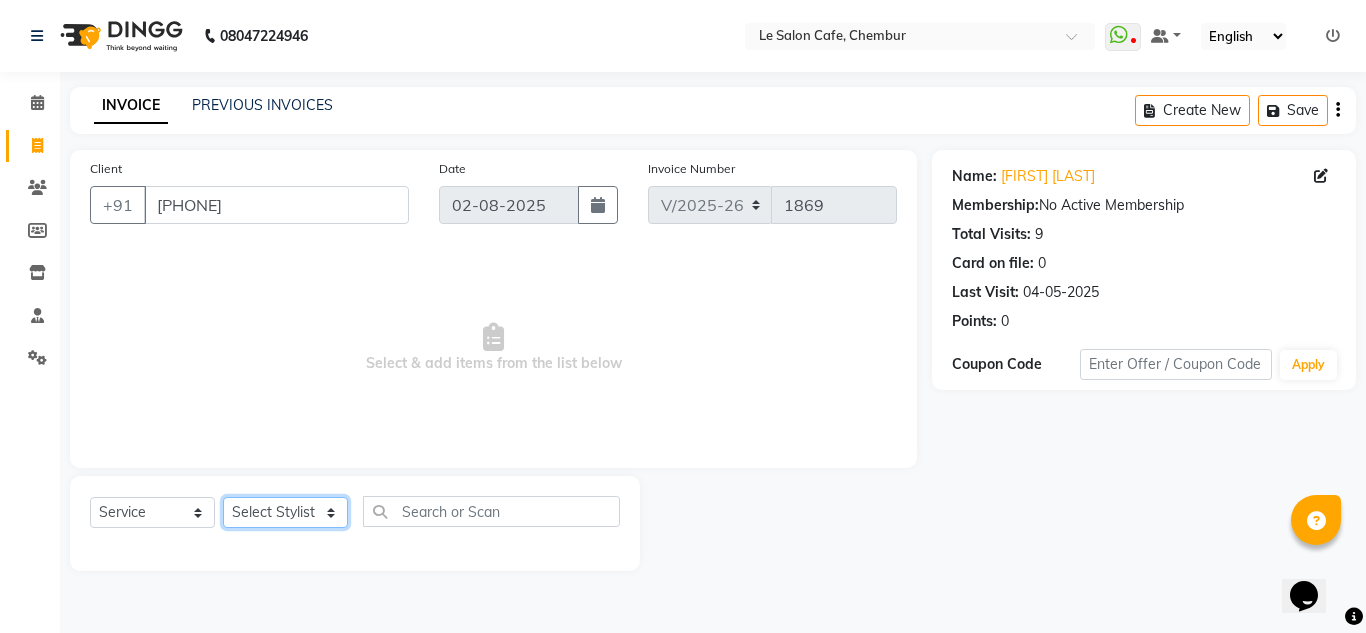 select on "67615" 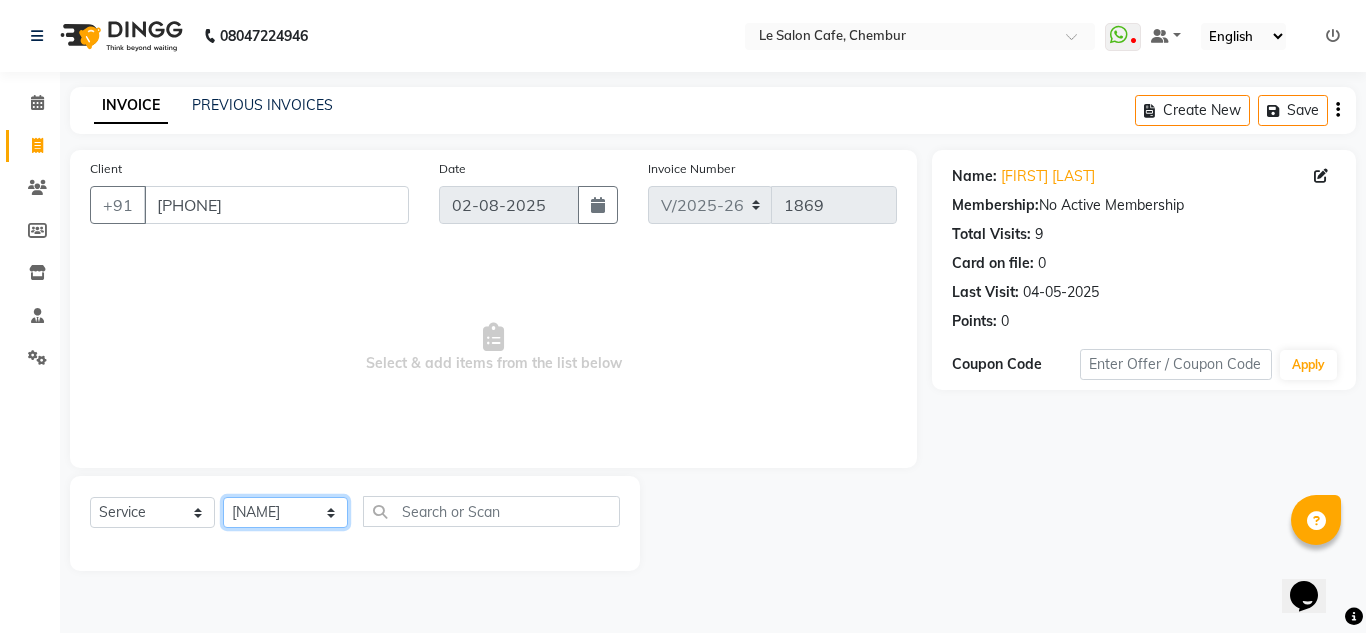 click on "Select Stylist Amandeep Kaur Kalsi Aniket Kadam  Faim Alvi  Front Desk  Muskan Khan  Pooja Kolge Reena Shaukat Ali  Salman Ansari  Shailendra Chauhan  Shekhar Sangle Soniyaa Varma Suchita Mistry" 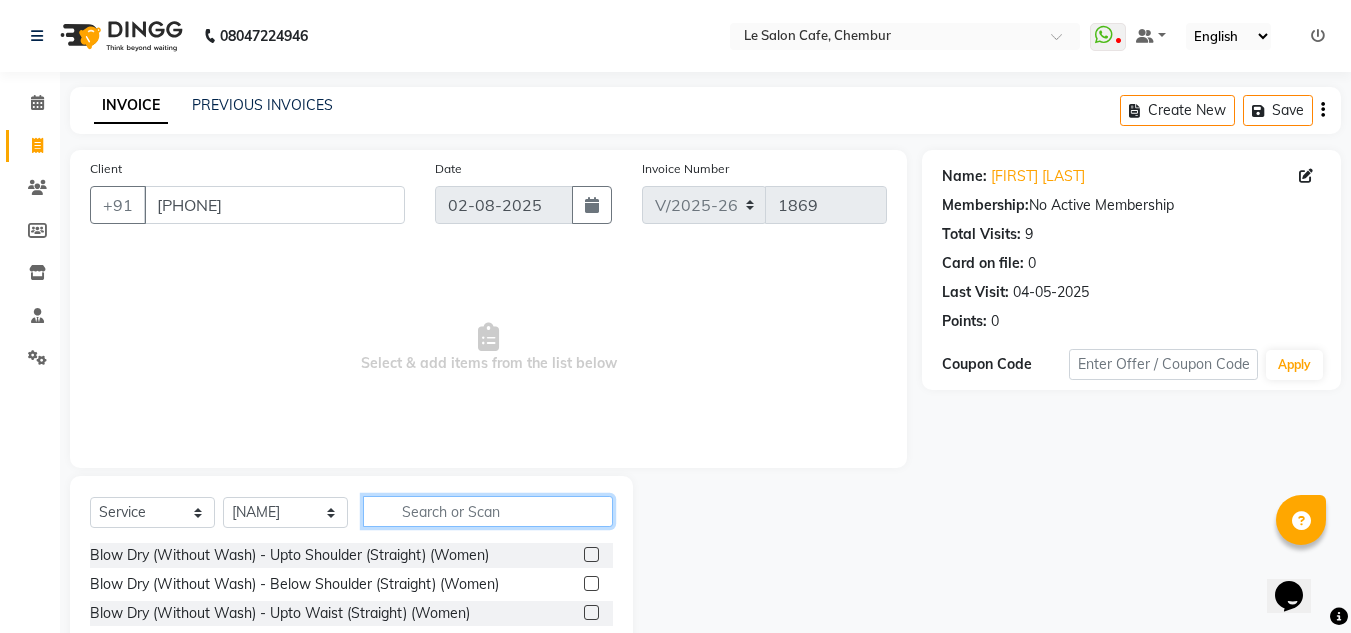 click 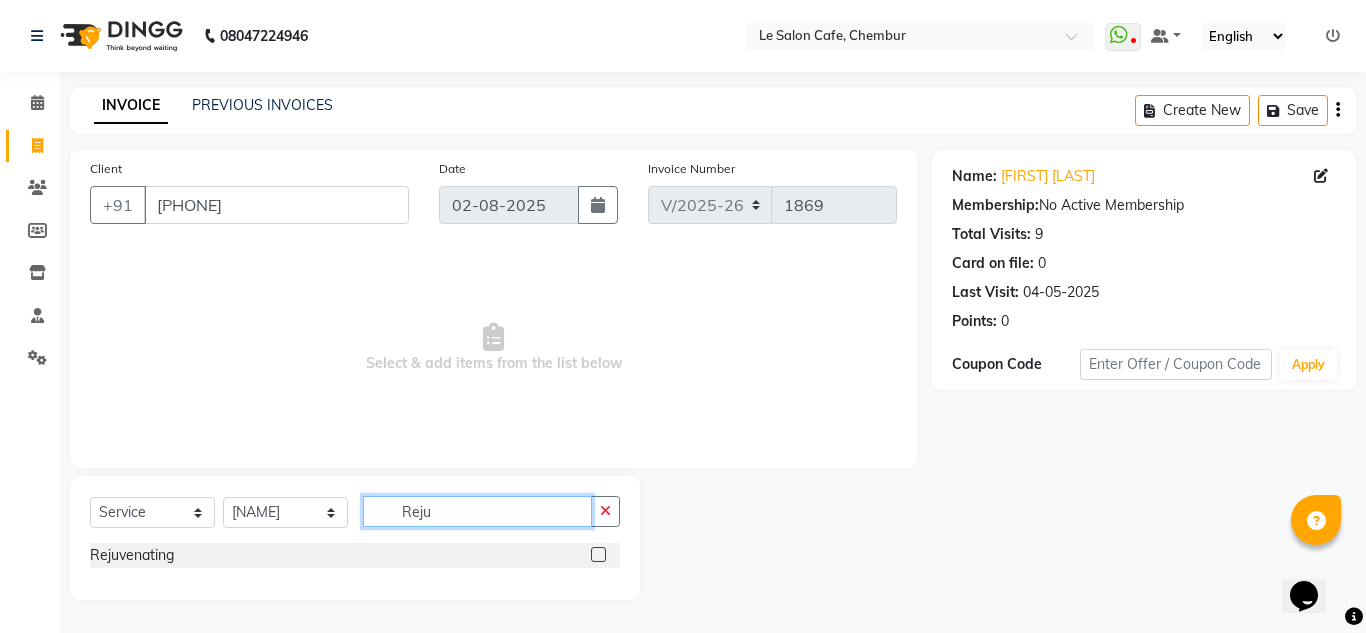 type on "Reju" 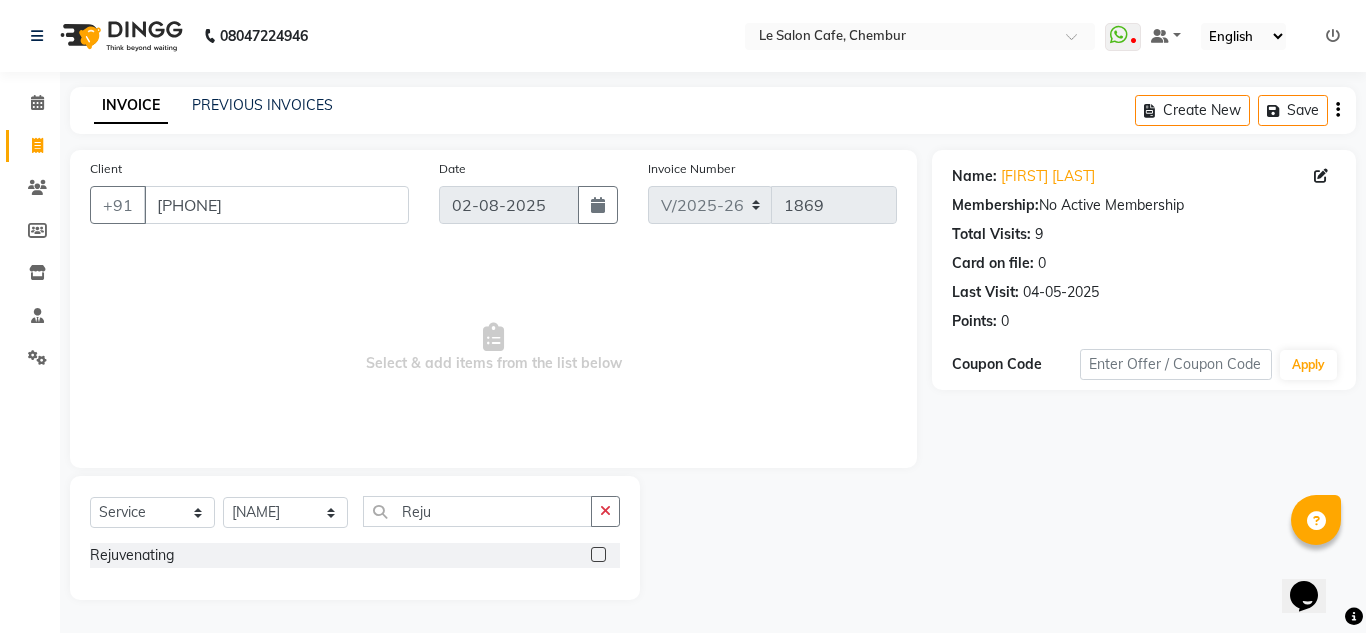 click 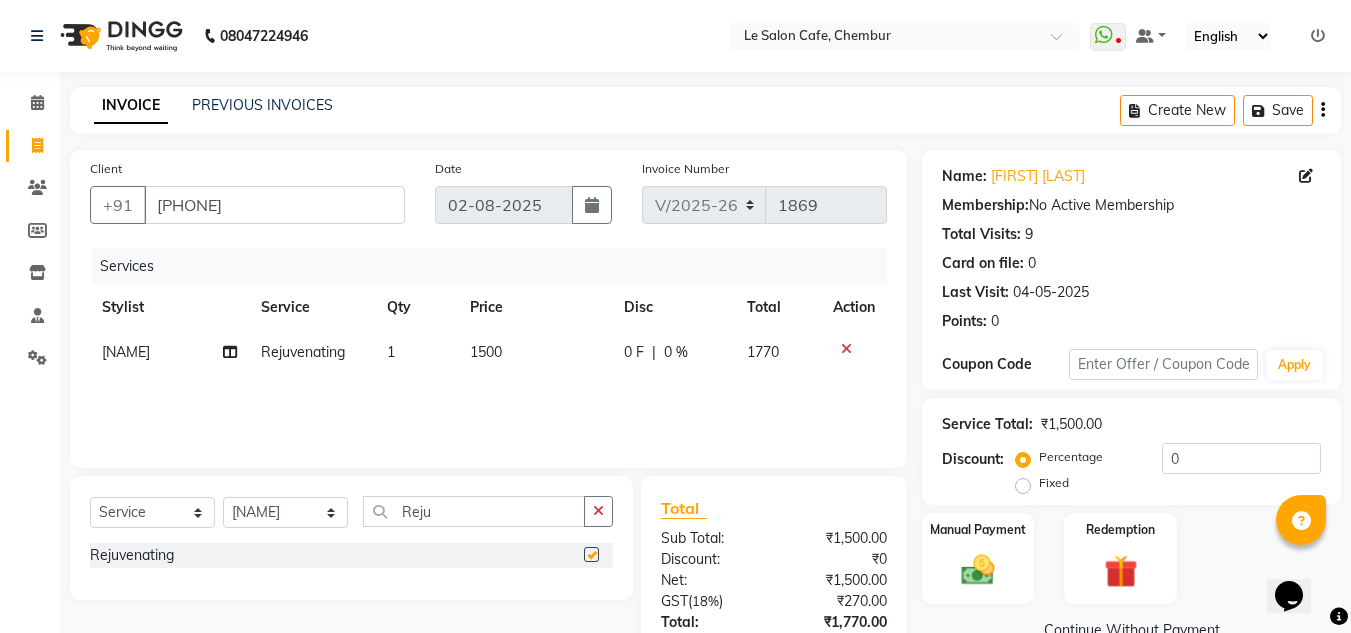 checkbox on "false" 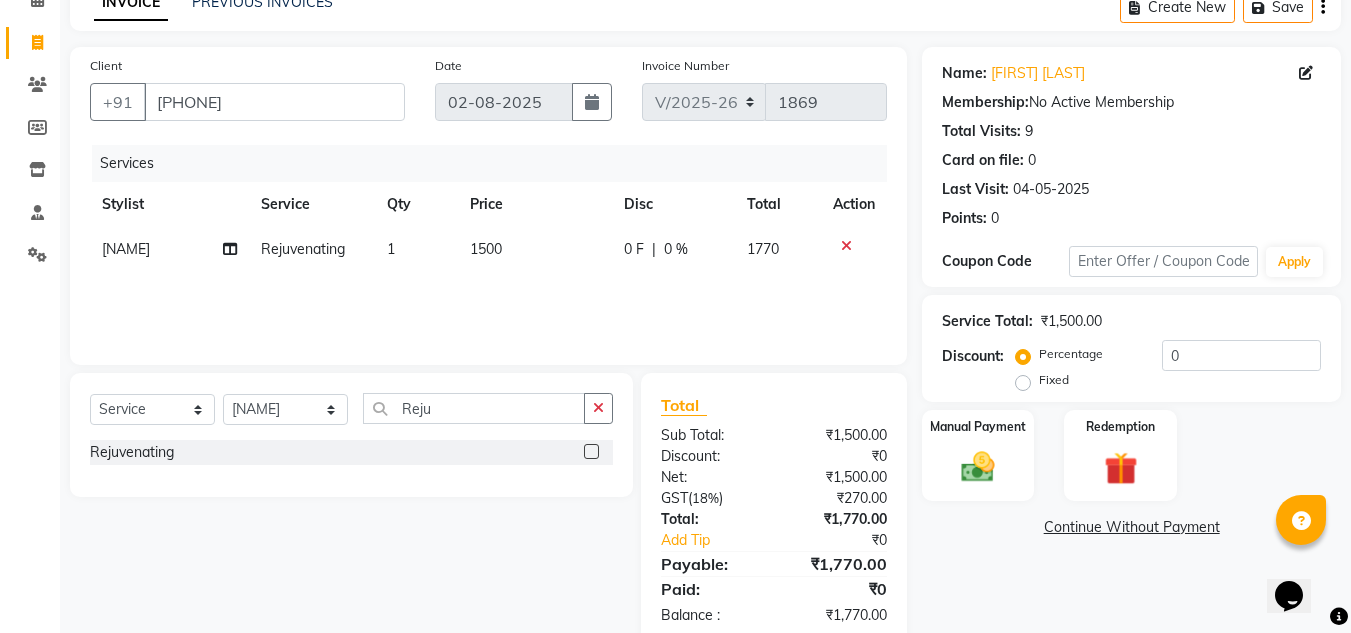scroll, scrollTop: 146, scrollLeft: 0, axis: vertical 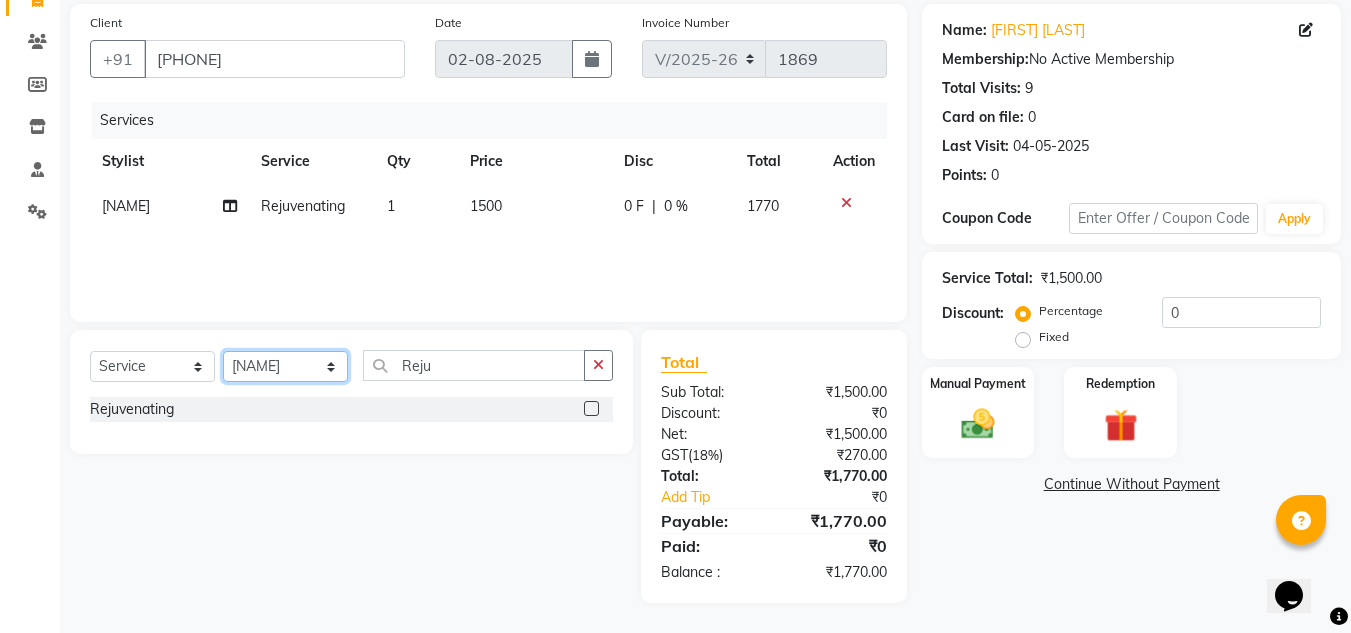 click on "Select Stylist Amandeep Kaur Kalsi Aniket Kadam  Faim Alvi  Front Desk  Muskan Khan  Pooja Kolge Reena Shaukat Ali  Salman Ansari  Shailendra Chauhan  Shekhar Sangle Soniyaa Varma Suchita Mistry" 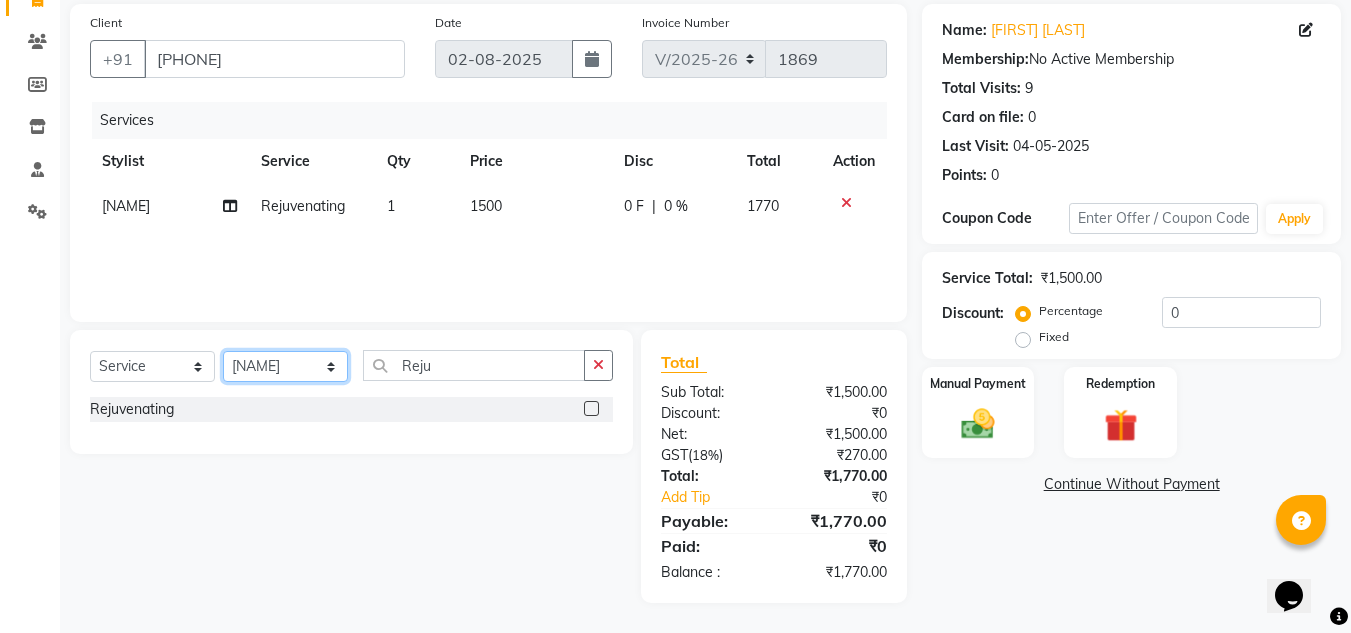 click on "Select Stylist Amandeep Kaur Kalsi Aniket Kadam  Faim Alvi  Front Desk  Muskan Khan  Pooja Kolge Reena Shaukat Ali  Salman Ansari  Shailendra Chauhan  Shekhar Sangle Soniyaa Varma Suchita Mistry" 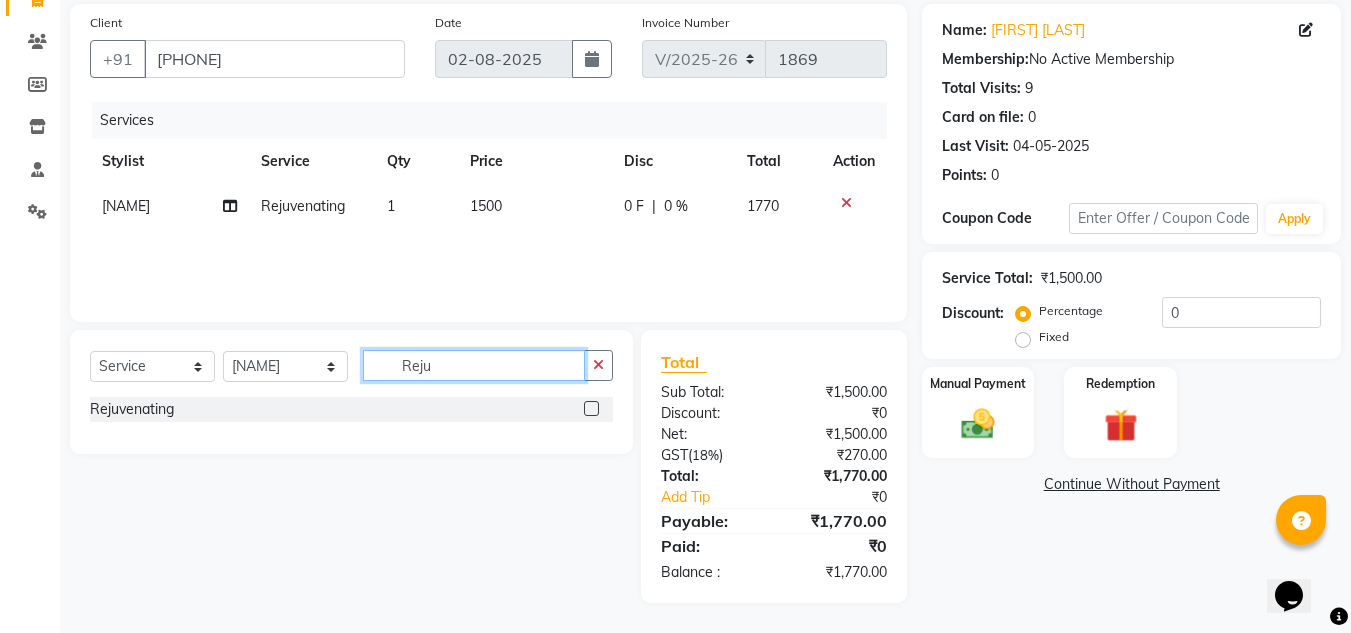 click on "Reju" 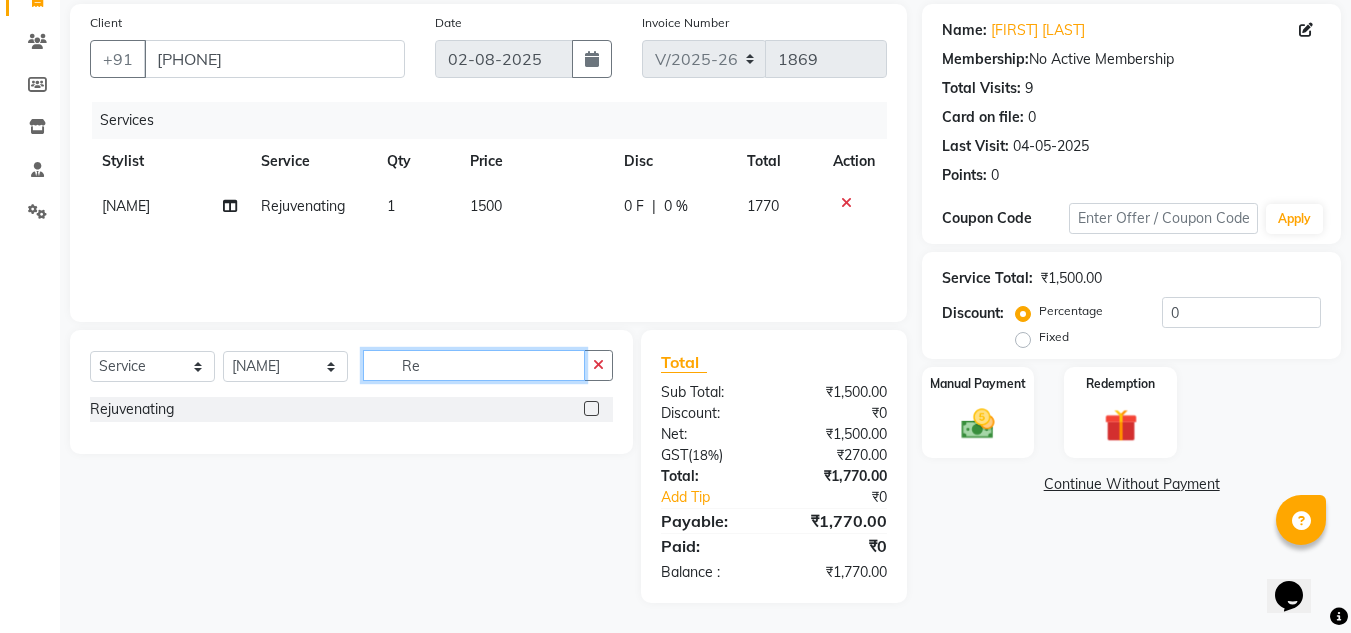 type on "R" 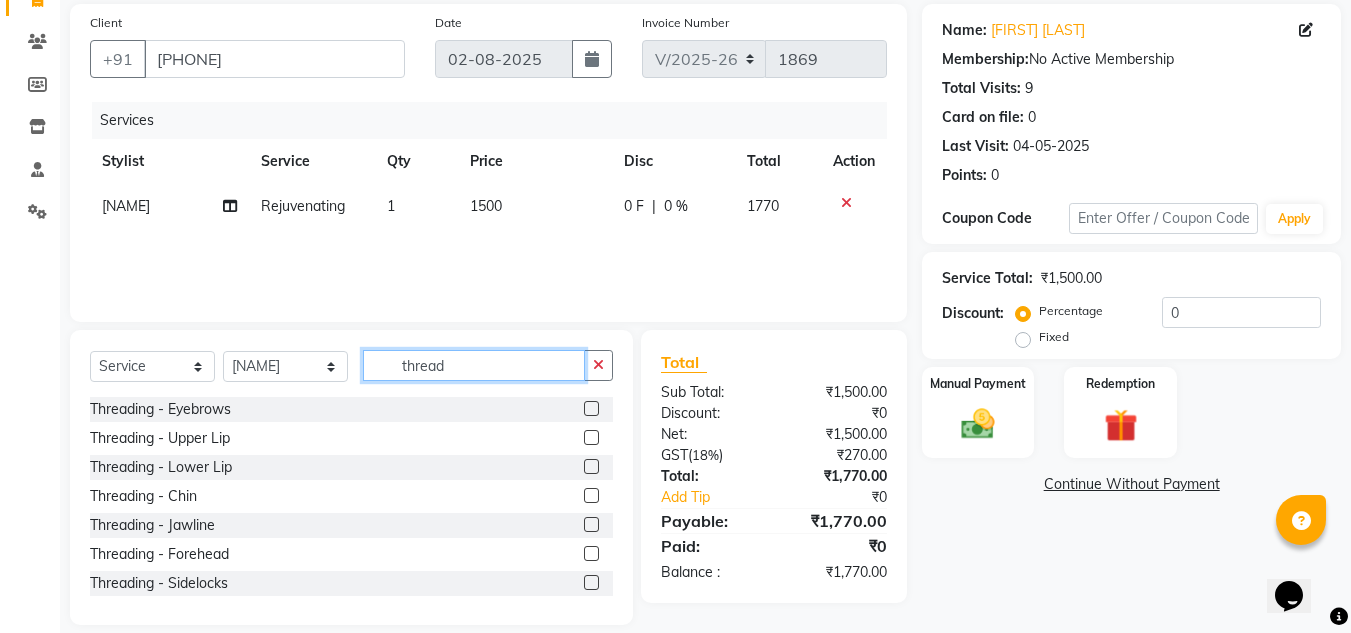 type on "thread" 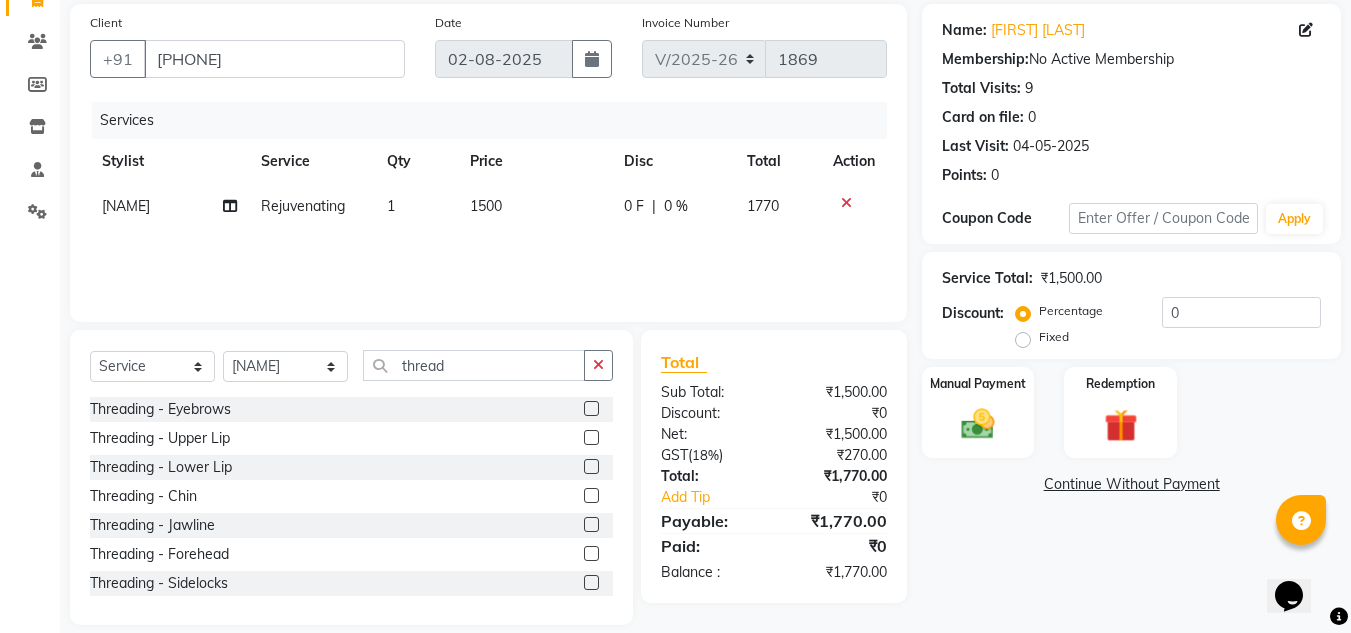 click 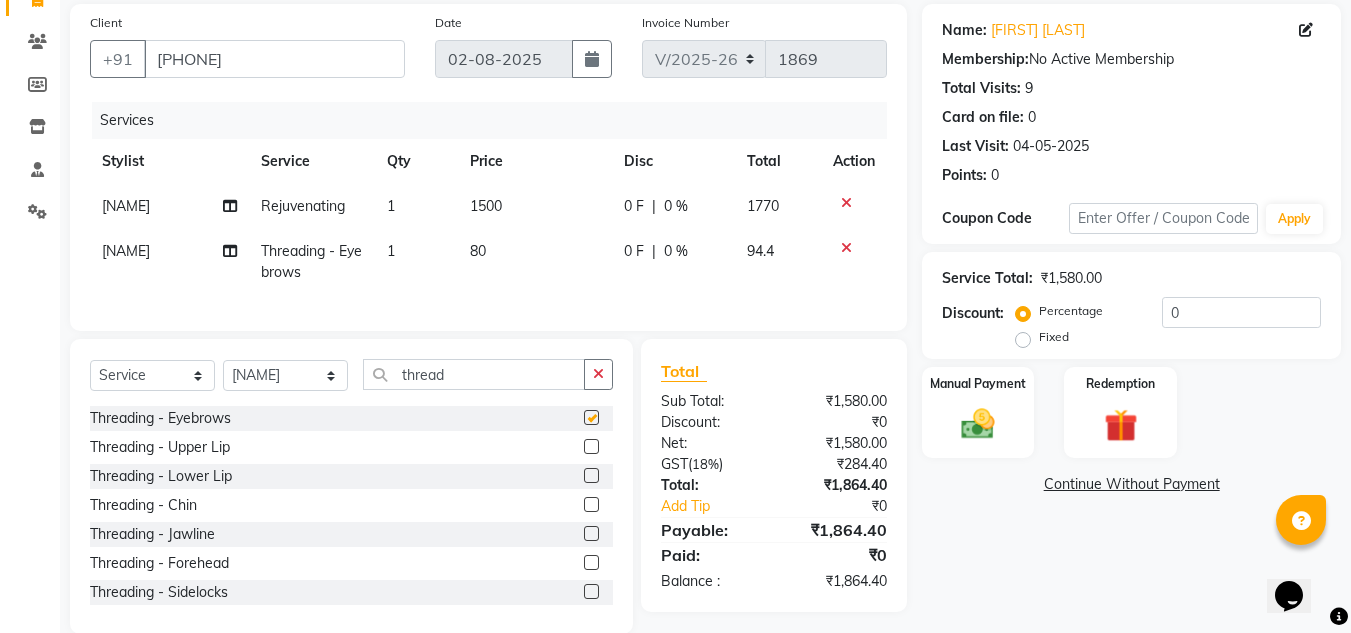 checkbox on "false" 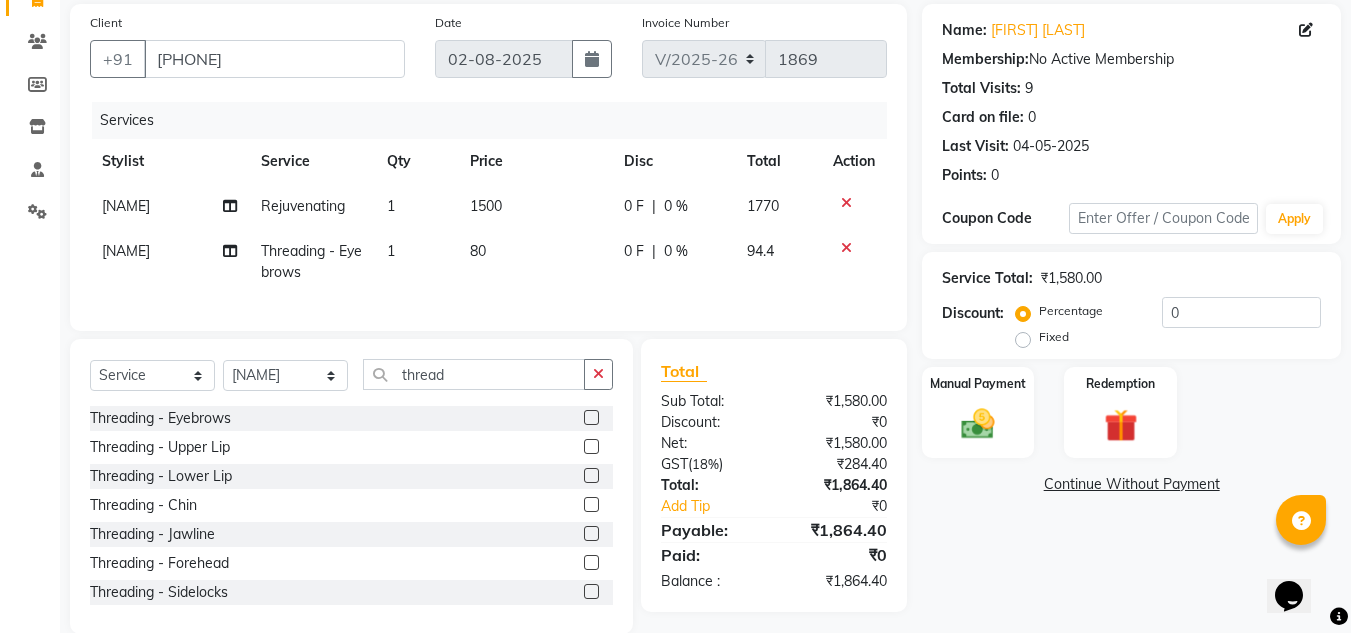 click on "Name: Smita Kavrie Membership:  No Active Membership  Total Visits:  9 Card on file:  0 Last Visit:   04-05-2025 Points:   0  Coupon Code Apply Service Total:  ₹1,580.00  Discount:  Percentage   Fixed  0 Manual Payment Redemption  Continue Without Payment" 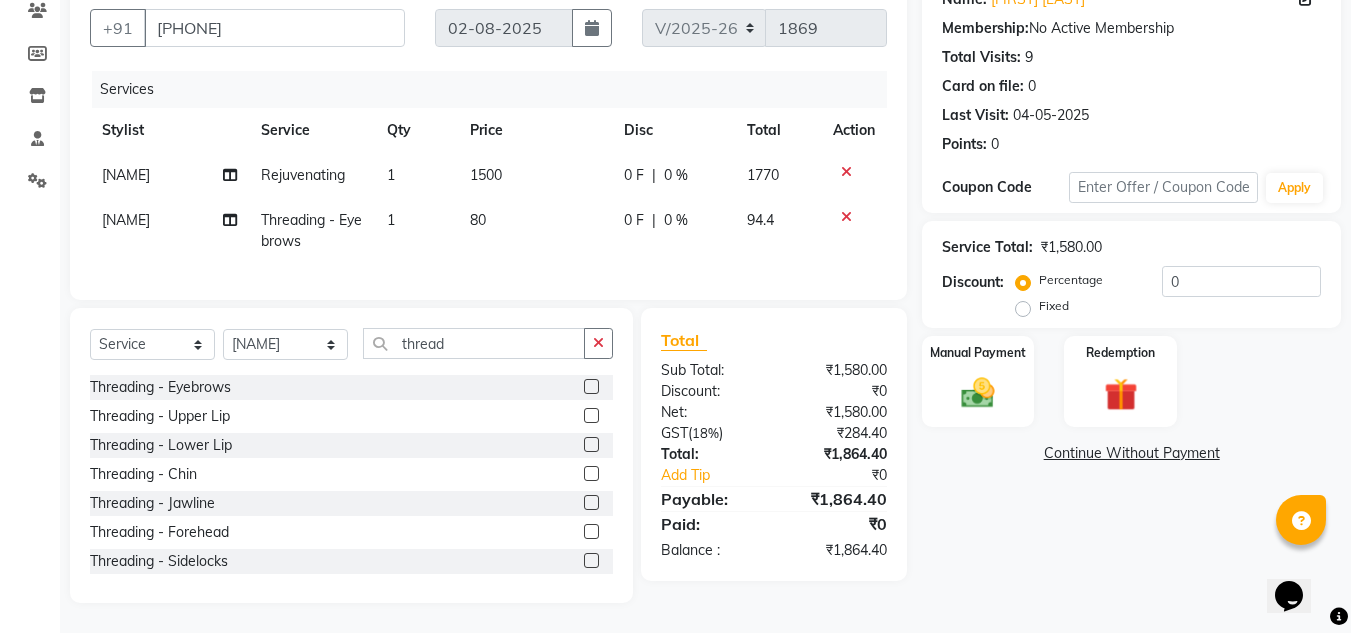 click on "Name: Smita Kavrie Membership:  No Active Membership  Total Visits:  9 Card on file:  0 Last Visit:   04-05-2025 Points:   0  Coupon Code Apply Service Total:  ₹1,580.00  Discount:  Percentage   Fixed  0 Manual Payment Redemption  Continue Without Payment" 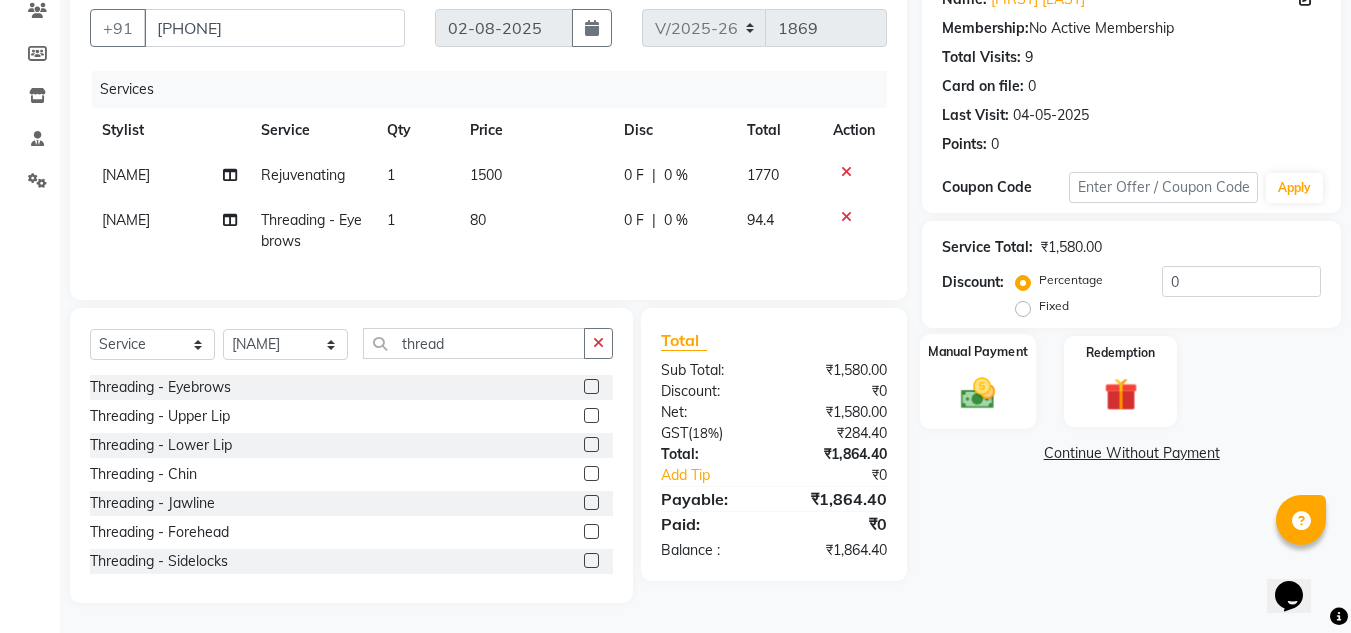 click 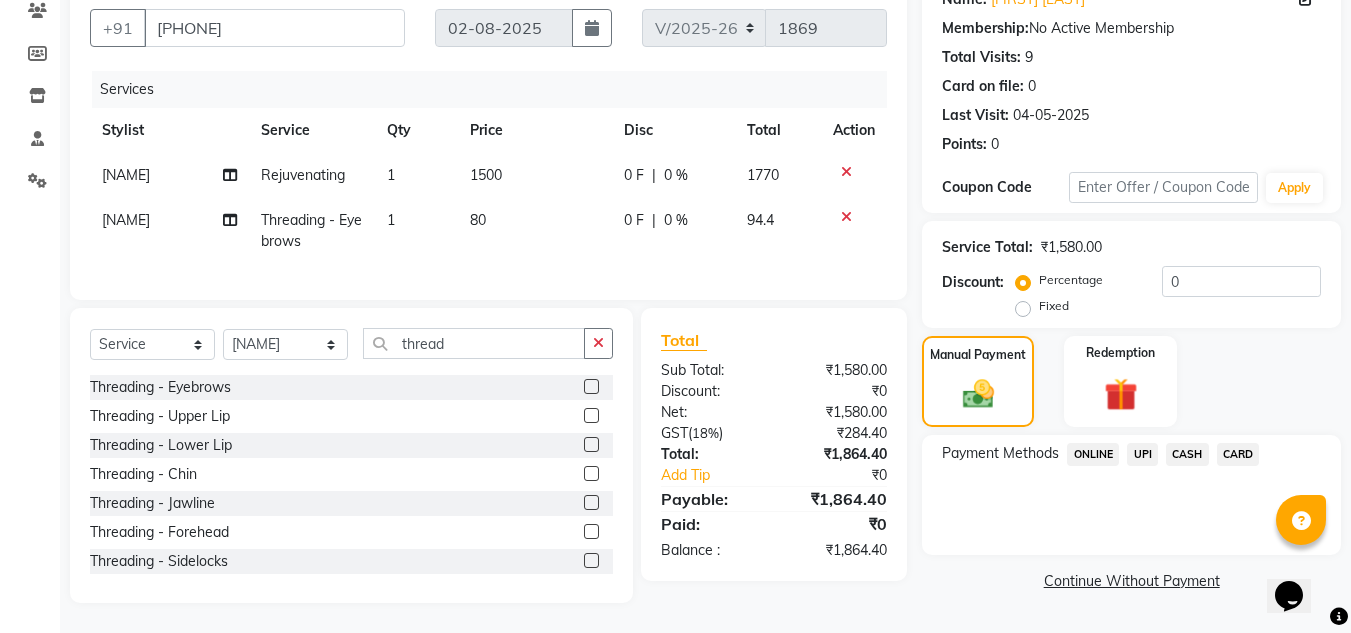 click on "CARD" 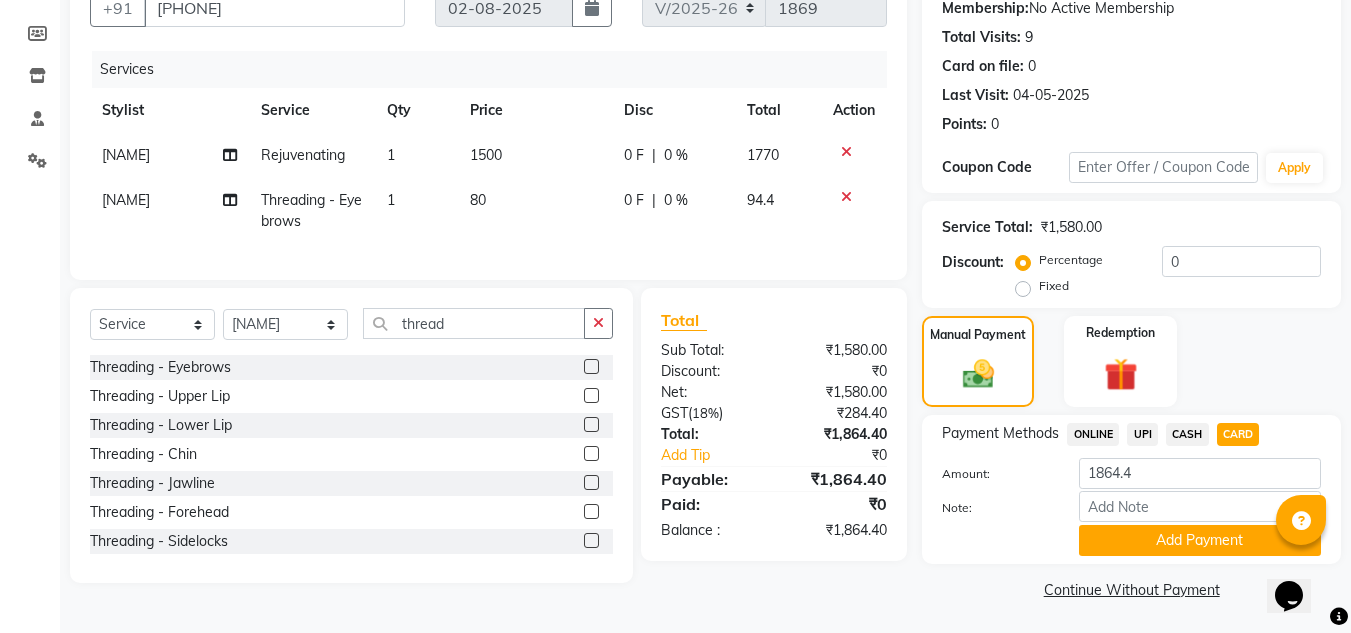 scroll, scrollTop: 199, scrollLeft: 0, axis: vertical 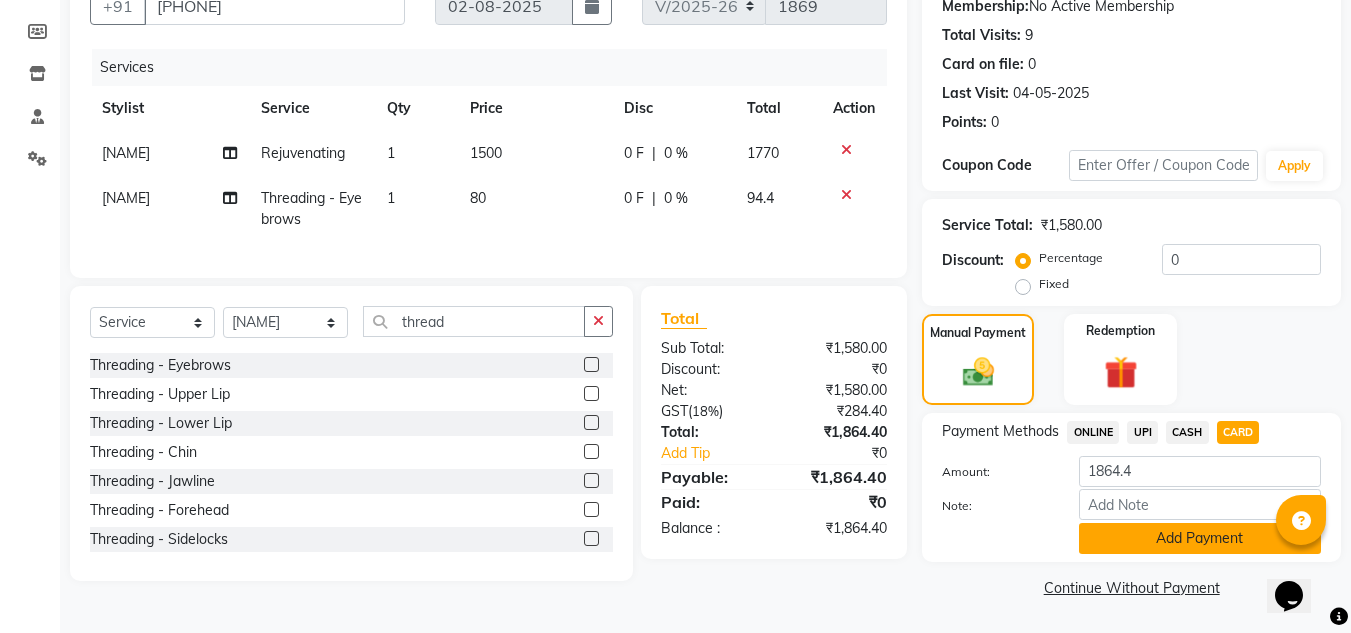 click on "Add Payment" 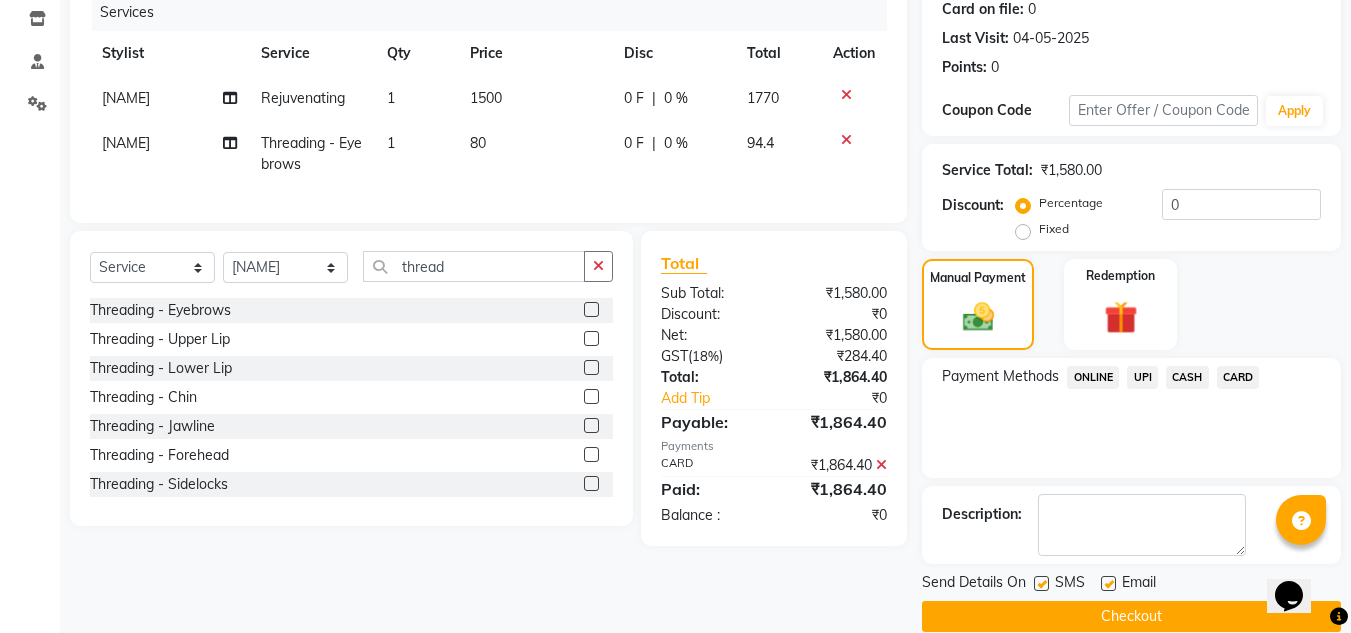 scroll, scrollTop: 283, scrollLeft: 0, axis: vertical 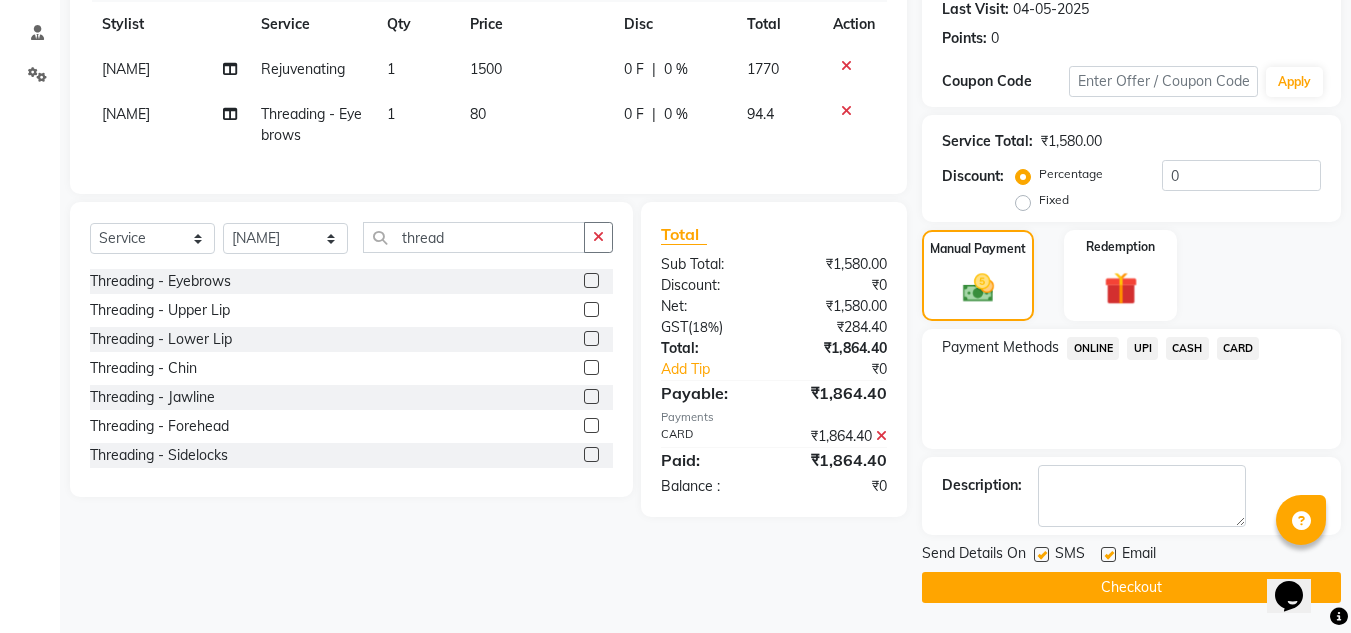 click 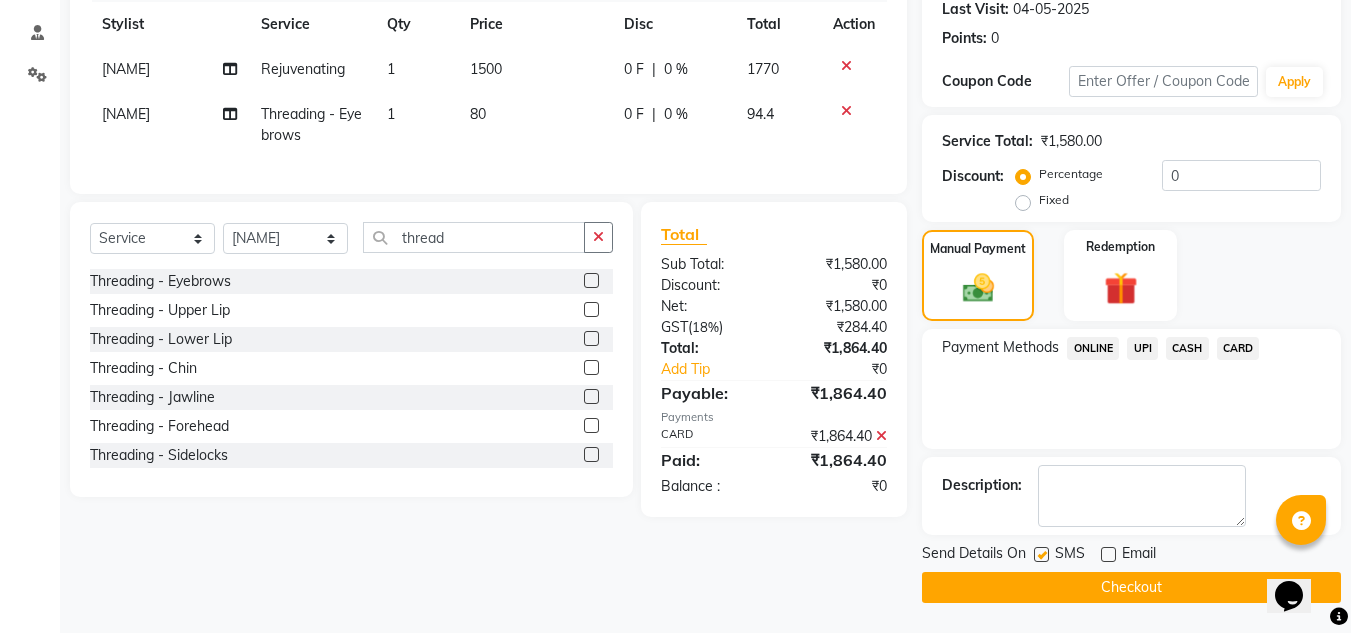 click on "Checkout" 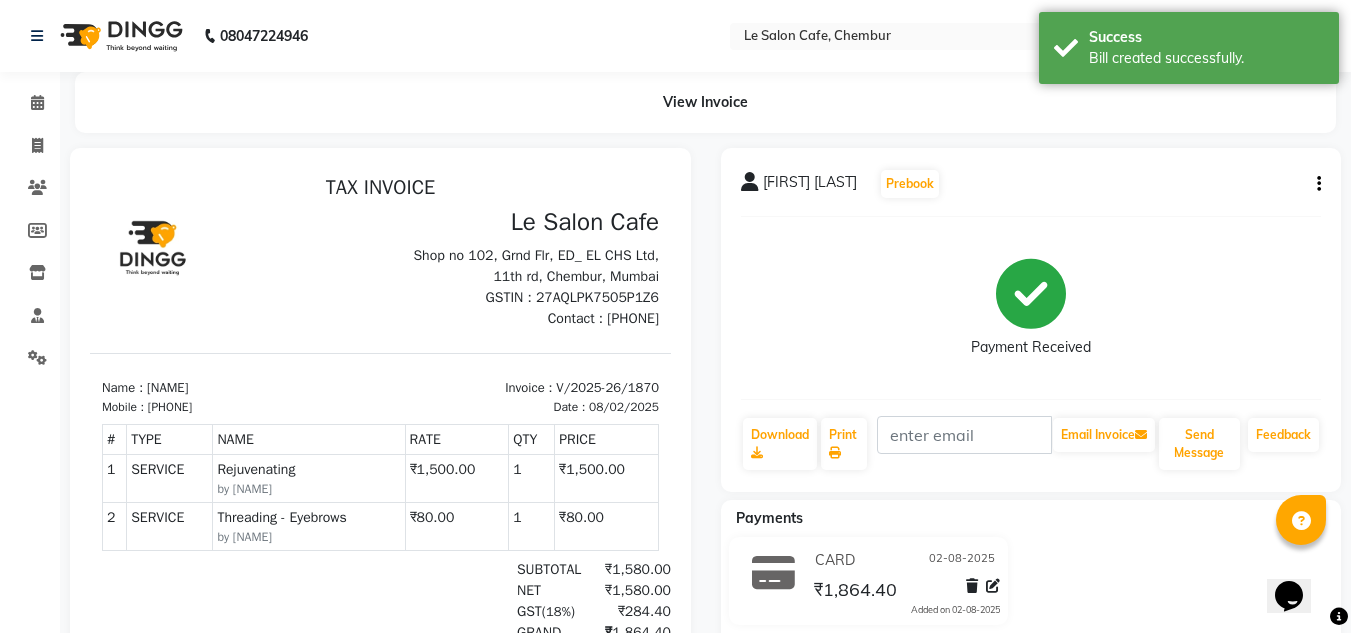 scroll, scrollTop: 0, scrollLeft: 0, axis: both 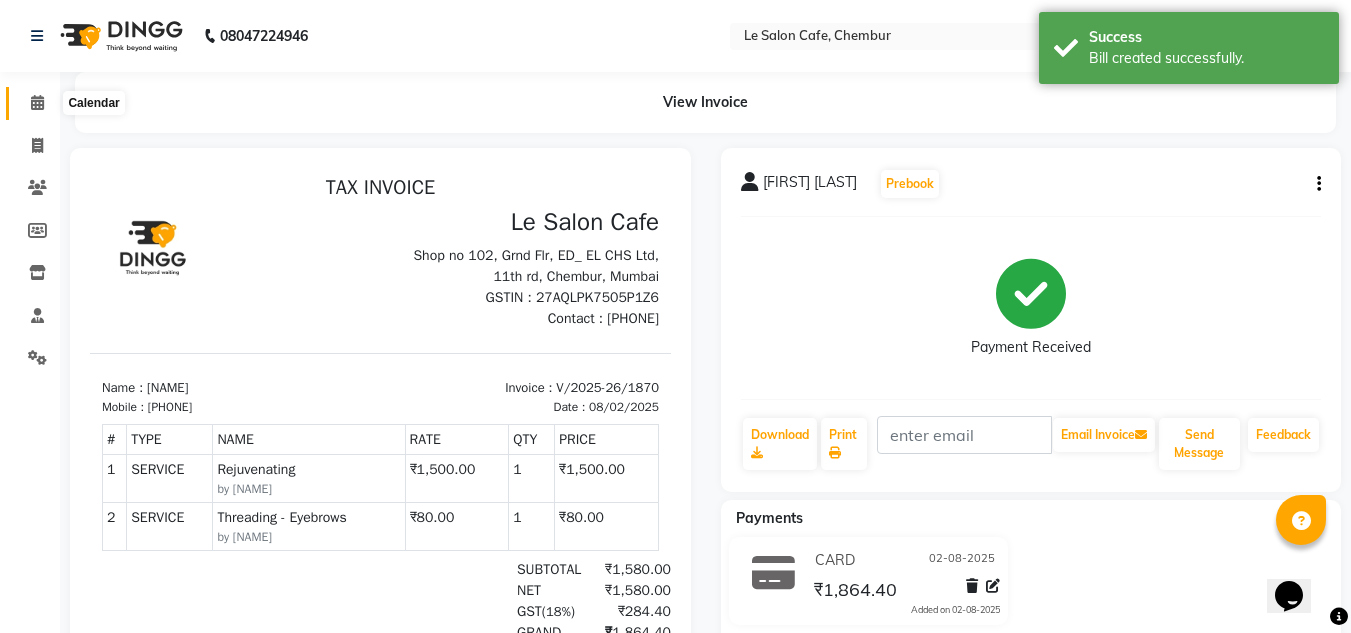 click 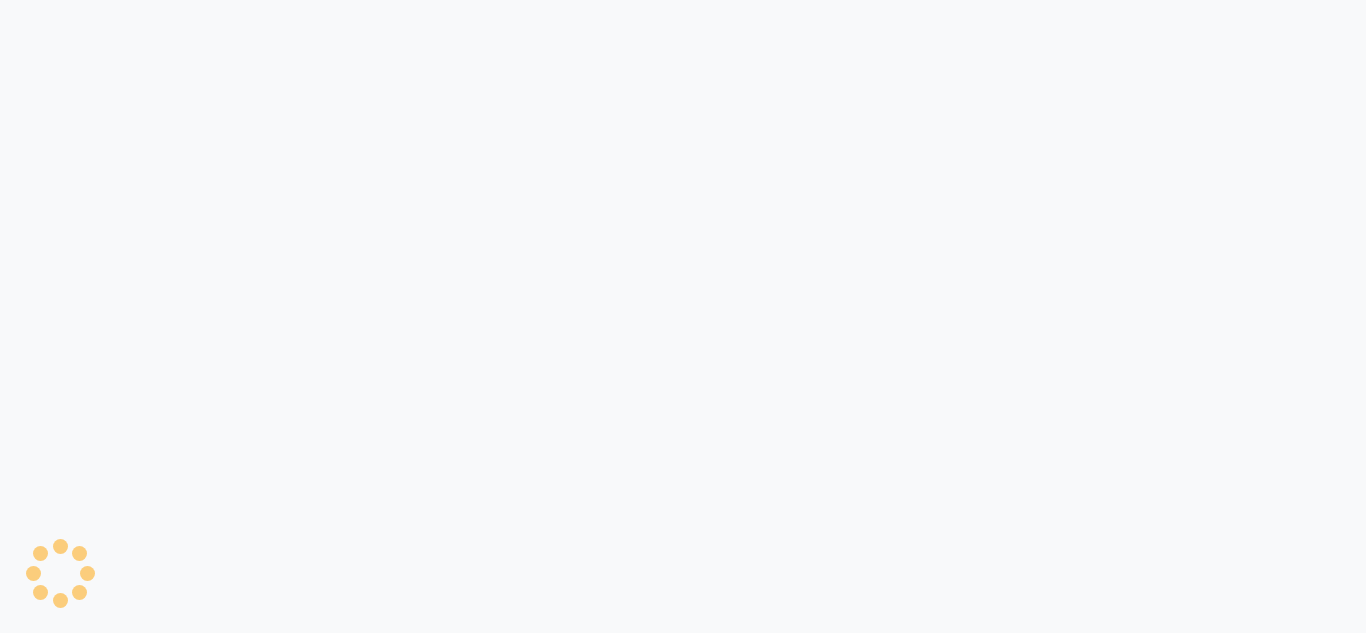 scroll, scrollTop: 0, scrollLeft: 0, axis: both 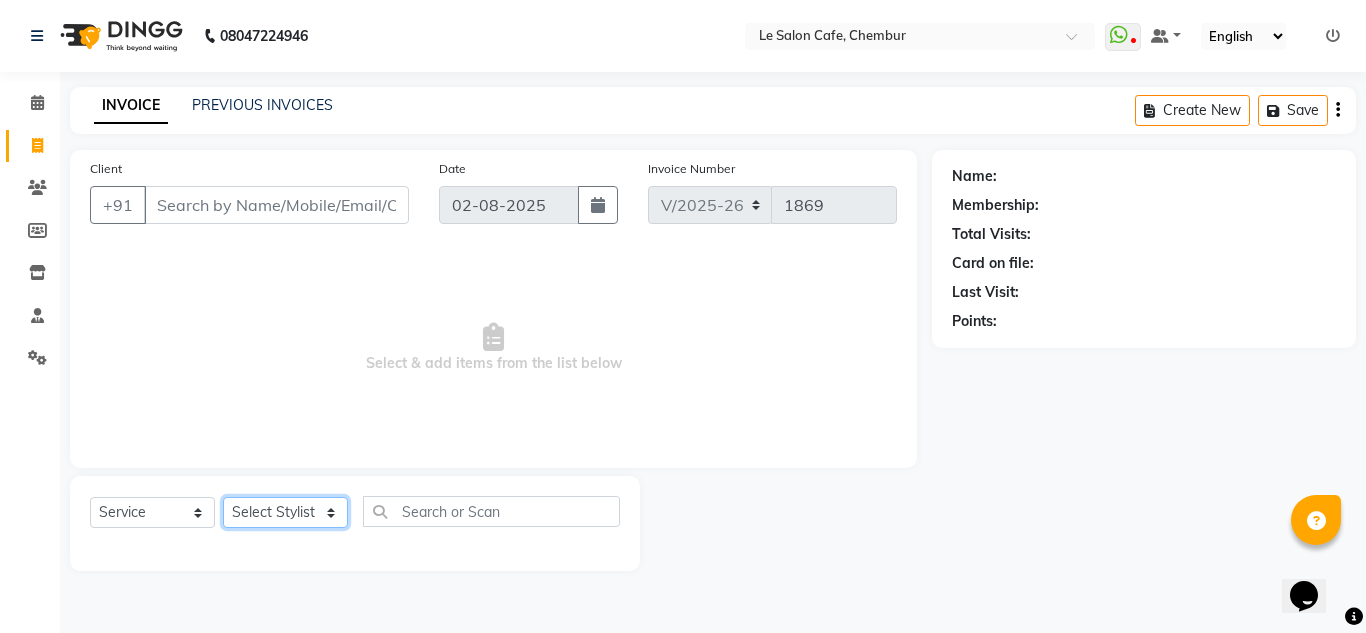 click on "Select Stylist Amandeep Kaur Kalsi Aniket Kadam  Faim Alvi  Front Desk  Muskan Khan  Pooja Kolge Reena Shaukat Ali  Salman Ansari  Shailendra Chauhan  Shekhar Sangle Soniyaa Varma Suchita Mistry" 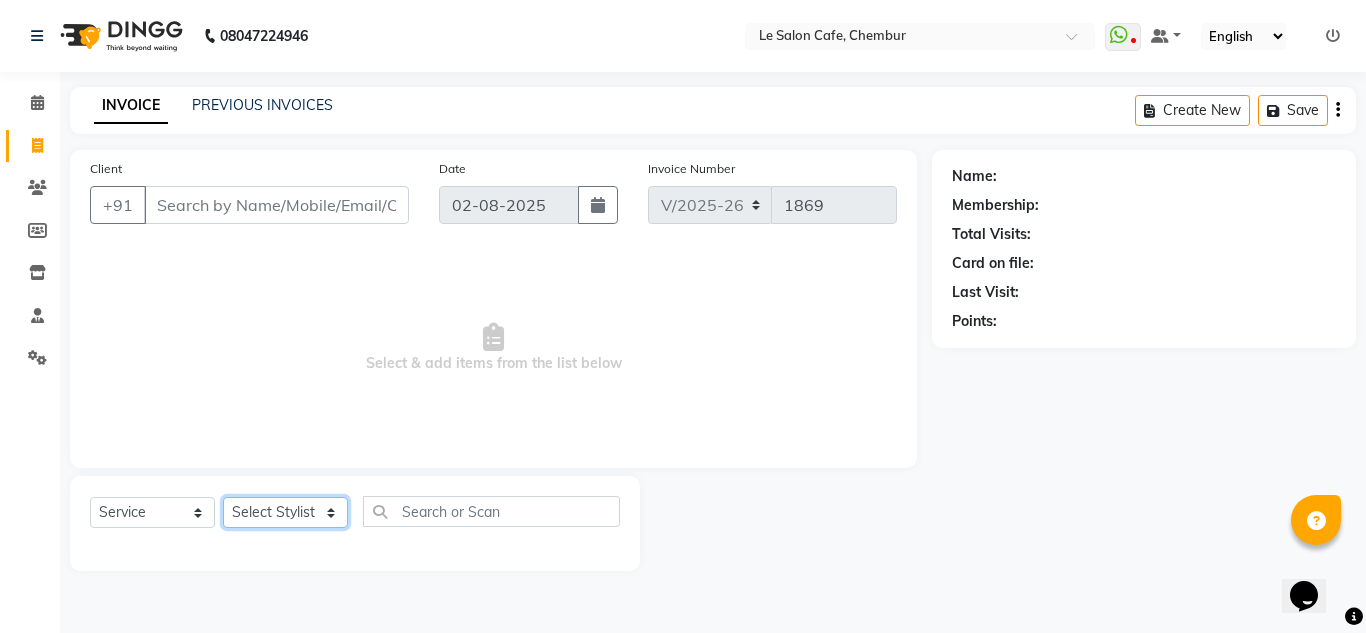 select on "13306" 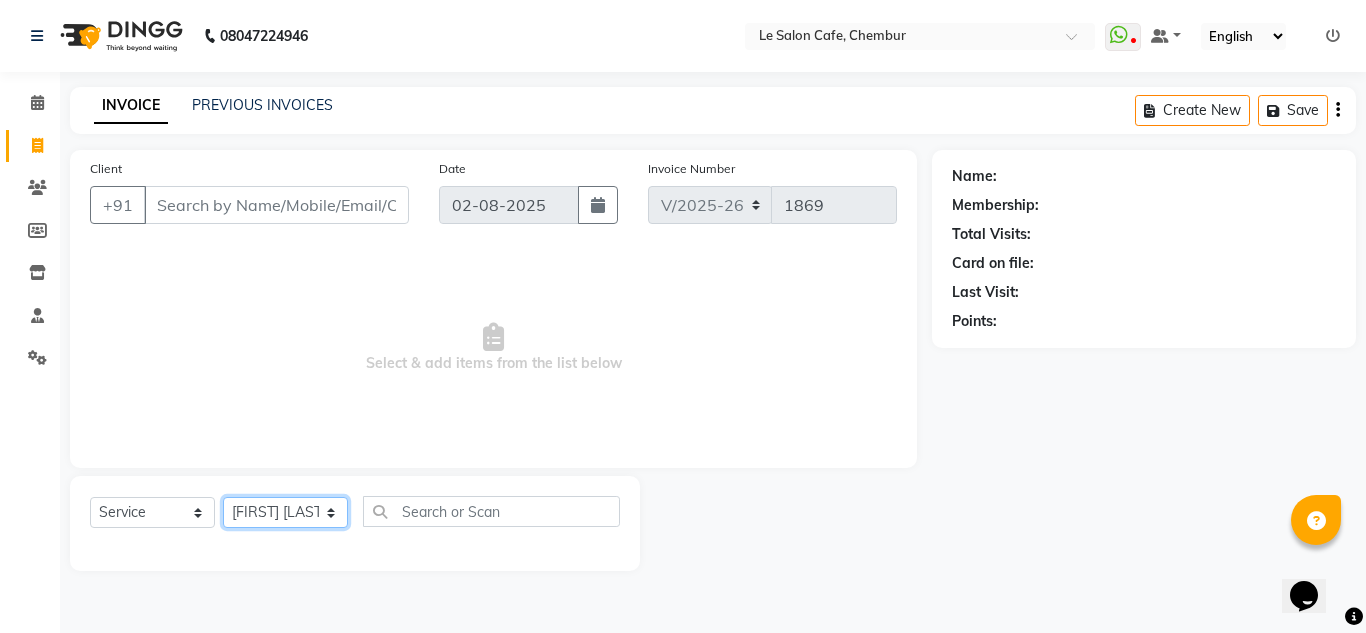 click on "Select Stylist Amandeep Kaur Kalsi Aniket Kadam  Faim Alvi  Front Desk  Muskan Khan  Pooja Kolge Reena Shaukat Ali  Salman Ansari  Shailendra Chauhan  Shekhar Sangle Soniyaa Varma Suchita Mistry" 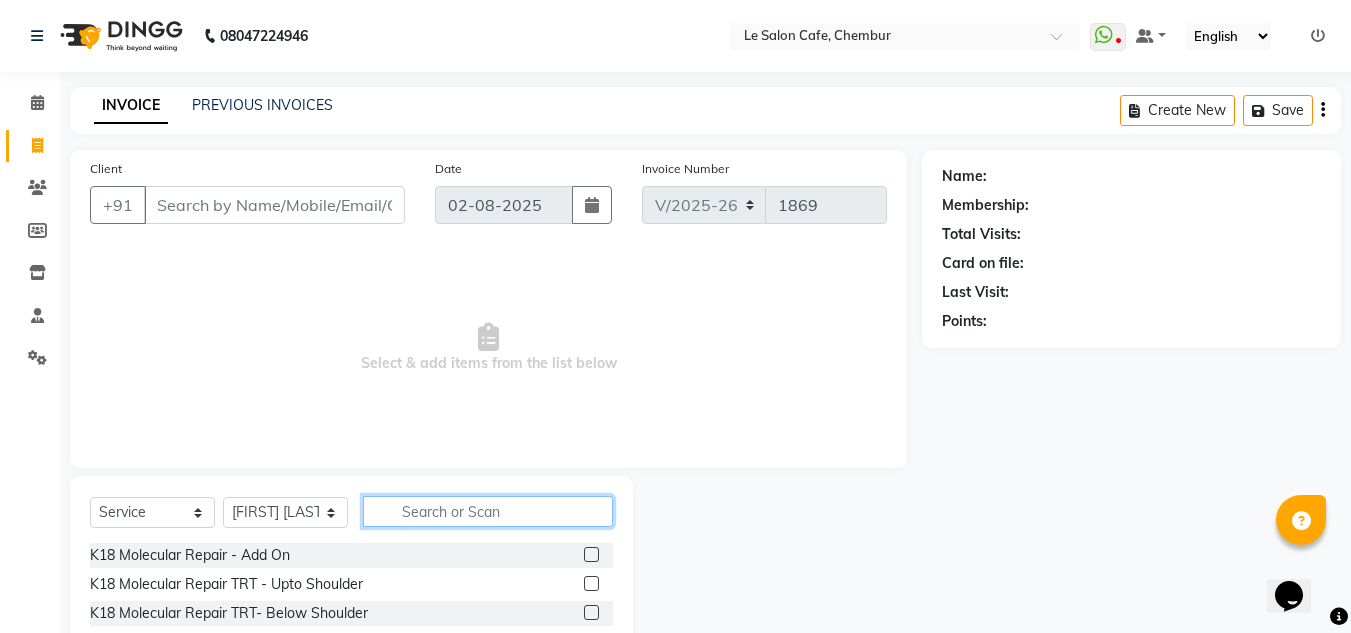 click 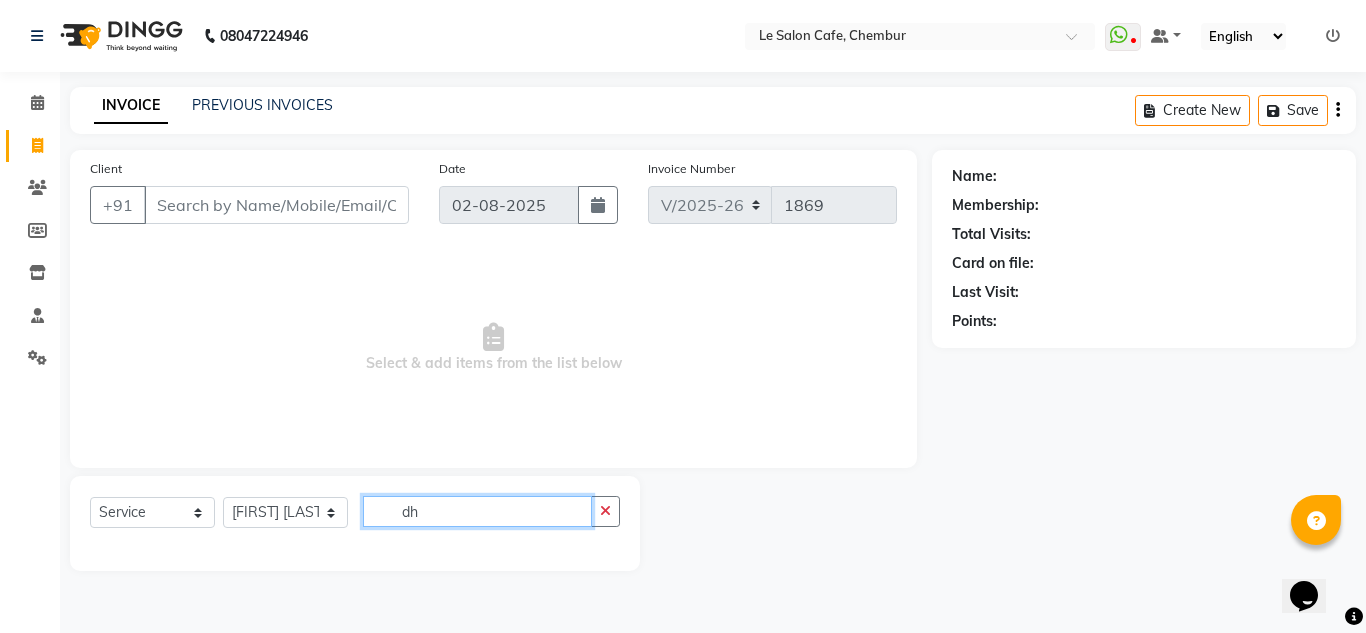 type on "d" 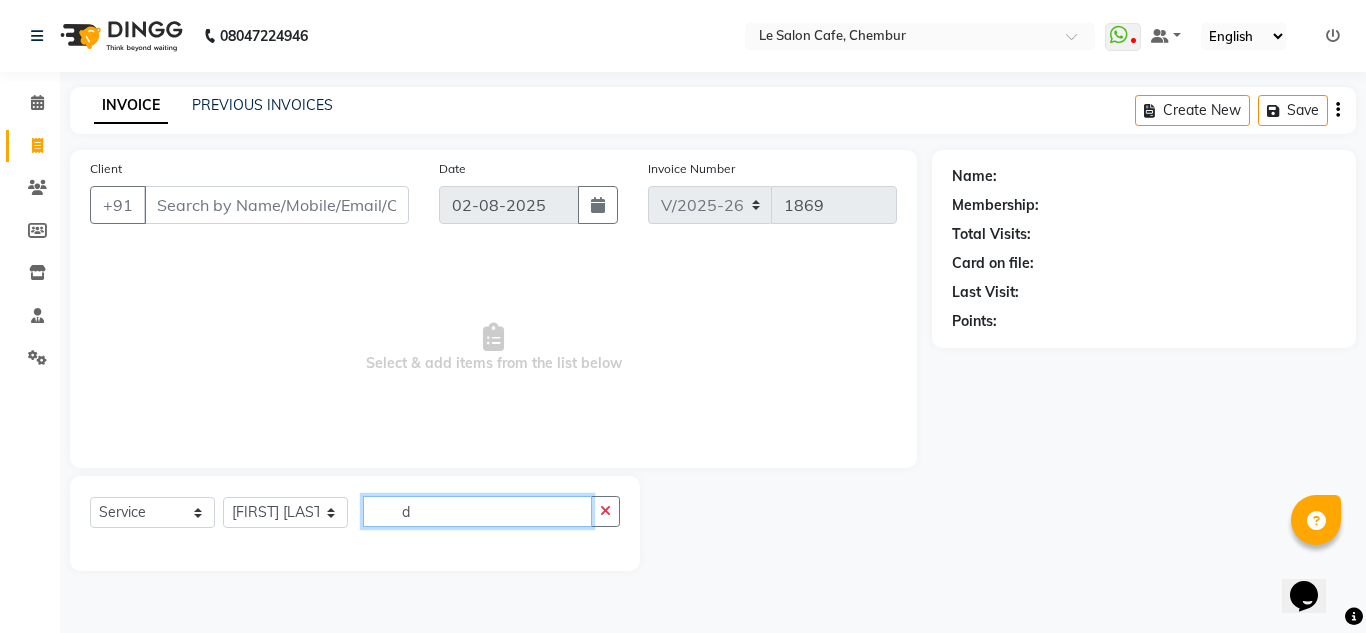 type 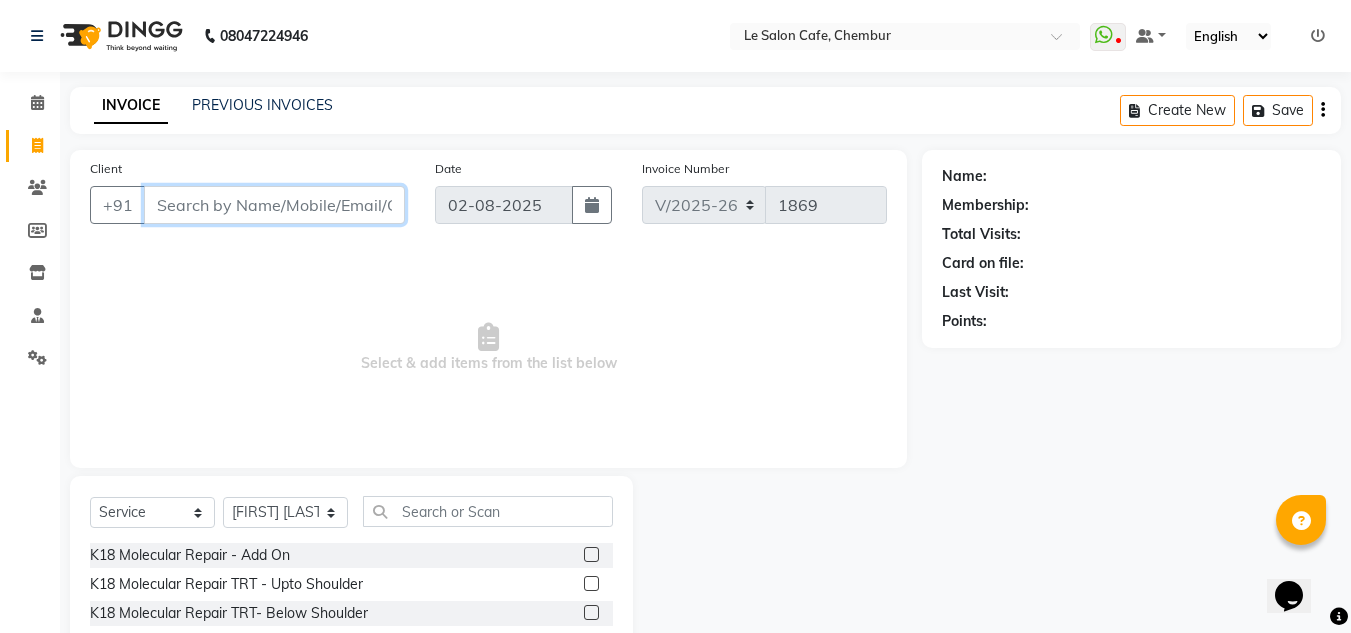 click on "Client" at bounding box center (274, 205) 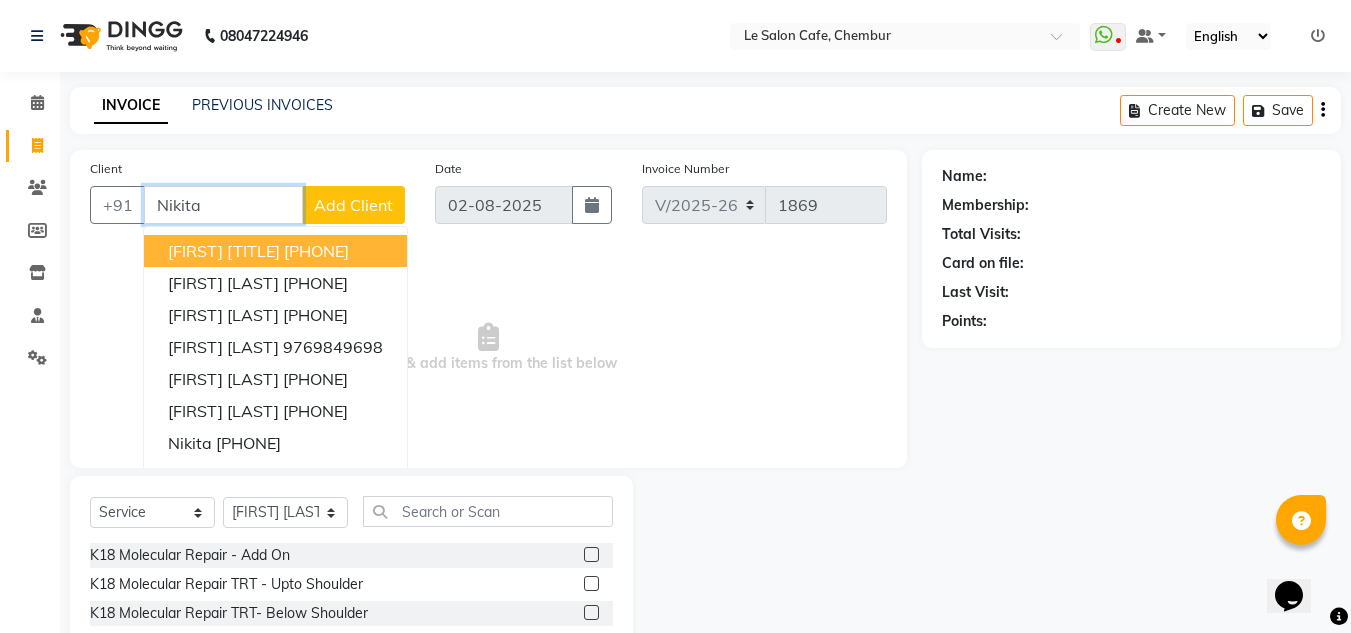 click on "Nikita" at bounding box center [223, 205] 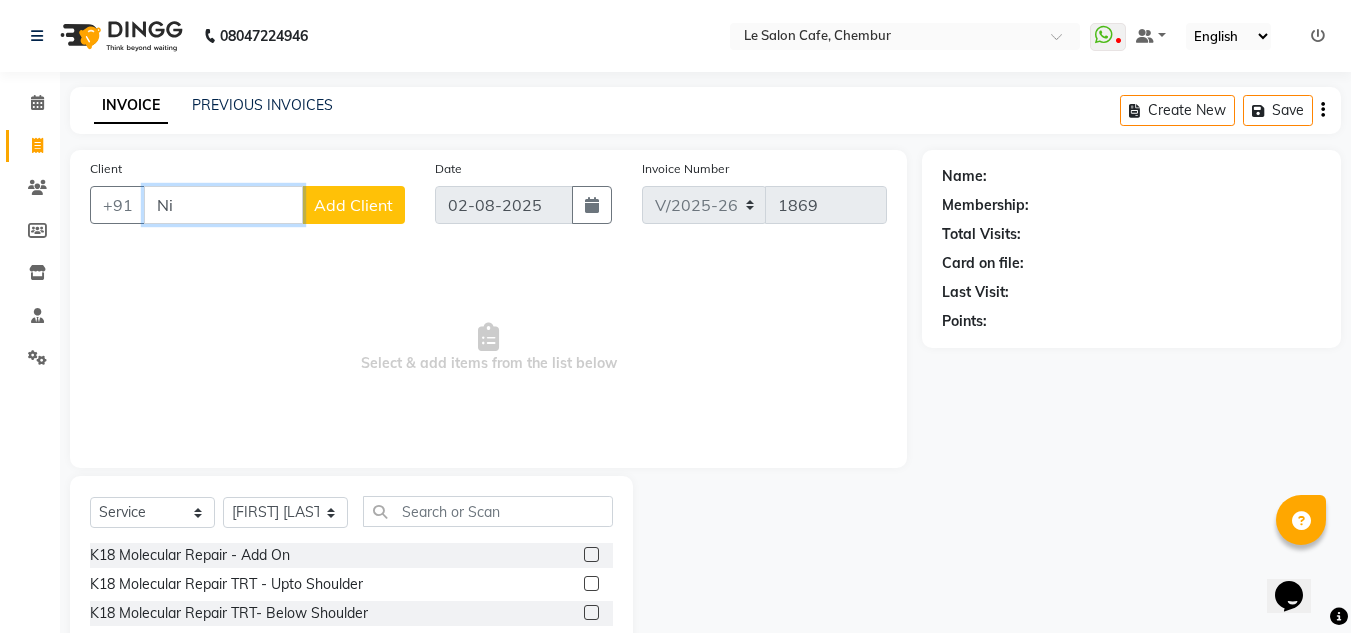 type on "N" 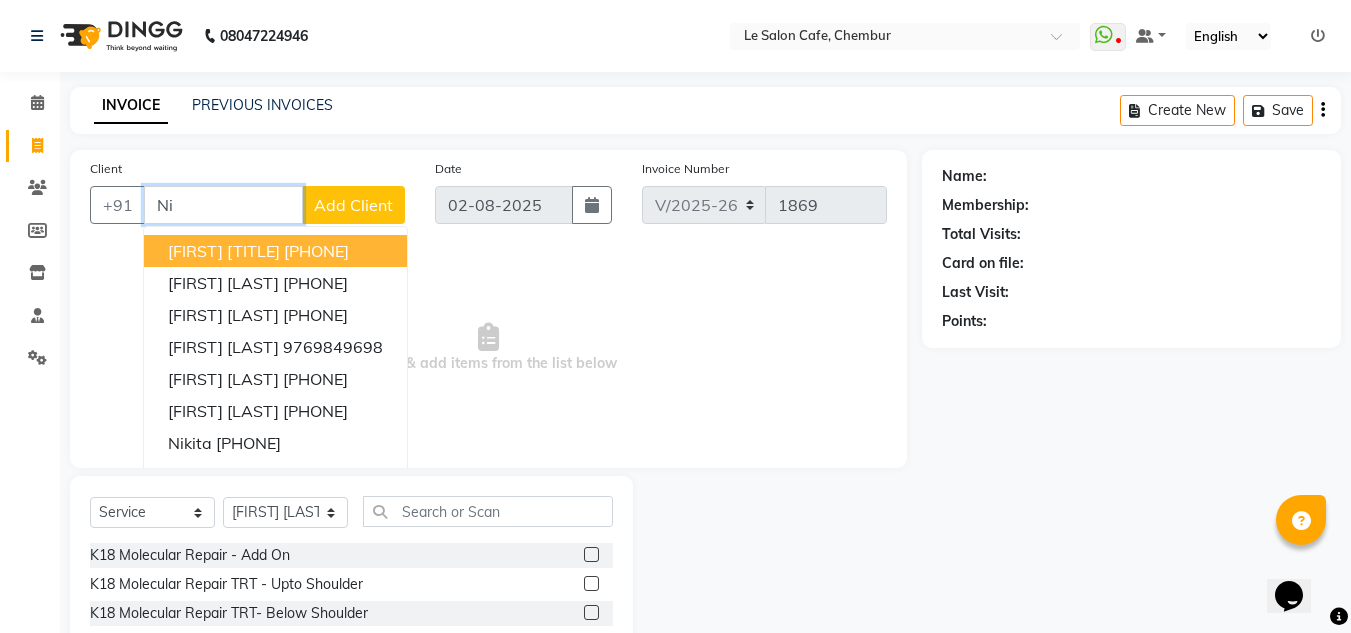 type on "N" 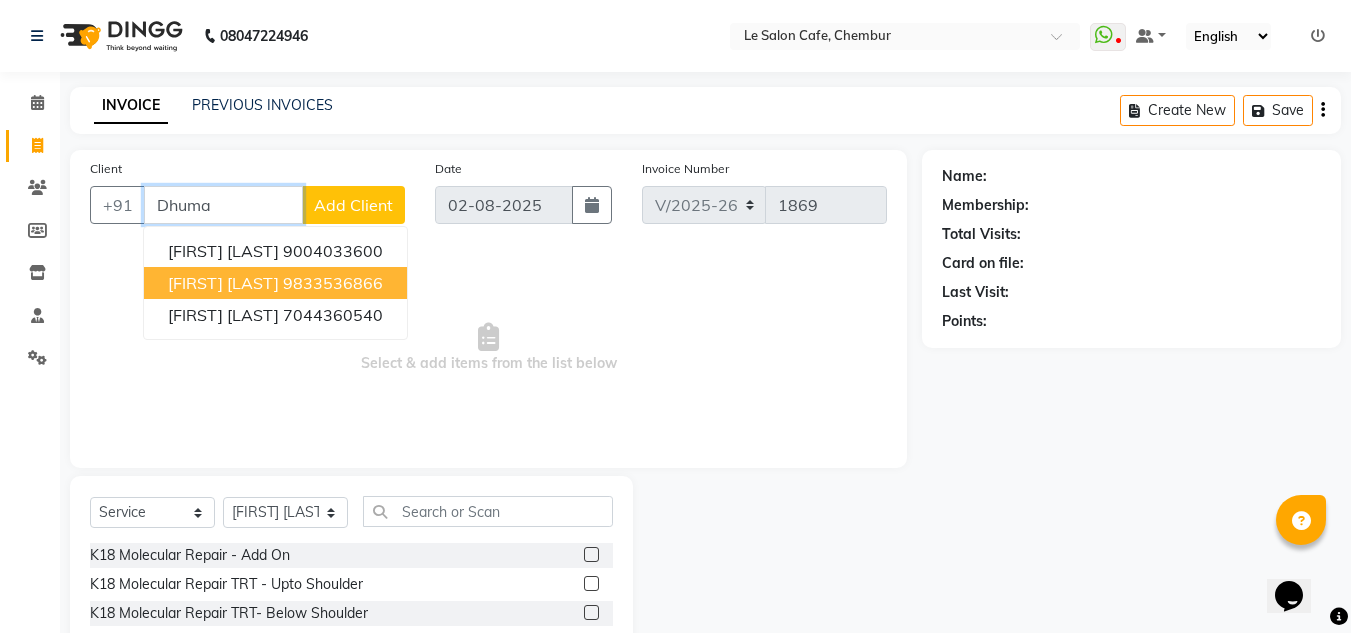 click on "Niketa Dhumal" at bounding box center (223, 283) 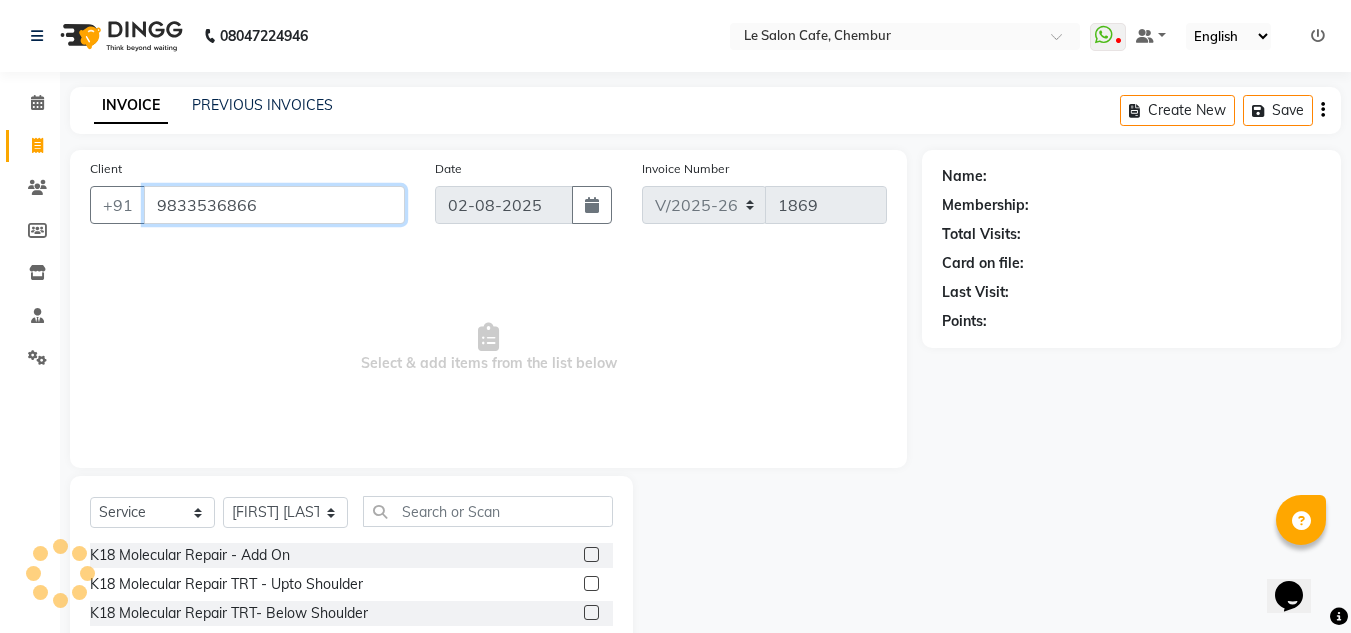 type on "9833536866" 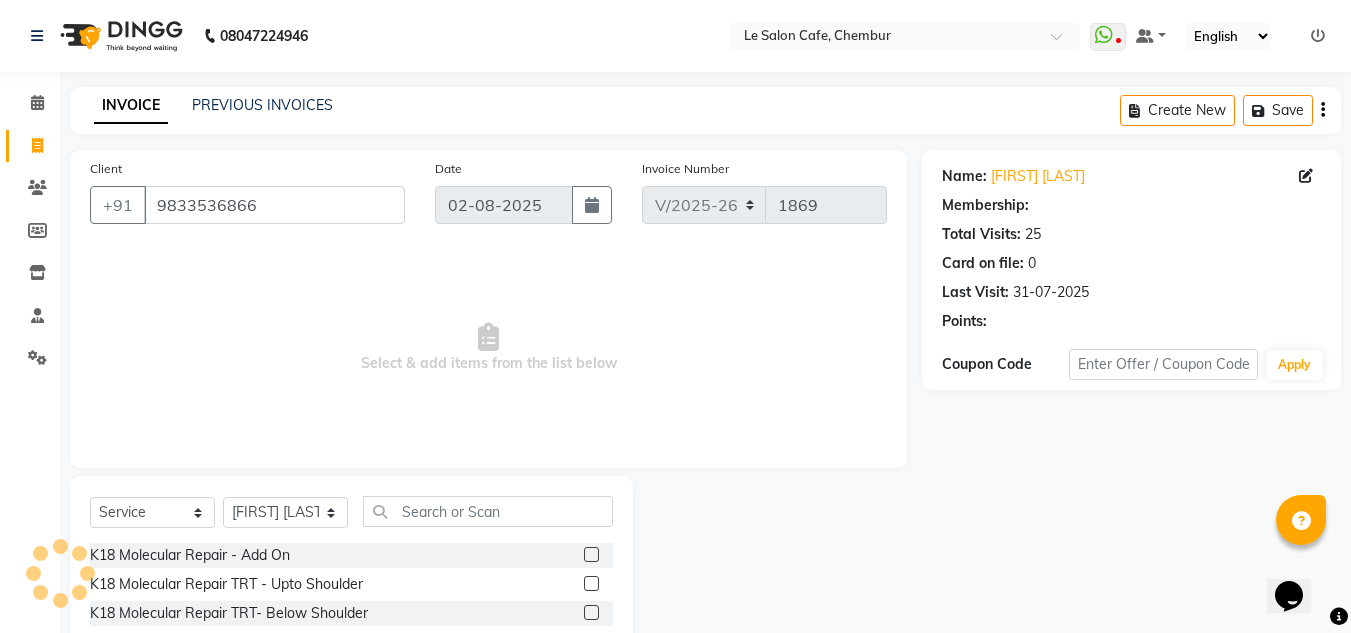 select on "1: Object" 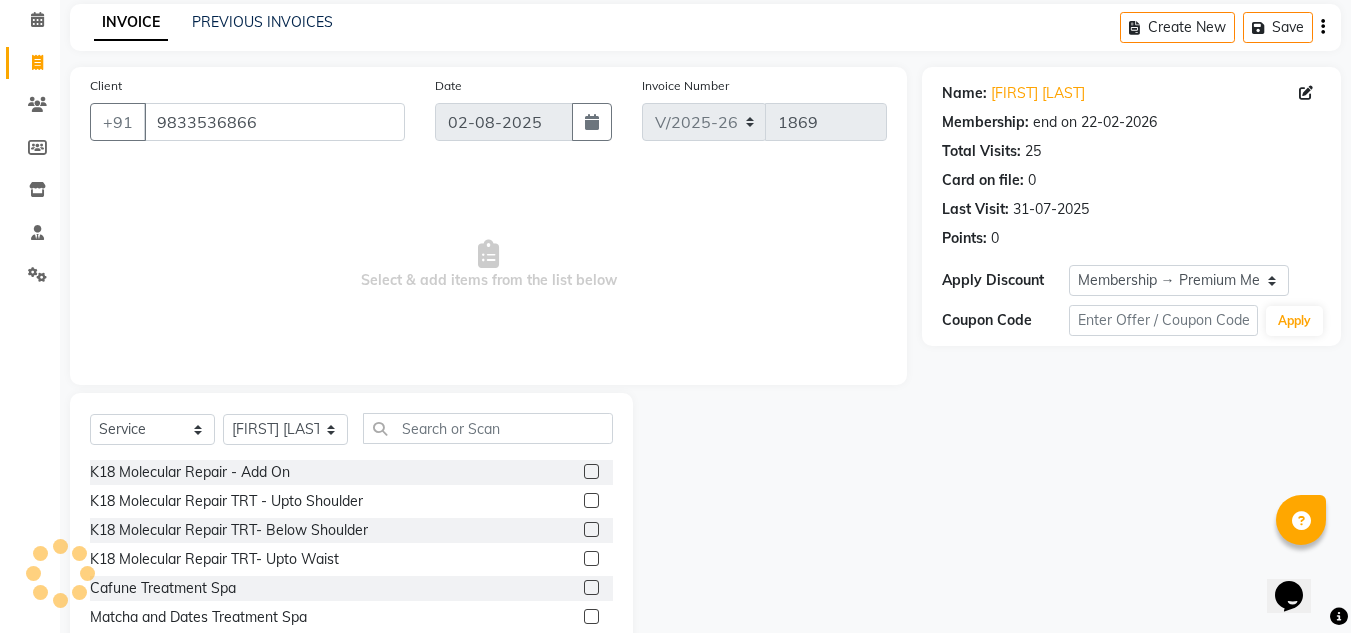 scroll, scrollTop: 168, scrollLeft: 0, axis: vertical 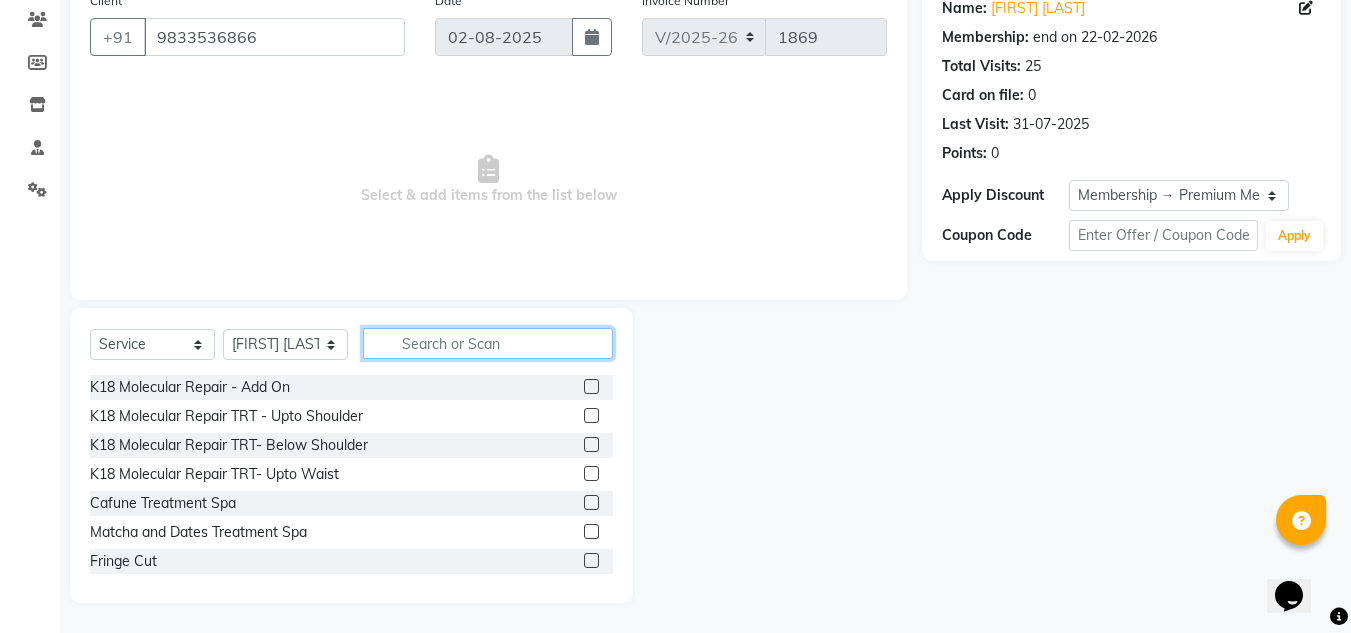 click 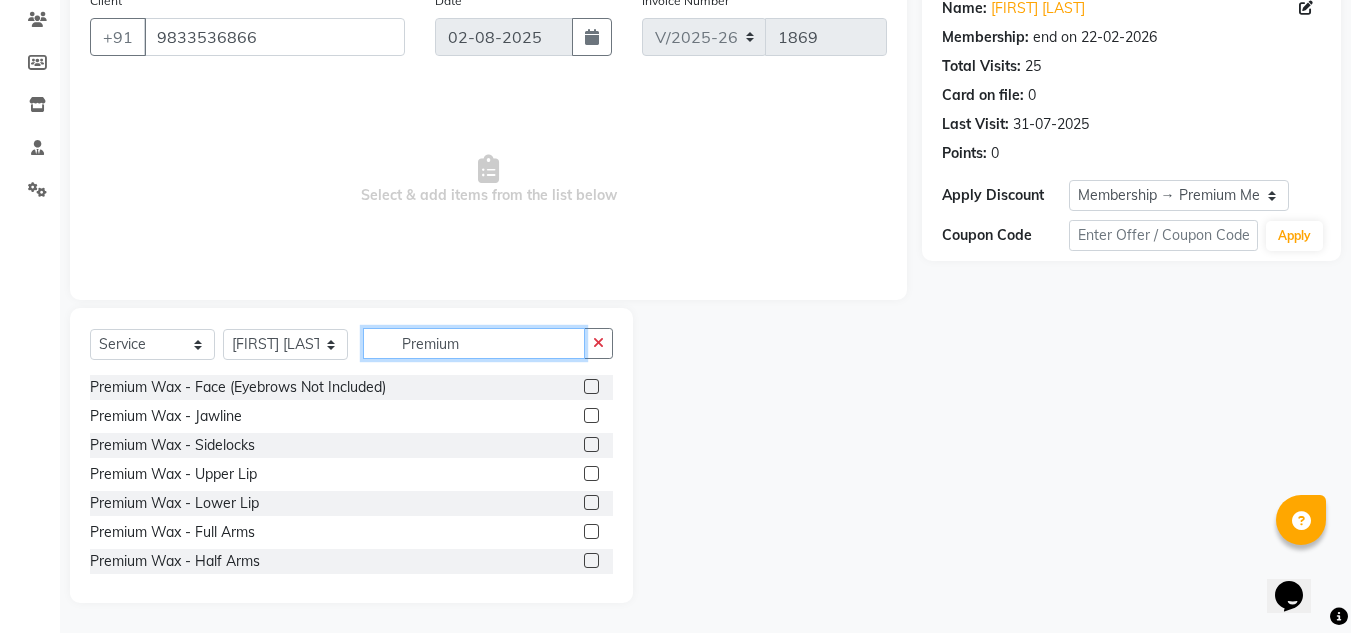 type on "Premium" 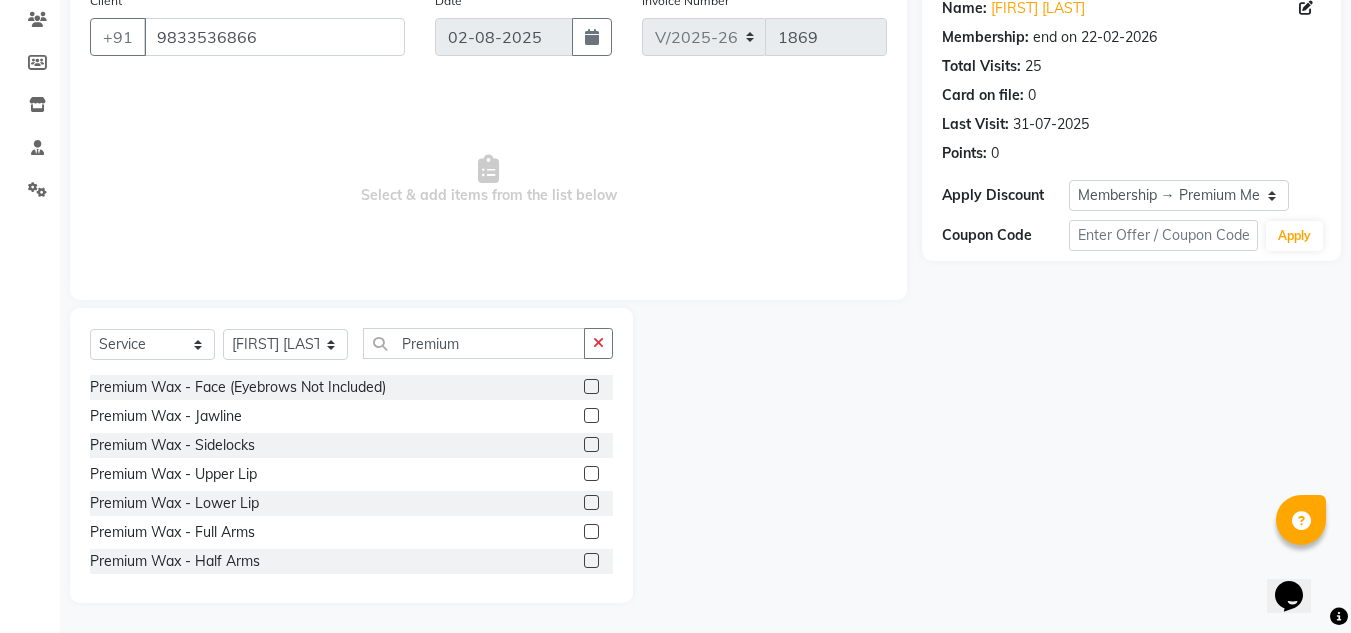 click 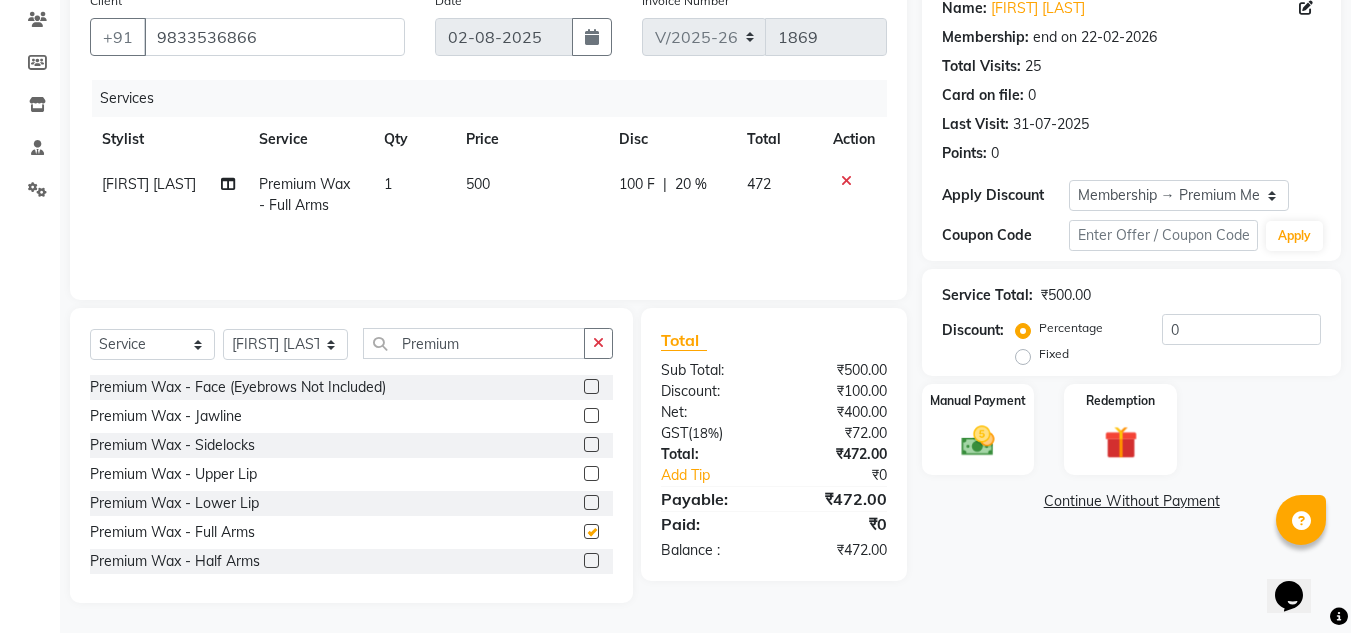 checkbox on "false" 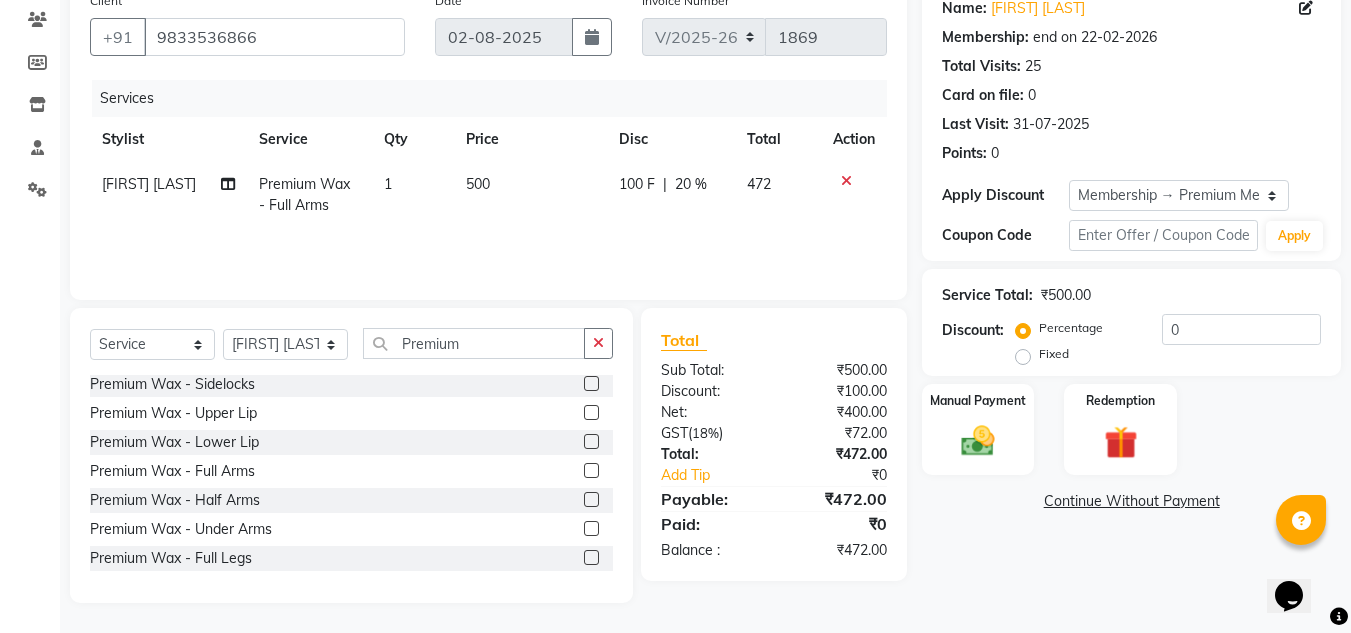 scroll, scrollTop: 80, scrollLeft: 0, axis: vertical 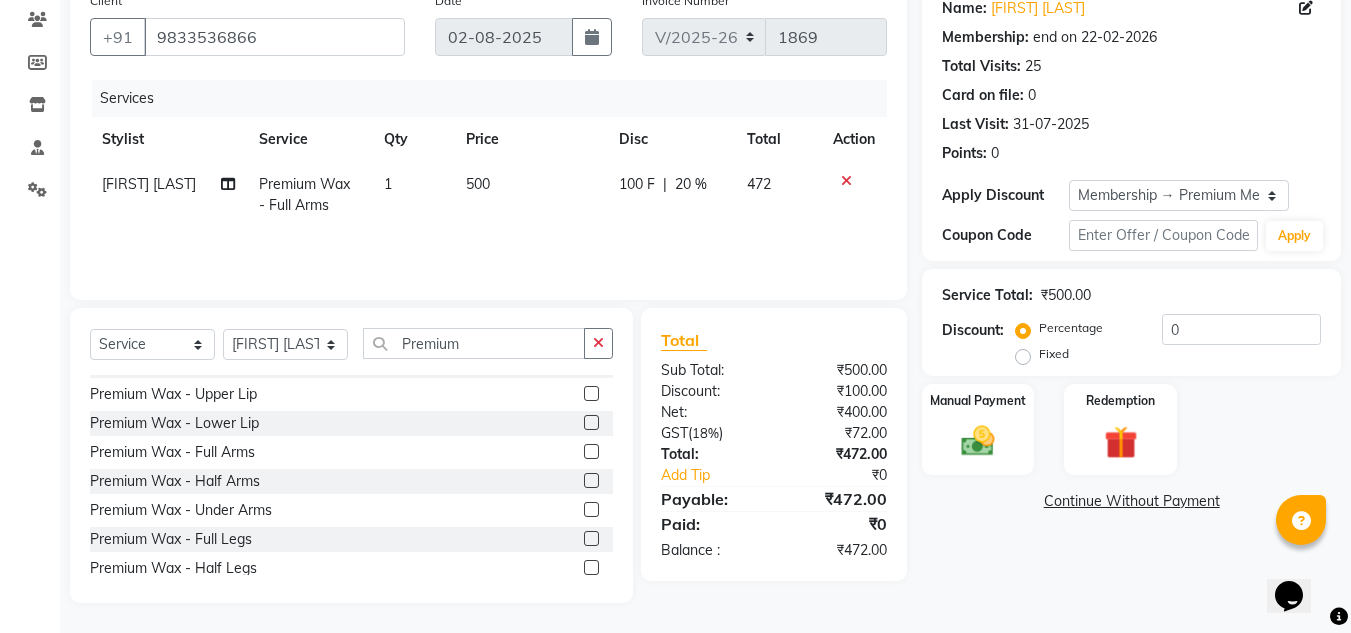 click 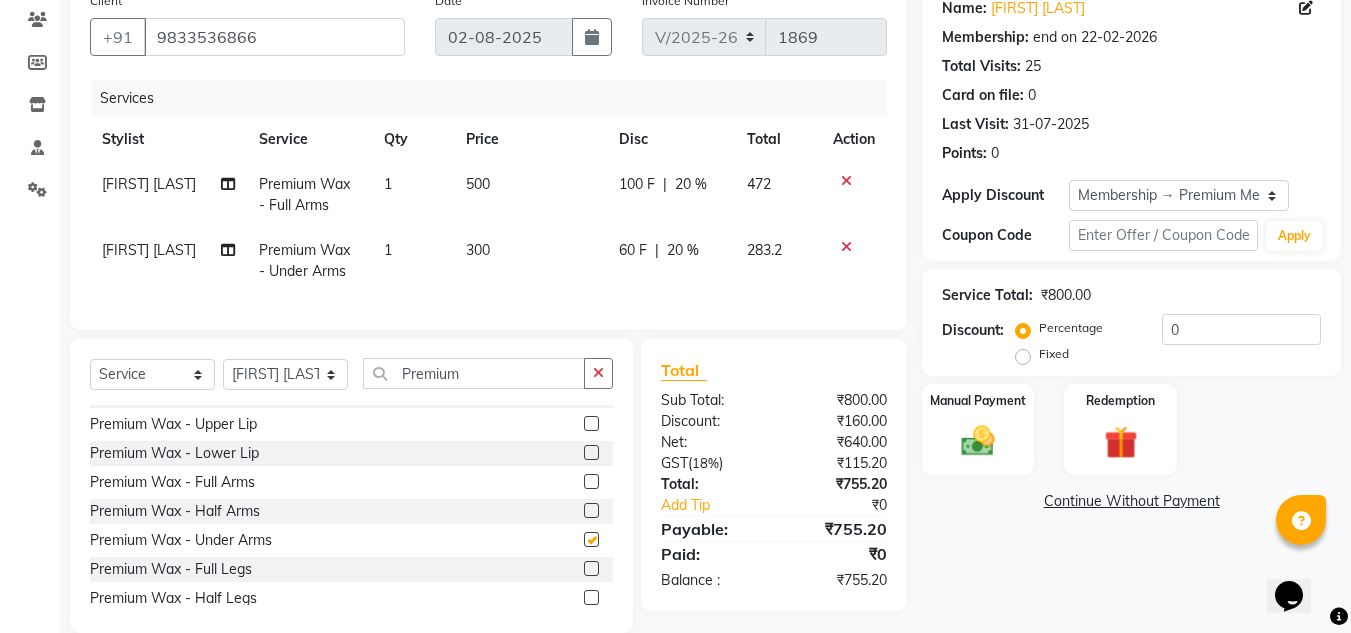 checkbox on "false" 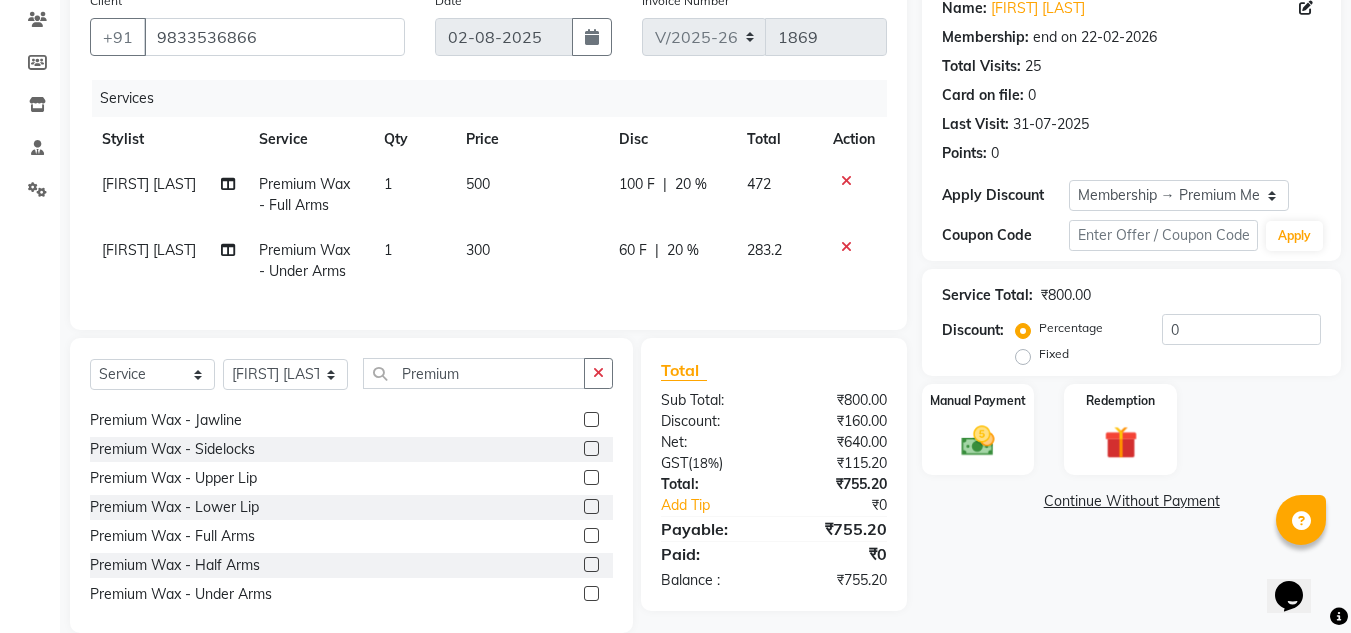 scroll, scrollTop: 0, scrollLeft: 0, axis: both 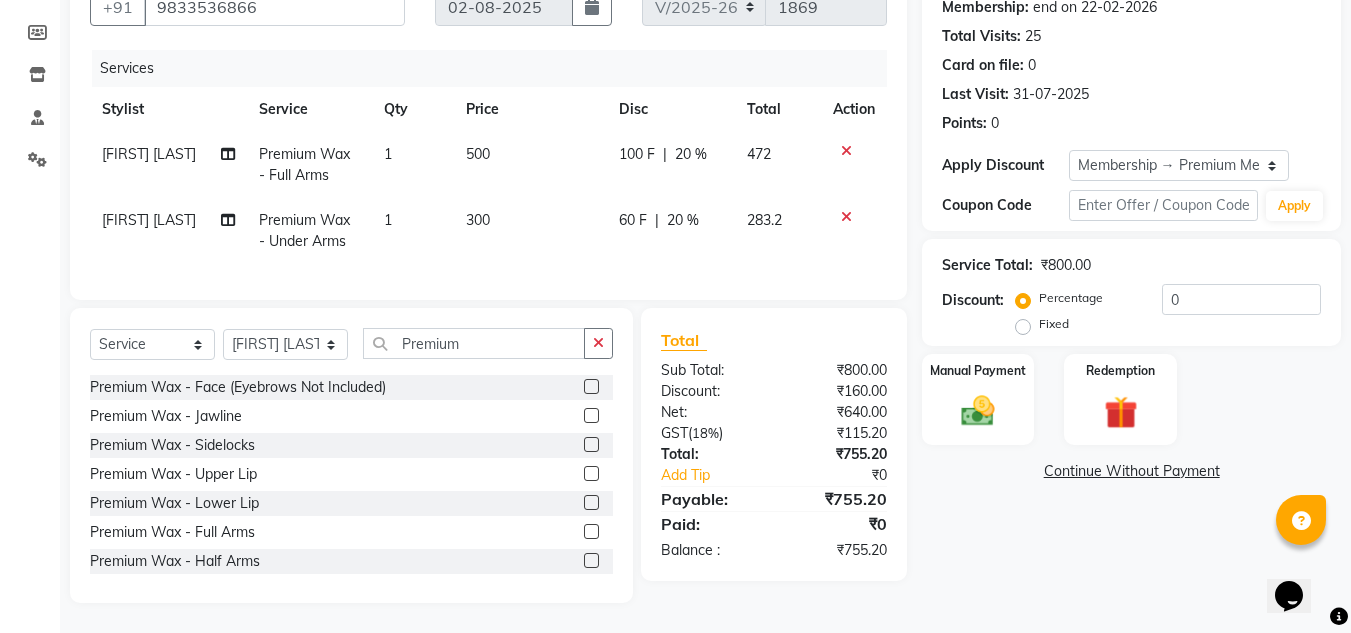 click 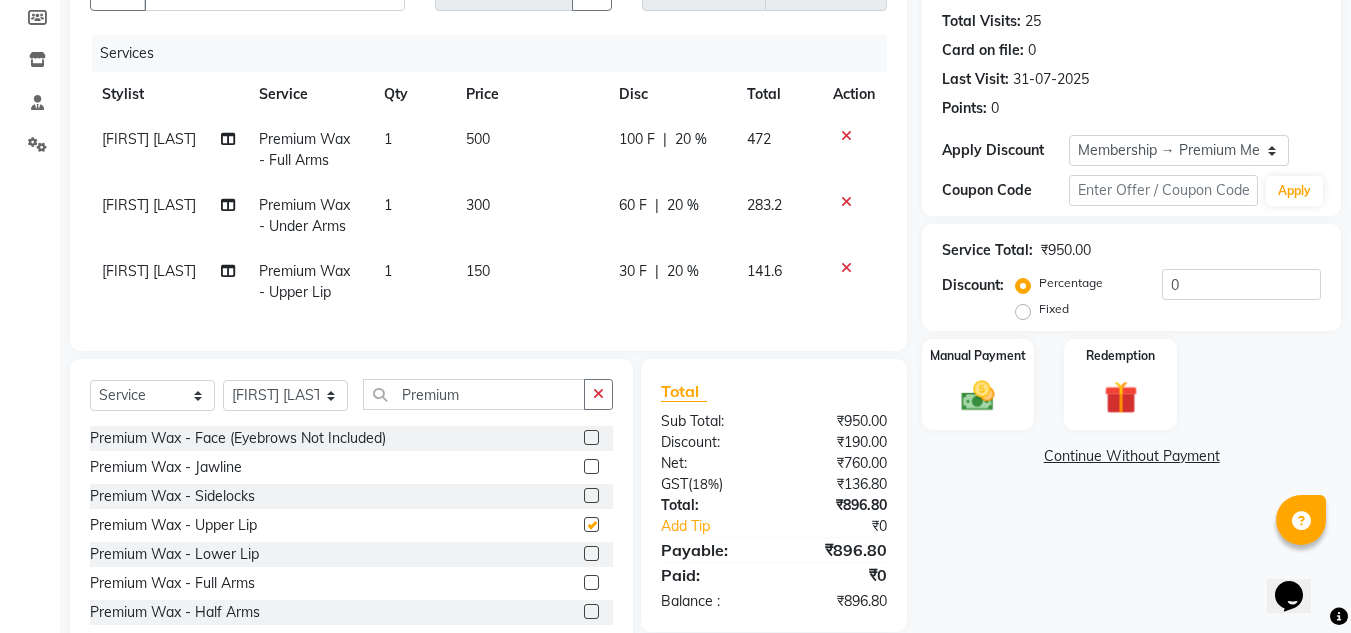 checkbox on "false" 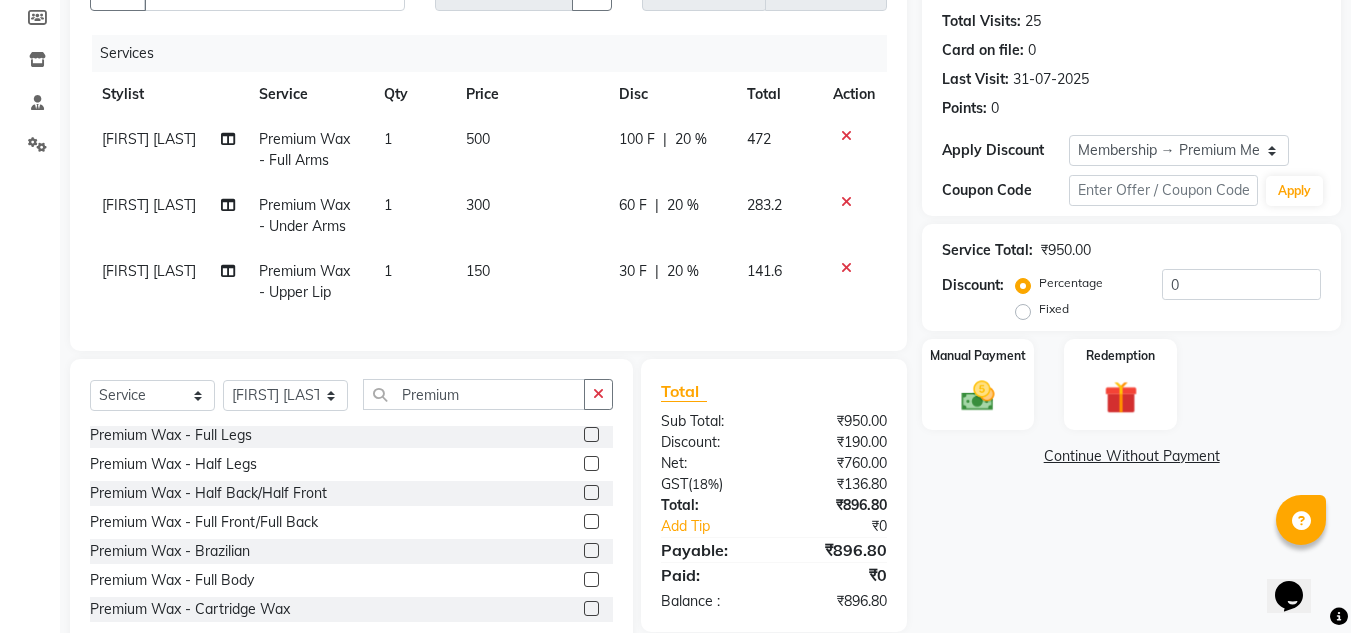 scroll, scrollTop: 300, scrollLeft: 0, axis: vertical 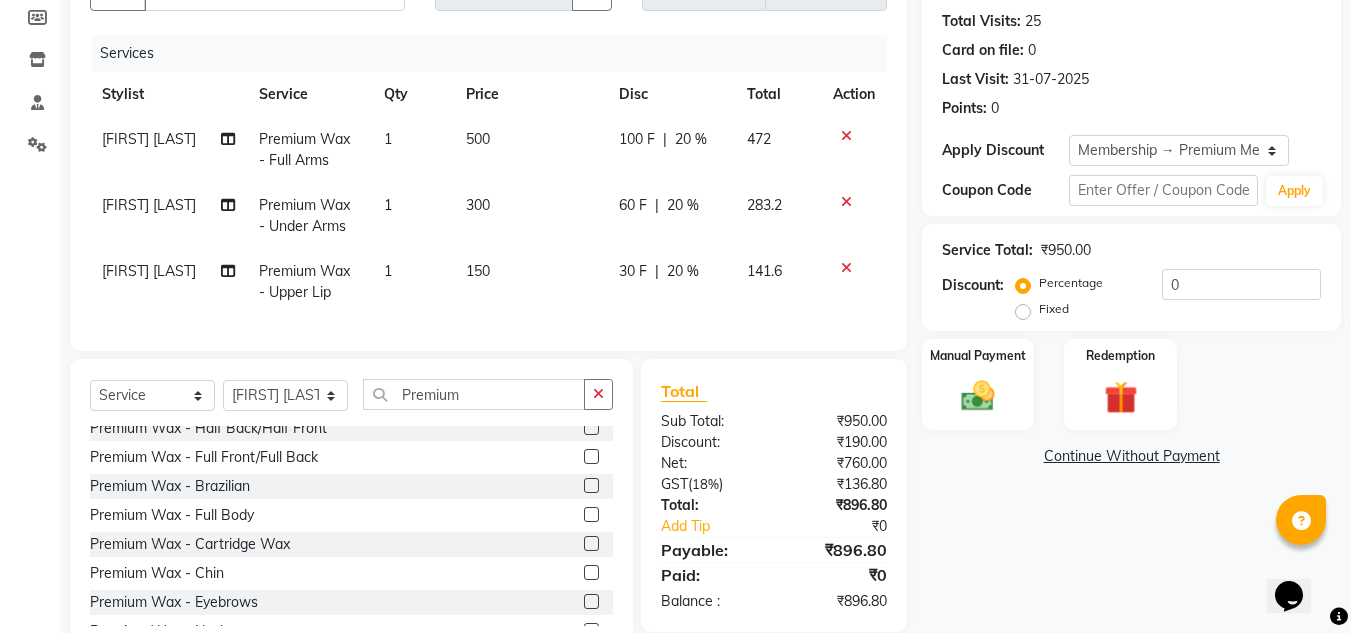 click 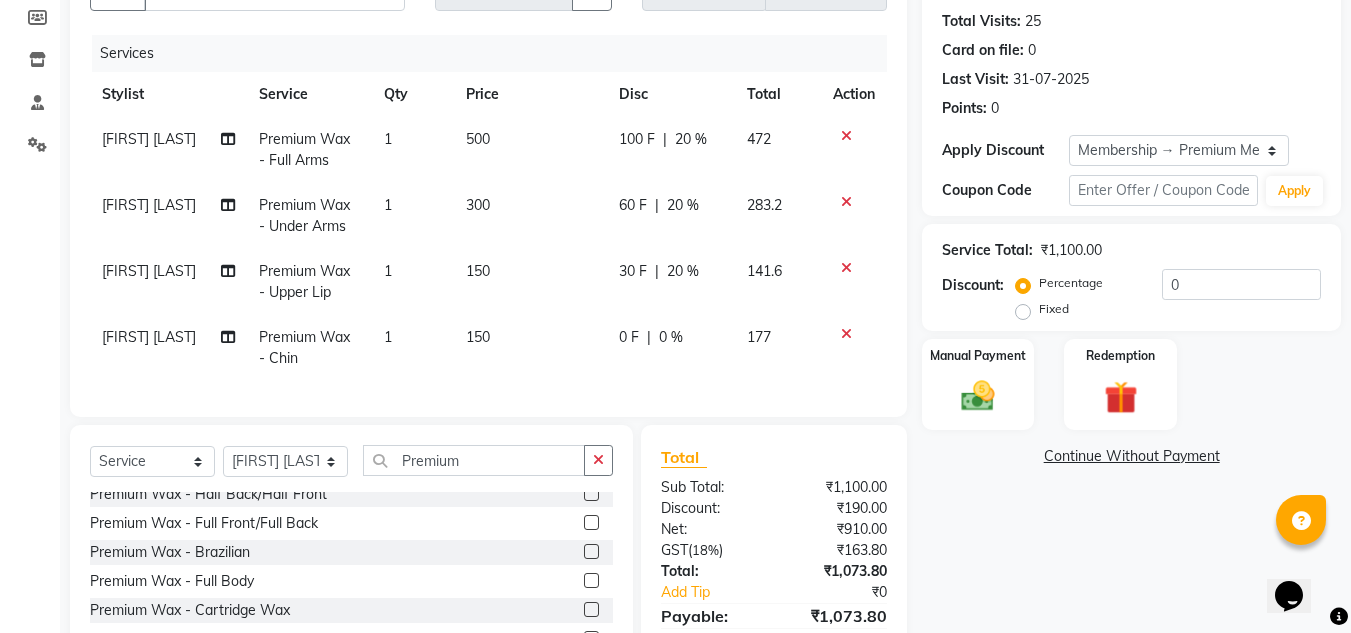 checkbox on "false" 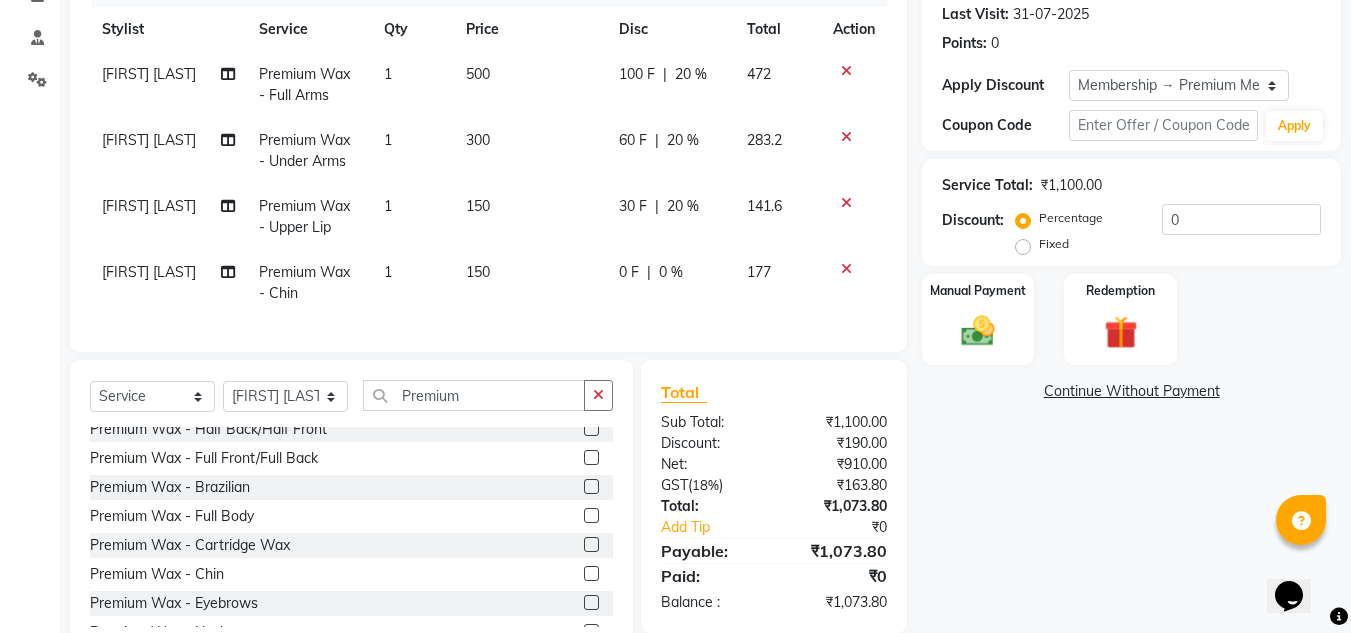 scroll, scrollTop: 345, scrollLeft: 0, axis: vertical 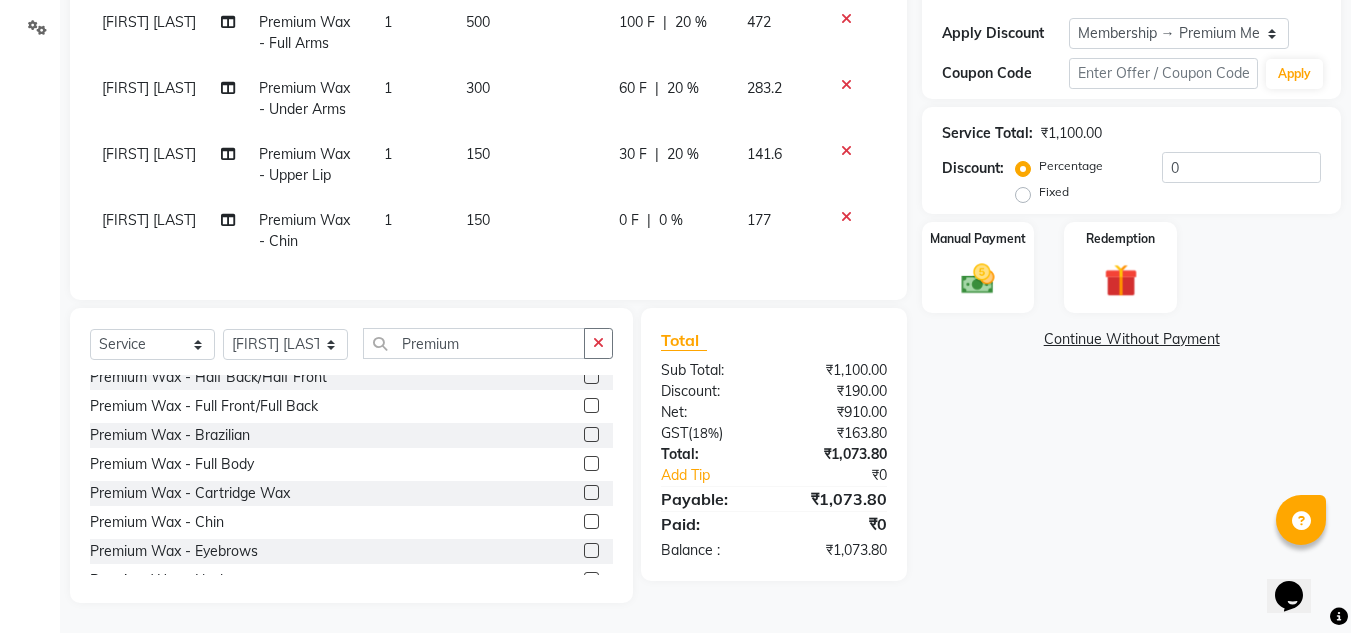 click 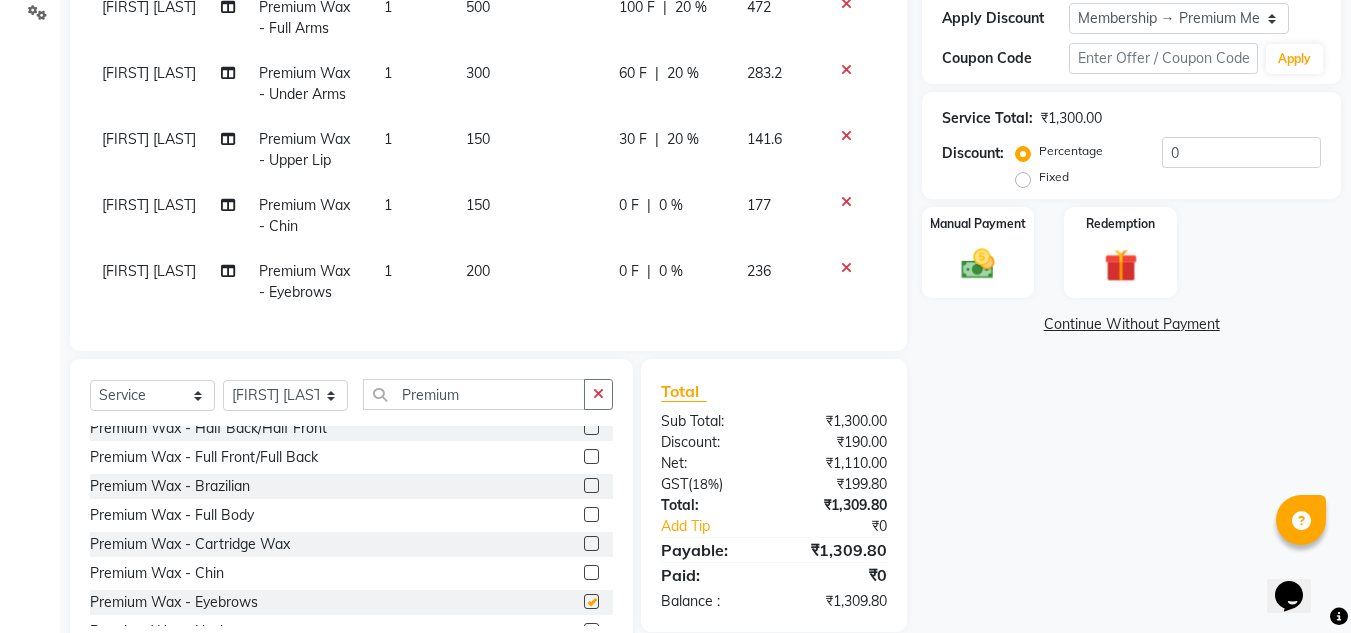 checkbox on "false" 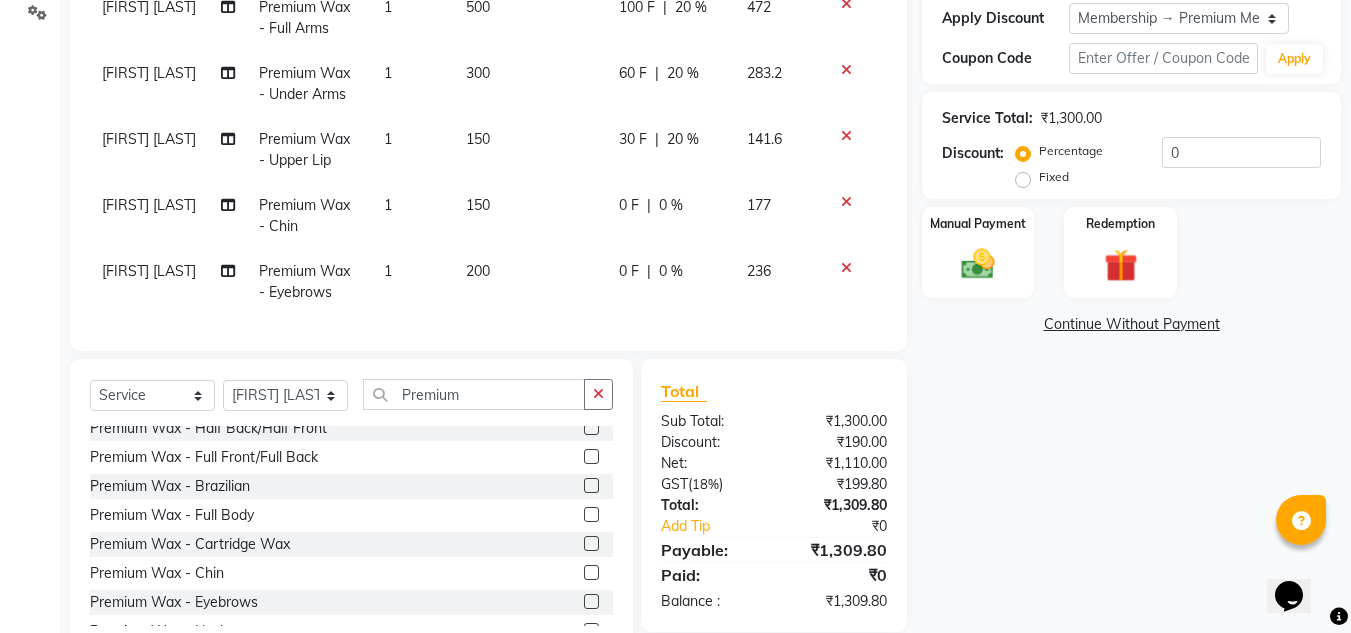 click on "|" 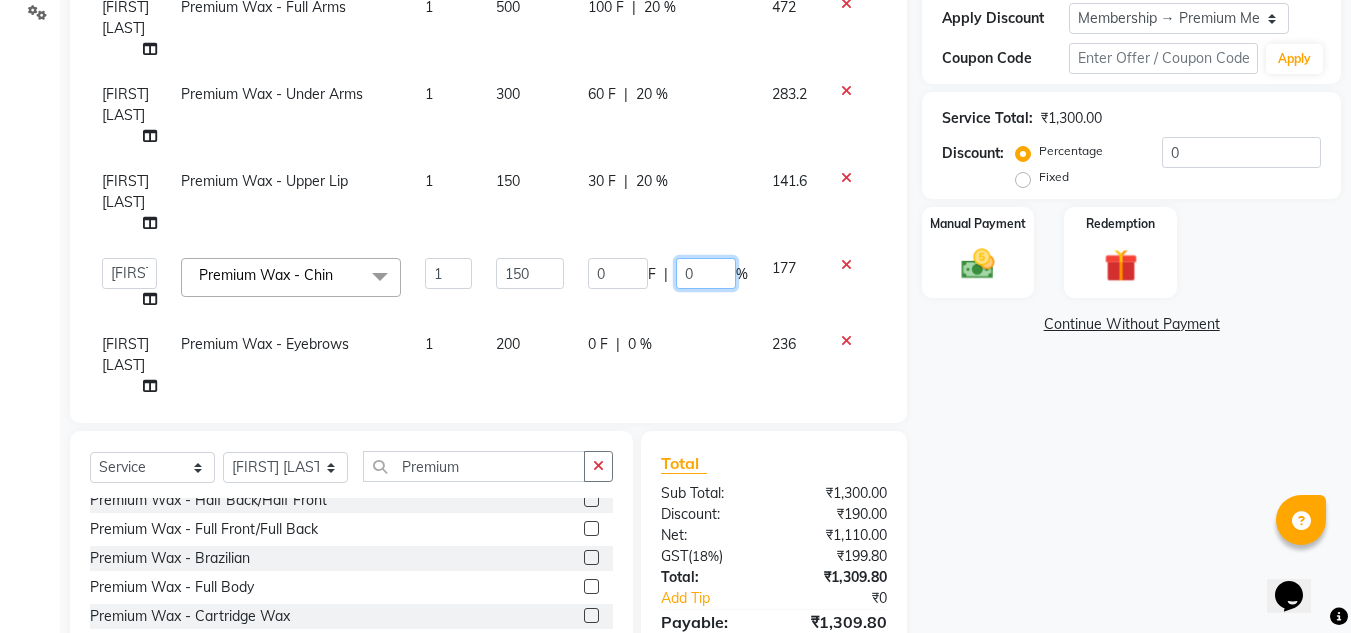 click on "0" 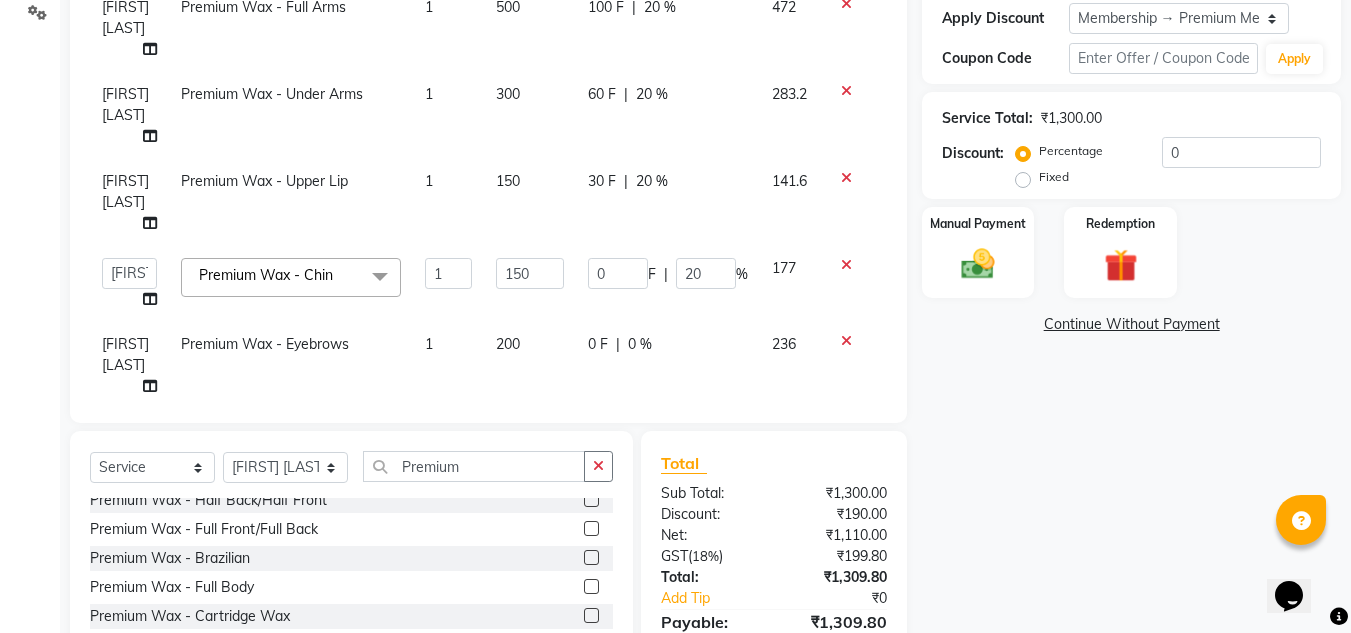 click on "0 F | 0 %" 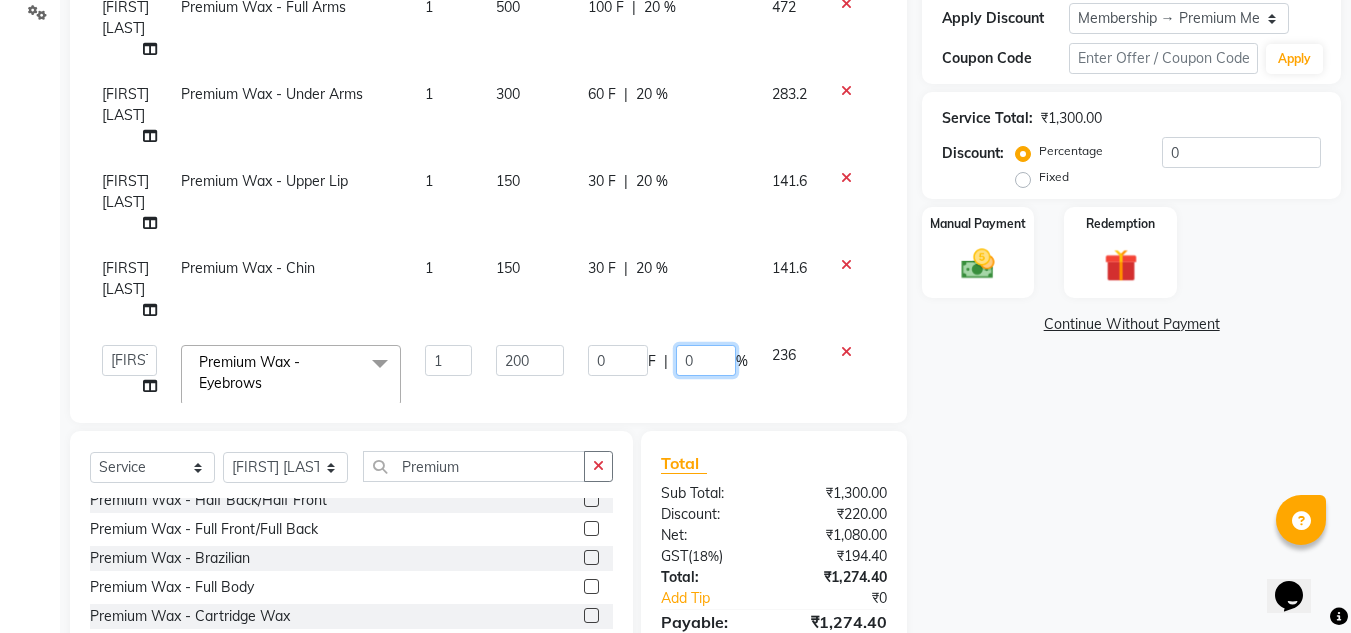 click on "0" 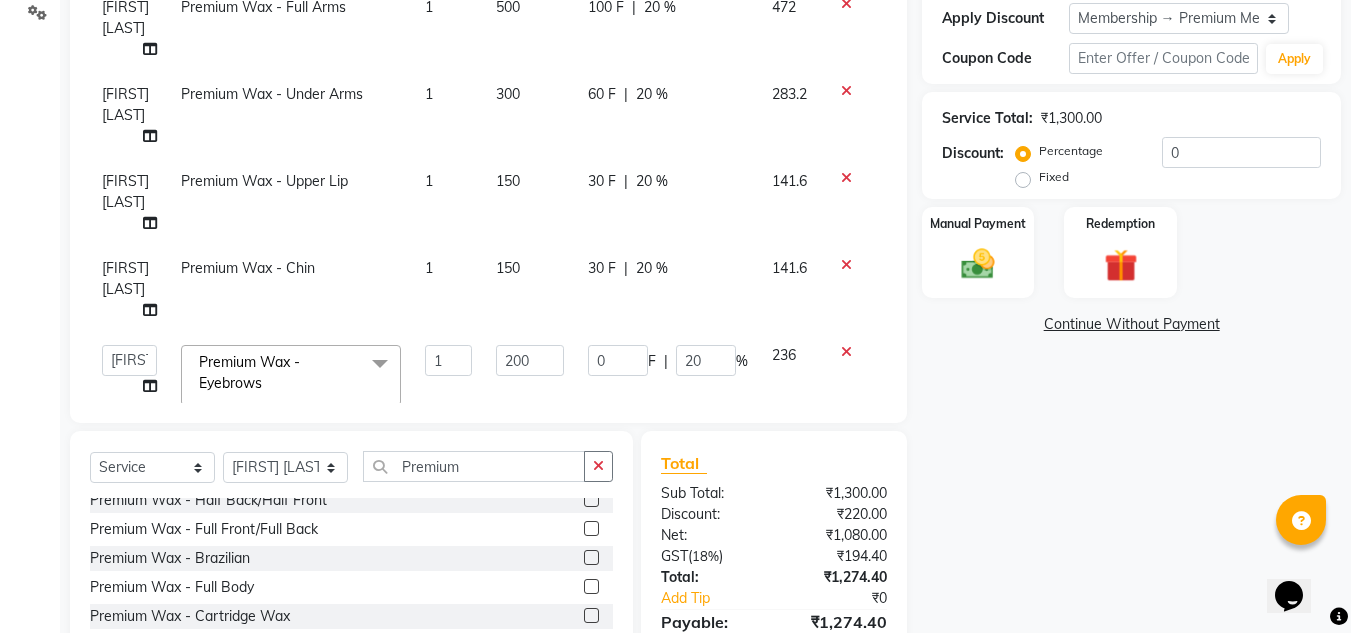 click on "Name: Niketa Dhumal  Membership: end on 22-02-2026 Total Visits:  25 Card on file:  0 Last Visit:   31-07-2025 Points:   0  Apply Discount Select Membership → Premium Membership Coupon Code Apply Service Total:  ₹1,300.00  Discount:  Percentage   Fixed  0 Manual Payment Redemption  Continue Without Payment" 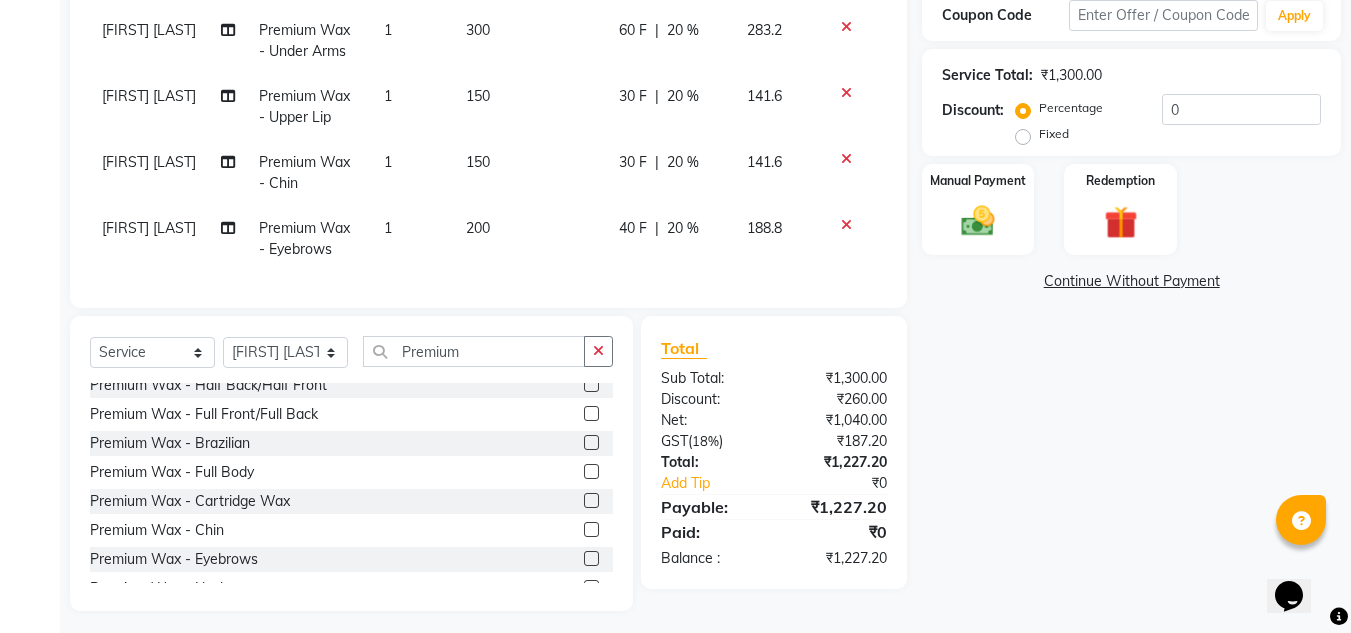 scroll, scrollTop: 411, scrollLeft: 0, axis: vertical 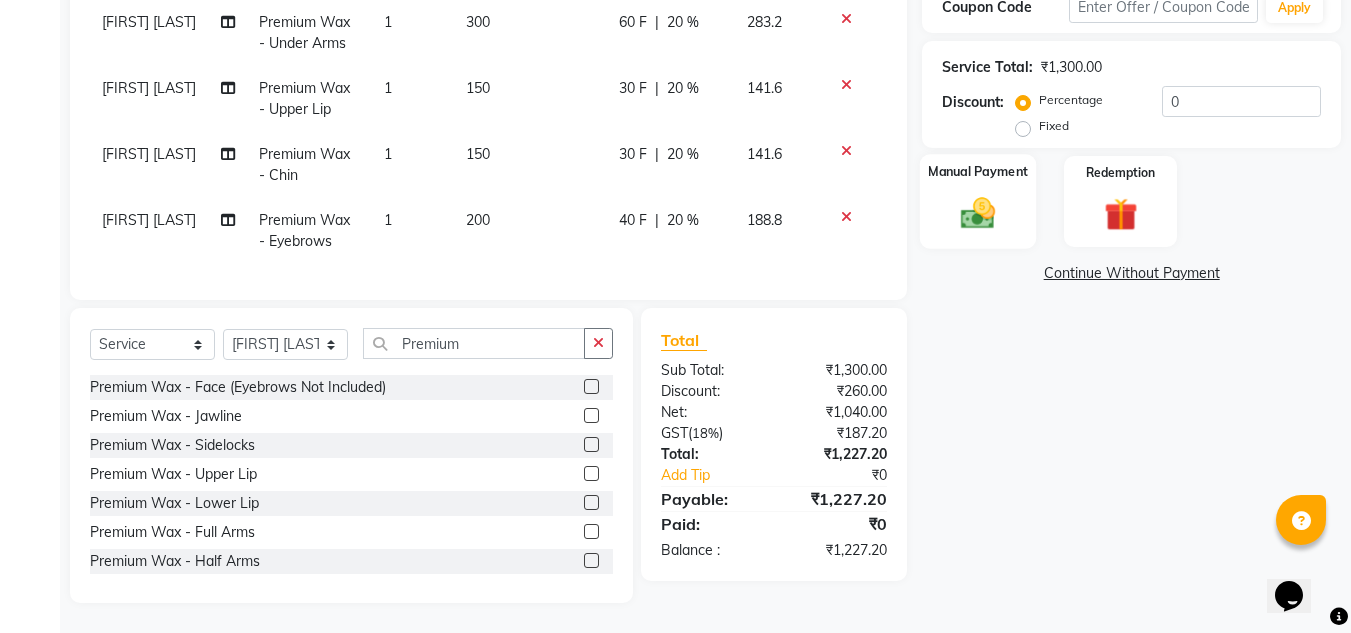 click 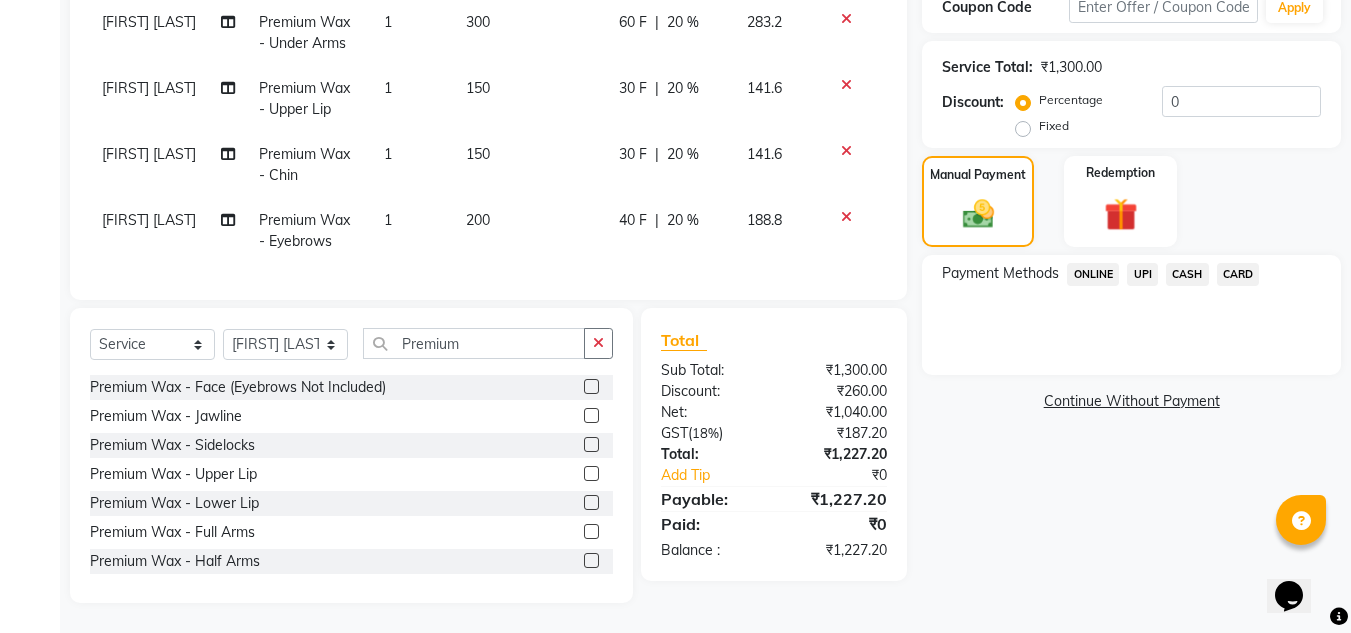 click on "CARD" 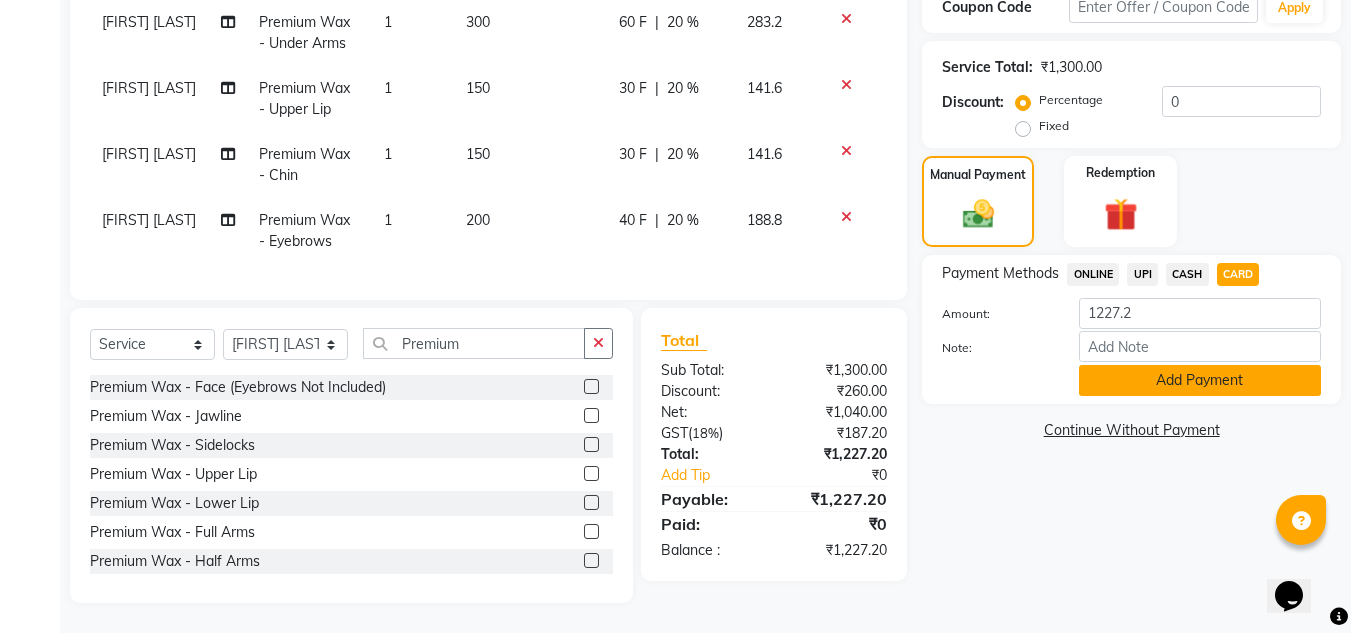 click on "Add Payment" 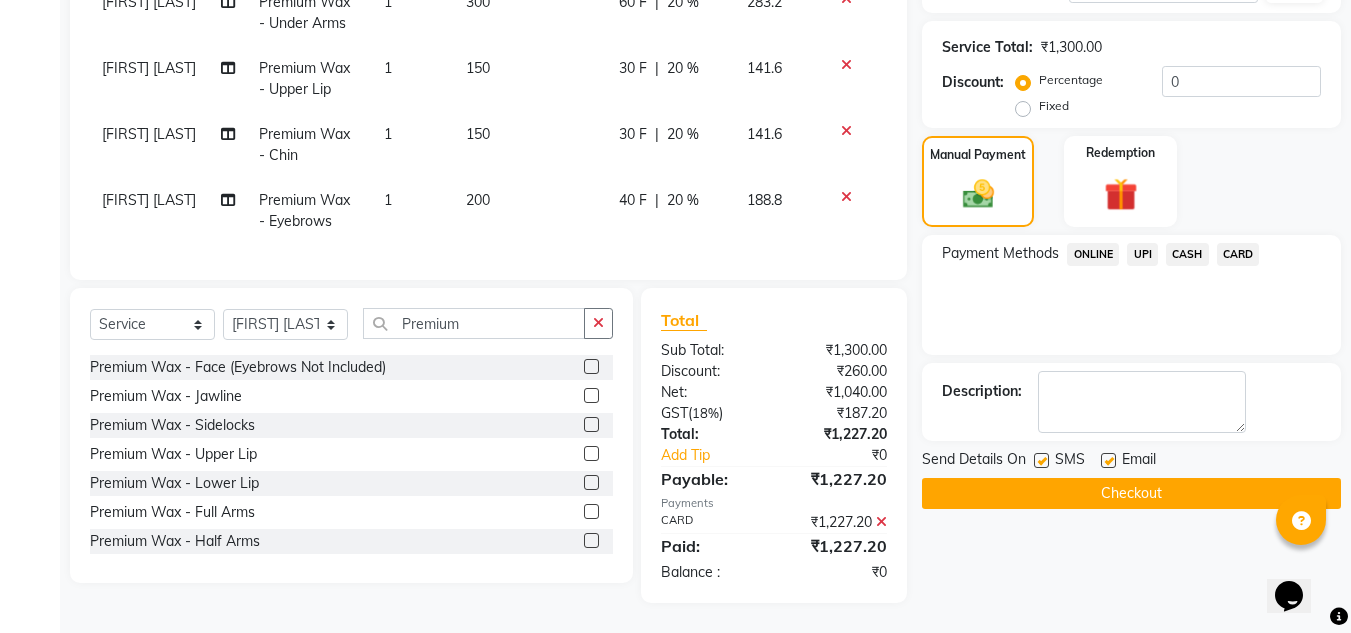 scroll, scrollTop: 431, scrollLeft: 0, axis: vertical 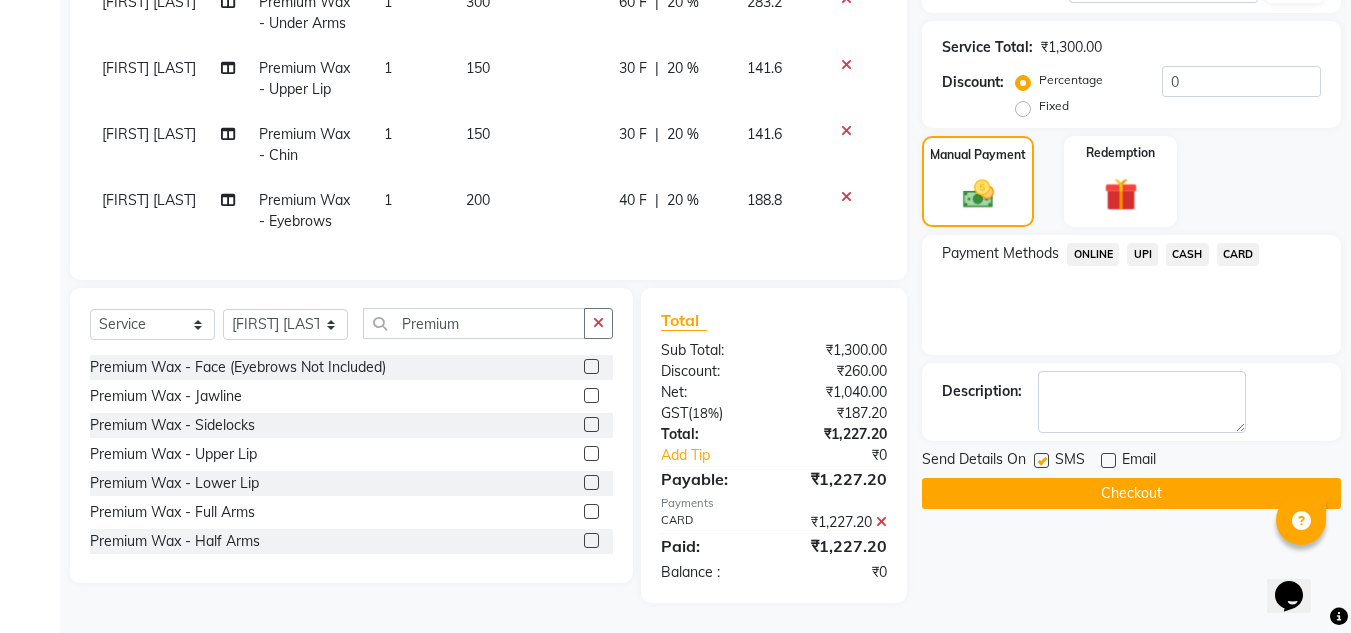 click on "Checkout" 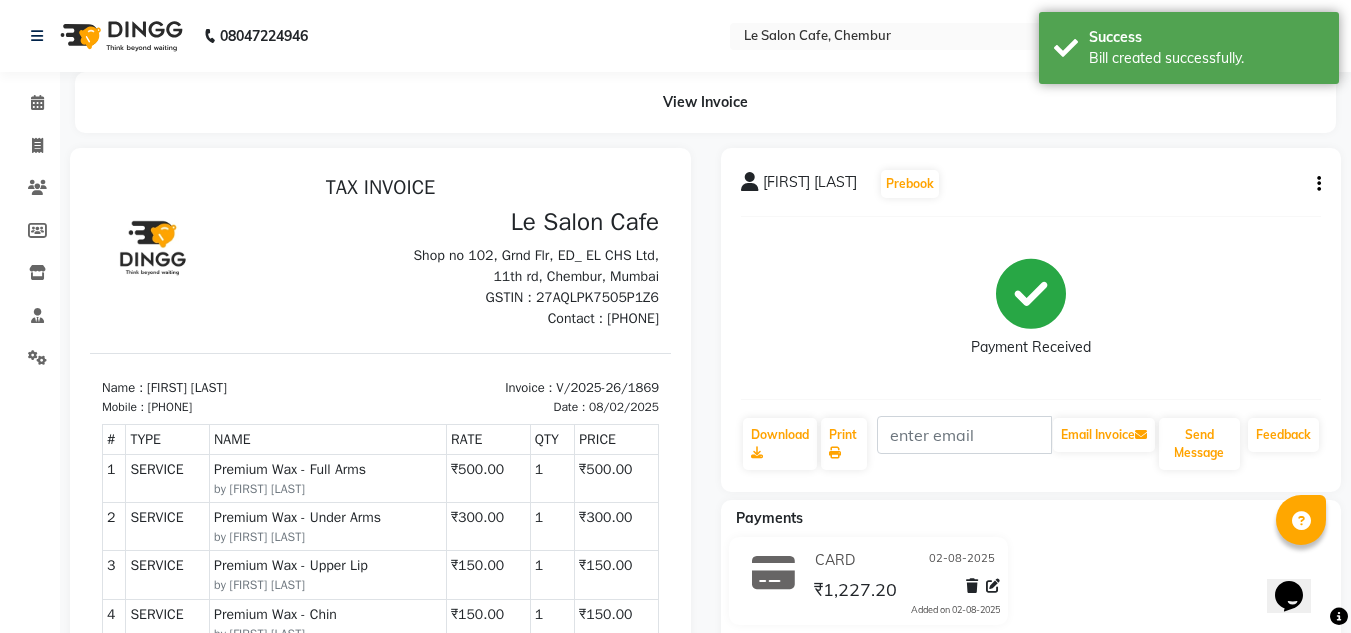 scroll, scrollTop: 0, scrollLeft: 0, axis: both 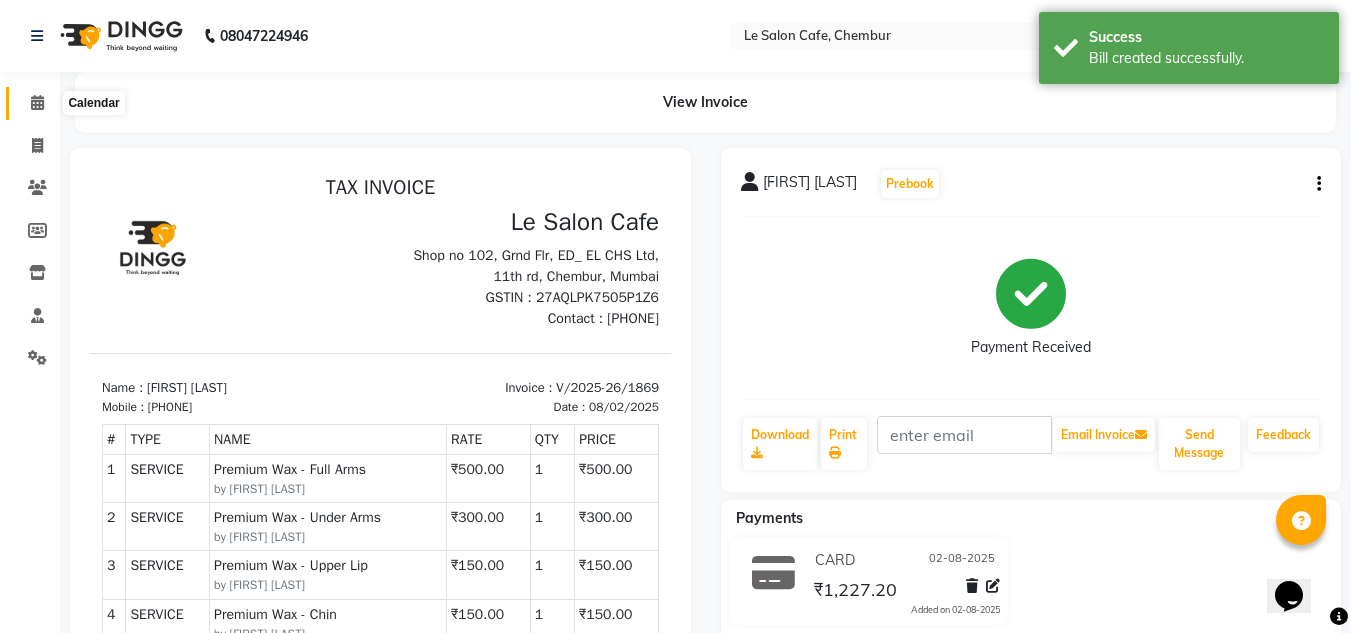 click 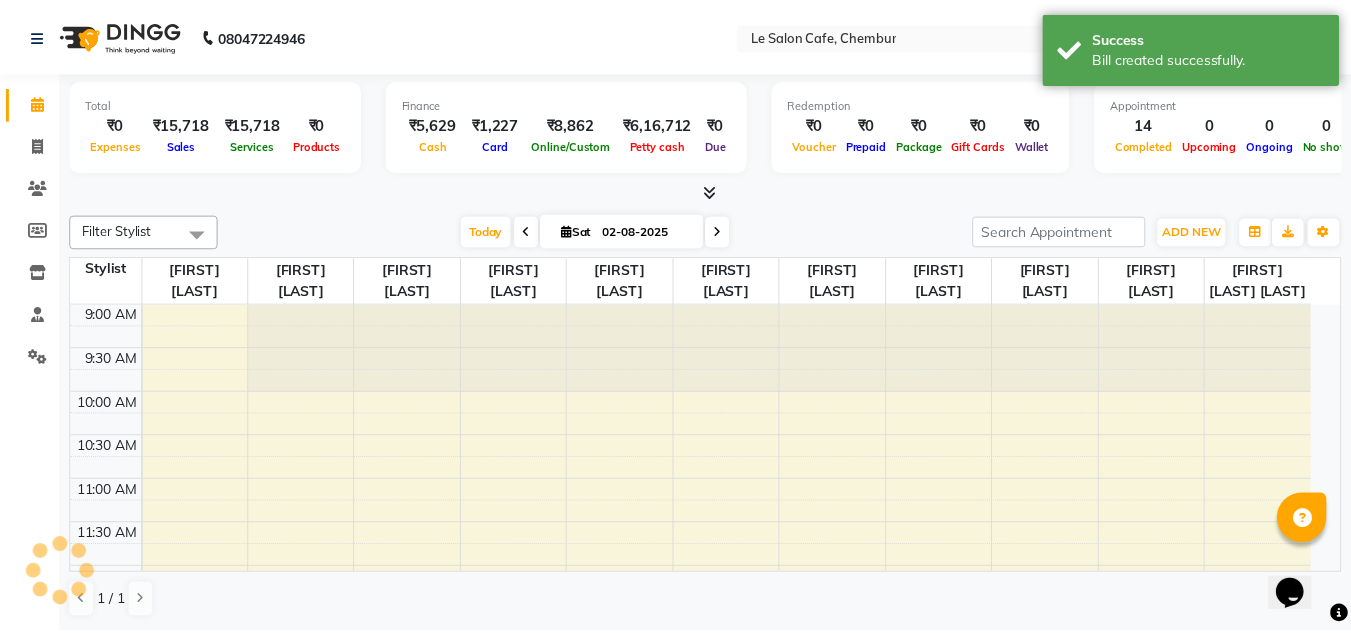 scroll, scrollTop: 0, scrollLeft: 0, axis: both 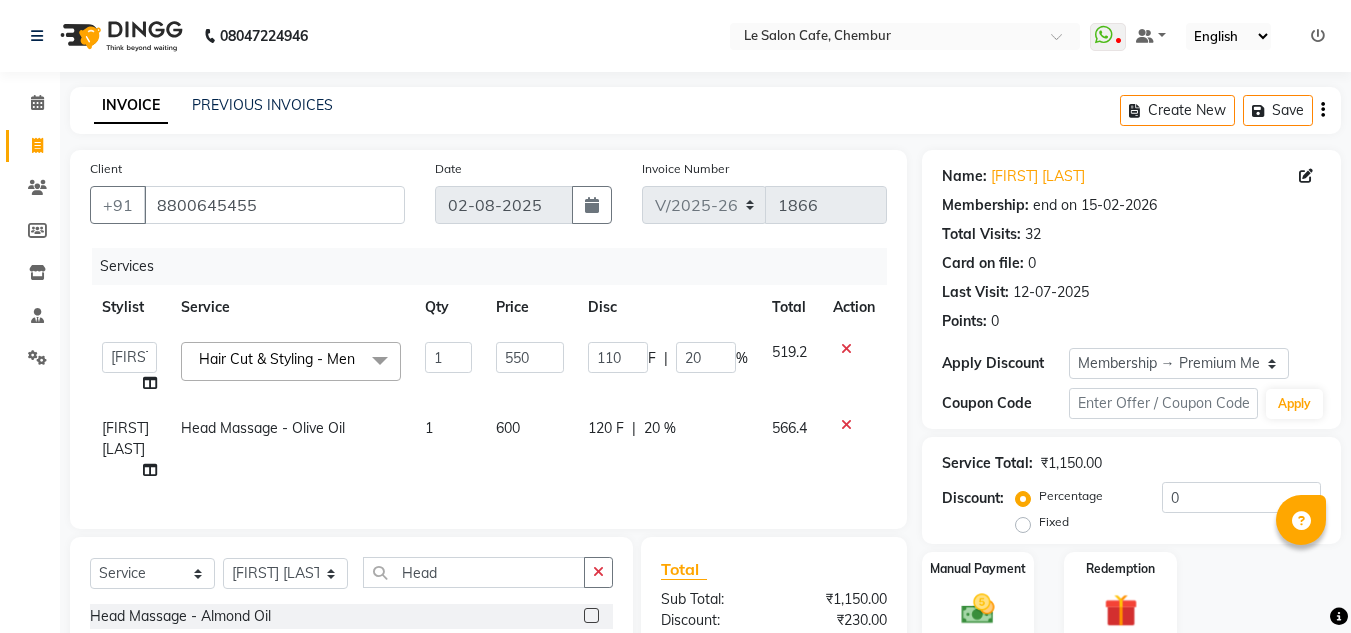 select on "594" 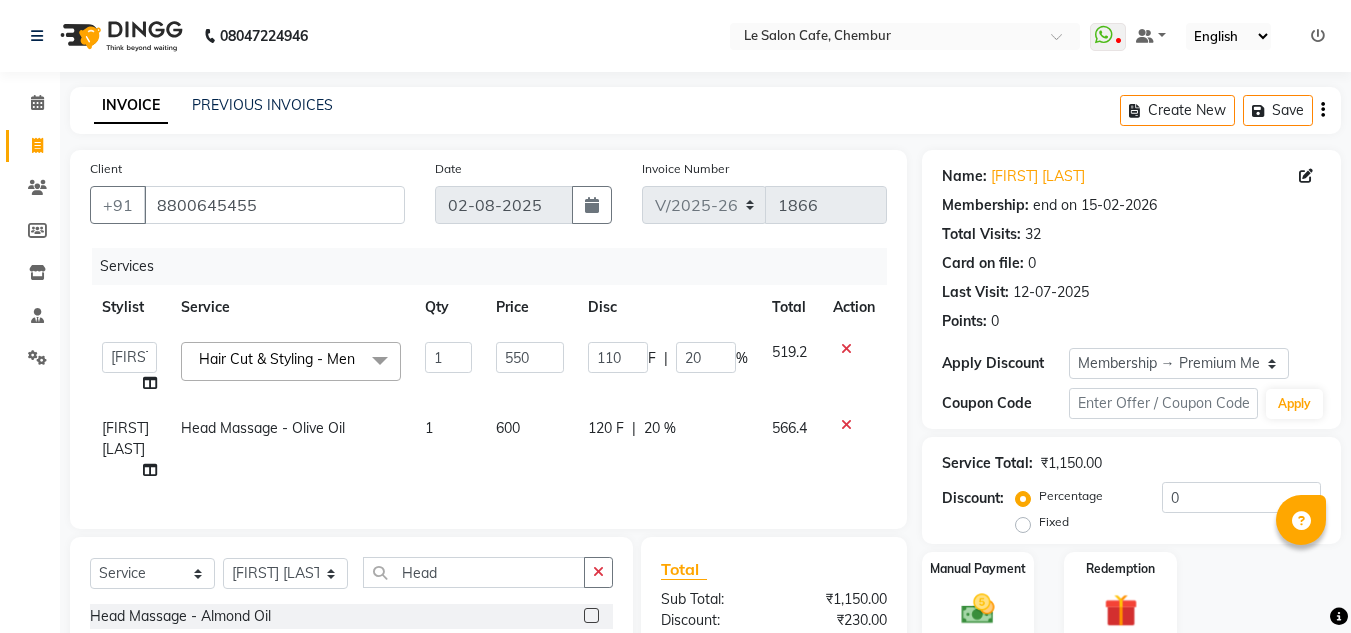 scroll, scrollTop: 100, scrollLeft: 0, axis: vertical 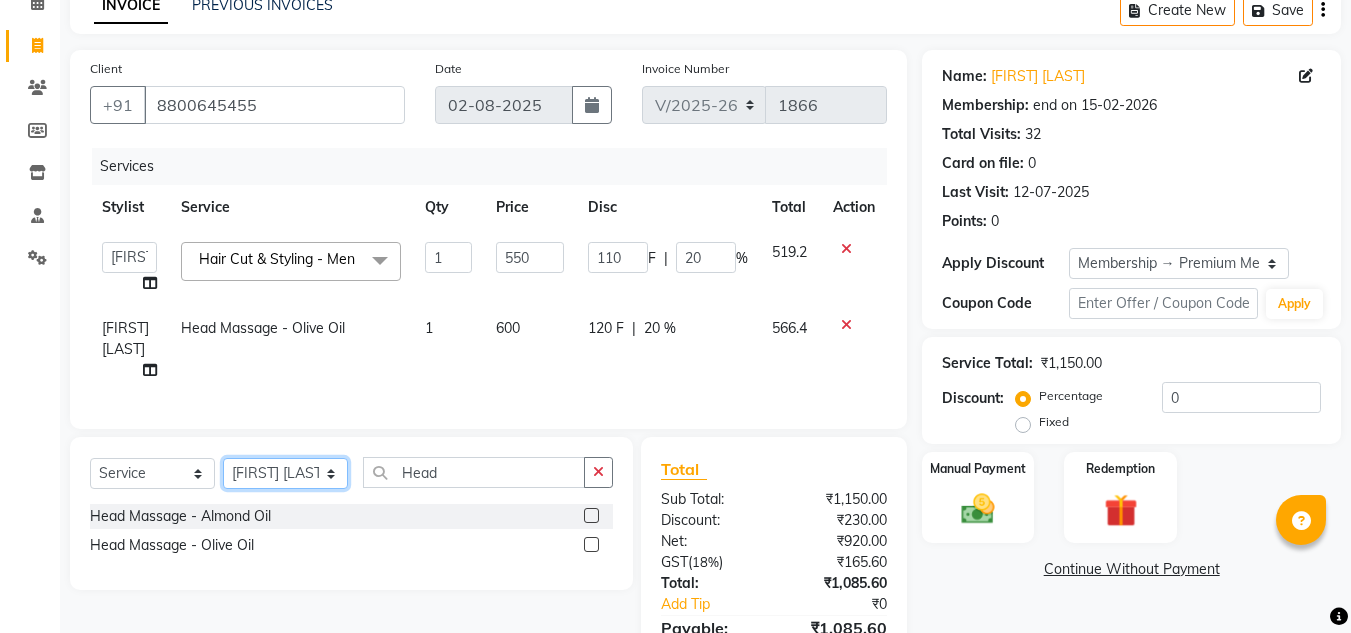 drag, startPoint x: 277, startPoint y: 499, endPoint x: 276, endPoint y: 484, distance: 15.033297 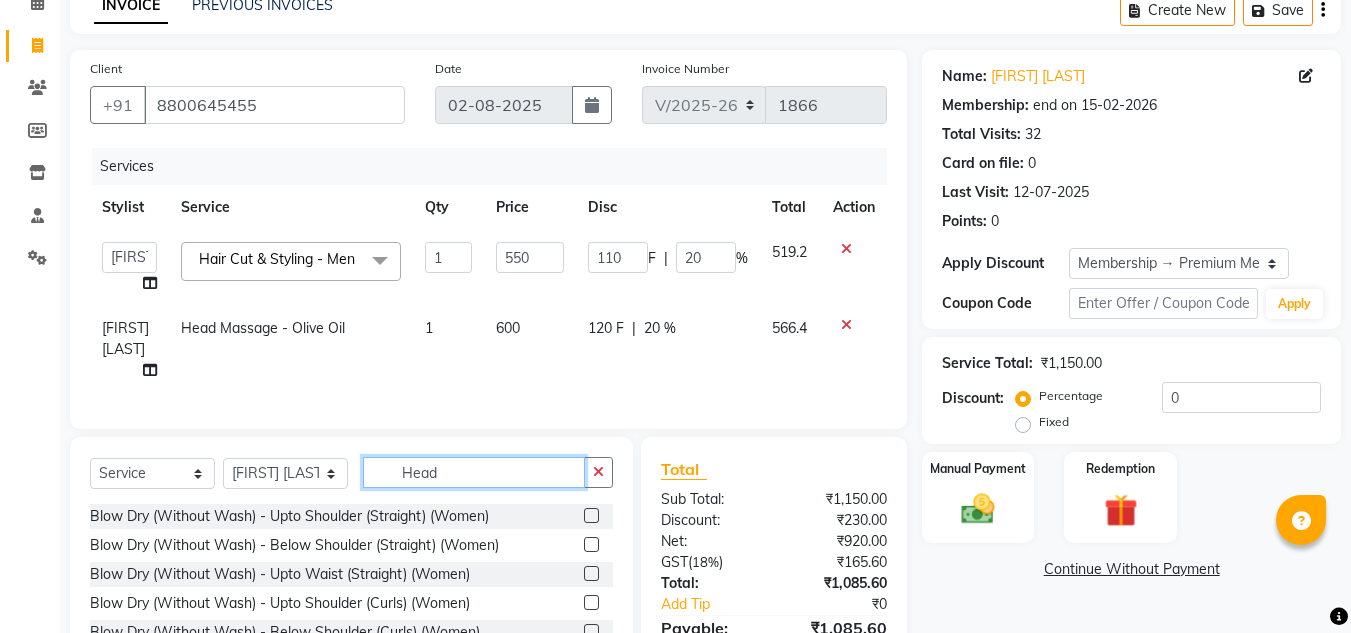 click on "Head" 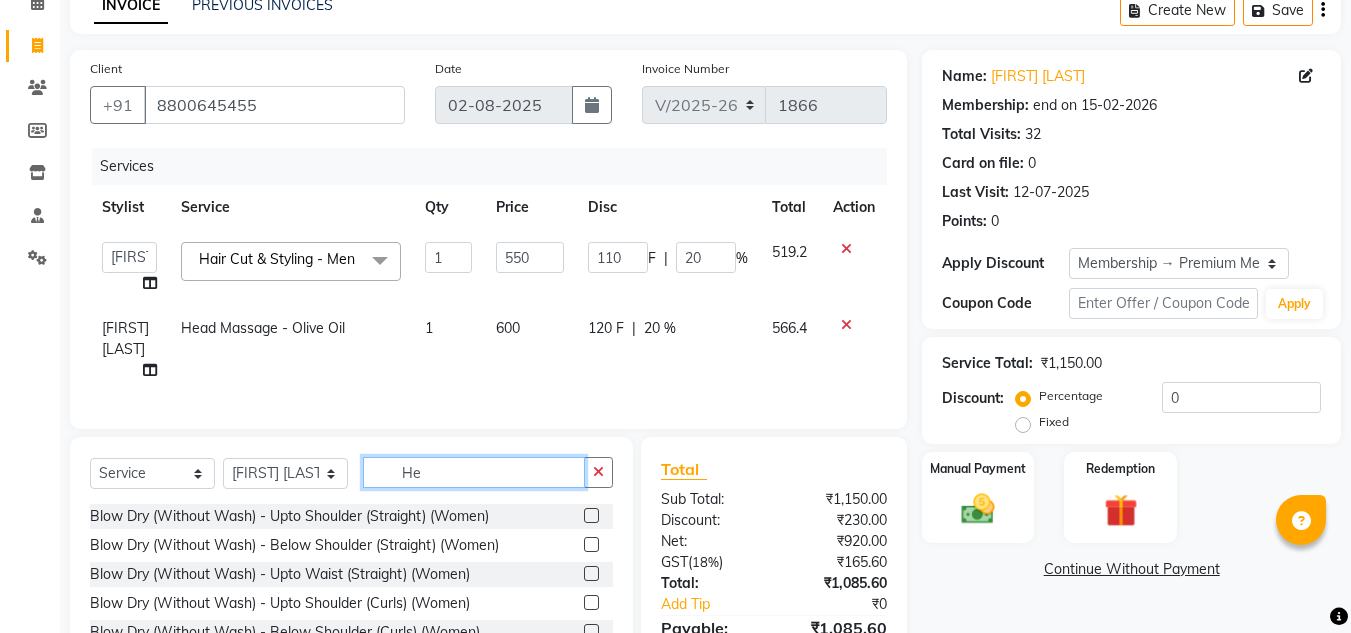 type on "H" 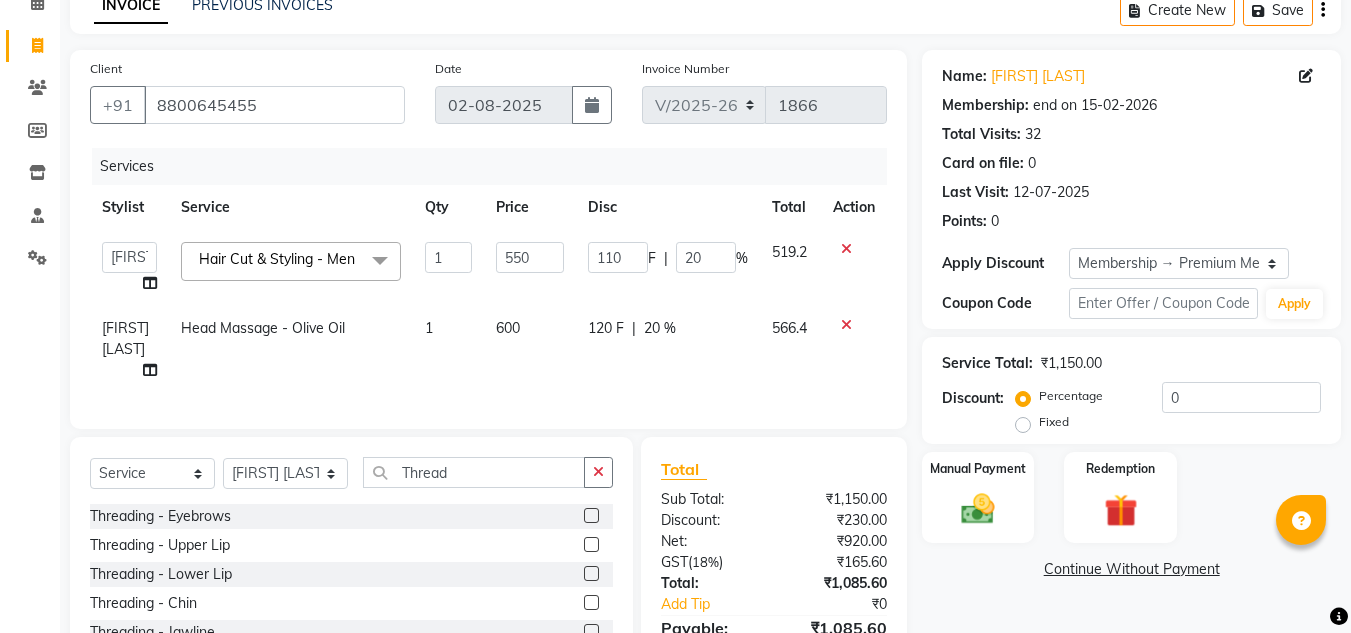 click on "Threading - Lower Lip" 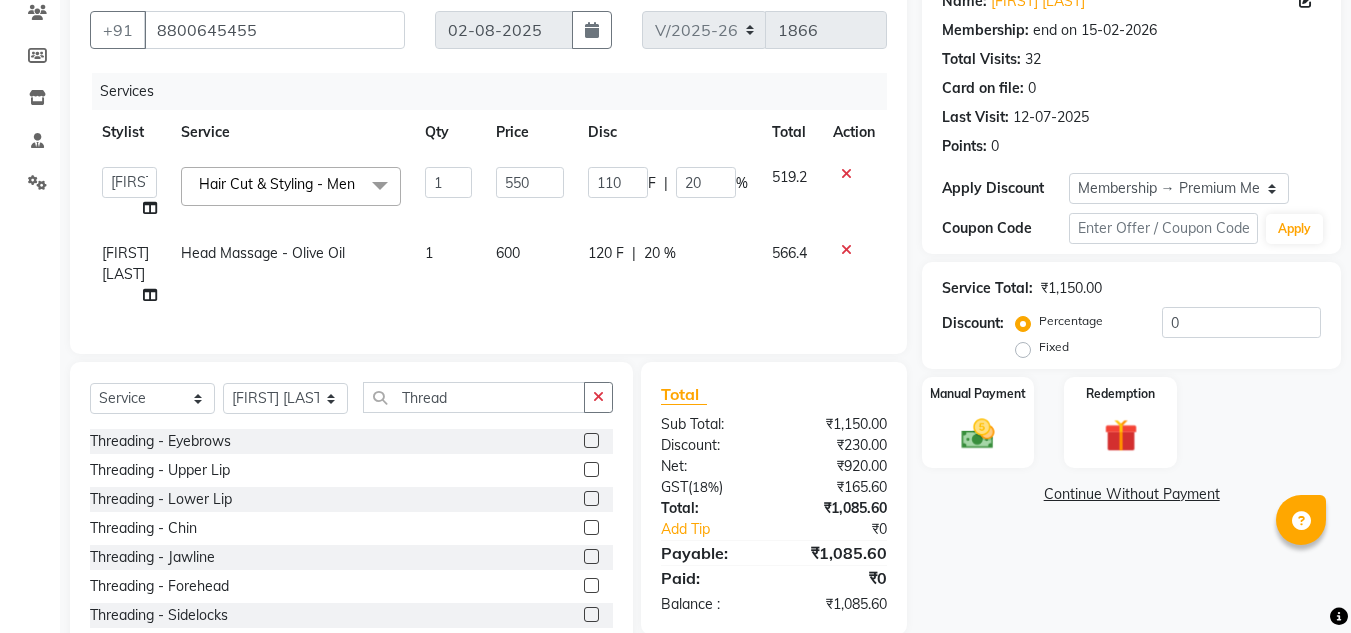 scroll, scrollTop: 253, scrollLeft: 0, axis: vertical 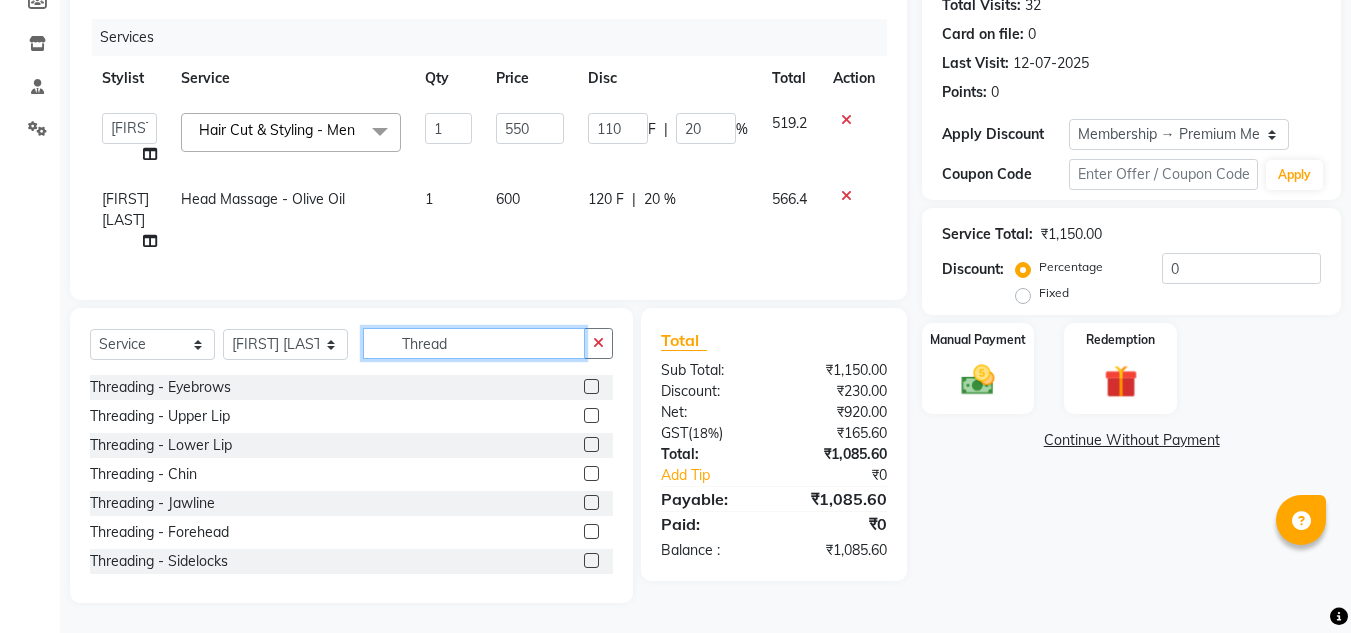 click on "Thread" 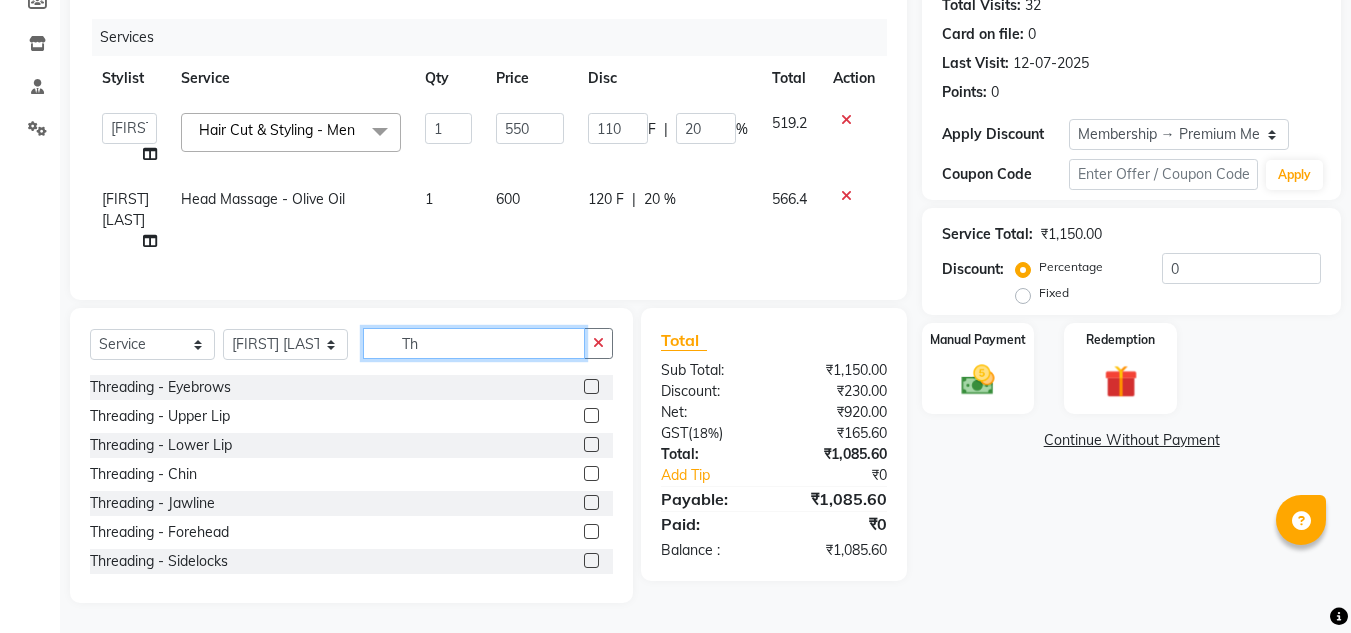 type on "T" 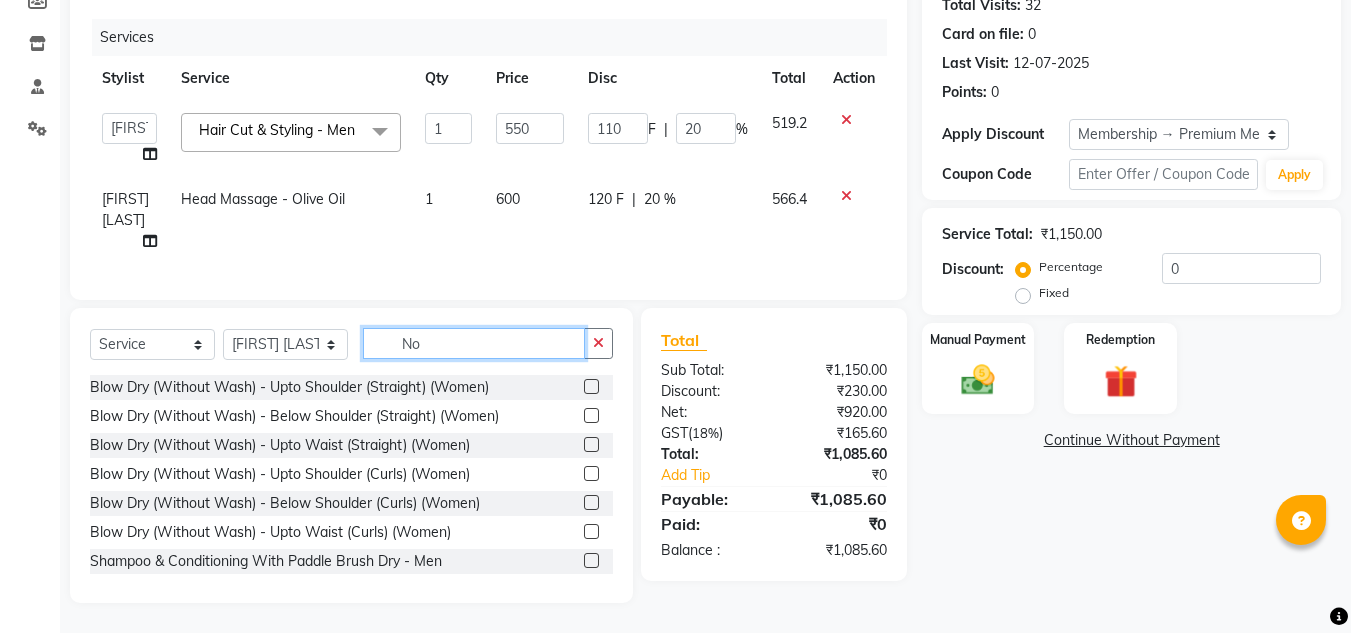scroll, scrollTop: 231, scrollLeft: 0, axis: vertical 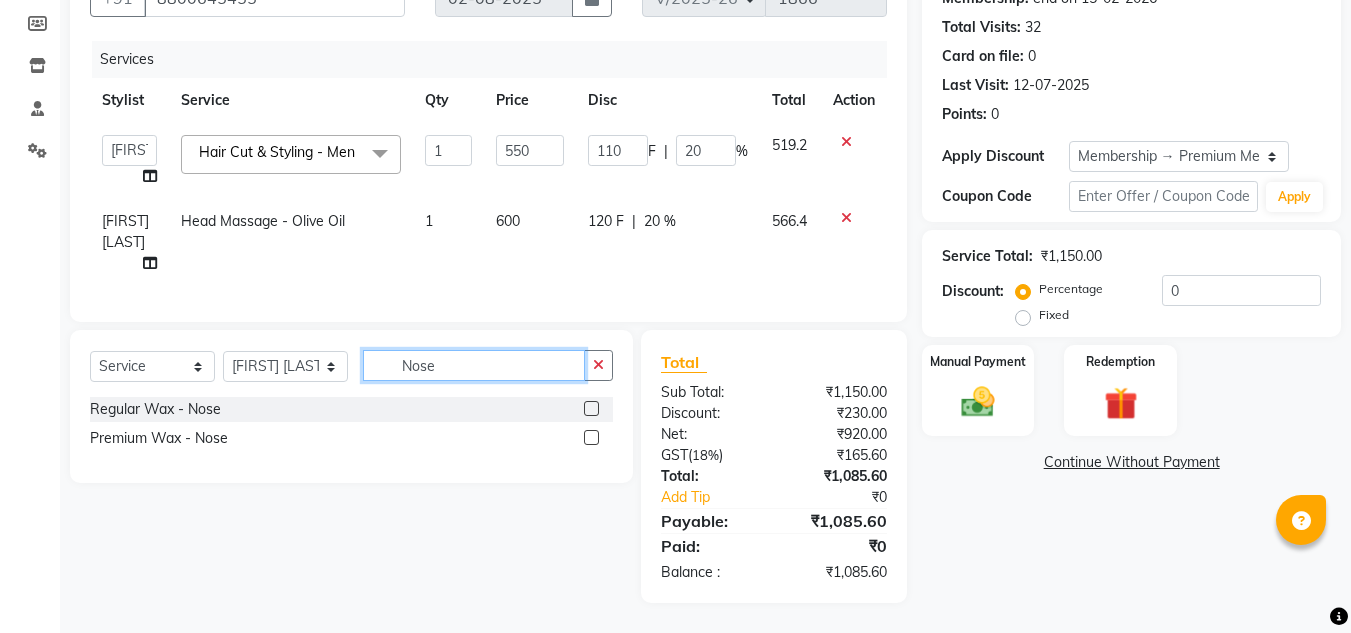 type on "Nose" 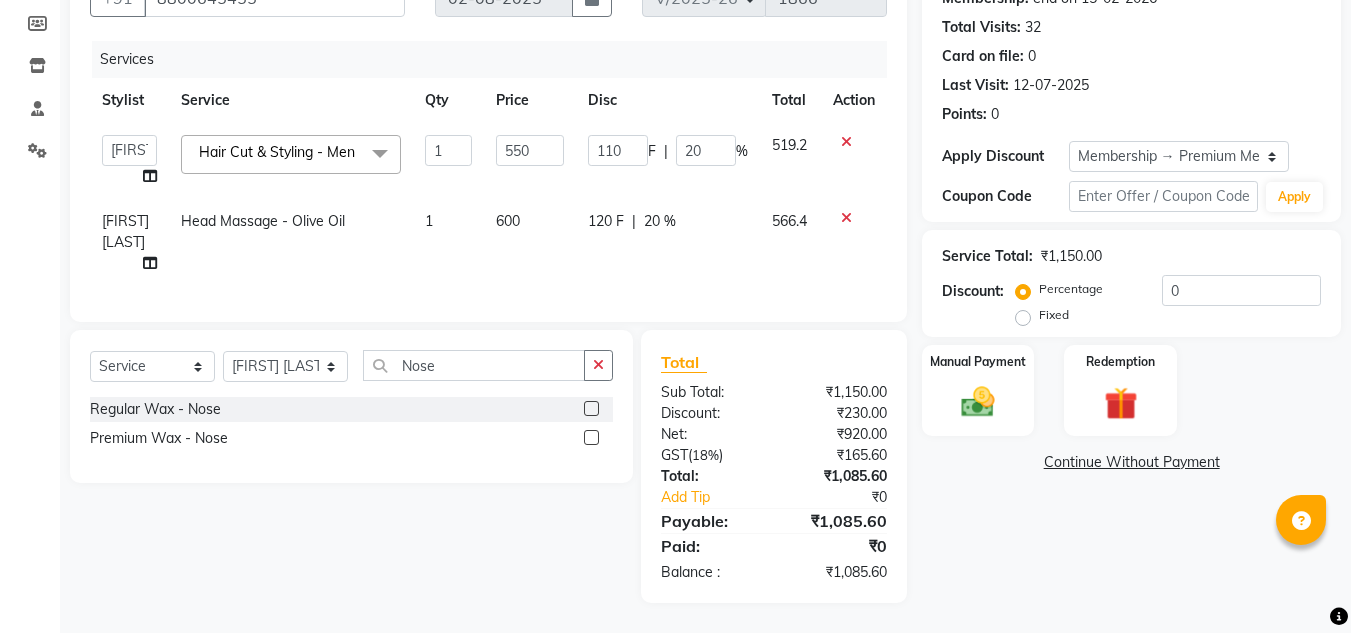 click 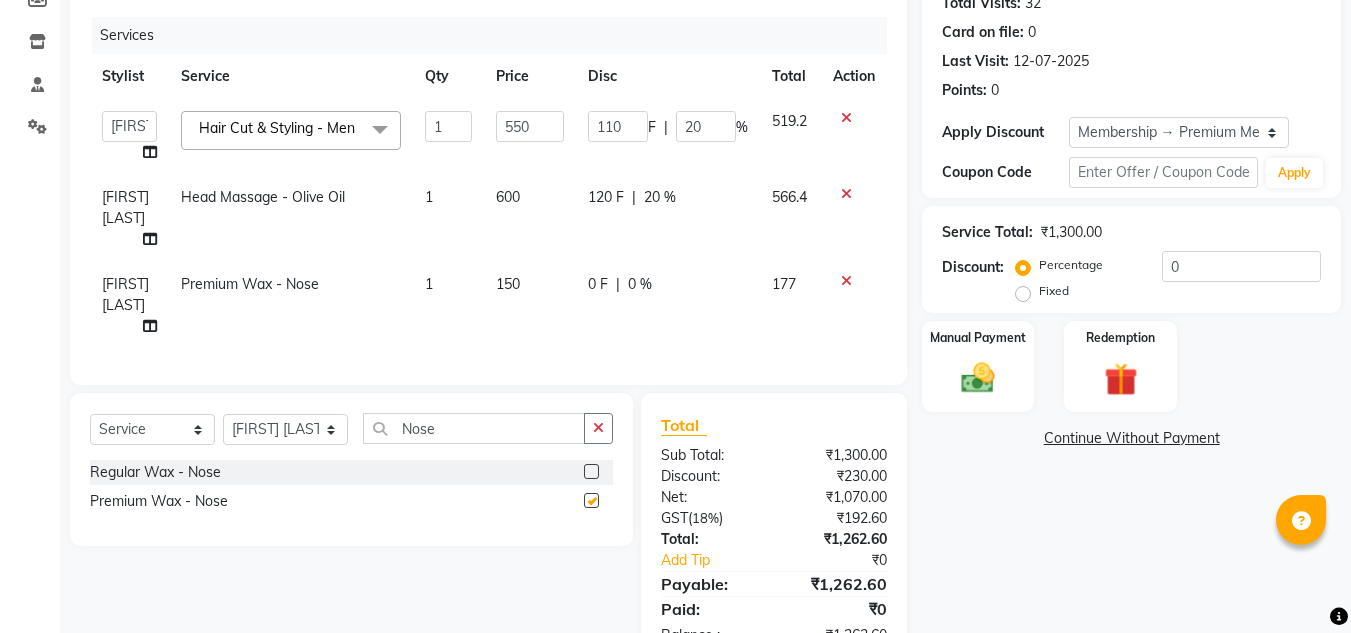 checkbox on "false" 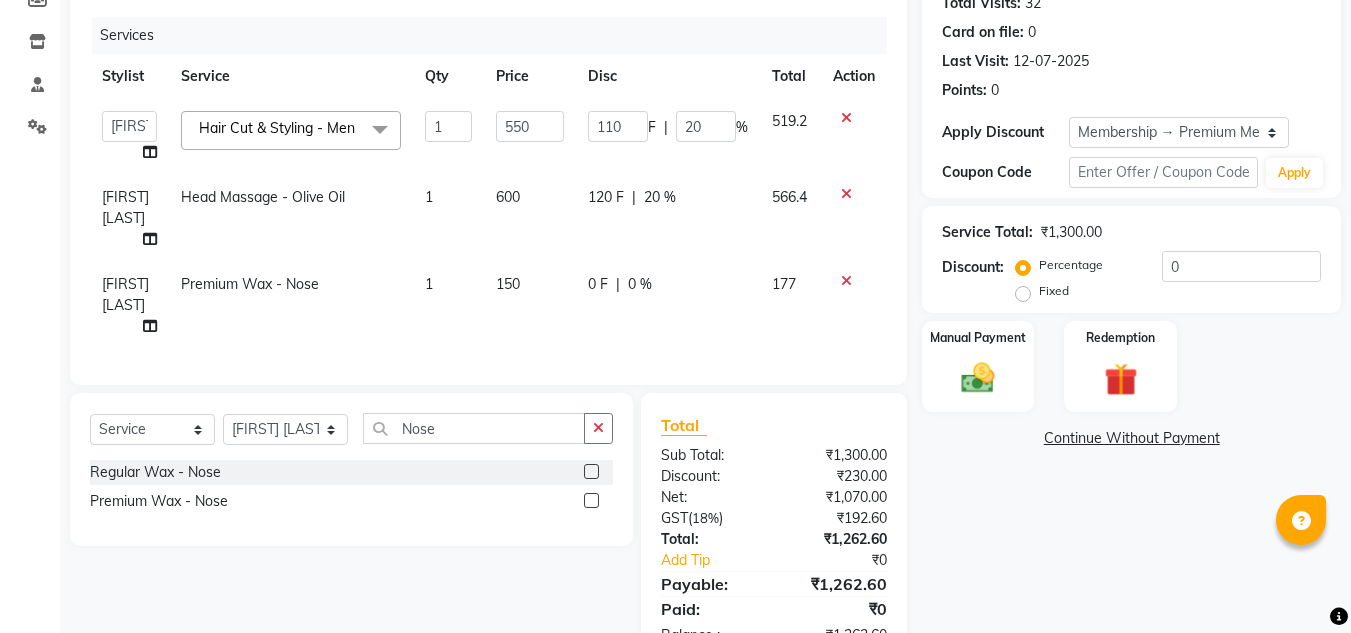 click on "0 F | 0 %" 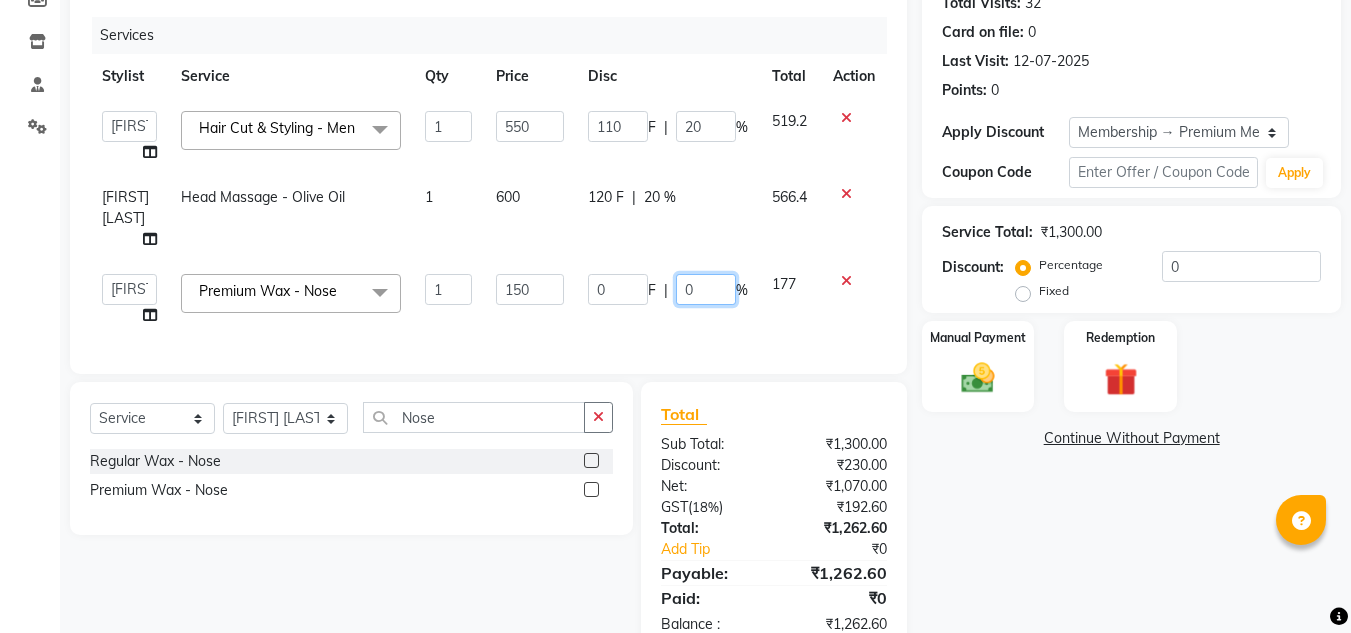 click on "0" 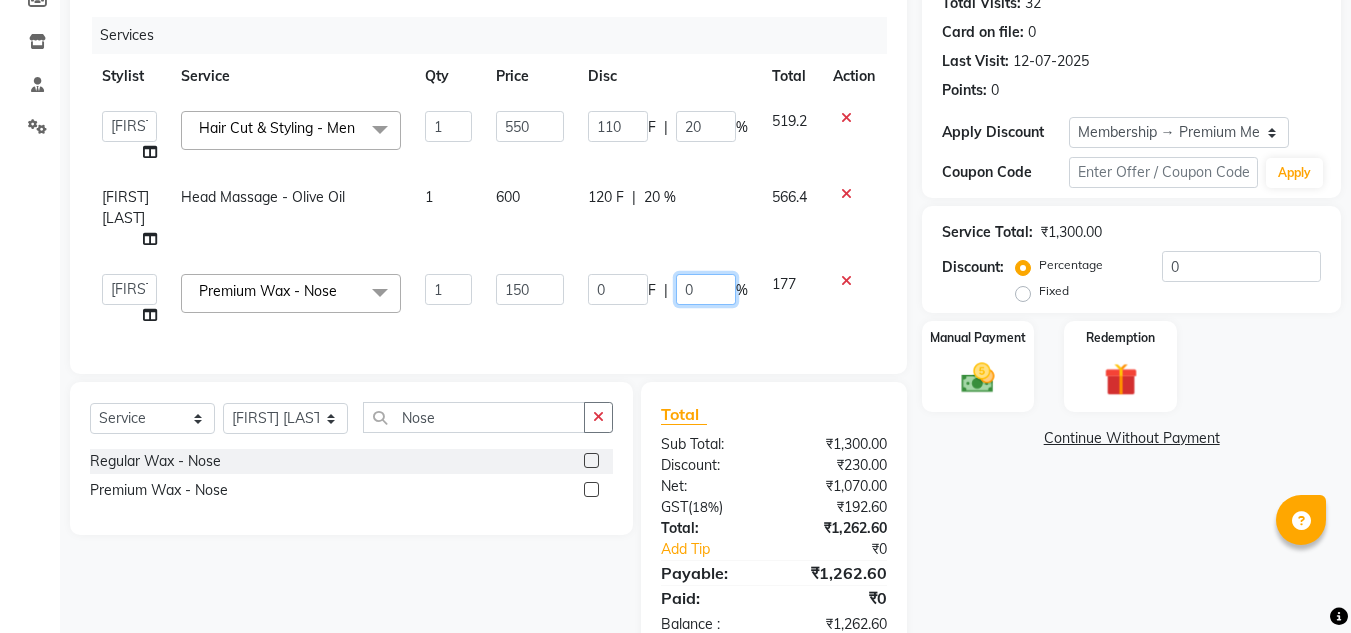 type on "20" 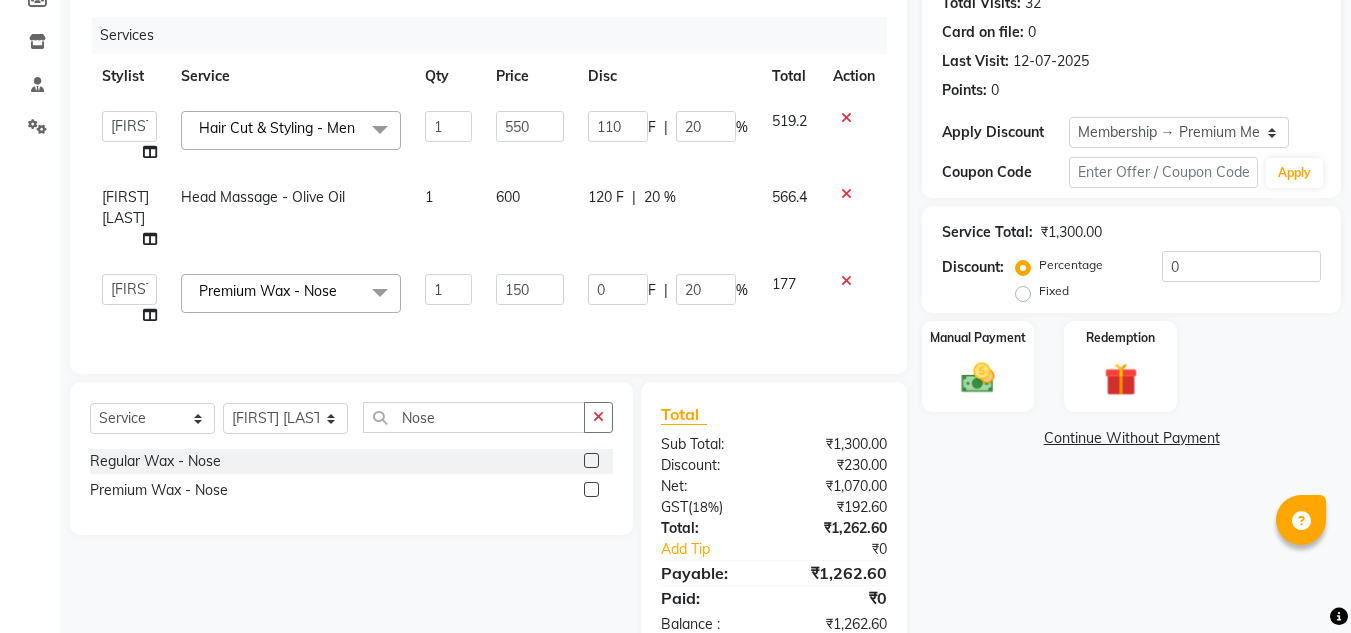 click on "Name: Jeet Bhattacharya Membership: end on 15-02-2026 Total Visits:  32 Card on file:  0 Last Visit:   12-07-2025 Points:   0  Apply Discount Select Membership → Premium Membership Coupon Code Apply Service Total:  ₹1,300.00  Discount:  Percentage   Fixed  0 Manual Payment Redemption  Continue Without Payment" 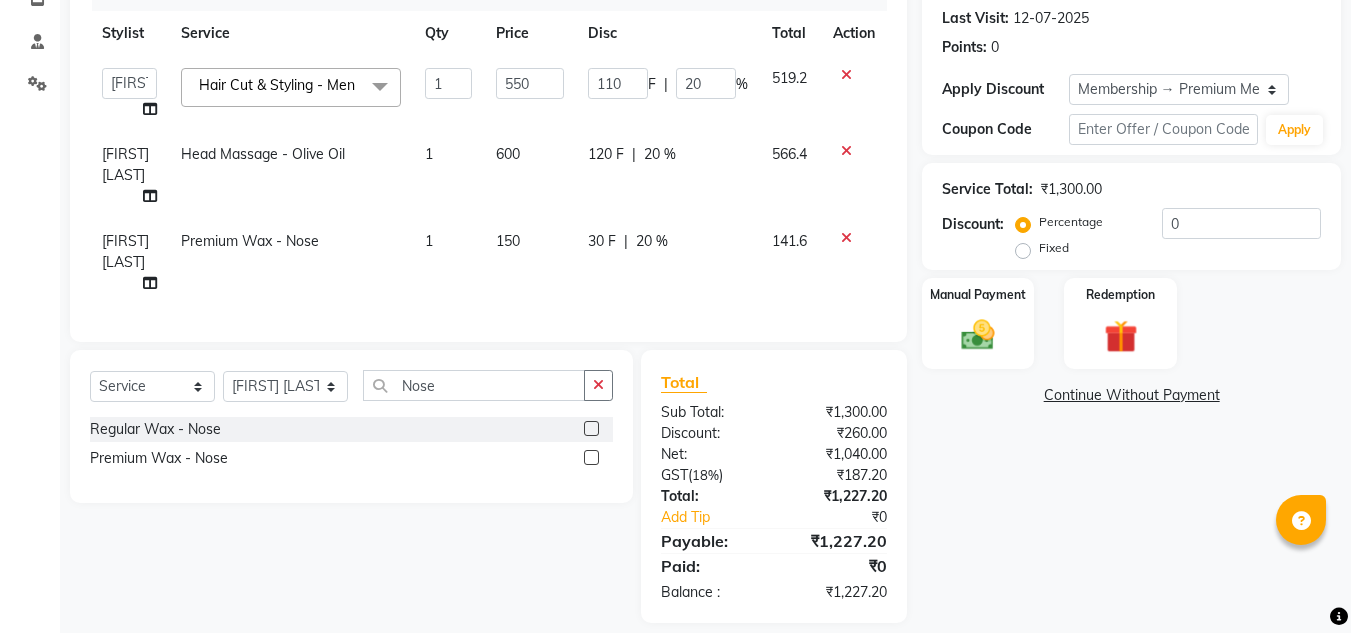 scroll, scrollTop: 297, scrollLeft: 0, axis: vertical 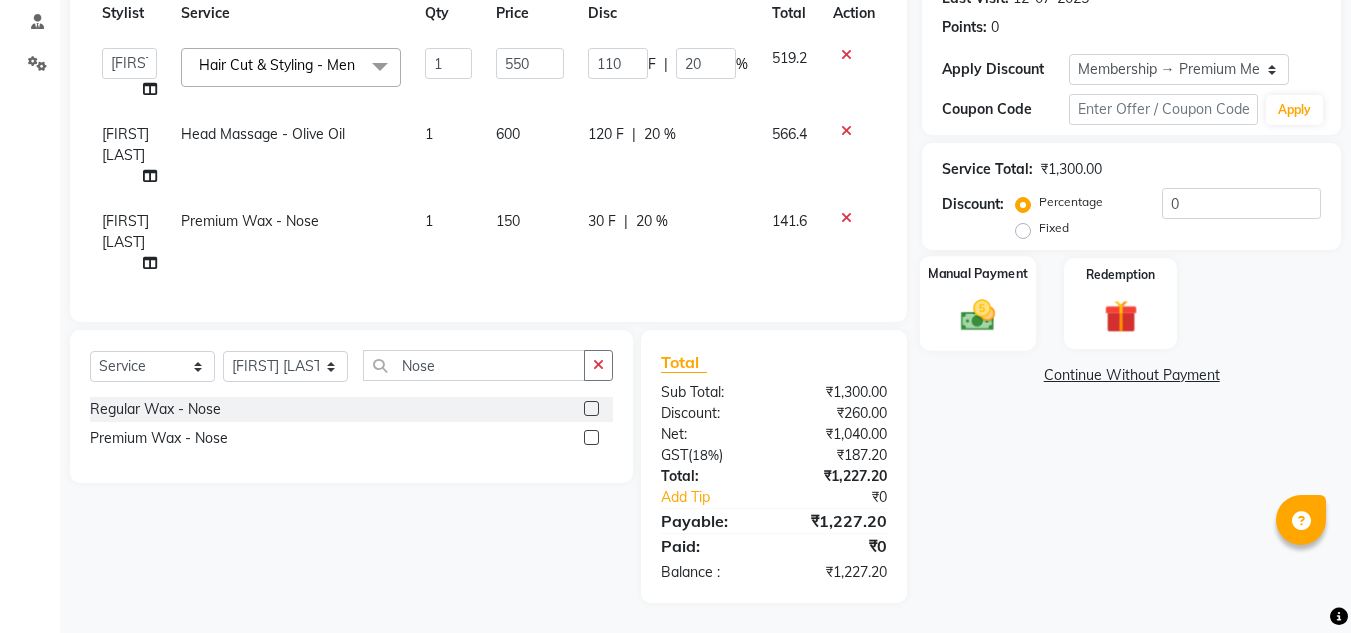 click 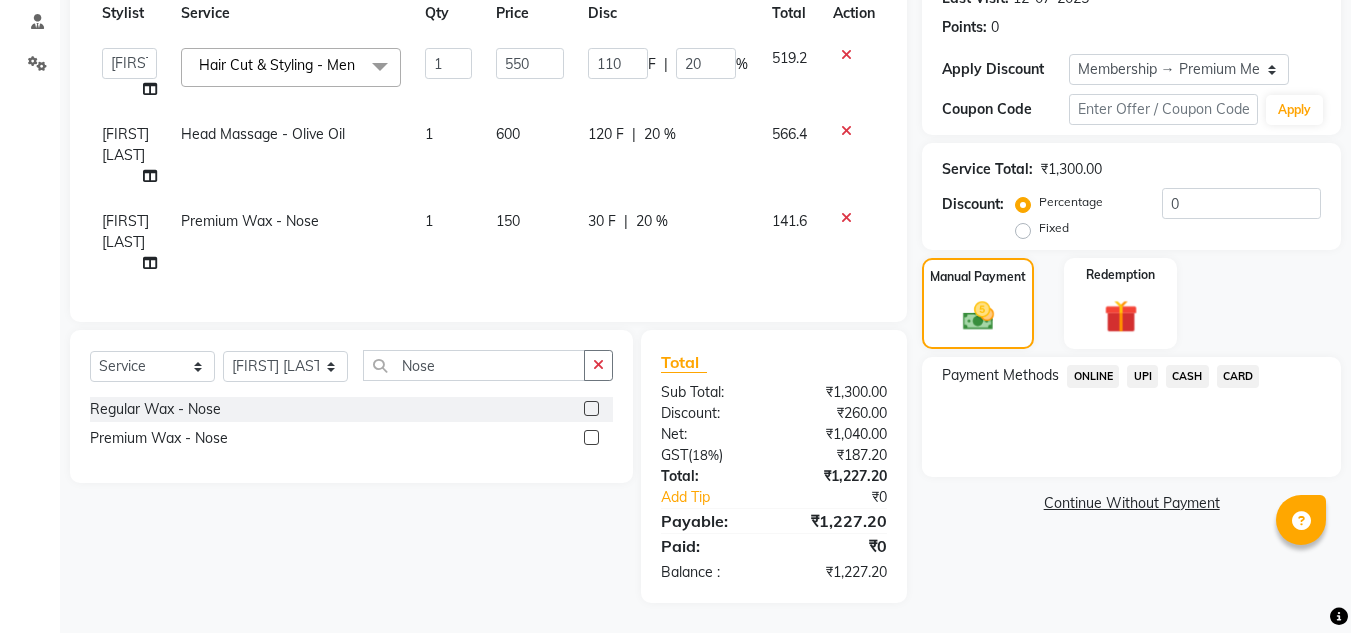 click on "CARD" 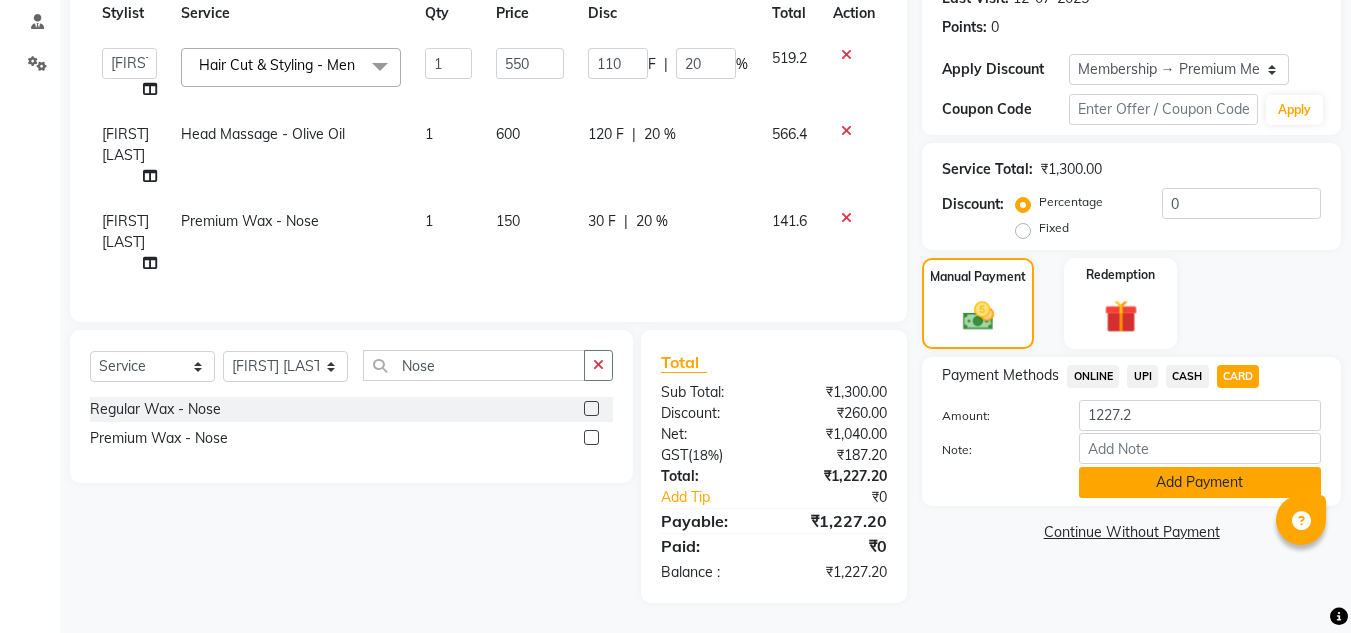 click on "Add Payment" 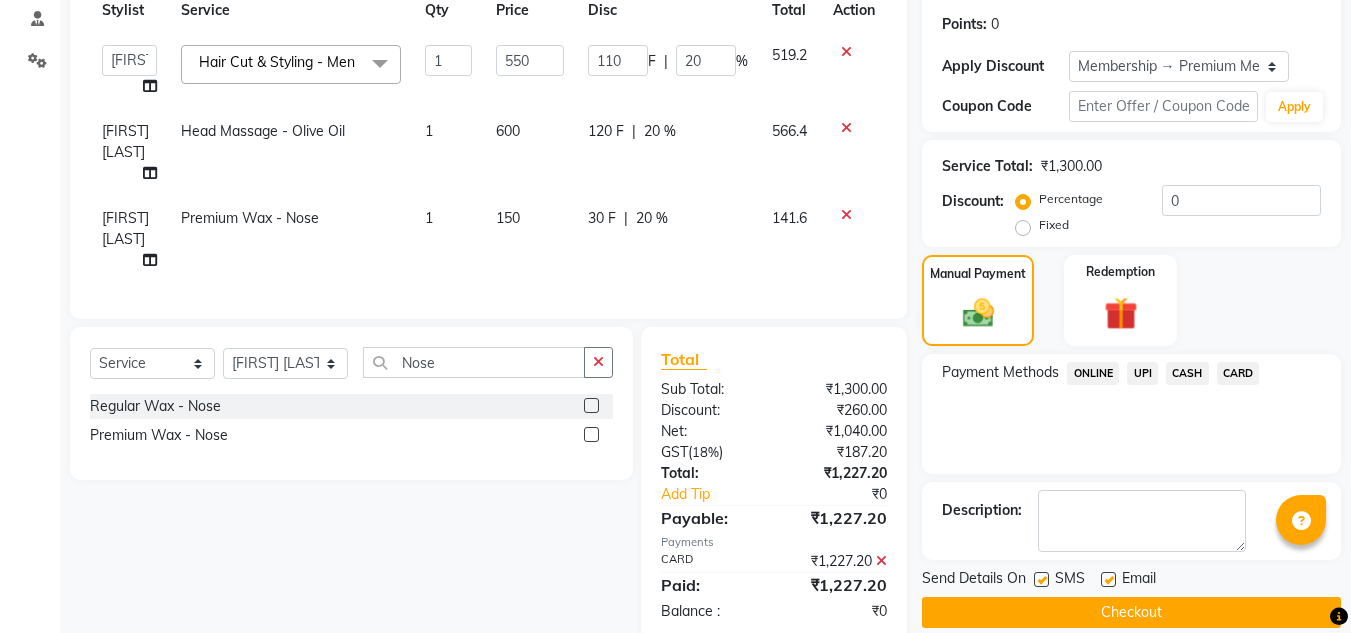 click 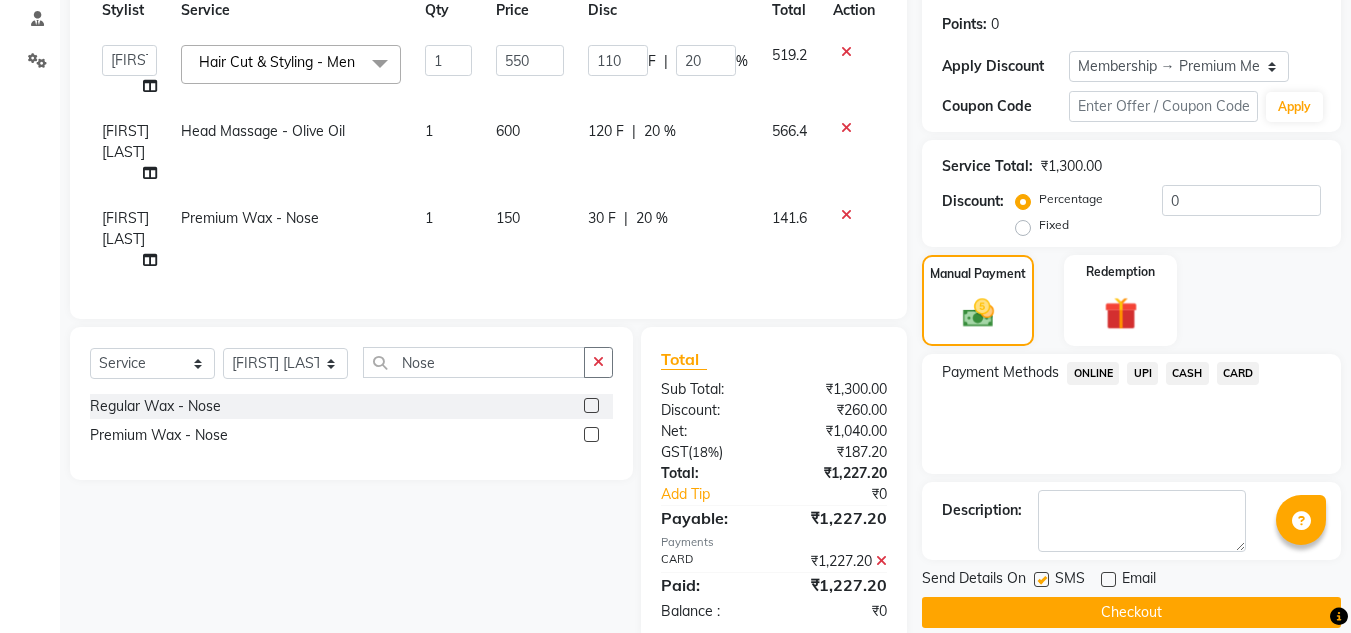 click on "Checkout" 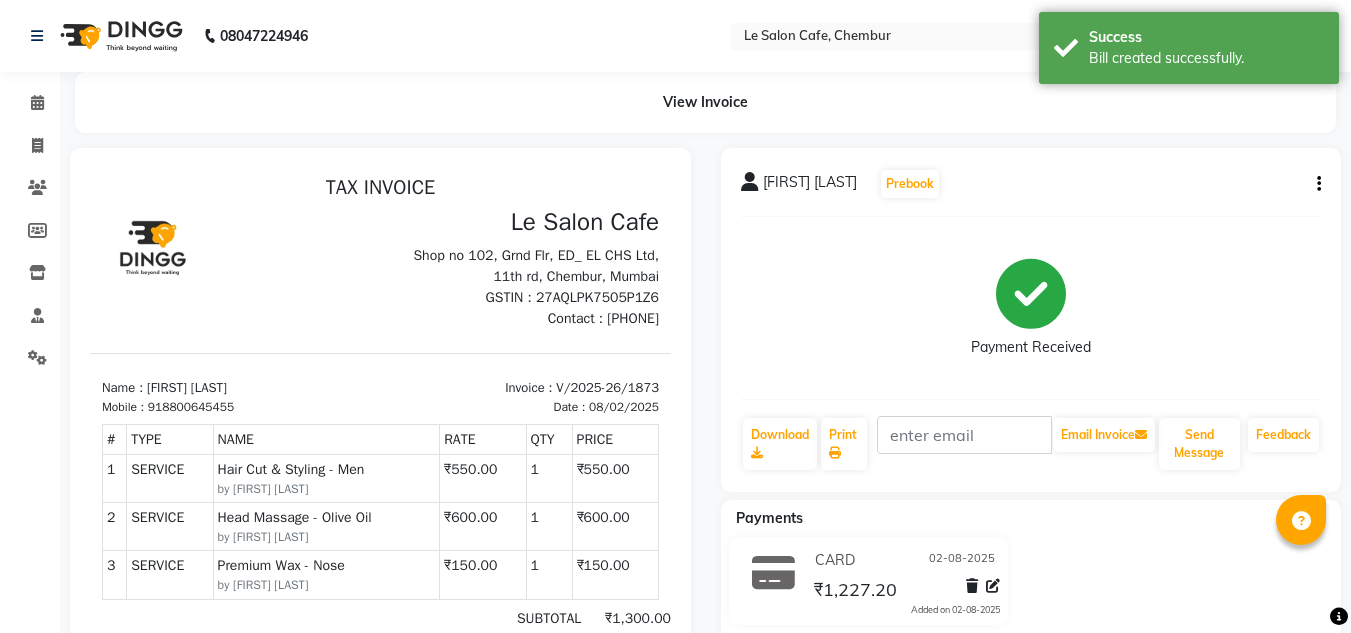 scroll, scrollTop: 0, scrollLeft: 0, axis: both 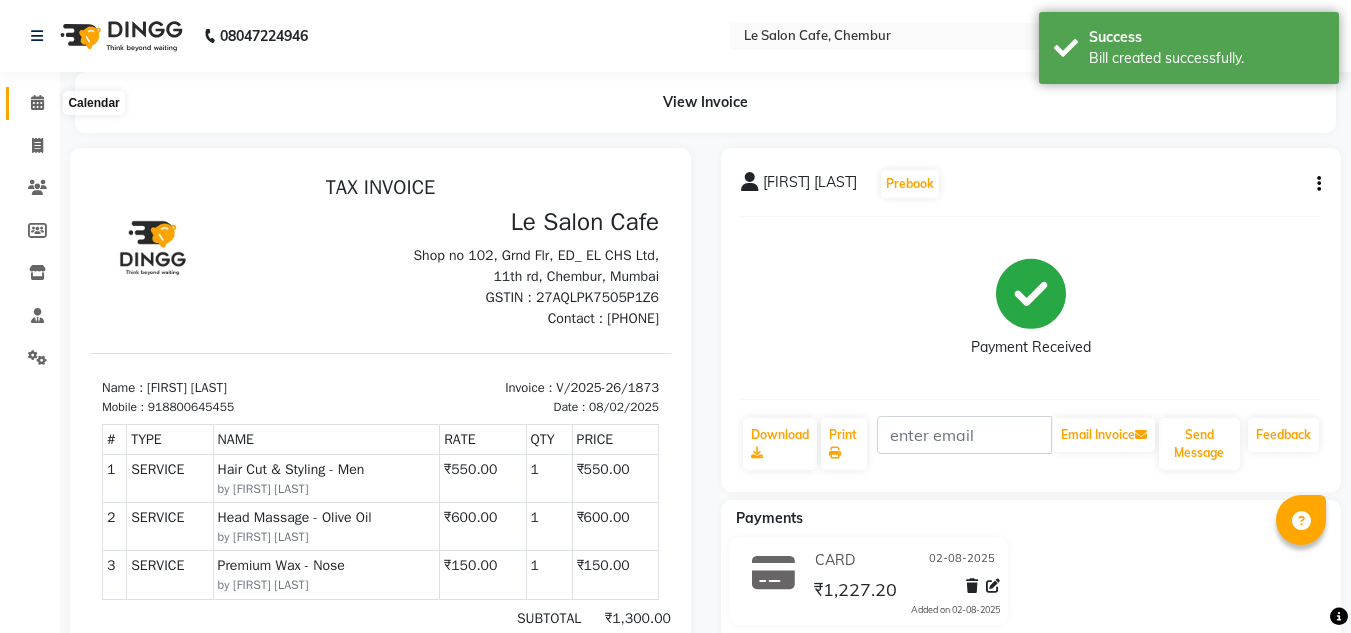 click 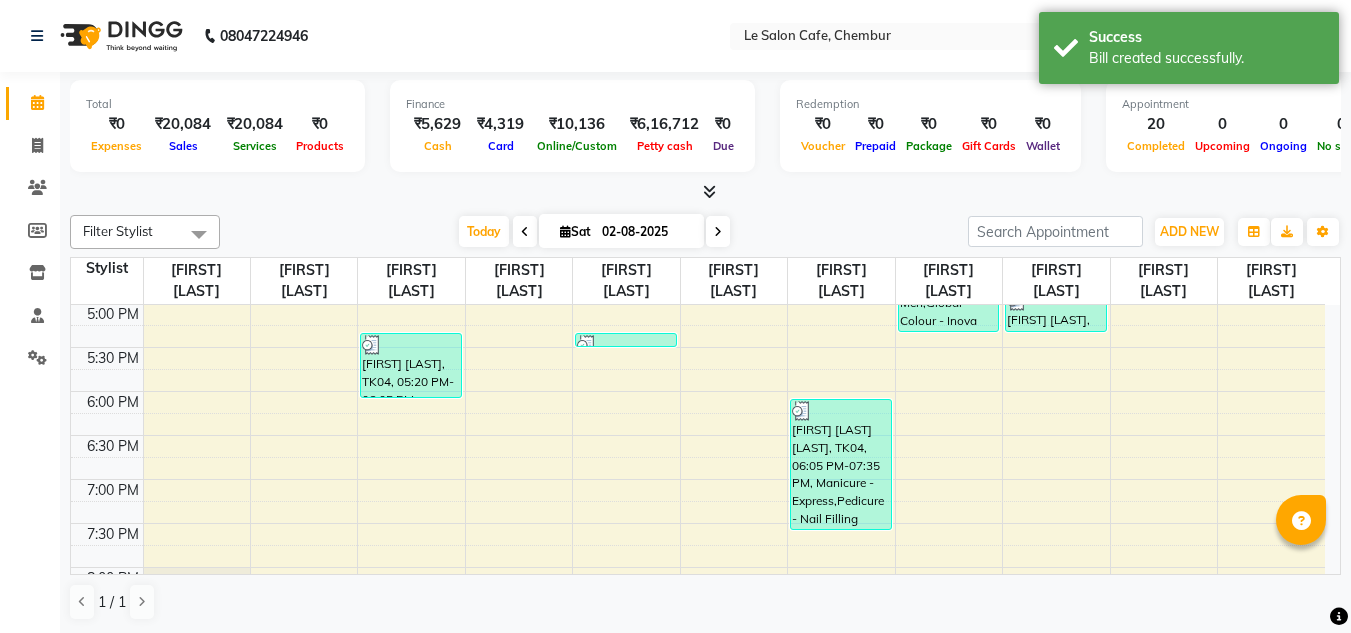 scroll, scrollTop: 0, scrollLeft: 0, axis: both 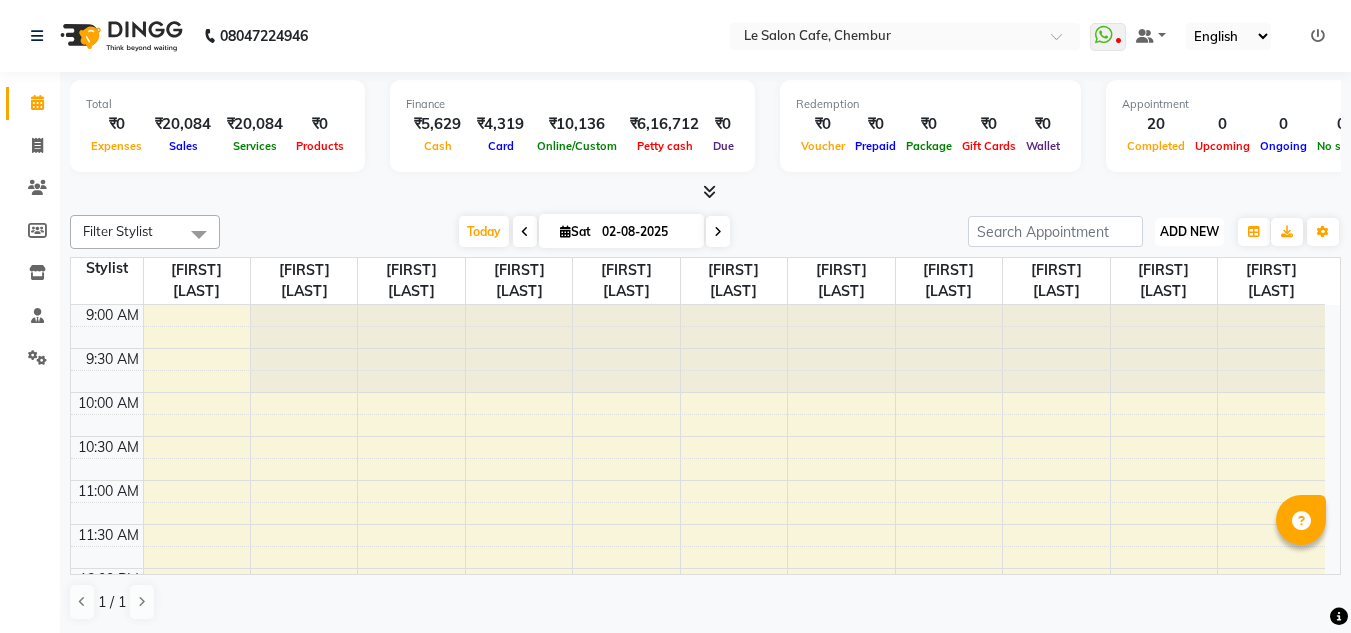 click on "ADD NEW" at bounding box center [1189, 231] 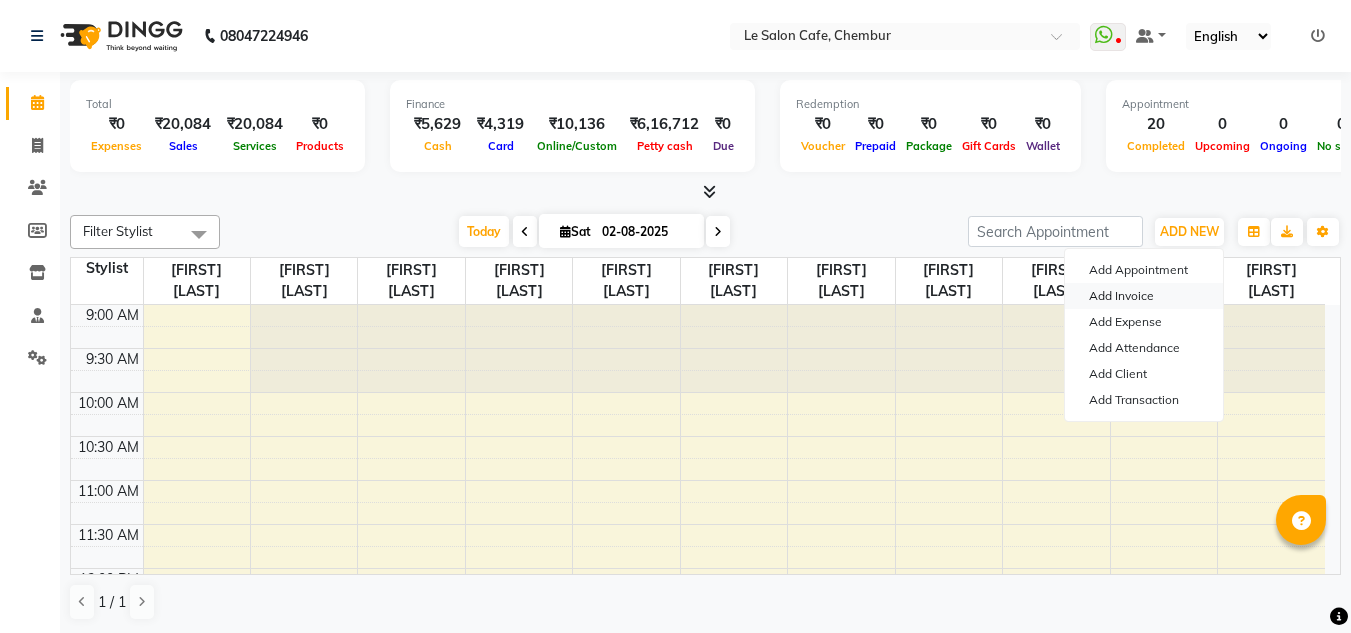 click on "Add Invoice" at bounding box center [1144, 296] 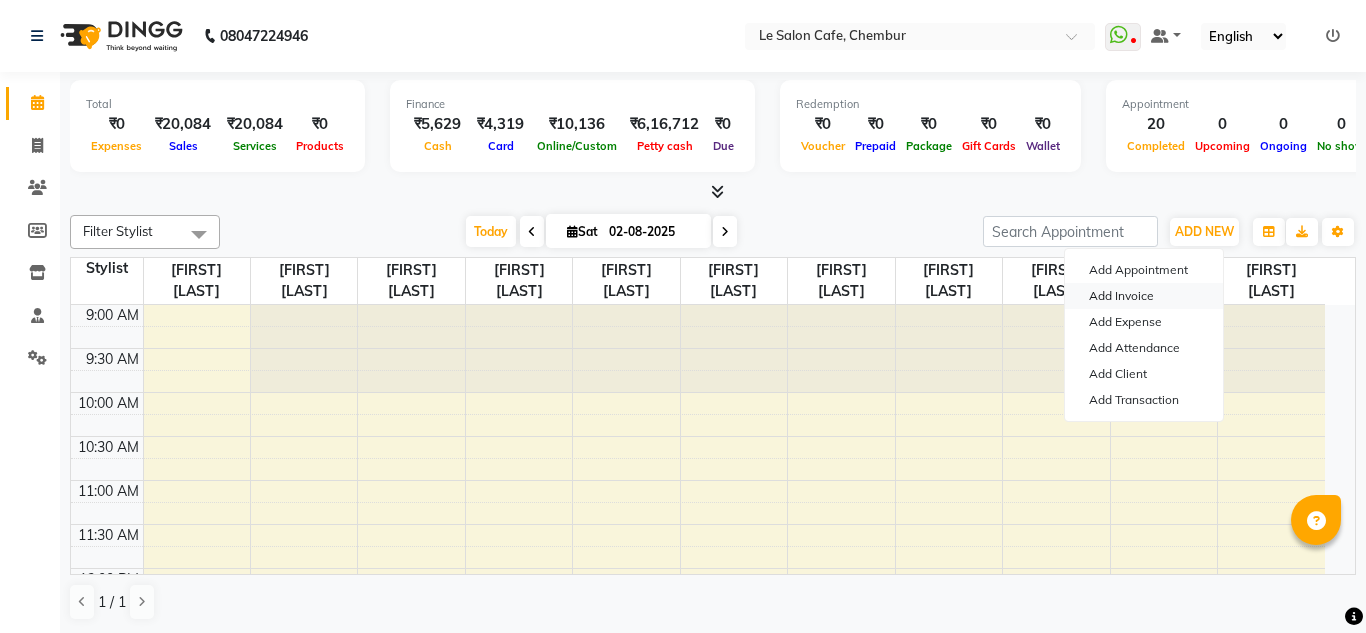 select on "service" 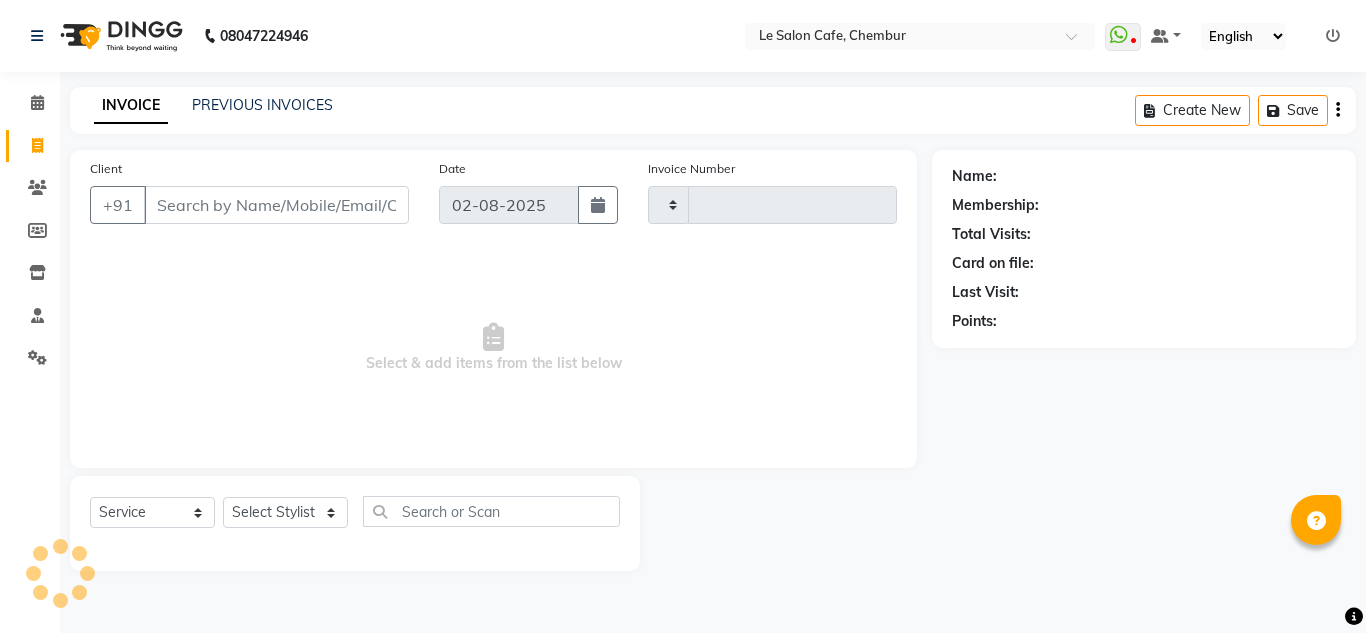 type on "1874" 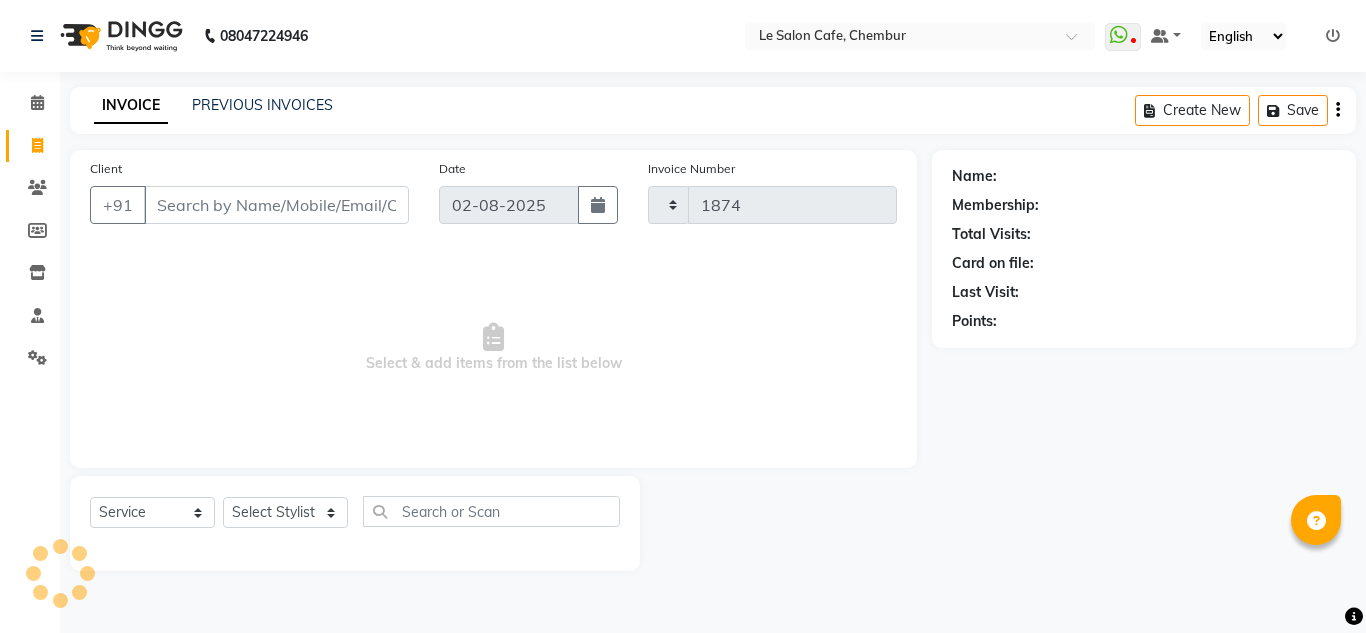 select on "594" 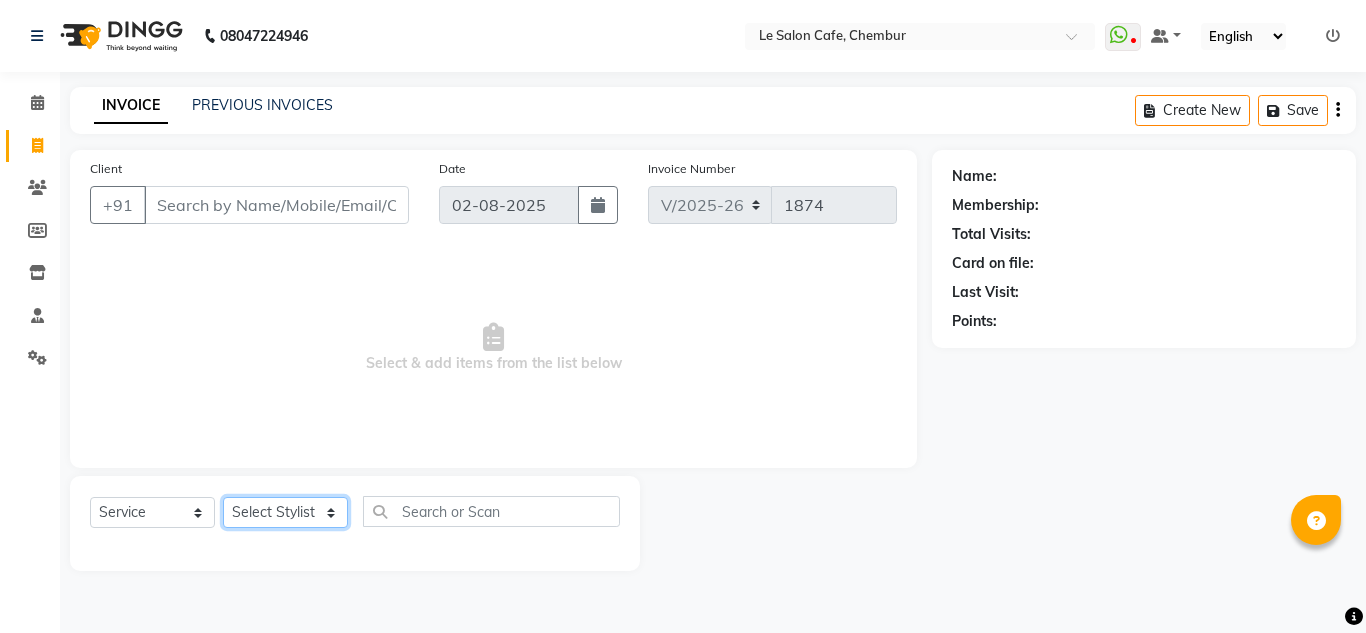 click on "Select Stylist Amandeep Kaur Kalsi Aniket Kadam  Faim Alvi  Front Desk  Muskan Khan  Pooja Kolge Reena Shaukat Ali  Salman Ansari  Shailendra Chauhan  Shekhar Sangle Soniyaa Varma Suchita Mistry" 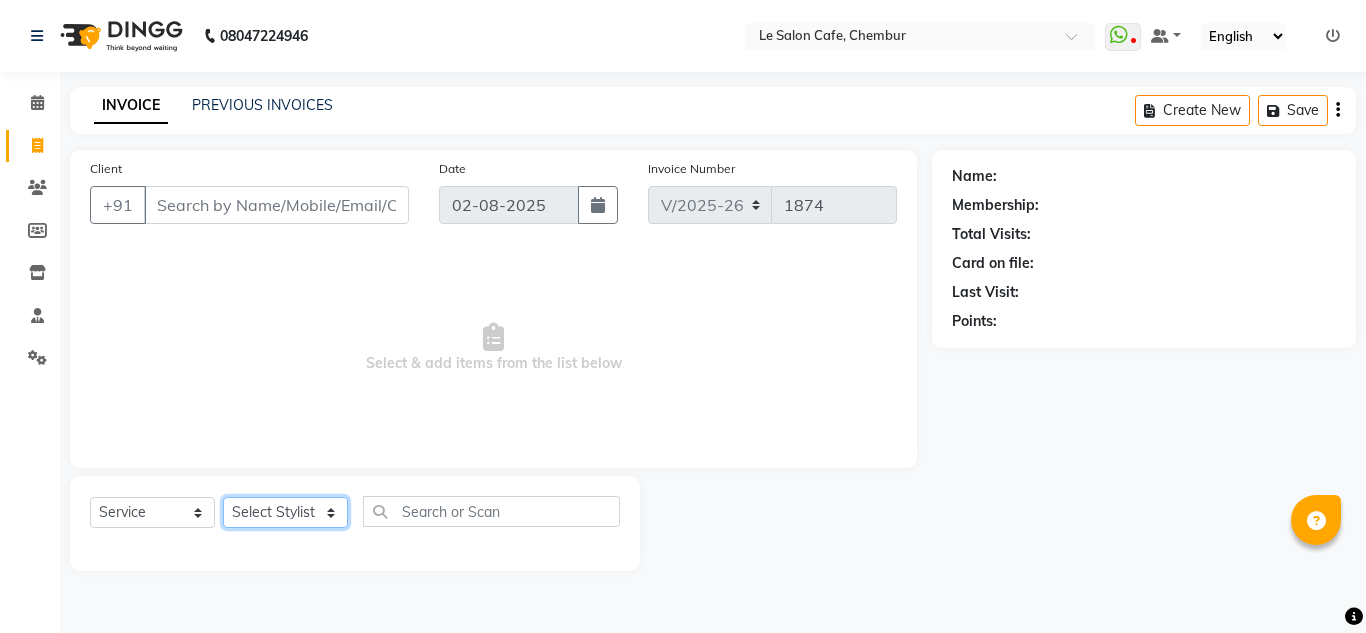 select on "68181" 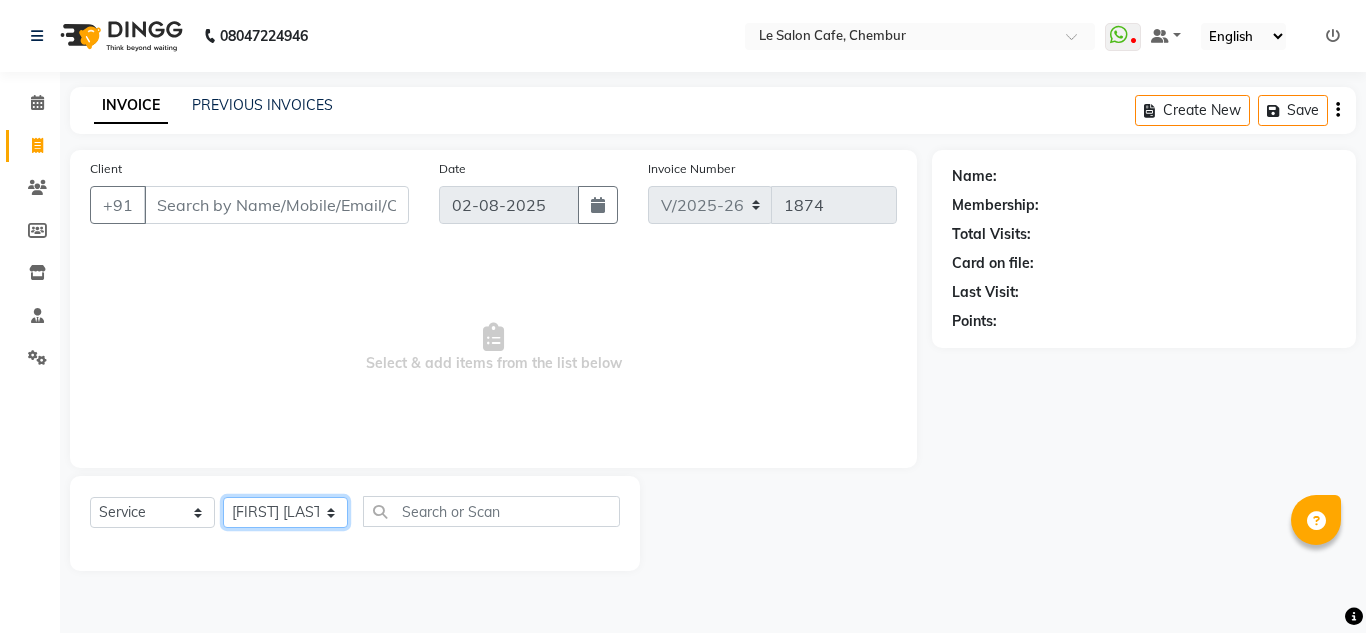 click on "Select Stylist Amandeep Kaur Kalsi Aniket Kadam  Faim Alvi  Front Desk  Muskan Khan  Pooja Kolge Reena Shaukat Ali  Salman Ansari  Shailendra Chauhan  Shekhar Sangle Soniyaa Varma Suchita Mistry" 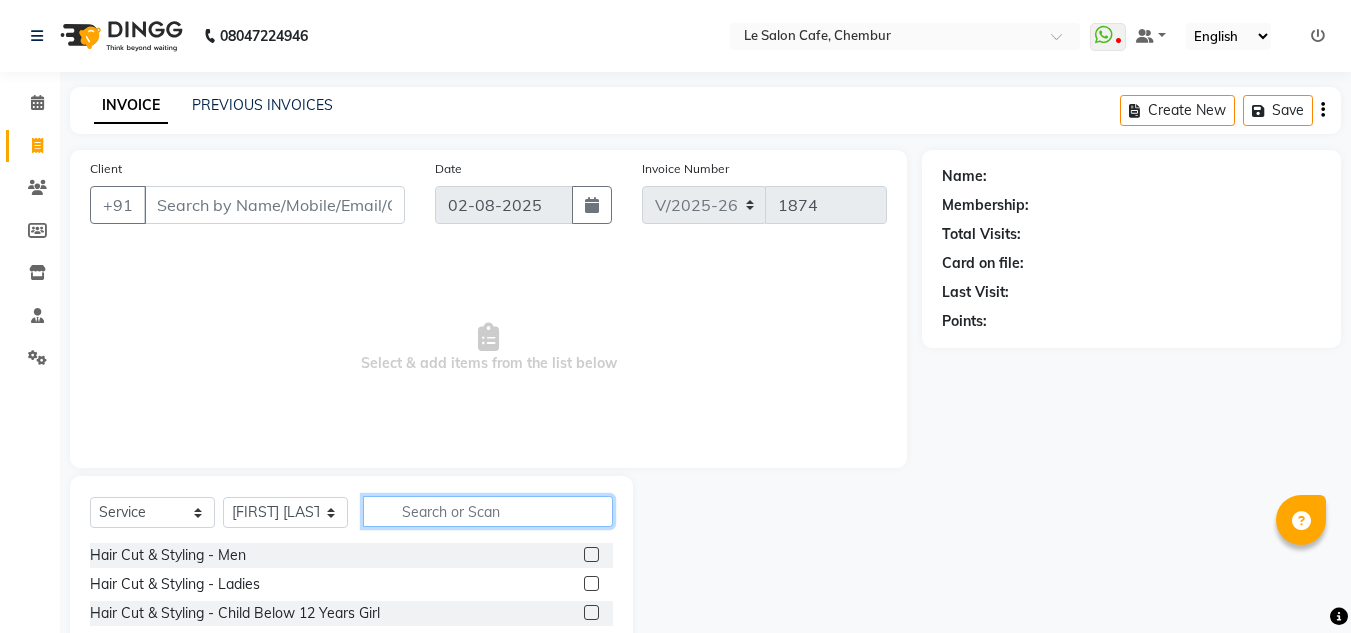 click 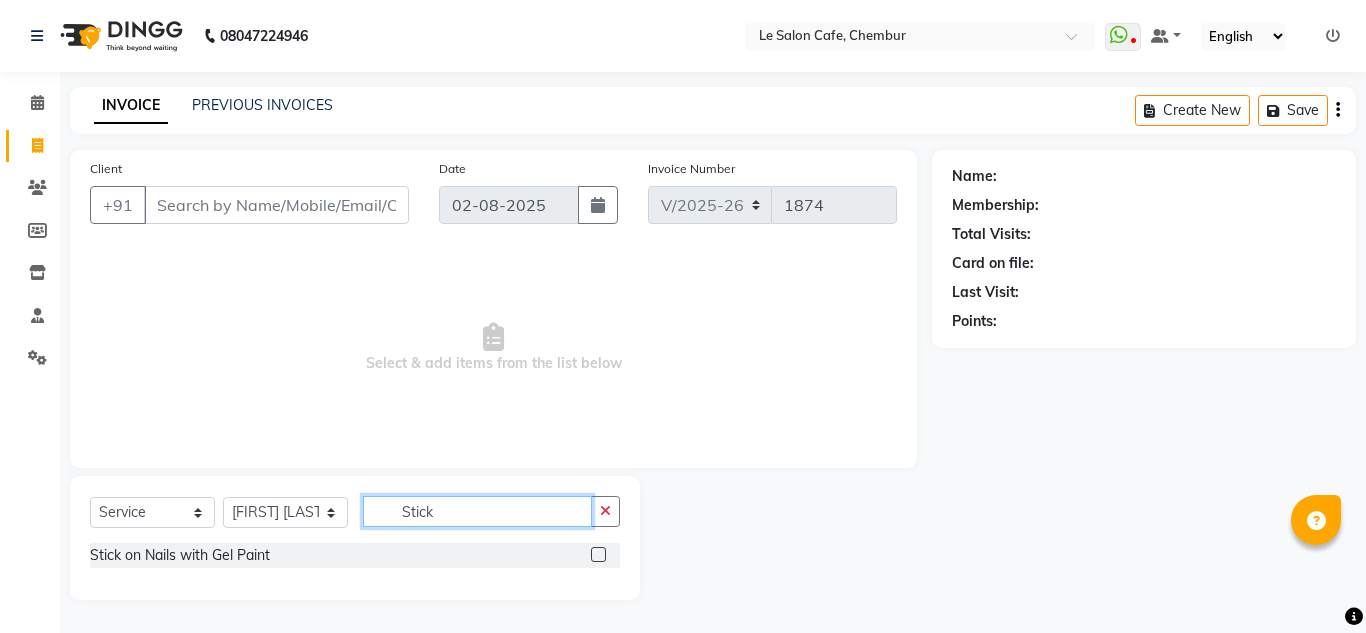type on "Stick" 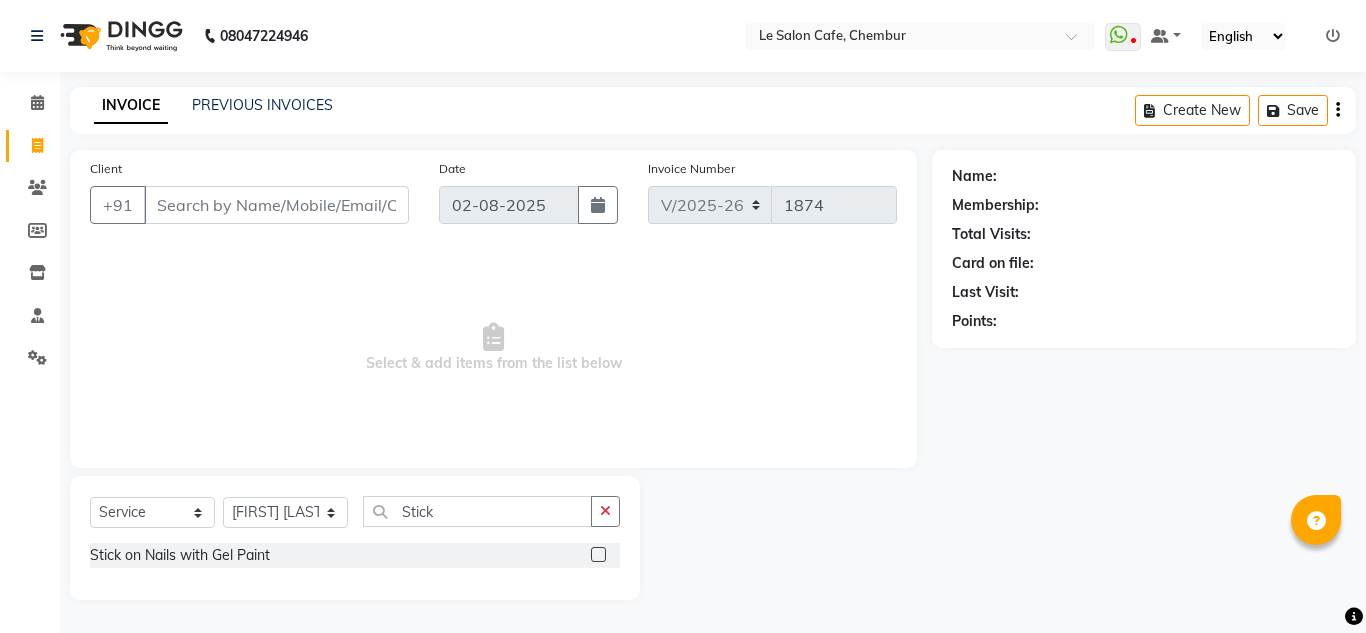 click 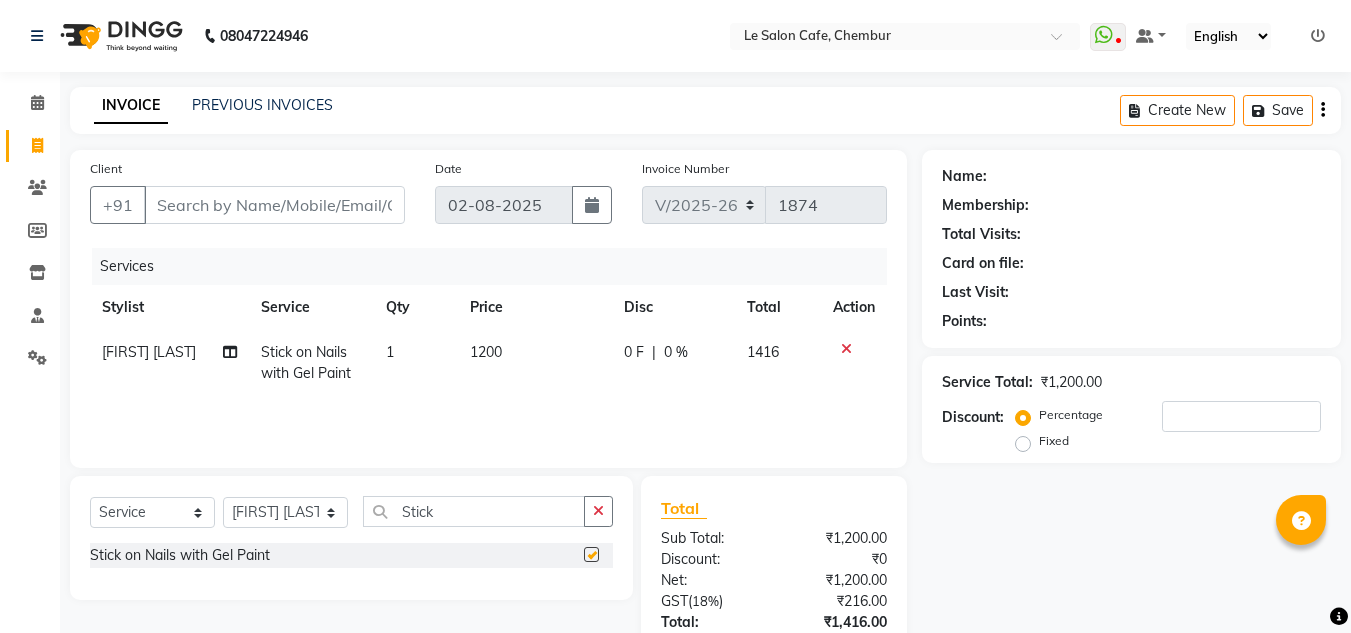 checkbox on "false" 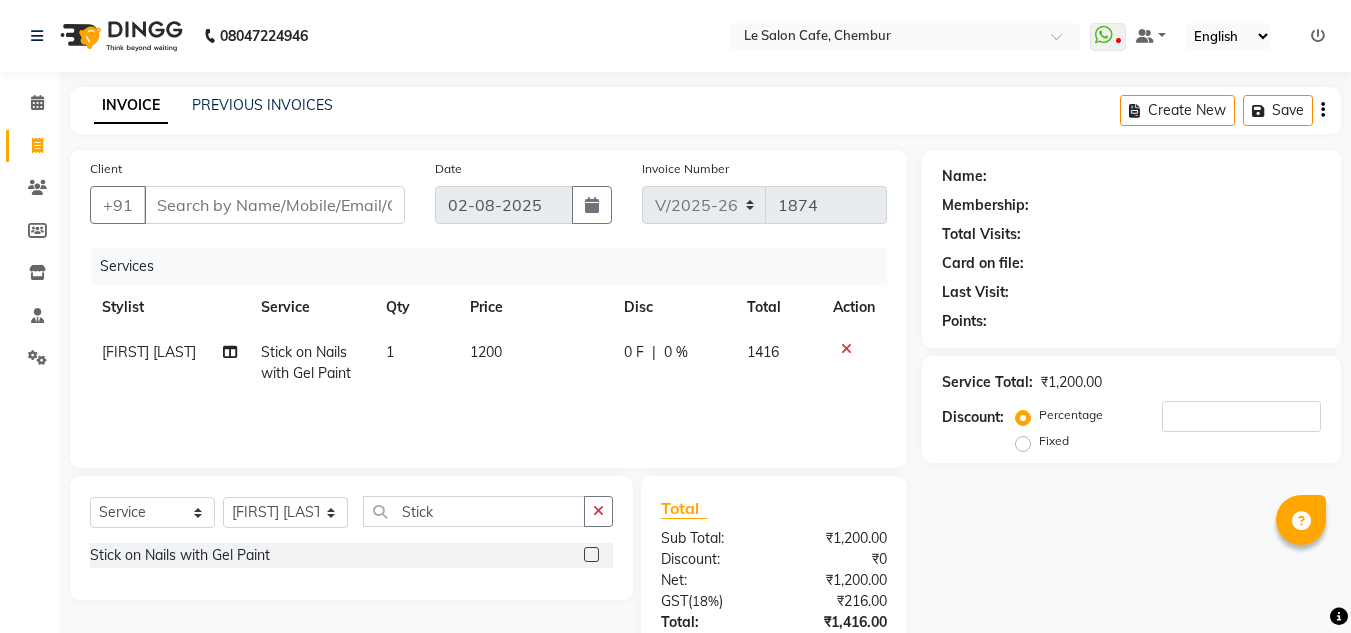 click on "1200" 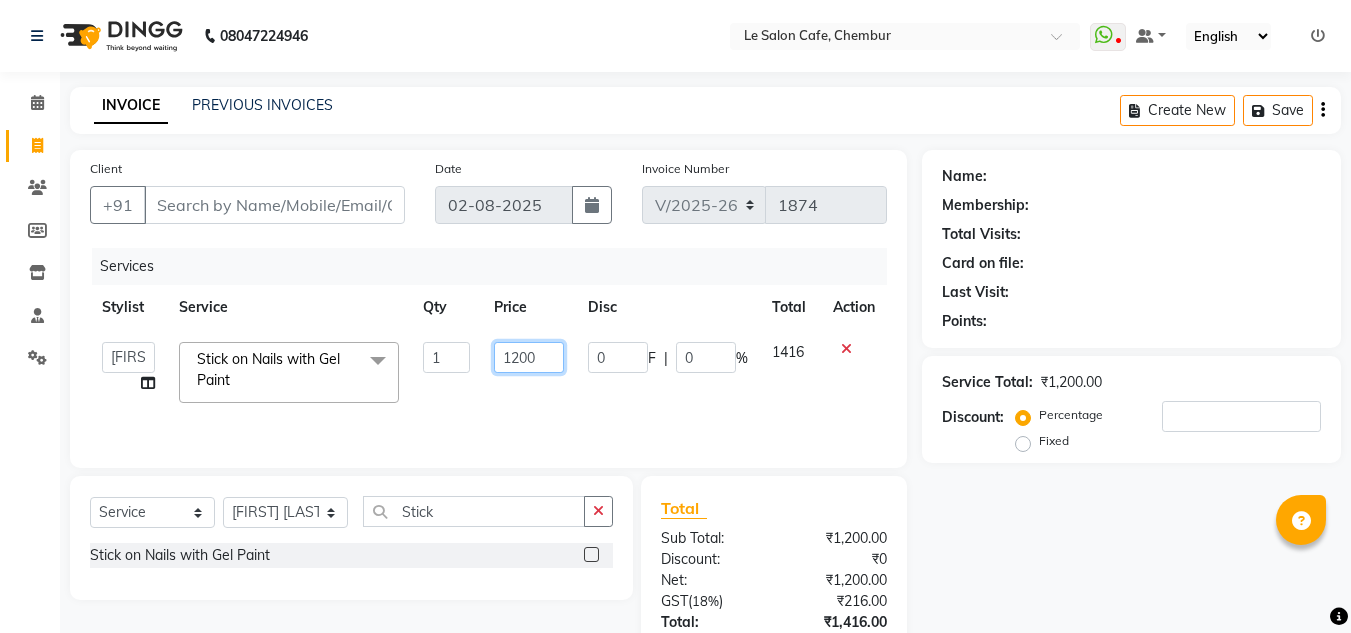 click on "1200" 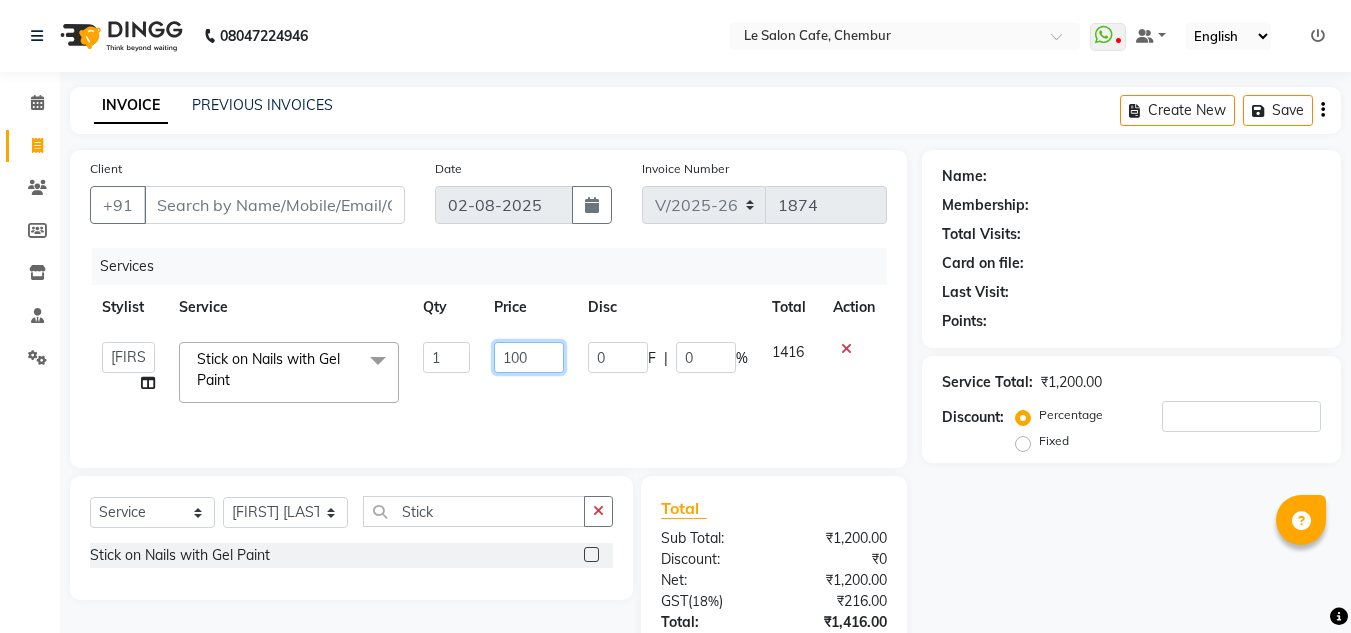 type on "1000" 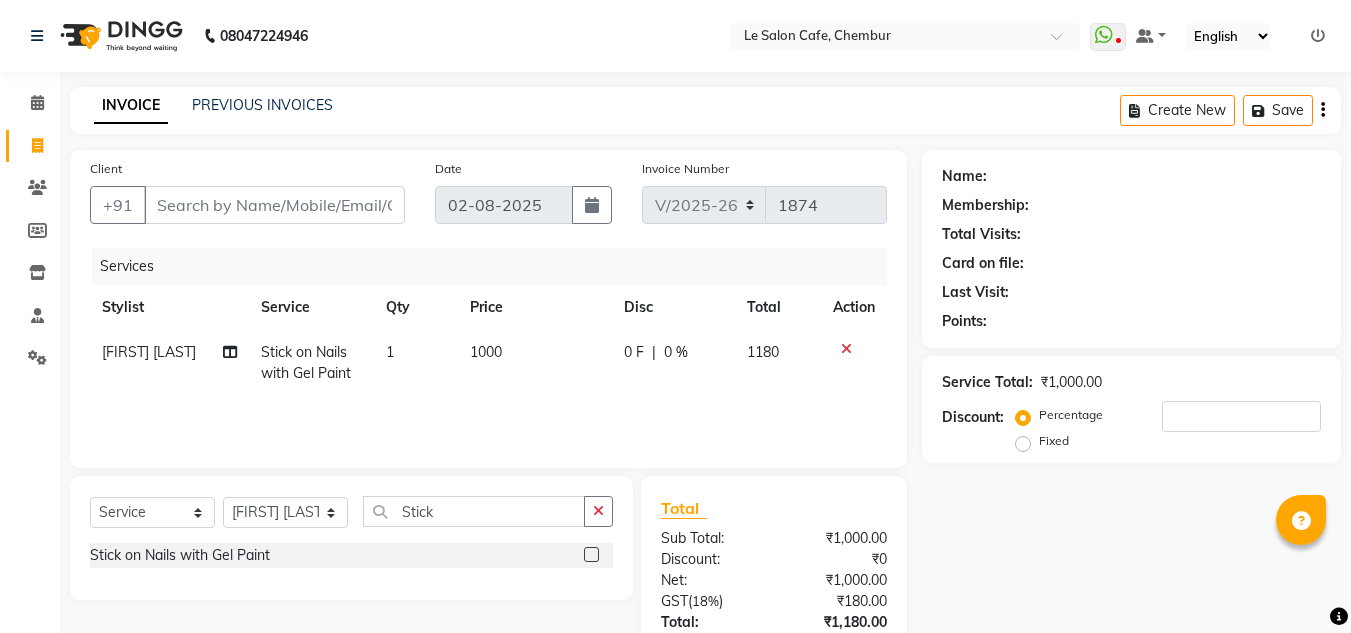 click on "Name: Membership: Total Visits: Card on file: Last Visit:  Points:  Service Total:  ₹1,000.00  Discount:  Percentage   Fixed" 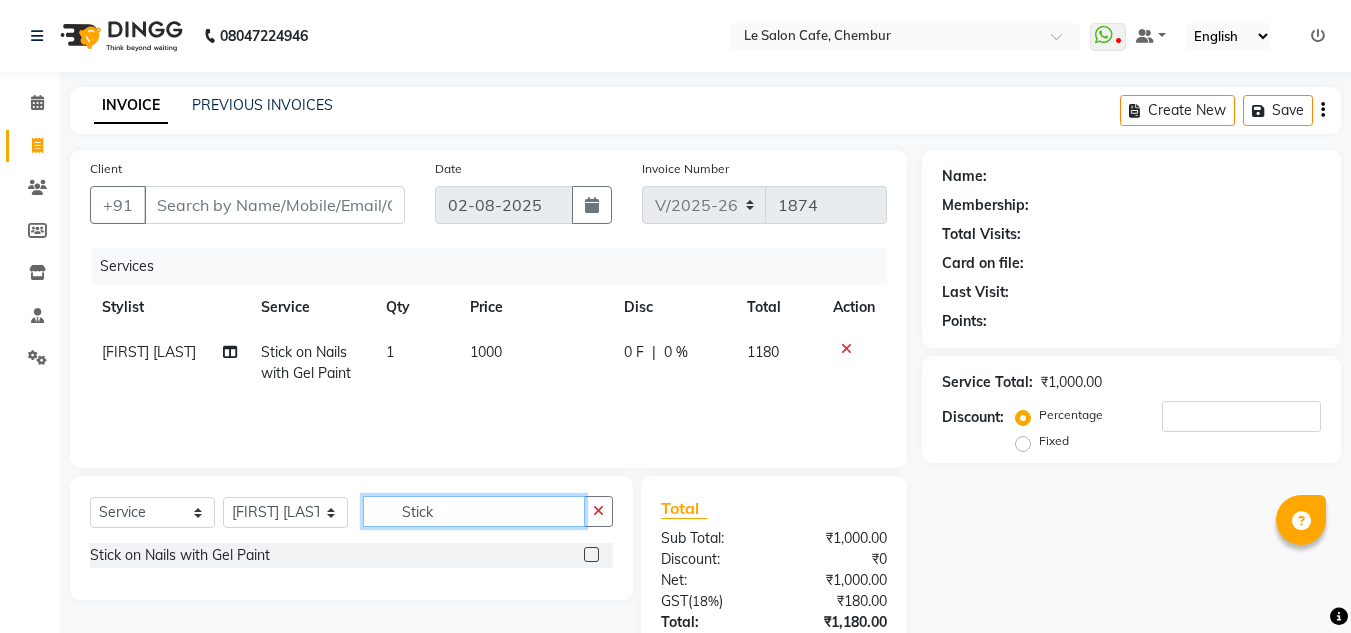 click on "Stick" 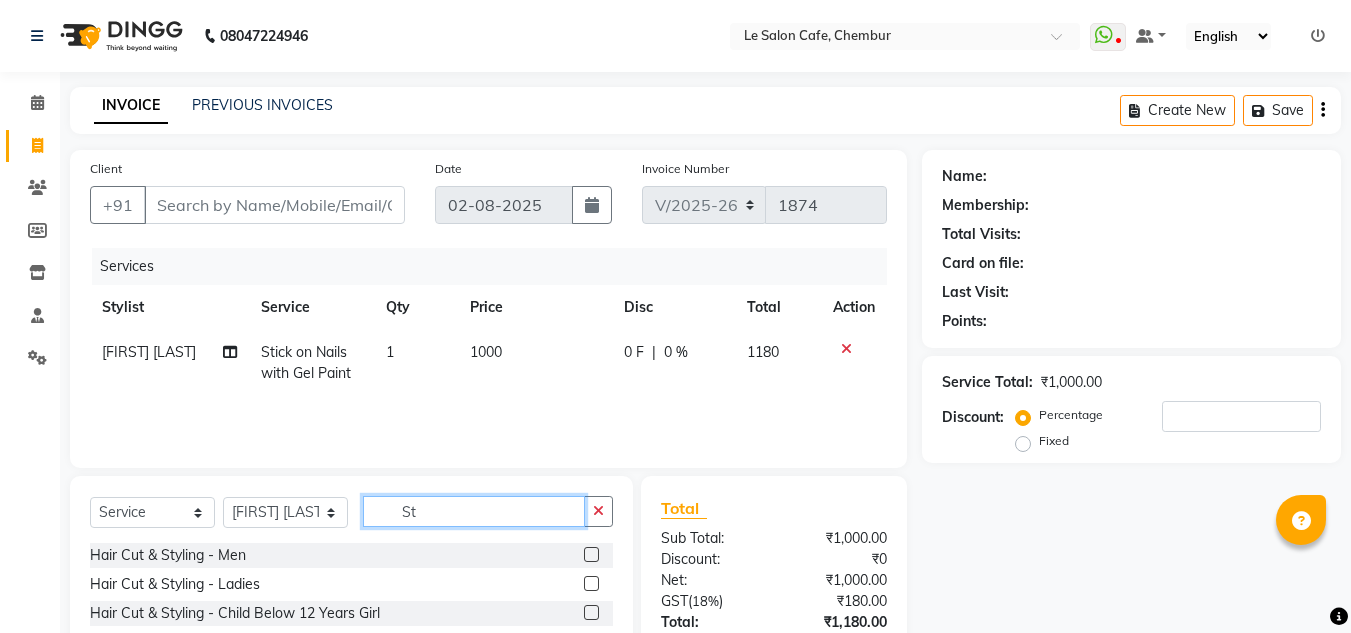 type on "S" 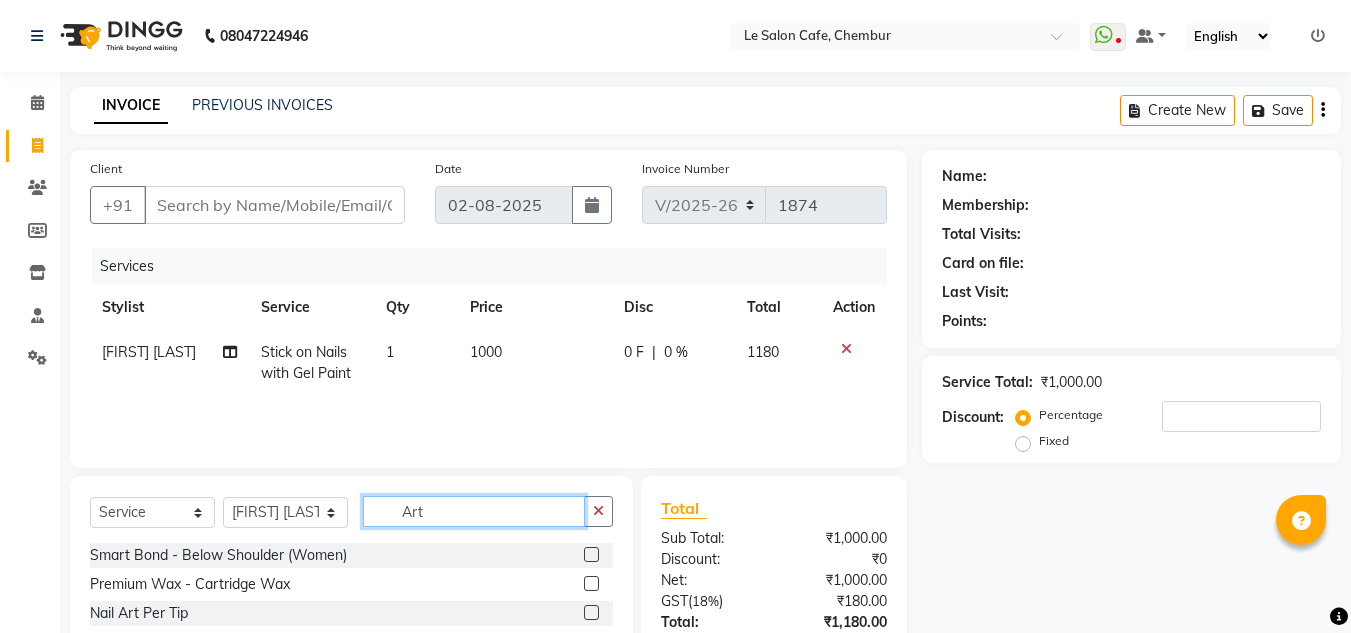 type on "Art" 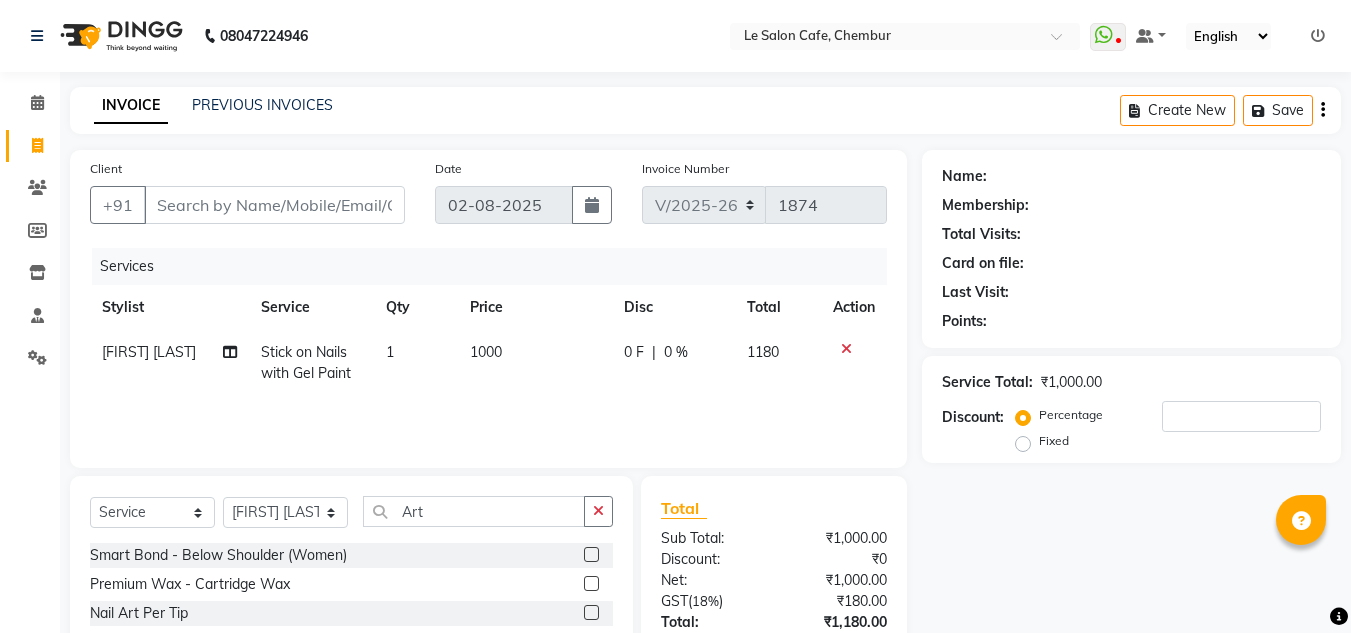 click on "Name: Membership: Total Visits: Card on file: Last Visit:  Points:  Service Total:  ₹1,000.00  Discount:  Percentage   Fixed" 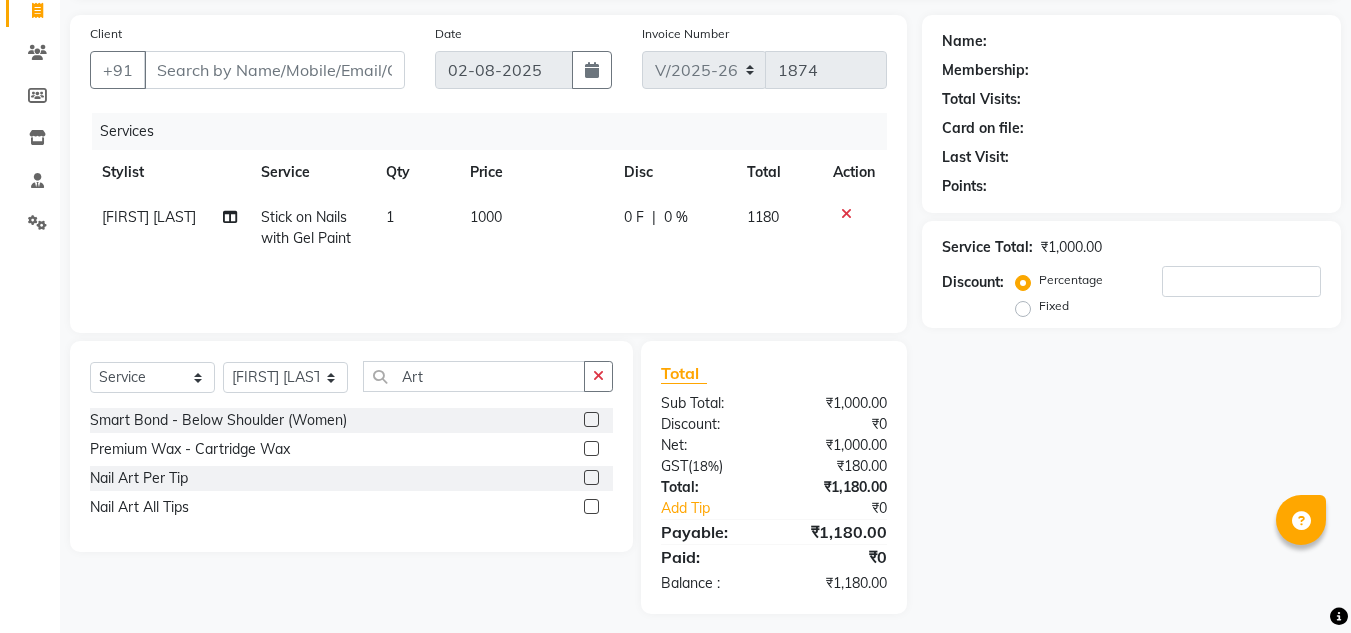 scroll, scrollTop: 146, scrollLeft: 0, axis: vertical 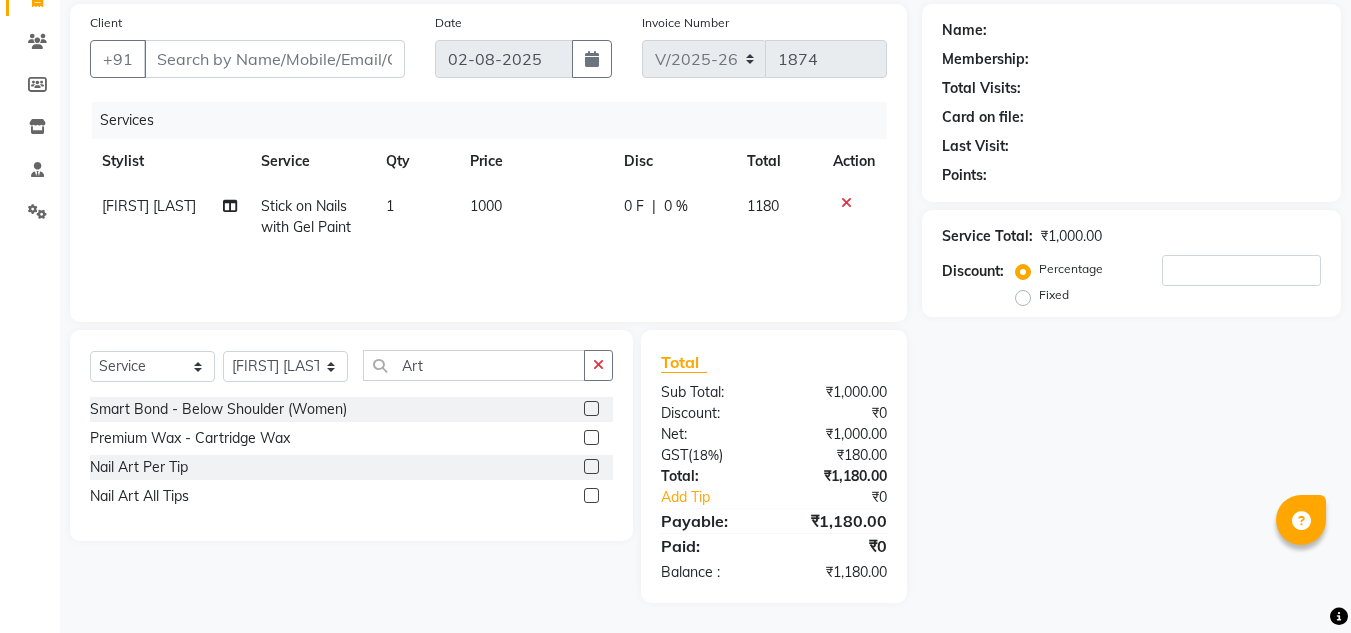 click 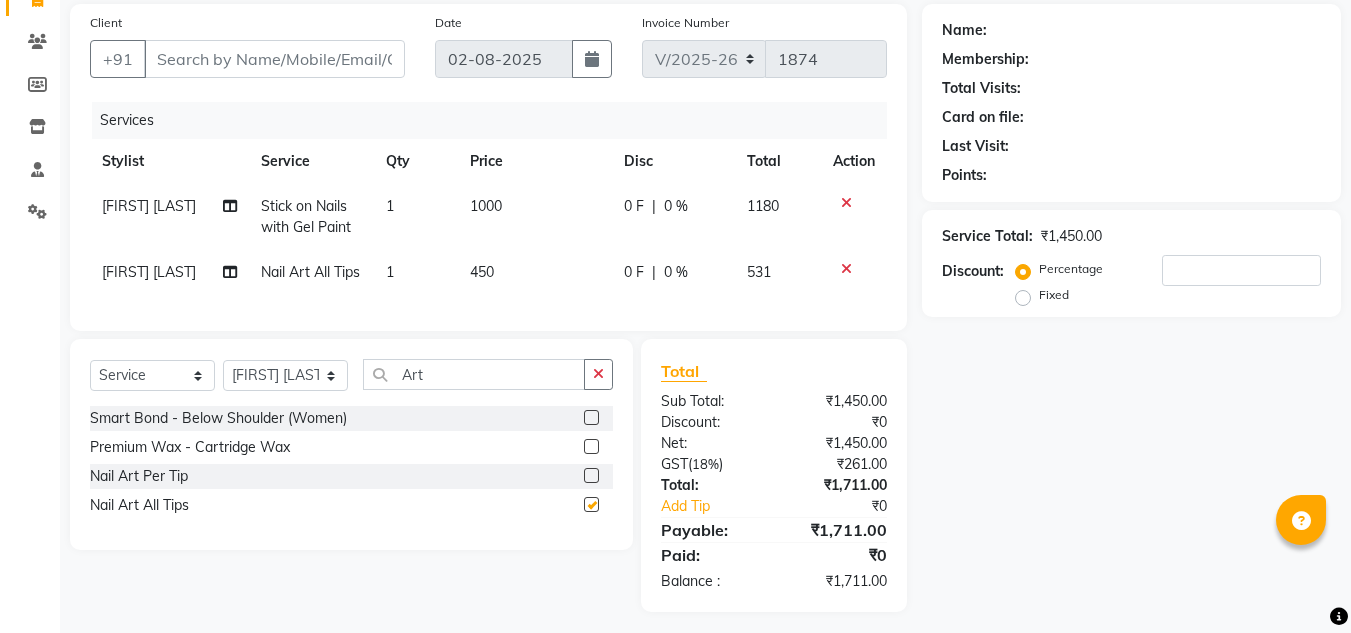 checkbox on "false" 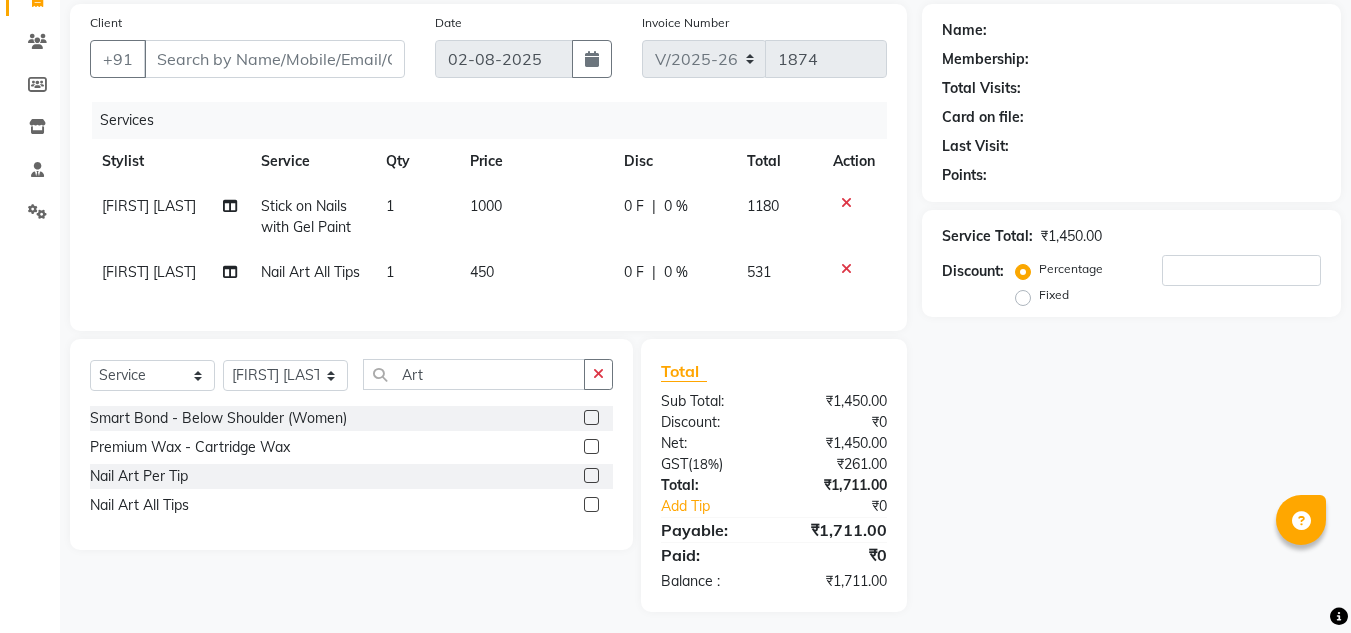 click 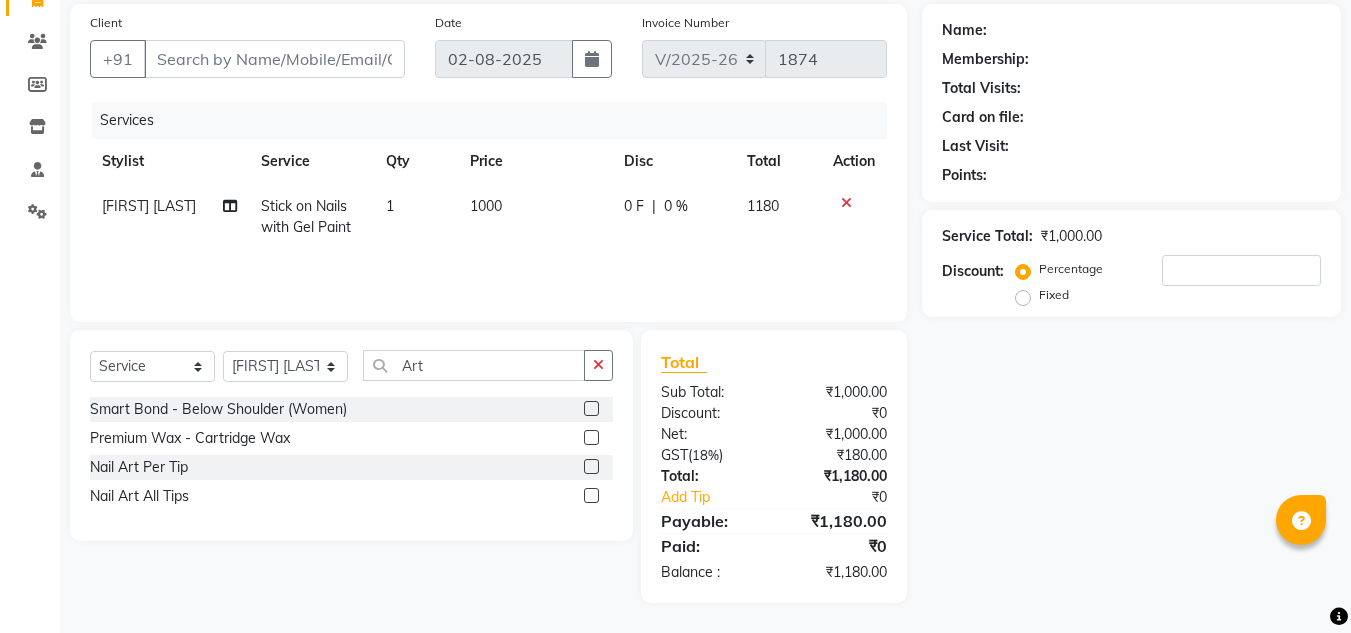 click 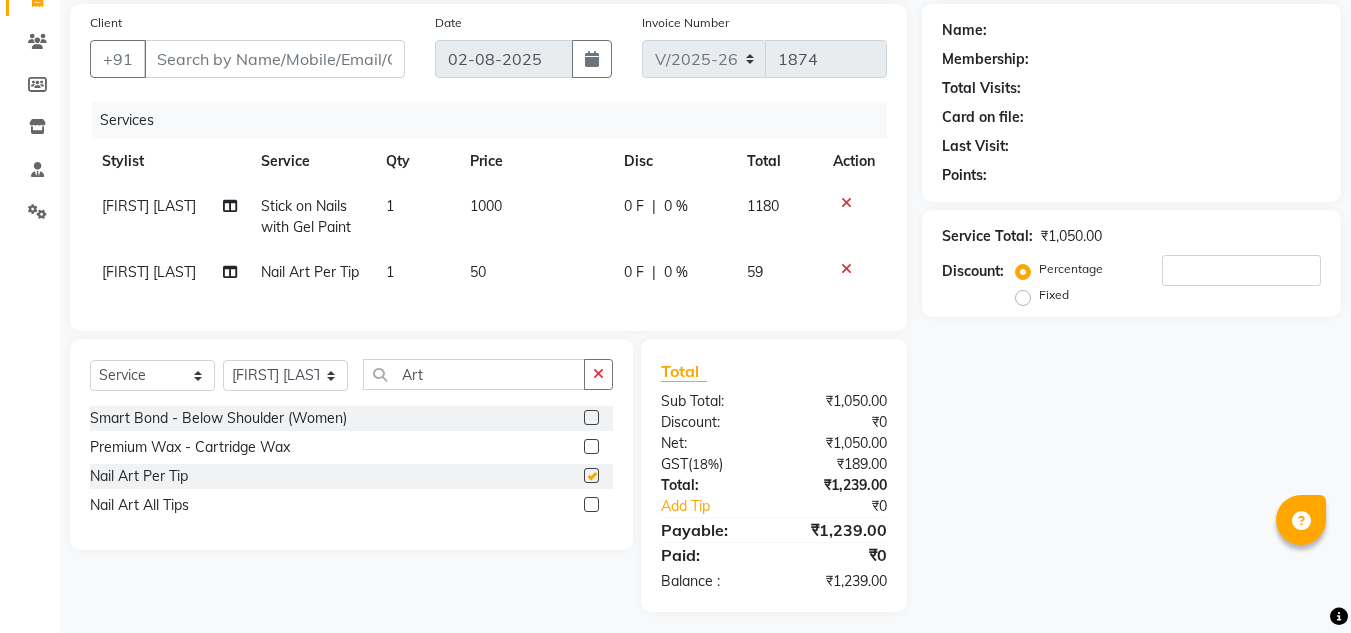 checkbox on "false" 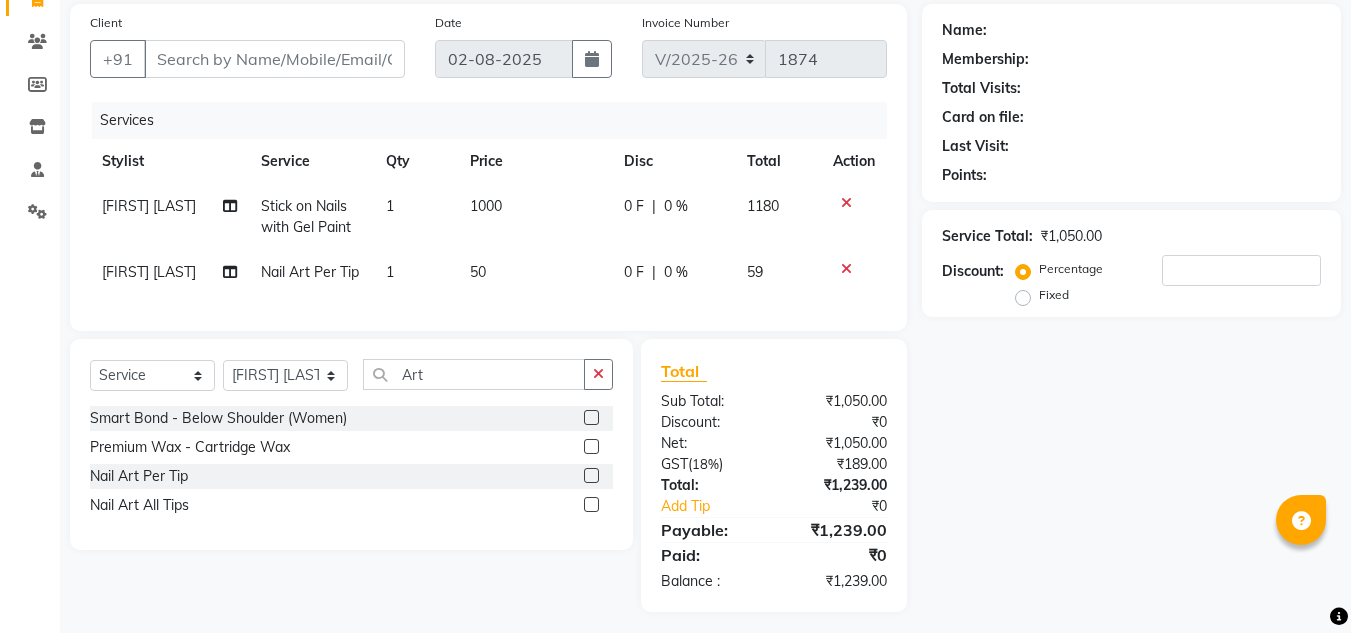 click on "1" 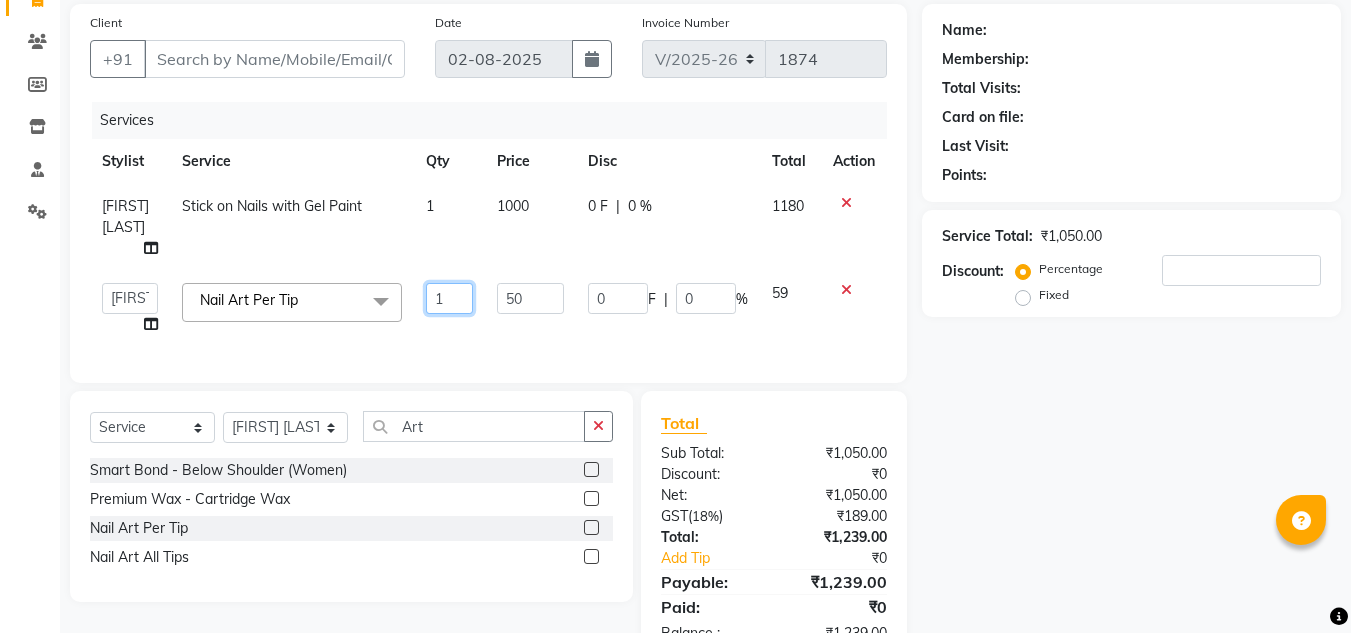 click on "1" 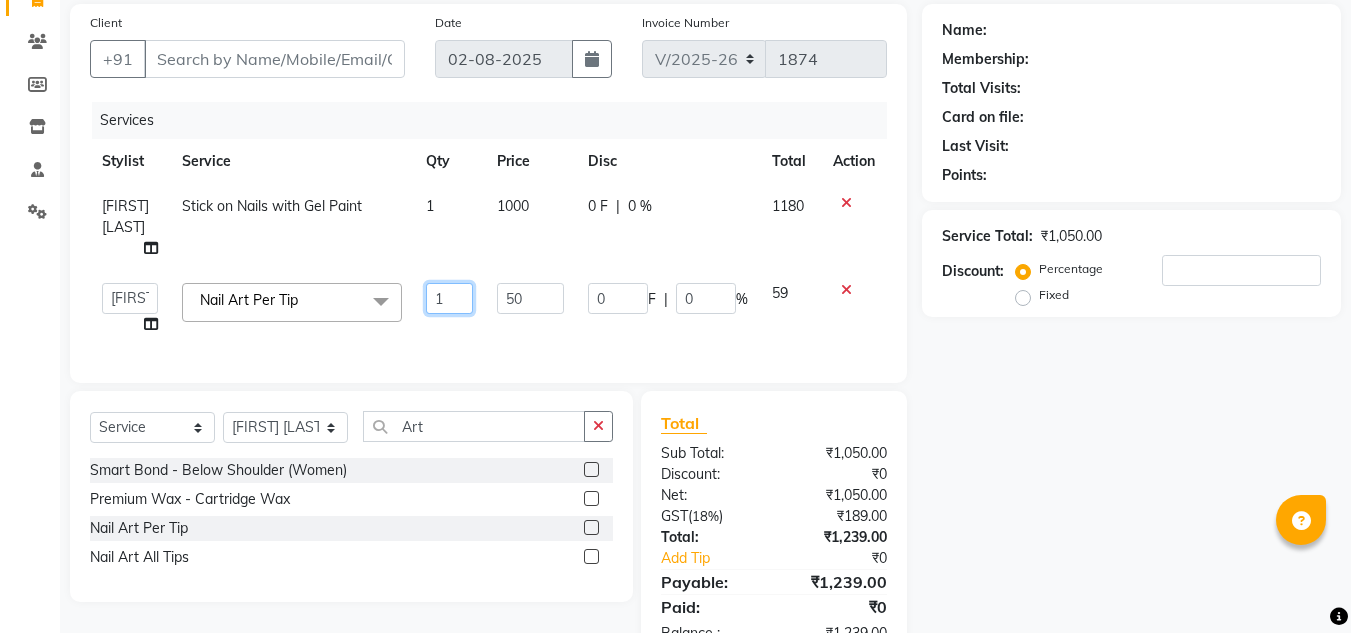 type on "10" 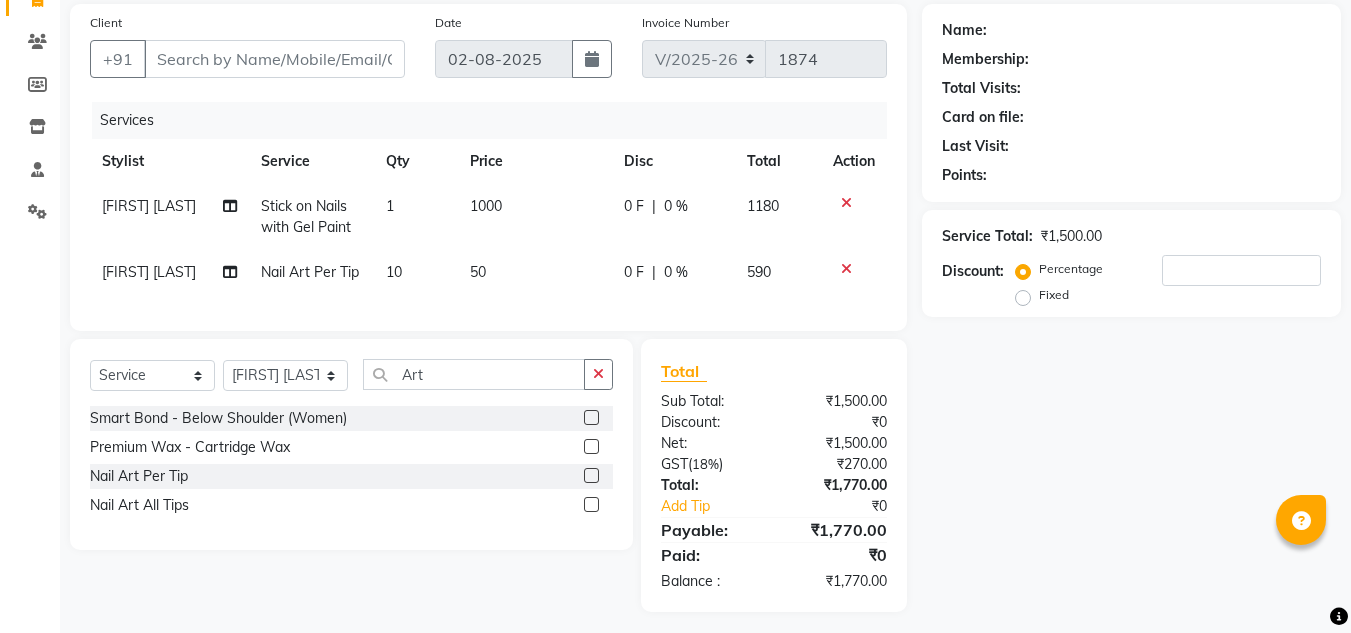 click on "Name: Membership: Total Visits: Card on file: Last Visit:  Points:  Service Total:  ₹1,500.00  Discount:  Percentage   Fixed" 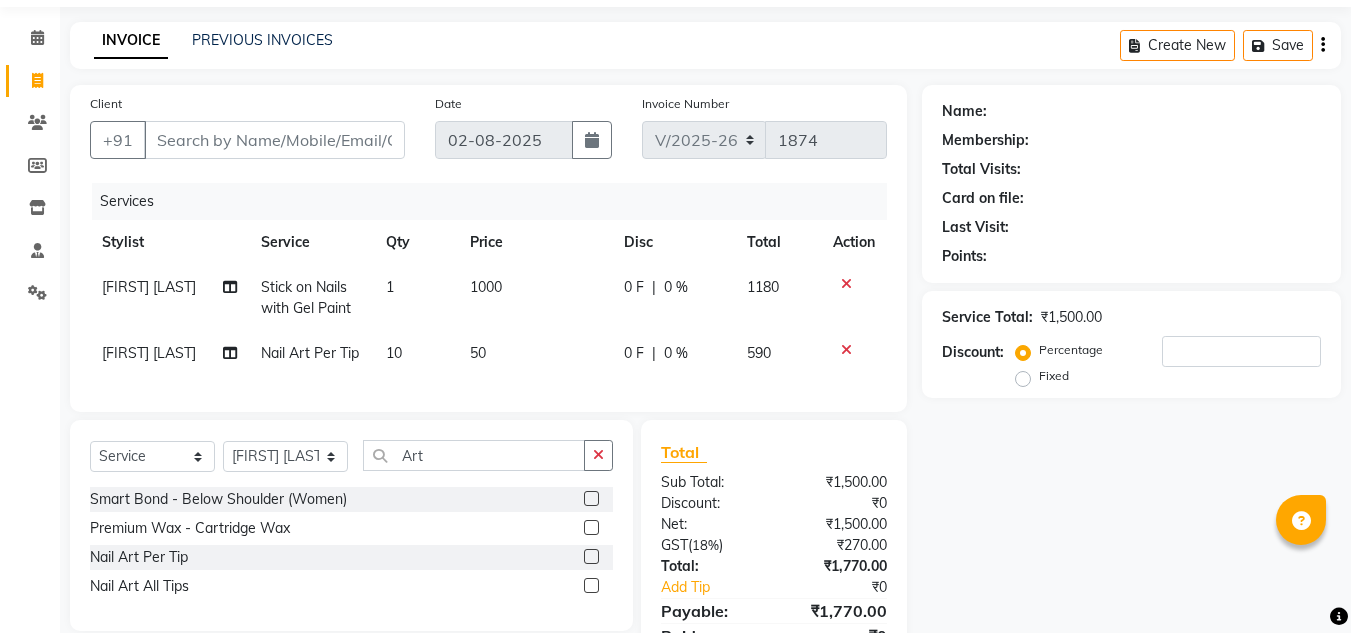 scroll, scrollTop: 100, scrollLeft: 0, axis: vertical 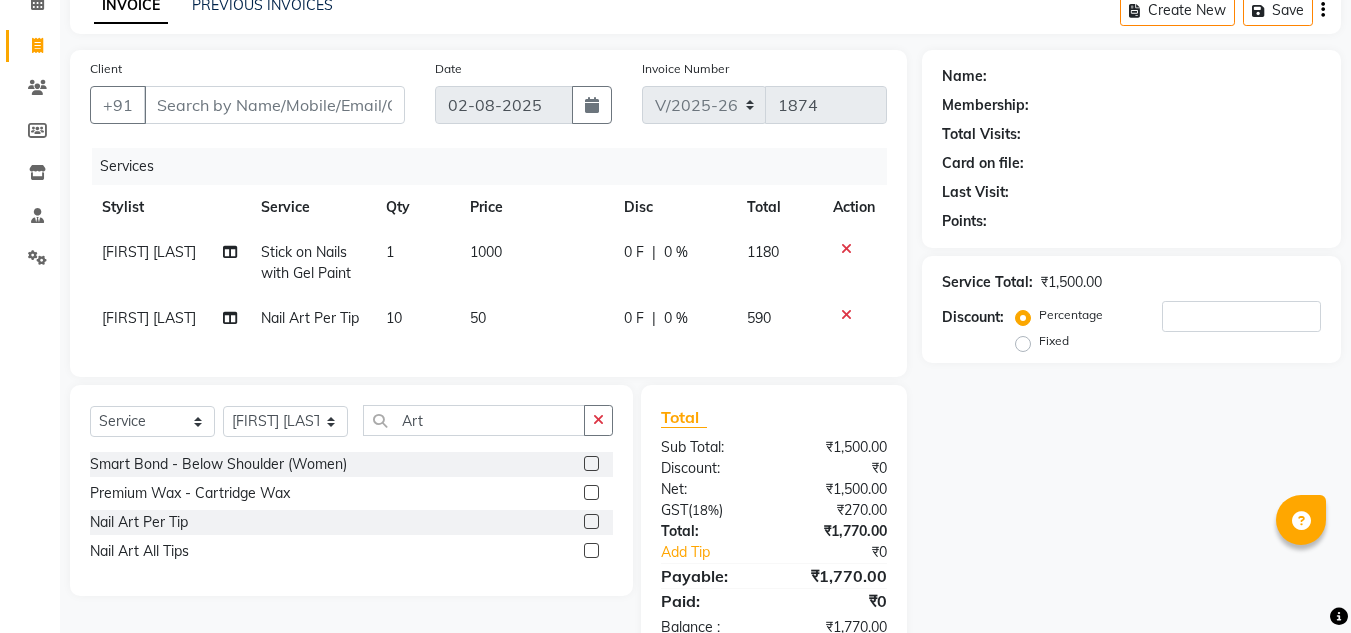 click on "50" 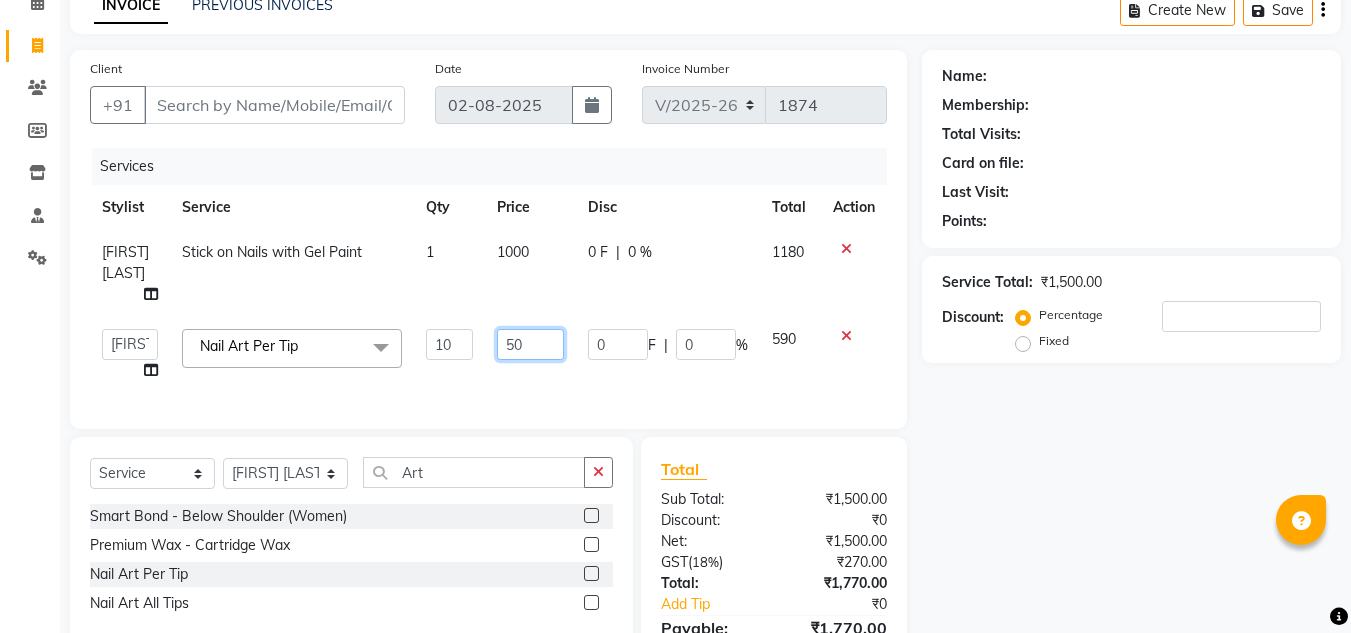 click on "50" 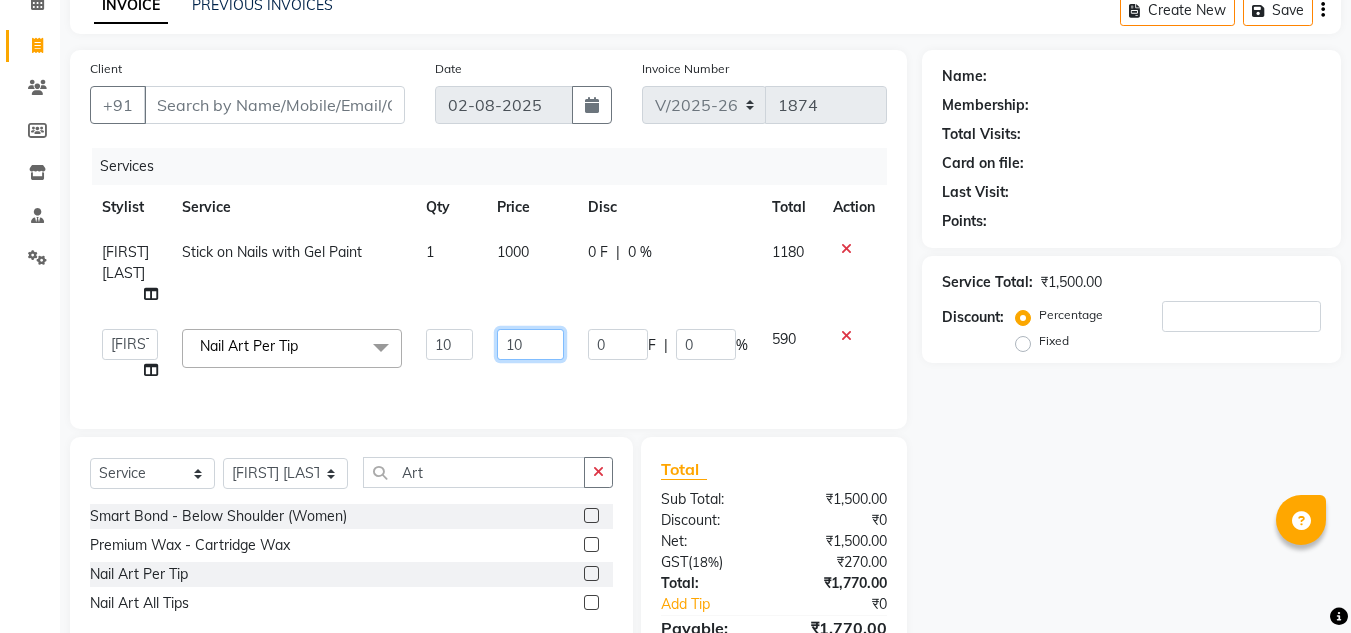 type on "1" 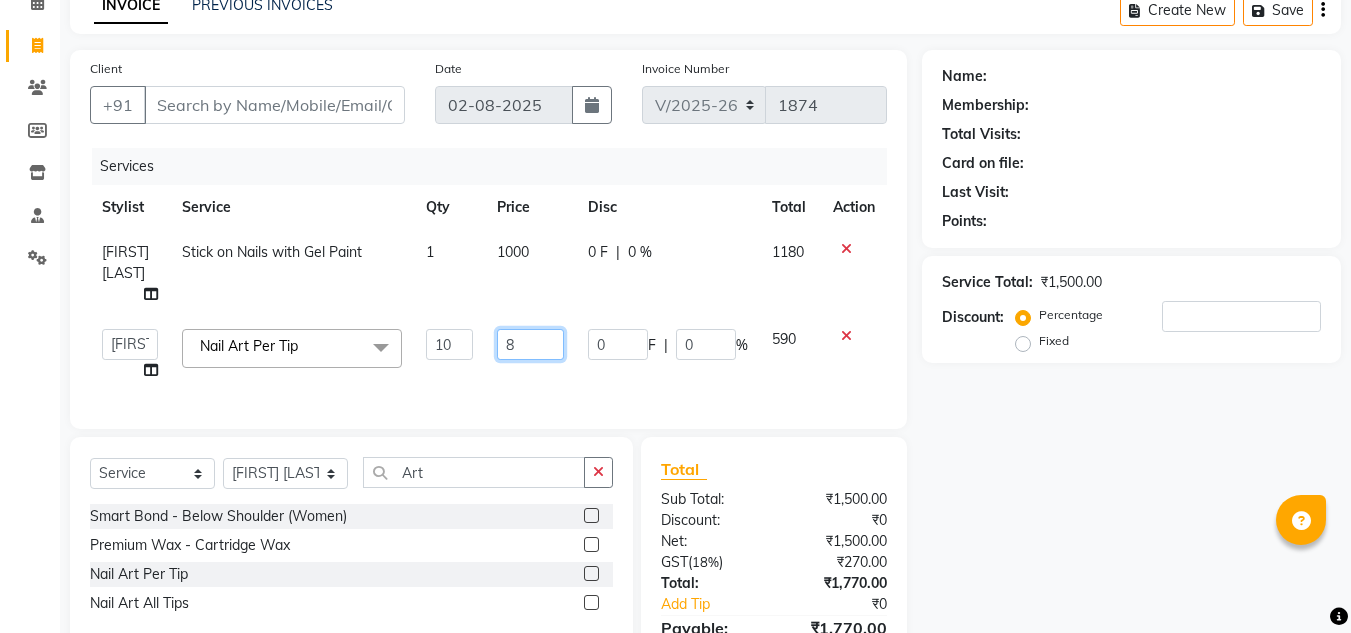 type on "80" 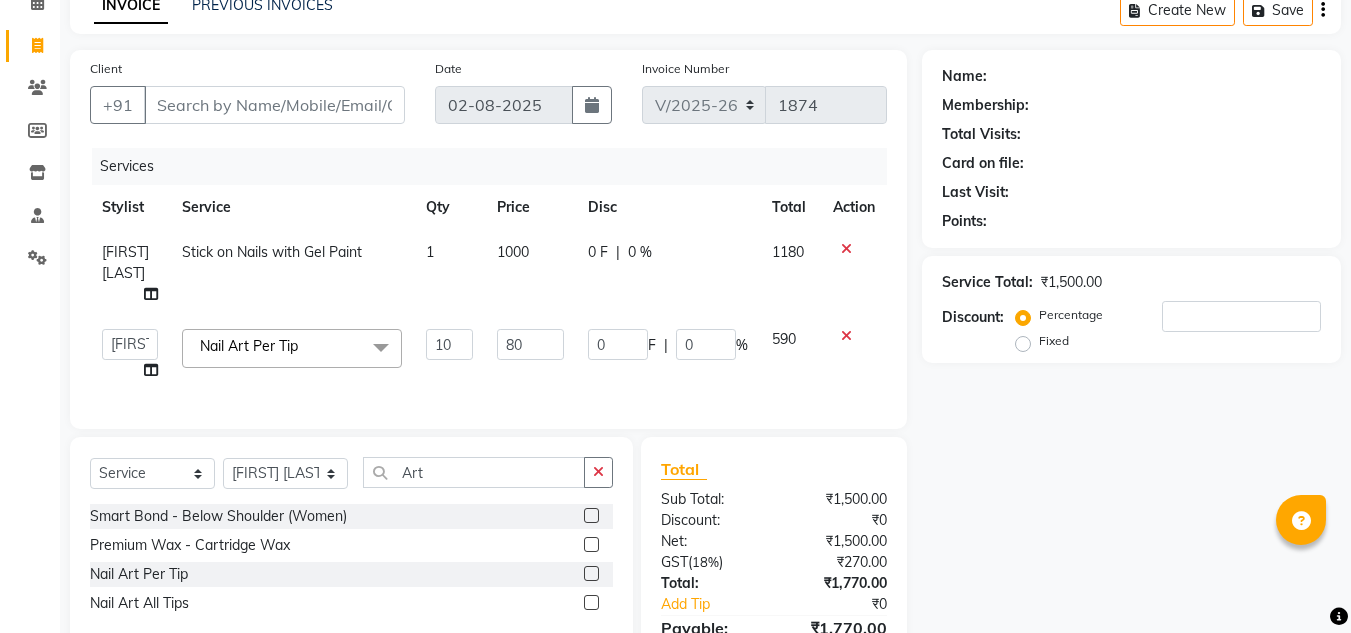click on "Name: Membership: Total Visits: Card on file: Last Visit:  Points:  Service Total:  ₹1,500.00  Discount:  Percentage   Fixed" 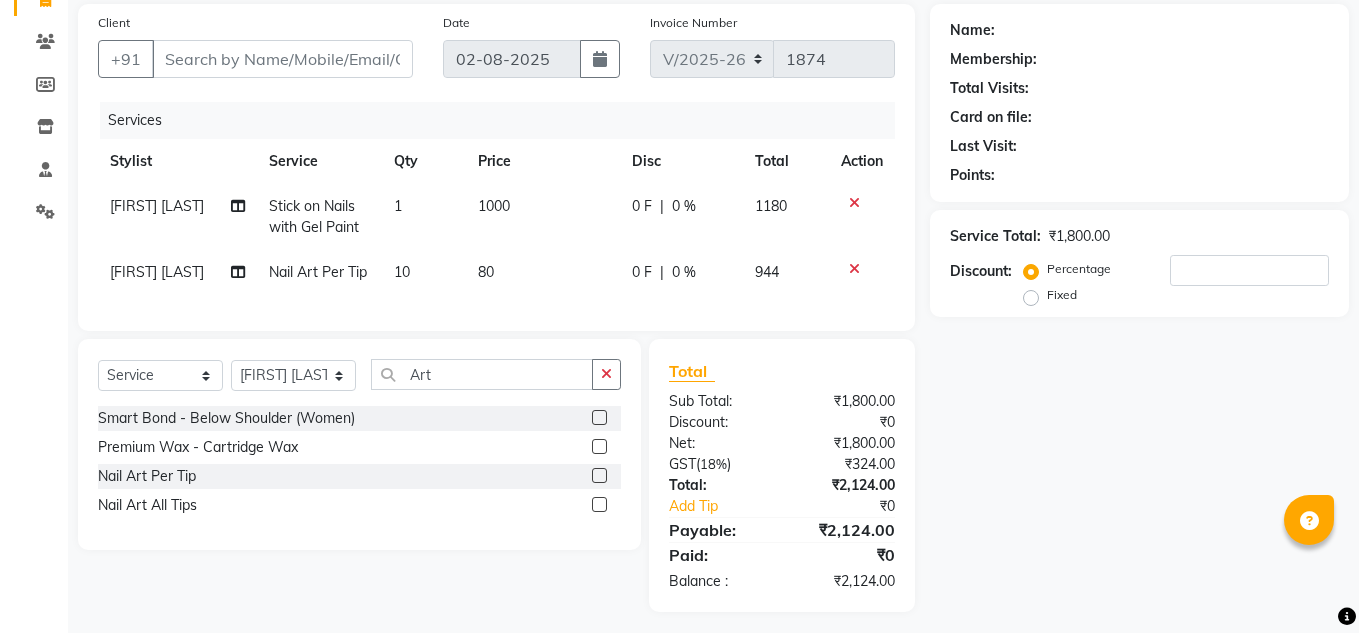 scroll, scrollTop: 170, scrollLeft: 0, axis: vertical 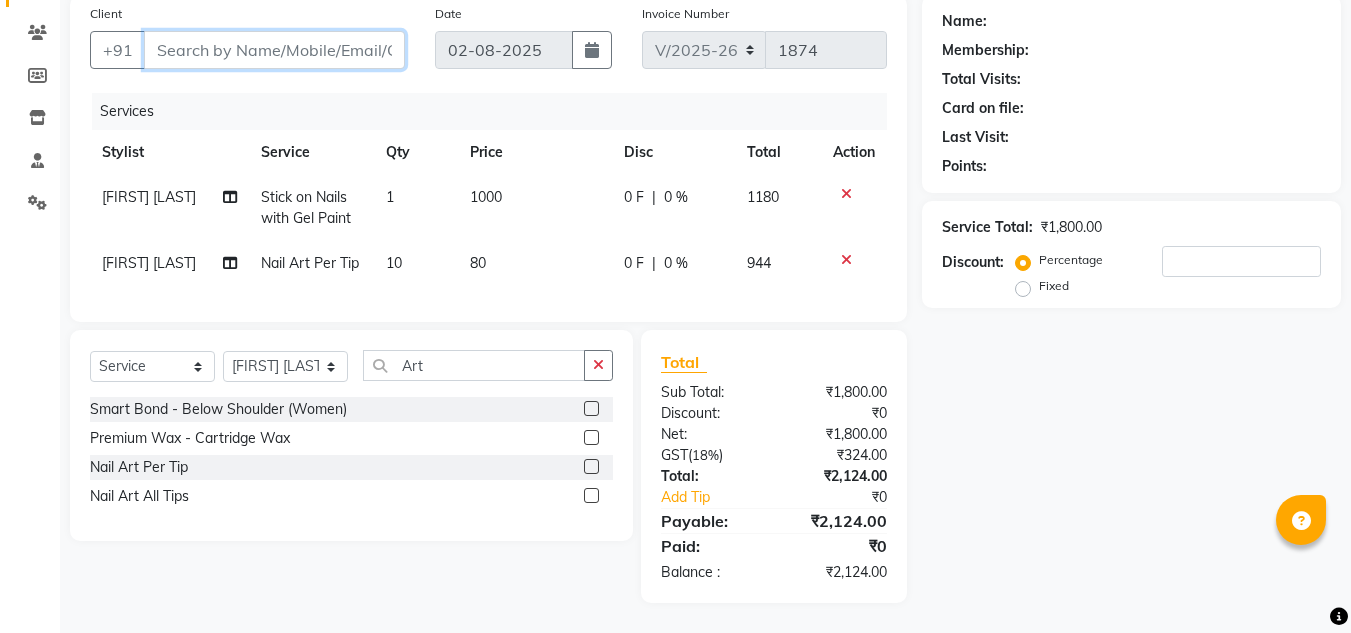click on "Client" at bounding box center [274, 50] 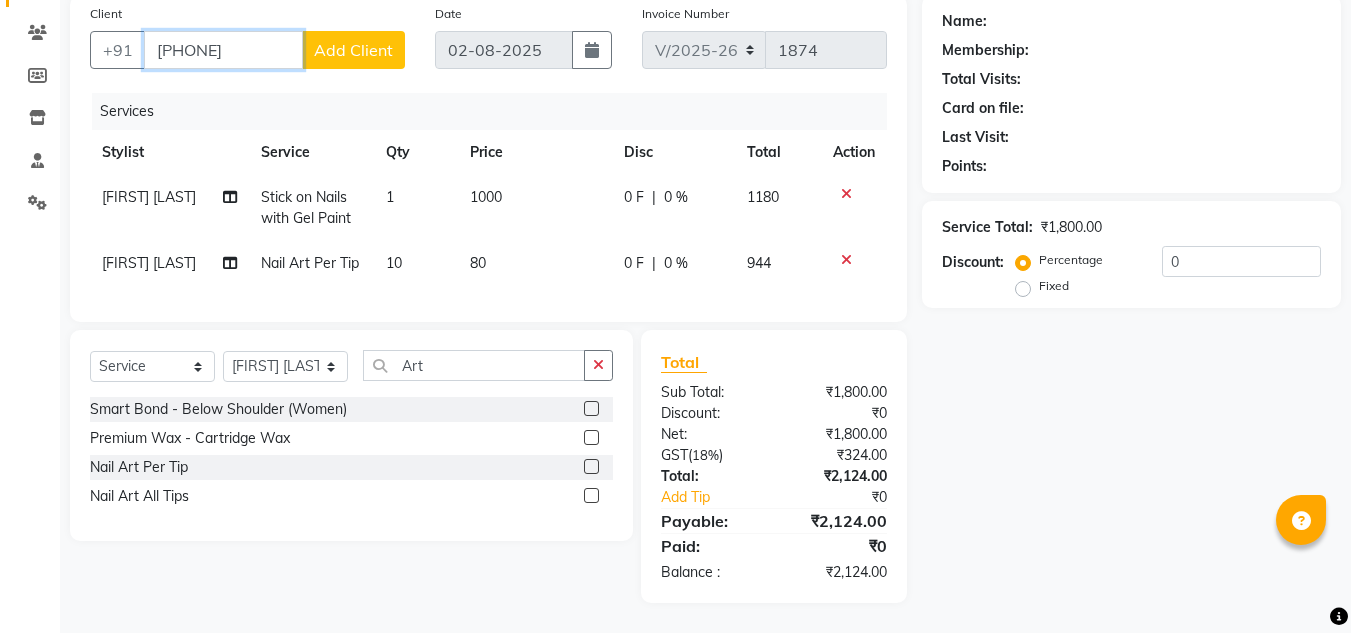 type on "8108260505" 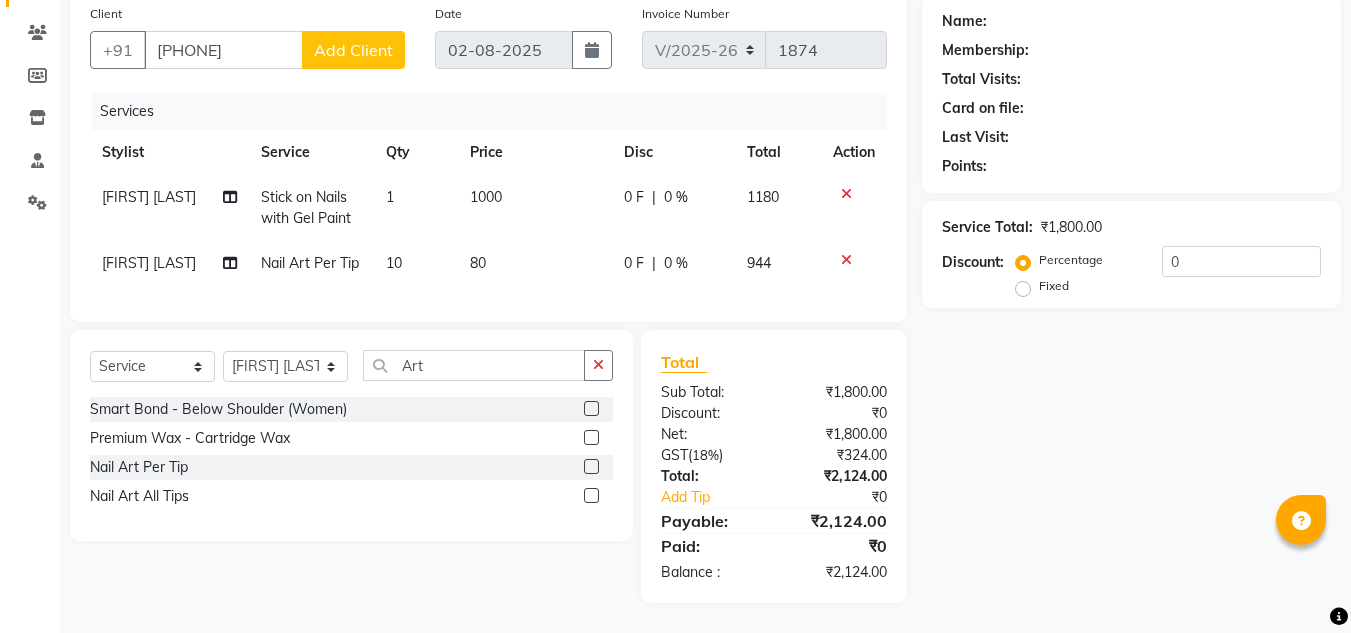 click on "Add Client" 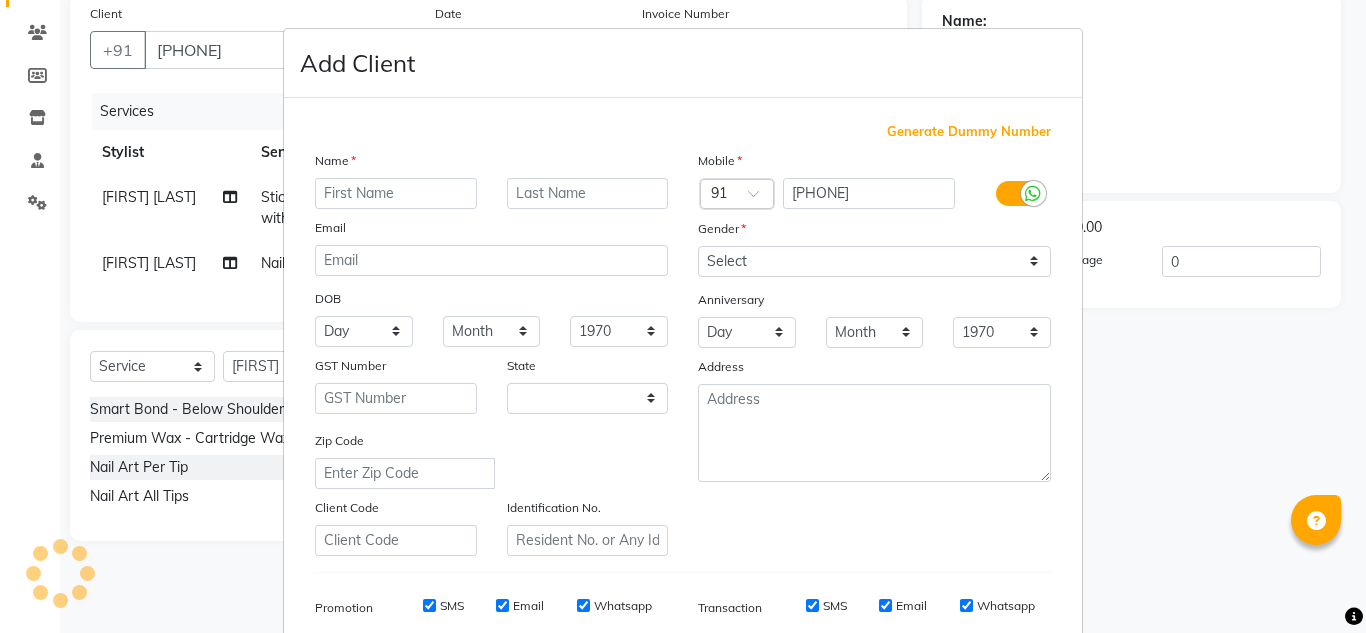 select on "22" 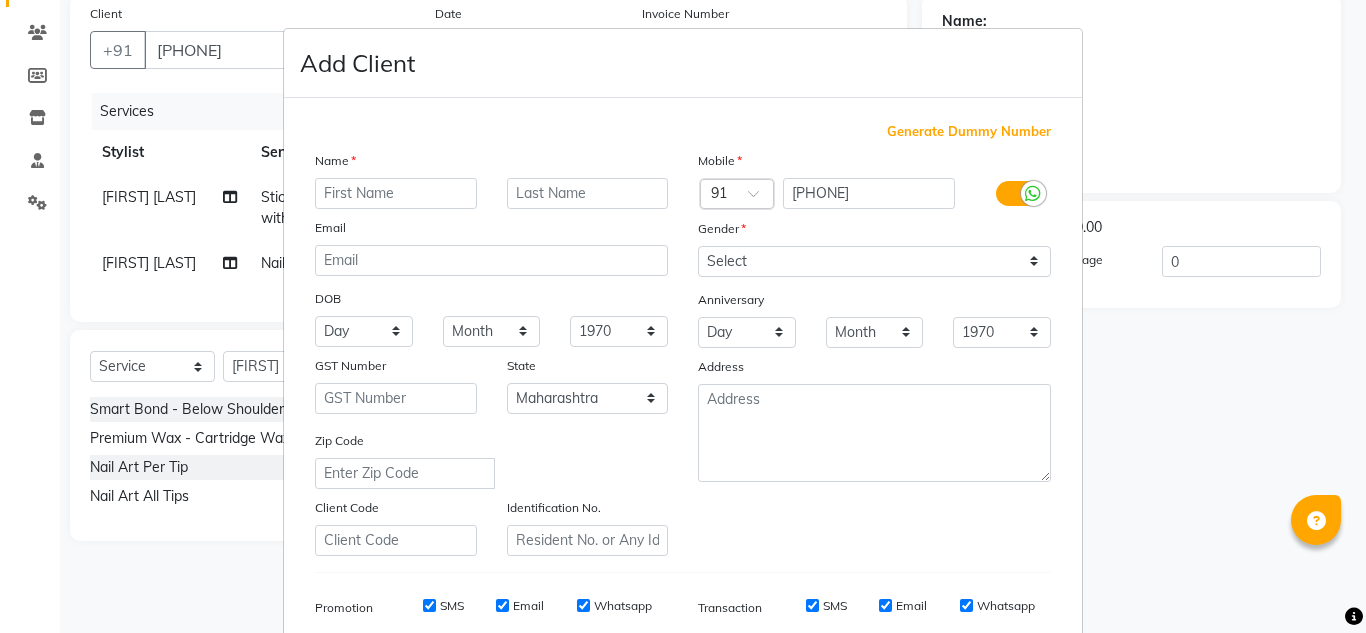 click at bounding box center (396, 193) 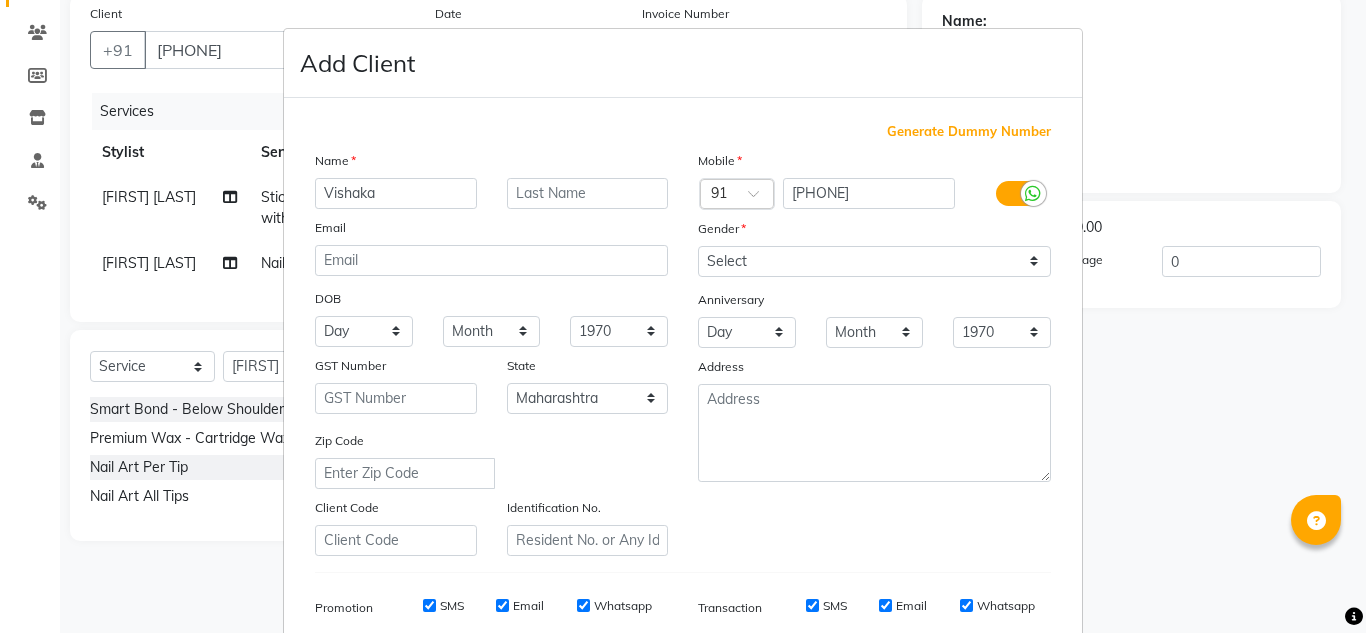 type on "Vishaka" 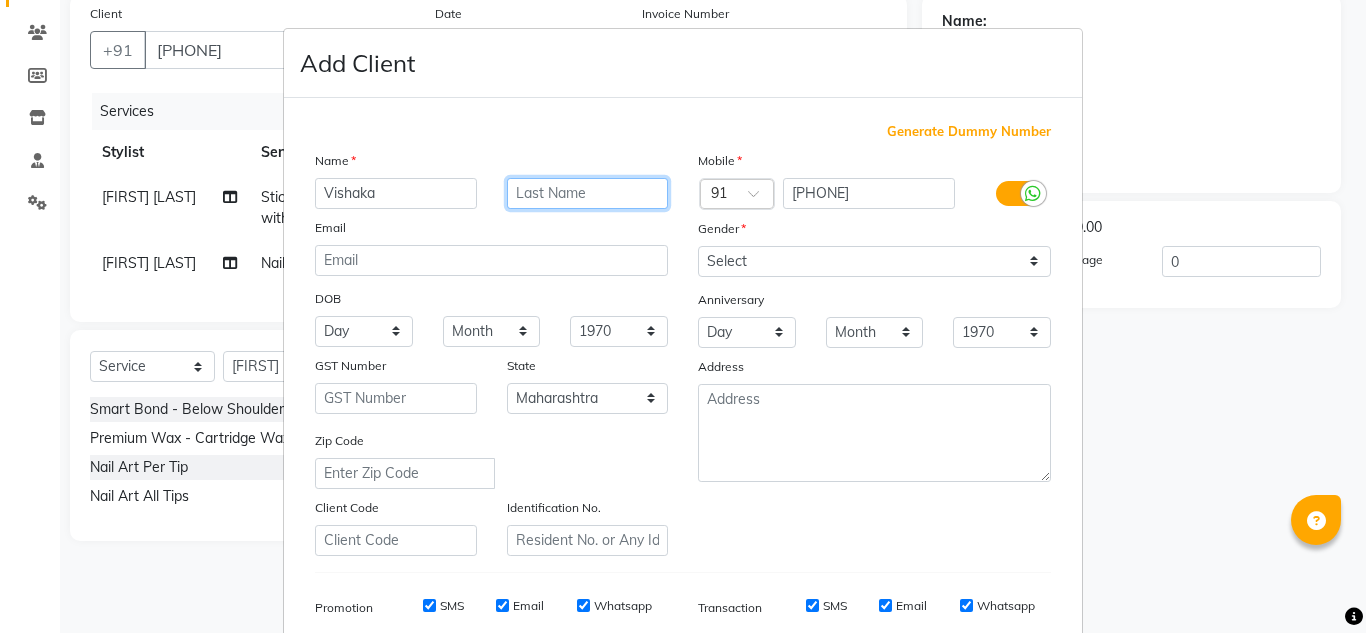 click at bounding box center [588, 193] 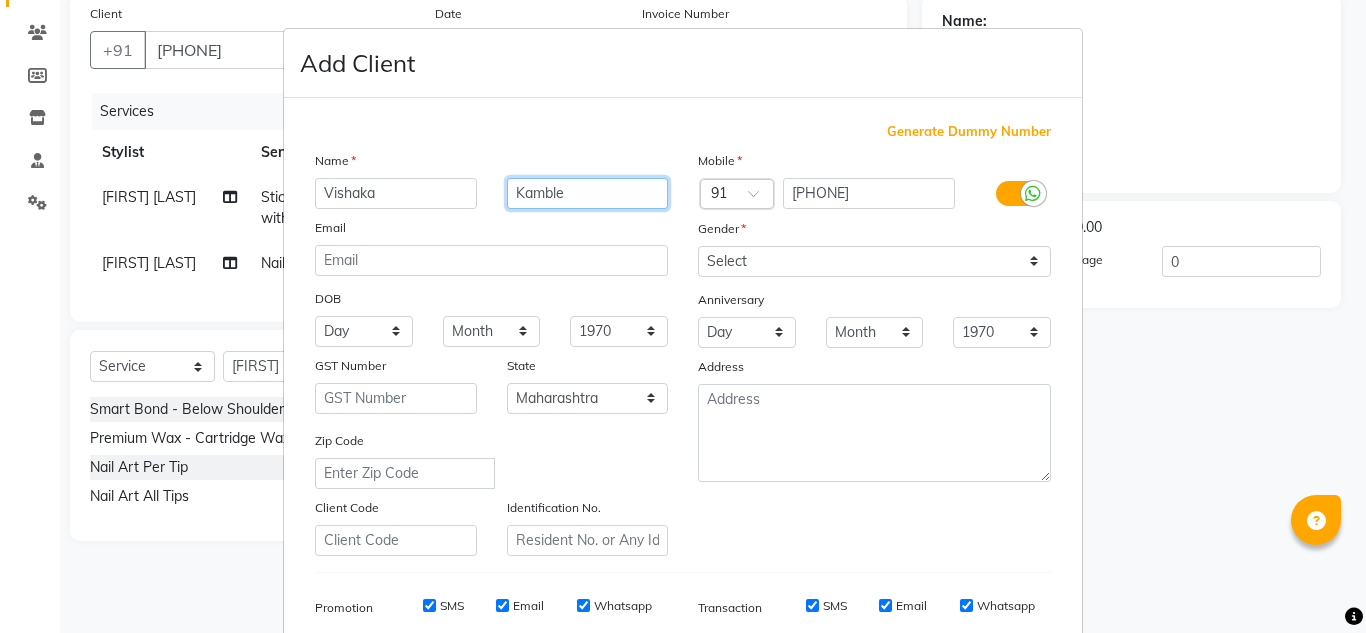 type on "Kamble" 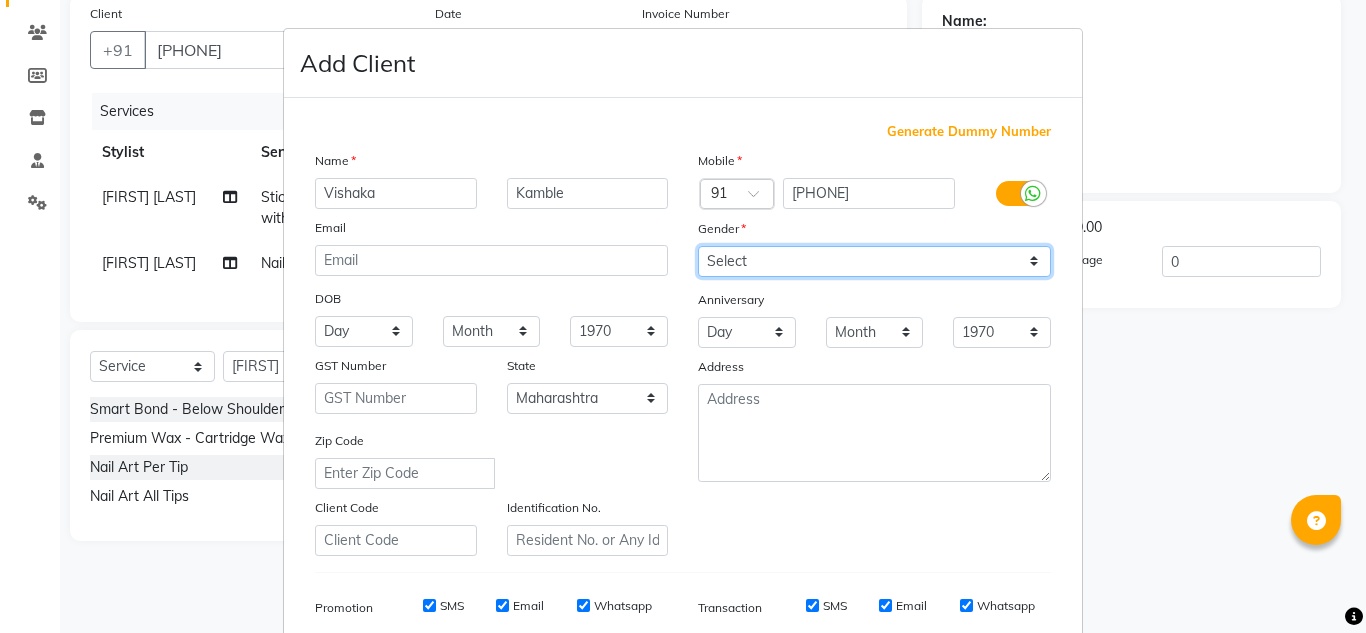 click on "Select Male Female Other Prefer Not To Say" at bounding box center [874, 261] 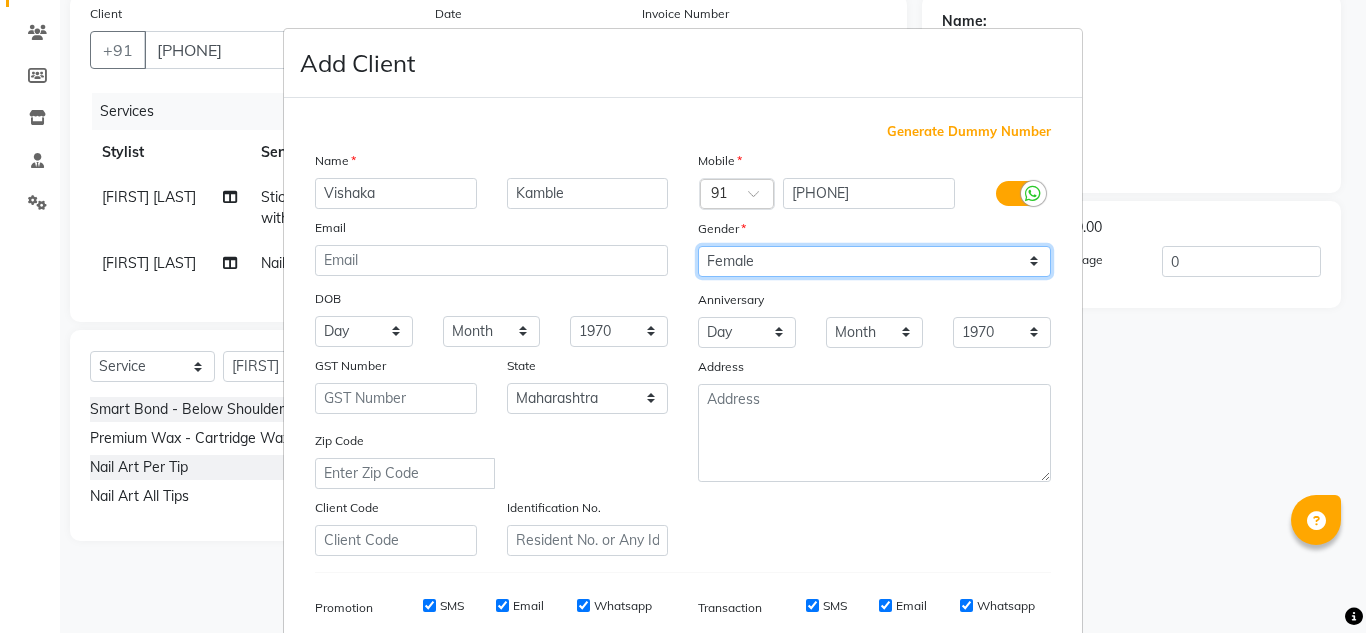 click on "Select Male Female Other Prefer Not To Say" at bounding box center [874, 261] 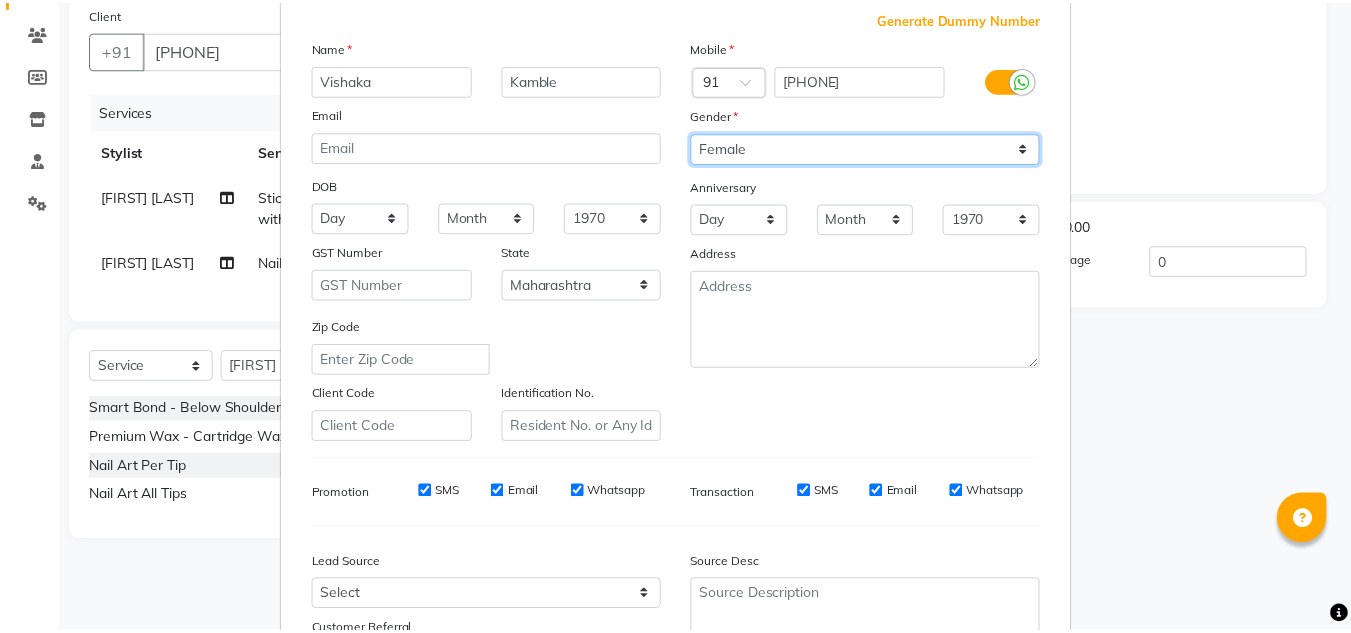 scroll, scrollTop: 290, scrollLeft: 0, axis: vertical 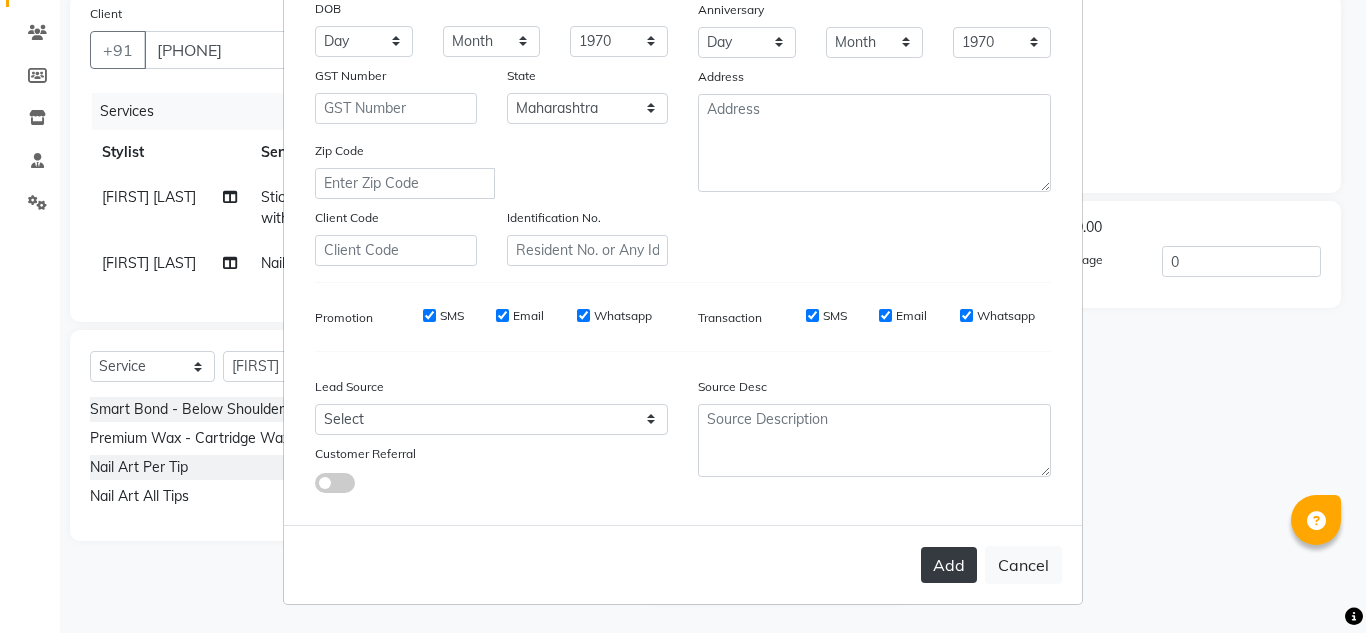 click on "Add" at bounding box center (949, 565) 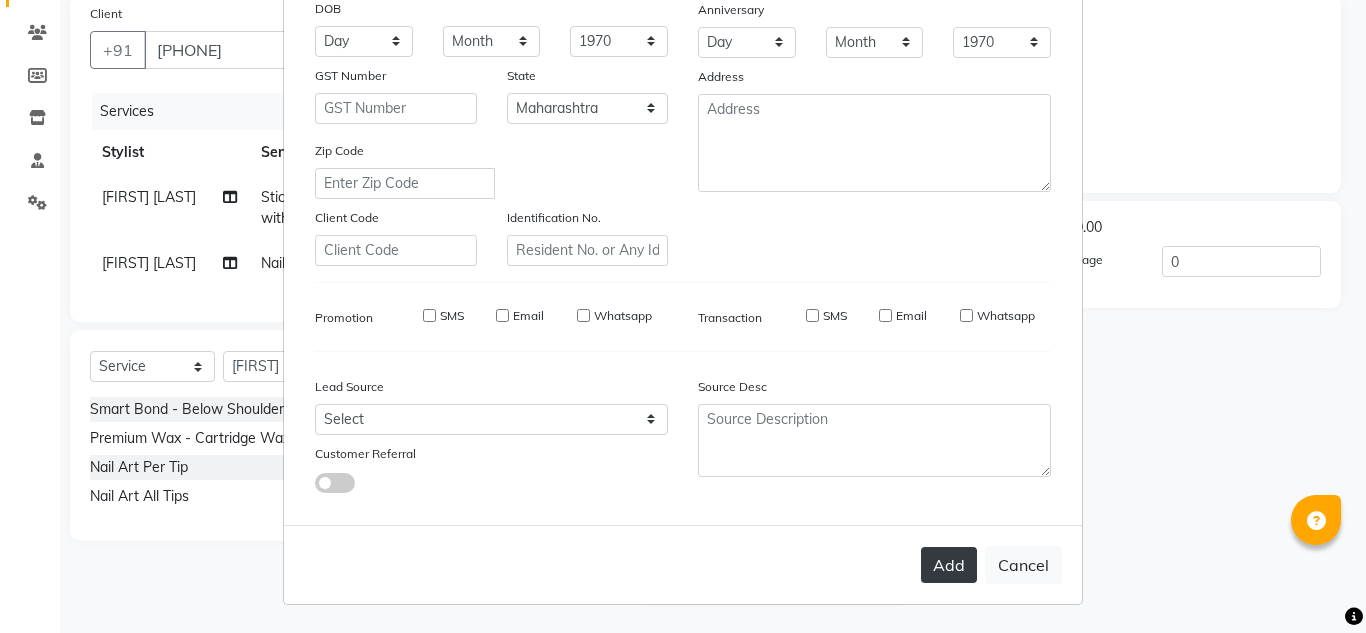 type 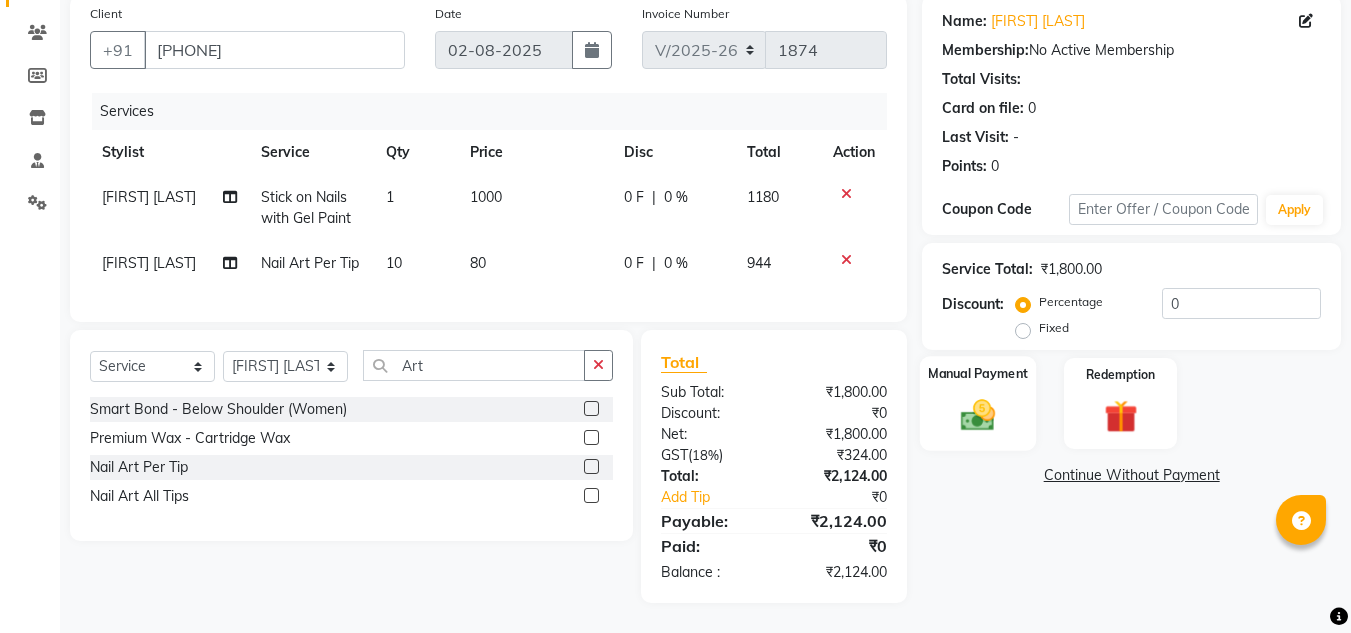 click 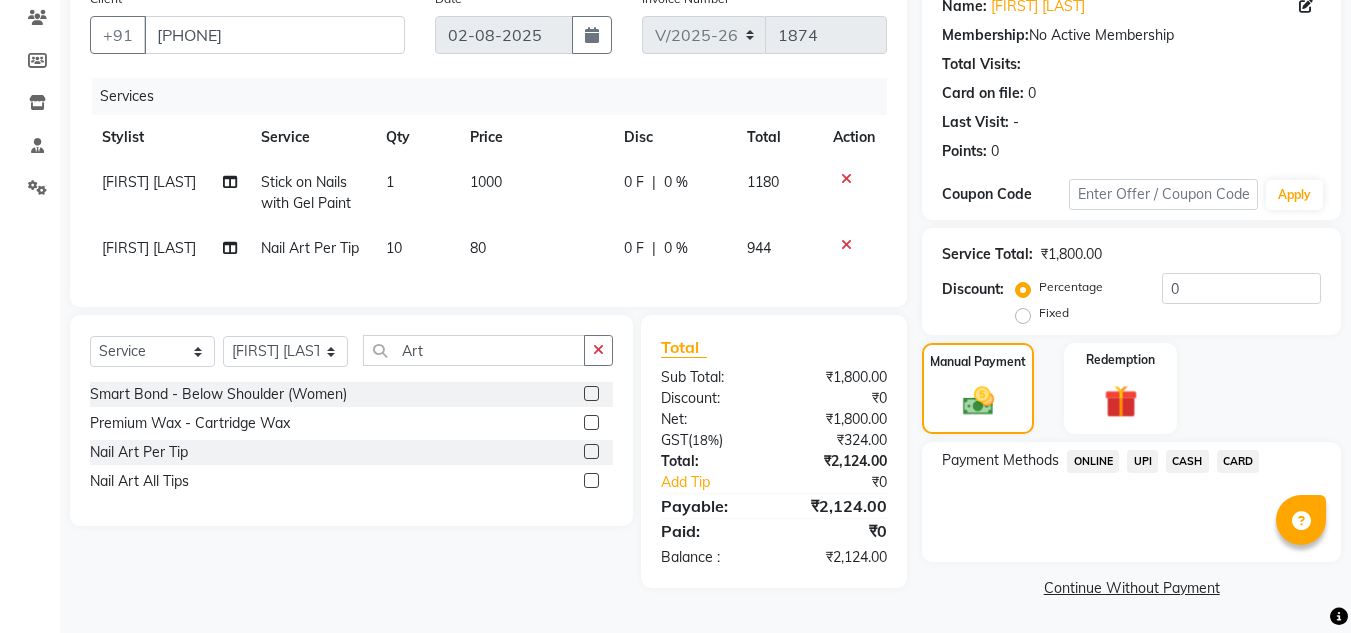 click on "80" 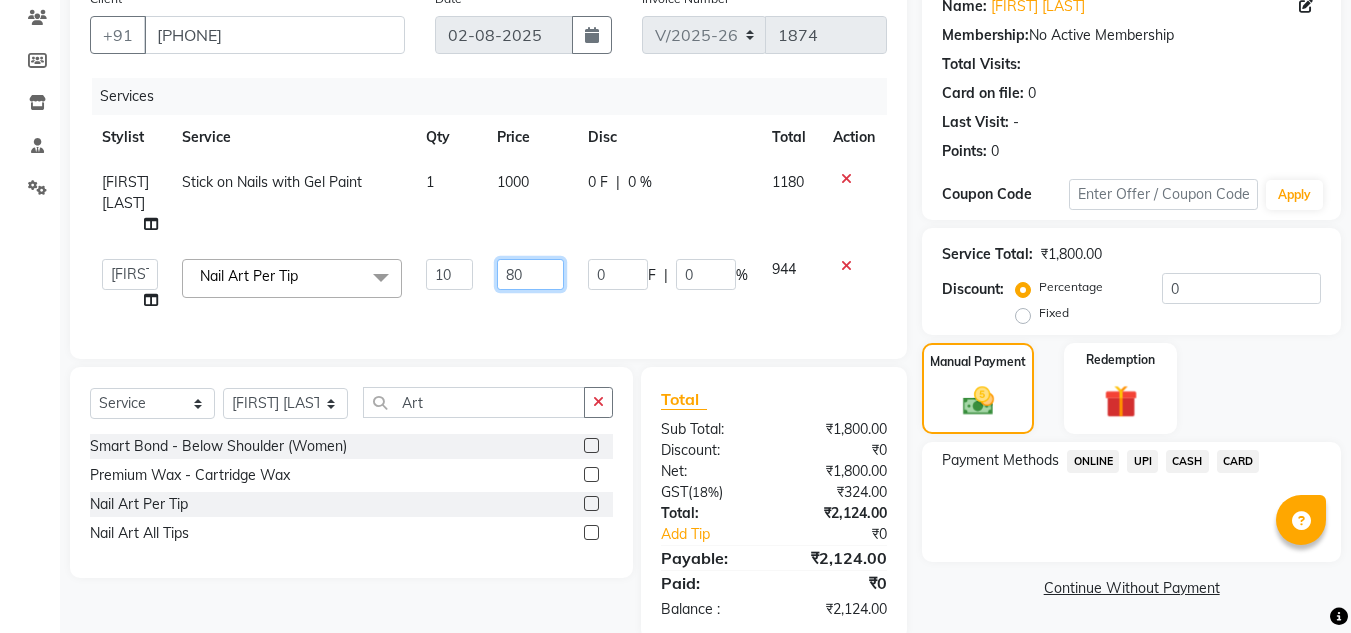 click on "80" 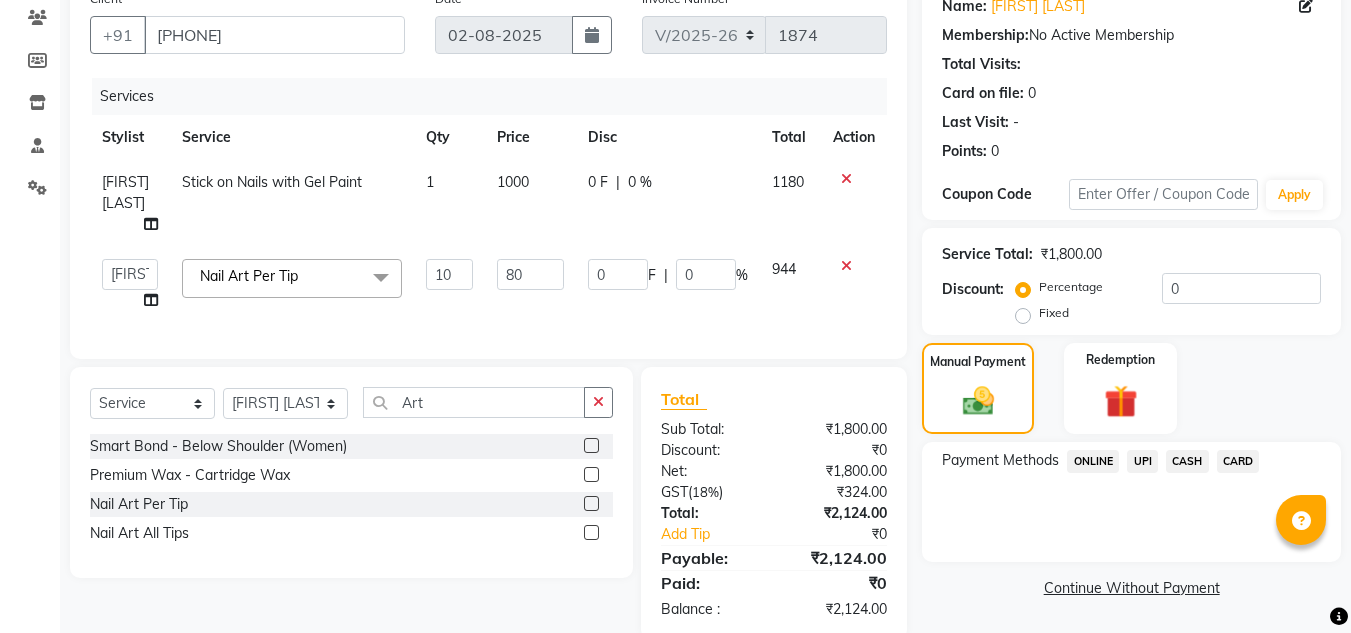 click on "Name: Vishaka Kamble Membership:  No Active Membership  Total Visits:   Card on file:  0 Last Visit:   - Points:   0  Coupon Code Apply Service Total:  ₹1,800.00  Discount:  Percentage   Fixed  0 Manual Payment Redemption Payment Methods  ONLINE   UPI   CASH   CARD   Continue Without Payment" 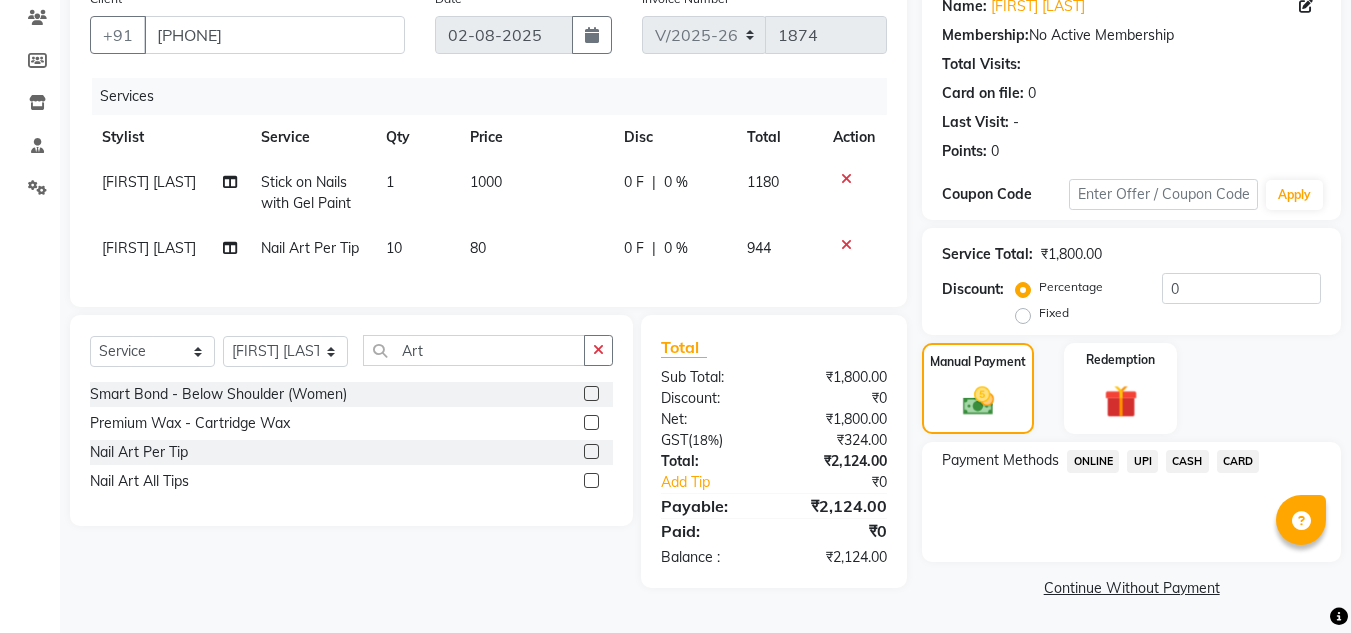 click on "Select  Service  Product  Membership  Package Voucher Prepaid Gift Card  Select Stylist Amandeep Kaur Kalsi Aniket Kadam  Faim Alvi  Front Desk  Muskan Khan  Pooja Kolge Reena Shaukat Ali  Salman Ansari  Shailendra Chauhan  Shekhar Sangle Soniyaa Varma Suchita Mistry Art Smart Bond - Below Shoulder (Women)  Premium Wax - Cartridge Wax  Nail Art Per Tip  Nail Art All Tips" 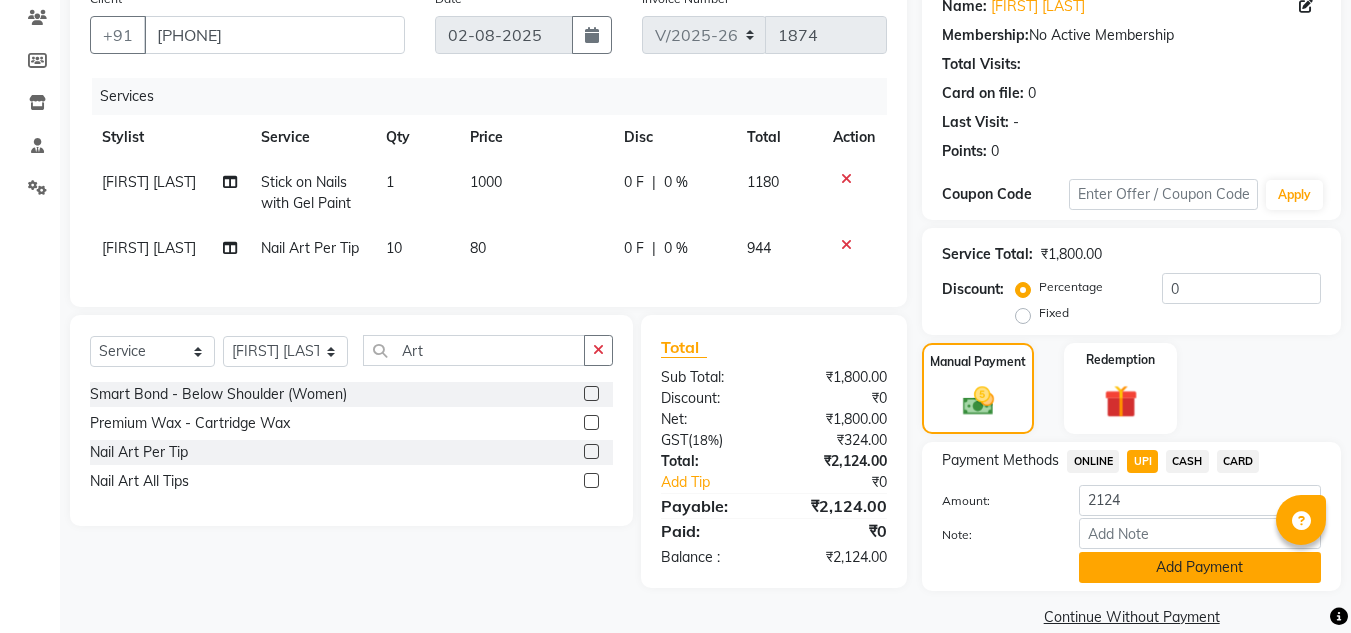 click on "Add Payment" 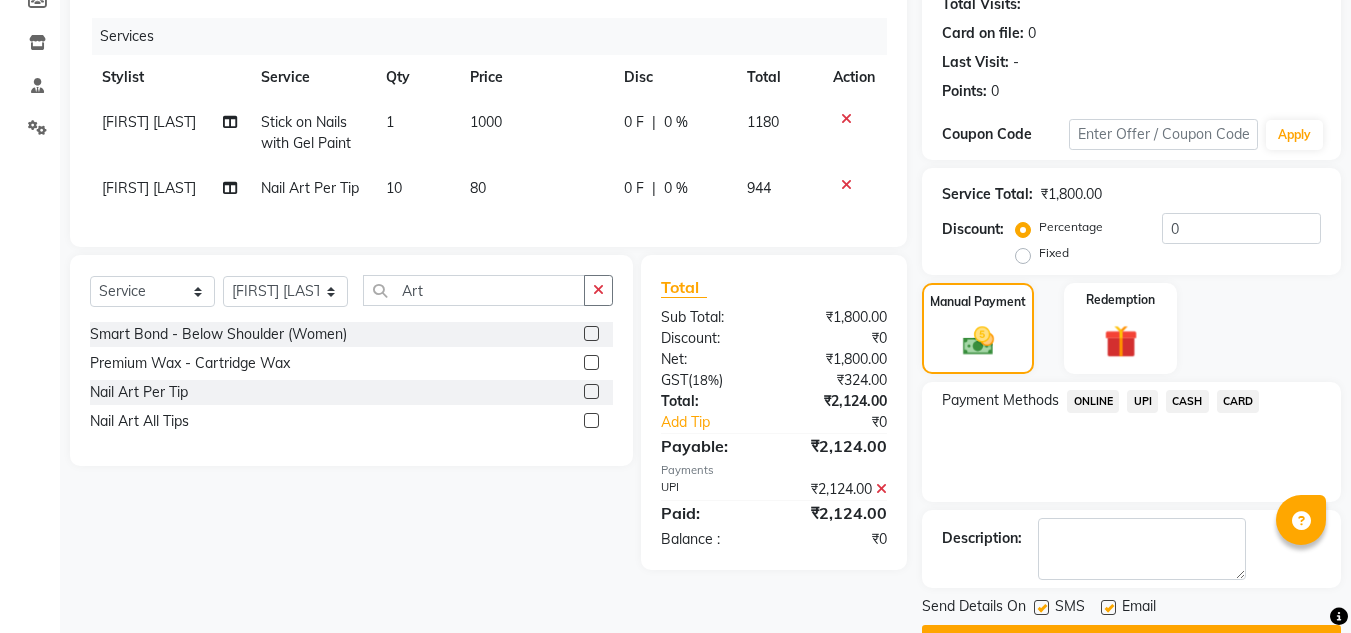 scroll, scrollTop: 283, scrollLeft: 0, axis: vertical 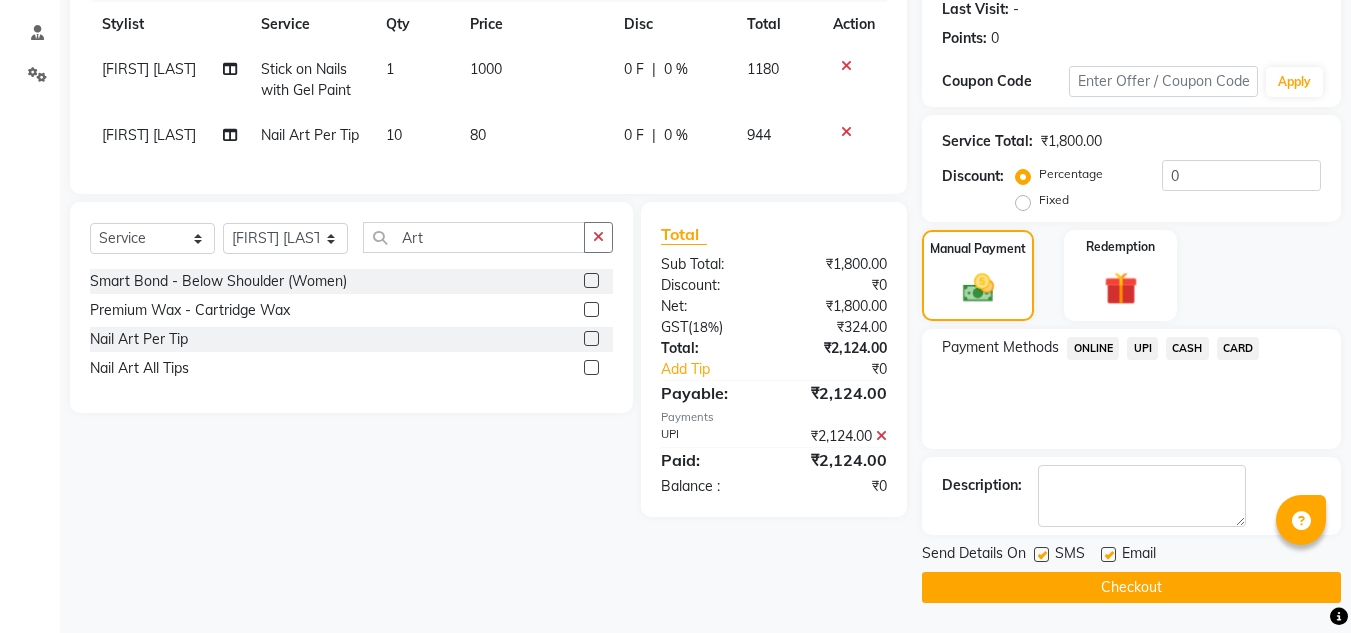 click 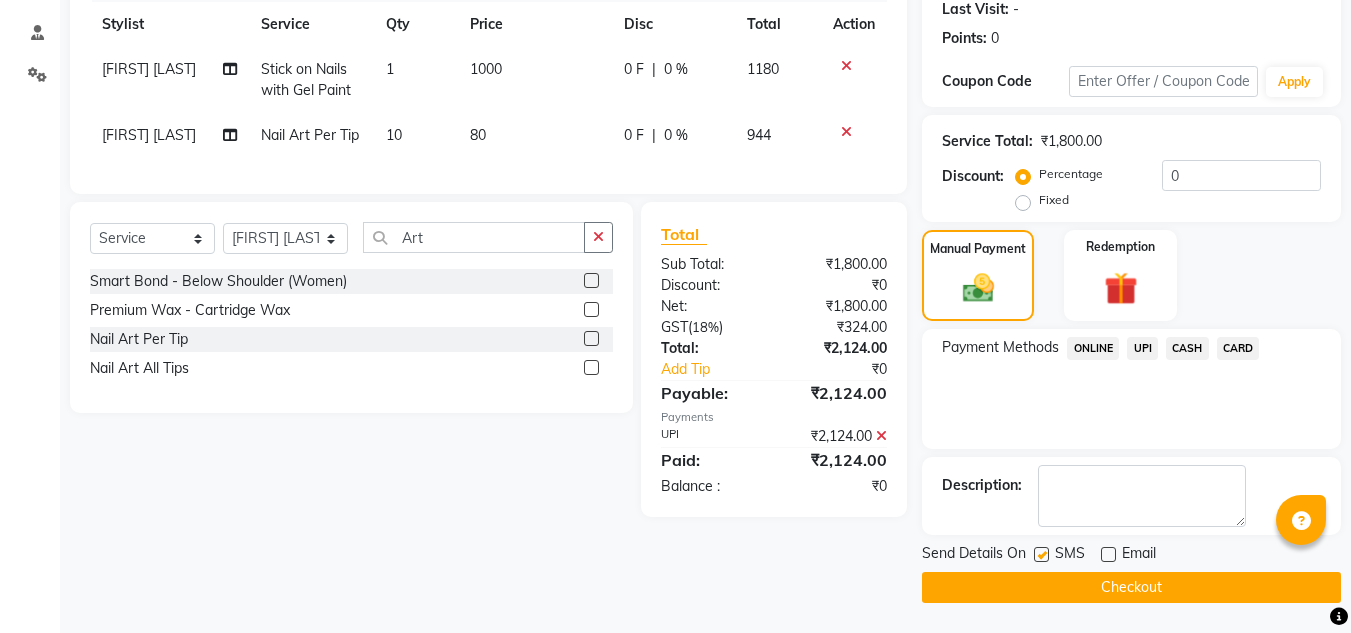 click on "UPI" 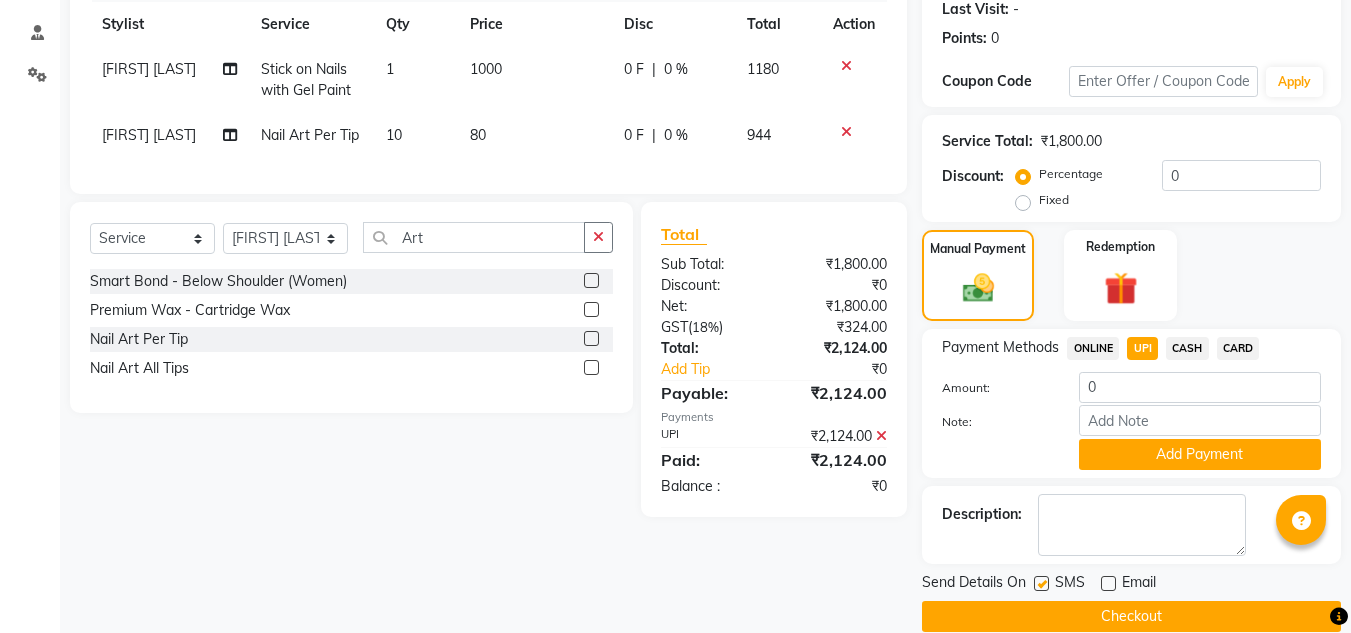 click on "Checkout" 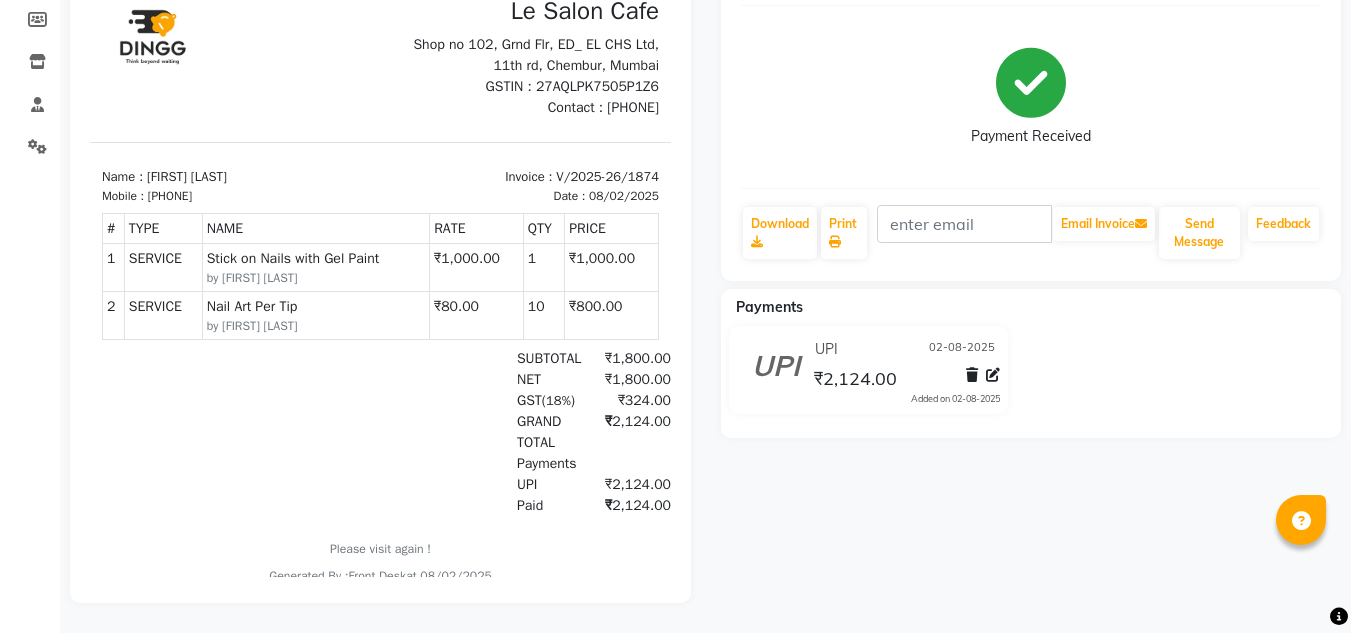 scroll, scrollTop: 0, scrollLeft: 0, axis: both 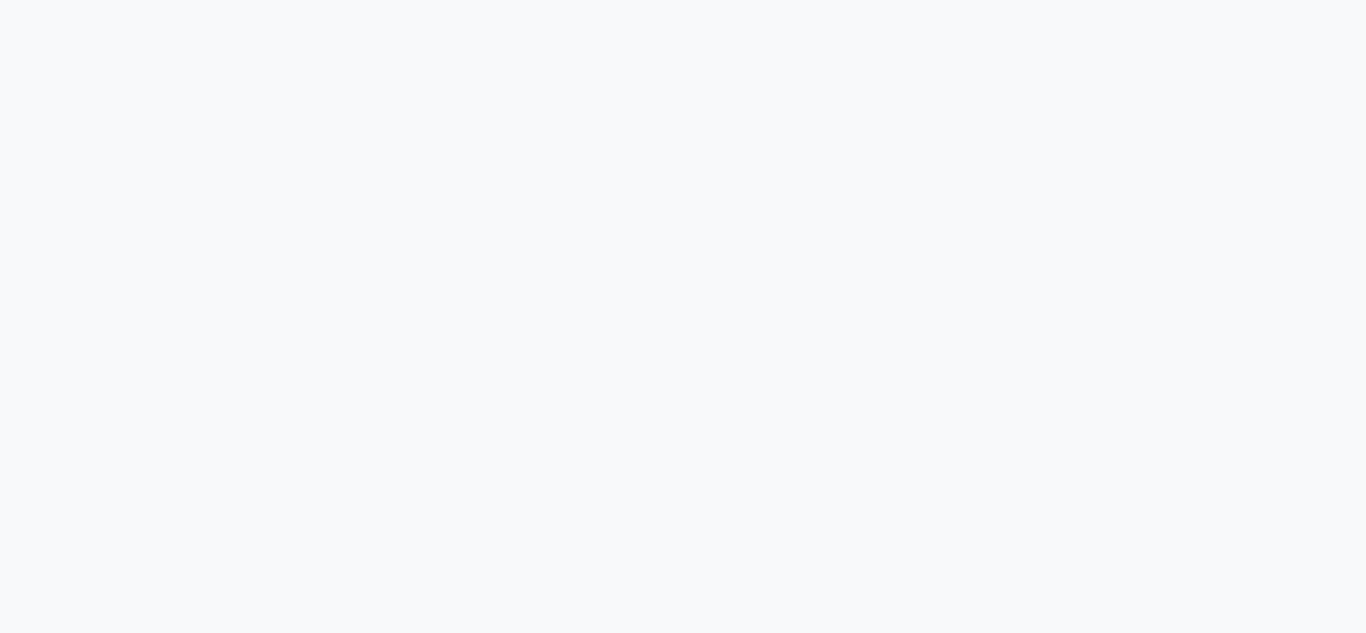 select on "594" 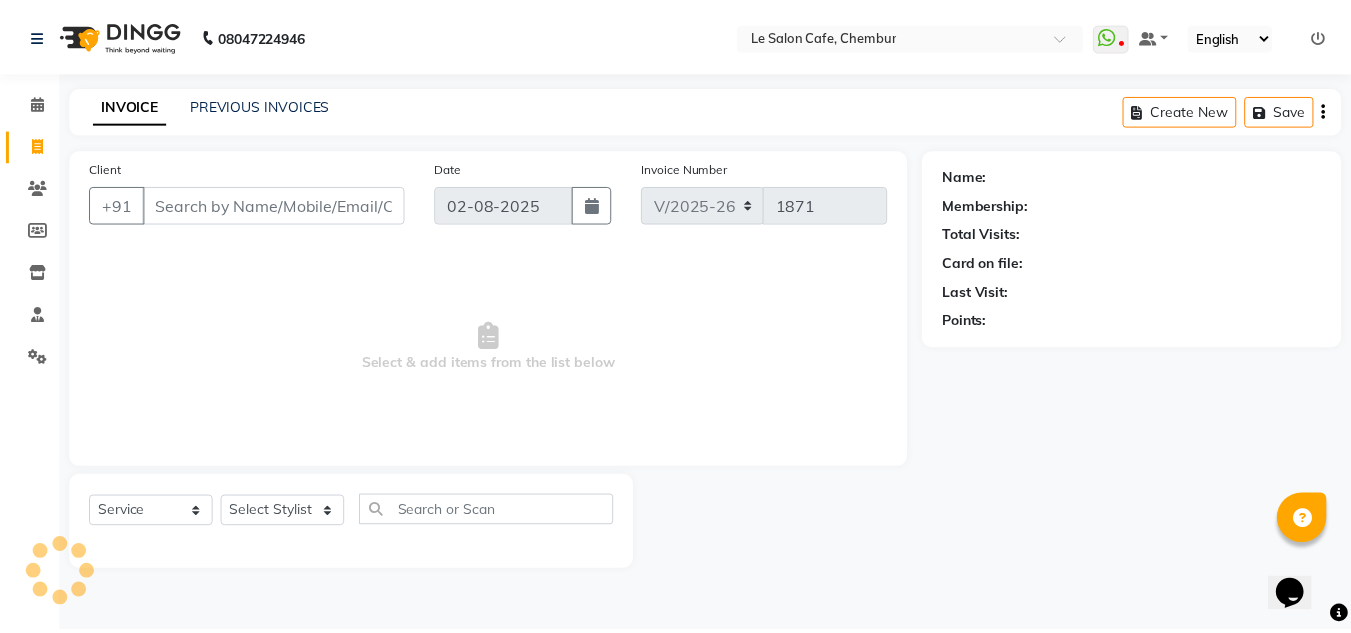 scroll, scrollTop: 0, scrollLeft: 0, axis: both 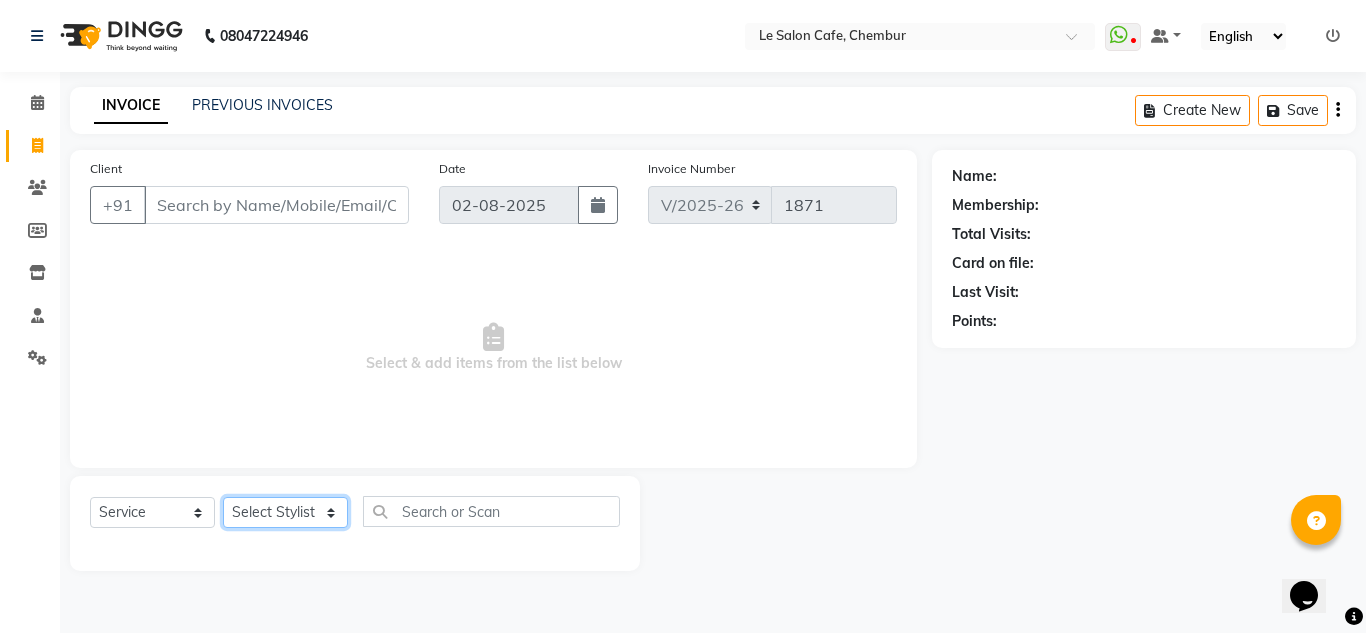 click on "Select Stylist Amandeep Kaur Kalsi Aniket Kadam  Faim Alvi  Front Desk  Muskan Khan  Pooja Kolge Reena Shaukat Ali  Salman Ansari  Shailendra Chauhan  Shekhar Sangle Soniyaa Varma Suchita Mistry" 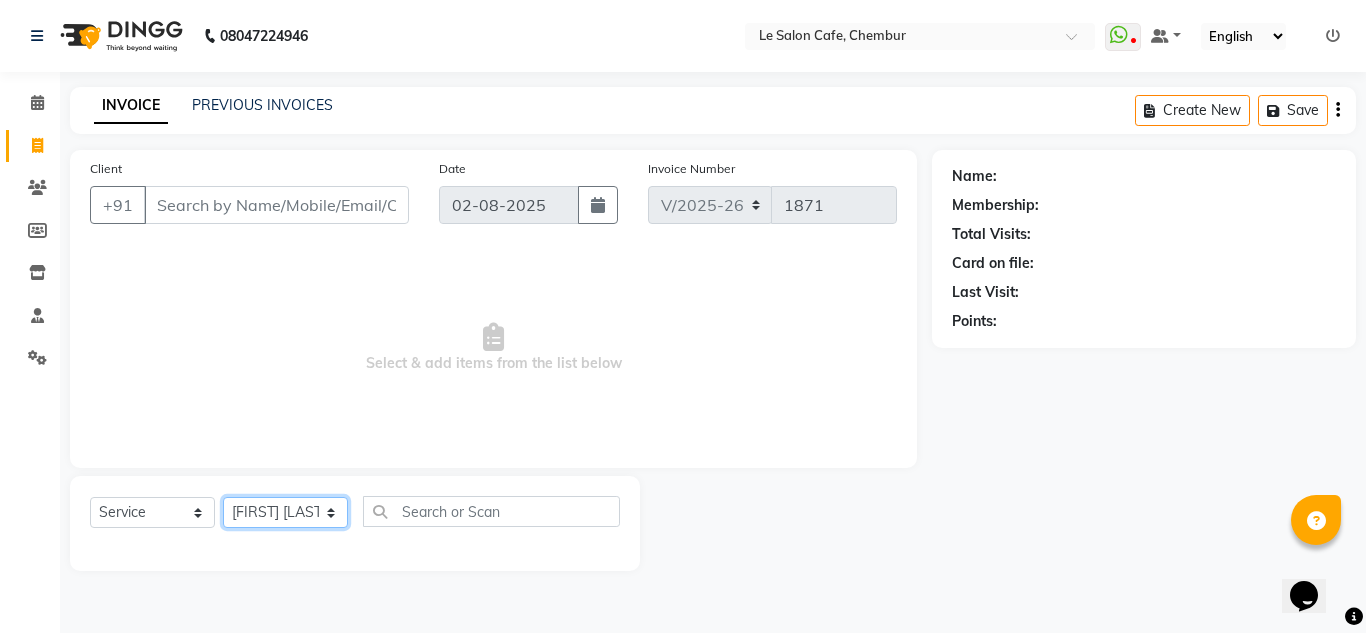 click on "Select Stylist Amandeep Kaur Kalsi Aniket Kadam  Faim Alvi  Front Desk  Muskan Khan  Pooja Kolge Reena Shaukat Ali  Salman Ansari  Shailendra Chauhan  Shekhar Sangle Soniyaa Varma Suchita Mistry" 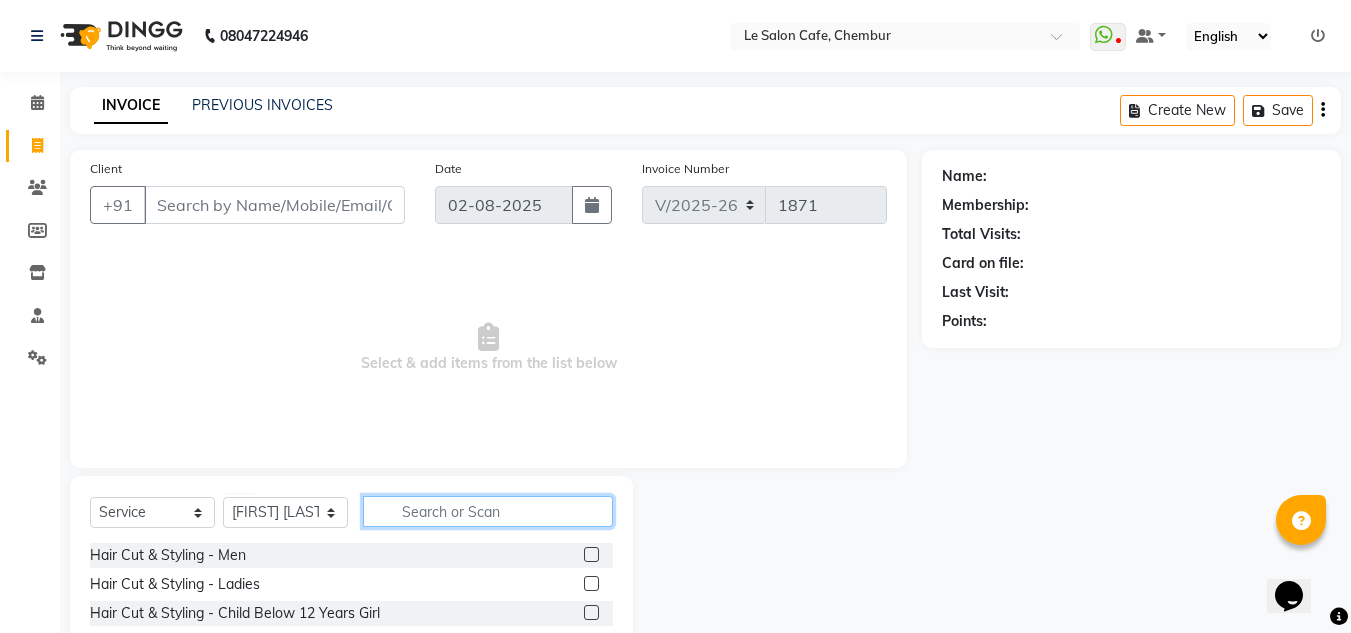 click 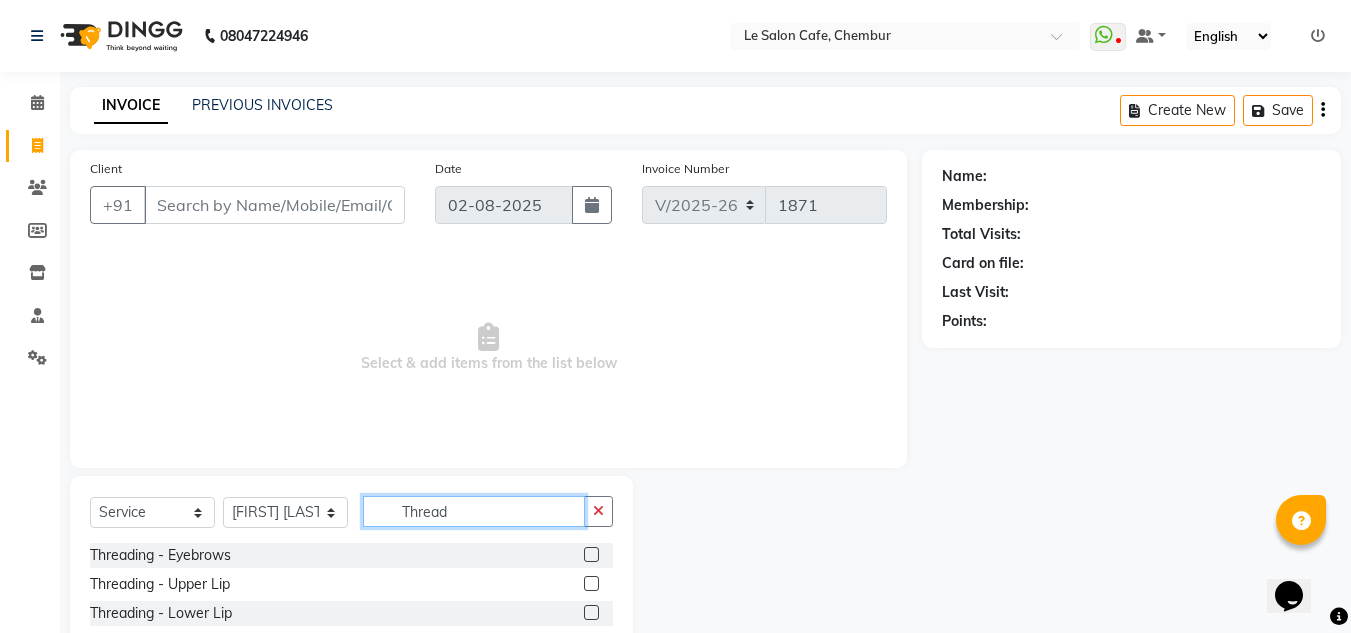 type on "Thread" 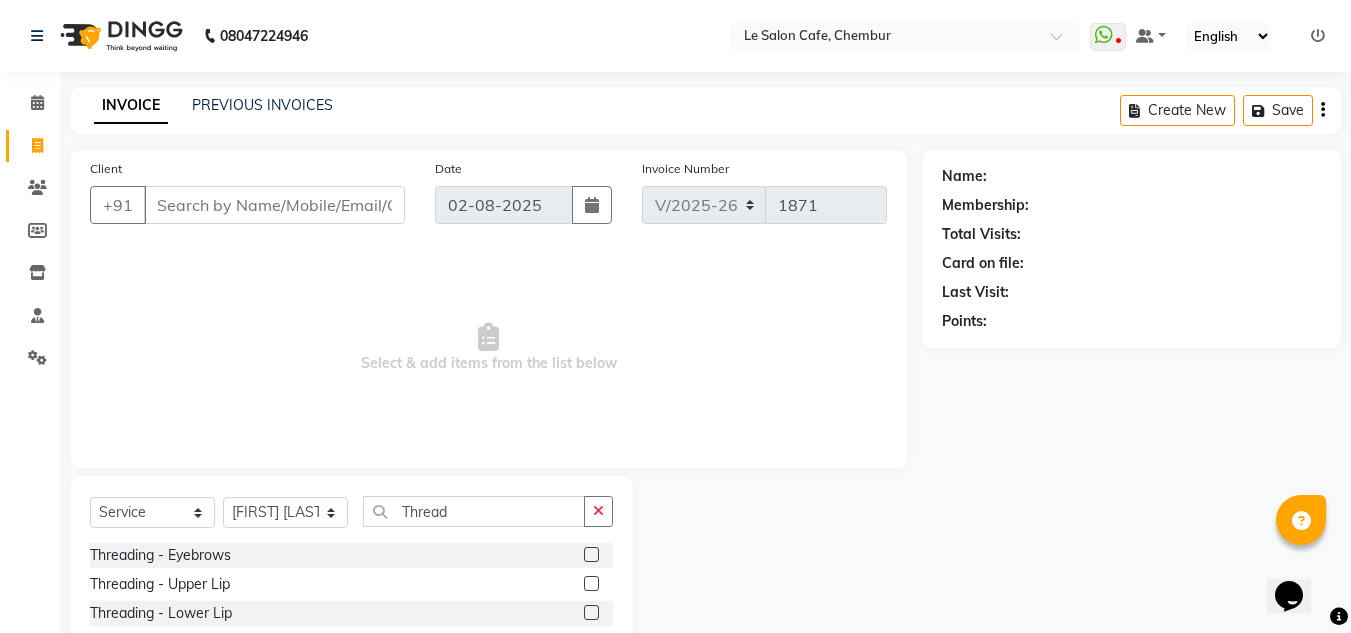click 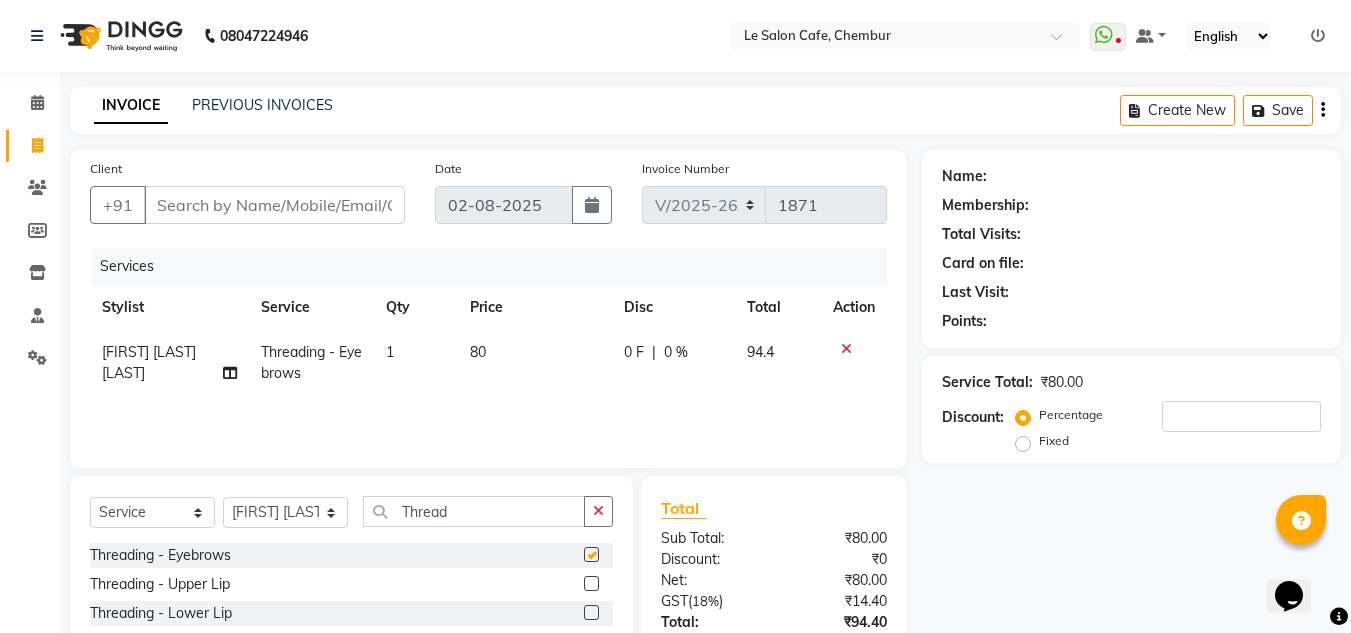 checkbox on "false" 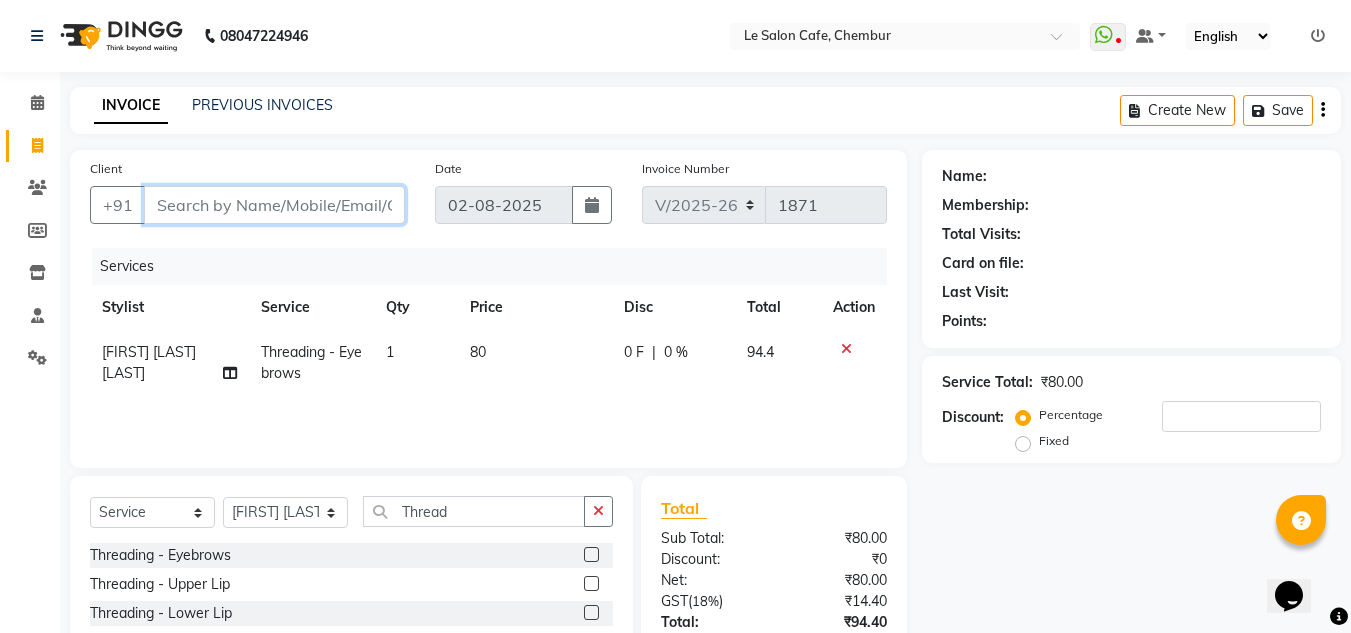 drag, startPoint x: 164, startPoint y: 203, endPoint x: 200, endPoint y: 185, distance: 40.24922 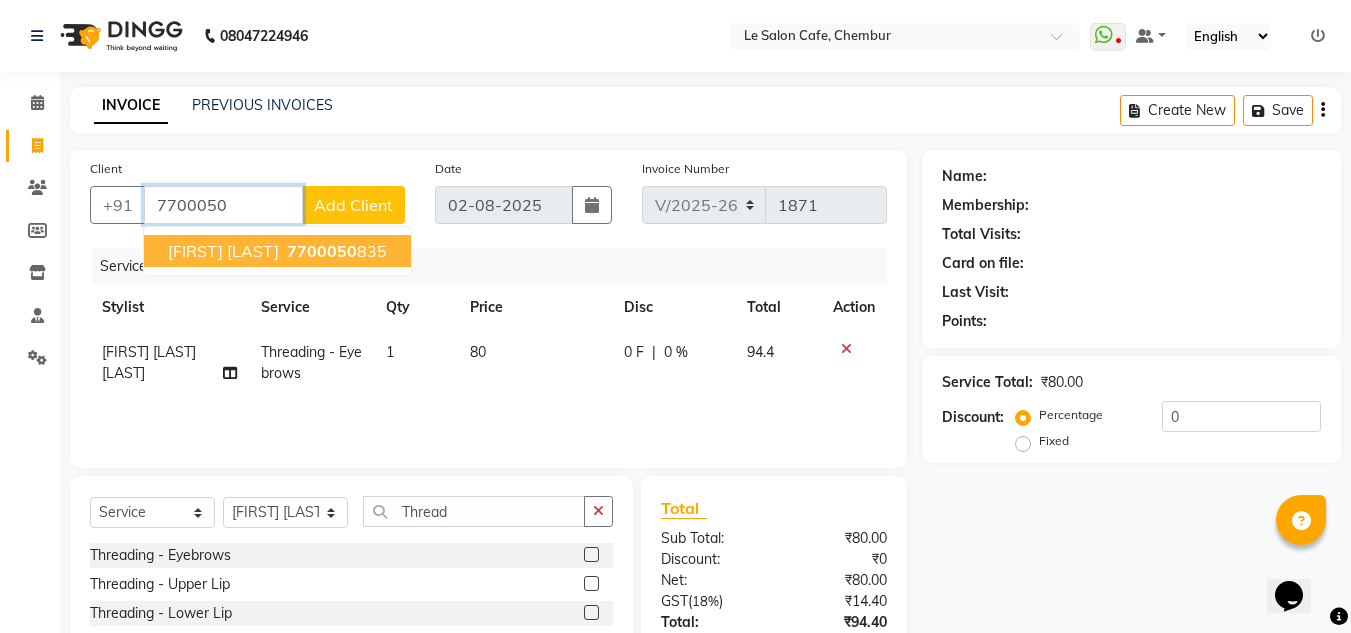 click on "[FIRST] [LAST]" at bounding box center [223, 251] 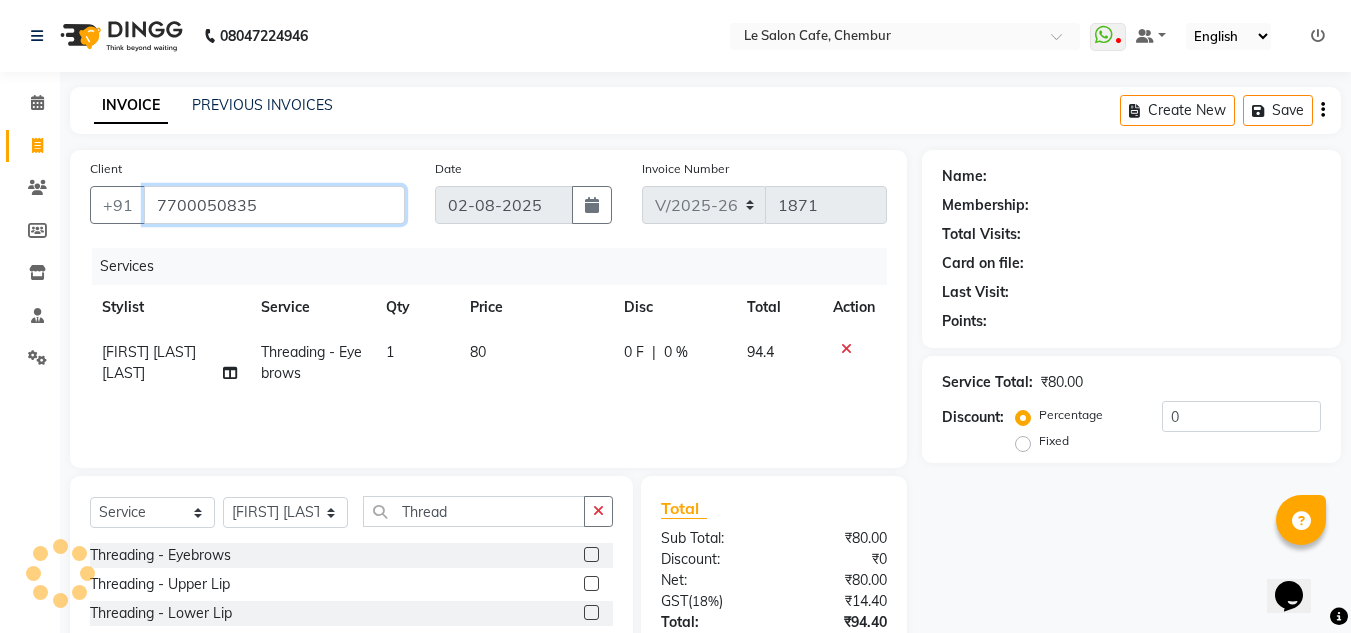 type on "7700050835" 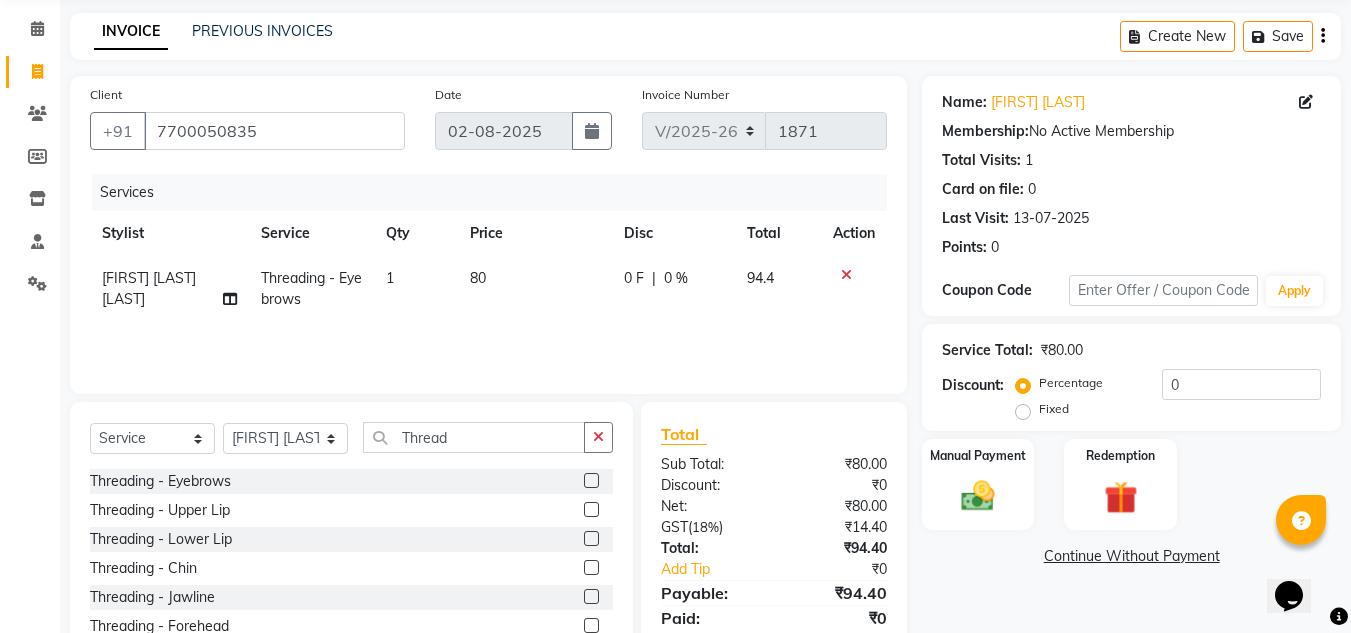 scroll, scrollTop: 168, scrollLeft: 0, axis: vertical 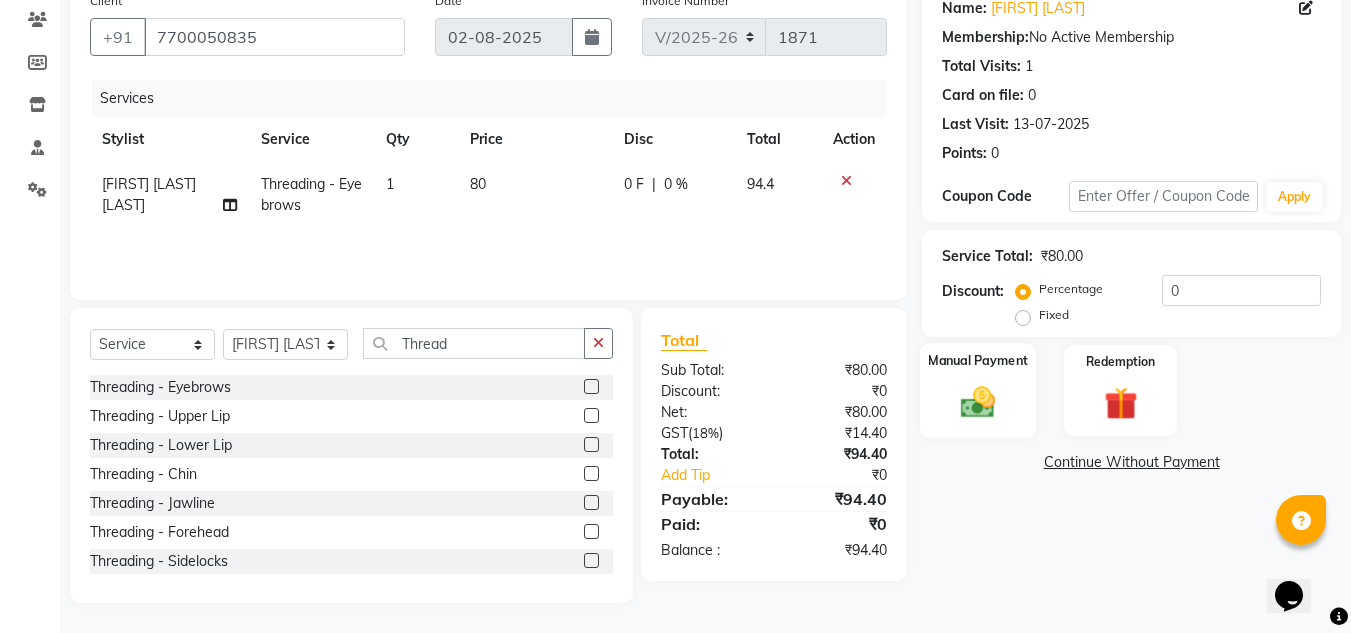 click 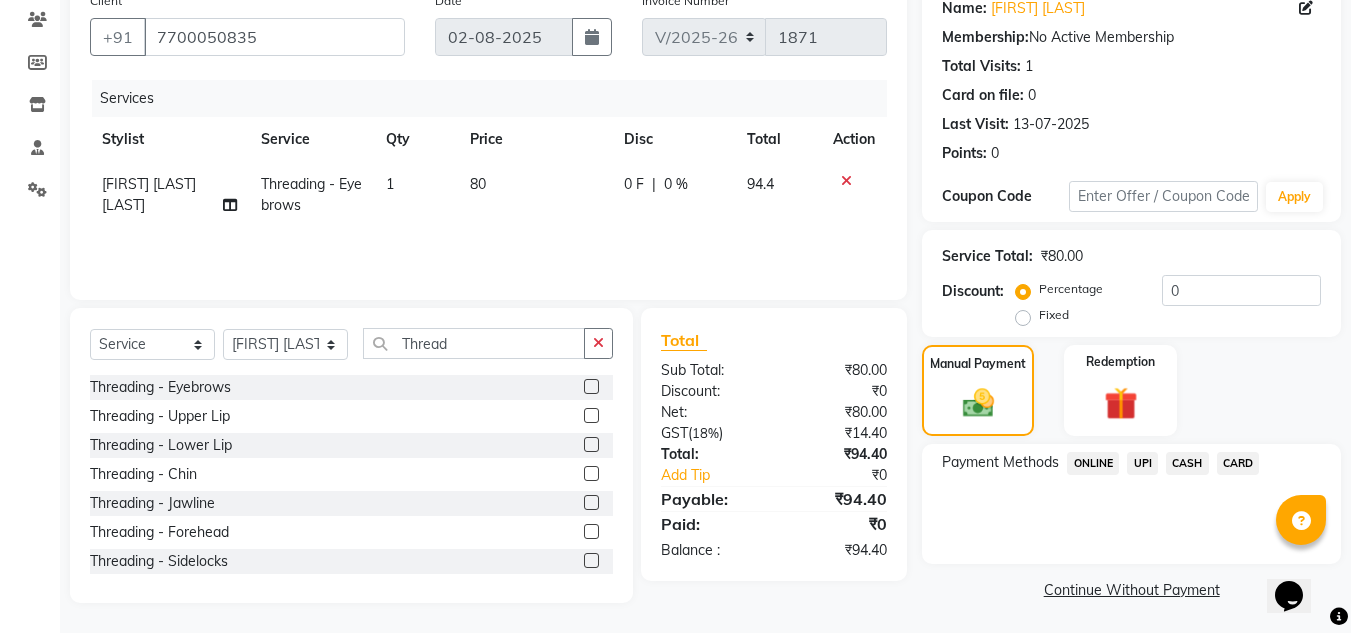 click on "UPI" 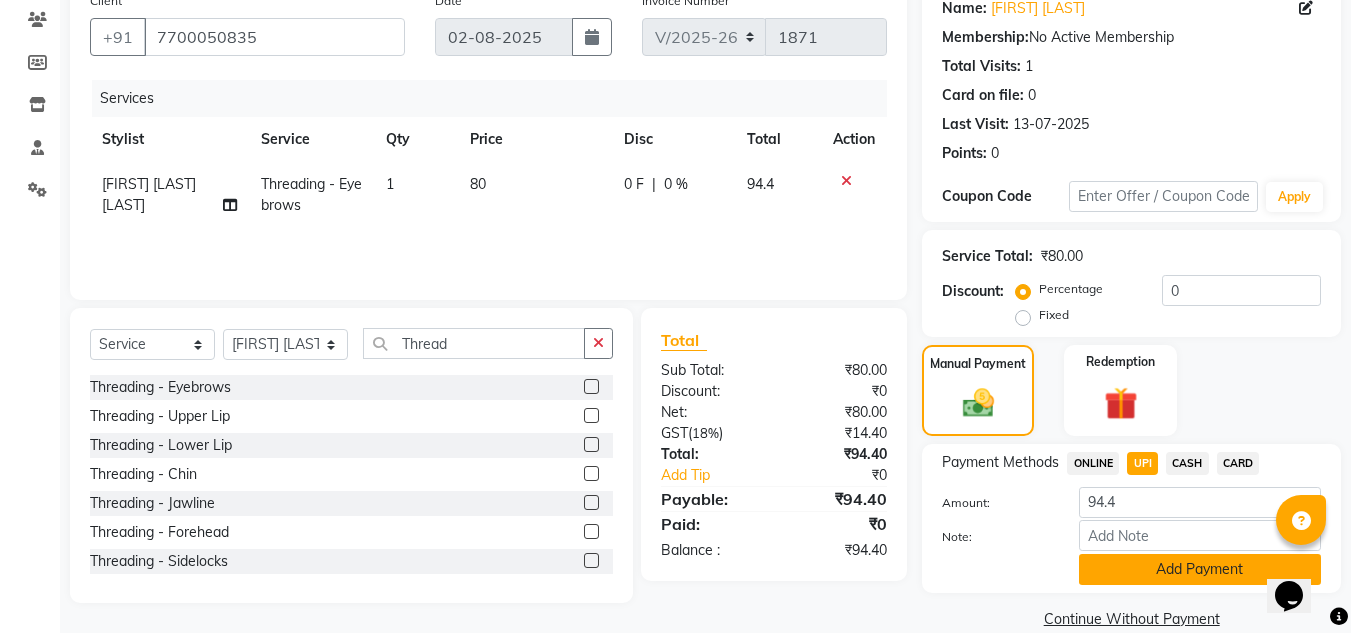 click on "Add Payment" 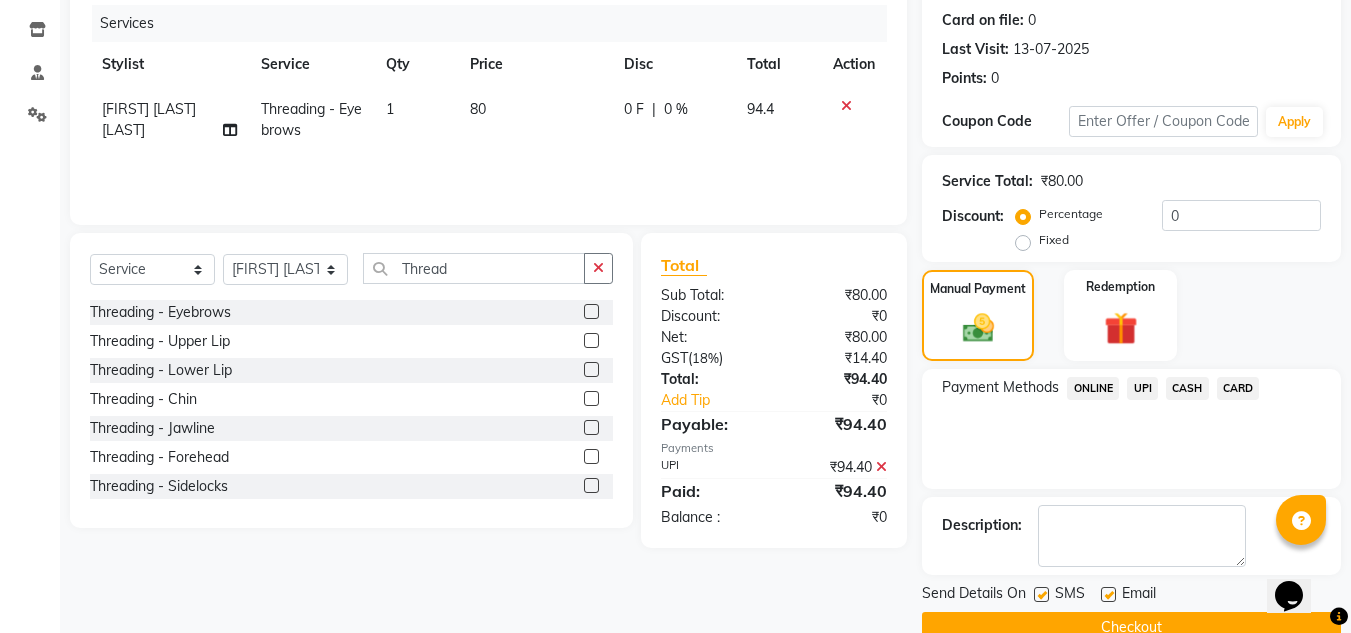 scroll, scrollTop: 283, scrollLeft: 0, axis: vertical 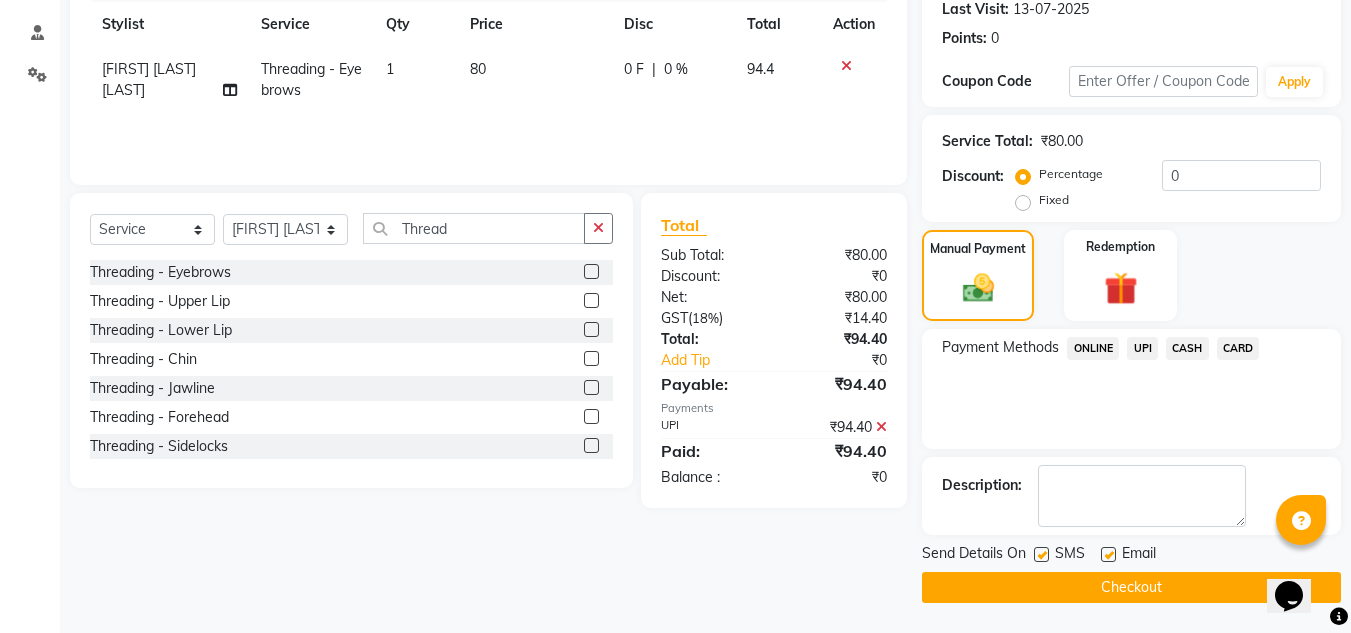 click 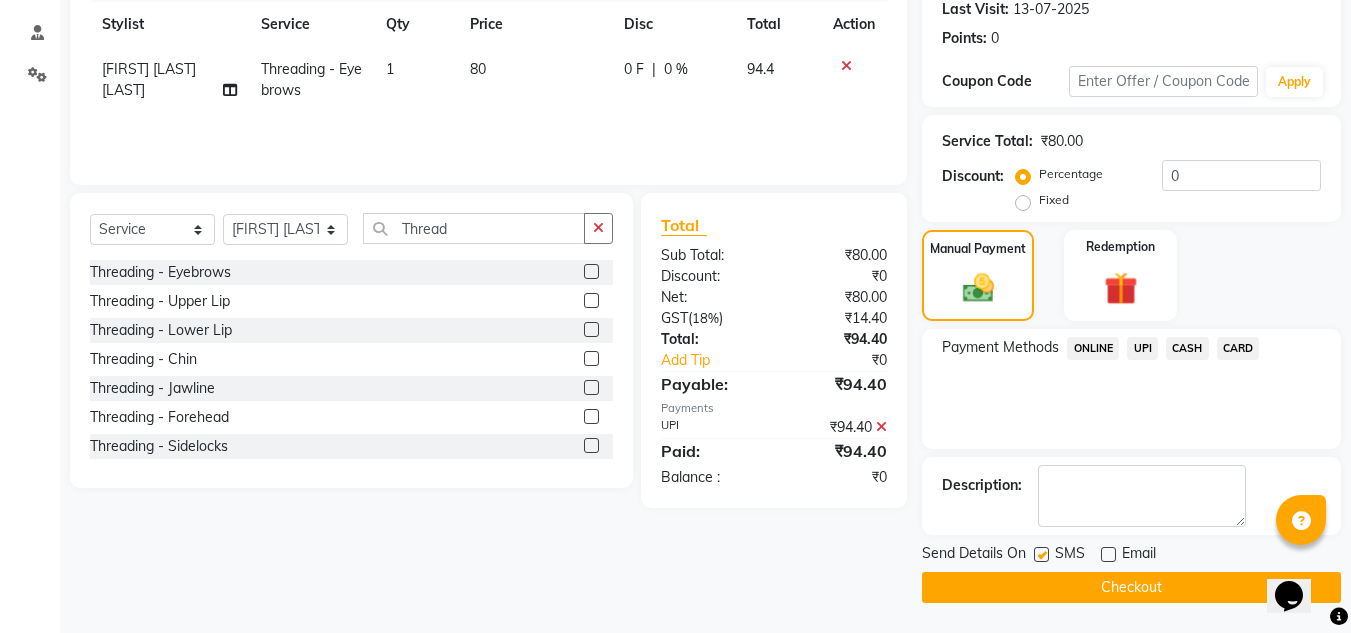 click on "Checkout" 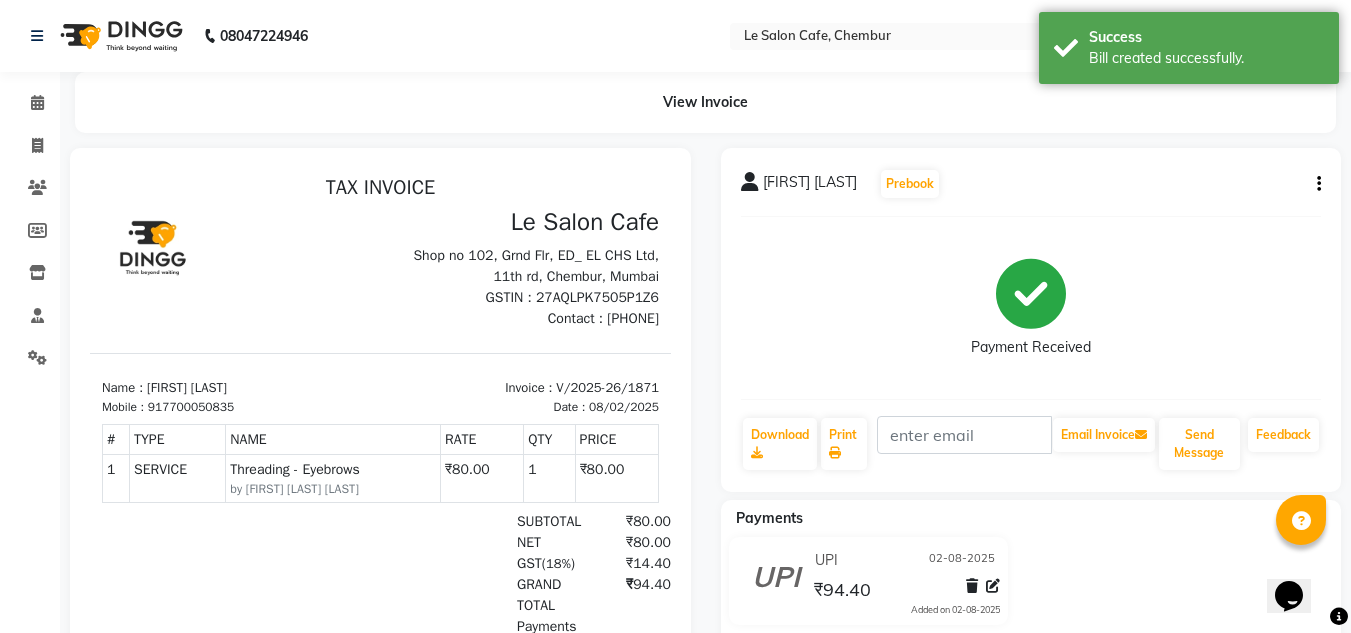 scroll, scrollTop: 0, scrollLeft: 0, axis: both 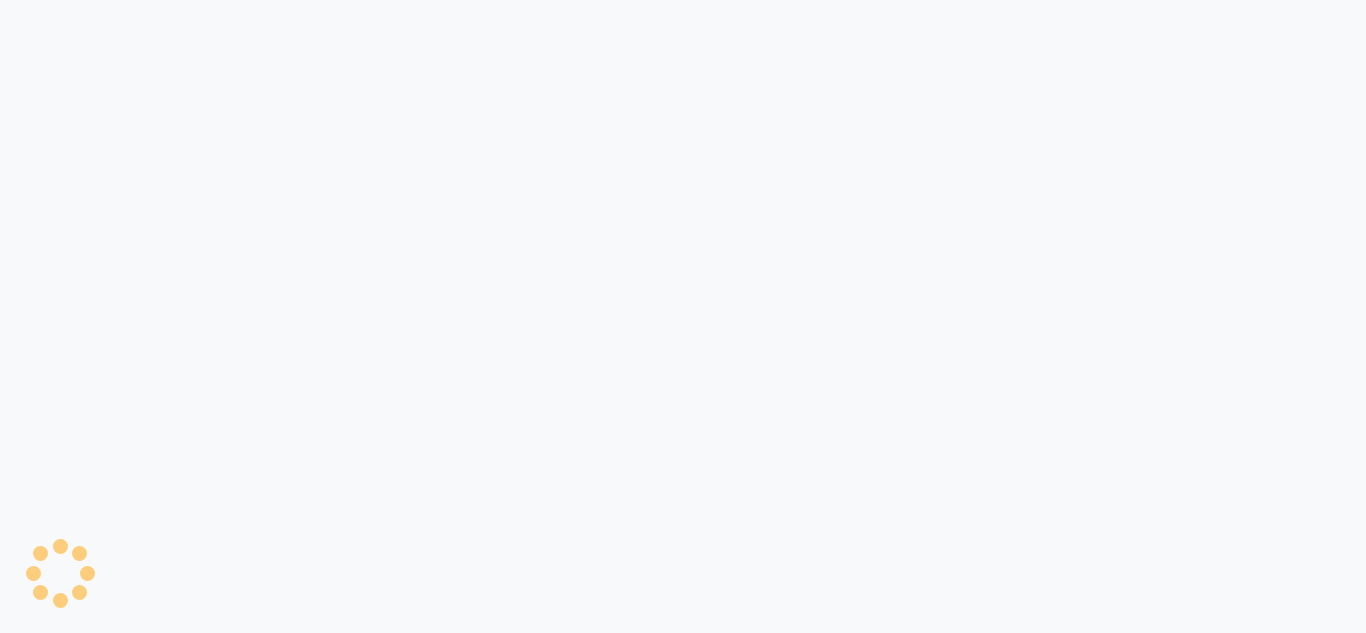 select on "594" 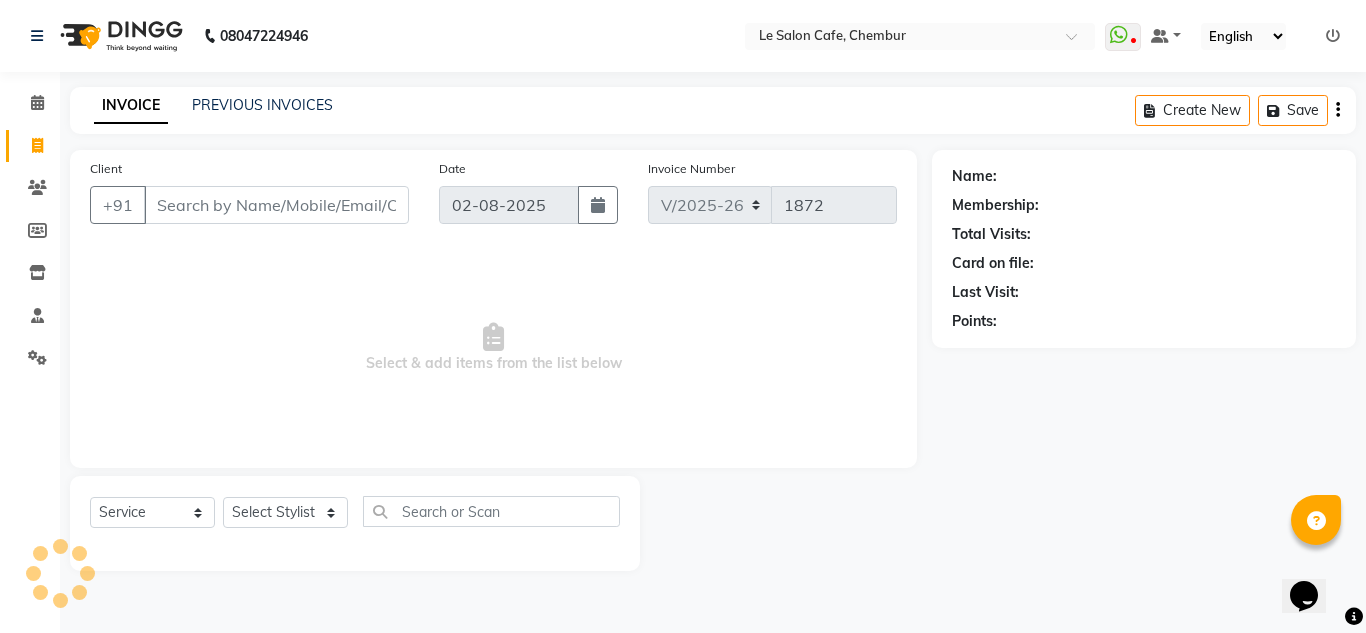 scroll, scrollTop: 0, scrollLeft: 0, axis: both 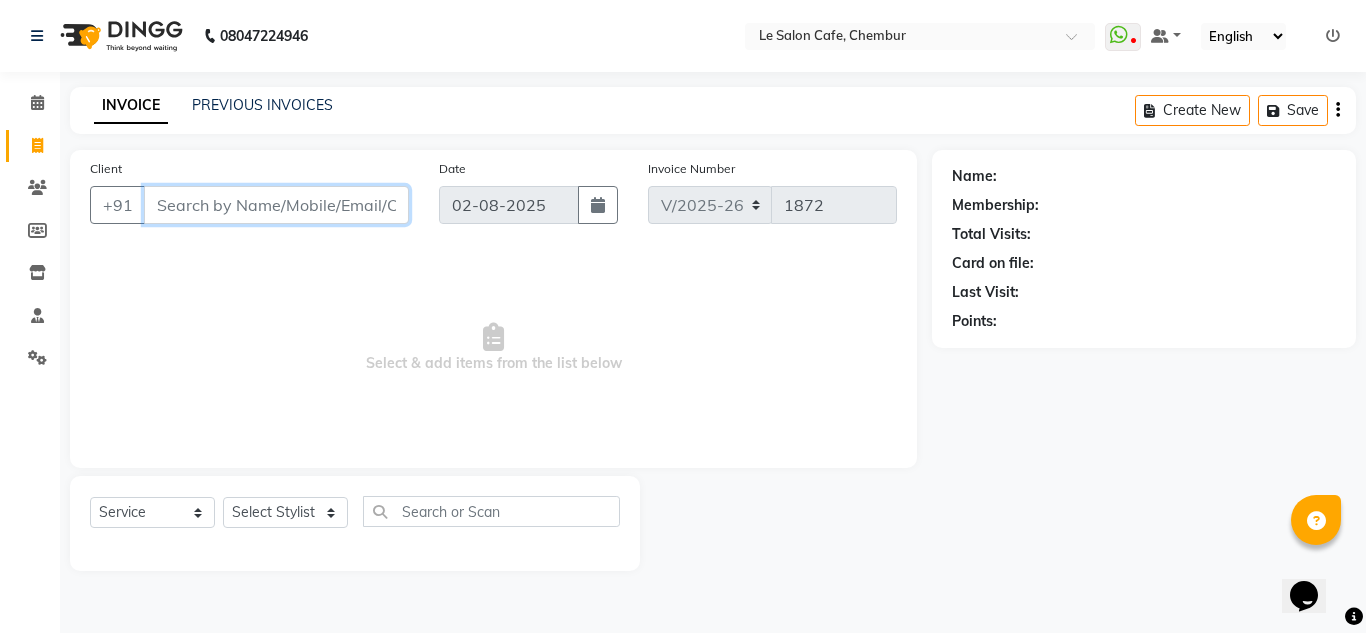 paste on "[FIRST] [LAST]" 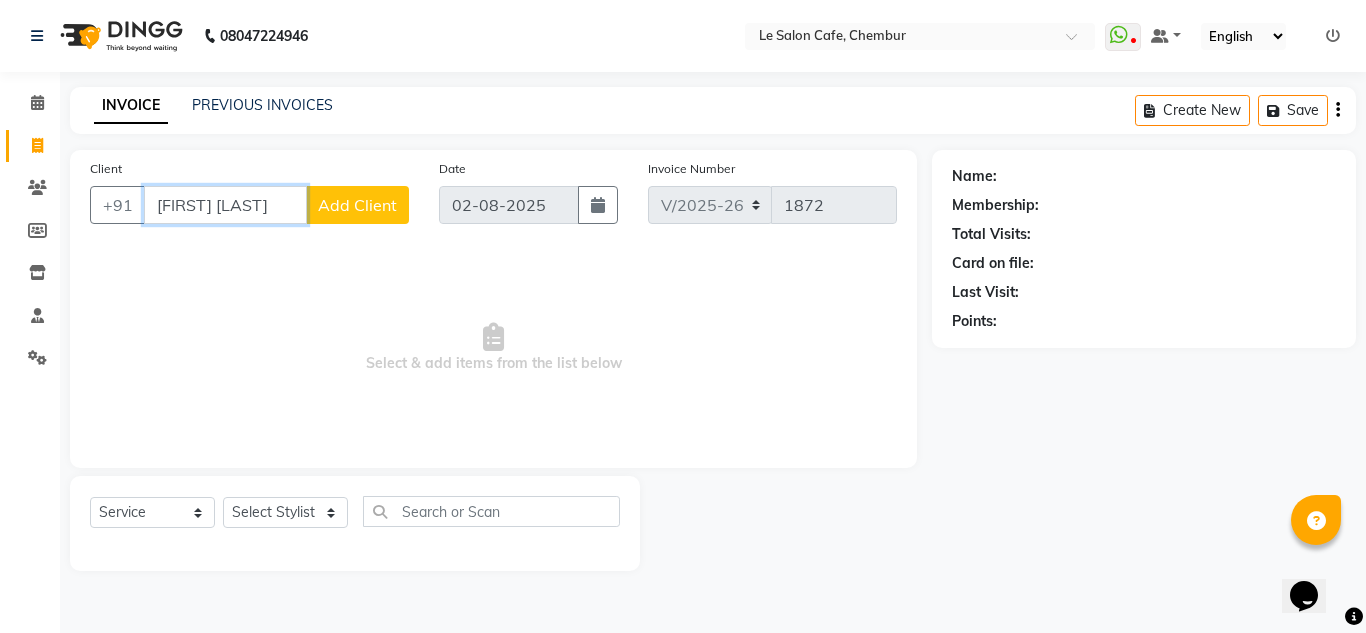 type on "[FIRST] [LAST]" 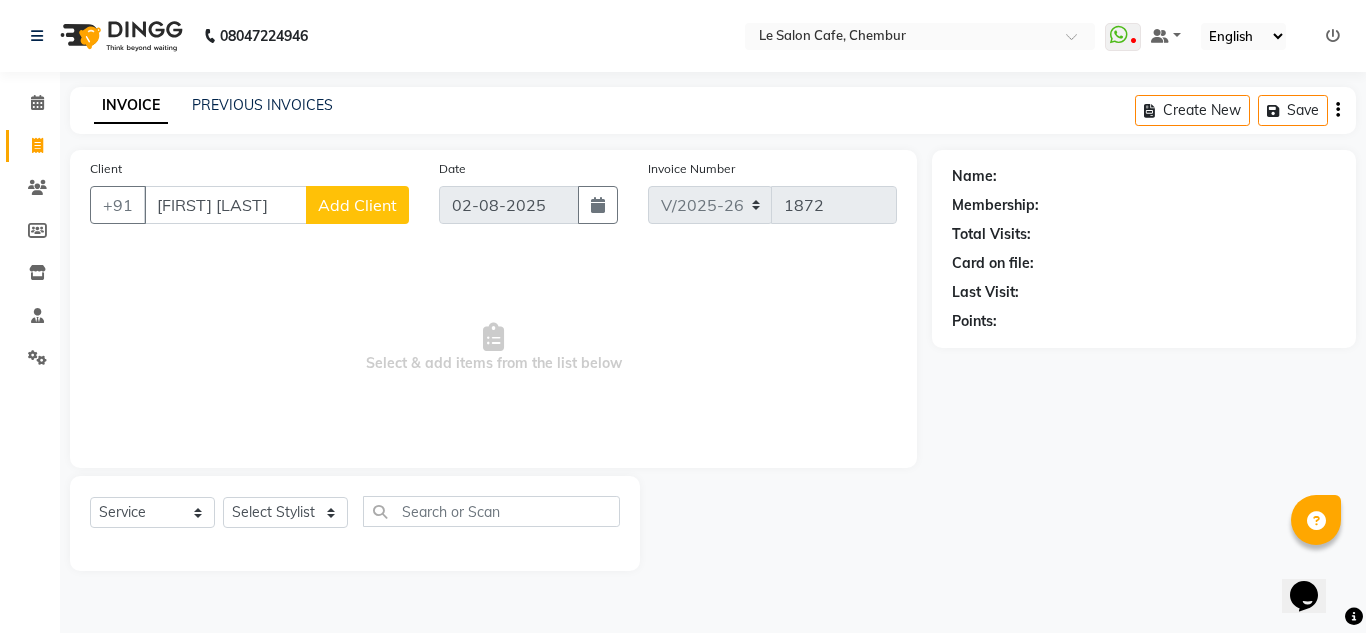 click on "Add Client" 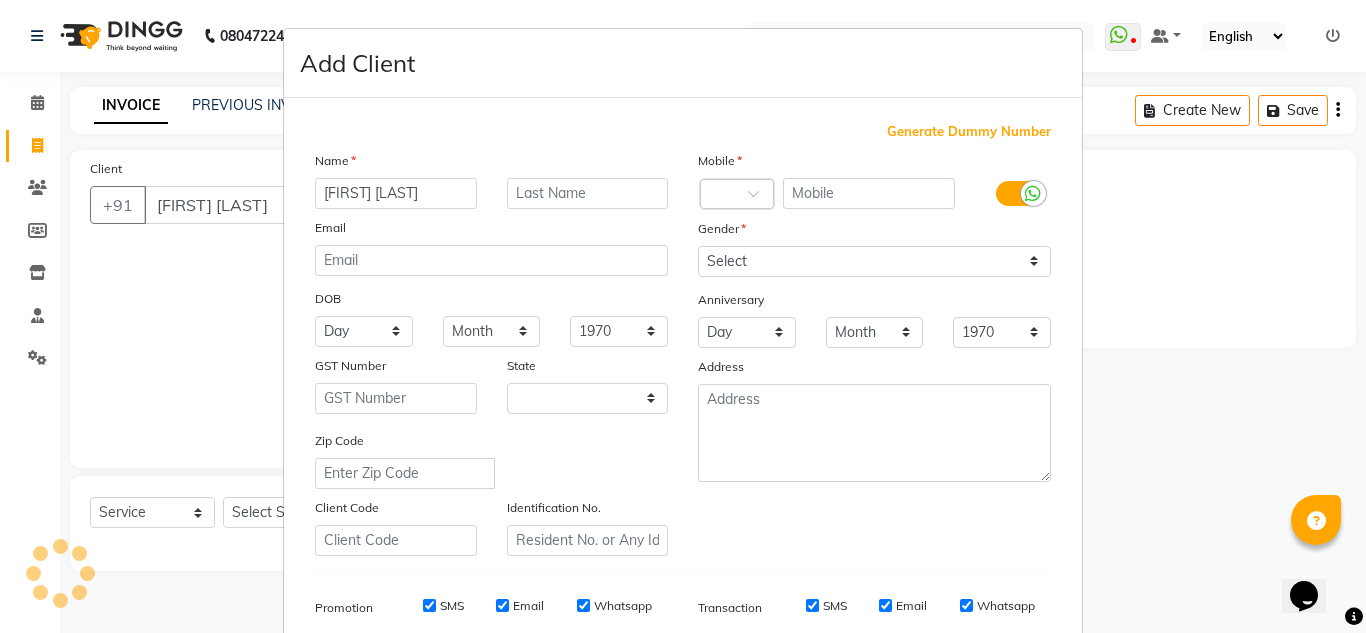 select on "22" 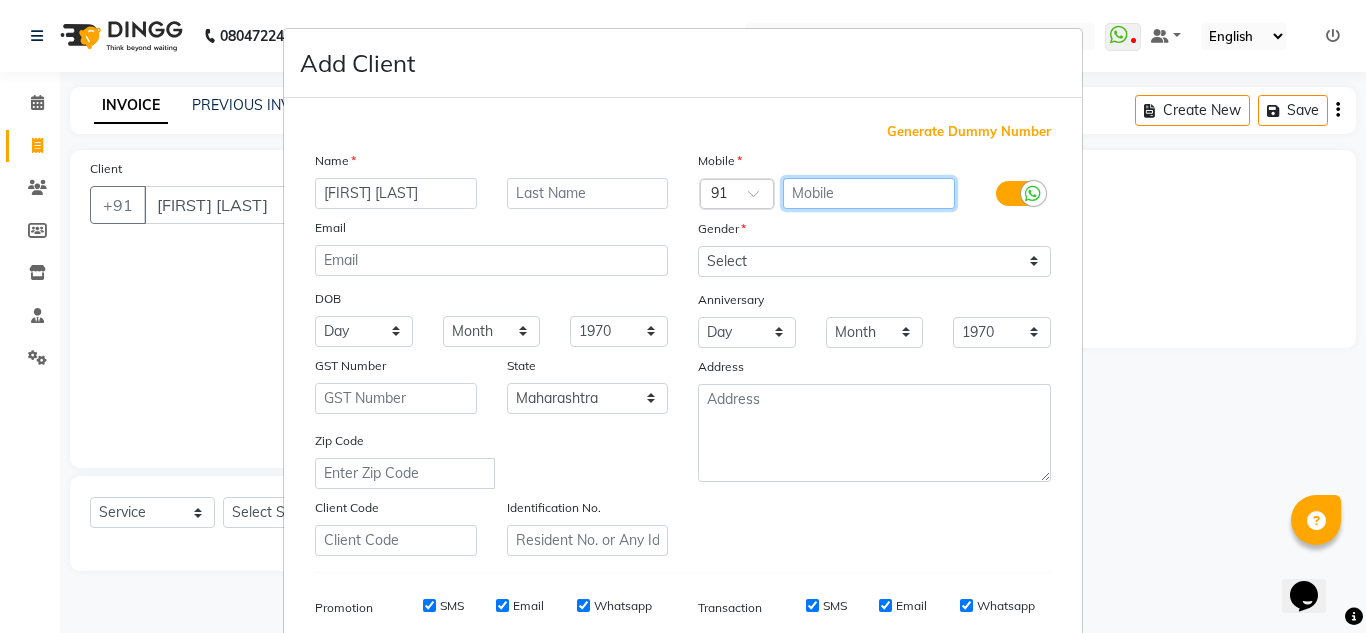 click at bounding box center (869, 193) 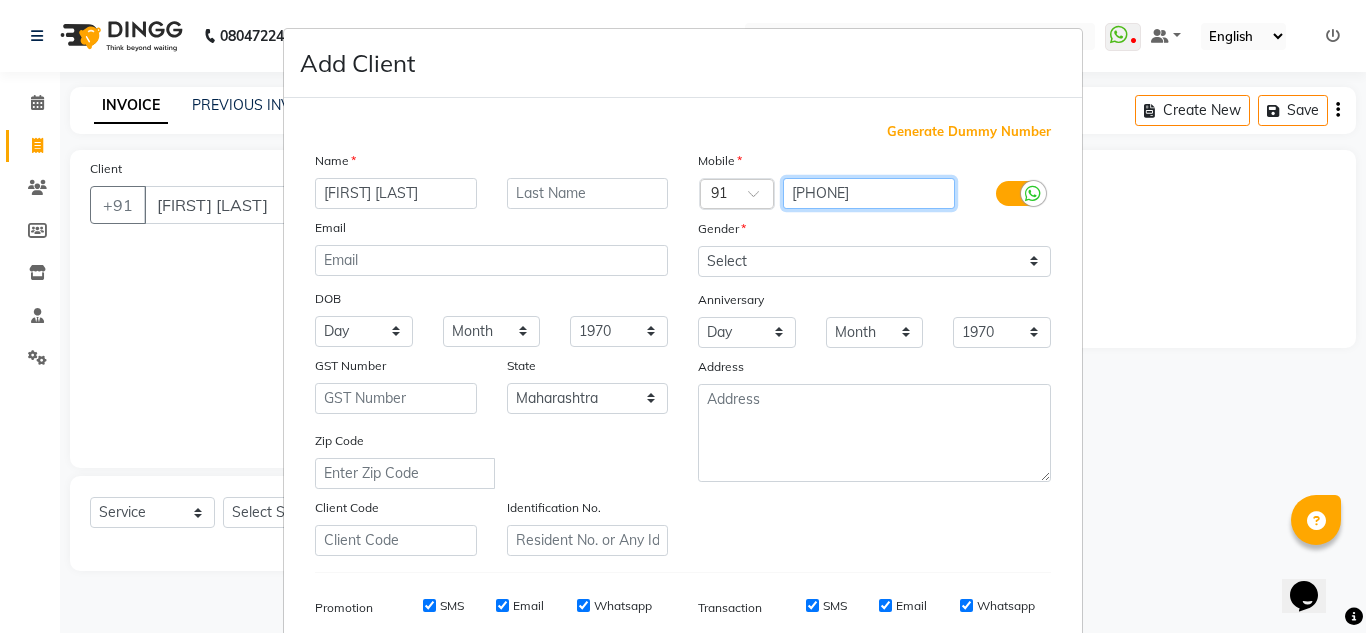 type on "[PHONE]" 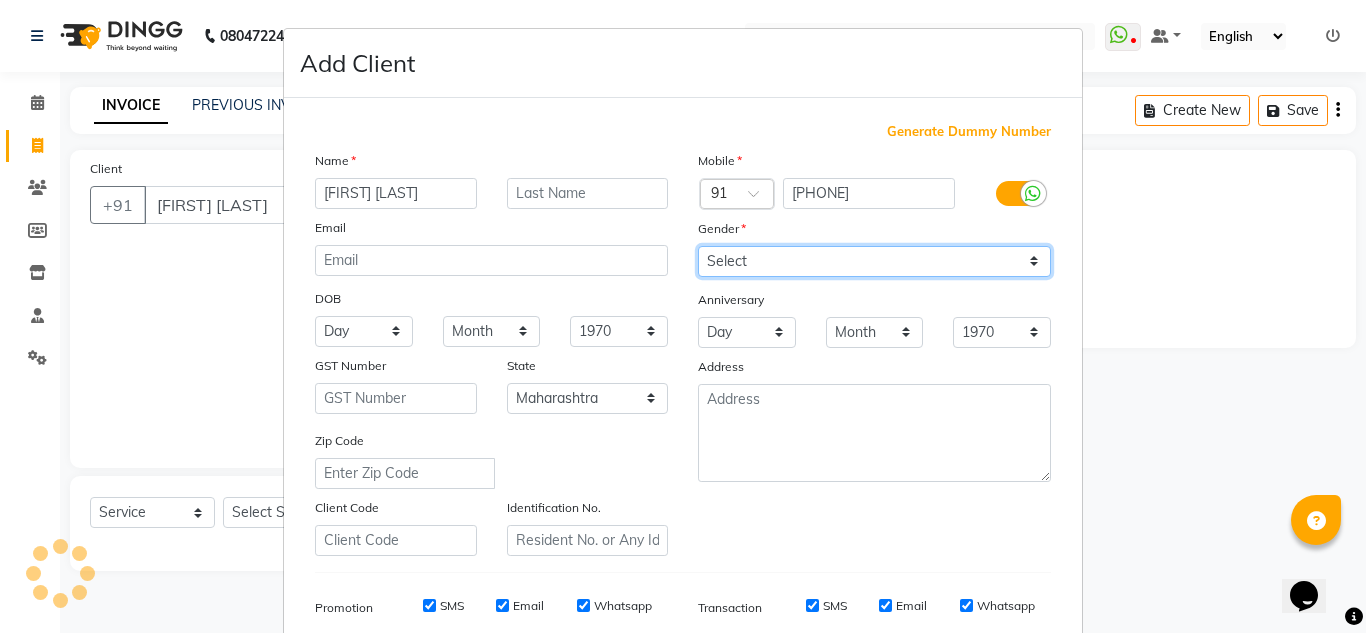 click on "Select Male Female Other Prefer Not To Say" at bounding box center (874, 261) 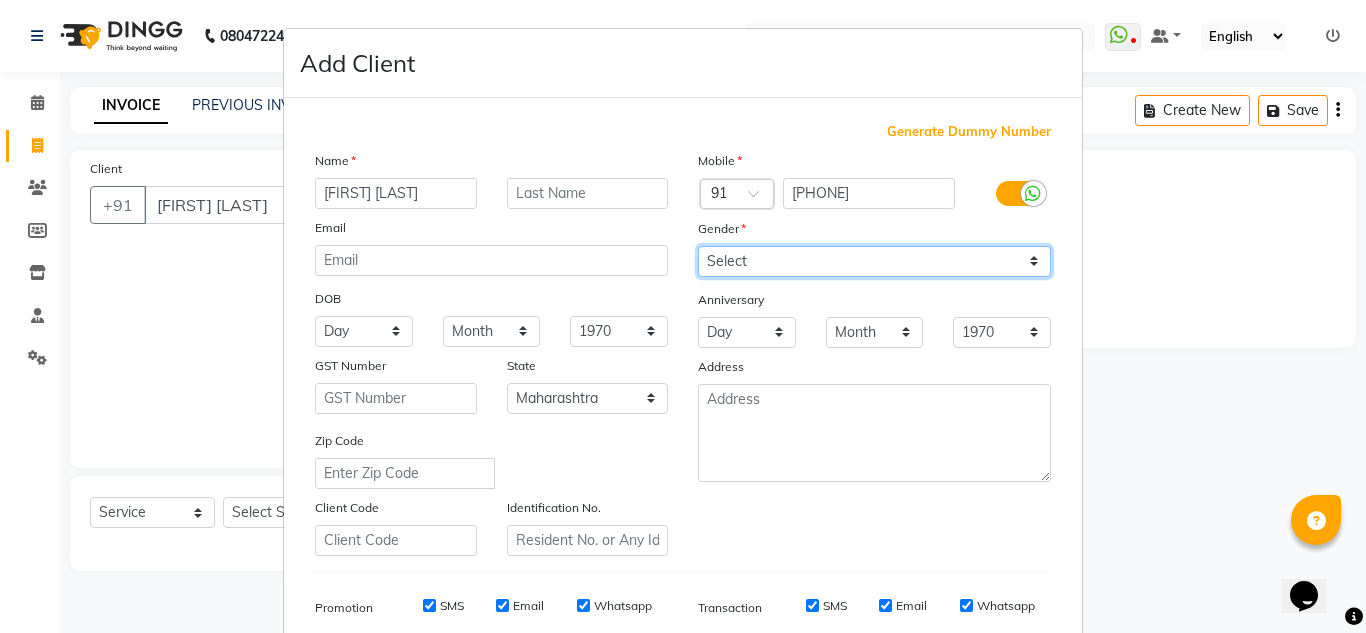 select on "female" 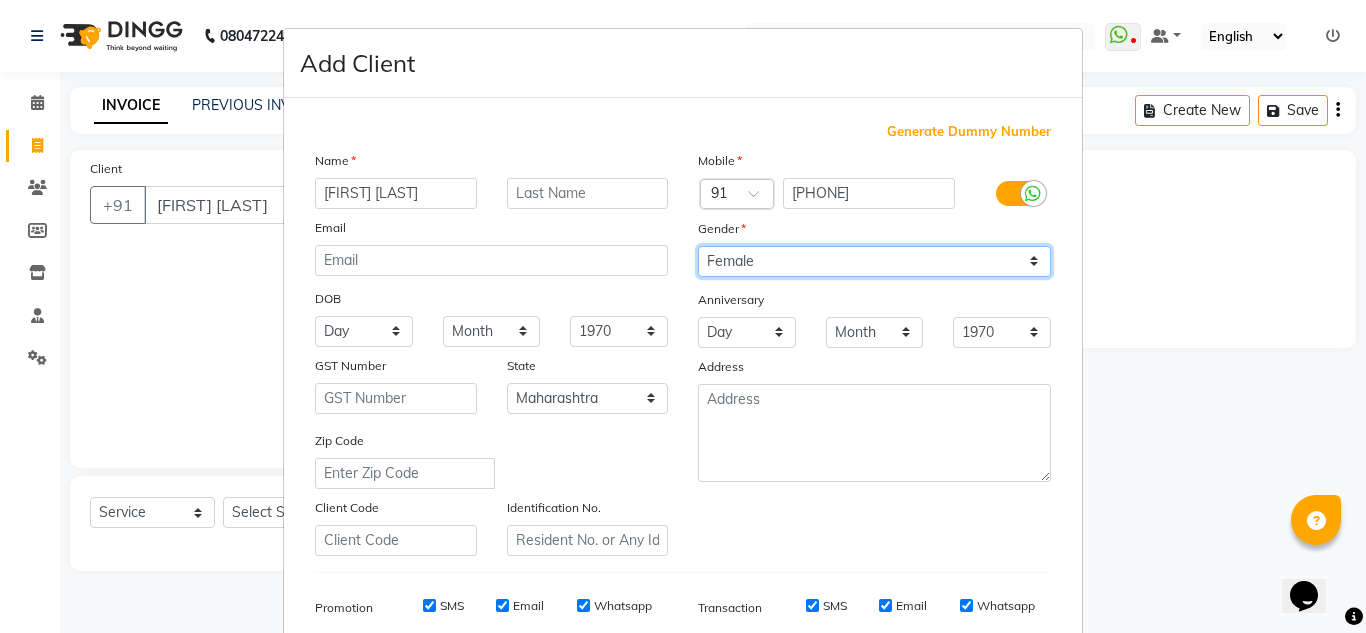 click on "Select Male Female Other Prefer Not To Say" at bounding box center (874, 261) 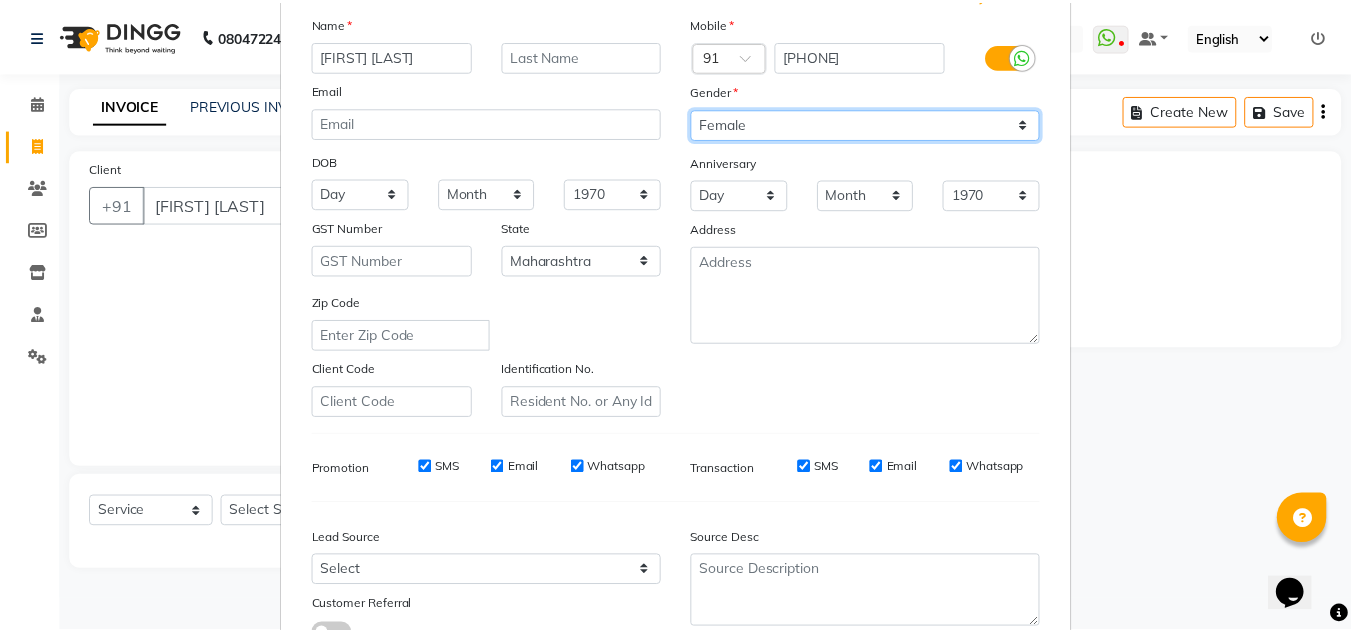 scroll, scrollTop: 290, scrollLeft: 0, axis: vertical 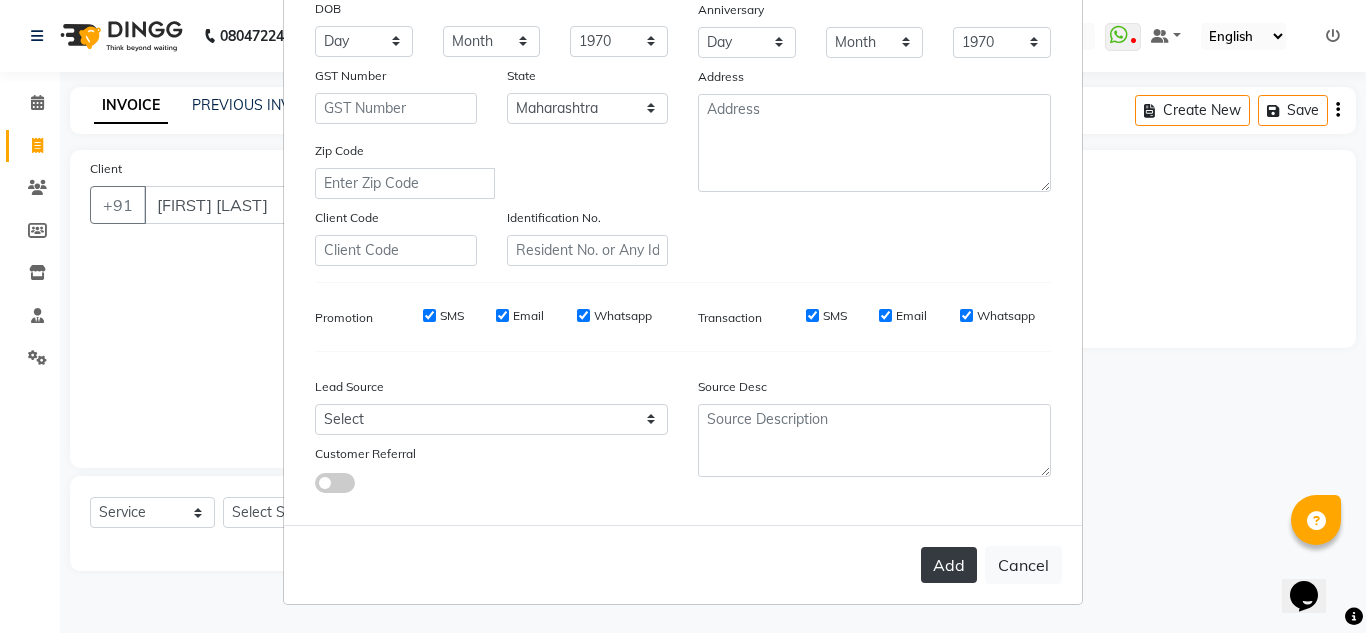 click on "Add" at bounding box center (949, 565) 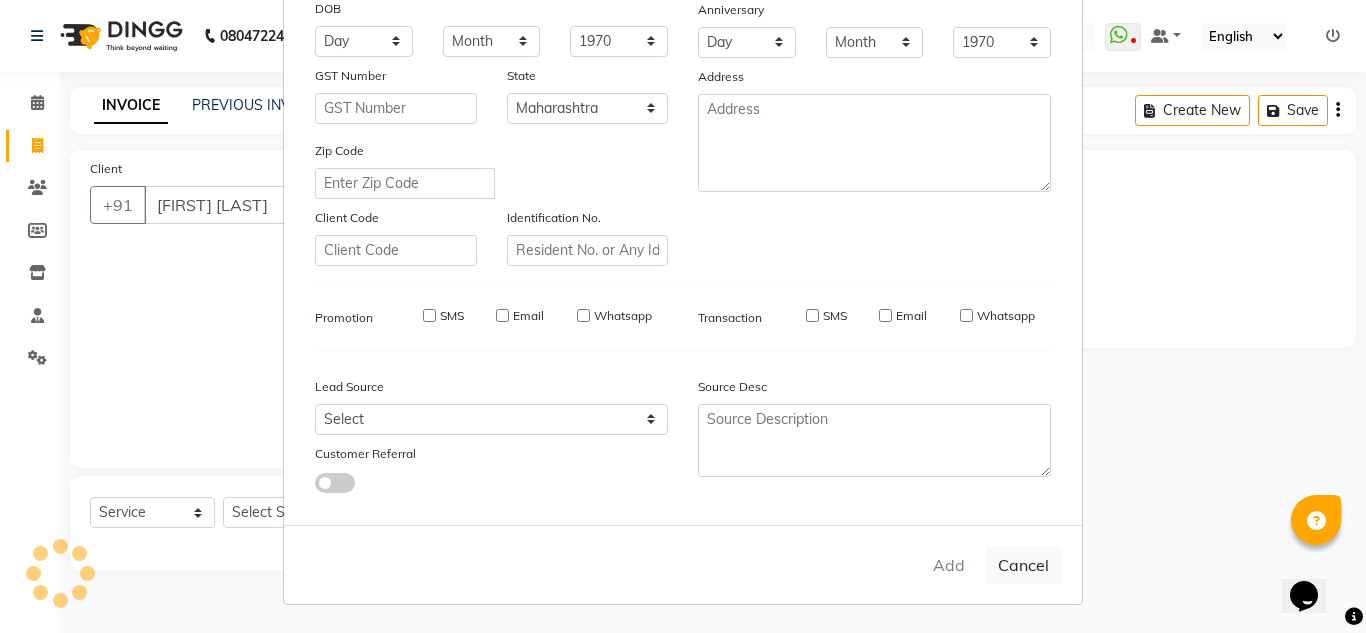 type on "[PHONE]" 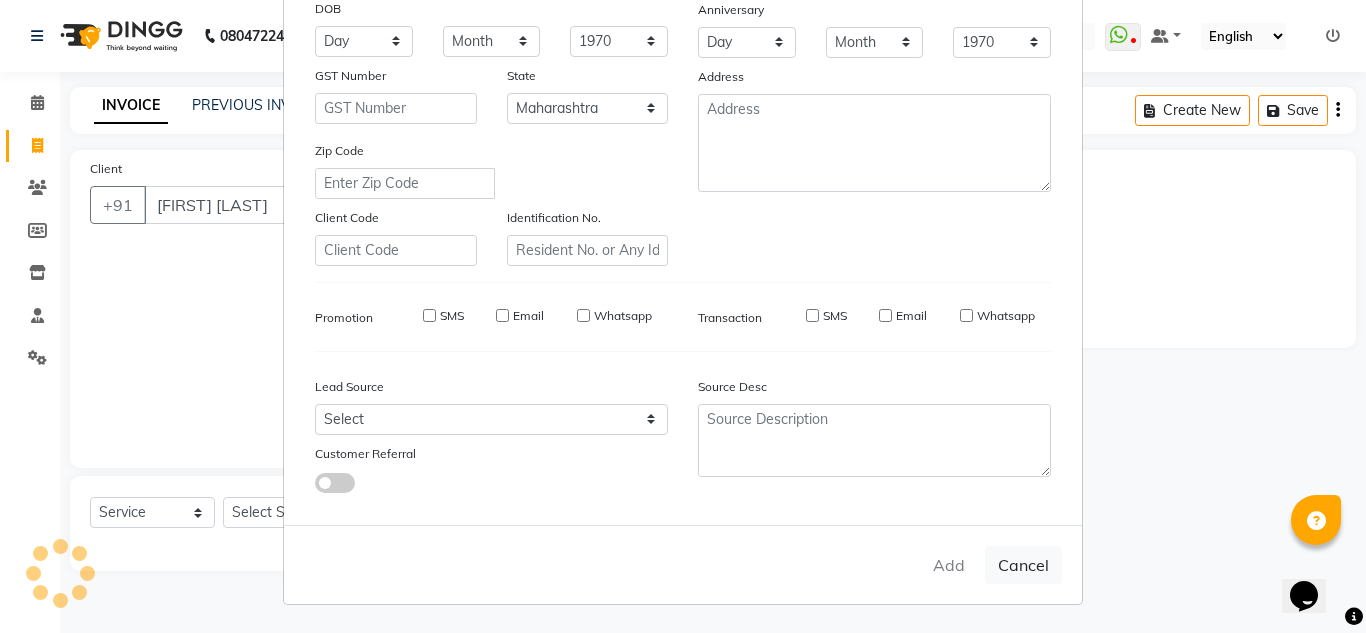 type 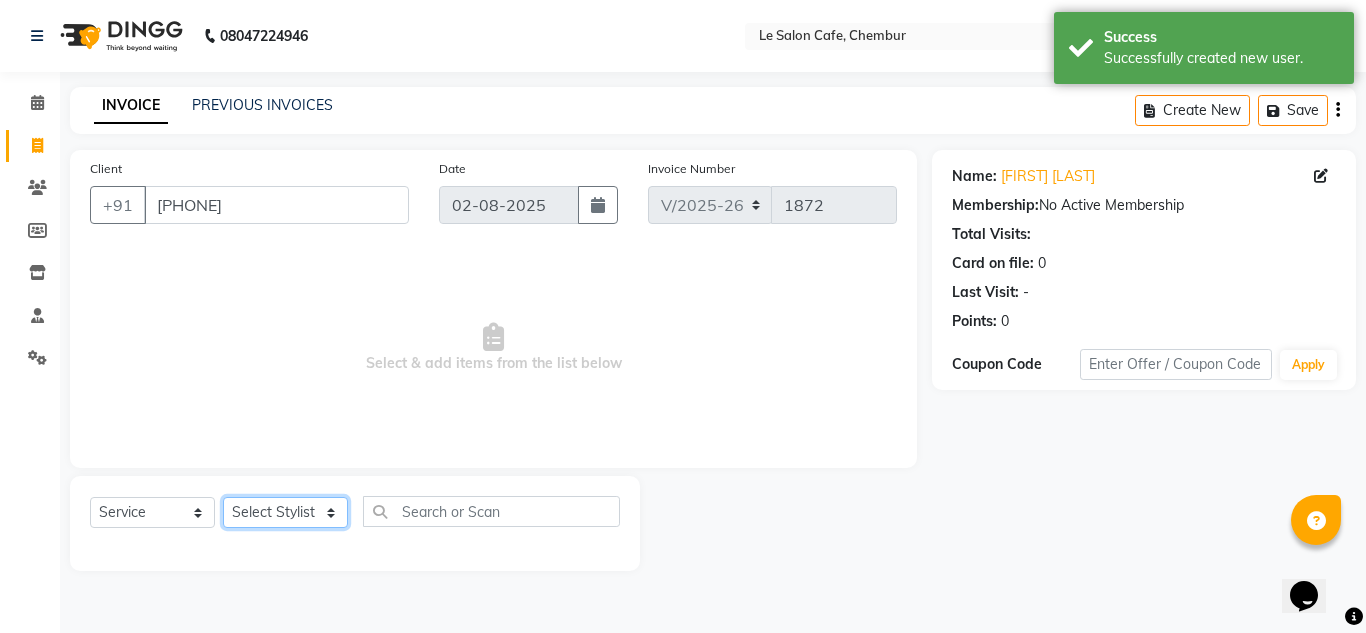 click on "Select Stylist Amandeep Kaur Kalsi Aniket Kadam  Faim Alvi  Front Desk  Muskan Khan  Pooja Kolge Reena Shaukat Ali  Salman Ansari  Shailendra Chauhan  Shekhar Sangle Soniyaa Varma Suchita Mistry" 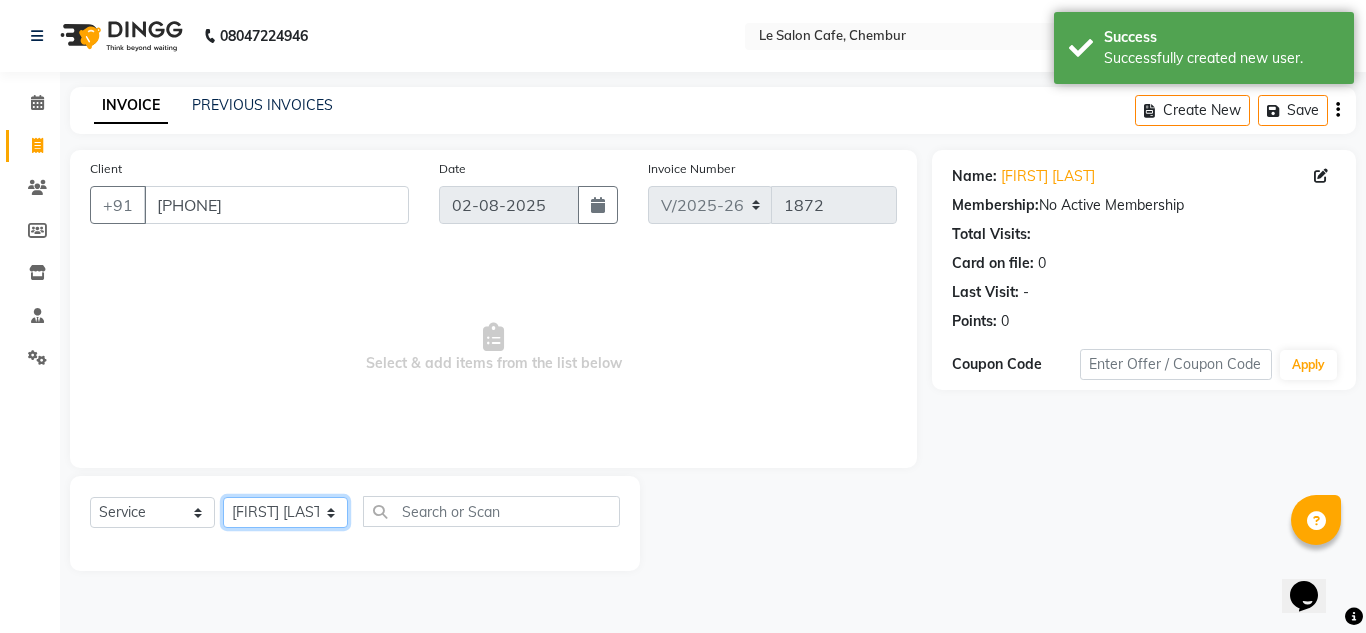 click on "Select Stylist Amandeep Kaur Kalsi Aniket Kadam  Faim Alvi  Front Desk  Muskan Khan  Pooja Kolge Reena Shaukat Ali  Salman Ansari  Shailendra Chauhan  Shekhar Sangle Soniyaa Varma Suchita Mistry" 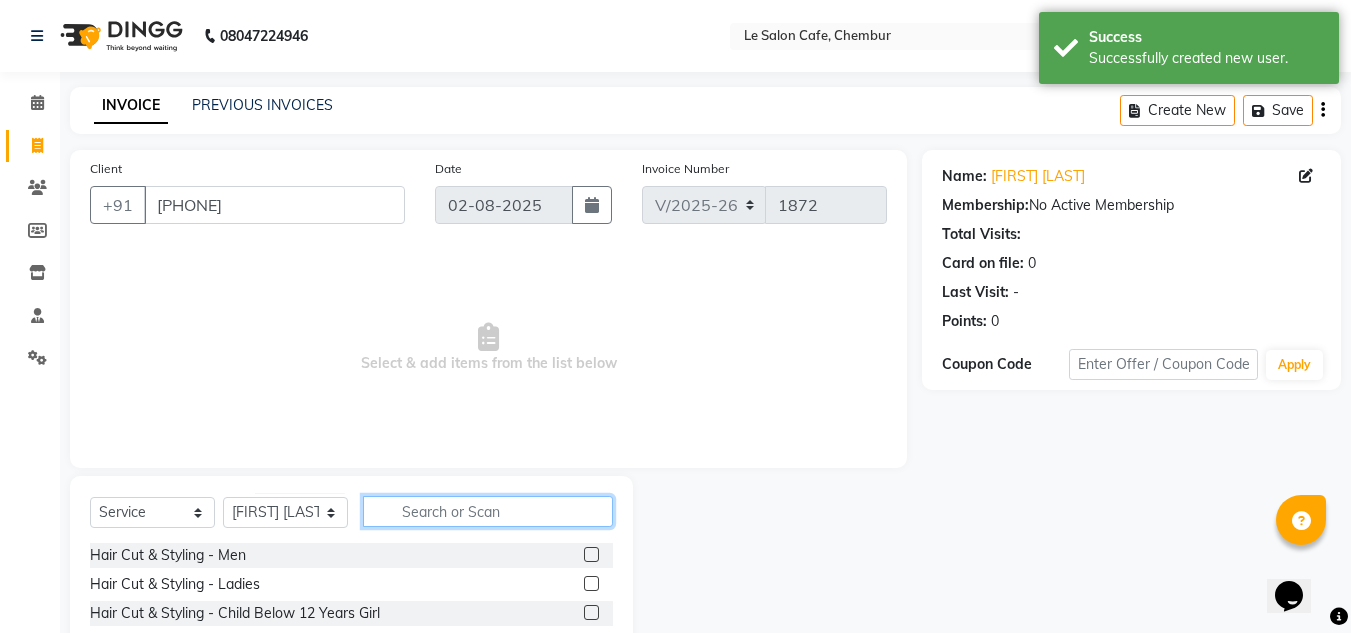 click 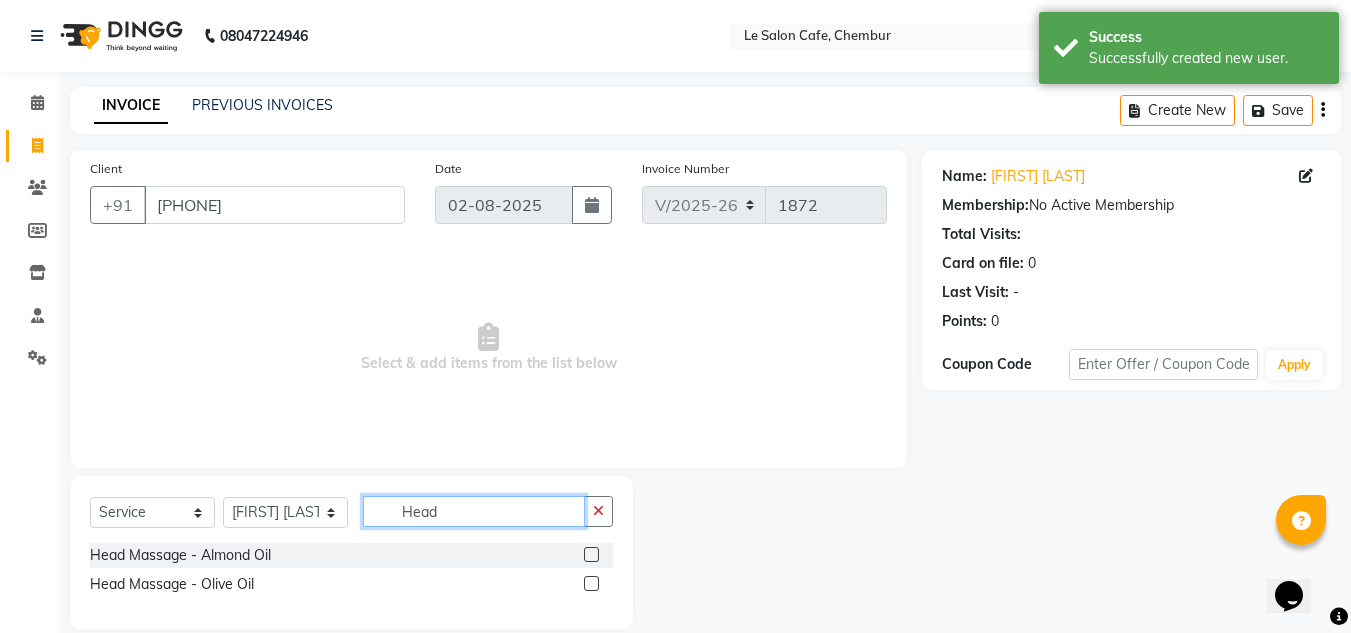 type on "Head" 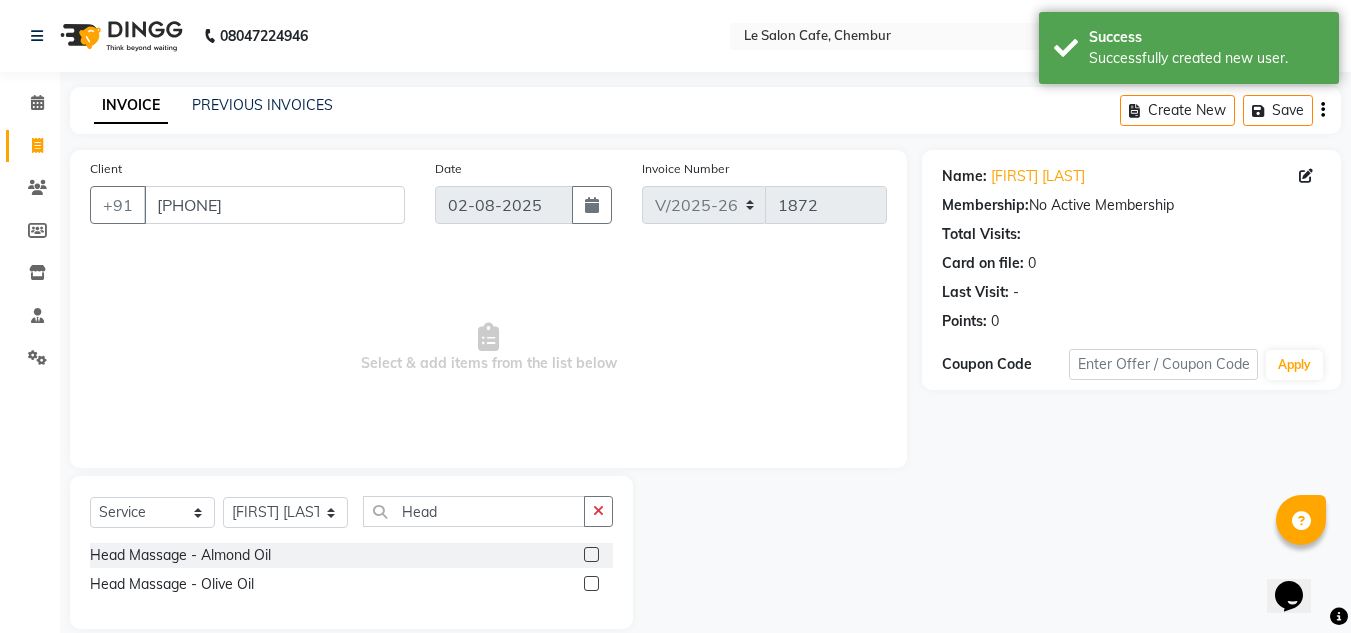 click 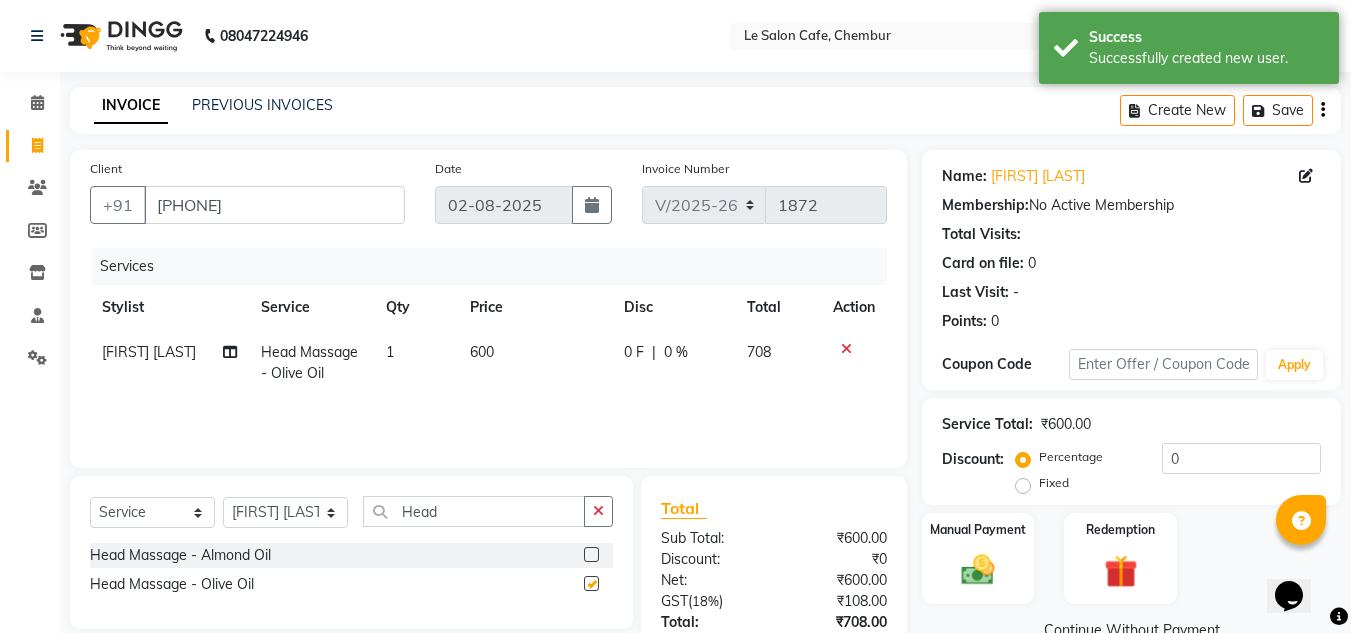 checkbox on "false" 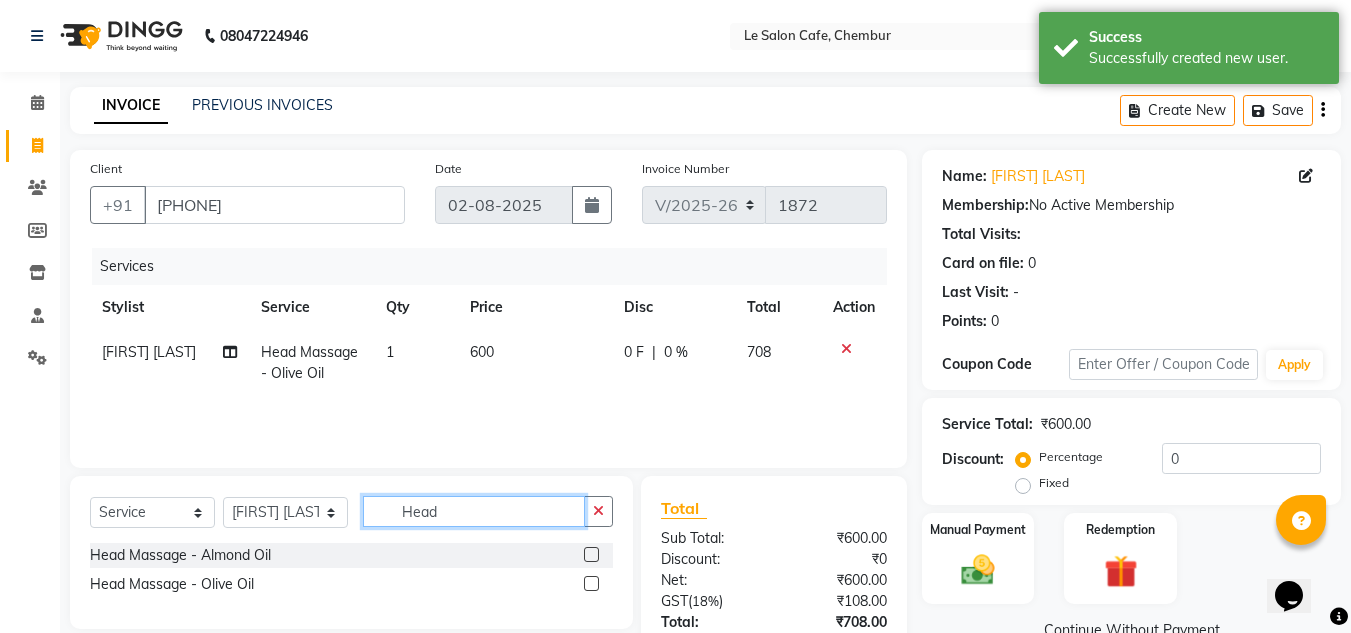 click on "Head" 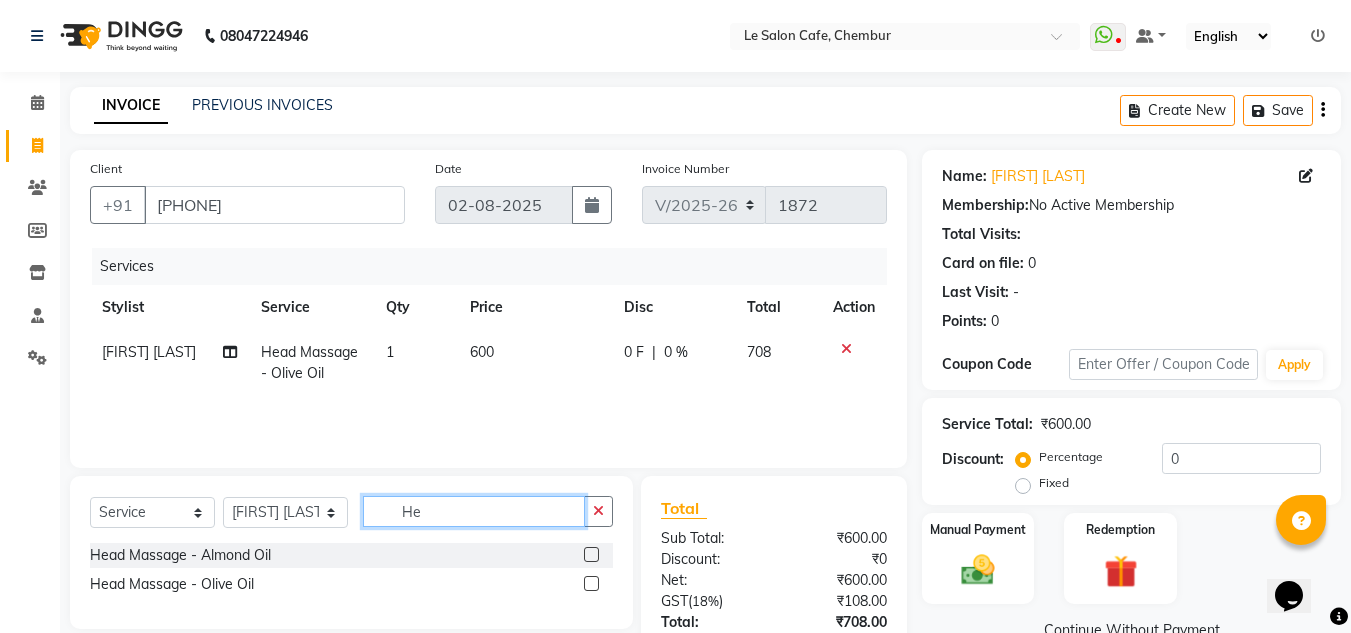 type on "H" 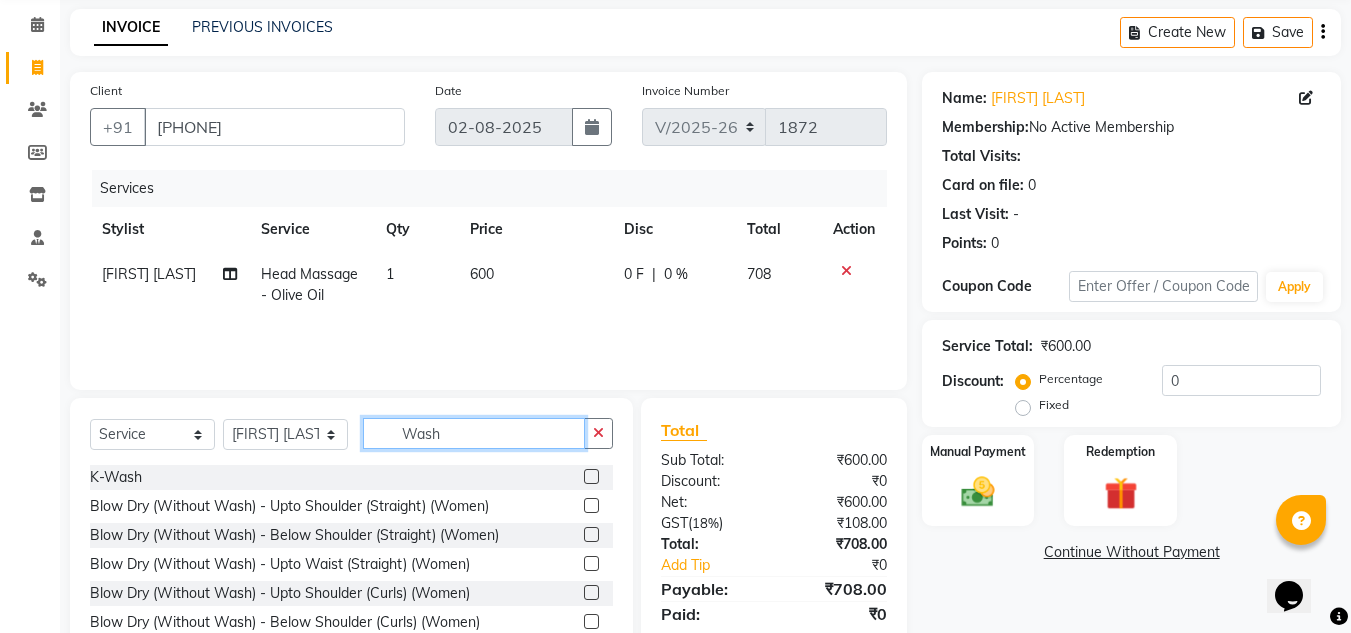 scroll, scrollTop: 168, scrollLeft: 0, axis: vertical 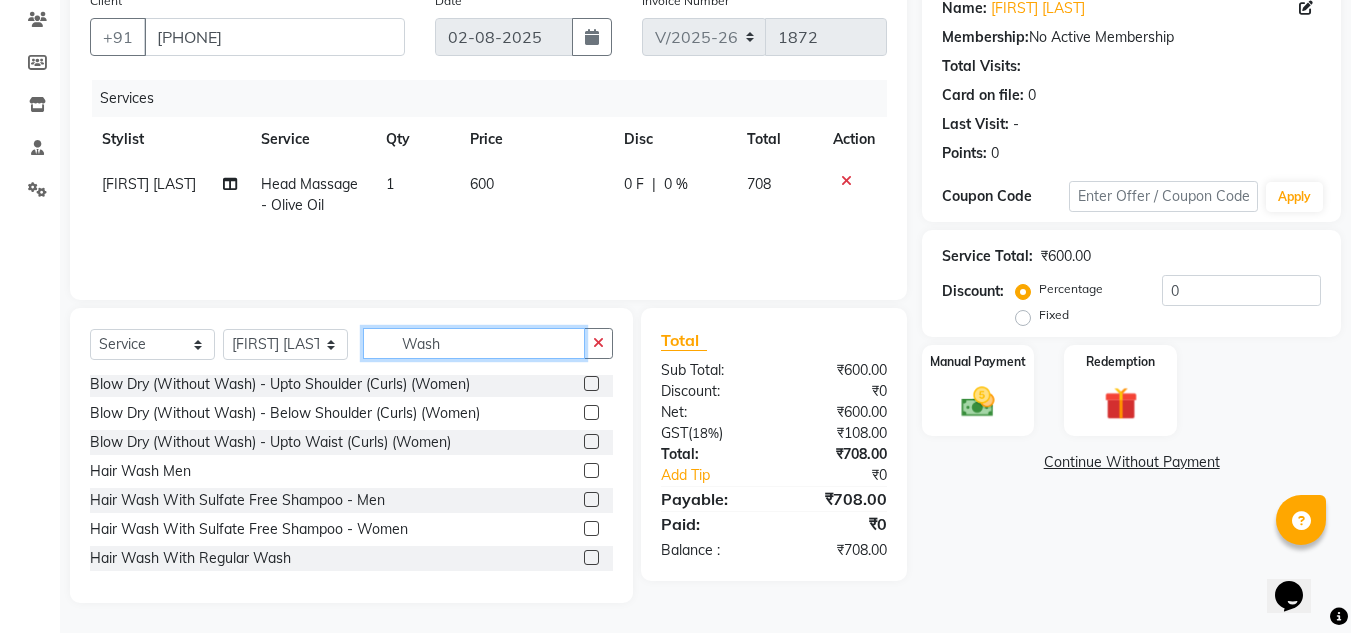type on "Wash" 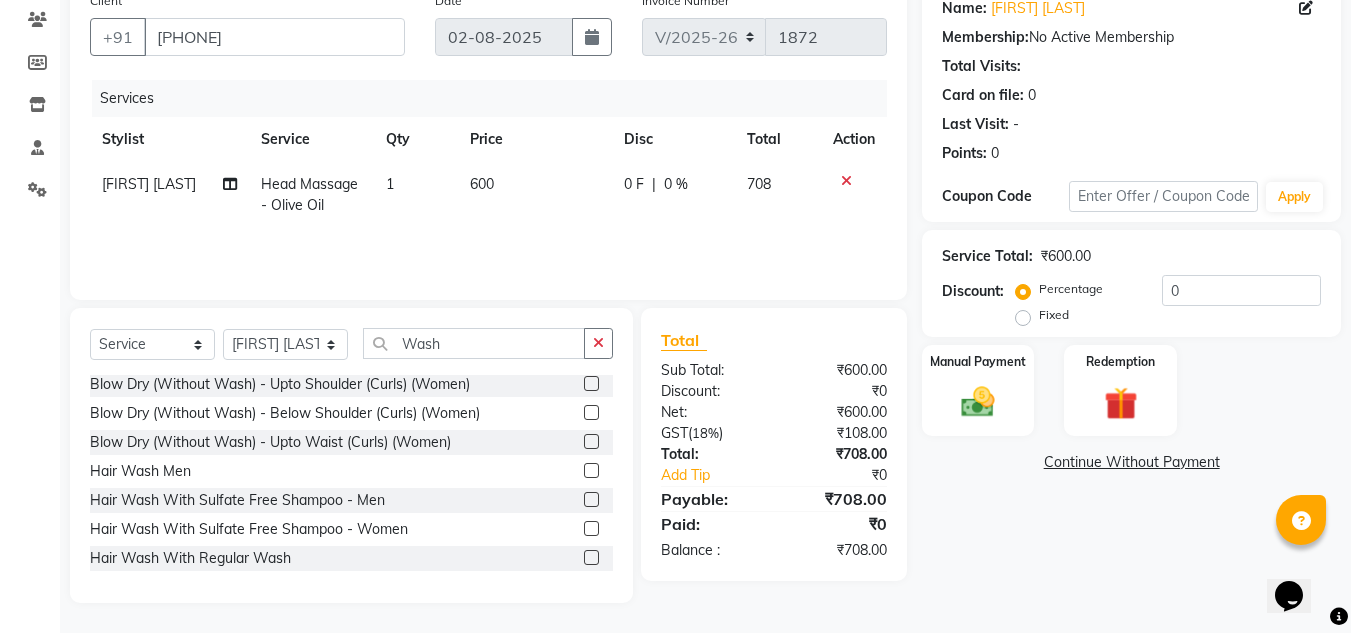 drag, startPoint x: 573, startPoint y: 559, endPoint x: 555, endPoint y: 539, distance: 26.907248 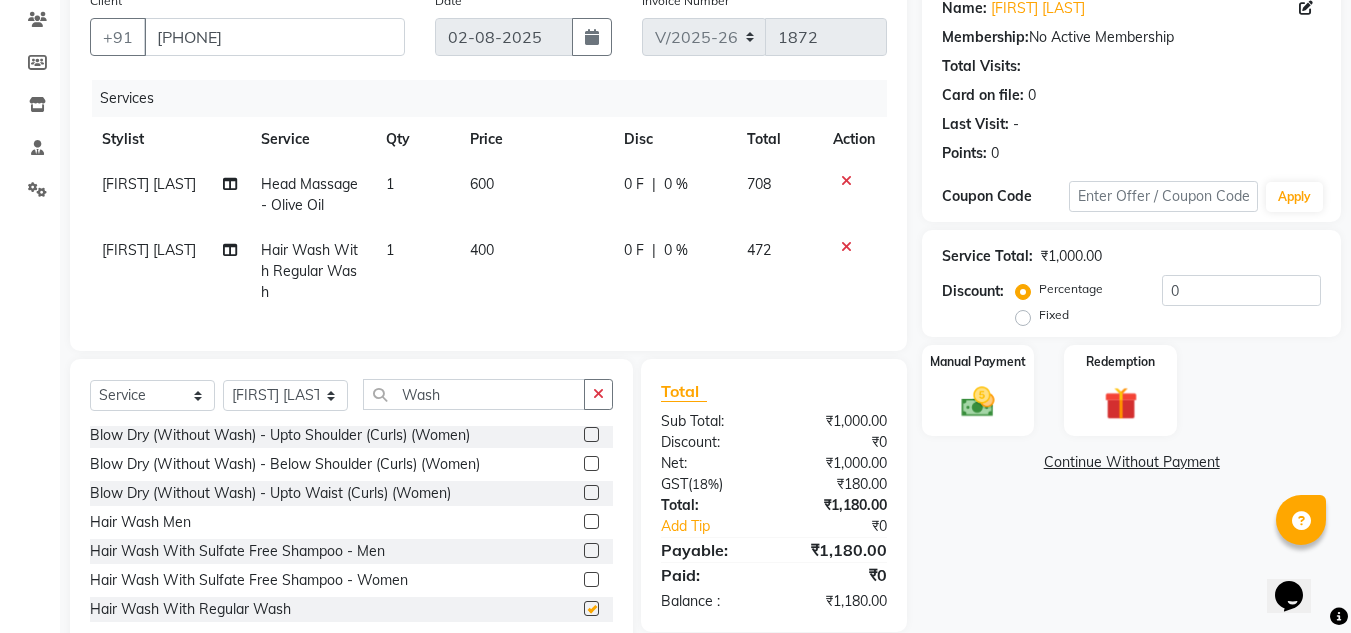 checkbox on "false" 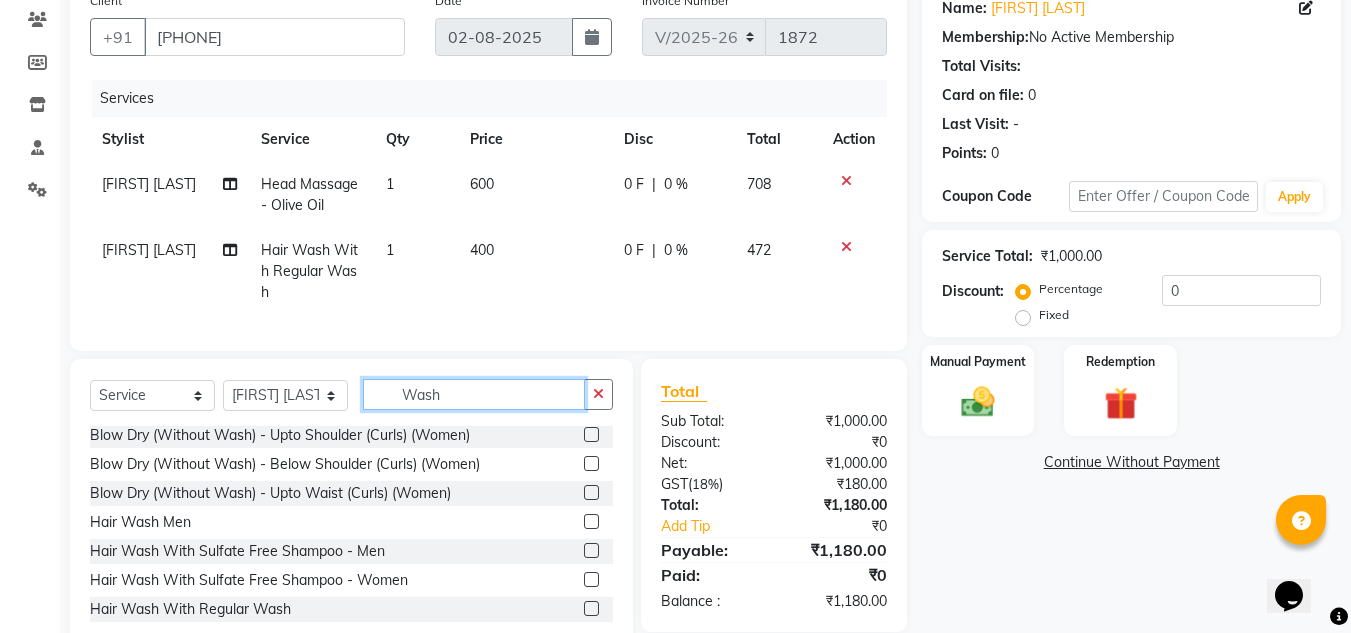 click on "Wash" 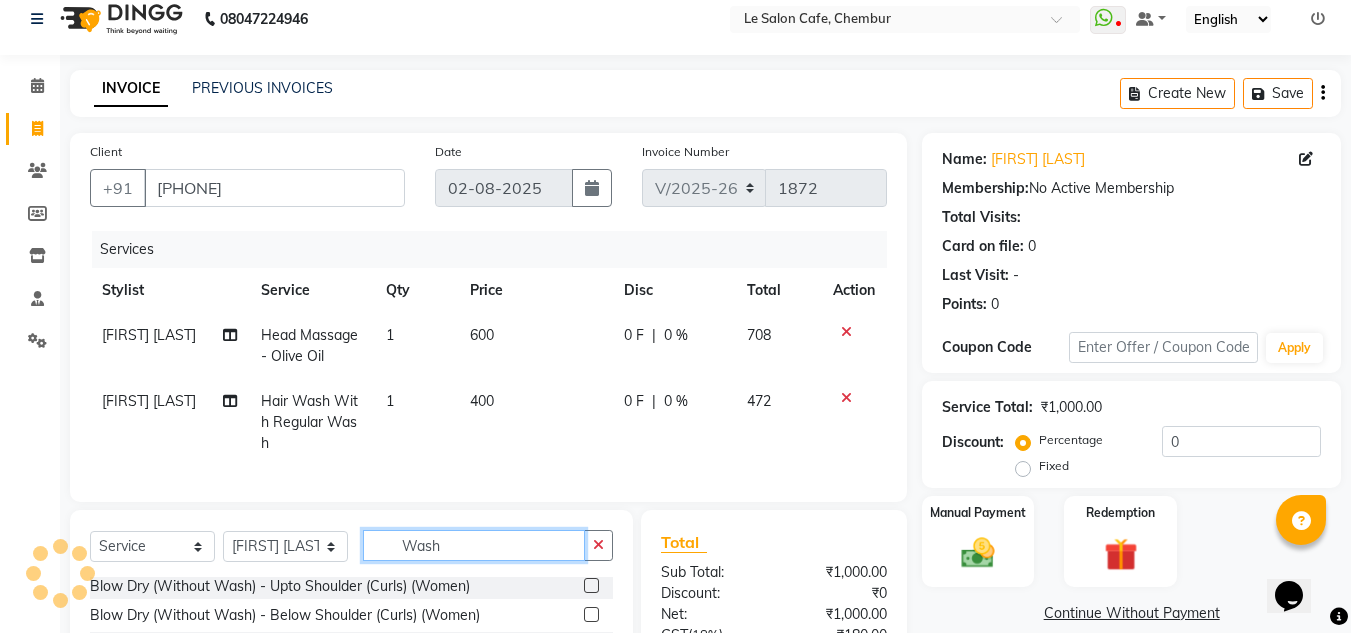 scroll, scrollTop: 0, scrollLeft: 0, axis: both 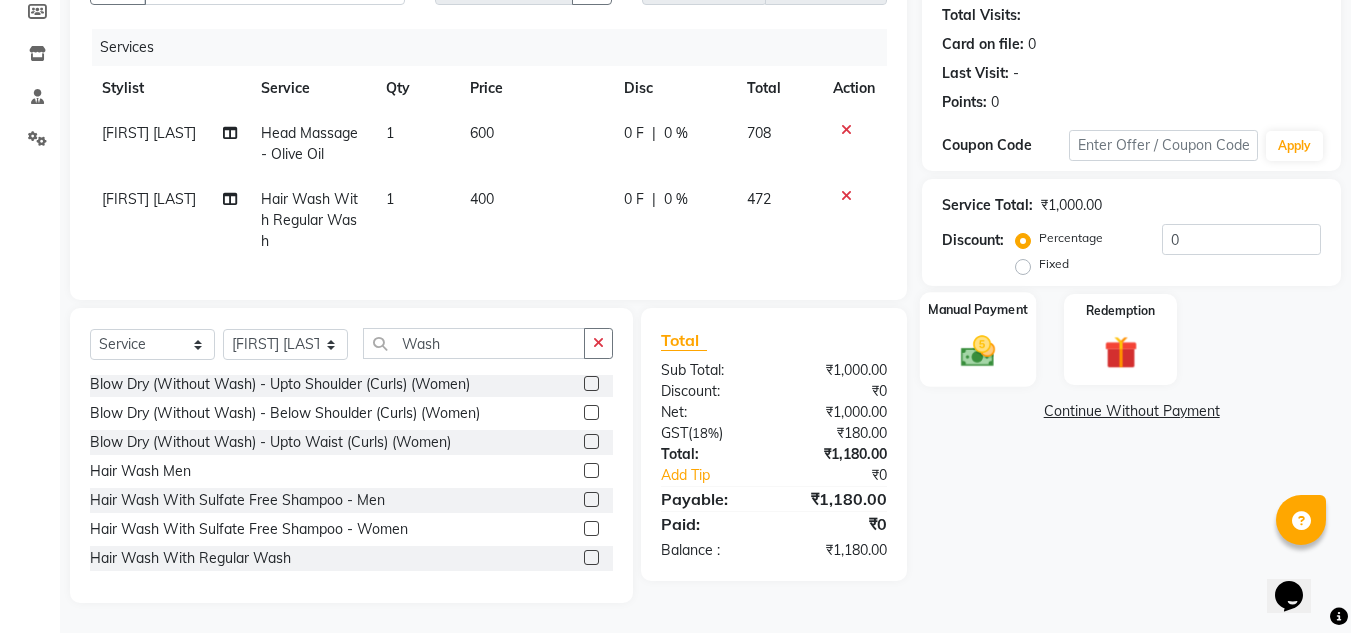 click 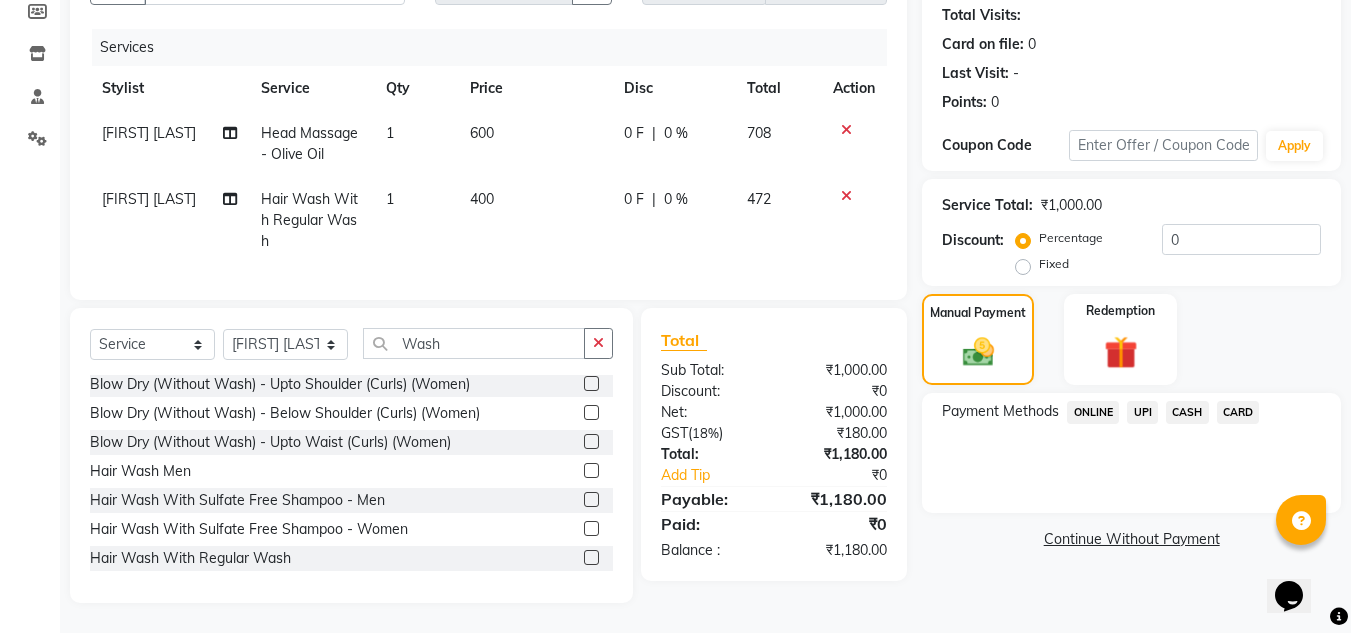 click on "UPI" 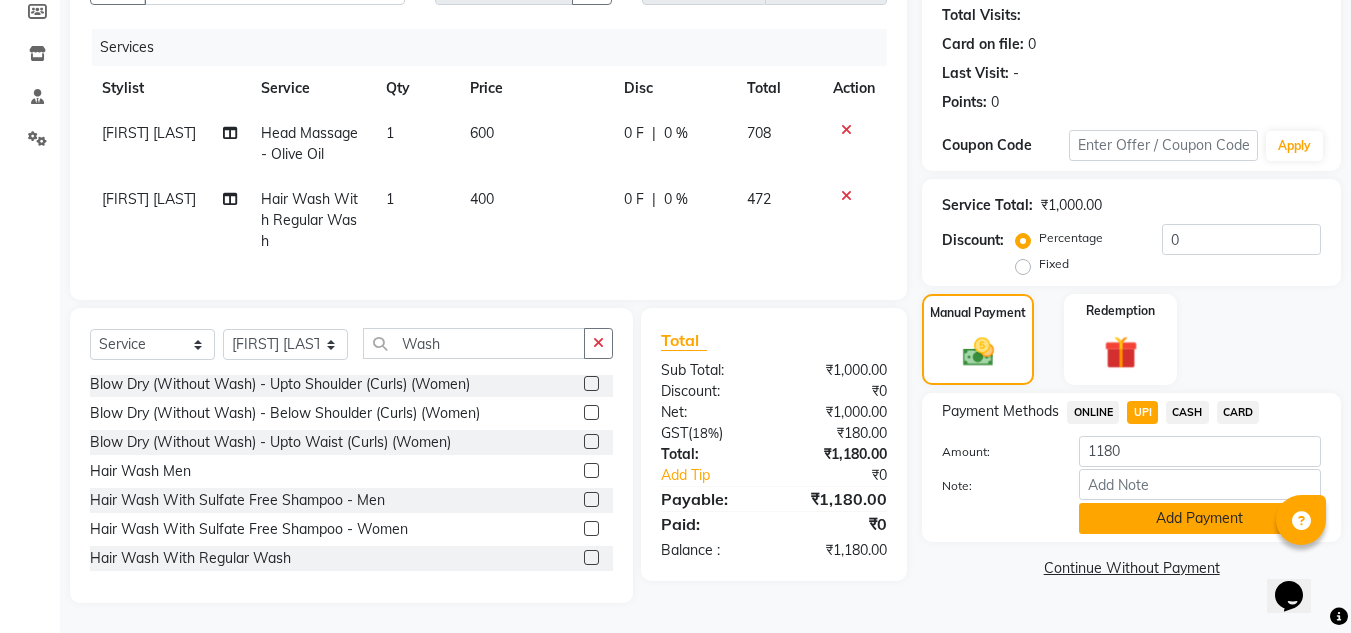 click on "Add Payment" 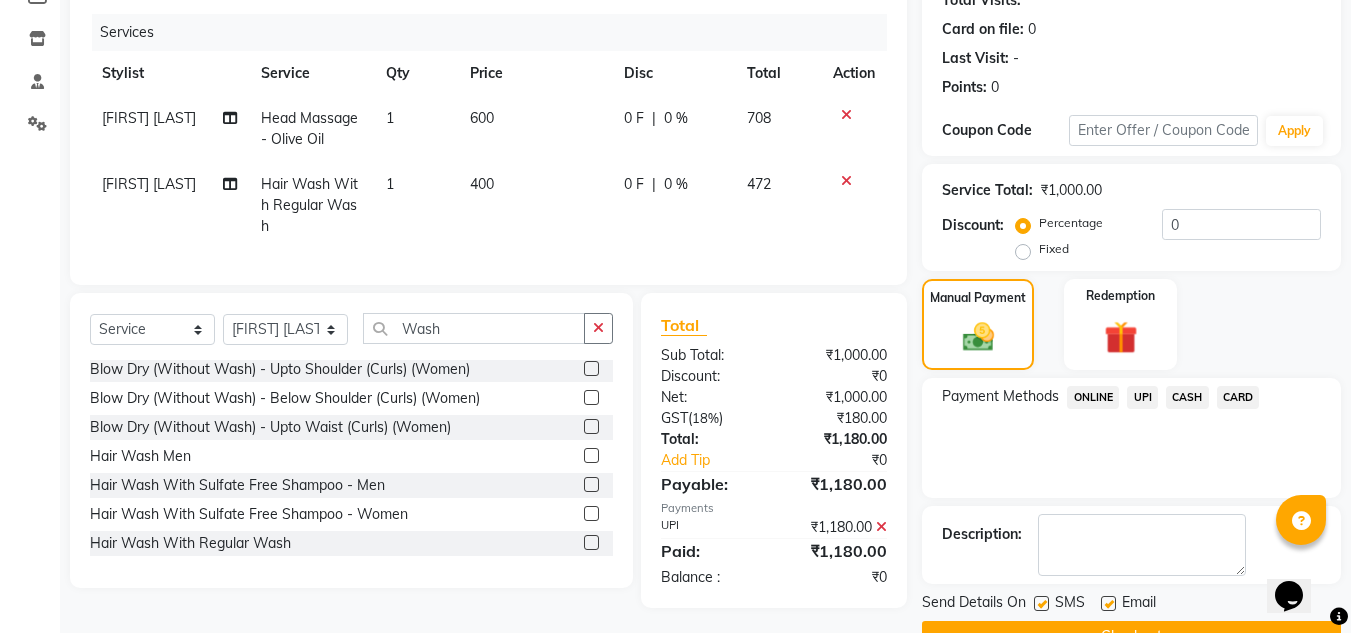 scroll, scrollTop: 283, scrollLeft: 0, axis: vertical 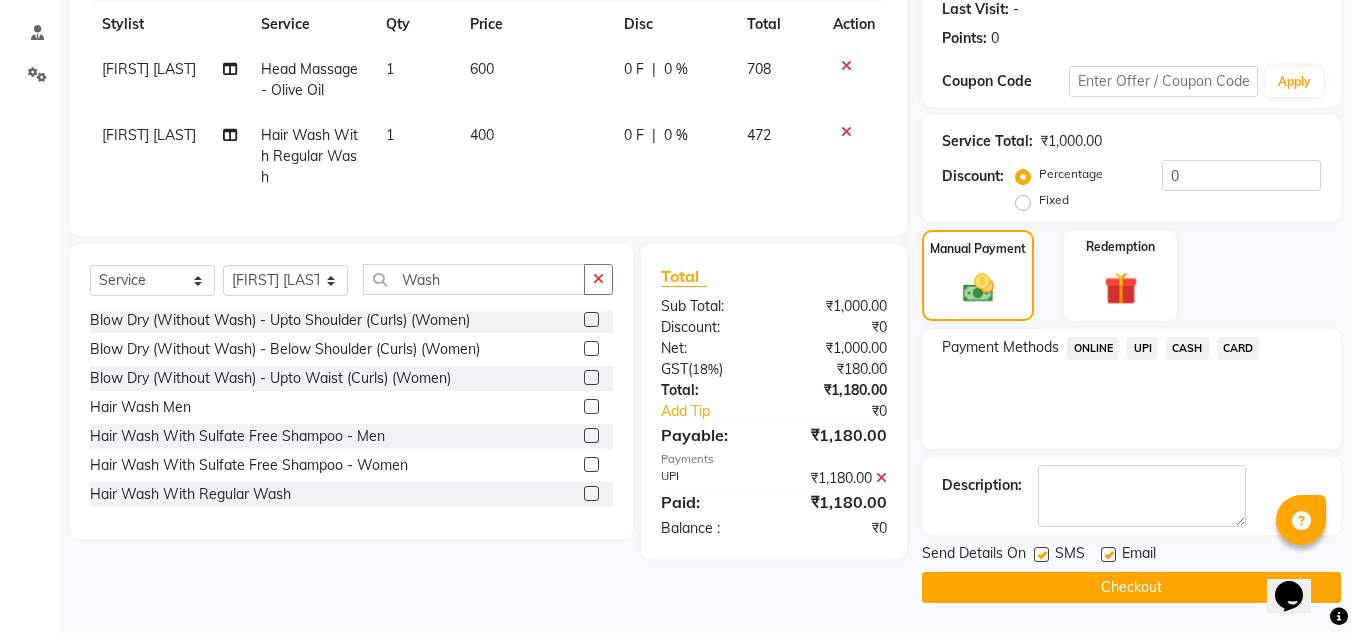 click 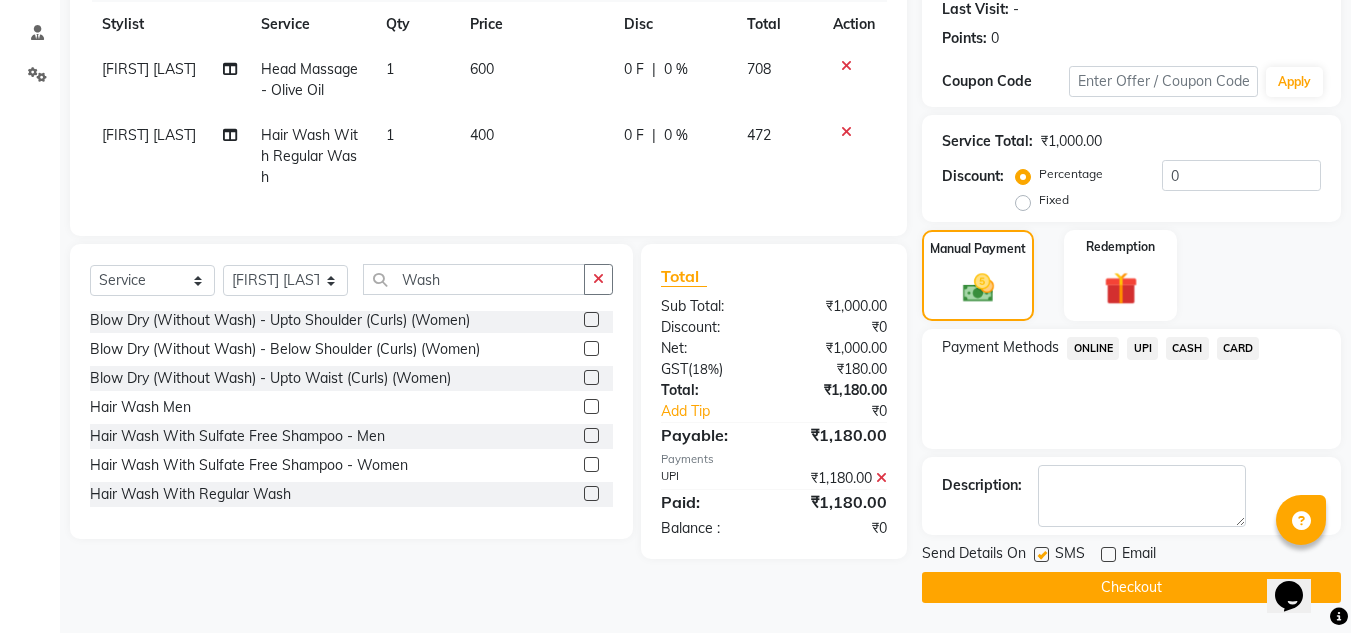 click on "Checkout" 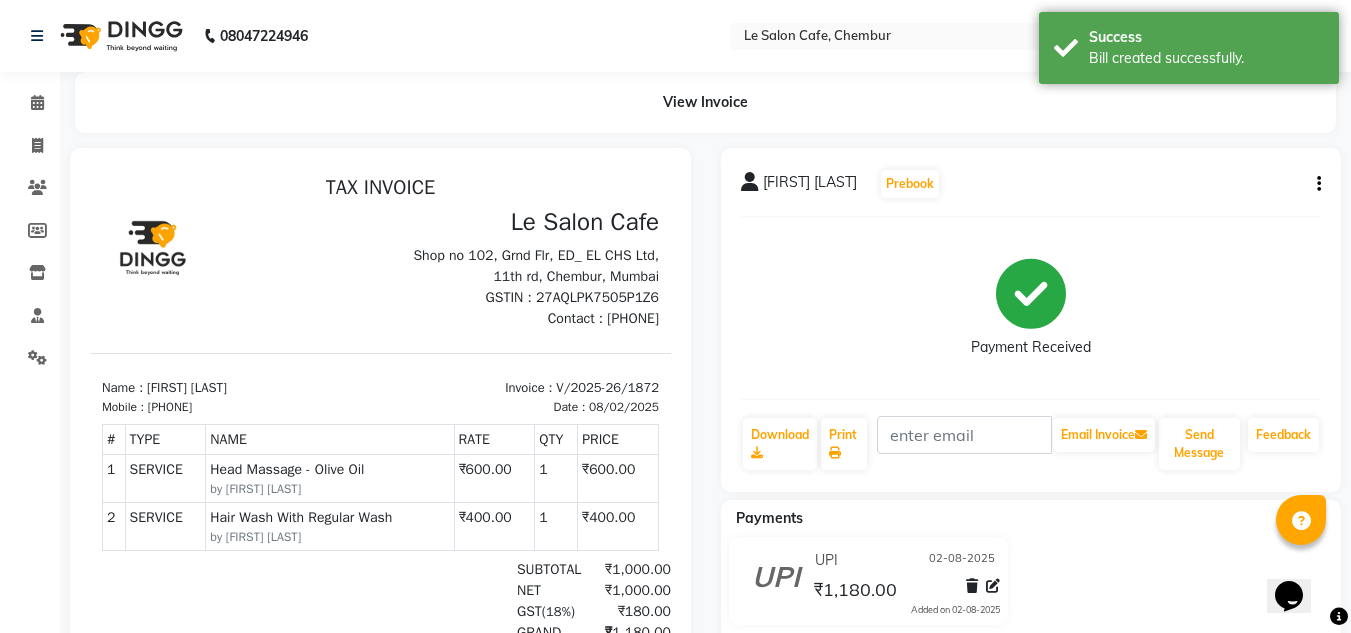 scroll, scrollTop: 0, scrollLeft: 0, axis: both 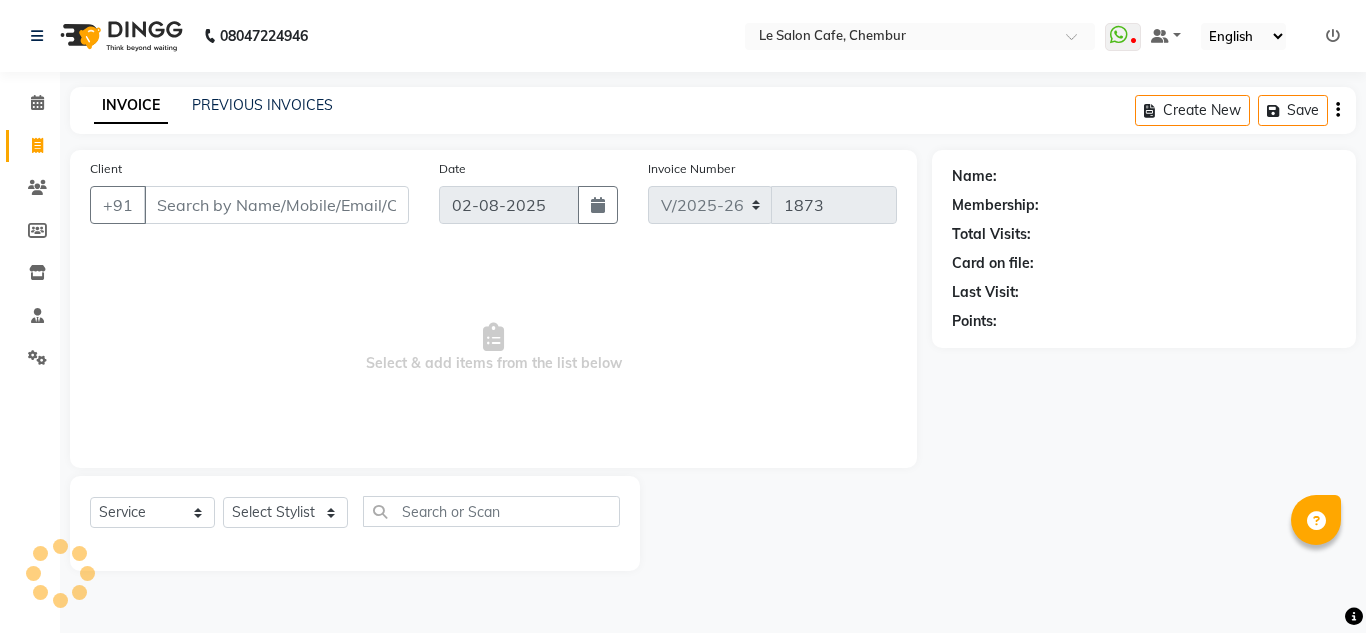 select on "594" 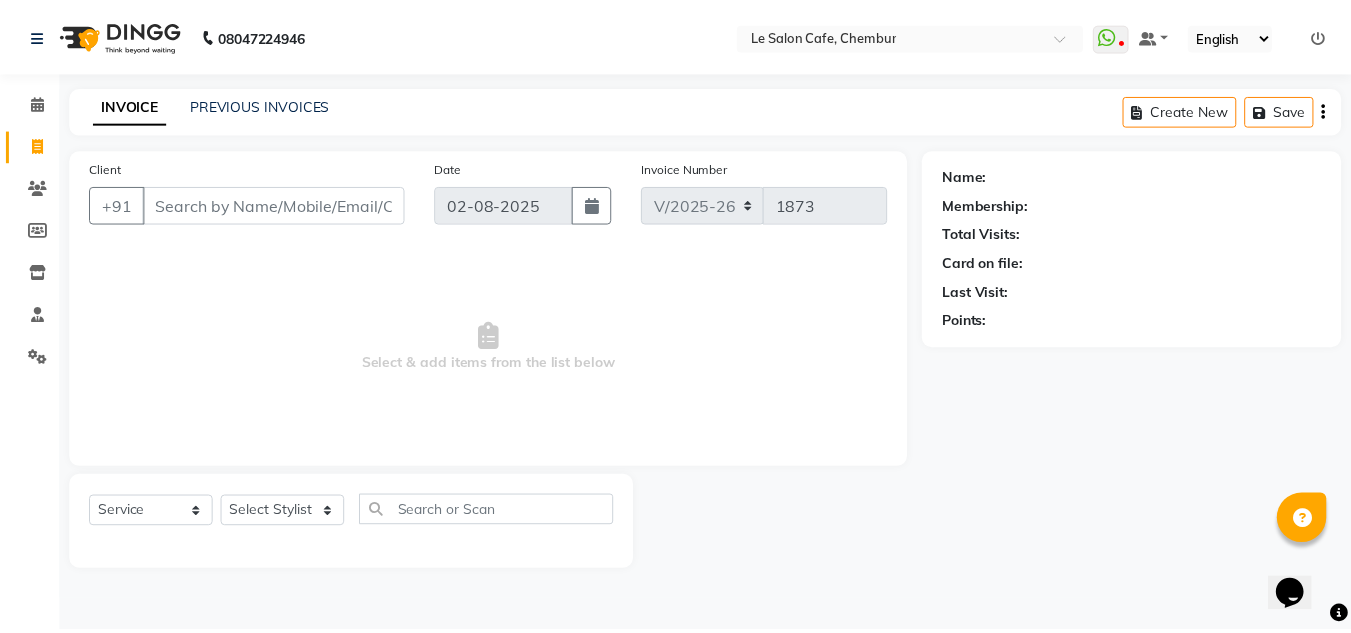scroll, scrollTop: 0, scrollLeft: 0, axis: both 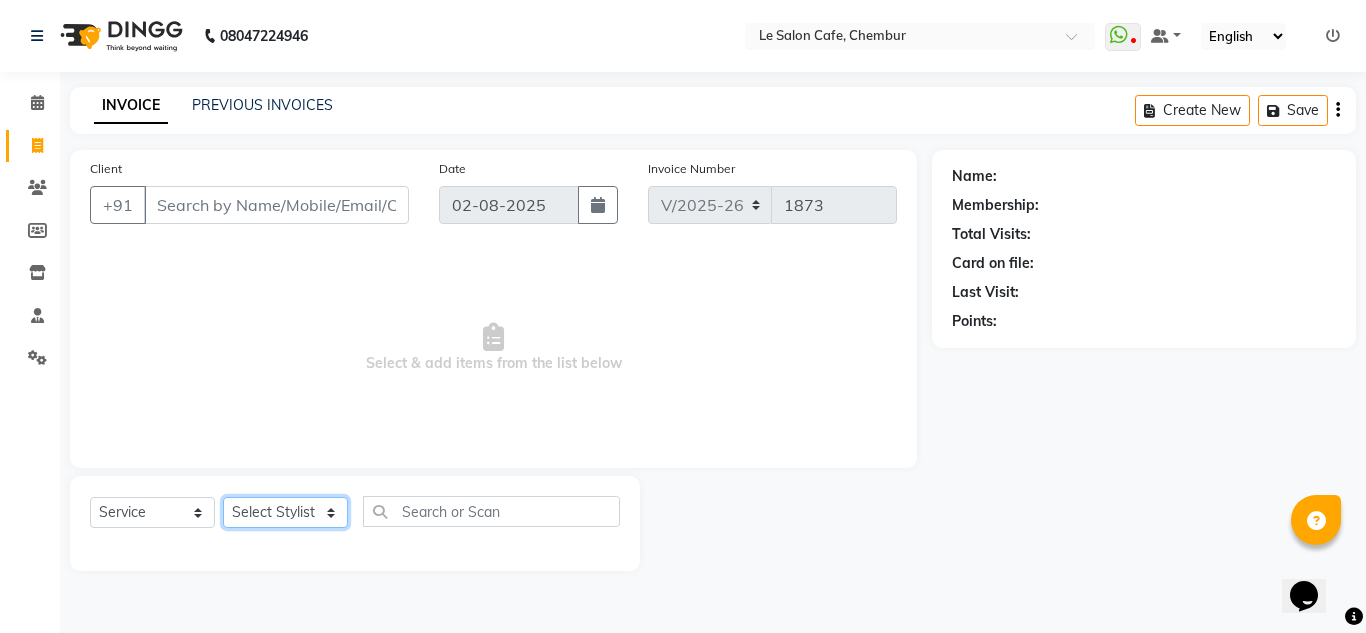 click on "Select Stylist Amandeep Kaur Kalsi Aniket Kadam  Faim Alvi  Front Desk  Muskan Khan  Pooja Kolge Reena Shaukat Ali  Salman Ansari  Shailendra Chauhan  Shekhar Sangle Soniyaa Varma Suchita Mistry" 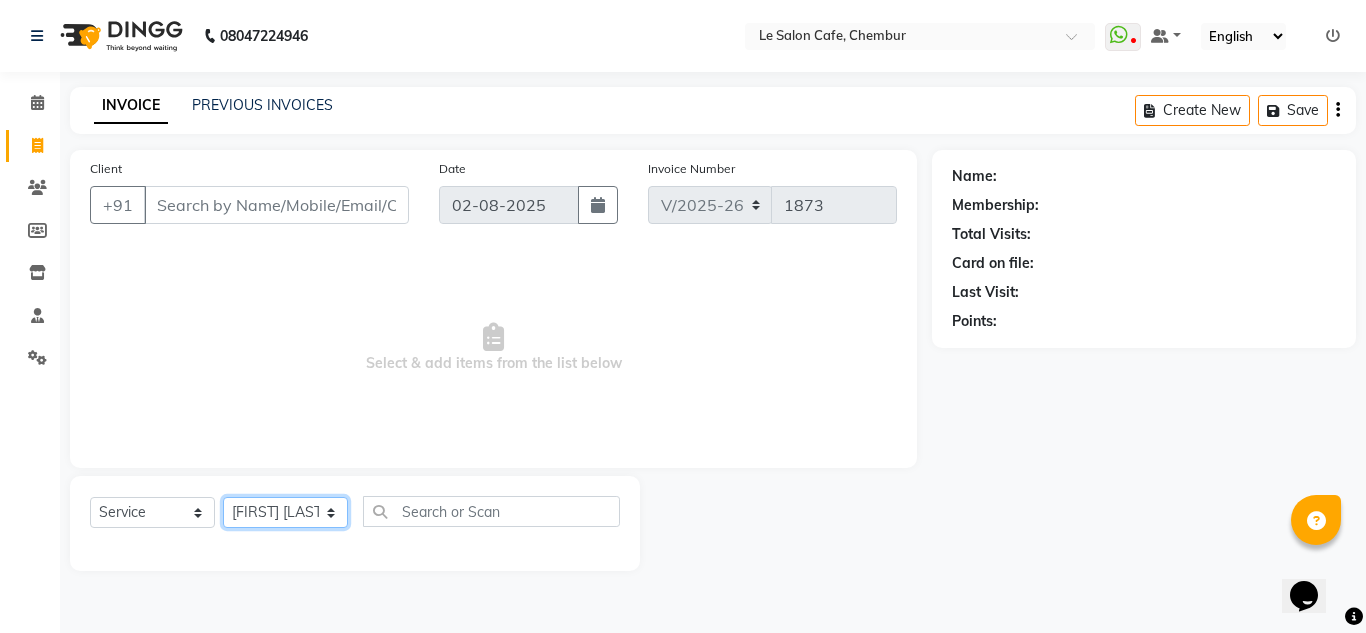 click on "Select Stylist Amandeep Kaur Kalsi Aniket Kadam  Faim Alvi  Front Desk  Muskan Khan  Pooja Kolge Reena Shaukat Ali  Salman Ansari  Shailendra Chauhan  Shekhar Sangle Soniyaa Varma Suchita Mistry" 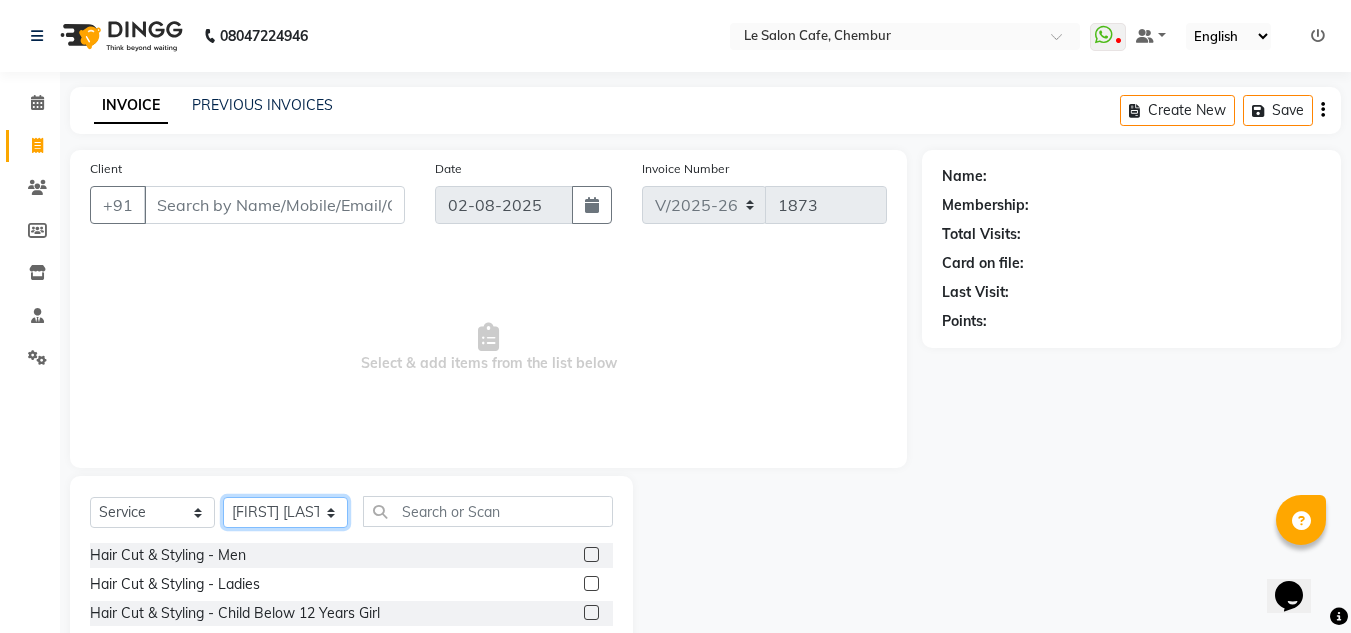 click on "Select Stylist Amandeep Kaur Kalsi Aniket Kadam  Faim Alvi  Front Desk  Muskan Khan  Pooja Kolge Reena Shaukat Ali  Salman Ansari  Shailendra Chauhan  Shekhar Sangle Soniyaa Varma Suchita Mistry" 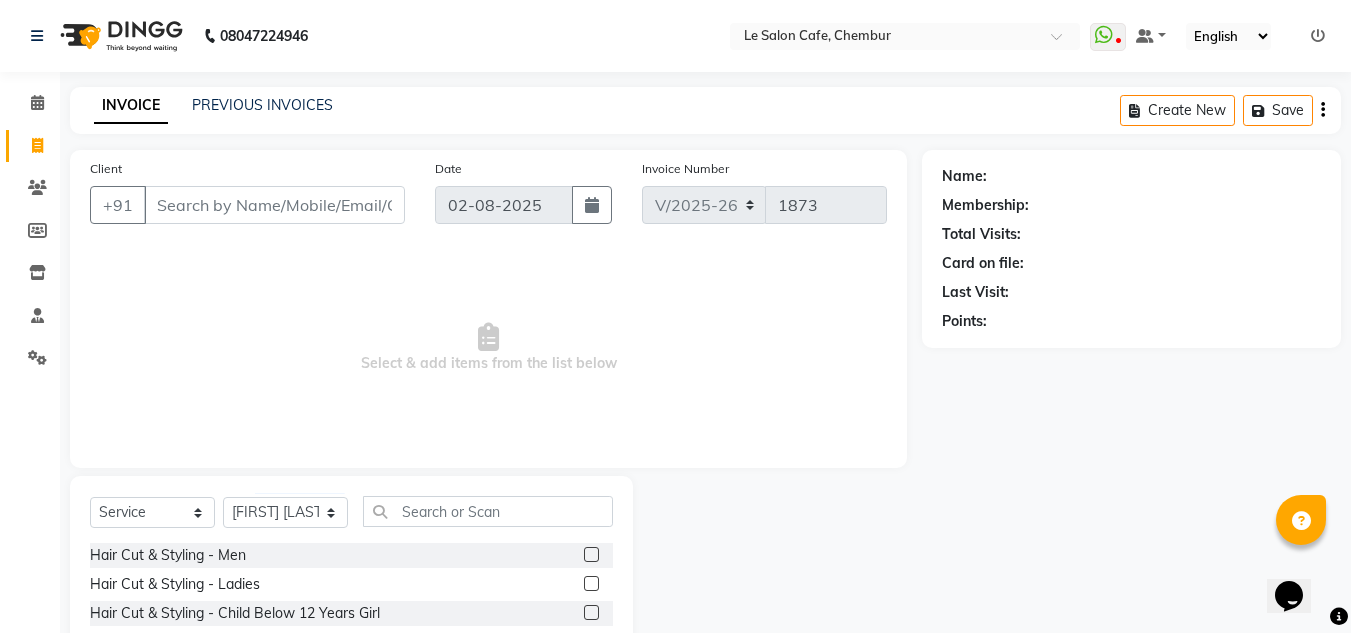 drag, startPoint x: 578, startPoint y: 554, endPoint x: 471, endPoint y: 451, distance: 148.51936 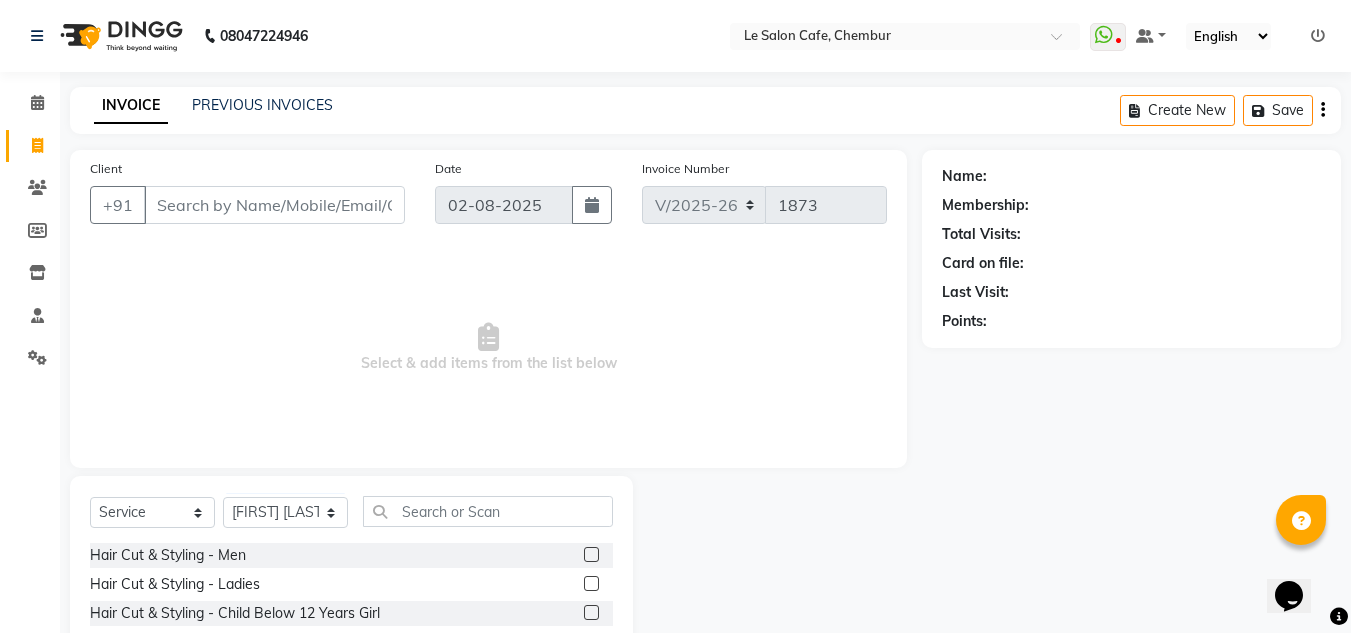 click 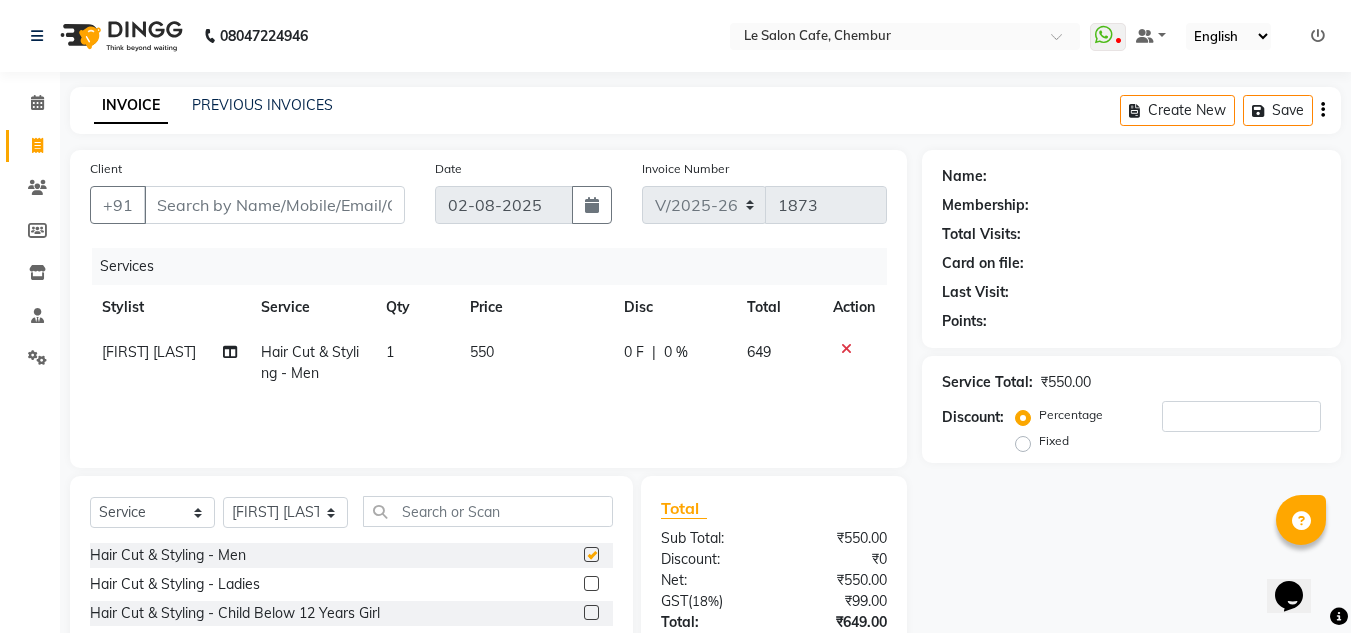 checkbox on "false" 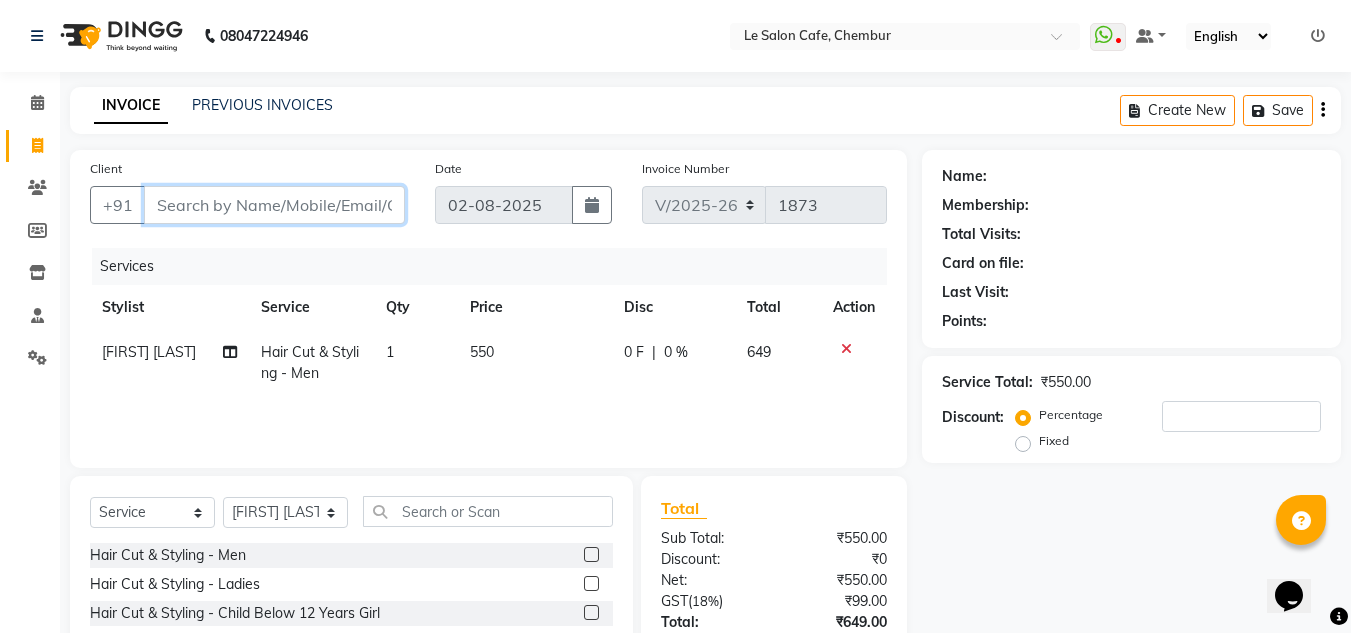 click on "Client" at bounding box center [274, 205] 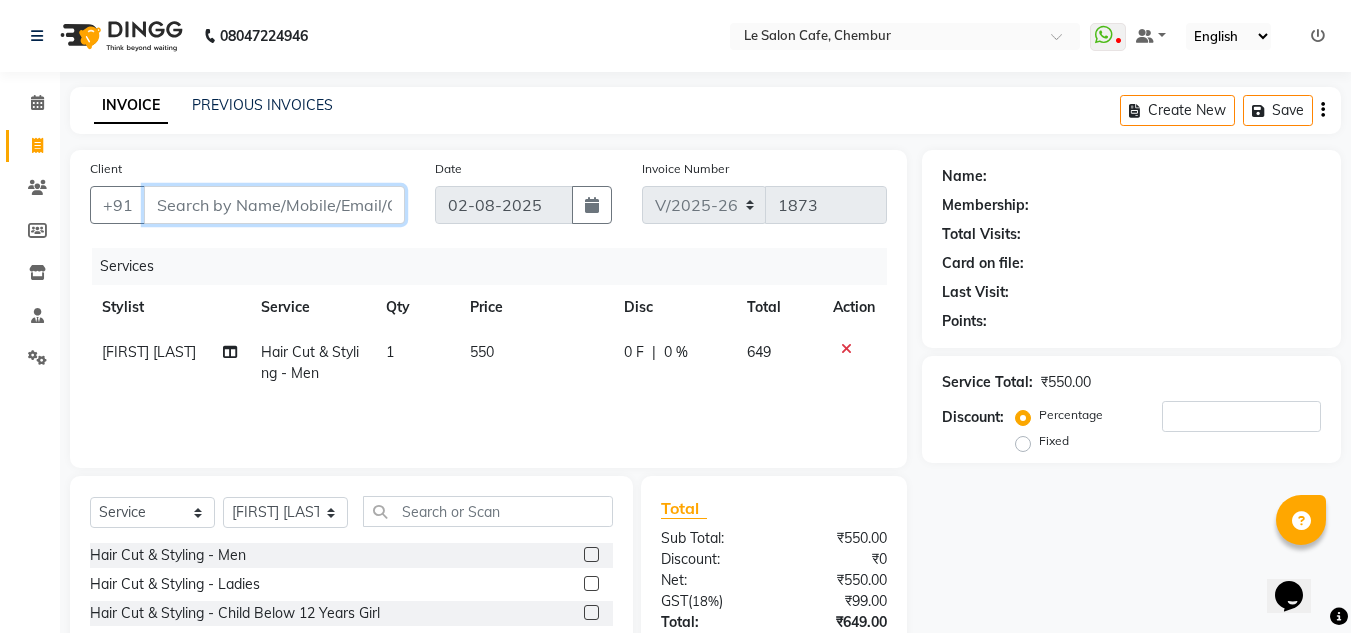 click on "Client" at bounding box center [274, 205] 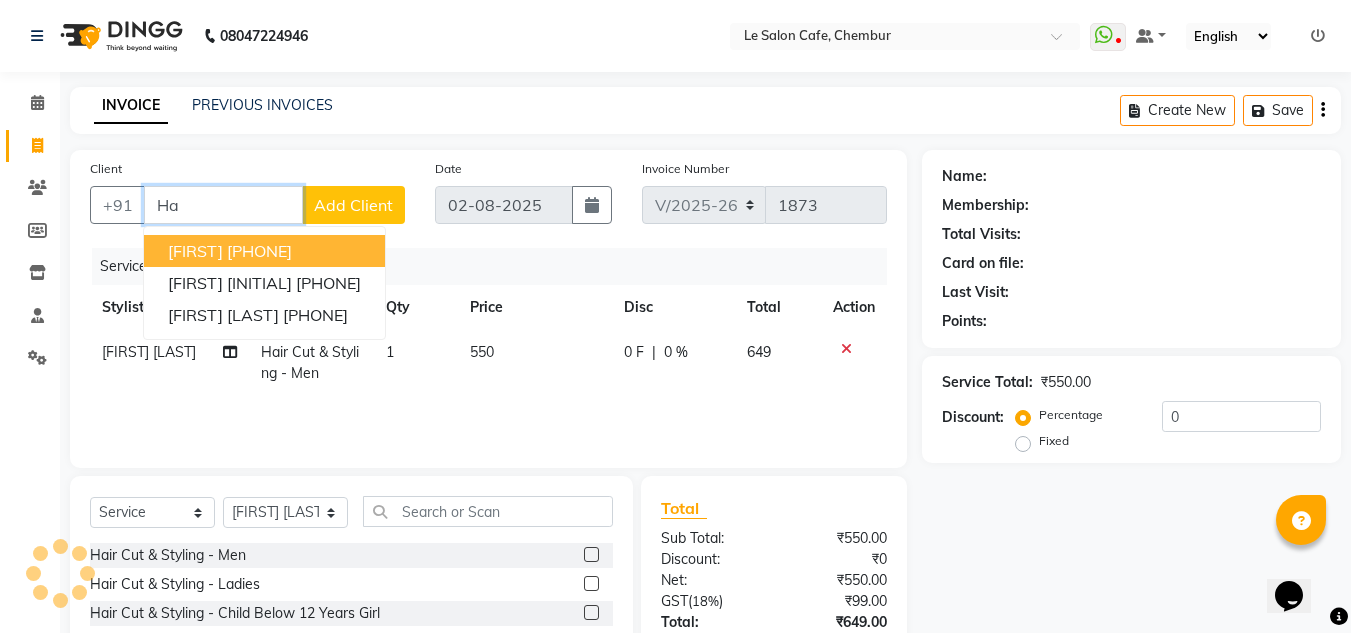 type on "H" 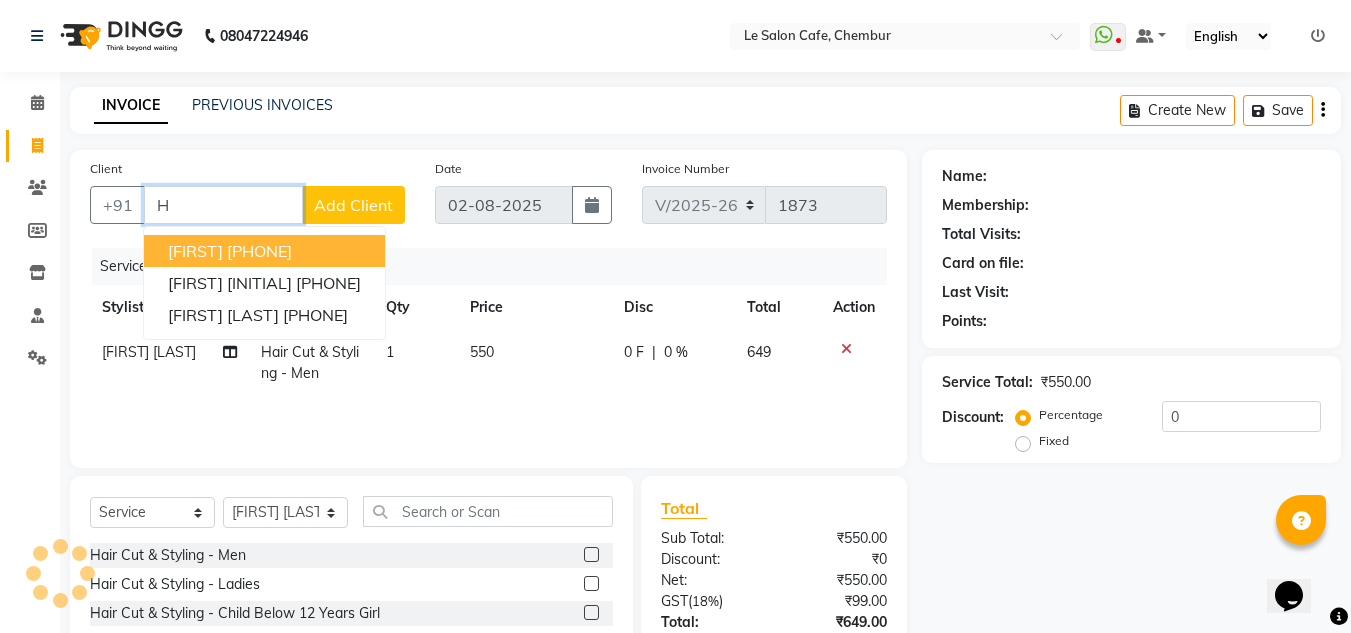 type 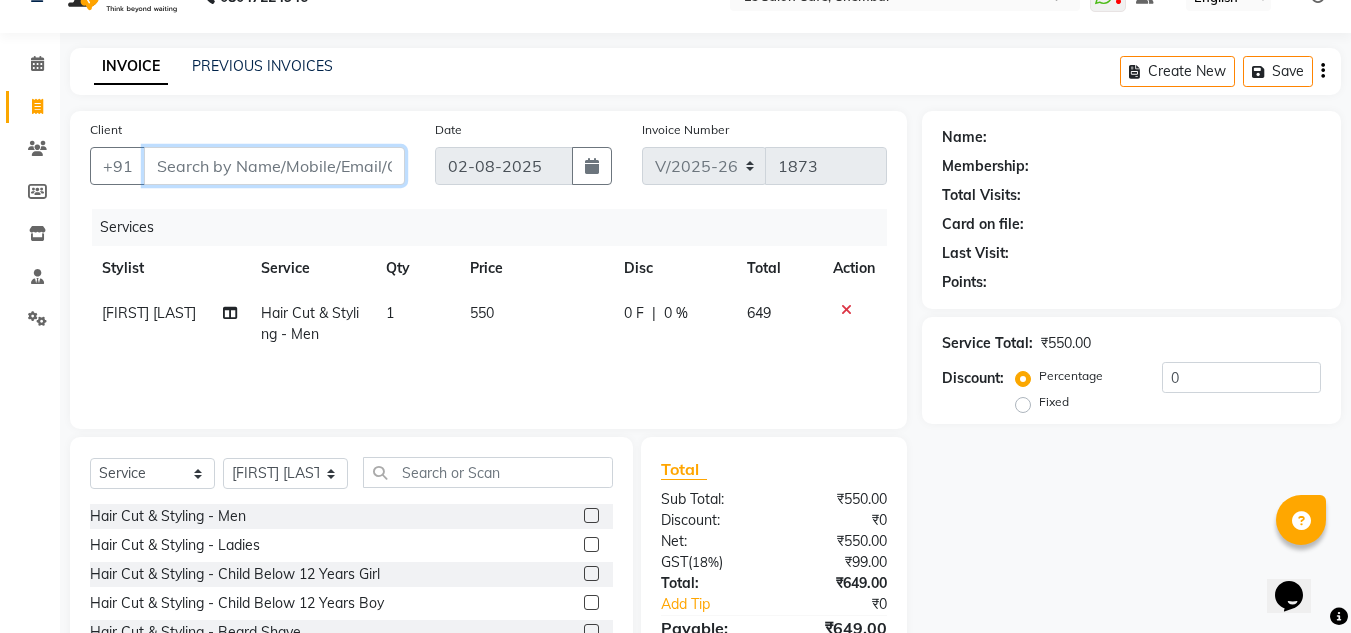 scroll, scrollTop: 0, scrollLeft: 0, axis: both 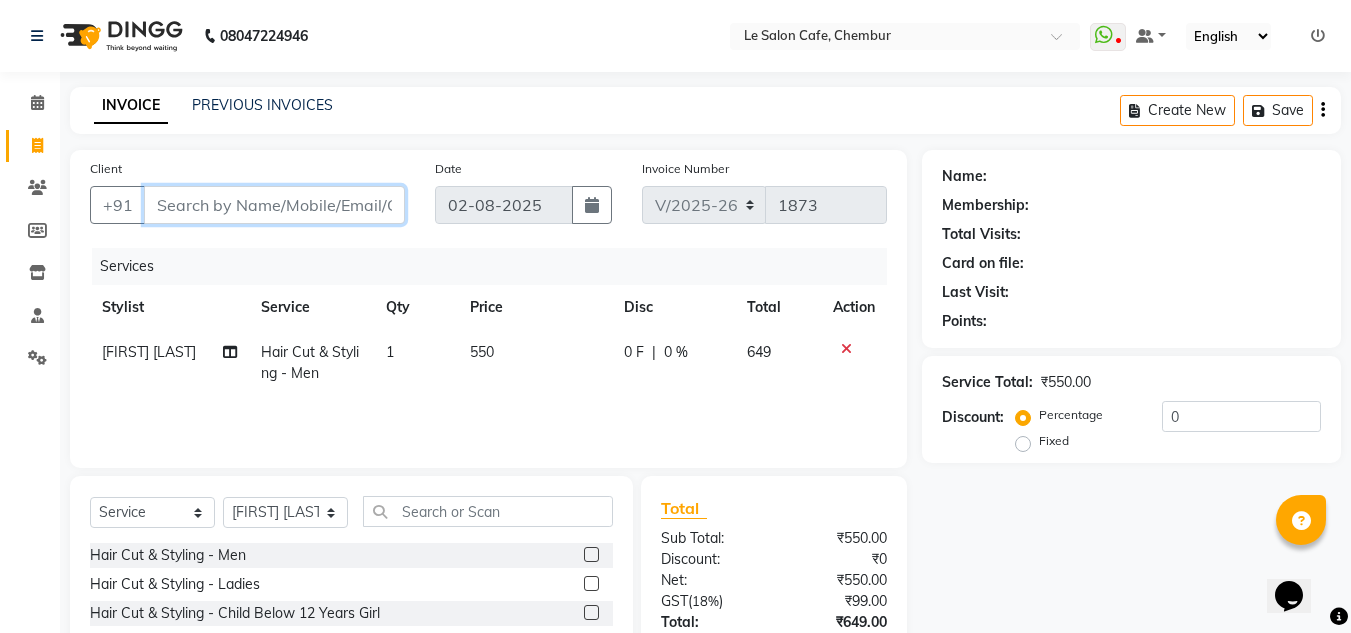 click on "Client" at bounding box center [274, 205] 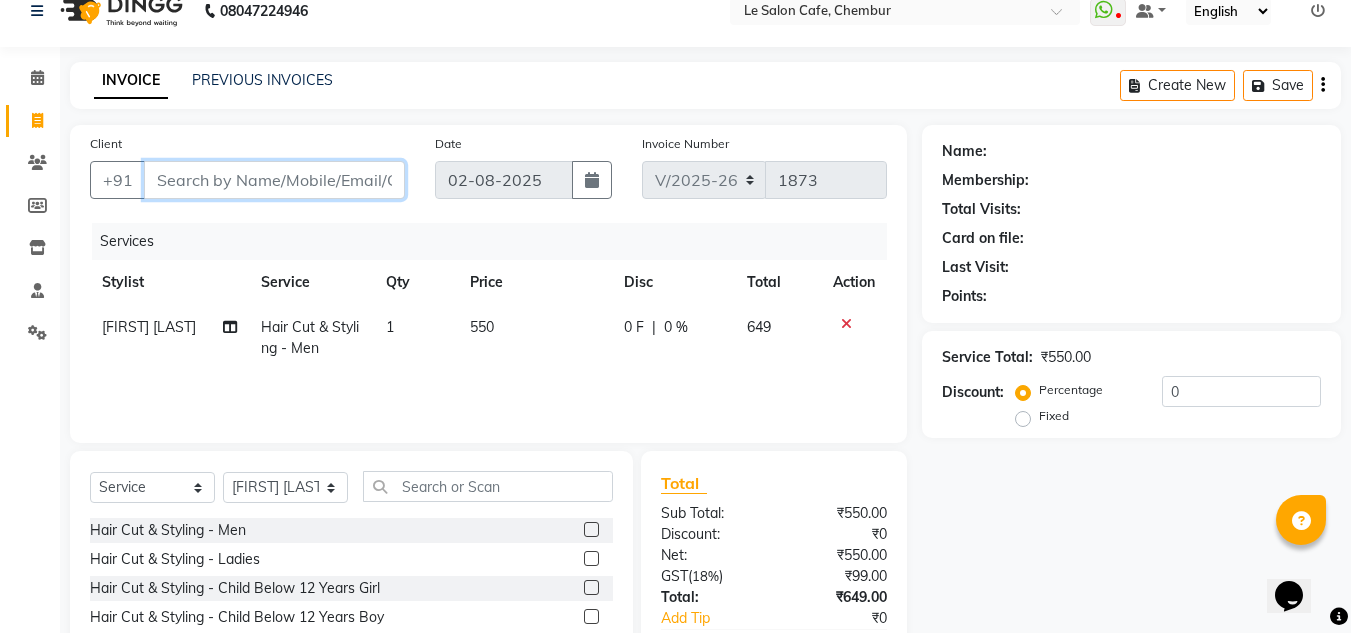 scroll, scrollTop: 100, scrollLeft: 0, axis: vertical 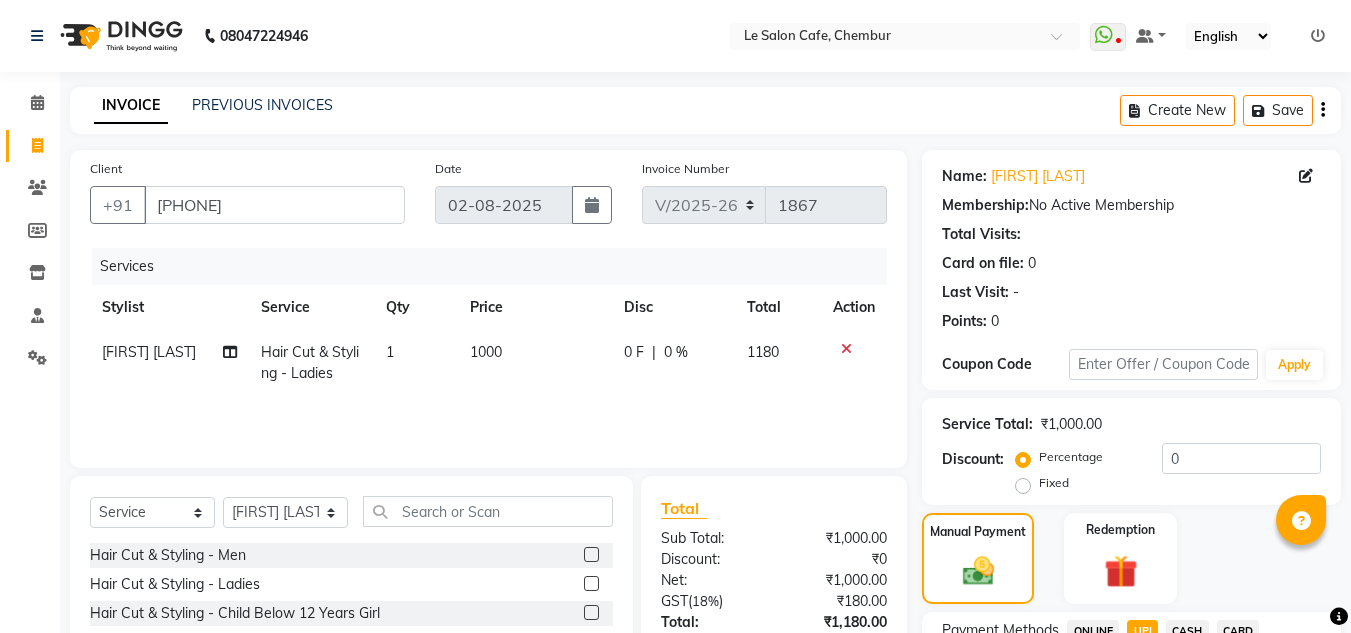select on "594" 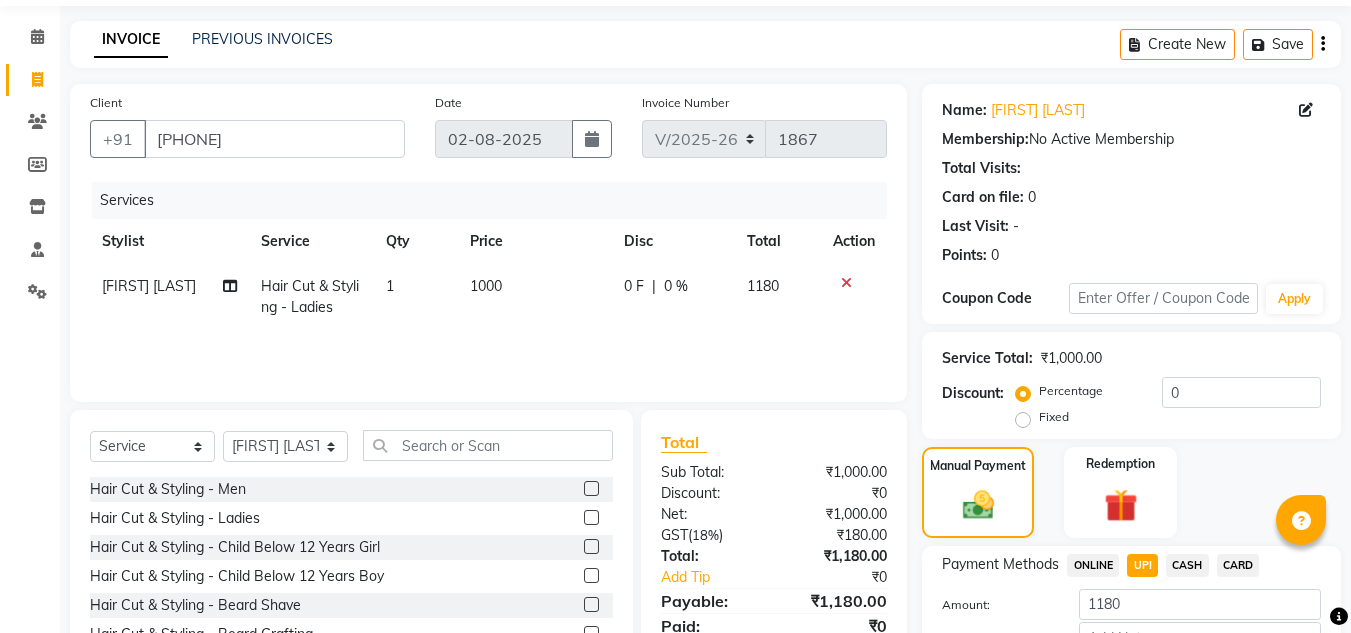 scroll, scrollTop: 0, scrollLeft: 0, axis: both 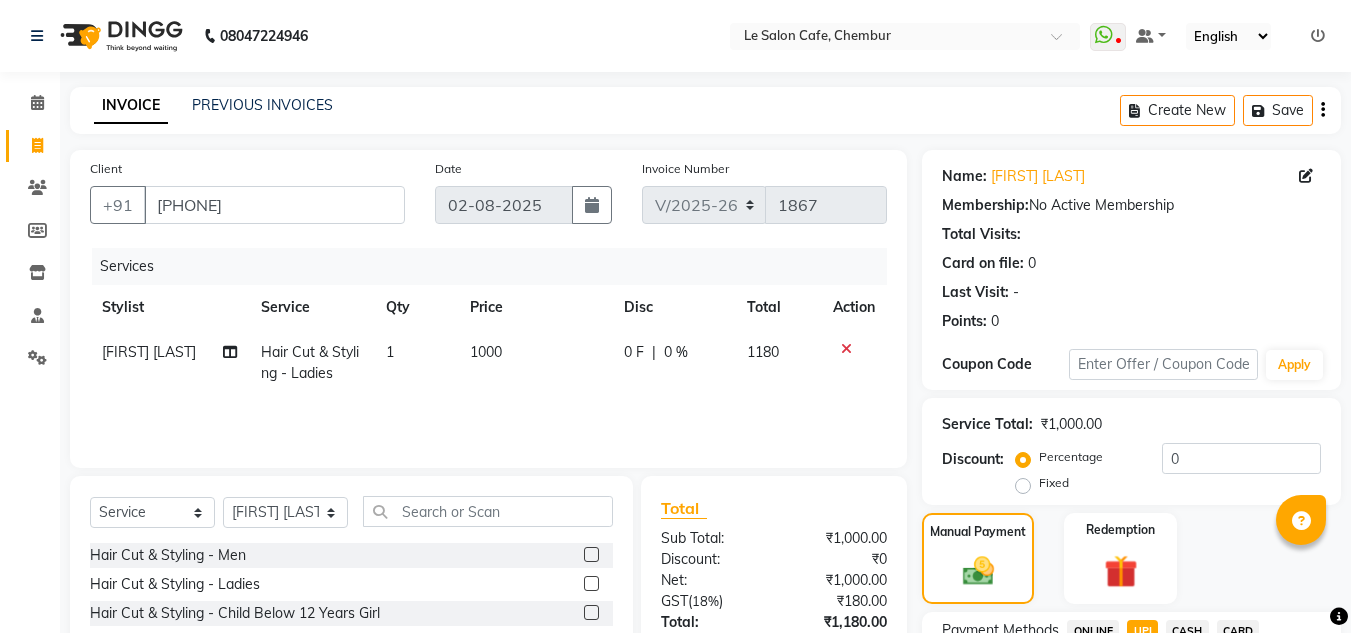 drag, startPoint x: 580, startPoint y: 1, endPoint x: 531, endPoint y: 59, distance: 75.9276 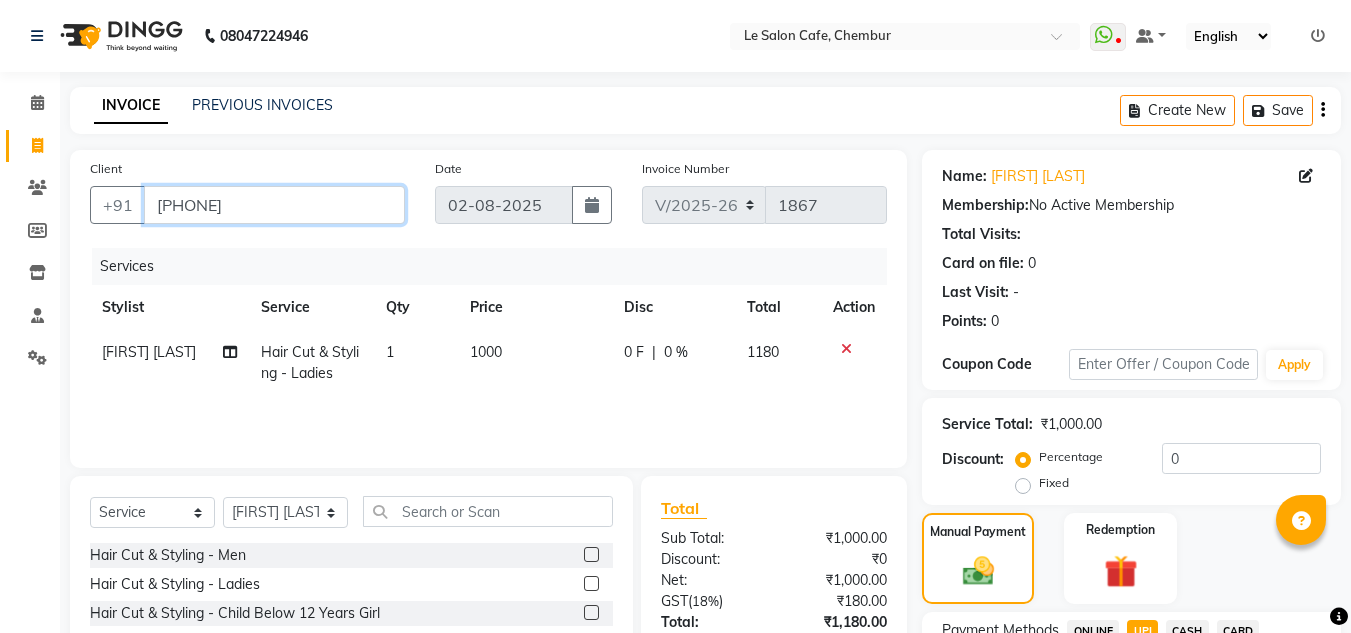 click on "[PHONE]" at bounding box center [274, 205] 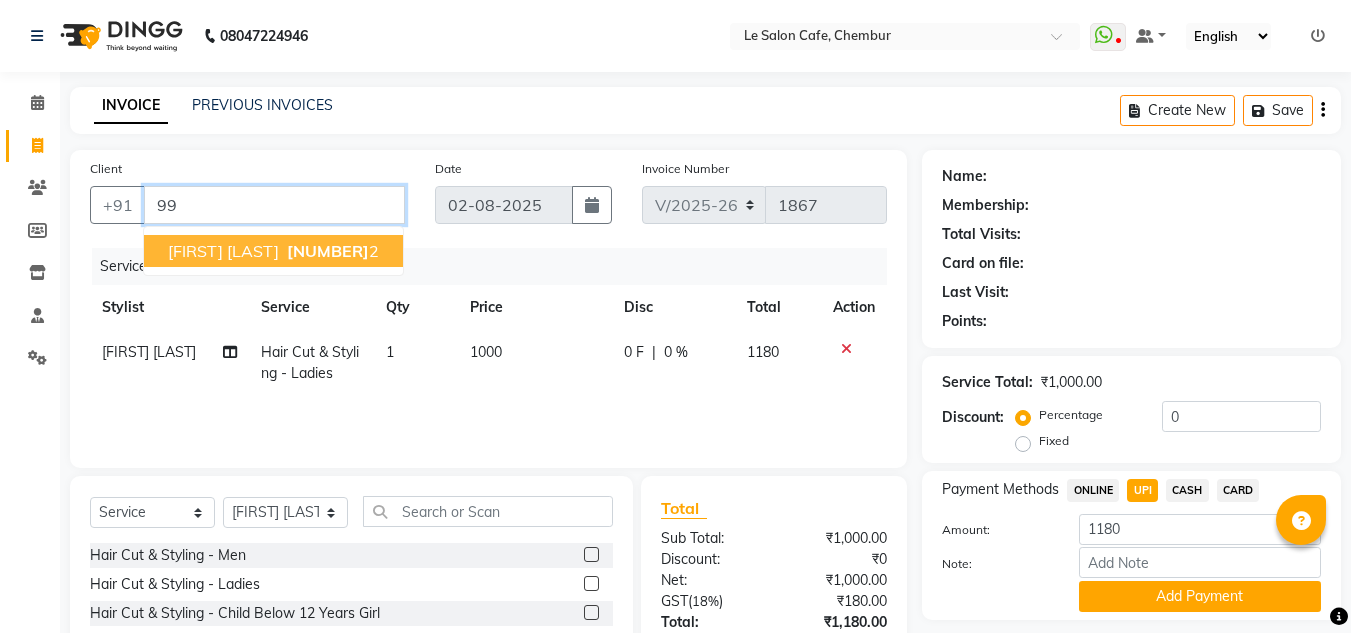 type on "9" 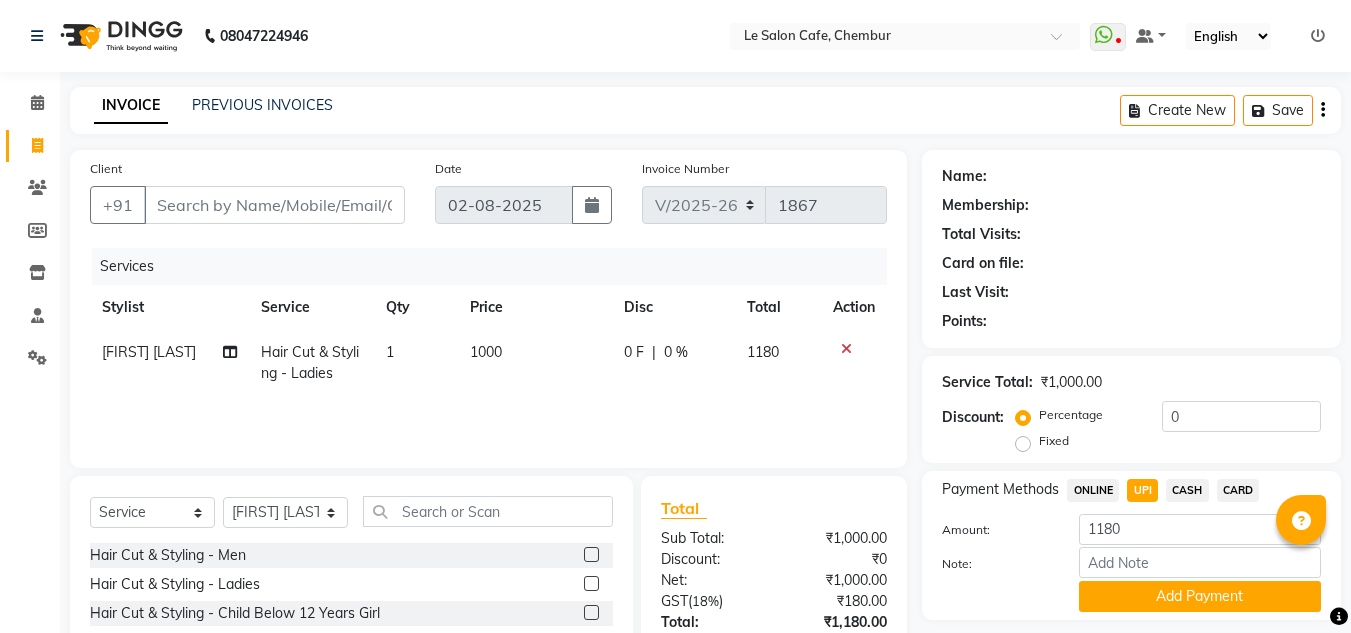 click 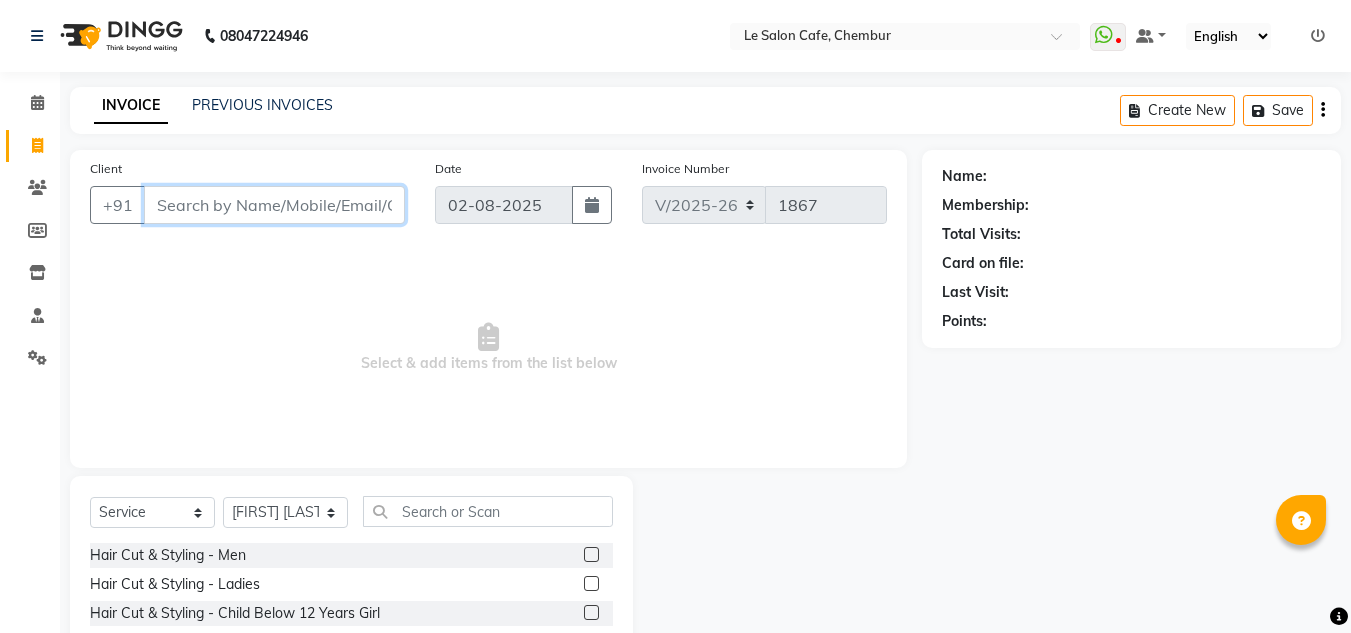 click on "Client" at bounding box center (274, 205) 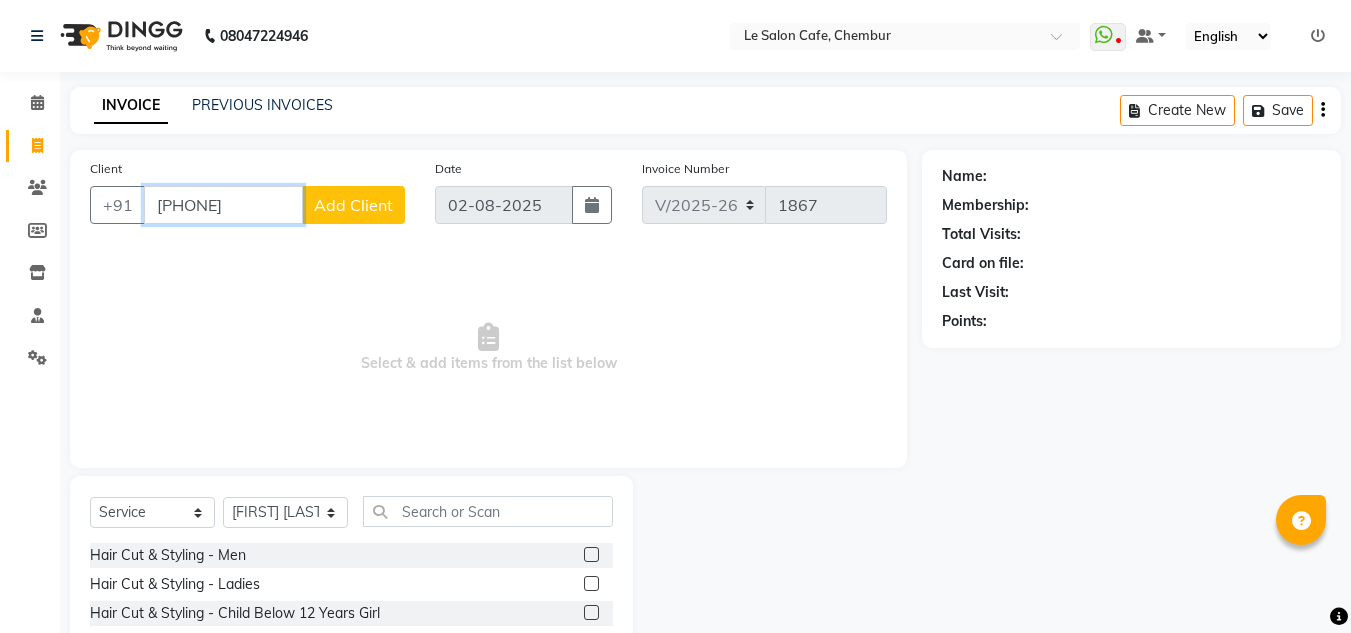 type on "[PHONE]" 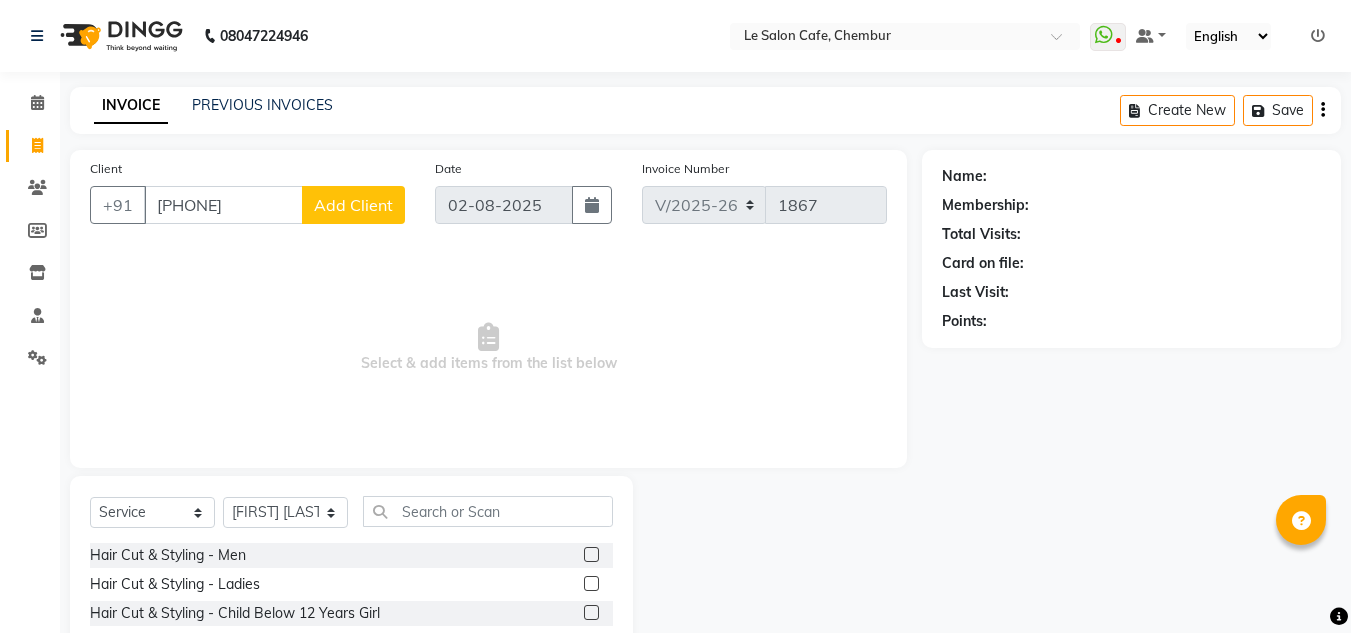 click on "Add Client" 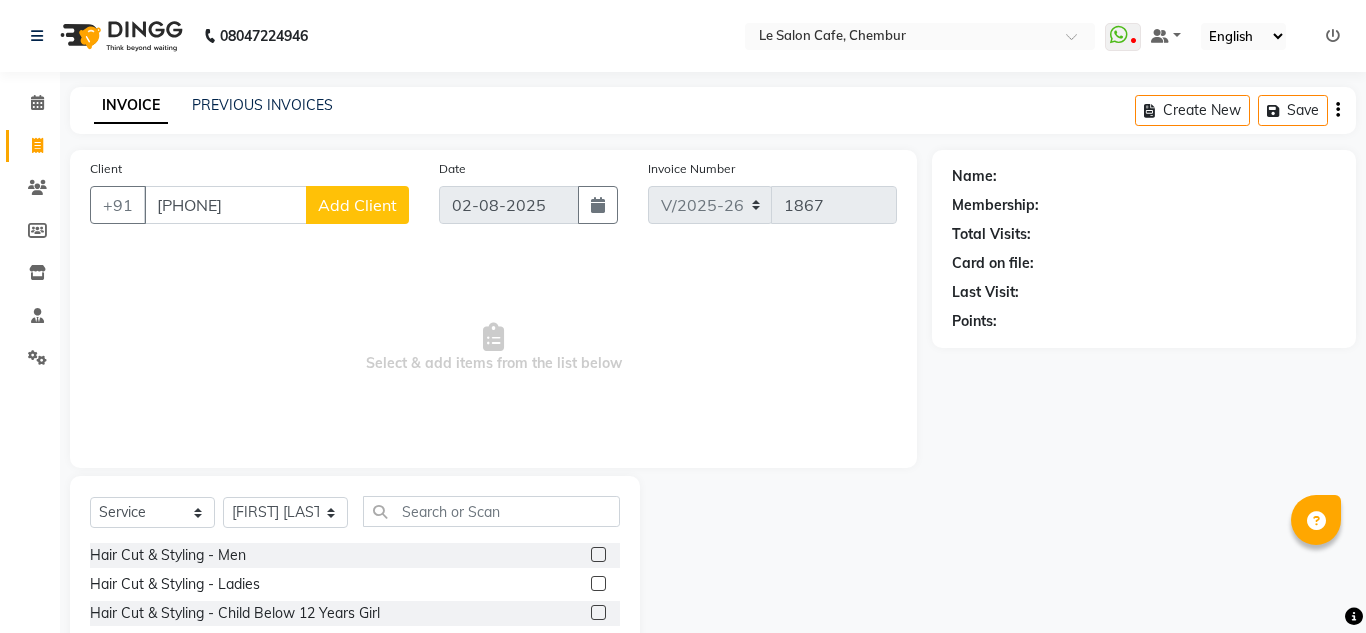 select on "22" 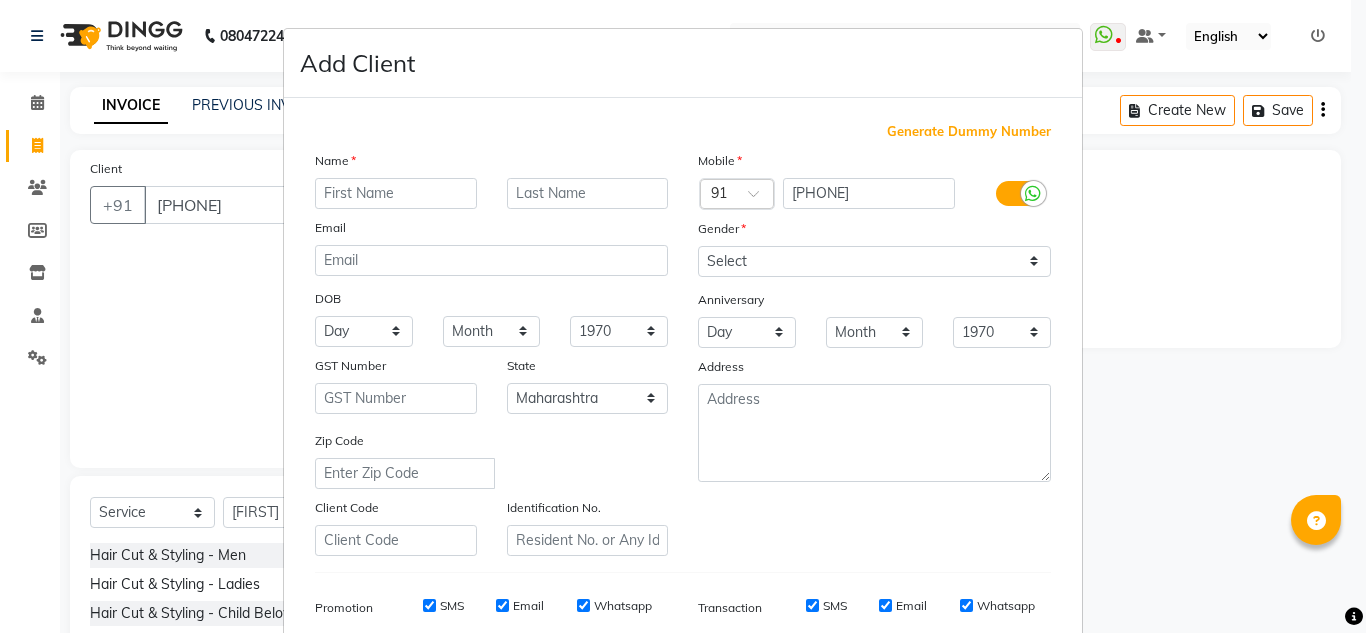 click at bounding box center (396, 193) 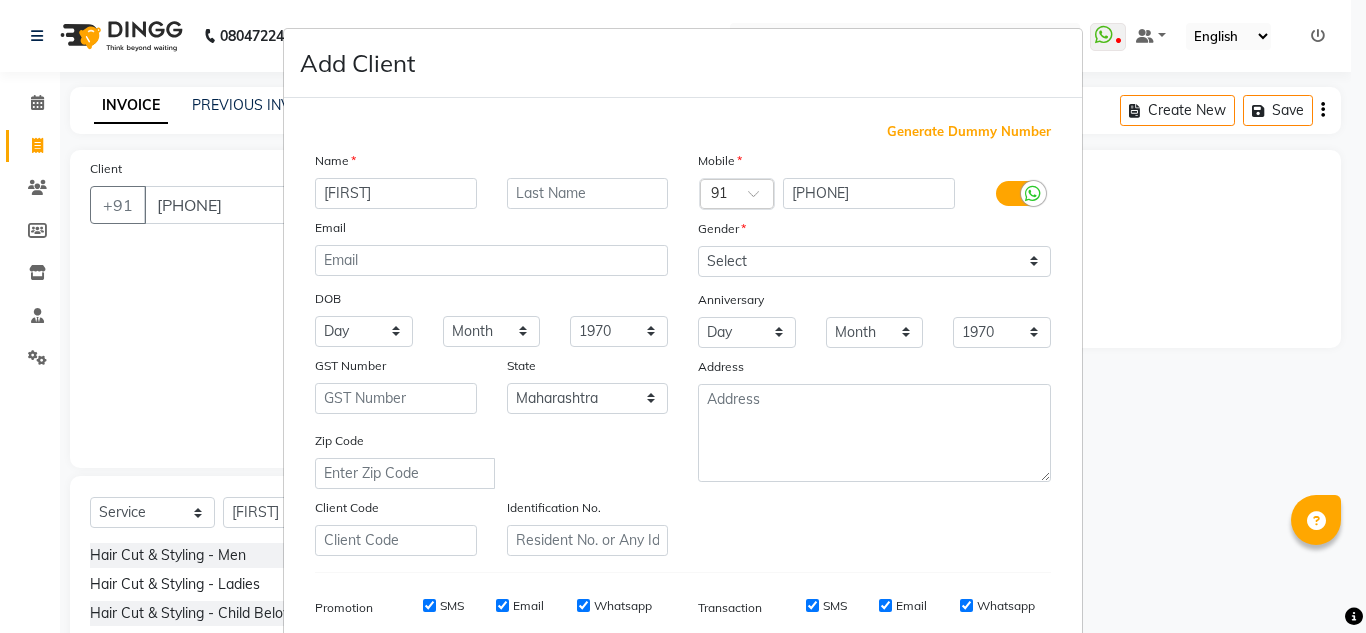 type on "Shachi" 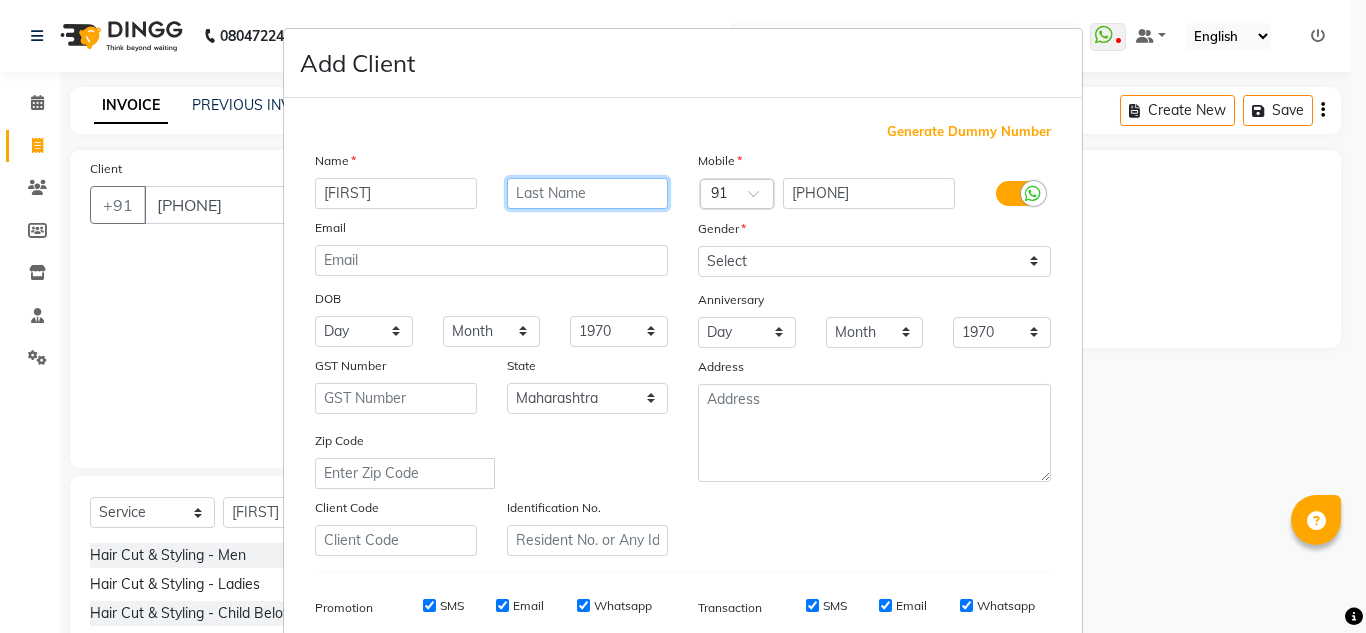 click at bounding box center (588, 193) 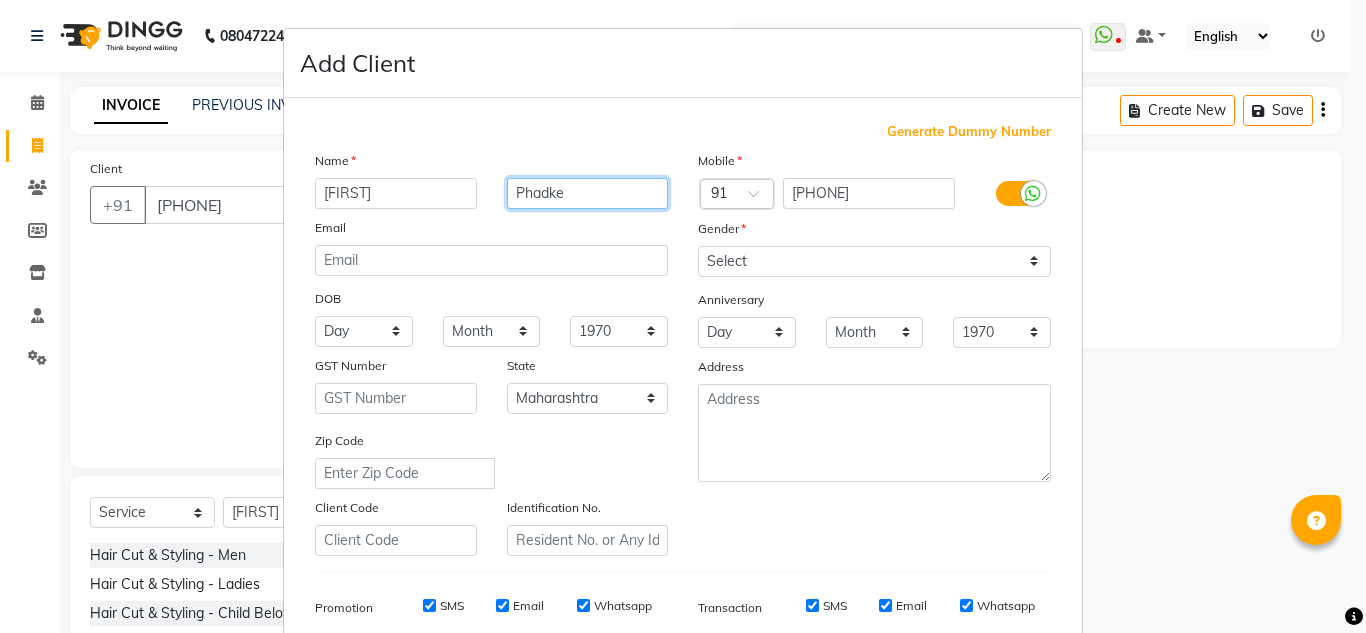 type on "Phadke" 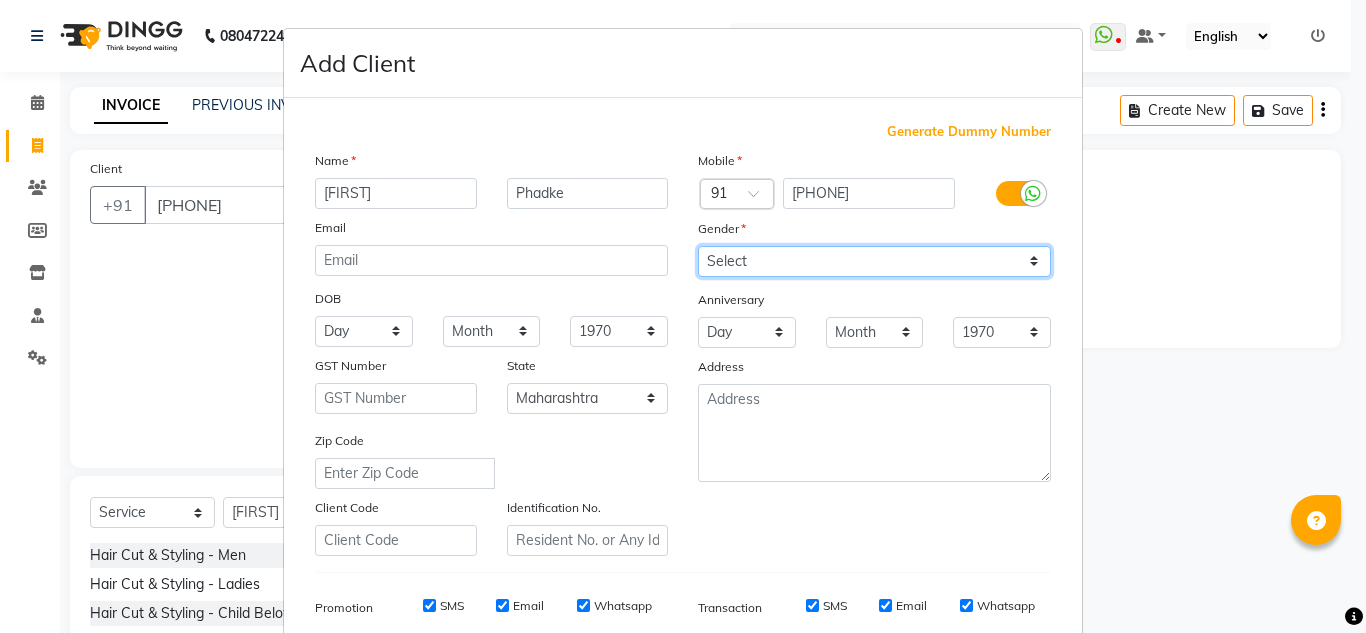 click on "Select Male Female Other Prefer Not To Say" at bounding box center [874, 261] 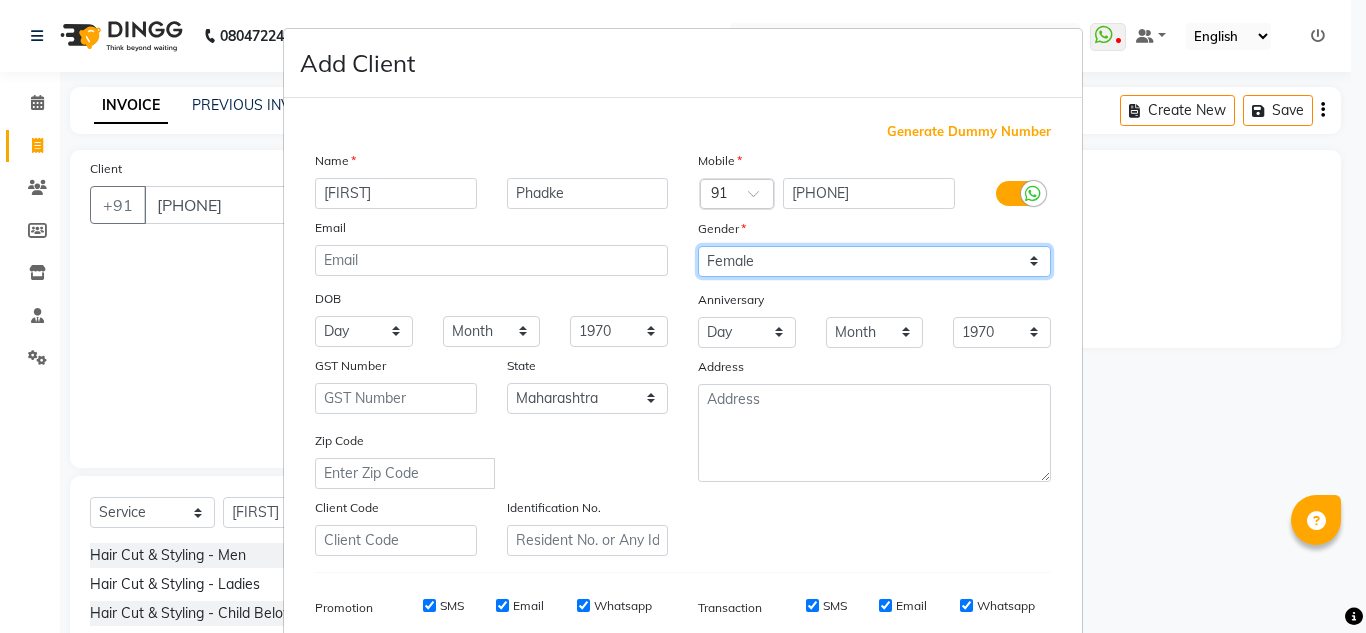 click on "Select Male Female Other Prefer Not To Say" at bounding box center (874, 261) 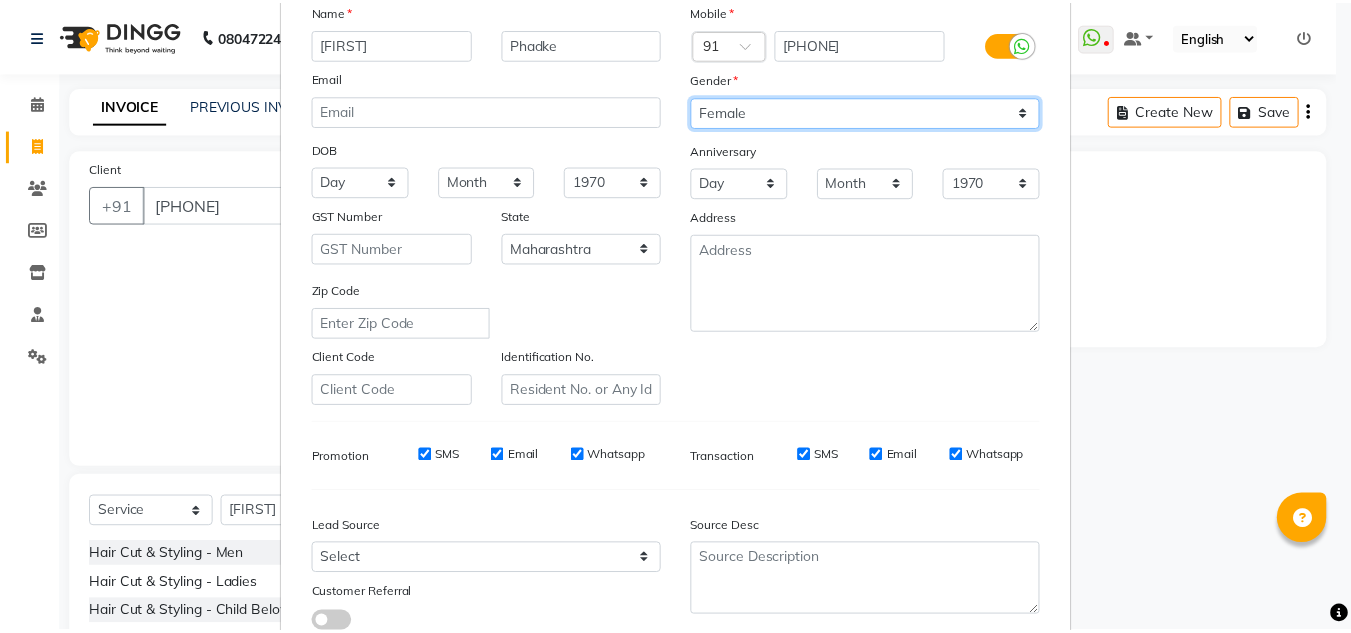 scroll, scrollTop: 290, scrollLeft: 0, axis: vertical 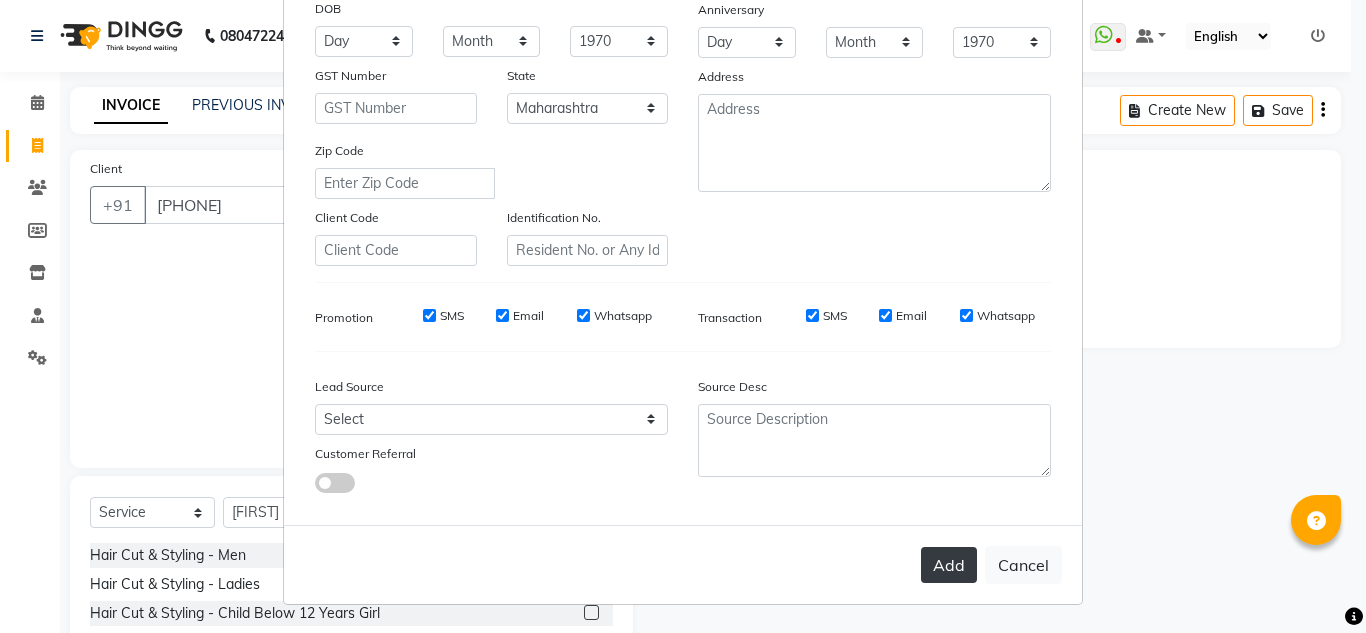 click on "Add" at bounding box center (949, 565) 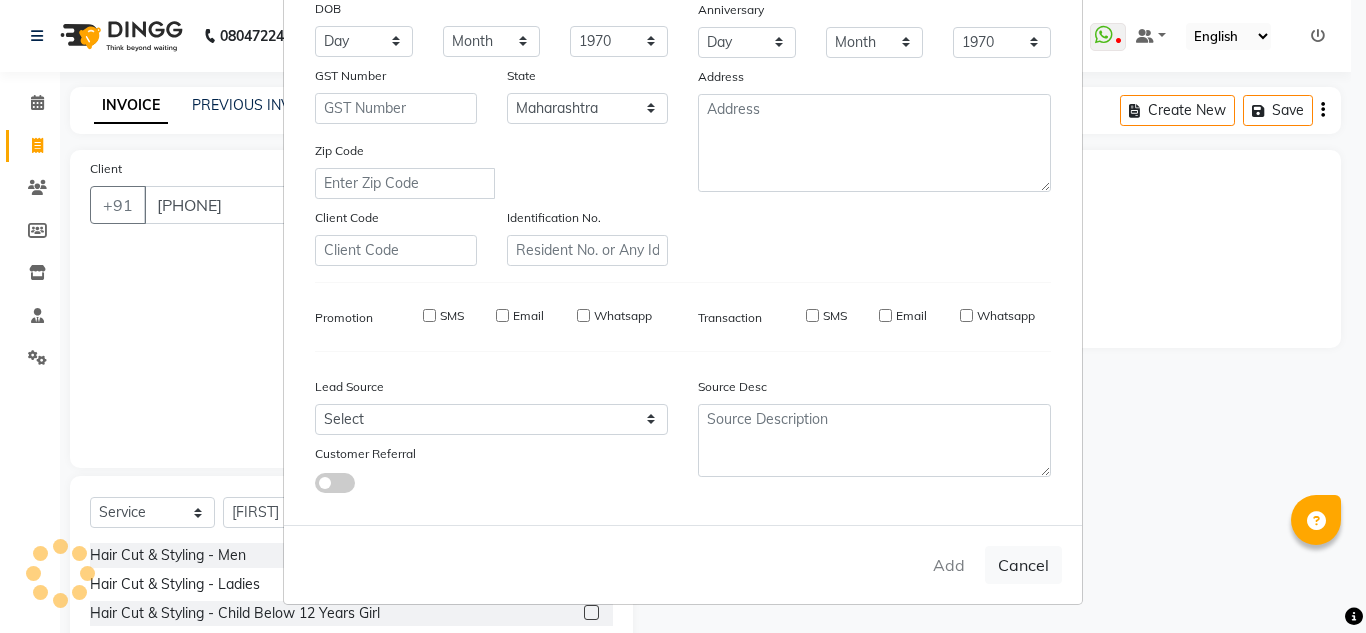 type 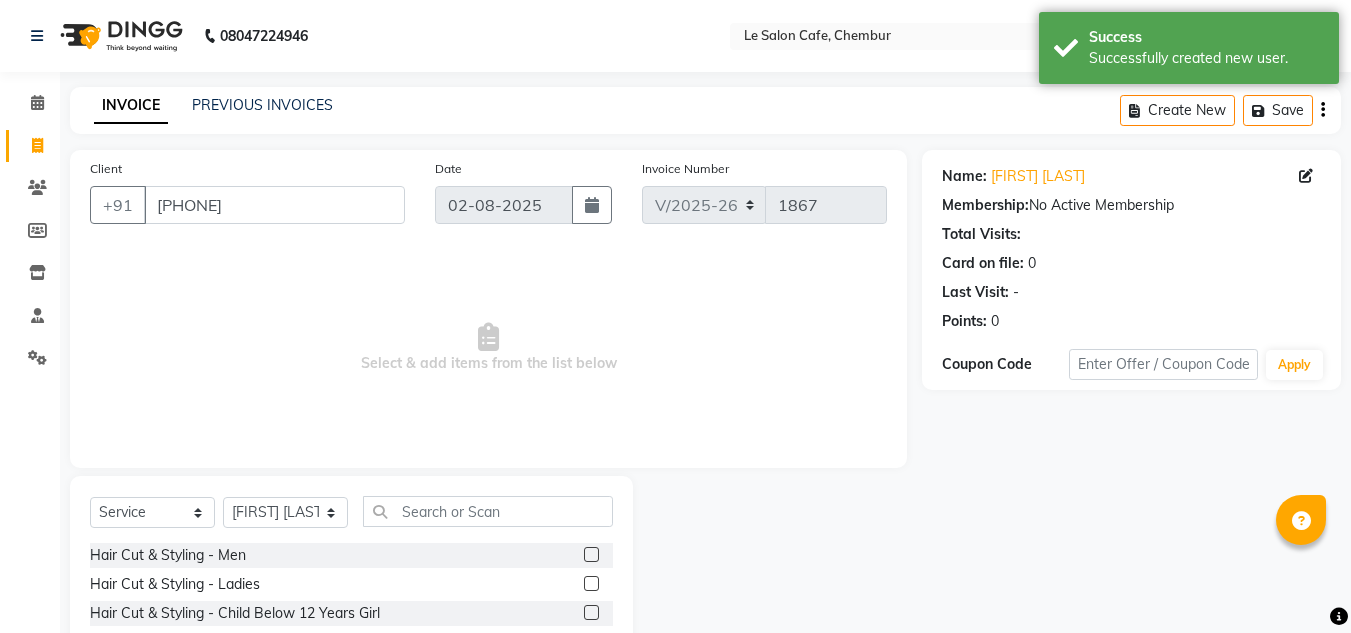 scroll, scrollTop: 168, scrollLeft: 0, axis: vertical 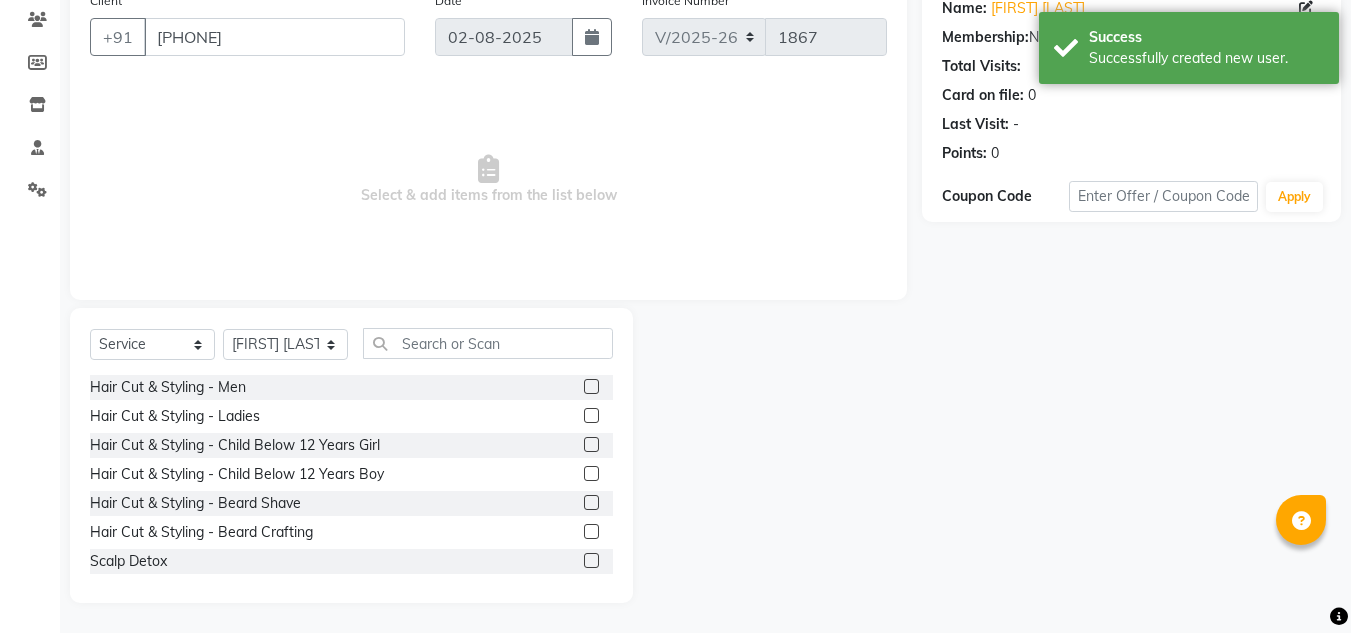 click 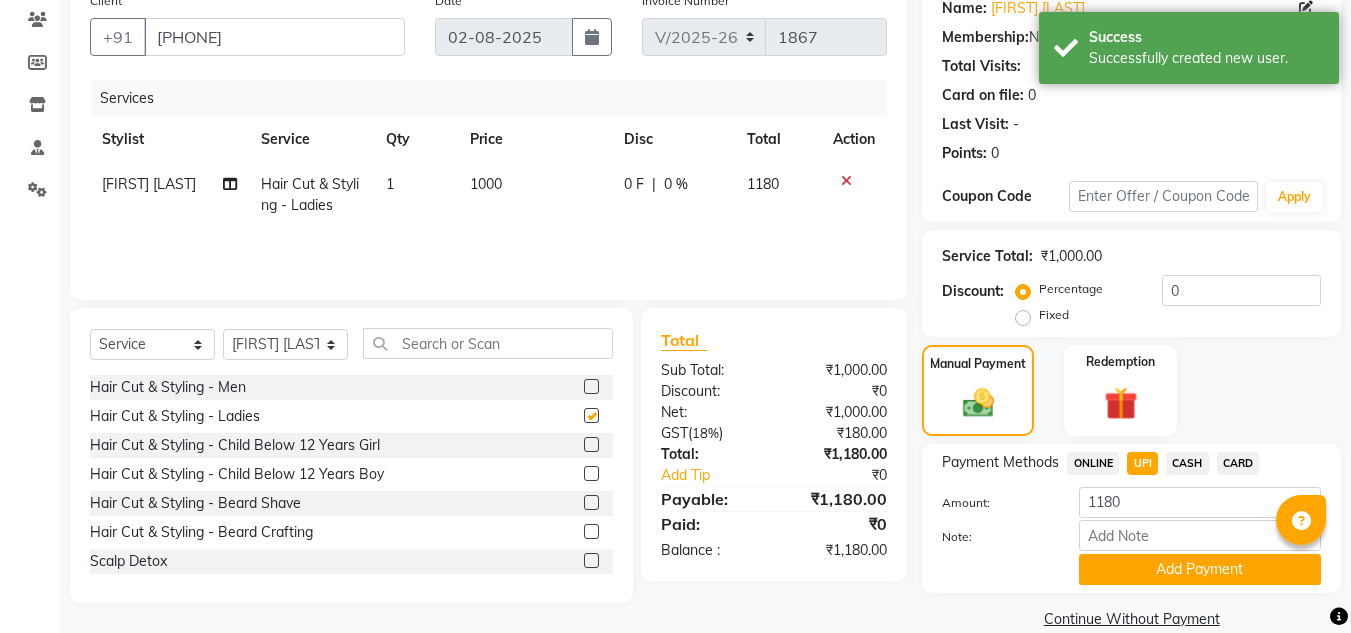 checkbox on "false" 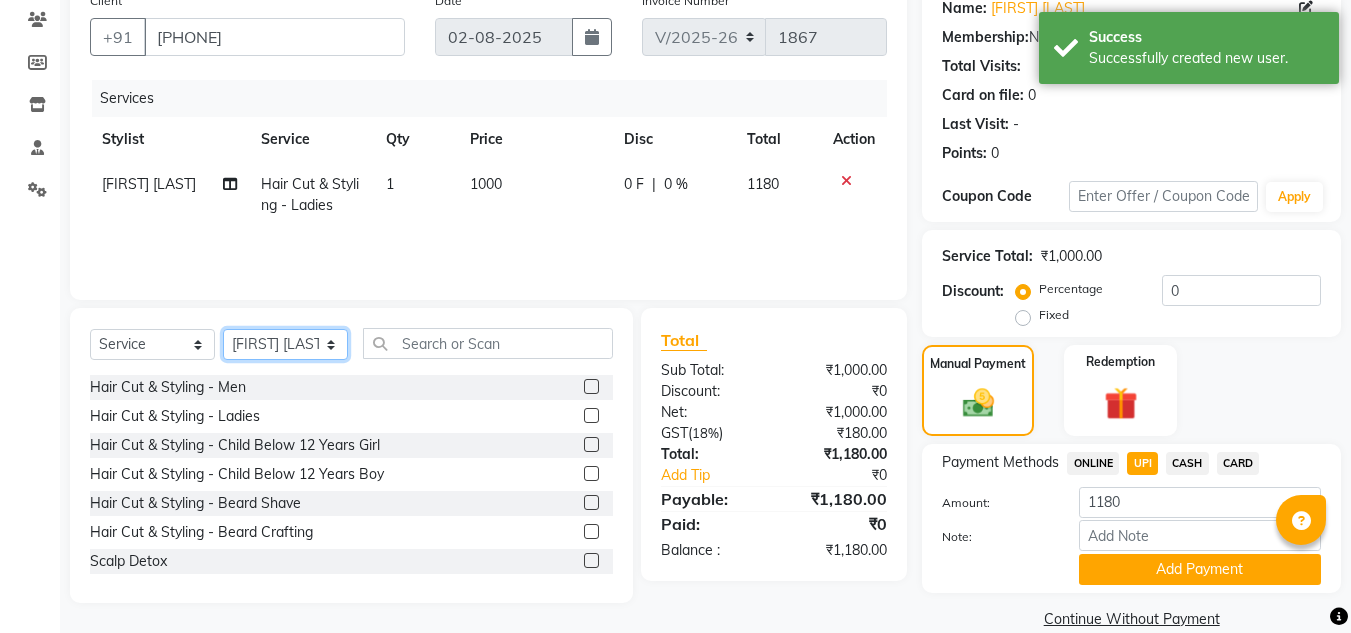 click on "Select Stylist Amandeep Kaur Kalsi Aniket Kadam  Faim Alvi  Front Desk  Muskan Khan  Pooja Kolge Reena Shaukat Ali  Salman Ansari  Shailendra Chauhan  Shekhar Sangle Soniyaa Varma Suchita Mistry" 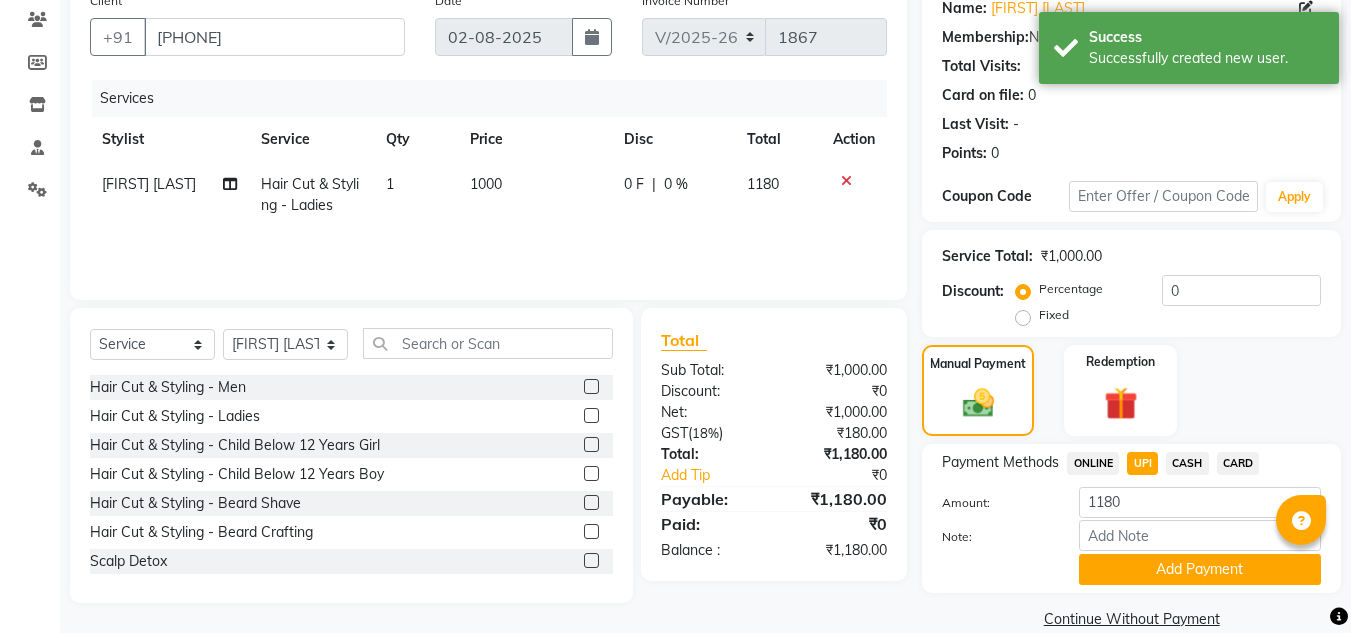 click 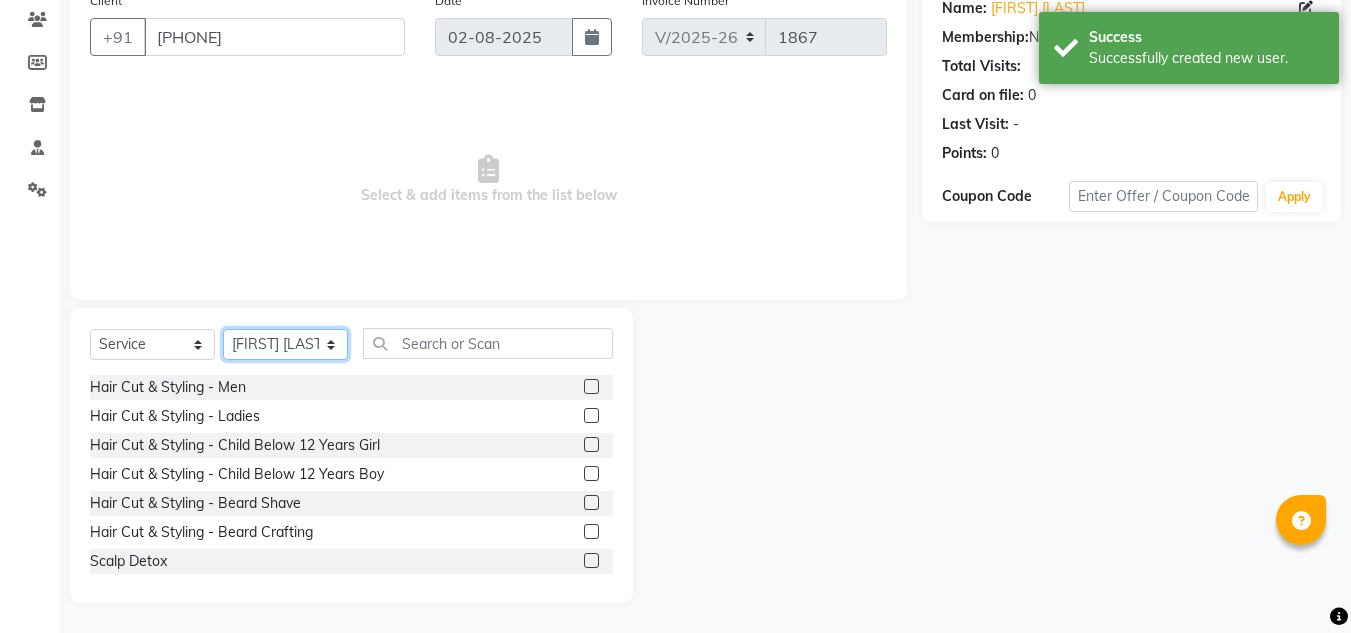 click on "Select Stylist Amandeep Kaur Kalsi Aniket Kadam  Faim Alvi  Front Desk  Muskan Khan  Pooja Kolge Reena Shaukat Ali  Salman Ansari  Shailendra Chauhan  Shekhar Sangle Soniyaa Varma Suchita Mistry" 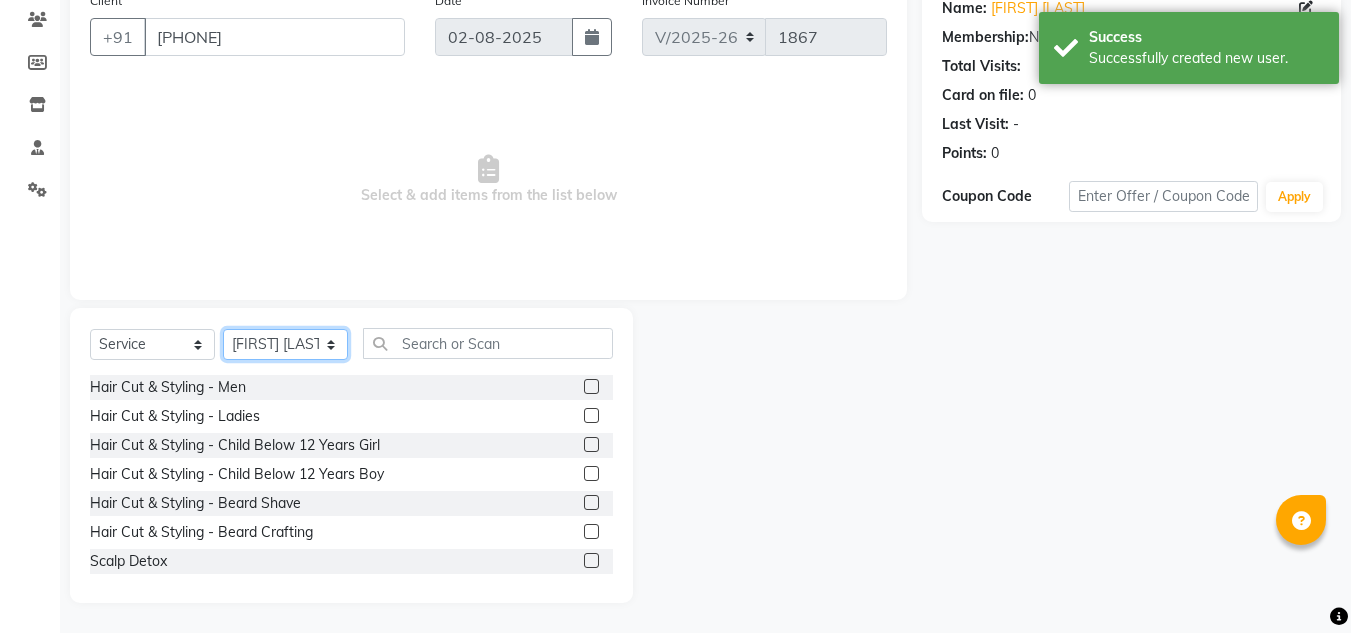 select on "8529" 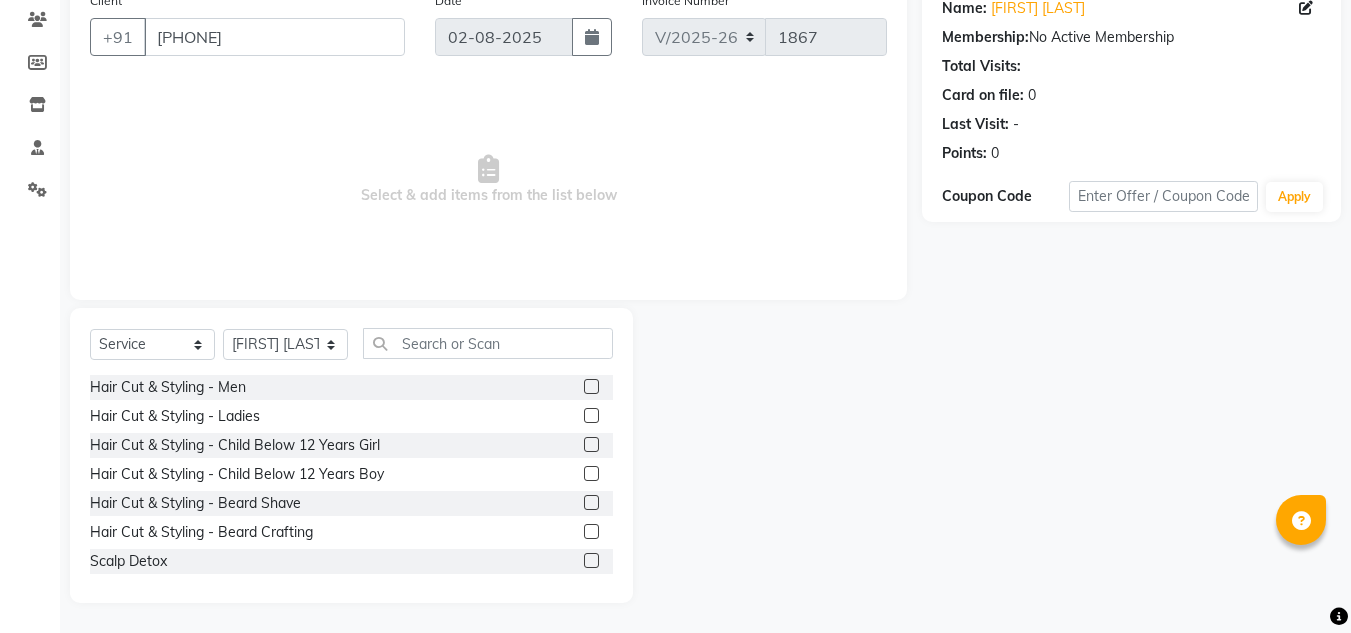 click 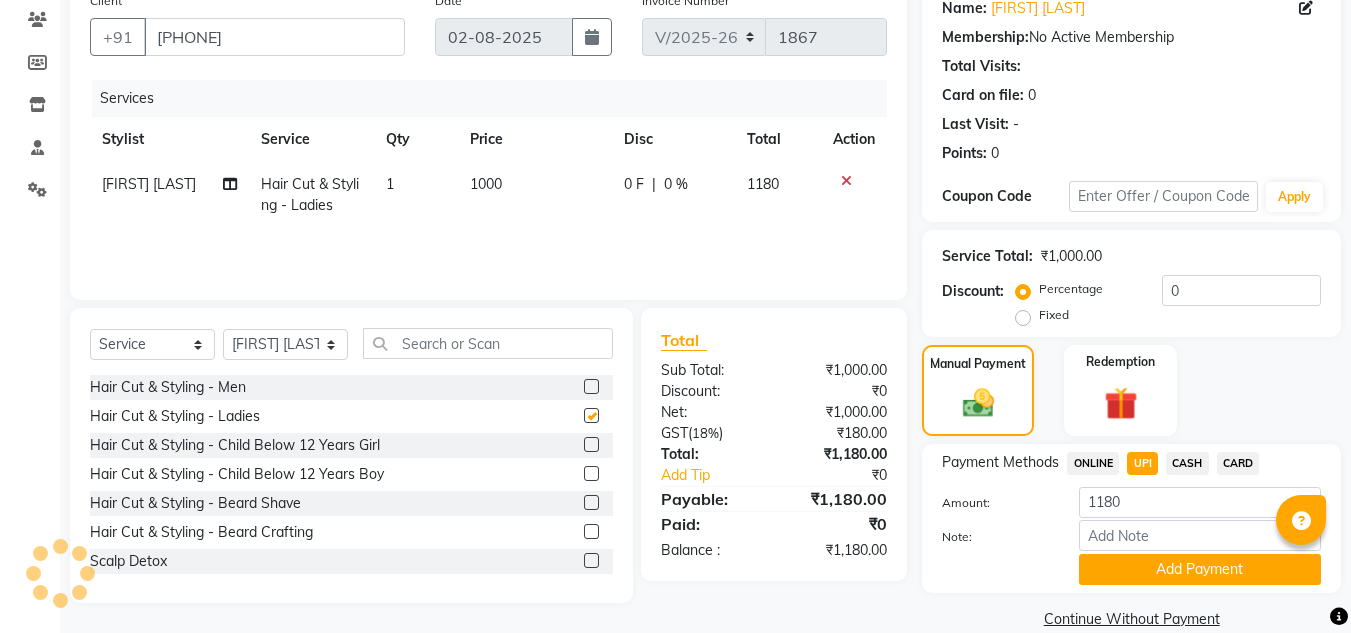 checkbox on "false" 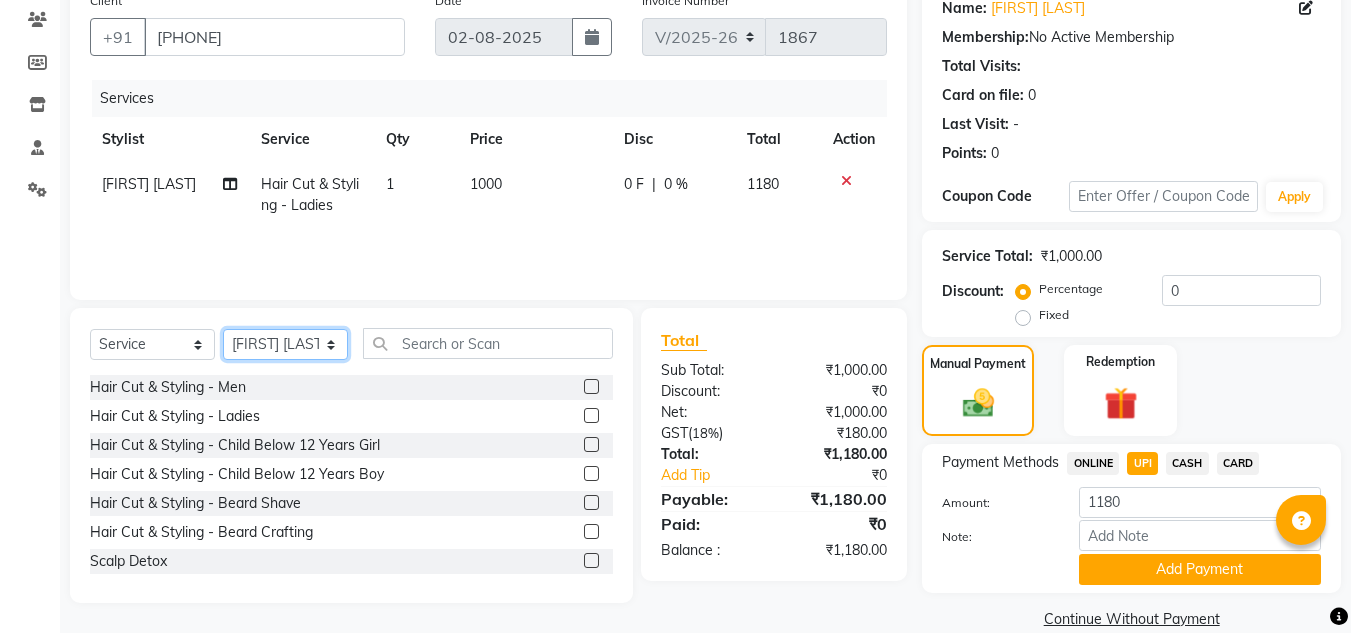 click on "Select Stylist Amandeep Kaur Kalsi Aniket Kadam  Faim Alvi  Front Desk  Muskan Khan  Pooja Kolge Reena Shaukat Ali  Salman Ansari  Shailendra Chauhan  Shekhar Sangle Soniyaa Varma Suchita Mistry" 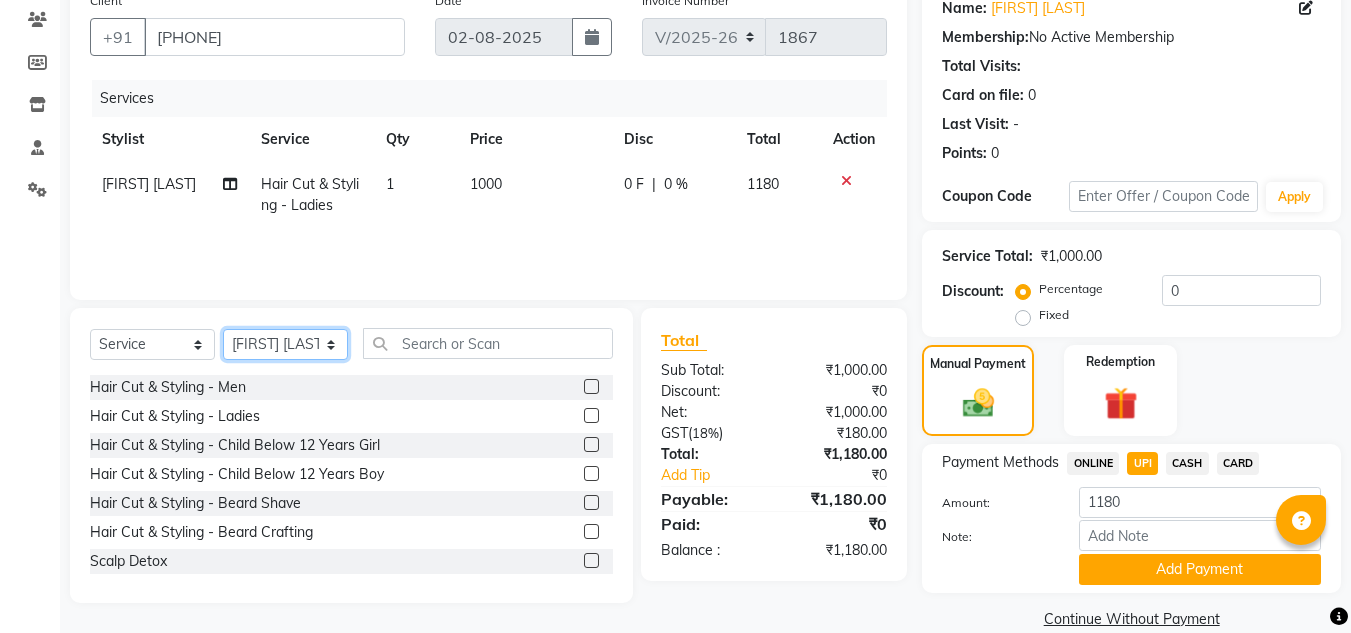 select on "86051" 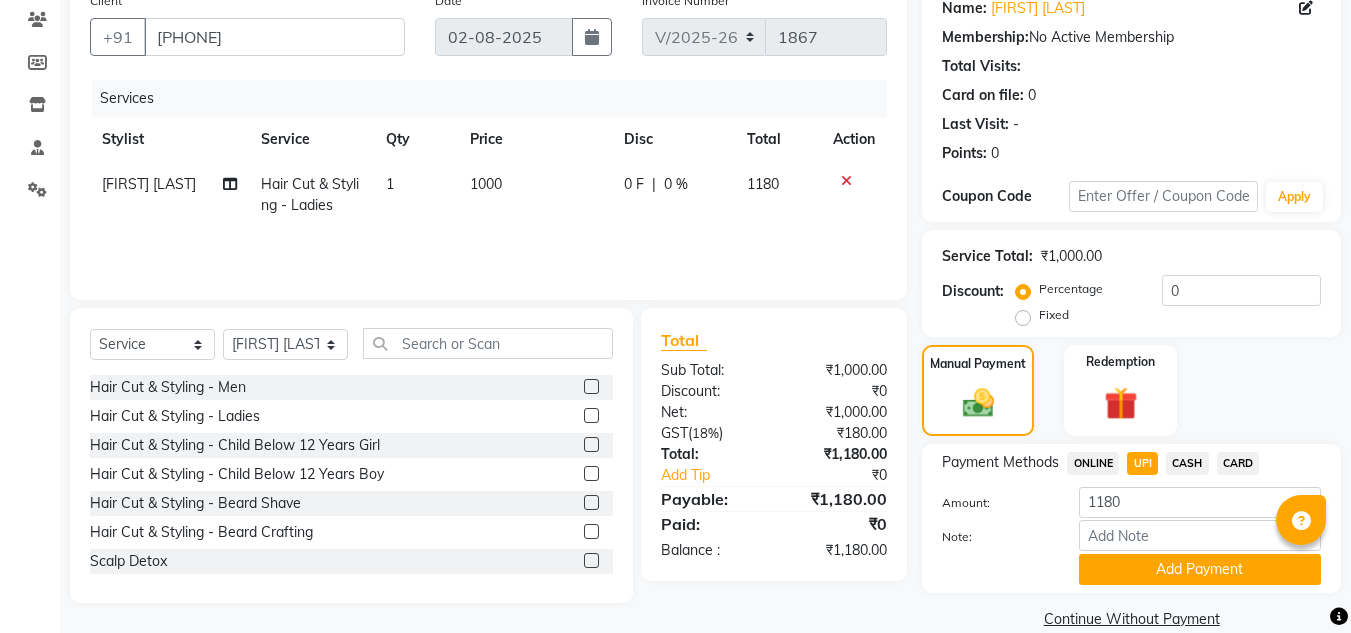 click 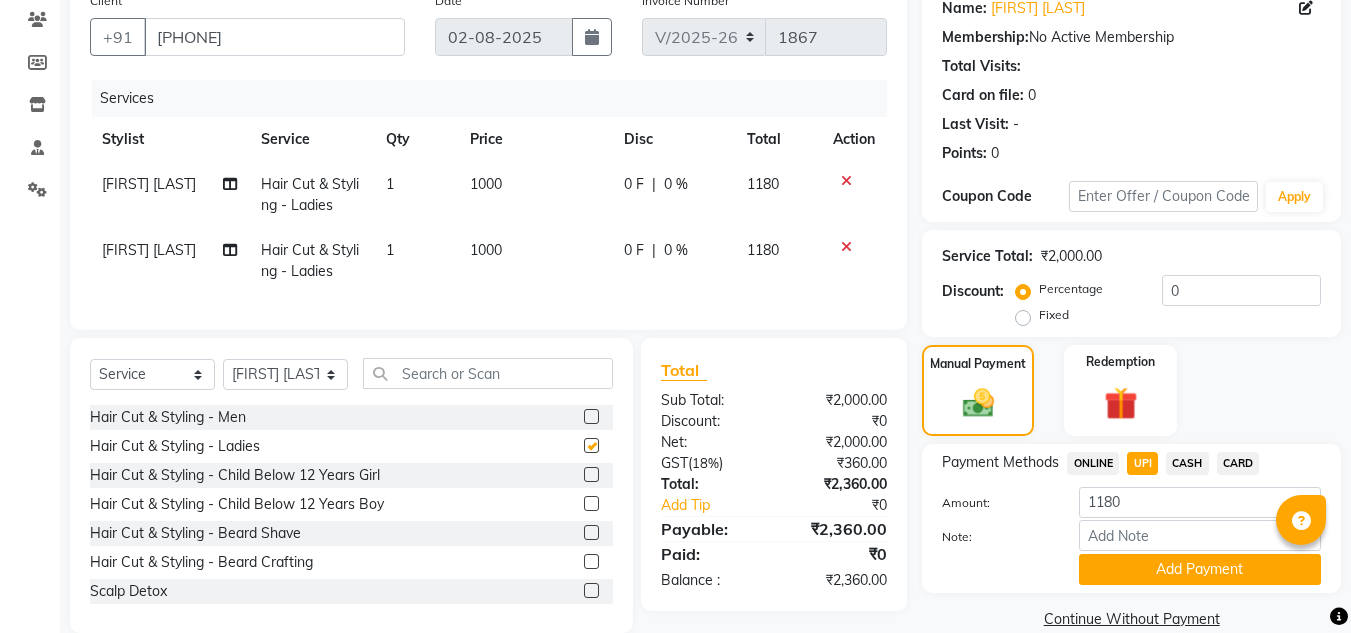checkbox on "false" 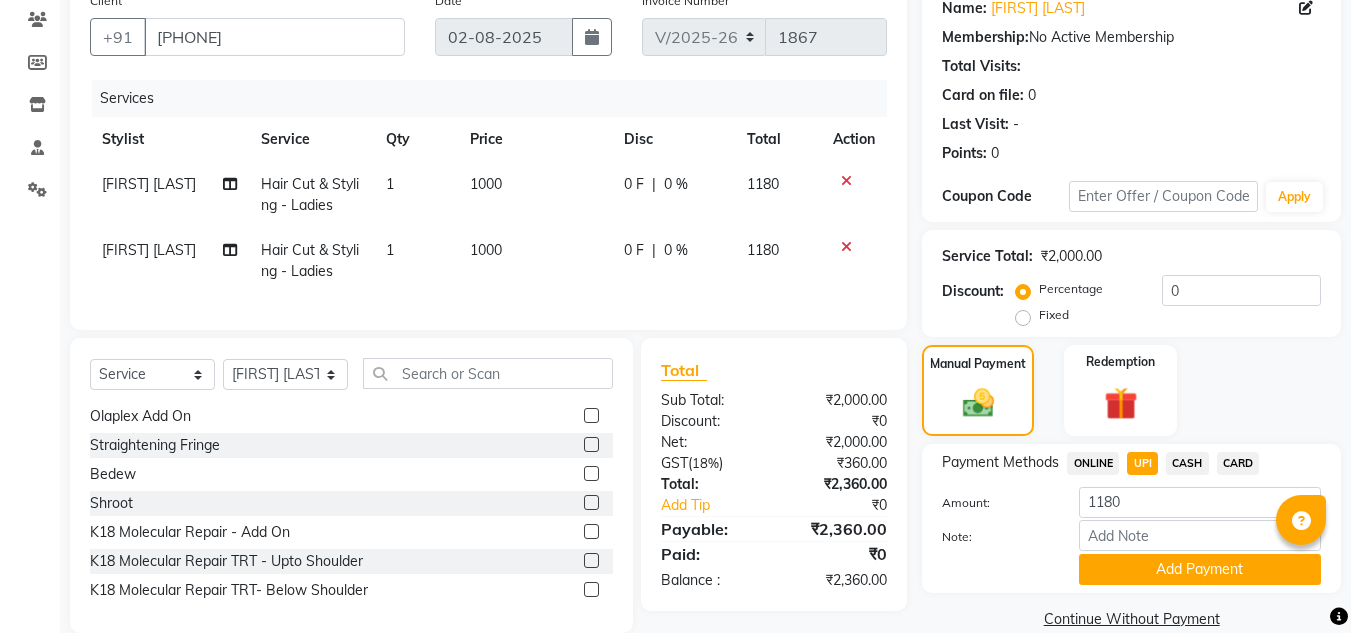 scroll, scrollTop: 500, scrollLeft: 0, axis: vertical 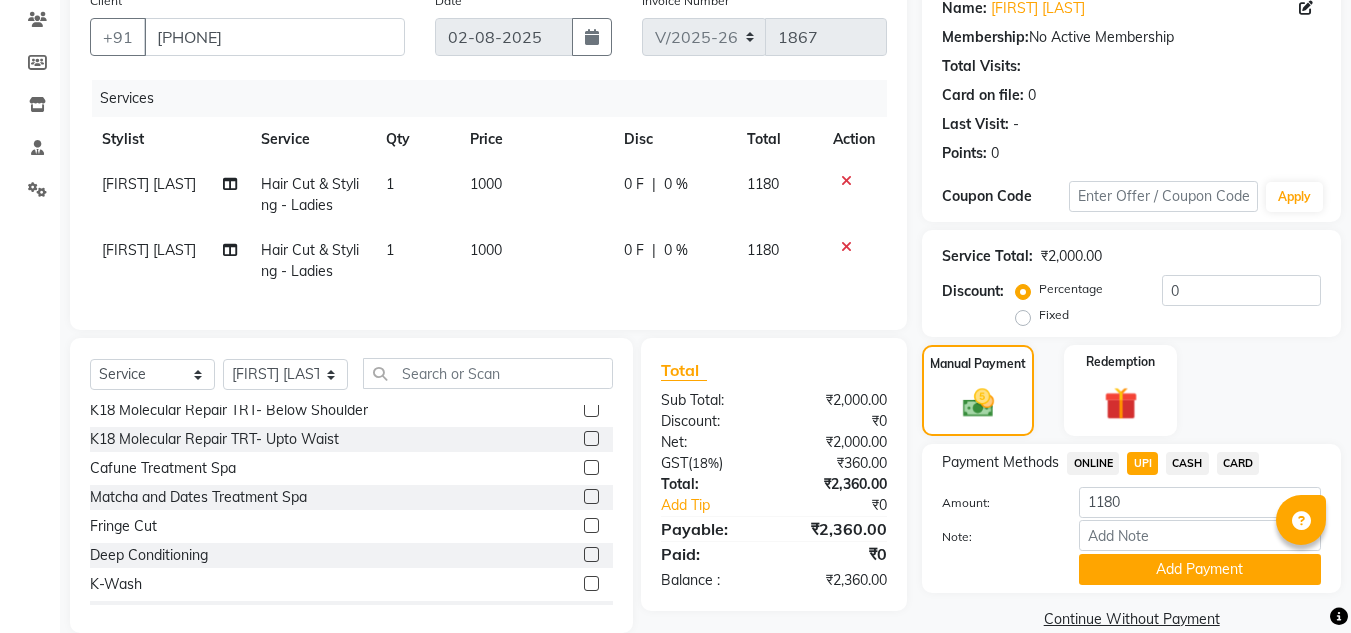 click on "1000" 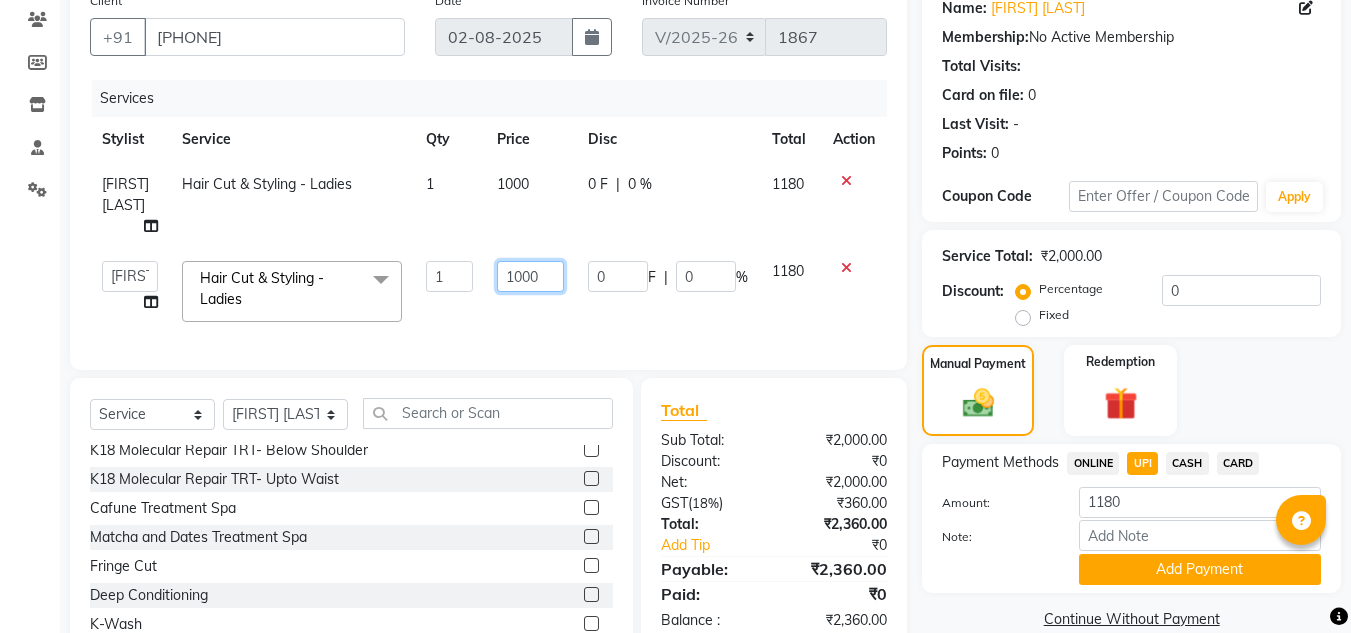 click on "1000" 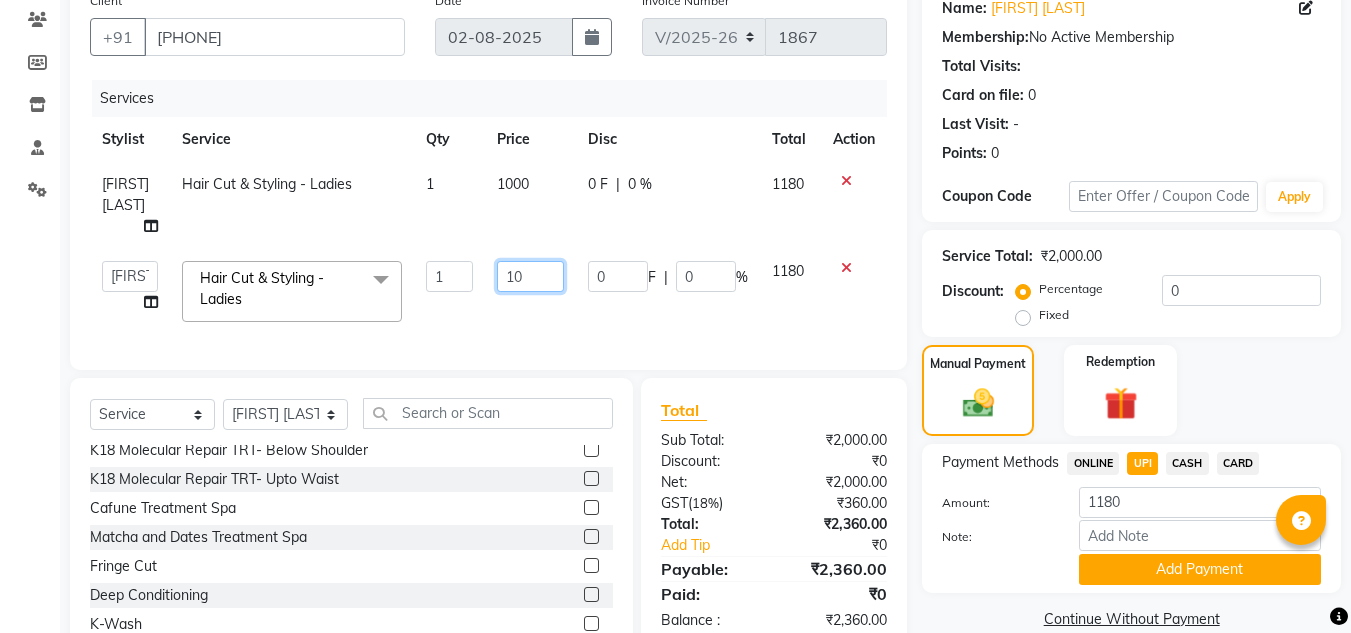 type on "1" 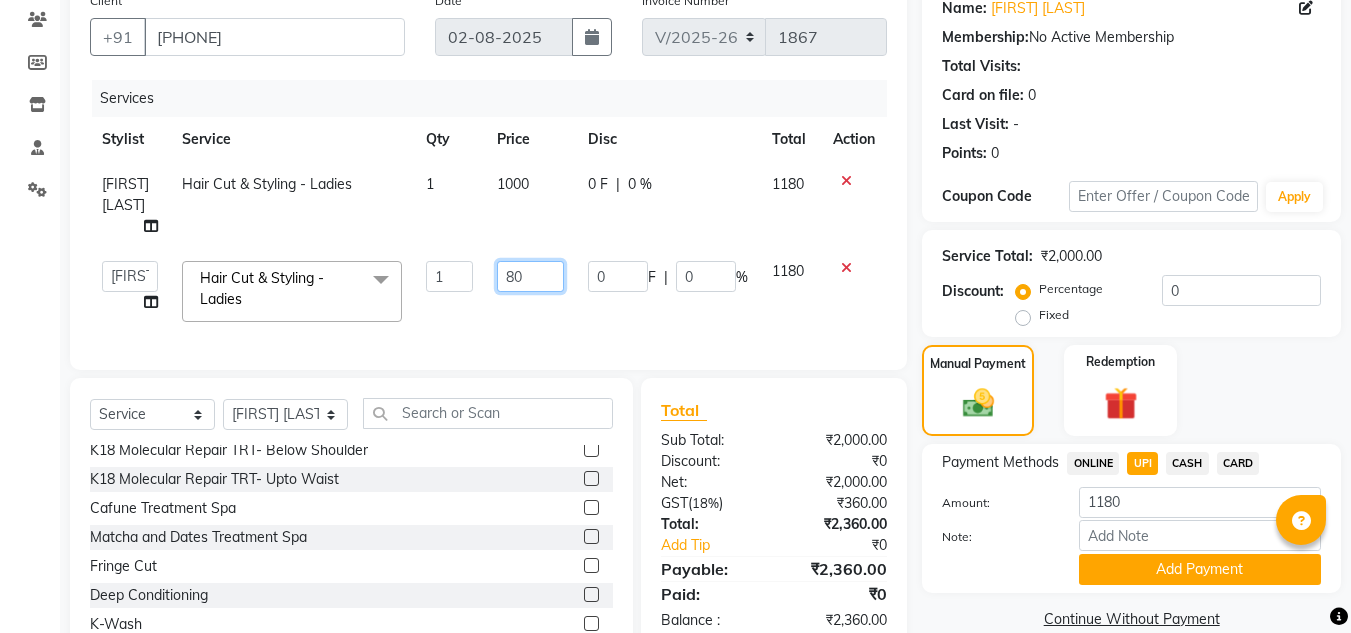 type on "800" 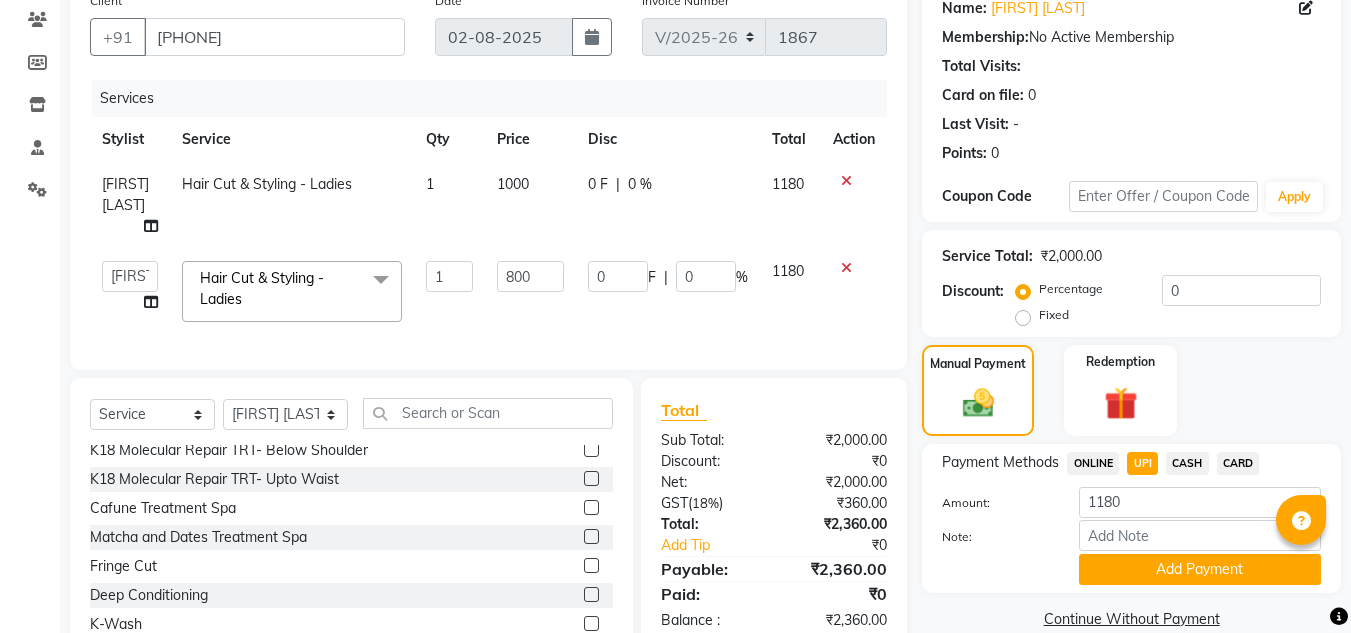 click on "Continue Without Payment" 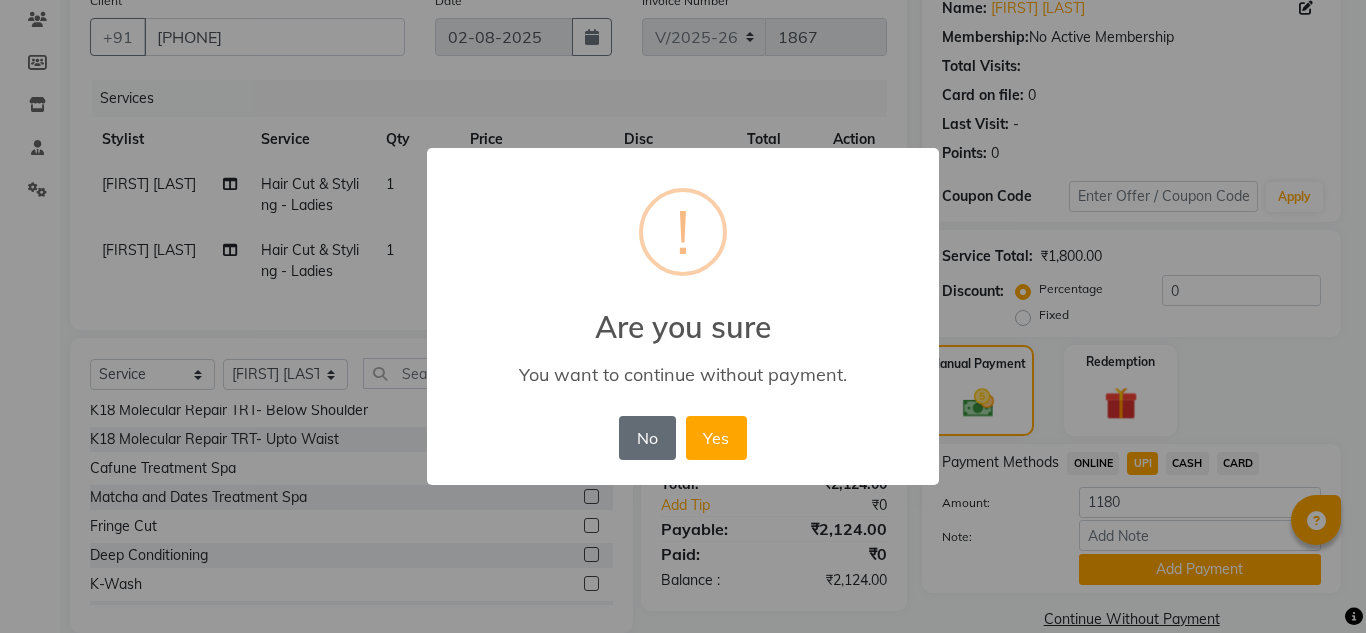 click on "No" at bounding box center (647, 438) 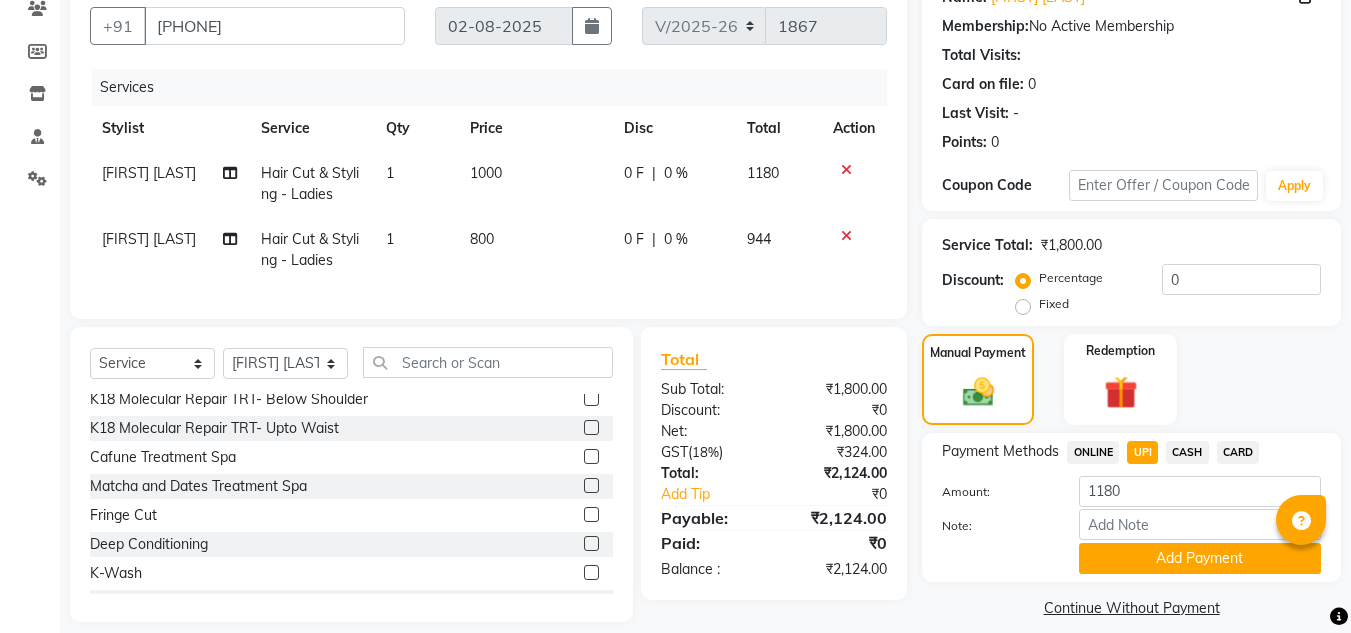 scroll, scrollTop: 213, scrollLeft: 0, axis: vertical 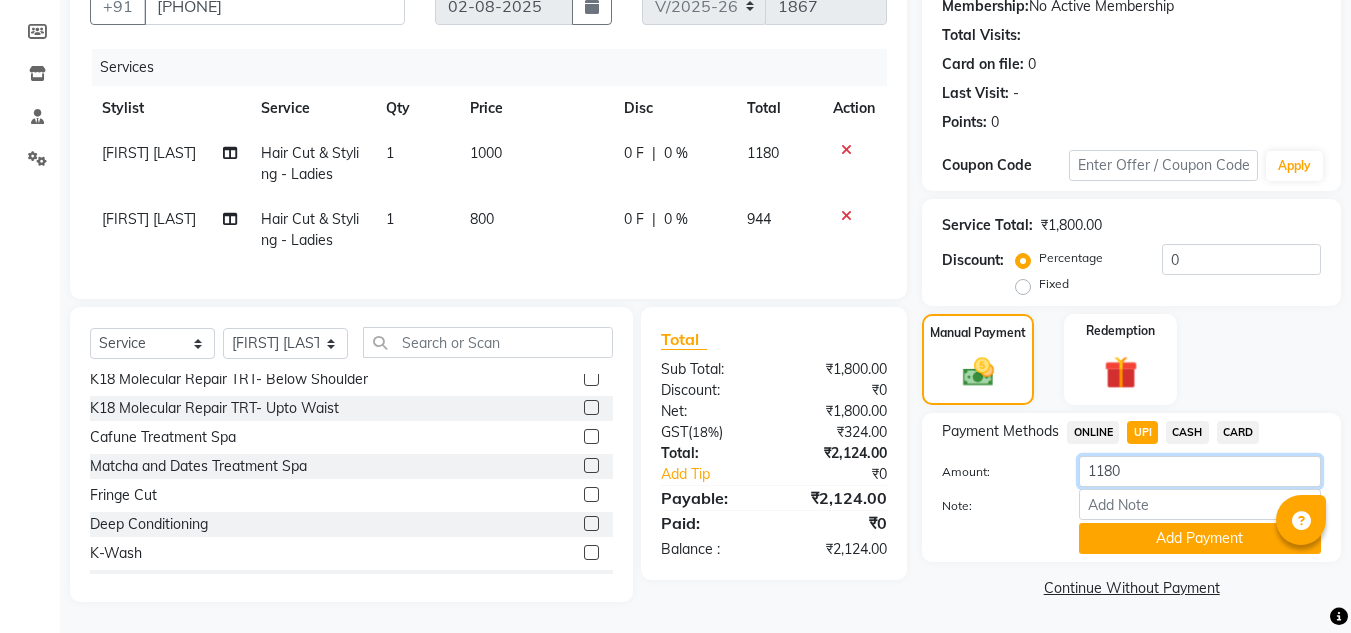 click on "1180" 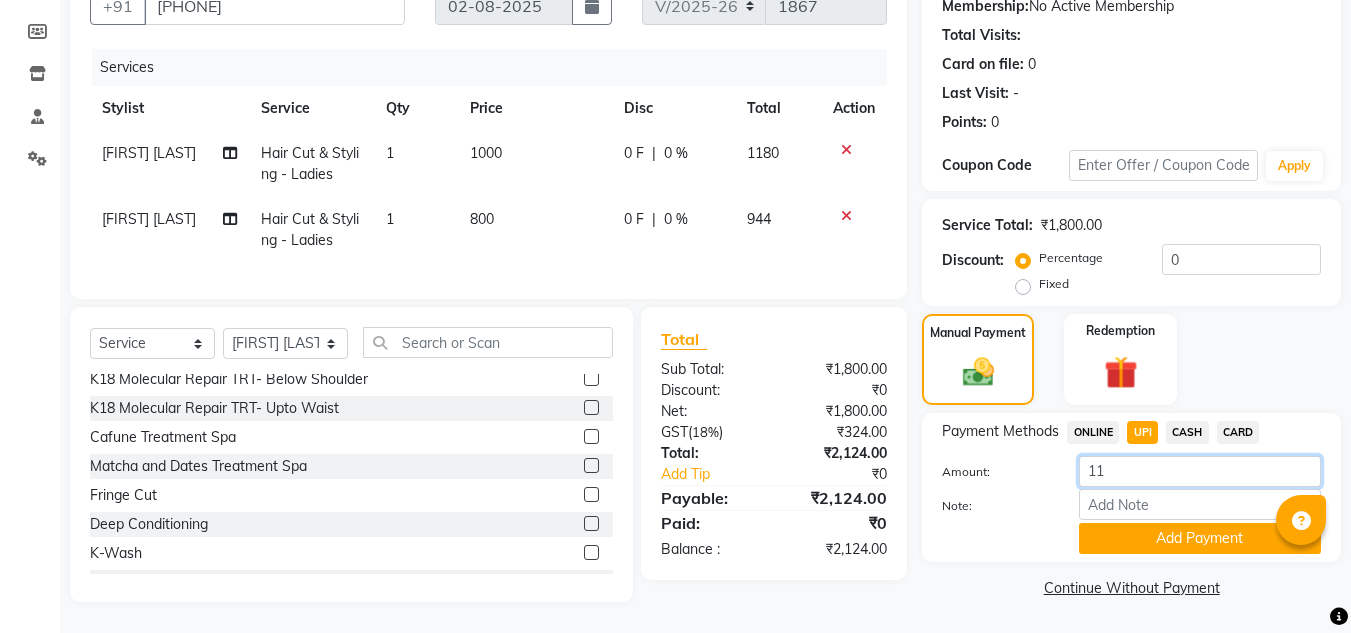 type on "1" 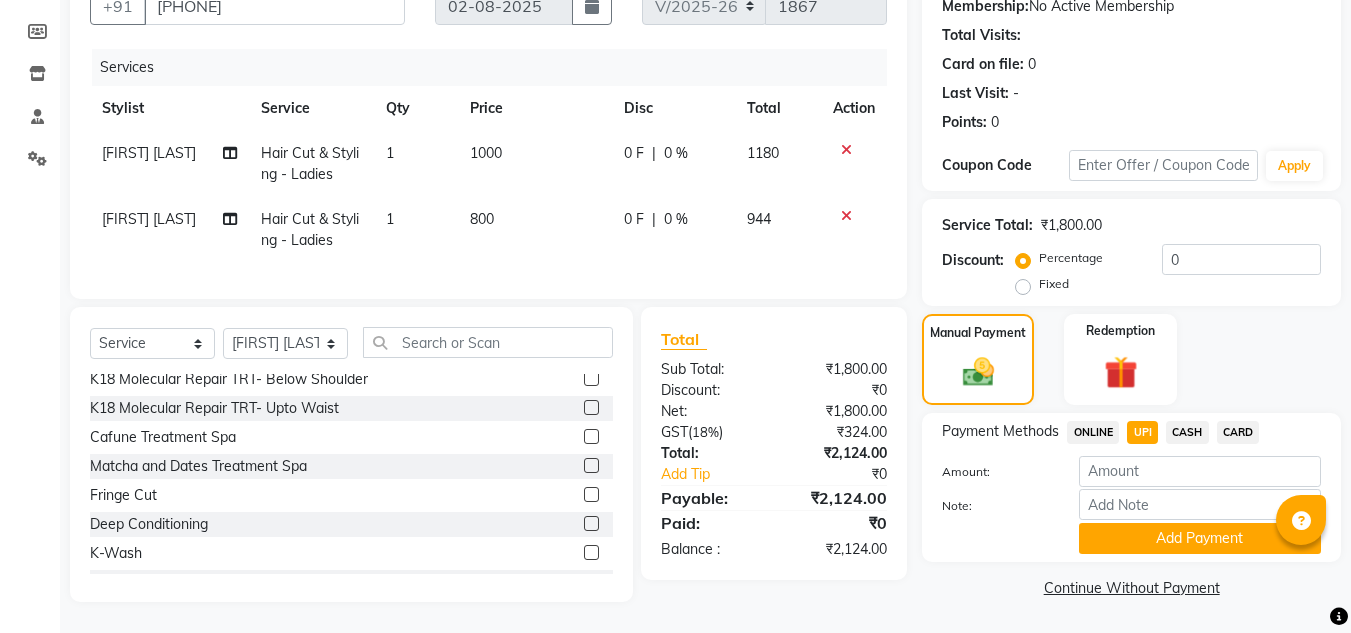 click on "CARD" 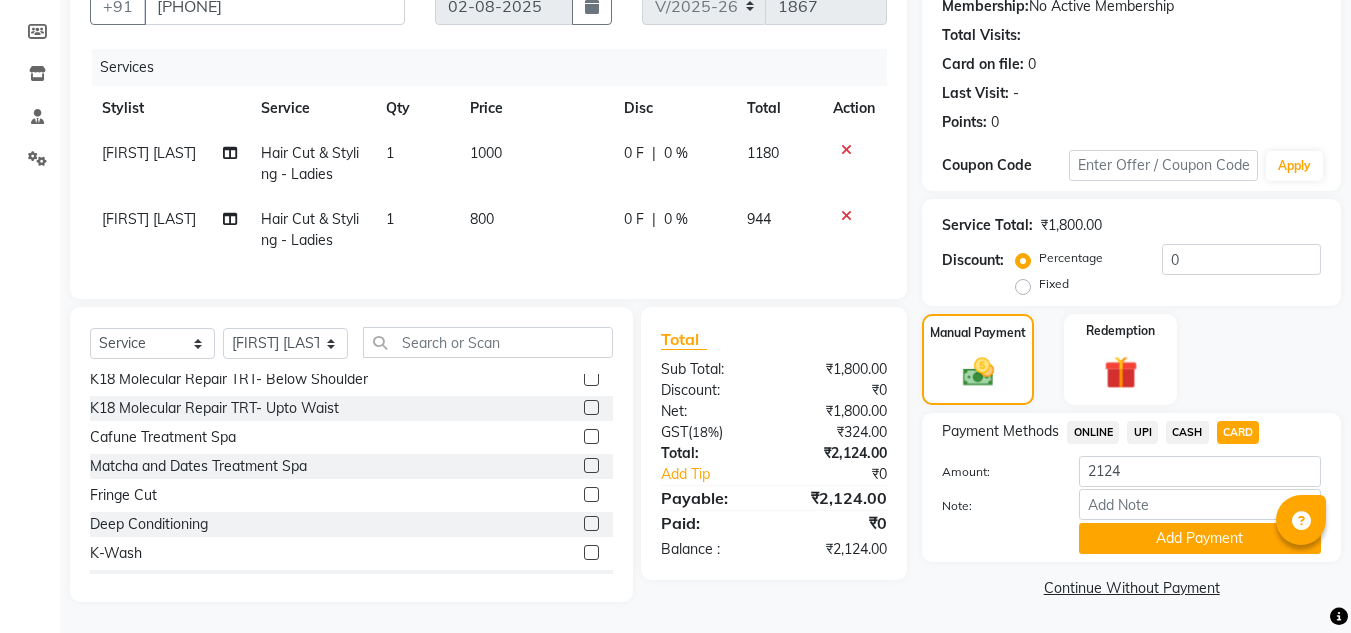 click on "Total Sub Total: ₹1,800.00 Discount: ₹0 Net: ₹1,800.00 Gst  ( 18% ) ₹324.00 Total: ₹2,124.00 Add Tip ₹0 Payable: ₹2,124.00 Paid: ₹0 Balance   : ₹2,124.00" 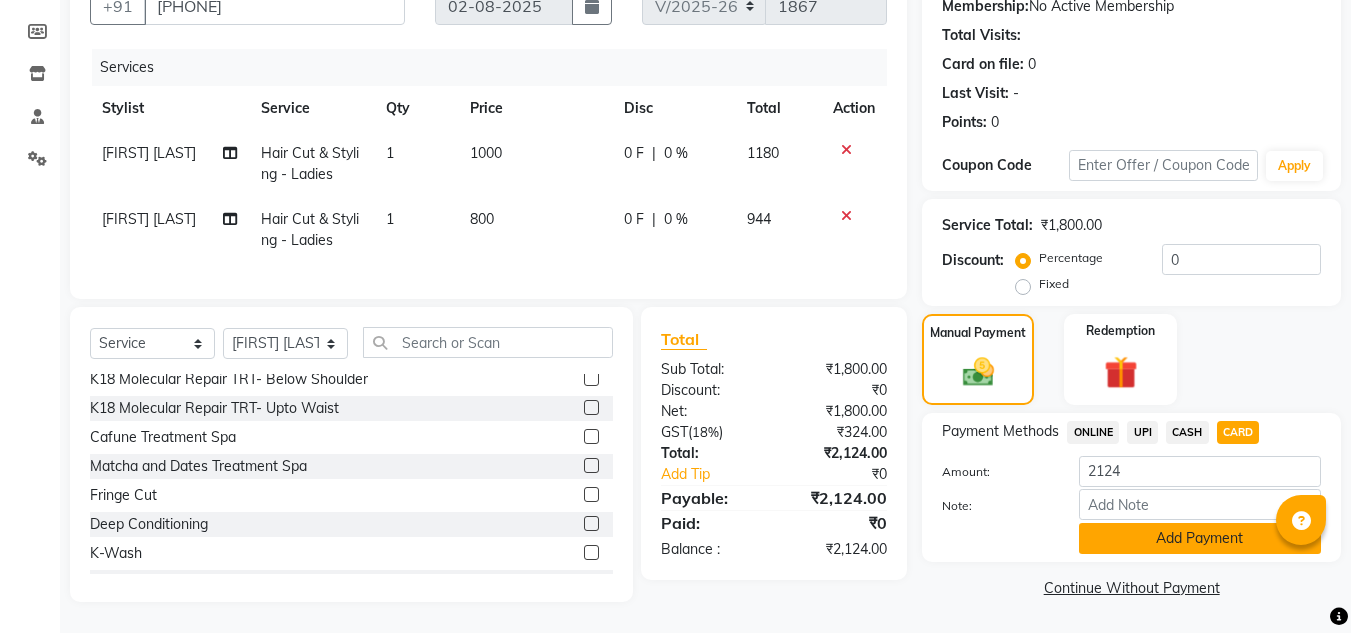 click on "Add Payment" 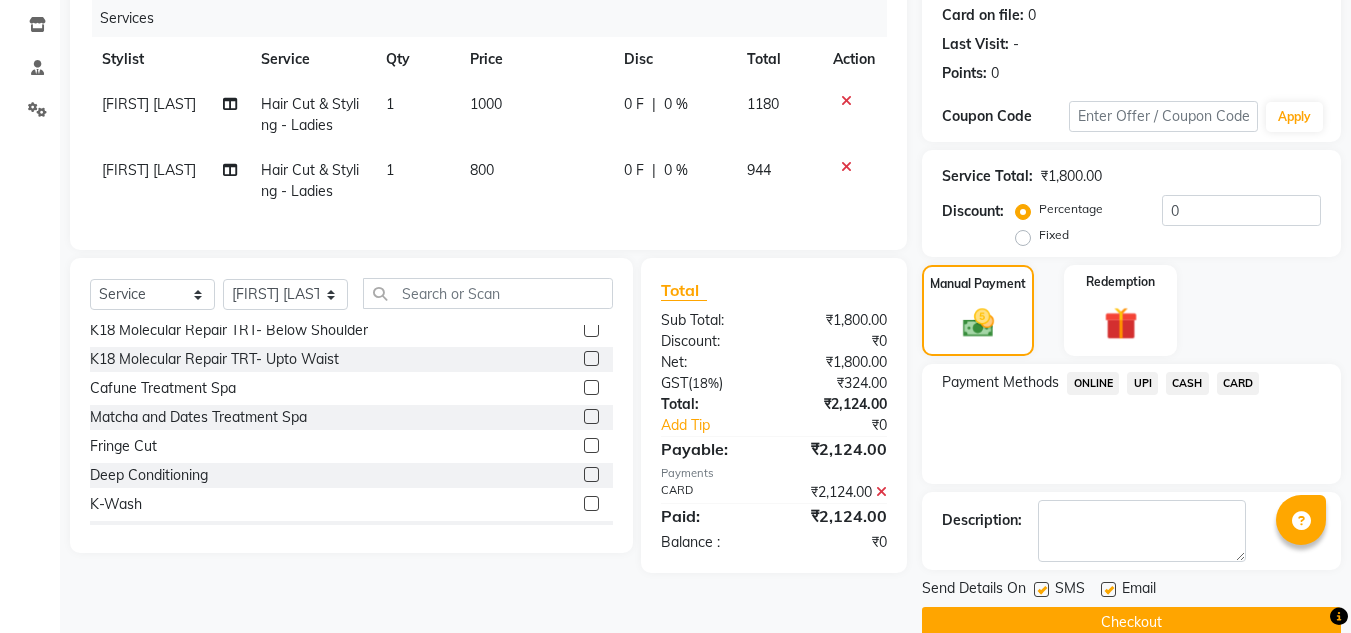 scroll, scrollTop: 283, scrollLeft: 0, axis: vertical 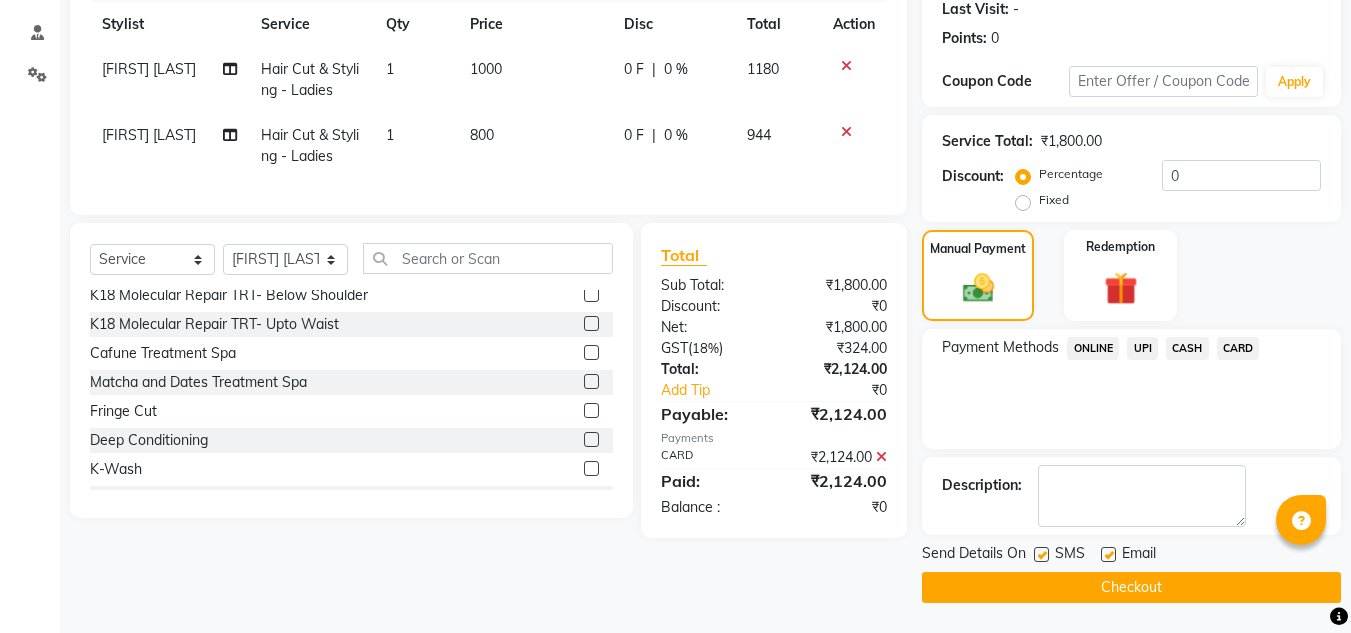 click 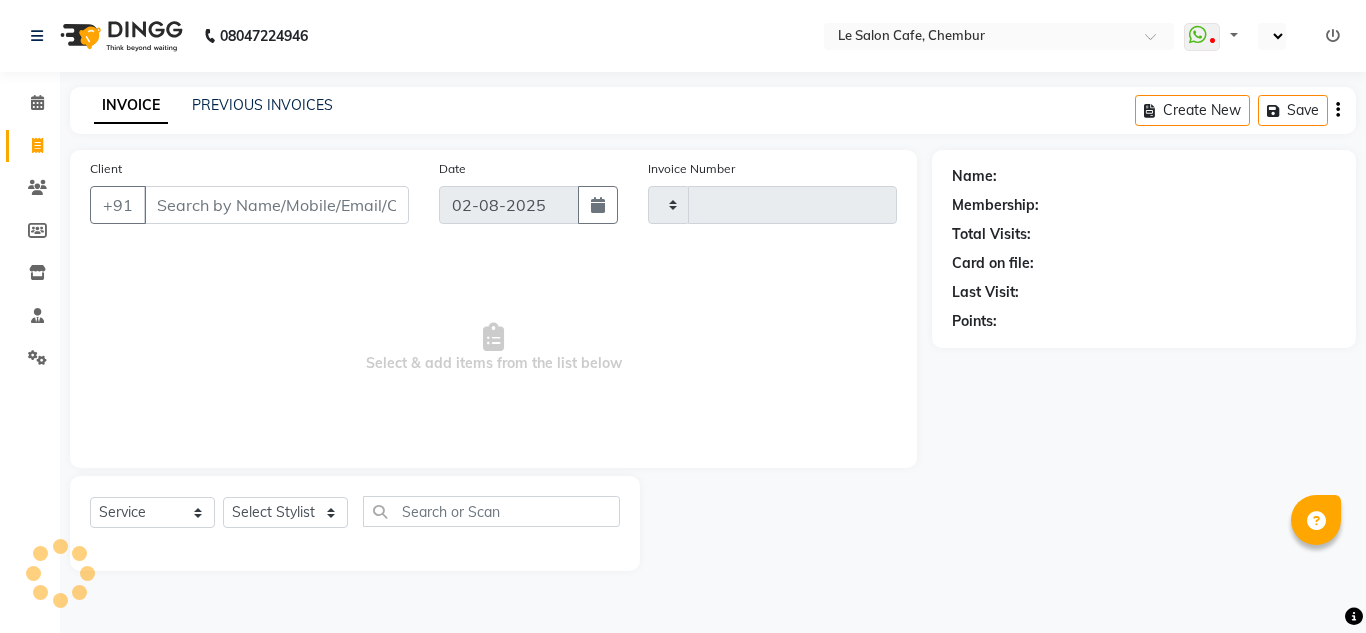 select on "service" 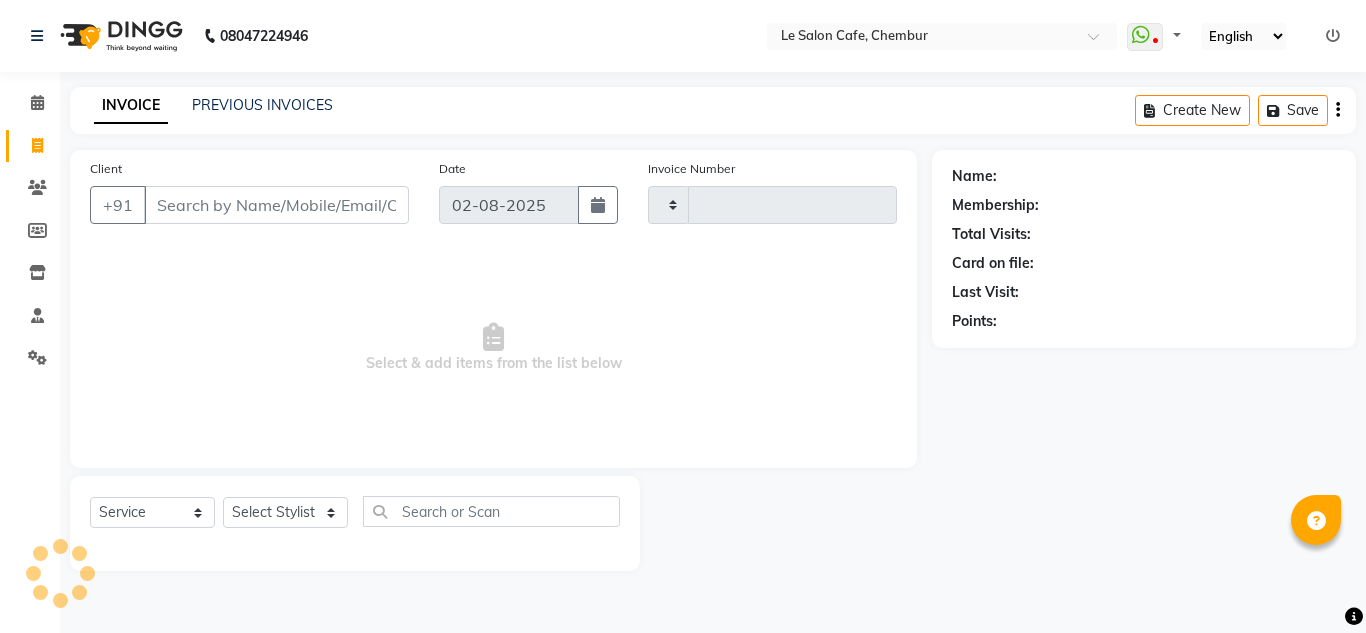 type on "1875" 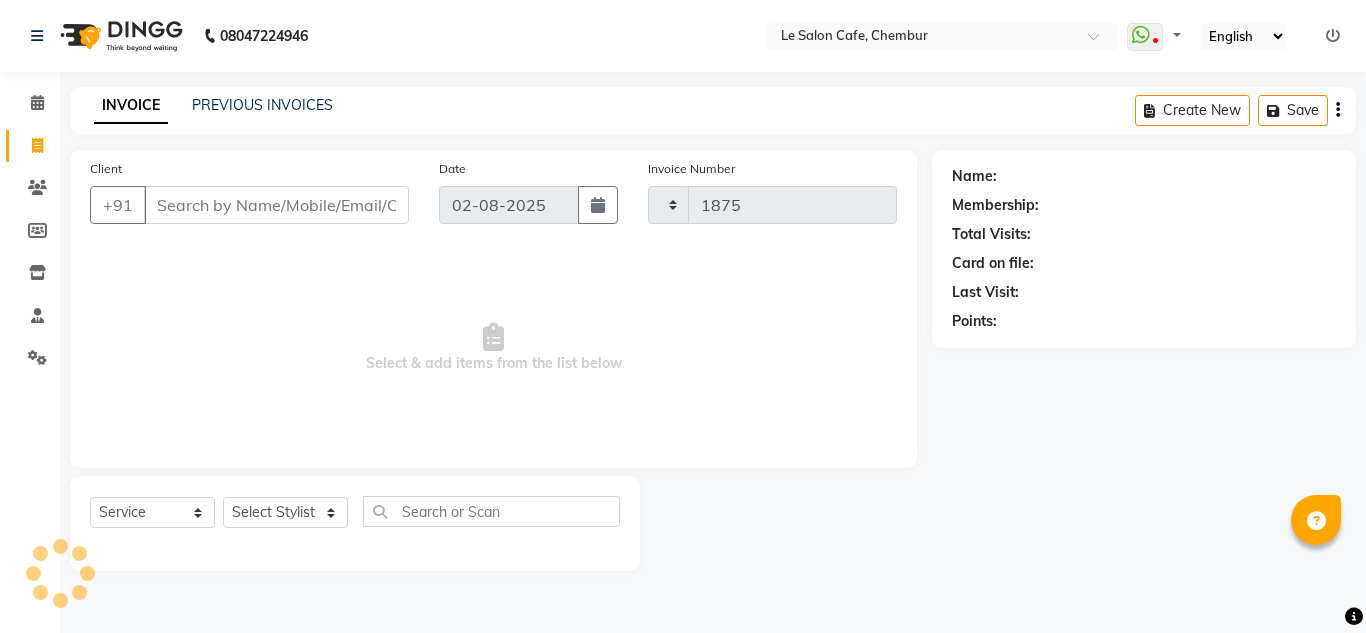 select on "594" 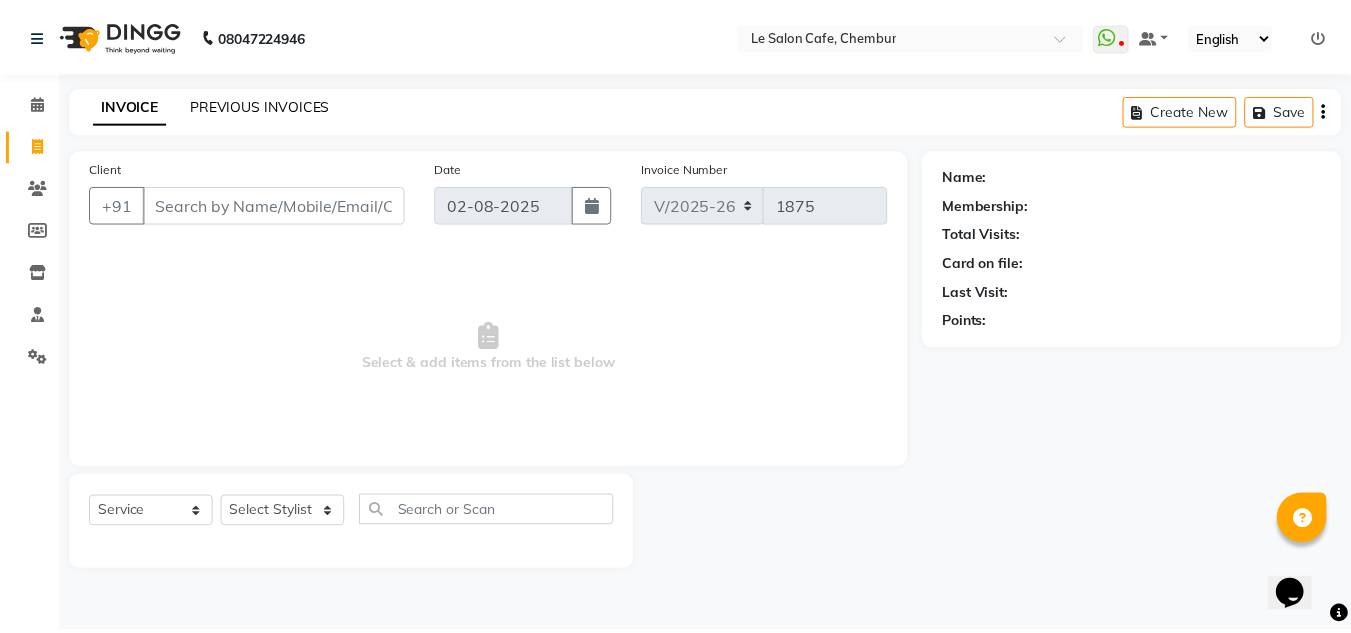 scroll, scrollTop: 0, scrollLeft: 0, axis: both 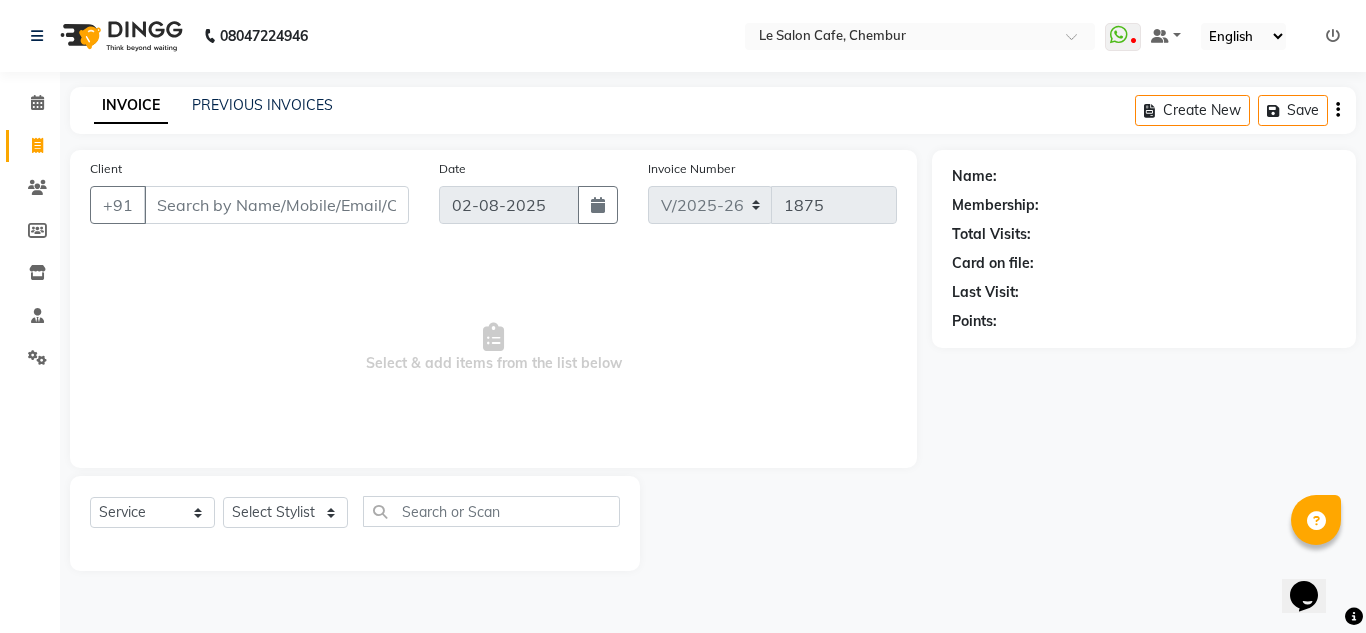 click on "INVOICE PREVIOUS INVOICES Create New   Save" 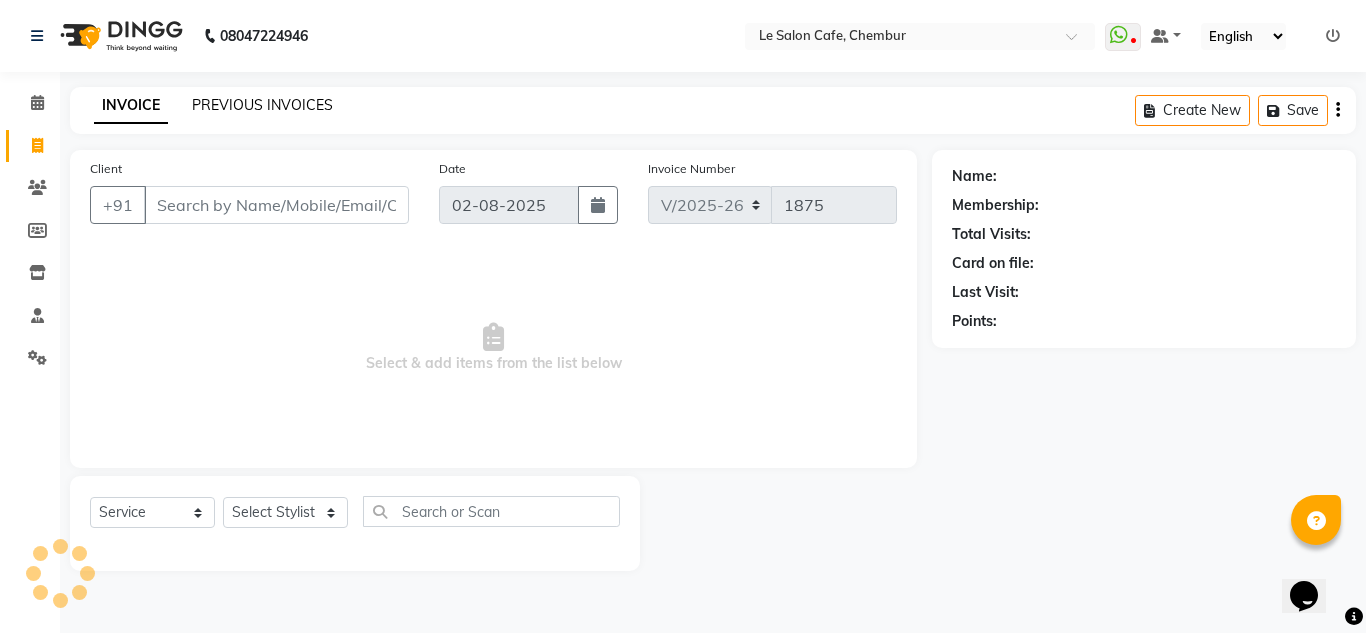 click on "PREVIOUS INVOICES" 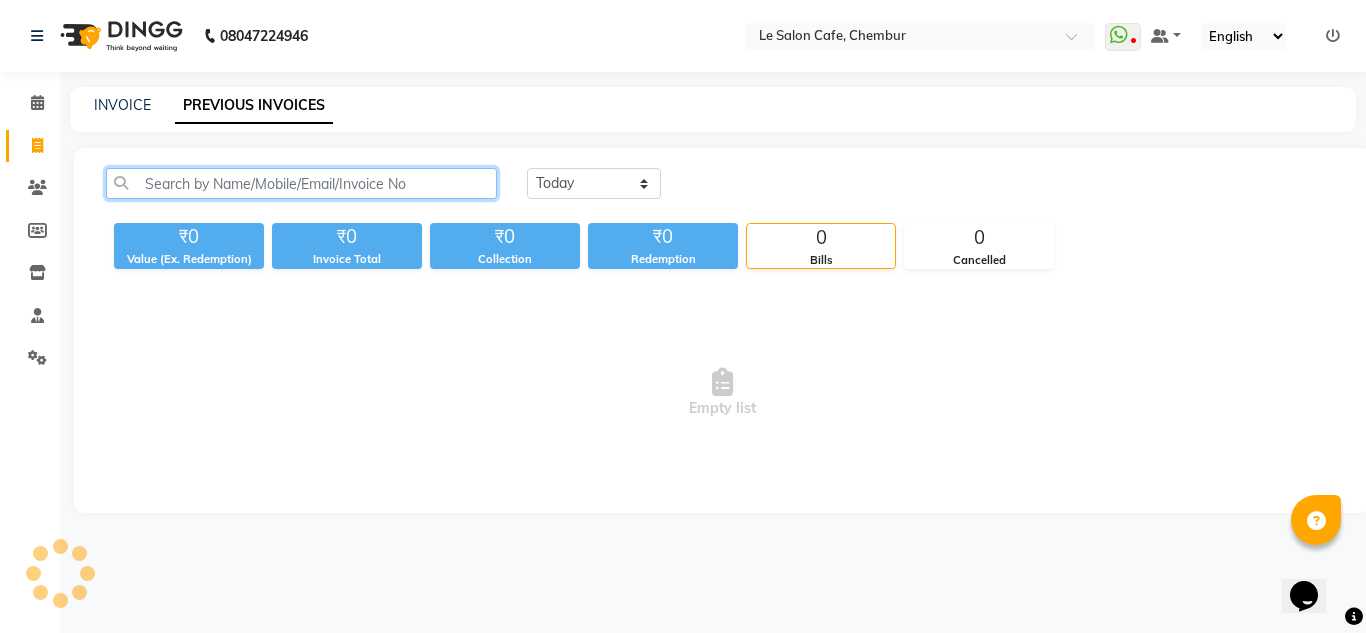 click 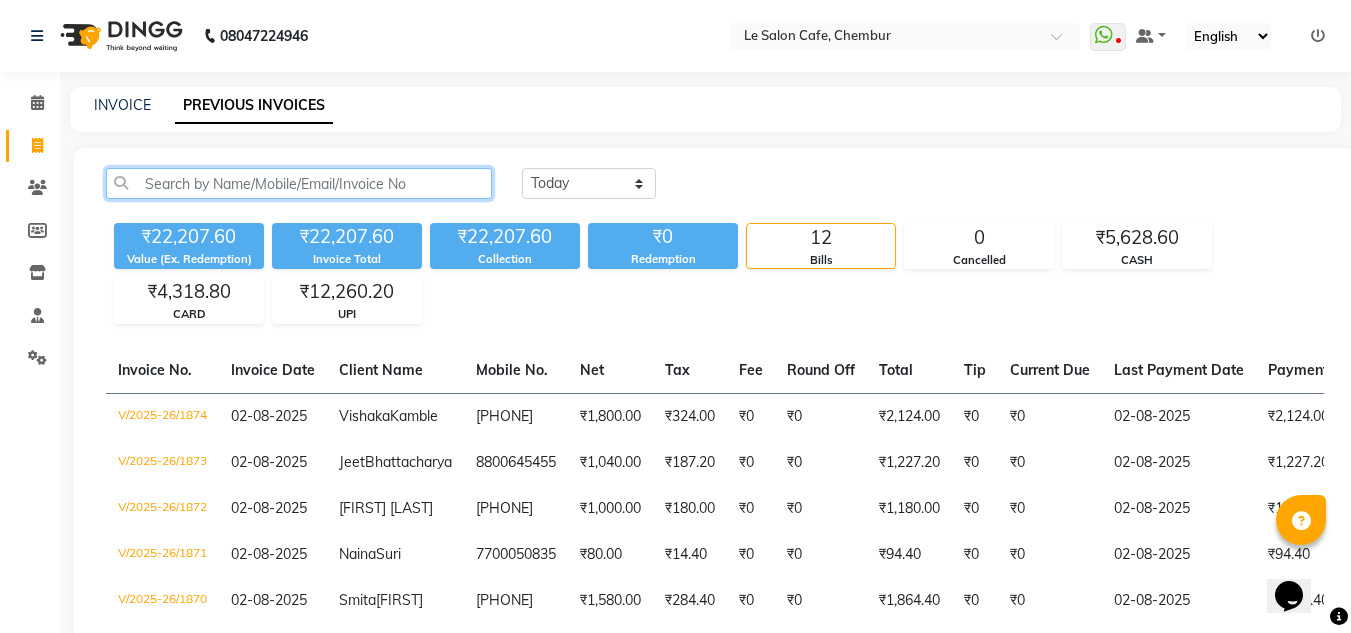 click 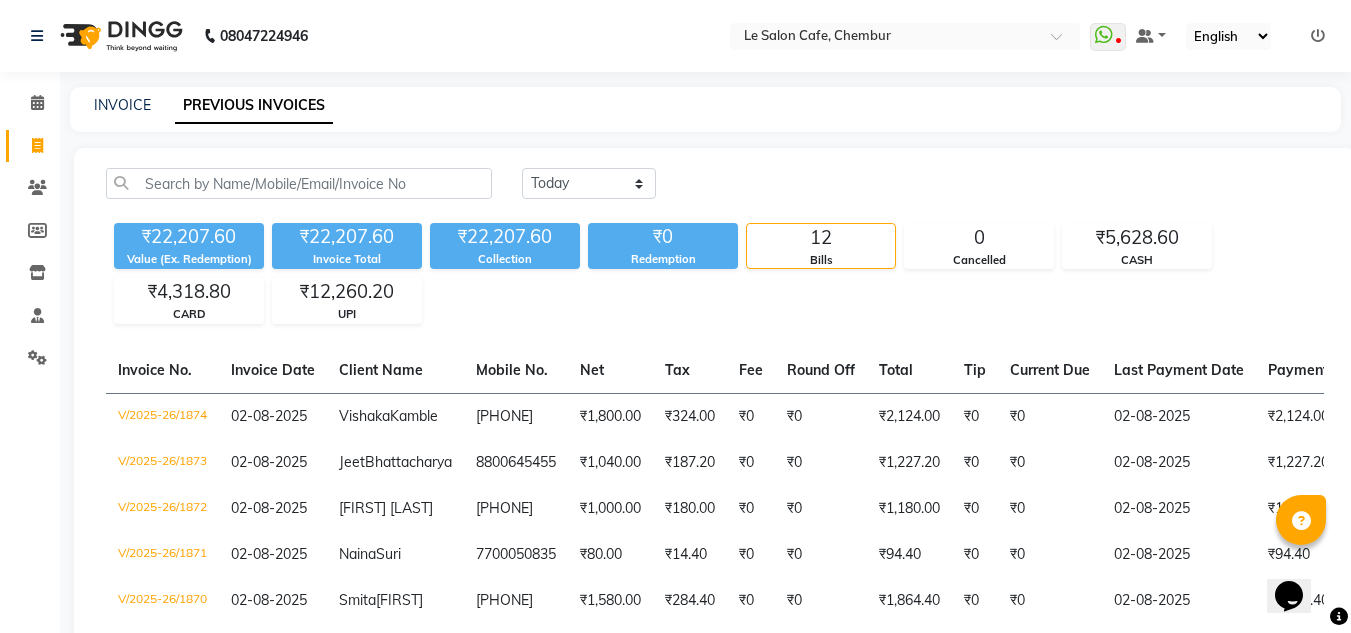click on "Today Yesterday Custom Range ₹22,207.60 Value (Ex. Redemption) ₹22,207.60 Invoice Total  ₹22,207.60 Collection ₹0 Redemption 12 Bills 0 Cancelled ₹5,628.60 CASH ₹4,318.80 CARD ₹12,260.20 UPI  Invoice No.   Invoice Date   Client Name   Mobile No.   Net   Tax   Fee   Round Off   Total   Tip   Current Due   Last Payment Date   Payment Amount   Payment Methods   Cancel Reason   Status   V/2025-26/1874  [DATE] [FIRST]  [LAST] [PHONE] ₹1,800.00 ₹324.00  ₹0  ₹0 ₹2,124.00 ₹0 ₹0 [DATE] ₹2,124.00  UPI - PAID  V/2025-26/1873  [DATE] [FIRST]  [LAST] [PHONE] ₹1,040.00 ₹187.20  ₹0  ₹0 ₹1,227.20 ₹0 ₹0 [DATE] ₹1,227.20  CARD - PAID  V/2025-26/1872  [DATE] [FIRST]   [PHONE] ₹1,000.00 ₹180.00  ₹0  ₹0 ₹1,180.00 ₹0 ₹0 [DATE] ₹1,180.00  UPI - PAID  V/2025-26/1871  [DATE] [FIRST]  [LAST] [PHONE] ₹80.00 ₹14.40  ₹0  ₹0 ₹94.40 ₹0 ₹0 [DATE] ₹94.40  UPI - PAID  V/2025-26/1870  [DATE] [FIRST]  [LAST]  ₹0  -" 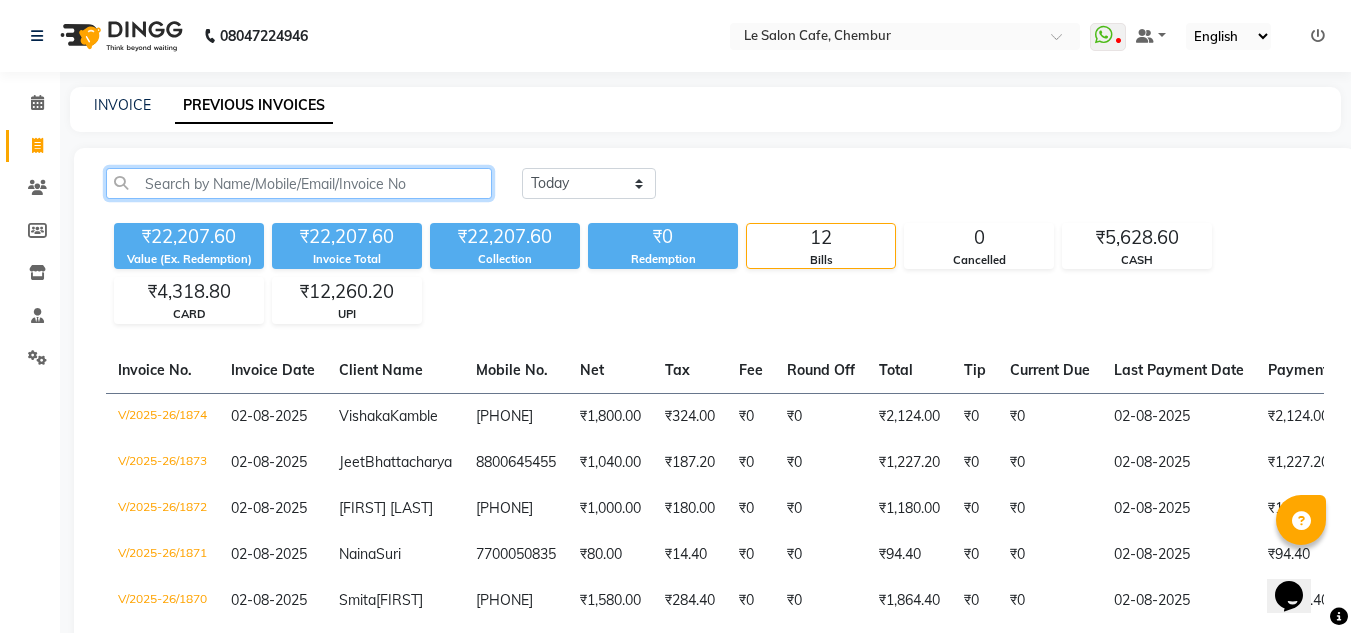 click 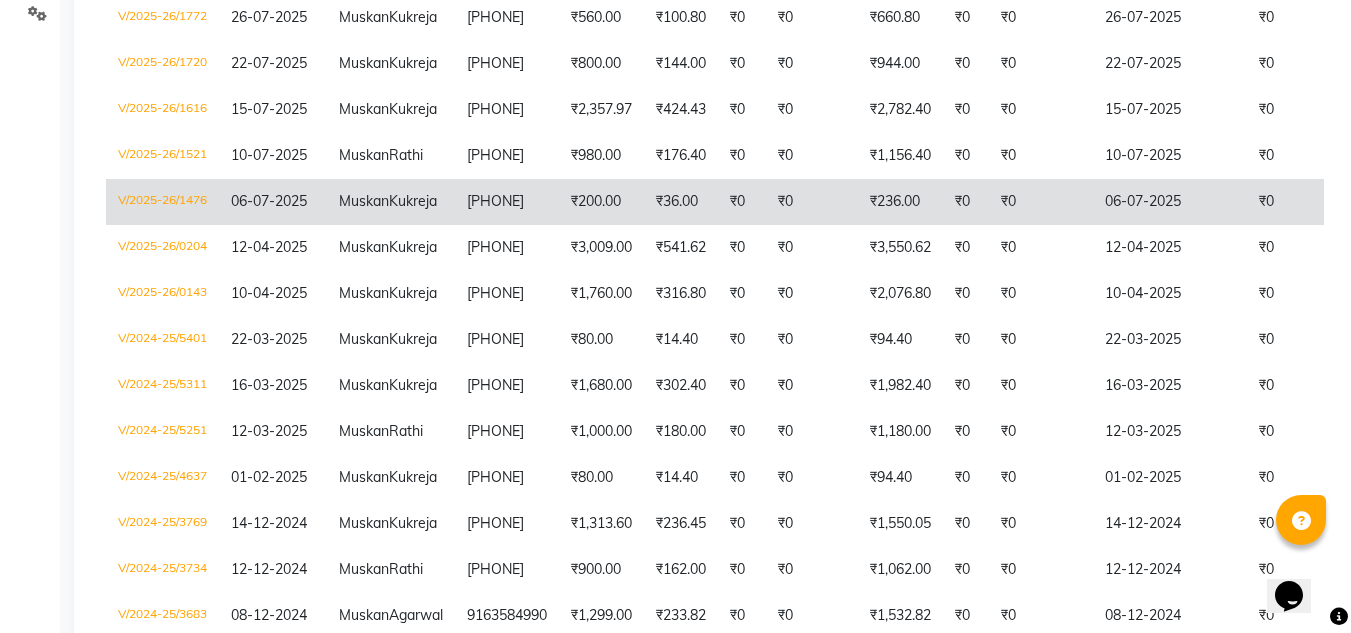 scroll, scrollTop: 300, scrollLeft: 0, axis: vertical 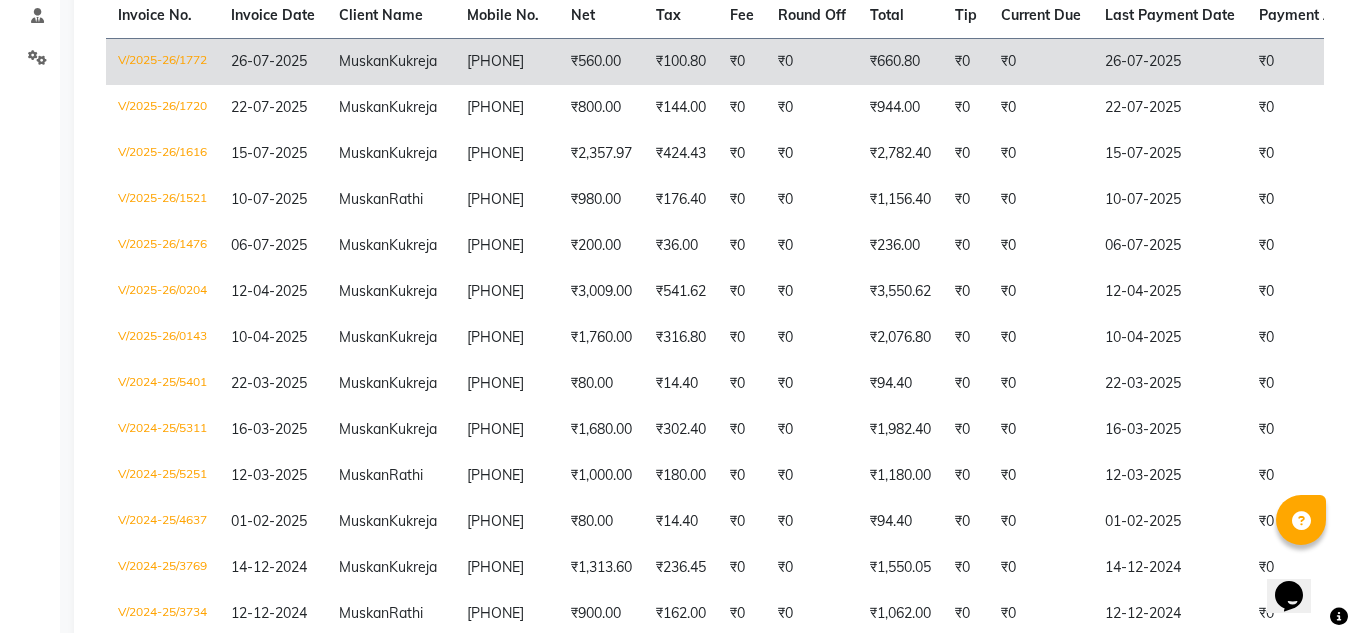 type on "Muskan" 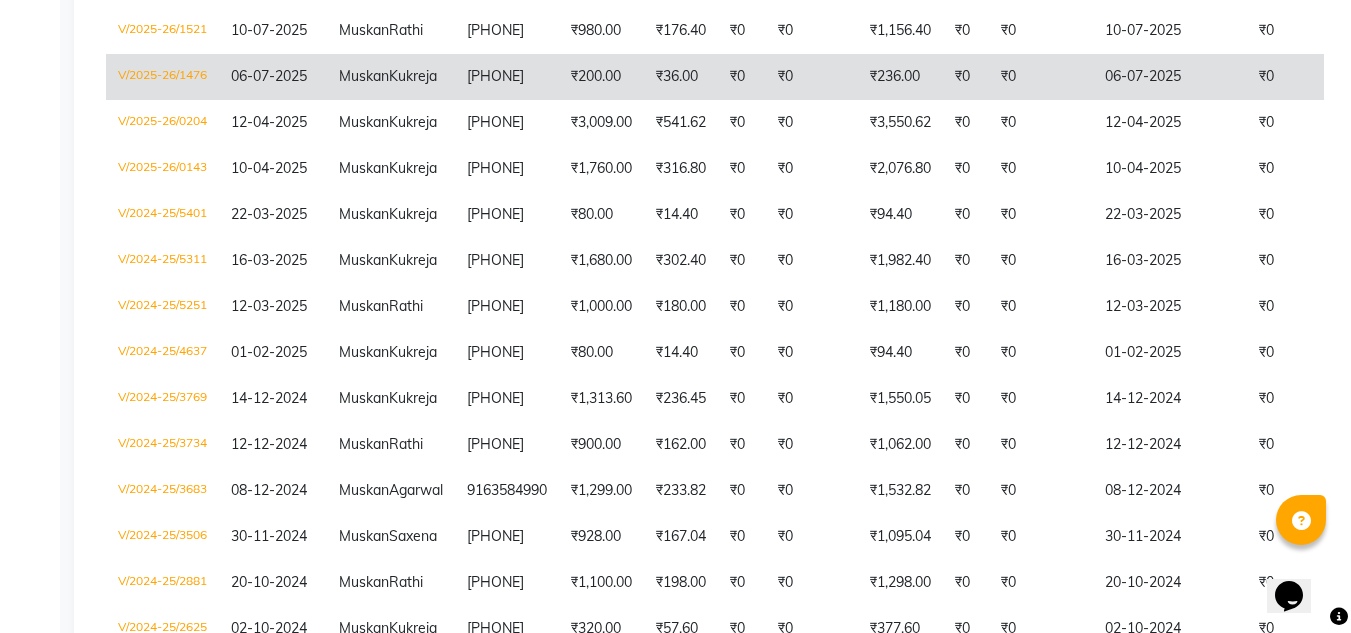 scroll, scrollTop: 500, scrollLeft: 0, axis: vertical 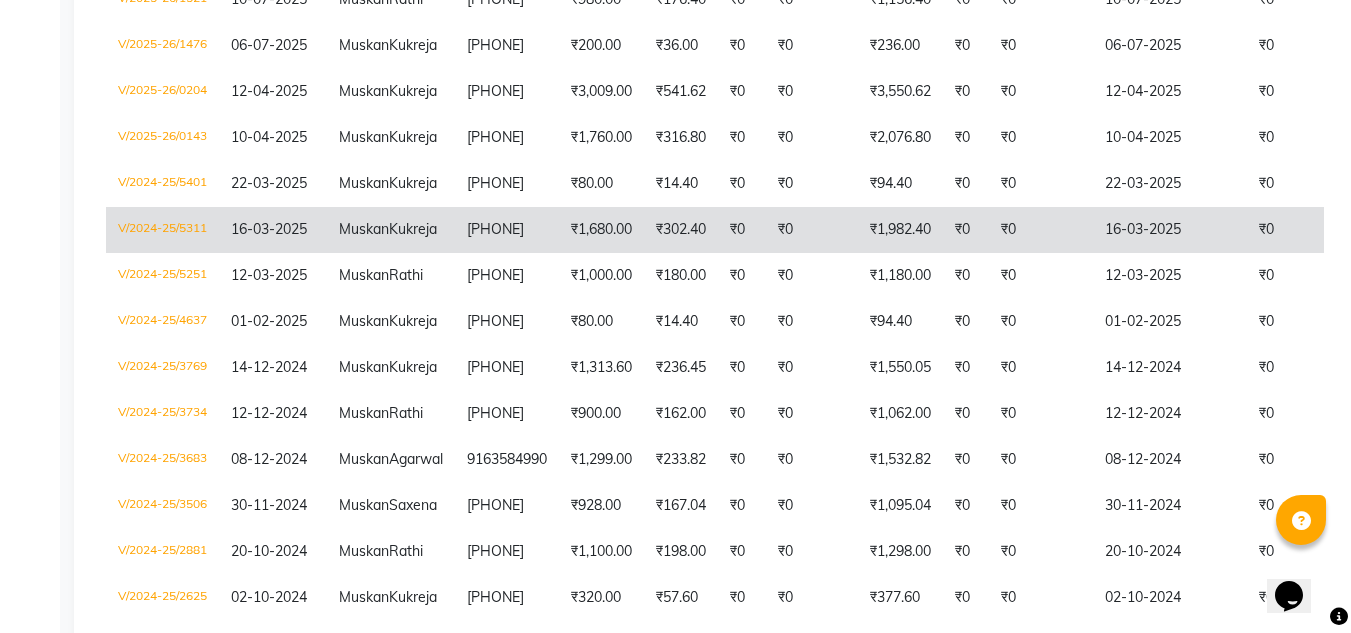 click on "₹302.40" 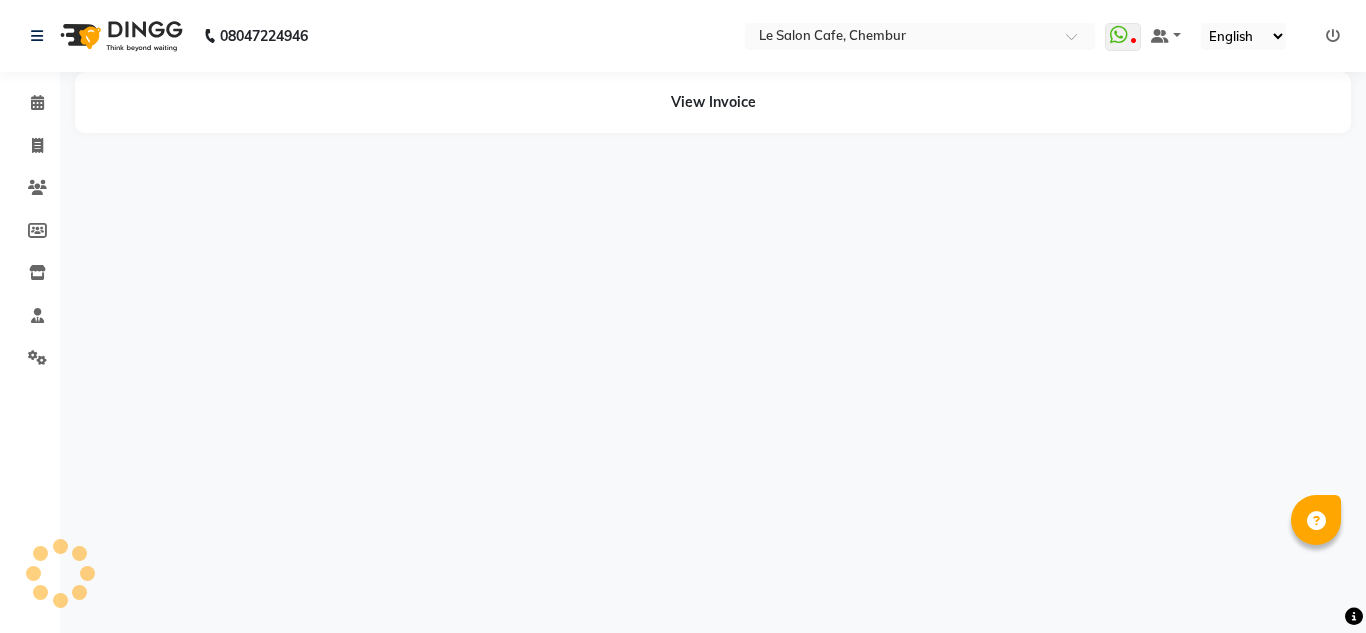 scroll, scrollTop: 0, scrollLeft: 0, axis: both 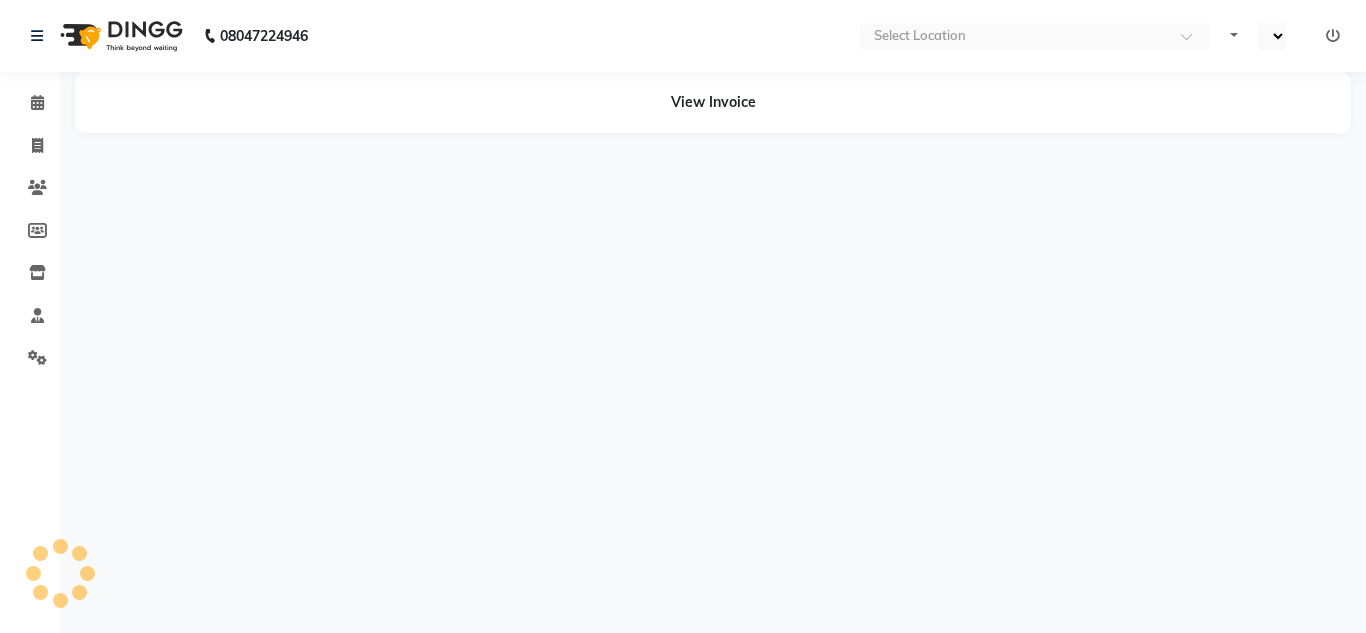 select on "en" 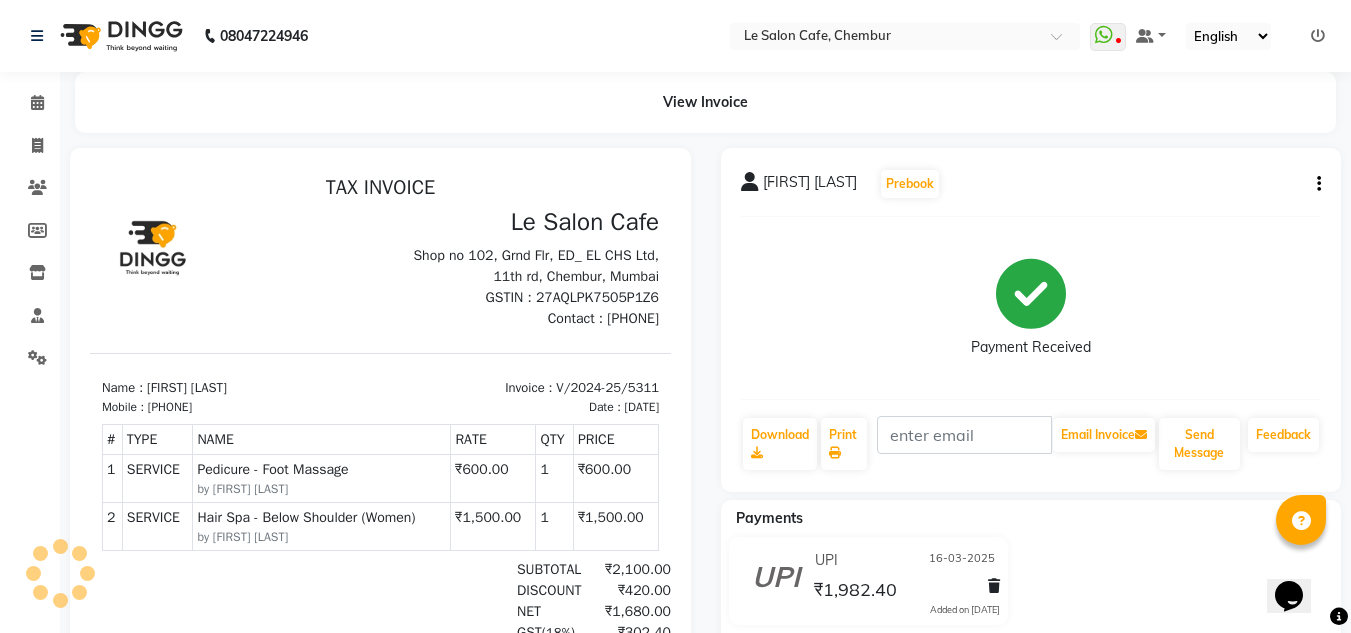 scroll, scrollTop: 0, scrollLeft: 0, axis: both 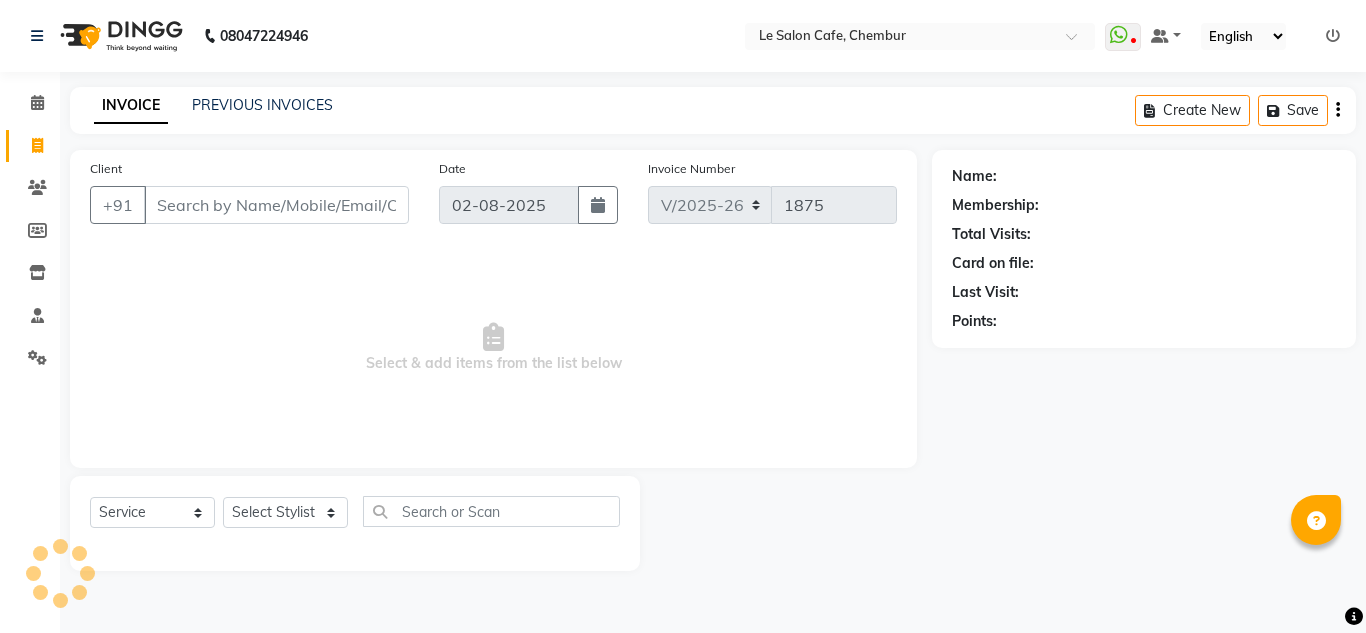 select on "594" 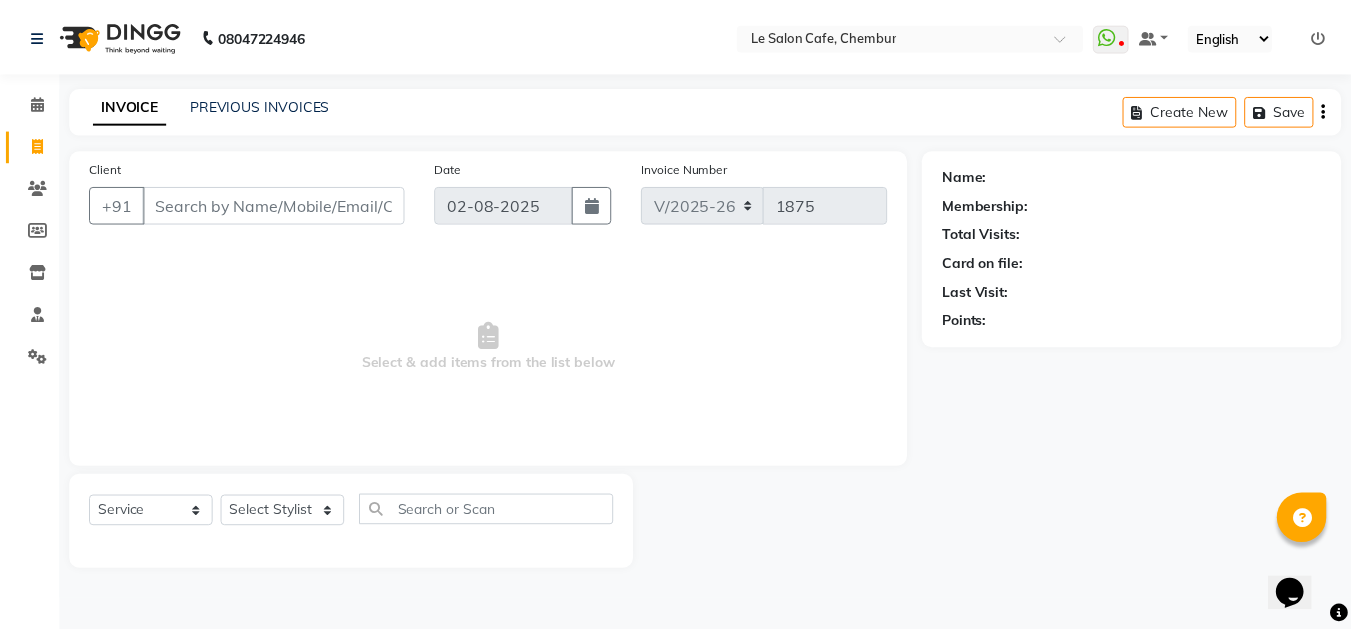 scroll, scrollTop: 0, scrollLeft: 0, axis: both 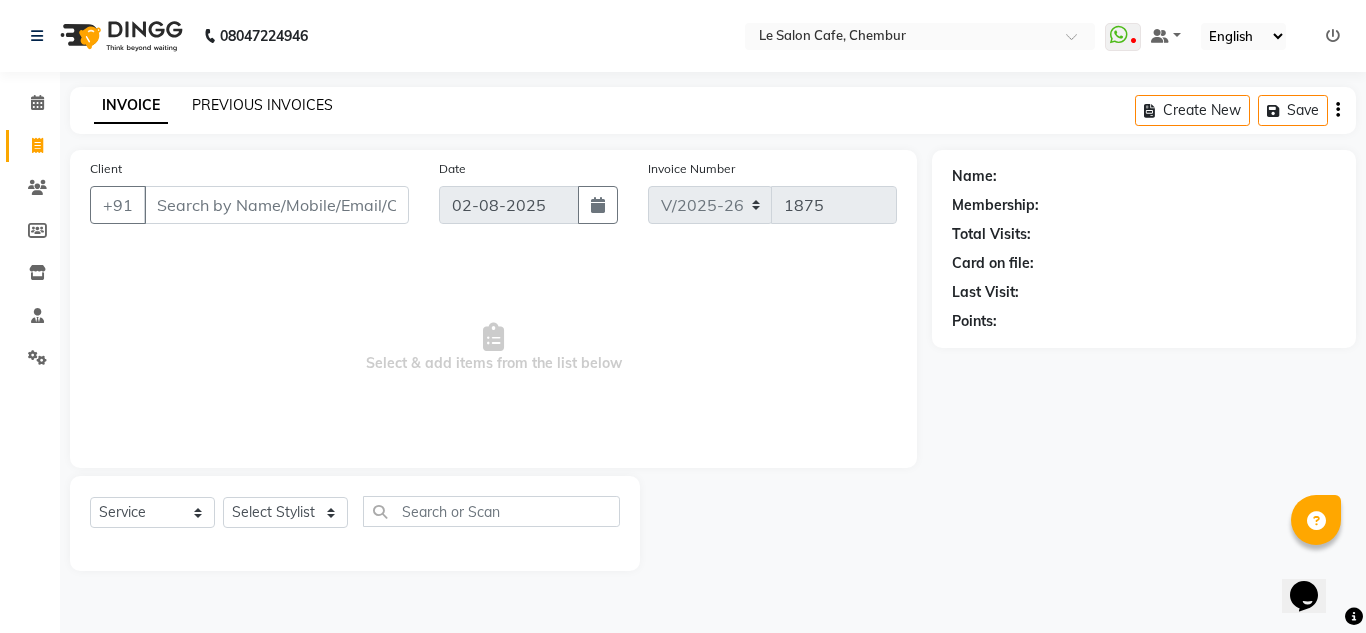 click on "PREVIOUS INVOICES" 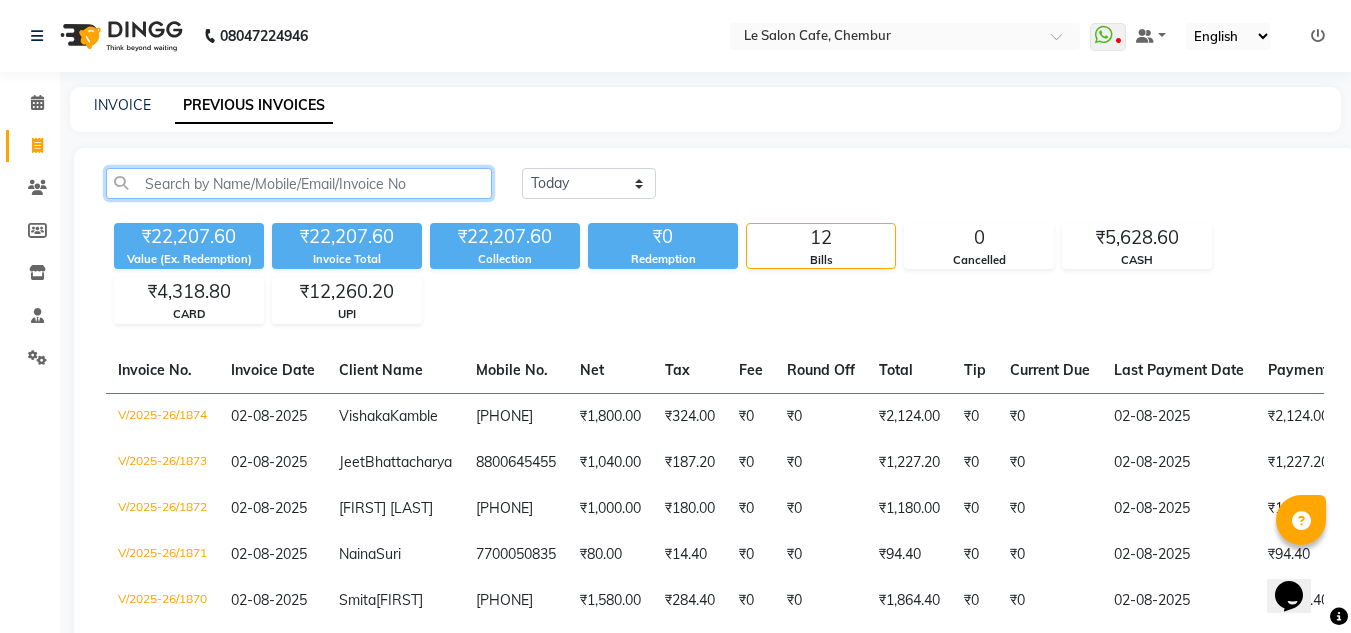 click 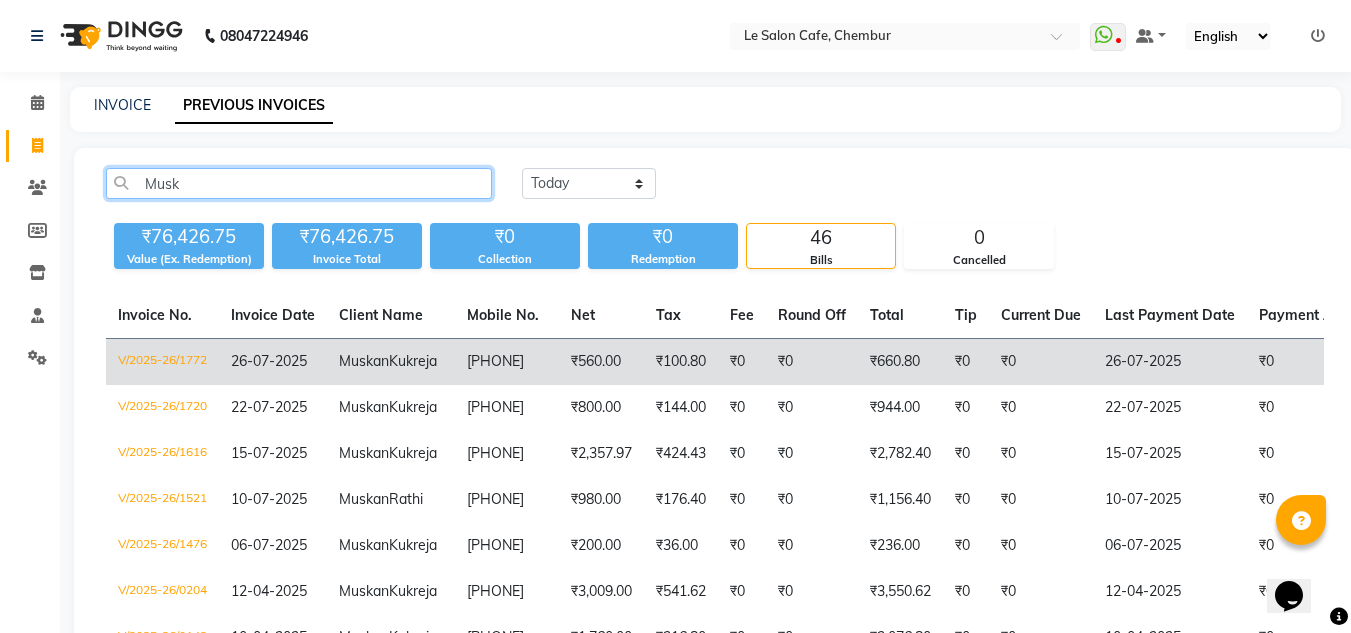 scroll, scrollTop: 100, scrollLeft: 0, axis: vertical 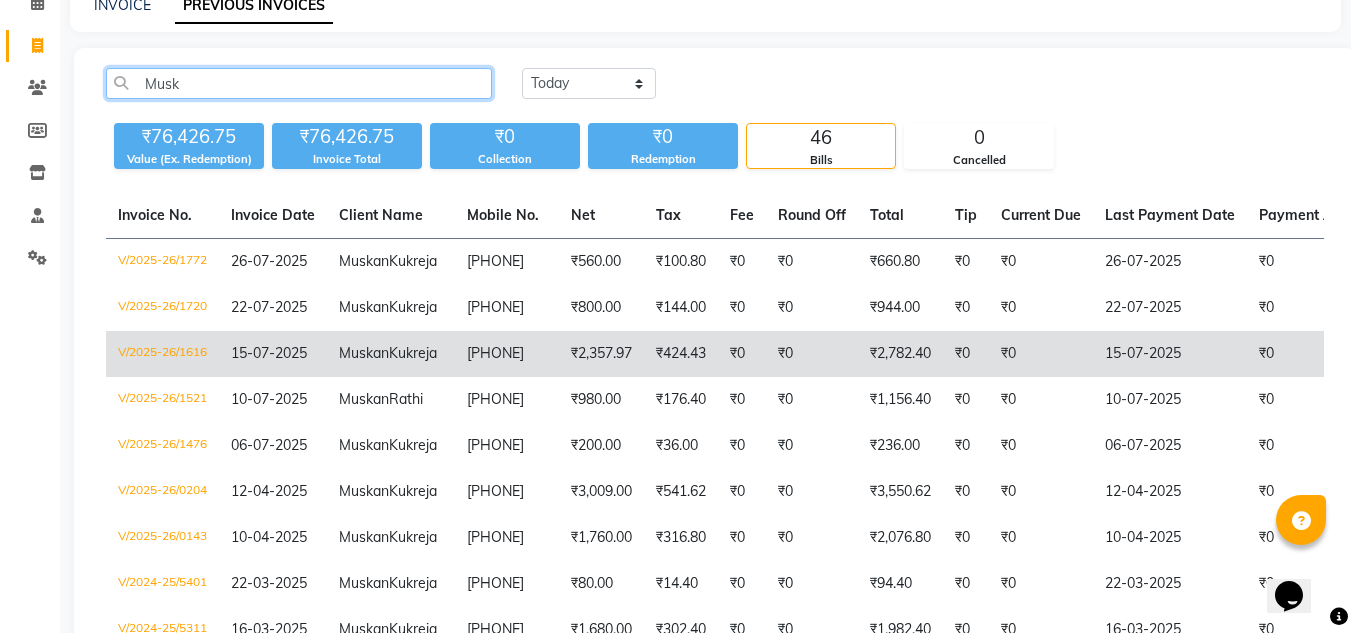type on "Musk" 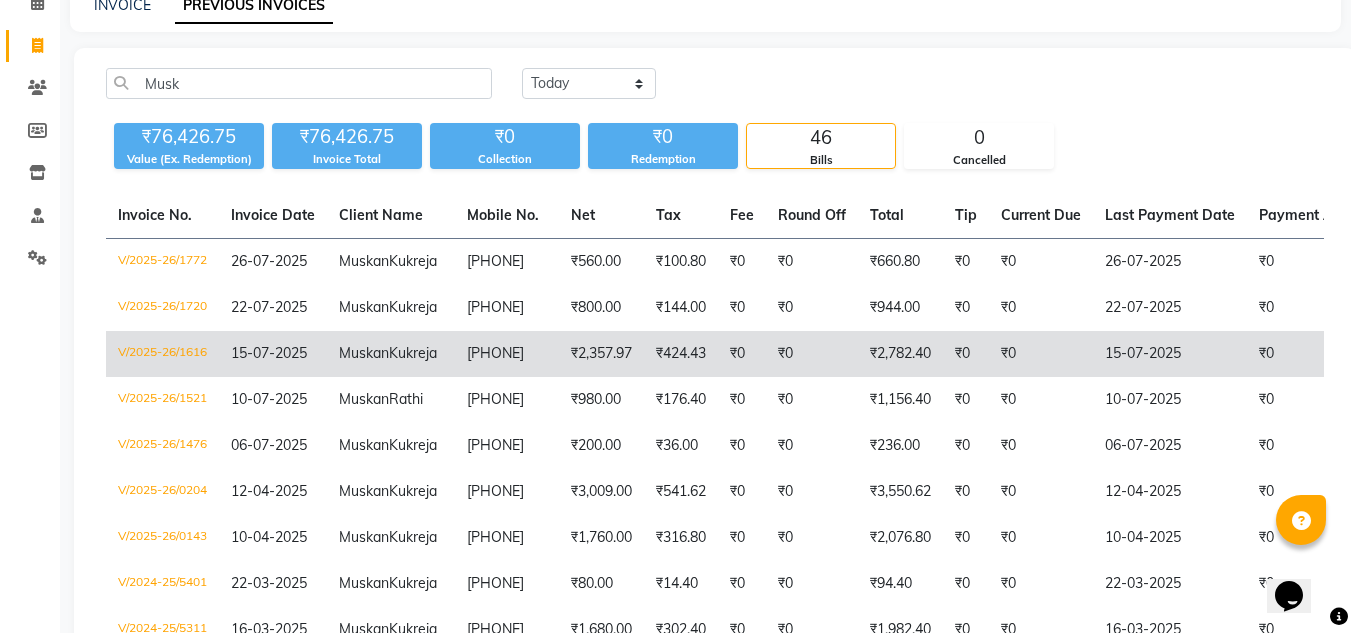 click on "[FIRST] [LAST] [LAST]" 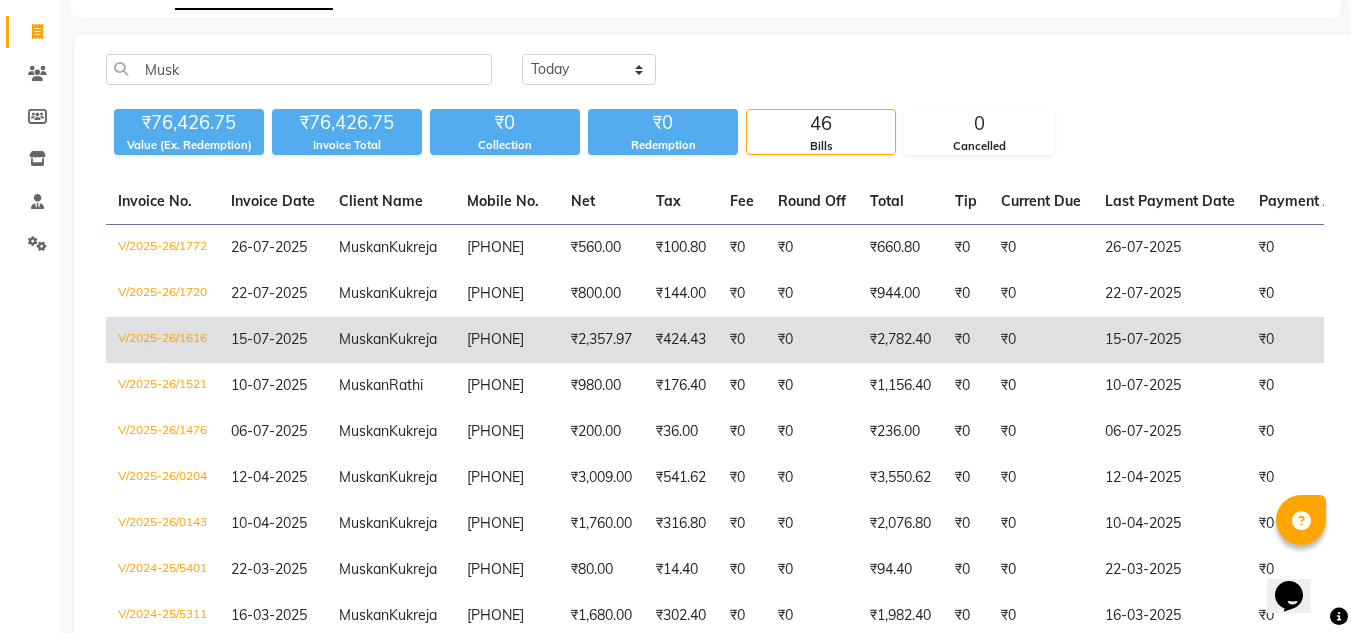 scroll, scrollTop: 200, scrollLeft: 0, axis: vertical 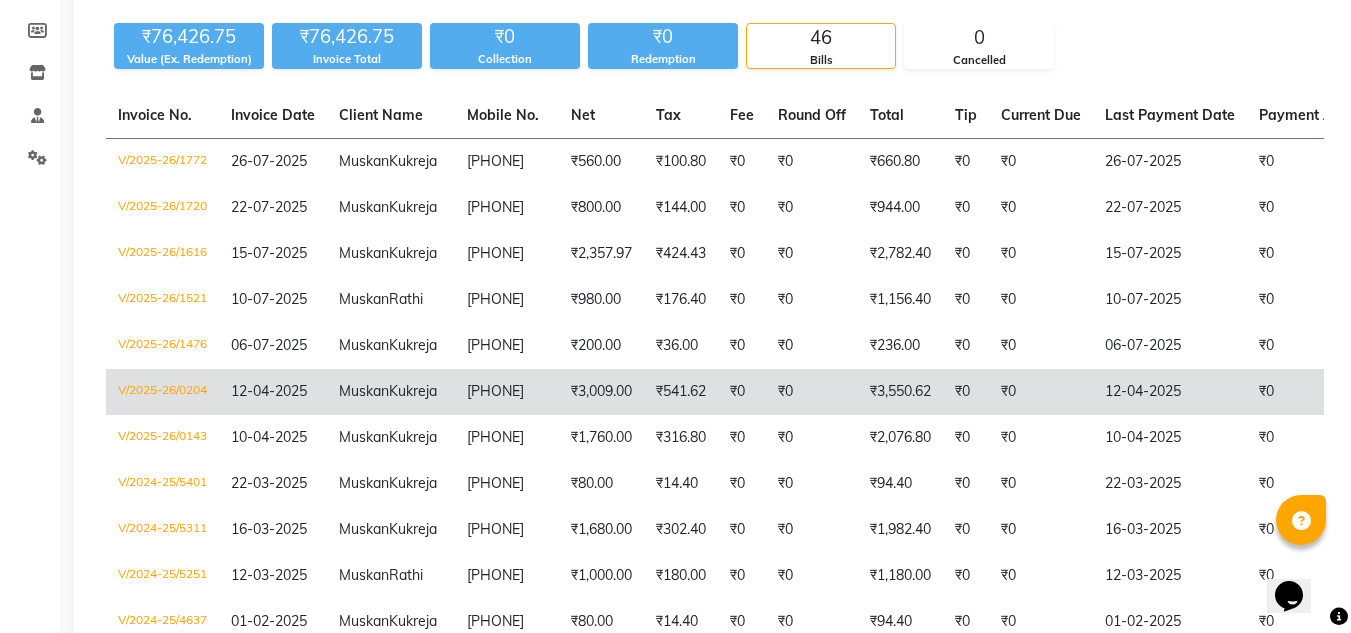 click on "₹3,009.00" 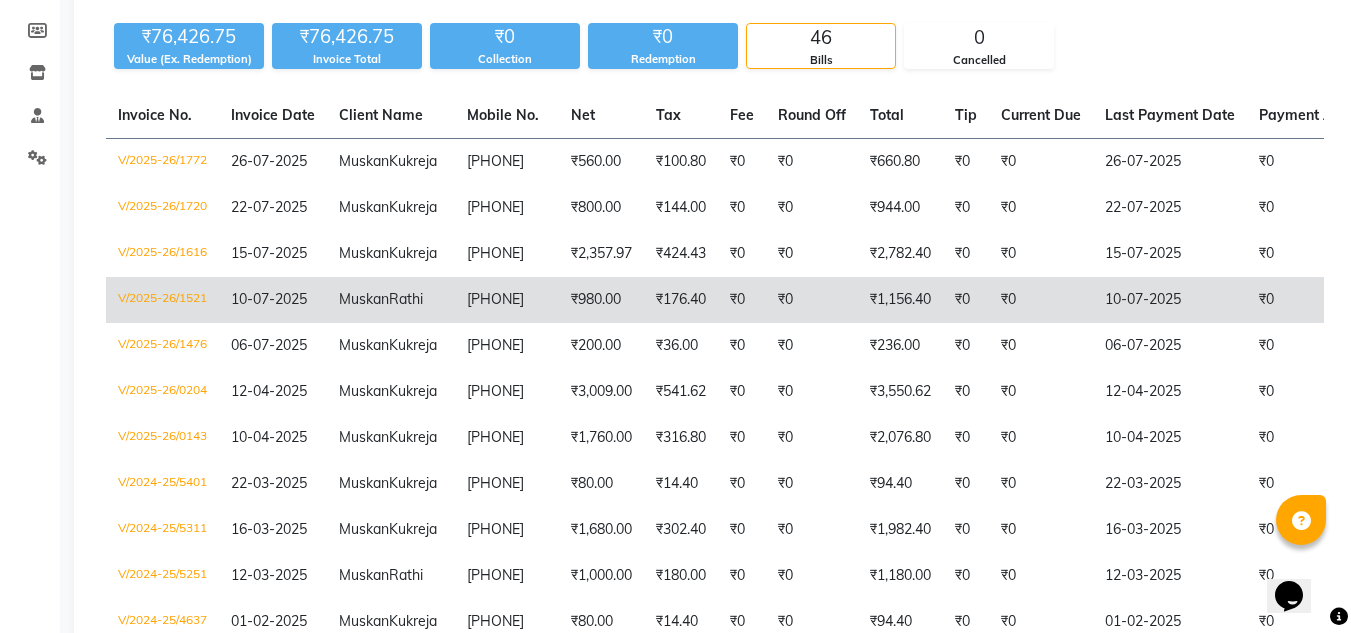 scroll, scrollTop: 300, scrollLeft: 0, axis: vertical 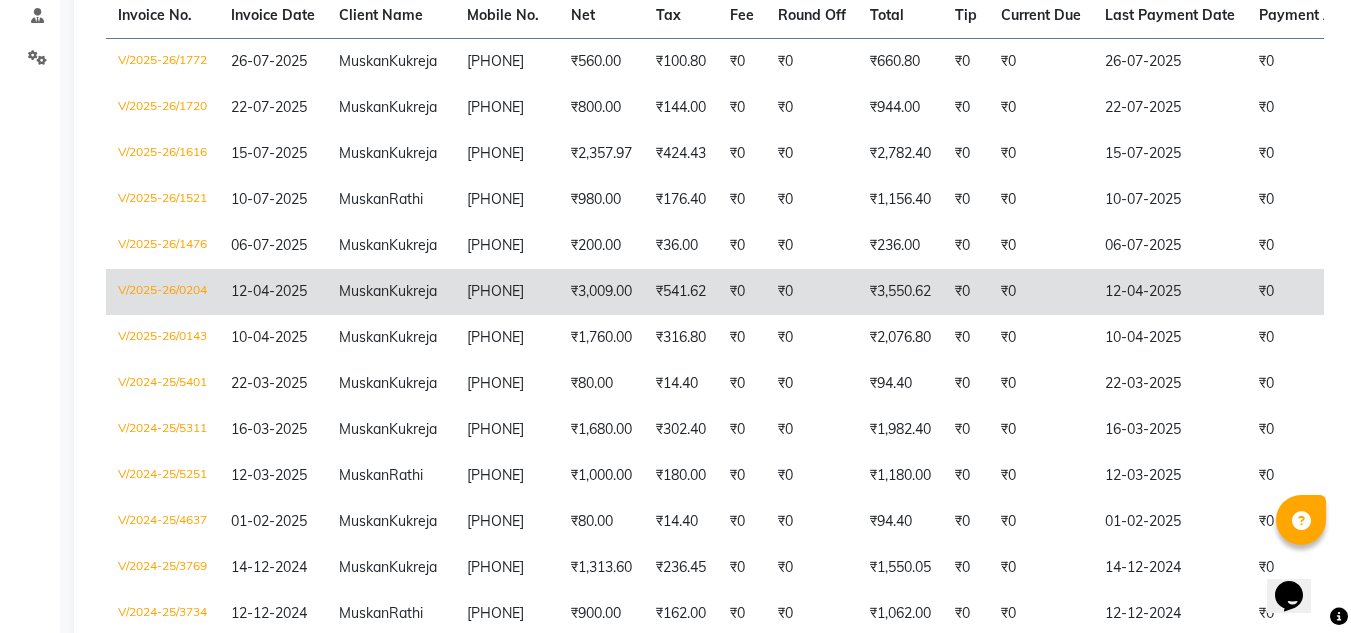 click on "₹3,009.00" 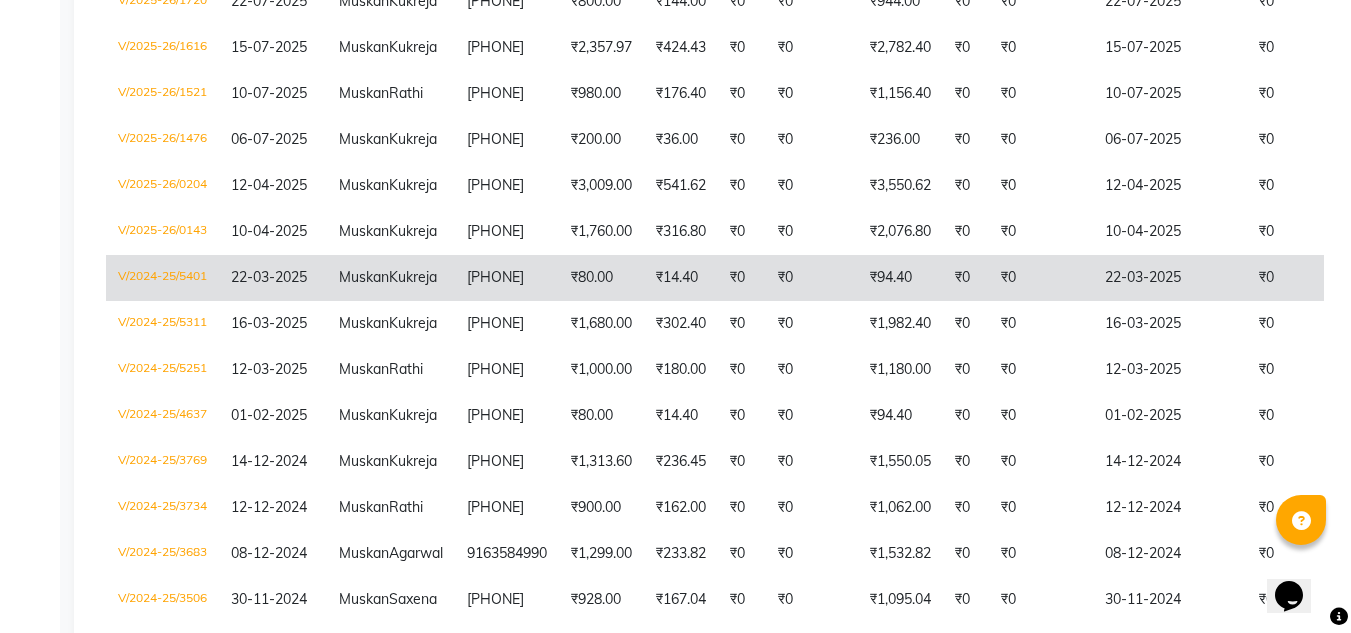 scroll, scrollTop: 500, scrollLeft: 0, axis: vertical 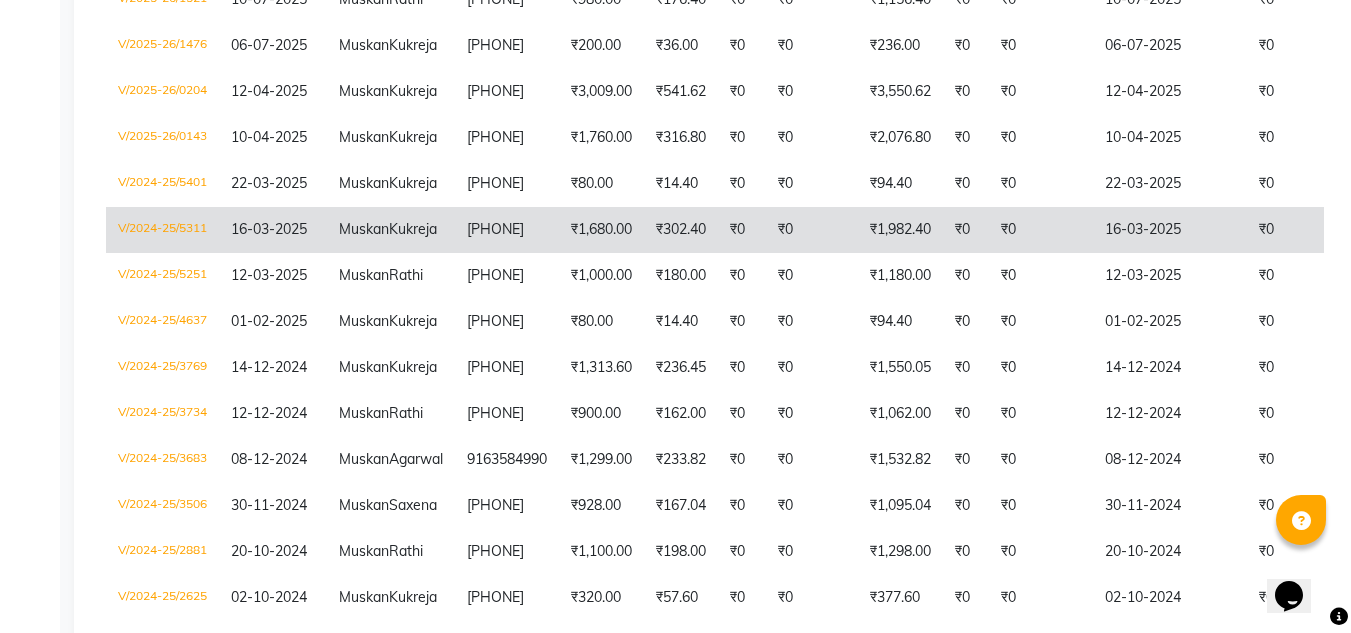 click on "₹1,680.00" 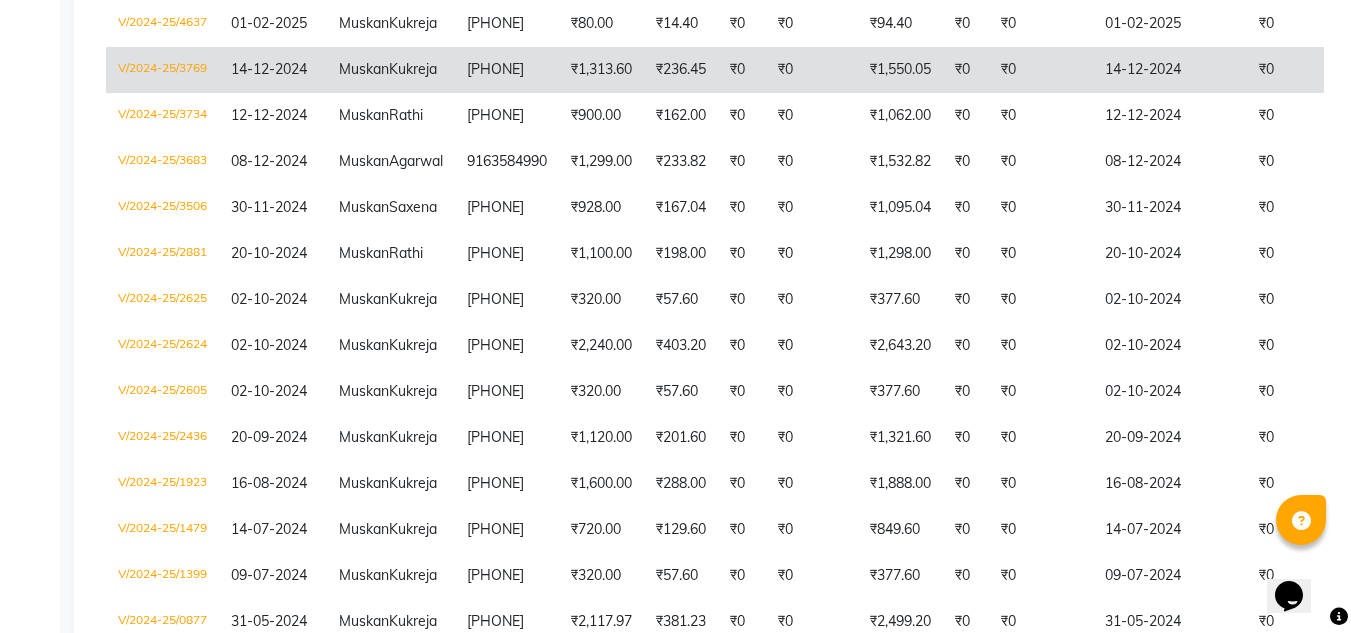 scroll, scrollTop: 800, scrollLeft: 0, axis: vertical 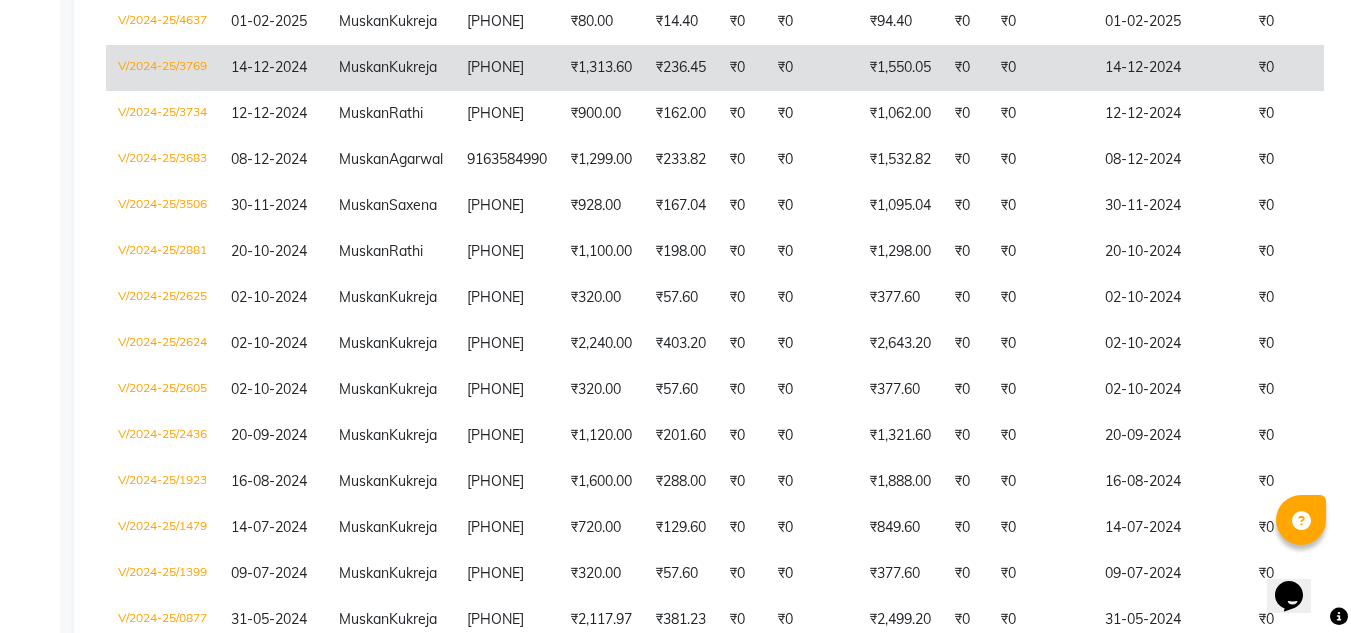 click on "₹236.45" 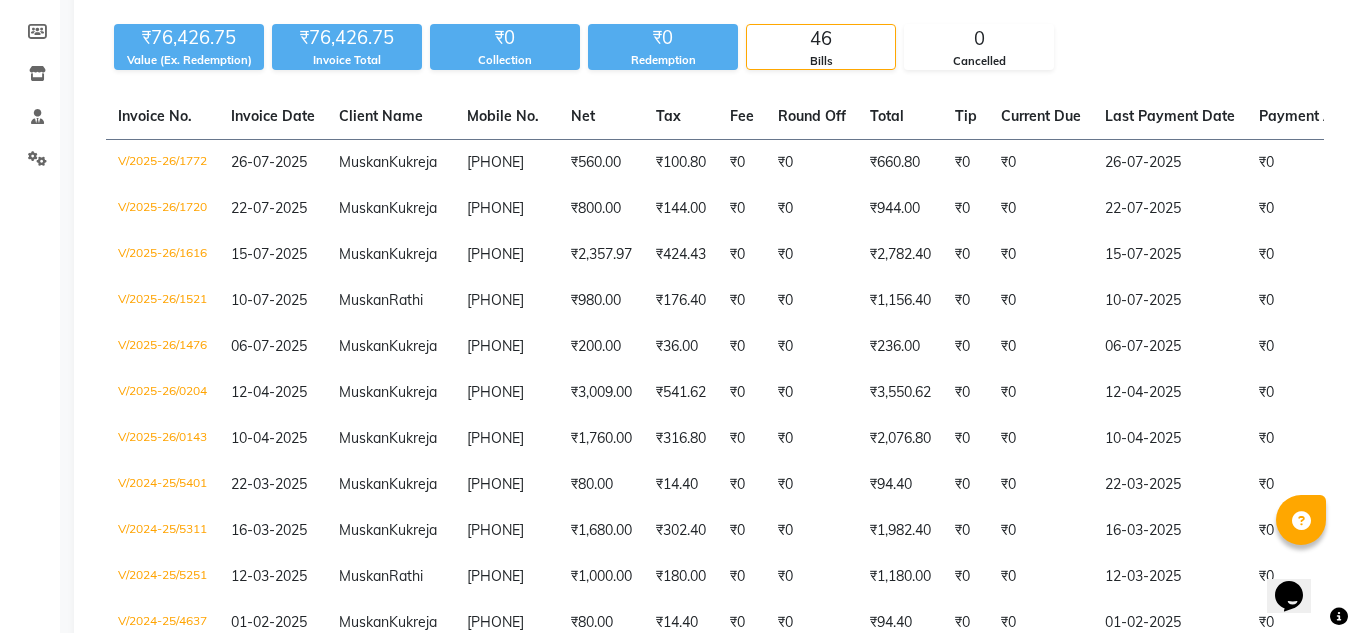 scroll, scrollTop: 0, scrollLeft: 0, axis: both 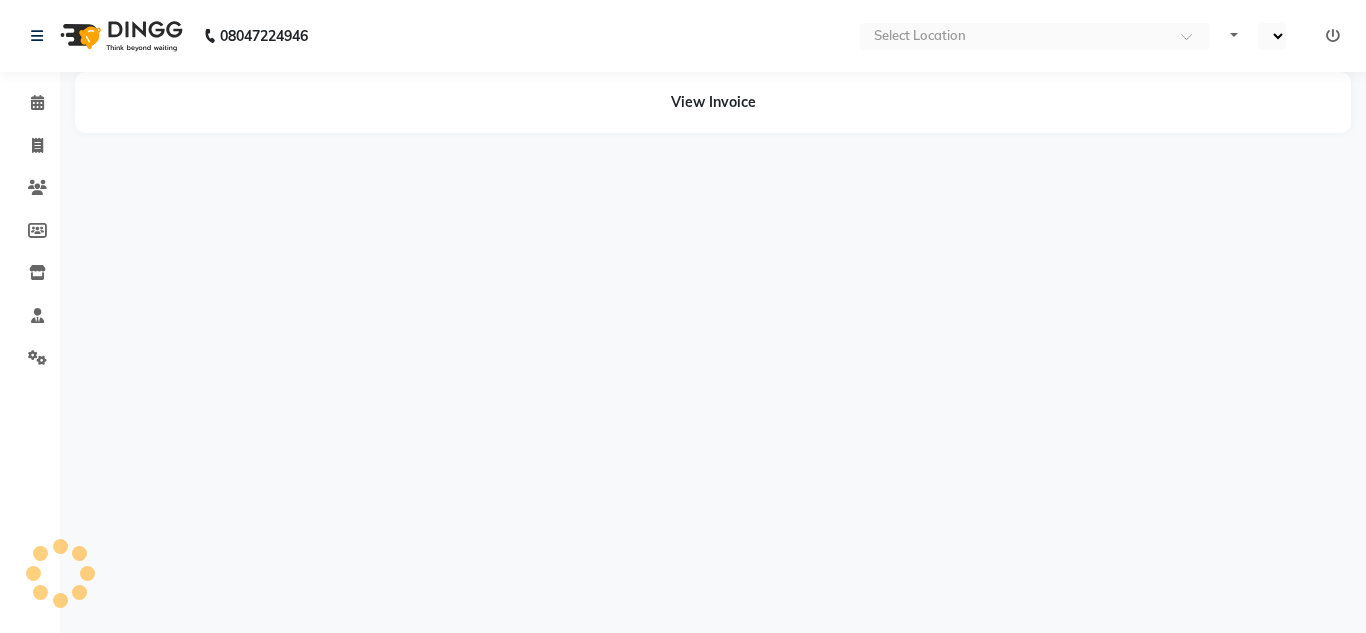 select on "en" 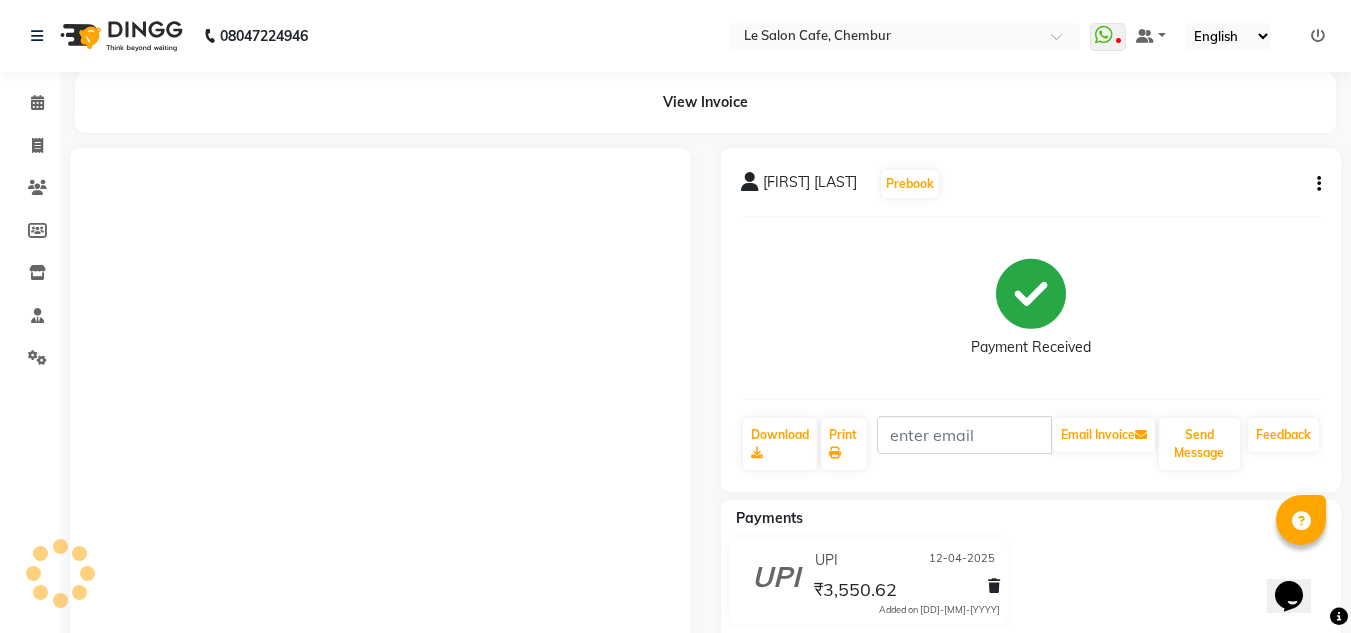 scroll, scrollTop: 0, scrollLeft: 0, axis: both 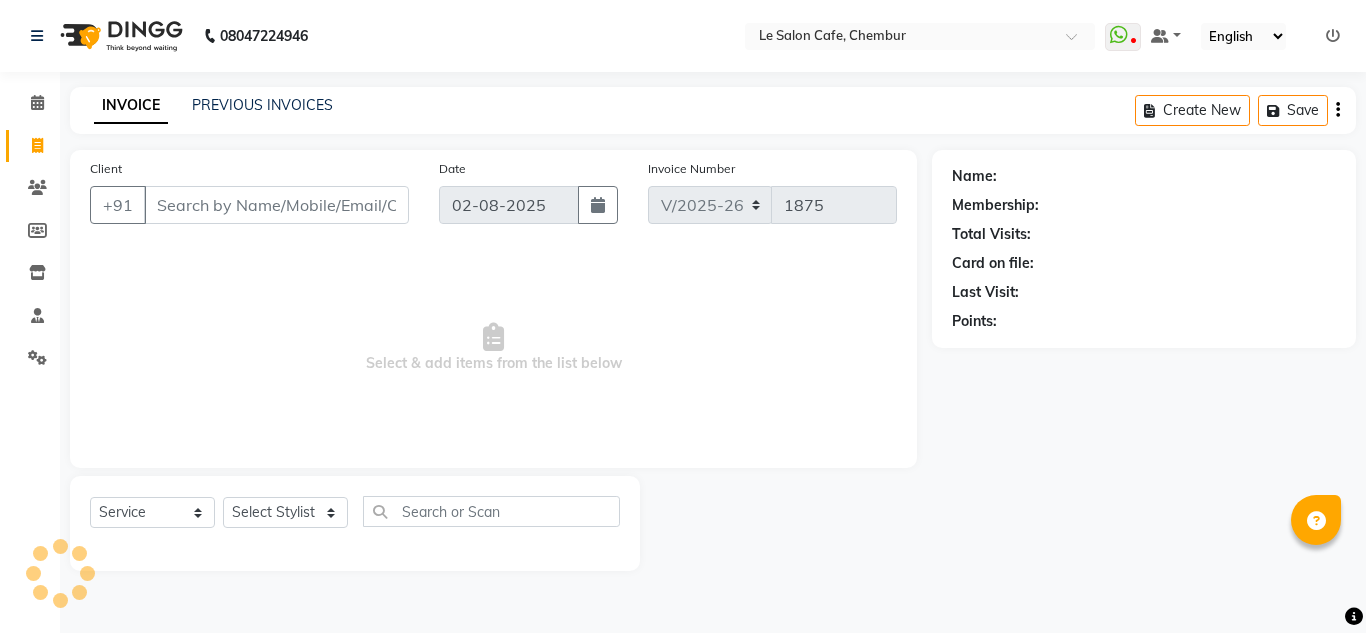 select on "594" 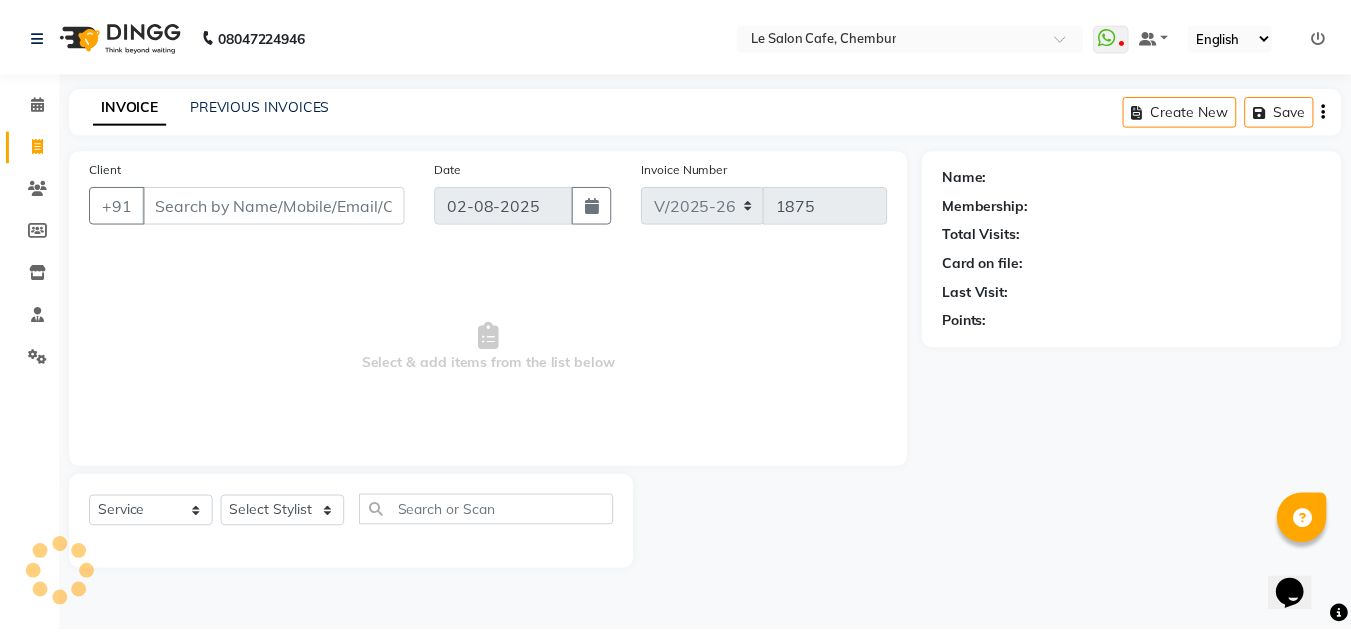 scroll, scrollTop: 0, scrollLeft: 0, axis: both 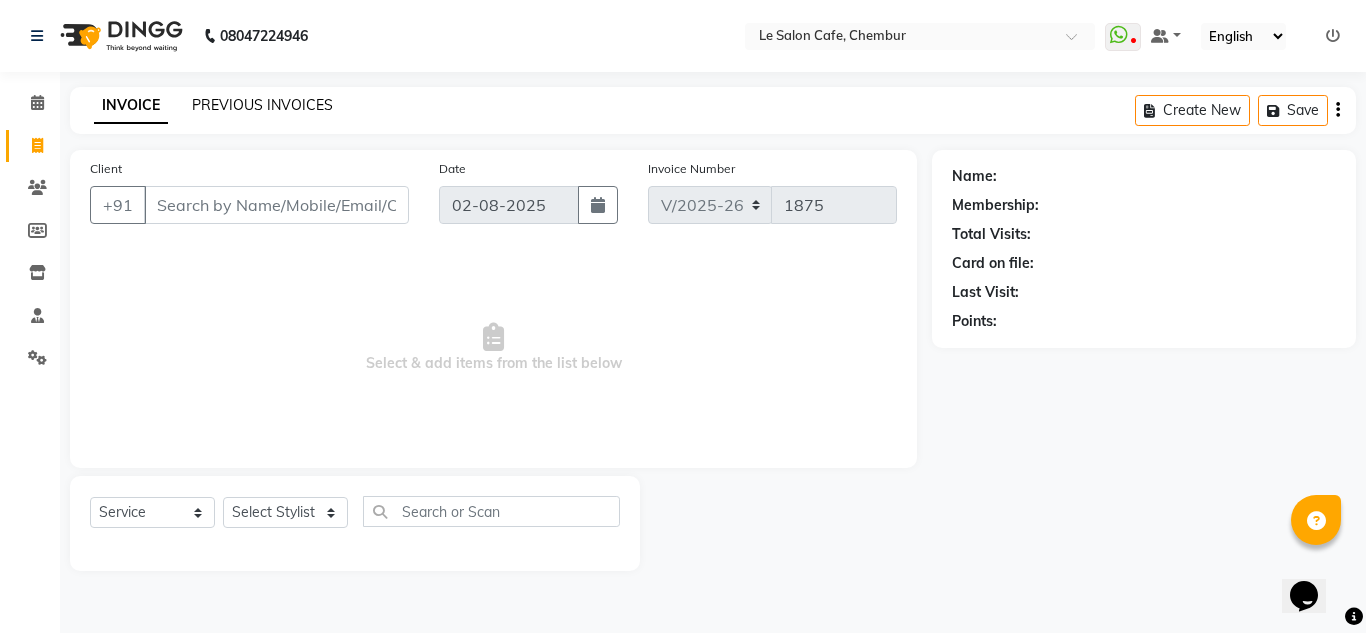 click on "PREVIOUS INVOICES" 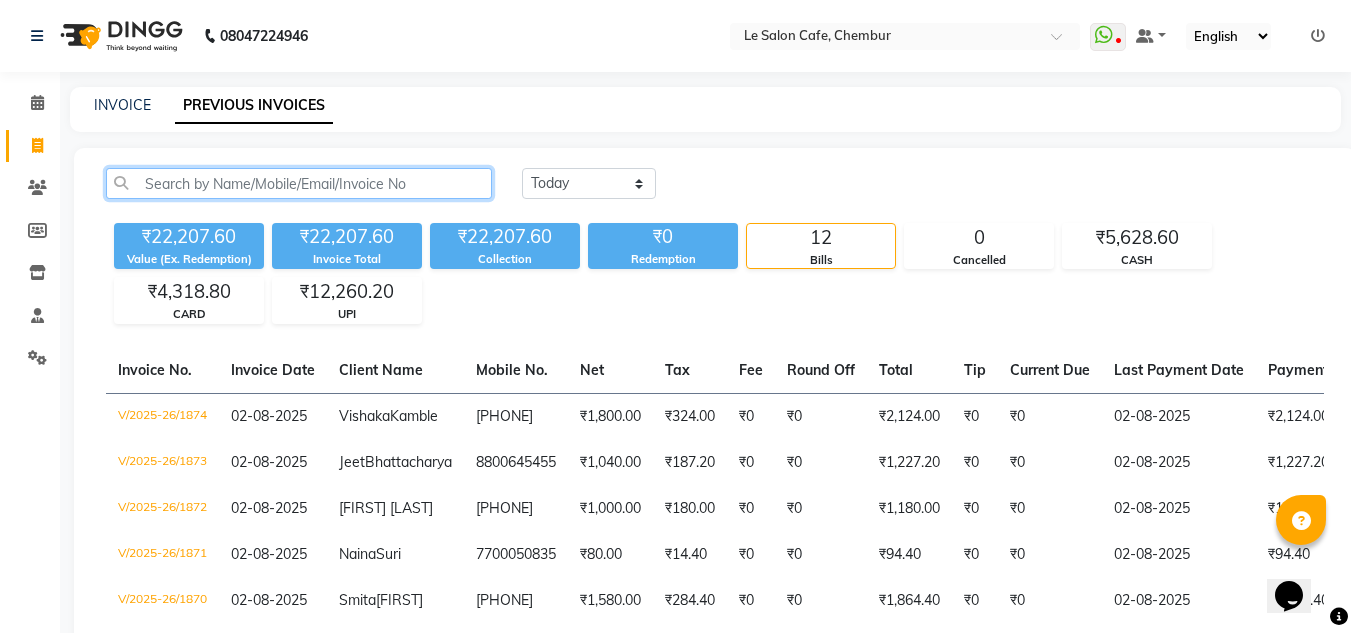click 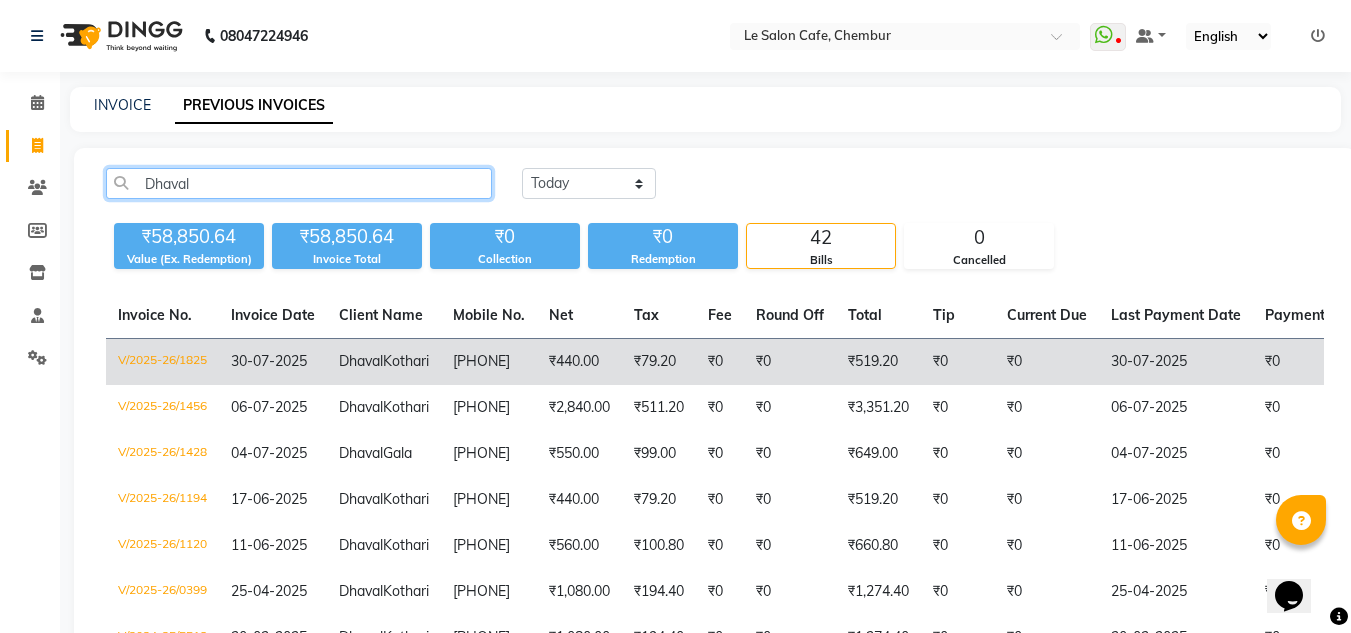 type on "Dhaval" 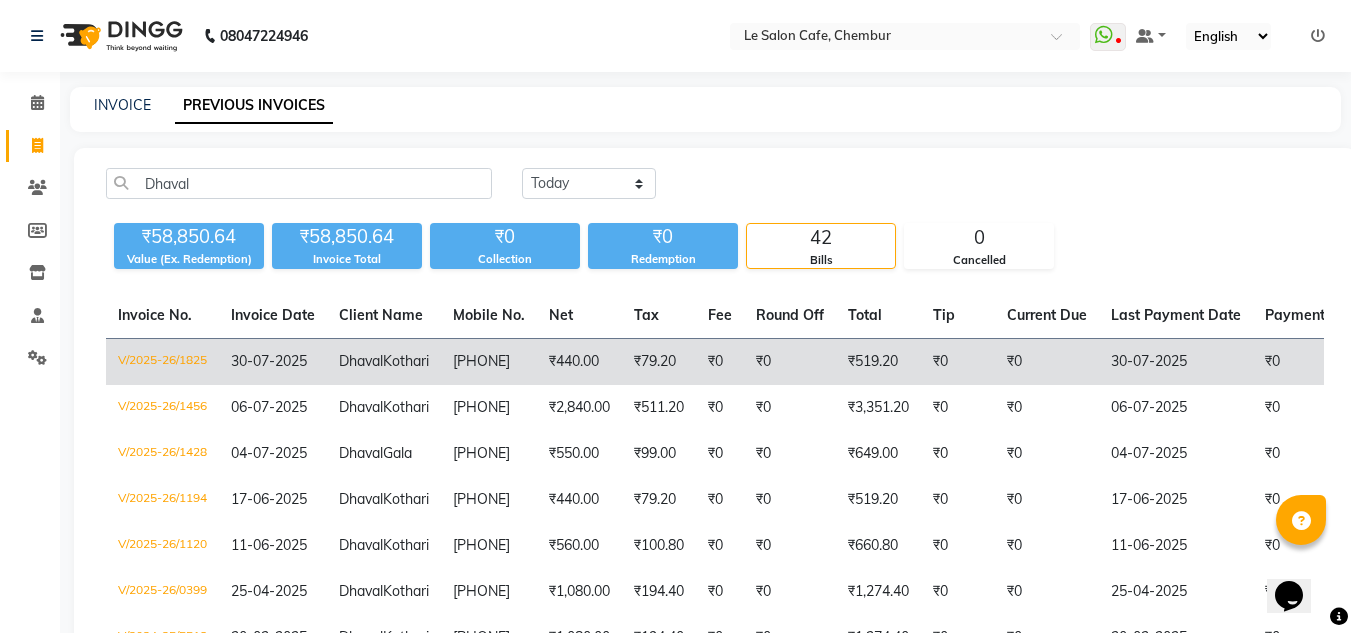 click on "Dhaval  Kothari" 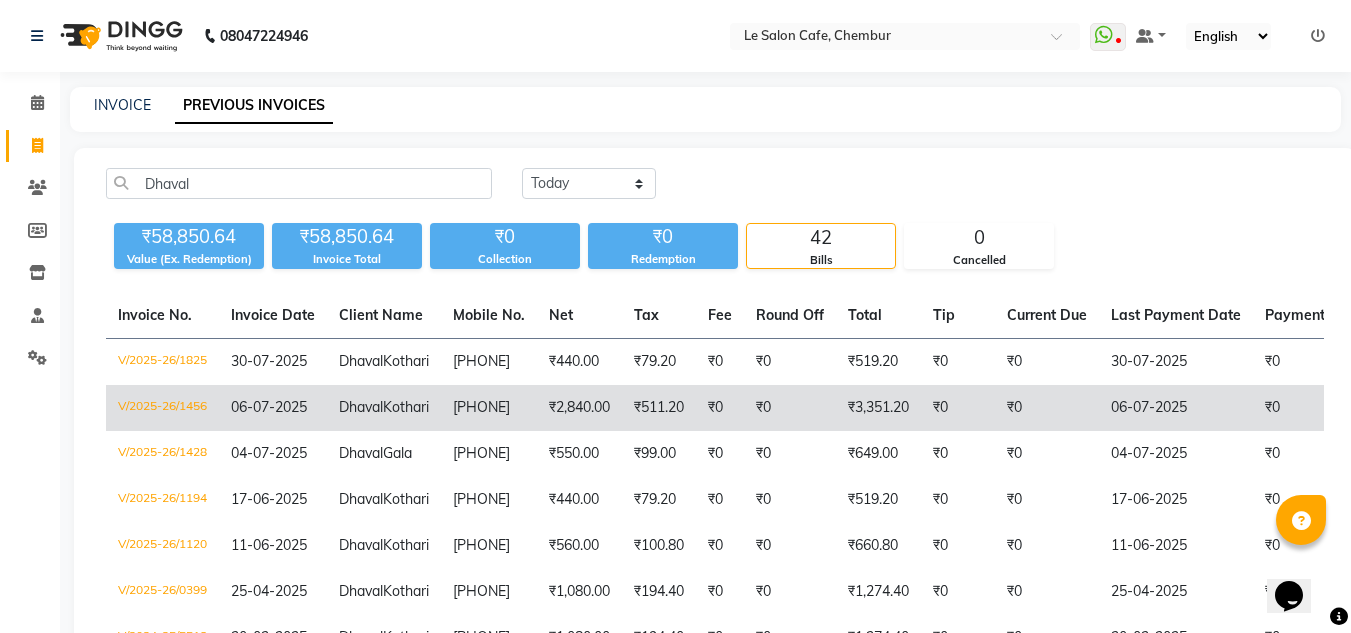 click on "9820887723" 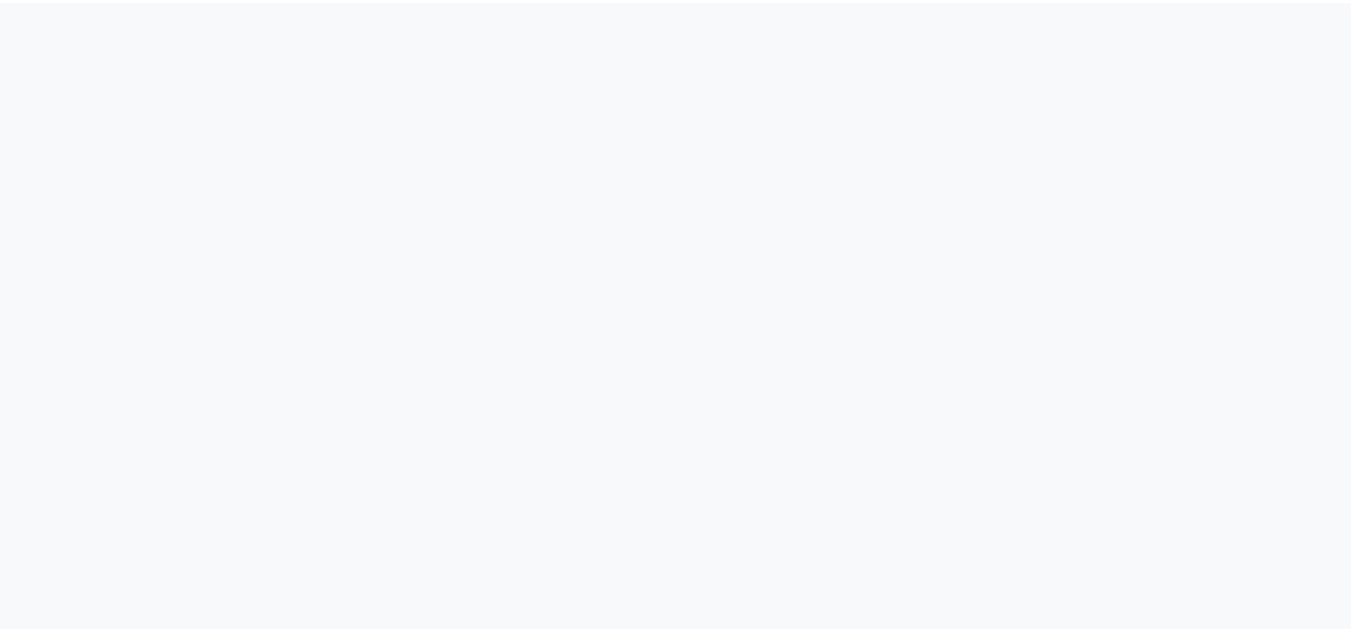 scroll, scrollTop: 0, scrollLeft: 0, axis: both 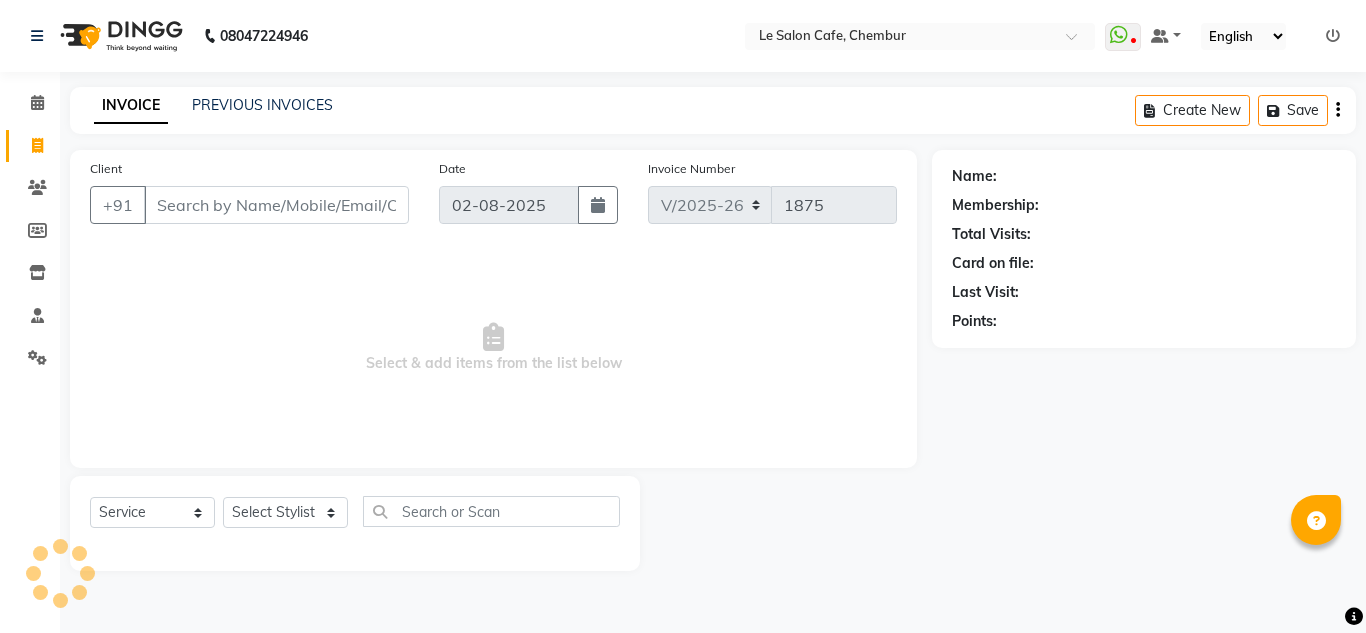 select on "594" 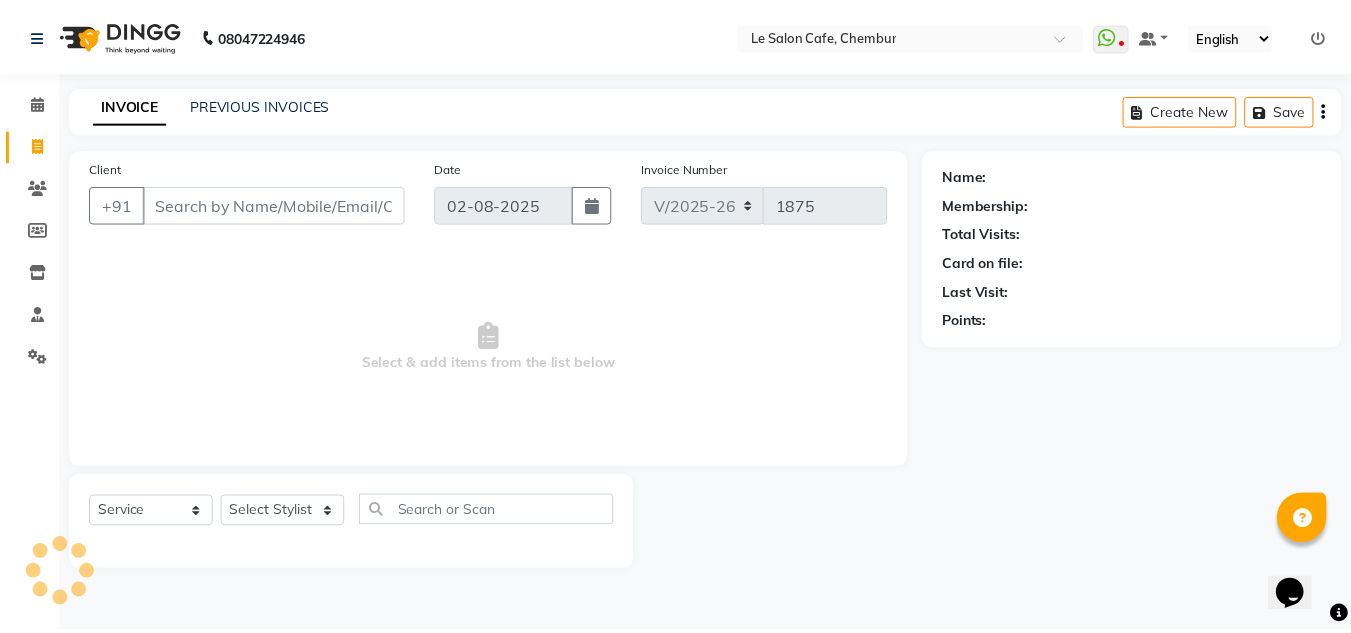 scroll, scrollTop: 0, scrollLeft: 0, axis: both 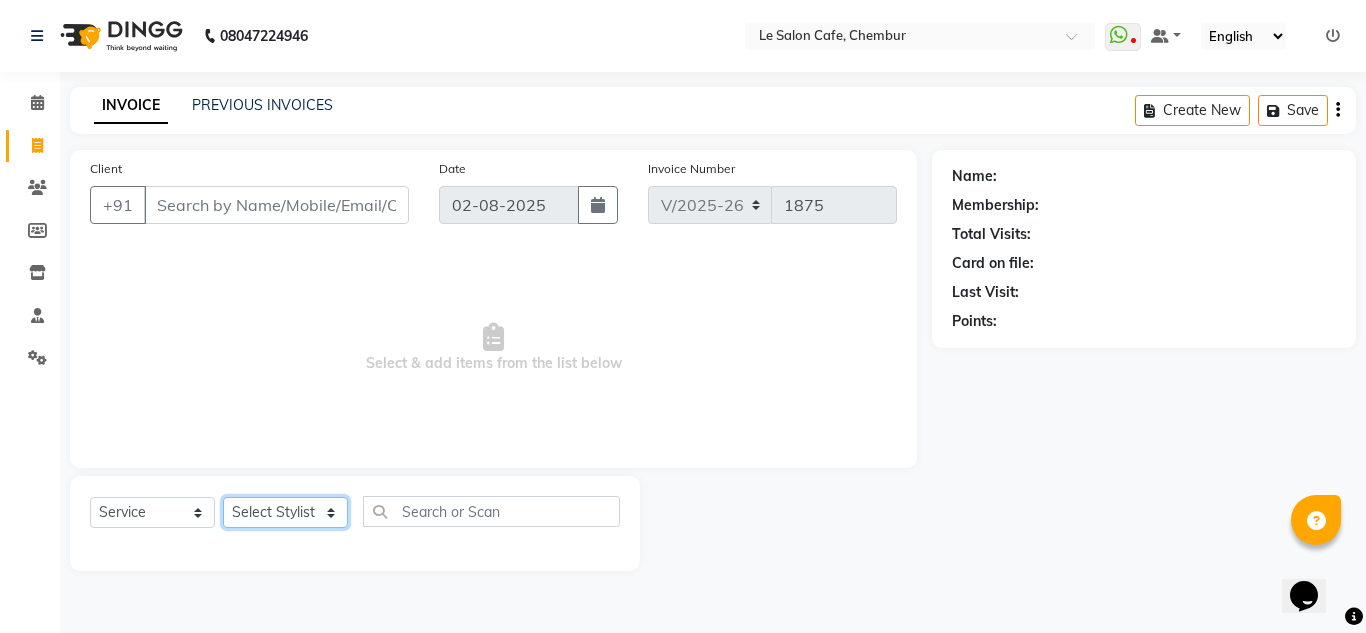 click on "Select Stylist Amandeep Kaur Kalsi Aniket Kadam  Faim Alvi  Front Desk  Muskan Khan  Pooja Kolge Reena Shaukat Ali  Salman Ansari  Shailendra Chauhan  Shekhar Sangle Soniyaa Varma Suchita Mistry" 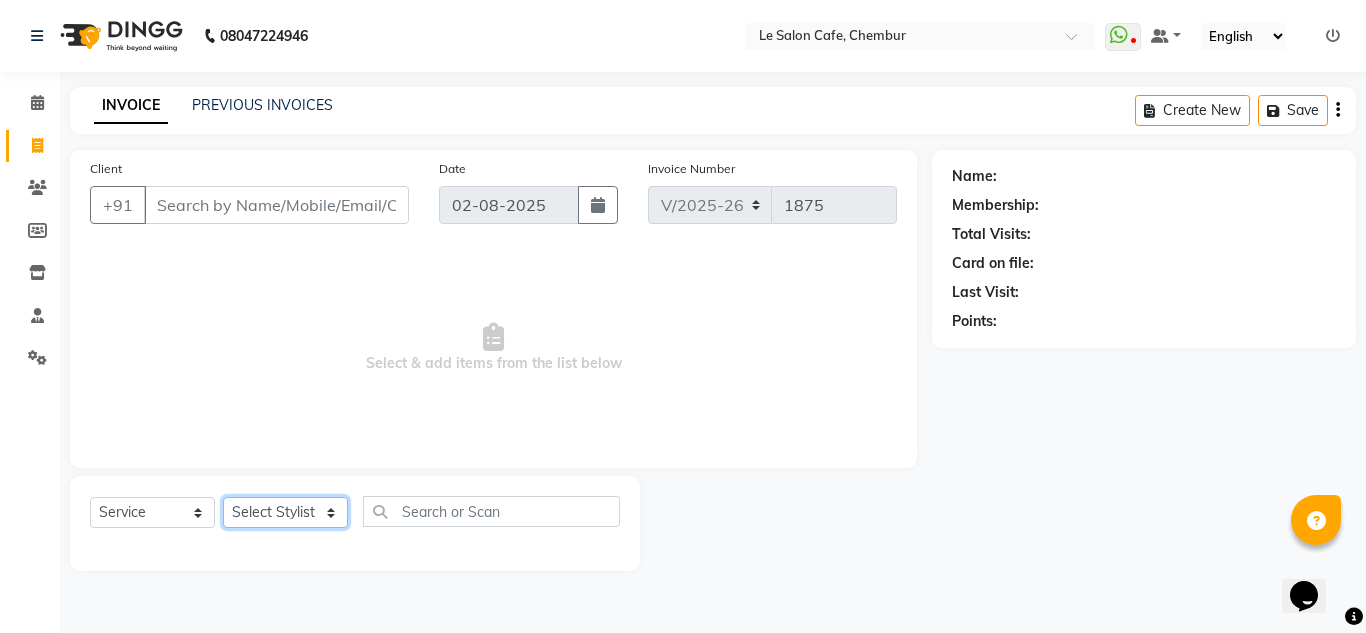 select on "63472" 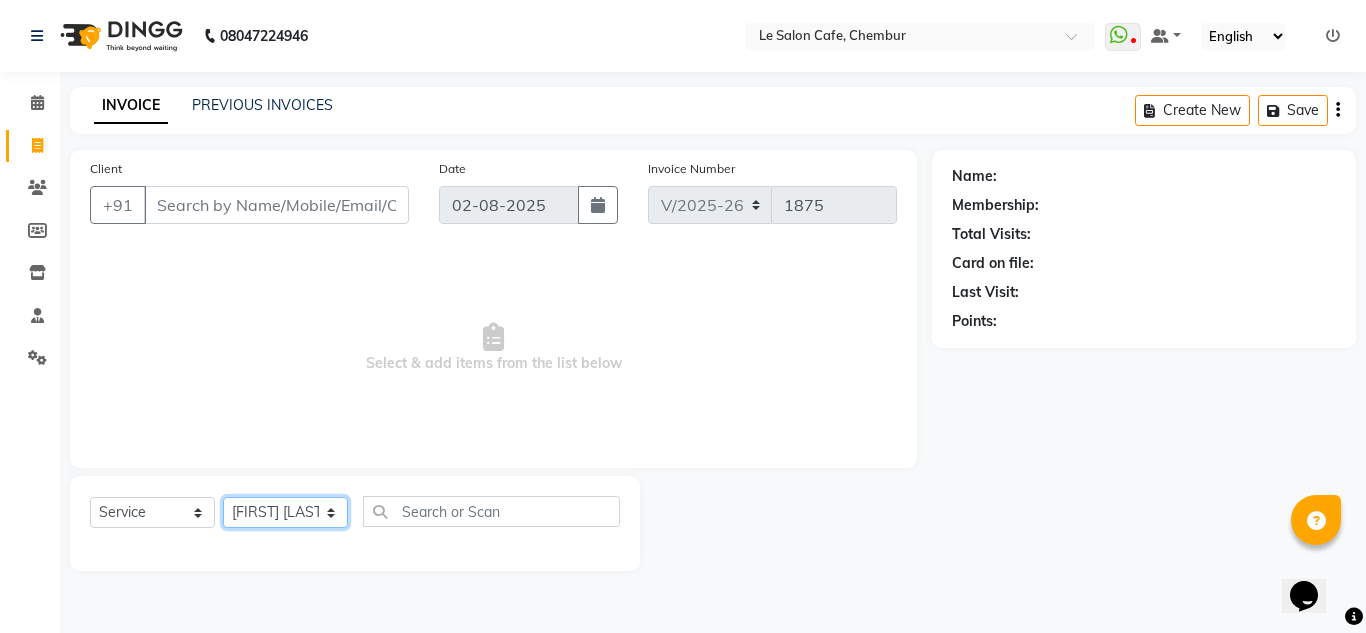 click on "Select Stylist Amandeep Kaur Kalsi Aniket Kadam  Faim Alvi  Front Desk  Muskan Khan  Pooja Kolge Reena Shaukat Ali  Salman Ansari  Shailendra Chauhan  Shekhar Sangle Soniyaa Varma Suchita Mistry" 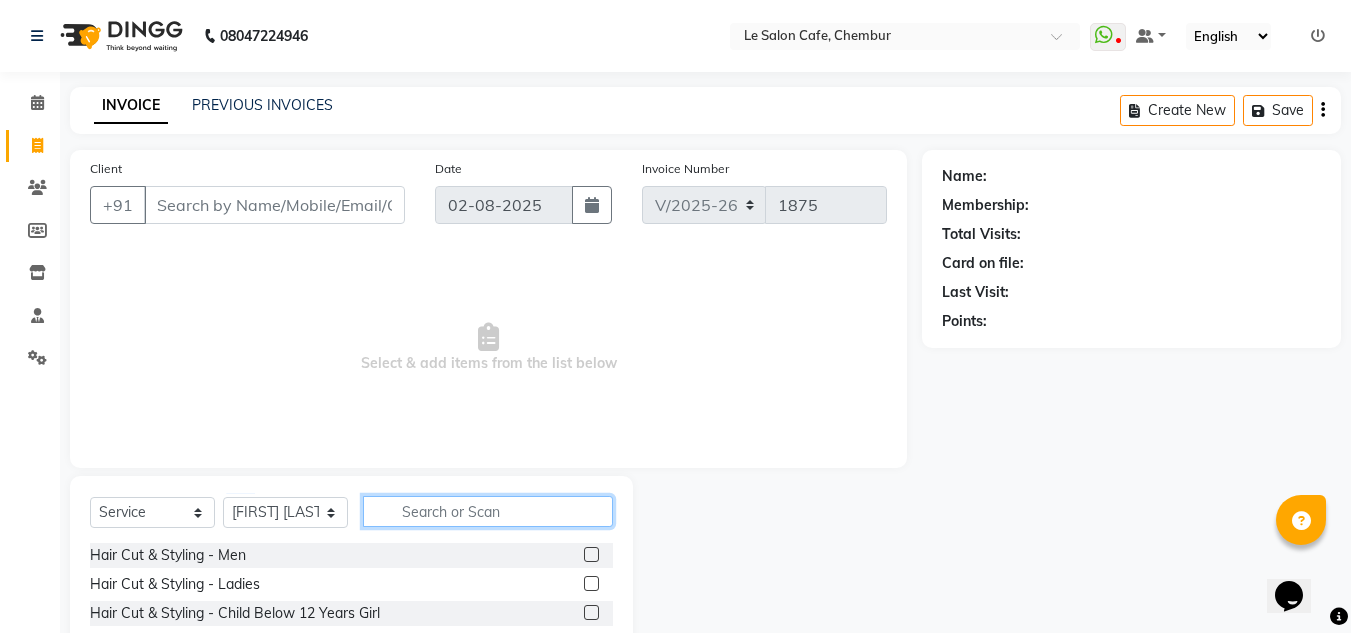 click 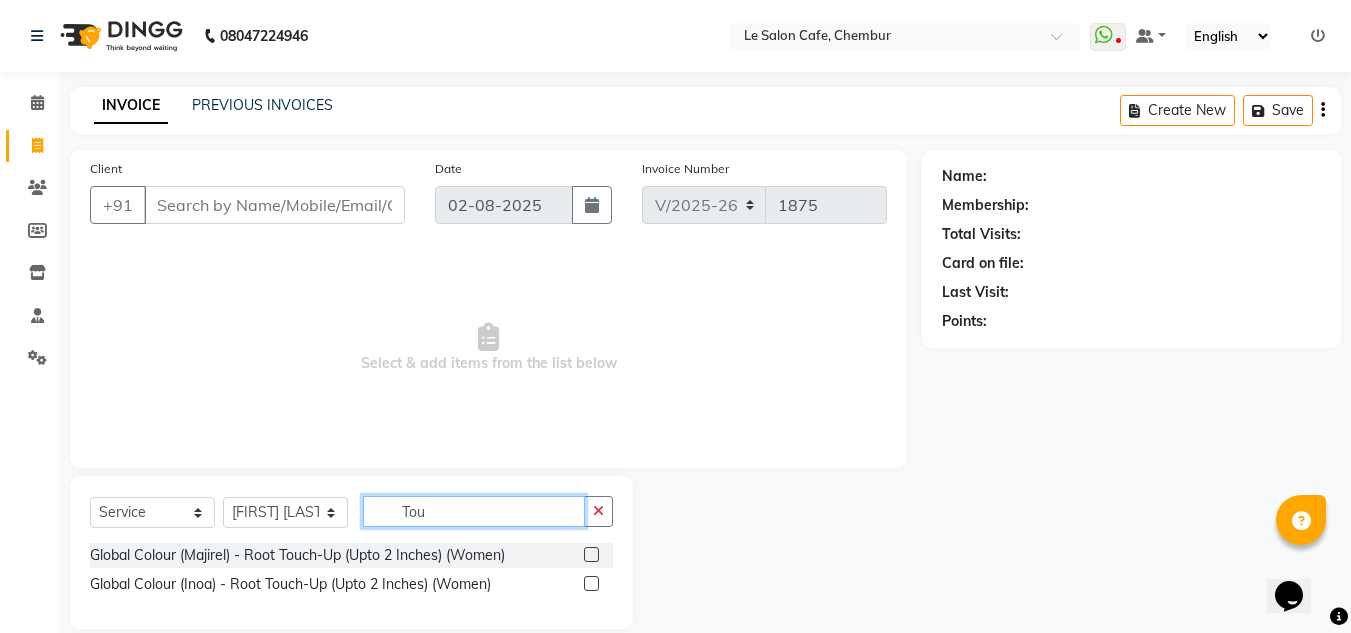 type on "Tou" 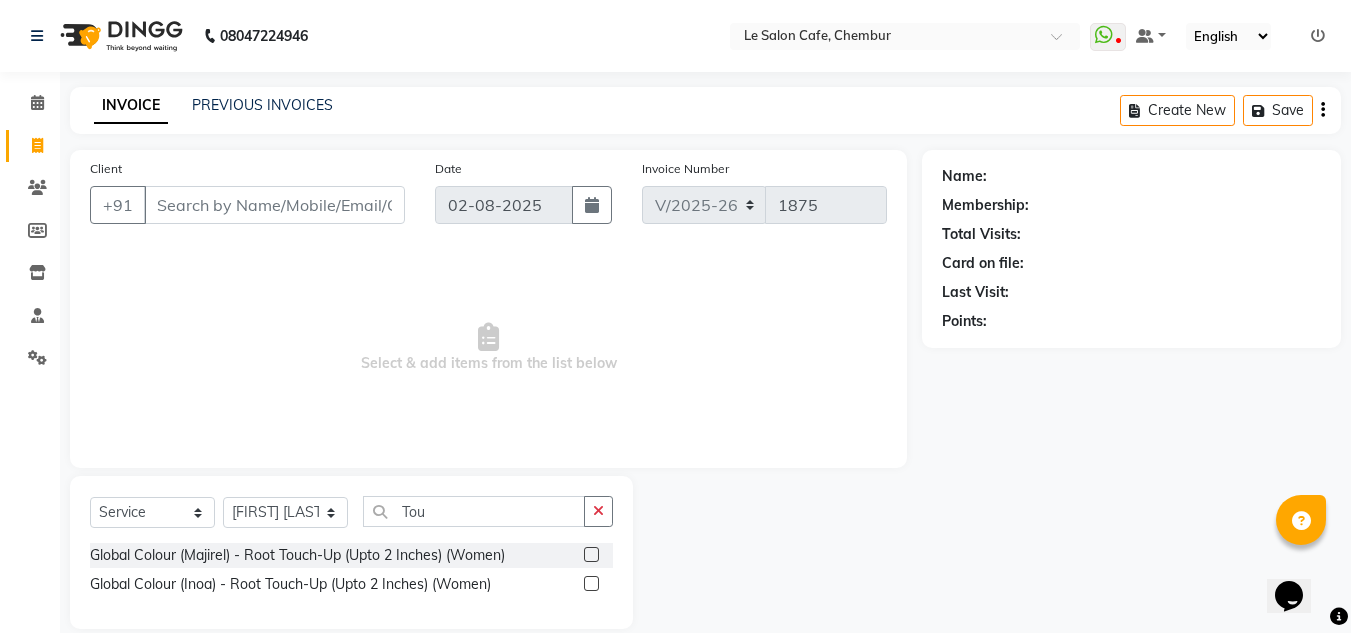 click 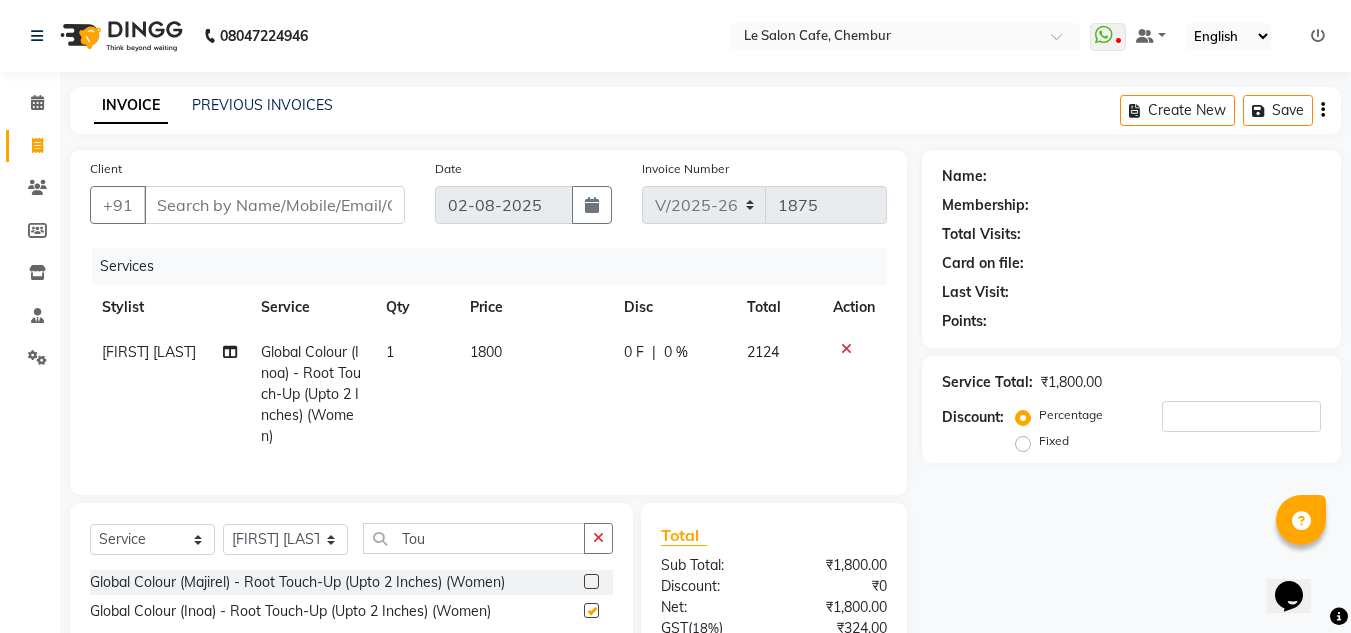 checkbox on "false" 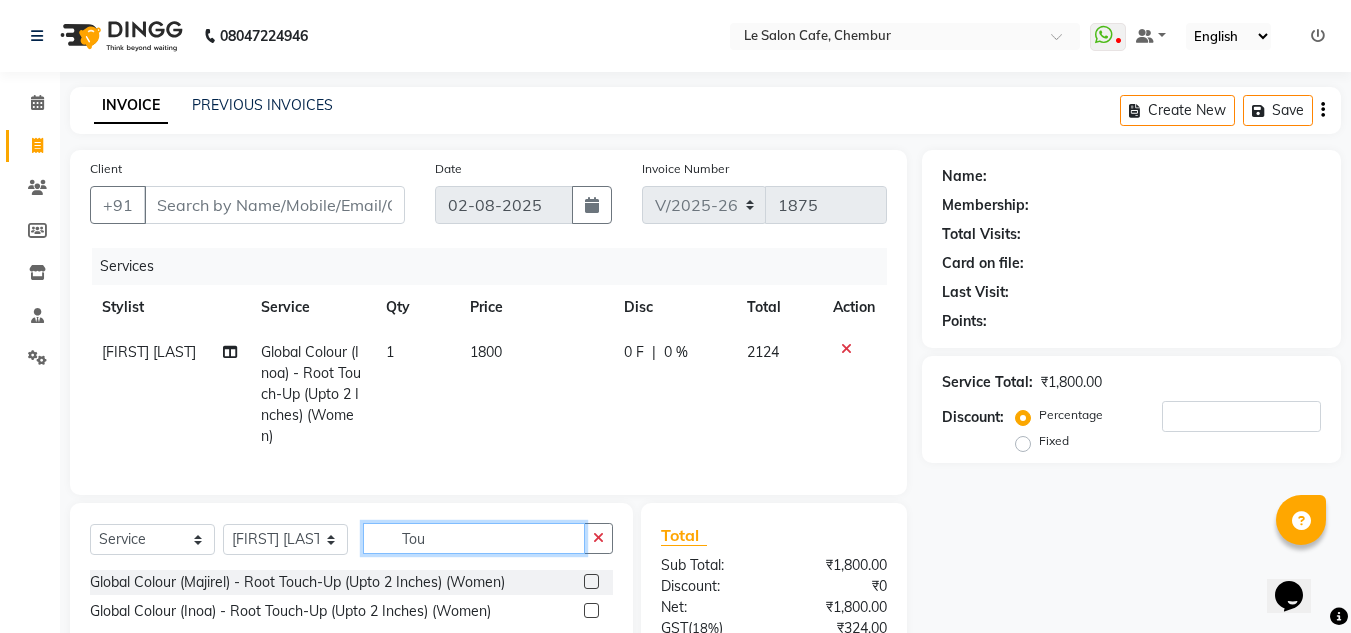 click on "Tou" 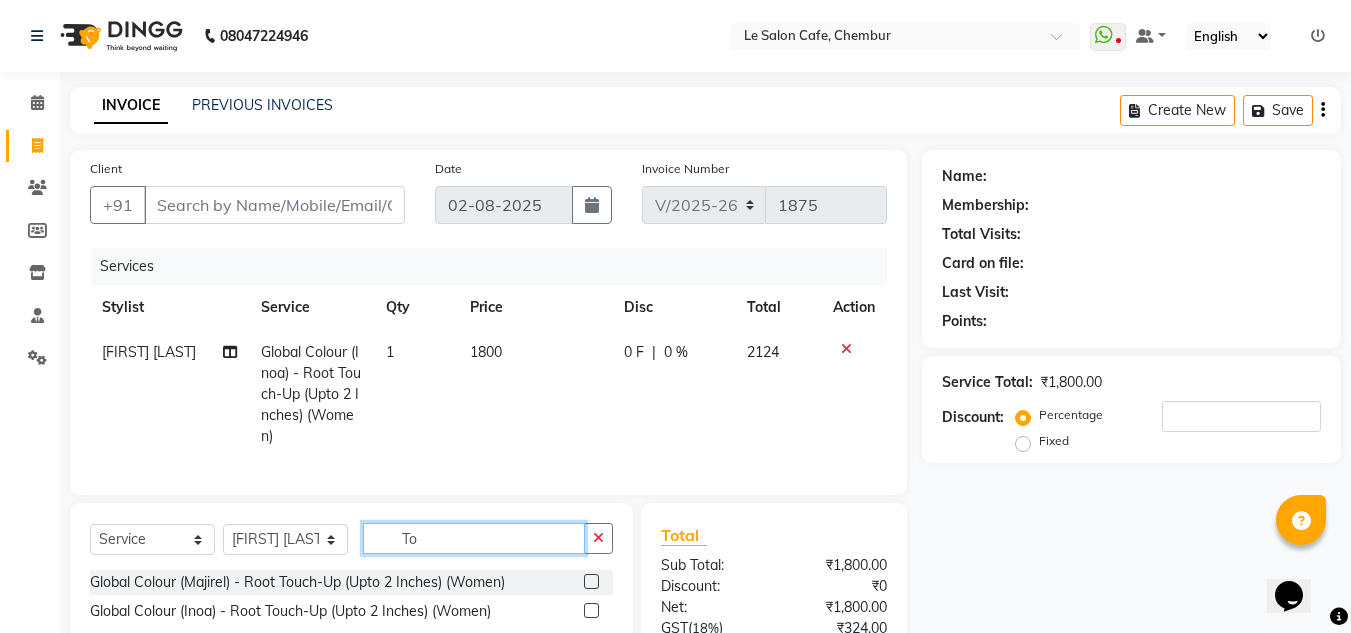 type on "T" 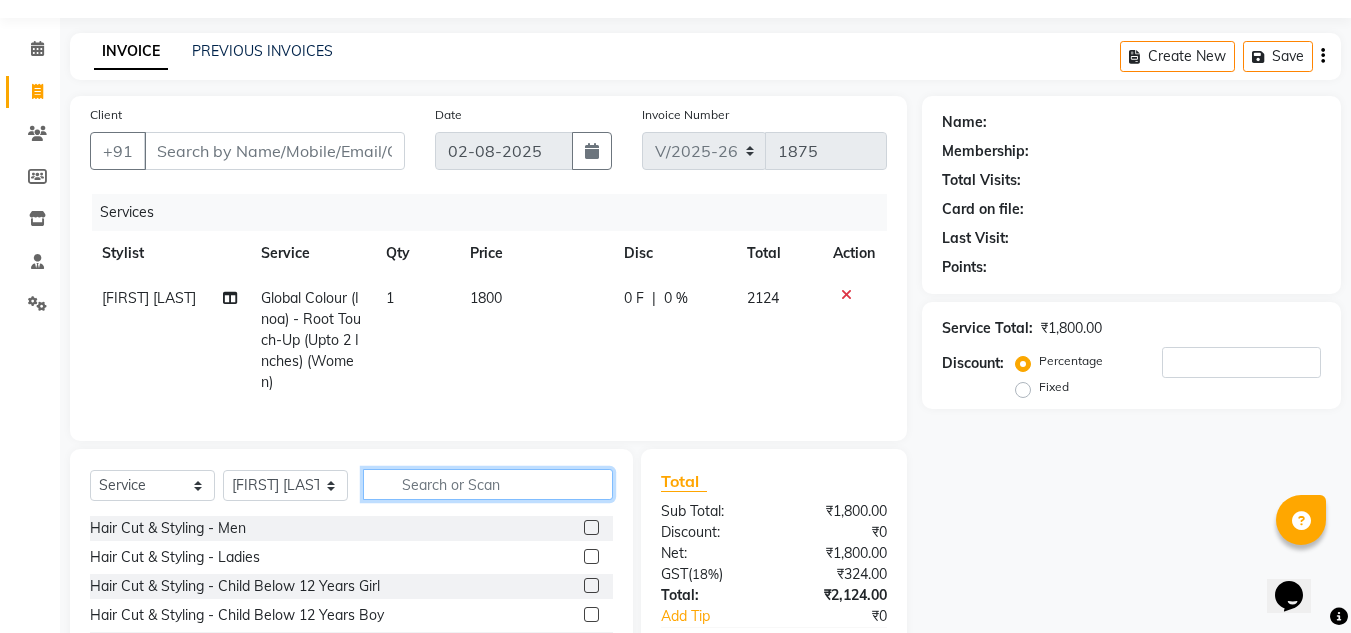 scroll, scrollTop: 100, scrollLeft: 0, axis: vertical 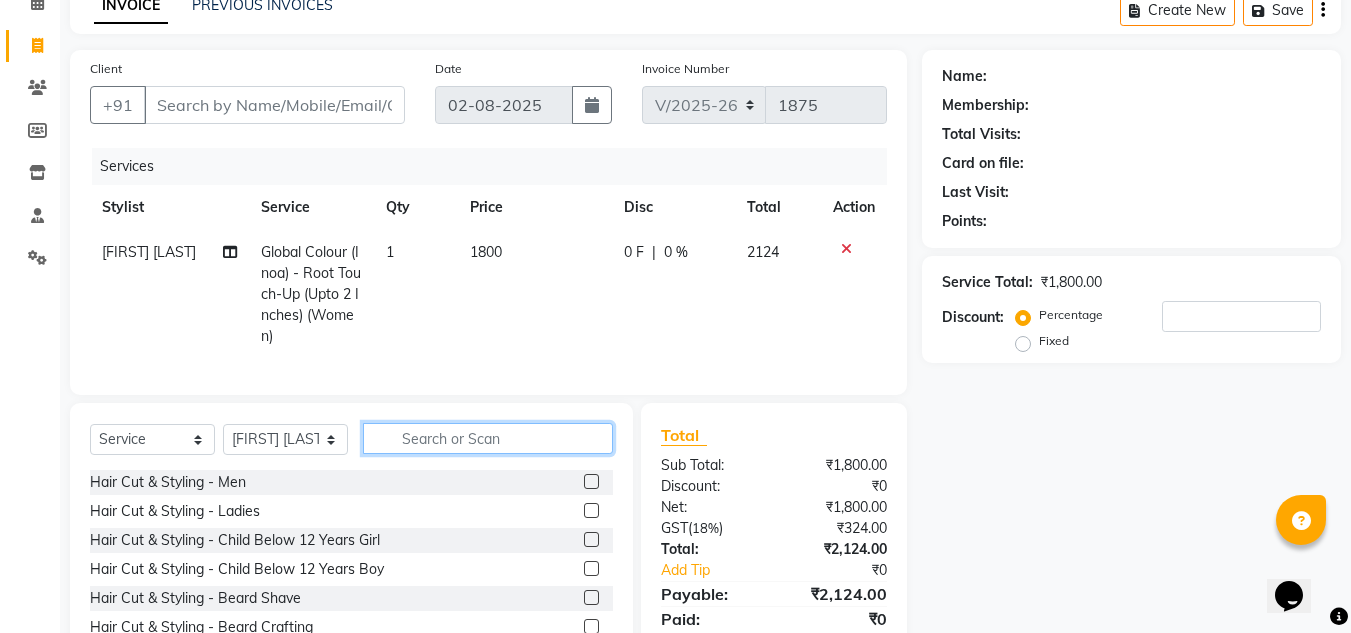 type 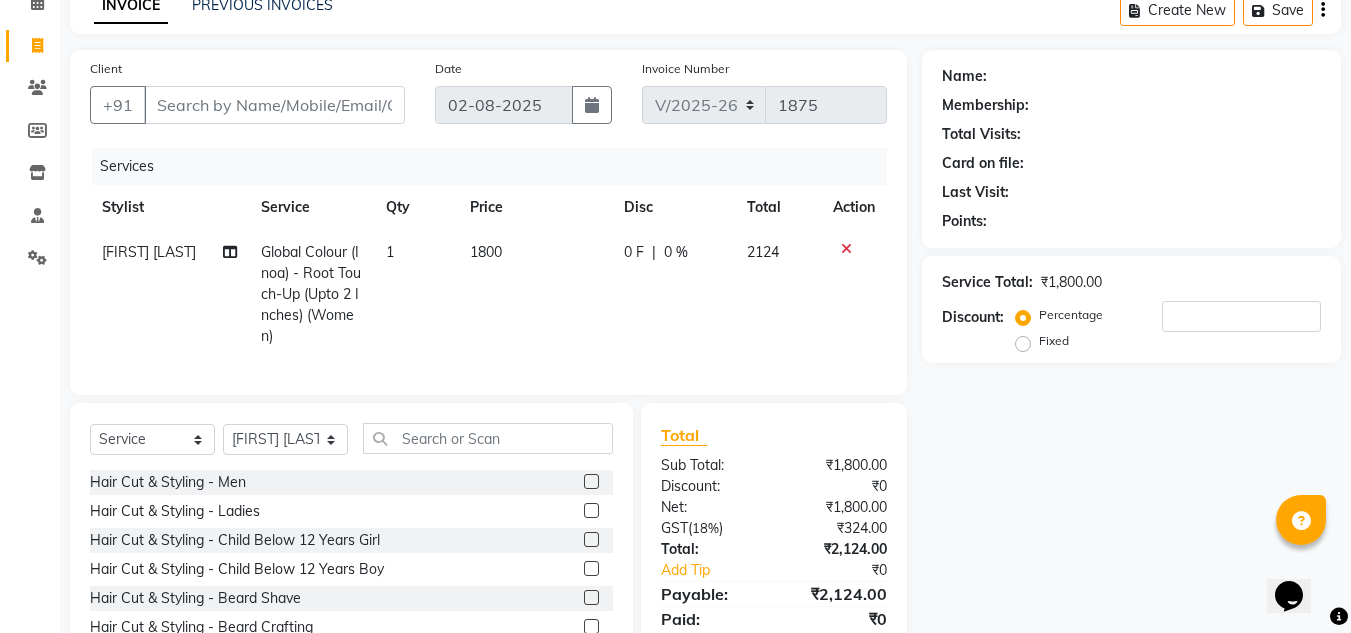 click 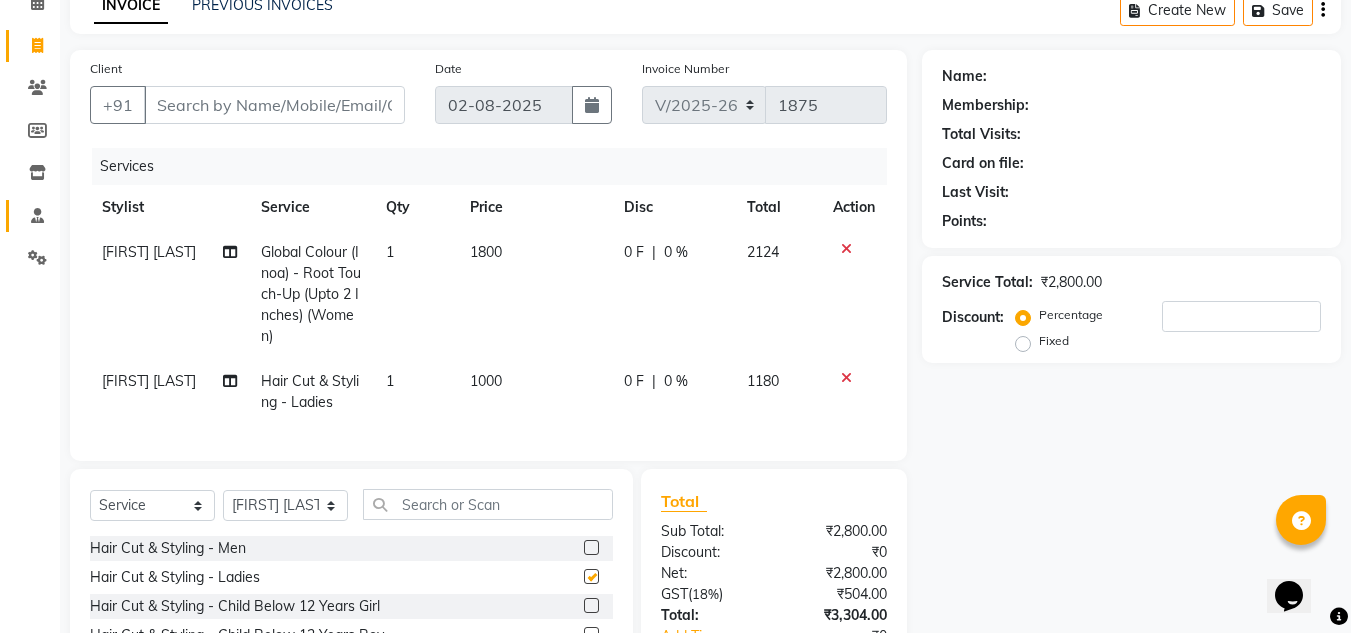 checkbox on "false" 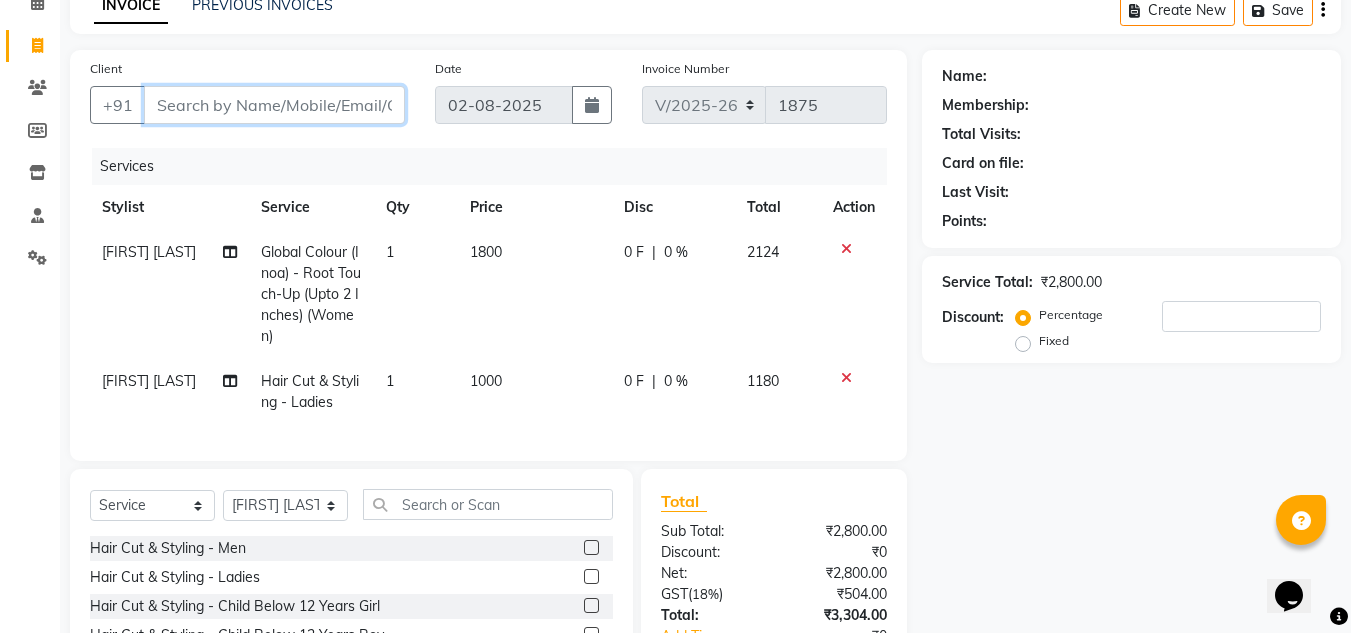 click on "Client" at bounding box center (274, 105) 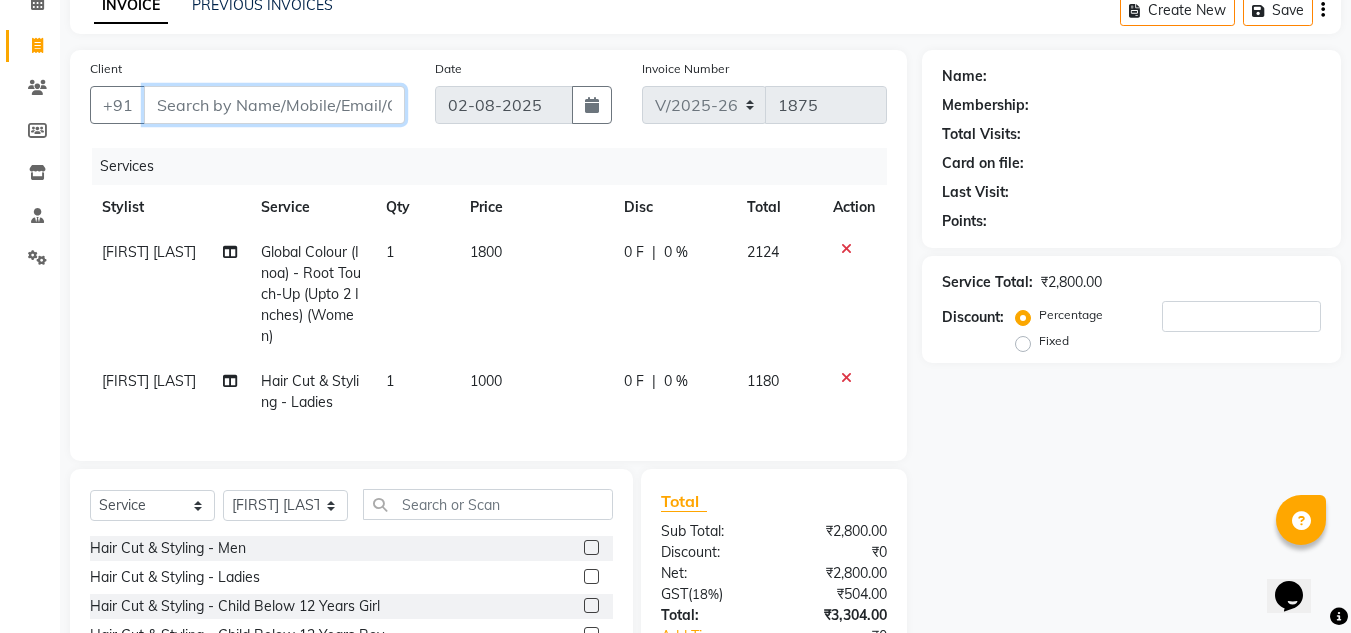 type on "8" 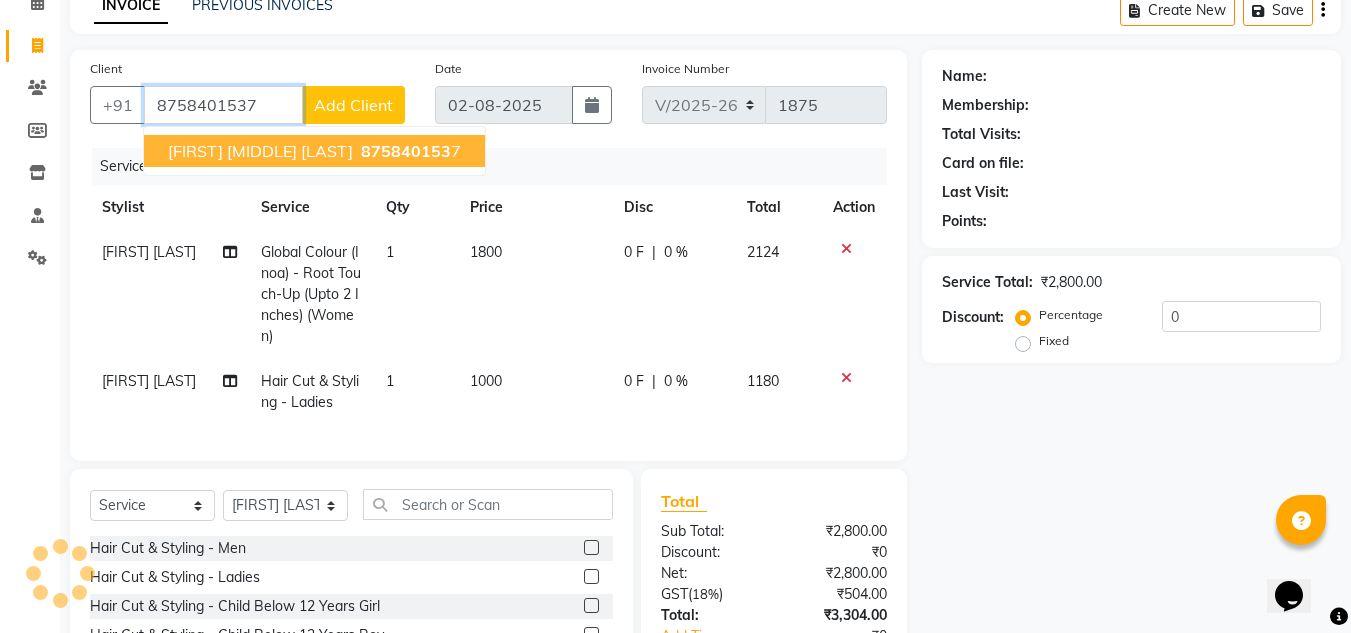 type on "8758401537" 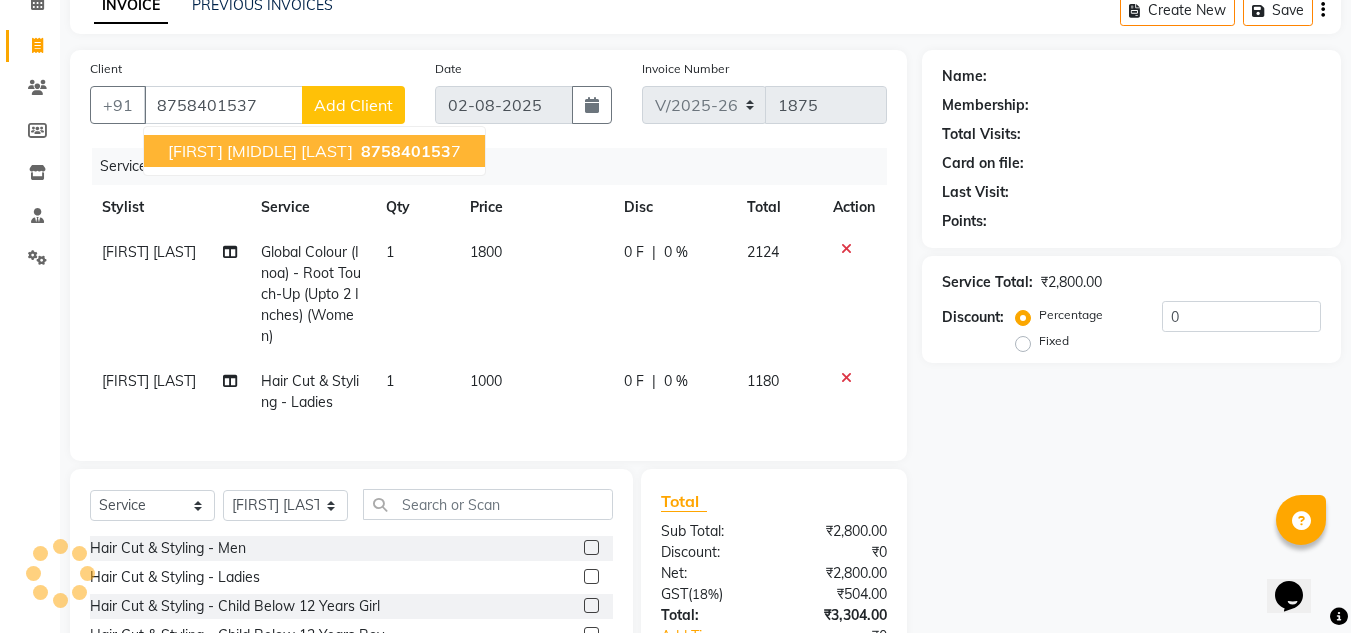 select on "1: Object" 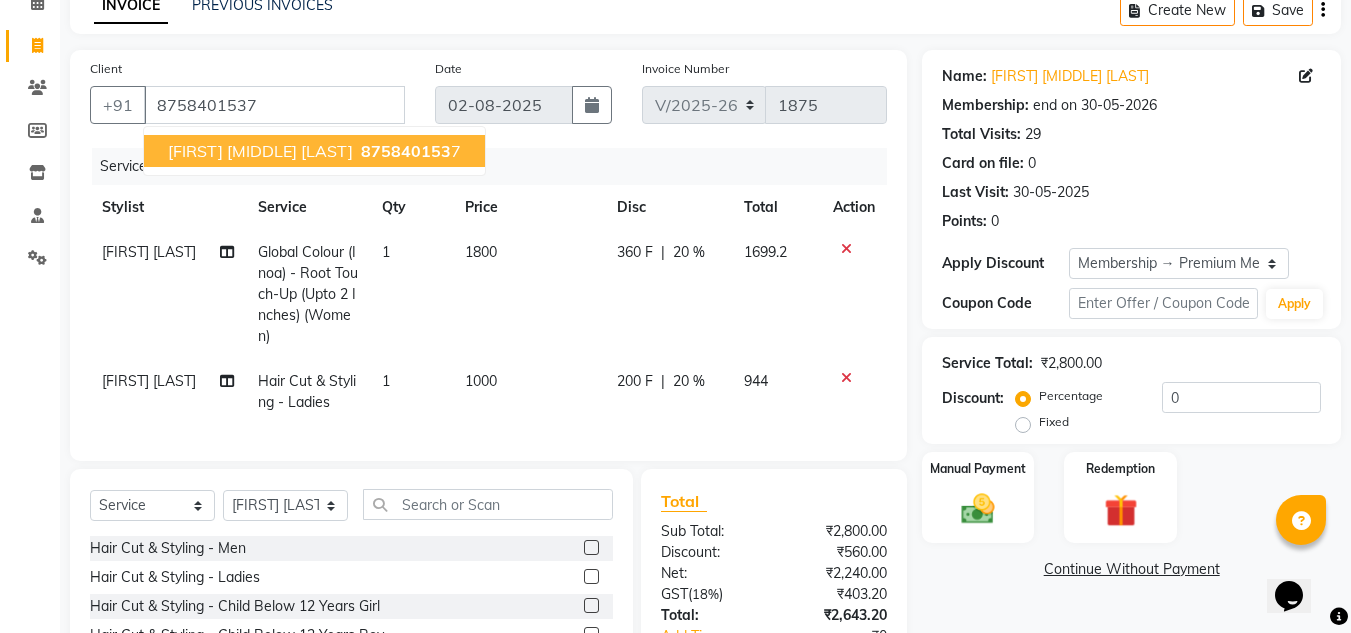 click on "Neha Shobit Sharma" at bounding box center (260, 151) 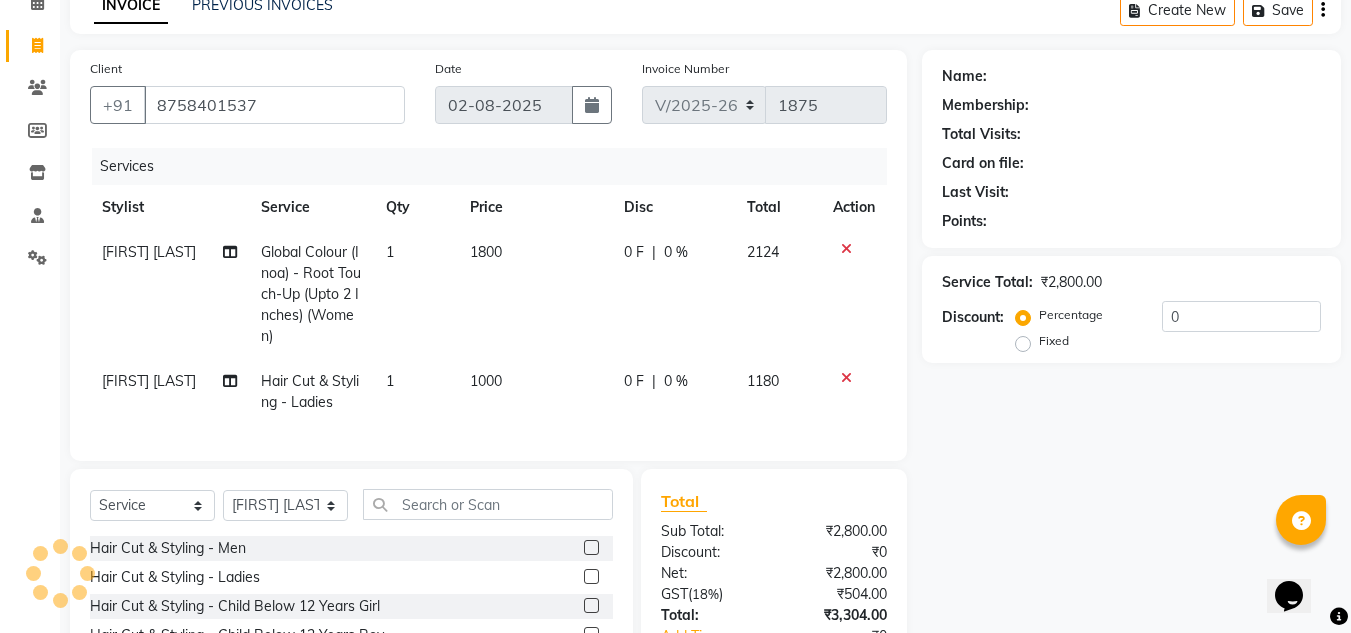 select on "1: Object" 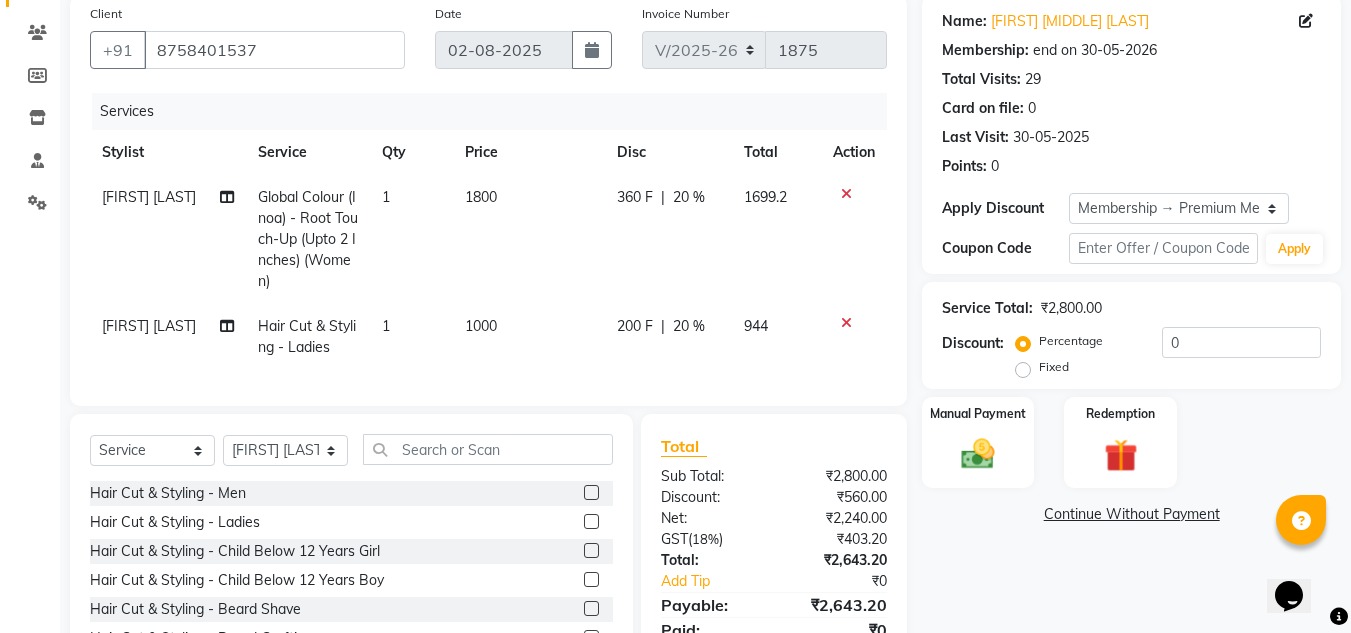 scroll, scrollTop: 276, scrollLeft: 0, axis: vertical 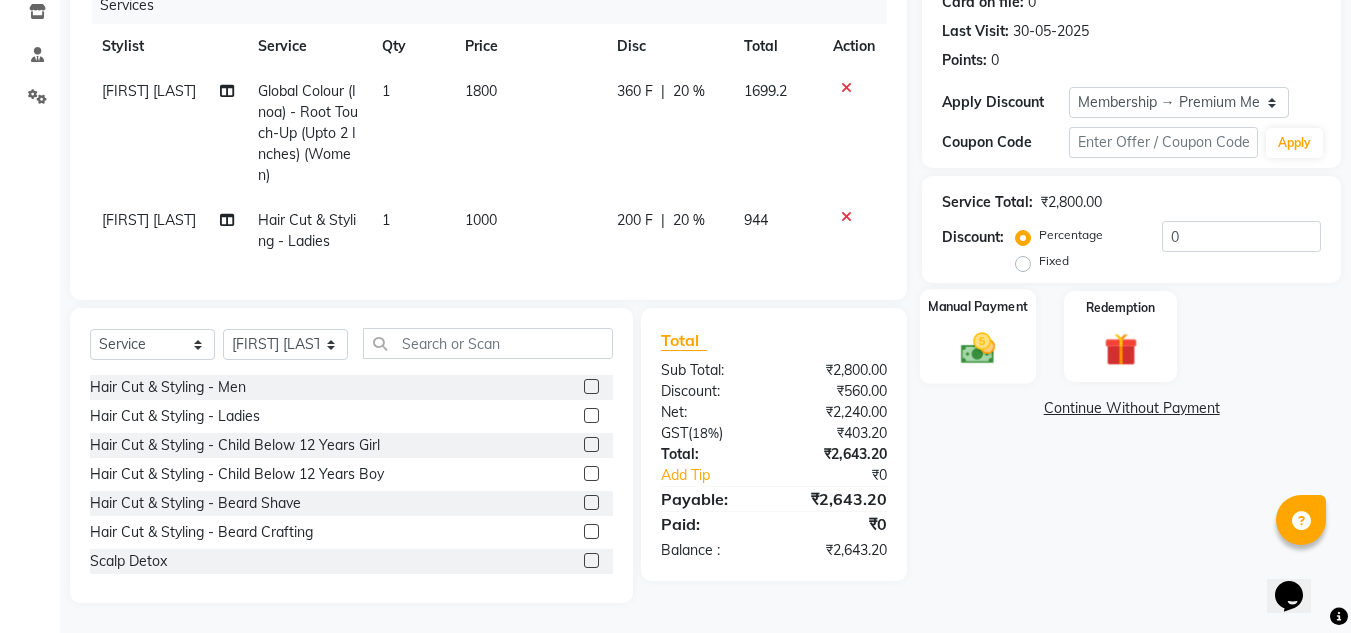 click 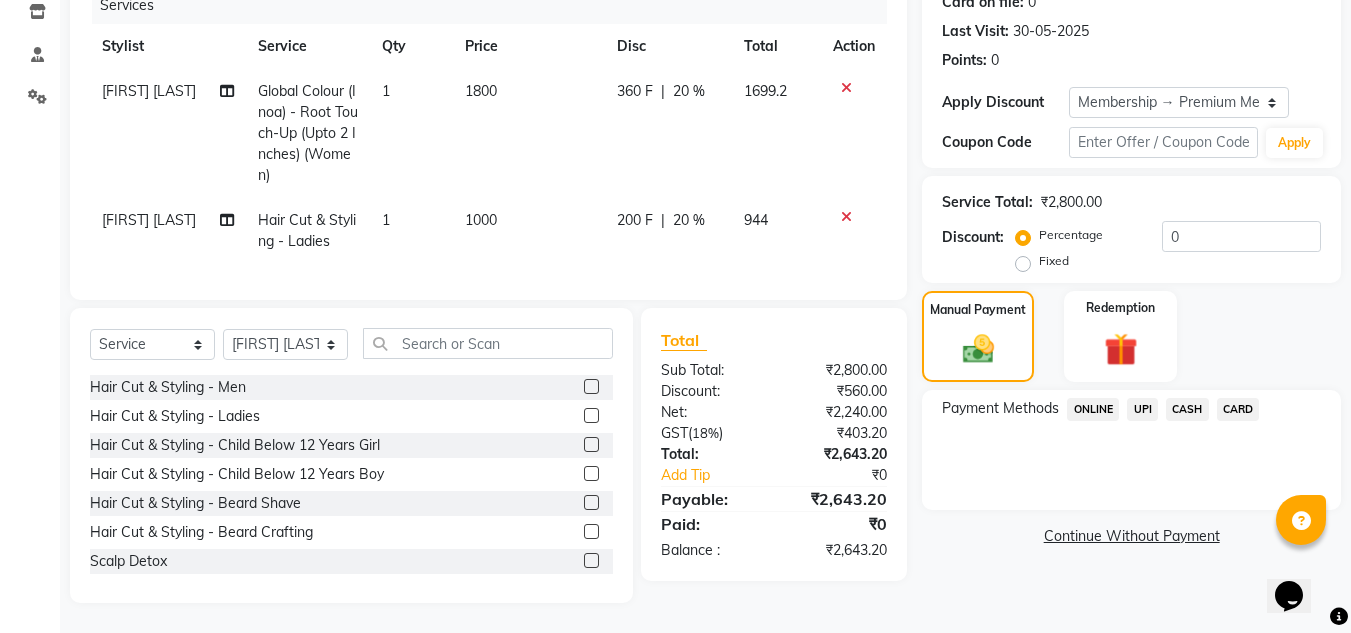 click on "CARD" 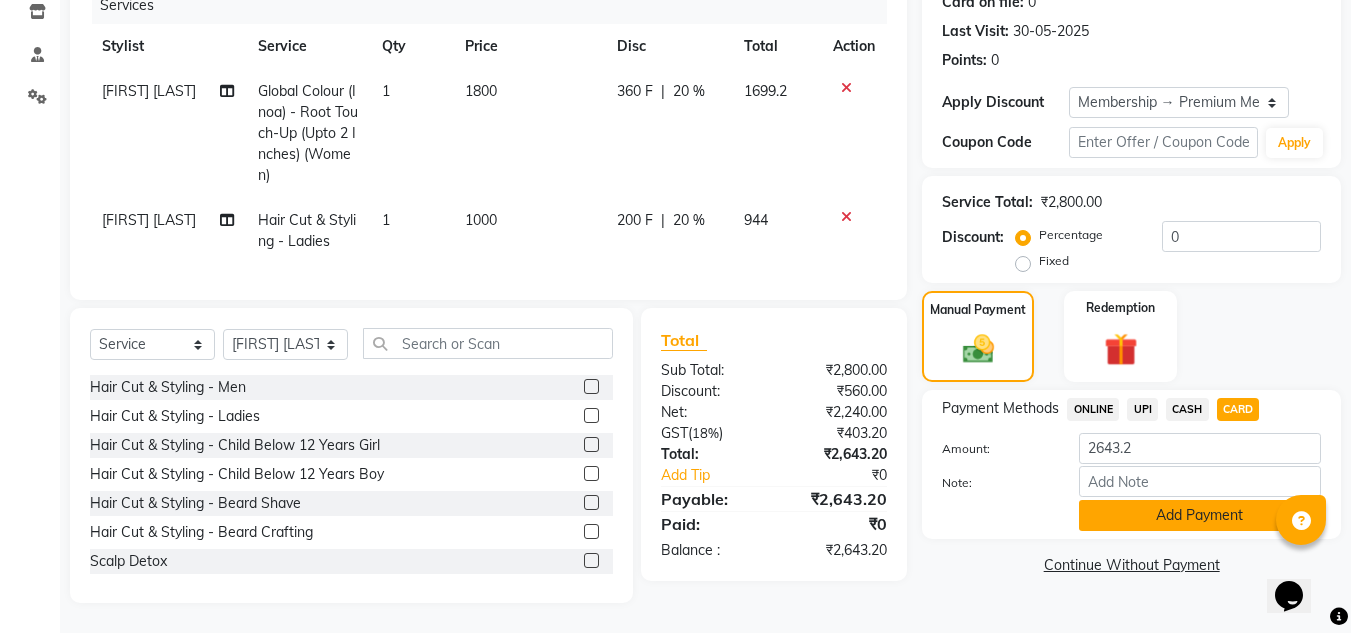 click on "Add Payment" 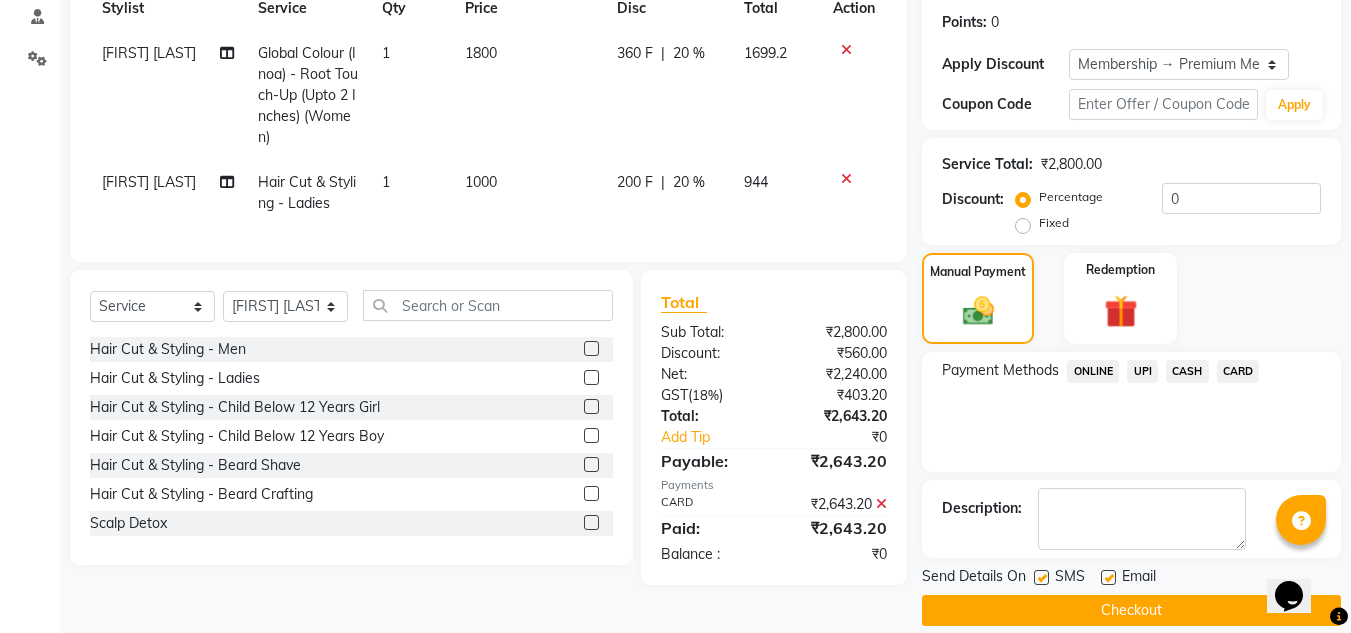 scroll, scrollTop: 322, scrollLeft: 0, axis: vertical 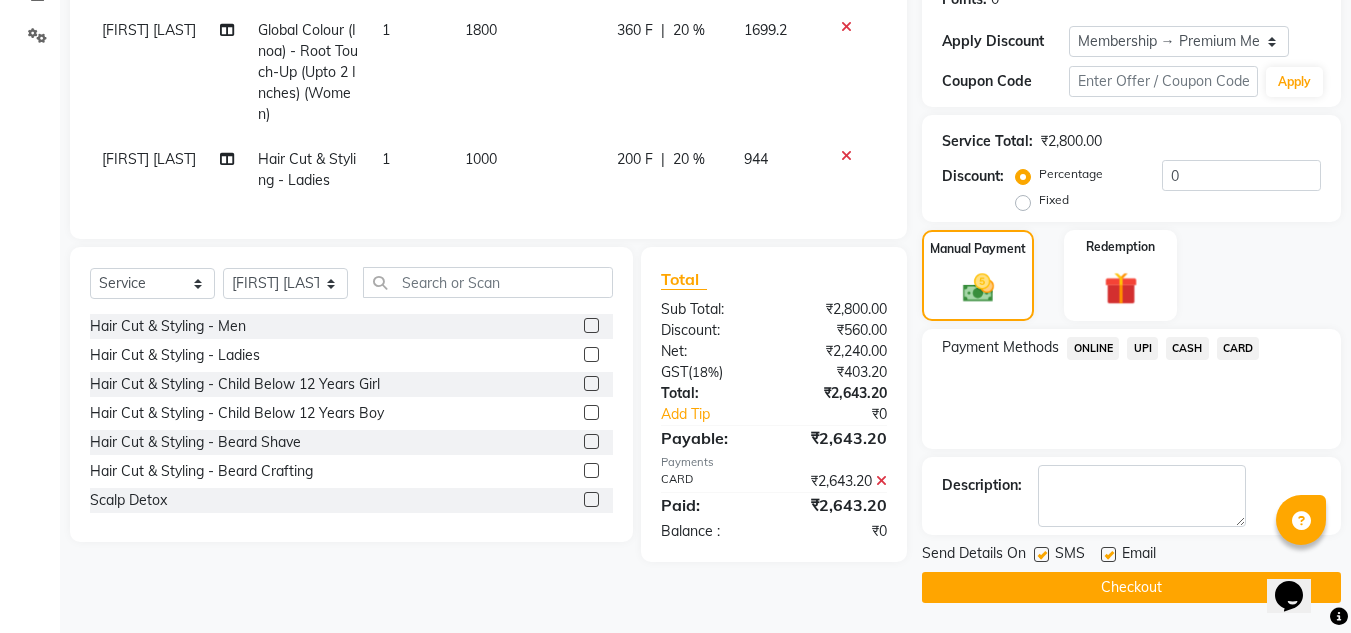 click 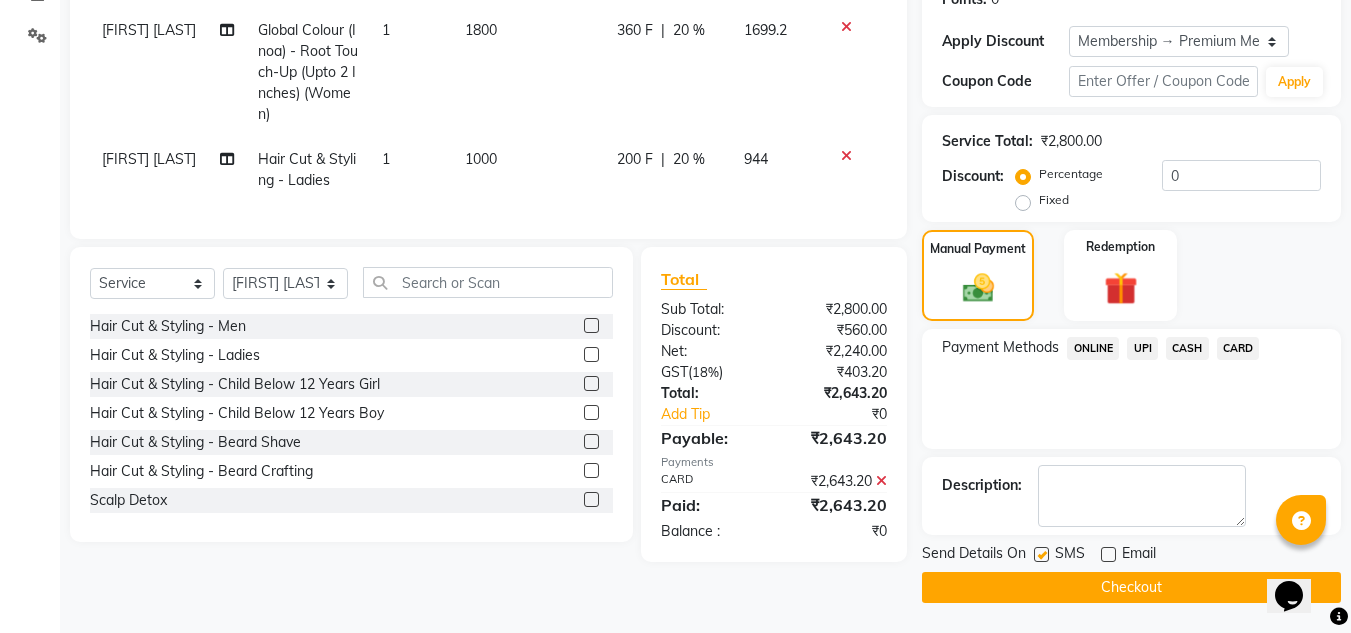 click on "Checkout" 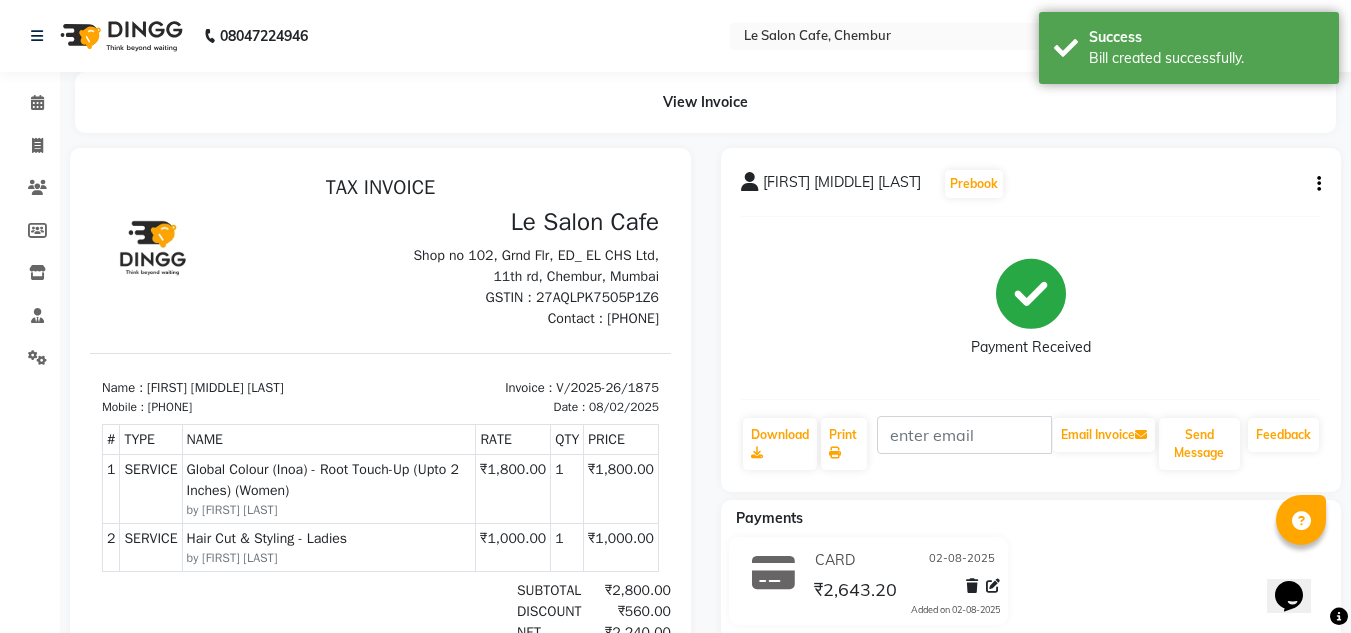scroll, scrollTop: 0, scrollLeft: 0, axis: both 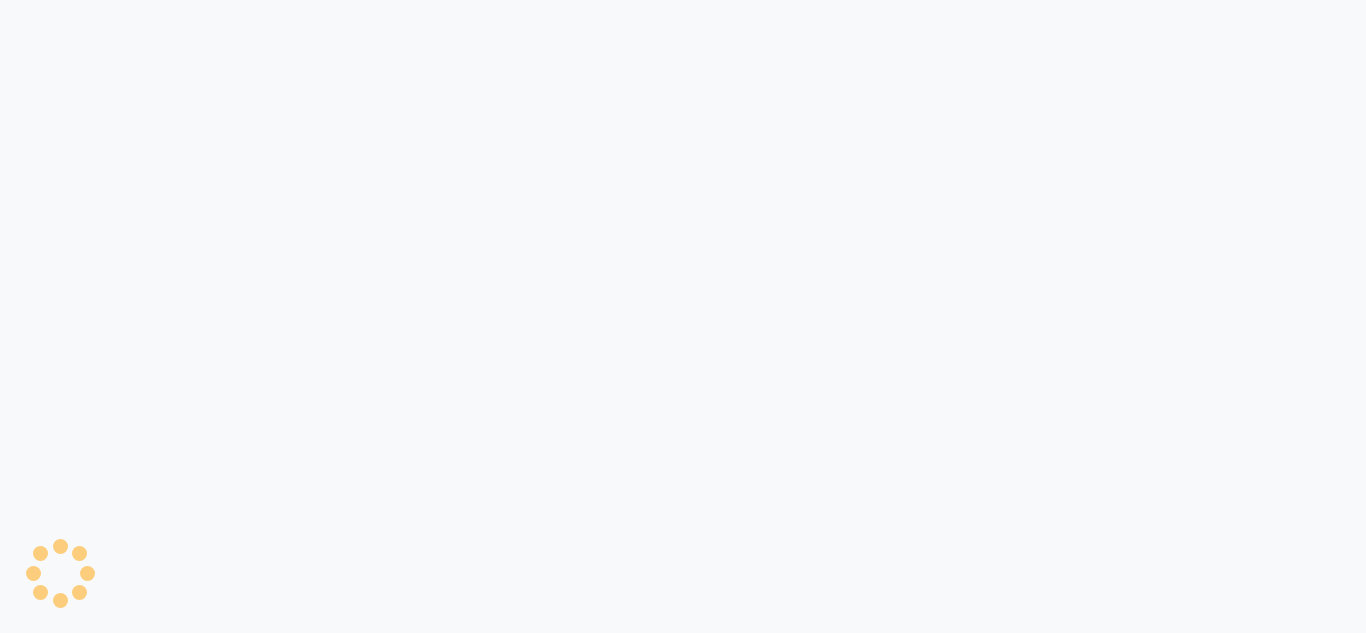 select on "service" 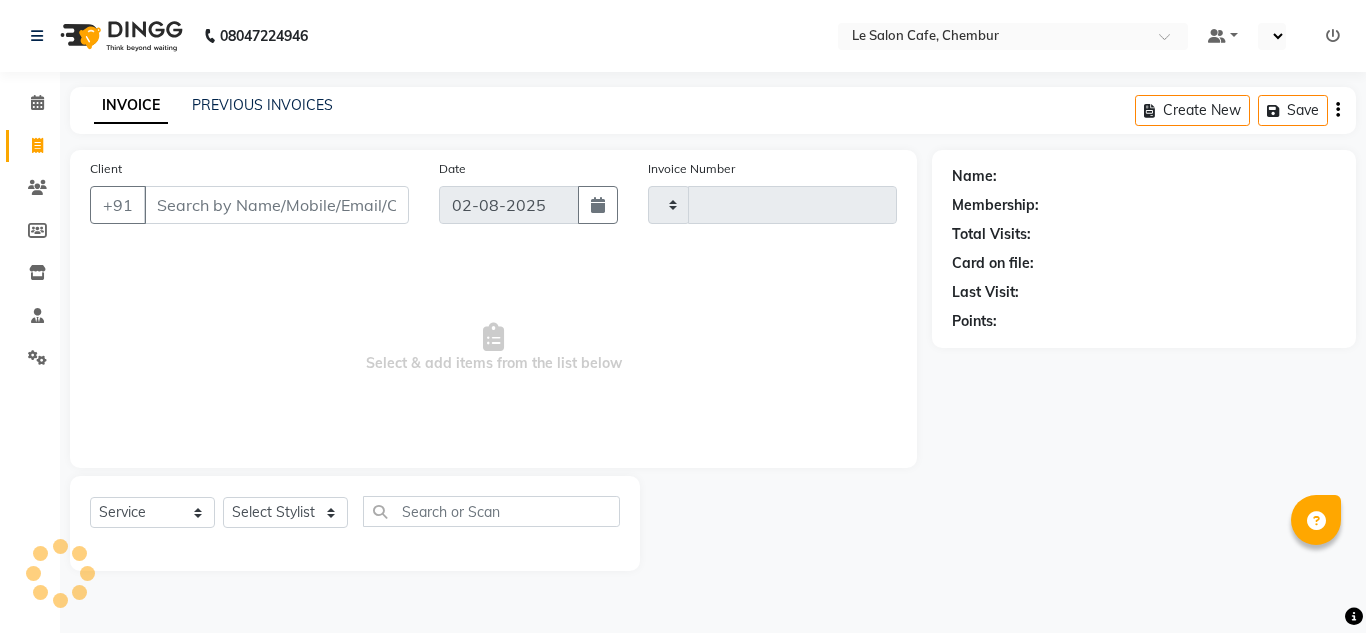 select on "en" 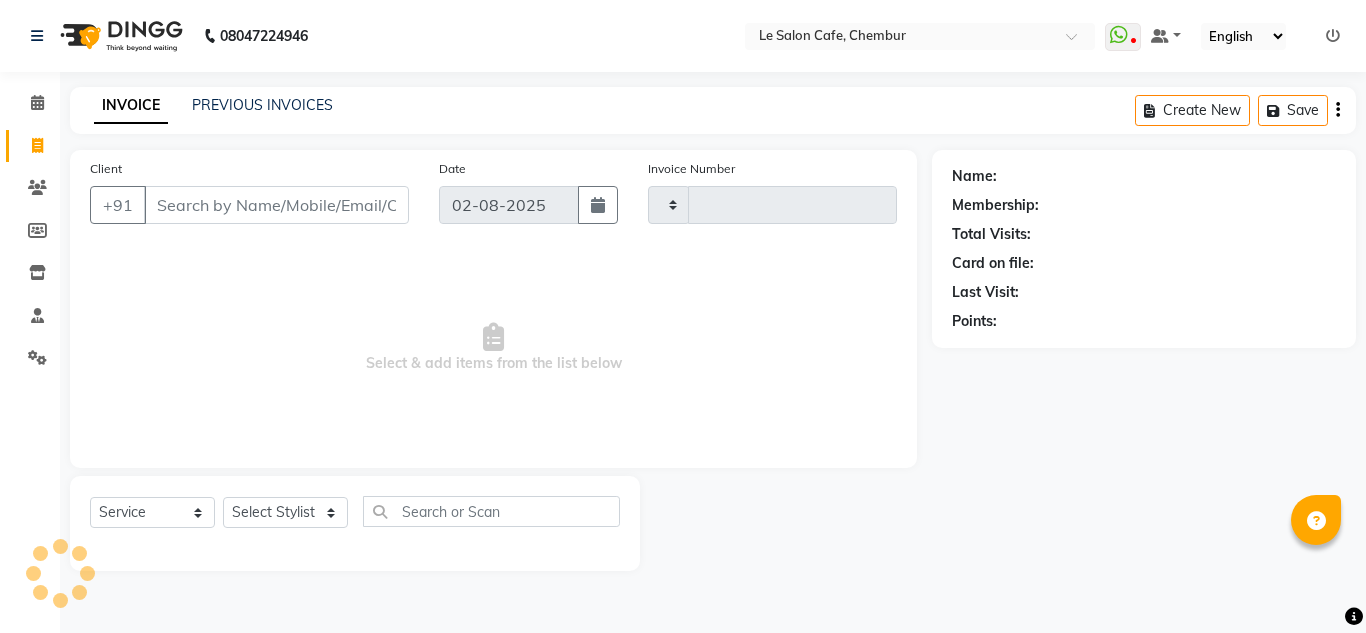 type on "1876" 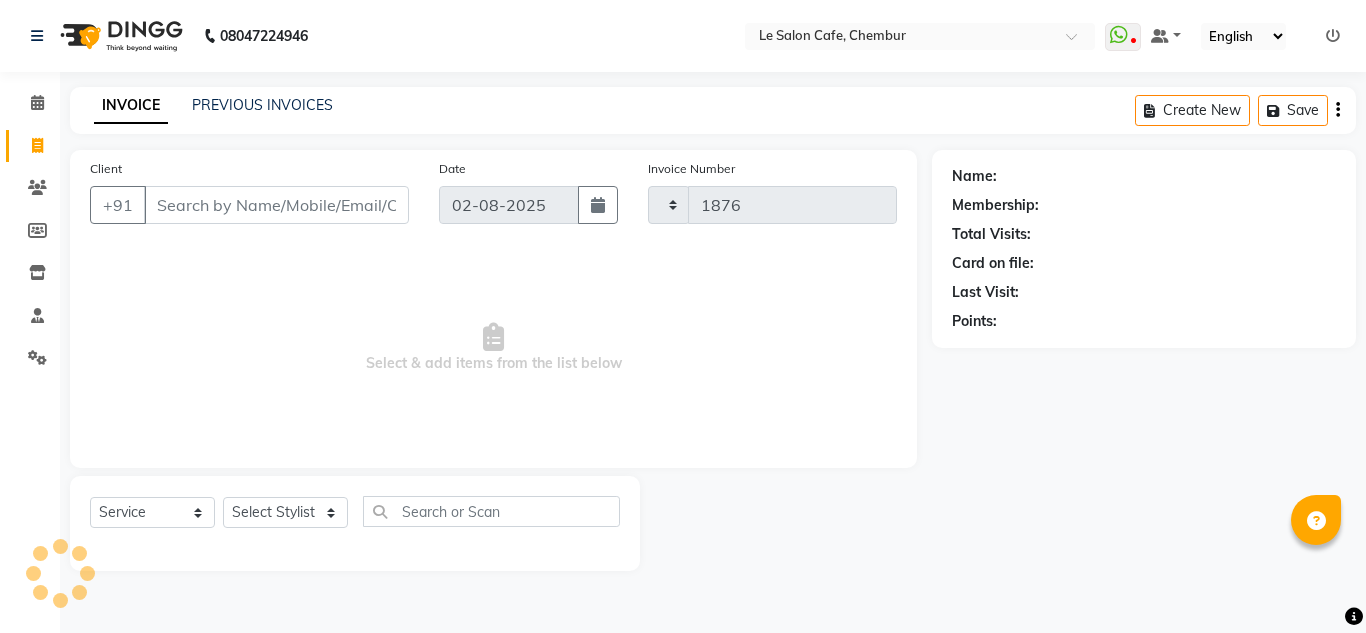 select on "594" 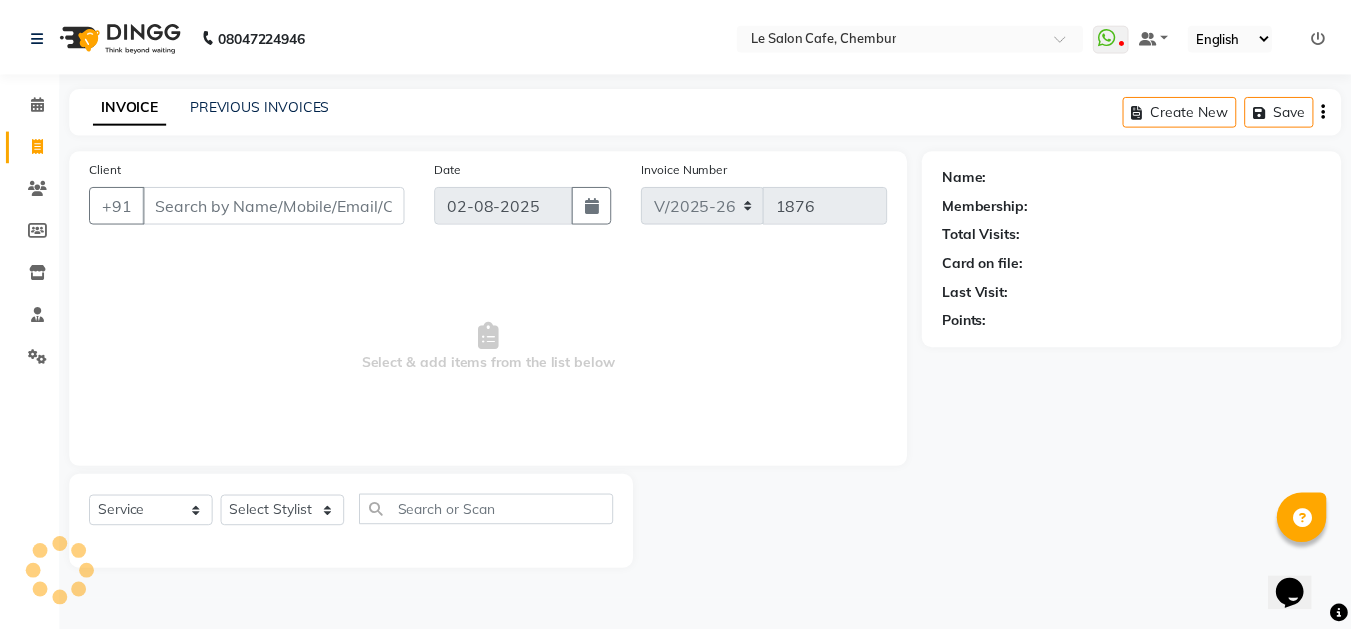 scroll, scrollTop: 0, scrollLeft: 0, axis: both 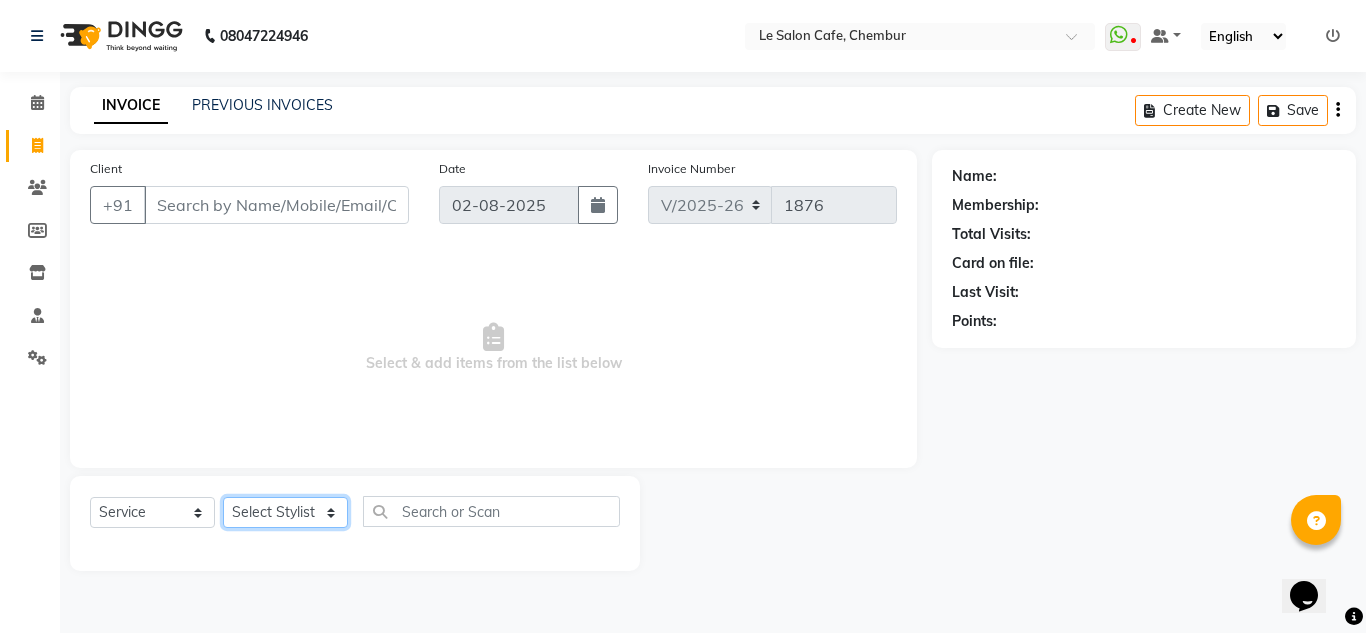 click on "Select Stylist Amandeep Kaur Kalsi Aniket Kadam  Faim Alvi  Front Desk  Muskan Khan  Pooja Kolge Reena Shaukat Ali  Salman Ansari  Shailendra Chauhan  Shekhar Sangle Soniyaa Varma Suchita Mistry" 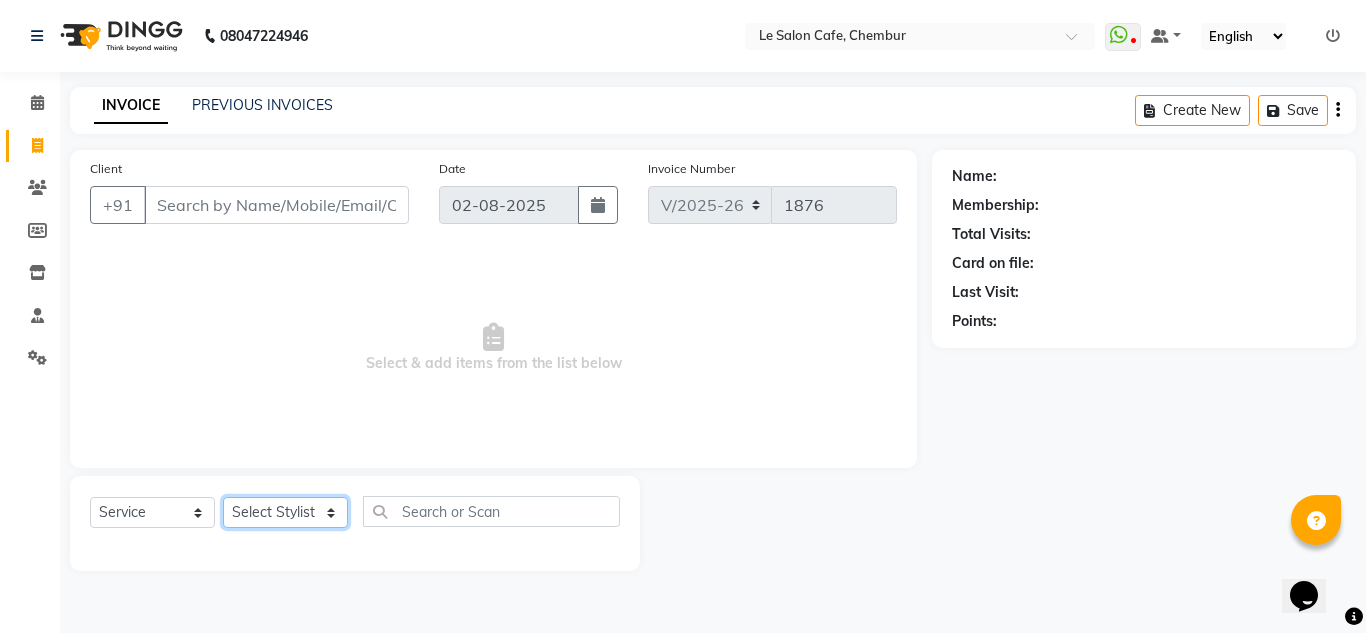 select on "67615" 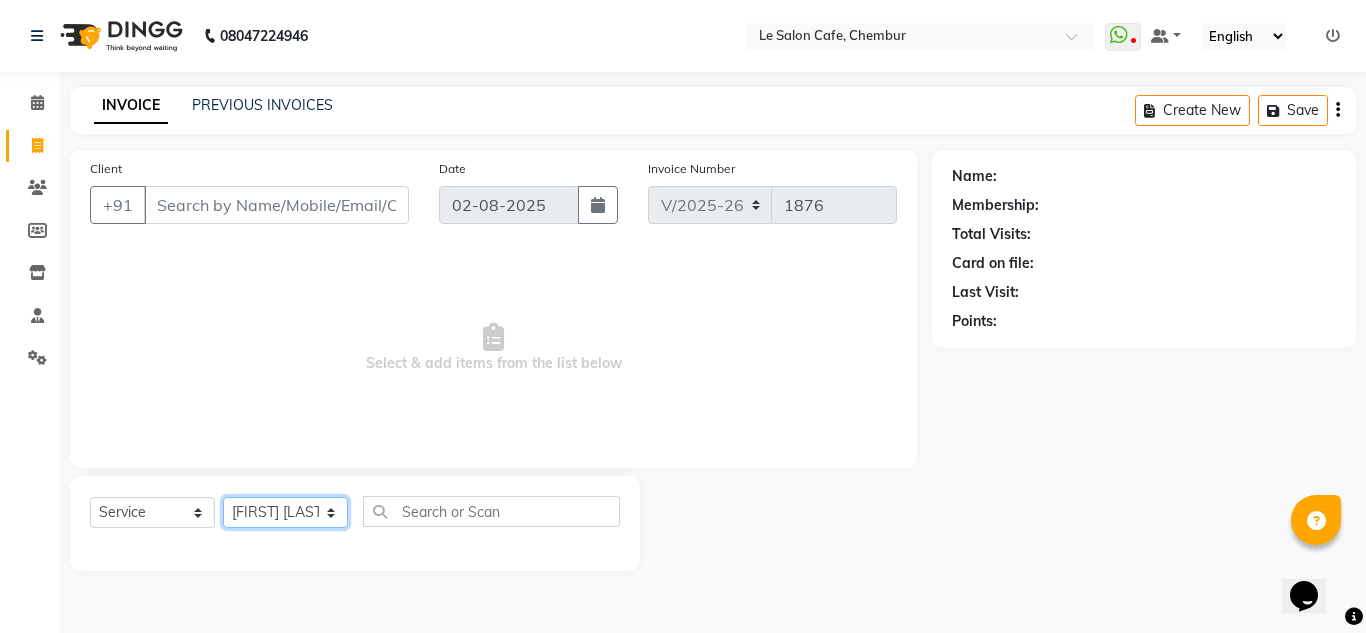 click on "Select Stylist Amandeep Kaur Kalsi Aniket Kadam  Faim Alvi  Front Desk  Muskan Khan  Pooja Kolge Reena Shaukat Ali  Salman Ansari  Shailendra Chauhan  Shekhar Sangle Soniyaa Varma Suchita Mistry" 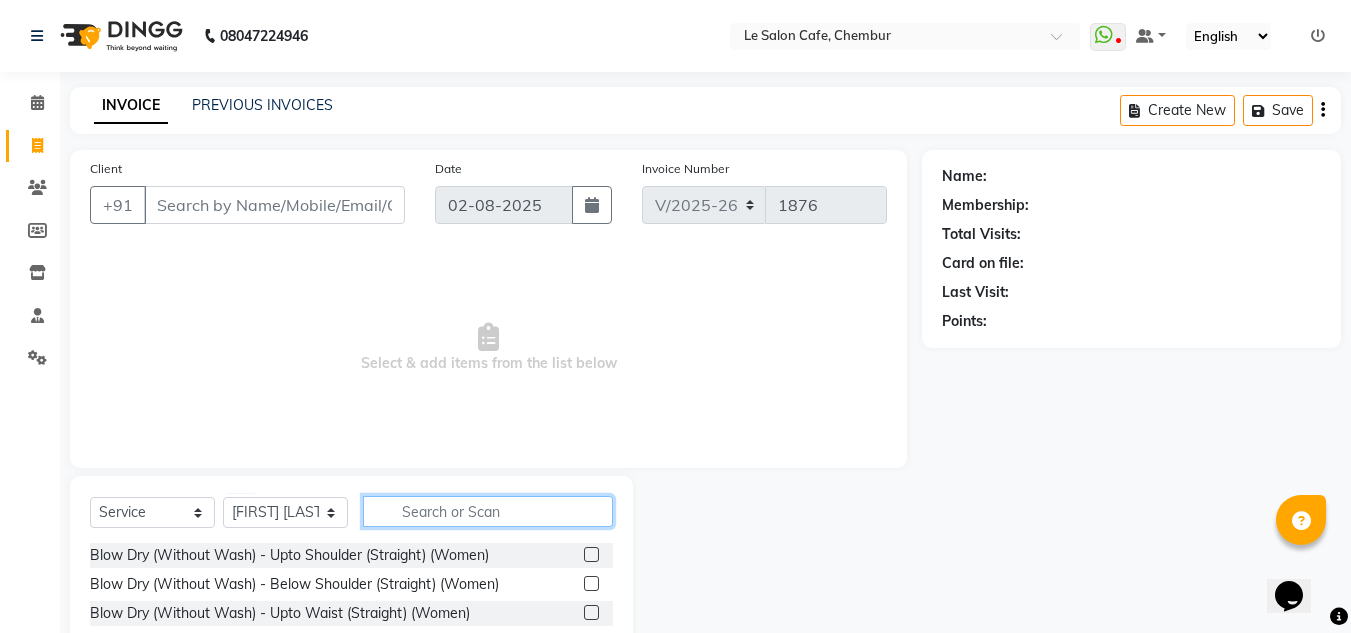click 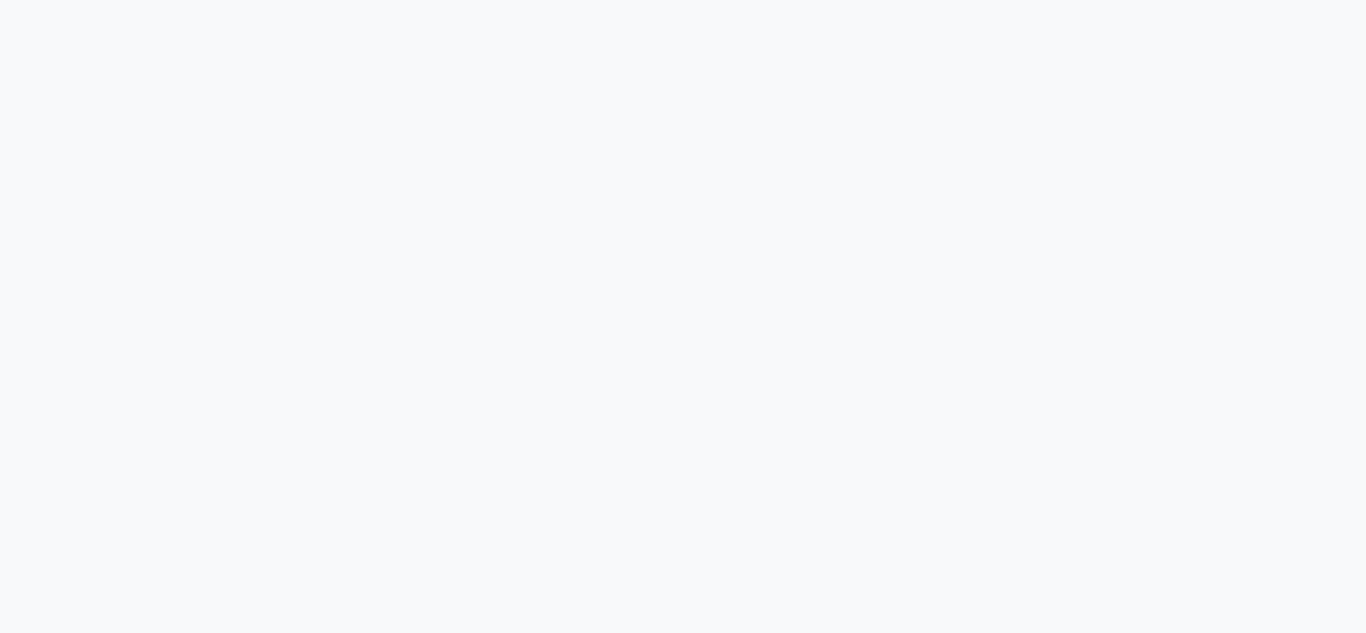 scroll, scrollTop: 0, scrollLeft: 0, axis: both 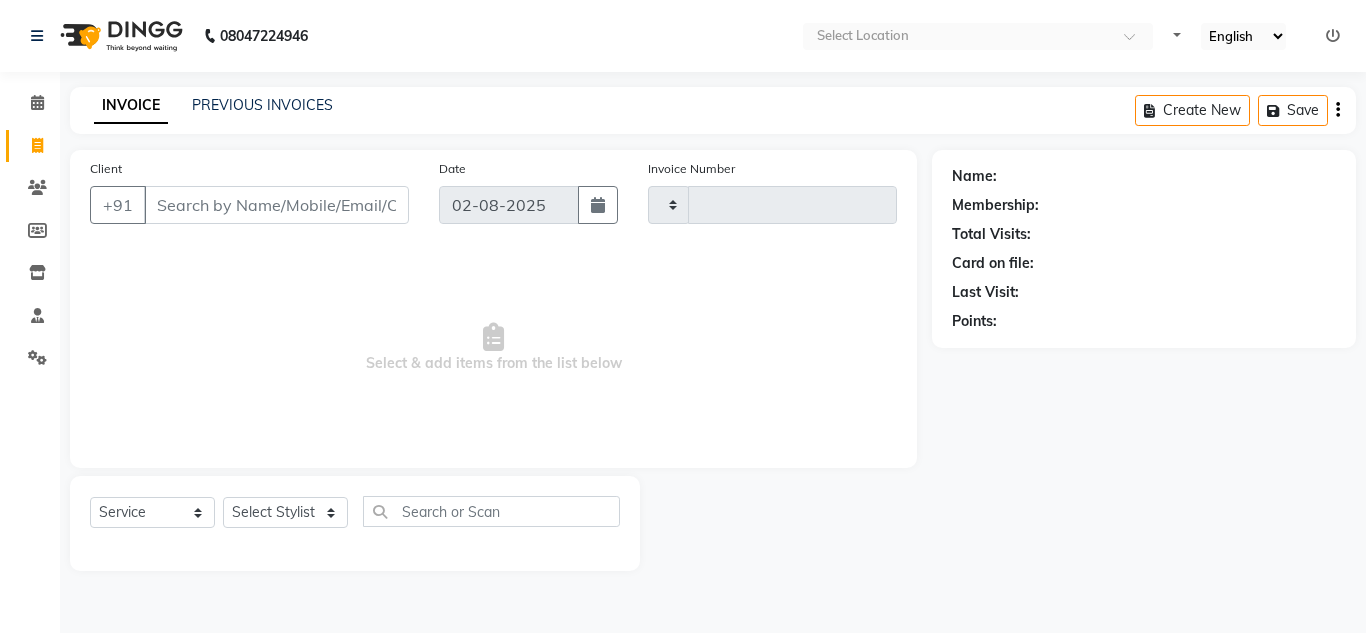 type on "1876" 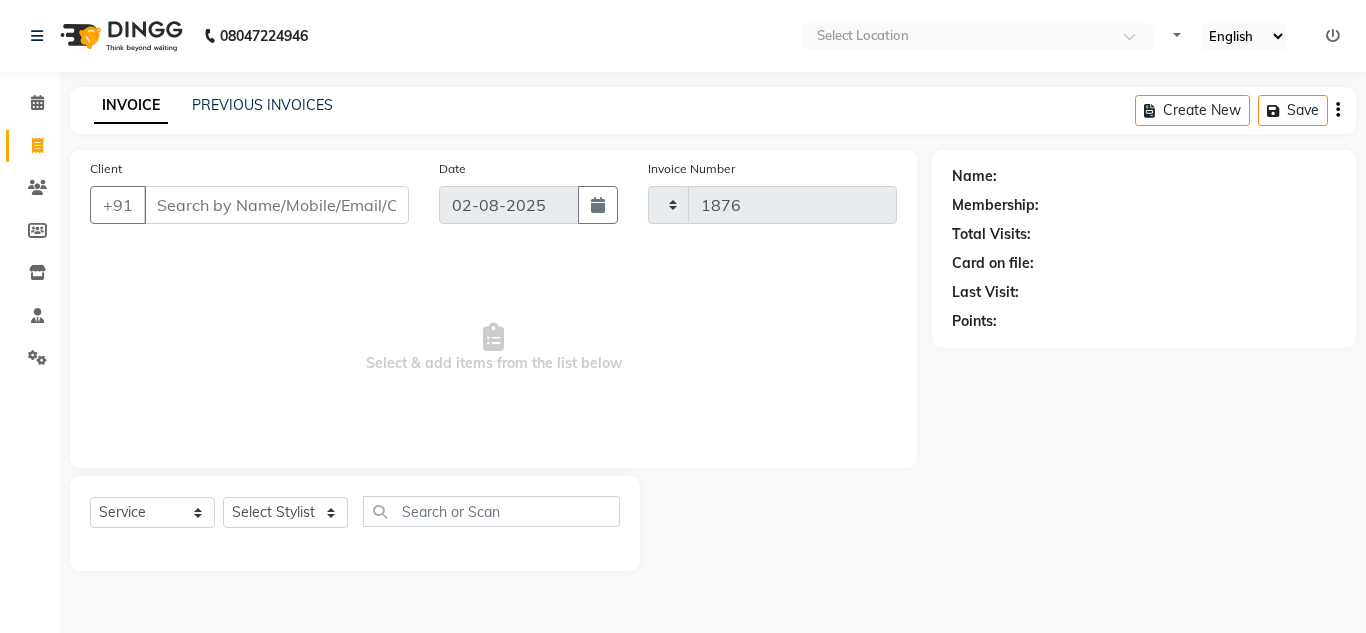select on "594" 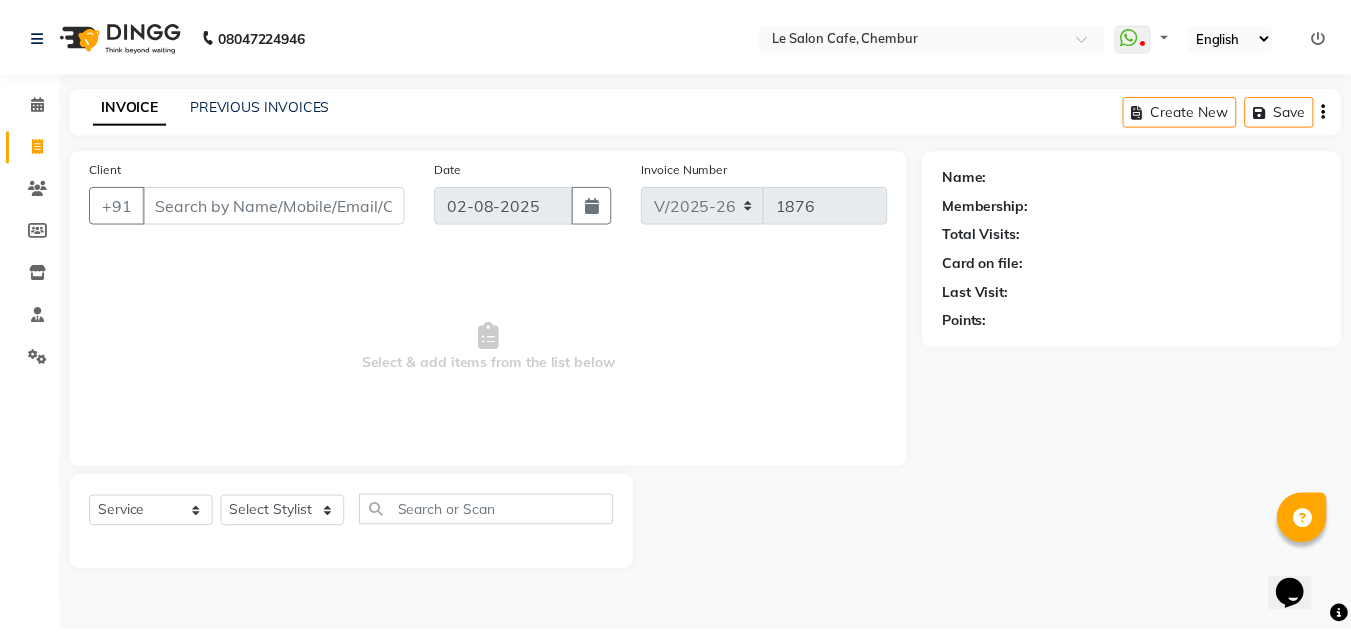 scroll, scrollTop: 0, scrollLeft: 0, axis: both 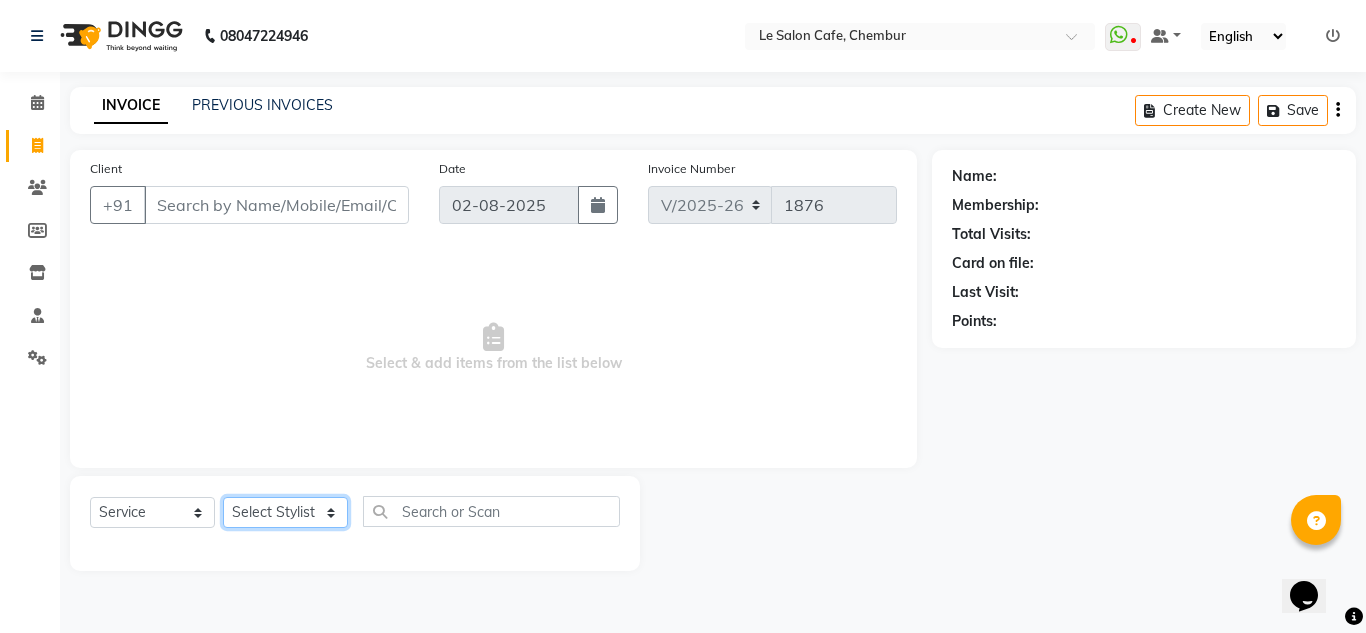 click on "Select Stylist Amandeep Kaur Kalsi Aniket Kadam  Faim Alvi  Front Desk  Muskan Khan  Pooja Kolge Reena Shaukat Ali  Salman Ansari  Shailendra Chauhan  Shekhar Sangle Soniyaa Varma Suchita Mistry" 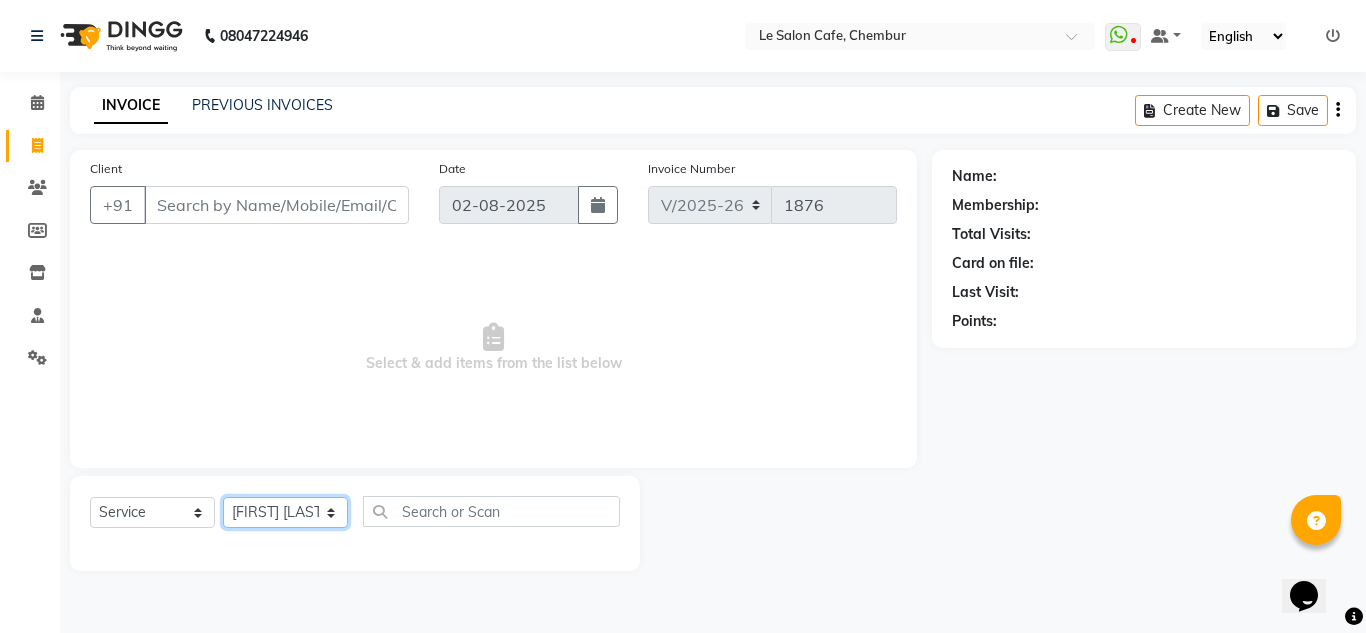 click on "Select Stylist Amandeep Kaur Kalsi Aniket Kadam  Faim Alvi  Front Desk  Muskan Khan  Pooja Kolge Reena Shaukat Ali  Salman Ansari  Shailendra Chauhan  Shekhar Sangle Soniyaa Varma Suchita Mistry" 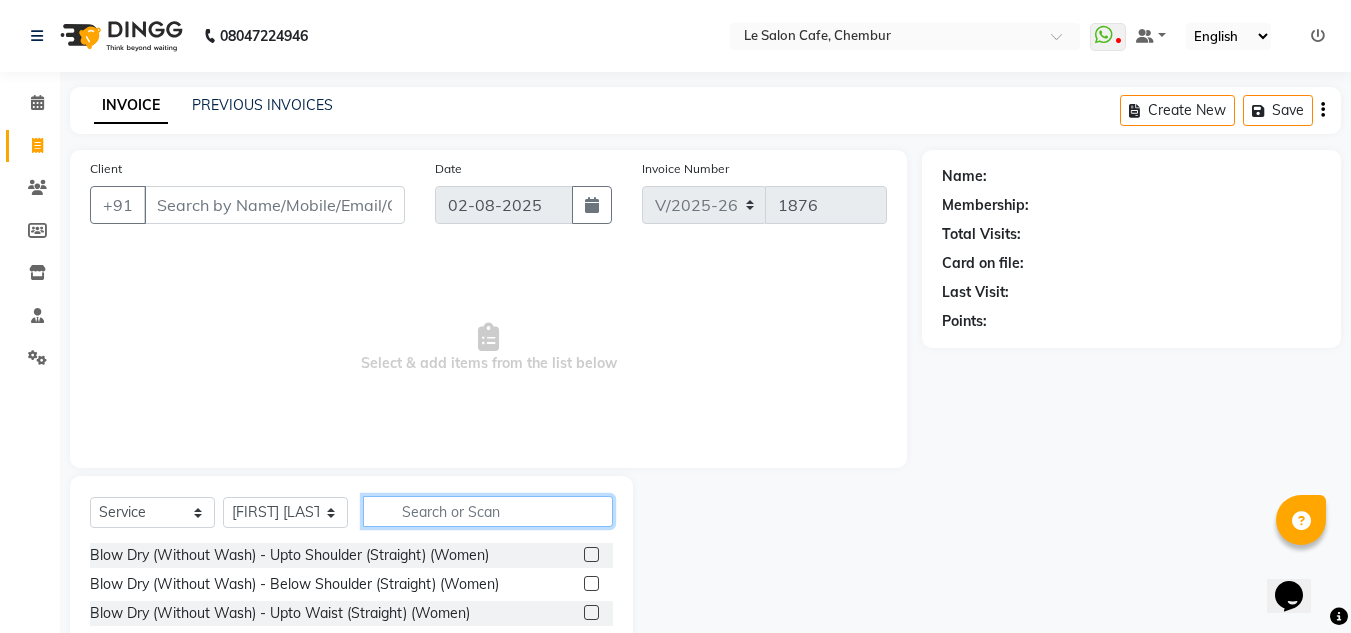 click 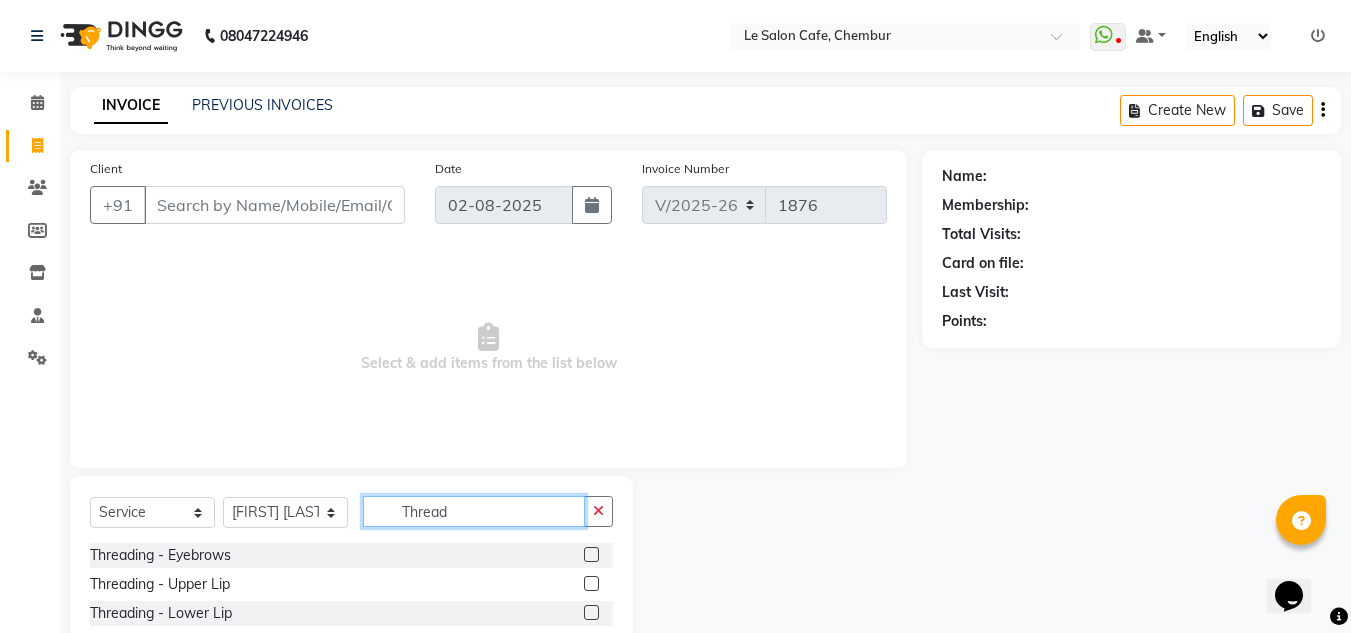 type on "Thread" 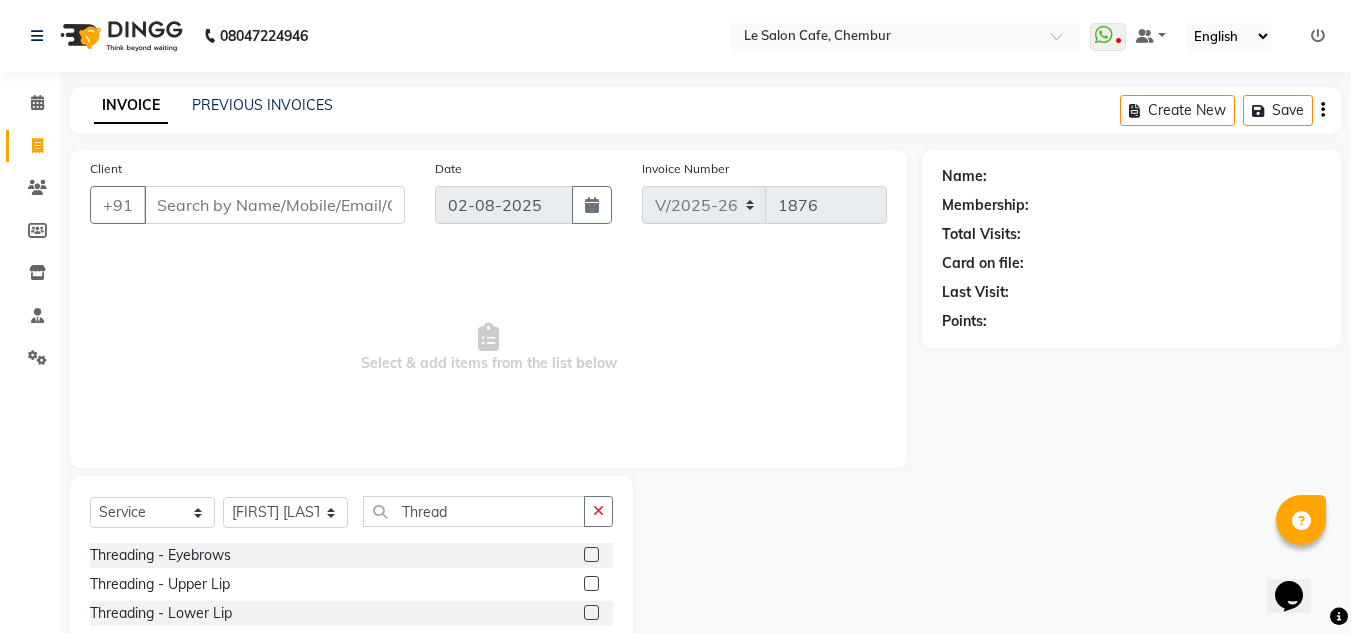 click 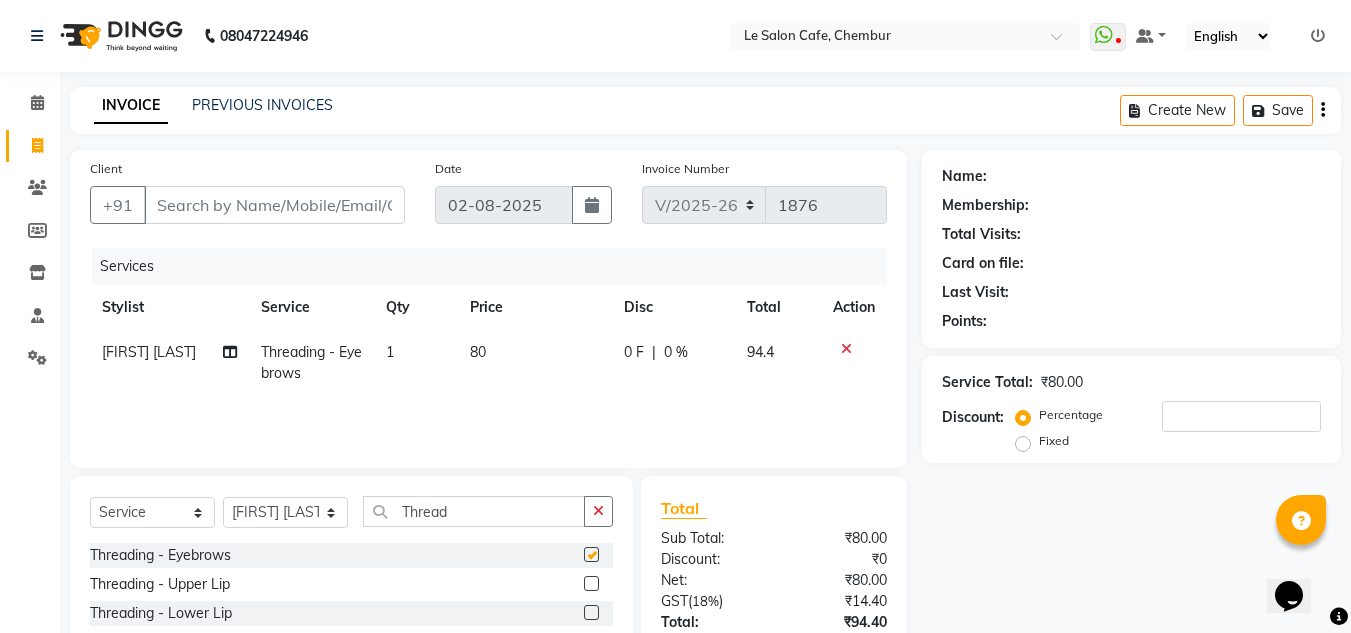 checkbox on "false" 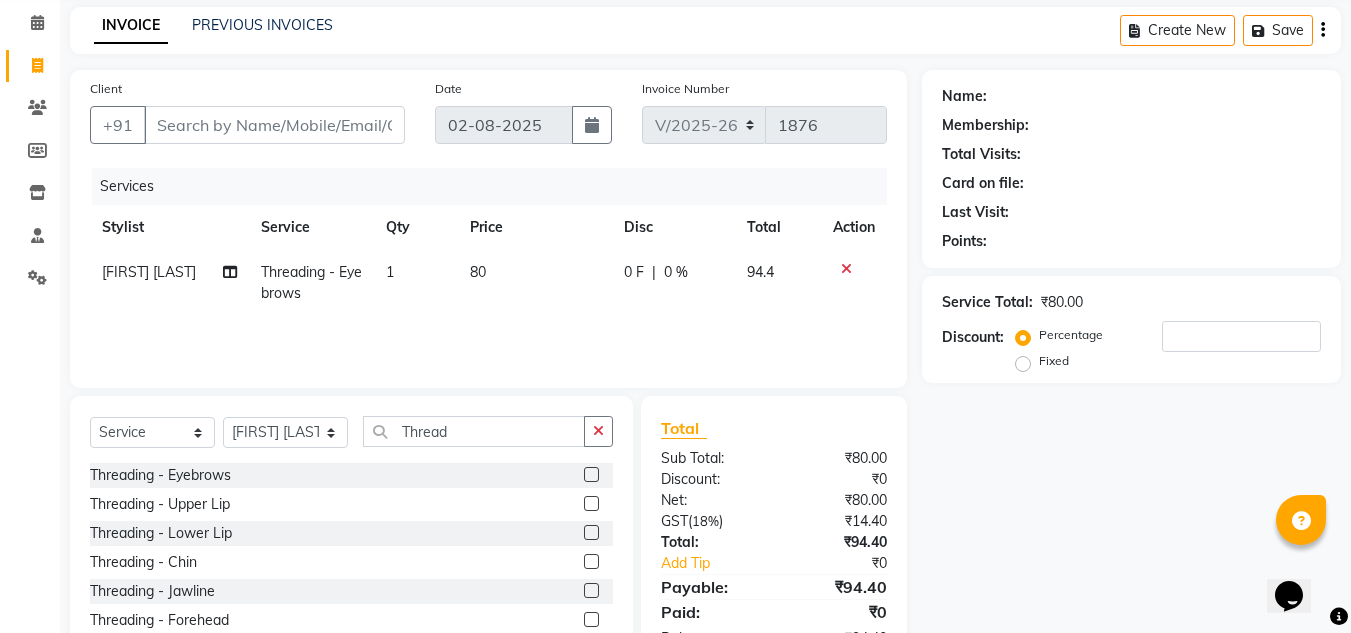 scroll, scrollTop: 168, scrollLeft: 0, axis: vertical 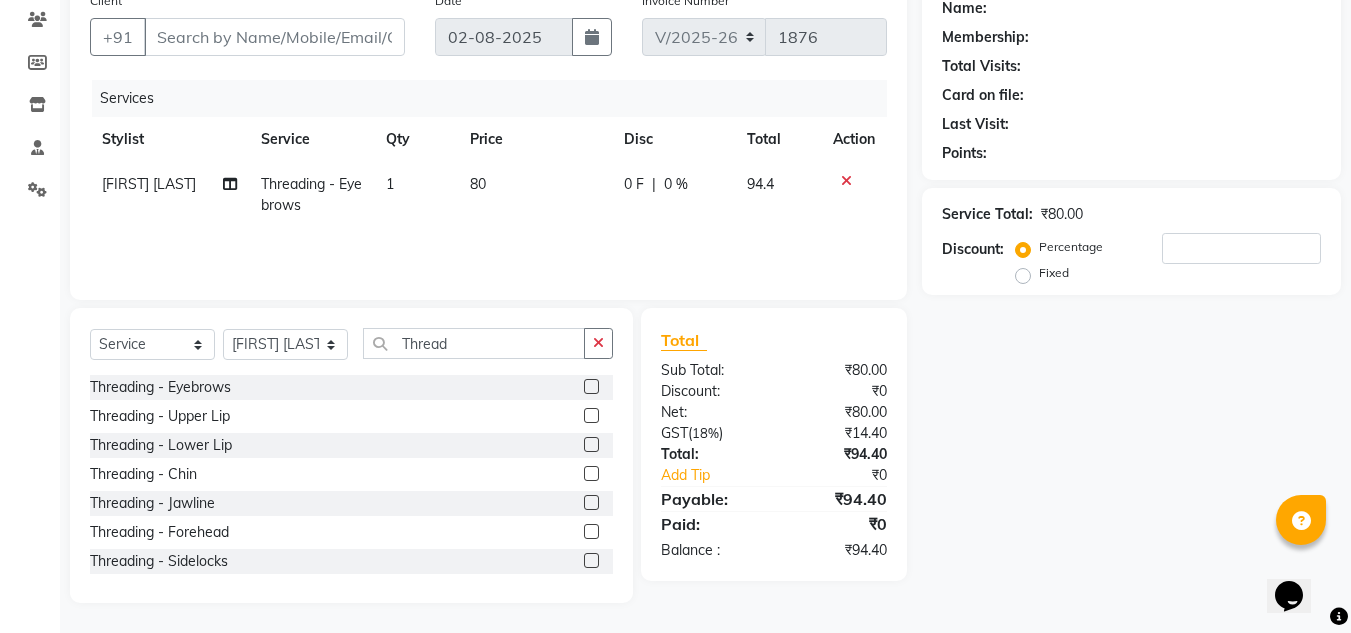 click 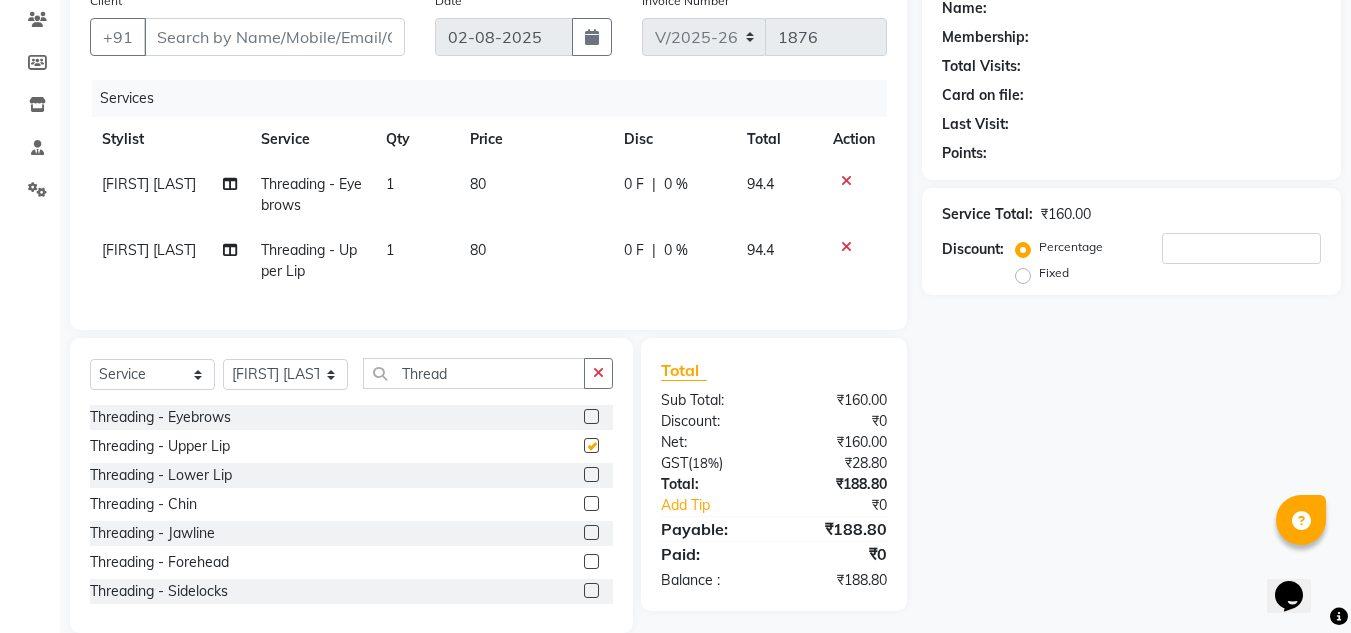 checkbox on "false" 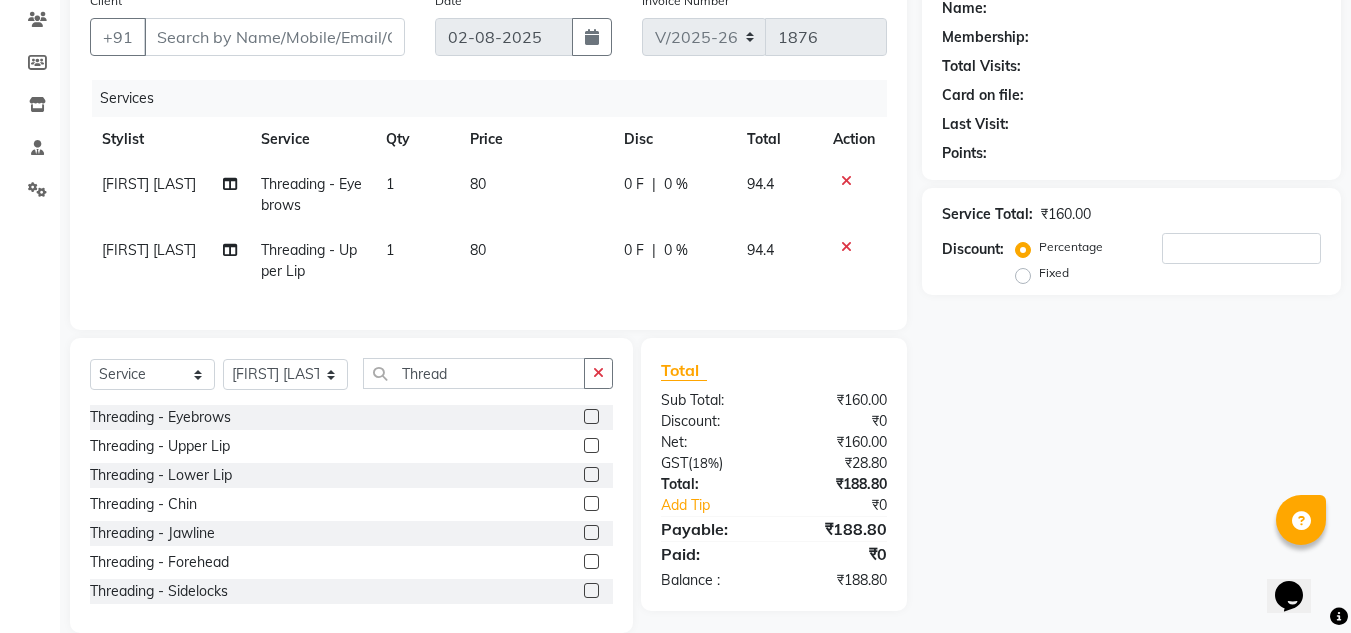 click 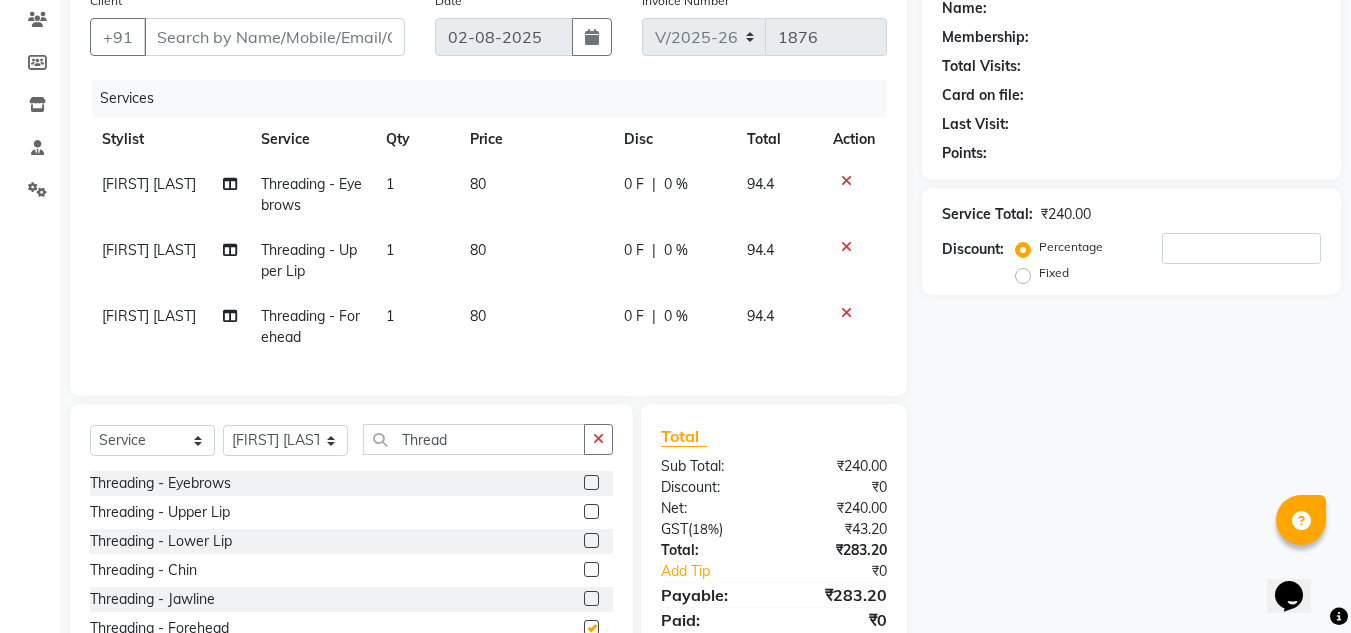 checkbox on "false" 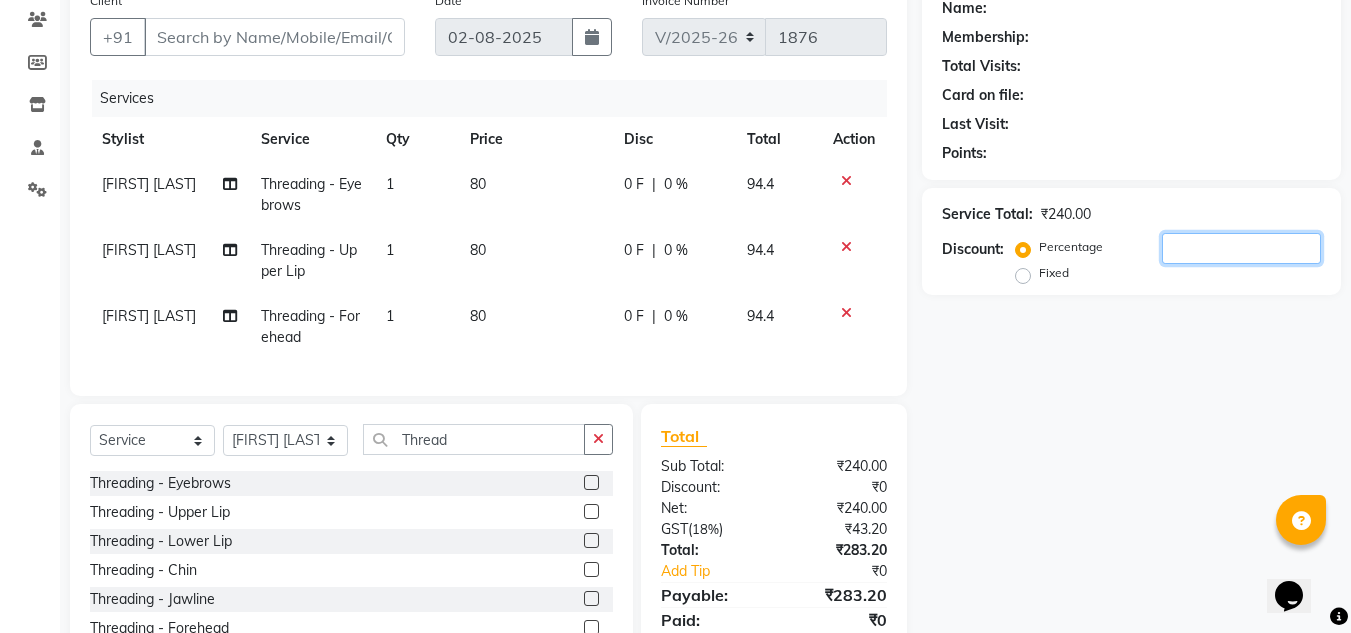 click 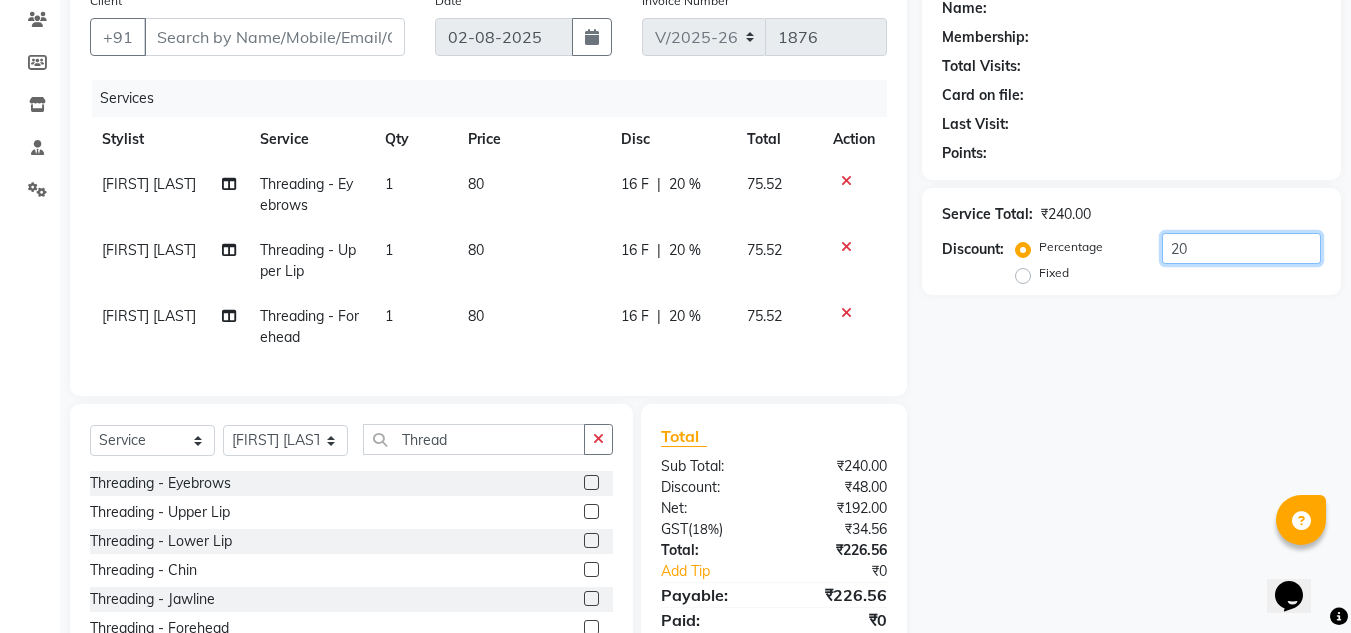 type on "20" 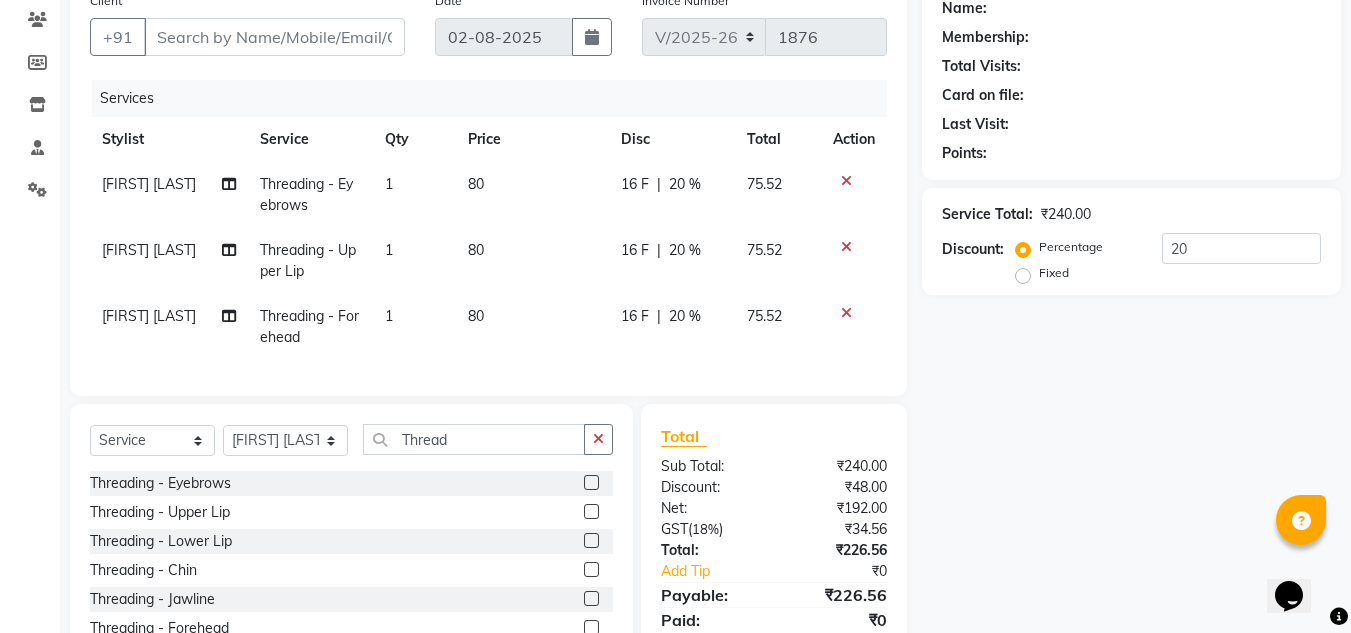 click on "Name: Membership: Total Visits: Card on file: Last Visit:  Points:  Service Total:  ₹240.00  Discount:  Percentage   Fixed  20" 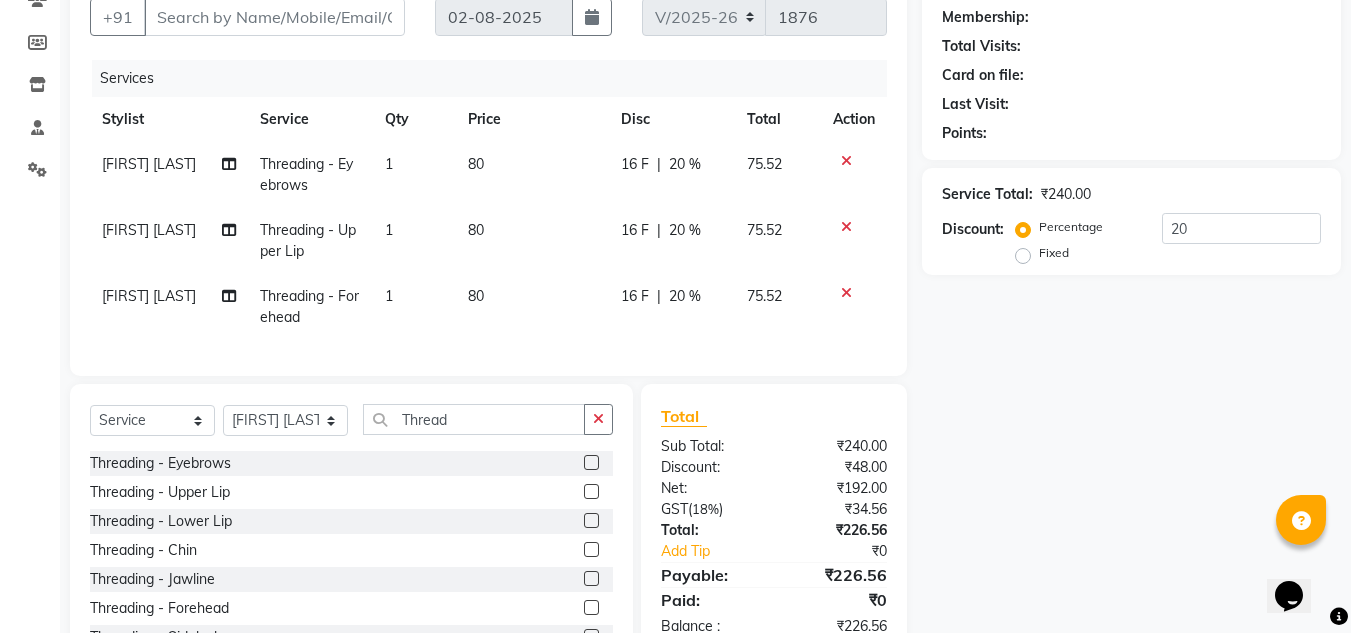 scroll, scrollTop: 0, scrollLeft: 0, axis: both 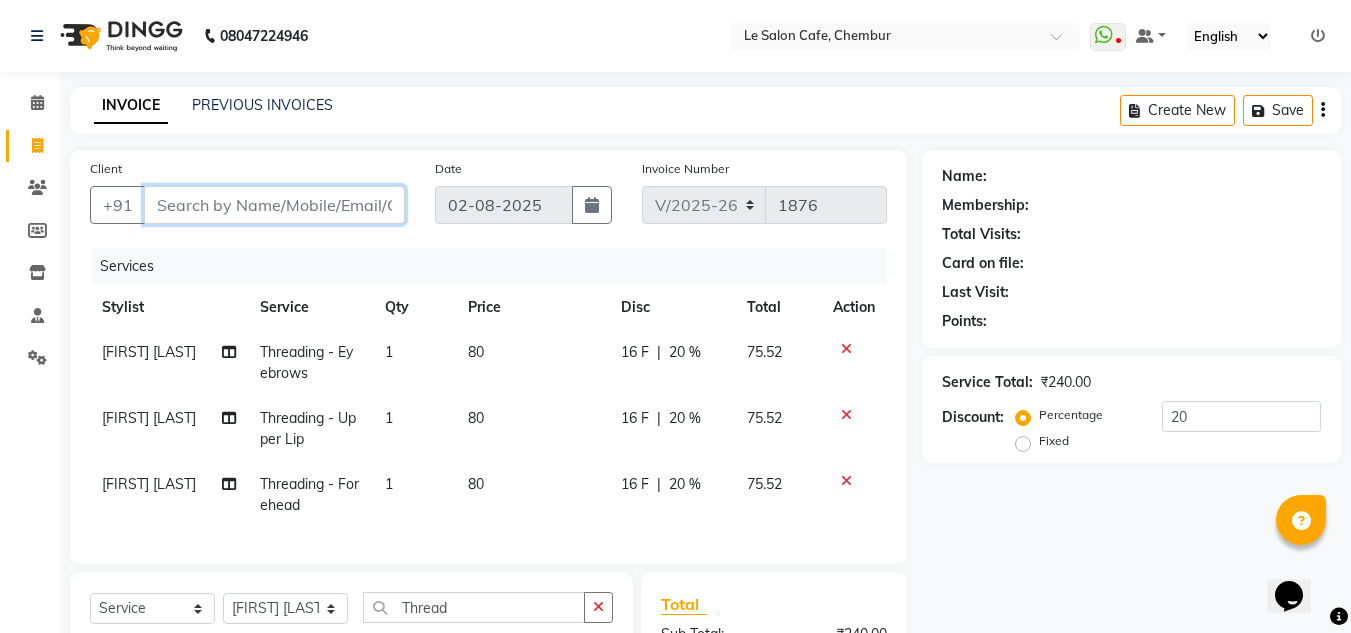 click on "Client" at bounding box center (274, 205) 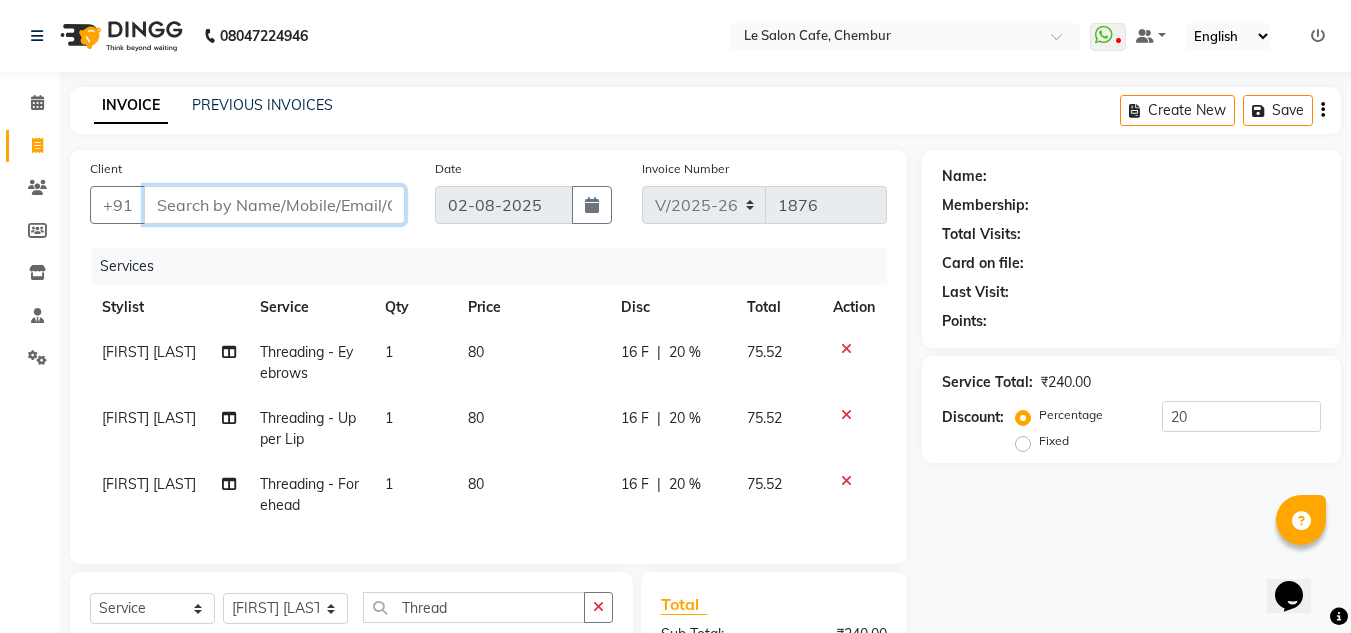 type on "7" 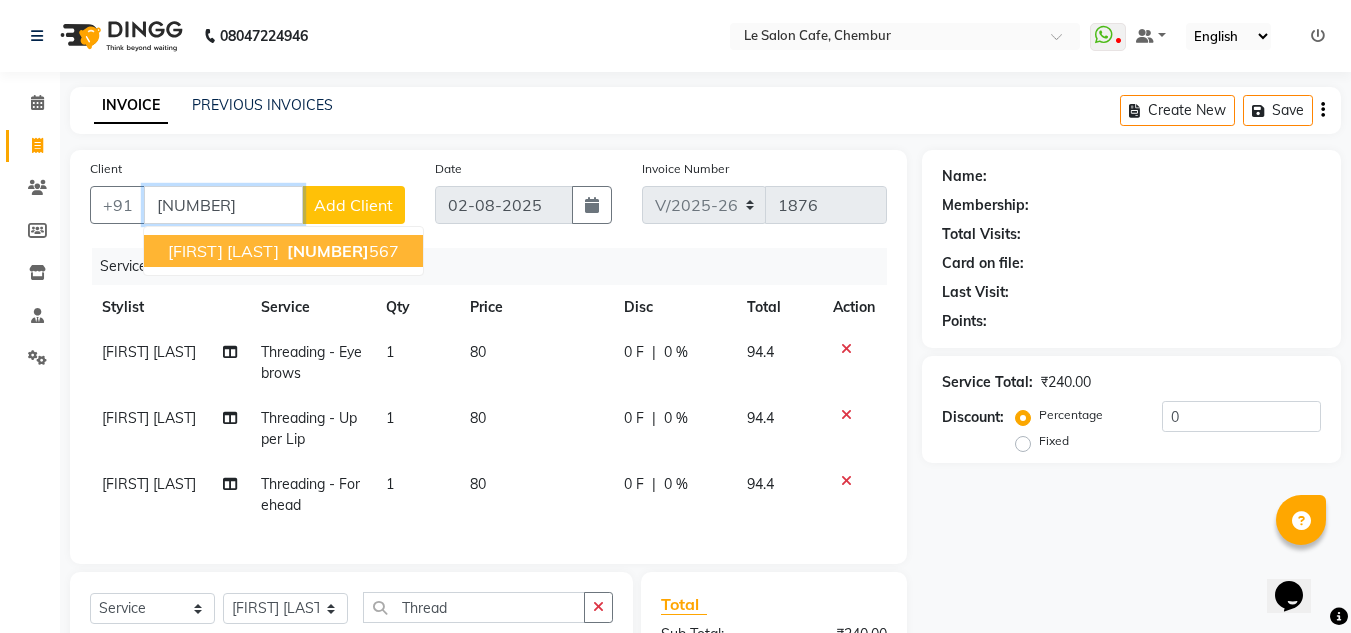 click on "Shriya Sarang" at bounding box center [223, 251] 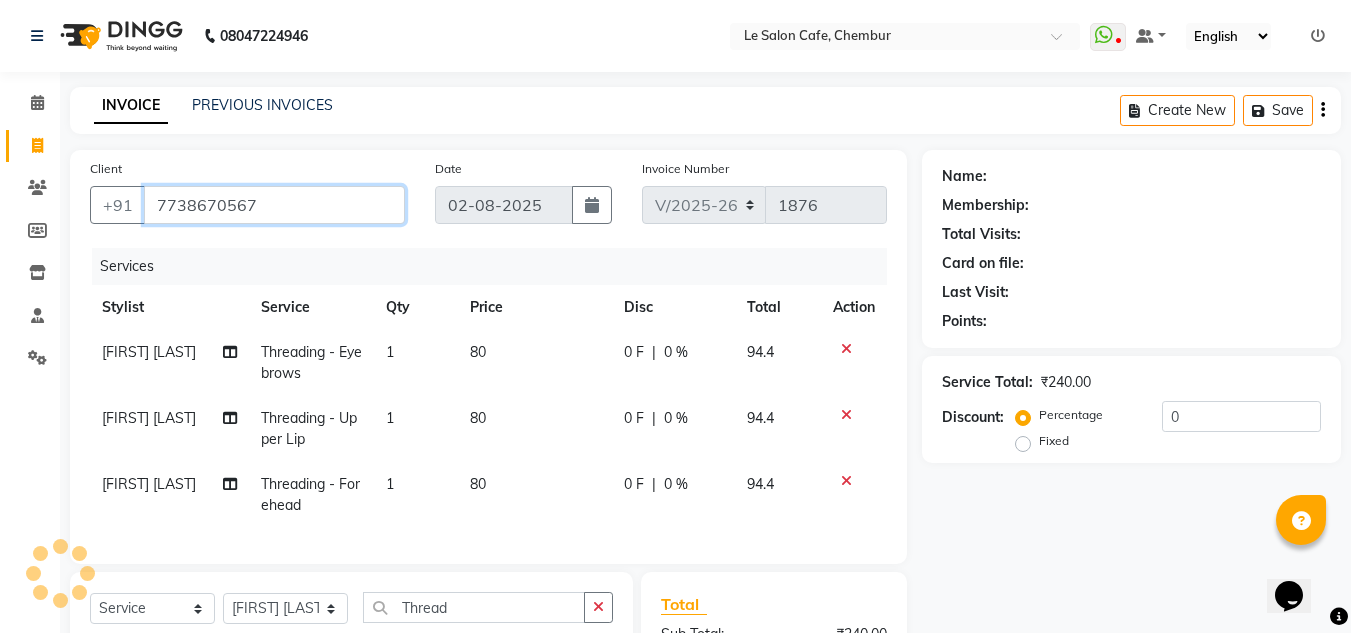 type on "7738670567" 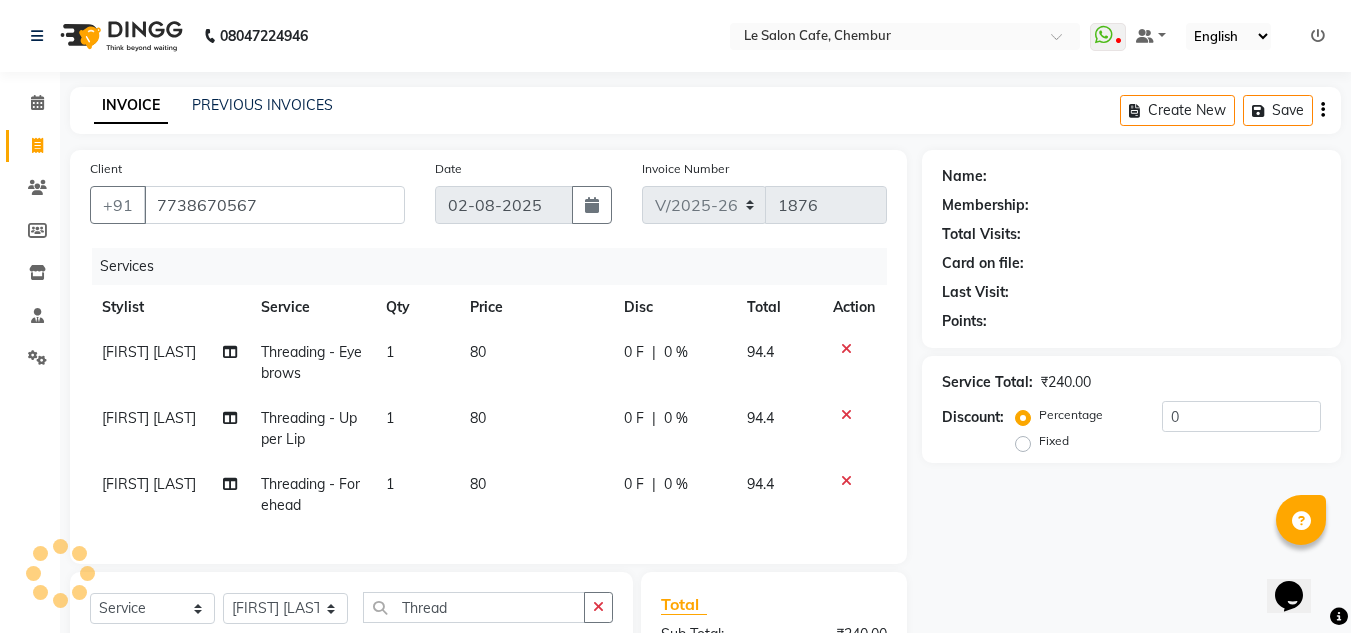 select on "1: Object" 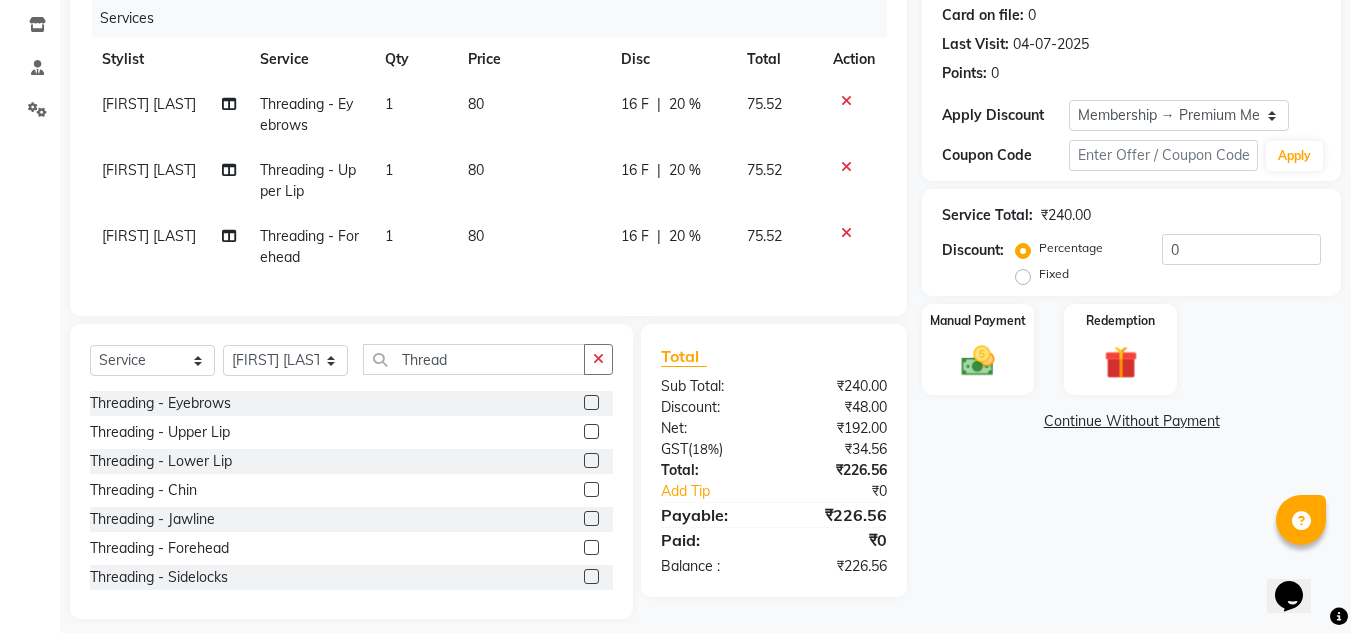 scroll, scrollTop: 279, scrollLeft: 0, axis: vertical 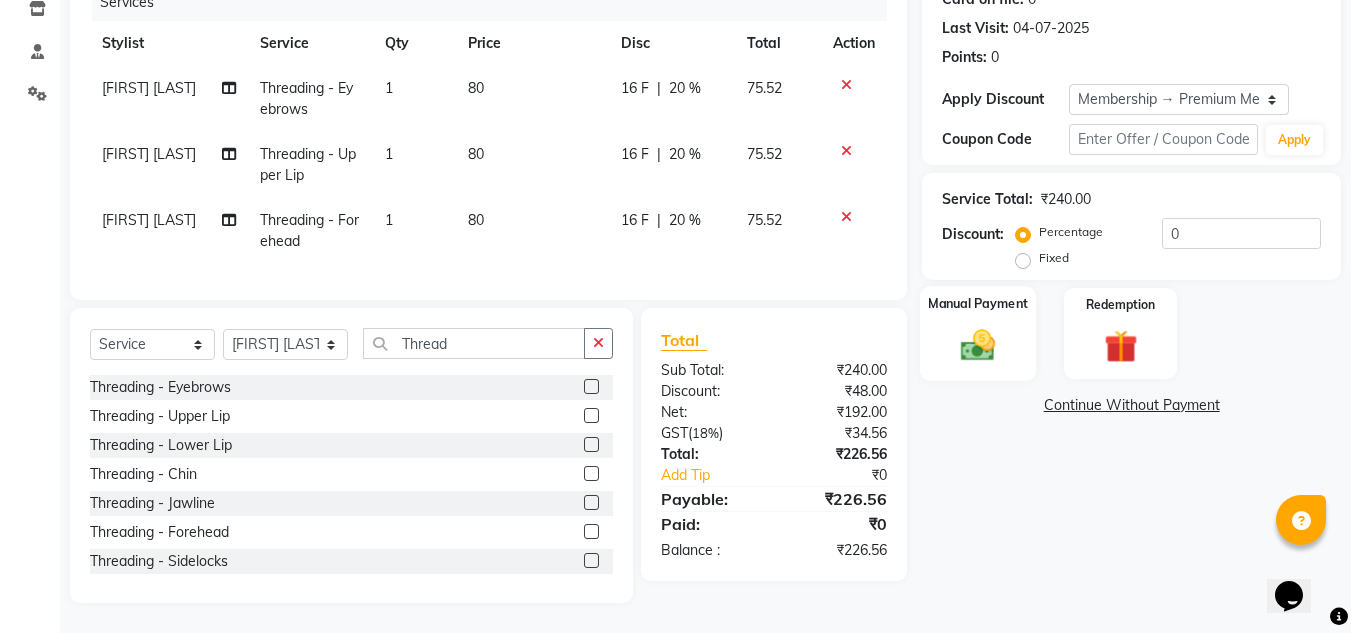 click 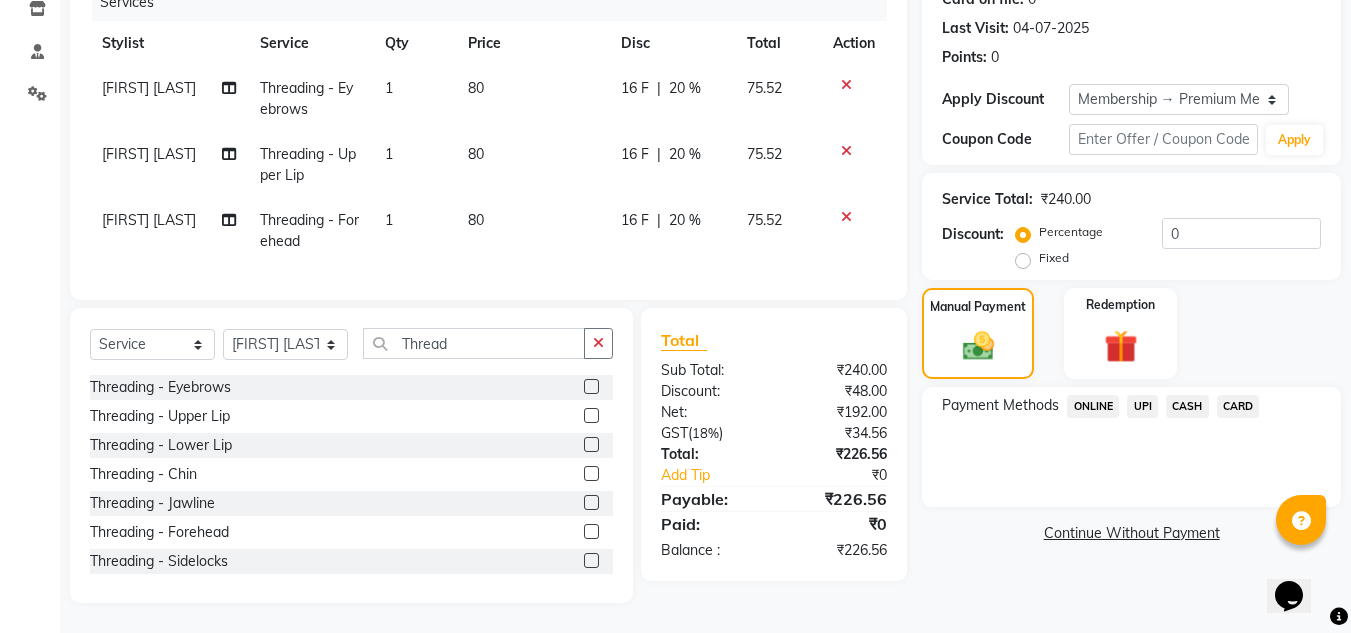 click on "UPI" 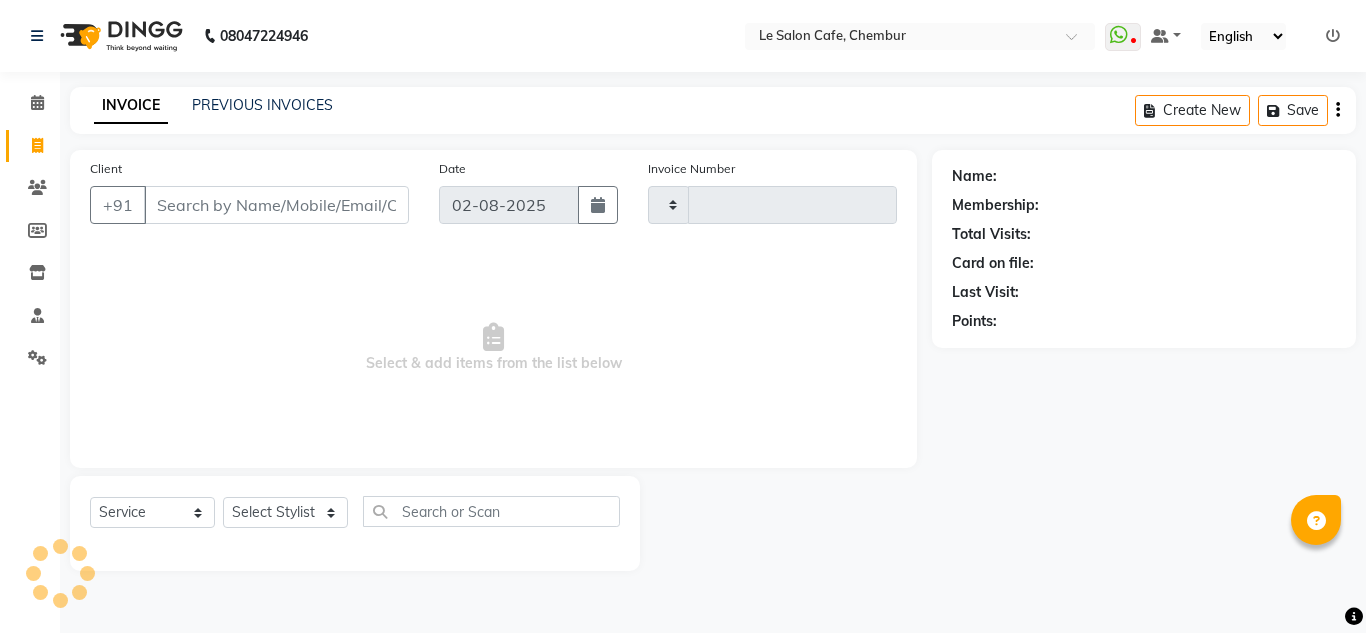 select on "service" 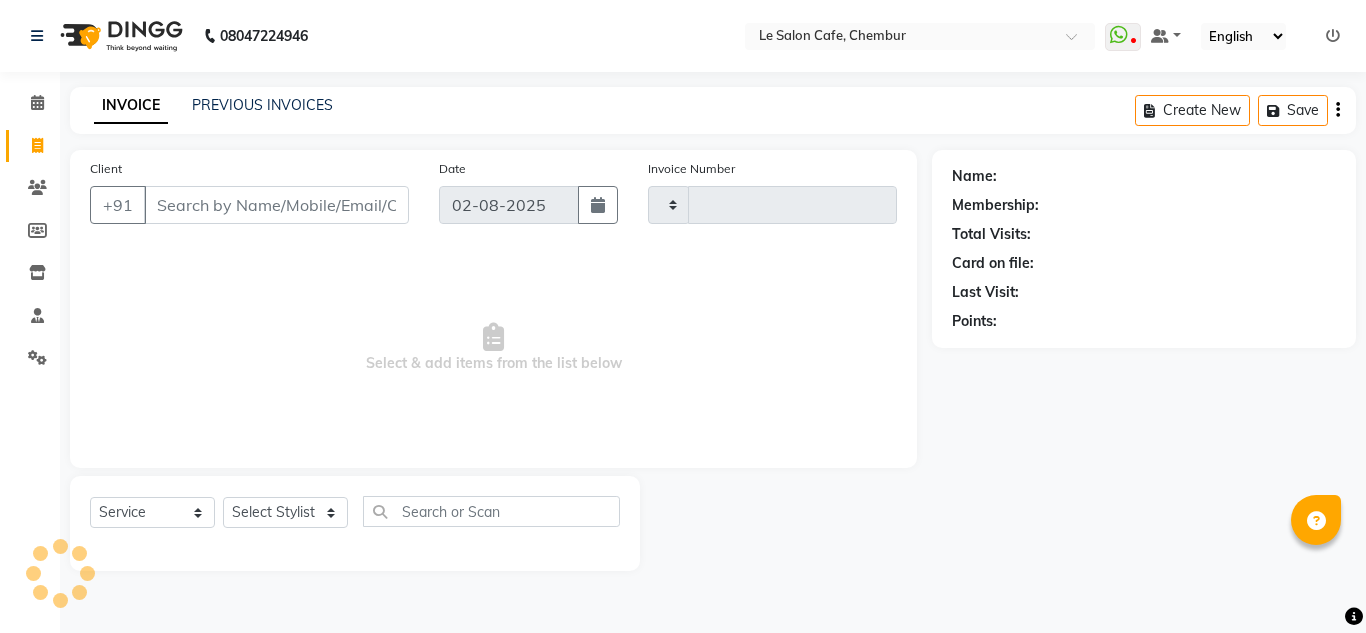 type on "1876" 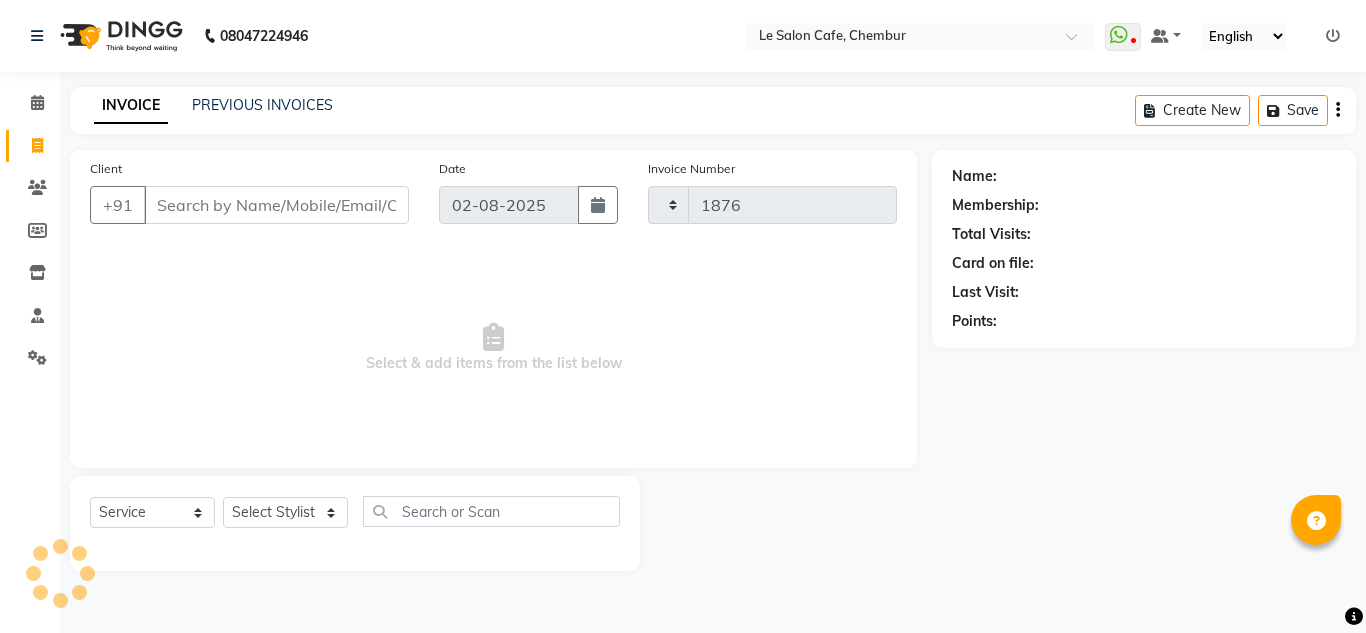 scroll, scrollTop: 0, scrollLeft: 0, axis: both 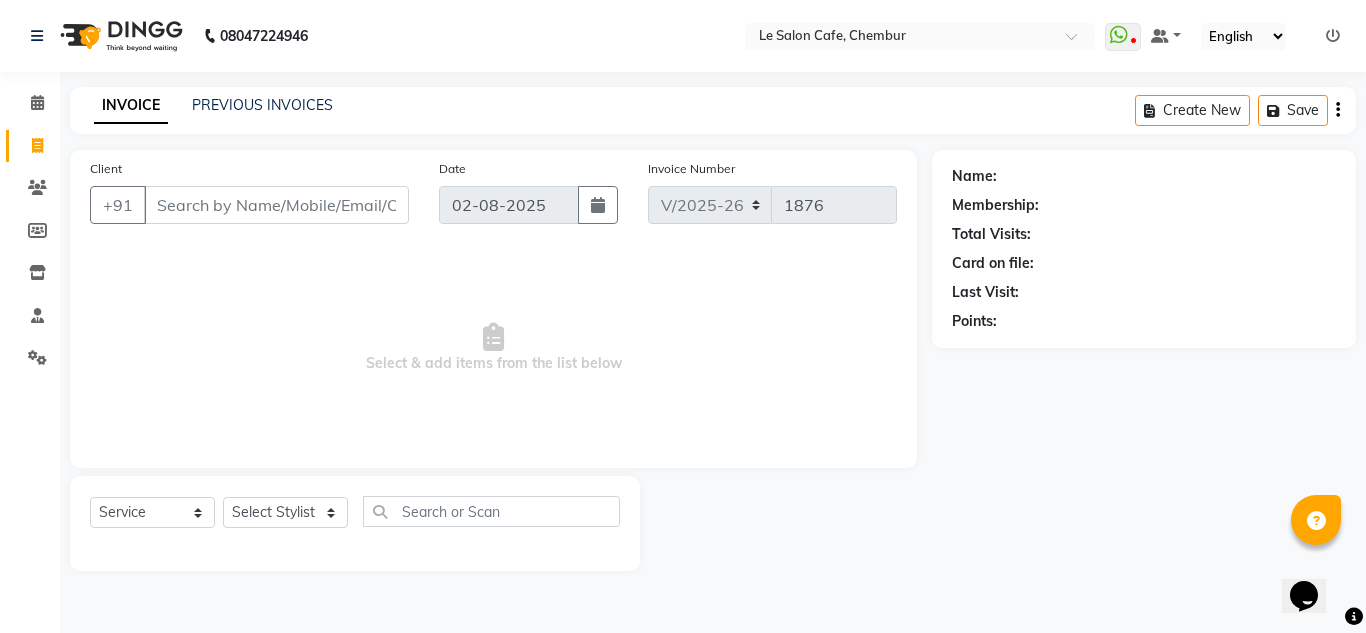 click on "Client" at bounding box center [276, 205] 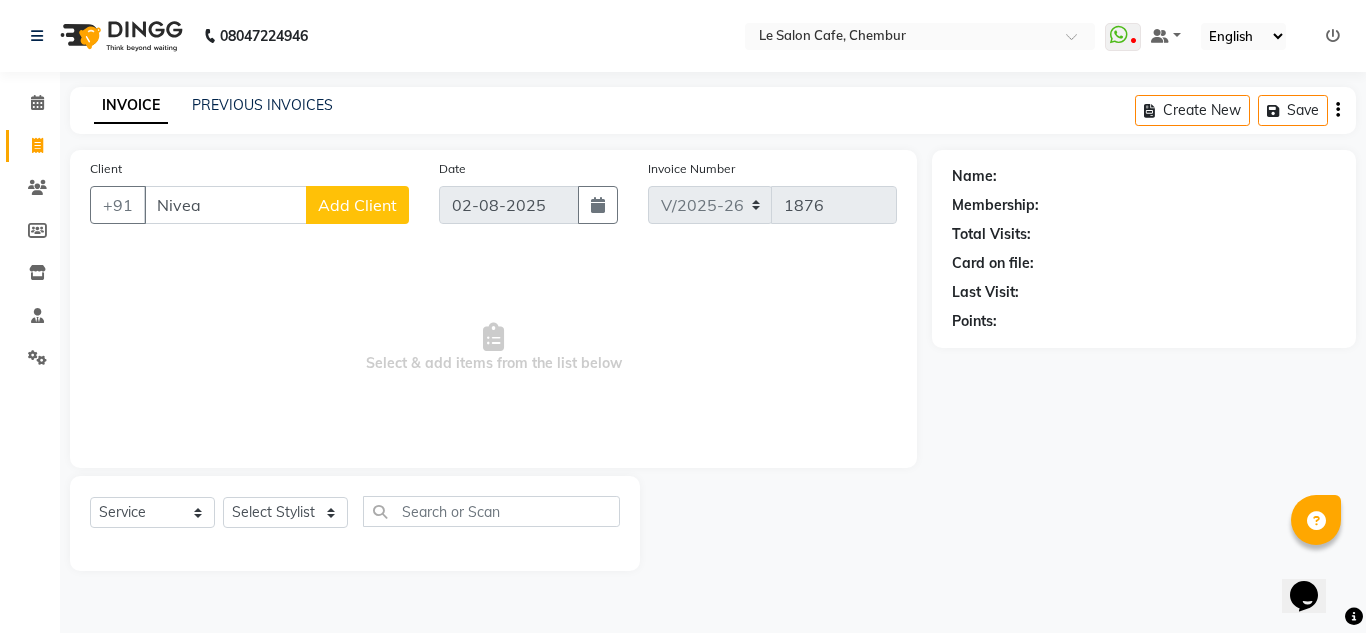 type on "Nivea" 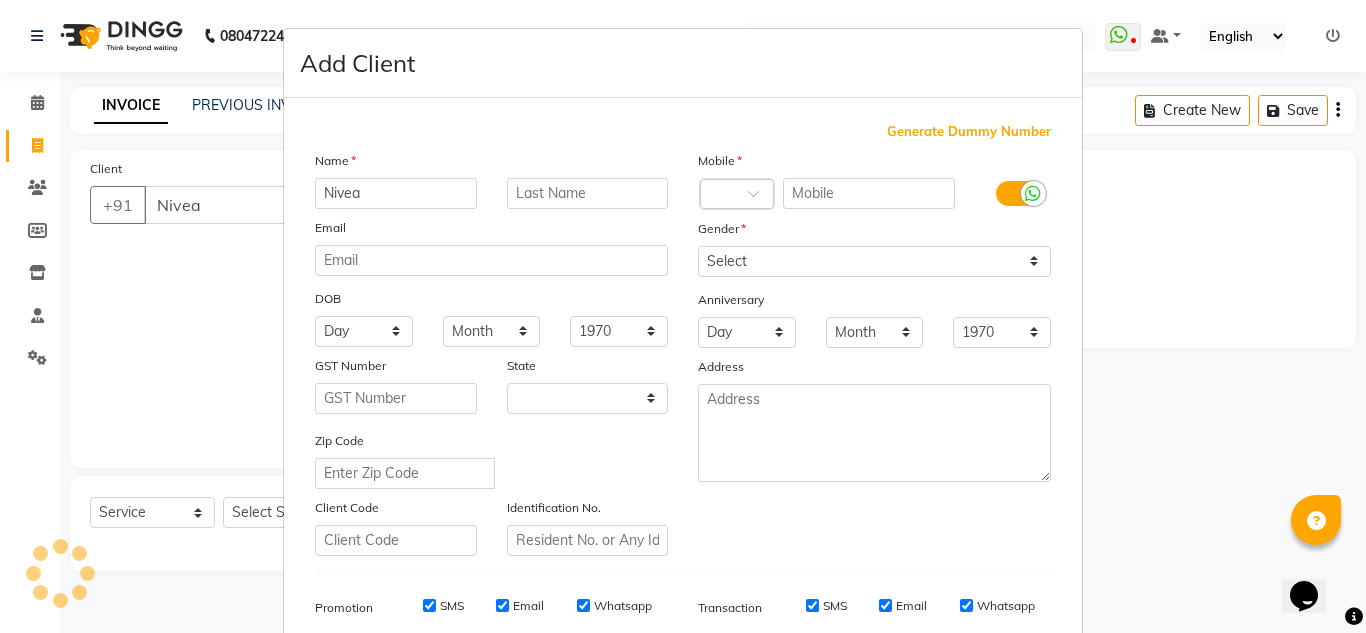 select on "22" 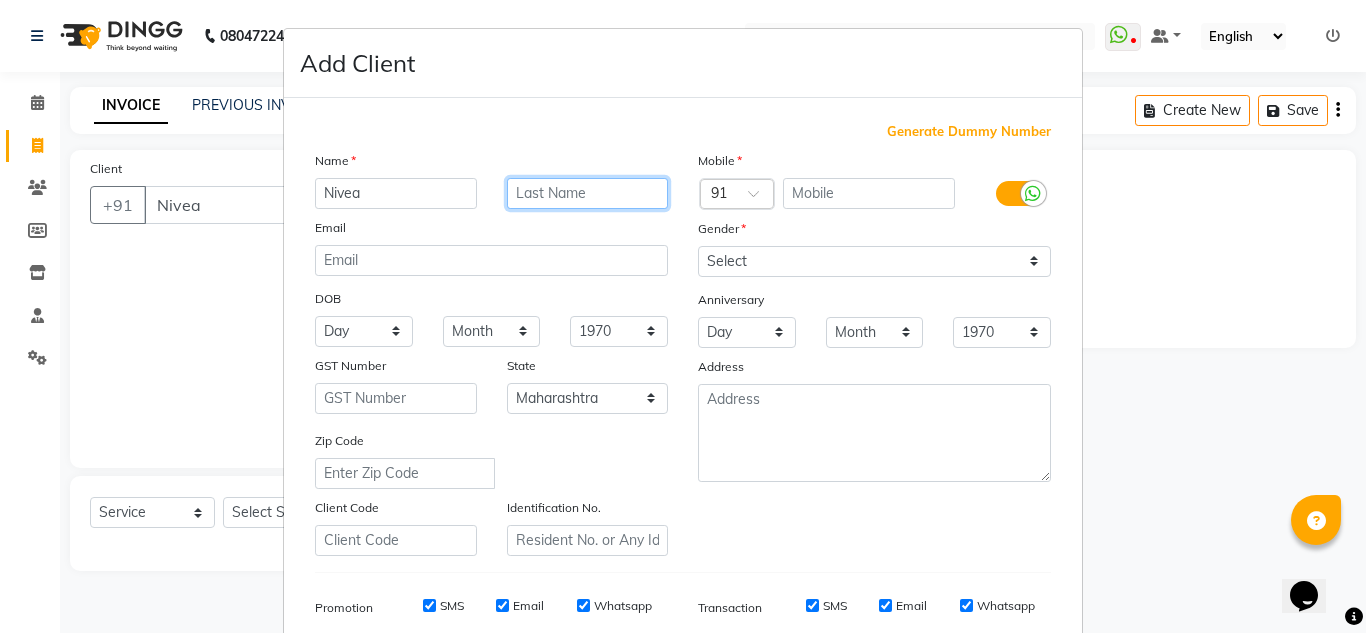 click at bounding box center [588, 193] 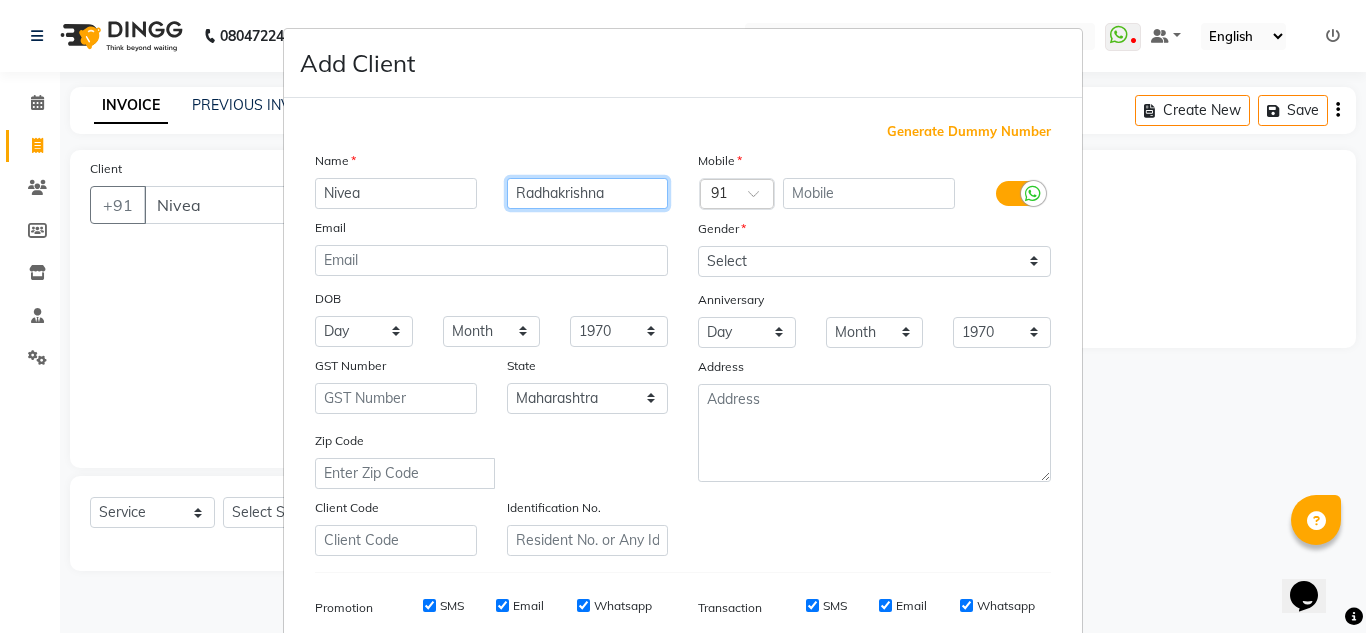 type on "Radhakrishna" 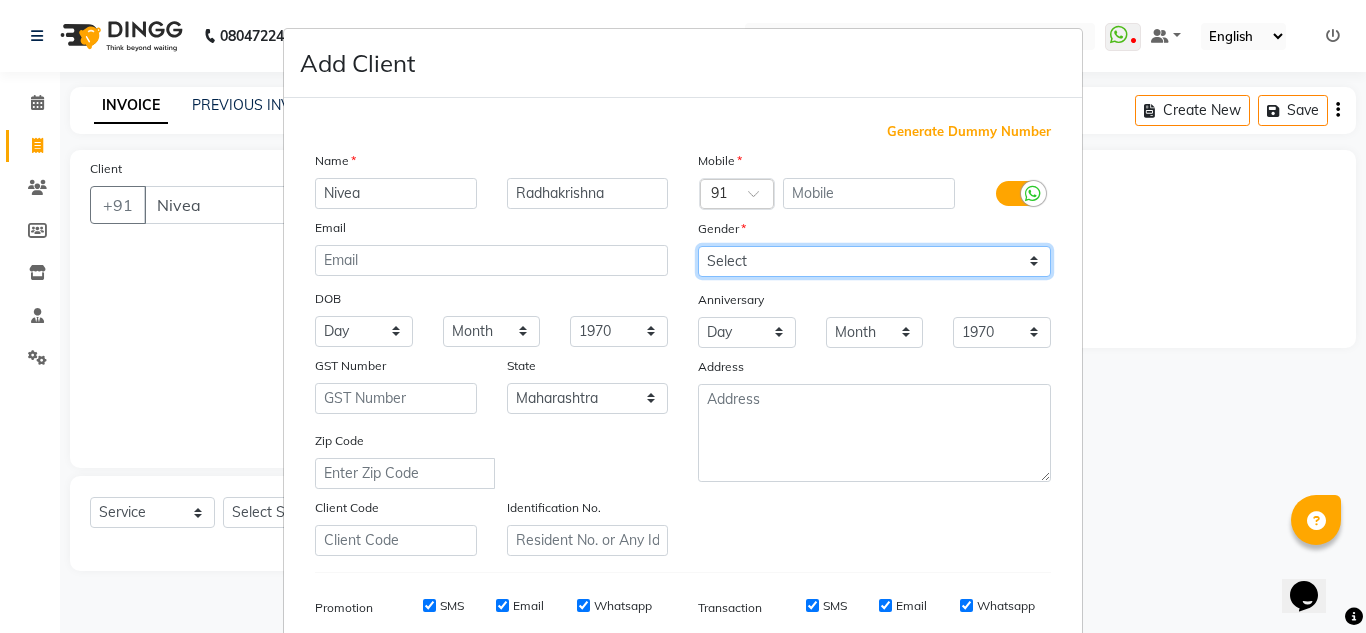 click on "Select Male Female Other Prefer Not To Say" at bounding box center [874, 261] 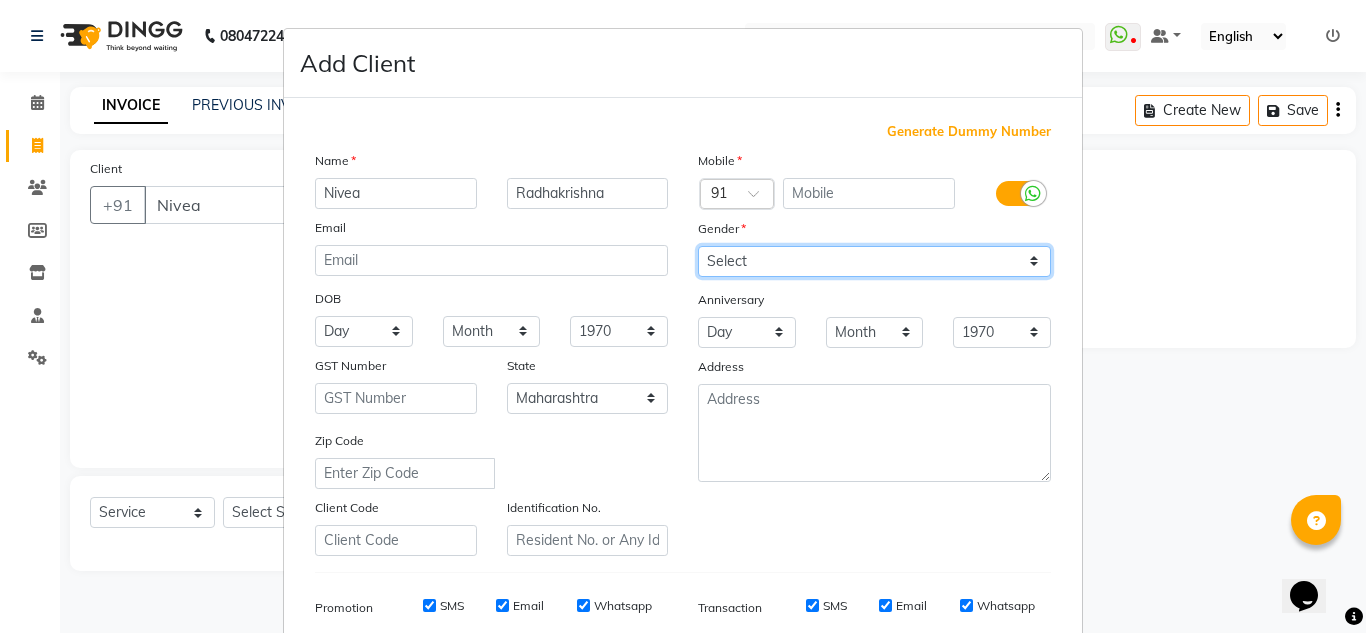 select on "female" 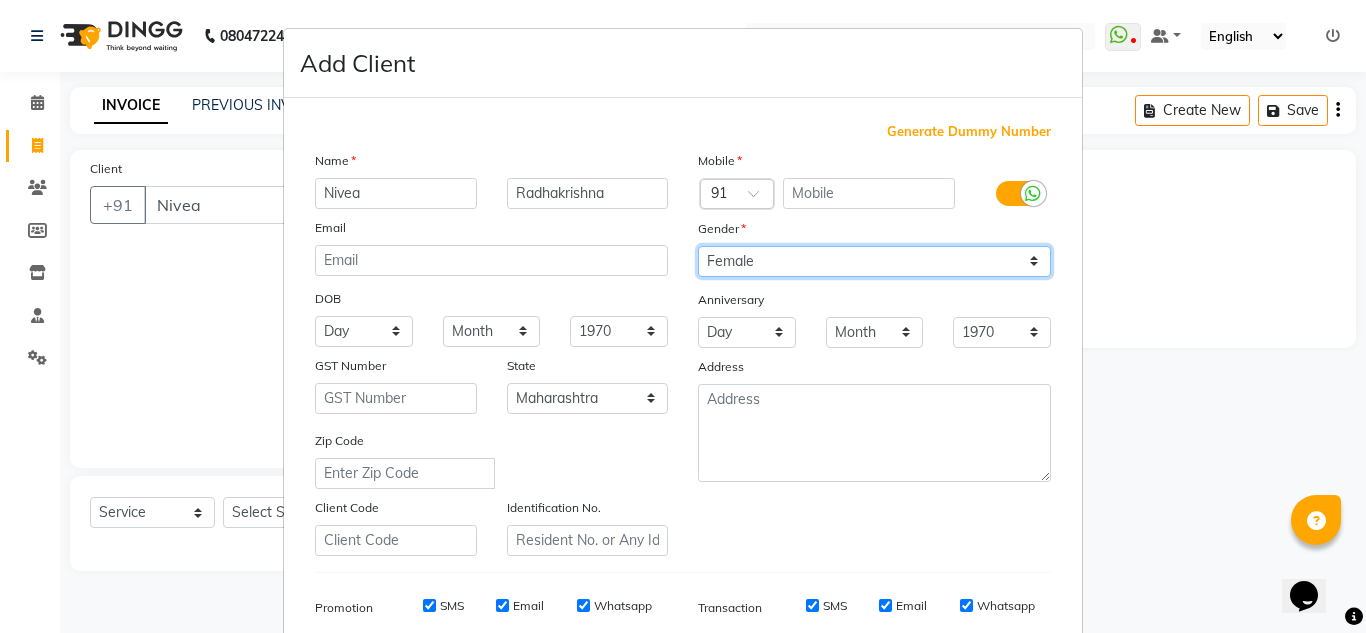 click on "Select Male Female Other Prefer Not To Say" at bounding box center (874, 261) 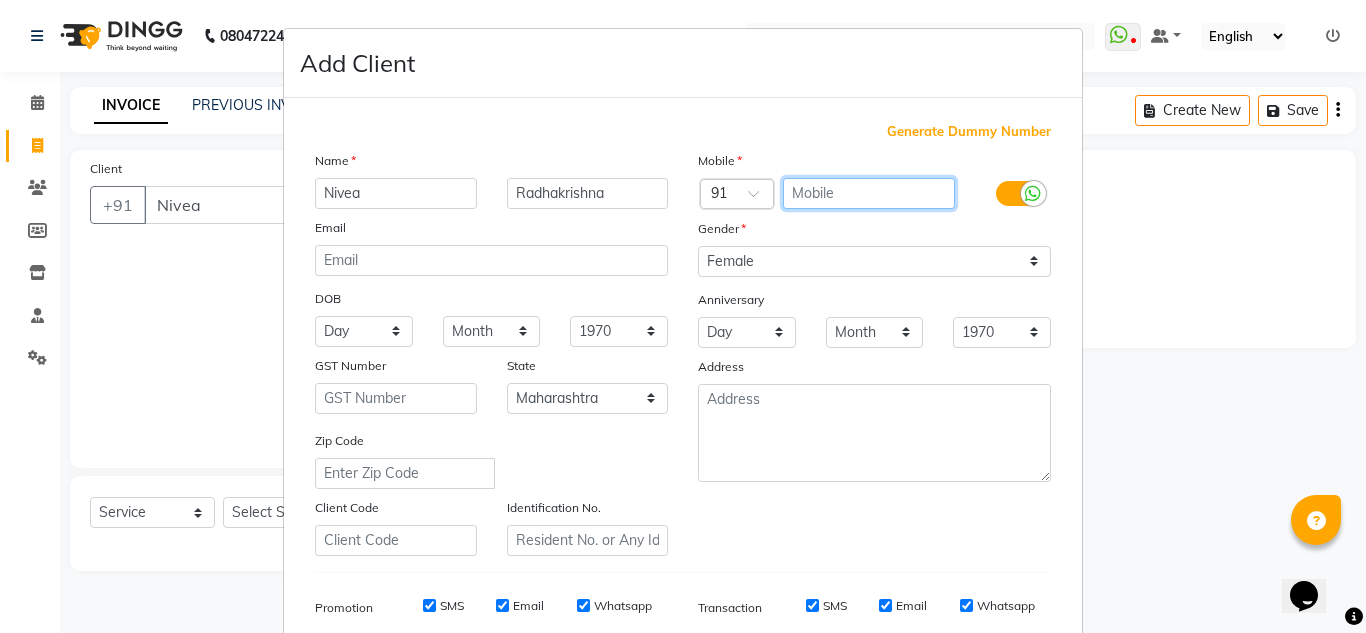 click at bounding box center (869, 193) 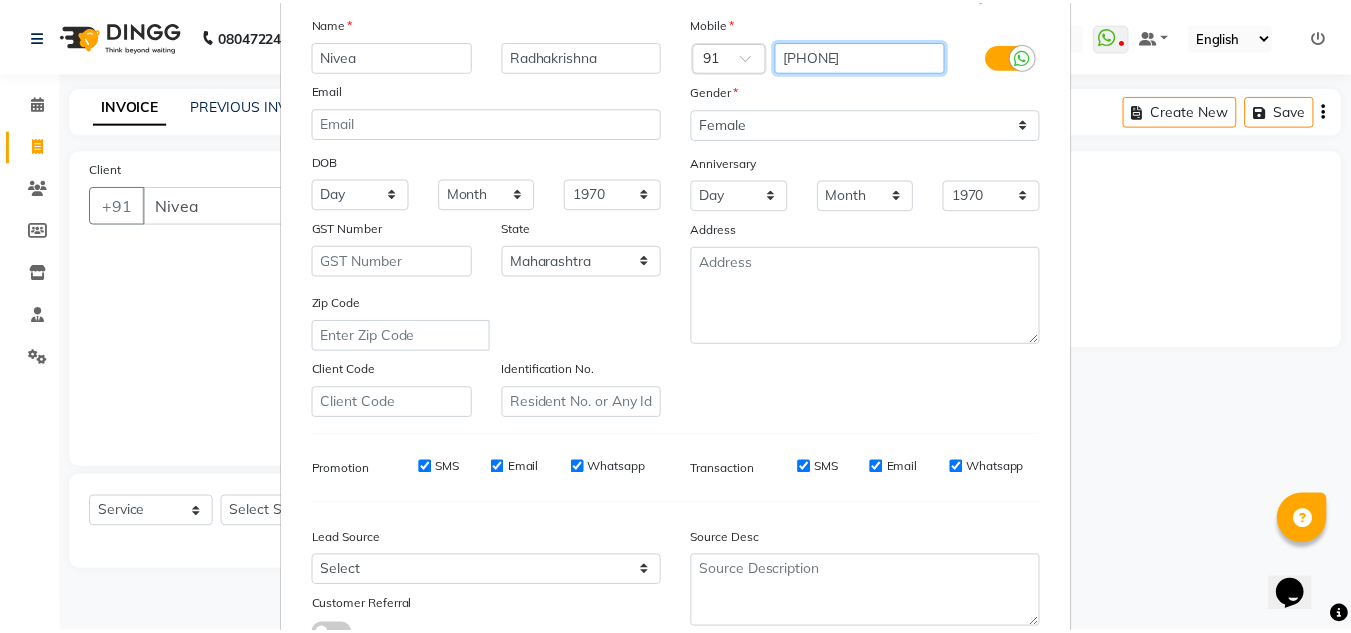 scroll, scrollTop: 290, scrollLeft: 0, axis: vertical 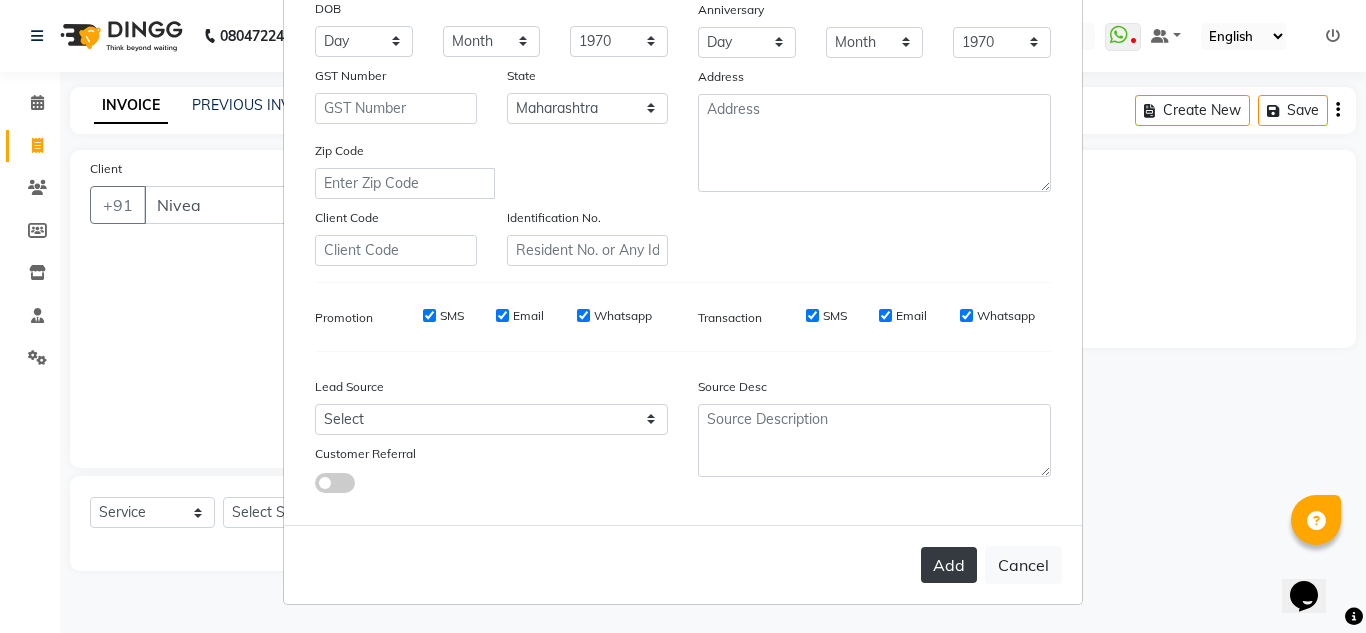 type on "[PHONE]" 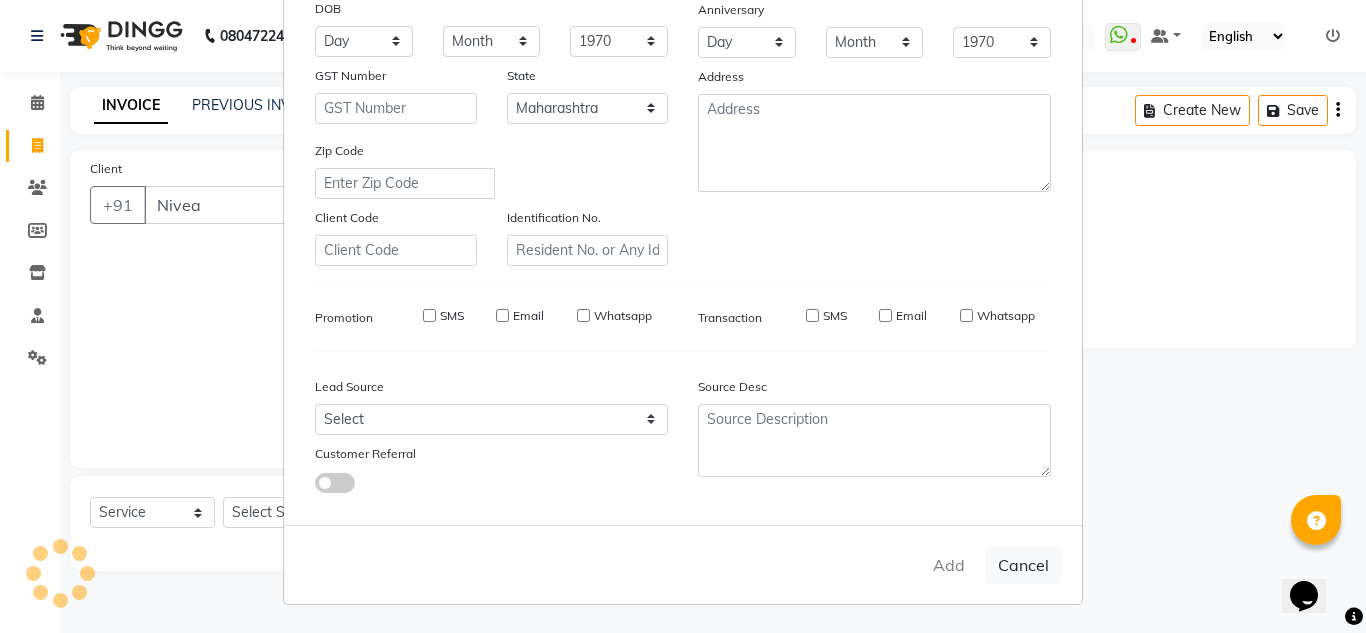 type on "[PHONE]" 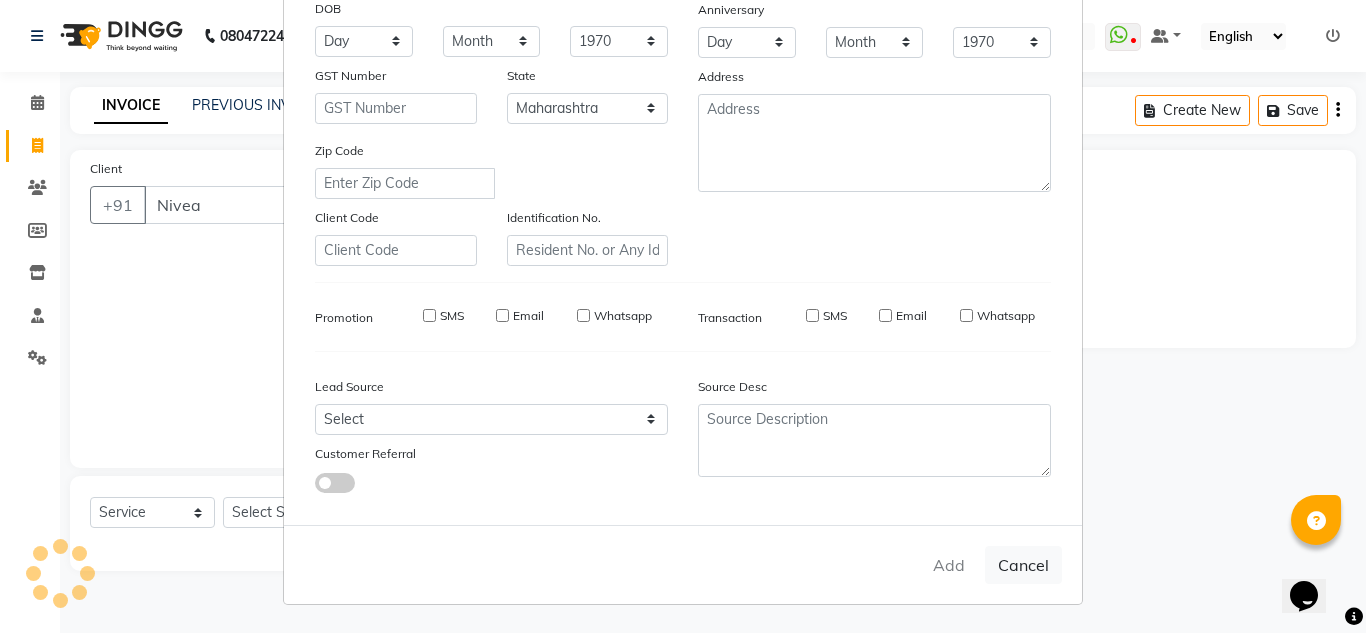type 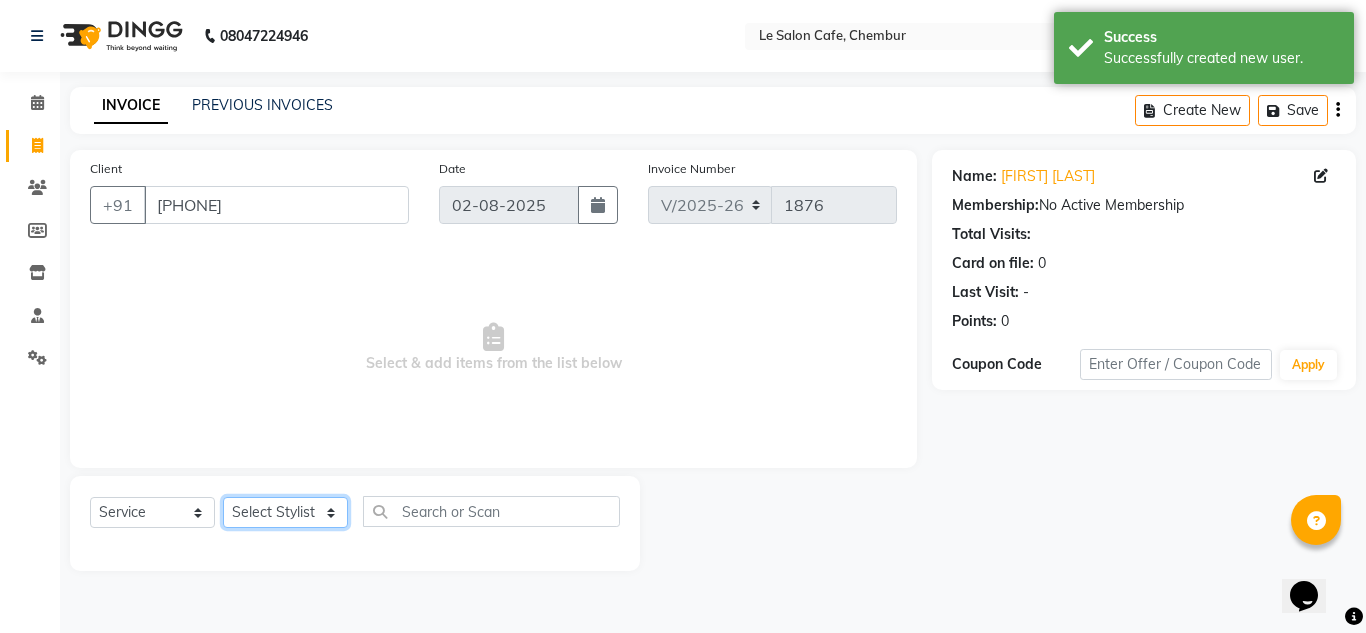 click on "Select Stylist Amandeep Kaur Kalsi Aniket Kadam  Faim Alvi  Front Desk  Muskan Khan  Pooja Kolge Reena Shaukat Ali  Salman Ansari  Shailendra Chauhan  Shekhar Sangle Soniyaa Varma Suchita Mistry" 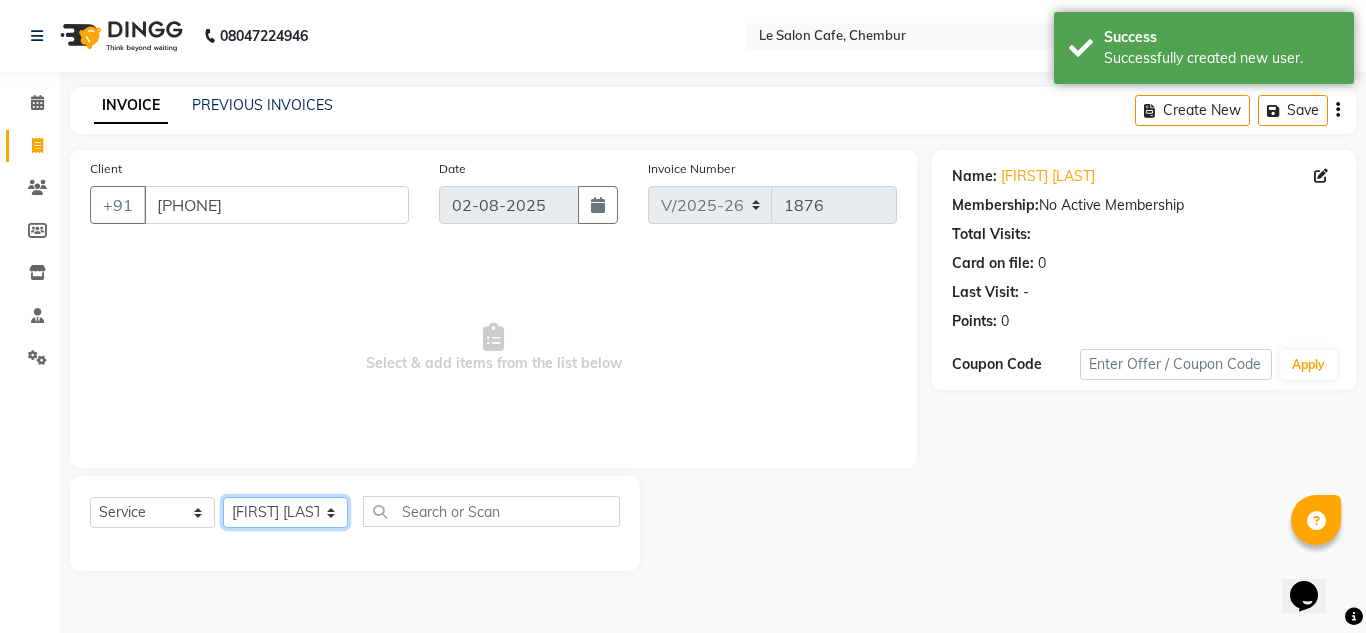 click on "Select Stylist Amandeep Kaur Kalsi Aniket Kadam  Faim Alvi  Front Desk  Muskan Khan  Pooja Kolge Reena Shaukat Ali  Salman Ansari  Shailendra Chauhan  Shekhar Sangle Soniyaa Varma Suchita Mistry" 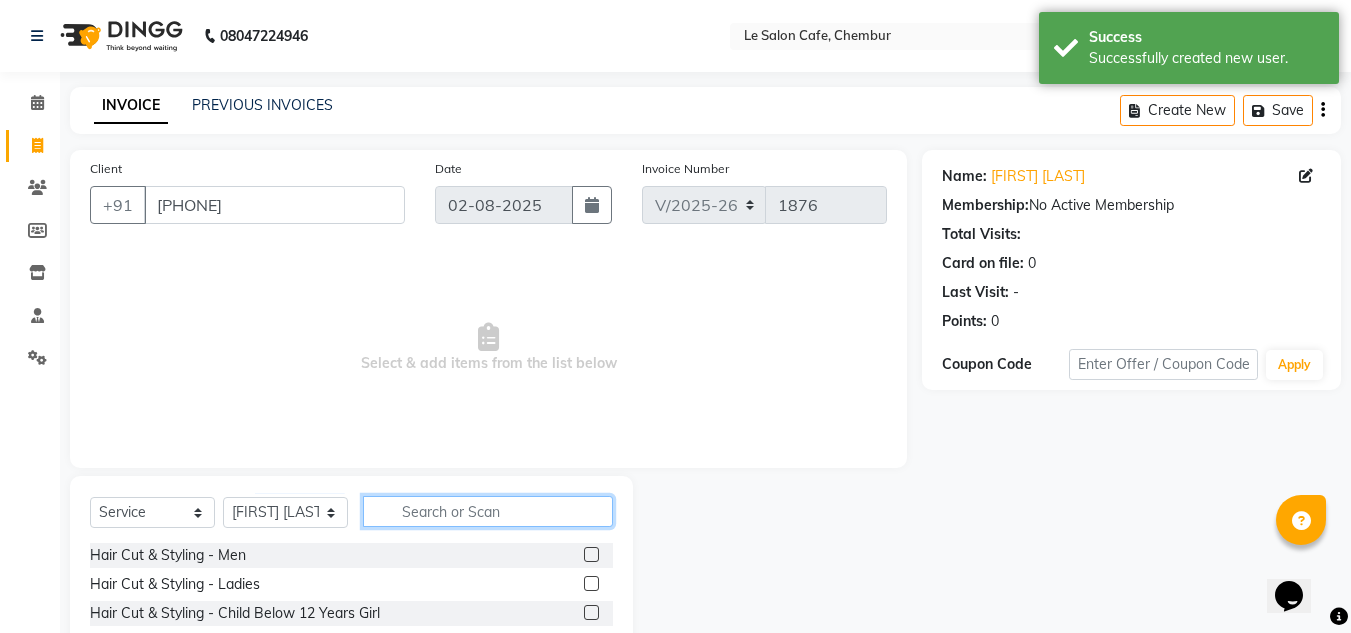 click 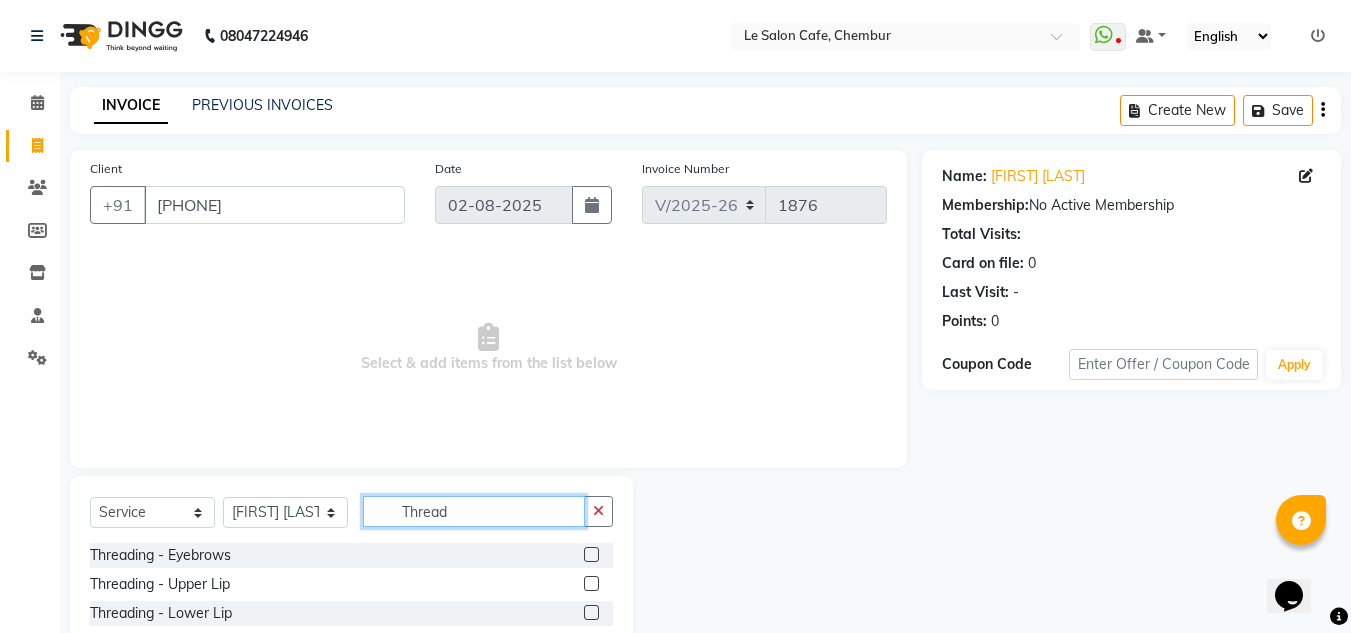 type on "Thread" 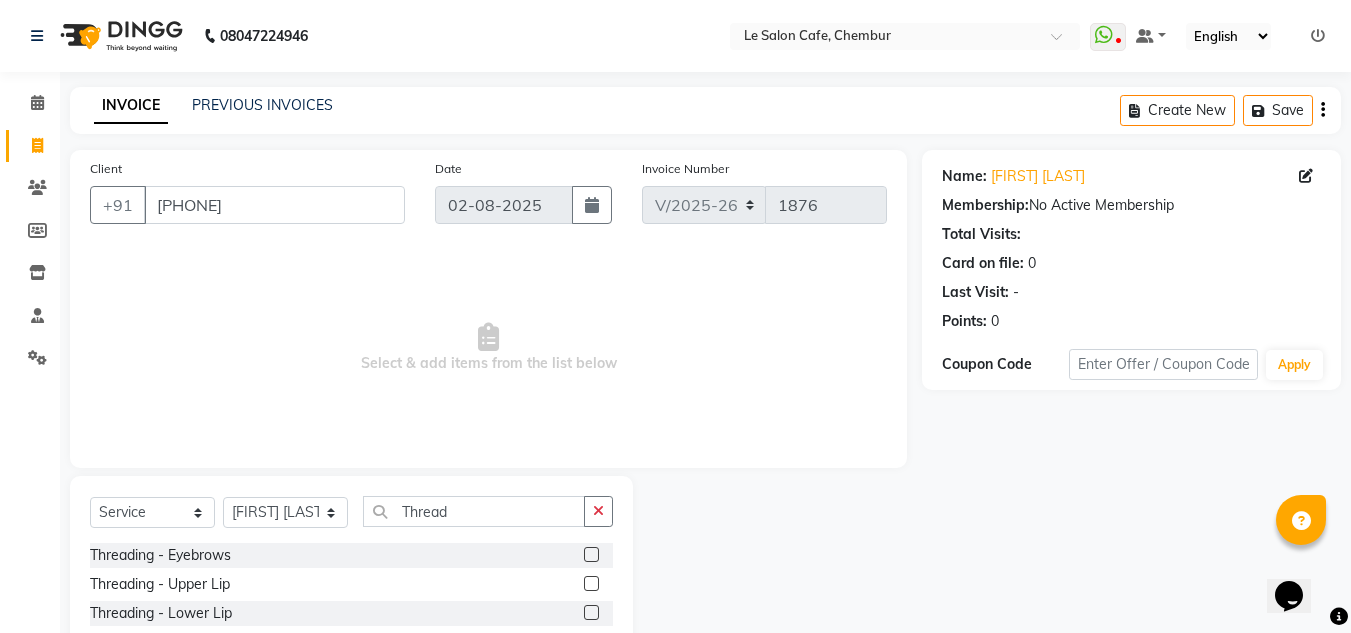 click 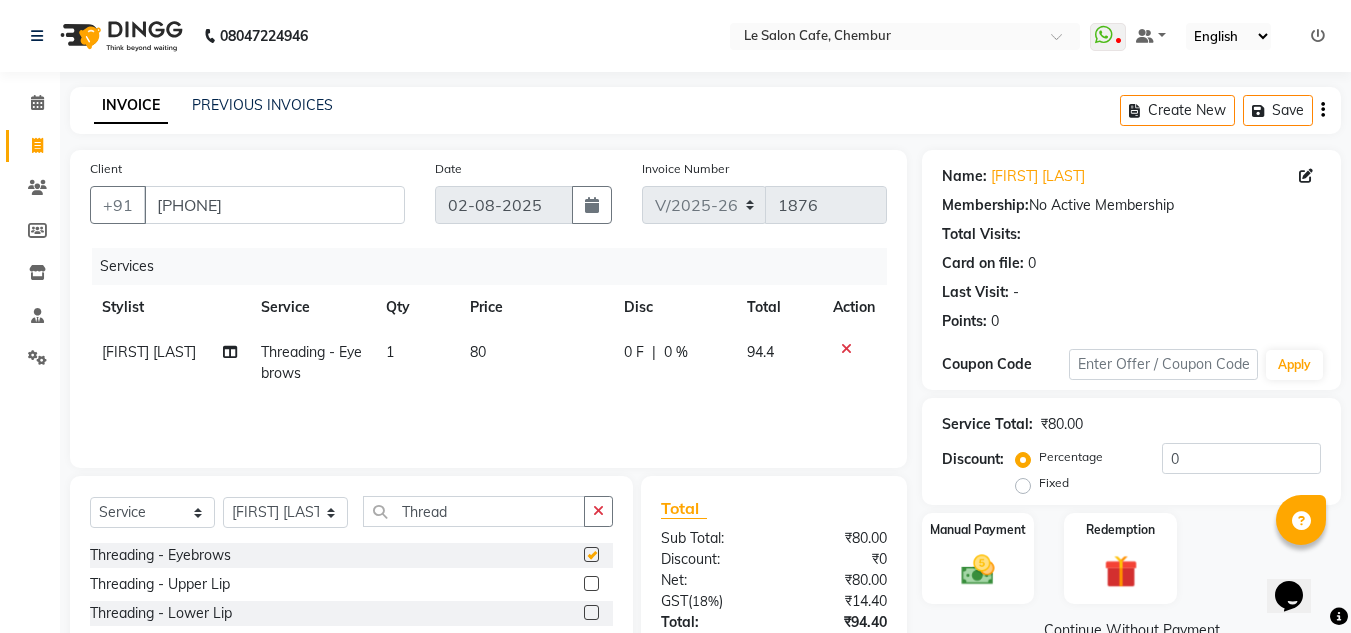 checkbox on "false" 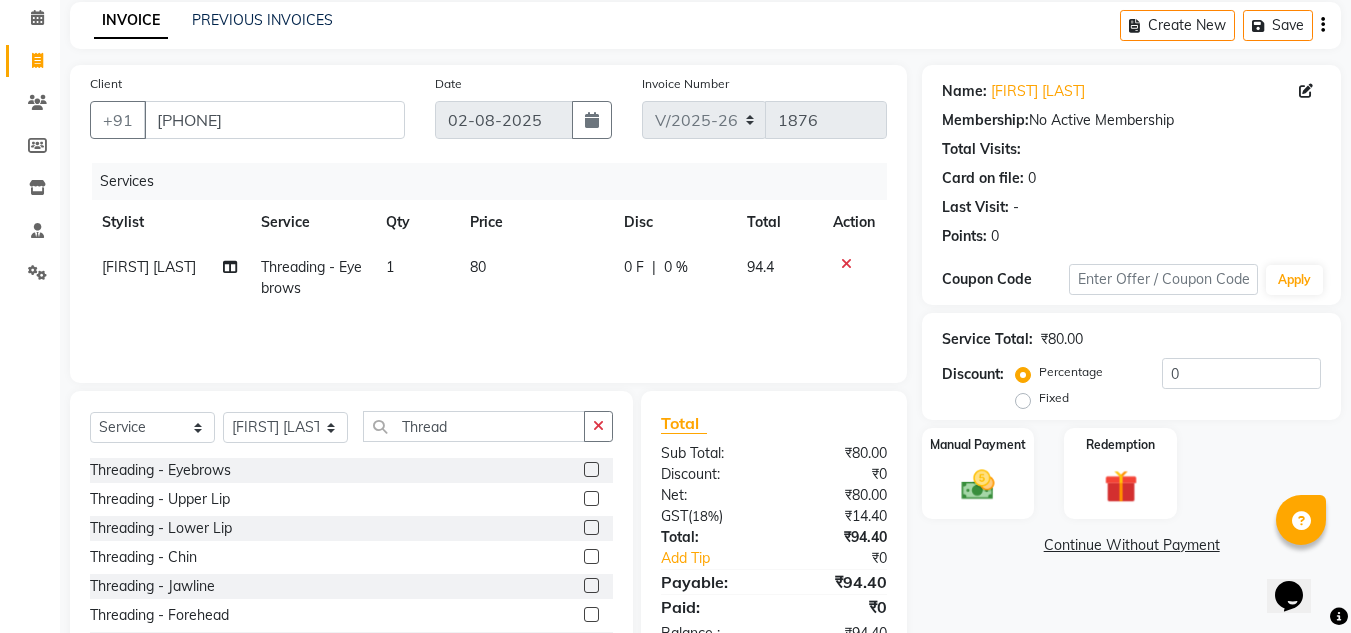 scroll, scrollTop: 168, scrollLeft: 0, axis: vertical 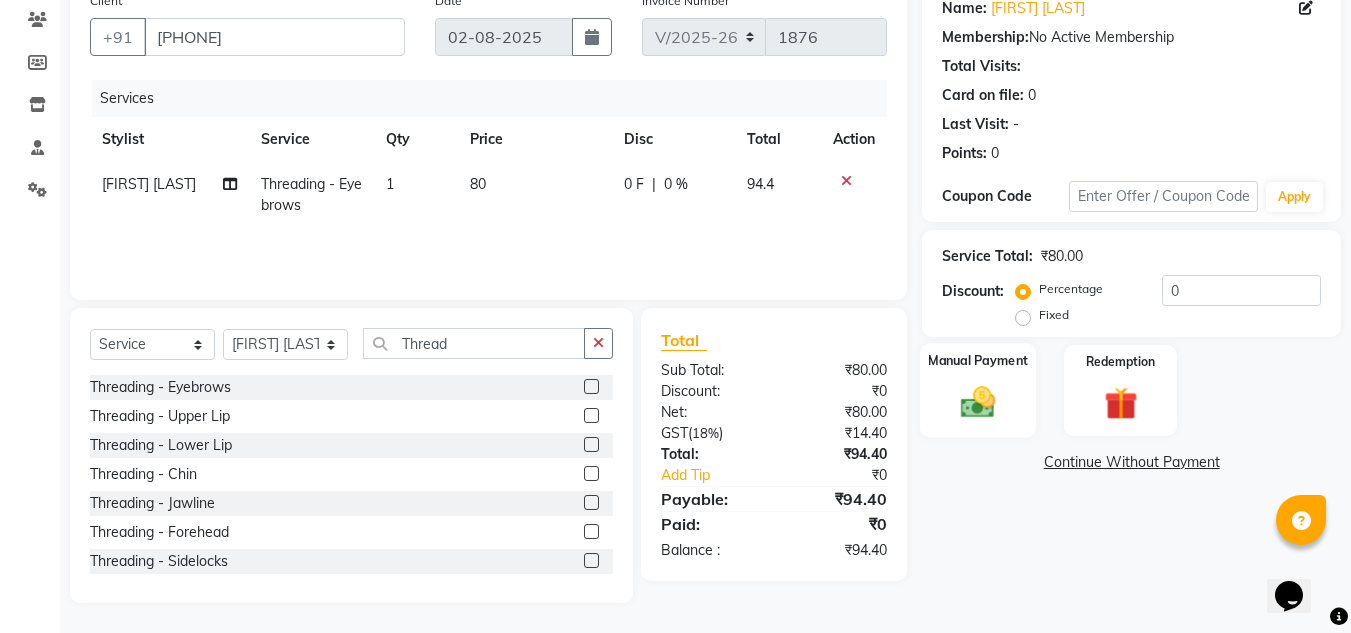click on "Manual Payment" 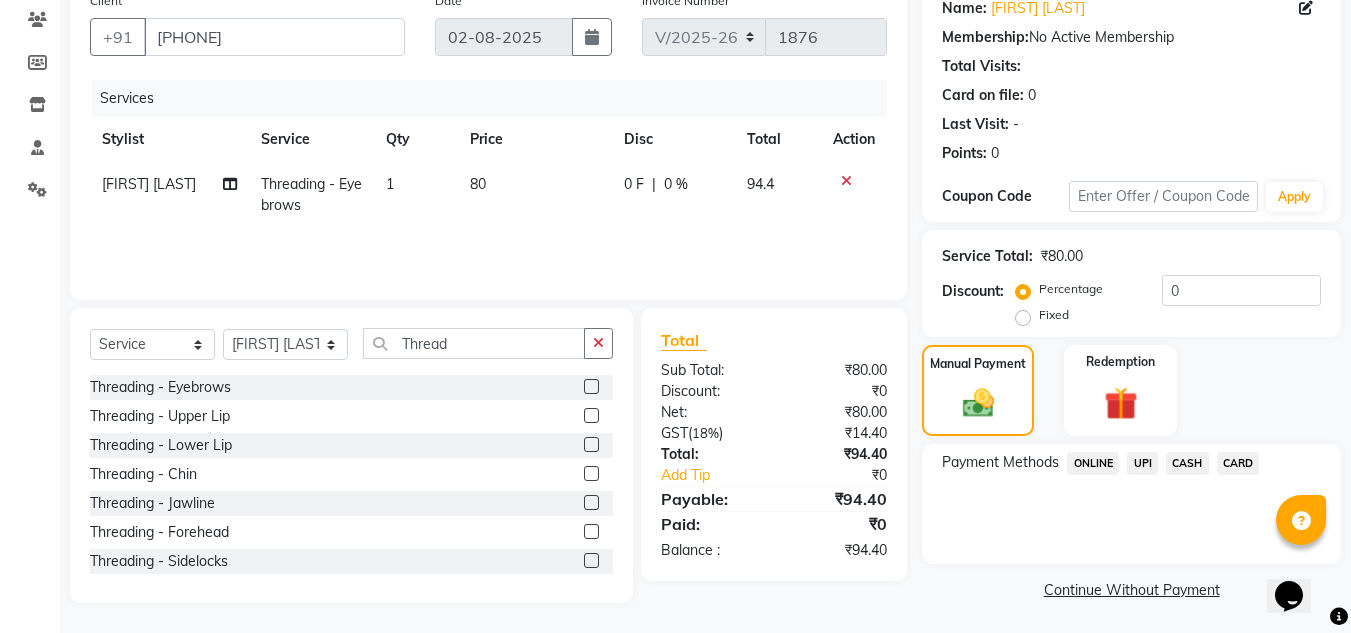 click on "CASH" 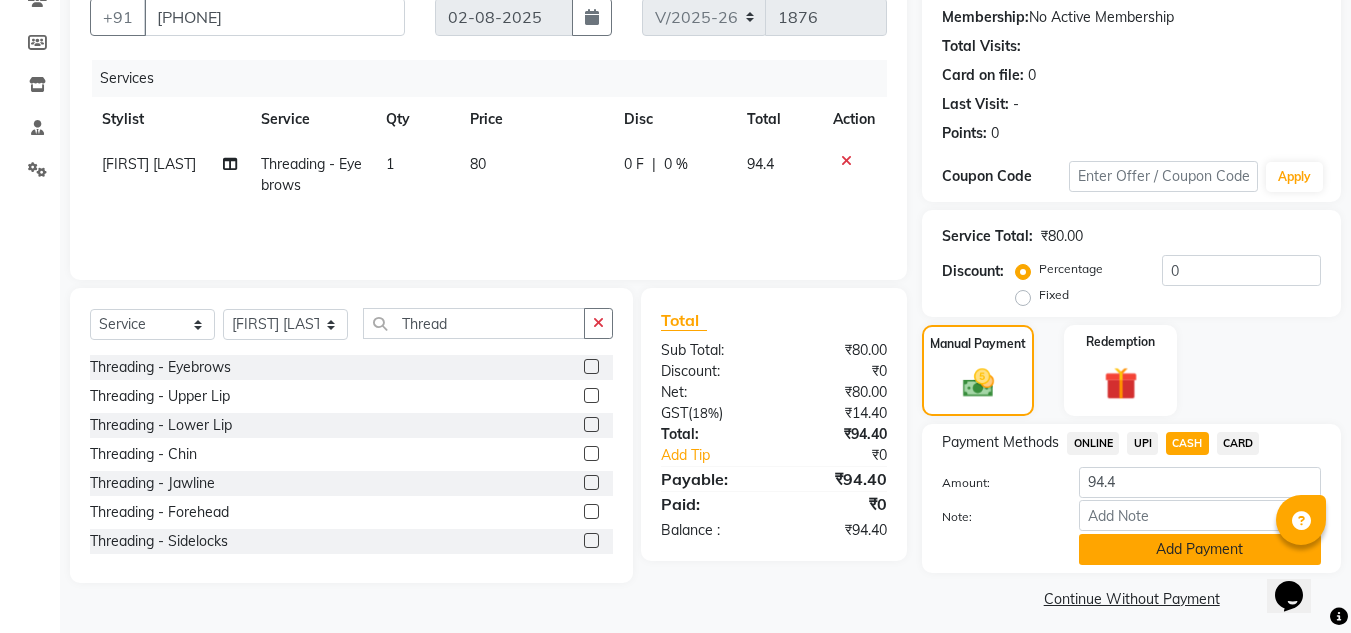 scroll, scrollTop: 199, scrollLeft: 0, axis: vertical 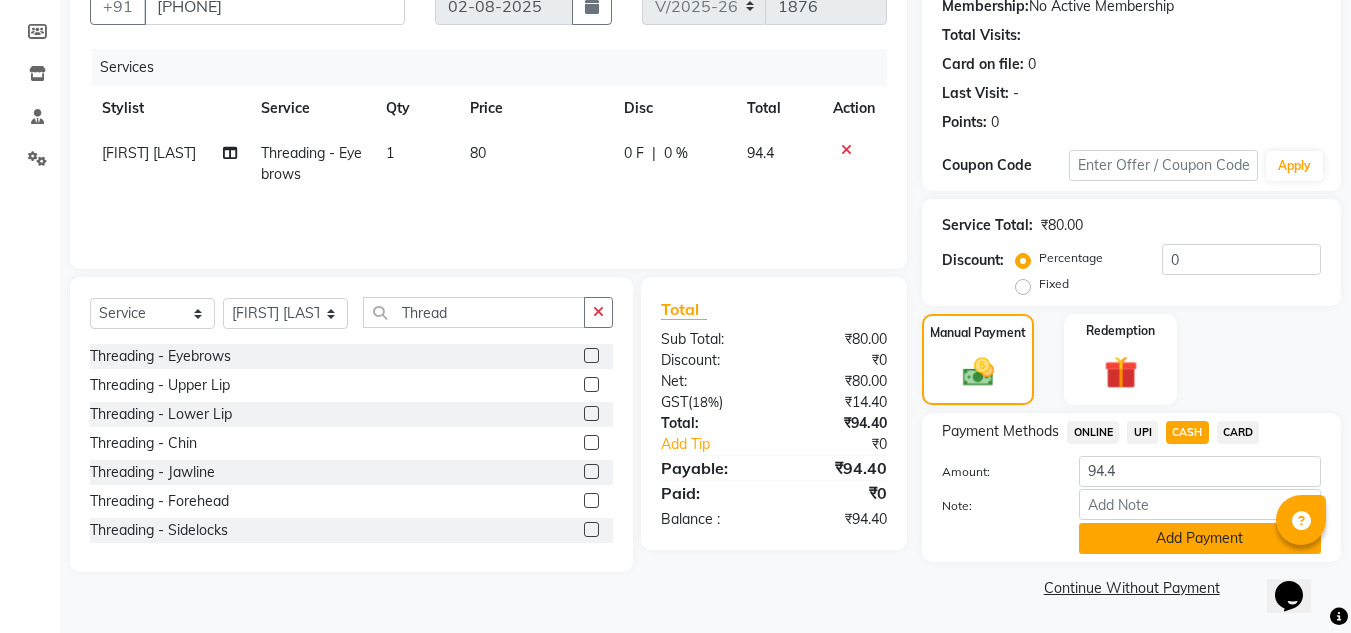 click on "Add Payment" 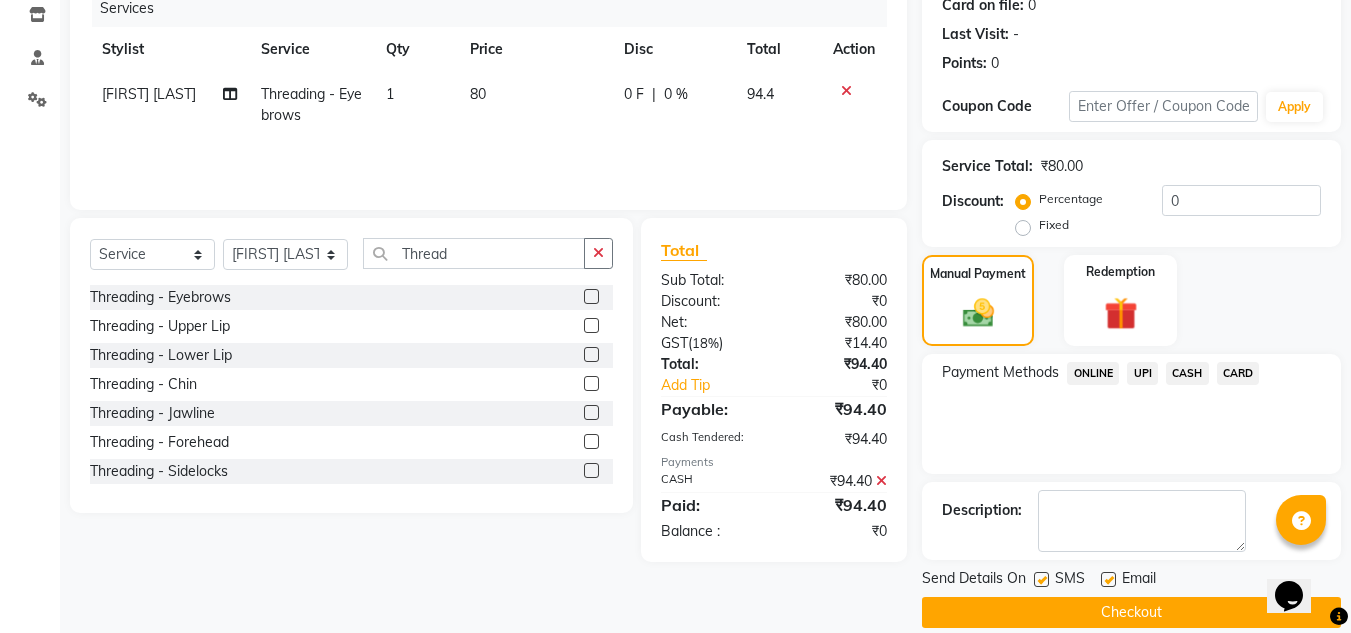 scroll, scrollTop: 283, scrollLeft: 0, axis: vertical 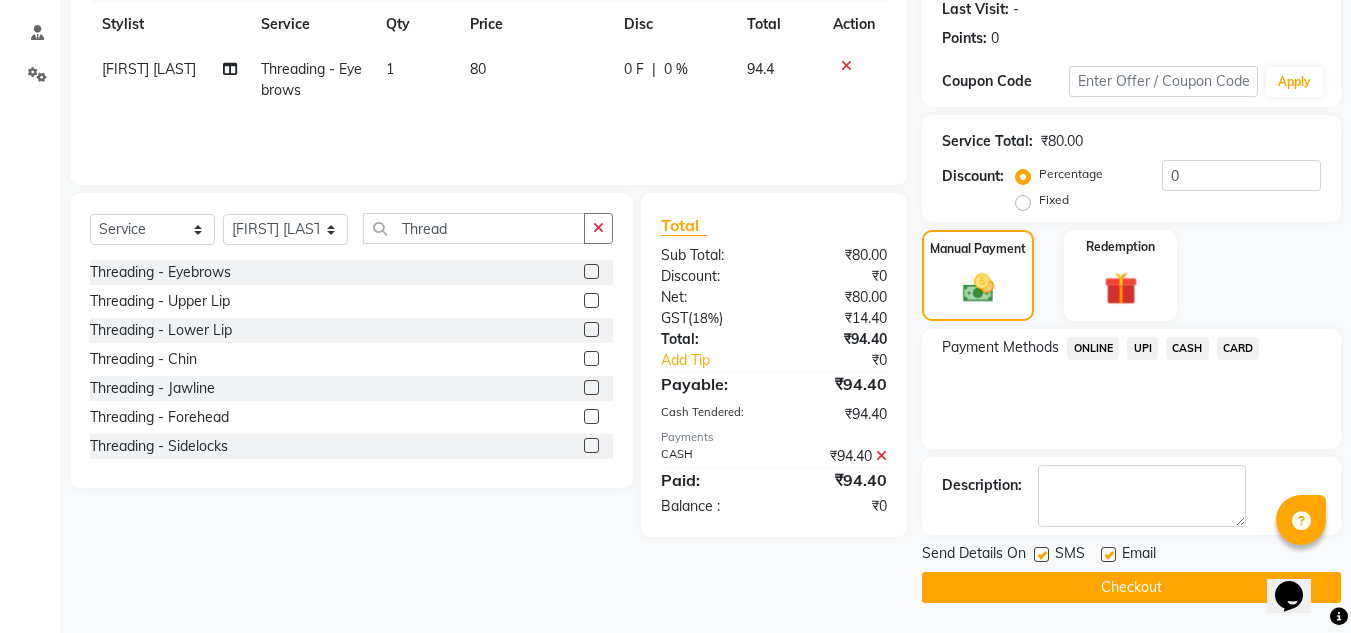 click 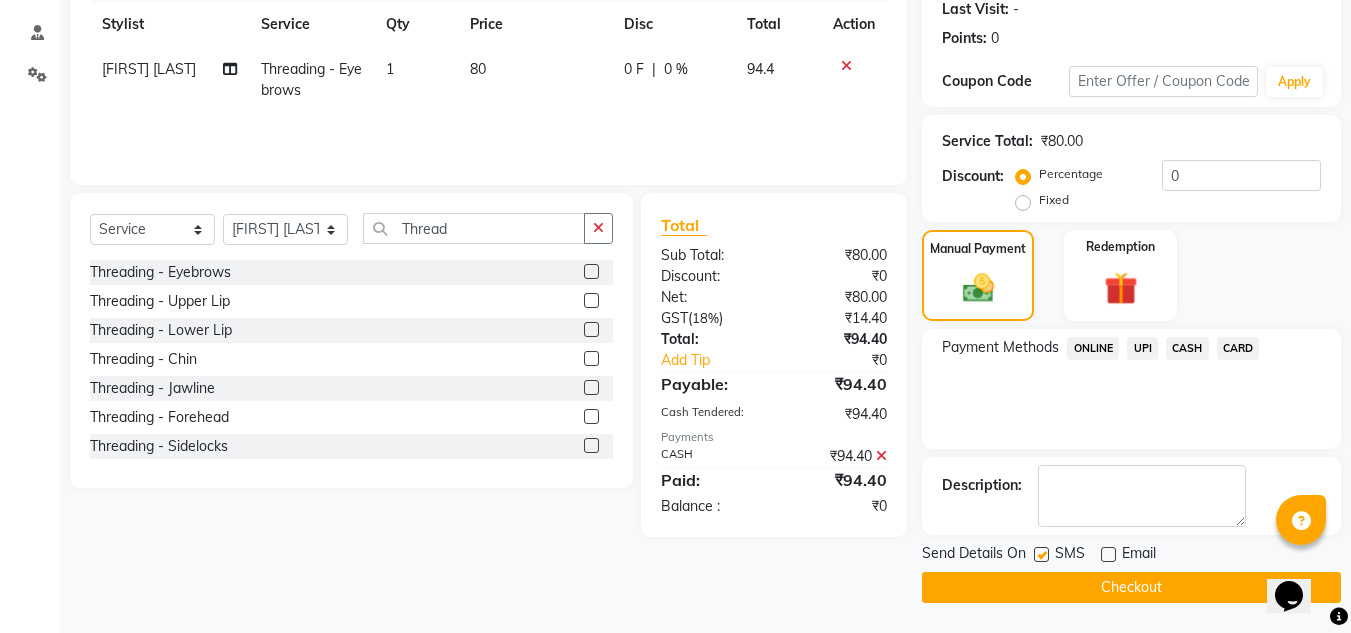 click on "Checkout" 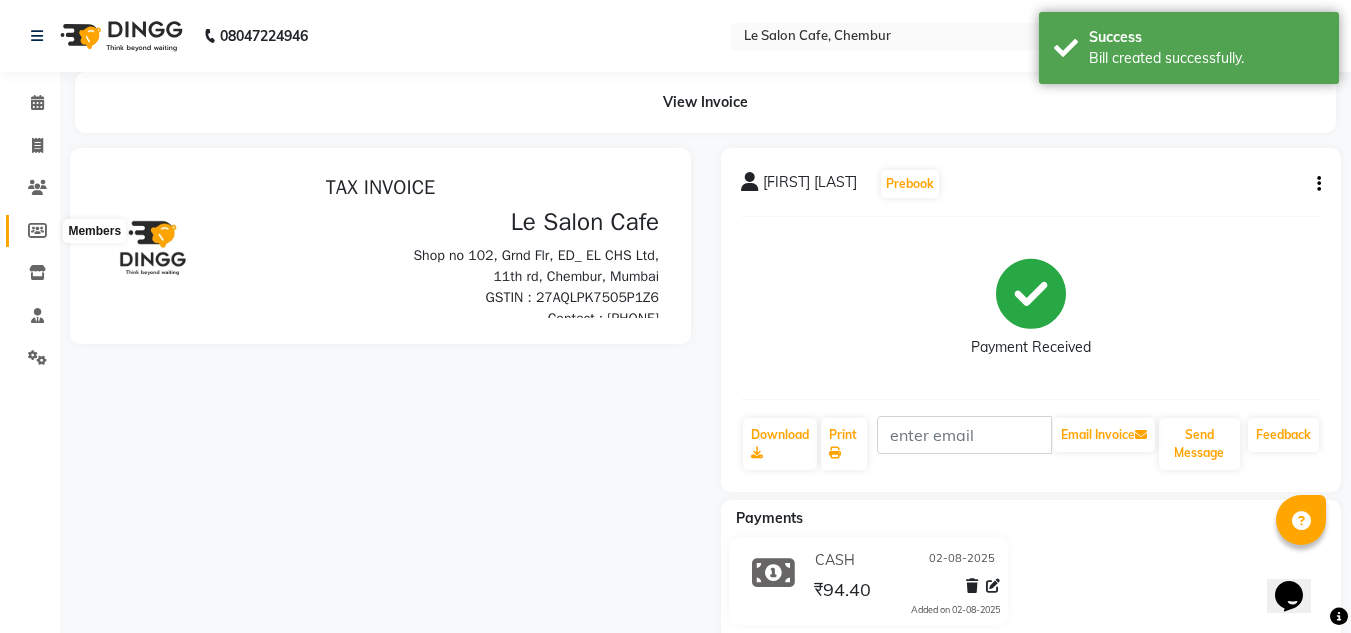 scroll, scrollTop: 0, scrollLeft: 0, axis: both 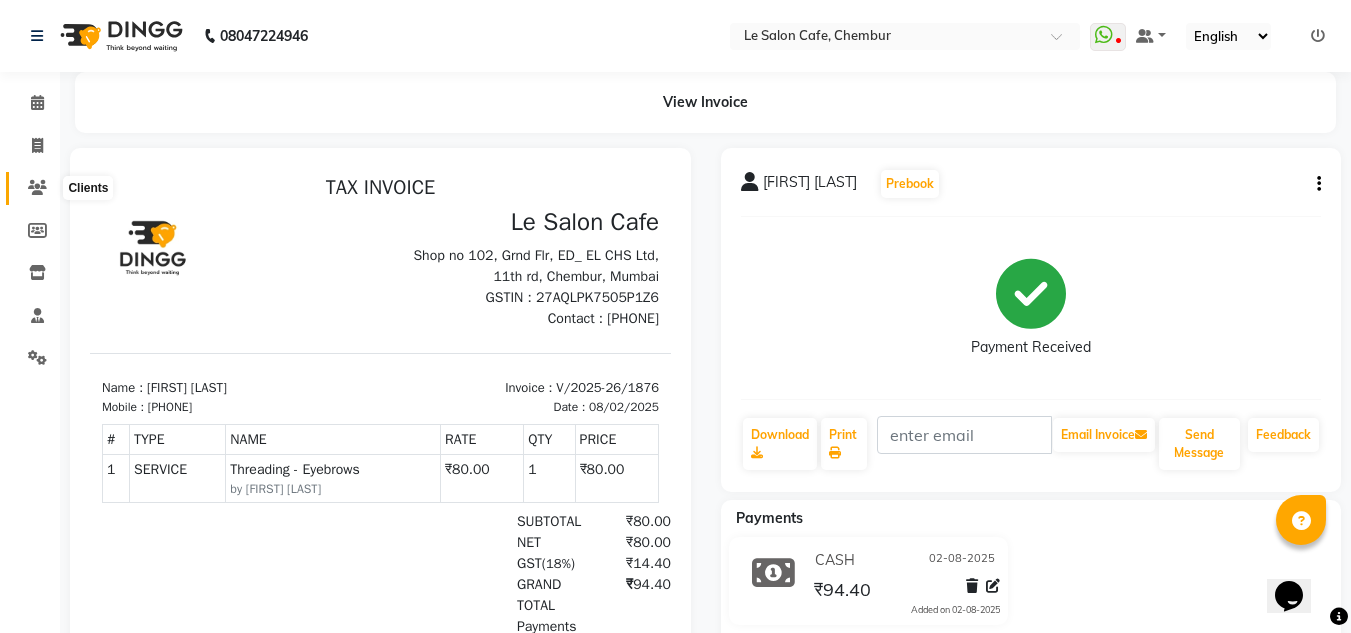 click 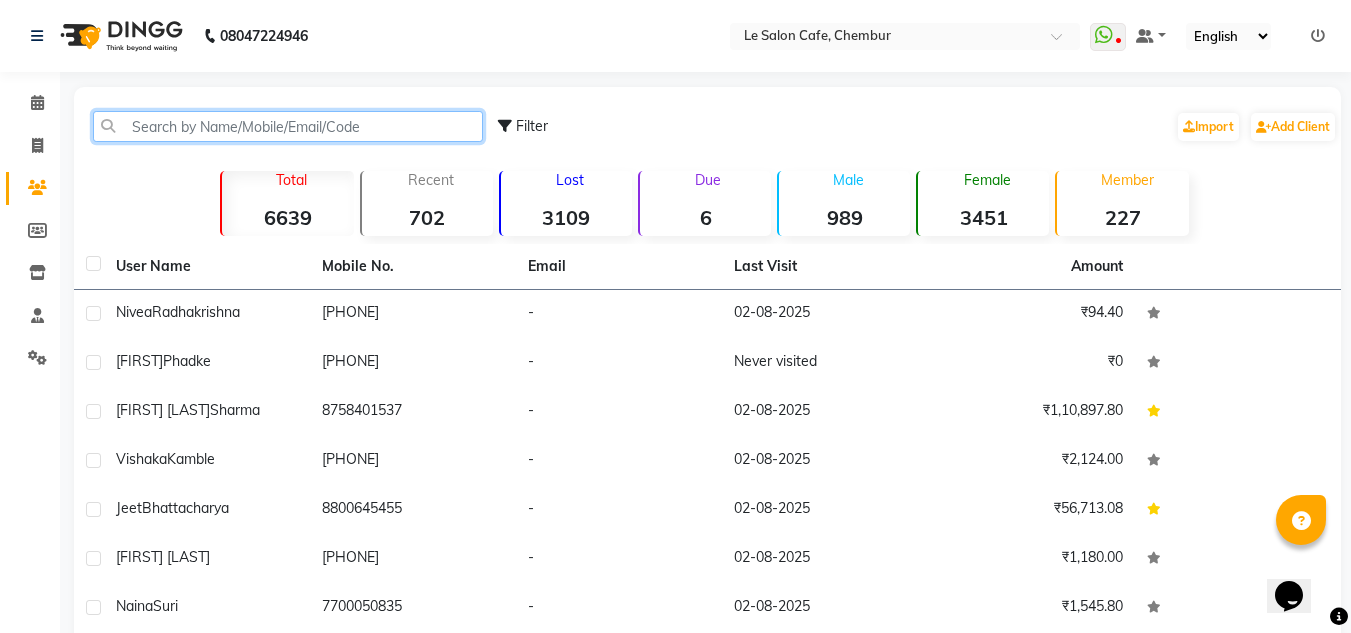 click 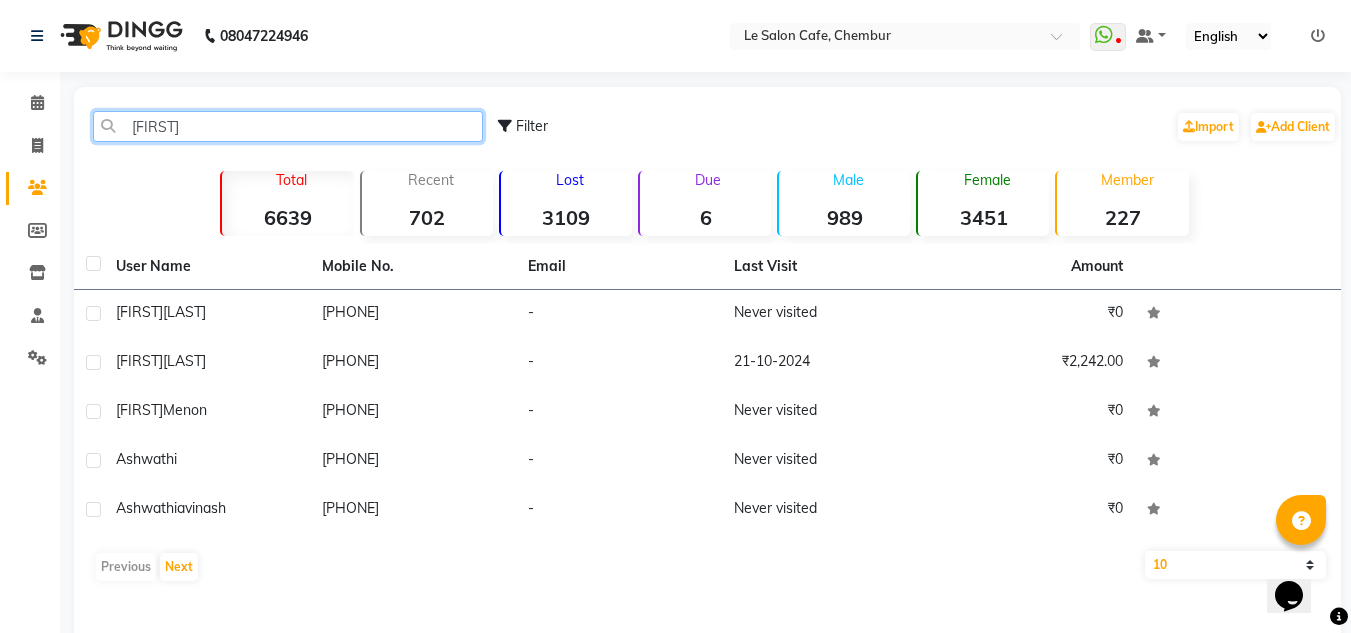 click on "Ashwat" 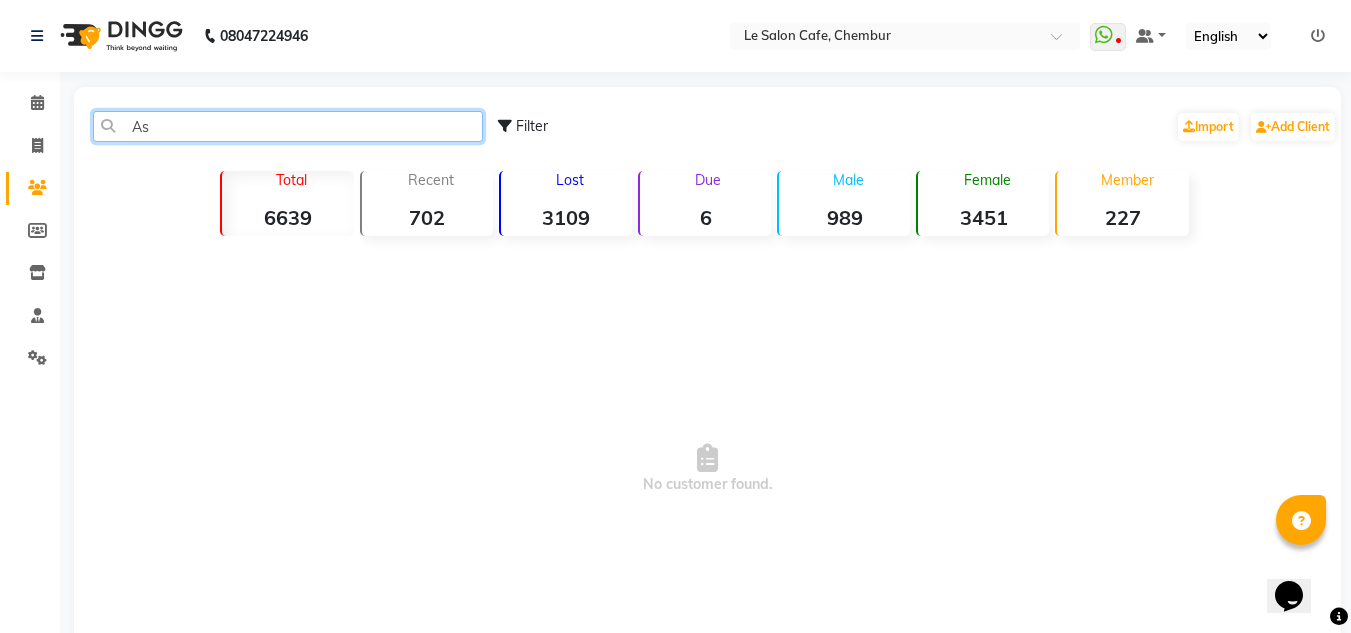 type on "A" 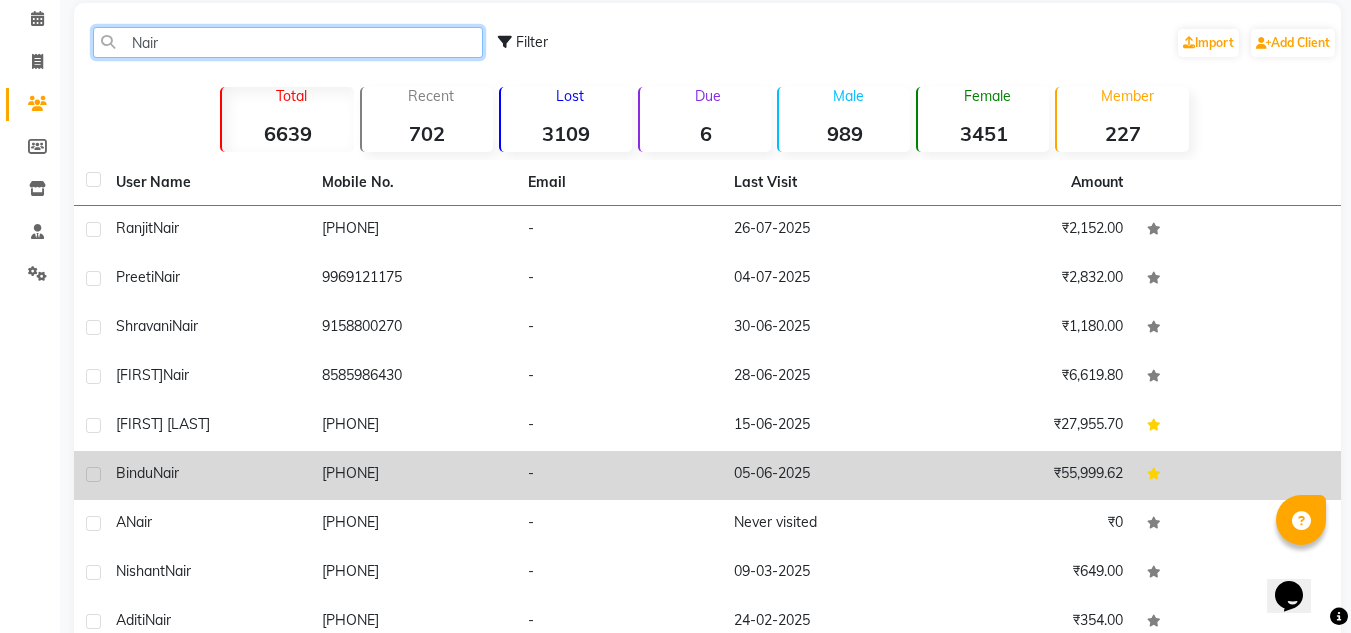 scroll, scrollTop: 233, scrollLeft: 0, axis: vertical 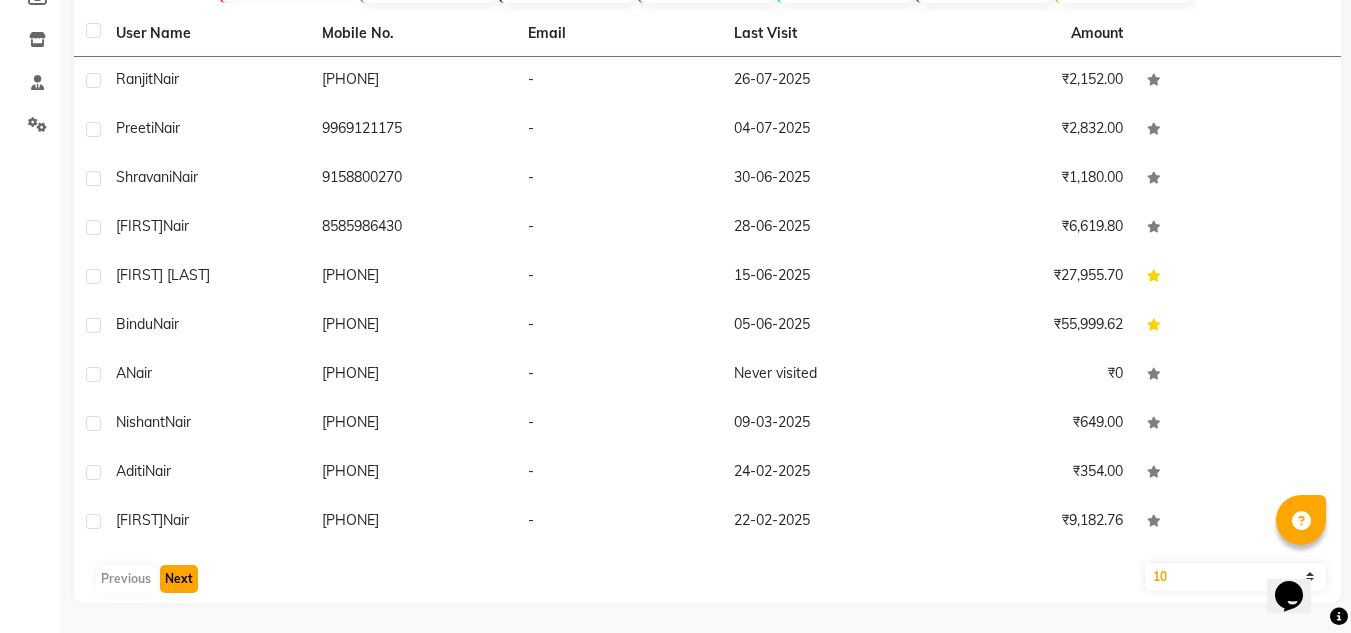 click on "Next" 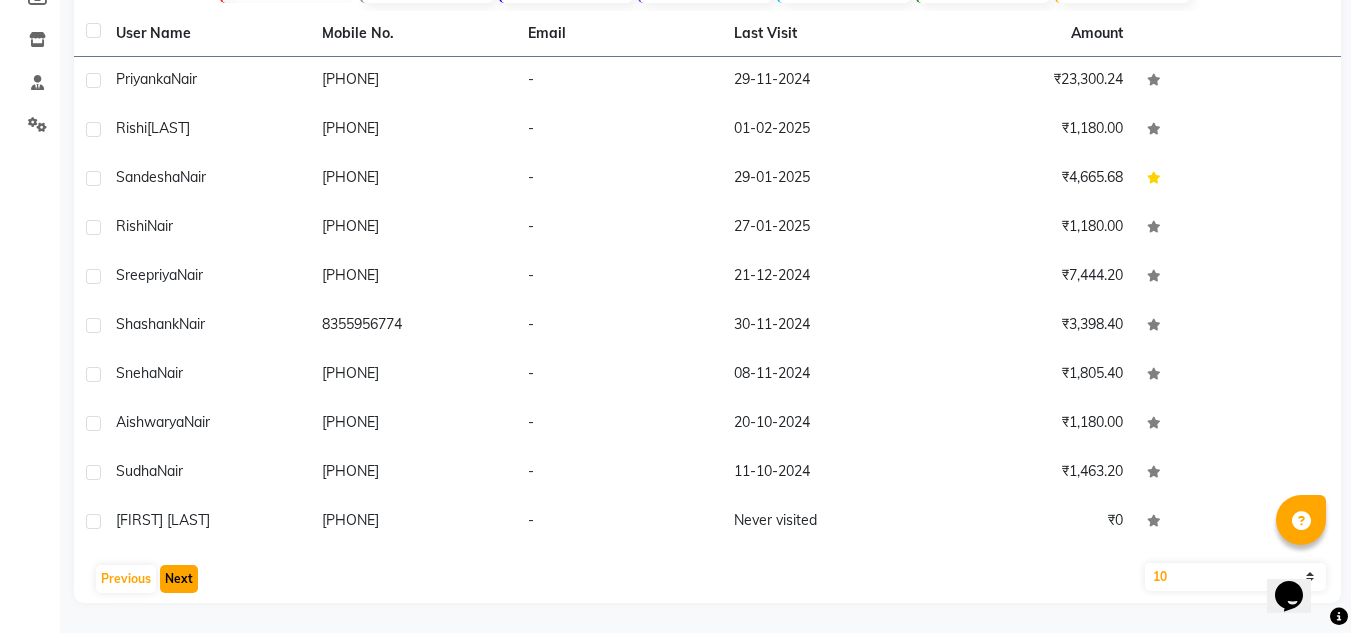 click on "Next" 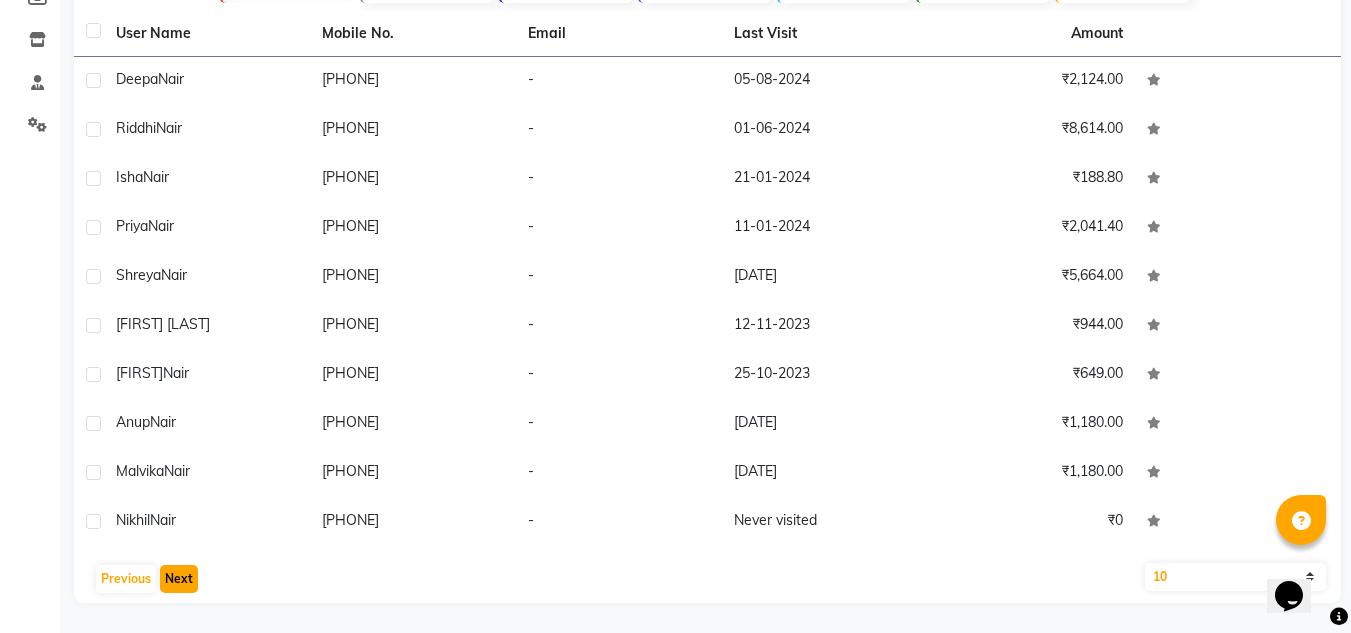 click on "Next" 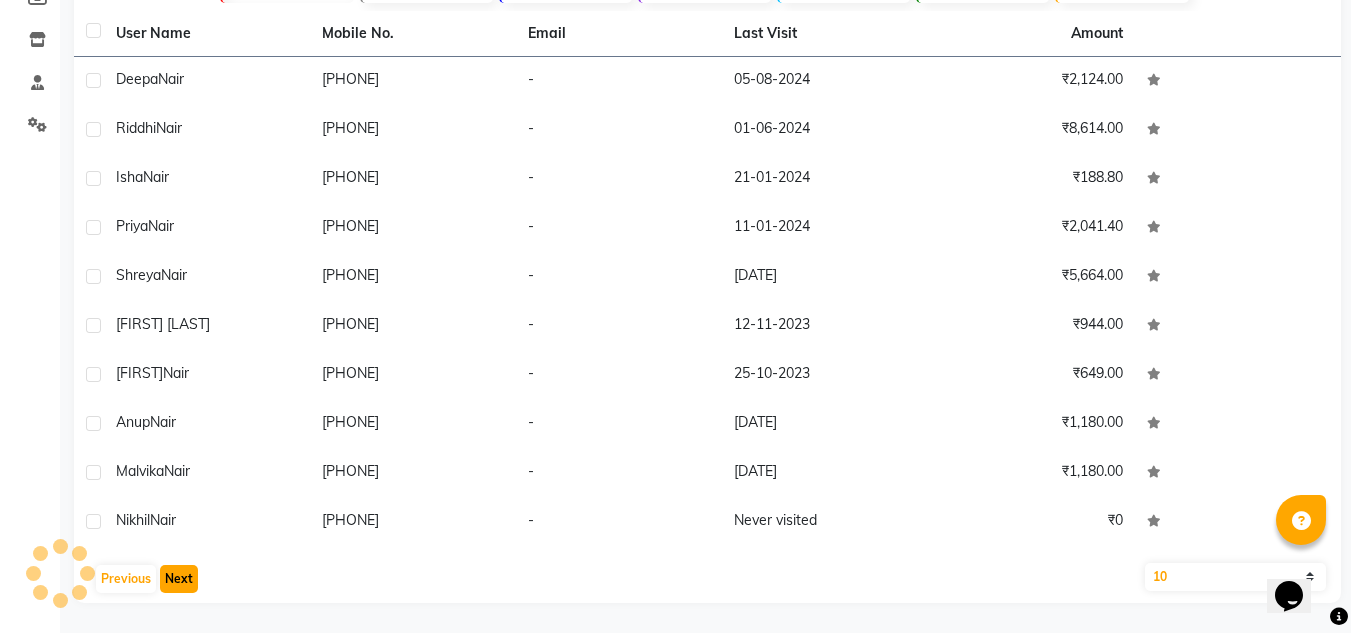 scroll, scrollTop: 184, scrollLeft: 0, axis: vertical 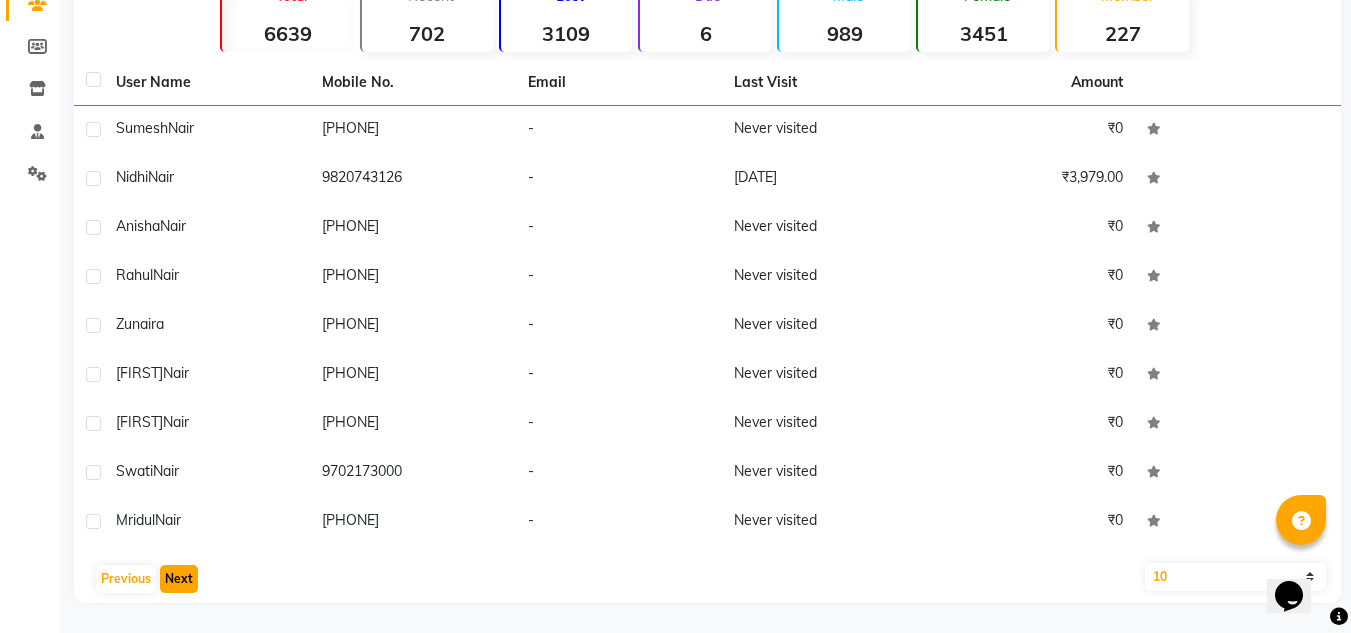click on "Next" 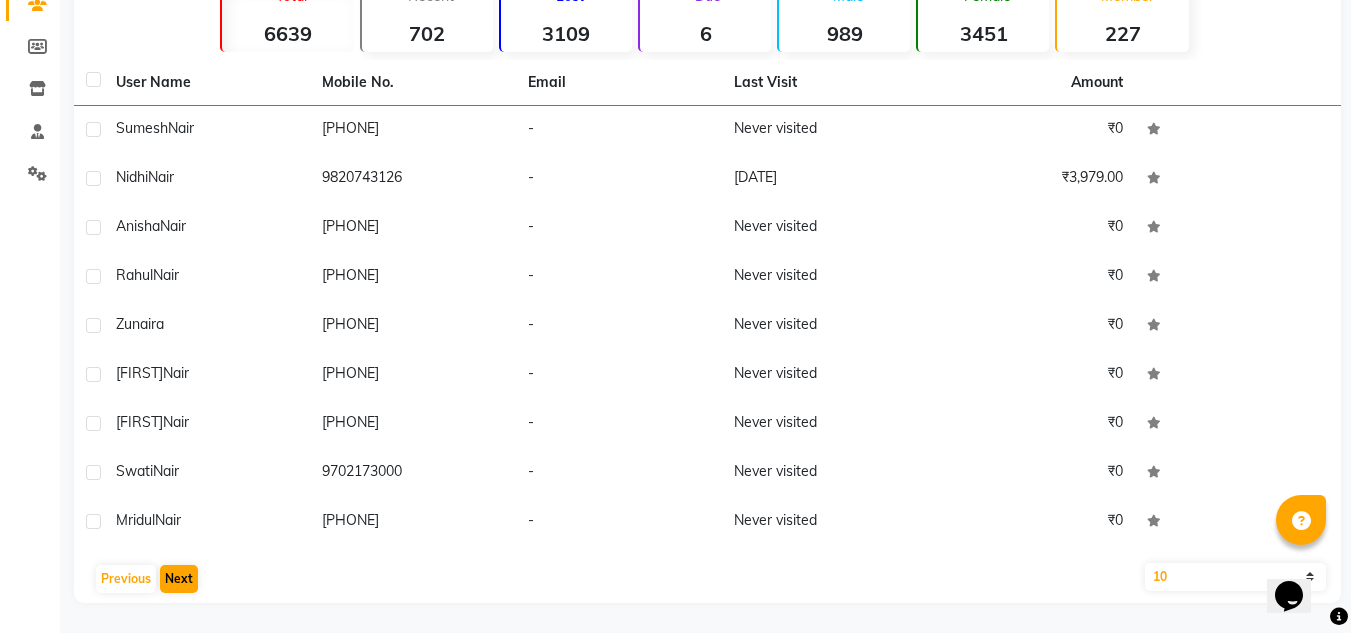 scroll, scrollTop: 131, scrollLeft: 0, axis: vertical 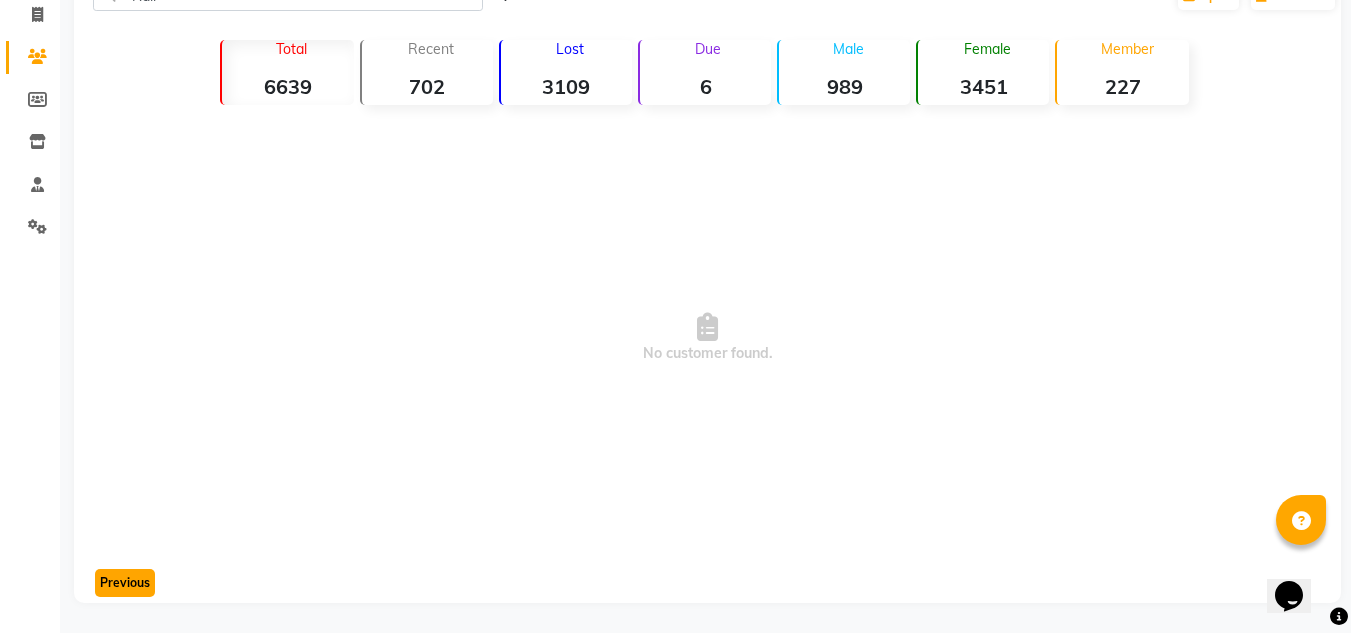 click on "Previous" 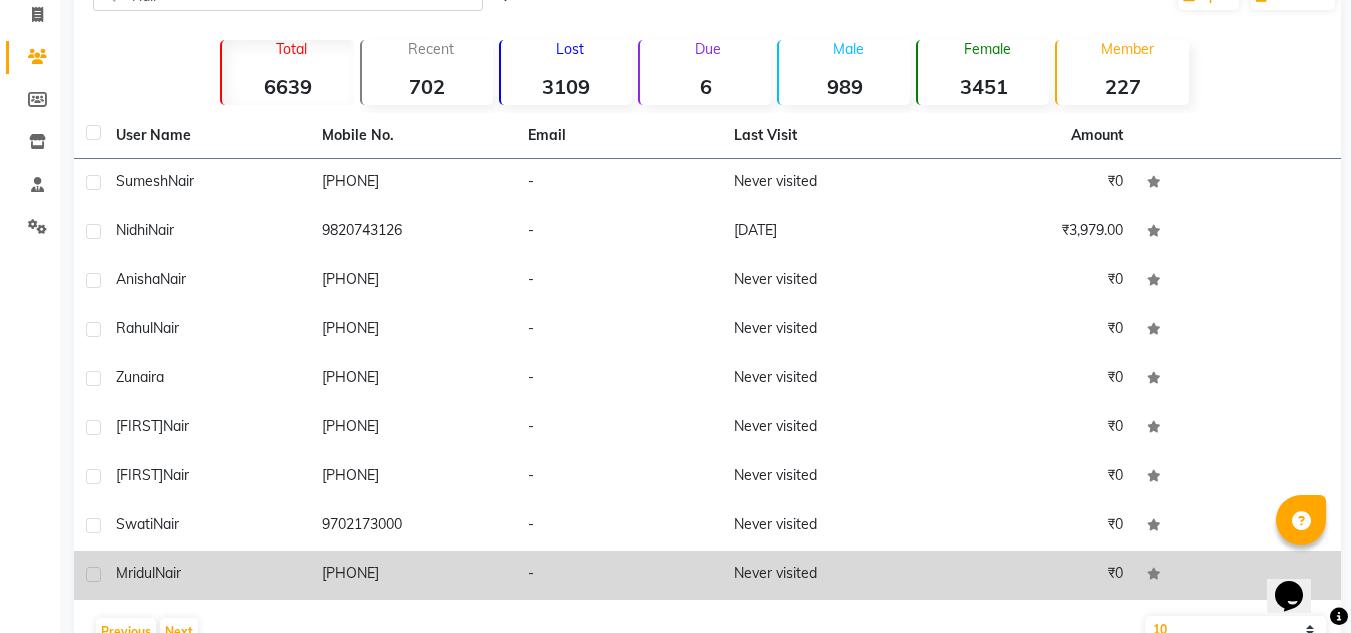 click on "Mridul" 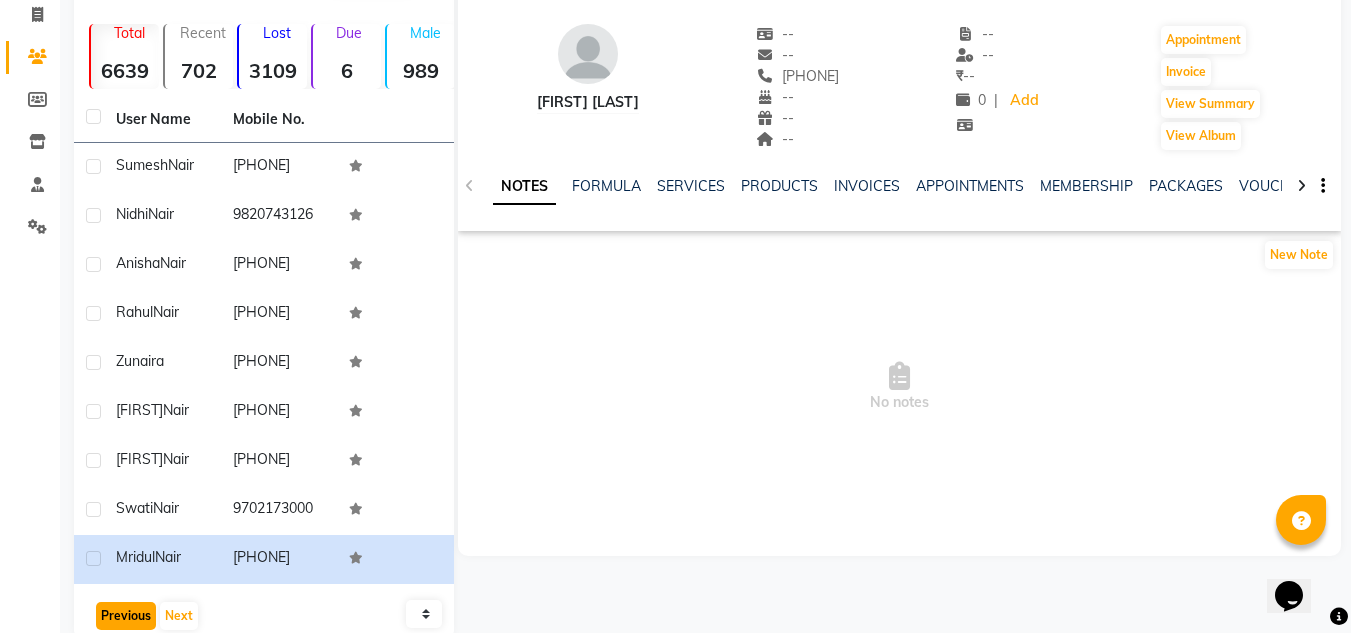 click on "Previous" 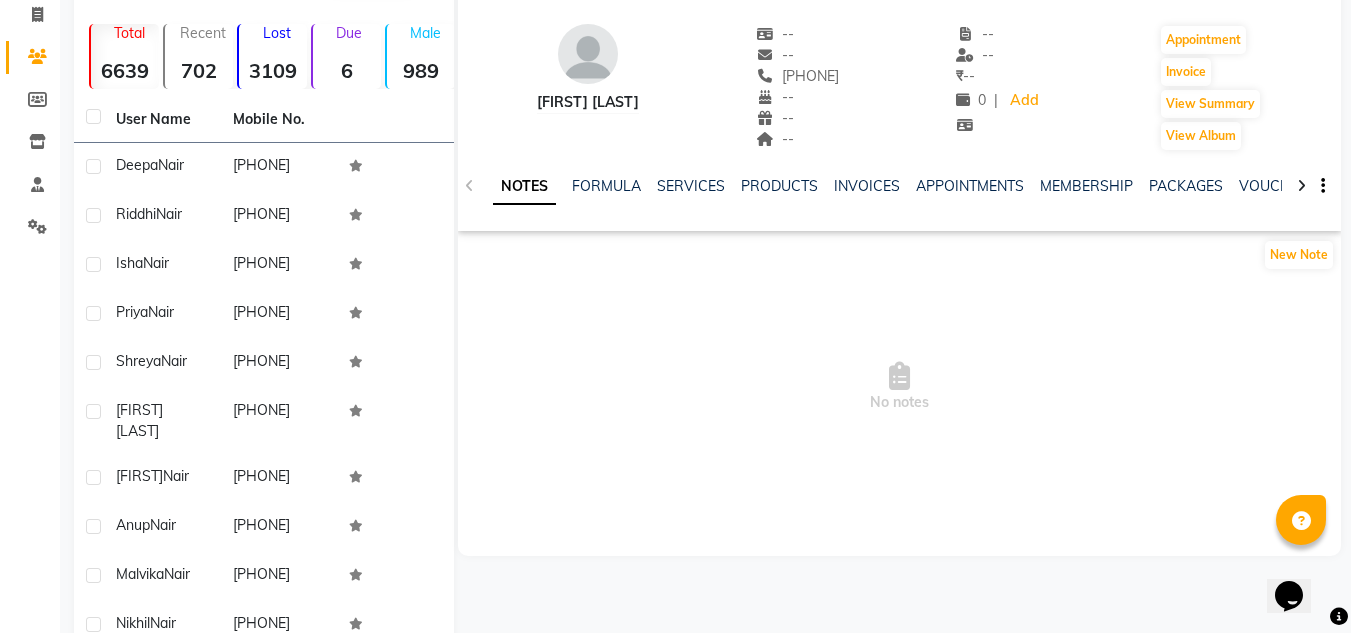 click on "Nikhil" 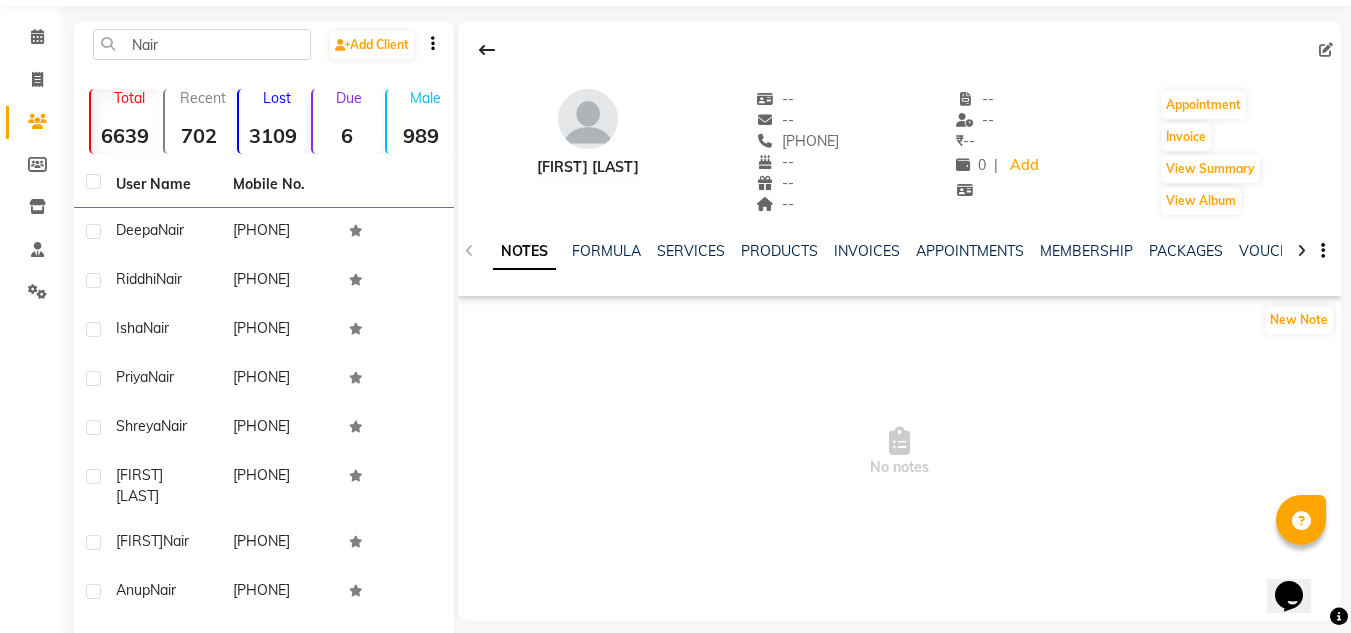 scroll, scrollTop: 0, scrollLeft: 0, axis: both 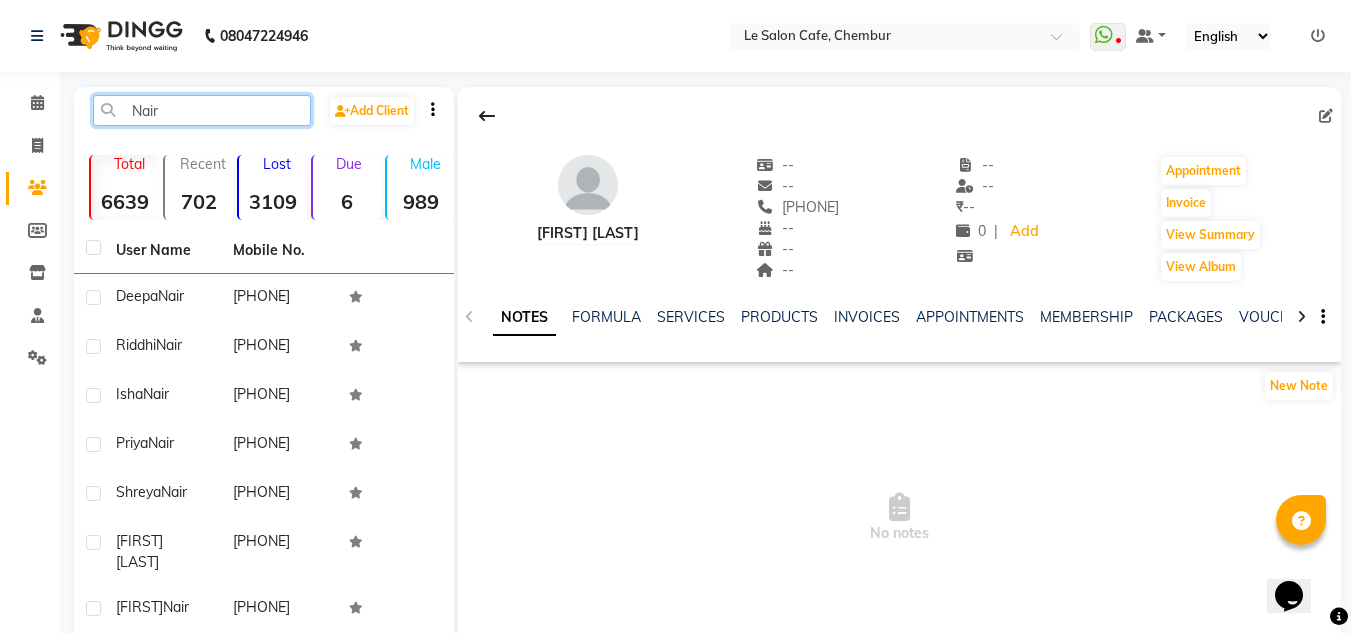 click on "Nair" 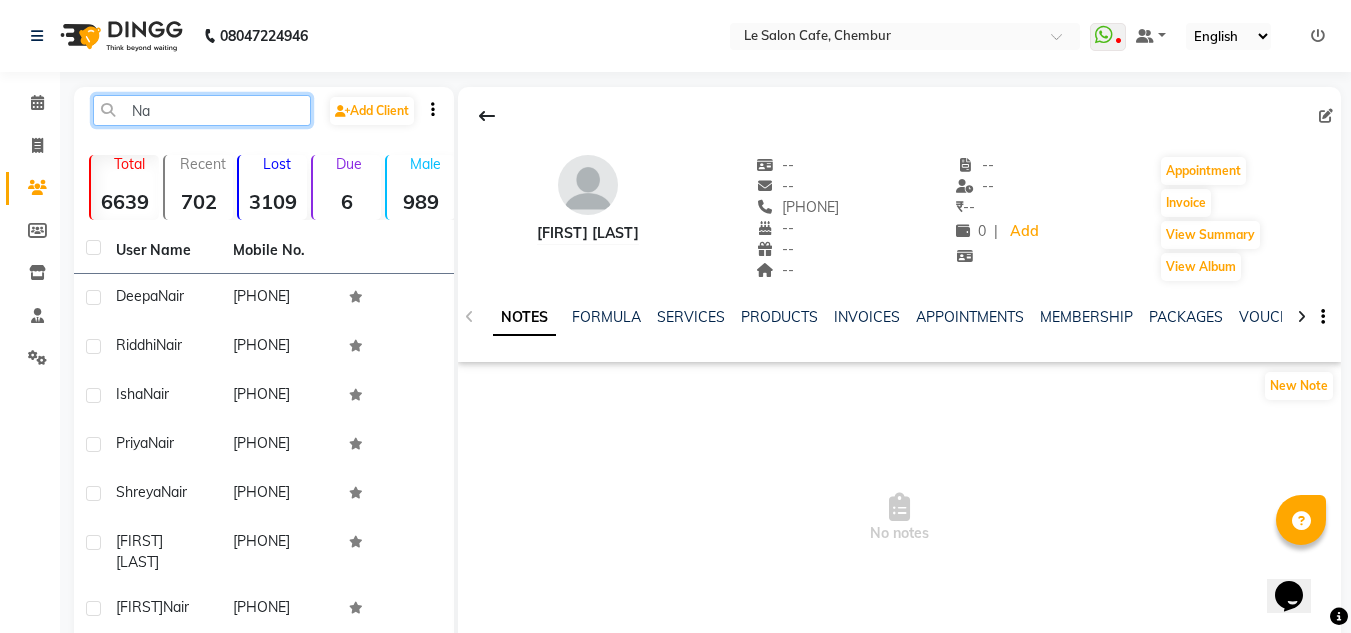 type on "N" 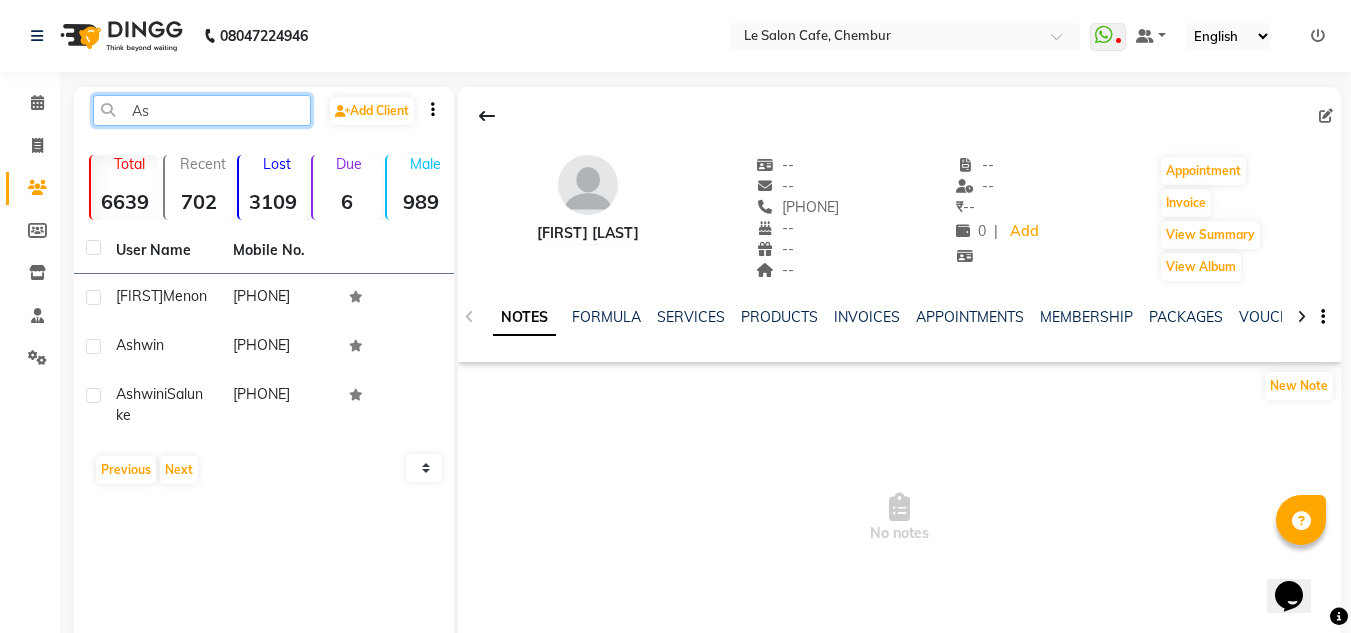 type on "A" 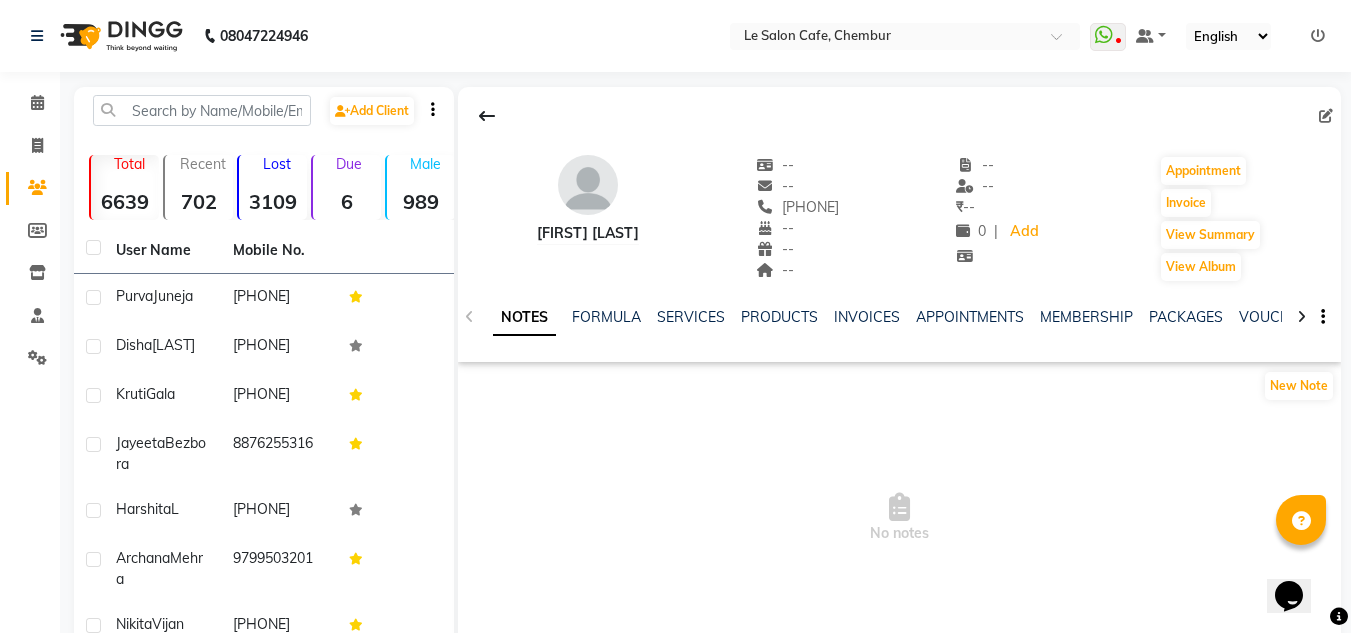 click on "No notes" at bounding box center (899, 518) 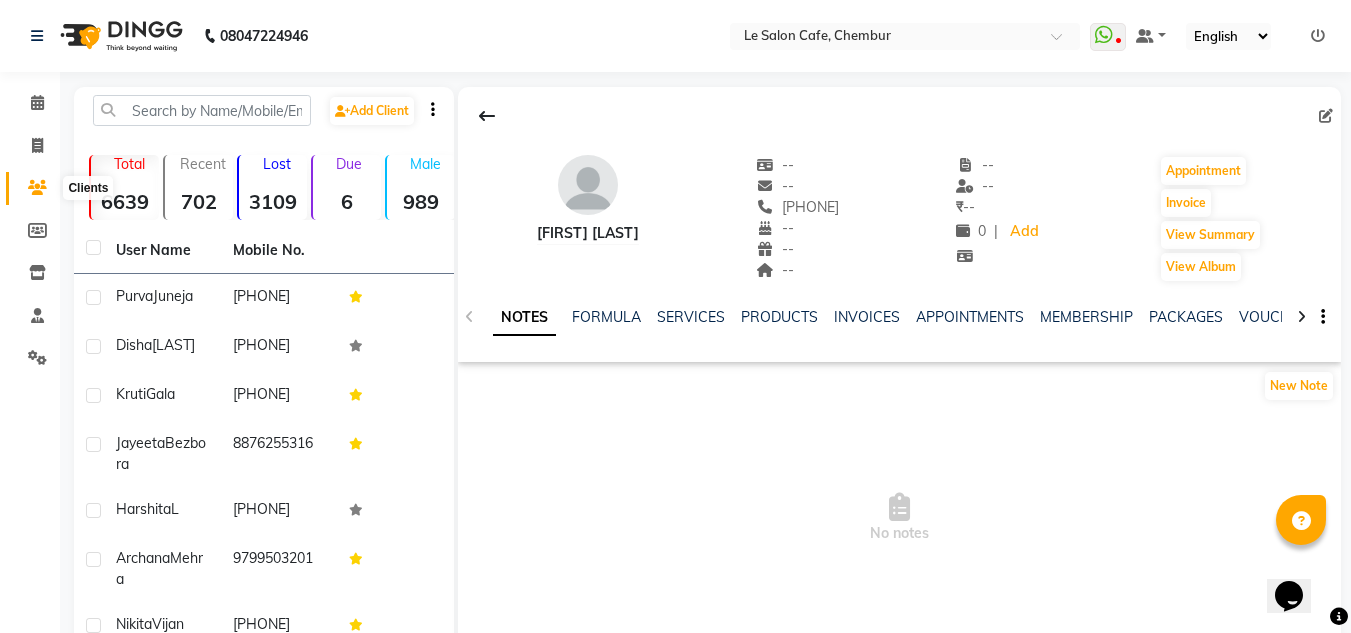 click 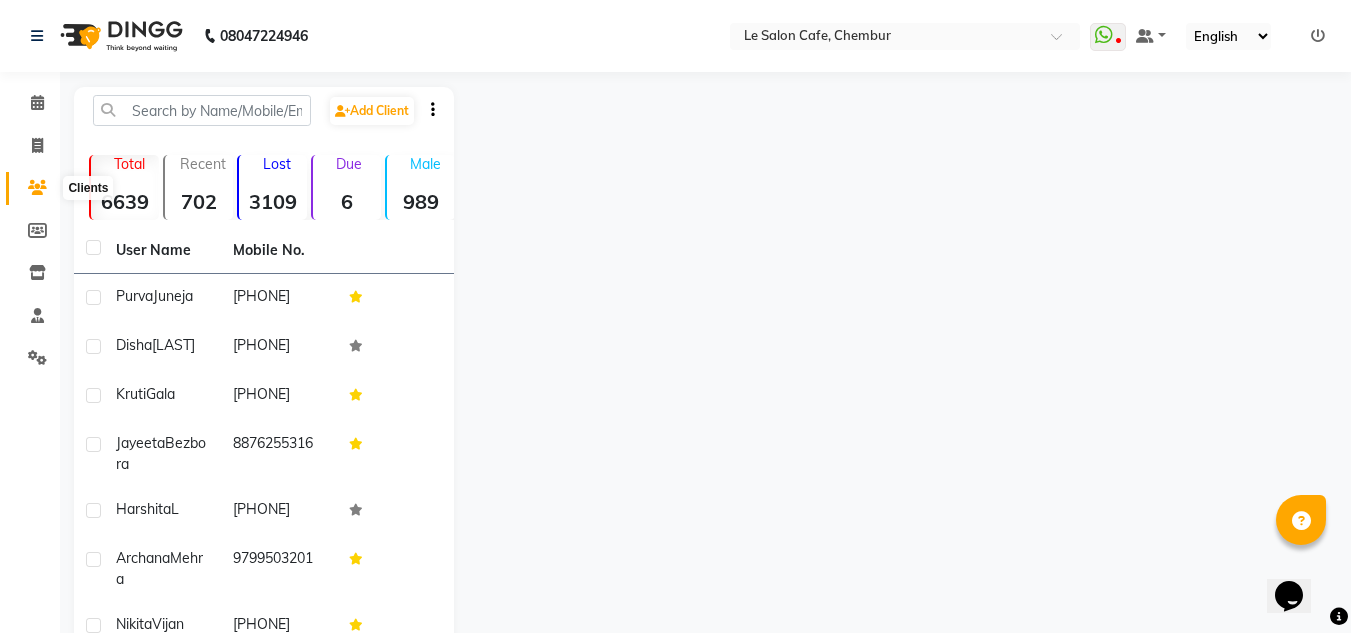 click 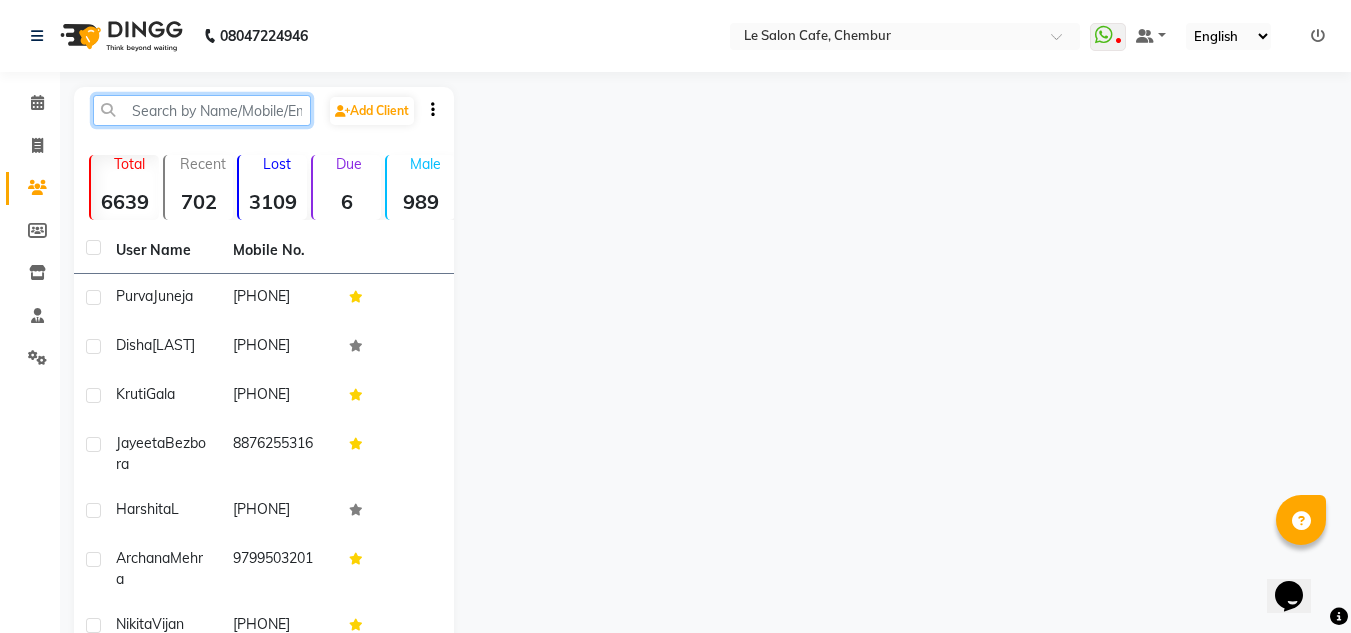 click 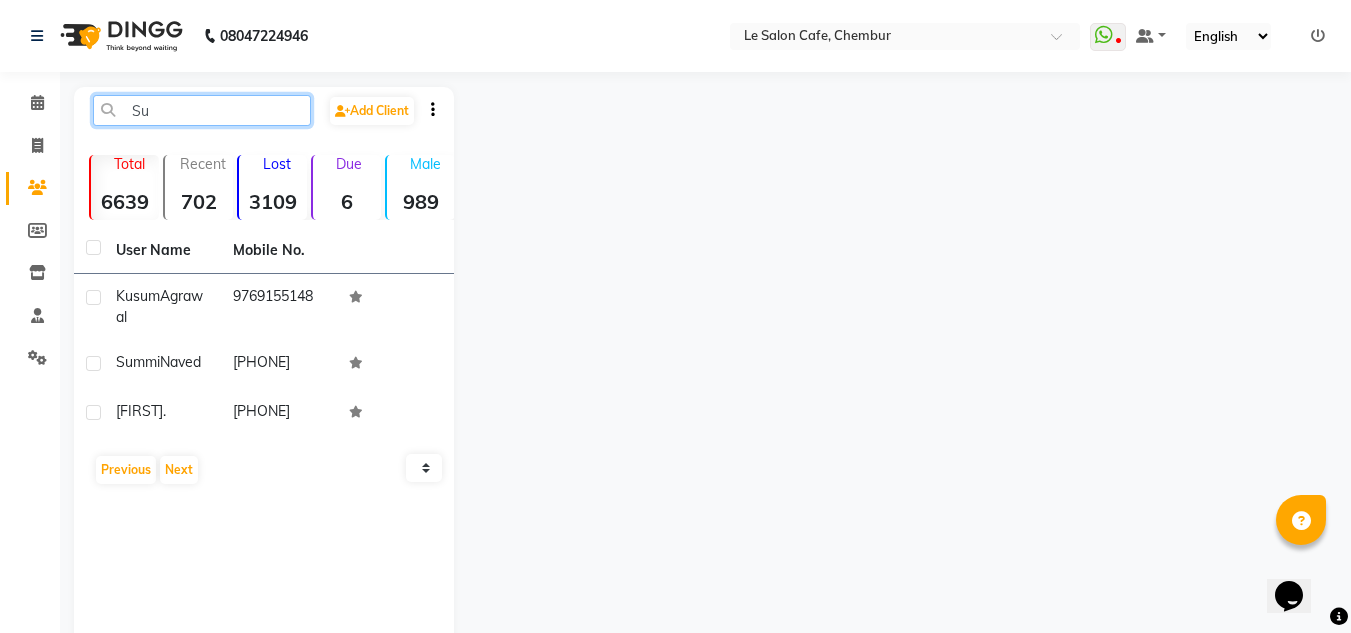 type on "S" 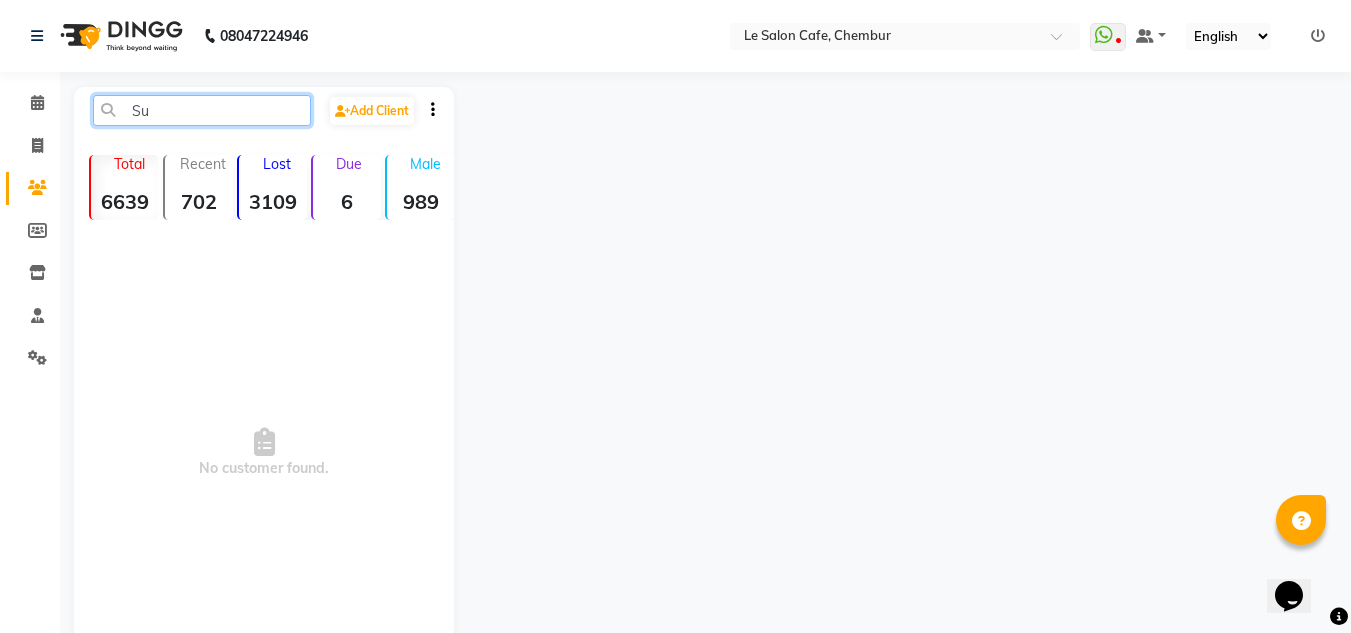 type on "S" 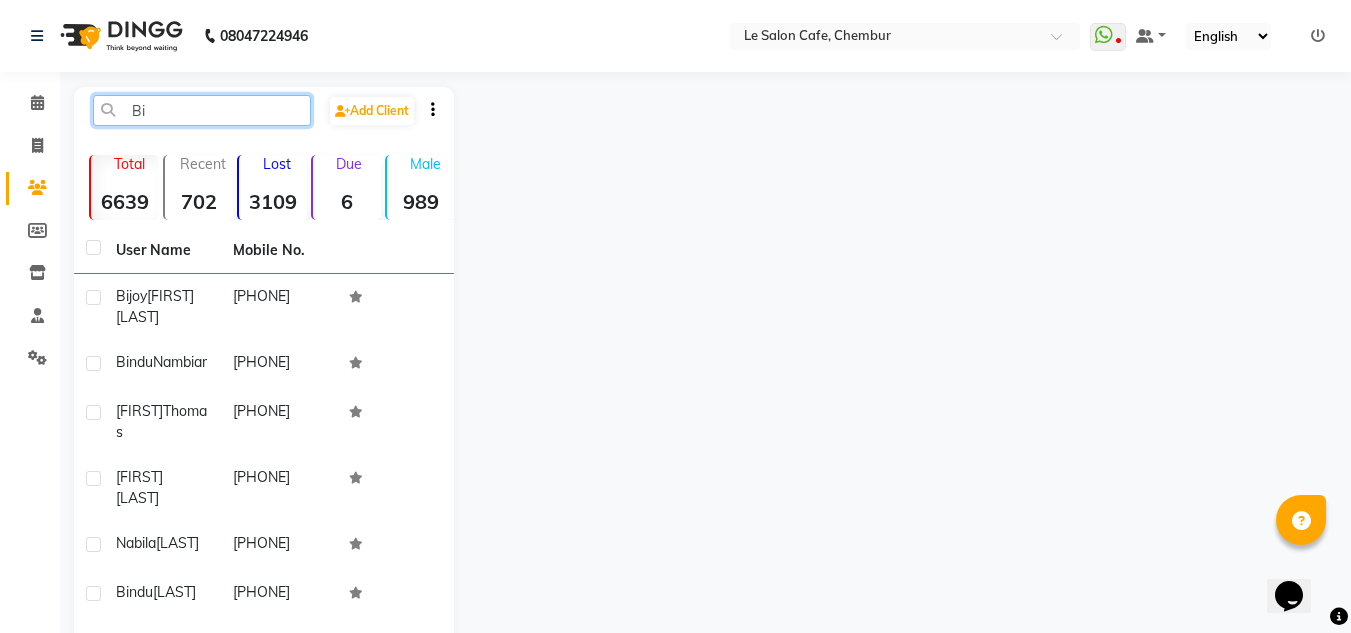 type on "Bi" 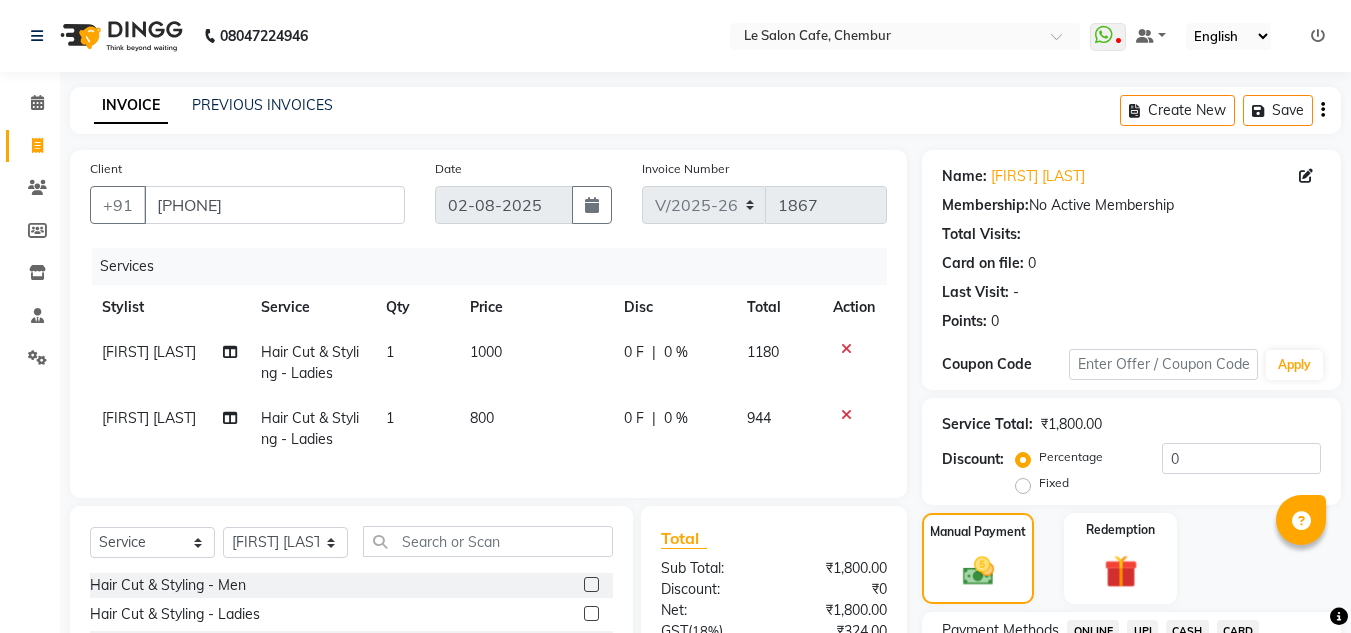 select on "594" 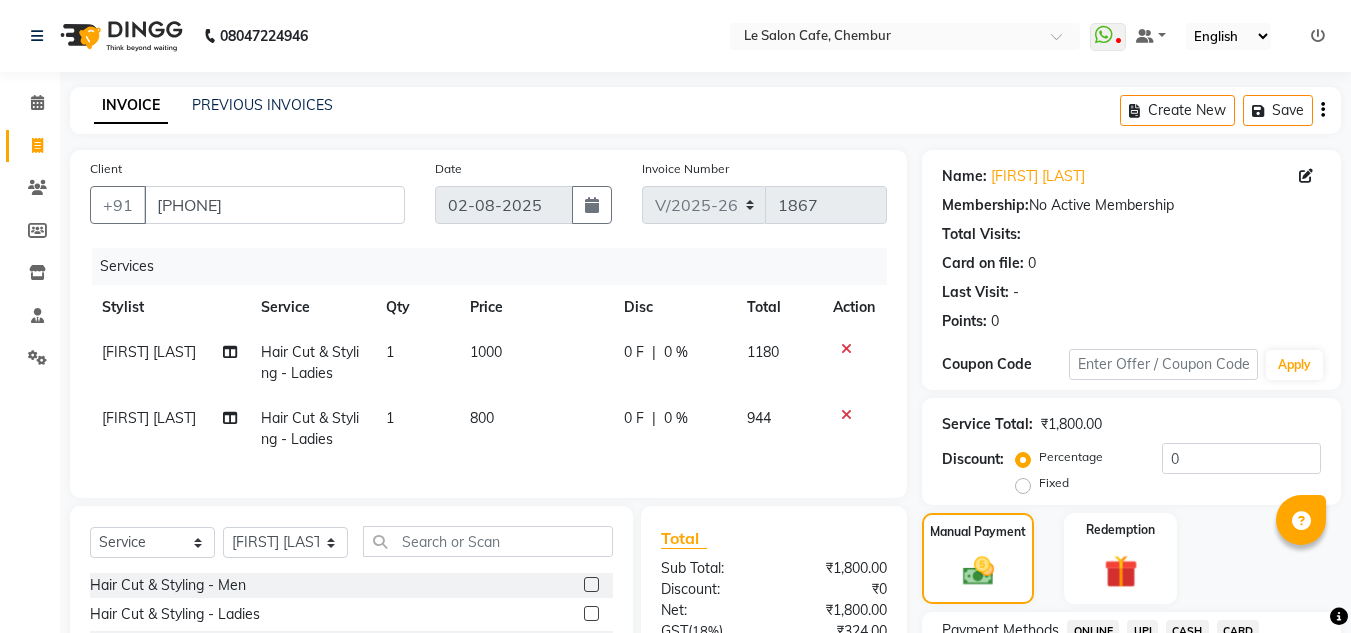 scroll, scrollTop: 283, scrollLeft: 0, axis: vertical 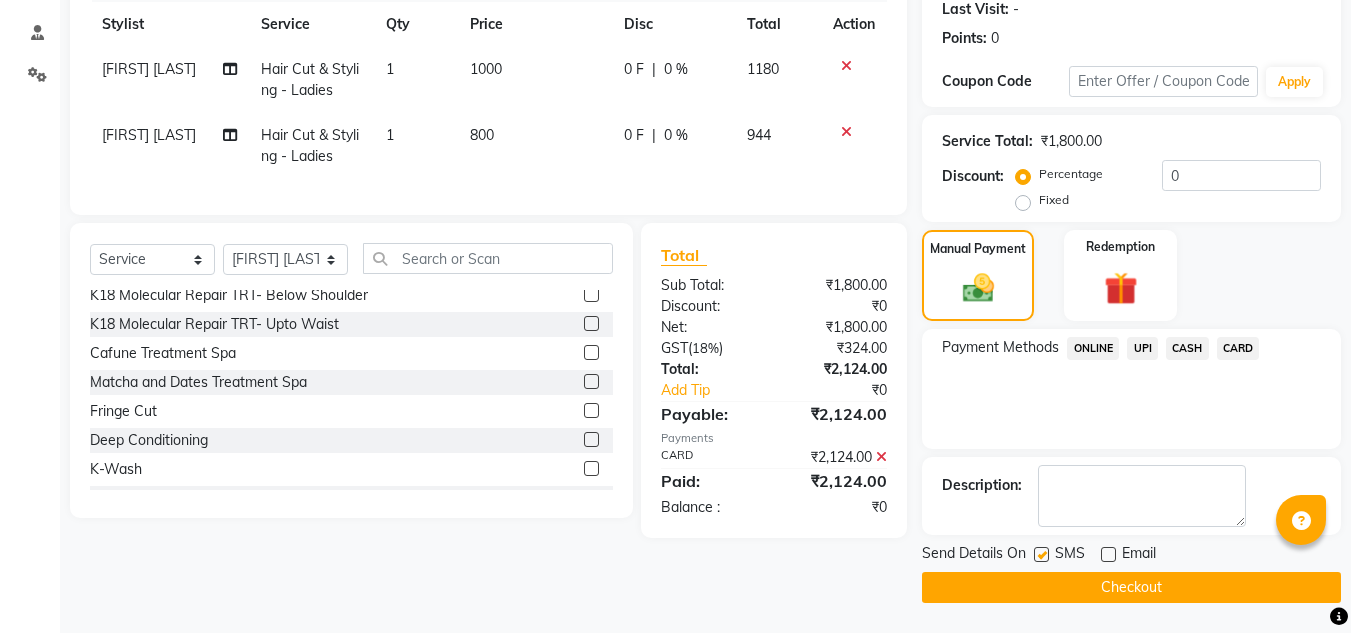click on "Client : [PHONE] Date 02-08-2025 Invoice Number V/2025 V/2025-26 1867 Services Stylist Service Qty Price Disc Total Action [FIRST] [LAST] Hair Cut & Styling - Ladies 1 1000 0 F | 0 % 1180 Faim Alvi Hair Cut & Styling - Ladies 1 800 0 F | 0 % 944 Select Service Product Membership Package Voucher Prepaid Gift Card Select Stylist [FIRST] [LAST] [FIRST] [LAST] Faim Alvi Front Desk [FIRST] [LAST] [FIRST] [LAST] [FIRST] [LAST] Salman Ansari [FIRST] [LAST] [FIRST] [LAST] [FIRST] [LAST] Suchita Mistry Hair Cut & Styling - Men Hair Cut & Styling - Ladies Hair Cut & Styling - Child Below 12 Years Girl Hair Cut & Styling - Child Below 12 Years Boy Hair Cut & Styling - Beard Shave Hair Cut & Styling - Beard Crafting Scalp Detox Olapex Male Olaplex Upto Shoulder Olaplex Below Shoulder Olaplex Upto Waist Olaplex Add On Straightening Fringe Bedew Shroot K18 Molecular Repair - Add On K18 Molecular Repair TRT - Upto Shoulder K18 Molecular Repair TRT- Below Shoulder Fringe Cut Gst" 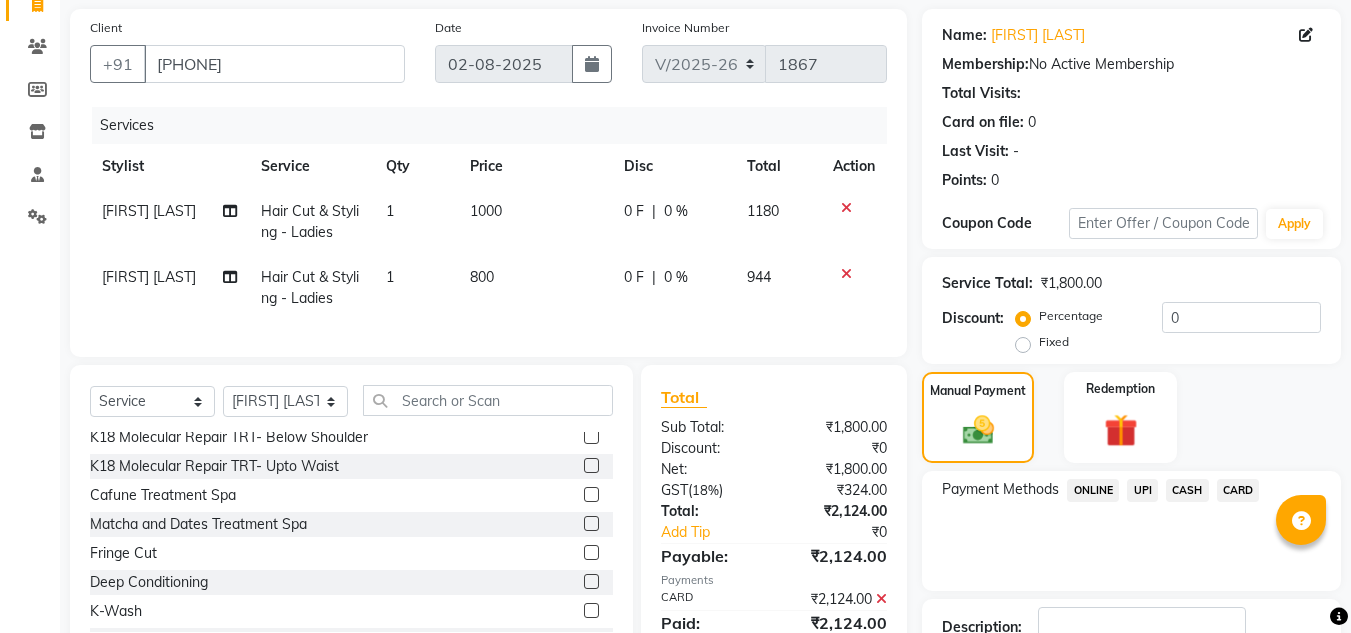scroll, scrollTop: 283, scrollLeft: 0, axis: vertical 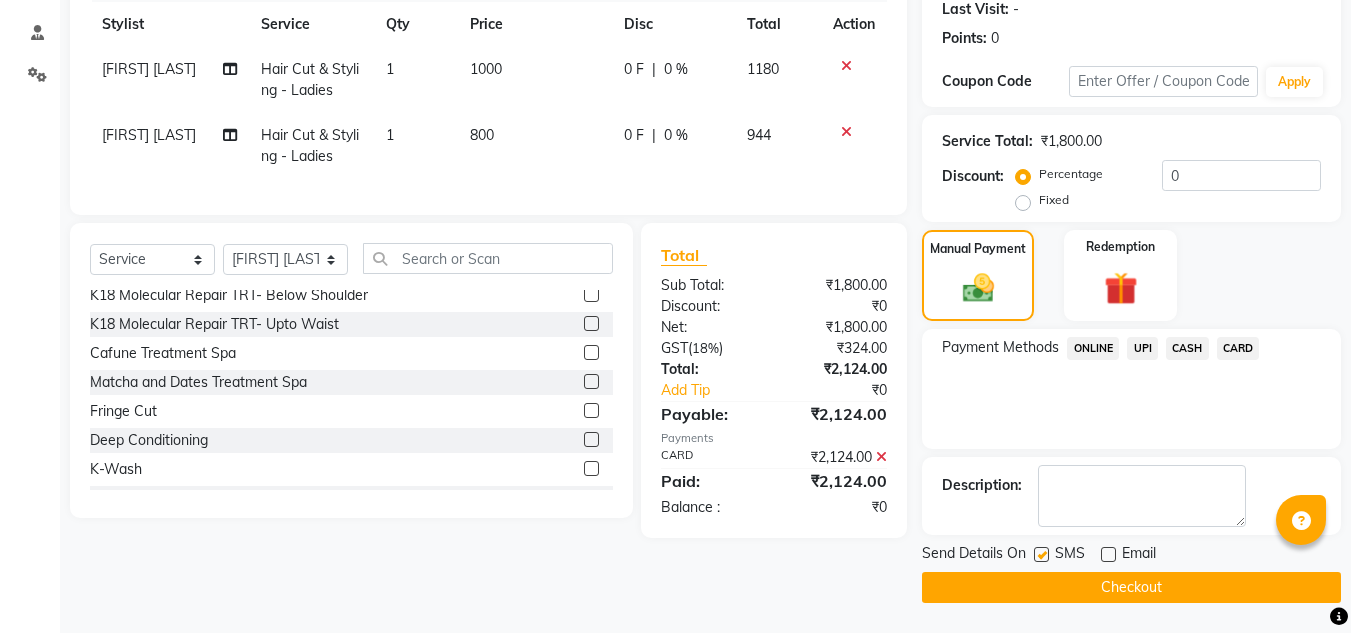 click on "Checkout" 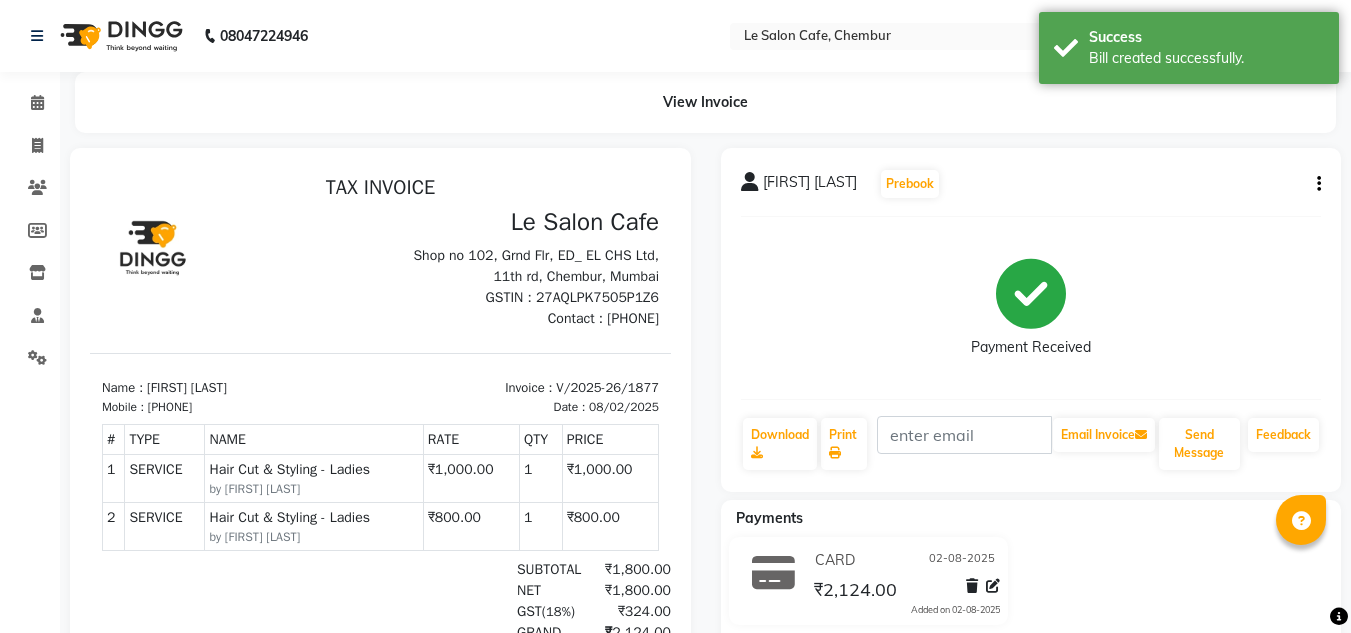 scroll, scrollTop: 0, scrollLeft: 0, axis: both 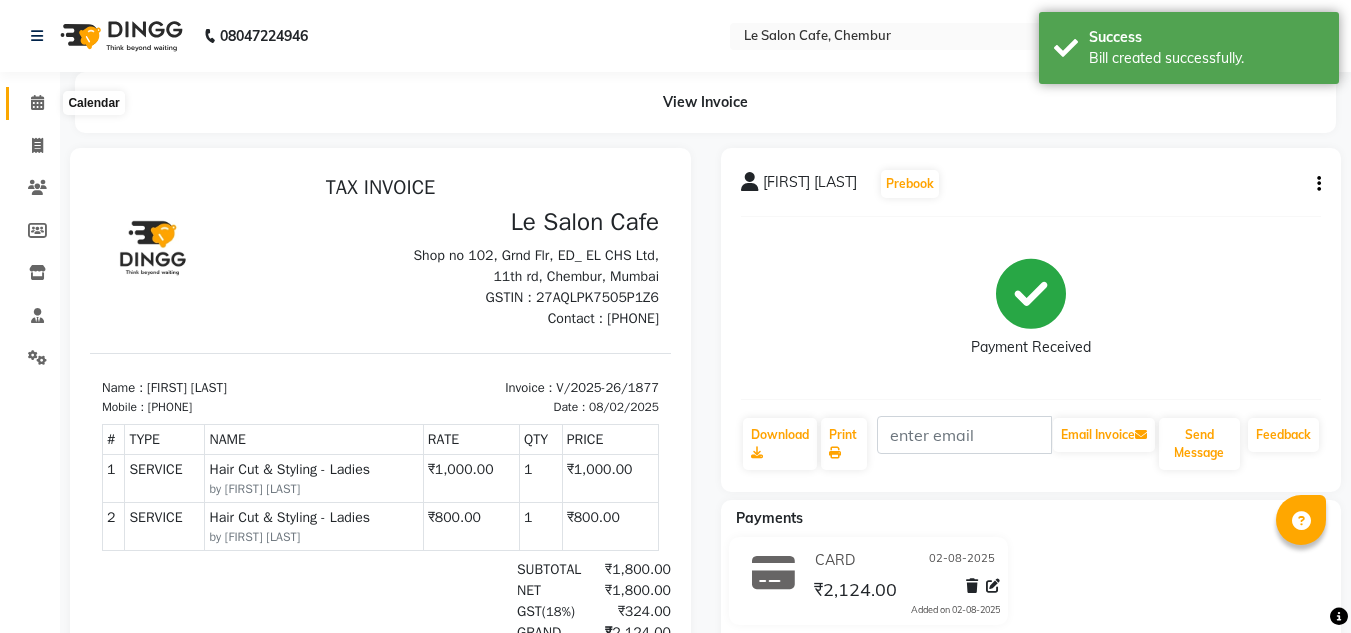 click 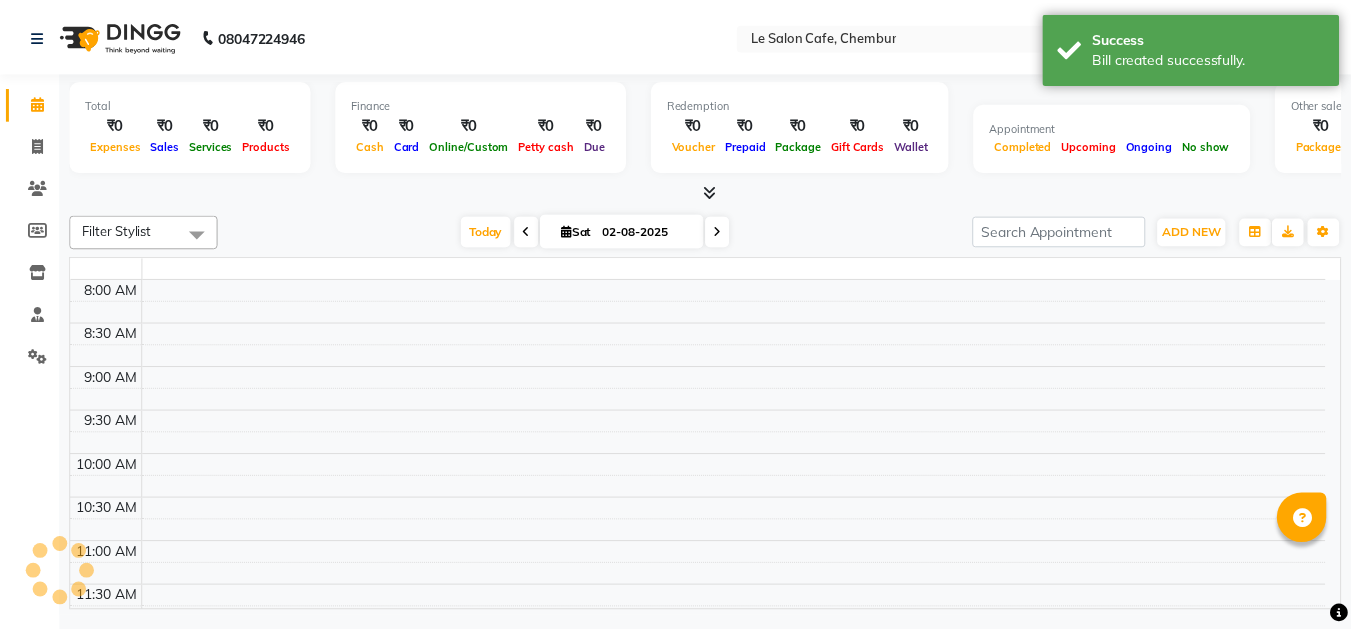 scroll, scrollTop: 0, scrollLeft: 0, axis: both 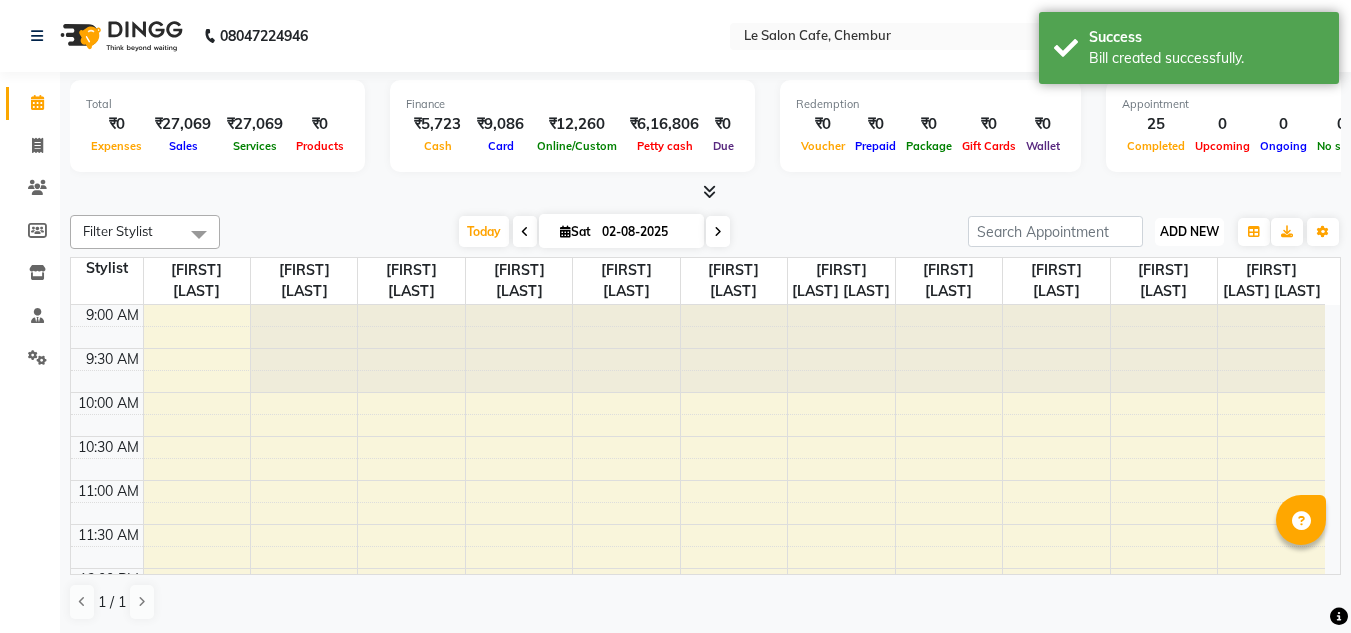 click on "ADD NEW" at bounding box center [1189, 231] 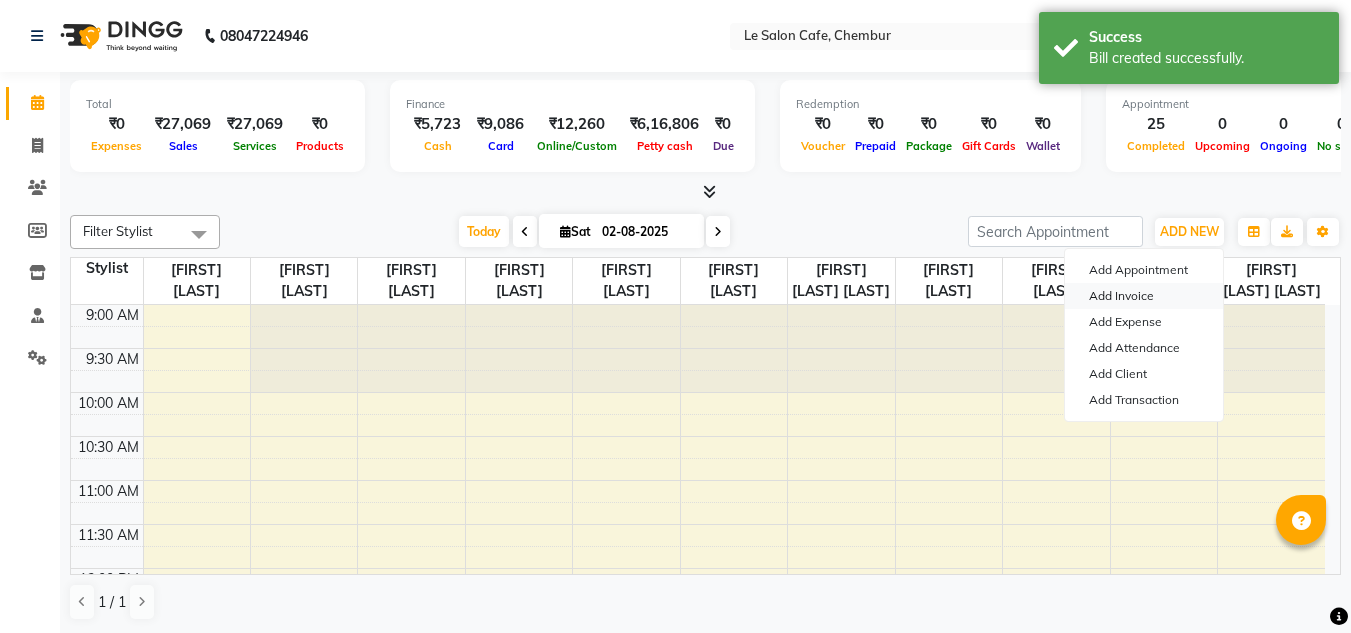click on "Add Invoice" at bounding box center (1144, 296) 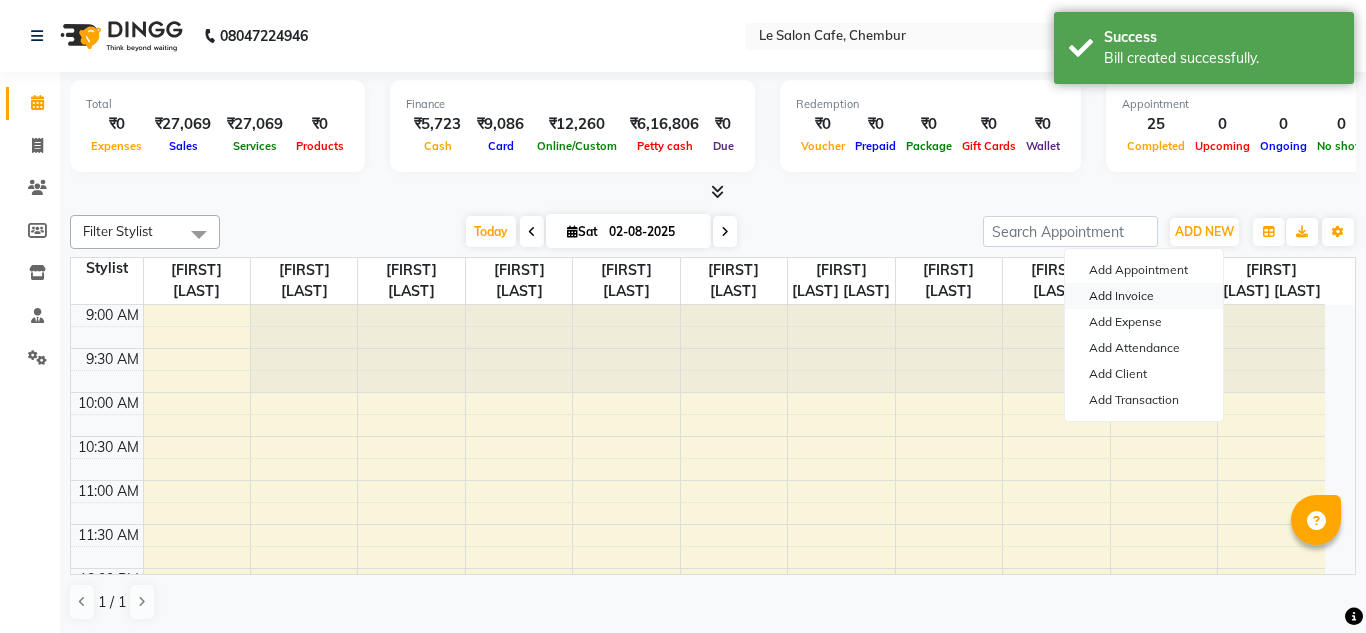 select on "service" 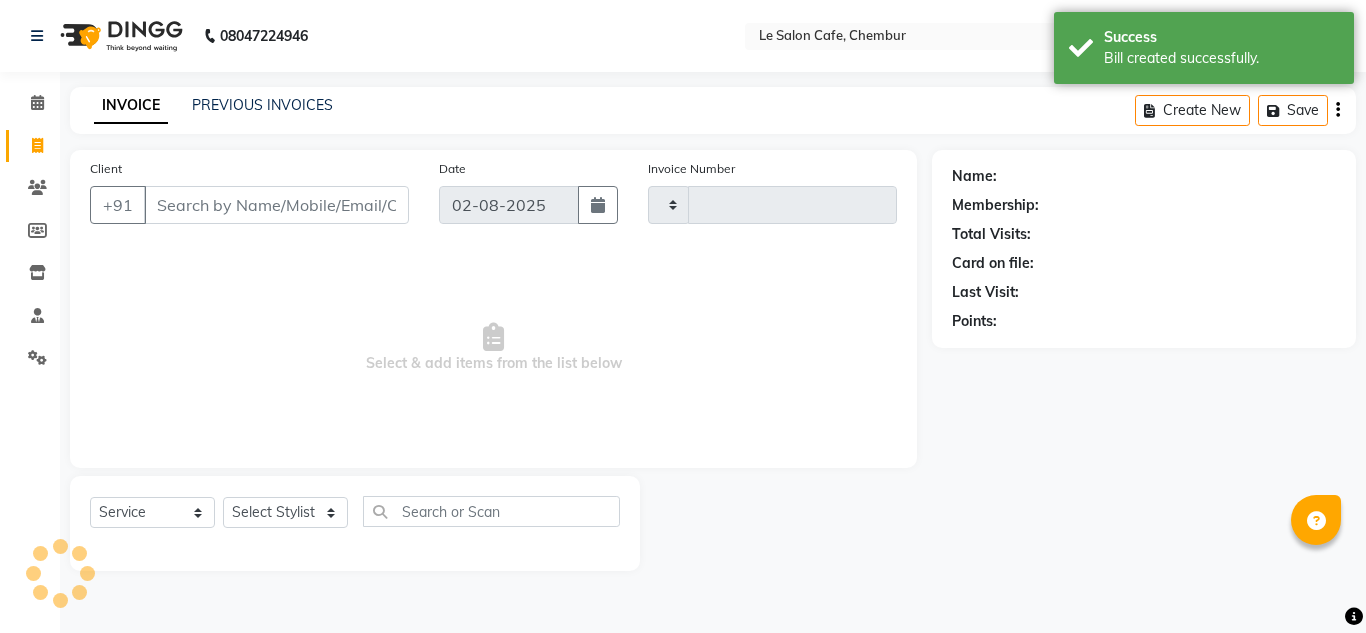 type on "1878" 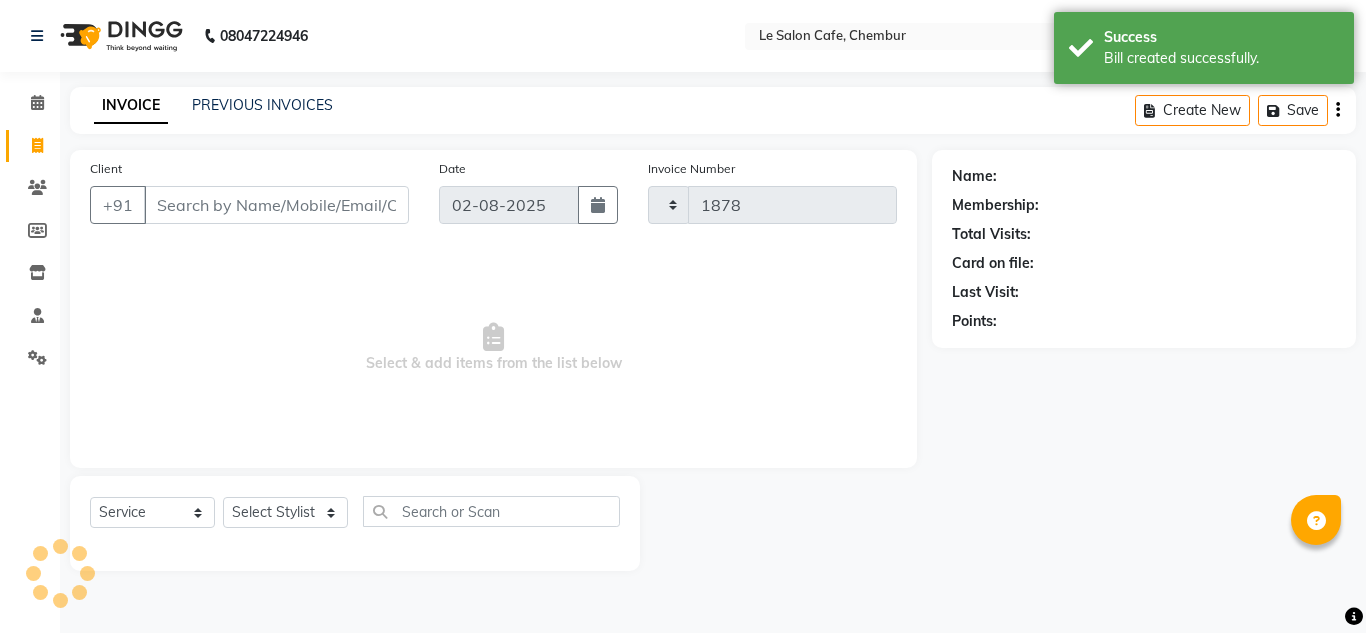 select on "594" 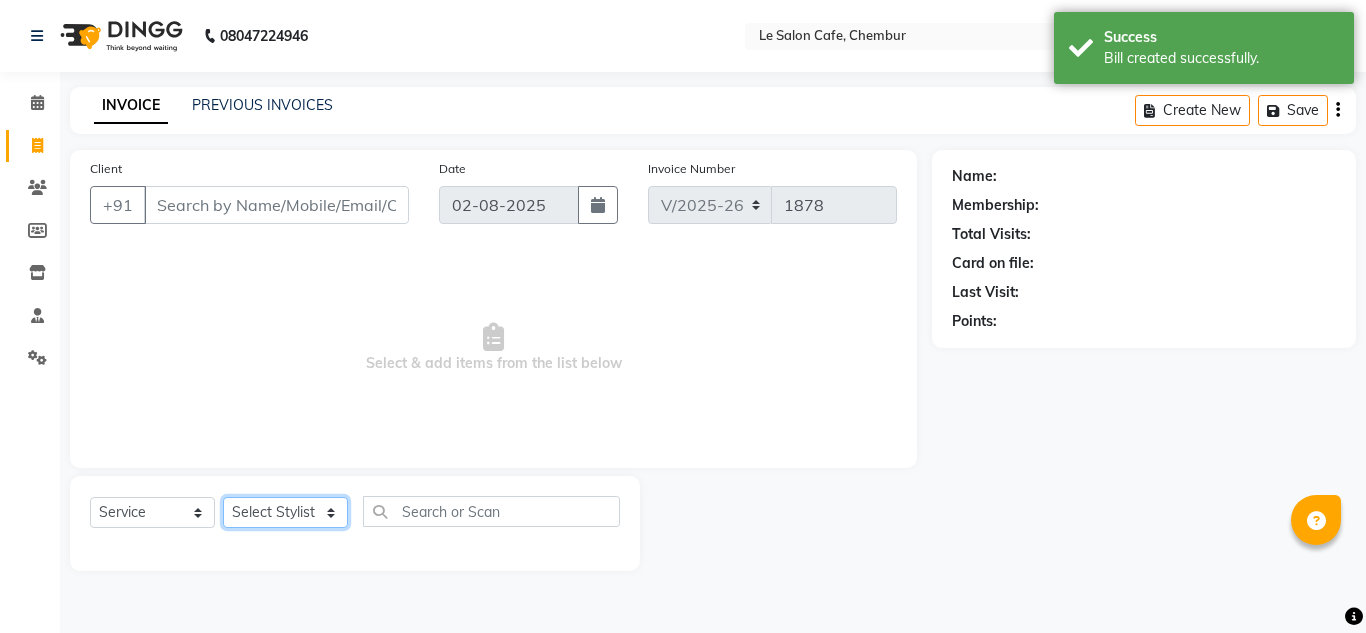 click on "Select Stylist Amandeep Kaur Kalsi Aniket Kadam  Faim Alvi  Front Desk  Muskan Khan  Pooja Kolge Reena Shaukat Ali  Salman Ansari  Shailendra Chauhan  Shekhar Sangle Soniyaa Varma Suchita Mistry" 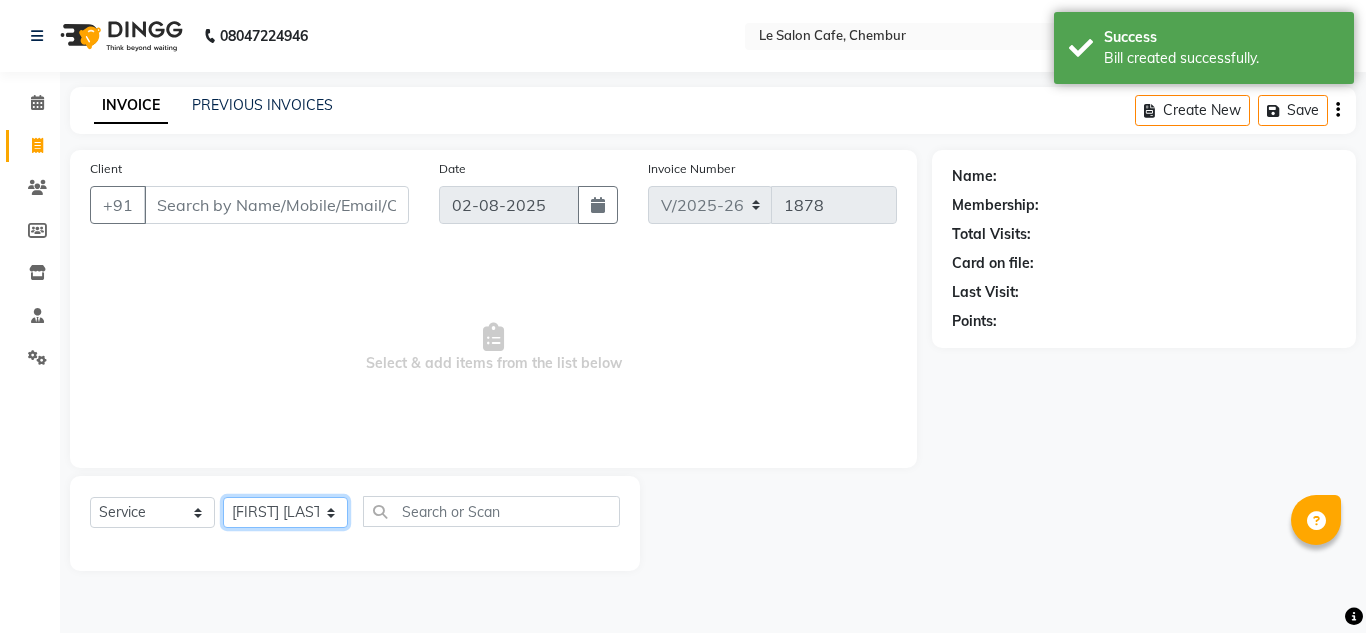 click on "Select Stylist Amandeep Kaur Kalsi Aniket Kadam  Faim Alvi  Front Desk  Muskan Khan  Pooja Kolge Reena Shaukat Ali  Salman Ansari  Shailendra Chauhan  Shekhar Sangle Soniyaa Varma Suchita Mistry" 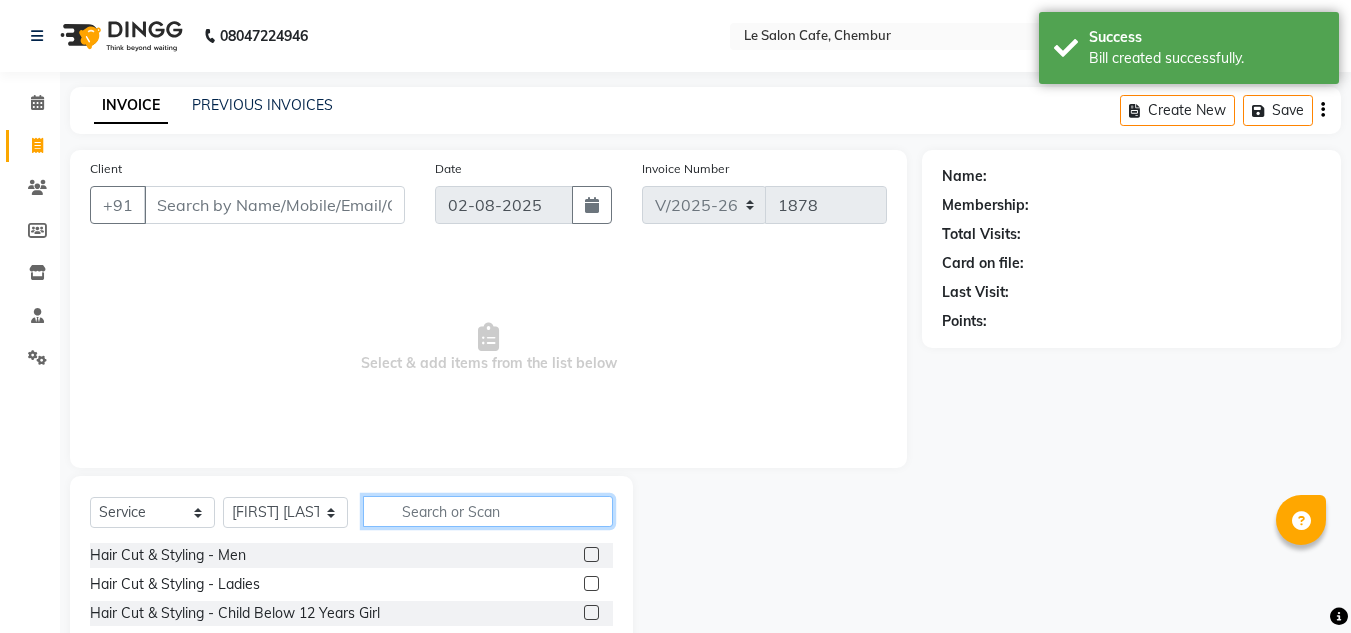 drag, startPoint x: 421, startPoint y: 519, endPoint x: 429, endPoint y: 512, distance: 10.630146 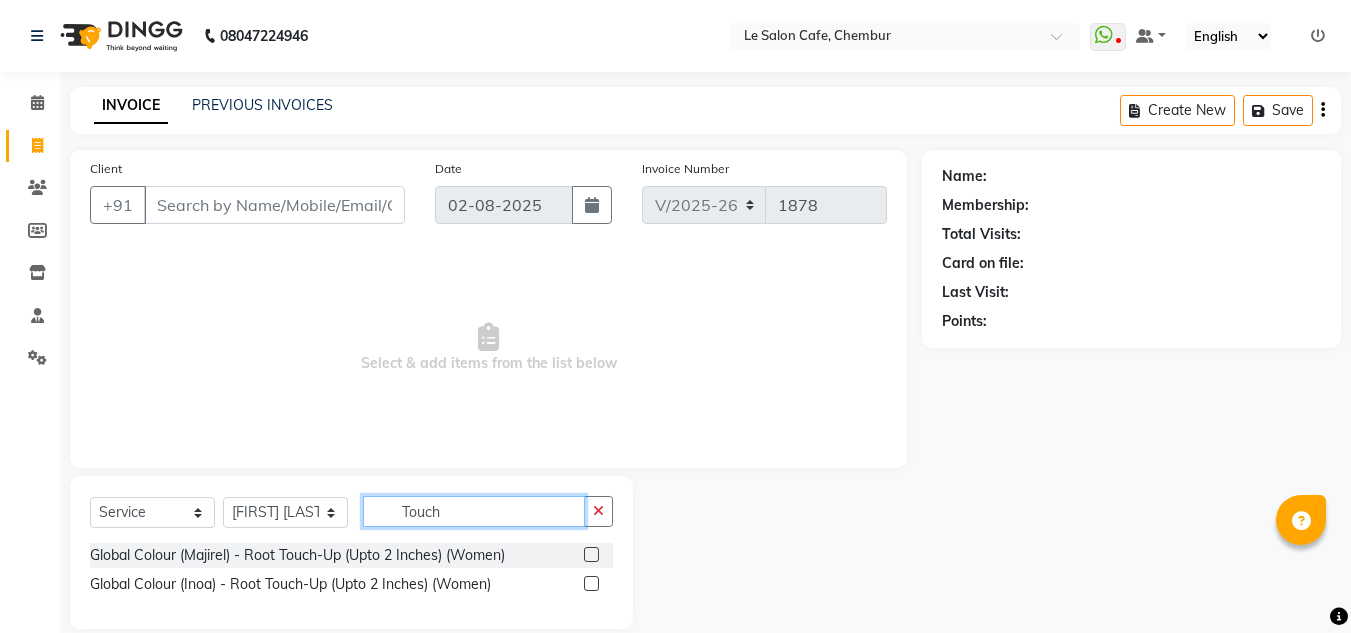 type on "Touch" 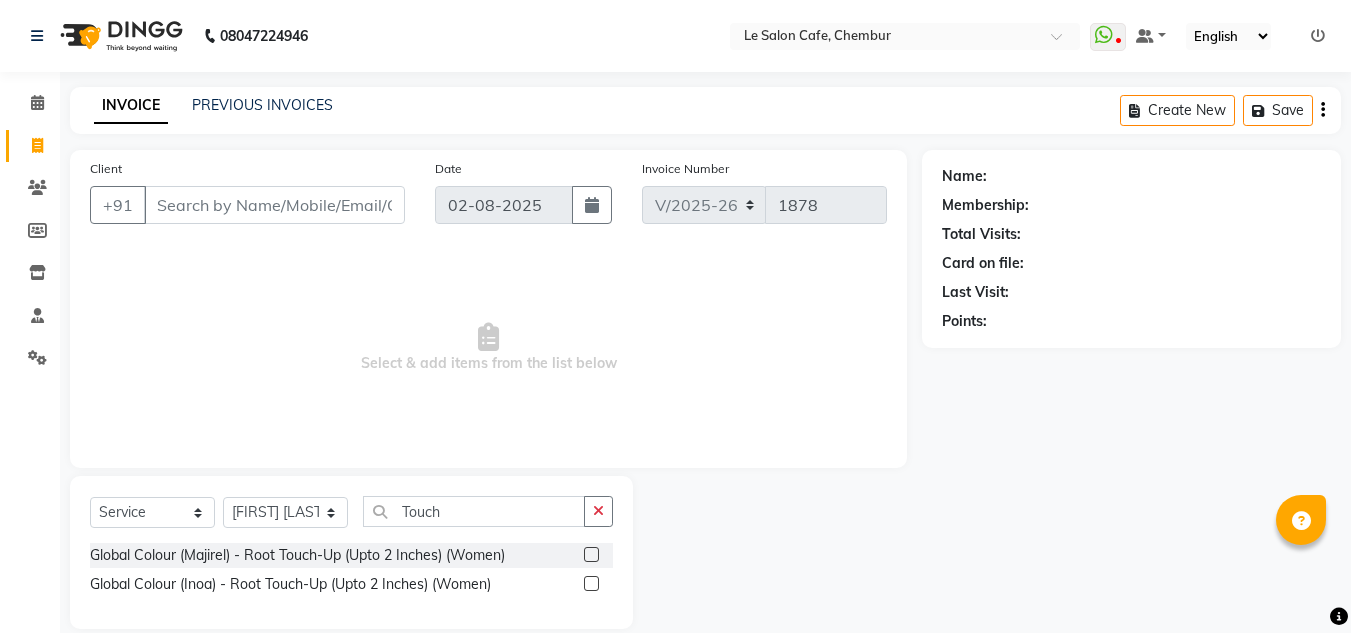 click 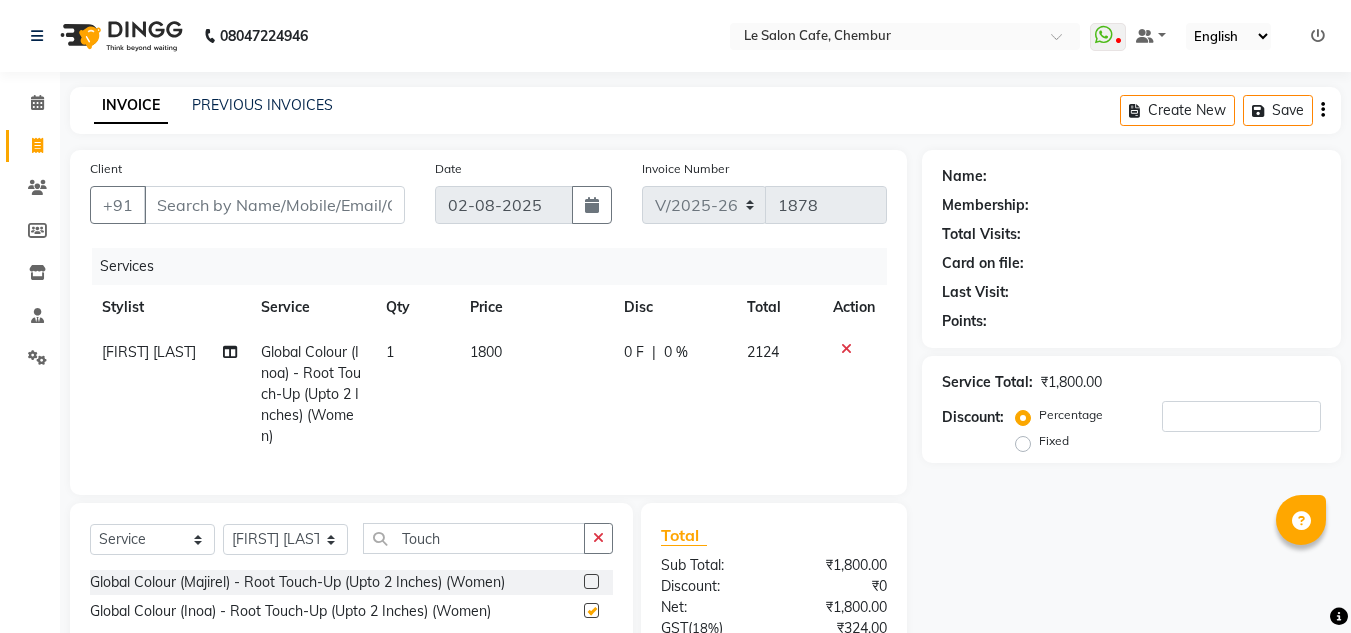 checkbox on "false" 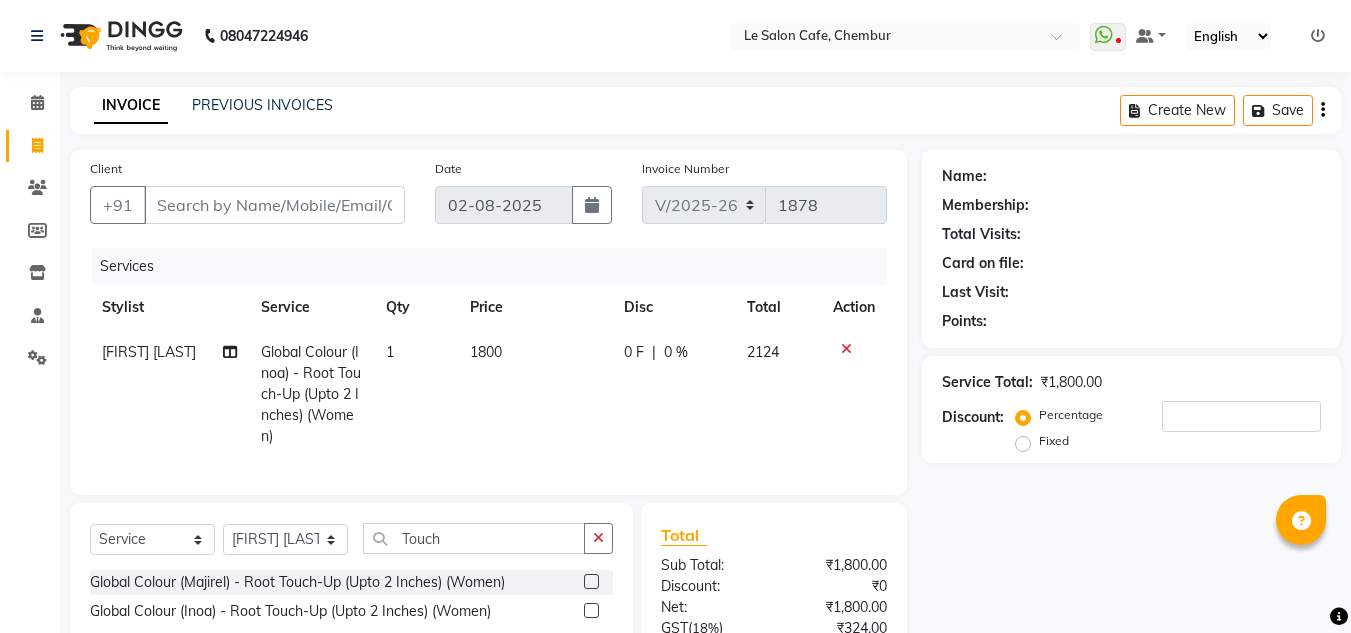 click on "1800" 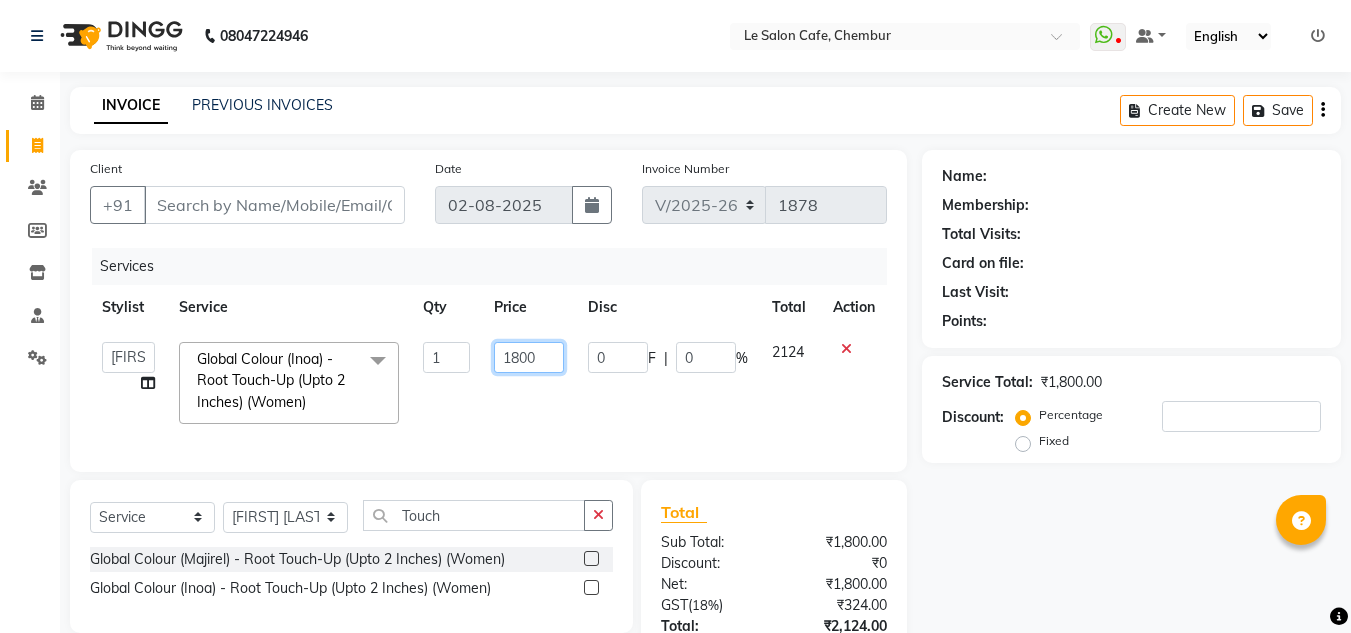 click on "1800" 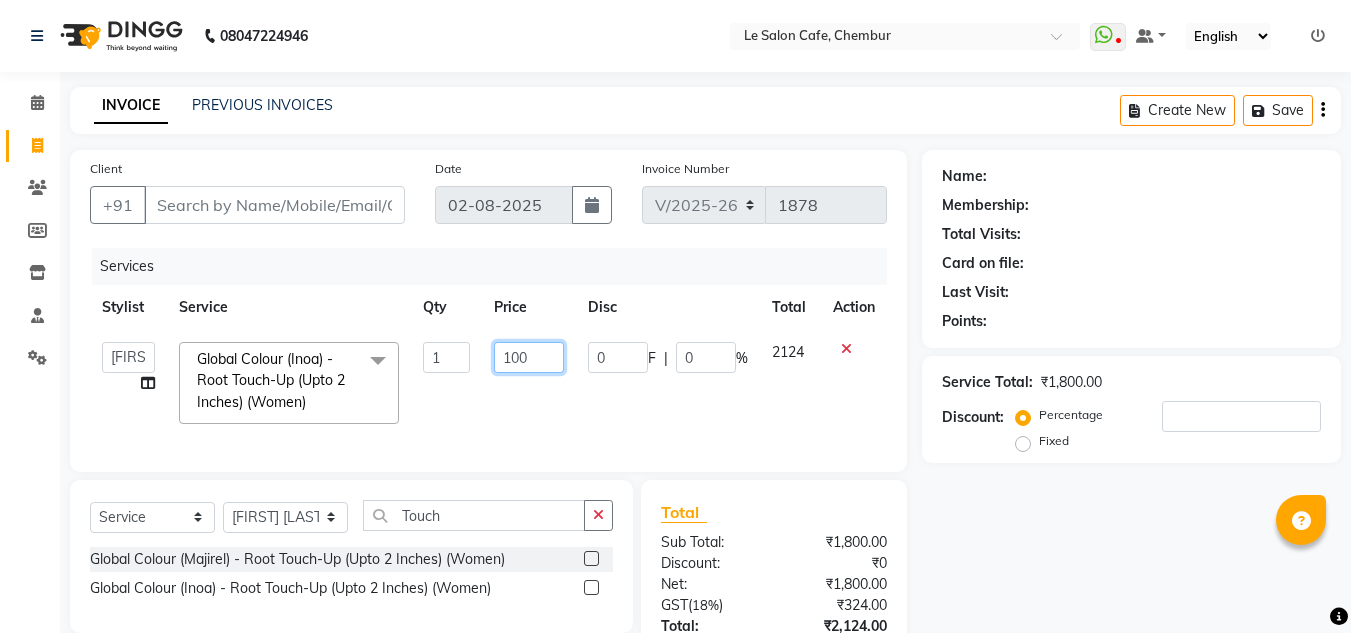 type on "1200" 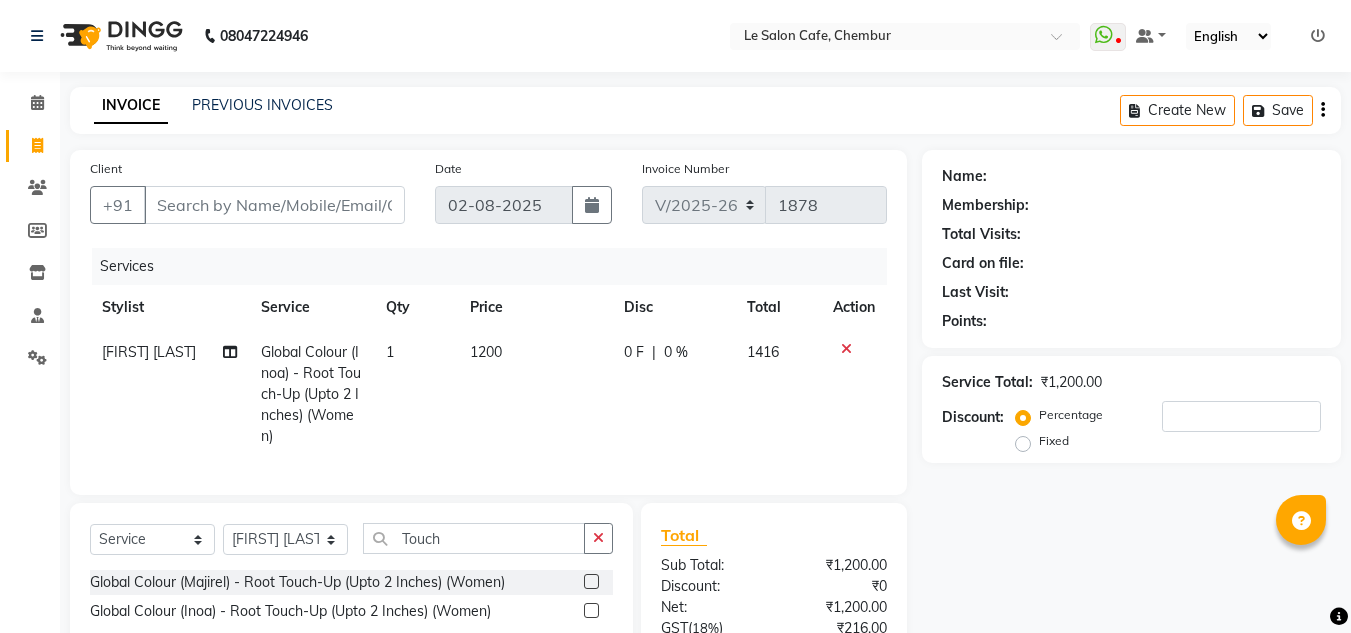 click on "Name: Membership: Total Visits: Card on file: Last Visit:  Points:  Service Total:  ₹1,200.00  Discount:  Percentage   Fixed" 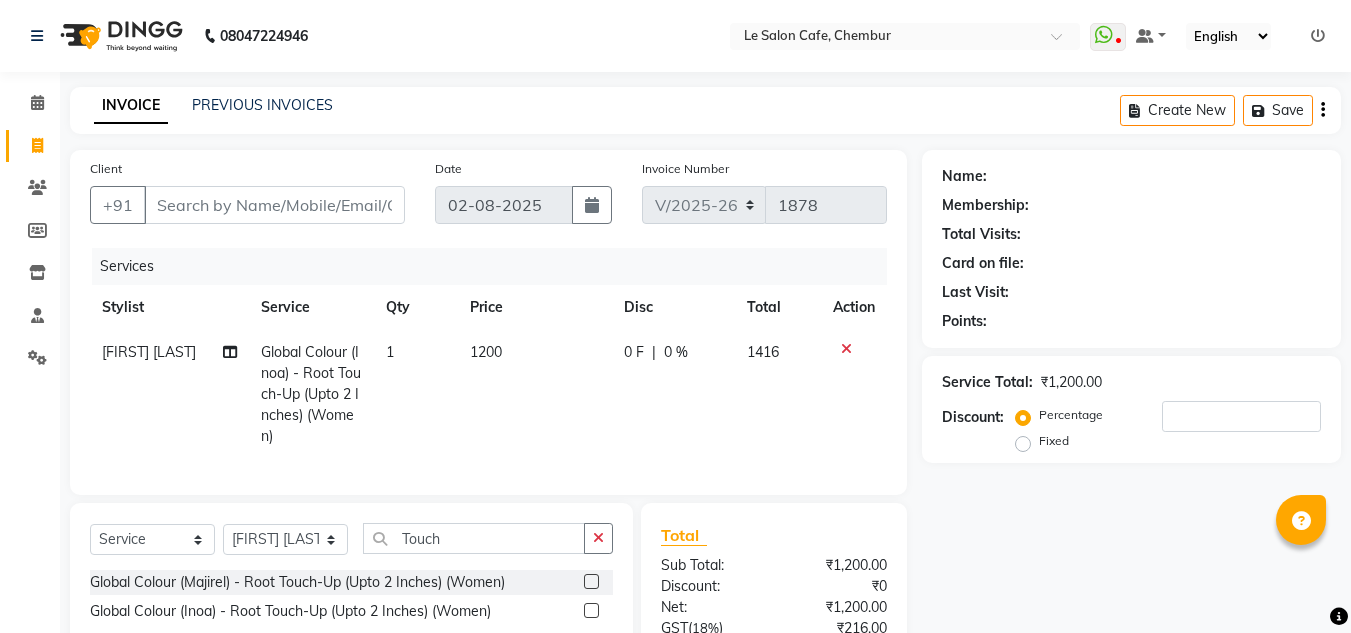 scroll, scrollTop: 188, scrollLeft: 0, axis: vertical 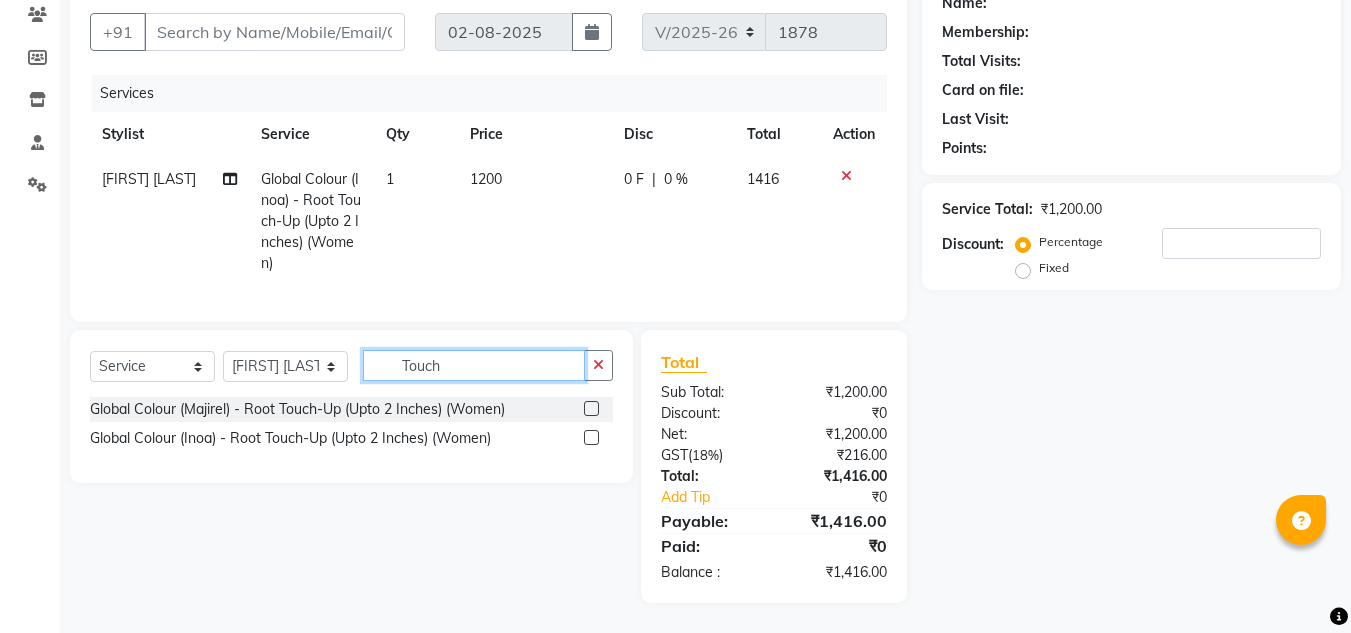 click on "Touch" 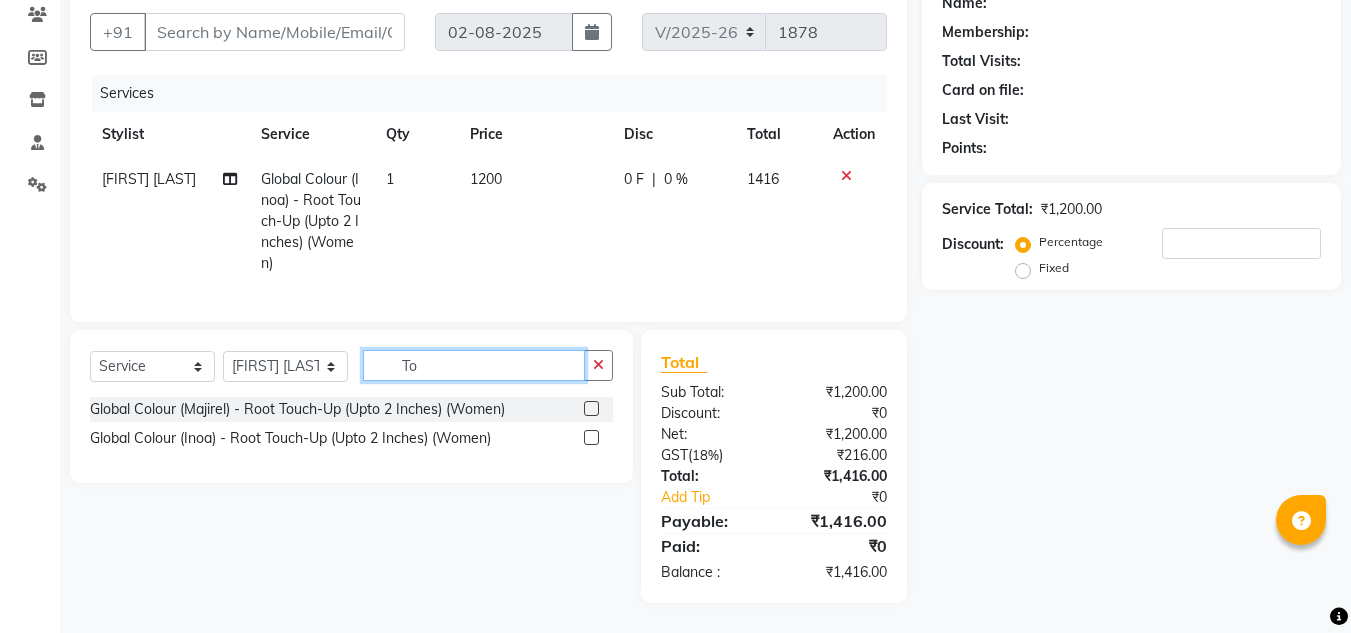 type on "T" 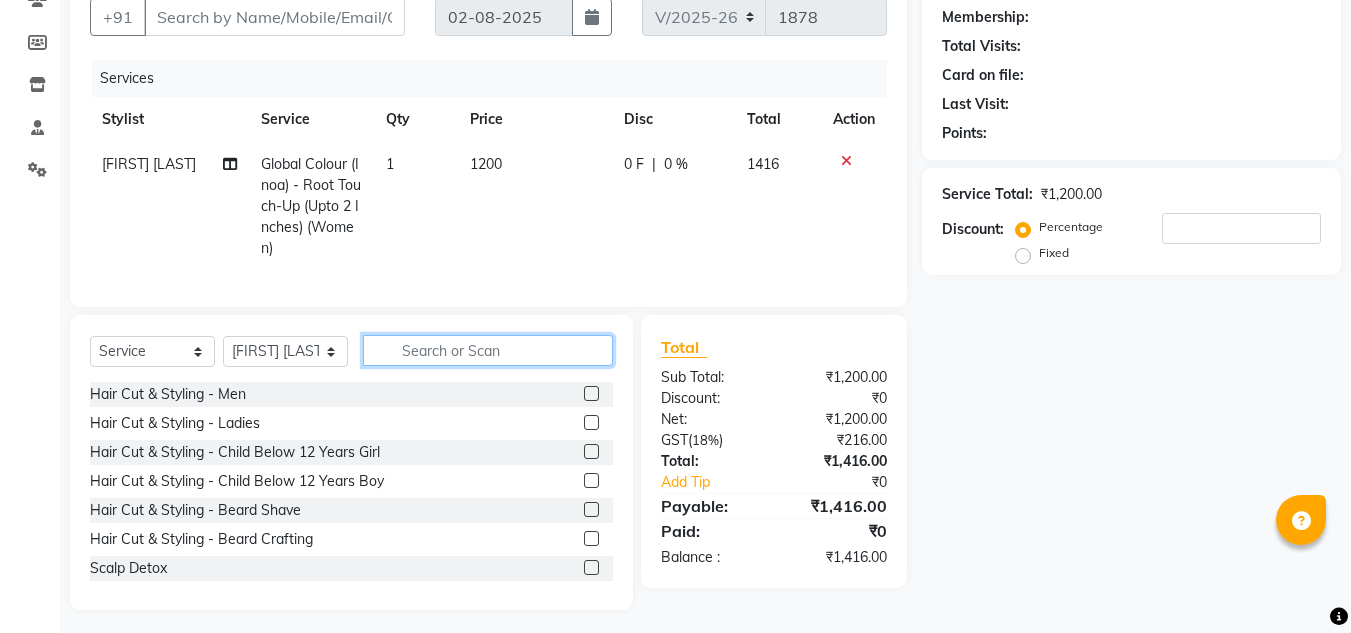type 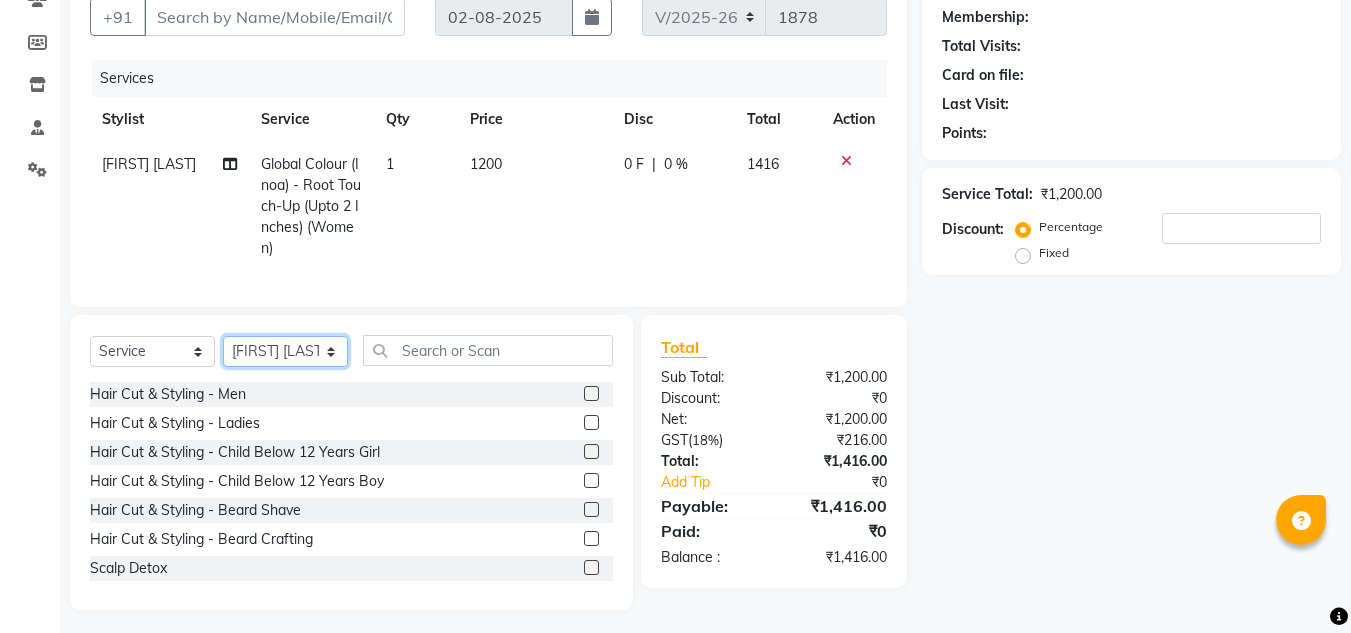 click on "Select Stylist Amandeep Kaur Kalsi Aniket Kadam  Faim Alvi  Front Desk  Muskan Khan  Pooja Kolge Reena Shaukat Ali  Salman Ansari  Shailendra Chauhan  Shekhar Sangle Soniyaa Varma Suchita Mistry" 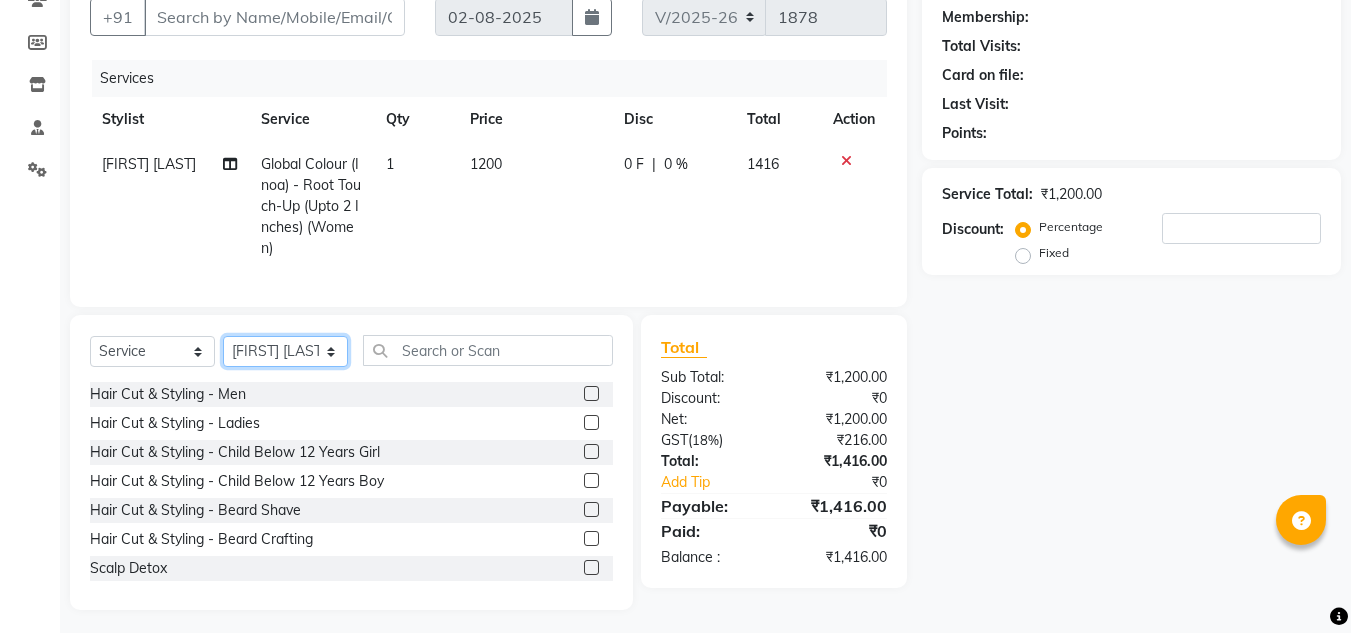 click on "Select Stylist Amandeep Kaur Kalsi Aniket Kadam  Faim Alvi  Front Desk  Muskan Khan  Pooja Kolge Reena Shaukat Ali  Salman Ansari  Shailendra Chauhan  Shekhar Sangle Soniyaa Varma Suchita Mistry" 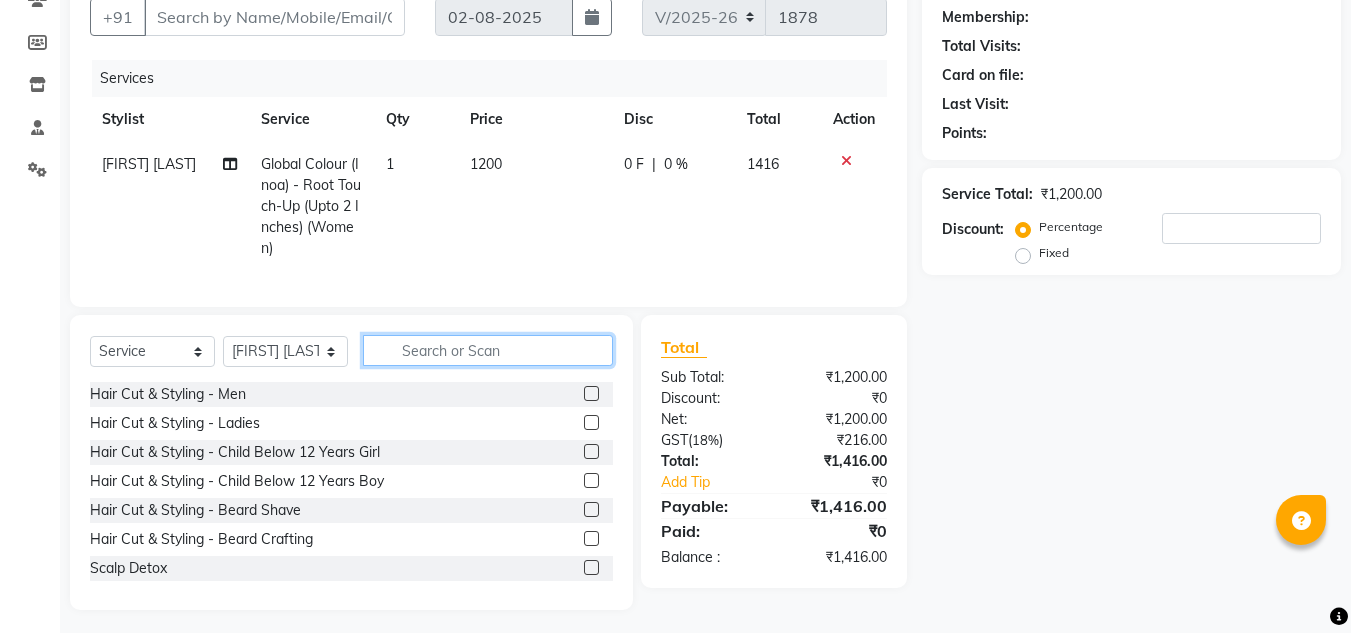 click 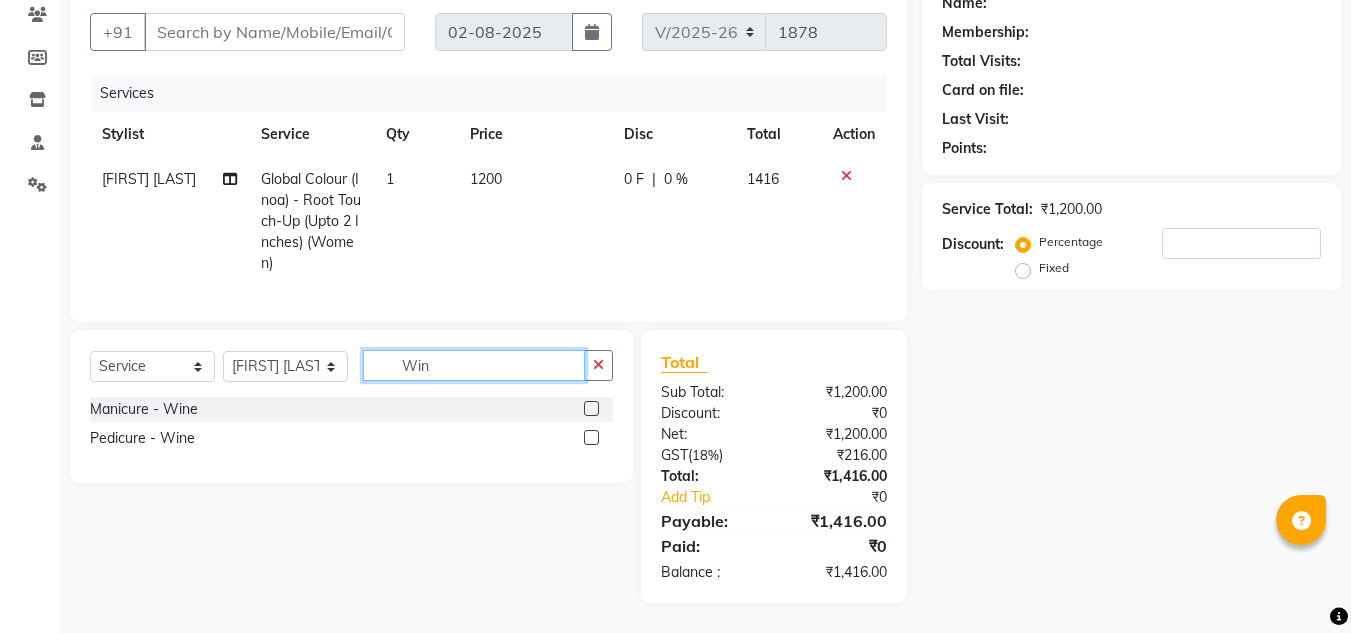 type on "Win" 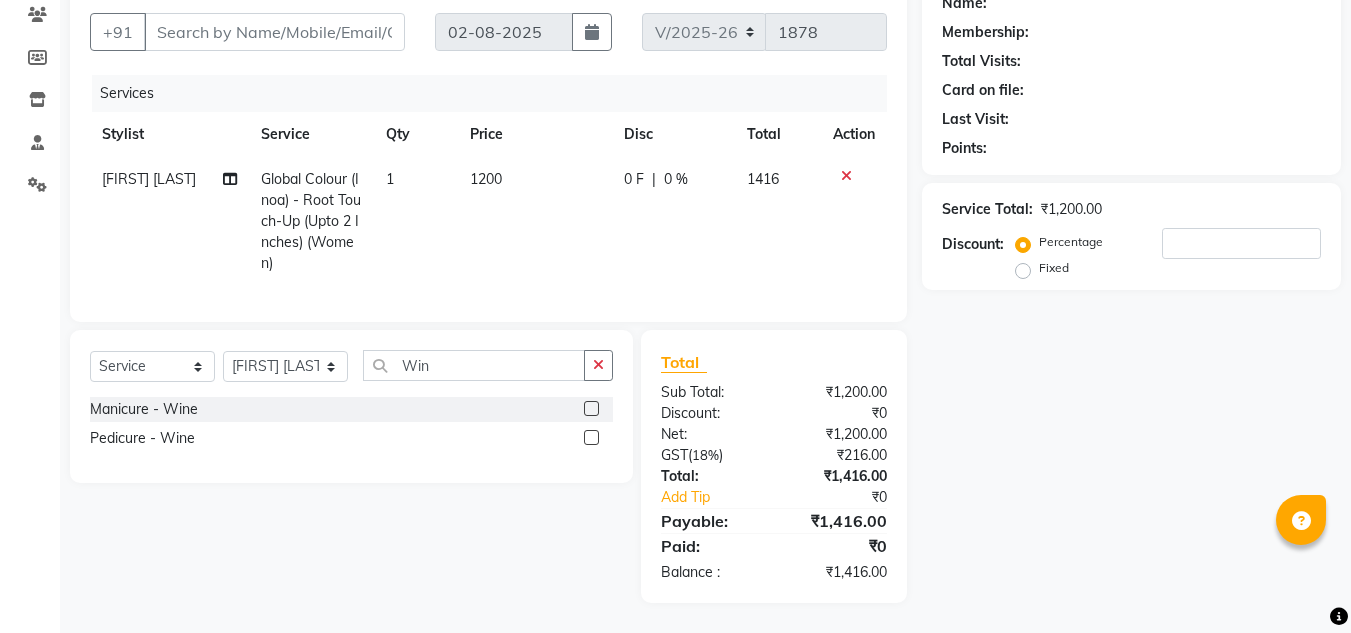 click 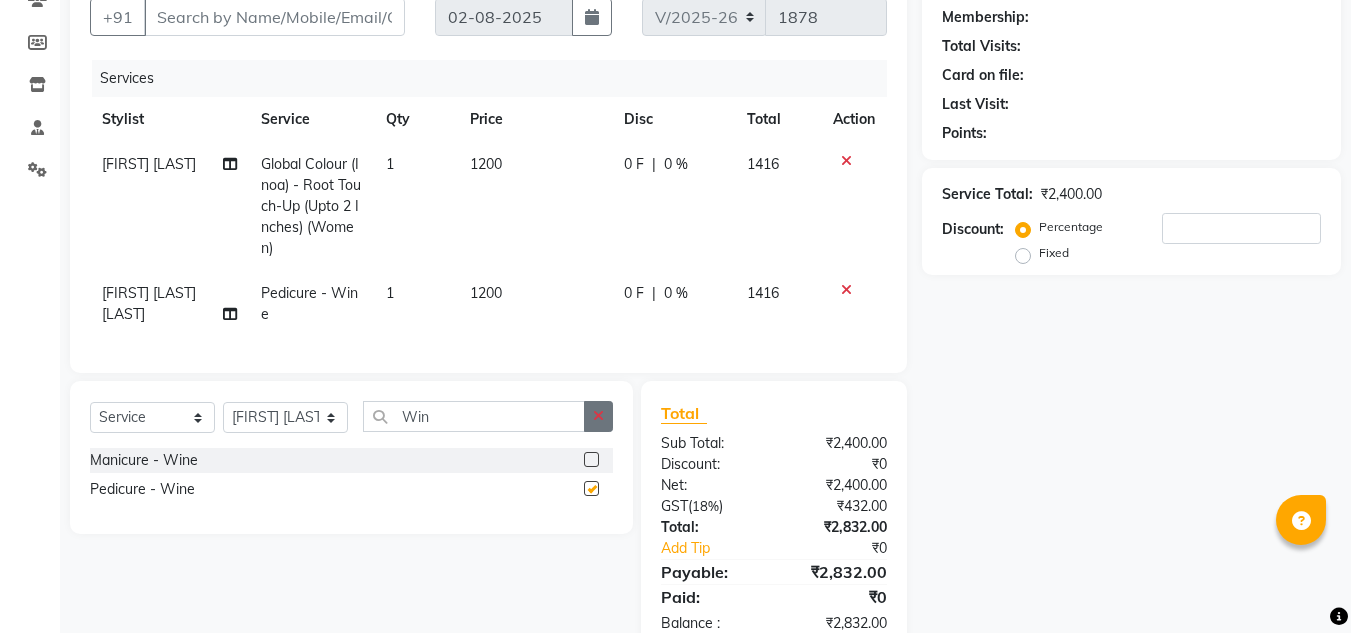 checkbox on "false" 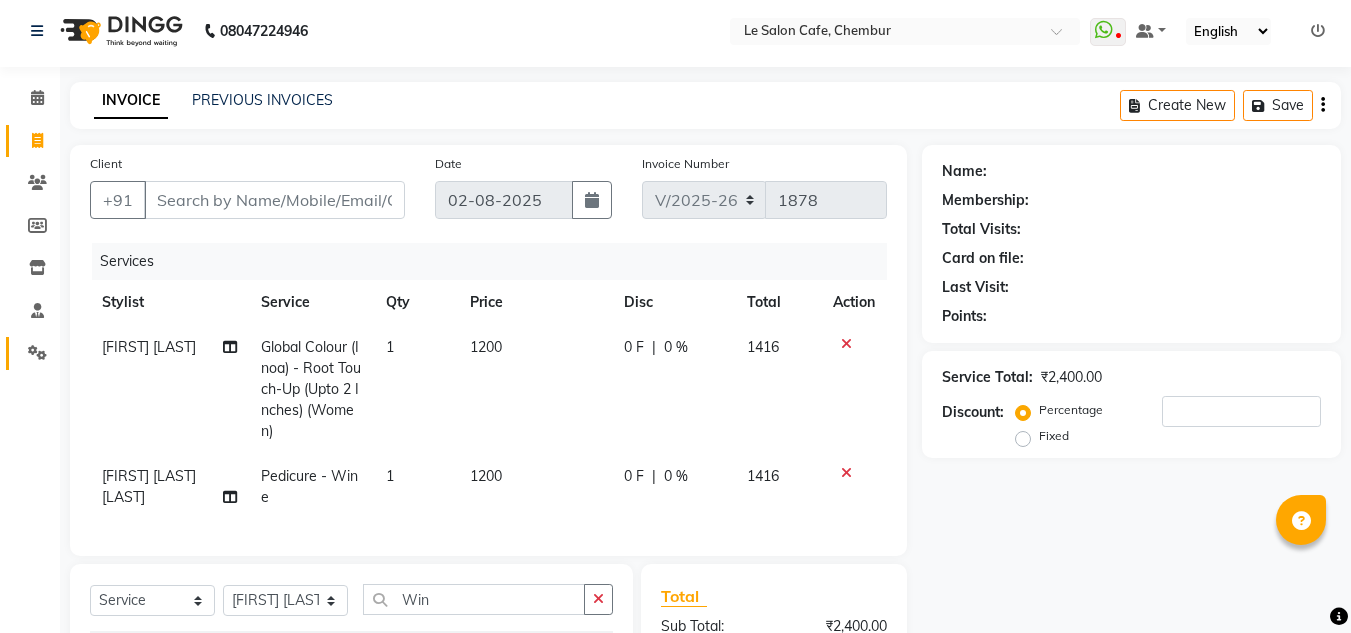 scroll, scrollTop: 0, scrollLeft: 0, axis: both 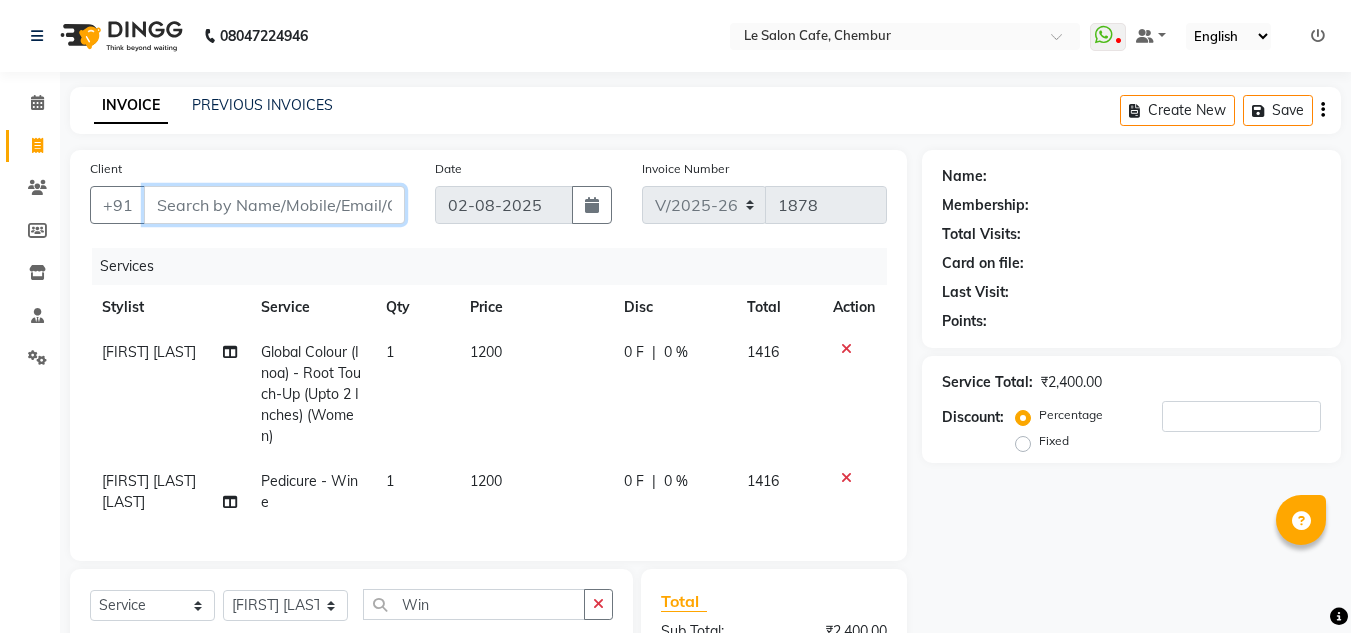 click on "Client" at bounding box center [274, 205] 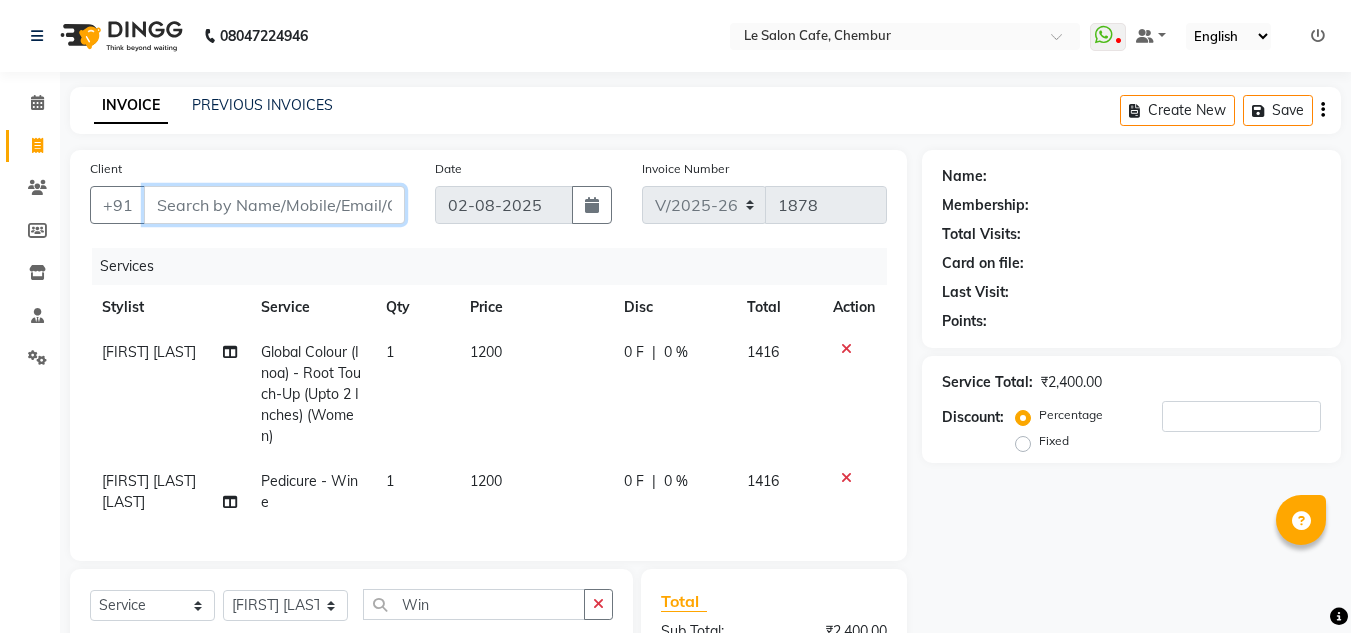type on "9" 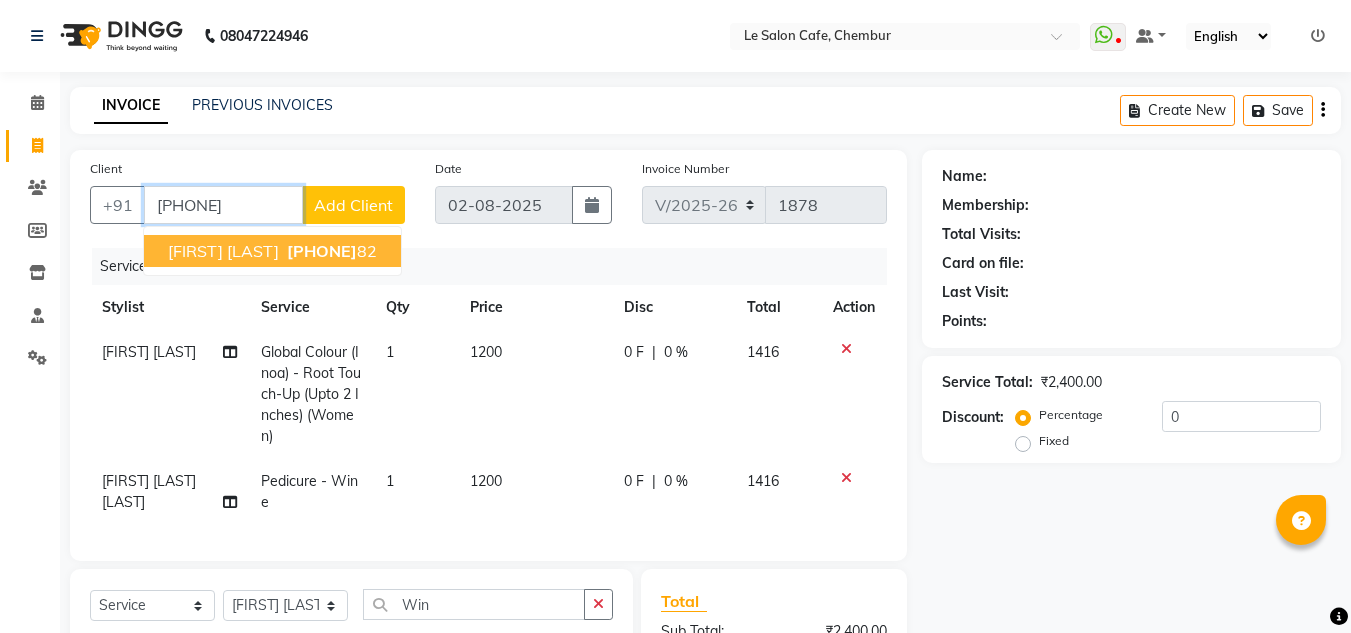 click on "98200126" at bounding box center (322, 251) 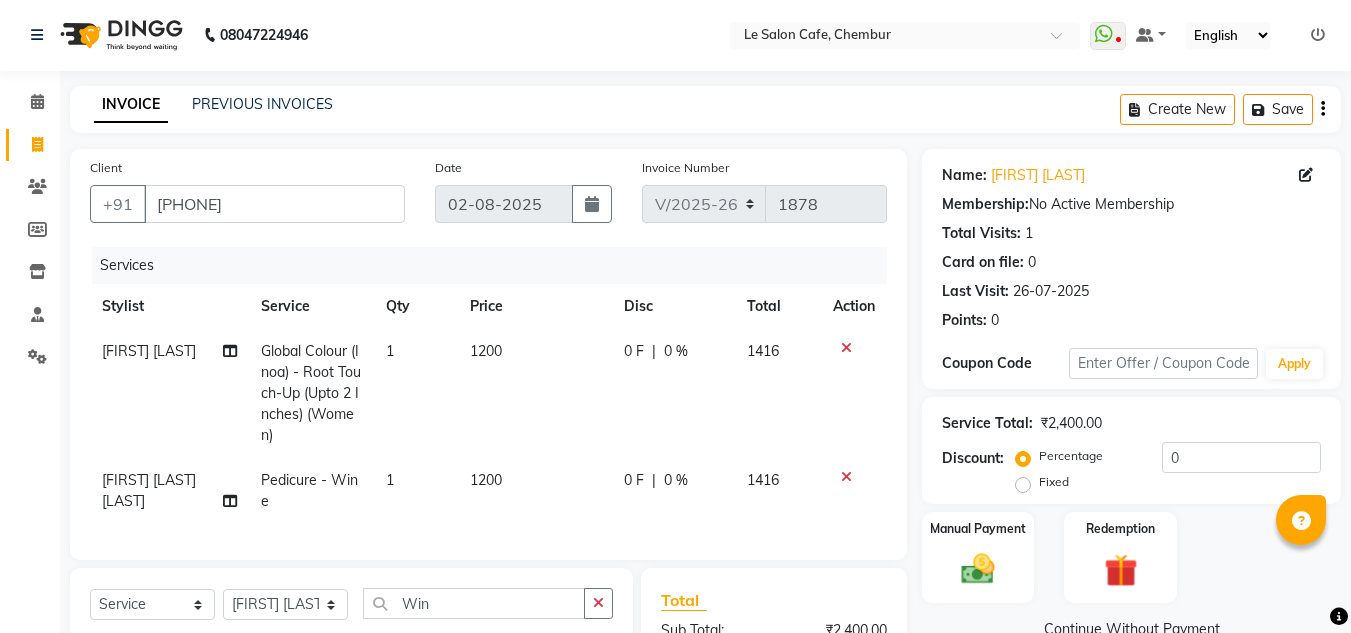 scroll, scrollTop: 0, scrollLeft: 0, axis: both 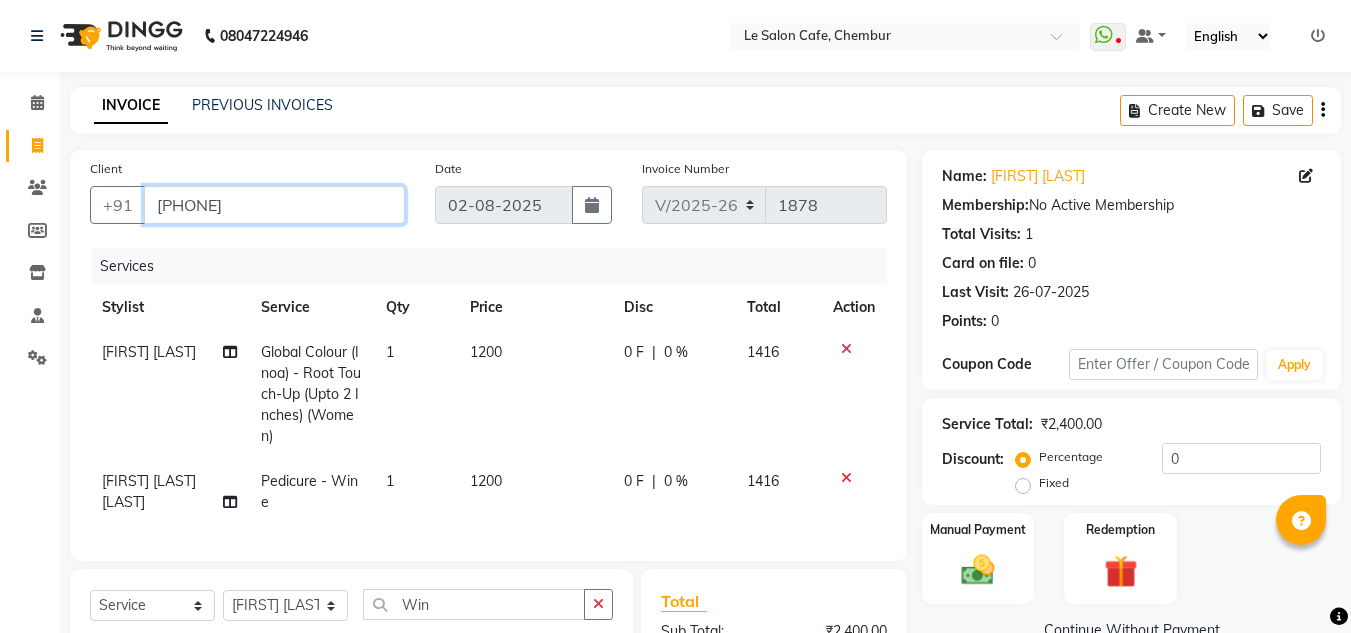 drag, startPoint x: 191, startPoint y: 3, endPoint x: 264, endPoint y: 201, distance: 211.02843 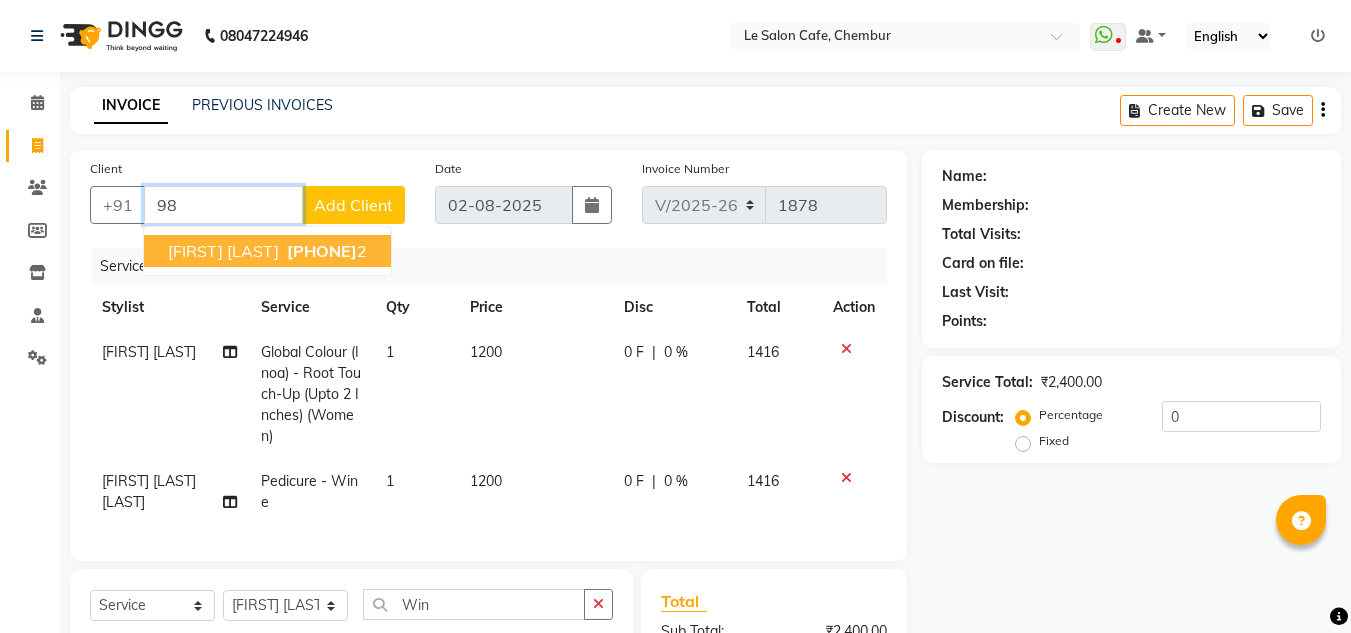 type on "9" 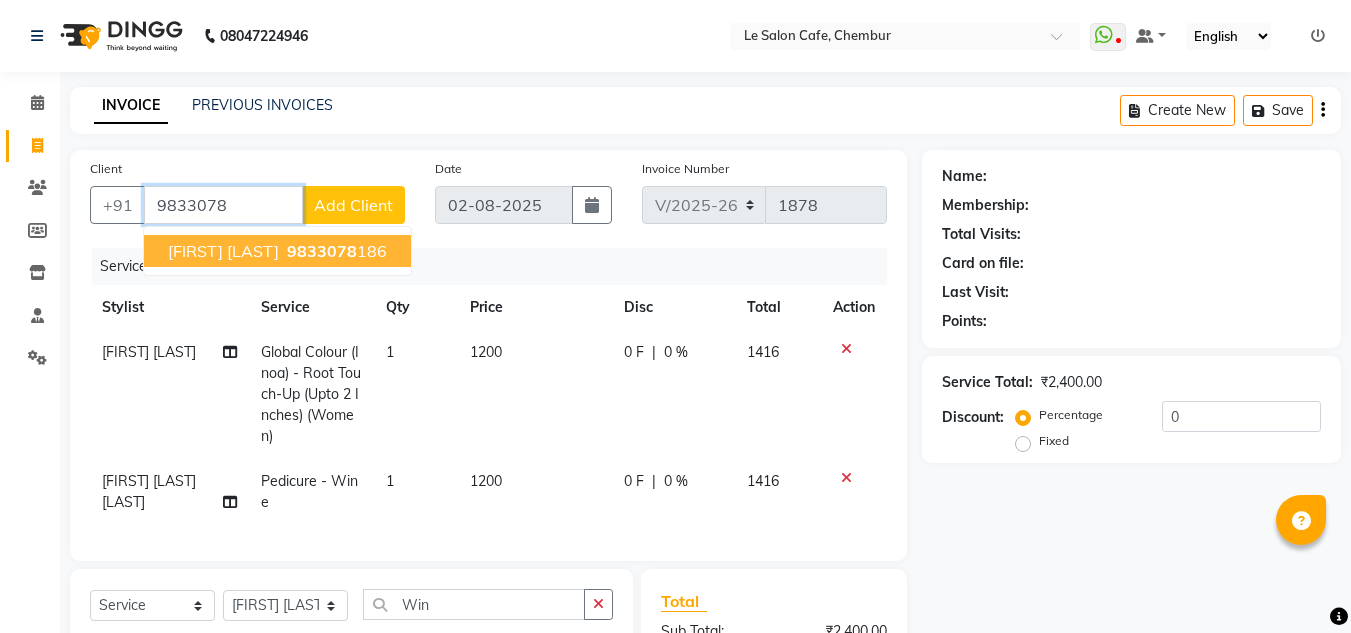 click on "9833078" at bounding box center [322, 251] 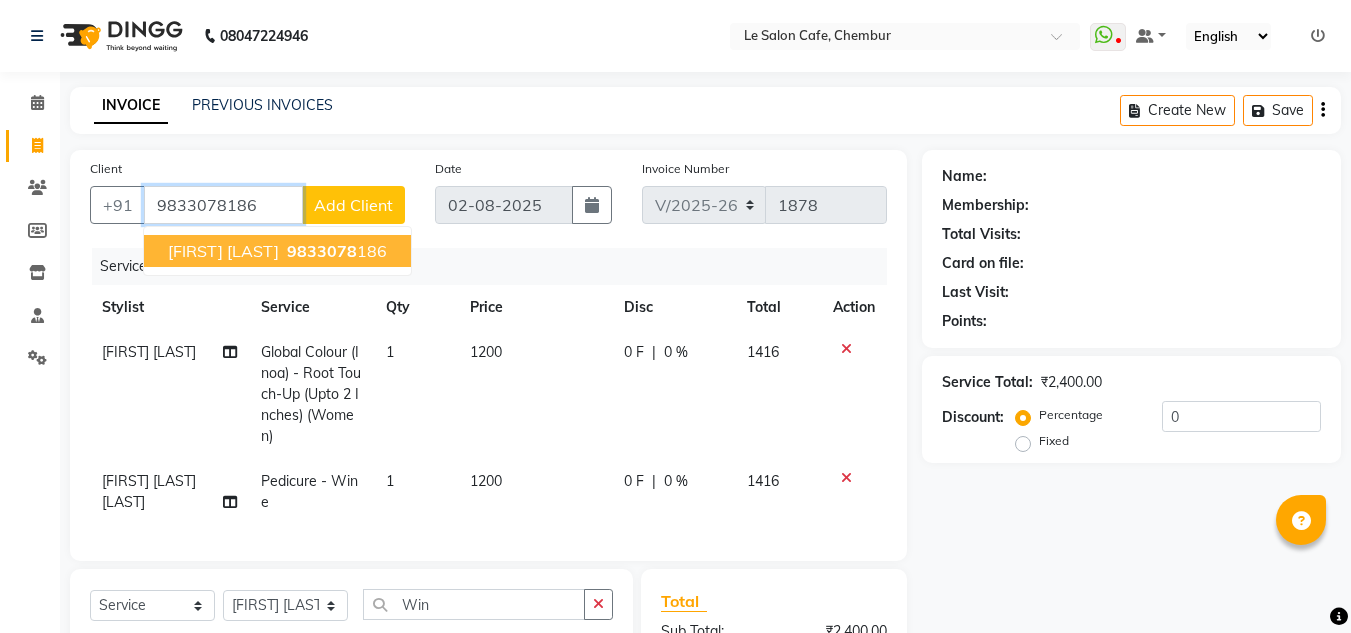 type on "9833078186" 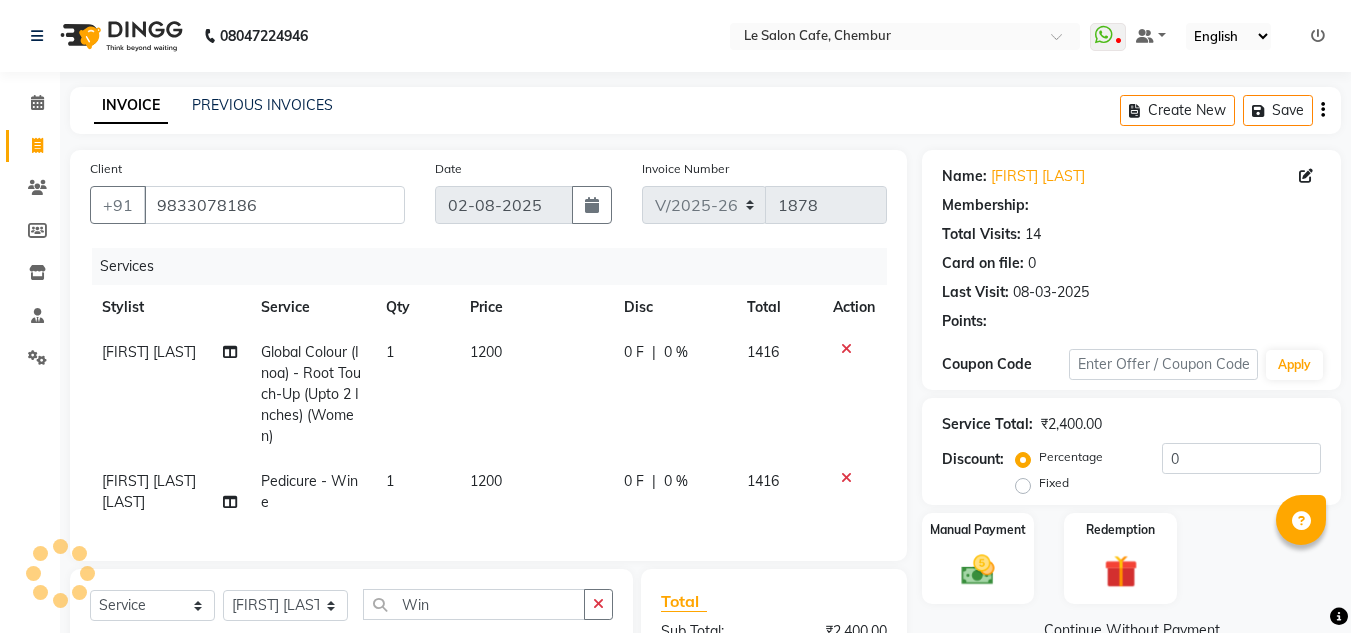 select on "1: Object" 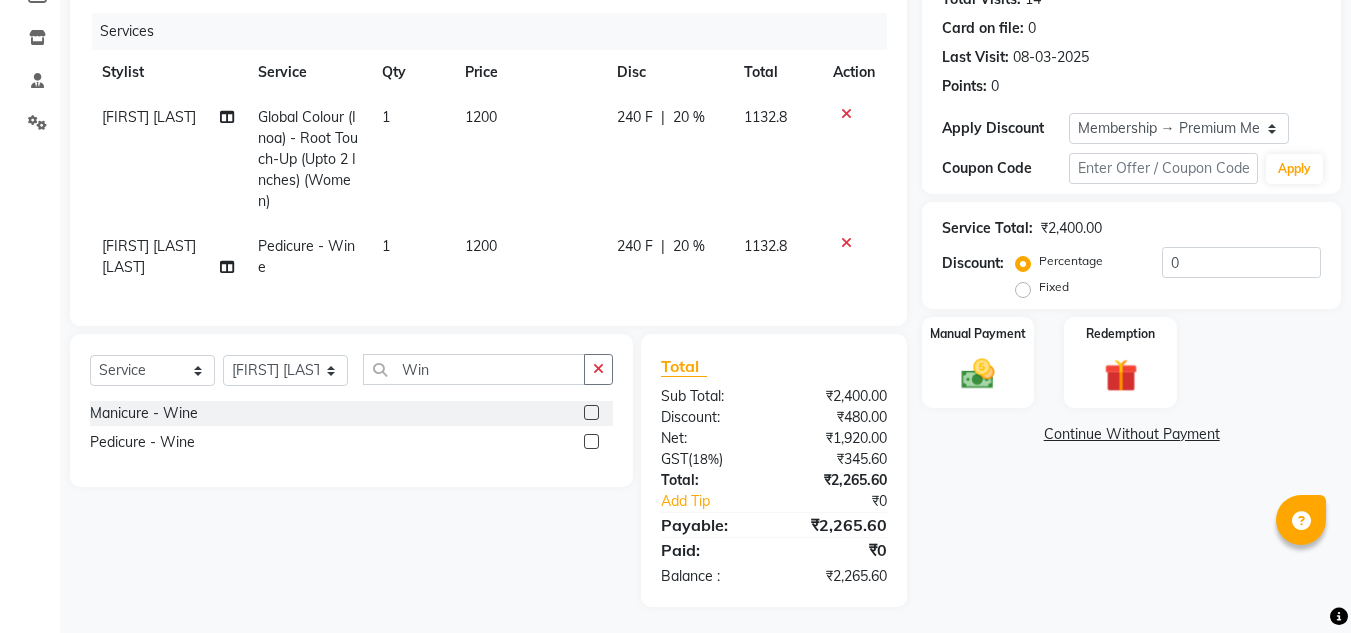 scroll, scrollTop: 254, scrollLeft: 0, axis: vertical 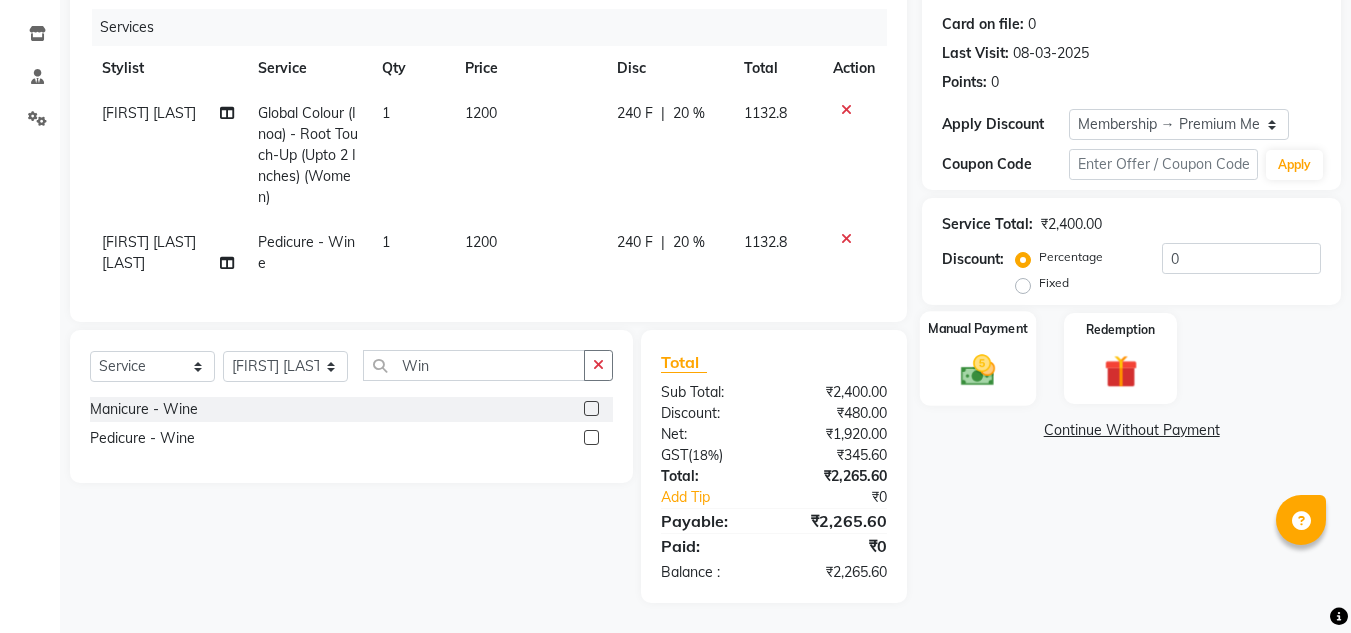 click on "Manual Payment" 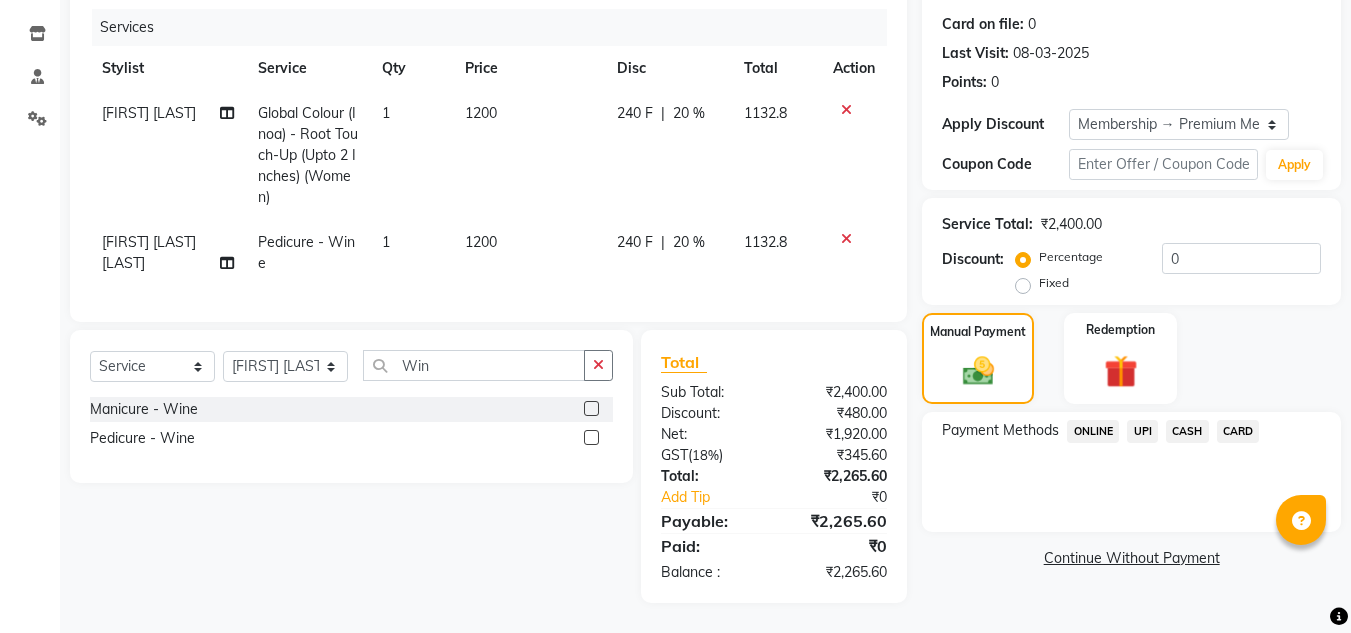click on "CARD" 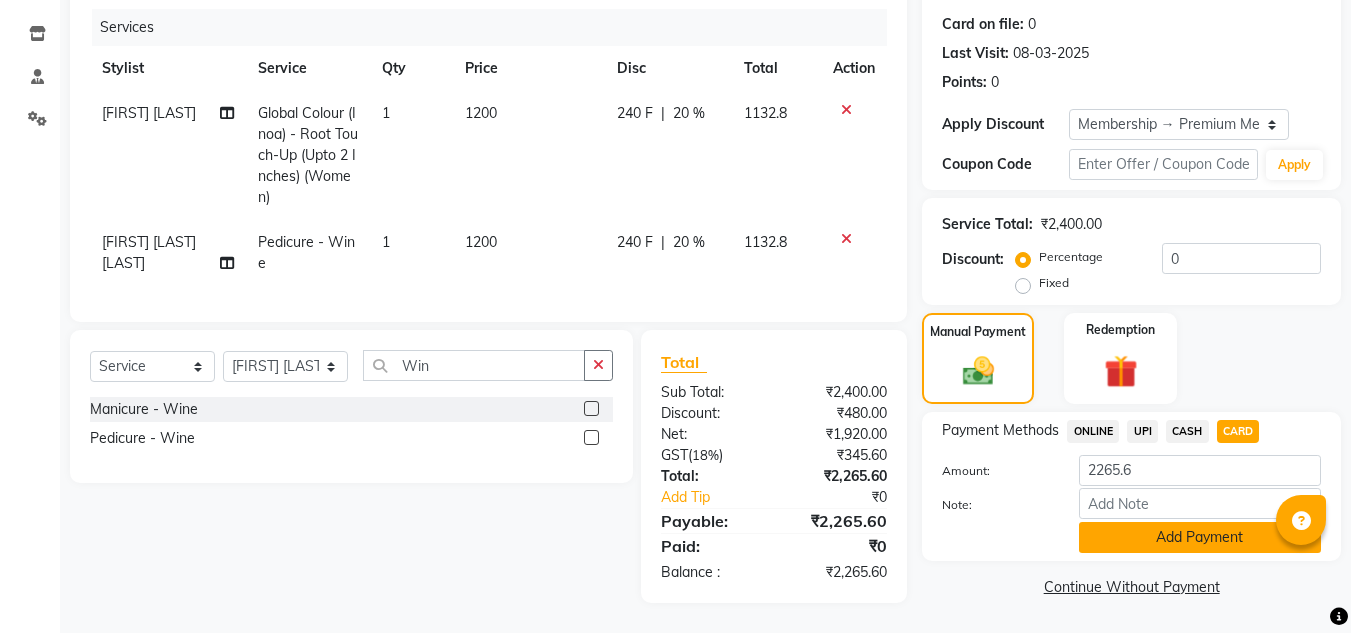 click on "Add Payment" 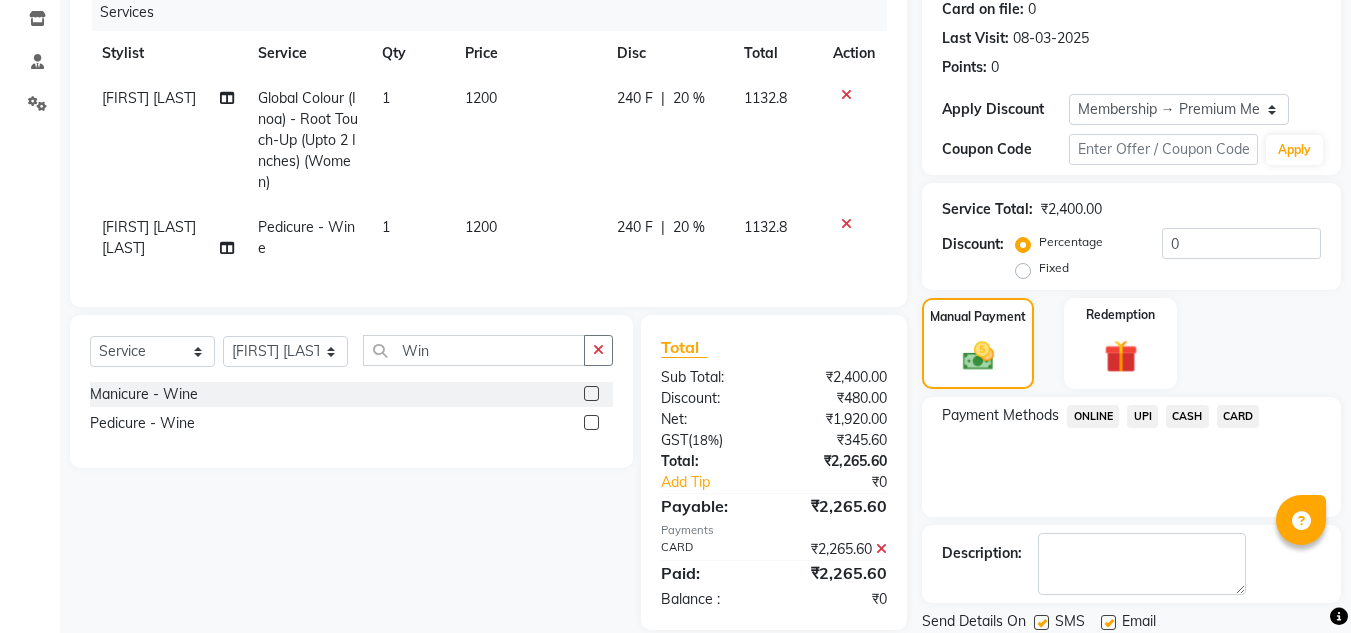 click 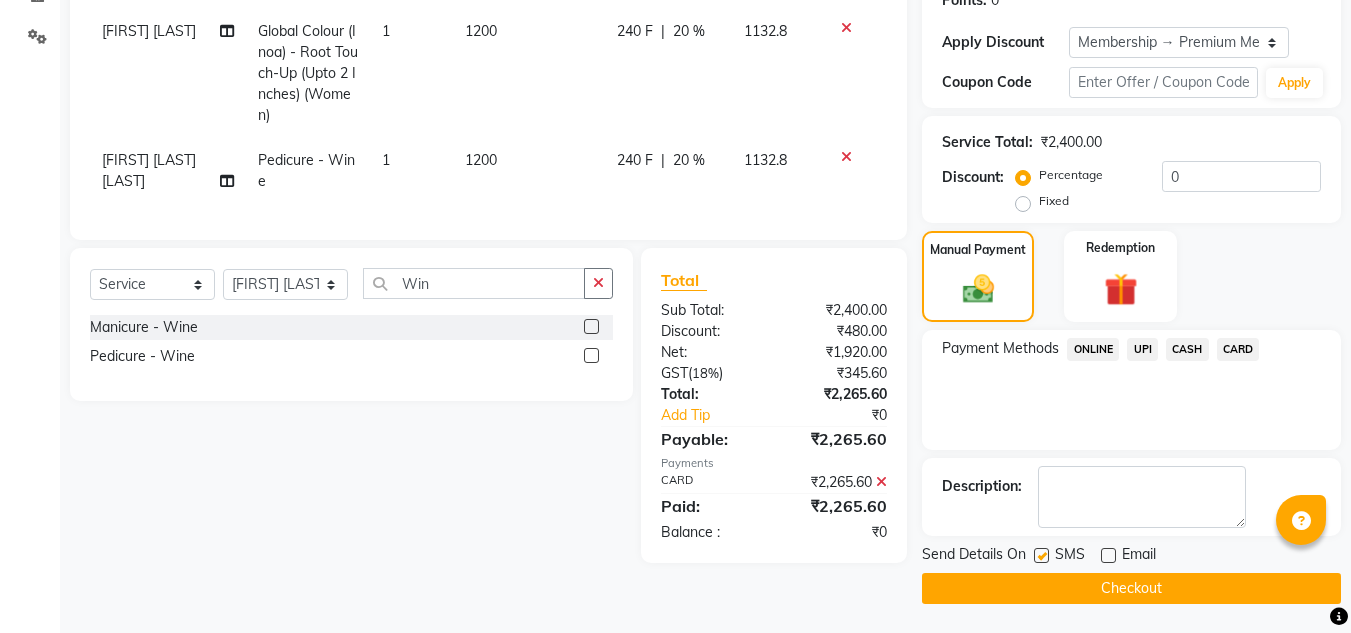 scroll, scrollTop: 322, scrollLeft: 0, axis: vertical 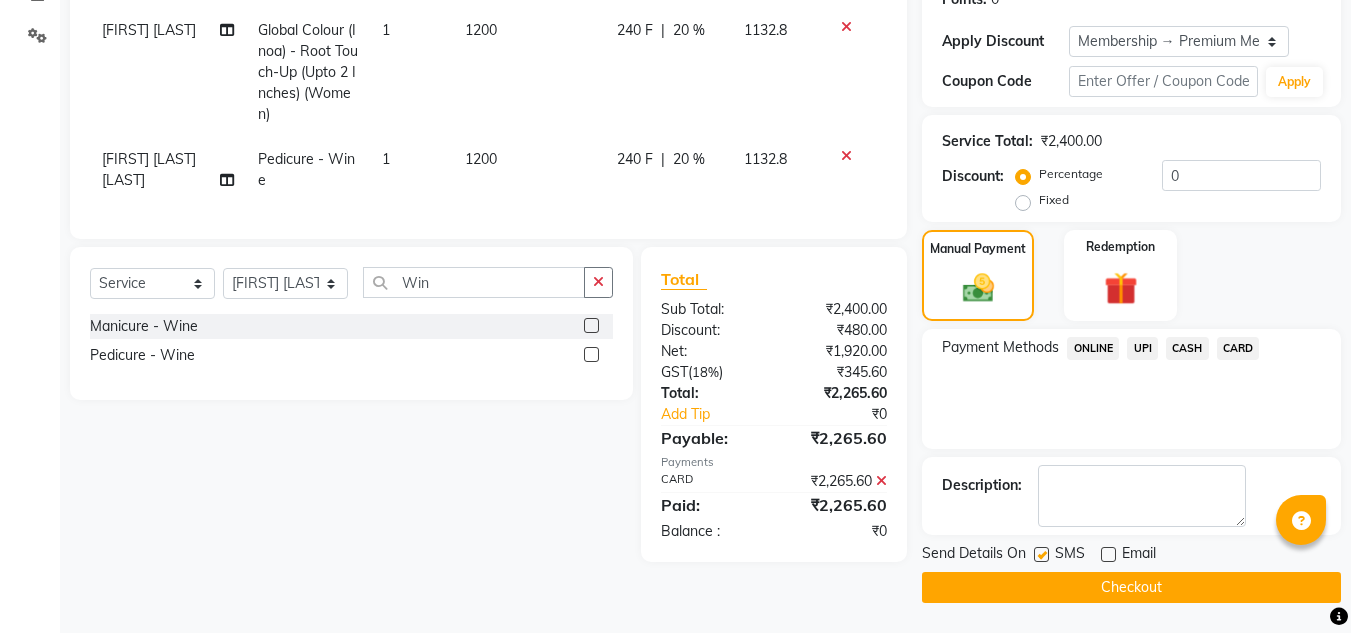 click on "Checkout" 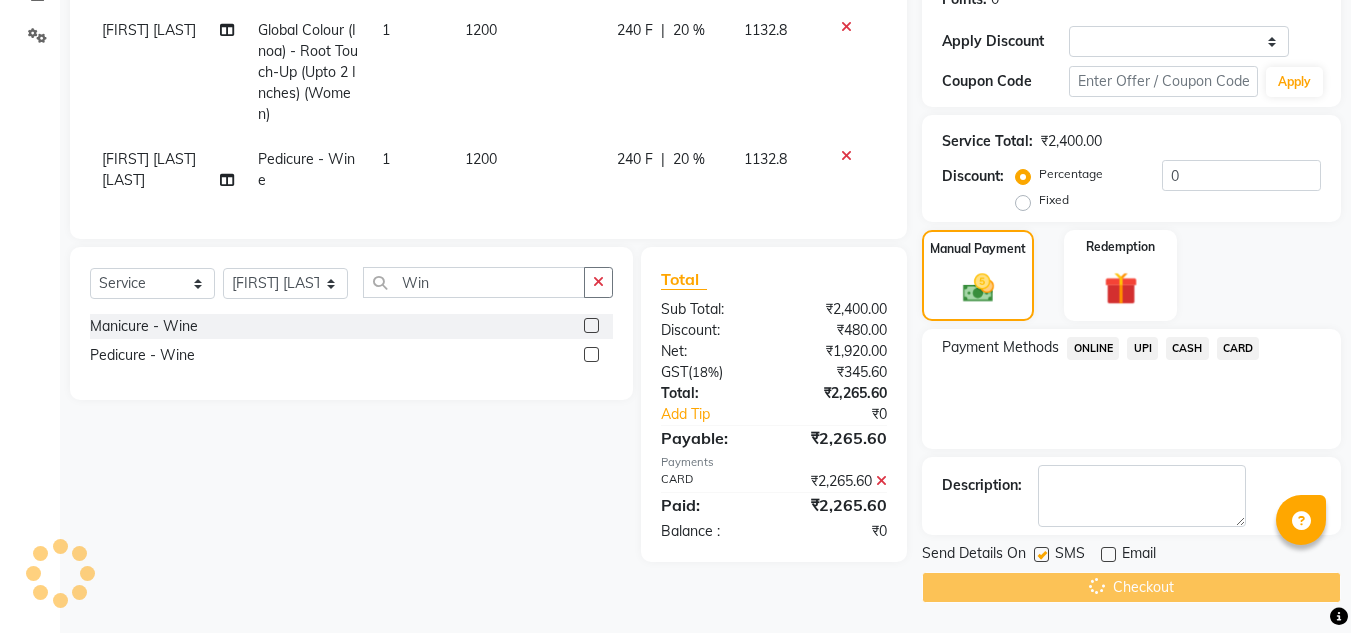 scroll, scrollTop: 0, scrollLeft: 0, axis: both 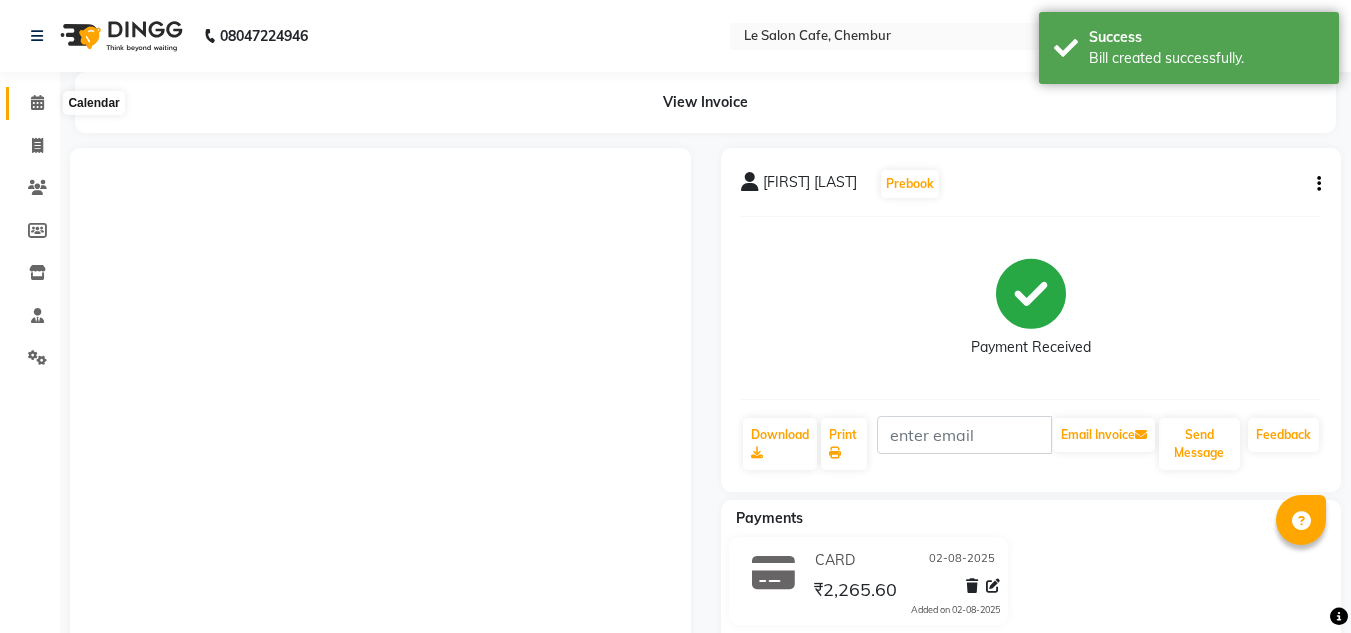 click 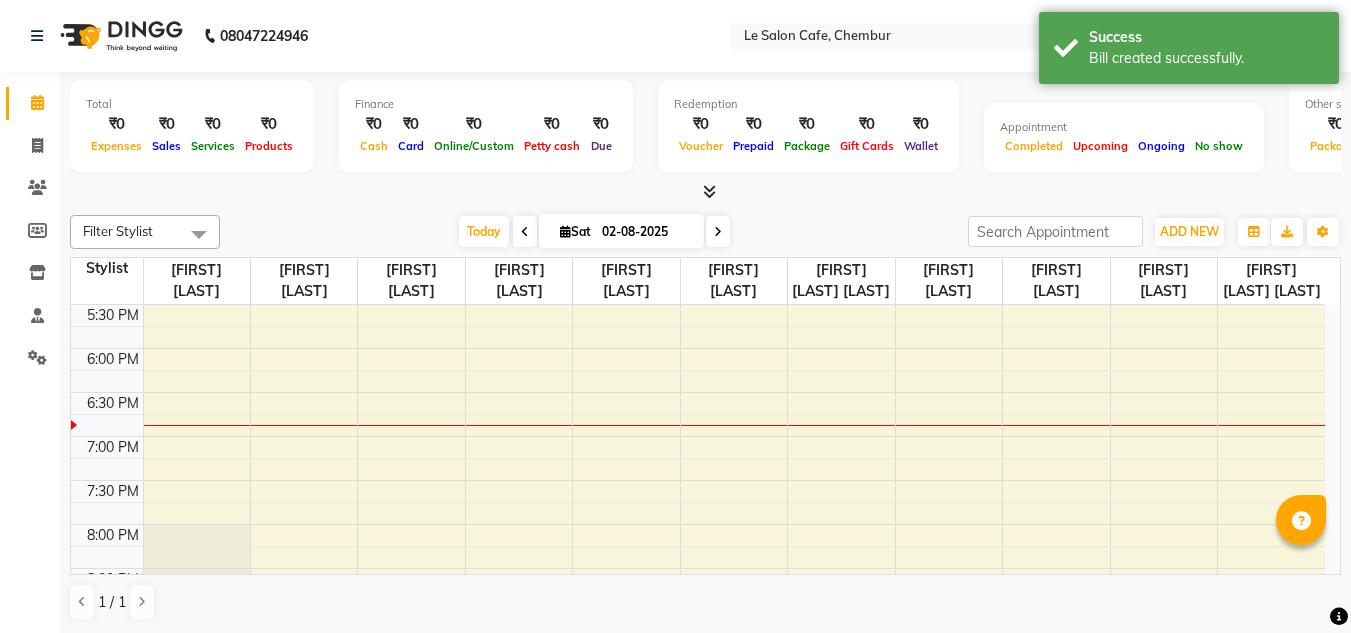 scroll, scrollTop: 0, scrollLeft: 0, axis: both 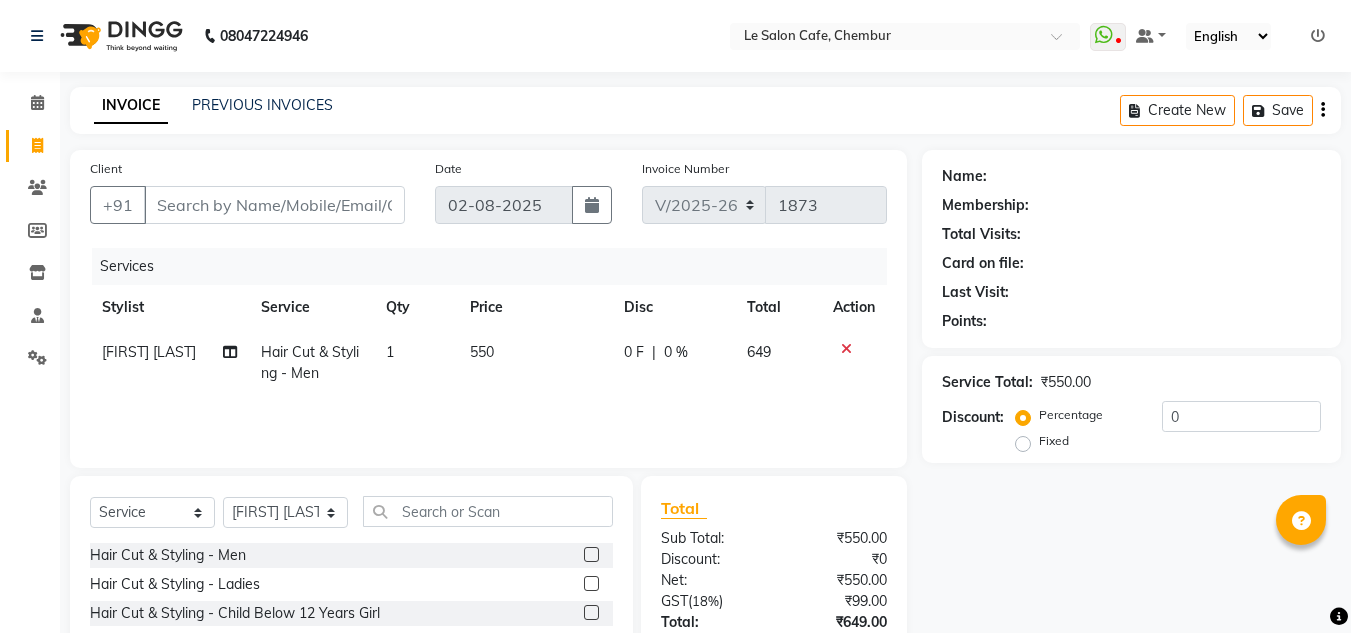 select on "594" 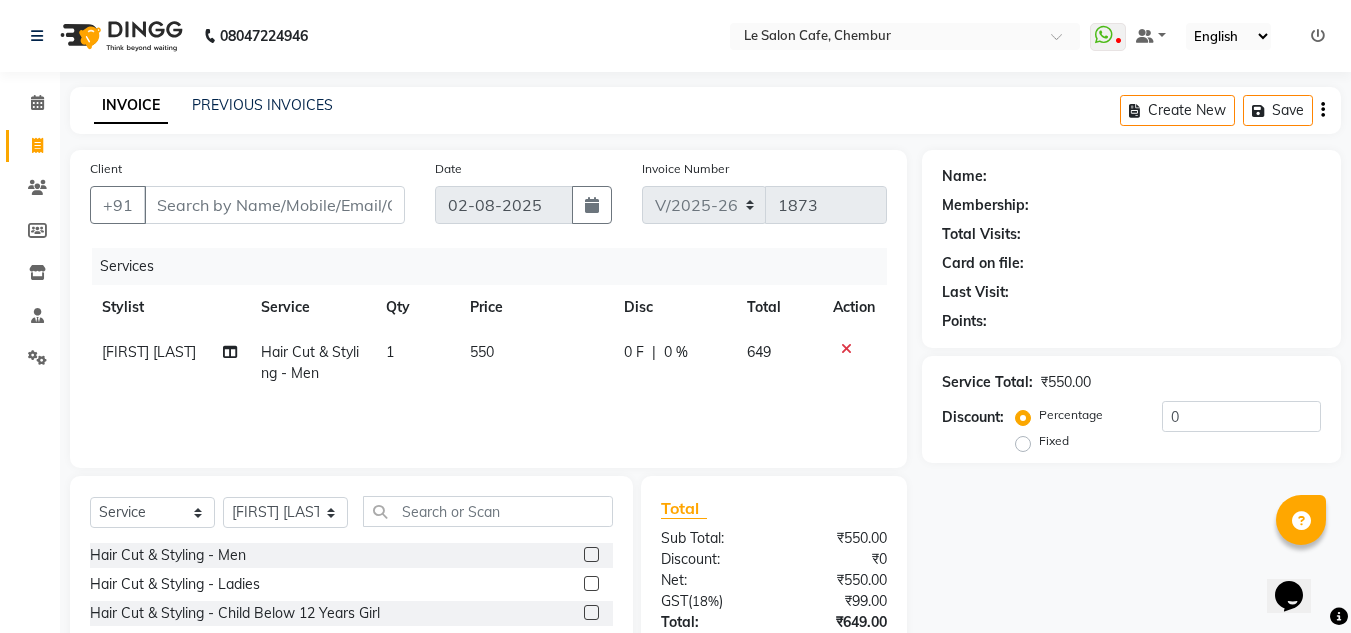 scroll, scrollTop: 0, scrollLeft: 0, axis: both 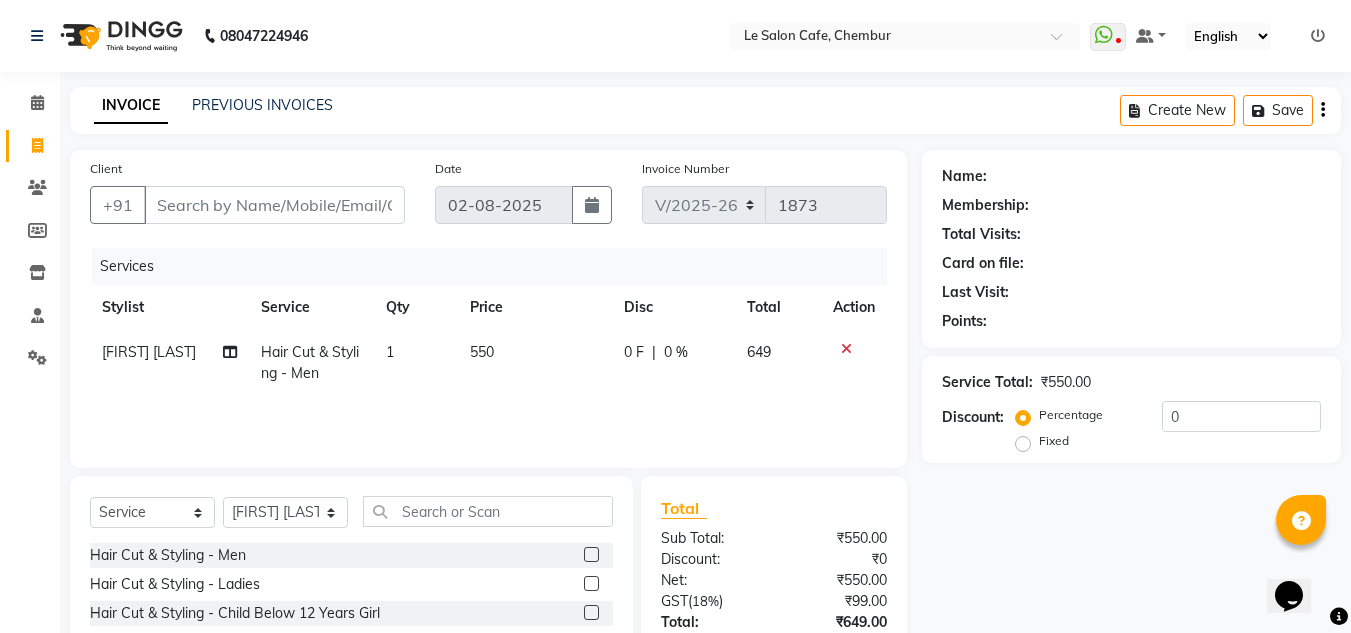 click on "Name: Membership: Total Visits: Card on file: Last Visit:  Points:  Service Total:  ₹550.00  Discount:  Percentage   Fixed  0" 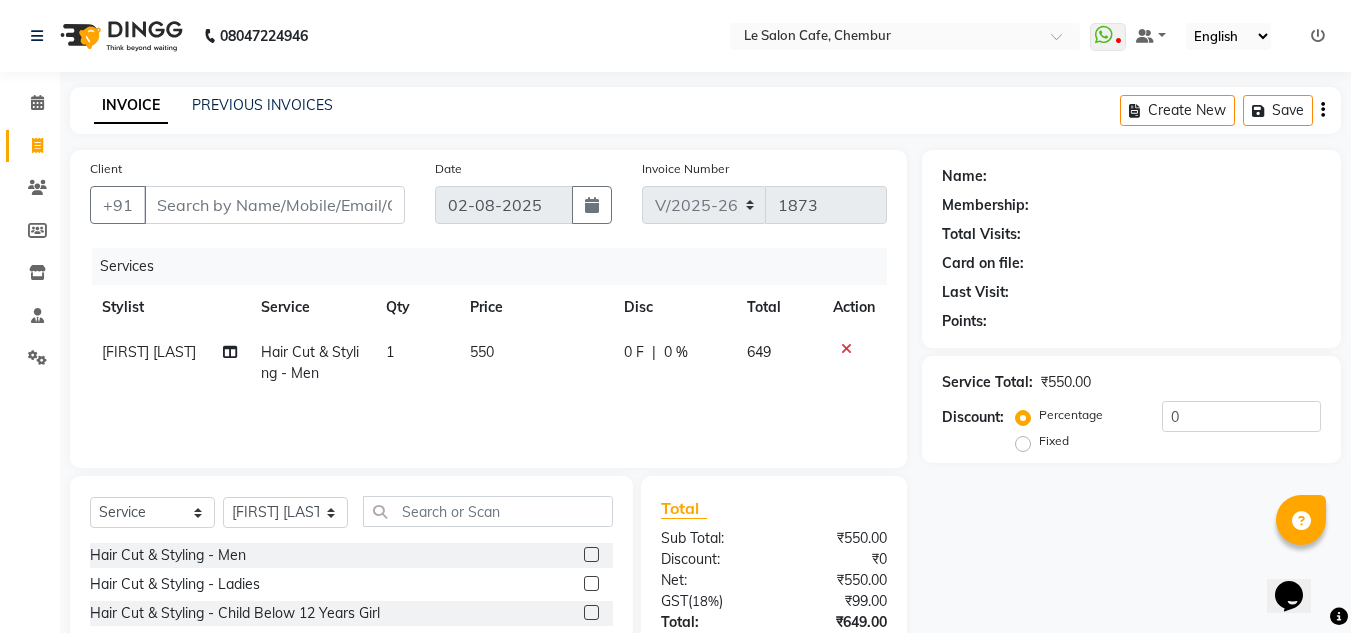 click on "Name: Membership: Total Visits: Card on file: Last Visit:  Points:  Service Total:  ₹550.00  Discount:  Percentage   Fixed  0" 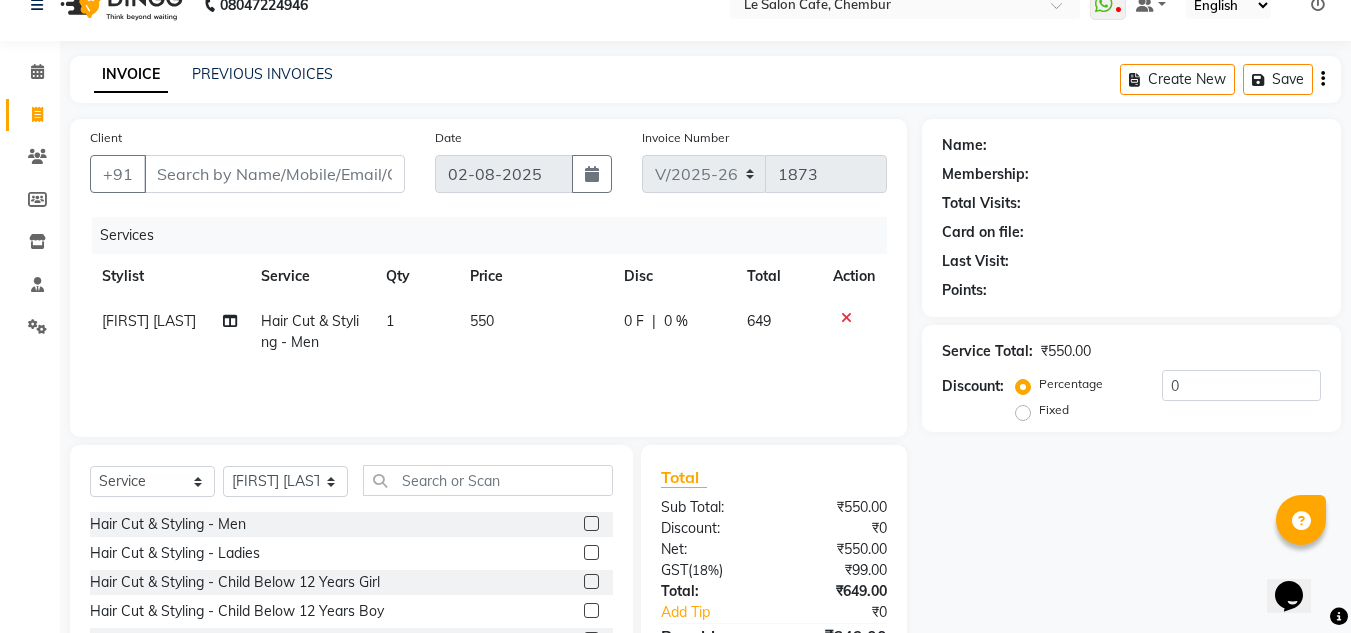 scroll, scrollTop: 0, scrollLeft: 0, axis: both 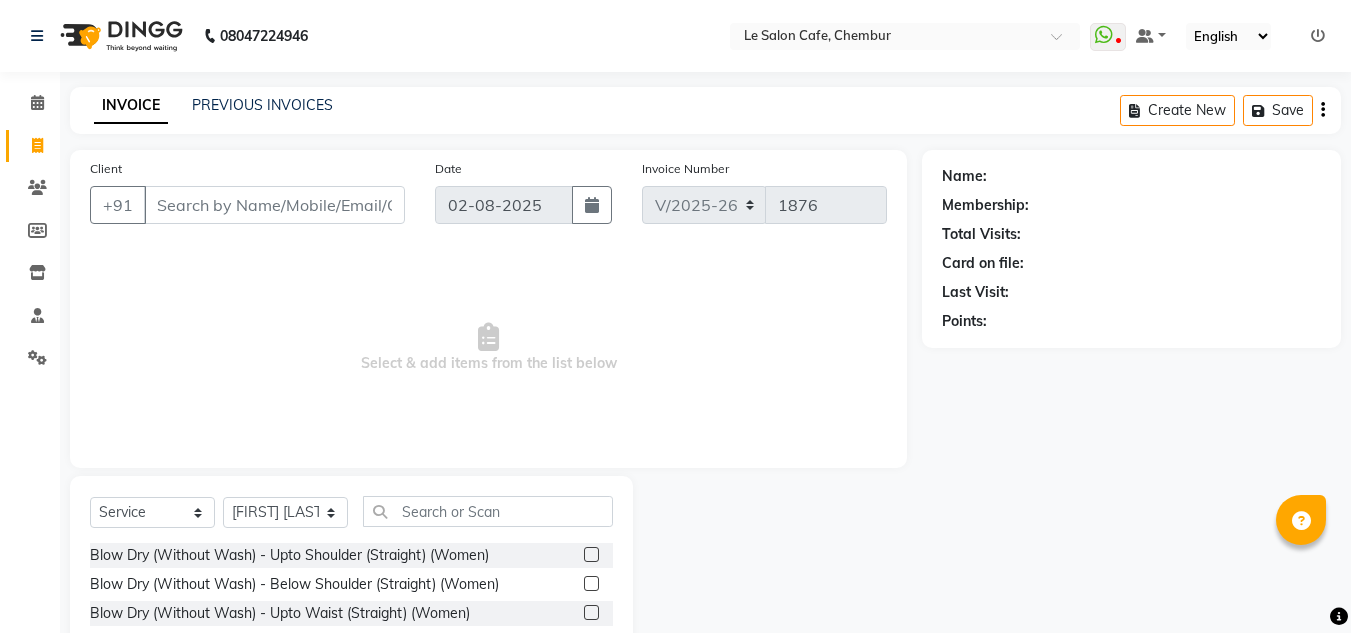 select on "594" 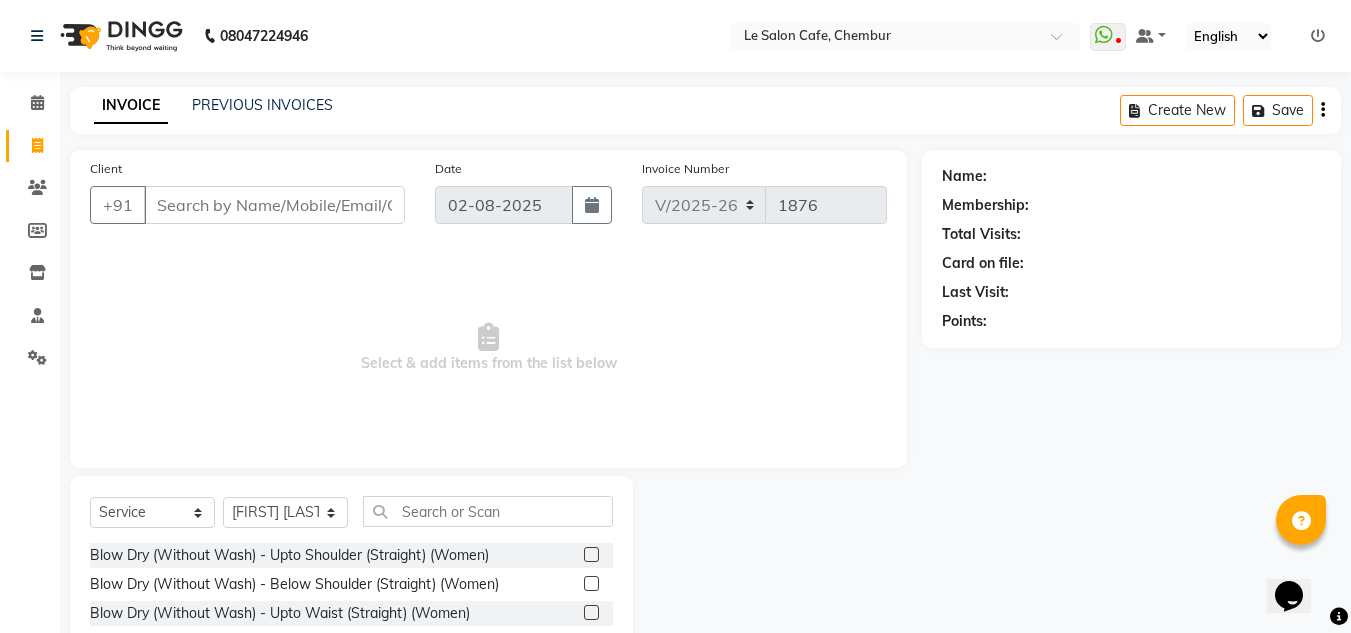 scroll, scrollTop: 0, scrollLeft: 0, axis: both 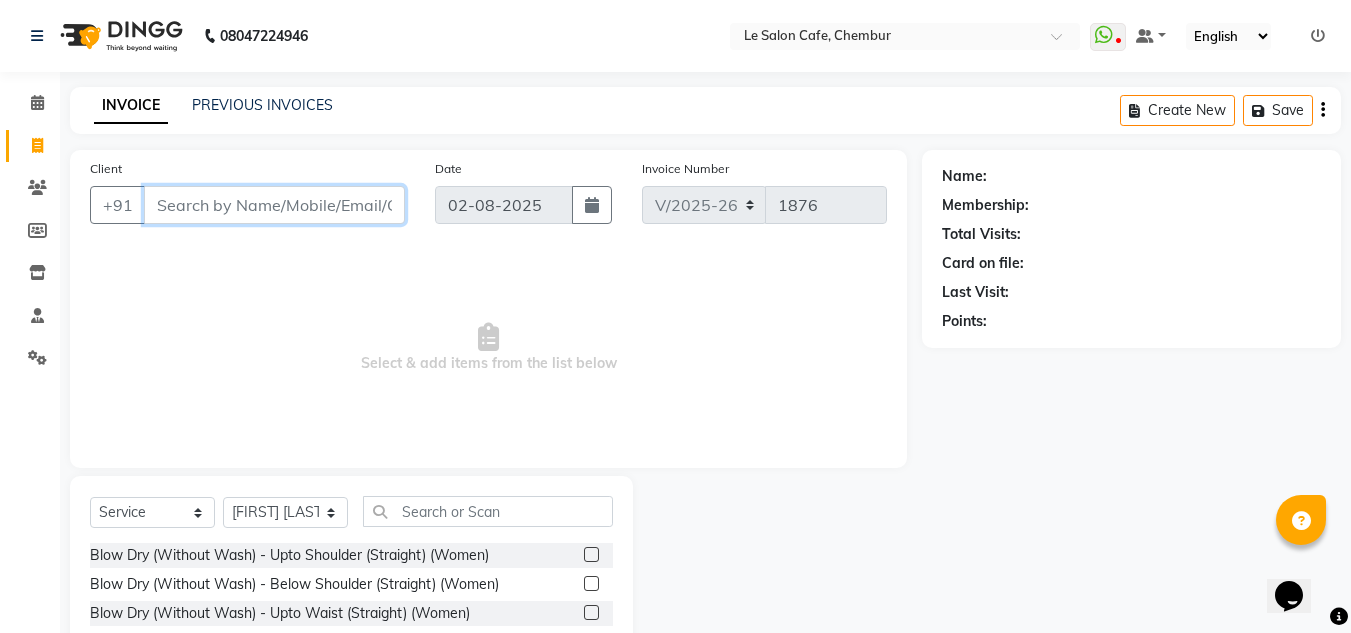 click on "Client" at bounding box center (274, 205) 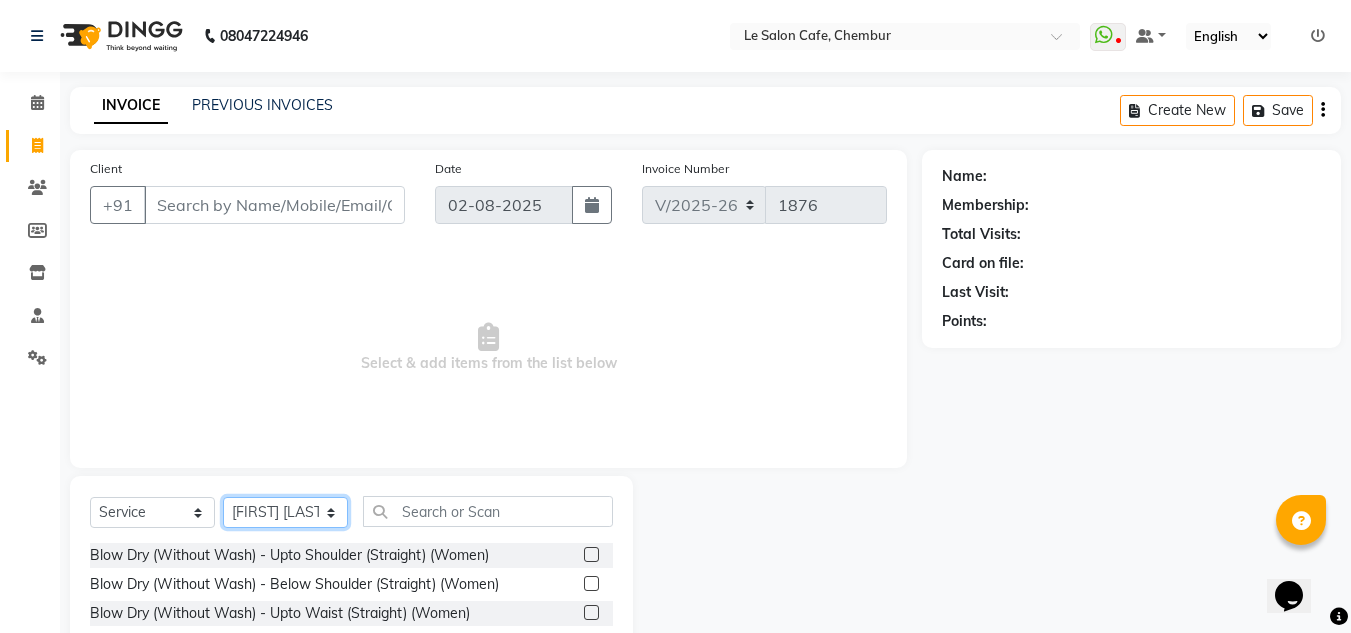 click on "Select Stylist Amandeep Kaur Kalsi Aniket Kadam  Faim Alvi  Front Desk  Muskan Khan  Pooja Kolge Reena Shaukat Ali  Salman Ansari  Shailendra Chauhan  Shekhar Sangle Soniyaa Varma Suchita Mistry" 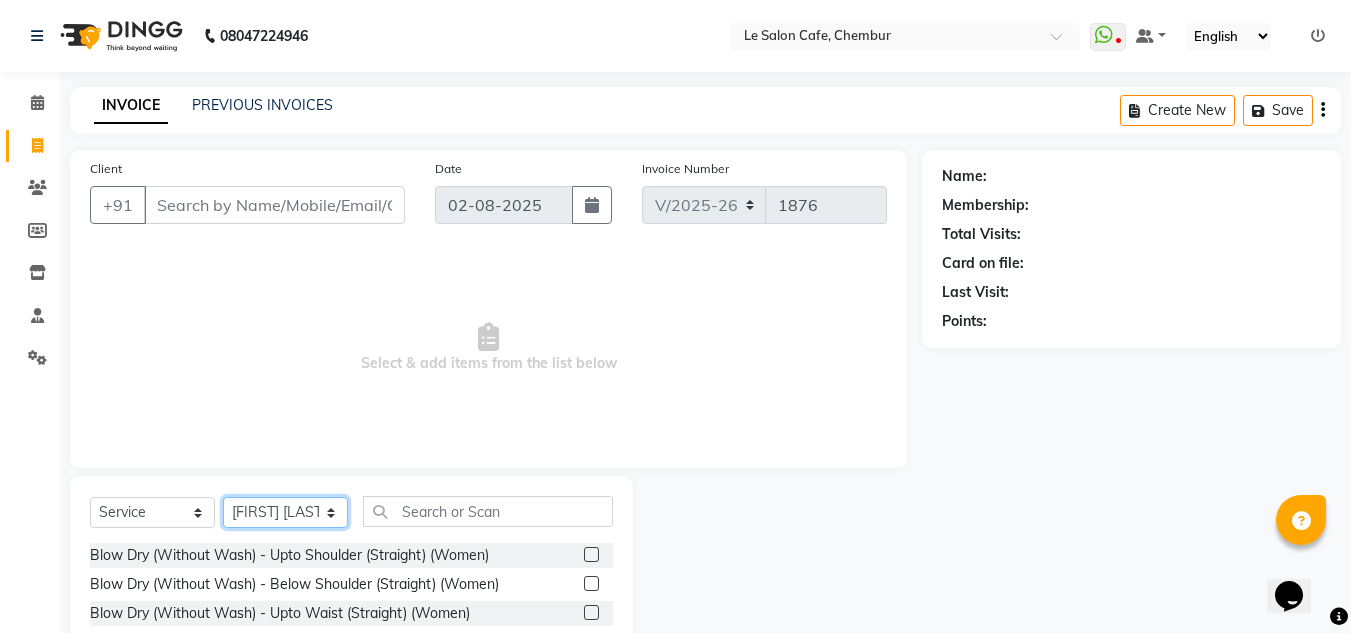 select on "13306" 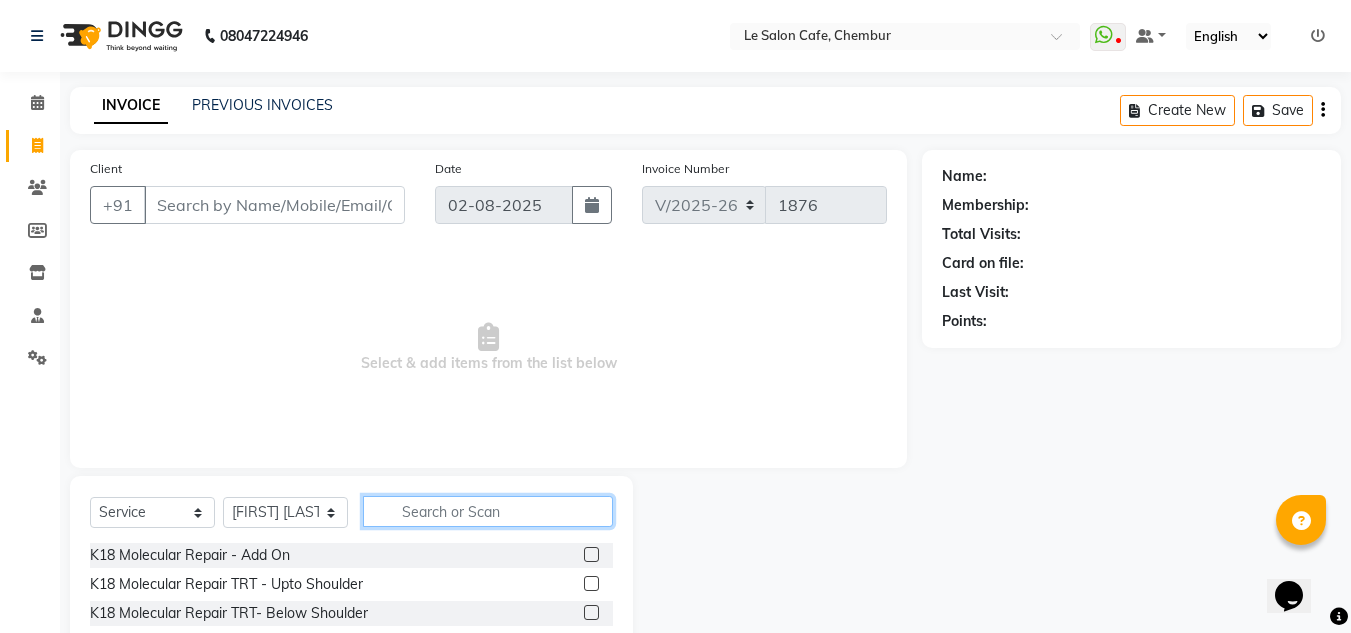 click 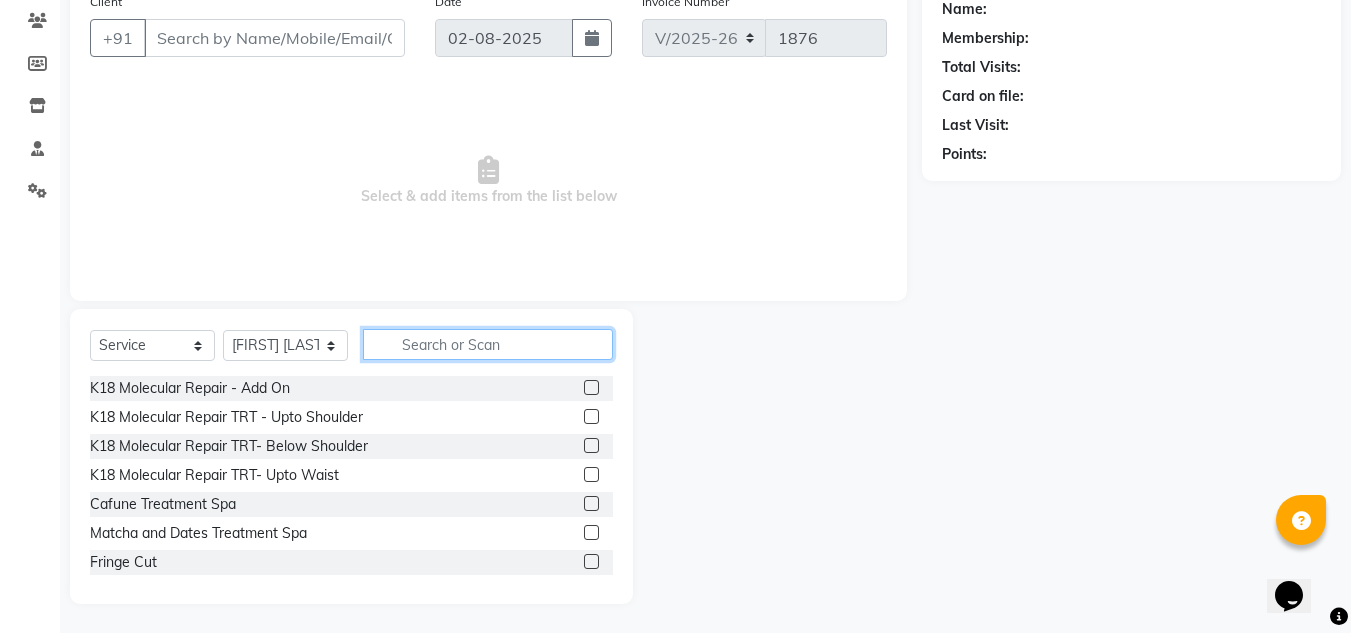 scroll, scrollTop: 168, scrollLeft: 0, axis: vertical 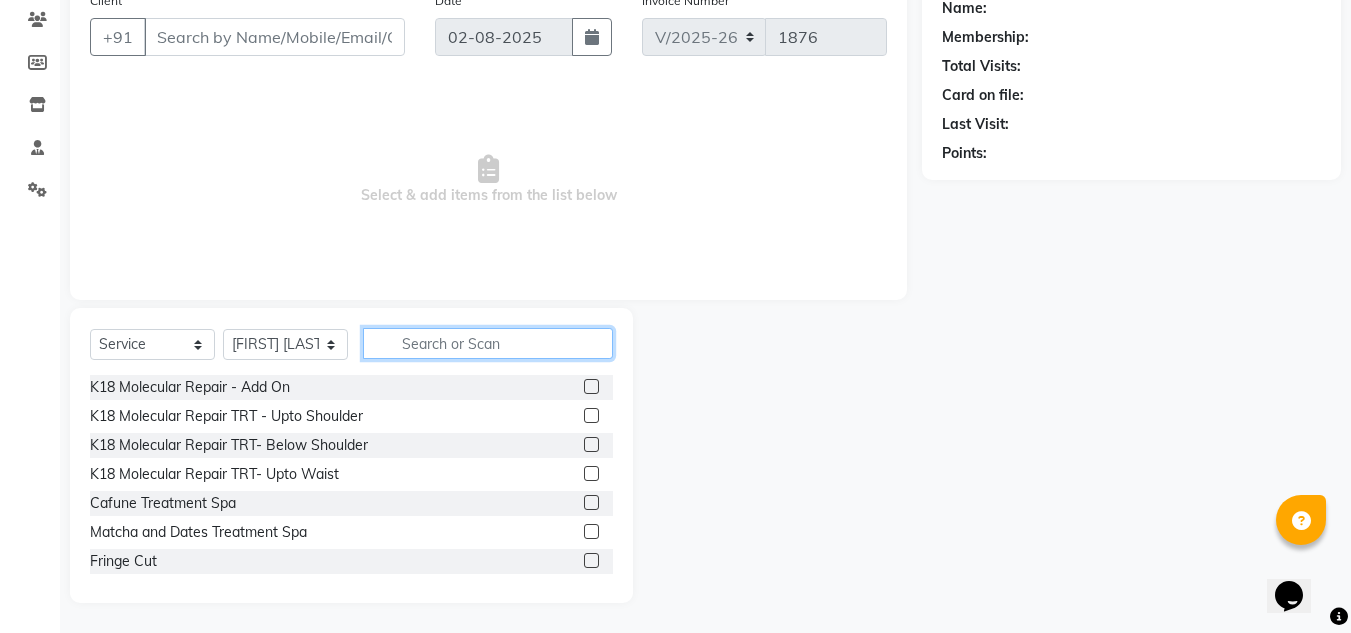 click 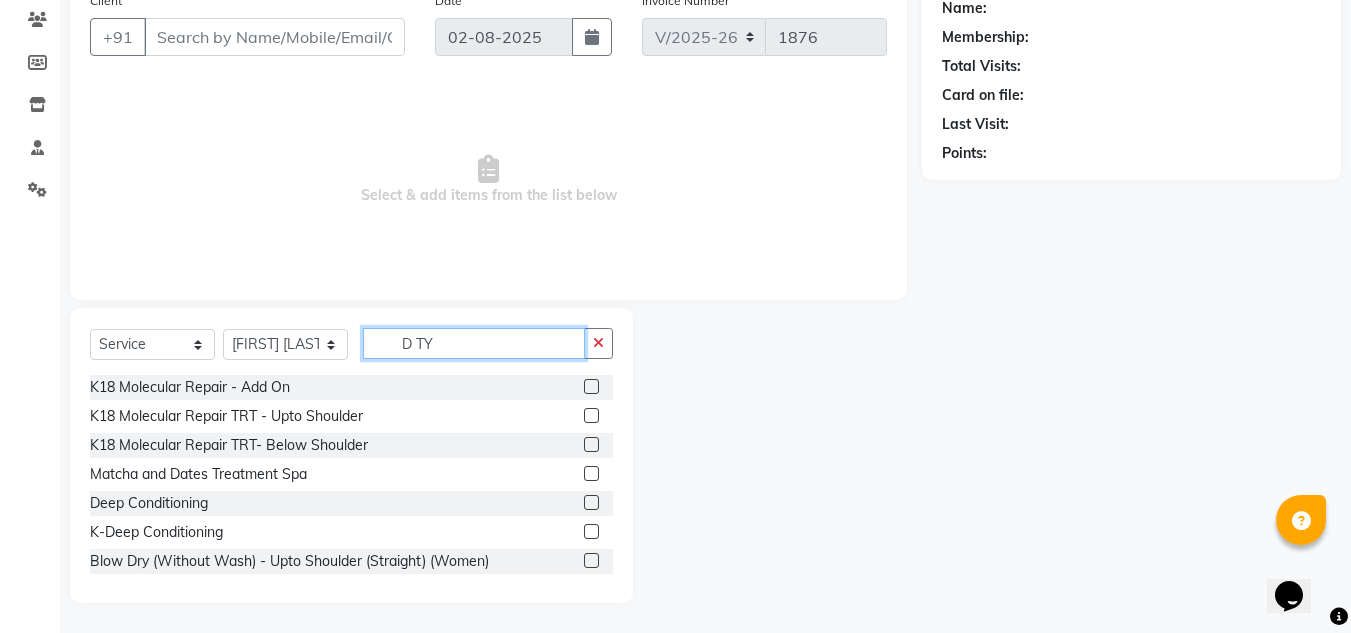 scroll, scrollTop: 0, scrollLeft: 0, axis: both 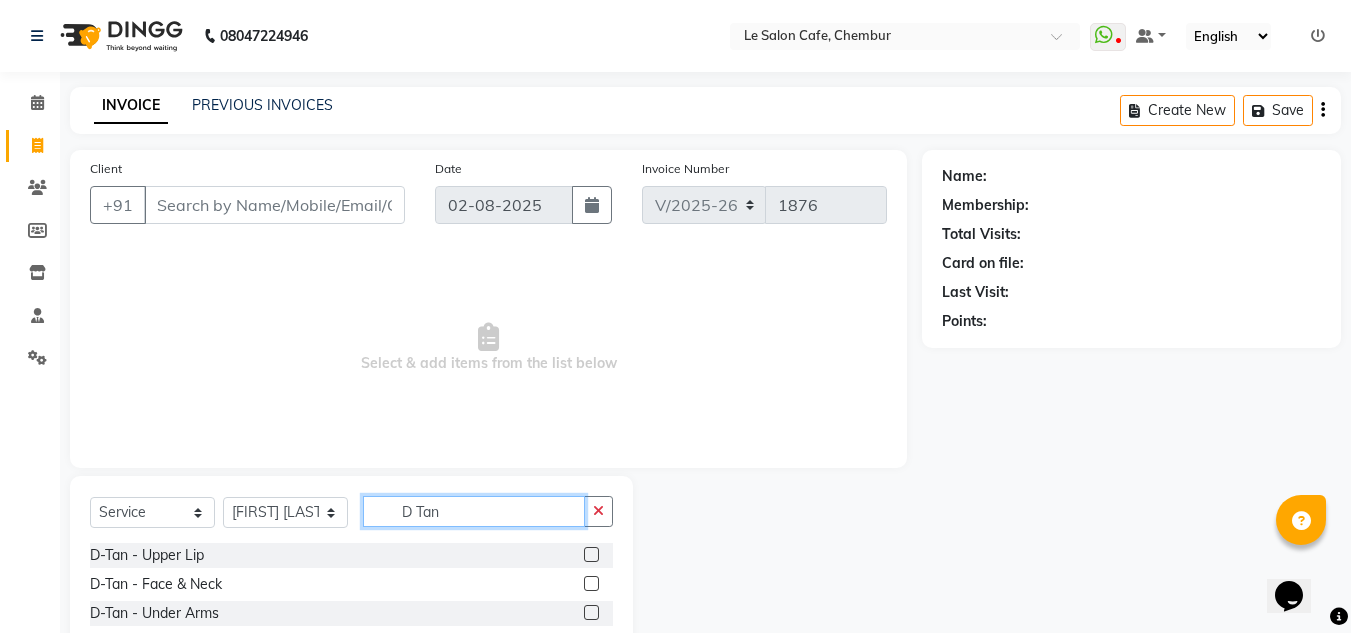 type on "D Tan" 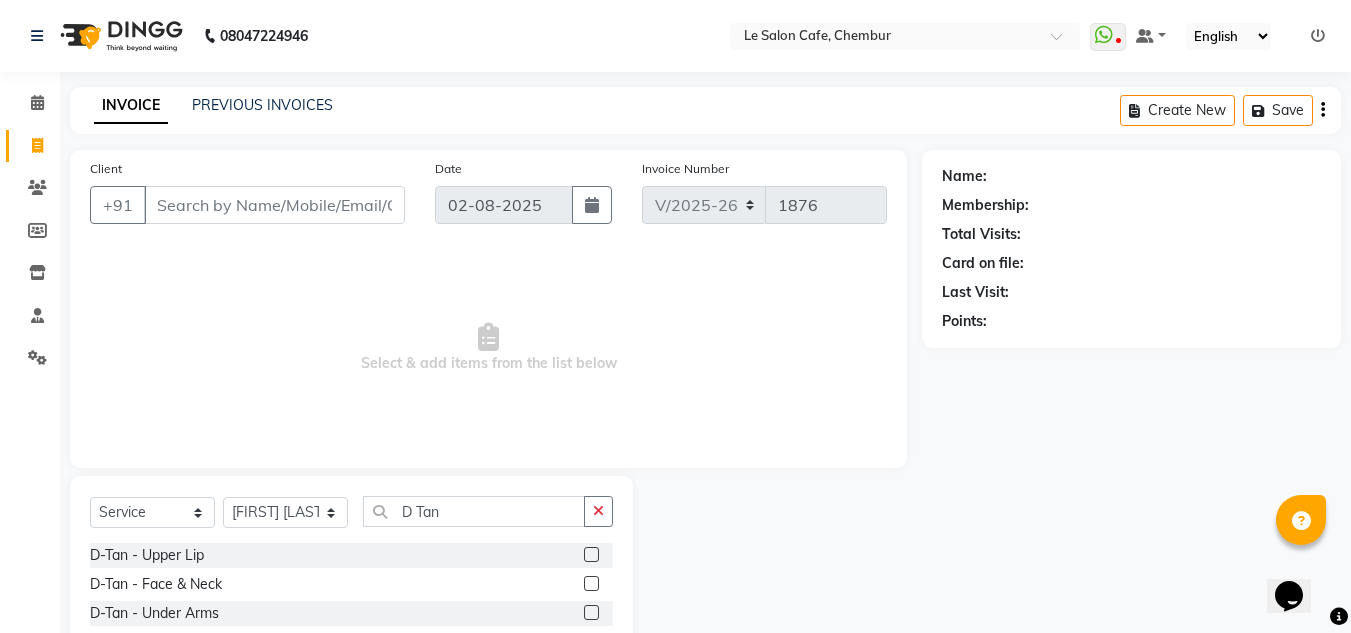 click 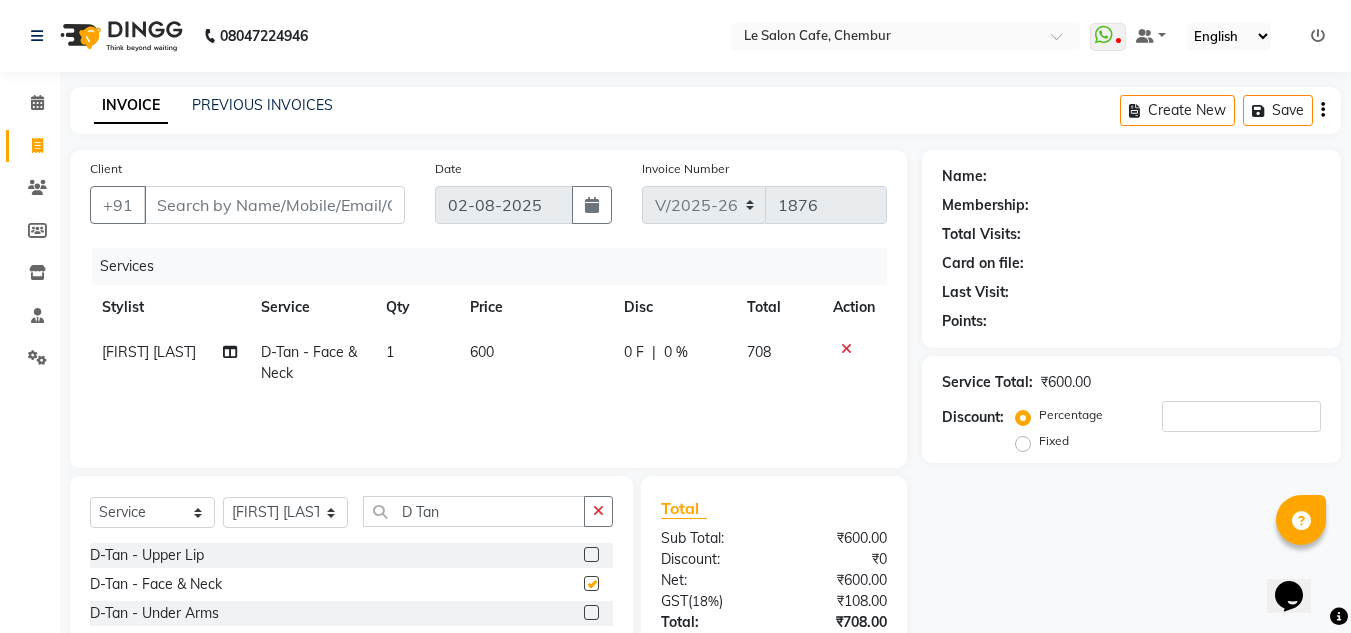 checkbox on "false" 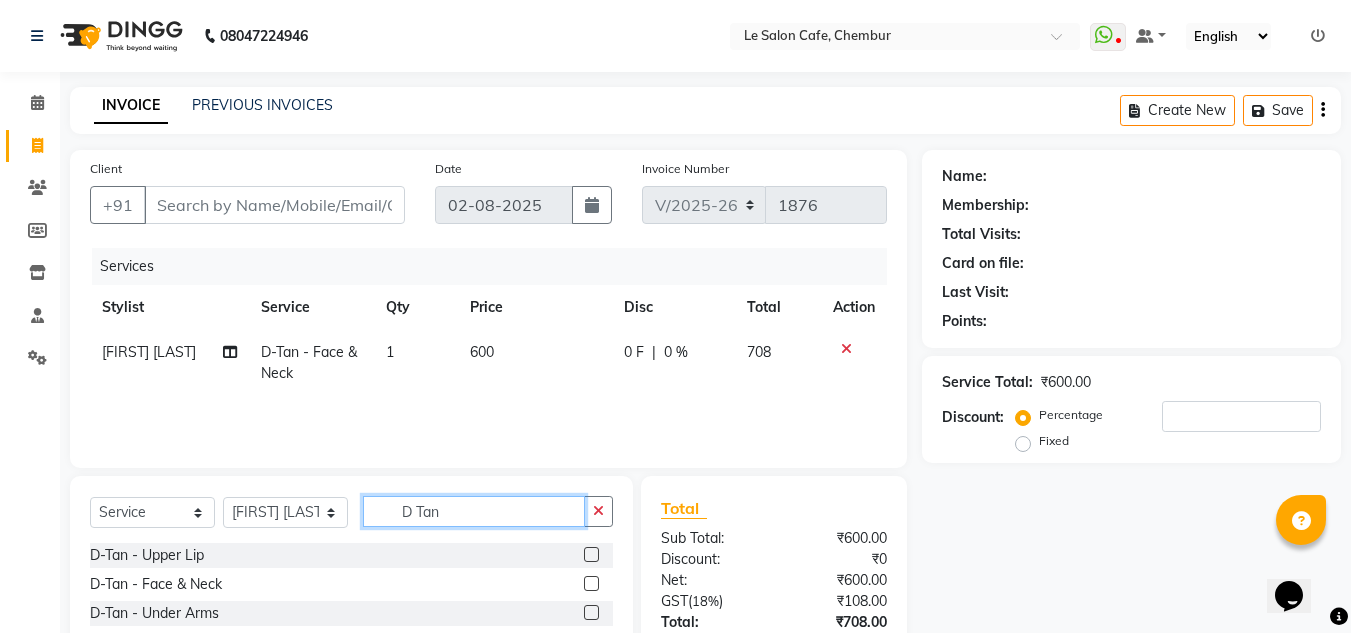 click on "D Tan" 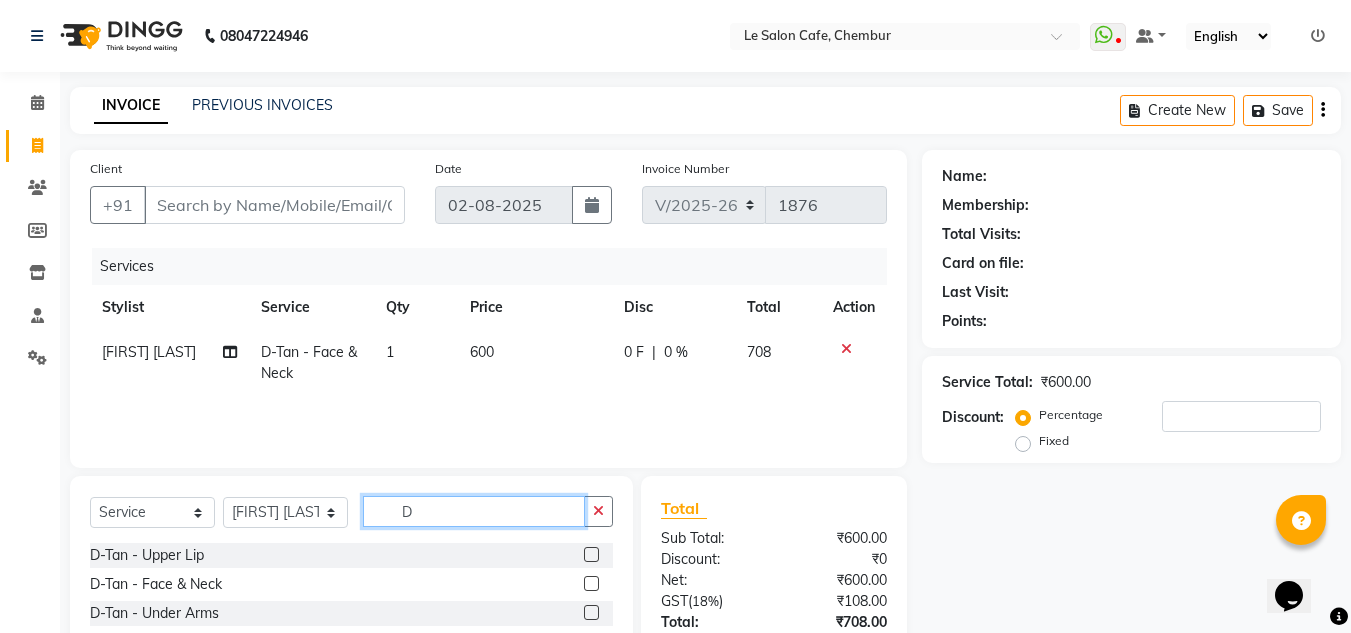 type on "D" 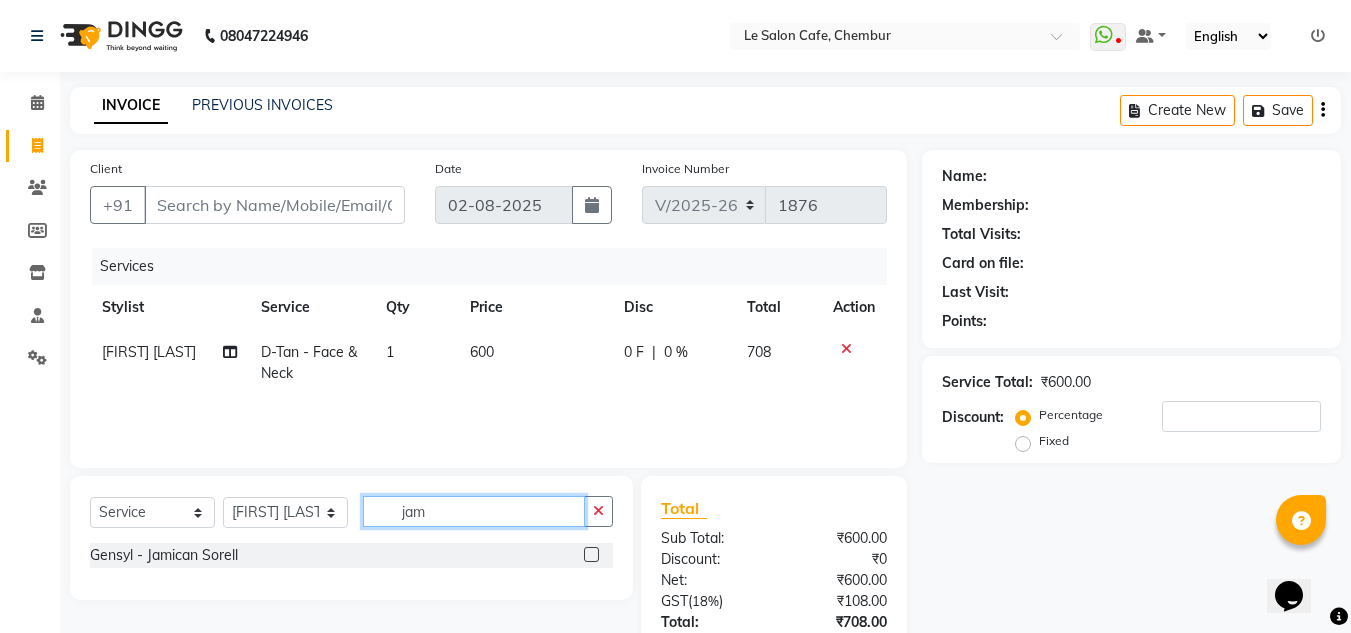 type on "jam" 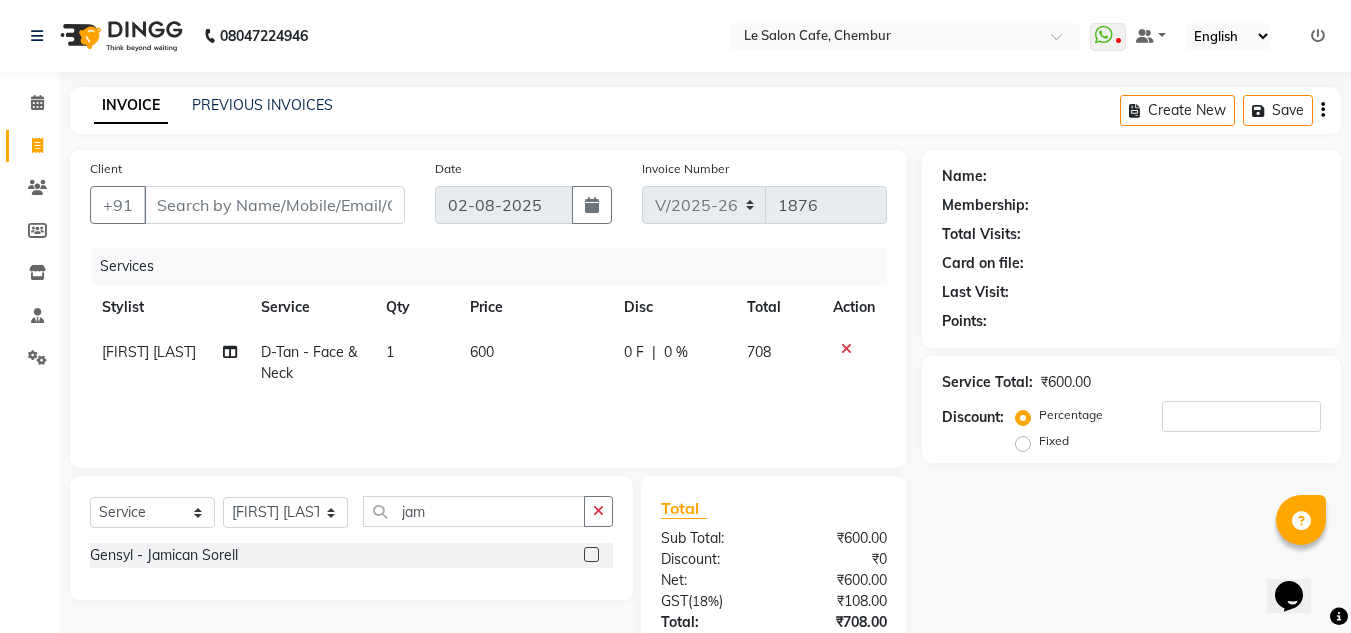 click 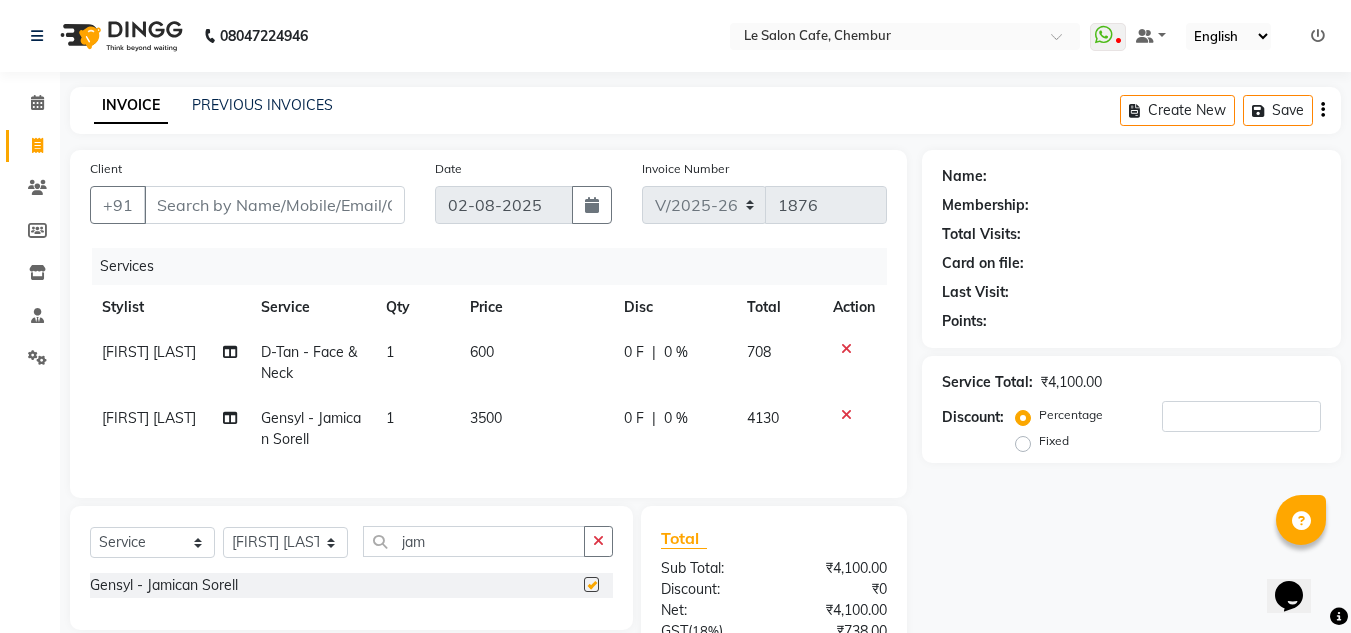 checkbox on "false" 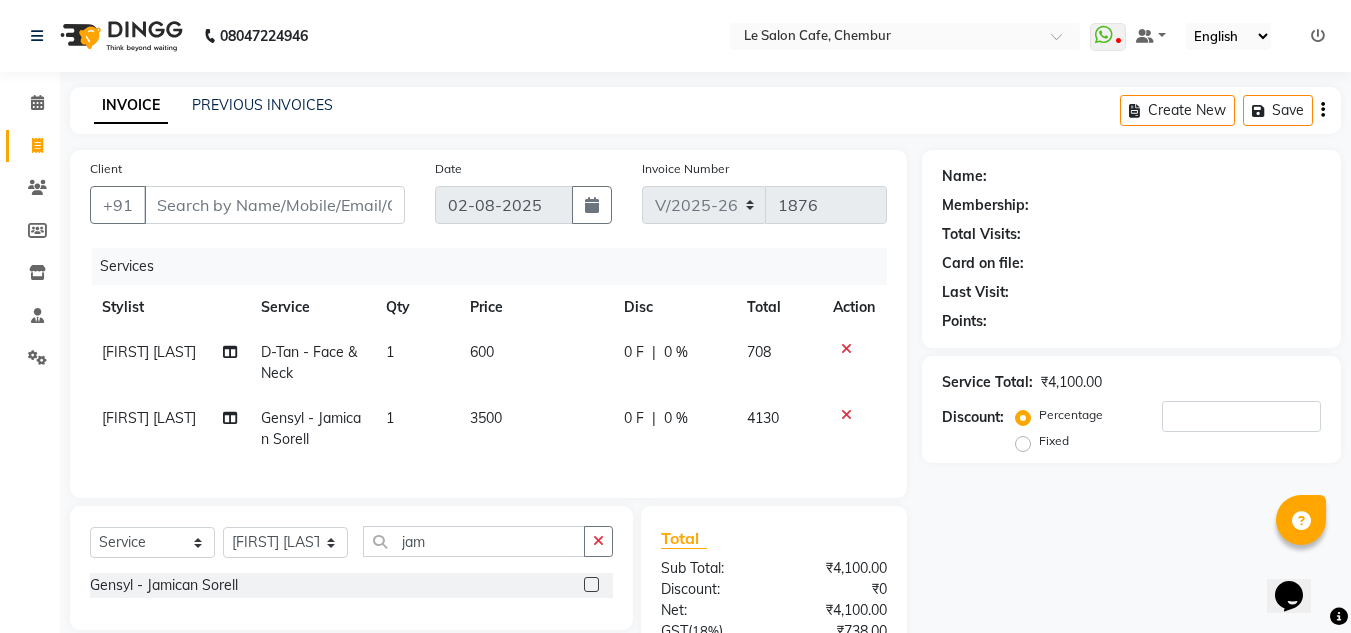 click on "Name: Membership: Total Visits: Card on file: Last Visit:  Points:  Service Total:  ₹4,100.00  Discount:  Percentage   Fixed" 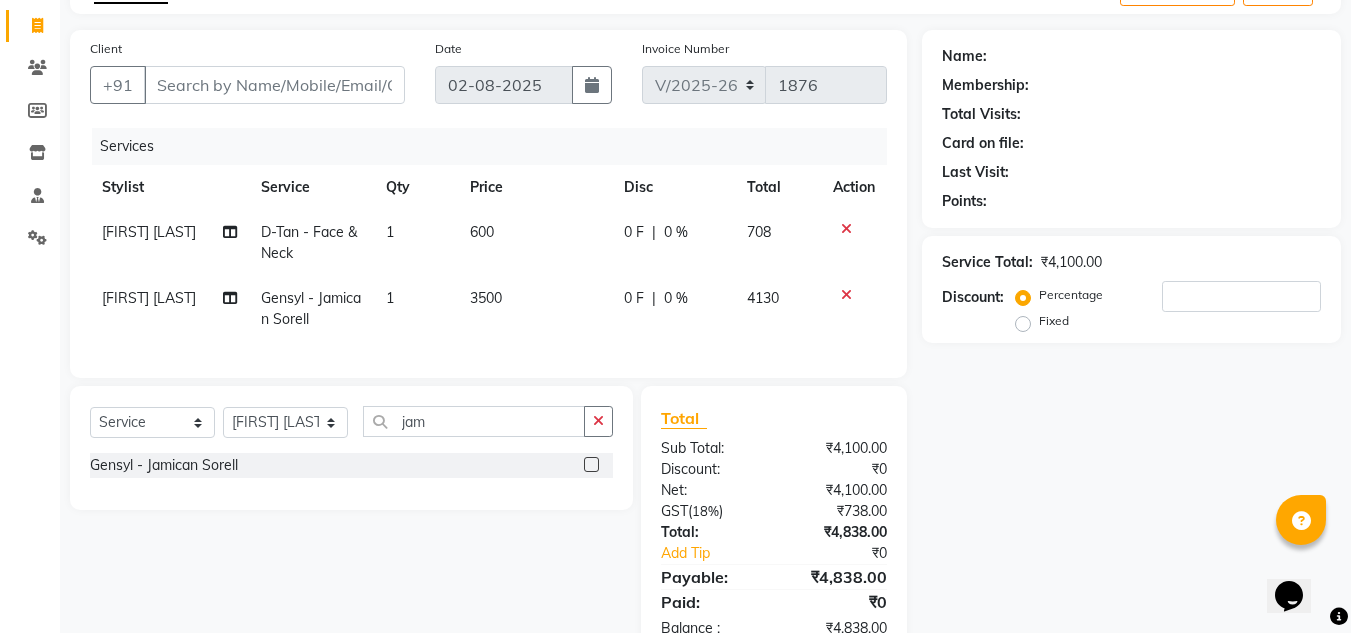 scroll, scrollTop: 0, scrollLeft: 0, axis: both 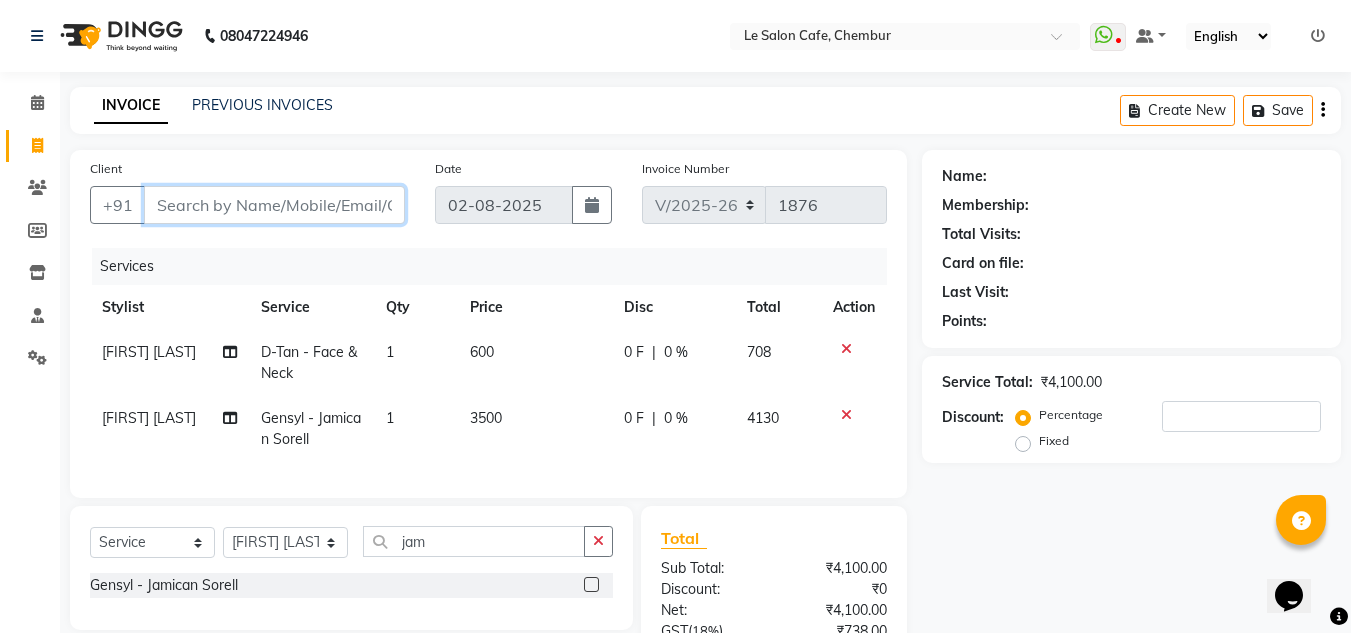 click on "Client" at bounding box center [274, 205] 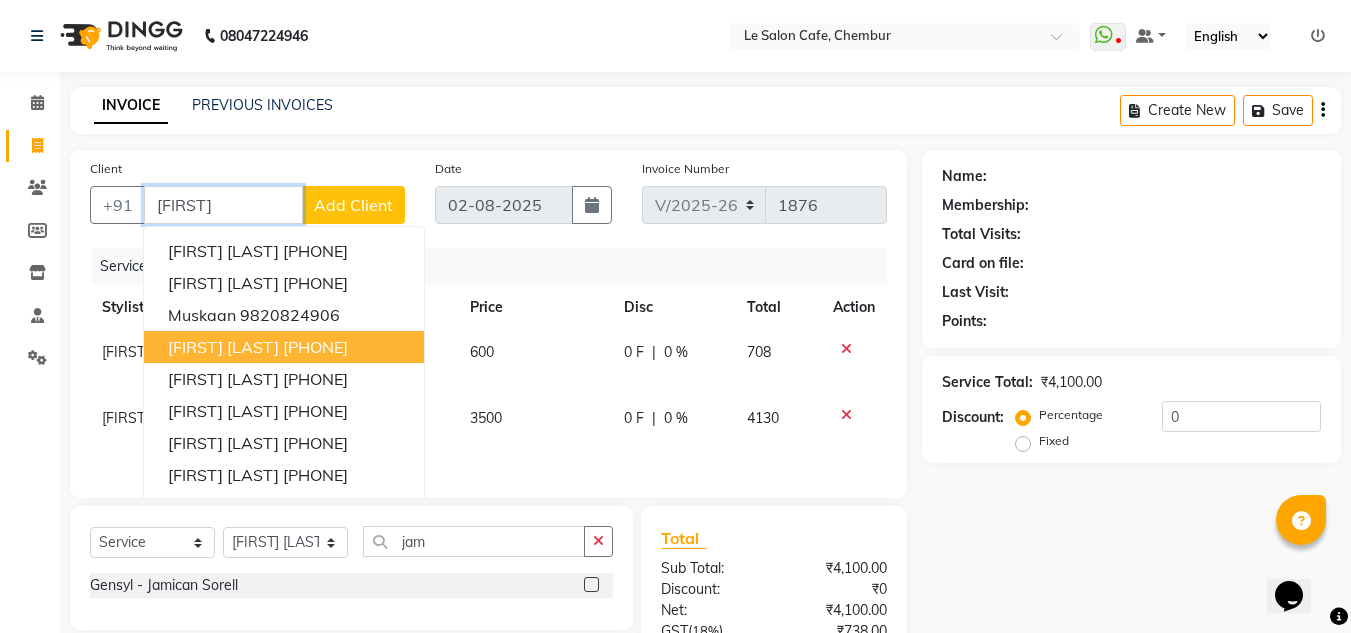 click on "Muskan Kukreja" at bounding box center (223, 347) 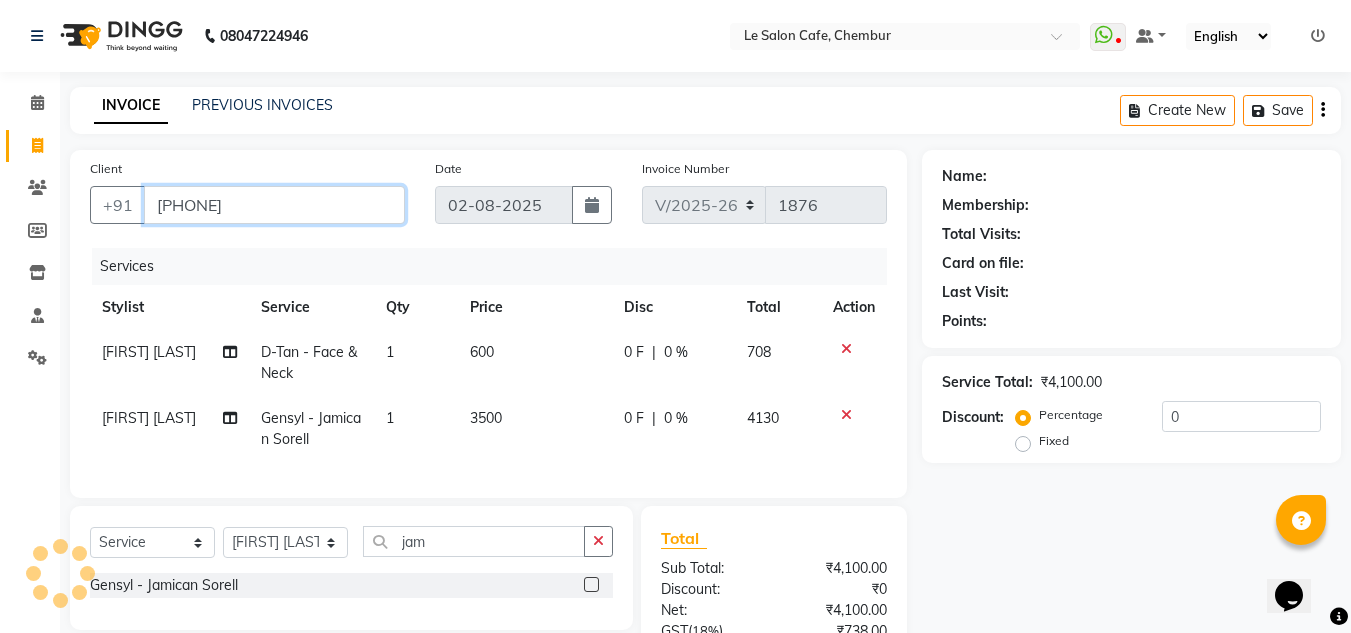 type on "[PHONE]" 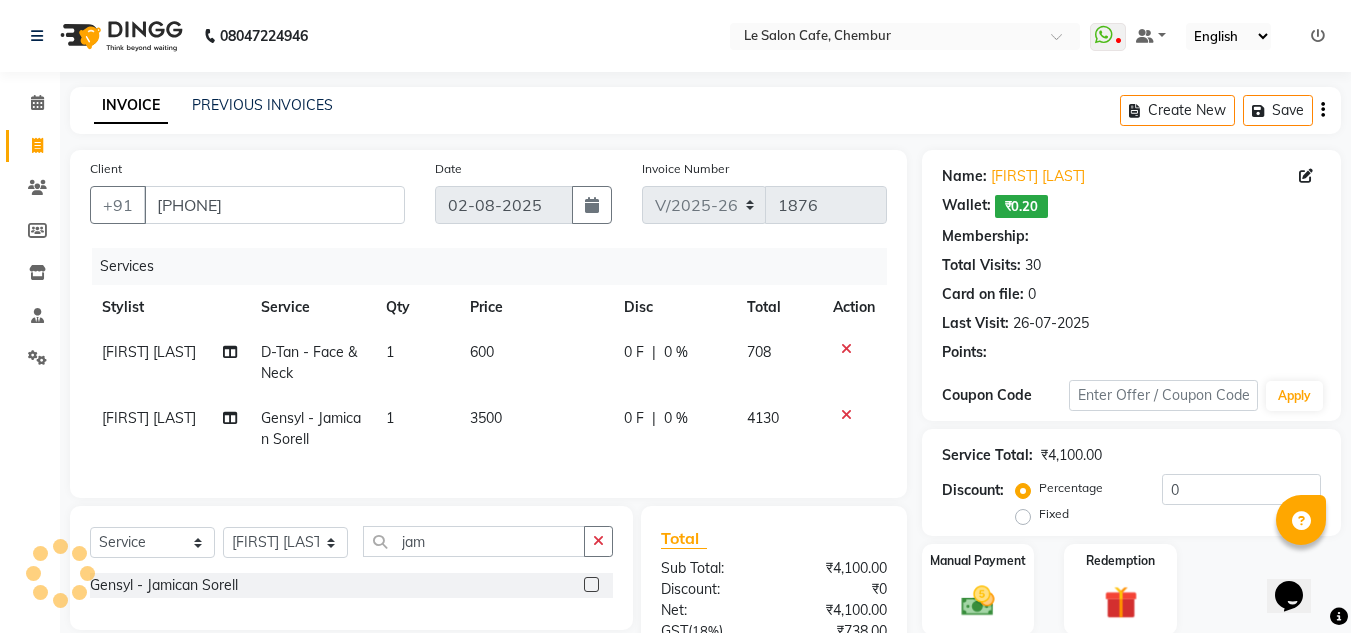 select on "1: Object" 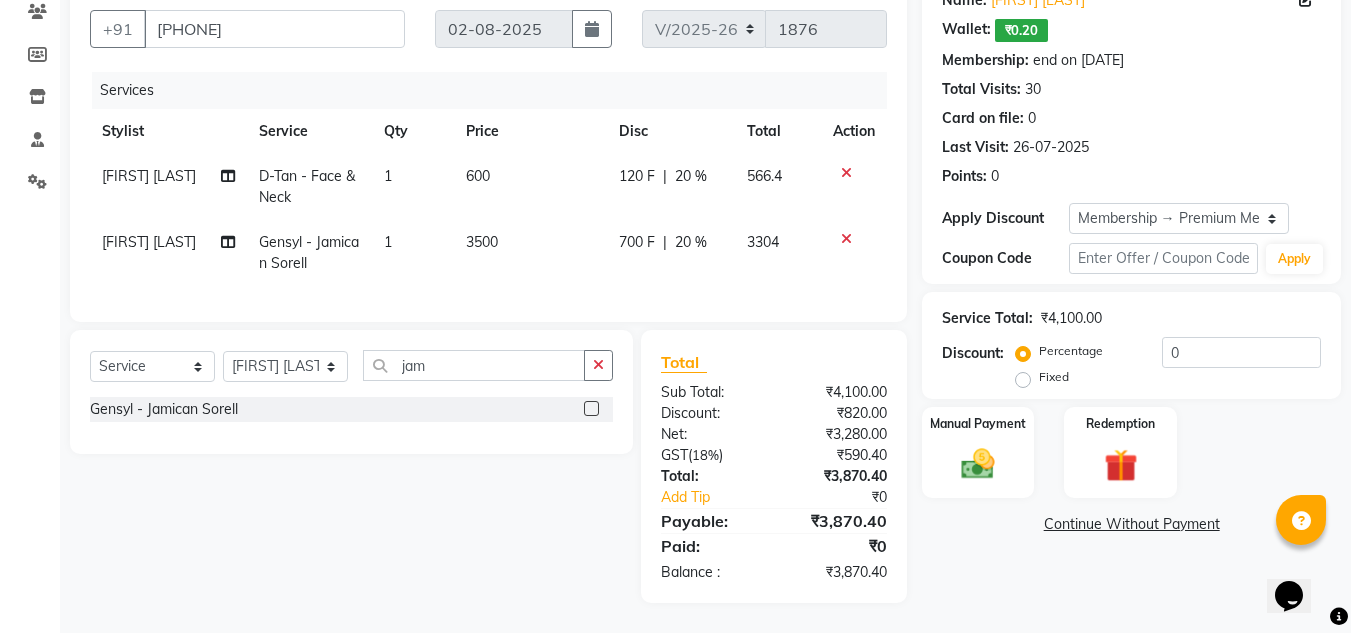 scroll, scrollTop: 191, scrollLeft: 0, axis: vertical 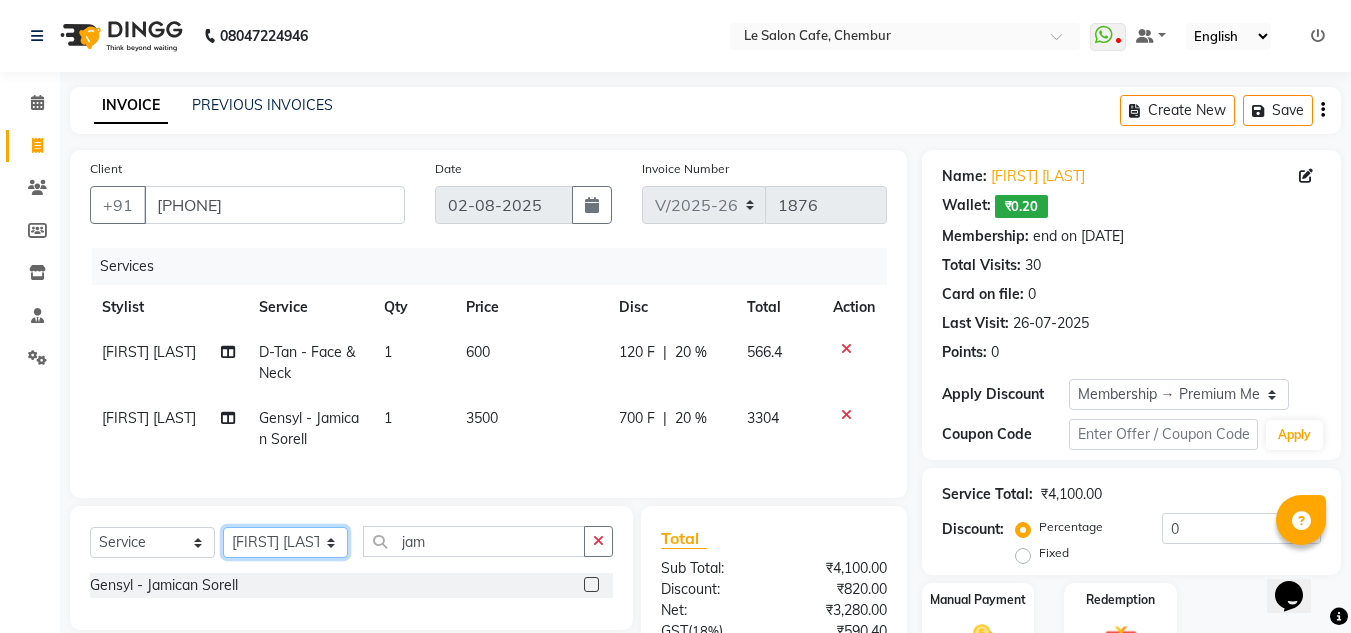 click on "Select Stylist Amandeep Kaur Kalsi Aniket Kadam  Faim Alvi  Front Desk  Muskan Khan  Pooja Kolge Reena Shaukat Ali  Salman Ansari  Shailendra Chauhan  Shekhar Sangle Soniyaa Varma Suchita Mistry" 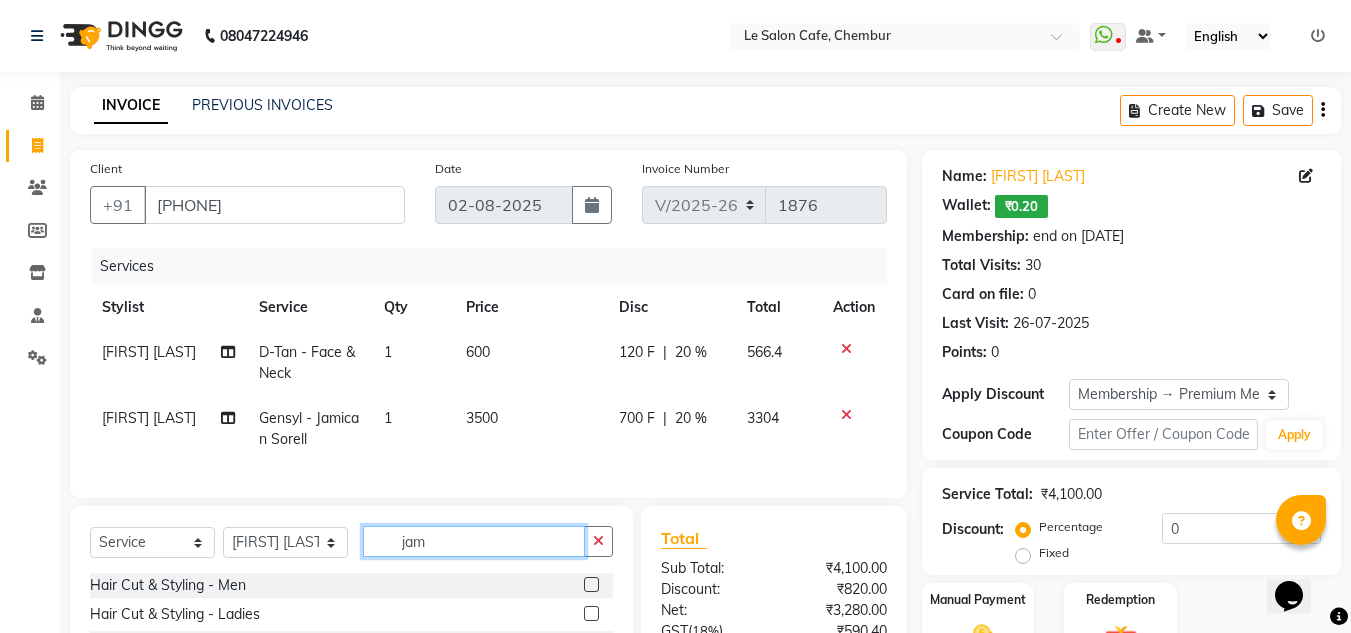 click on "jam" 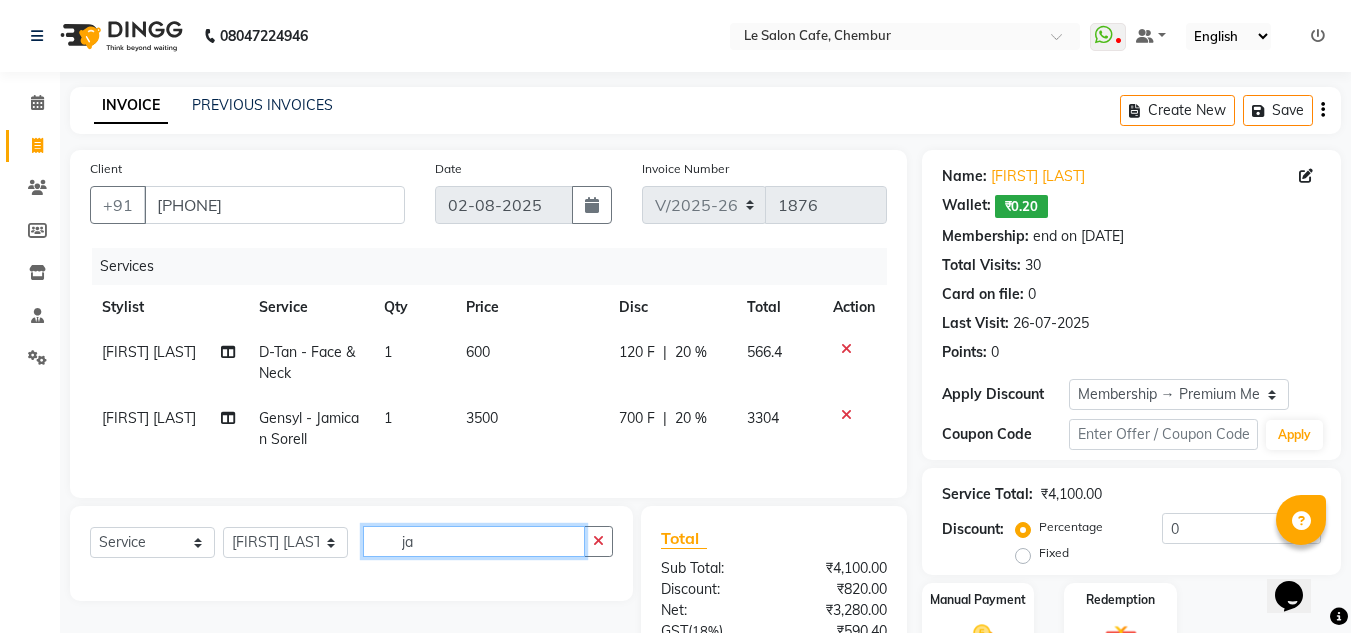 type on "j" 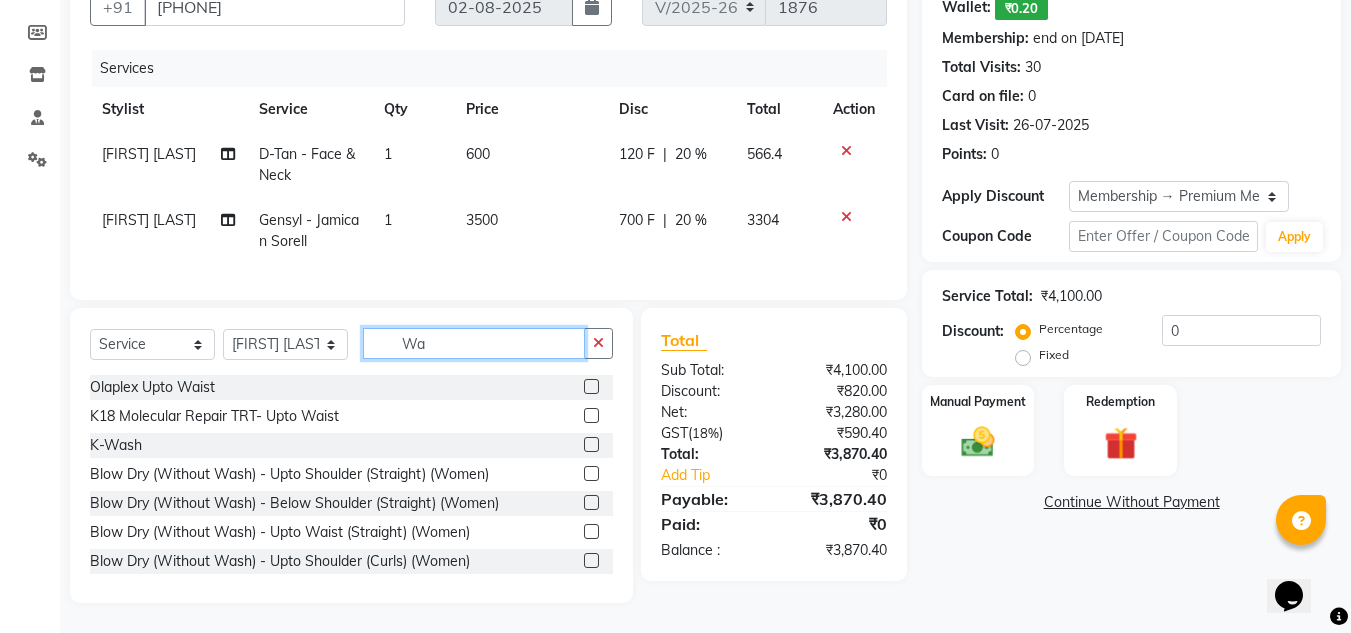 scroll, scrollTop: 213, scrollLeft: 0, axis: vertical 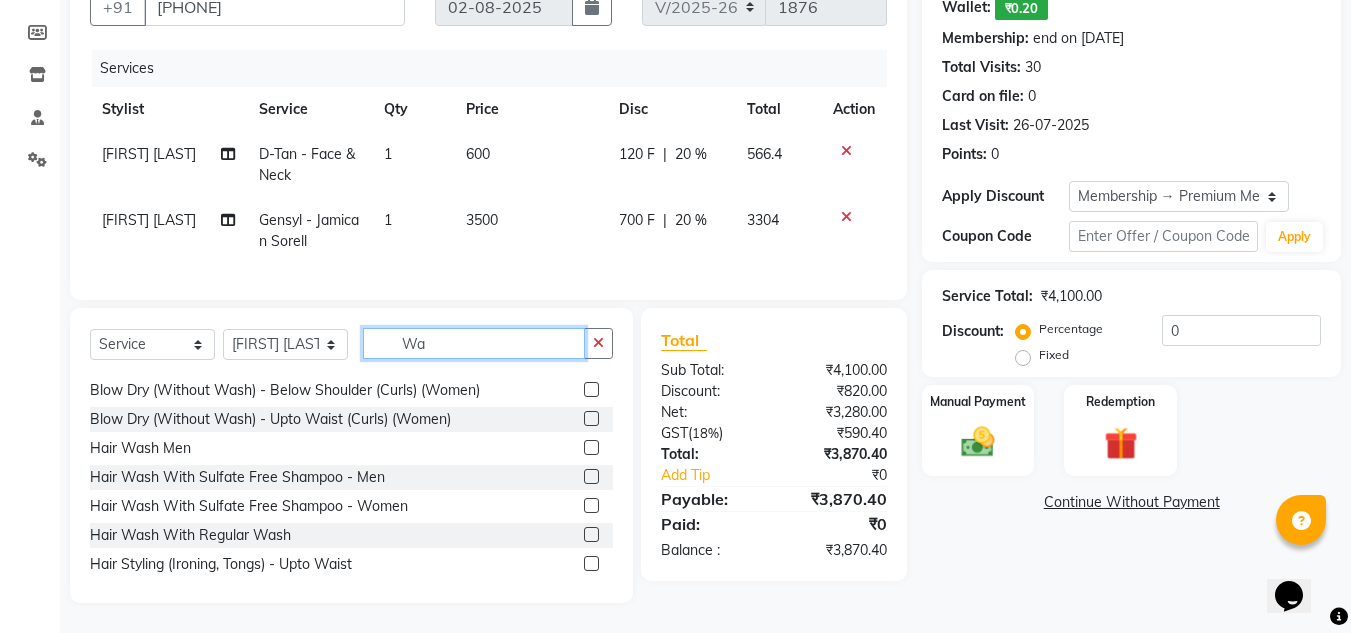 type on "Wa" 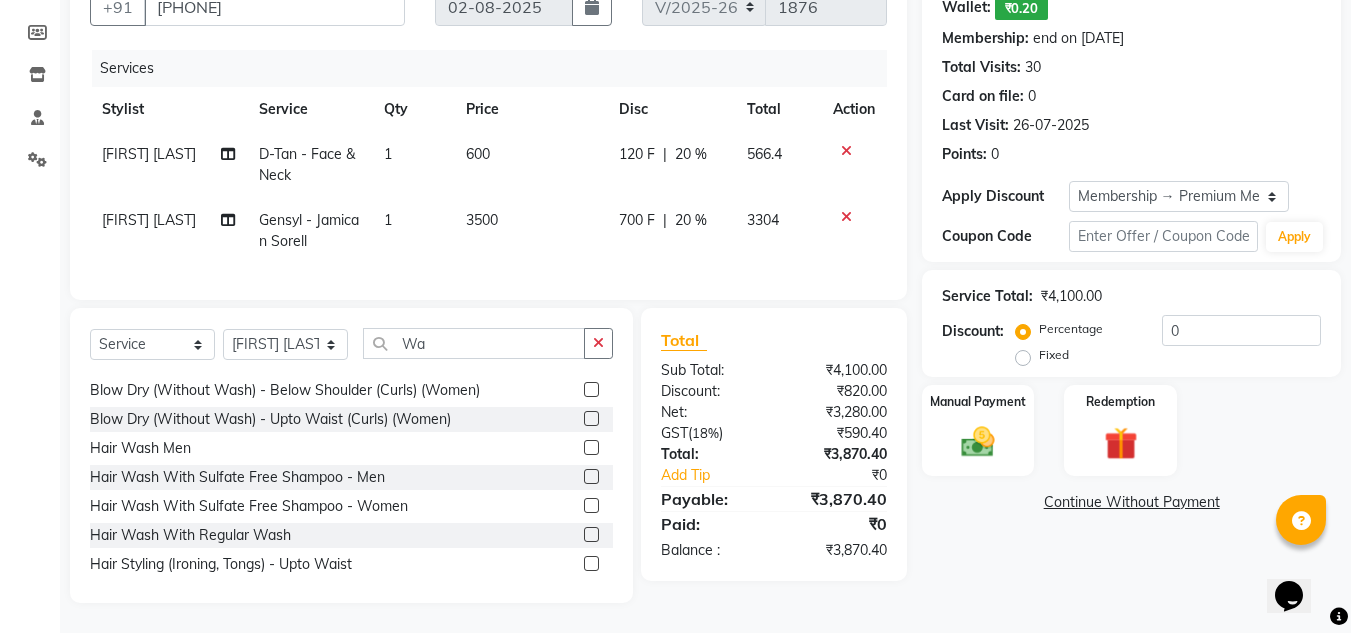 click 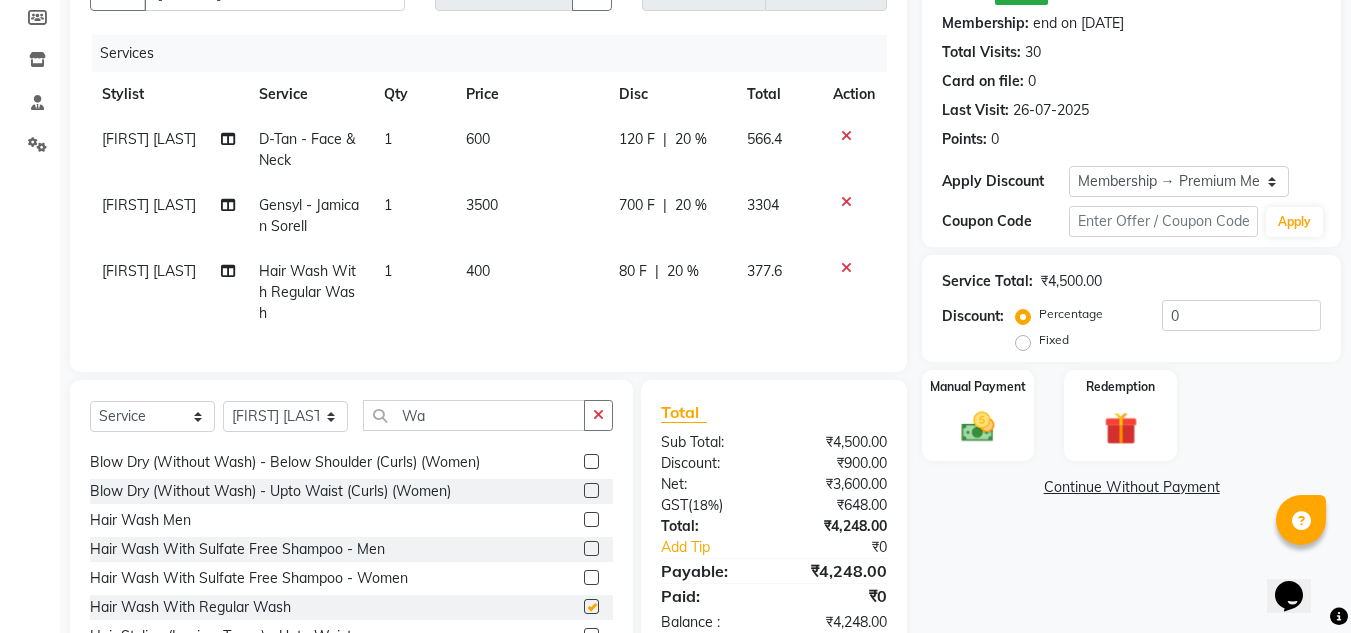 checkbox on "false" 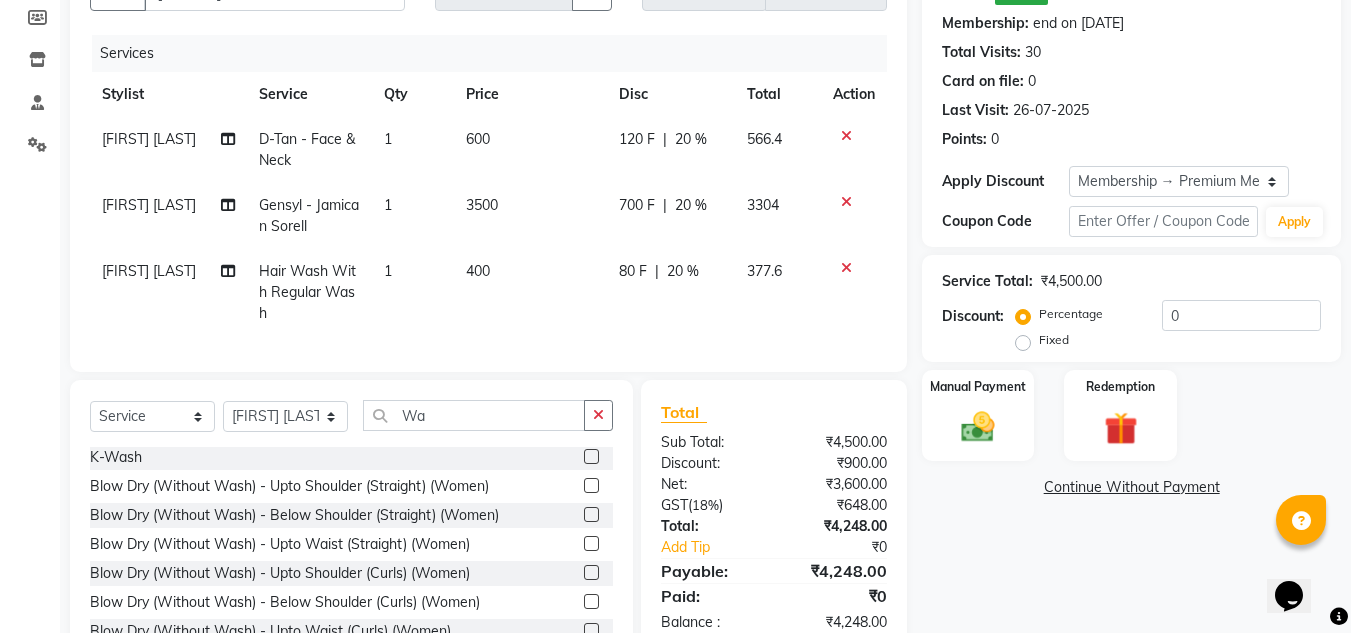 scroll, scrollTop: 0, scrollLeft: 0, axis: both 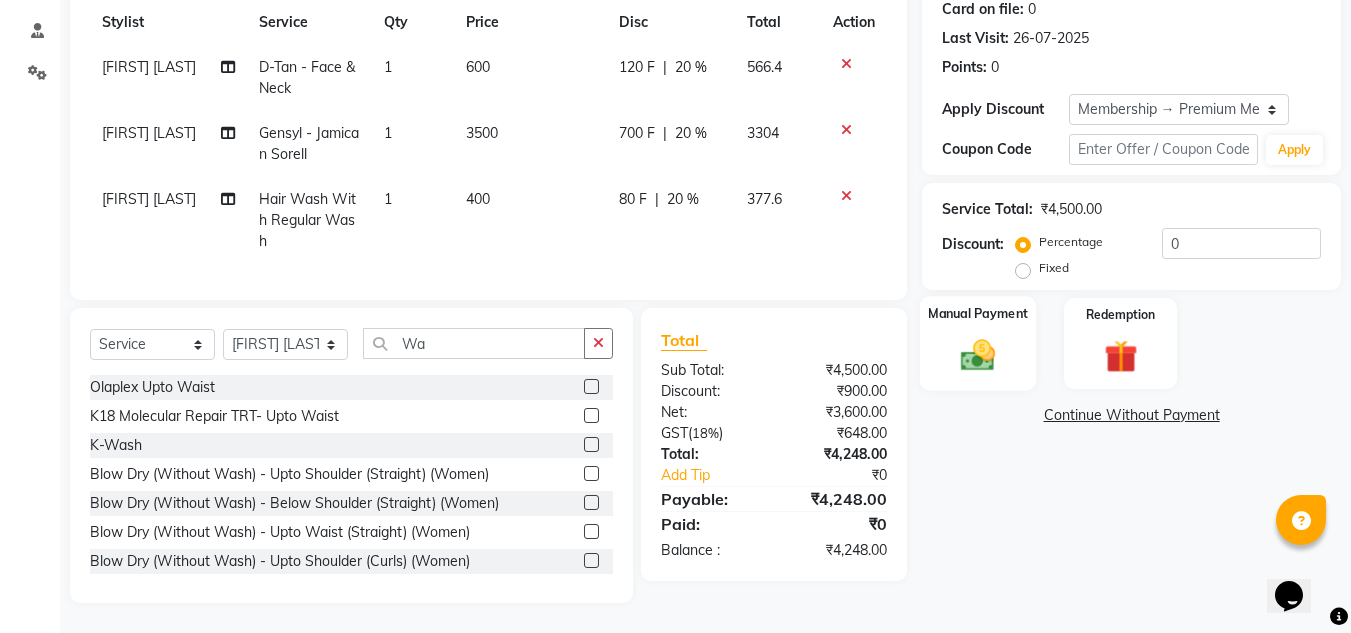click on "Manual Payment" 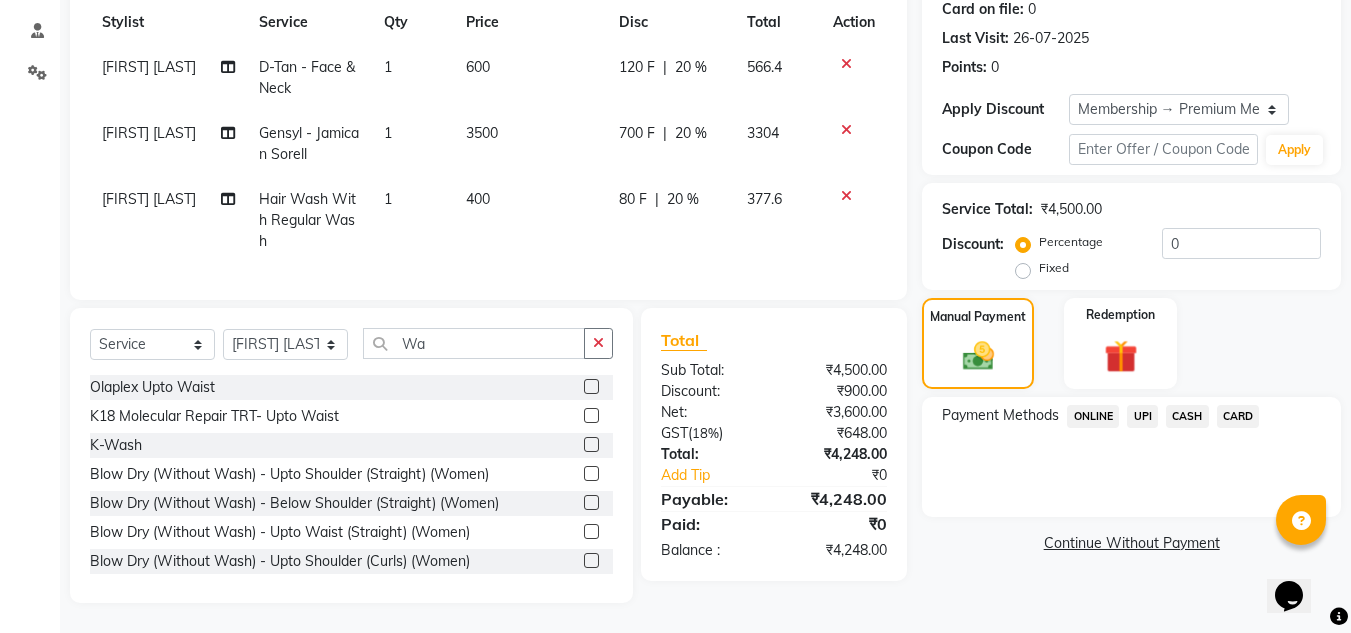 click on "UPI" 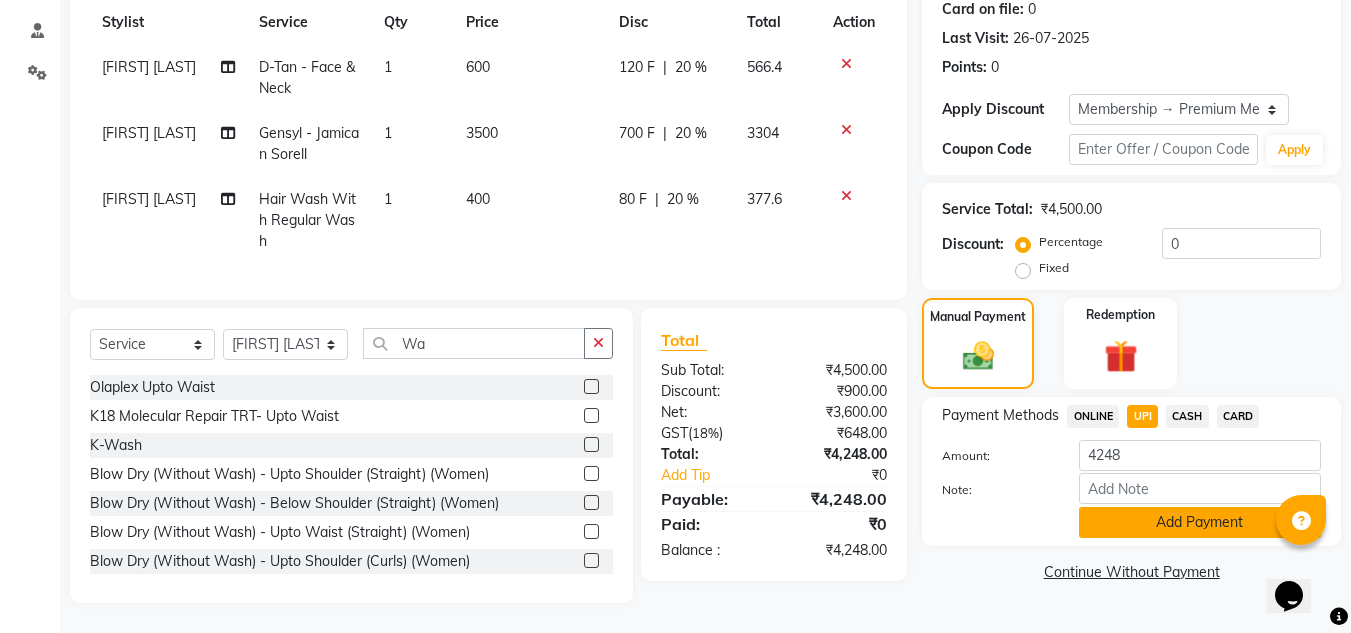 click on "Add Payment" 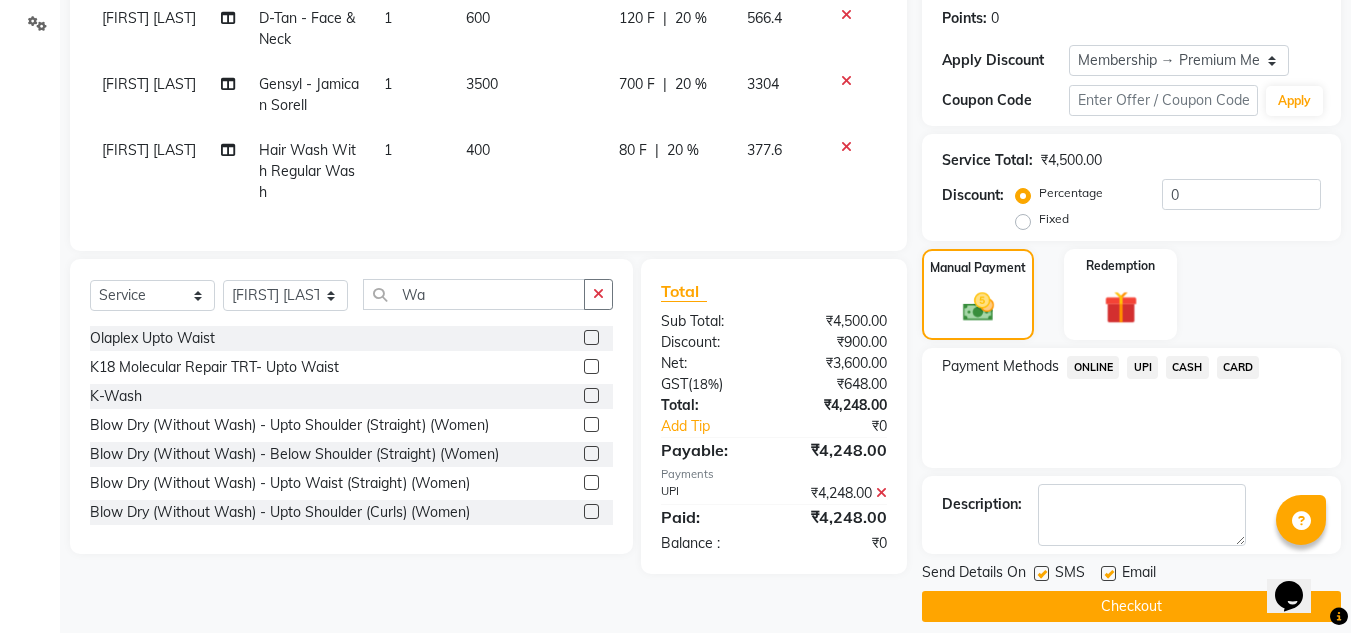 scroll, scrollTop: 353, scrollLeft: 0, axis: vertical 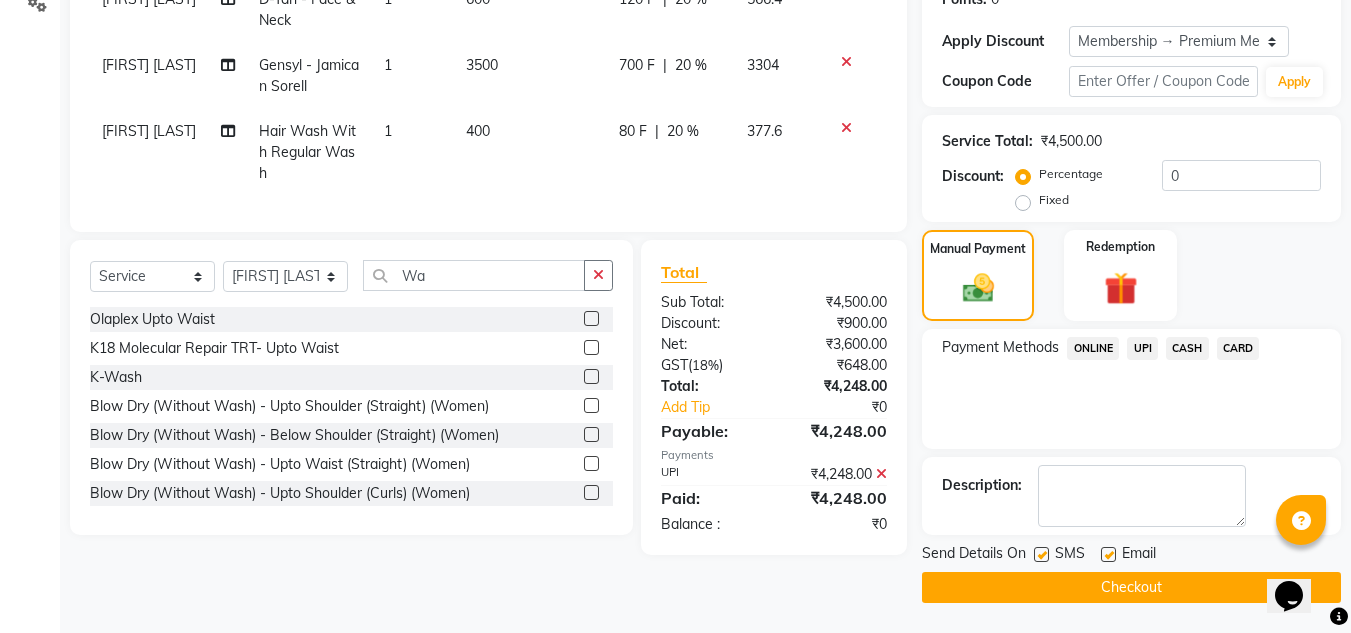 click 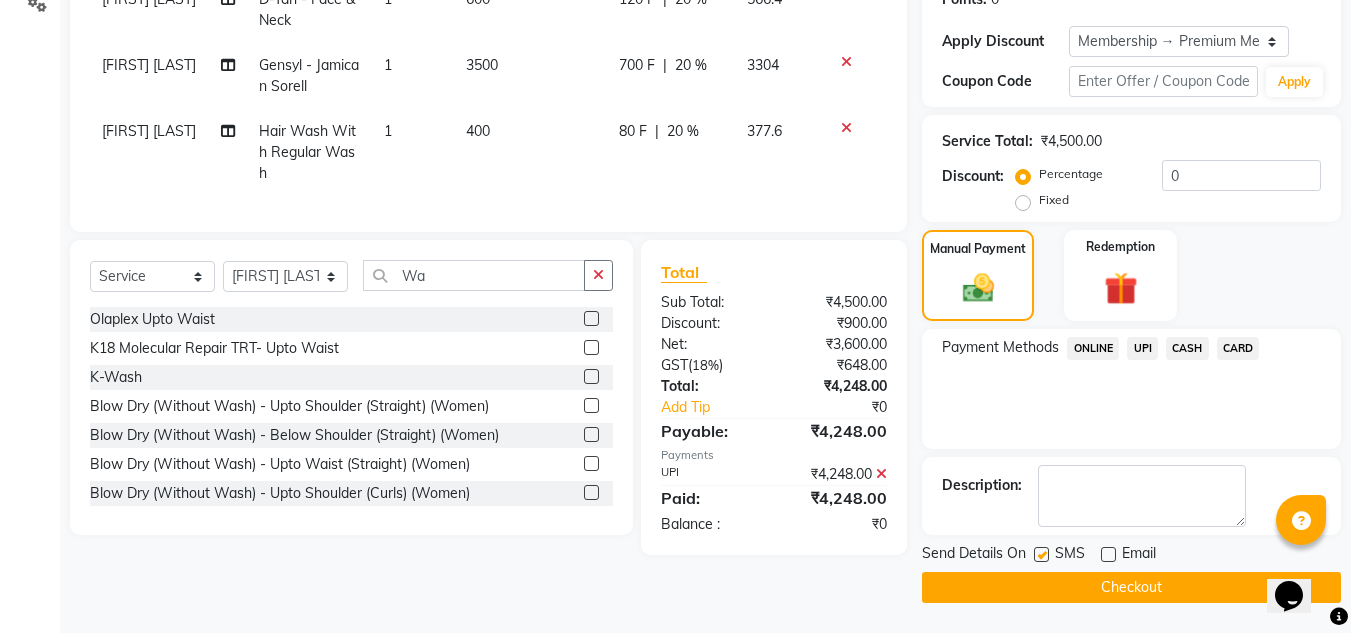 click on "Checkout" 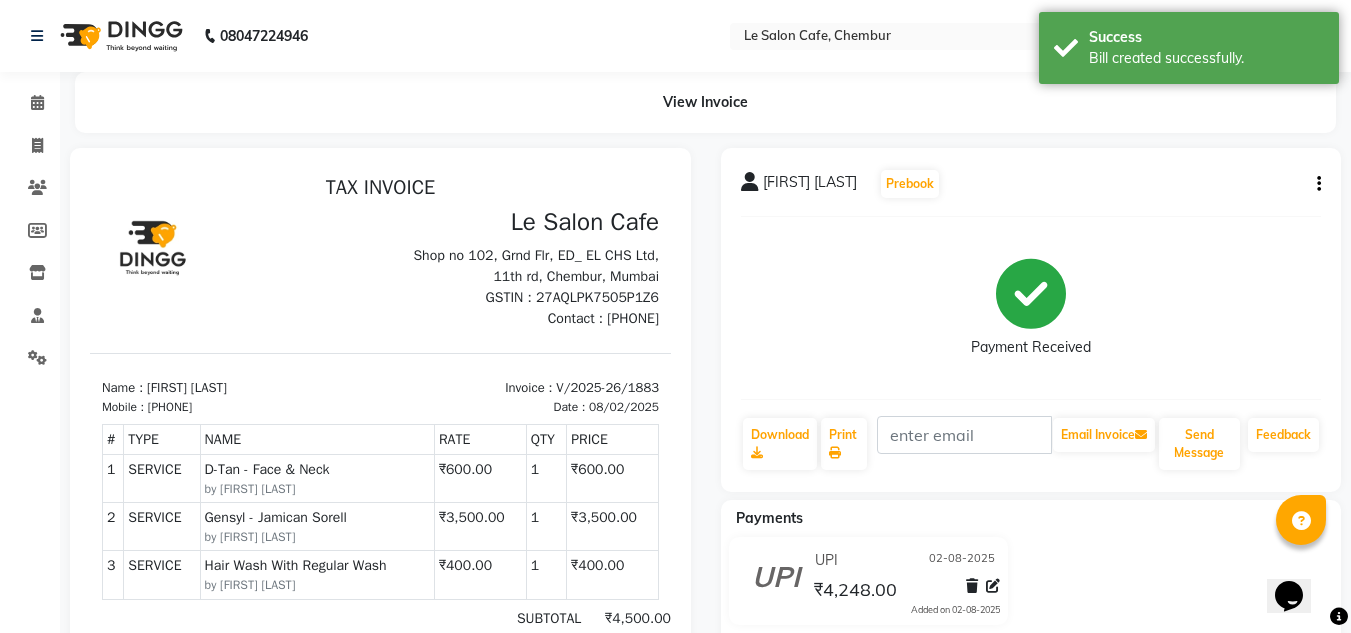 scroll, scrollTop: 0, scrollLeft: 0, axis: both 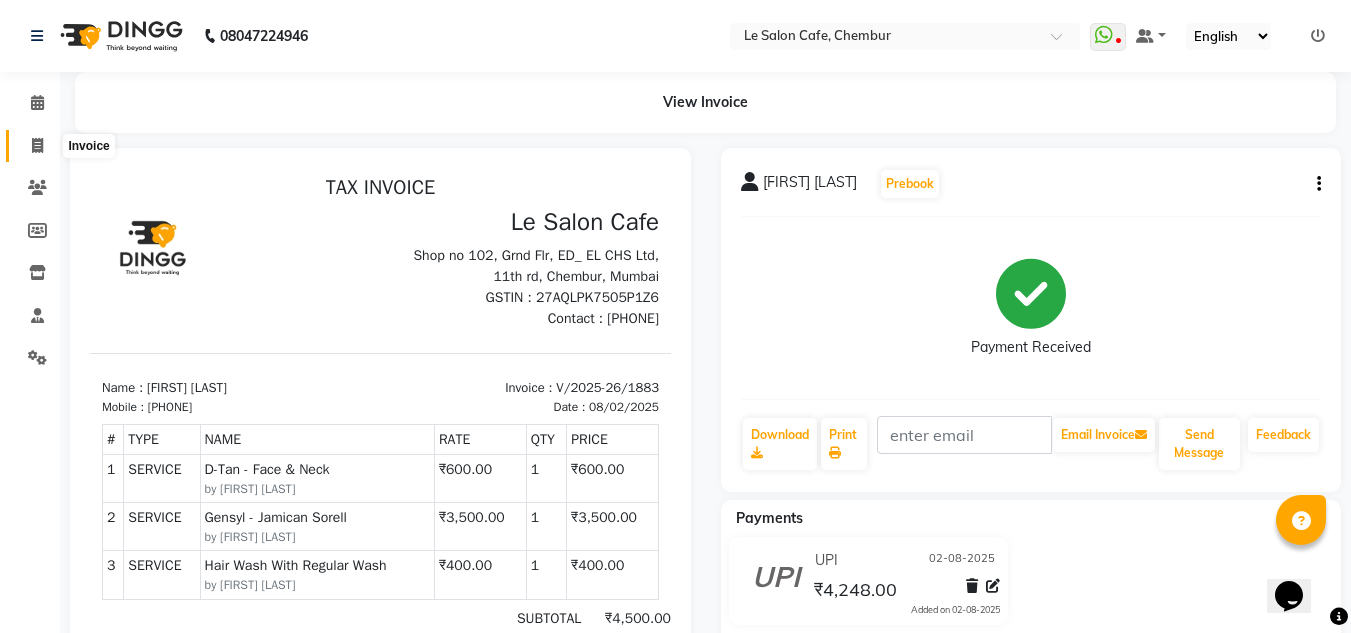 click 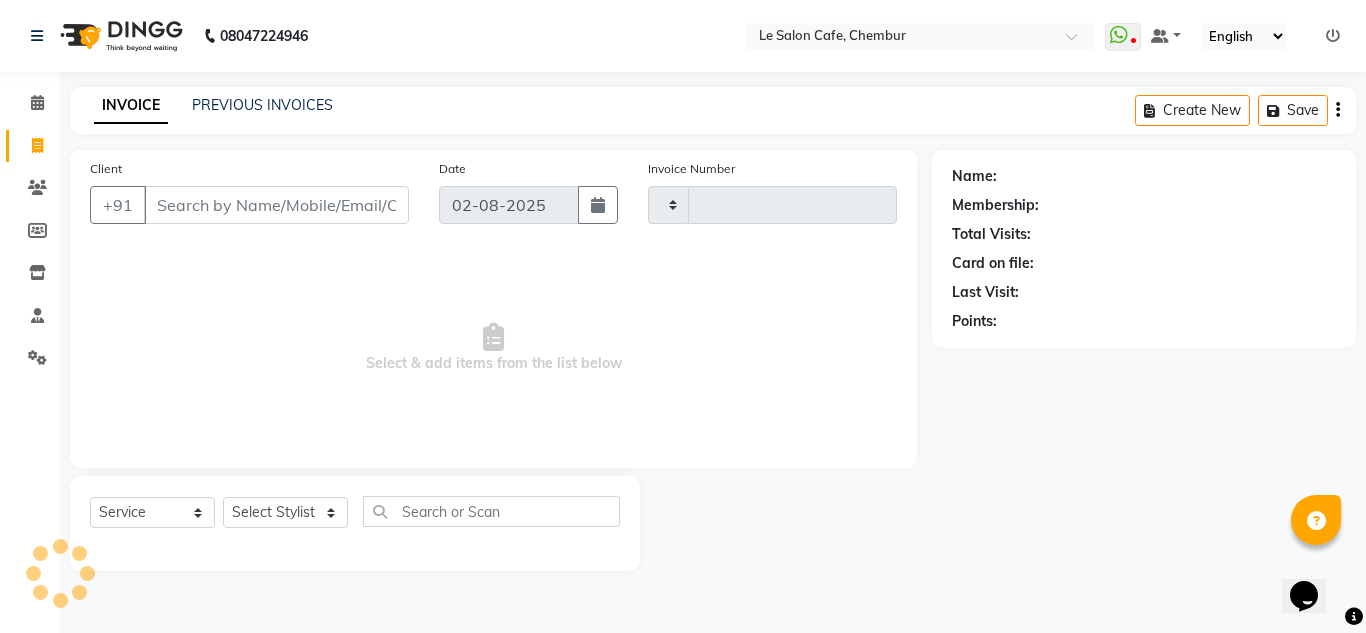 type on "1884" 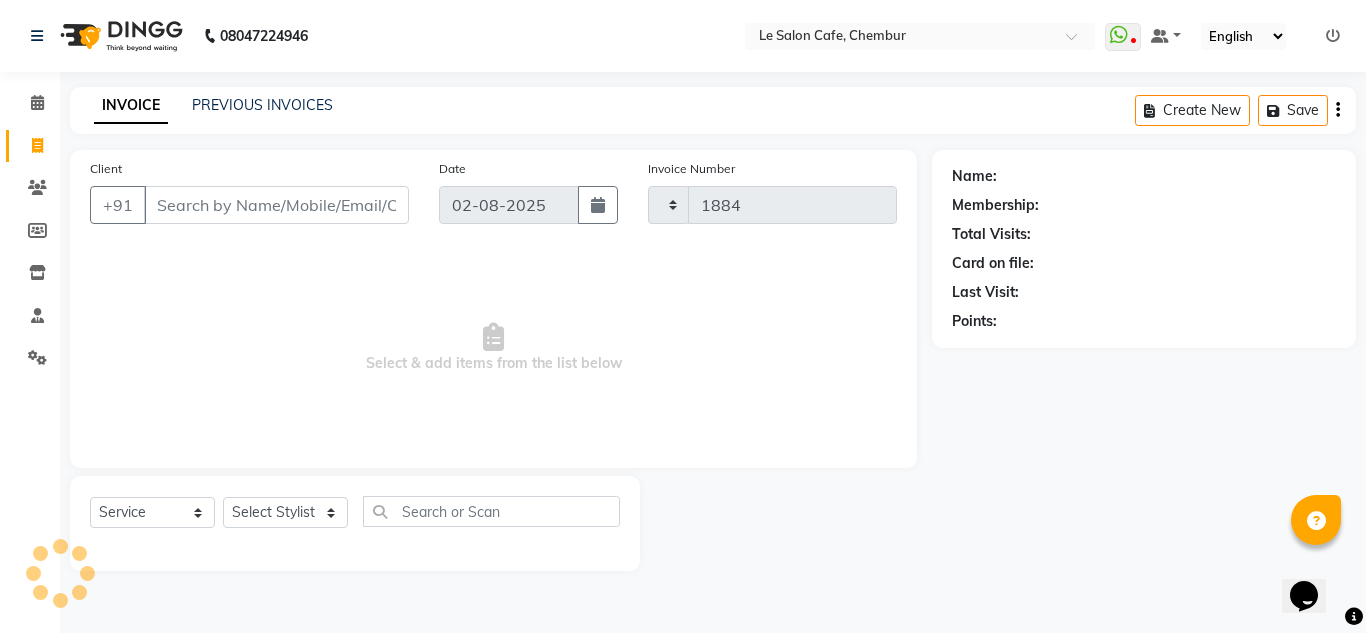 select on "594" 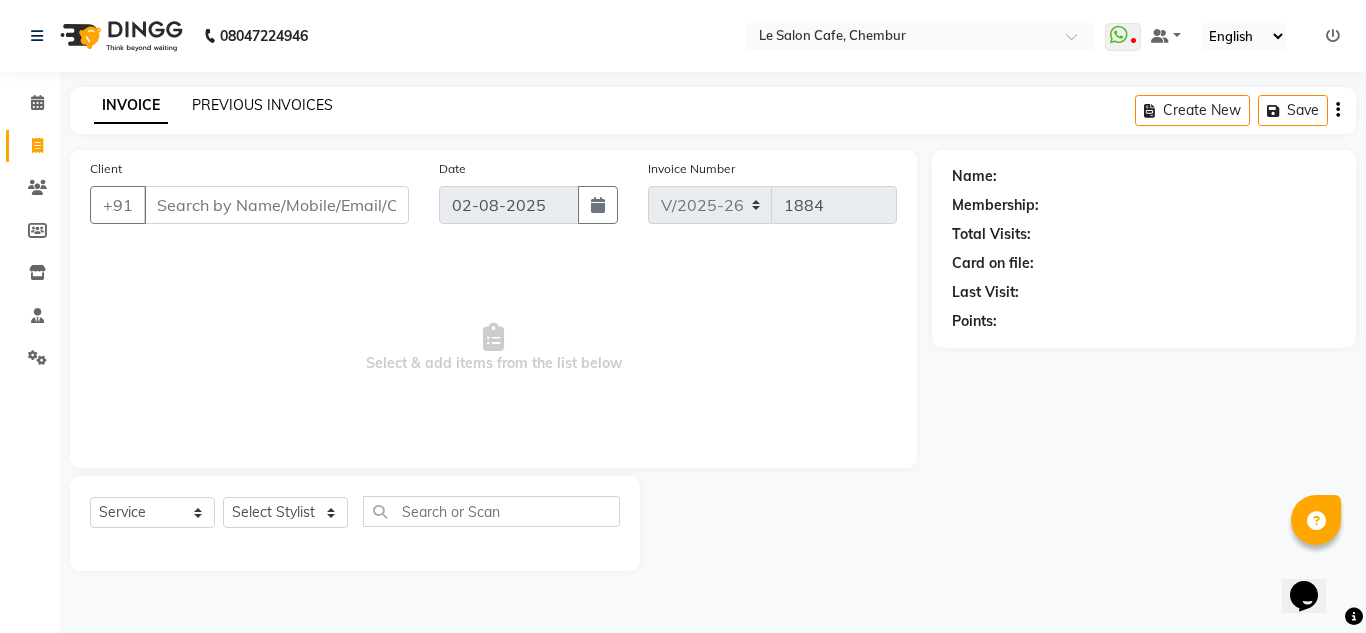 click on "PREVIOUS INVOICES" 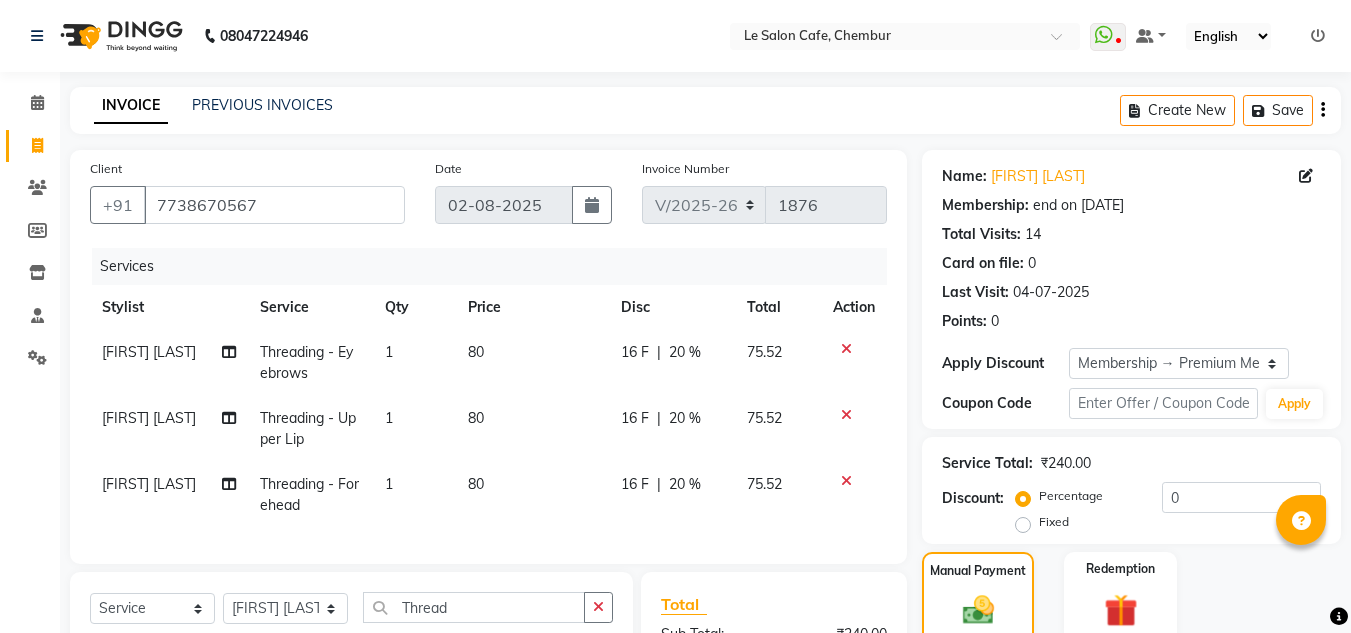 select on "594" 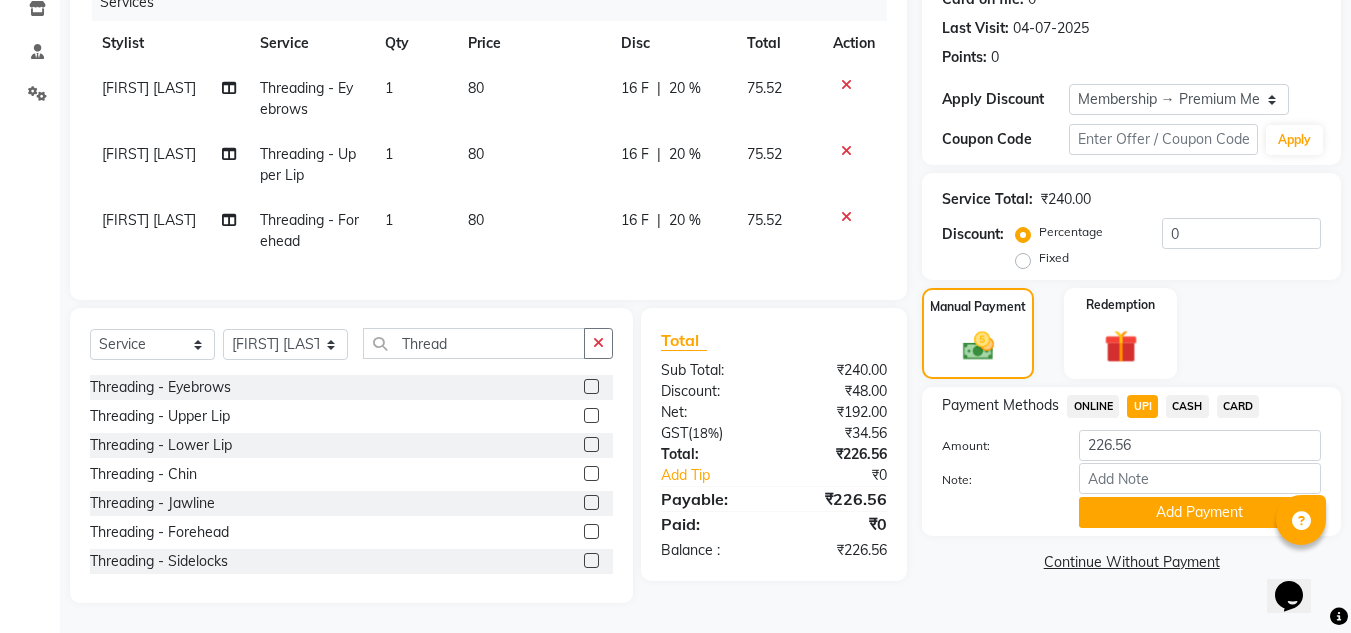 scroll, scrollTop: 0, scrollLeft: 0, axis: both 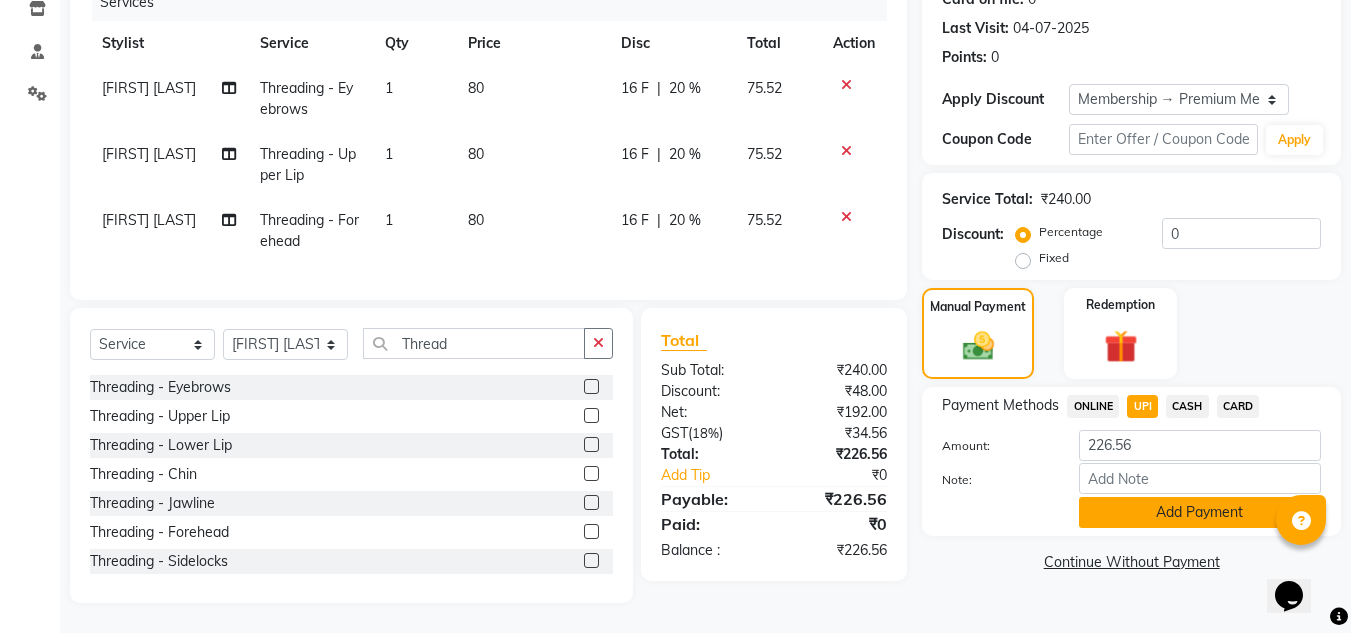 click on "Add Payment" 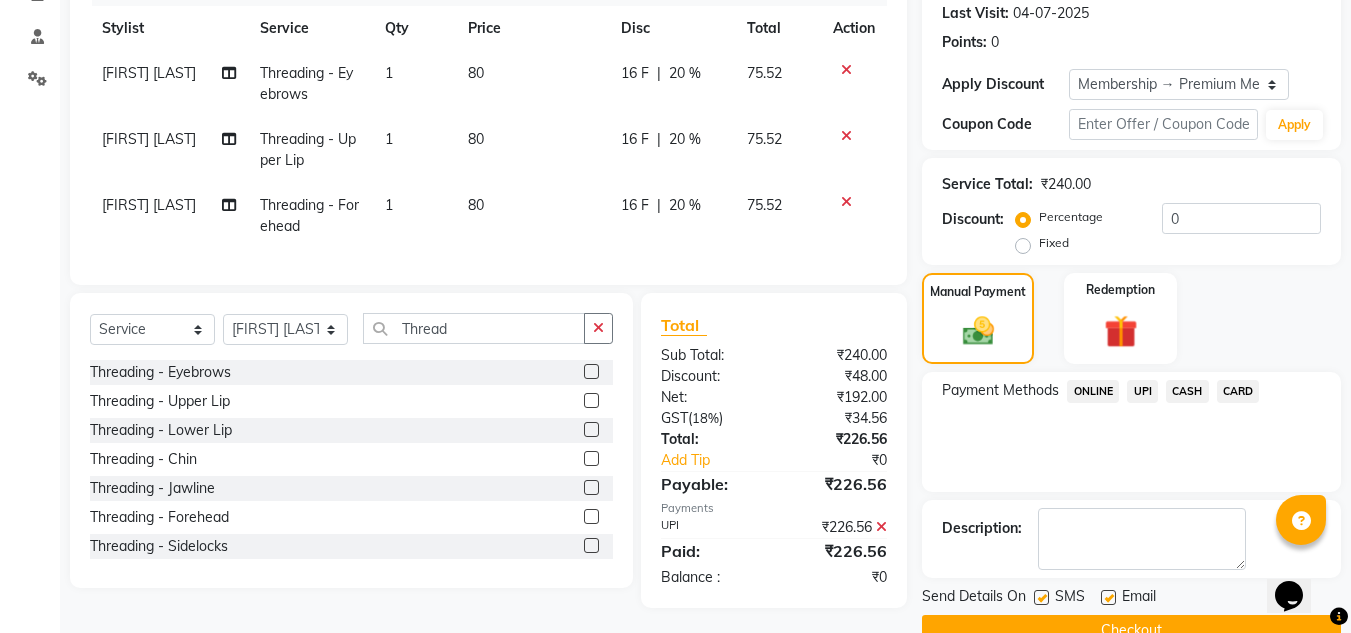 scroll, scrollTop: 322, scrollLeft: 0, axis: vertical 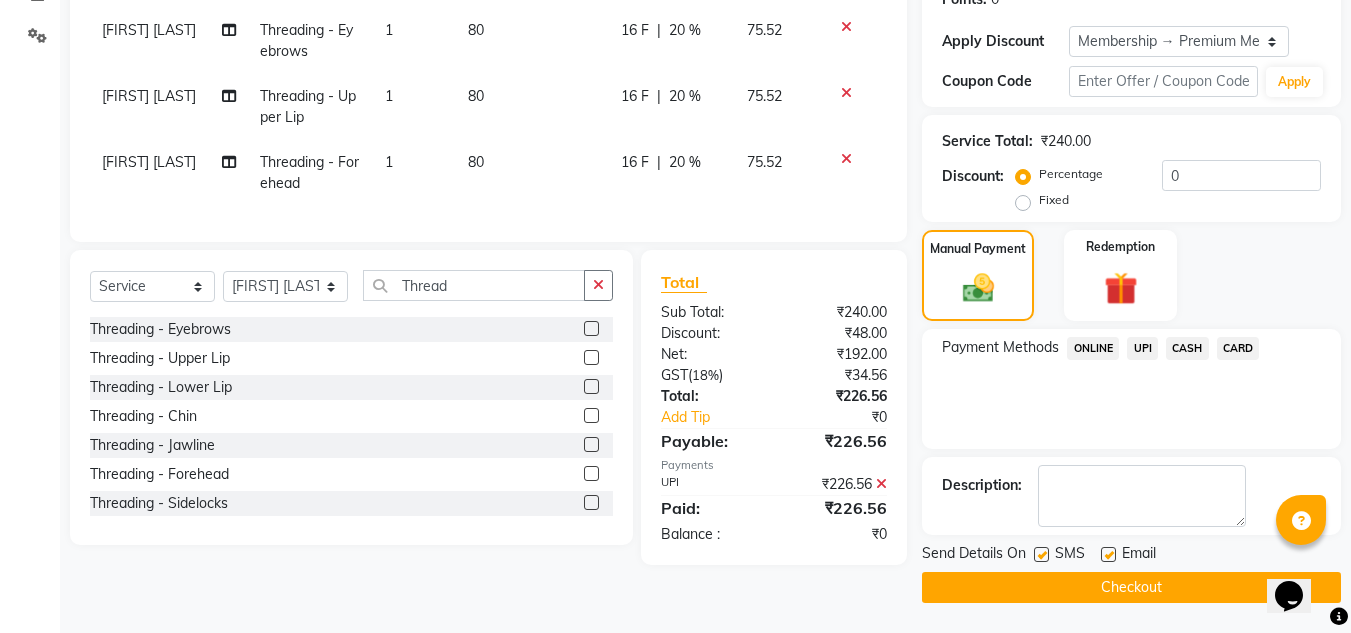 click 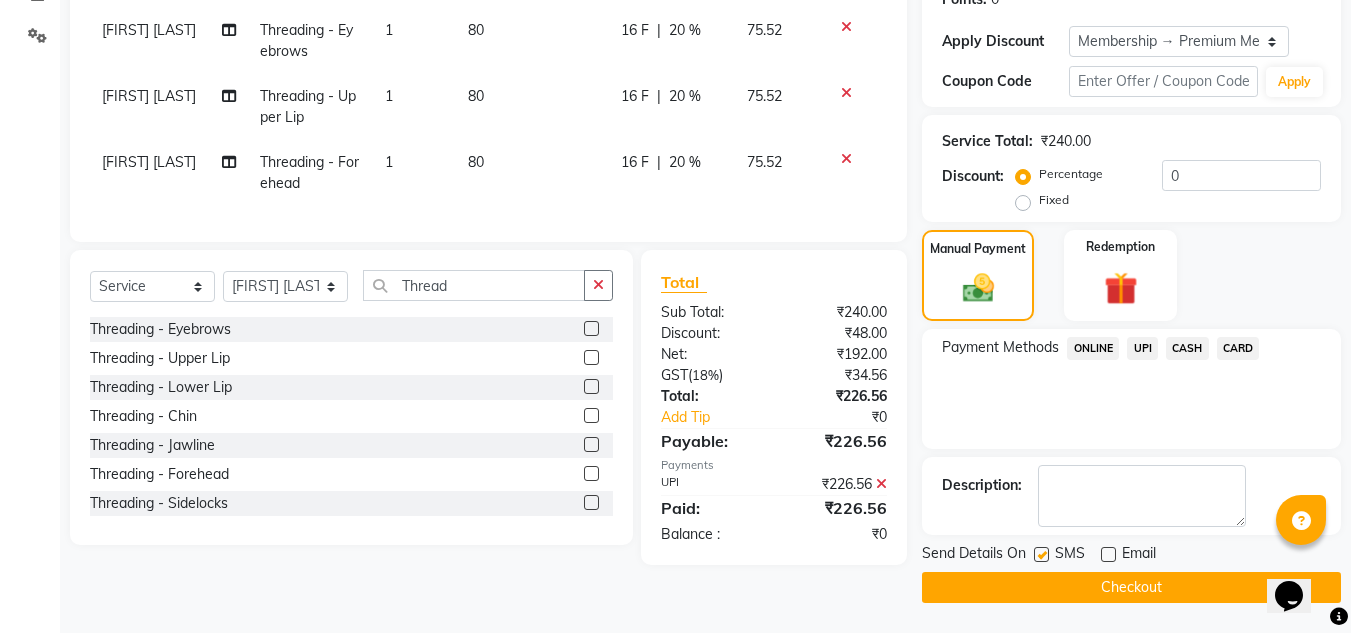 click on "Checkout" 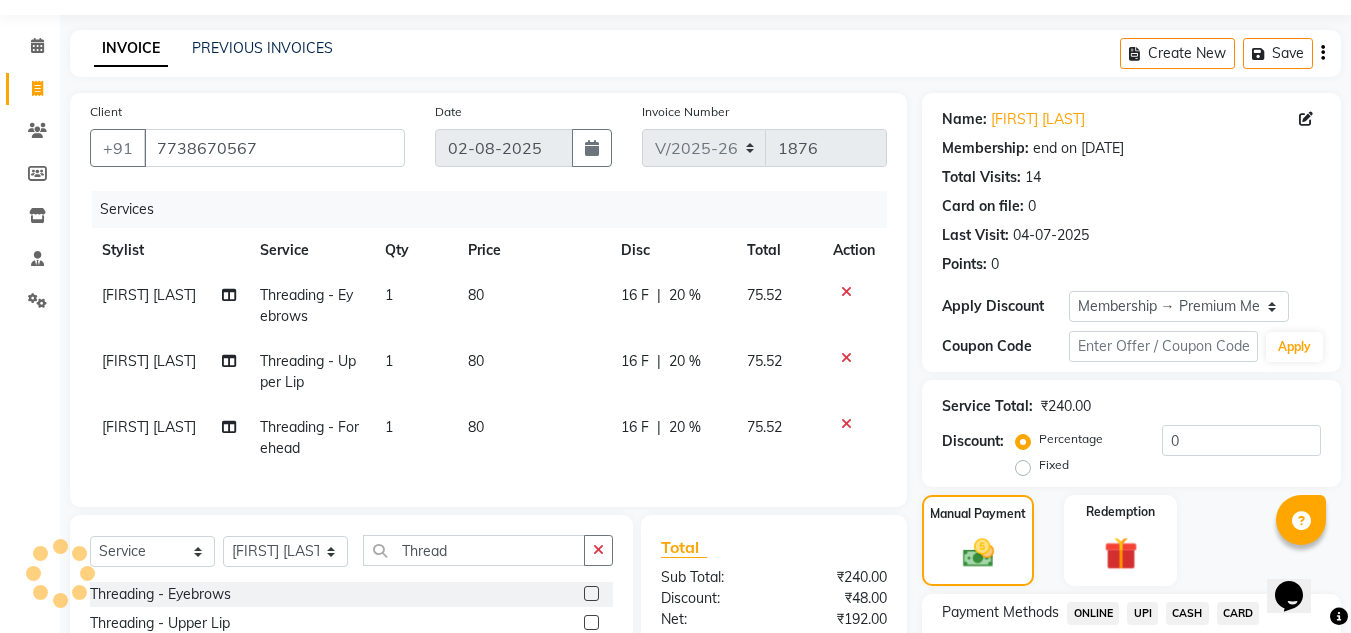 scroll, scrollTop: 0, scrollLeft: 0, axis: both 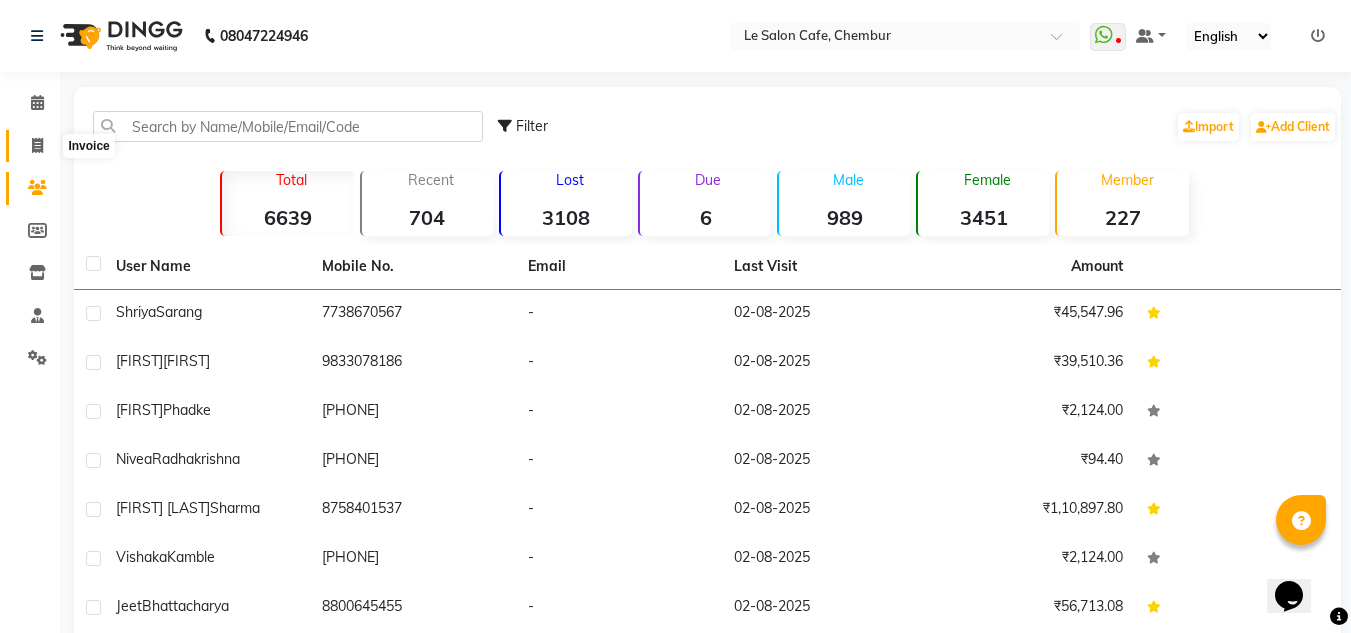 click 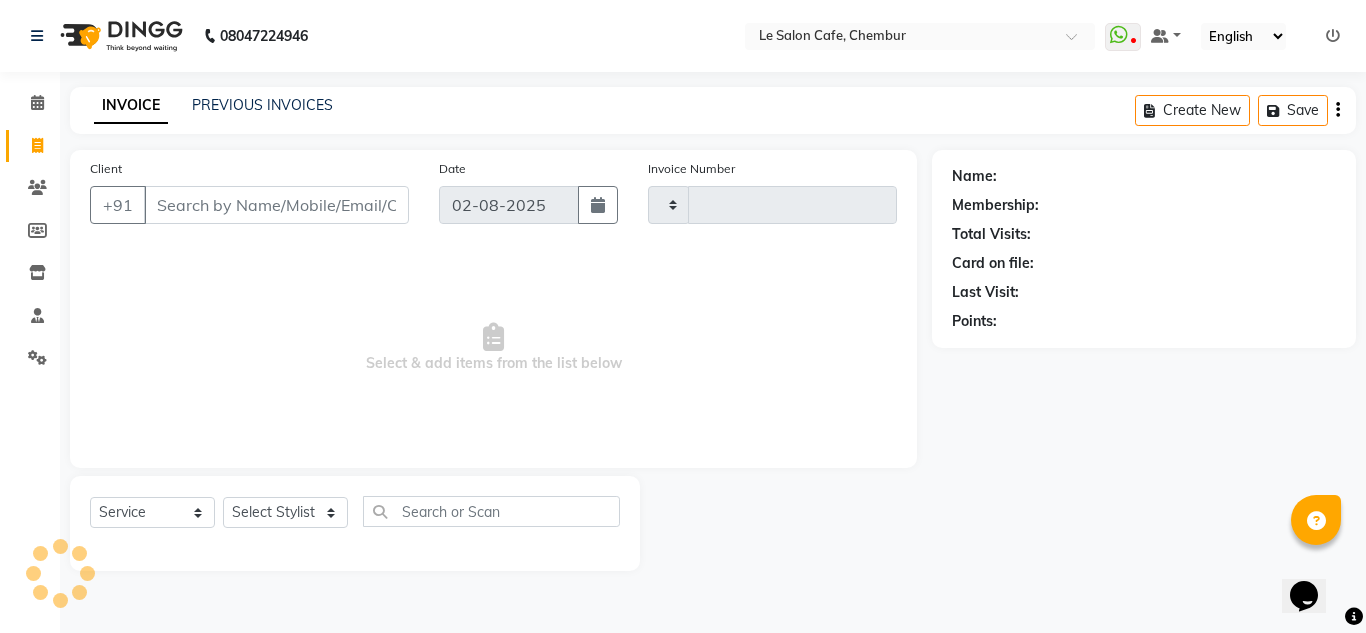 type on "1880" 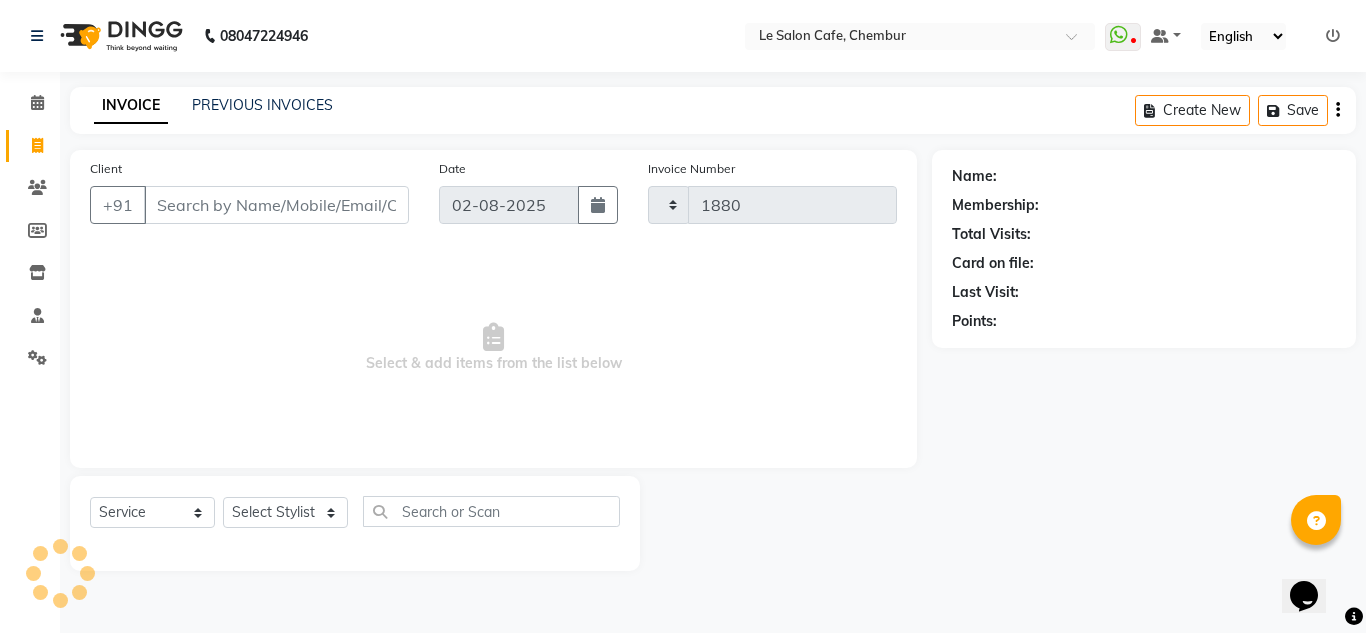 select on "594" 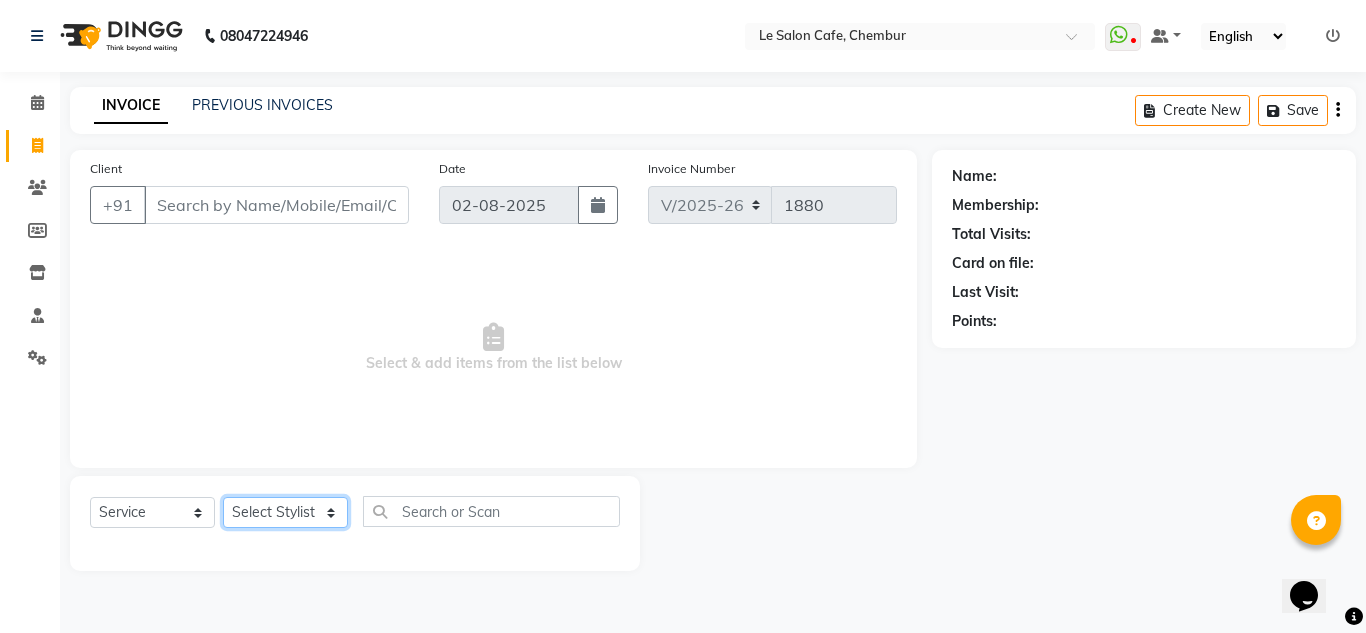 click on "Select Stylist Amandeep Kaur Kalsi Aniket Kadam  Faim Alvi  Front Desk  Muskan Khan  Pooja Kolge Reena Shaukat Ali  Salman Ansari  Shailendra Chauhan  Shekhar Sangle Soniyaa Varma Suchita Mistry" 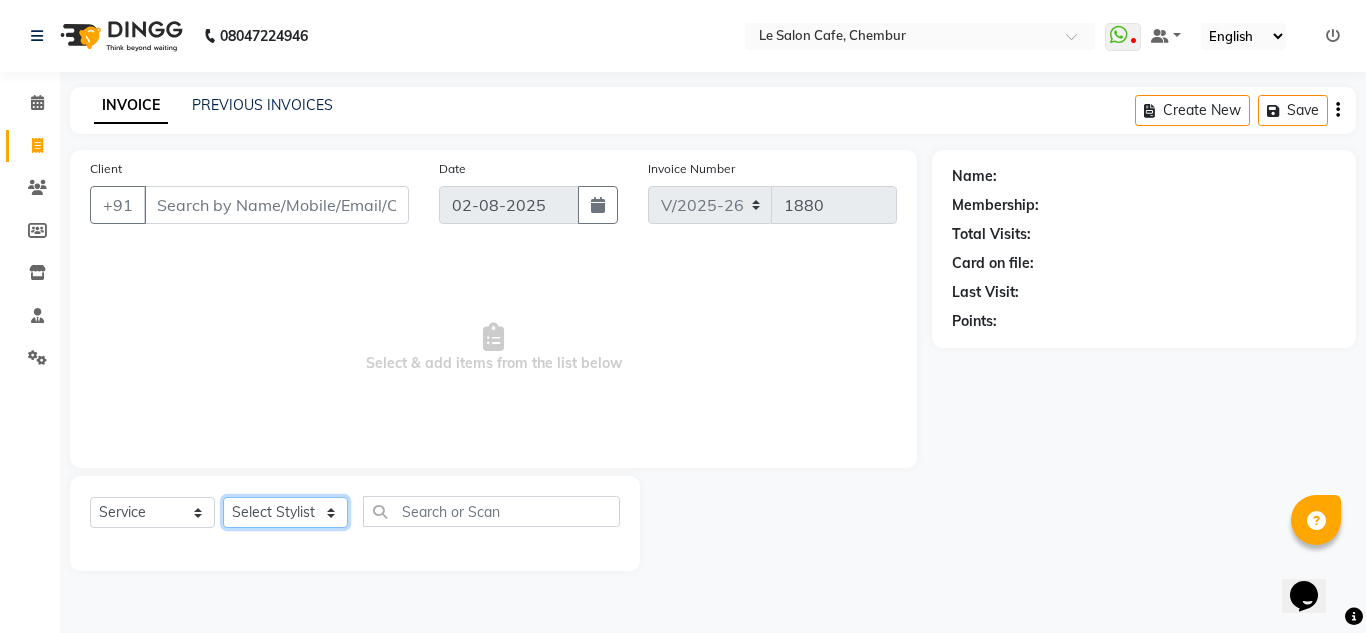 select on "68181" 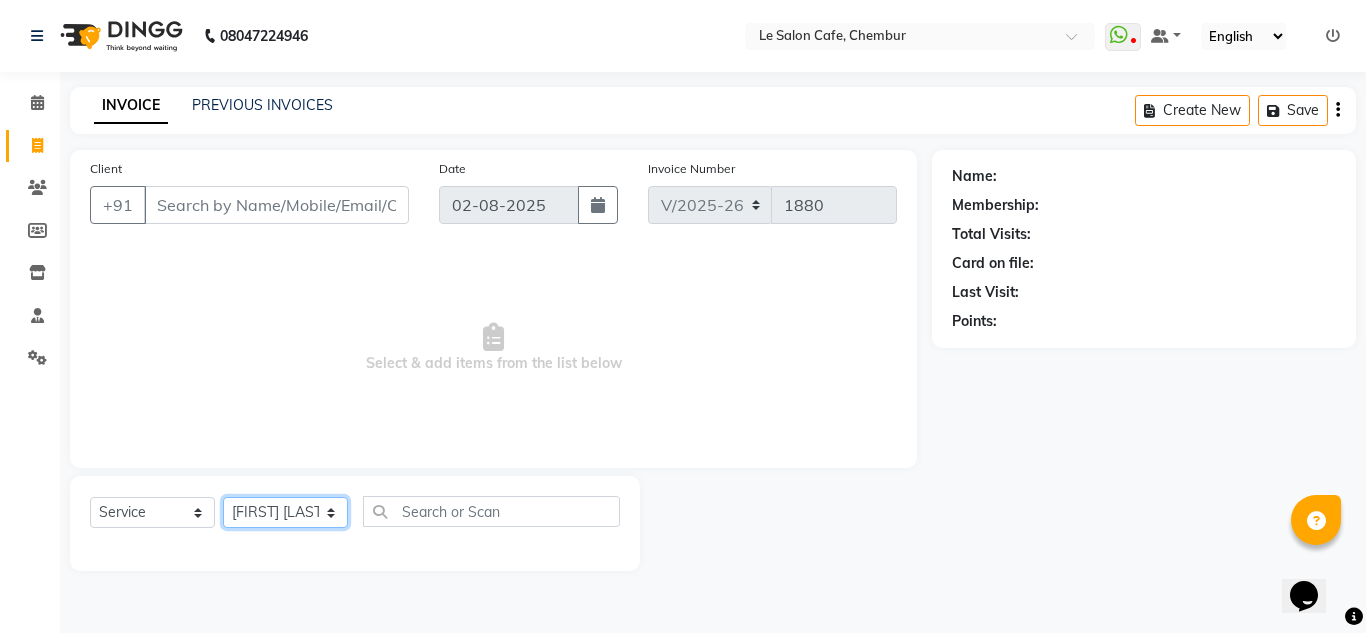 click on "Select Stylist Amandeep Kaur Kalsi Aniket Kadam  Faim Alvi  Front Desk  Muskan Khan  Pooja Kolge Reena Shaukat Ali  Salman Ansari  Shailendra Chauhan  Shekhar Sangle Soniyaa Varma Suchita Mistry" 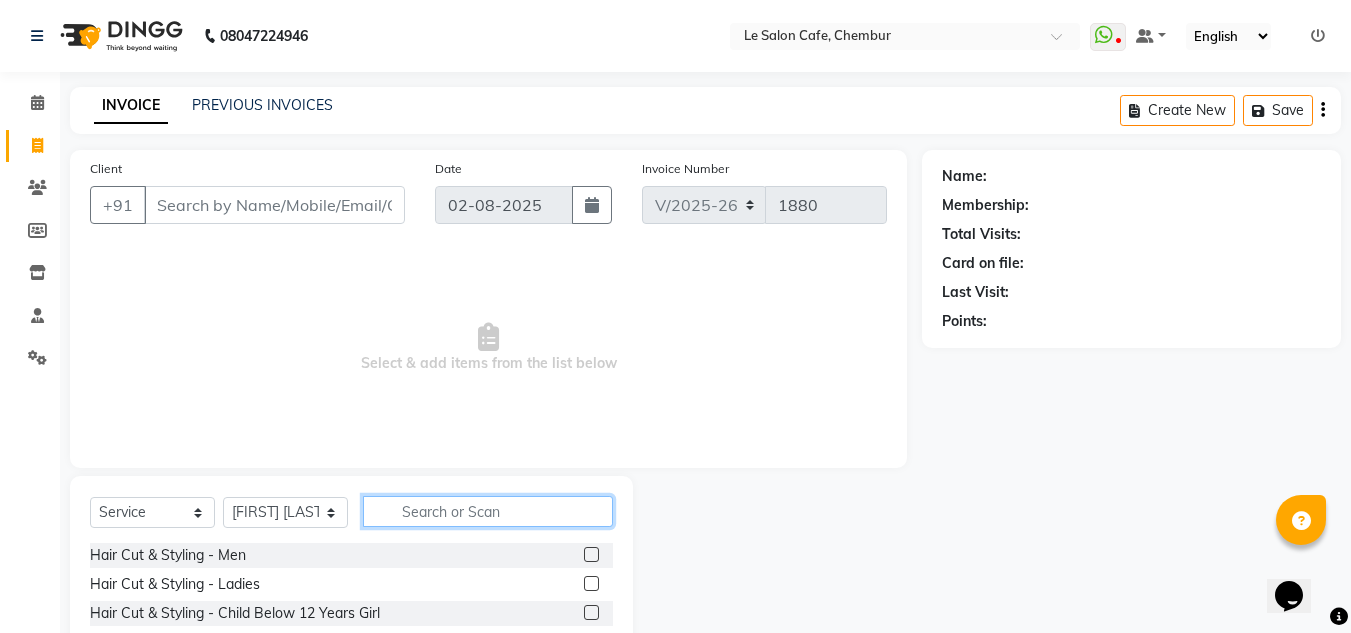click 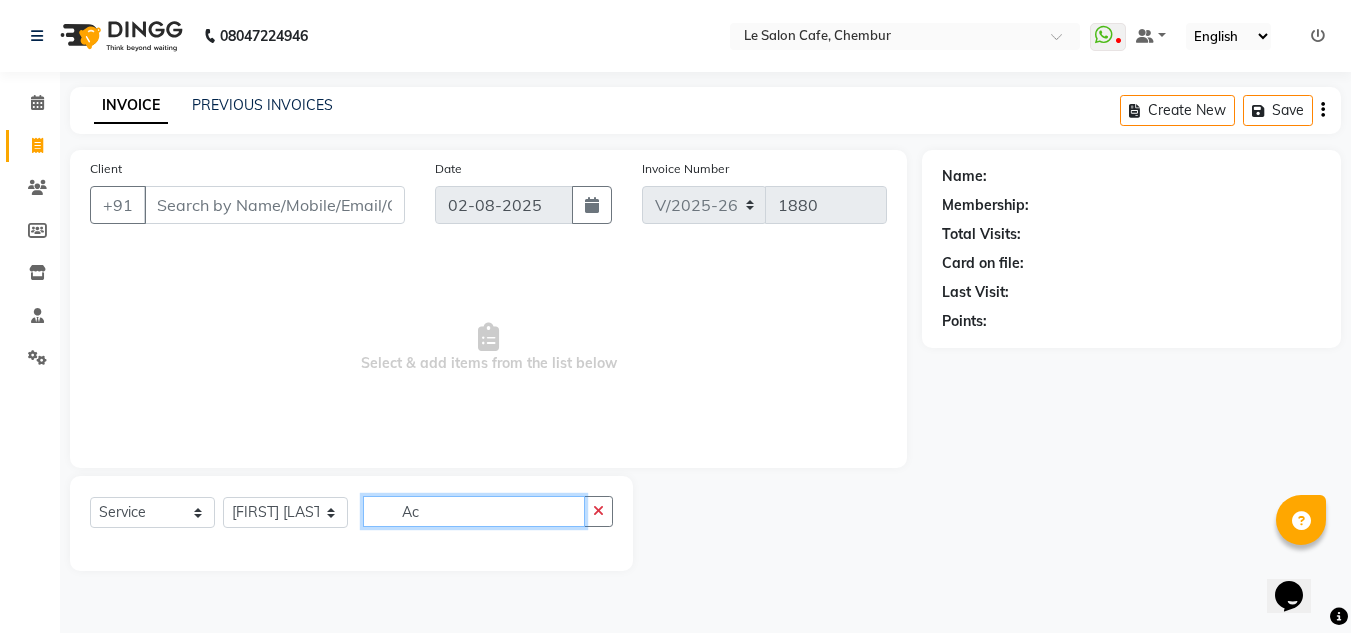 type on "A" 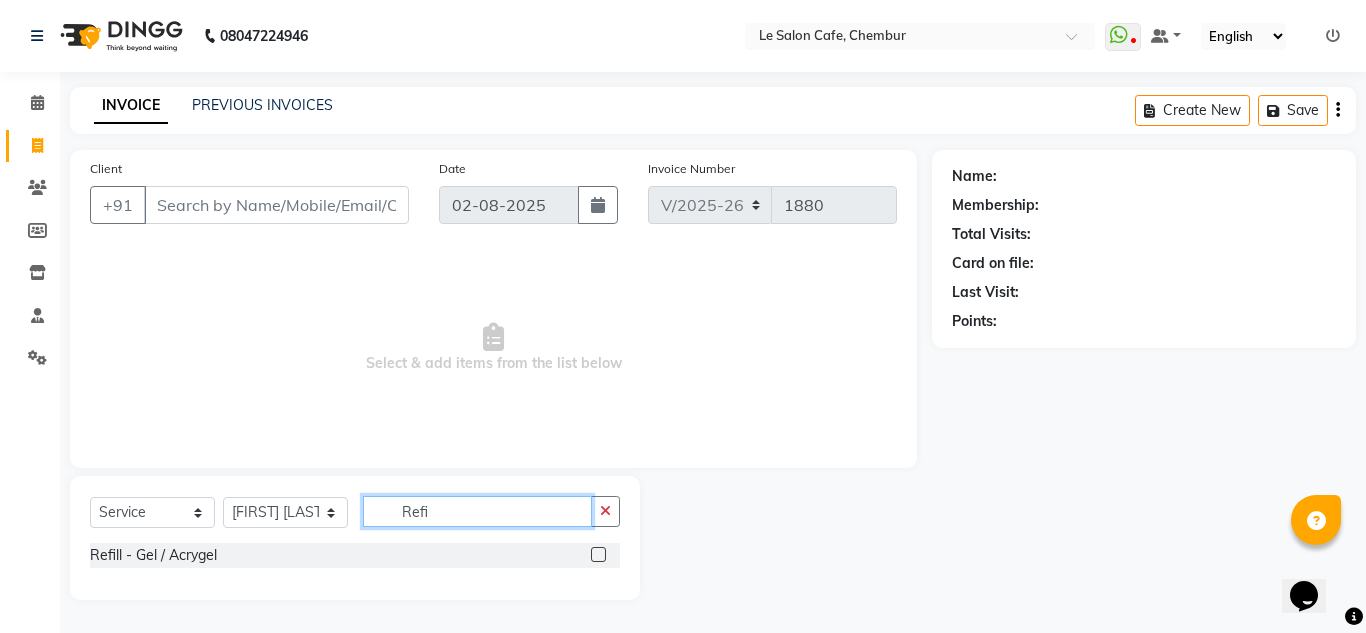 type on "Refi" 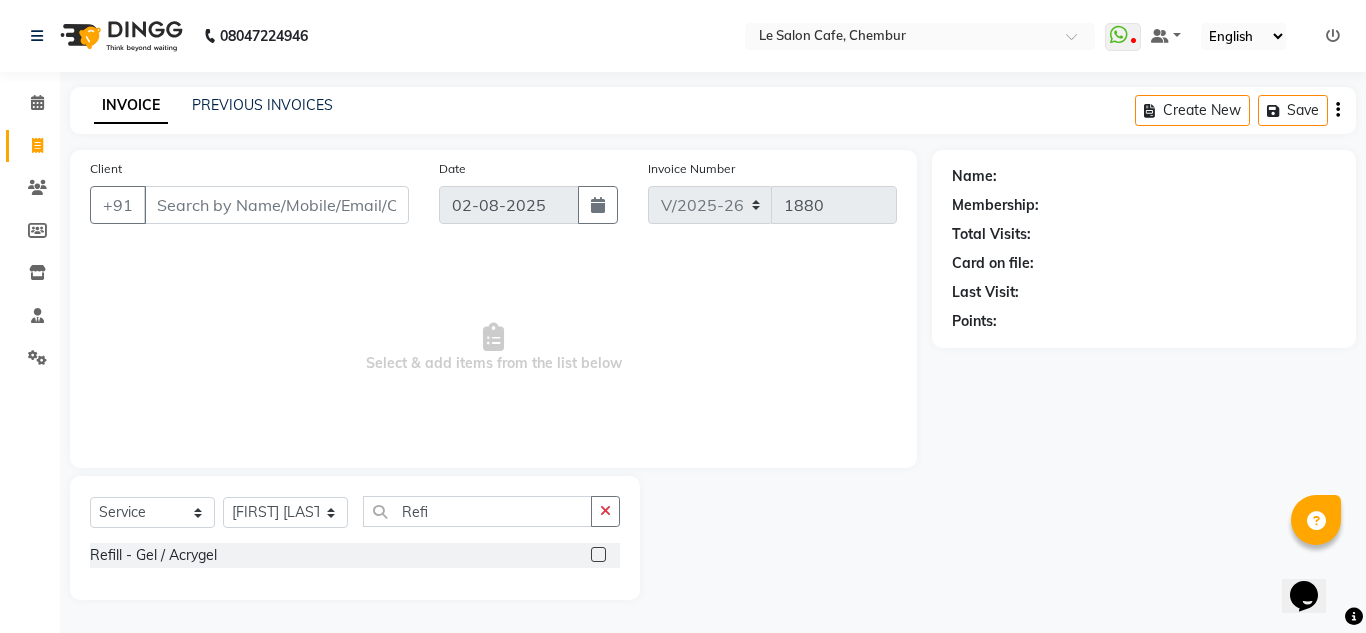 click 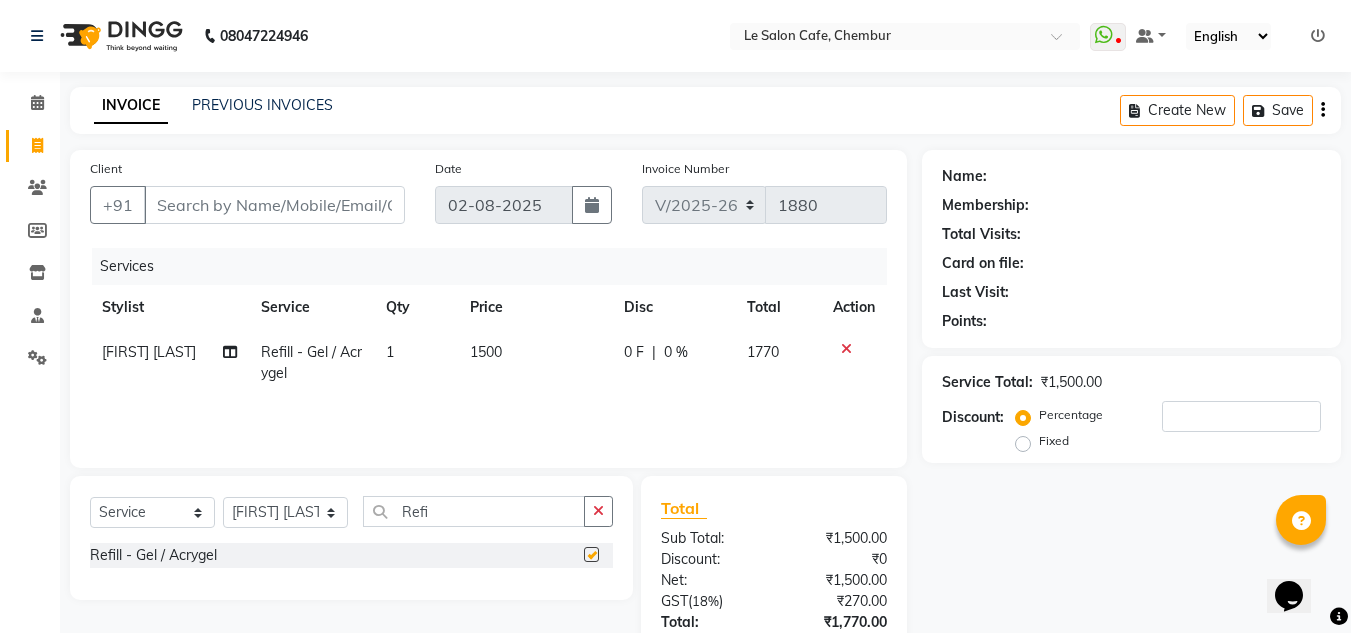 checkbox on "false" 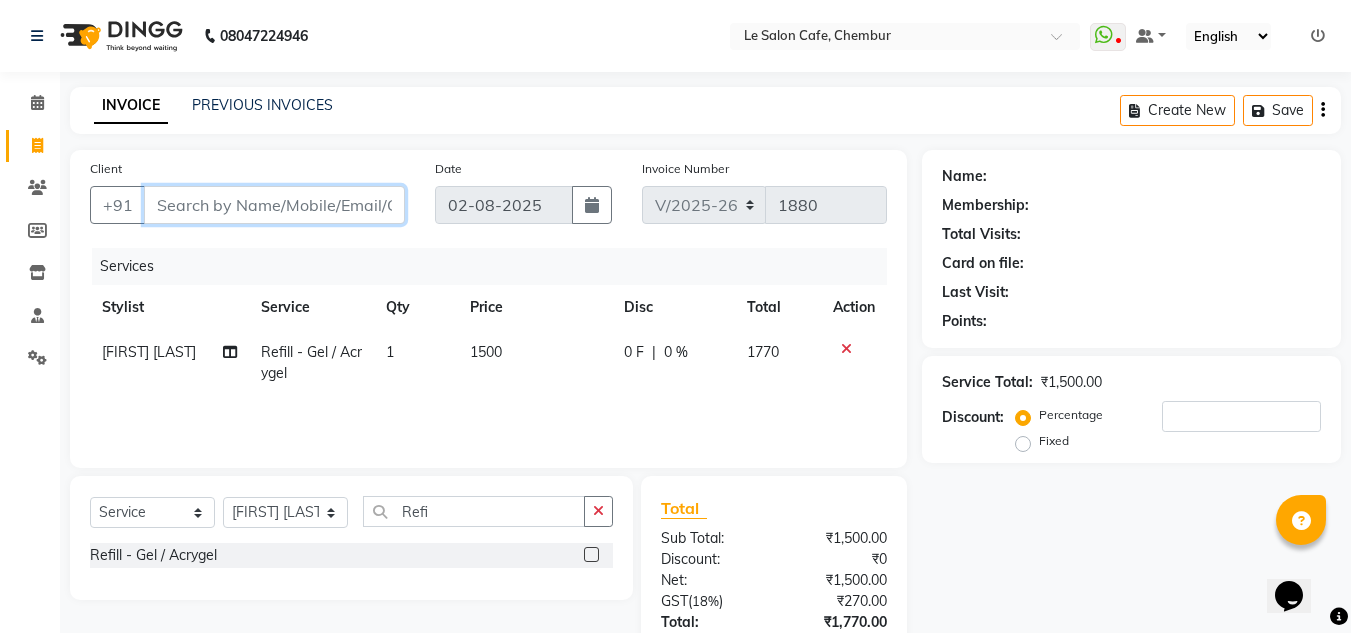 click on "Client" at bounding box center (274, 205) 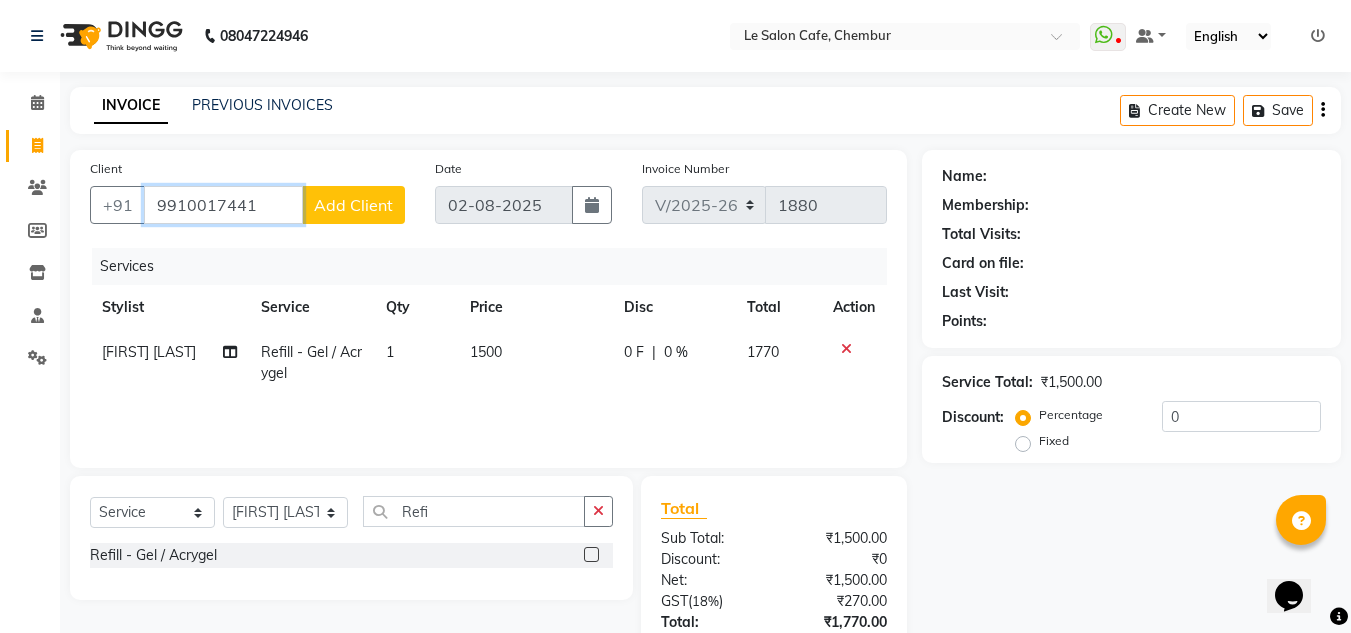 type on "9910017441" 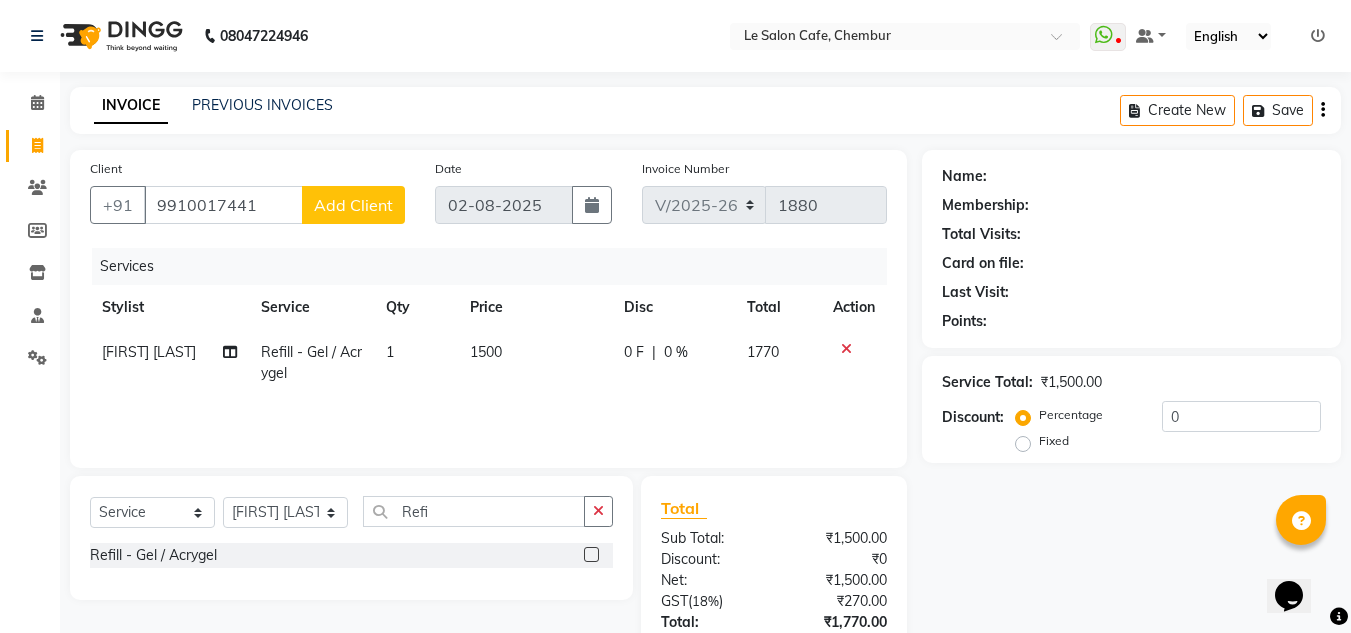 click on "Add Client" 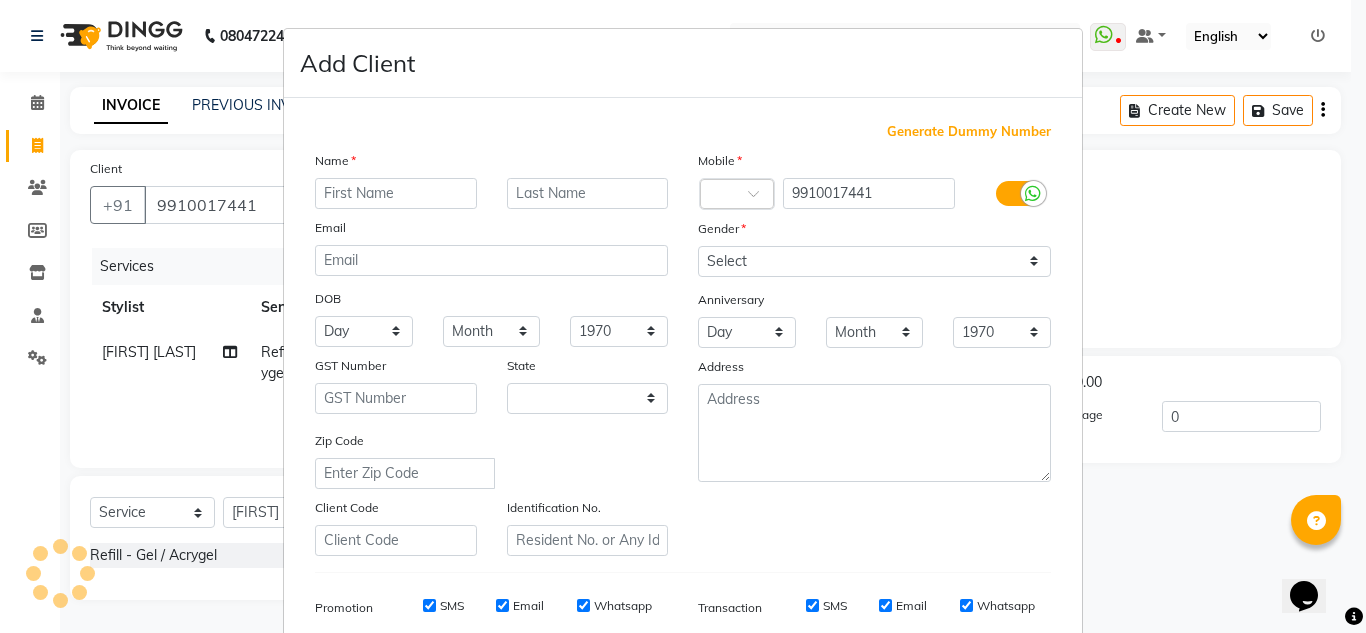 select on "22" 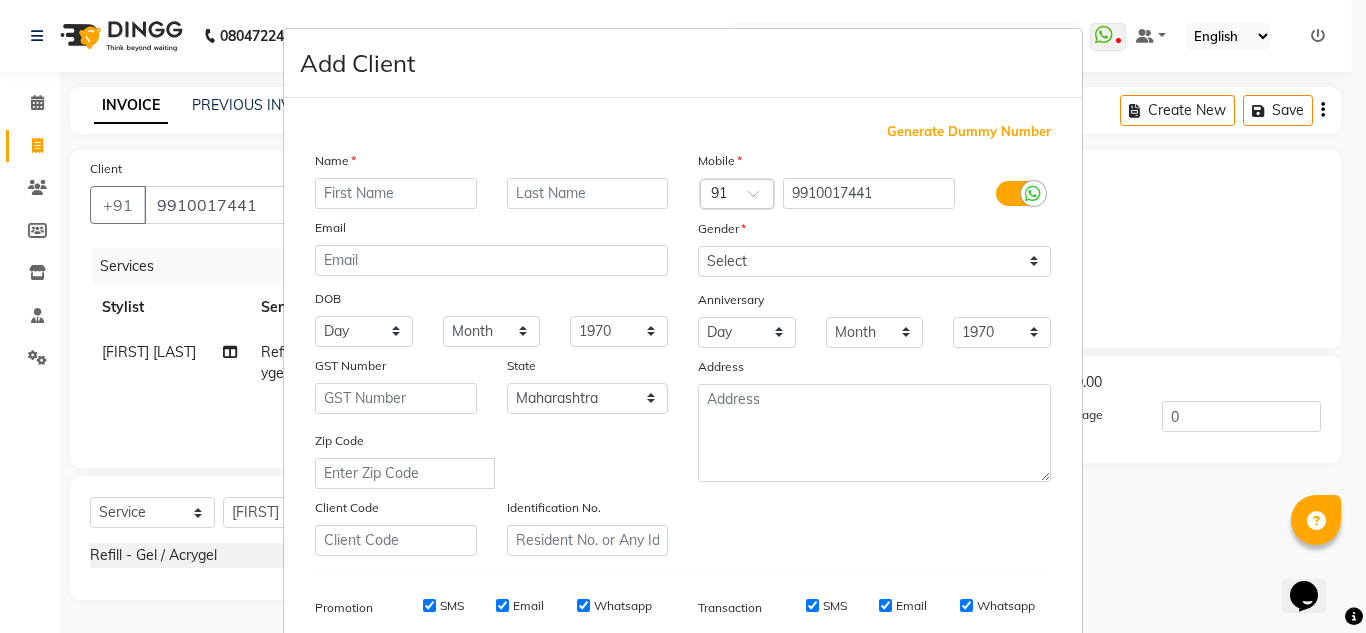 click at bounding box center (396, 193) 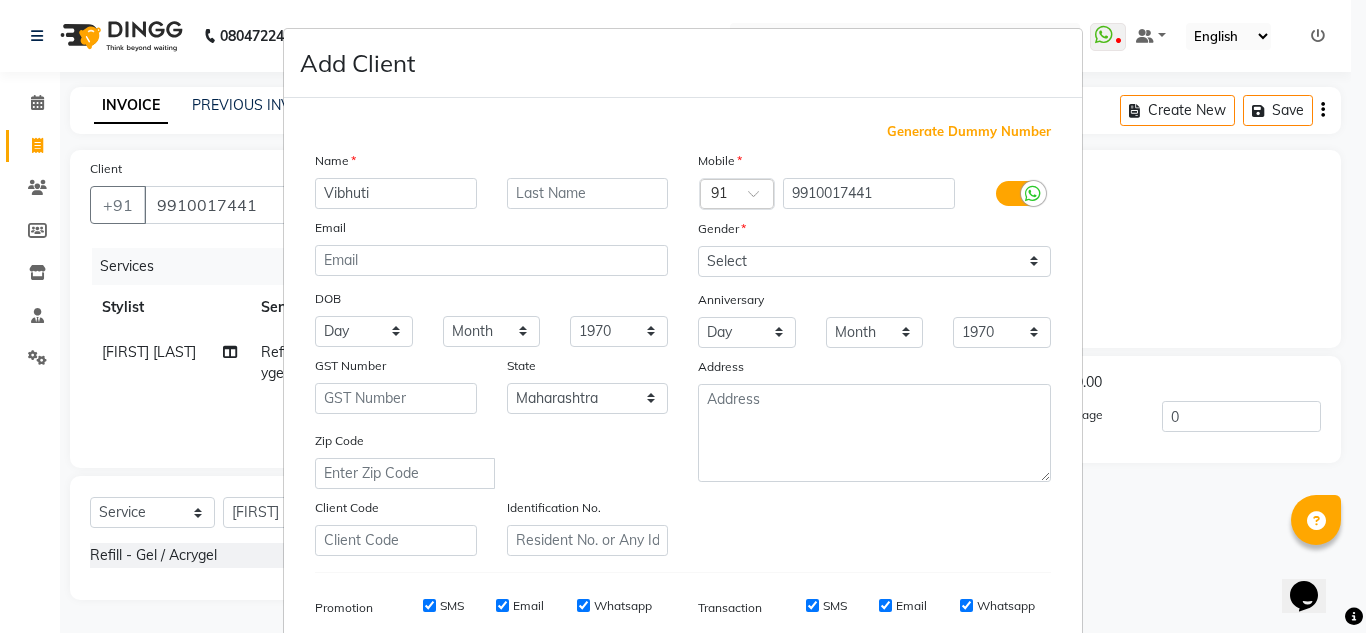 type on "Vibhuti" 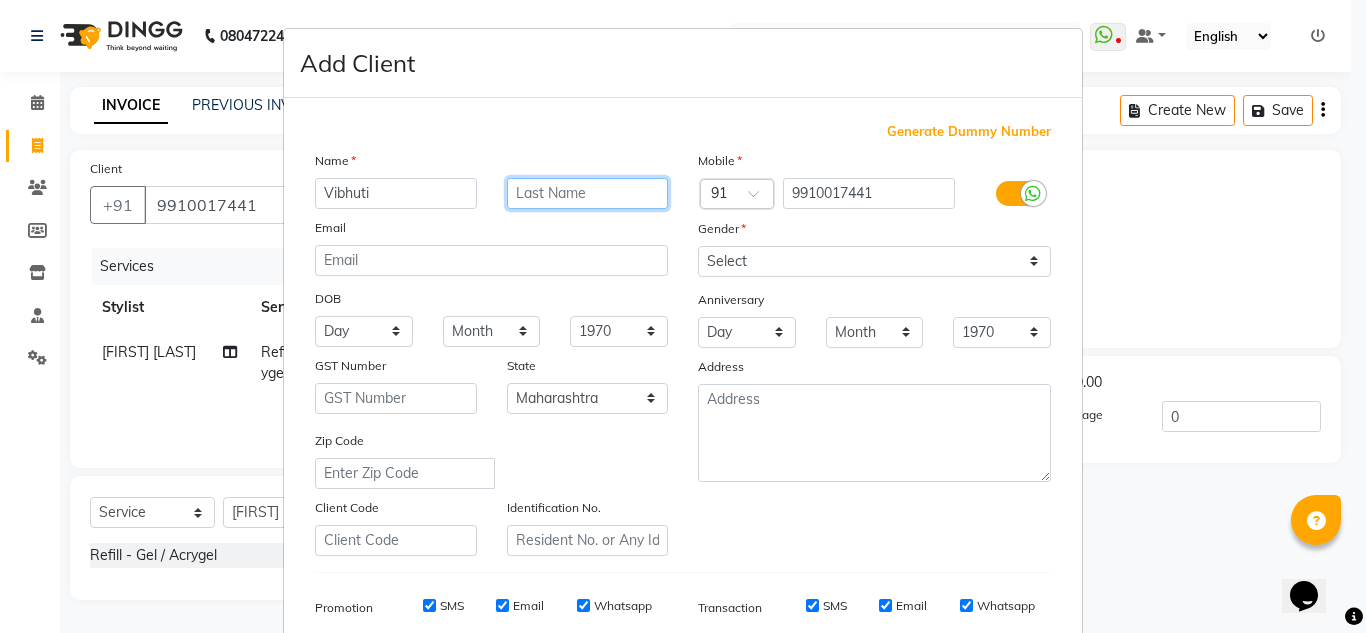click at bounding box center (588, 193) 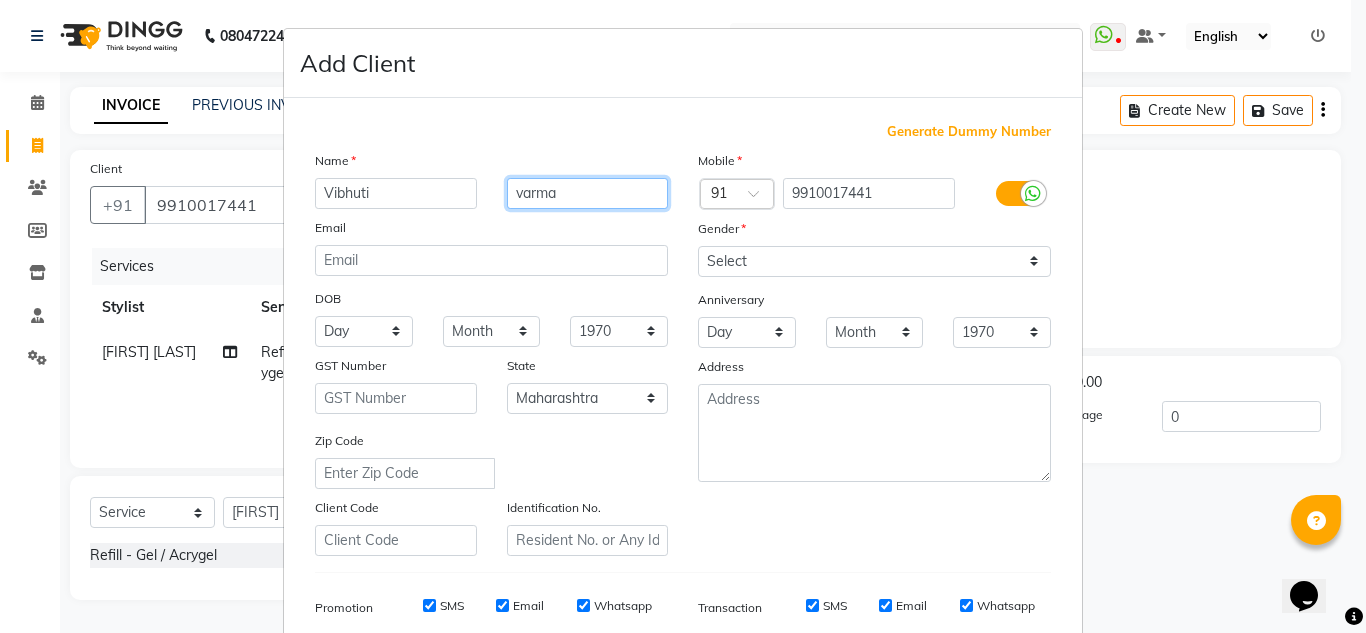 click on "varma" at bounding box center [588, 193] 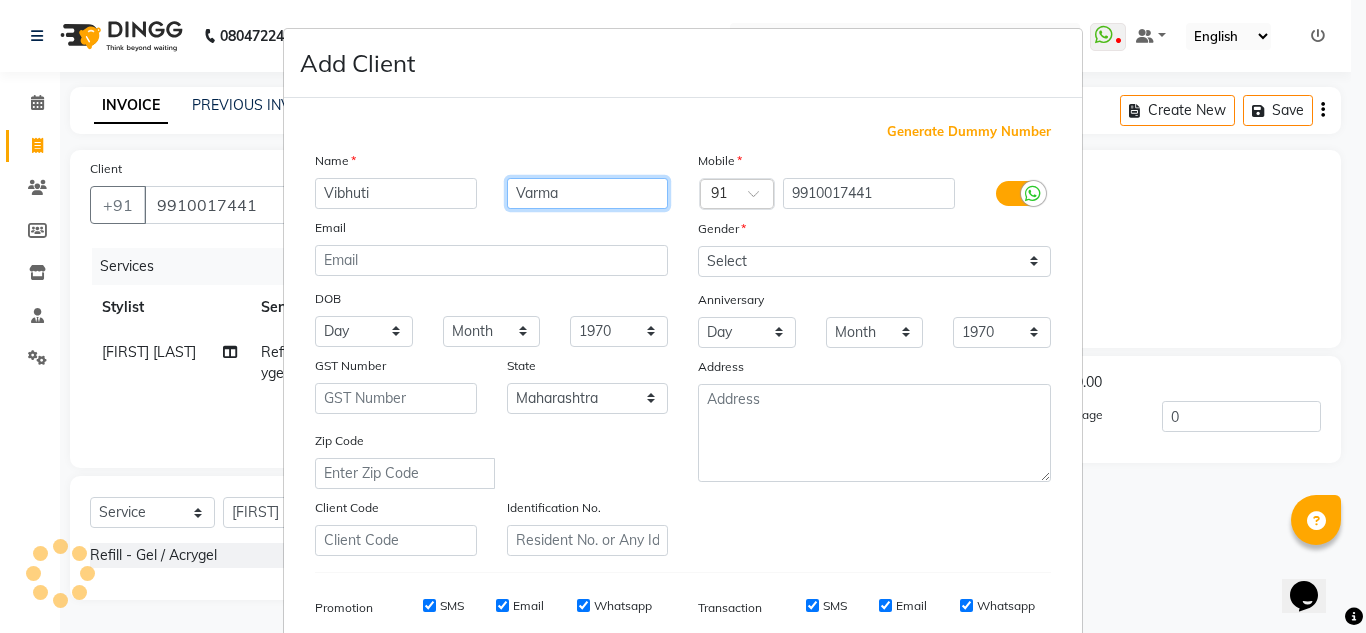 type on "Varma" 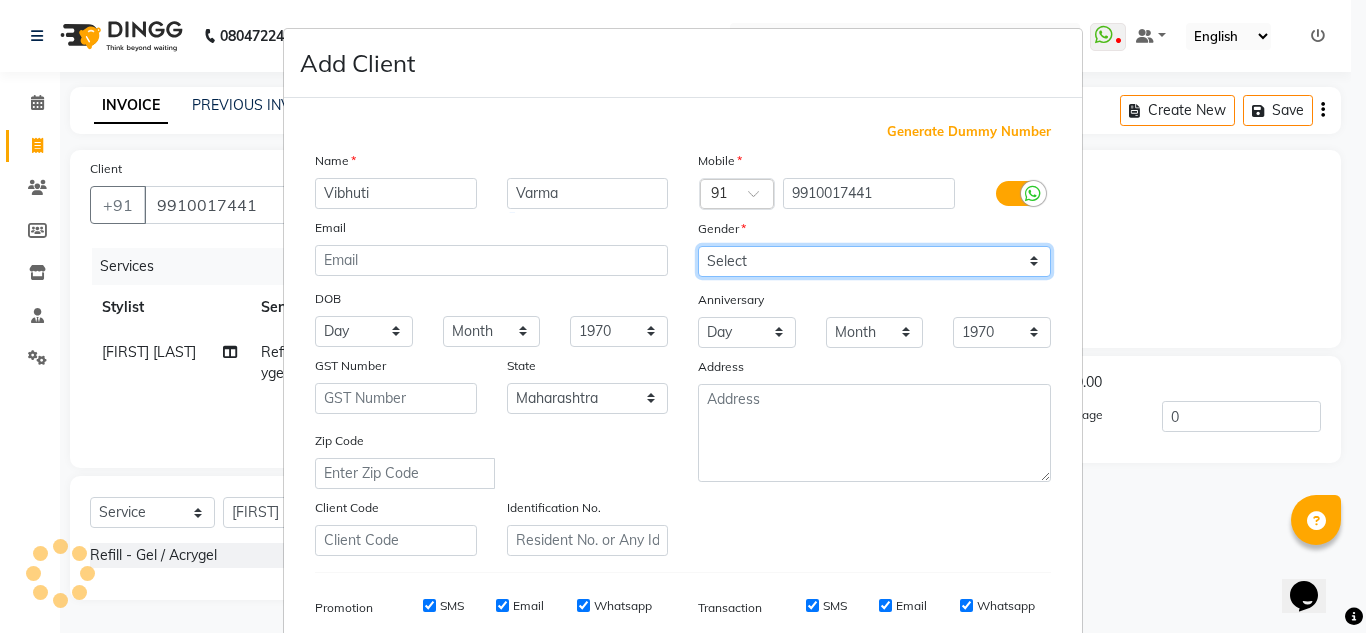 click on "Select Male Female Other Prefer Not To Say" at bounding box center [874, 261] 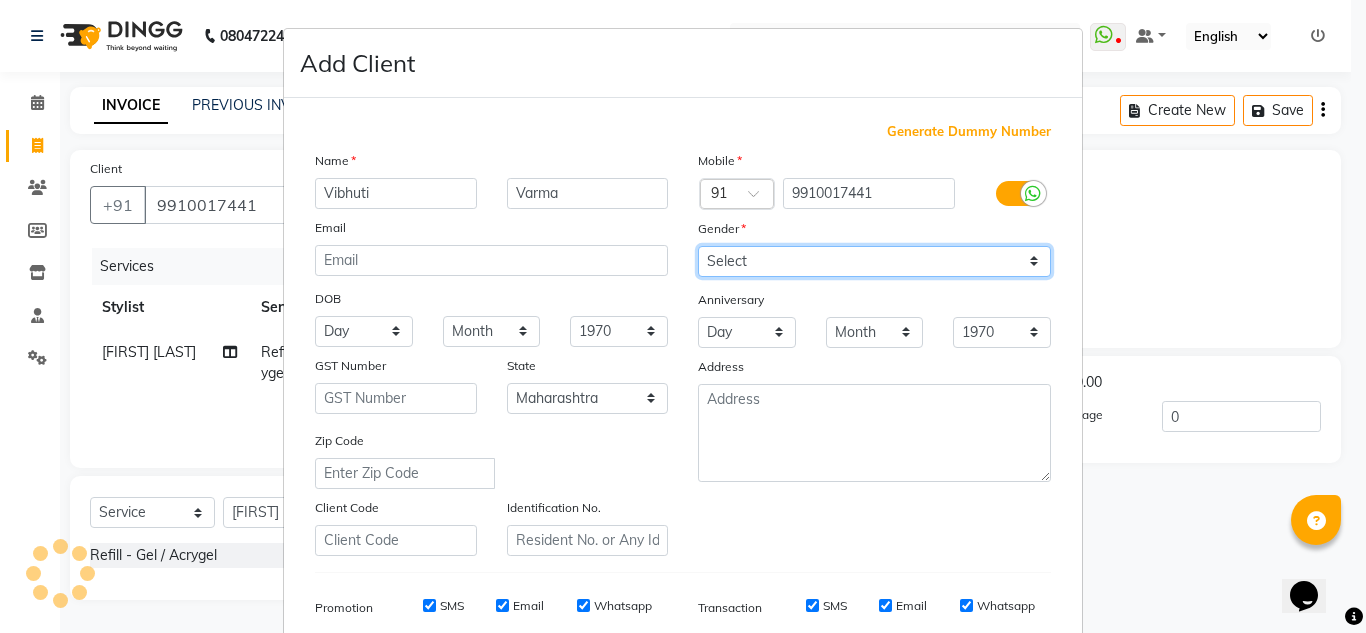 select on "female" 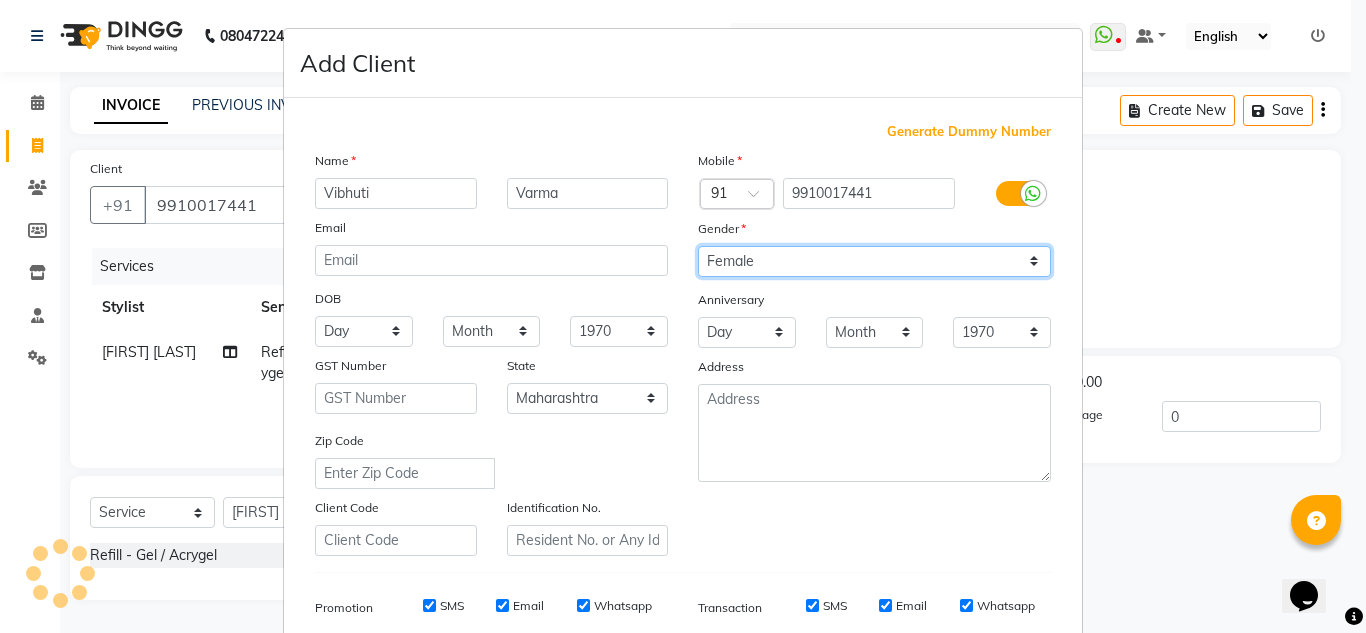 click on "Select Male Female Other Prefer Not To Say" at bounding box center (874, 261) 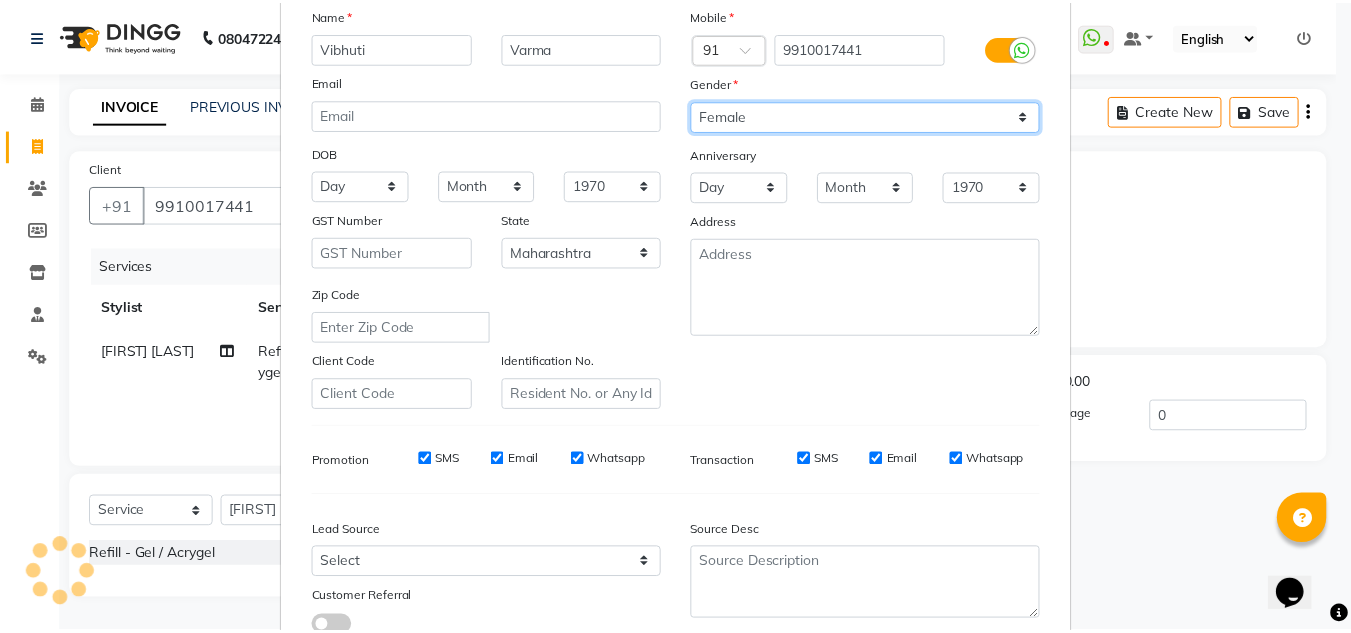 scroll, scrollTop: 290, scrollLeft: 0, axis: vertical 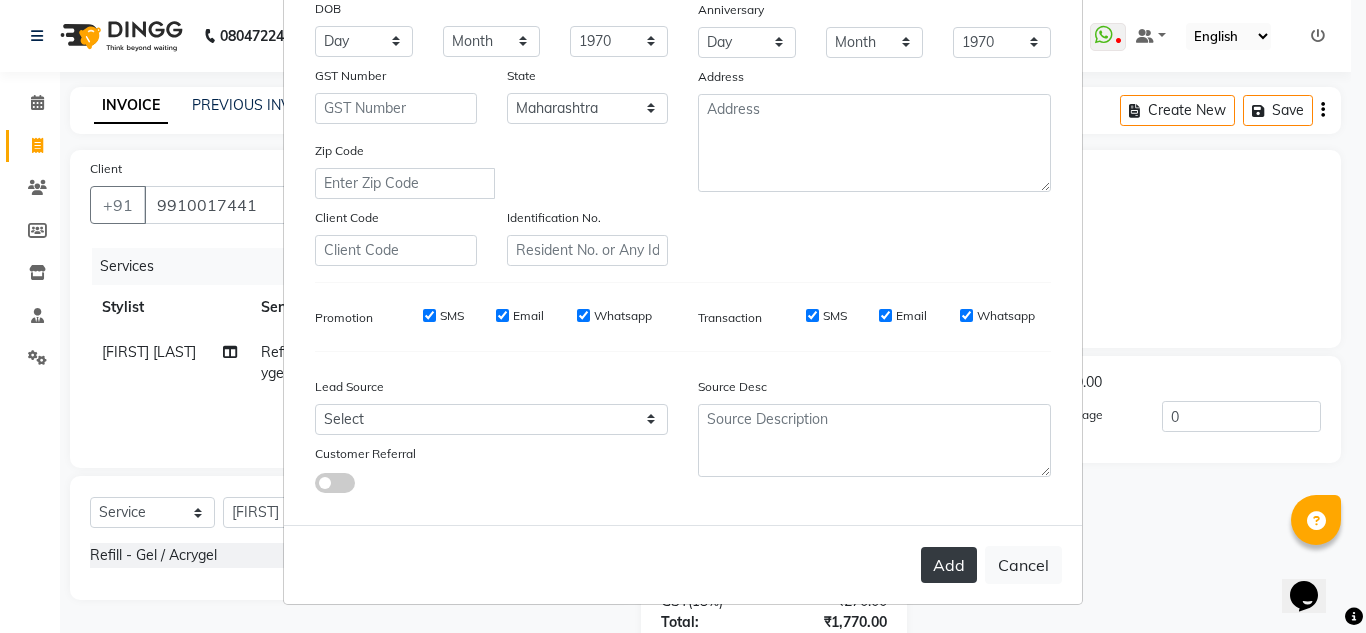 click on "Add" at bounding box center (949, 565) 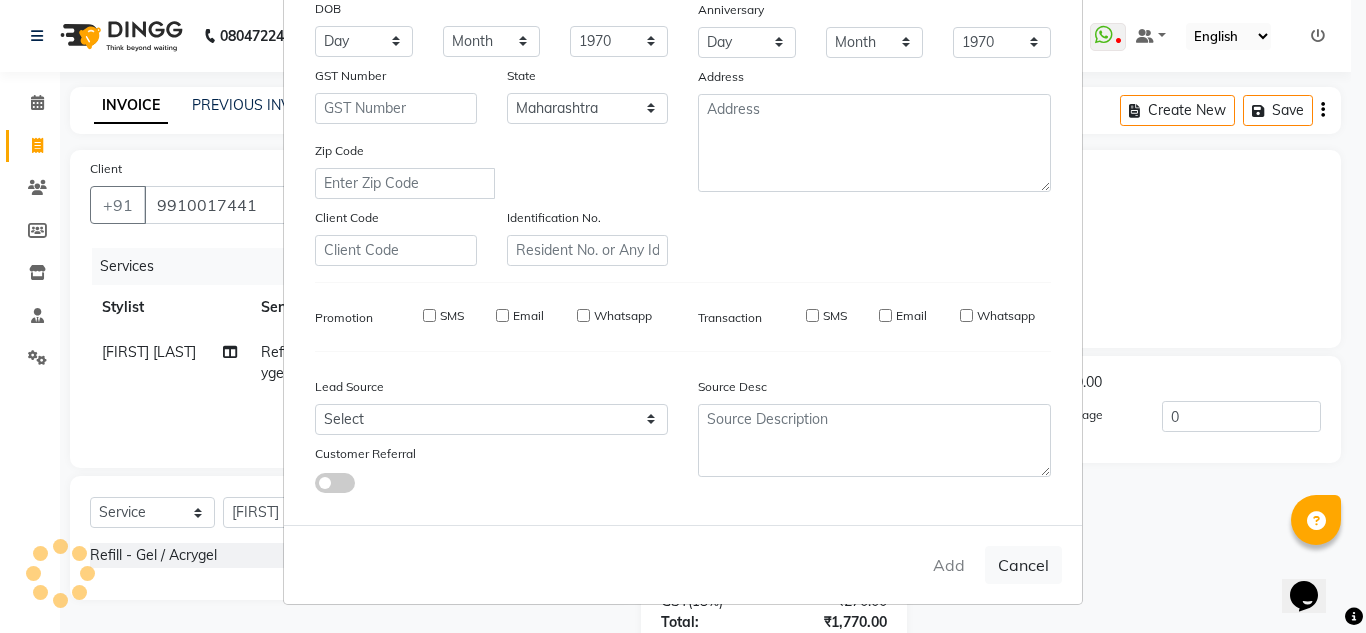 type 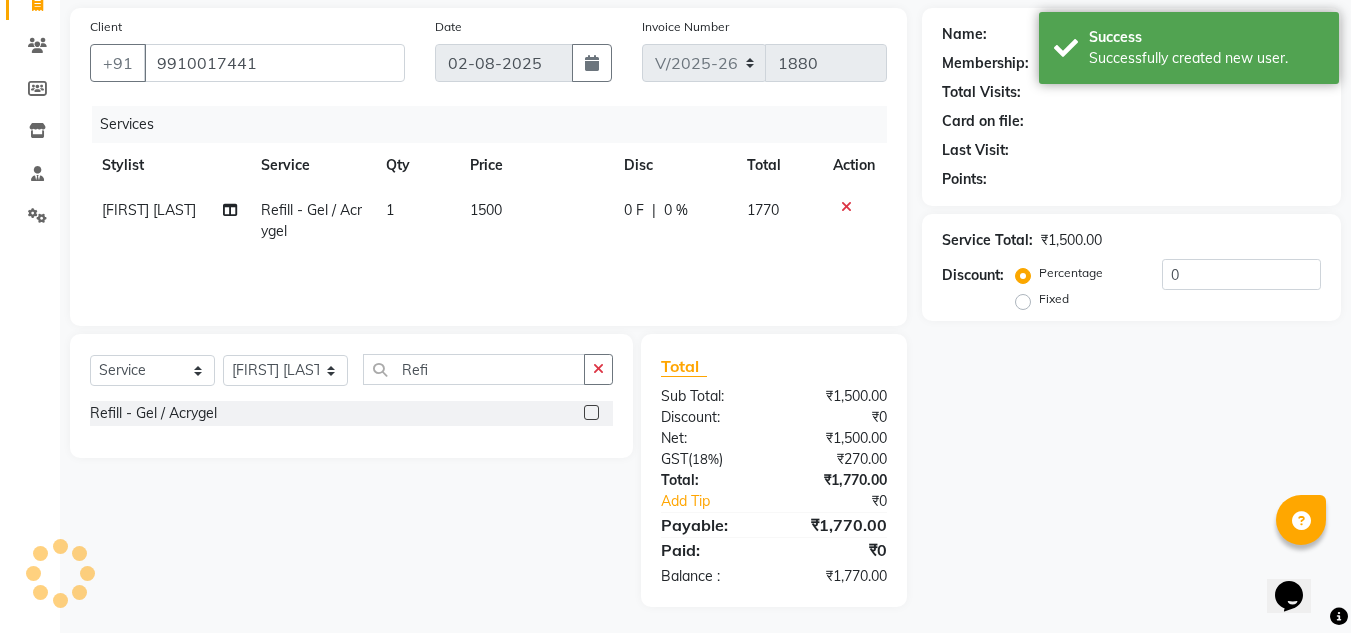 scroll, scrollTop: 146, scrollLeft: 0, axis: vertical 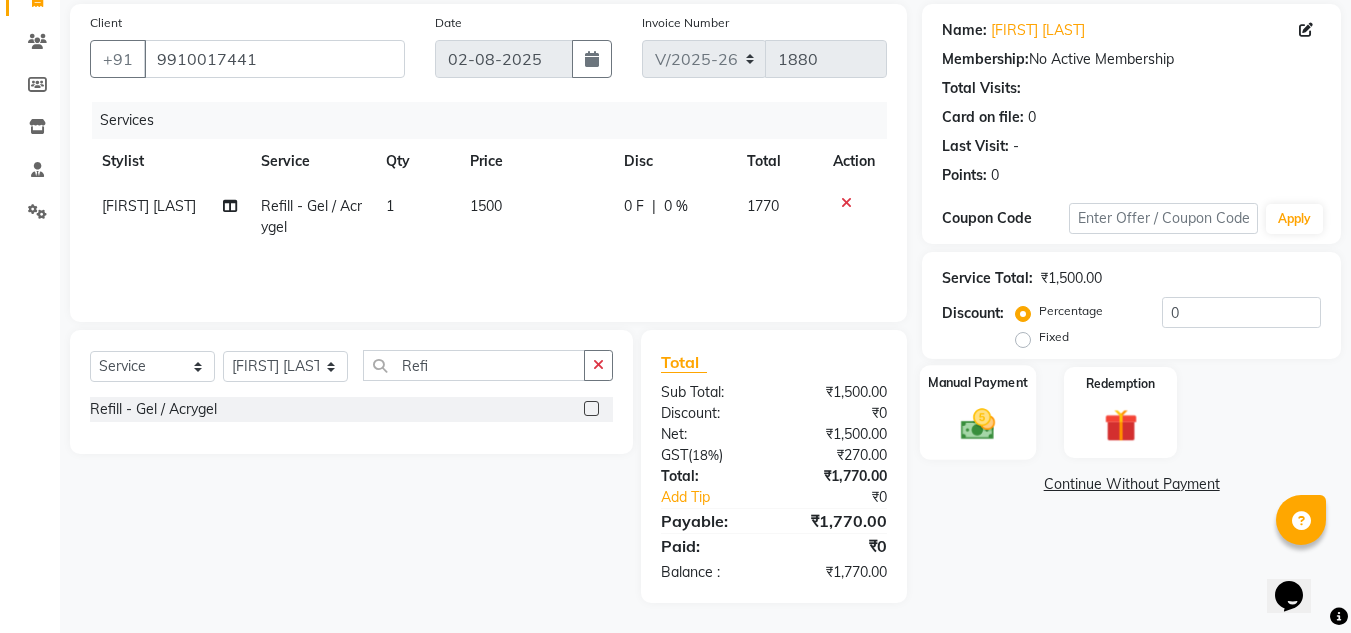 click 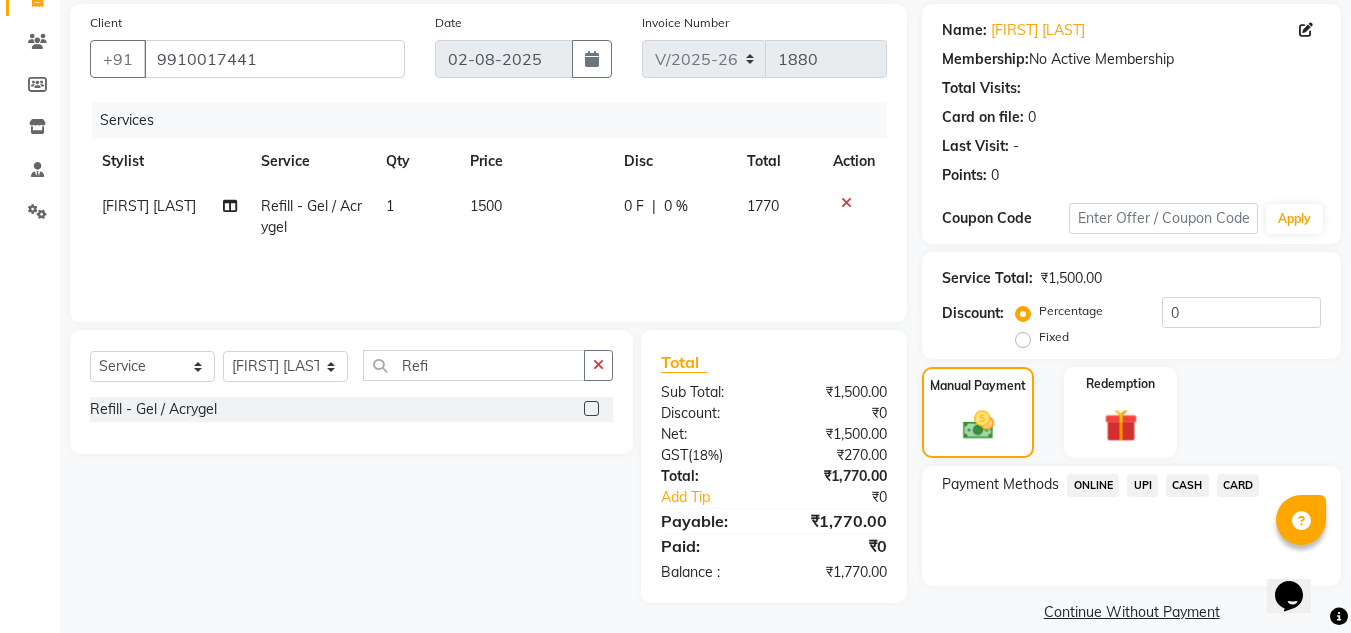 click on "CARD" 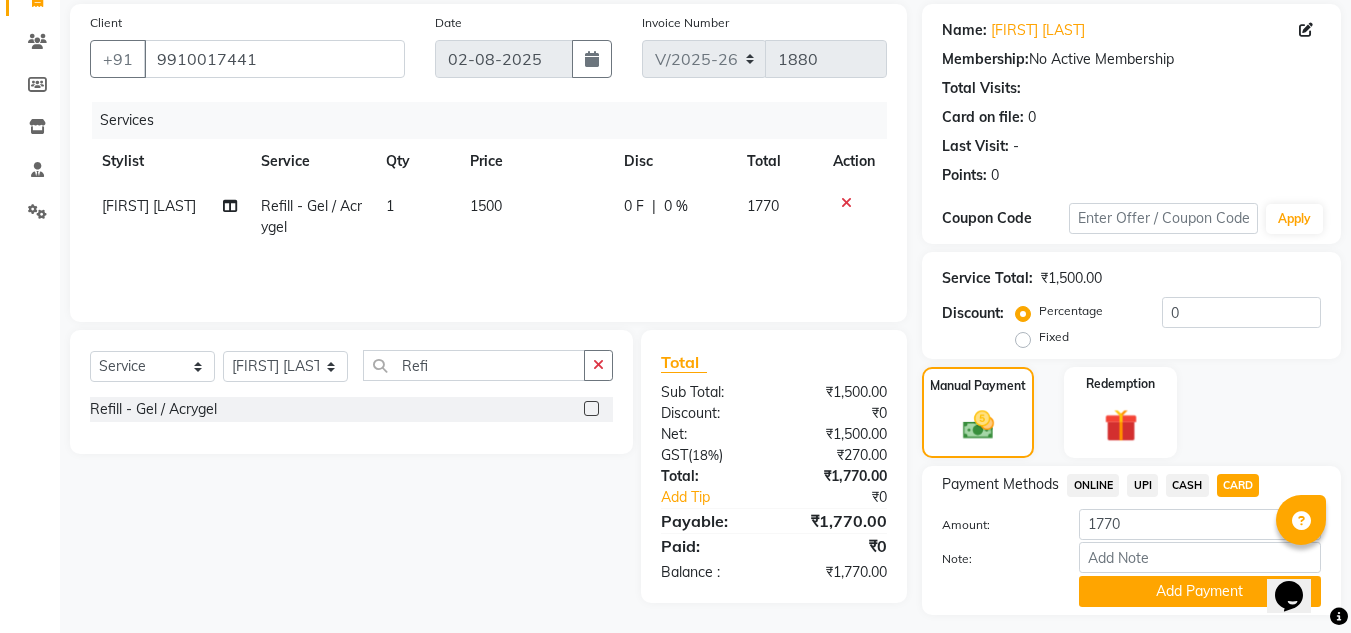 drag, startPoint x: 1152, startPoint y: 592, endPoint x: 1145, endPoint y: 583, distance: 11.401754 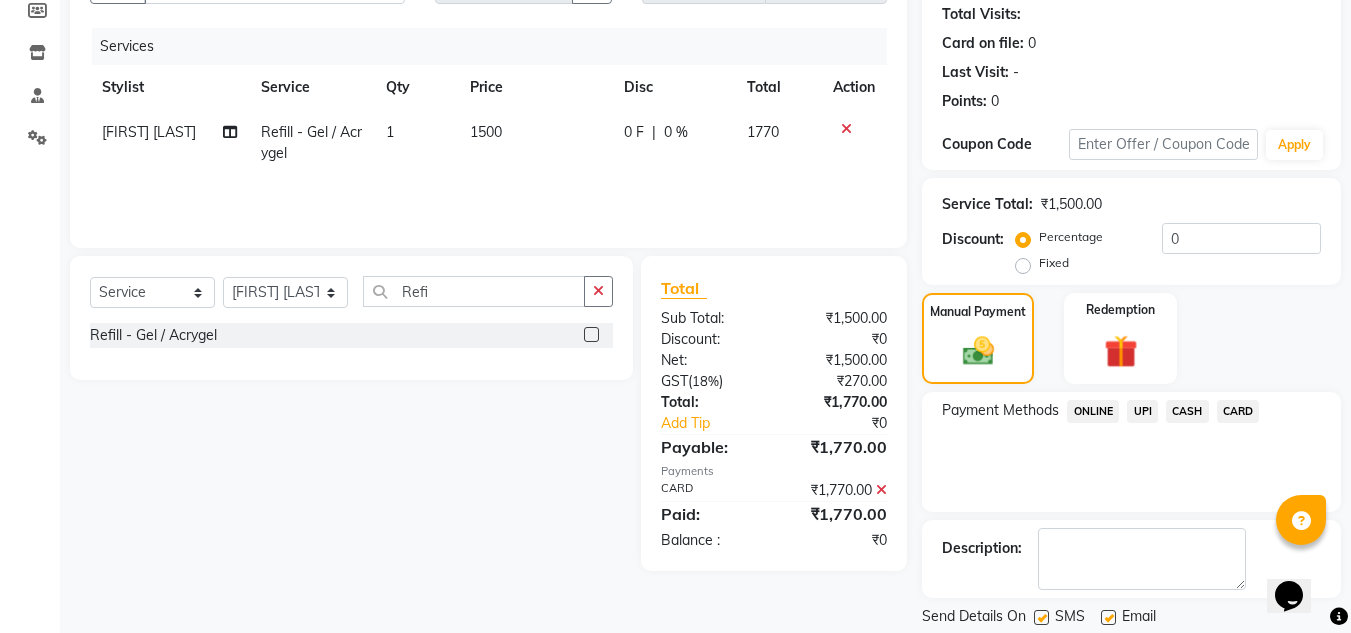 scroll, scrollTop: 283, scrollLeft: 0, axis: vertical 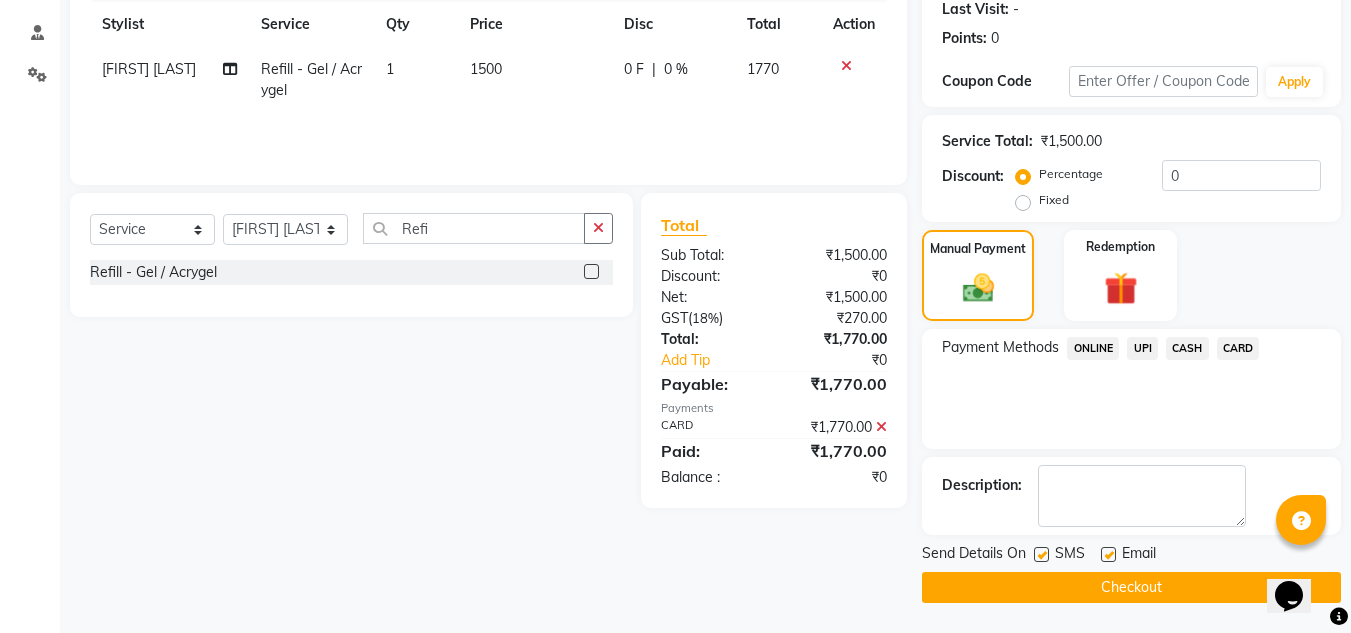 click 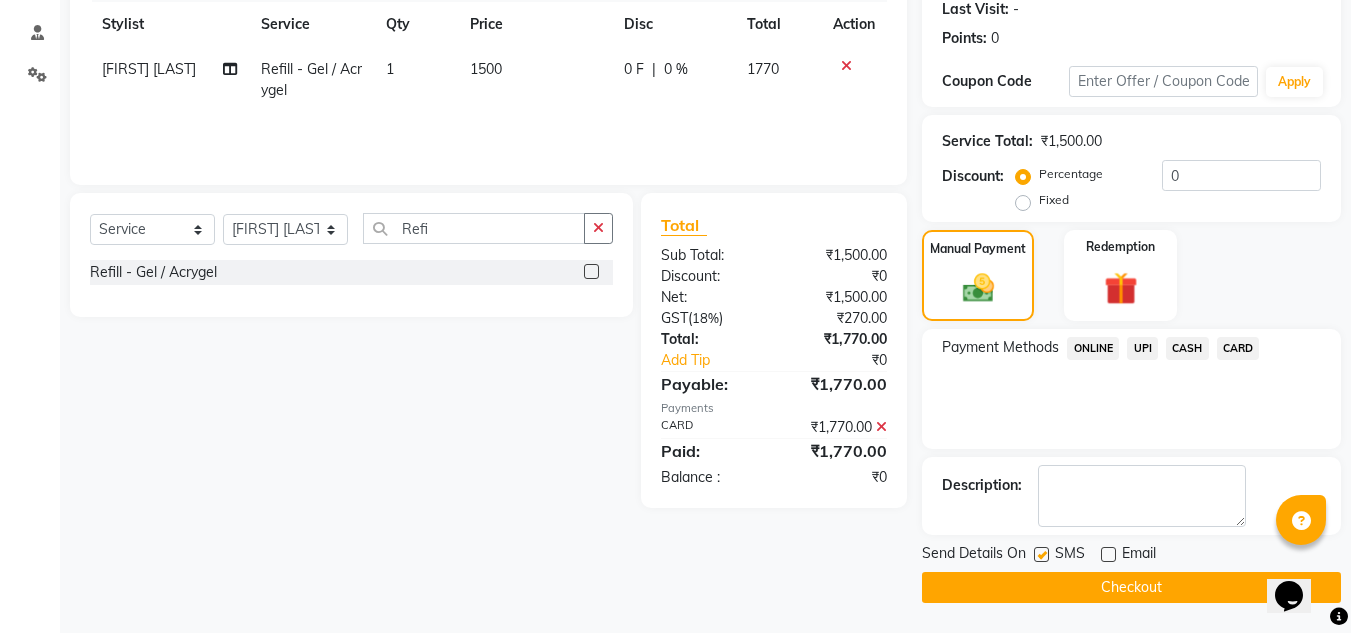 click on "Checkout" 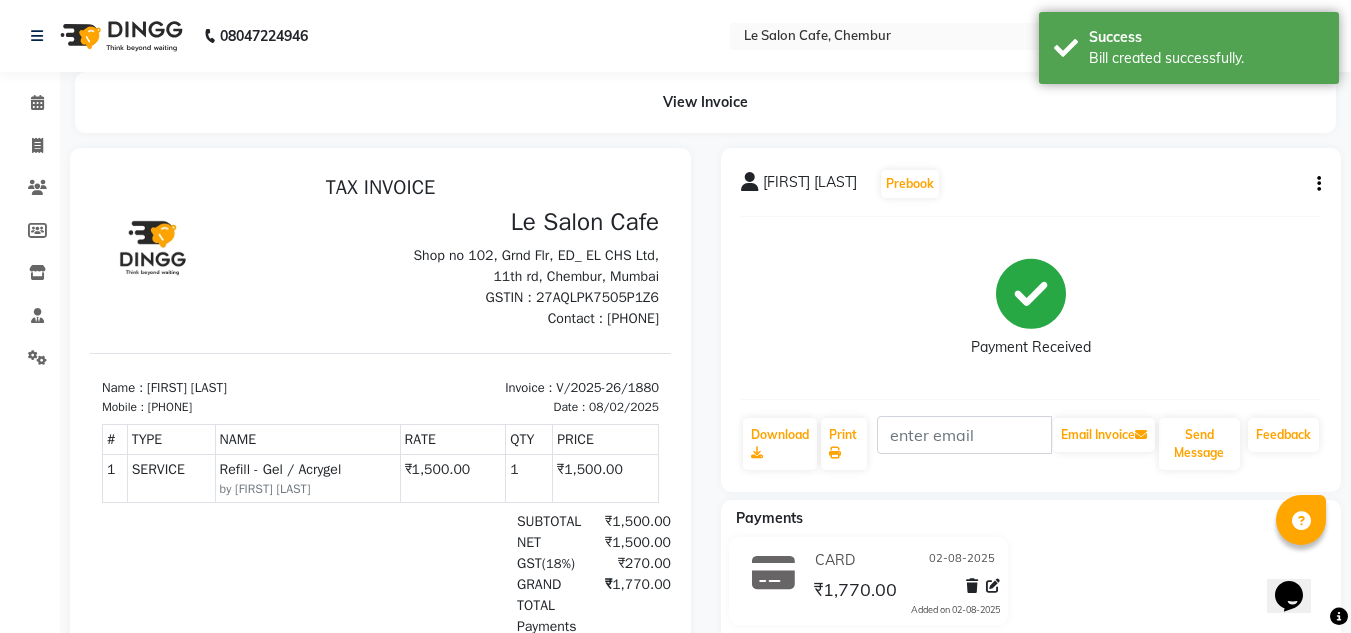 scroll, scrollTop: 0, scrollLeft: 0, axis: both 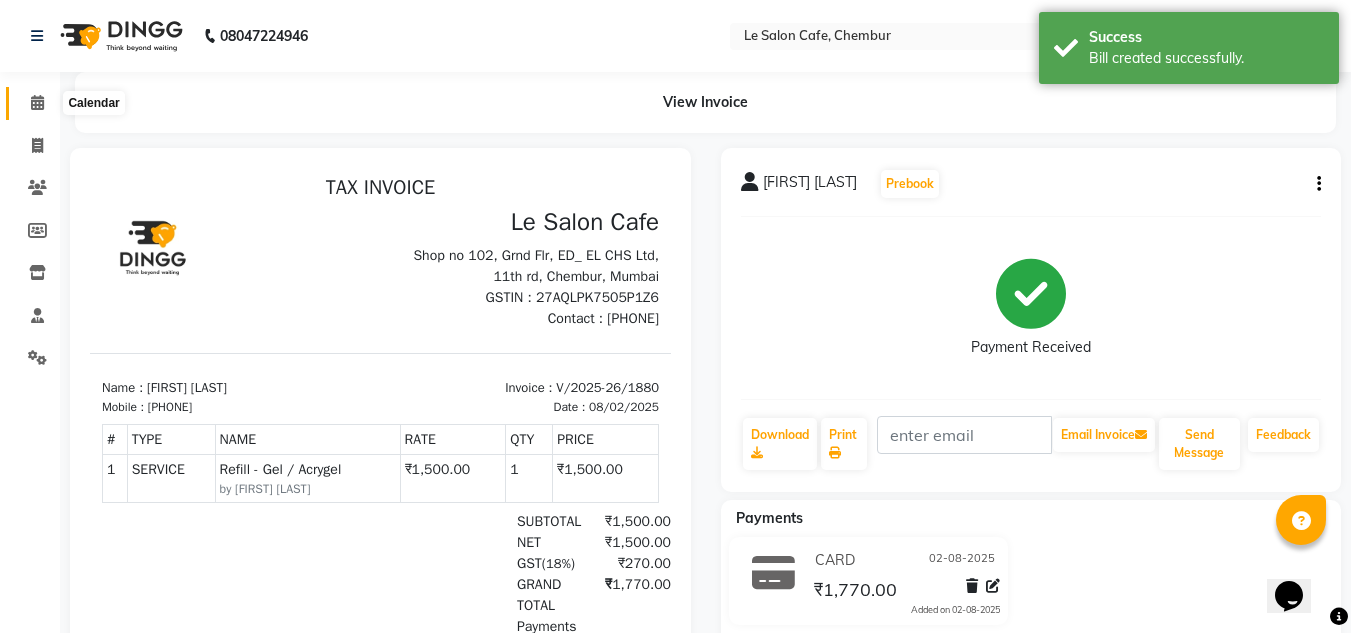 click 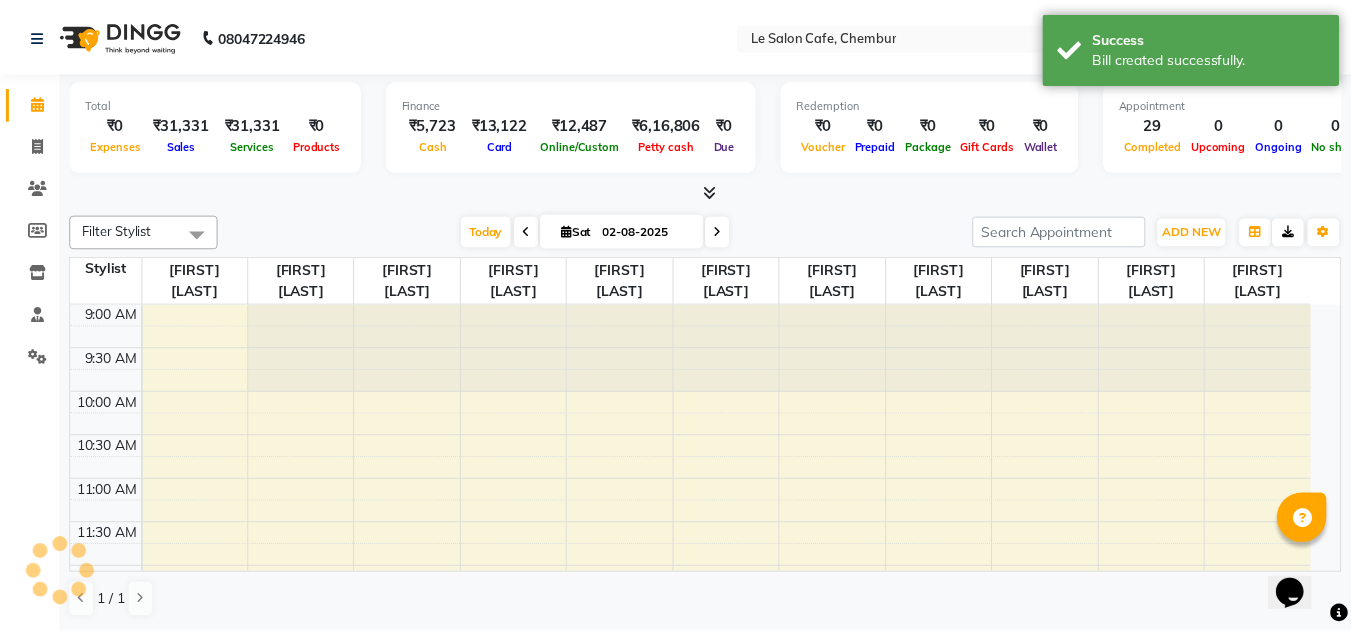 scroll, scrollTop: 0, scrollLeft: 0, axis: both 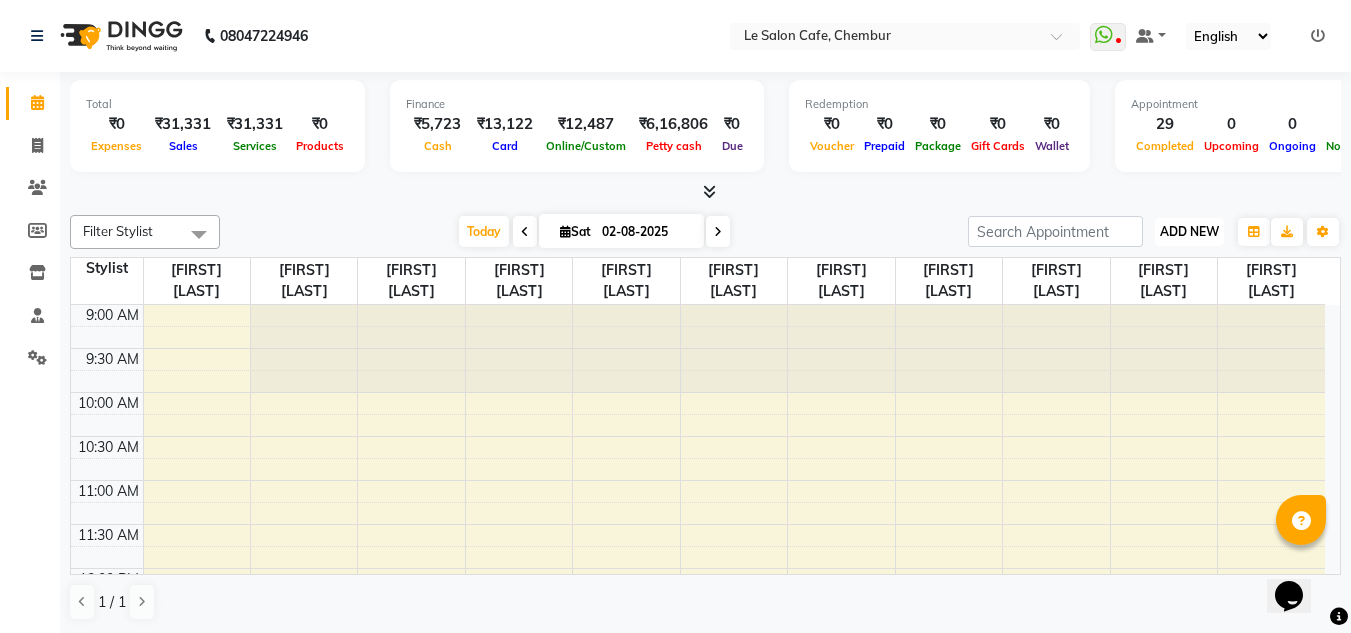 click on "ADD NEW" at bounding box center (1189, 231) 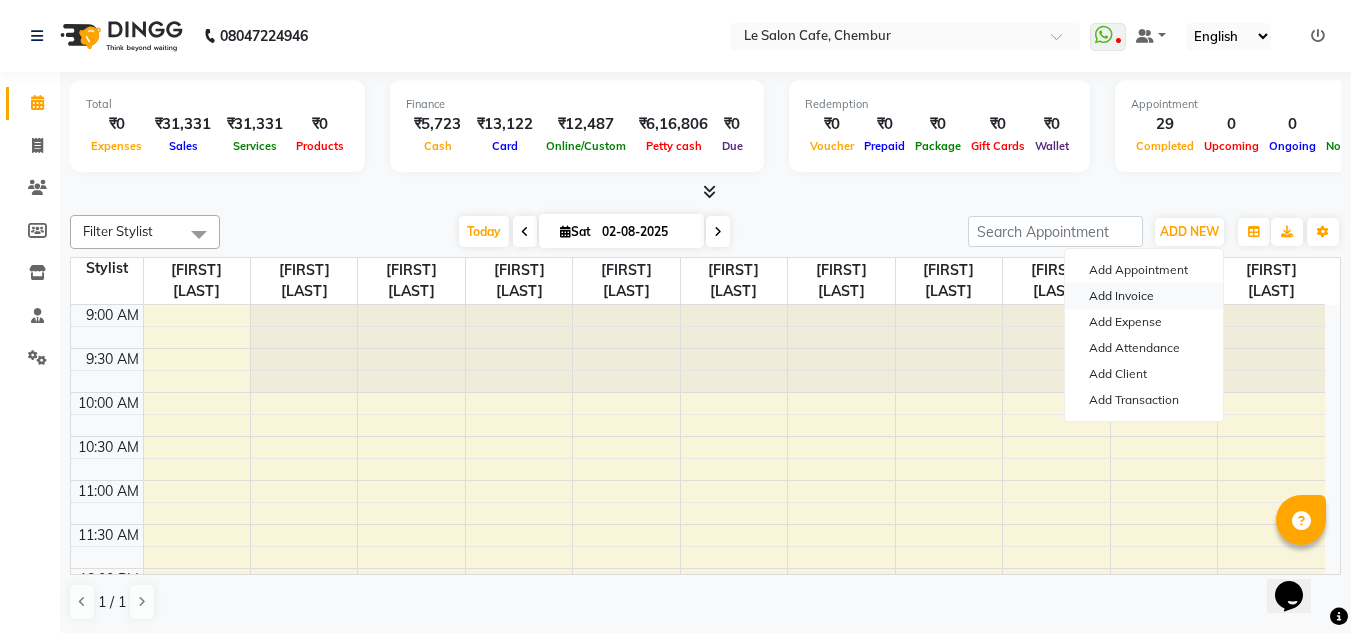 click on "Add Invoice" at bounding box center (1144, 296) 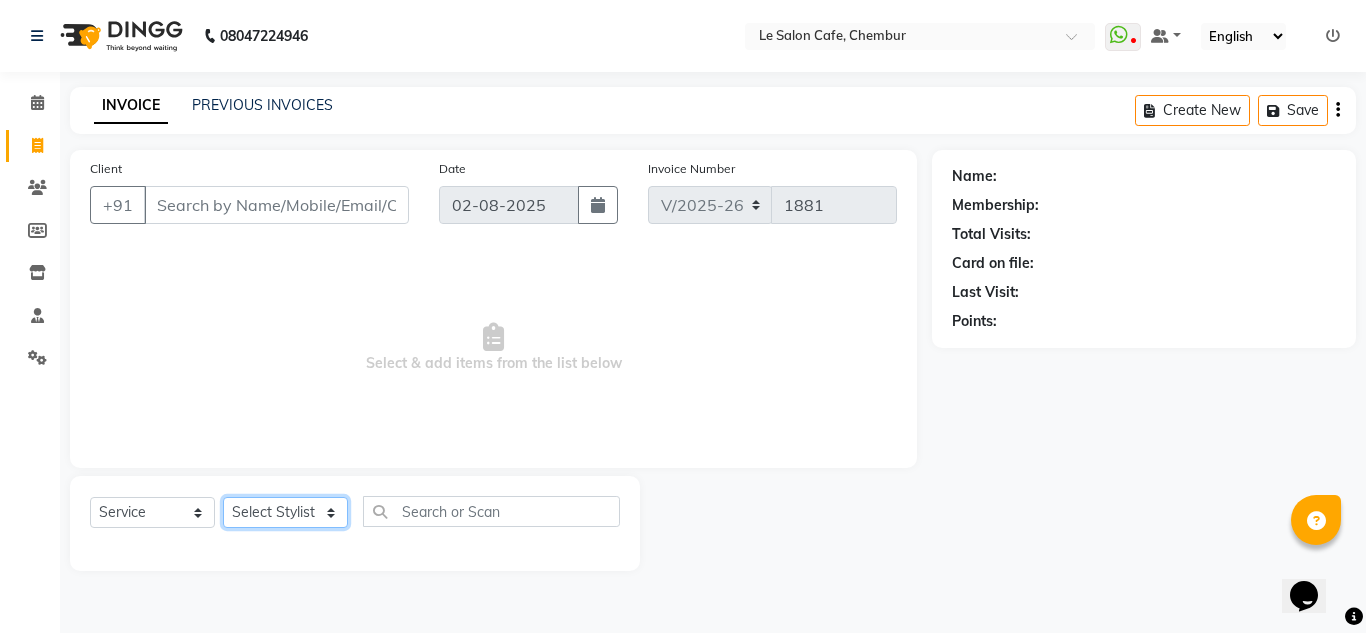 click on "Select Stylist Amandeep Kaur Kalsi Aniket Kadam  Faim Alvi  Front Desk  Muskan Khan  Pooja Kolge Reena Shaukat Ali  Salman Ansari  Shailendra Chauhan  Shekhar Sangle Soniyaa Varma Suchita Mistry" 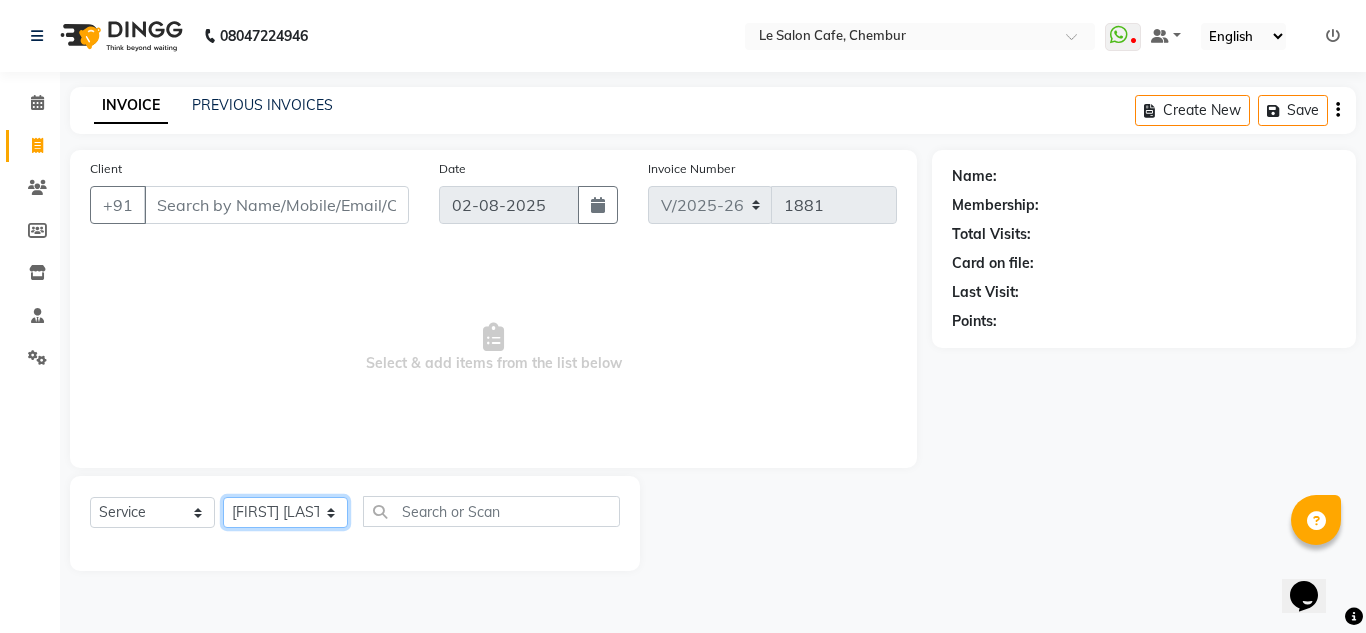 click on "Select Stylist Amandeep Kaur Kalsi Aniket Kadam  Faim Alvi  Front Desk  Muskan Khan  Pooja Kolge Reena Shaukat Ali  Salman Ansari  Shailendra Chauhan  Shekhar Sangle Soniyaa Varma Suchita Mistry" 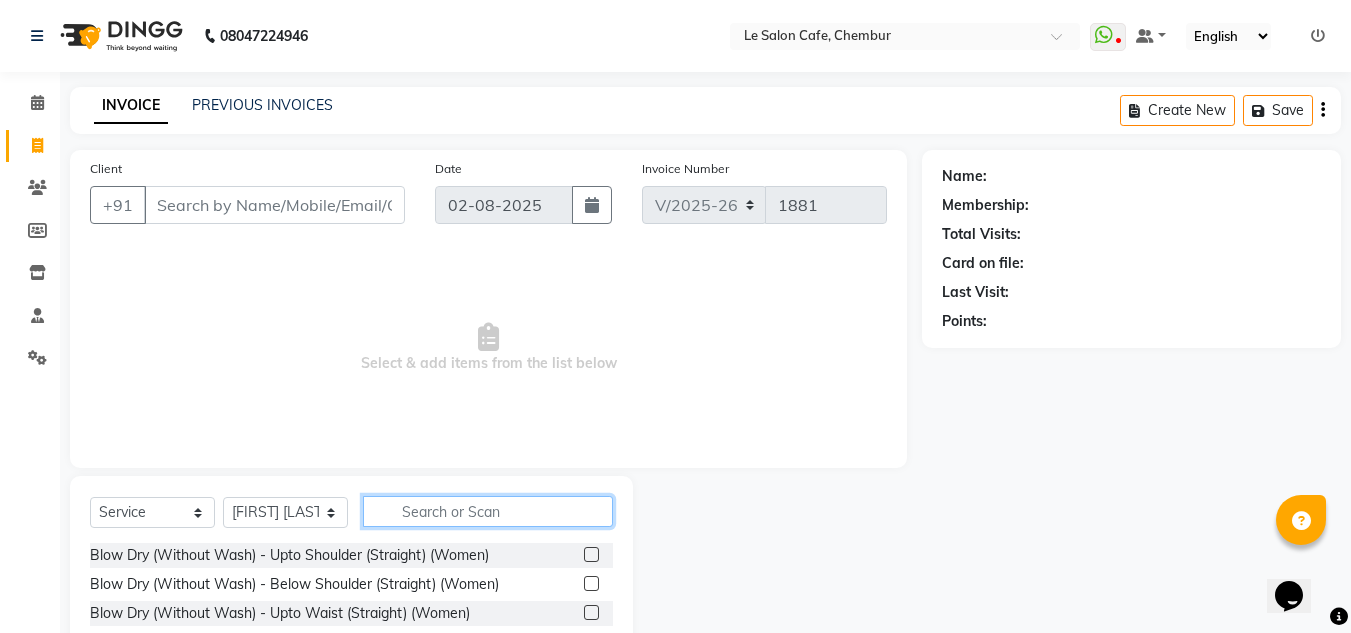 click 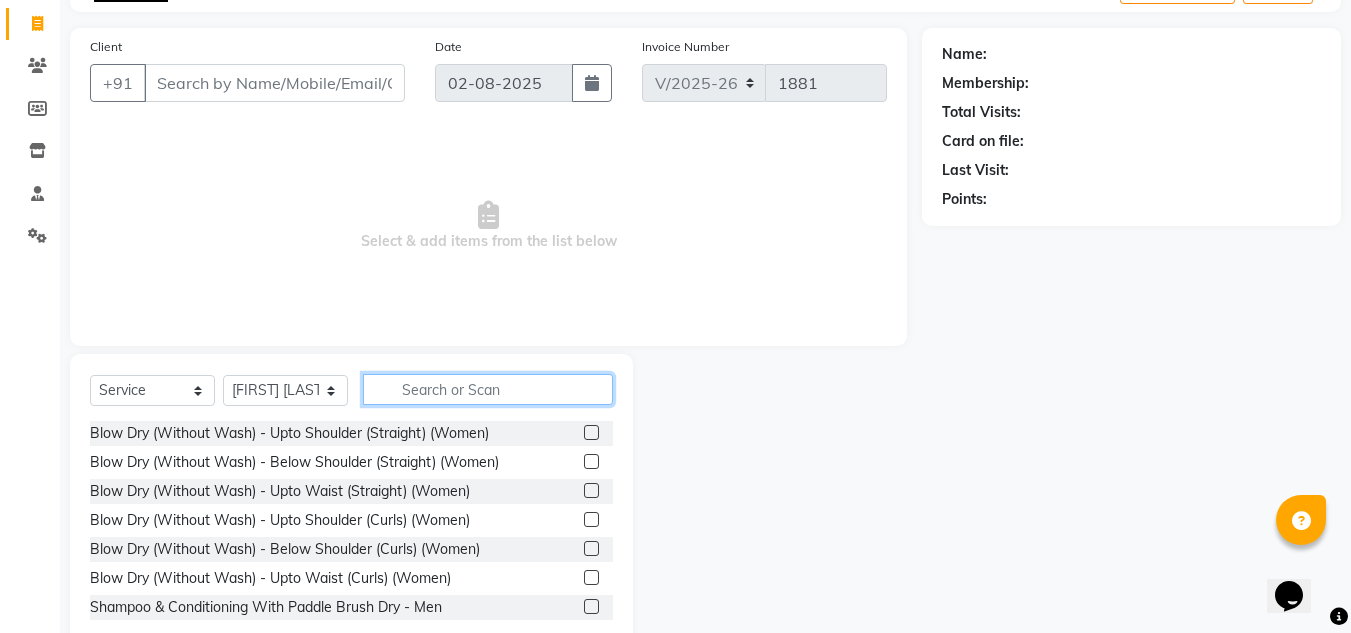 scroll, scrollTop: 168, scrollLeft: 0, axis: vertical 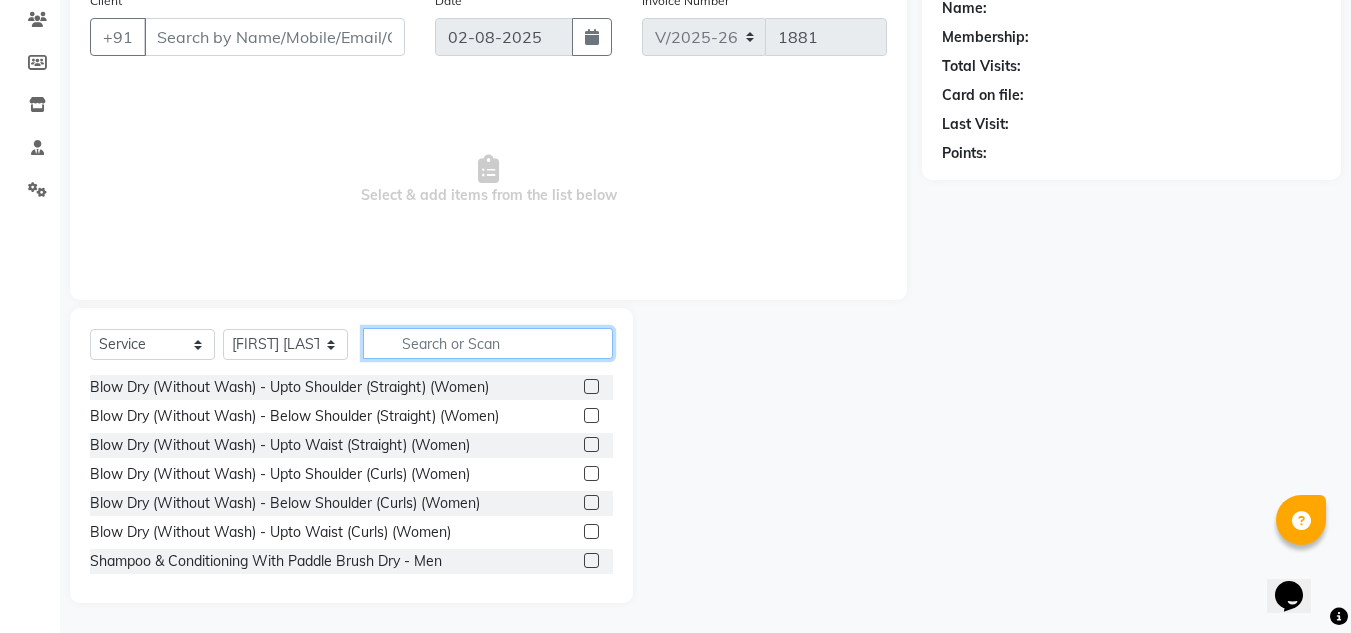 click 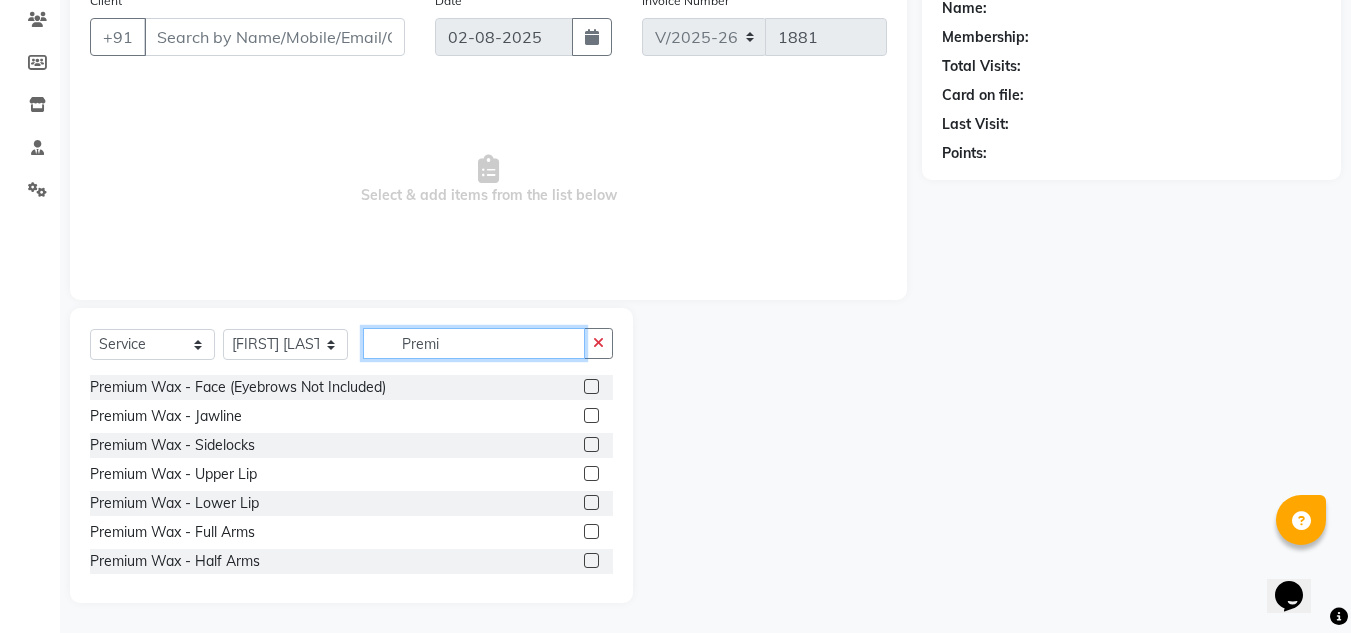 type on "Premi" 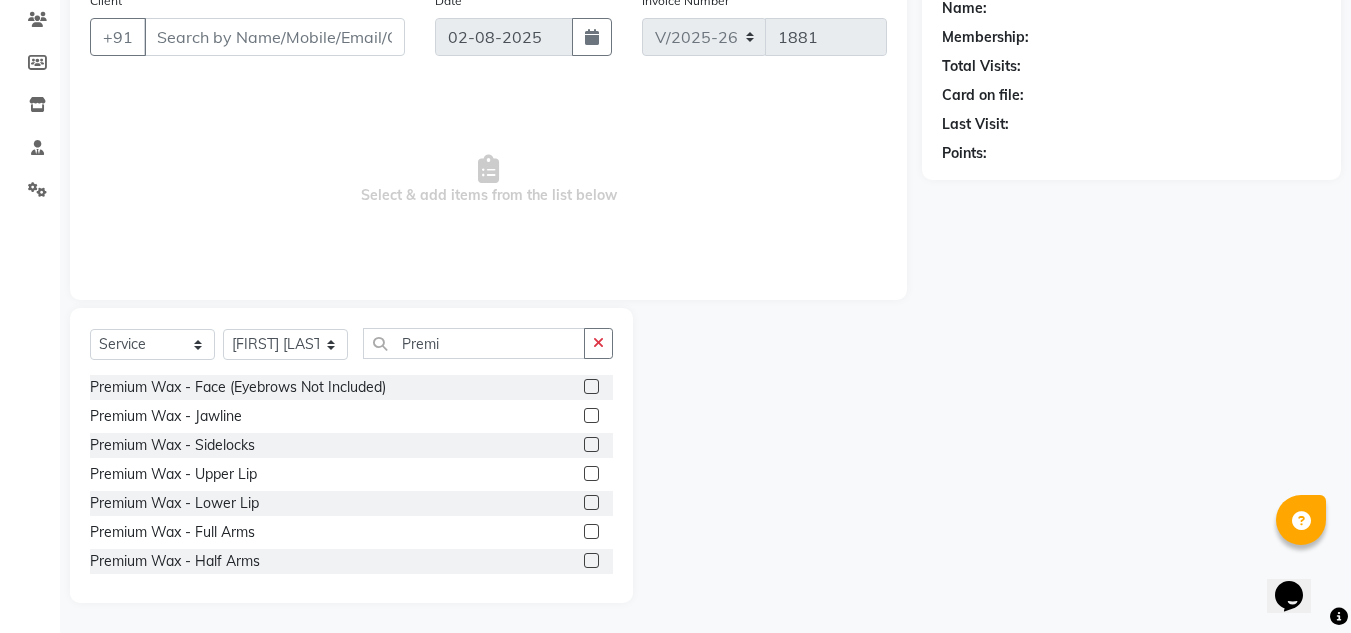 click 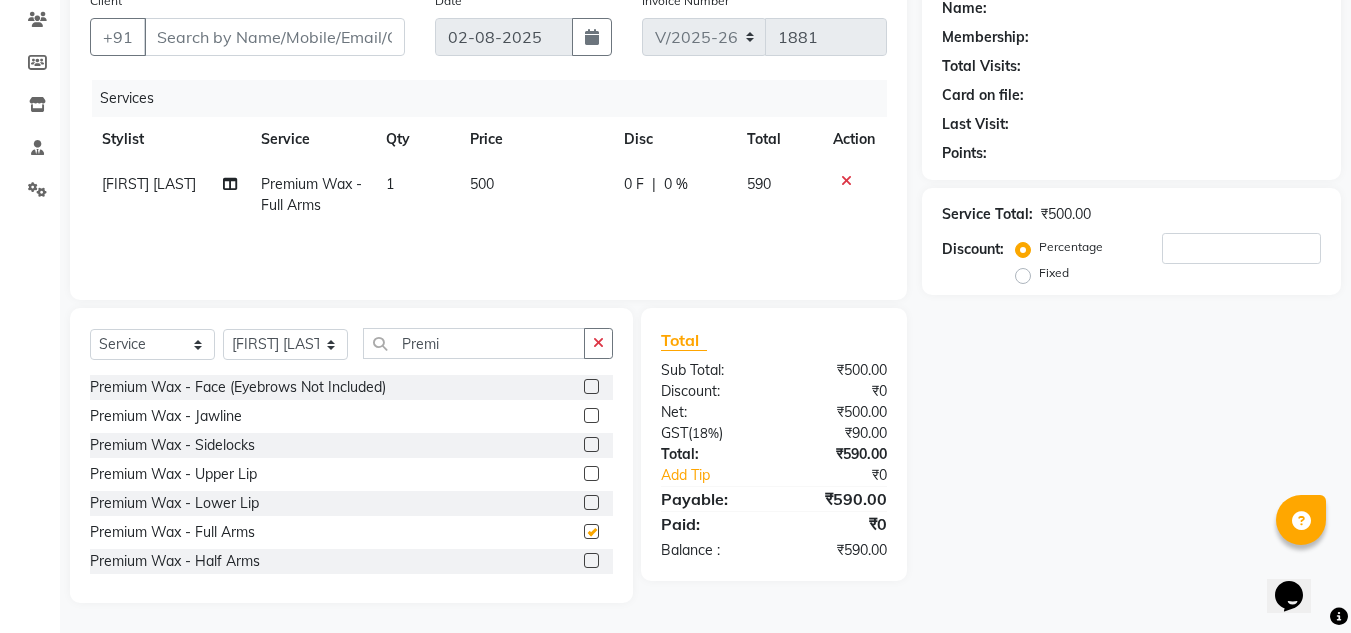 checkbox on "false" 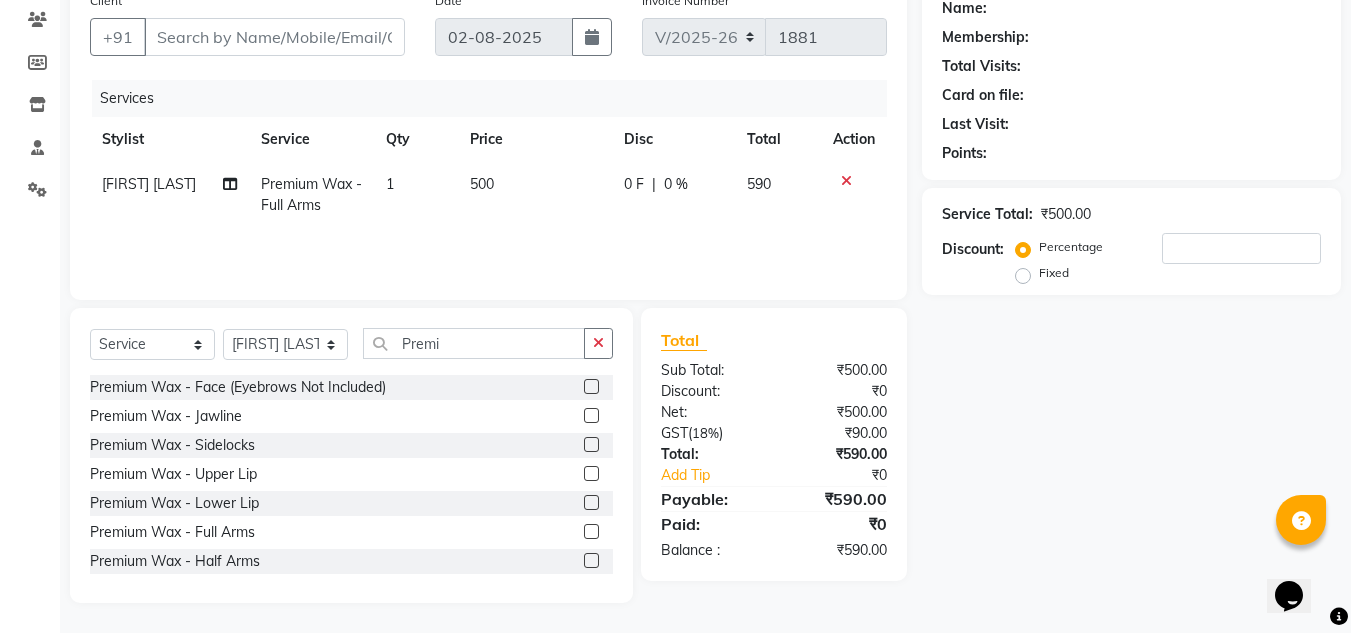 scroll, scrollTop: 40, scrollLeft: 0, axis: vertical 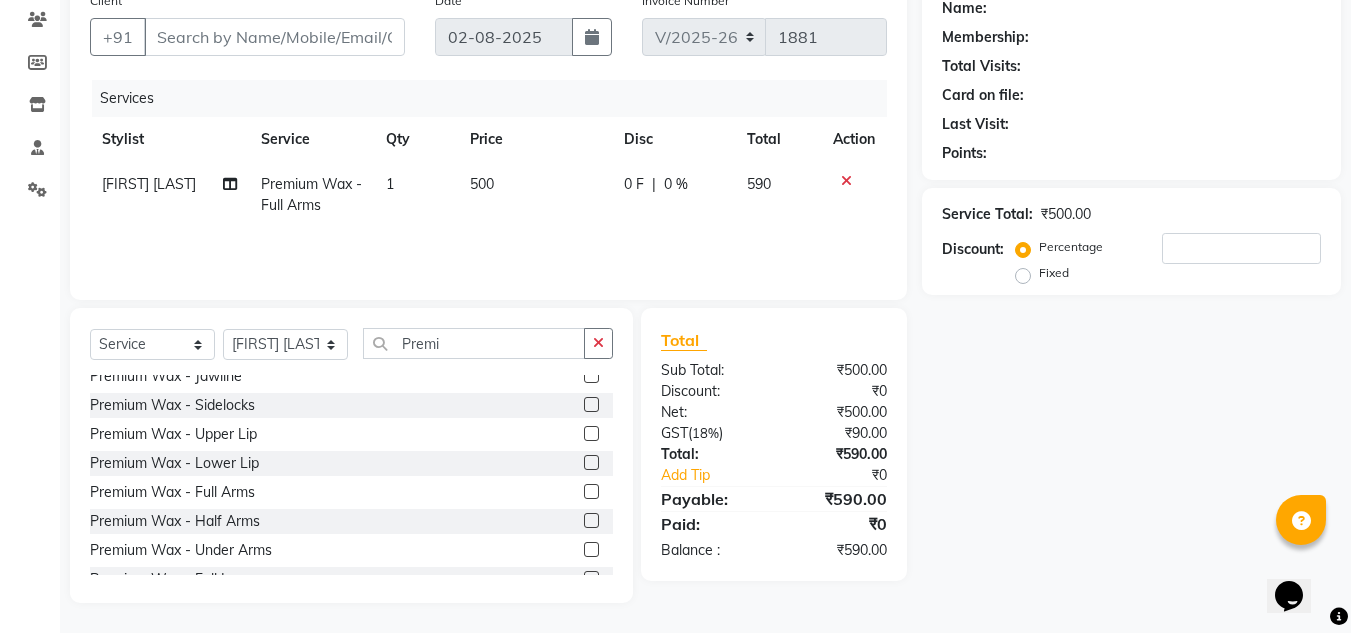 click 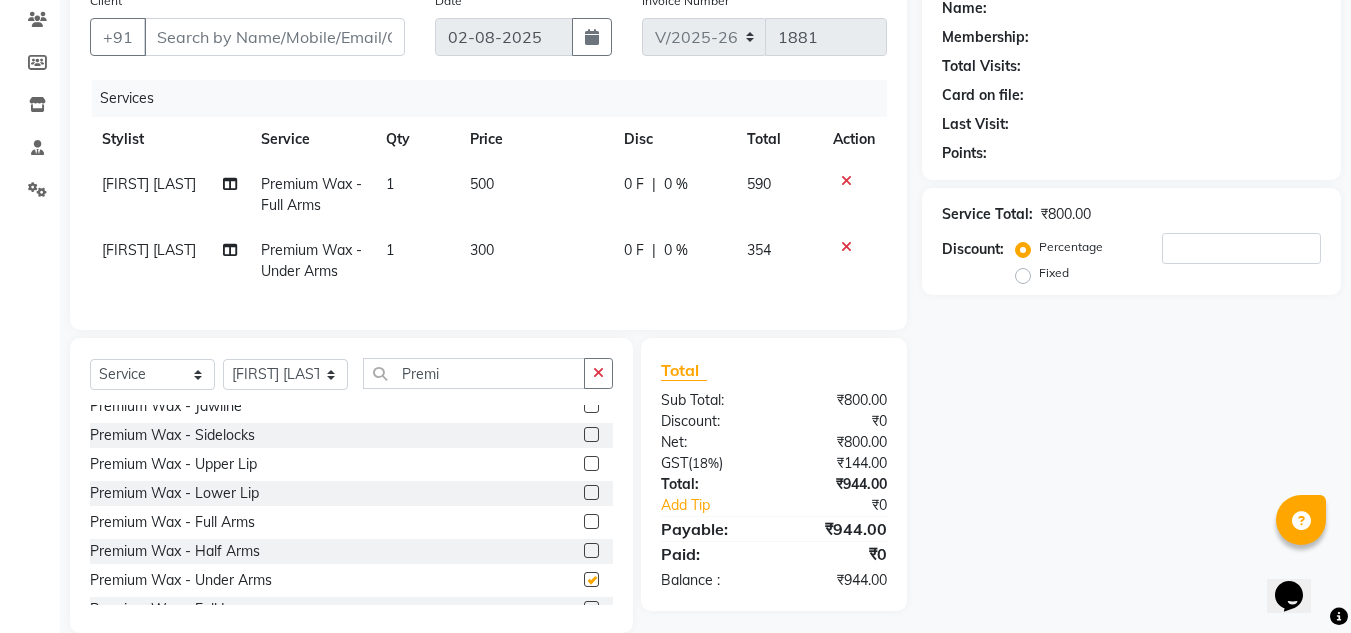 checkbox on "false" 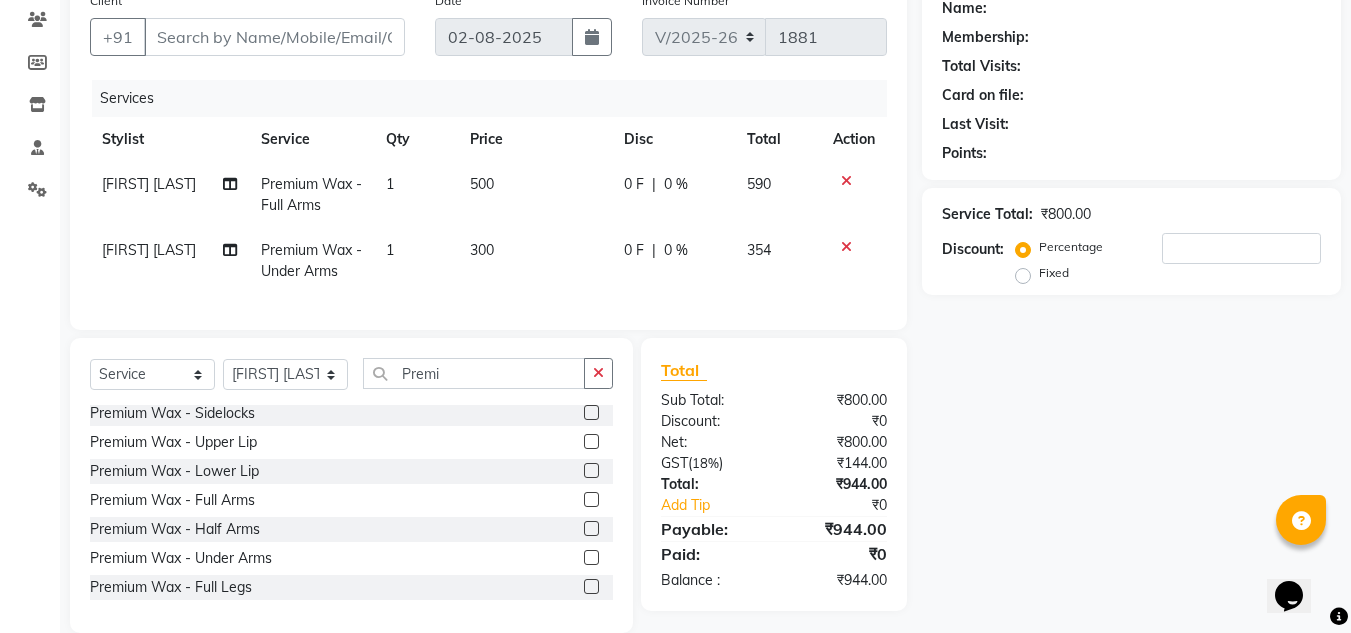 scroll, scrollTop: 80, scrollLeft: 0, axis: vertical 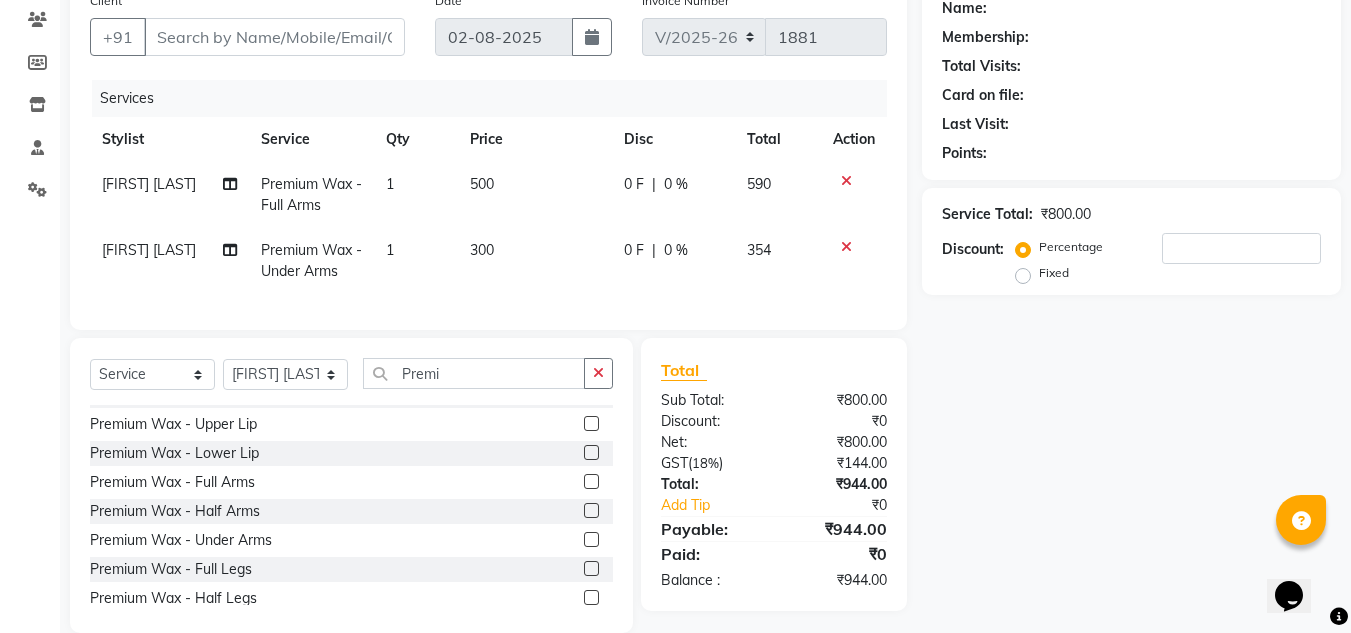 click 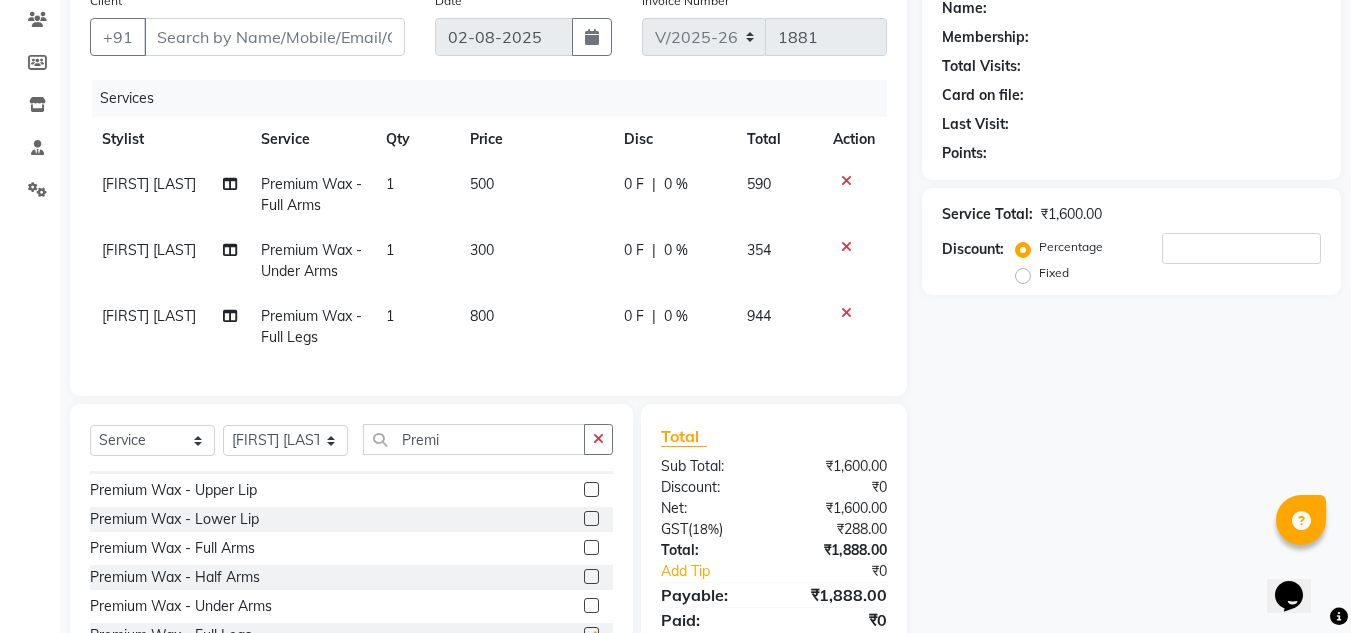 checkbox on "false" 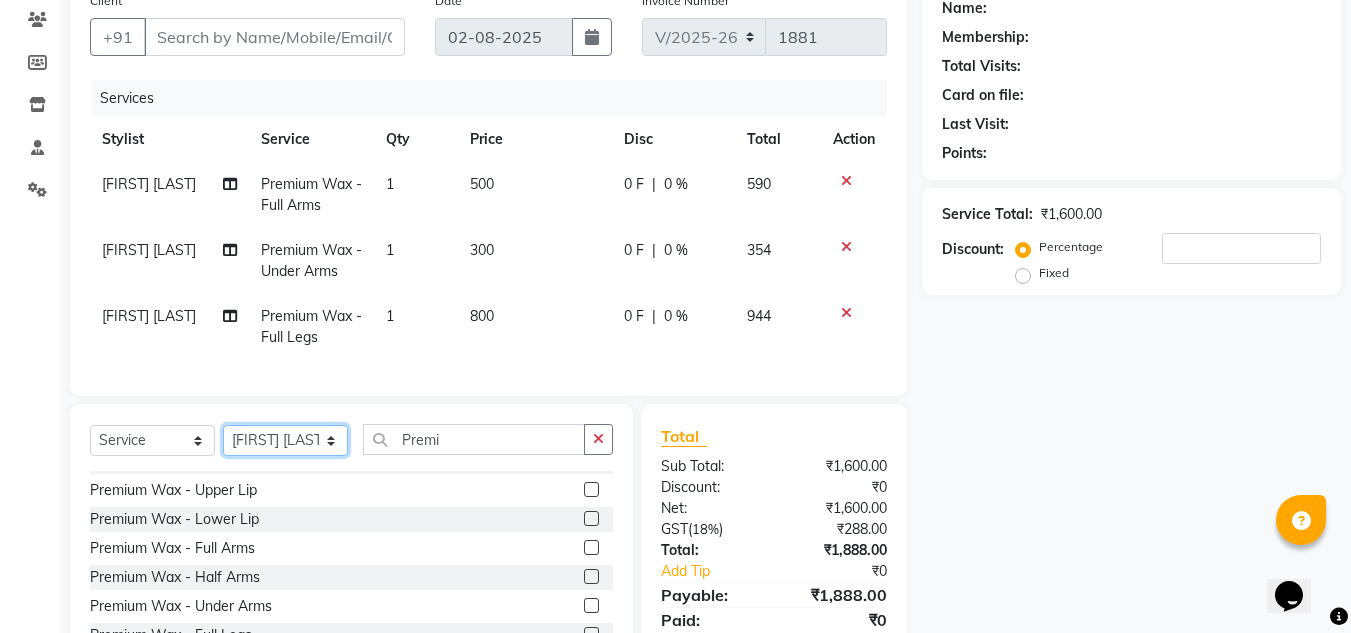 click on "Select Stylist Amandeep Kaur Kalsi Aniket Kadam  Faim Alvi  Front Desk  Muskan Khan  Pooja Kolge Reena Shaukat Ali  Salman Ansari  Shailendra Chauhan  Shekhar Sangle Soniyaa Varma Suchita Mistry" 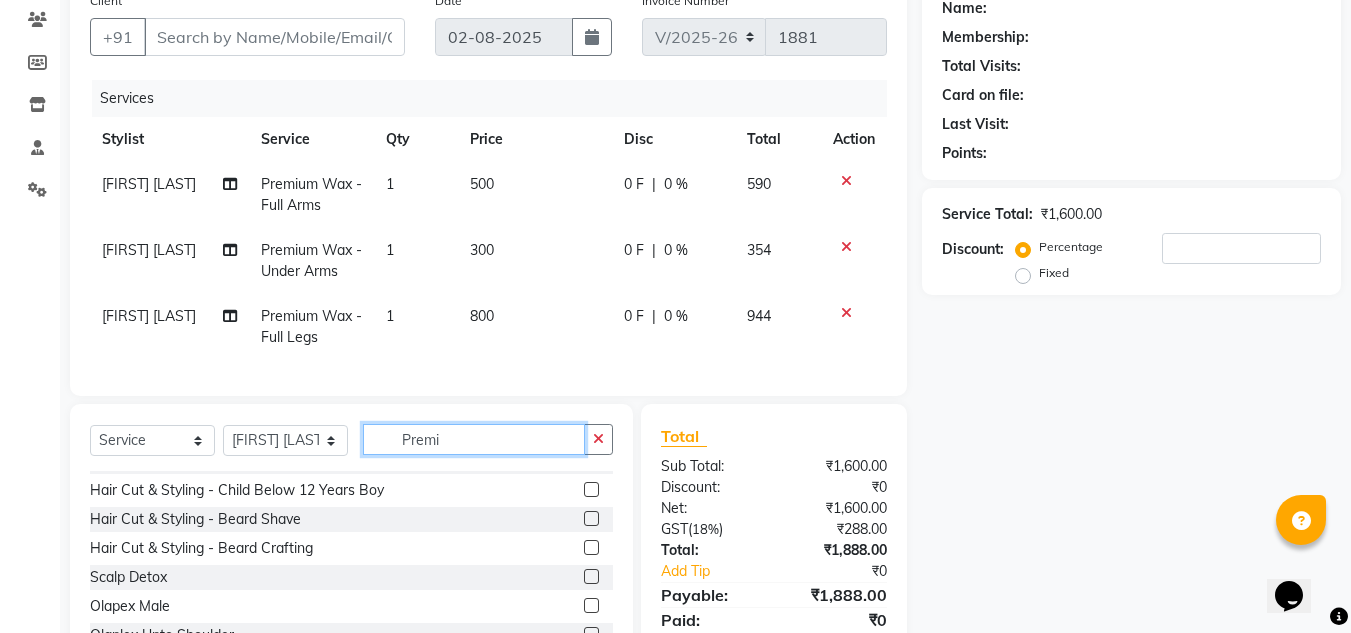click on "Premi" 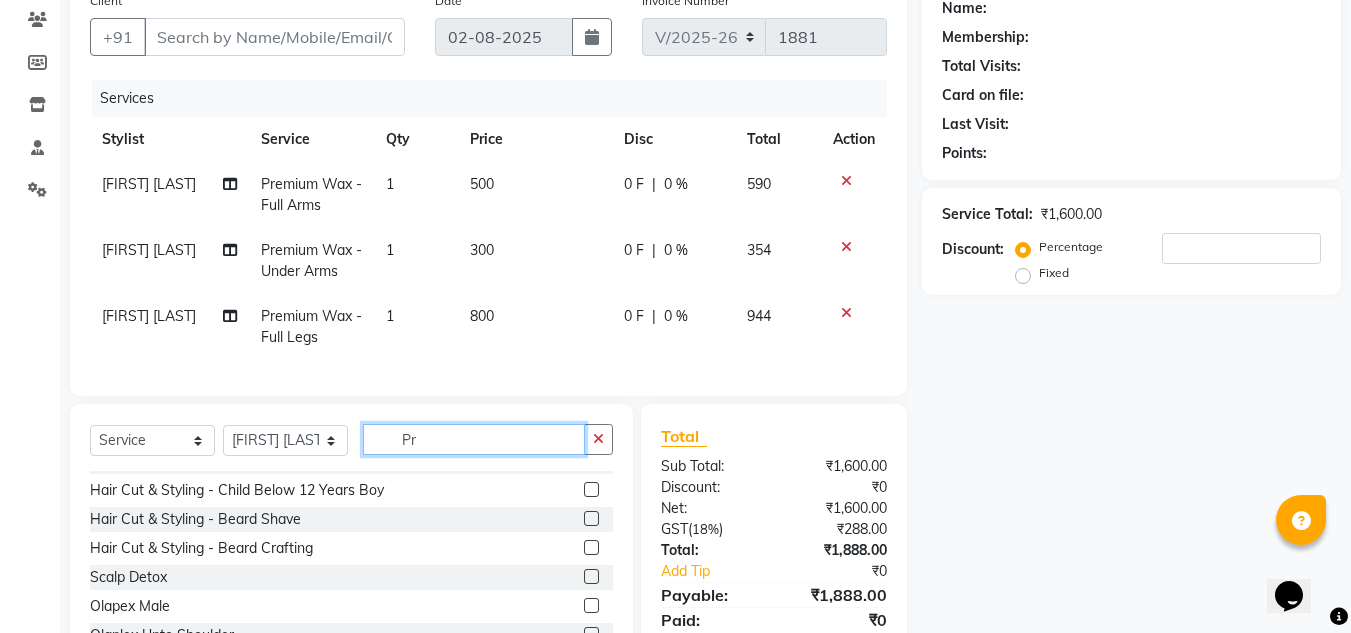 type on "P" 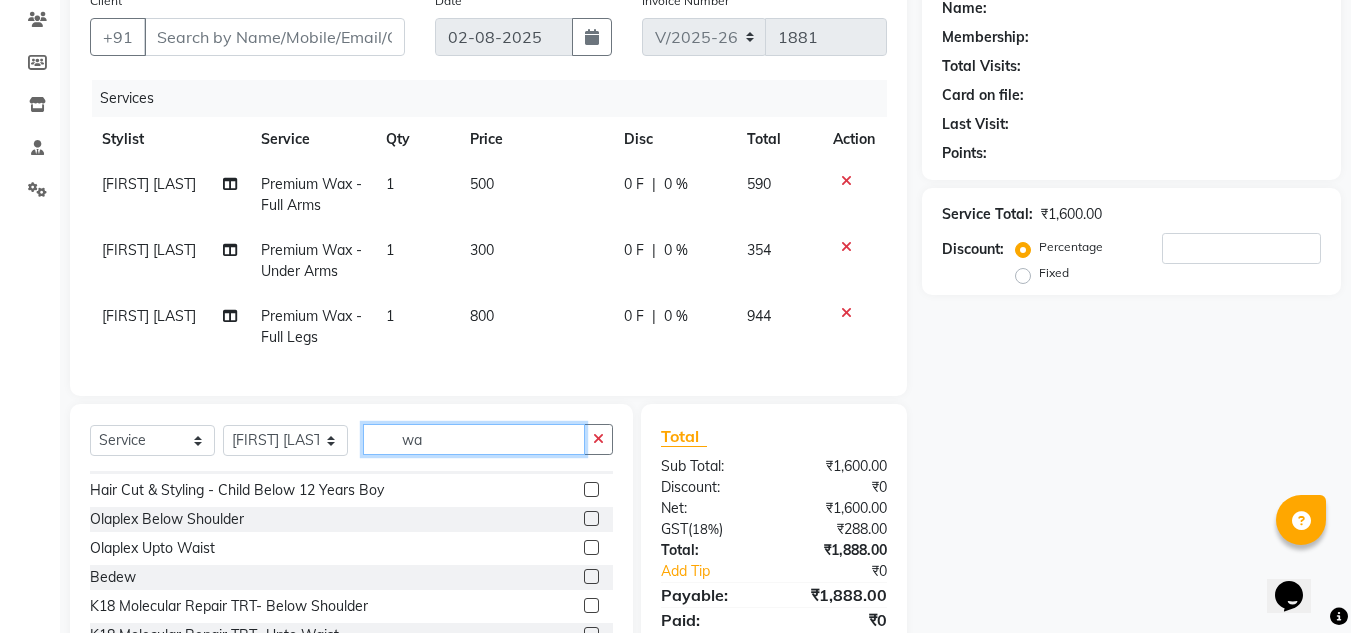 scroll, scrollTop: 0, scrollLeft: 0, axis: both 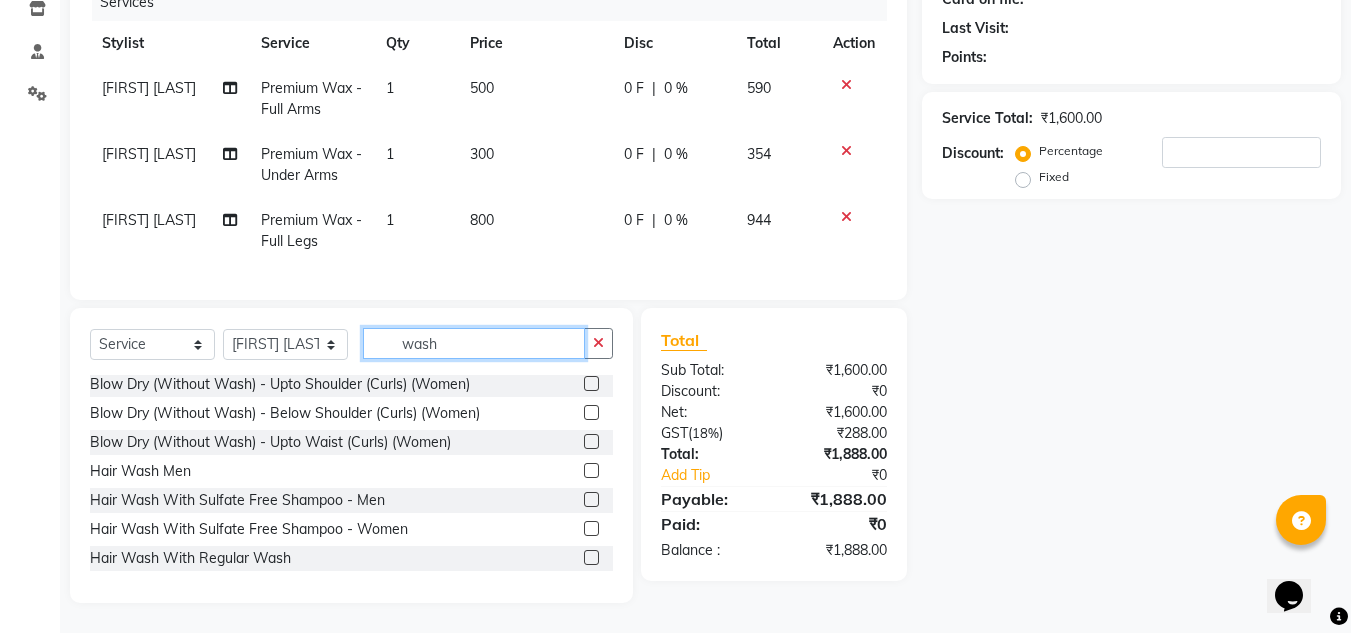 type on "wash" 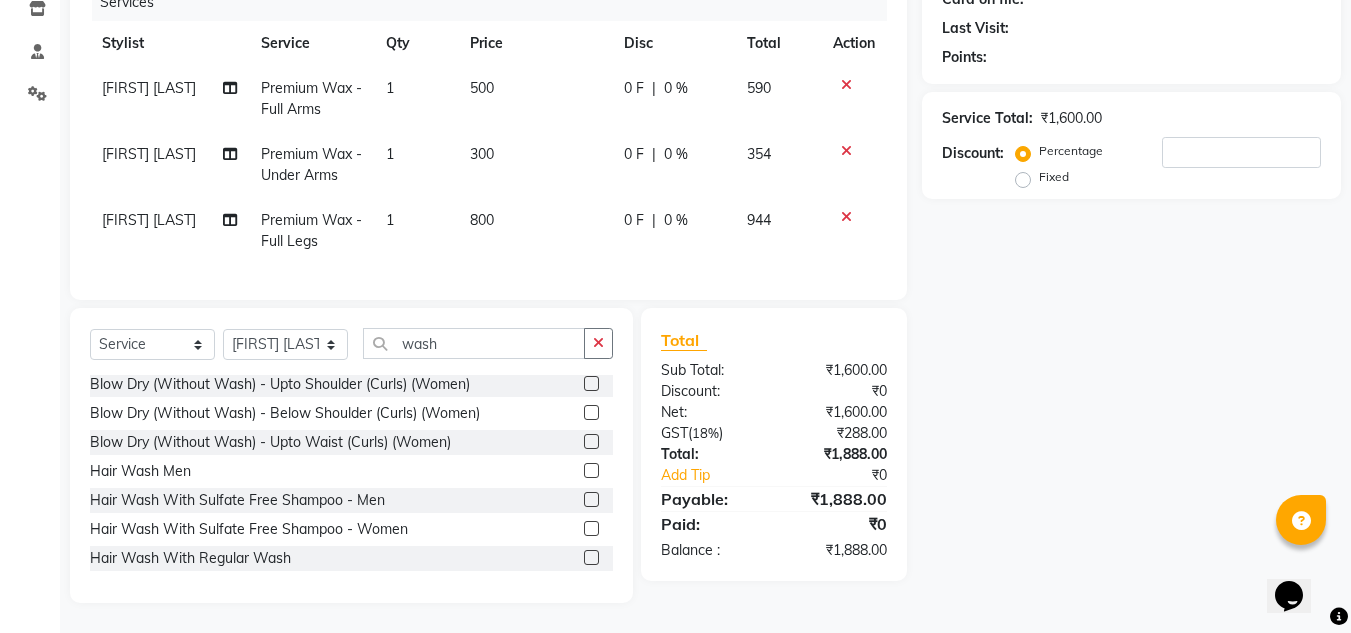 click 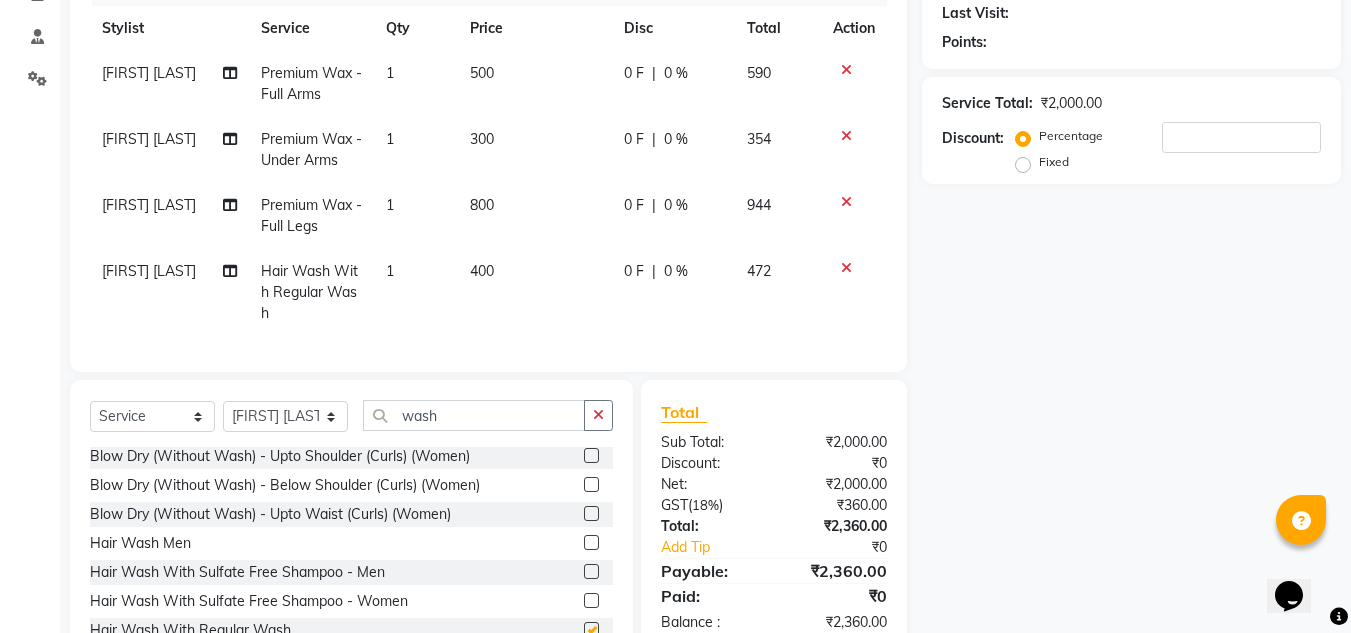 checkbox on "false" 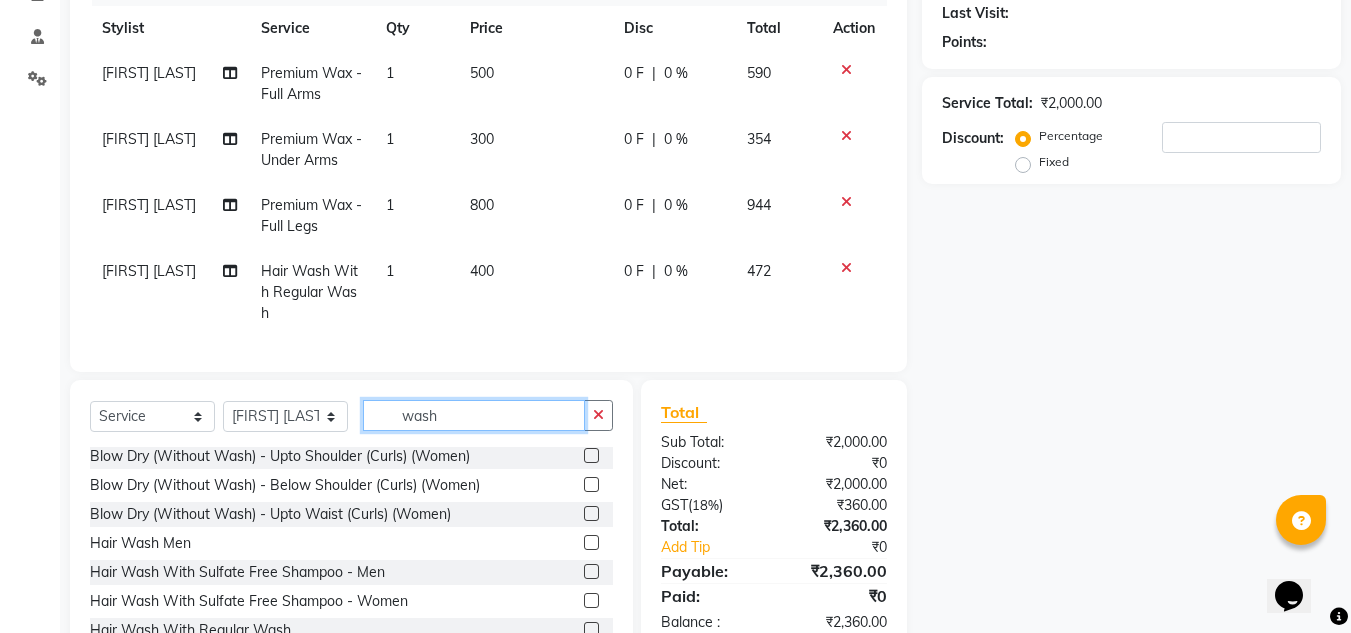 click on "wash" 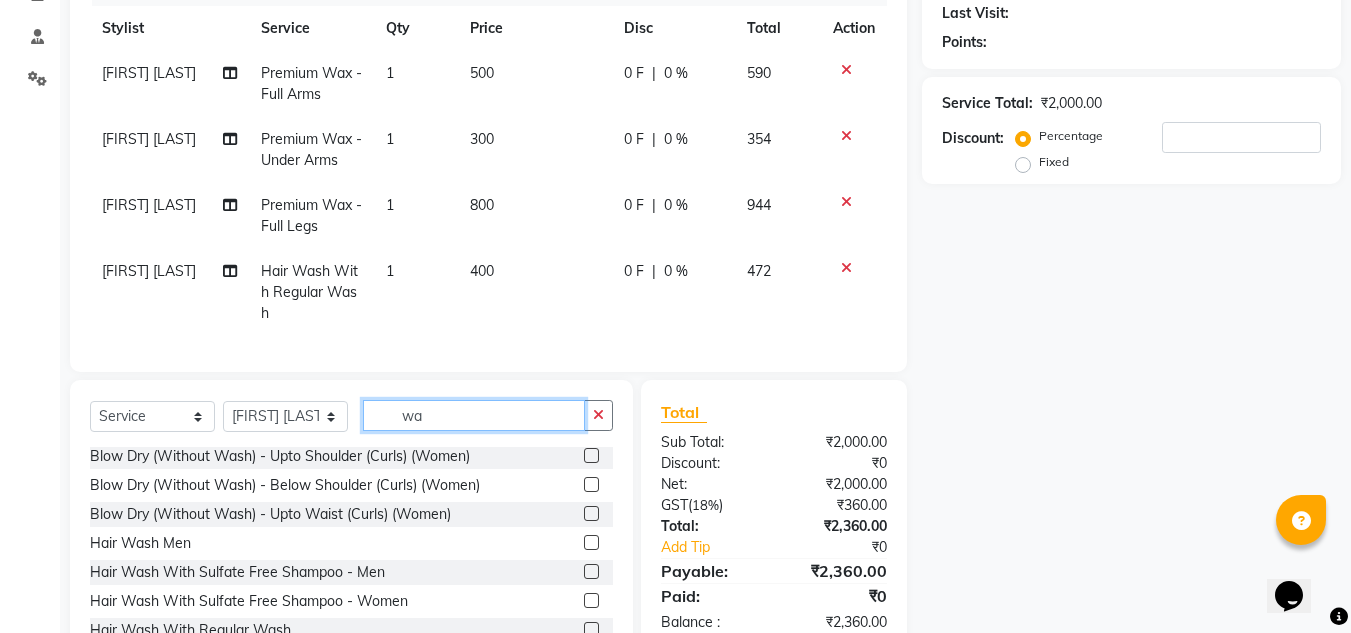 type on "w" 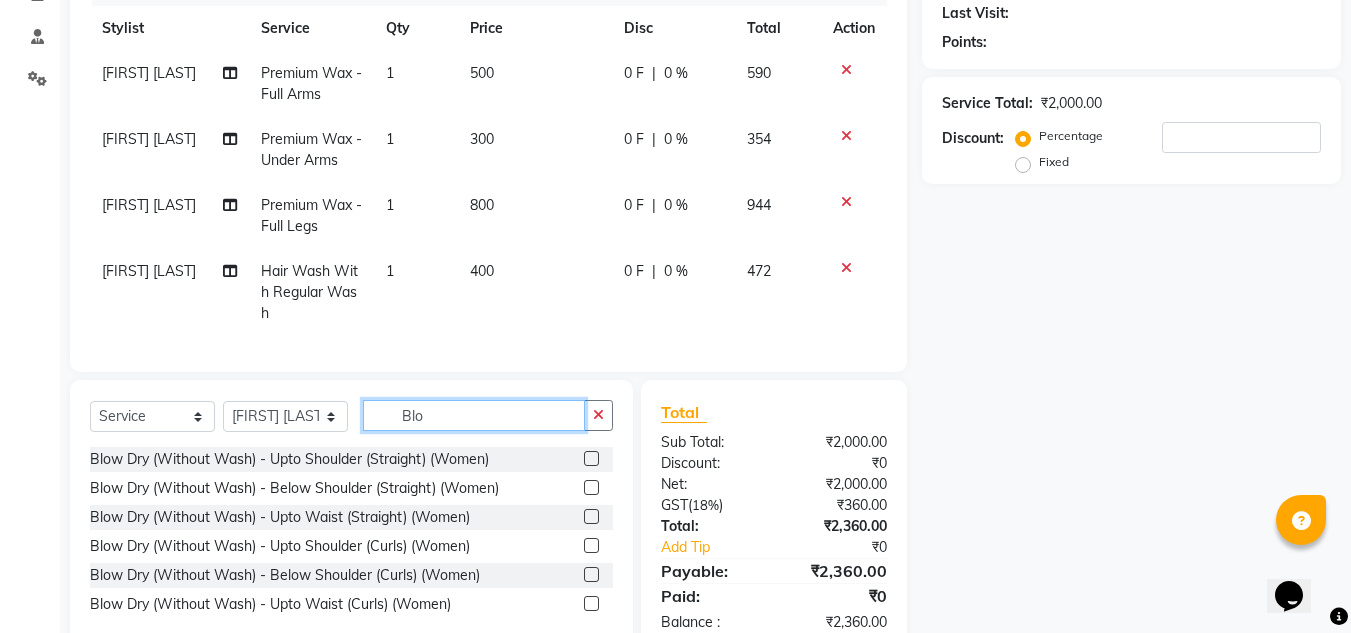 scroll, scrollTop: 0, scrollLeft: 0, axis: both 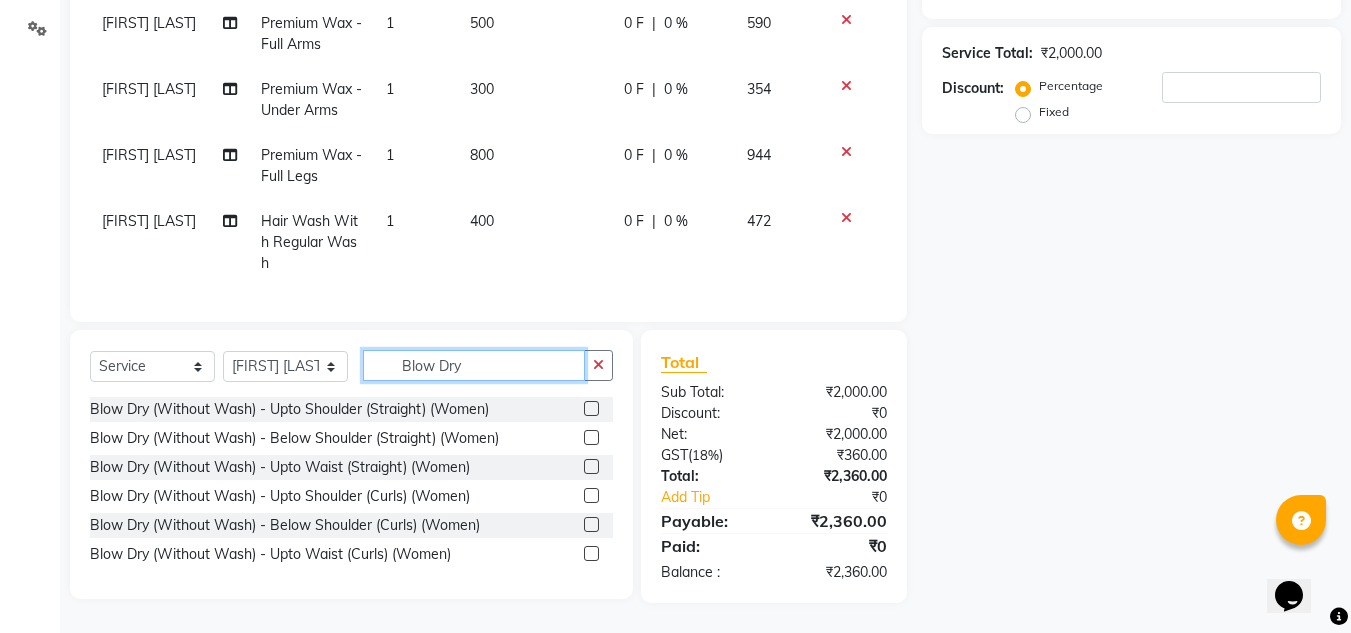 type on "Blow Dry" 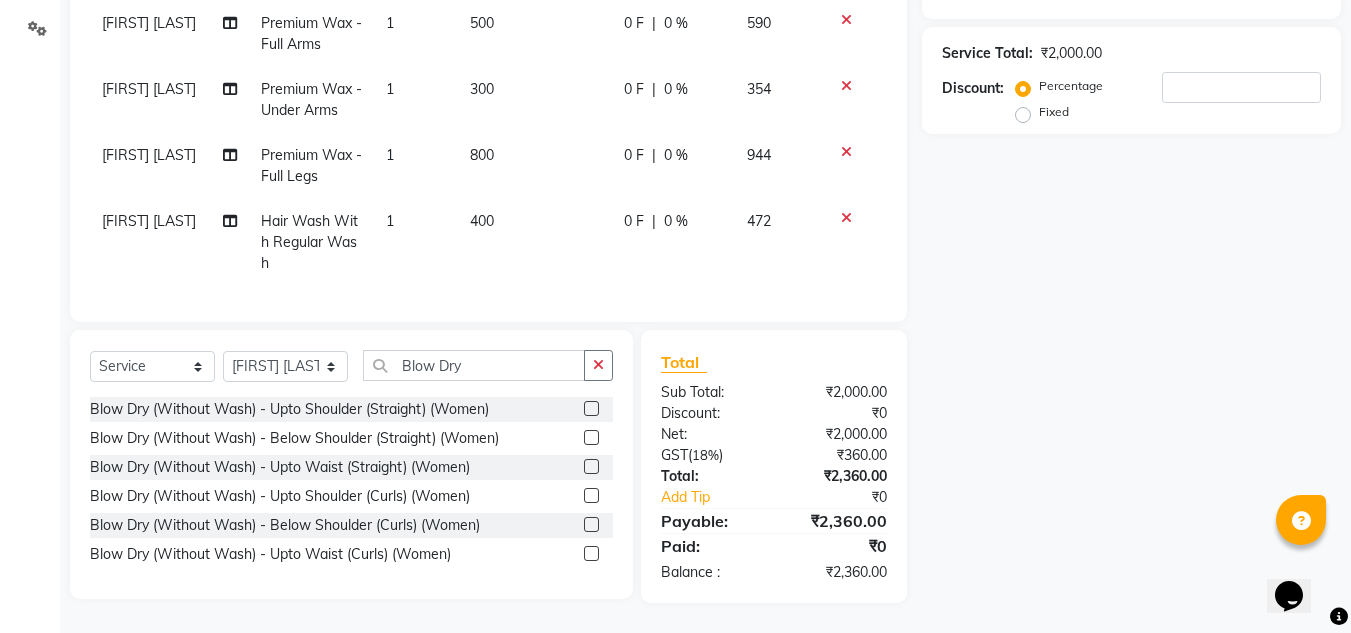 click 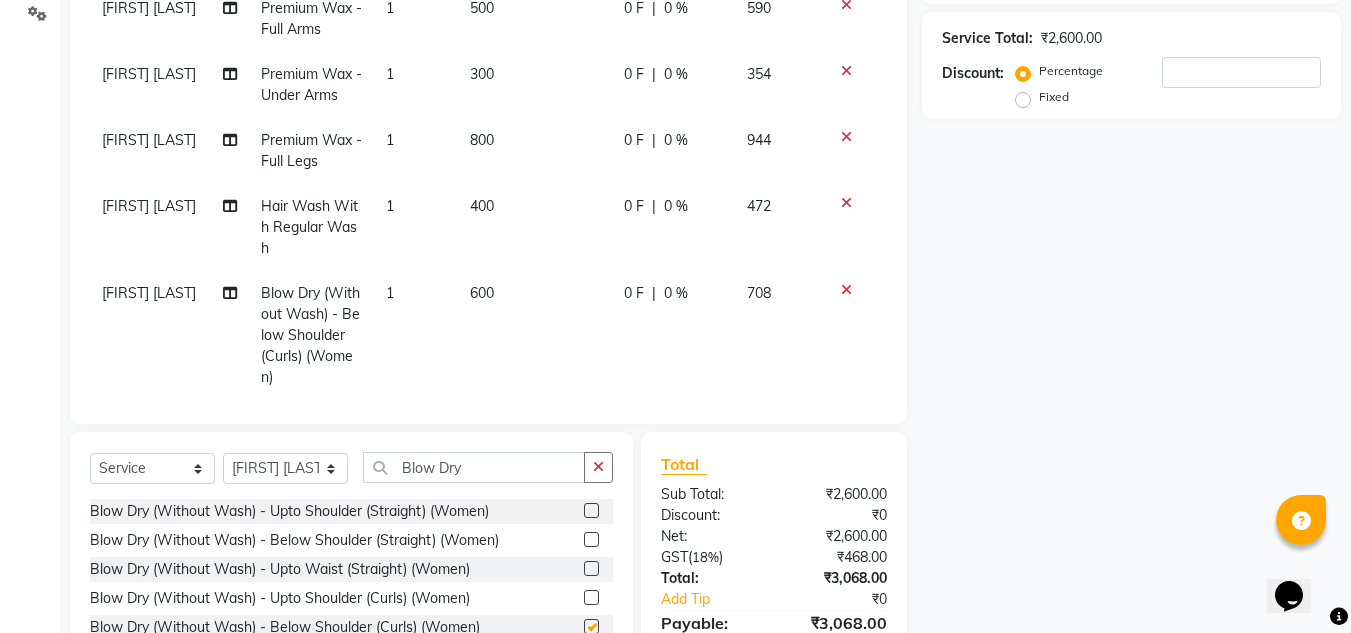 checkbox on "false" 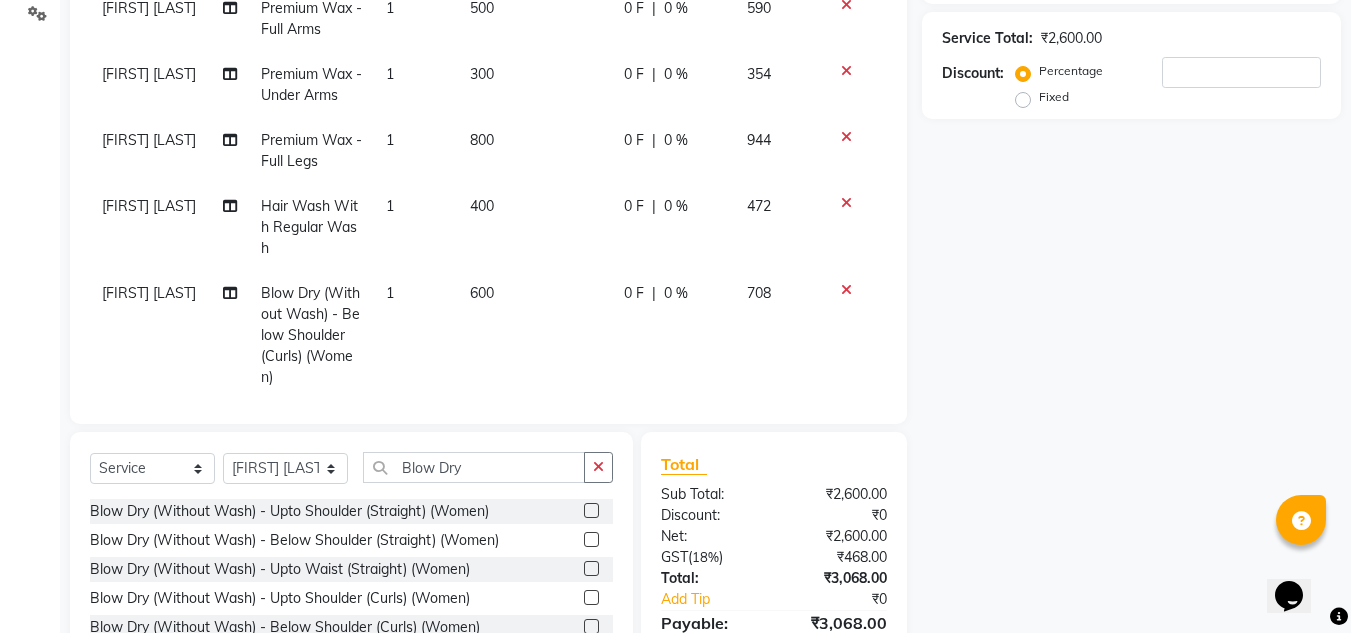 click on "Name: Membership: Total Visits: Card on file: Last Visit:  Points:  Service Total:  ₹2,600.00  Discount:  Percentage   Fixed" 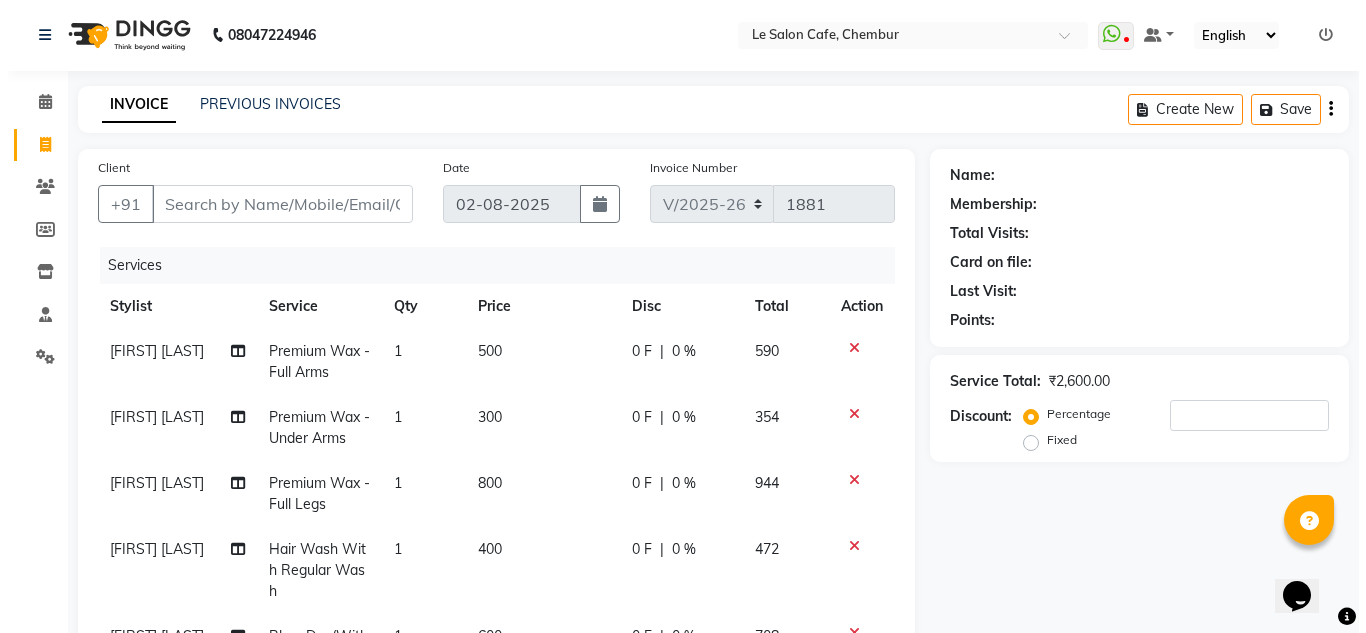 scroll, scrollTop: 0, scrollLeft: 0, axis: both 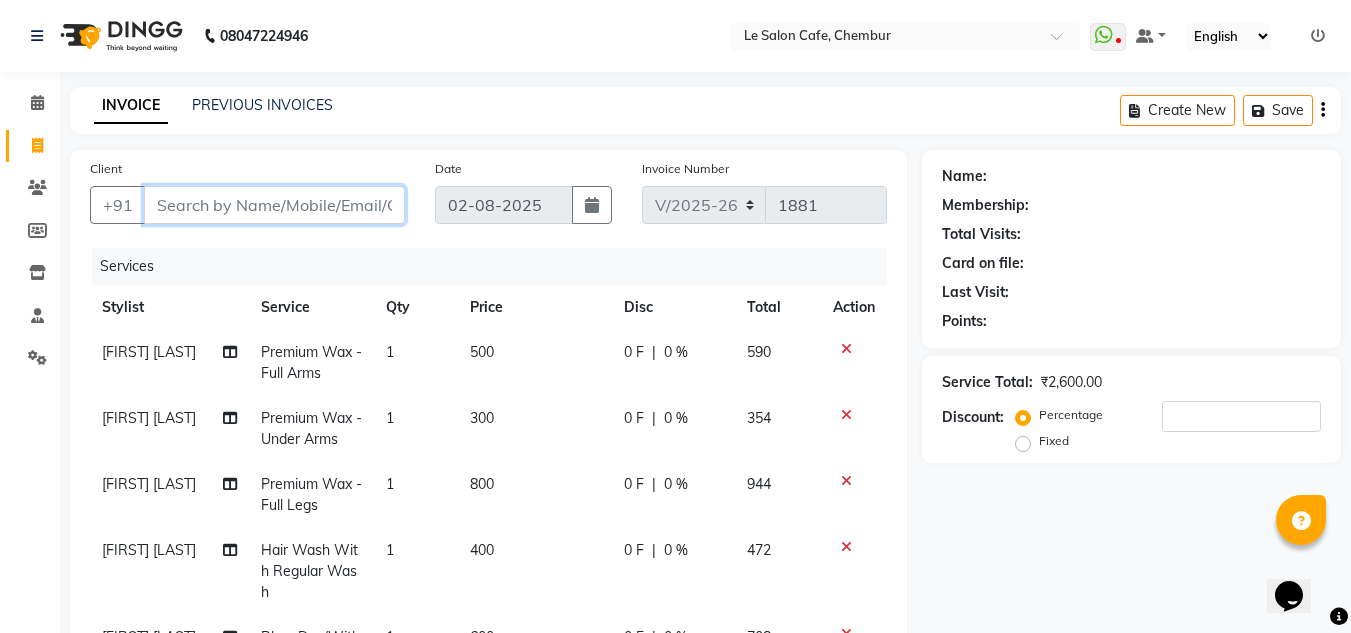 click on "Client" at bounding box center (274, 205) 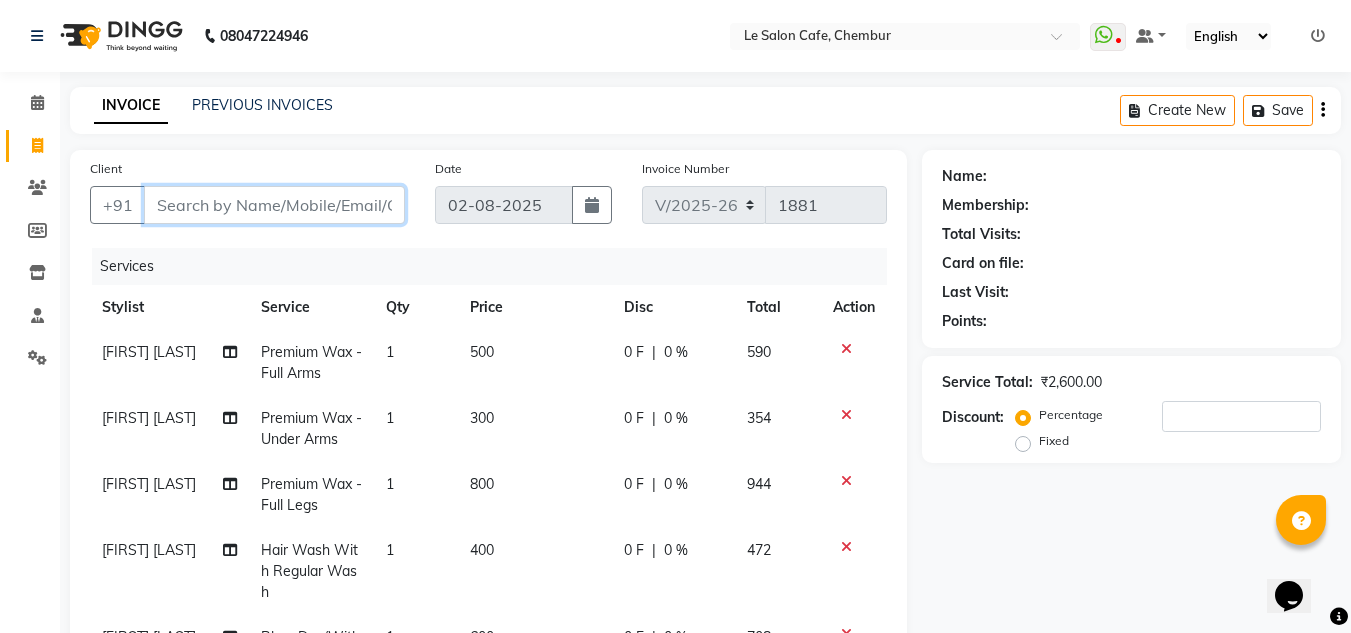 click on "Client" at bounding box center [274, 205] 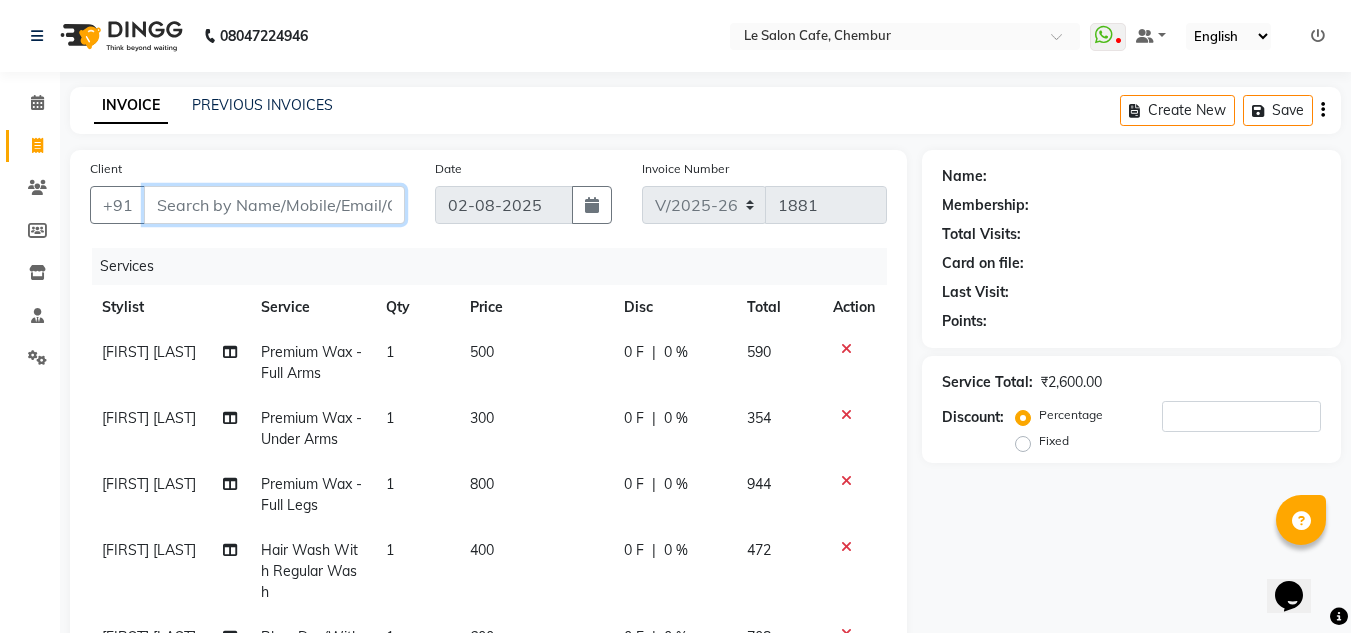 paste on "Arpita Yelde" 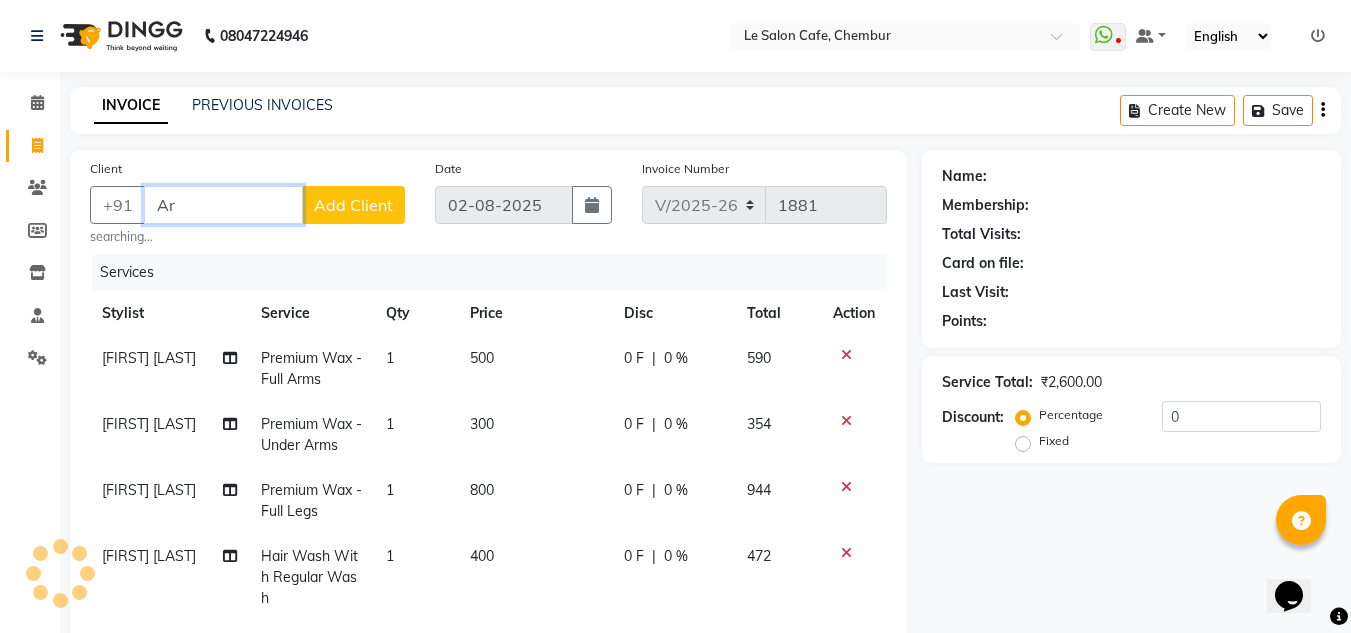 type on "A" 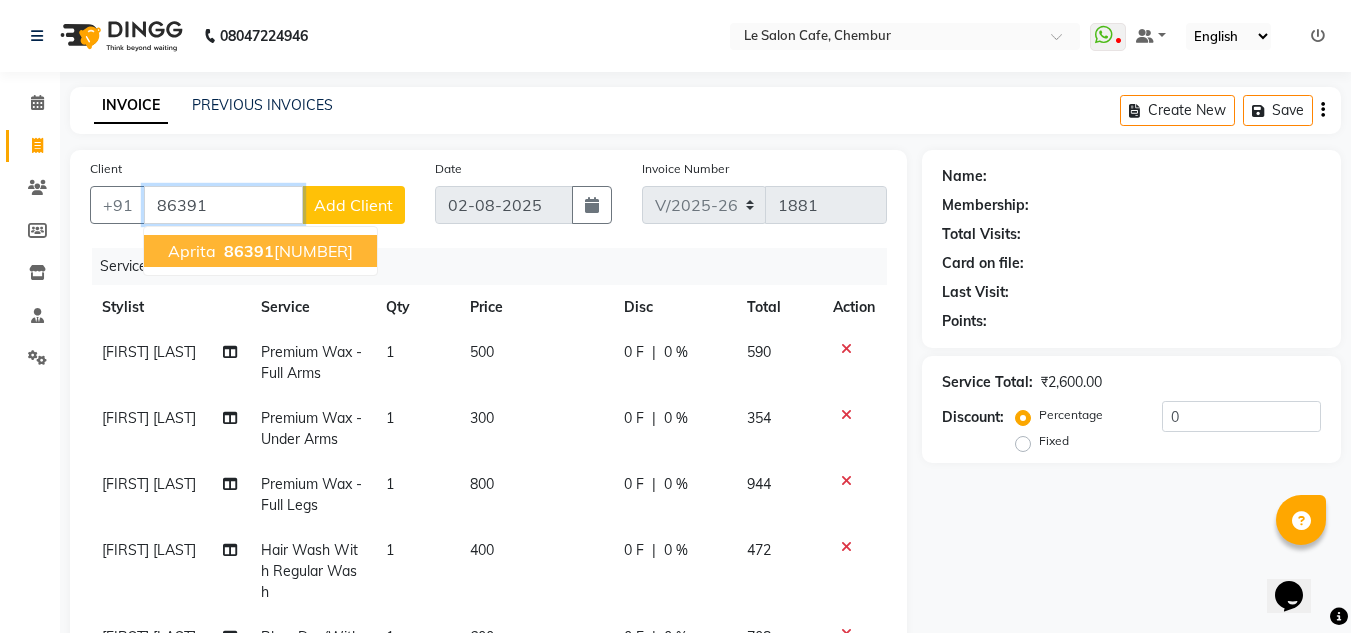 click on "Aprita   86391 12768" at bounding box center [260, 251] 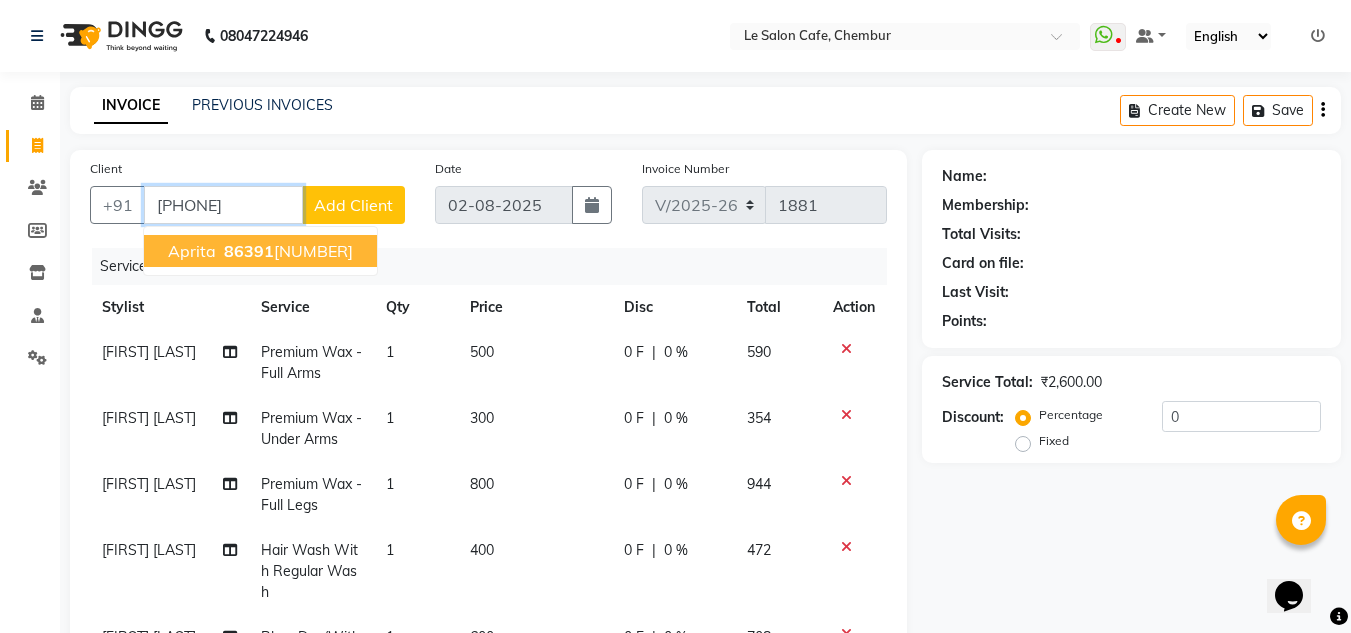 type on "[PHONE]" 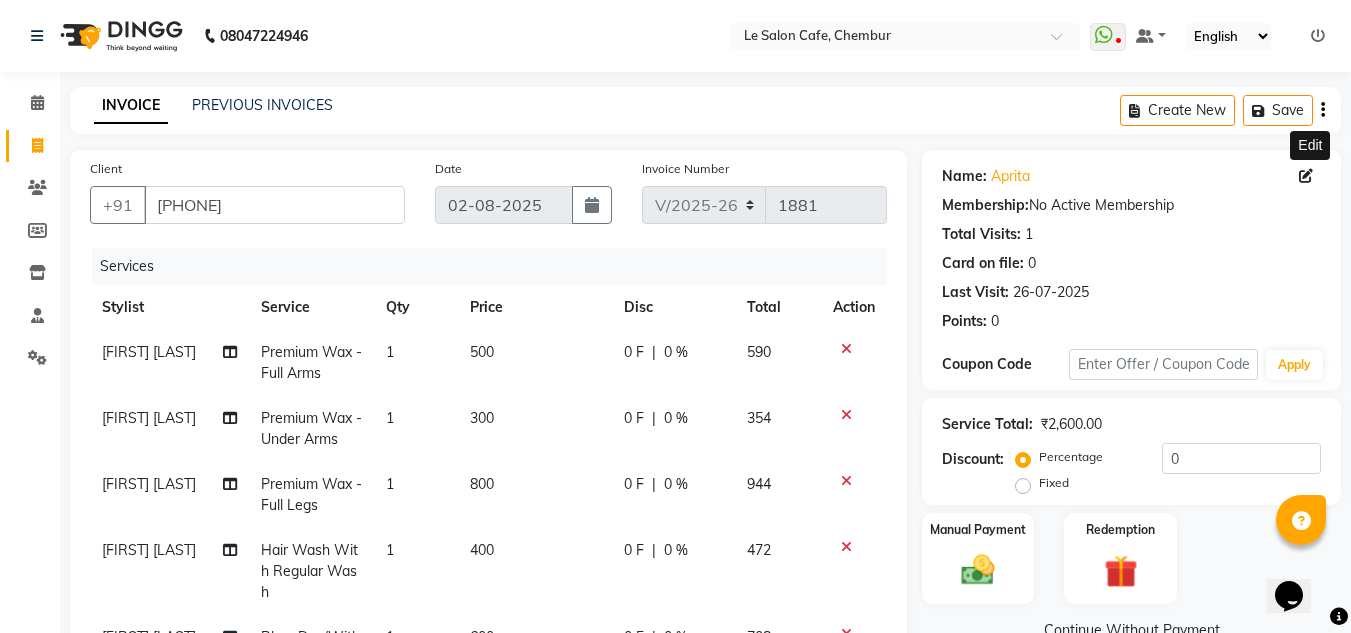 click 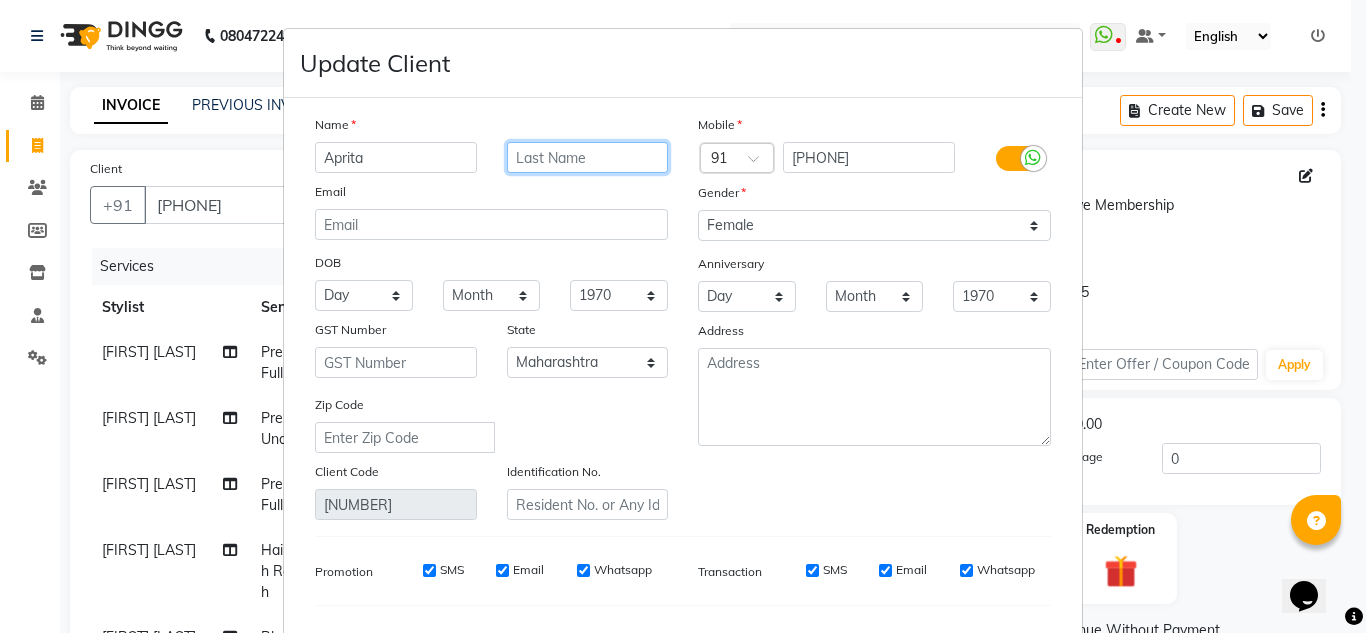 click at bounding box center (588, 157) 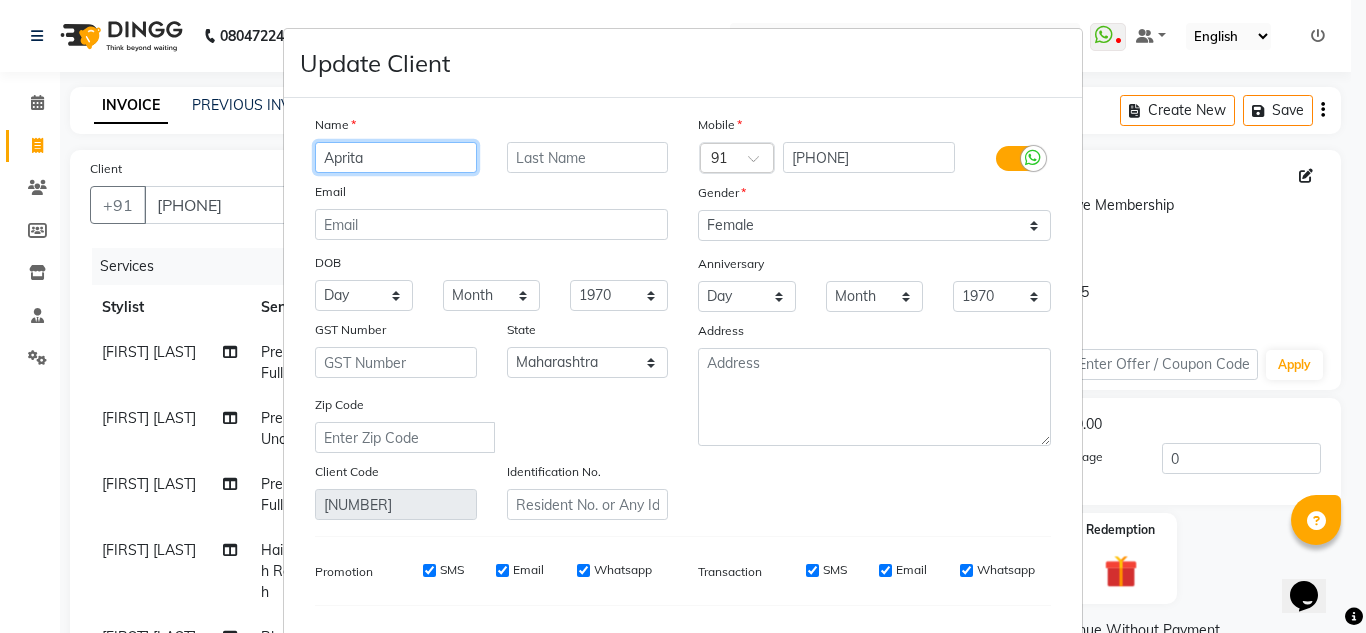click on "Aprita" at bounding box center (396, 157) 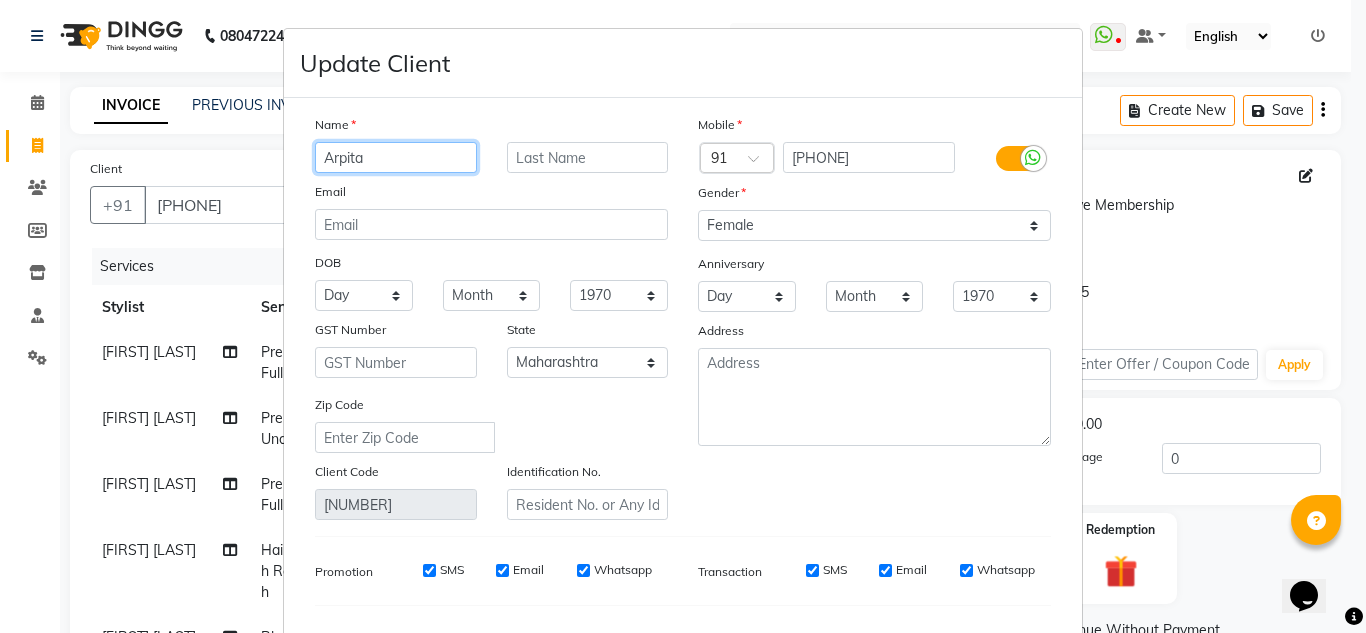 type on "Arpita" 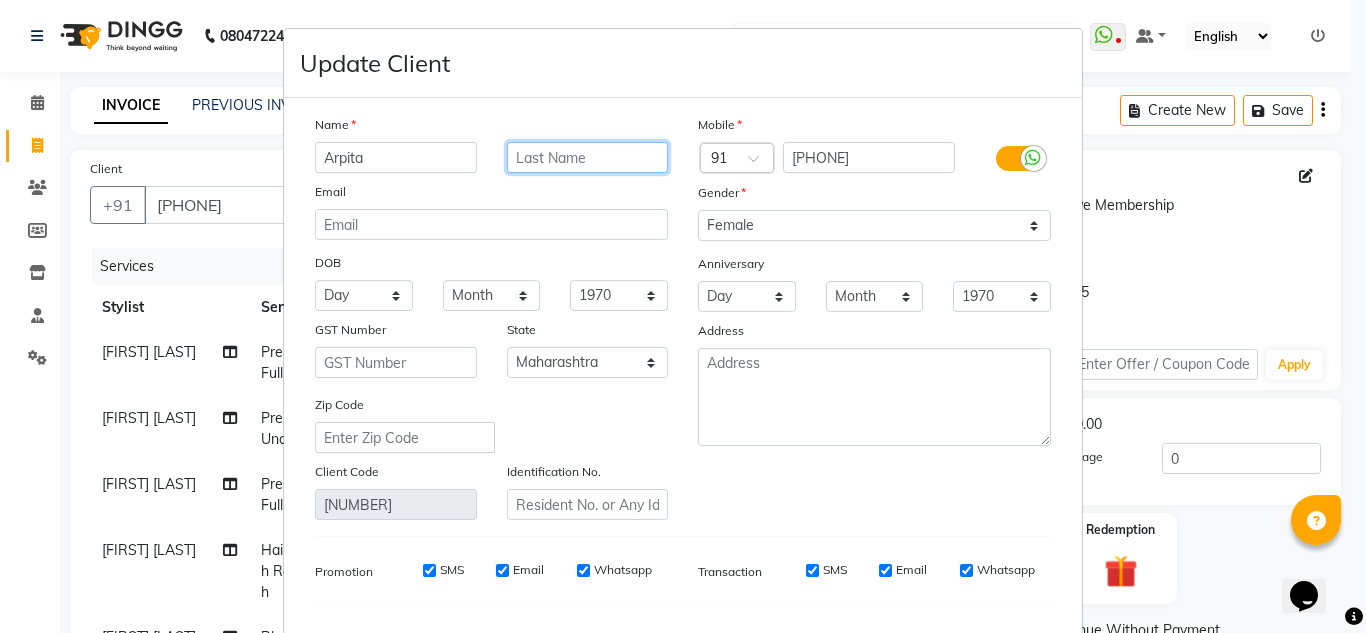 click at bounding box center [588, 157] 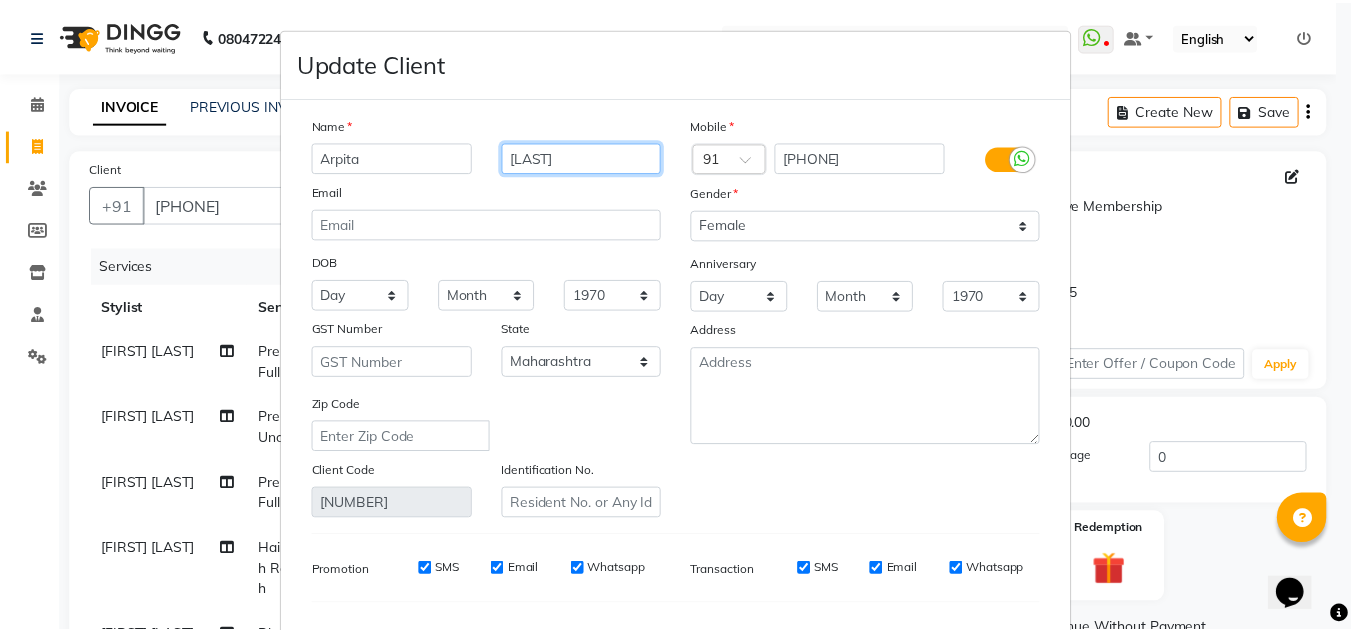 scroll, scrollTop: 254, scrollLeft: 0, axis: vertical 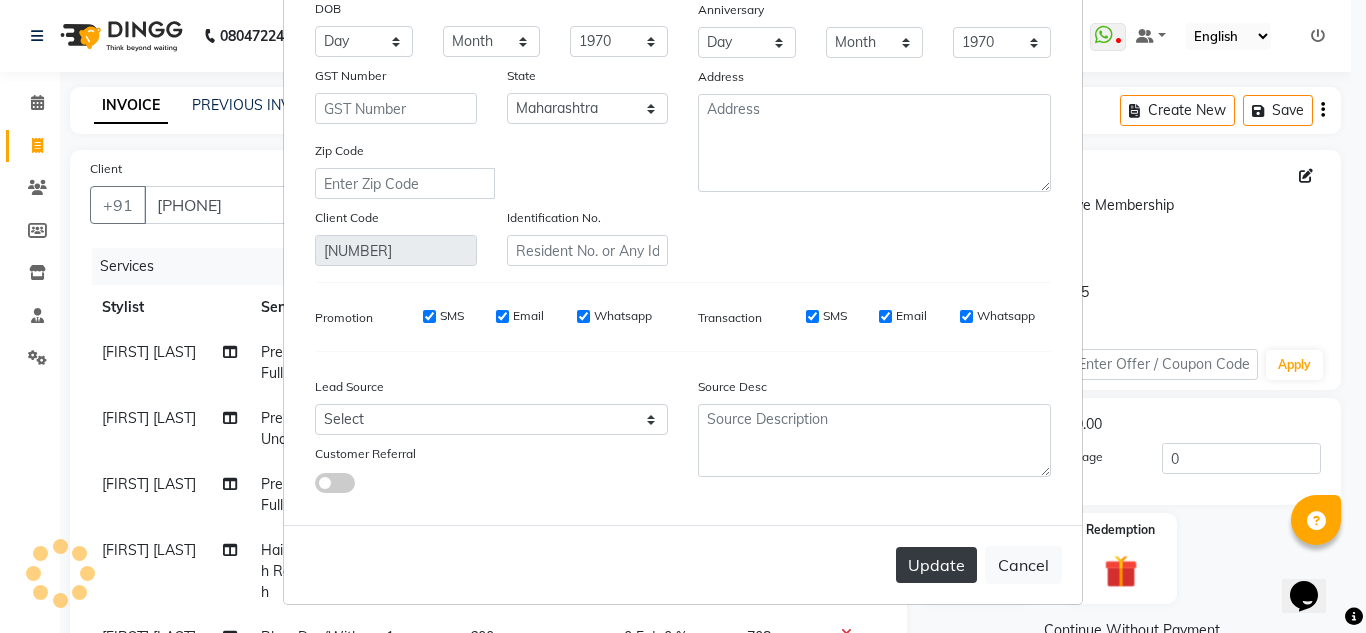 type on "[LAST]" 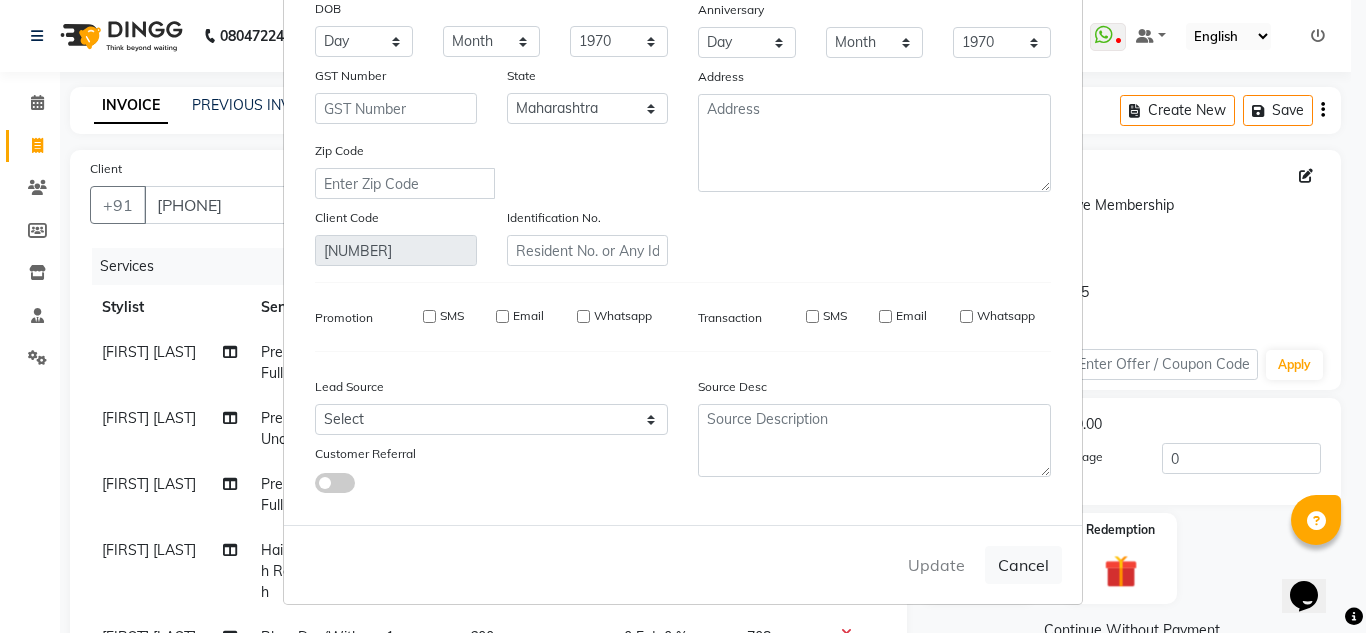 type 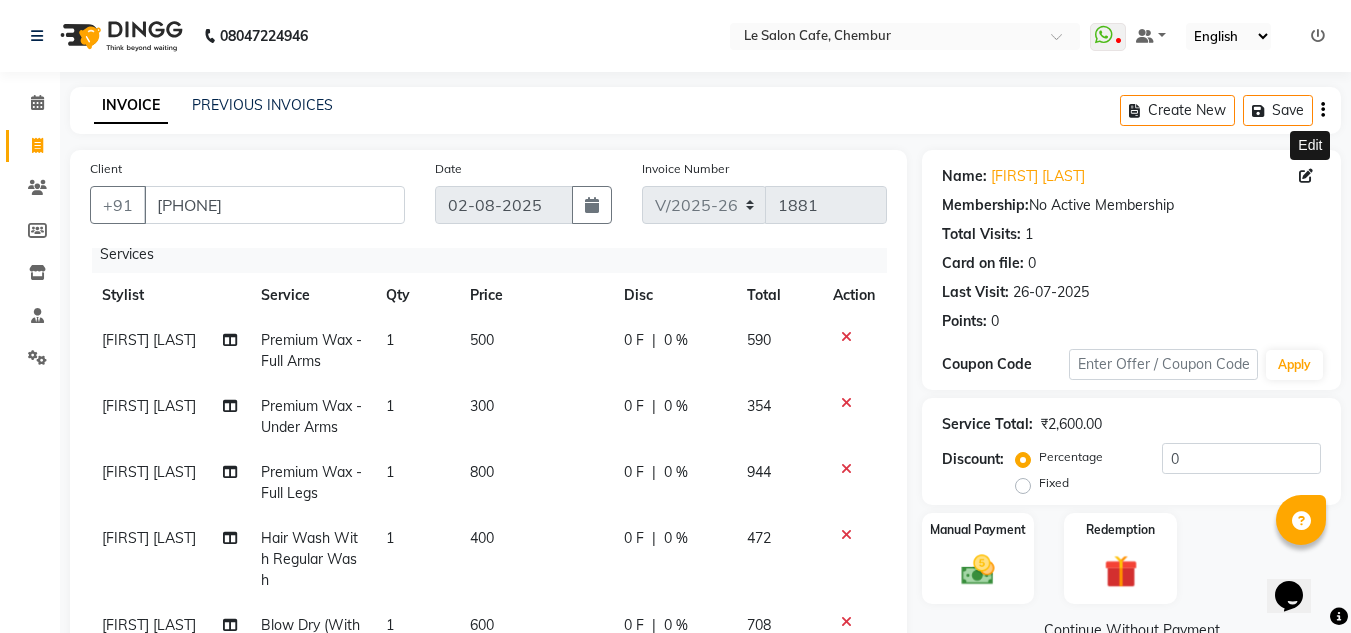 scroll, scrollTop: 27, scrollLeft: 0, axis: vertical 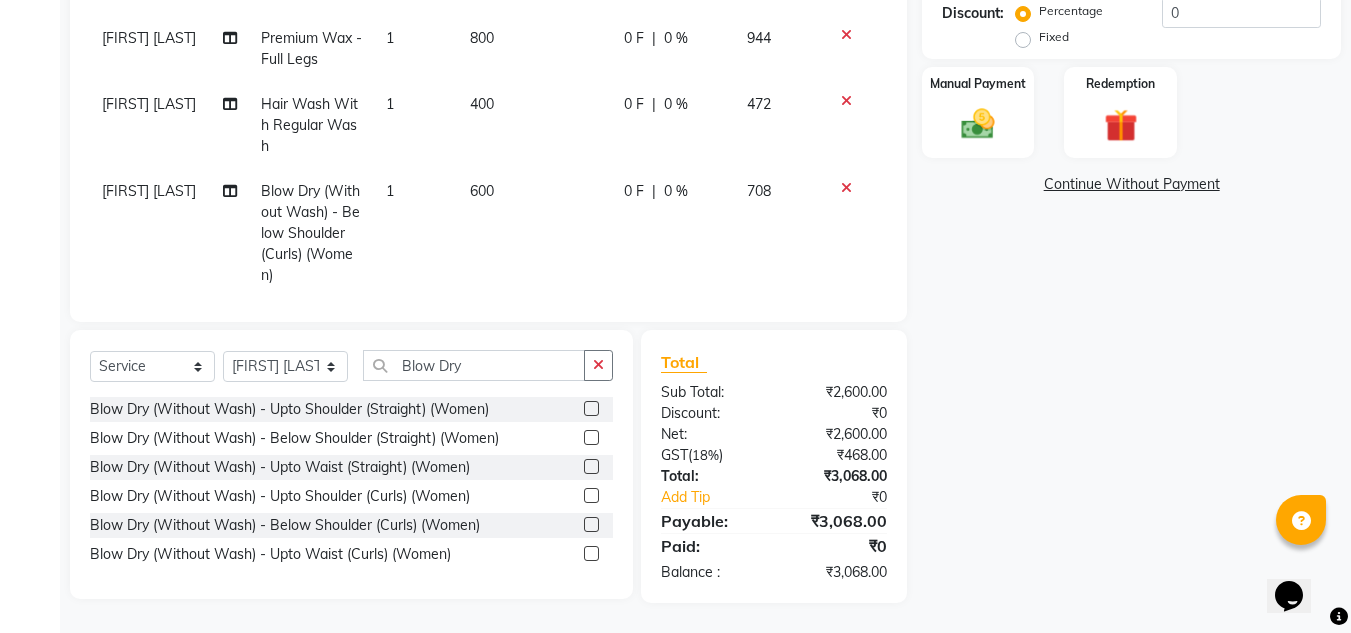 click 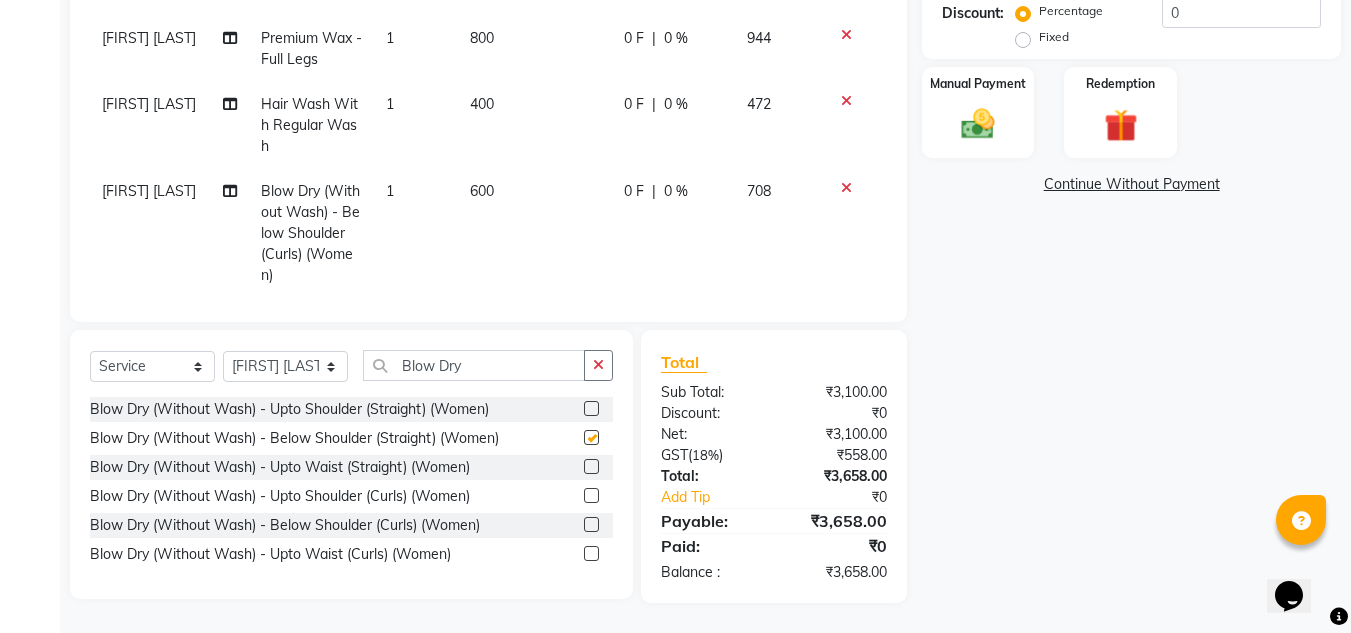 checkbox on "false" 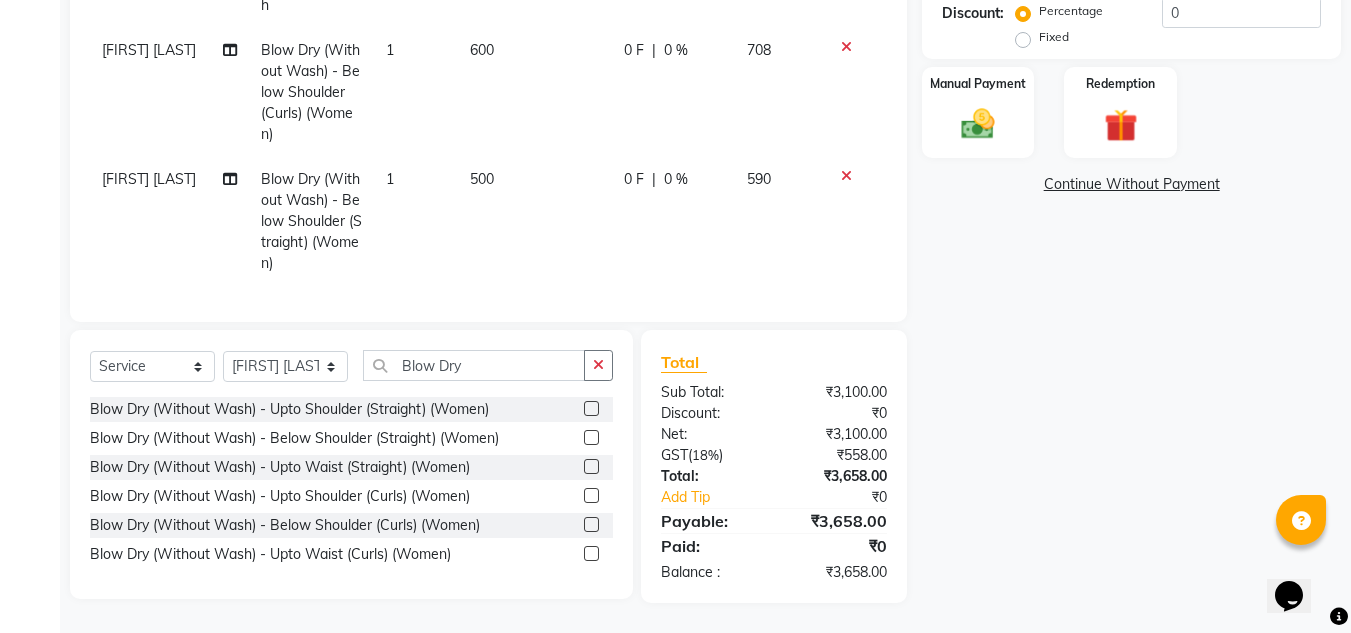 scroll, scrollTop: 156, scrollLeft: 0, axis: vertical 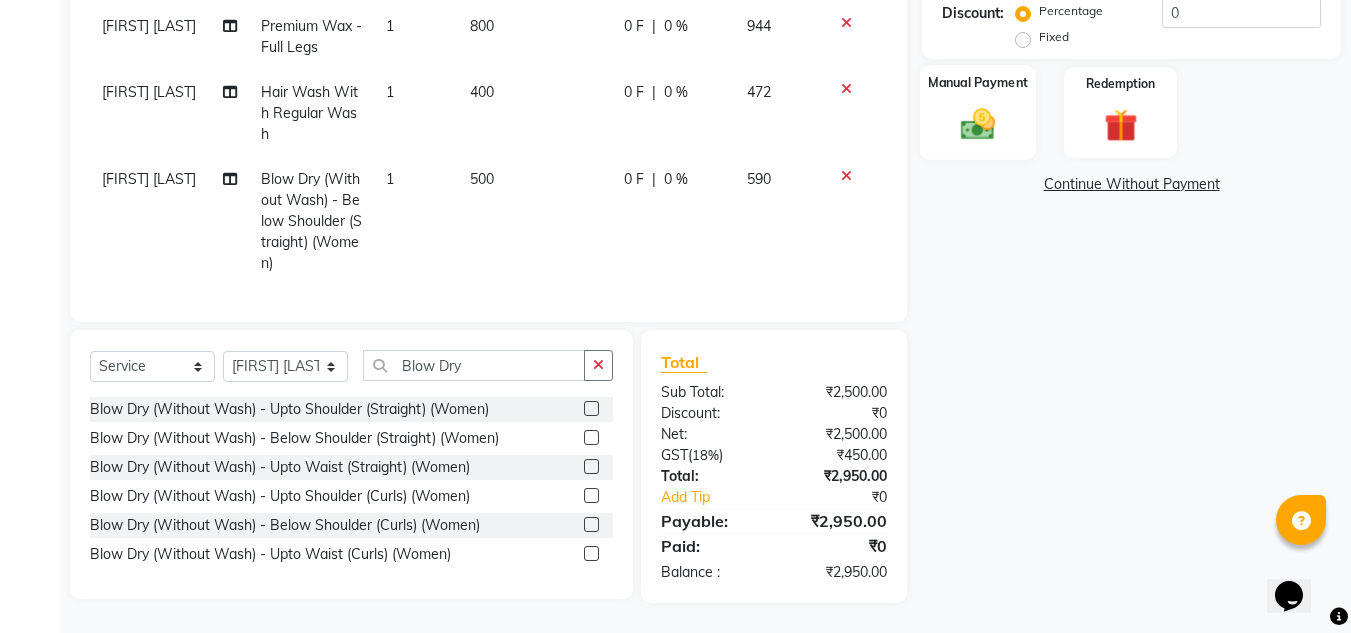 click 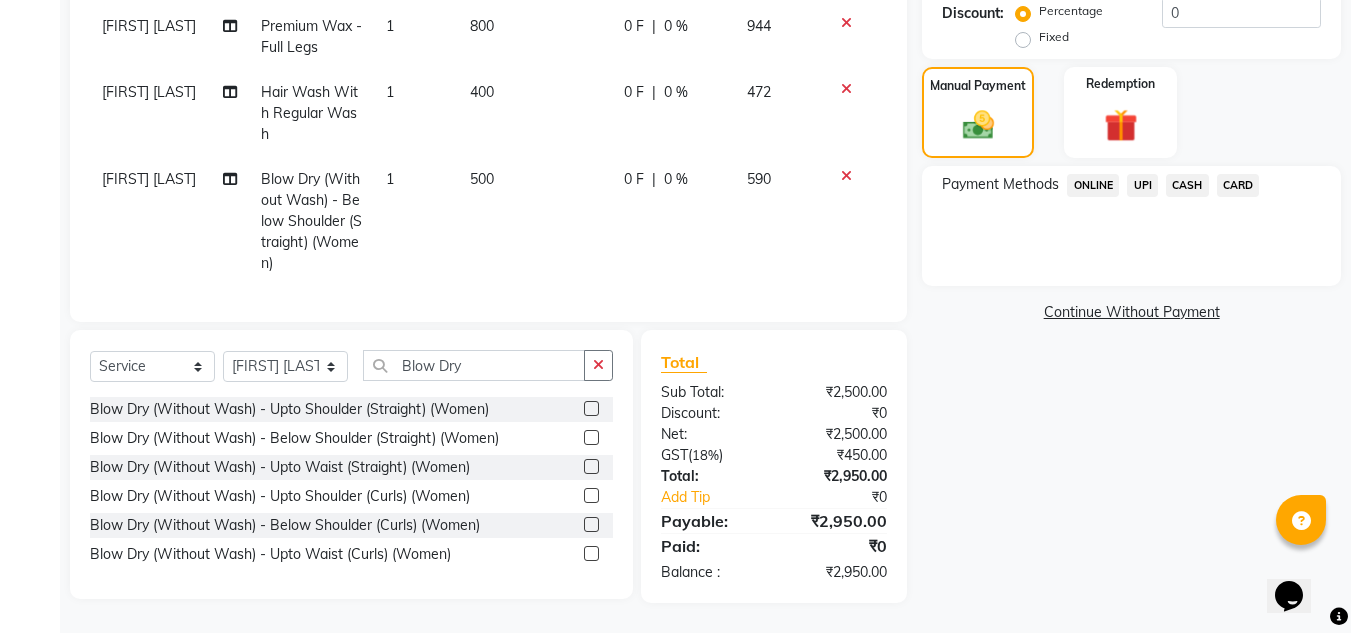 click on "CARD" 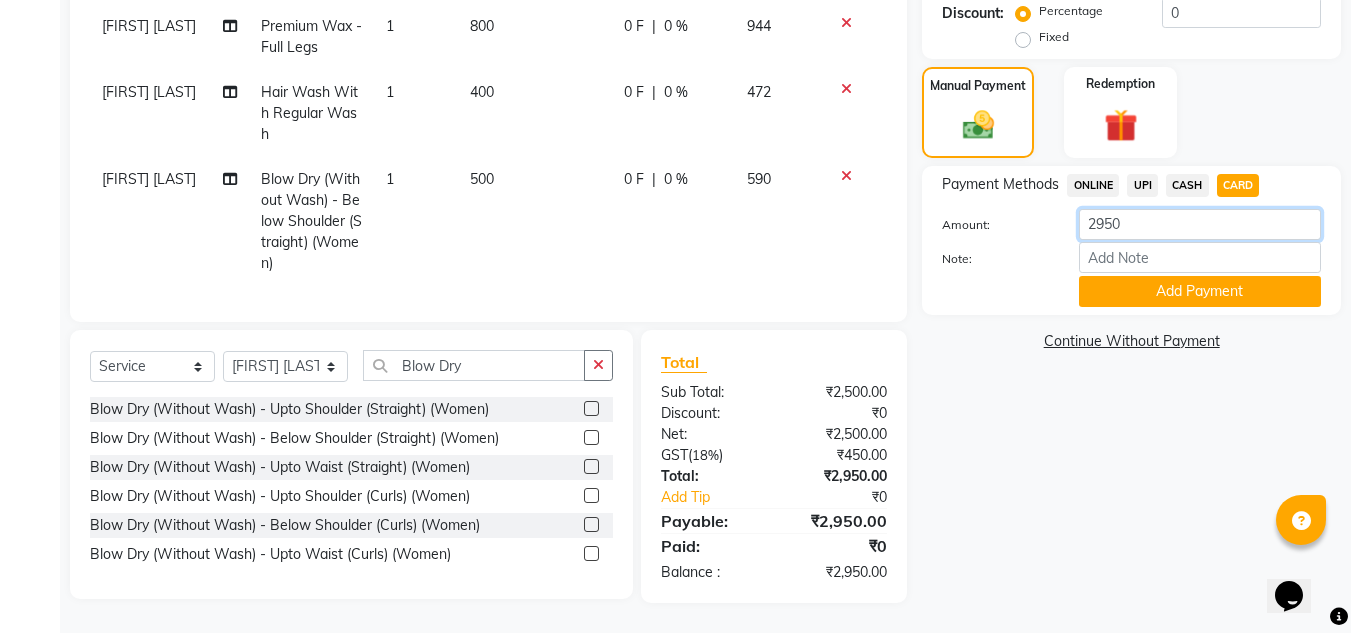click on "2950" 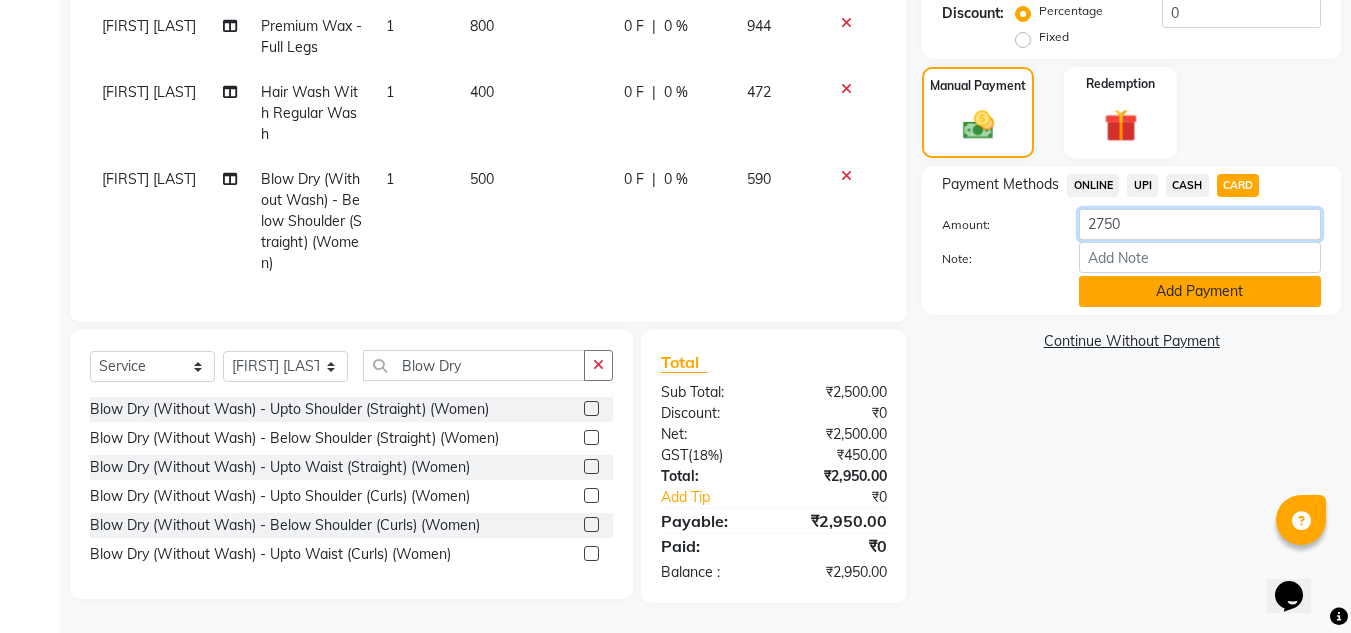 type on "2750" 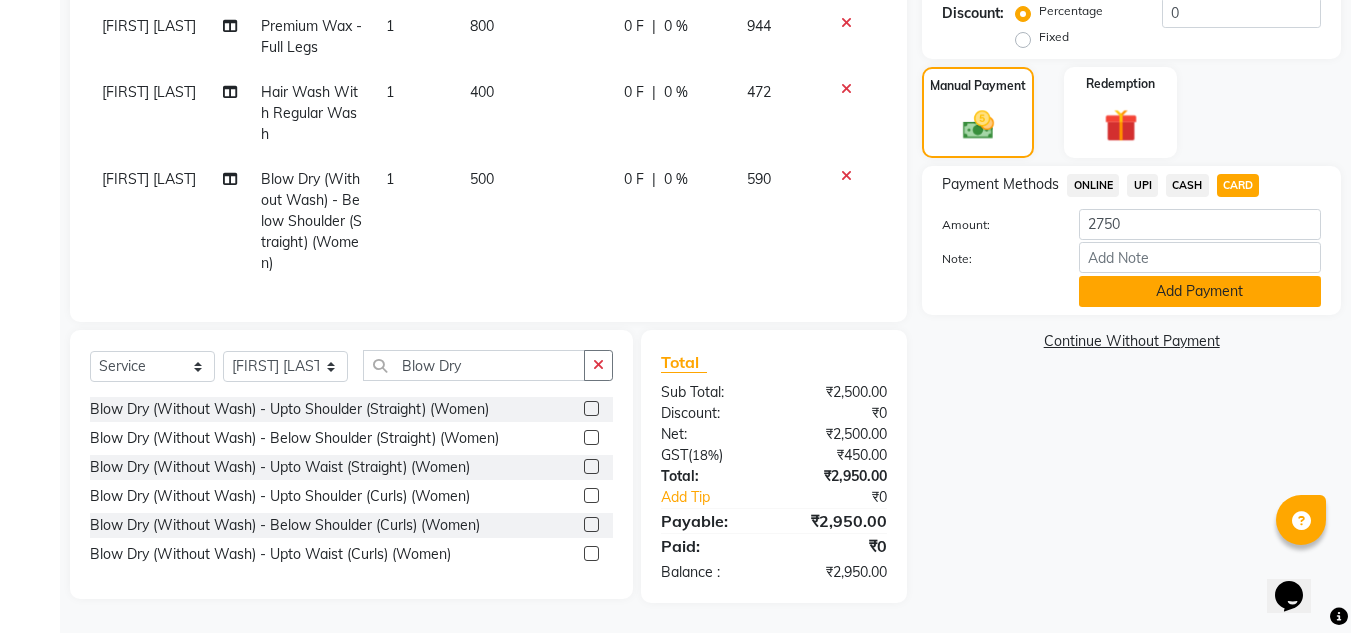 click on "Add Payment" 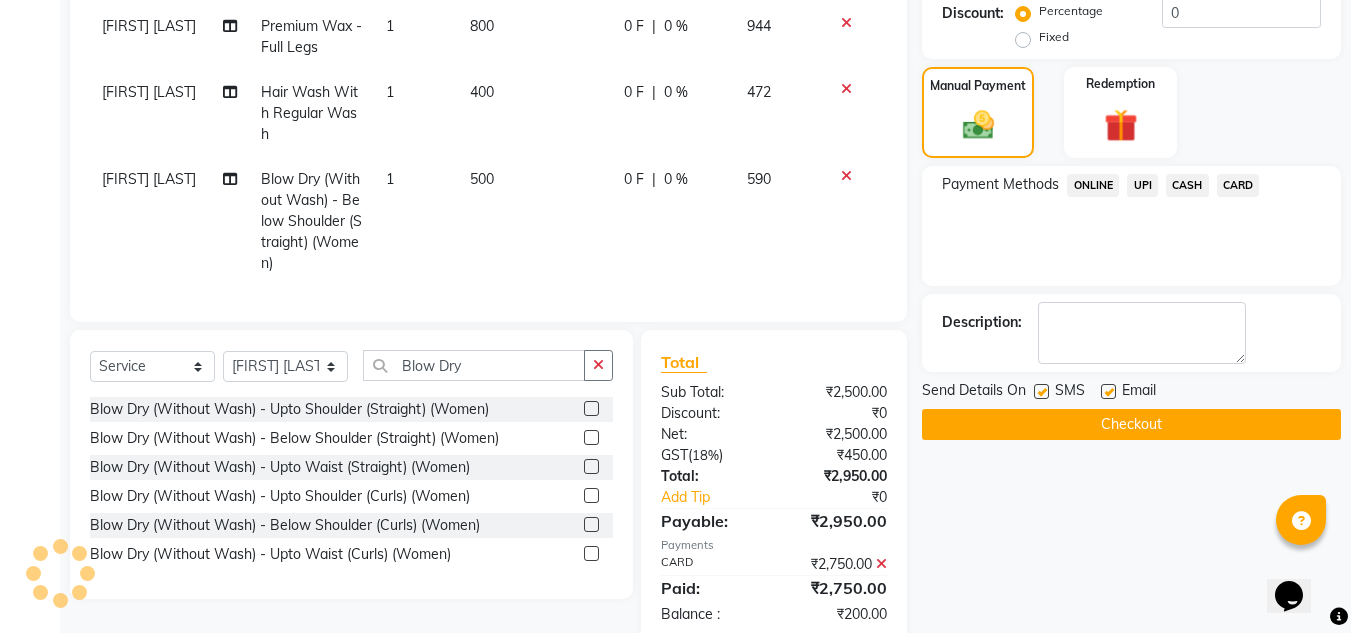 click on "CASH" 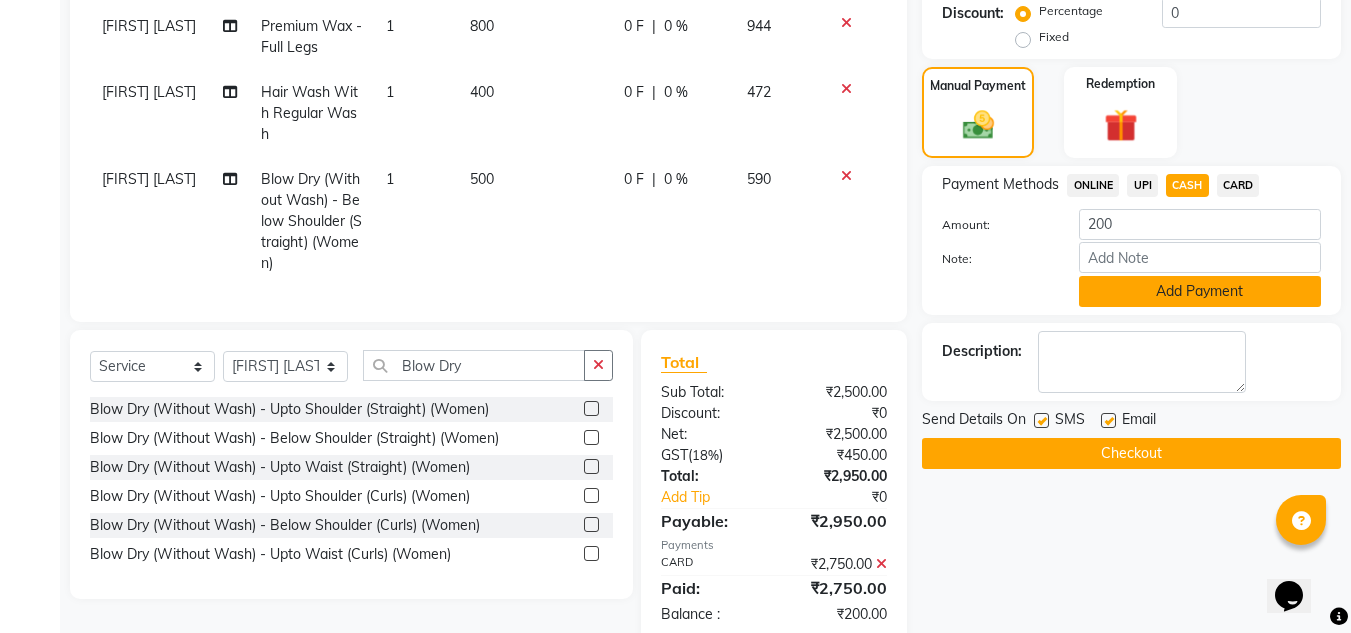 click on "Add Payment" 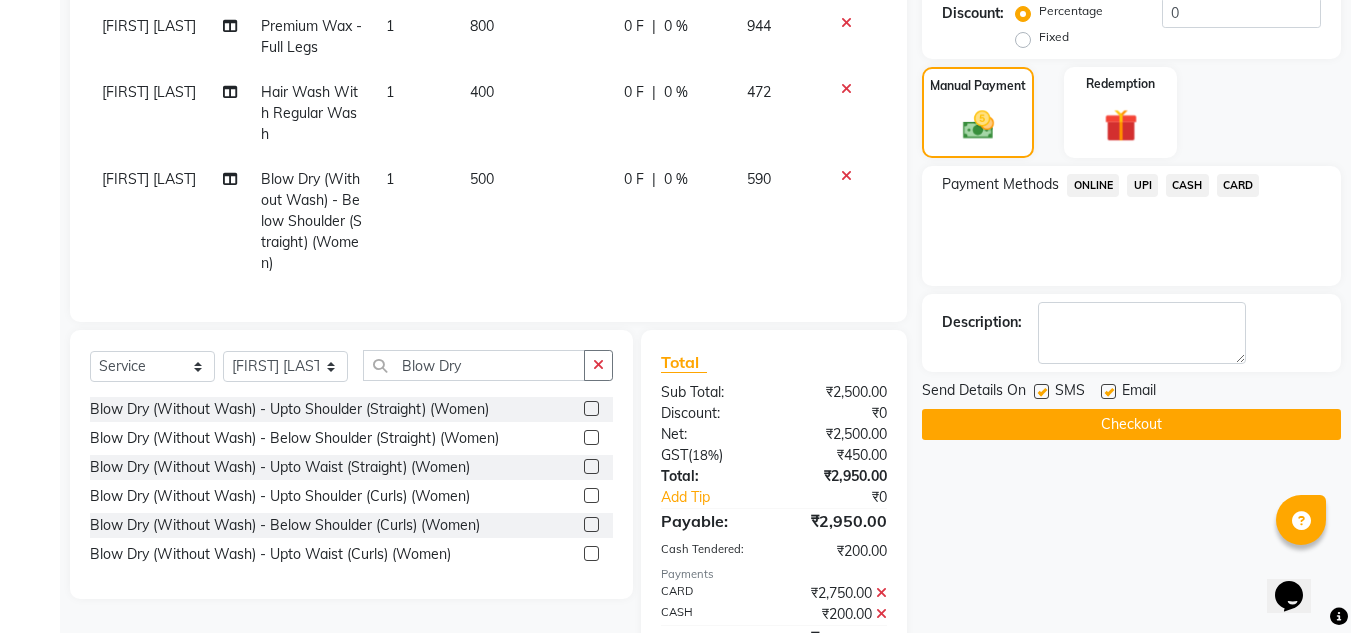 scroll, scrollTop: 538, scrollLeft: 0, axis: vertical 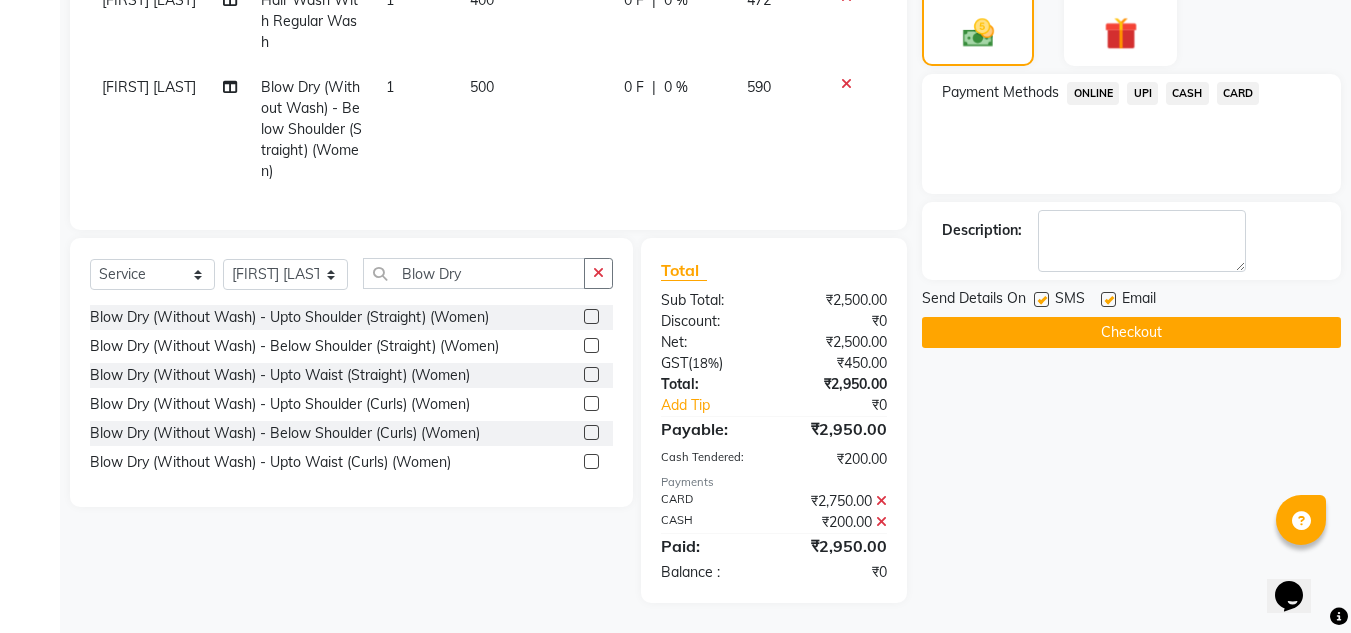 click 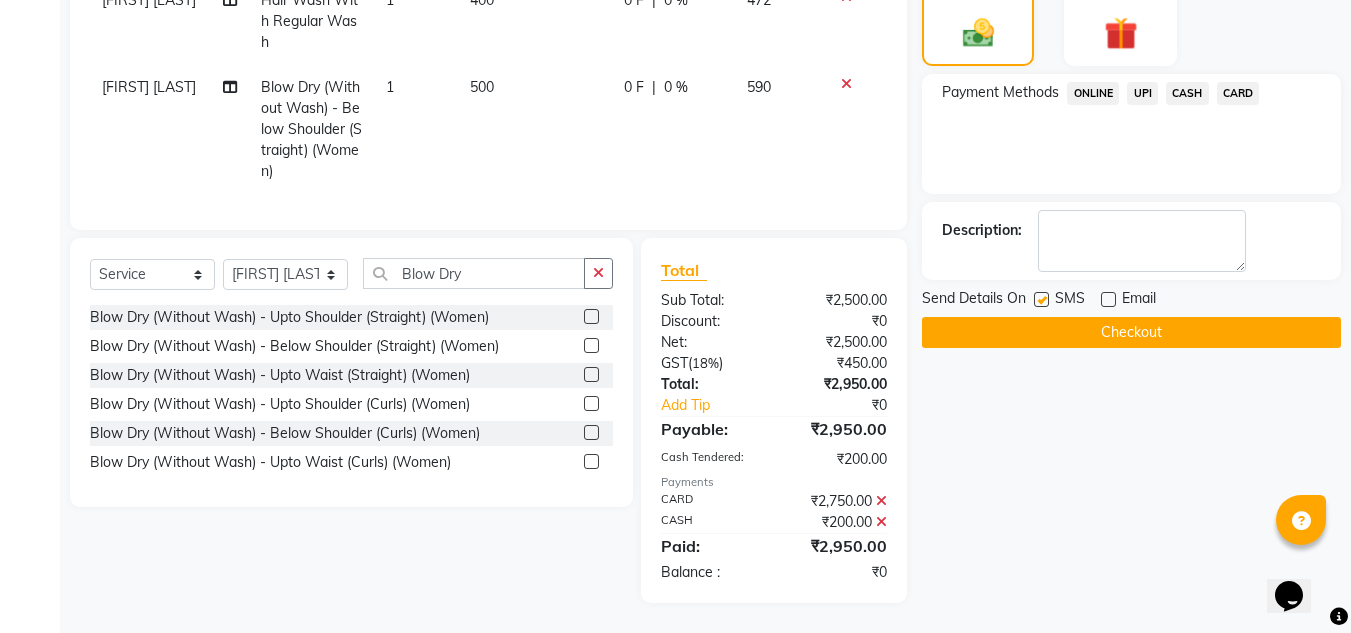 click on "Checkout" 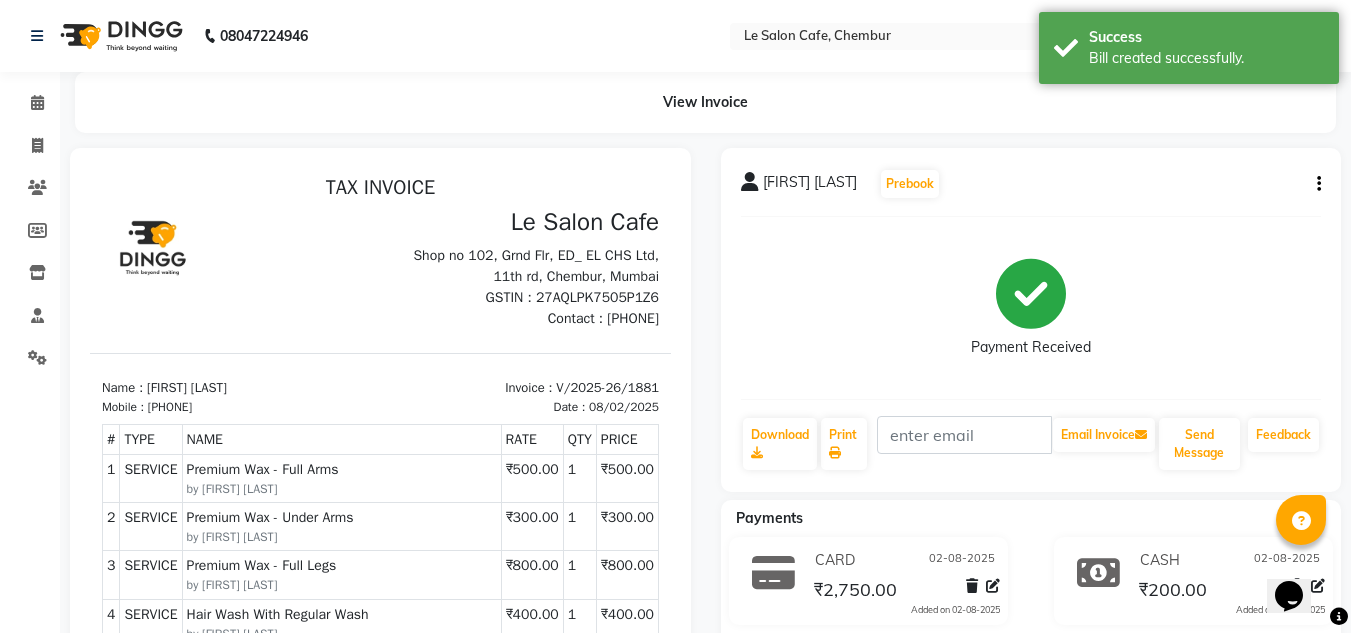 scroll, scrollTop: 0, scrollLeft: 0, axis: both 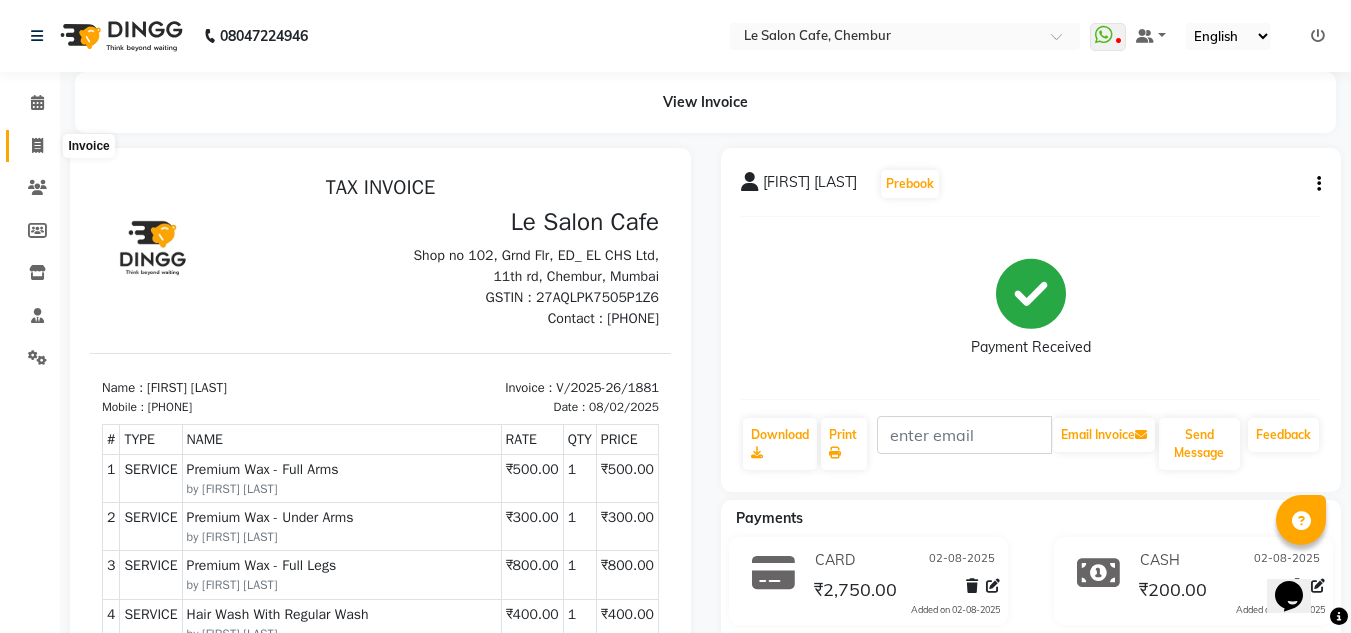 click 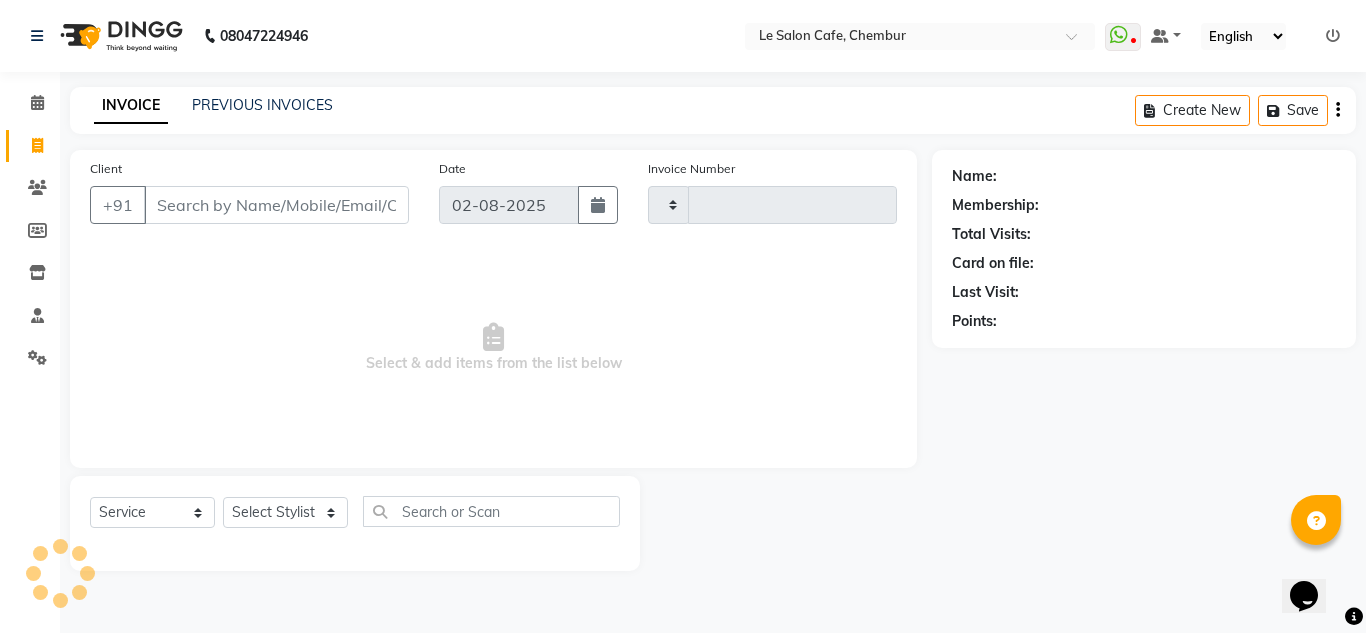 type on "1882" 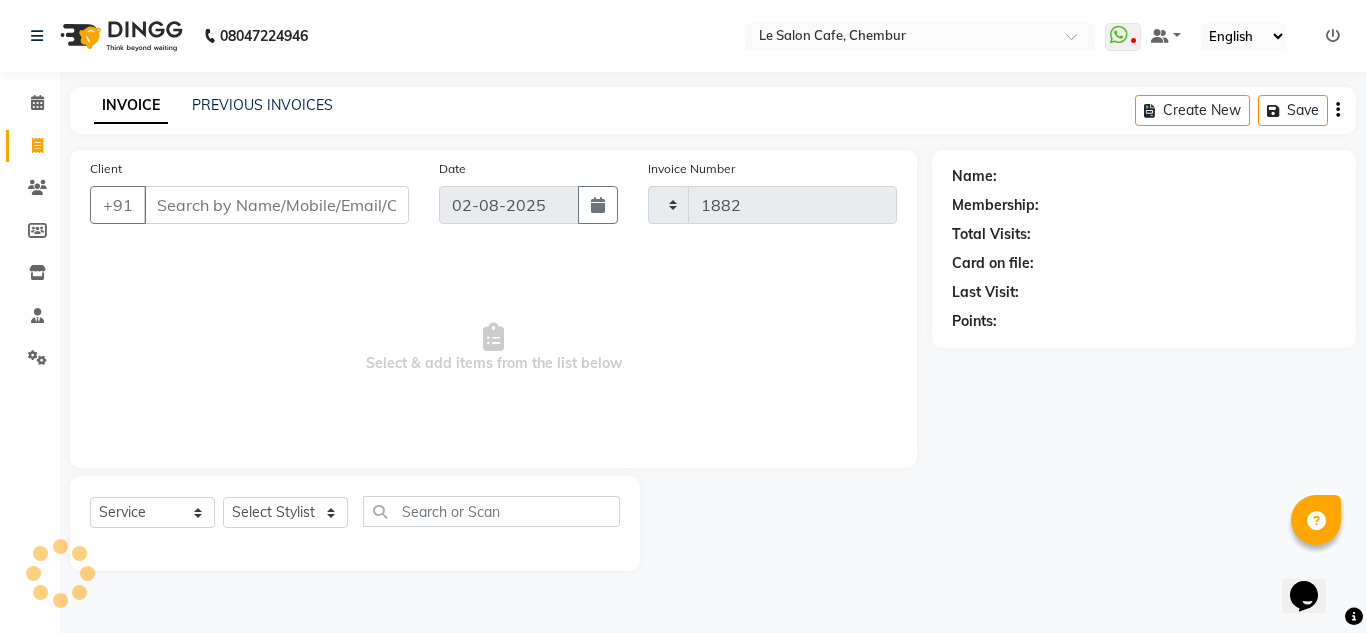 select on "594" 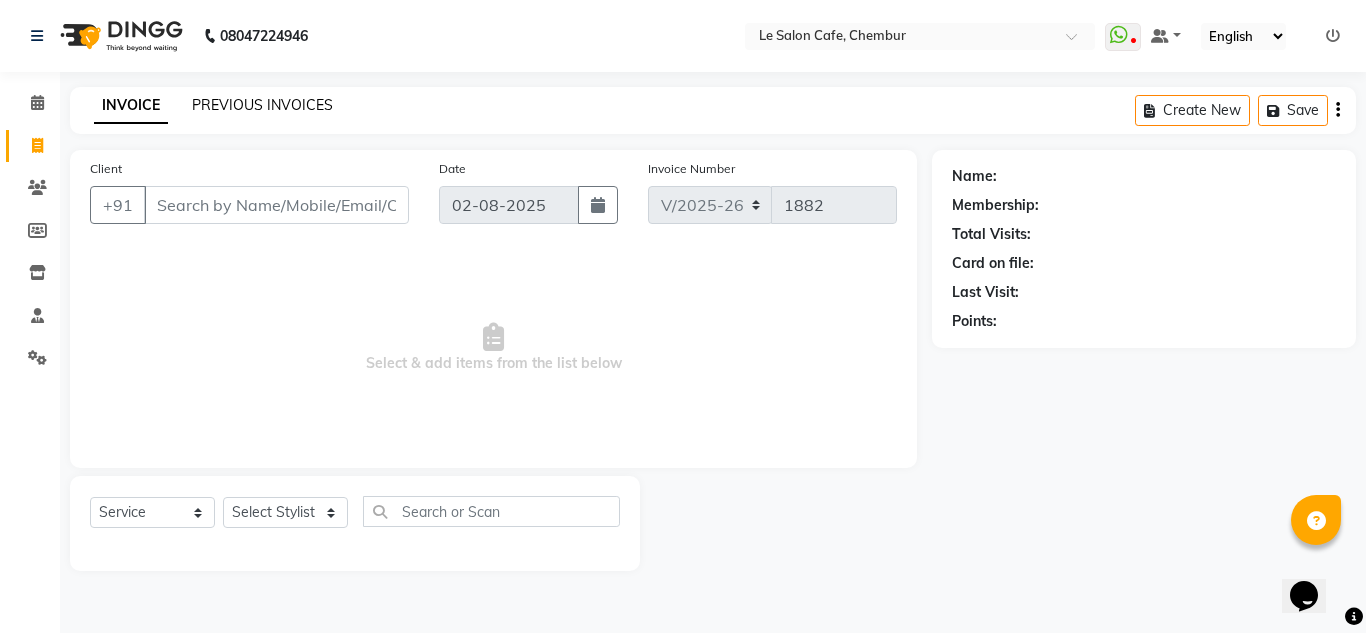 click on "PREVIOUS INVOICES" 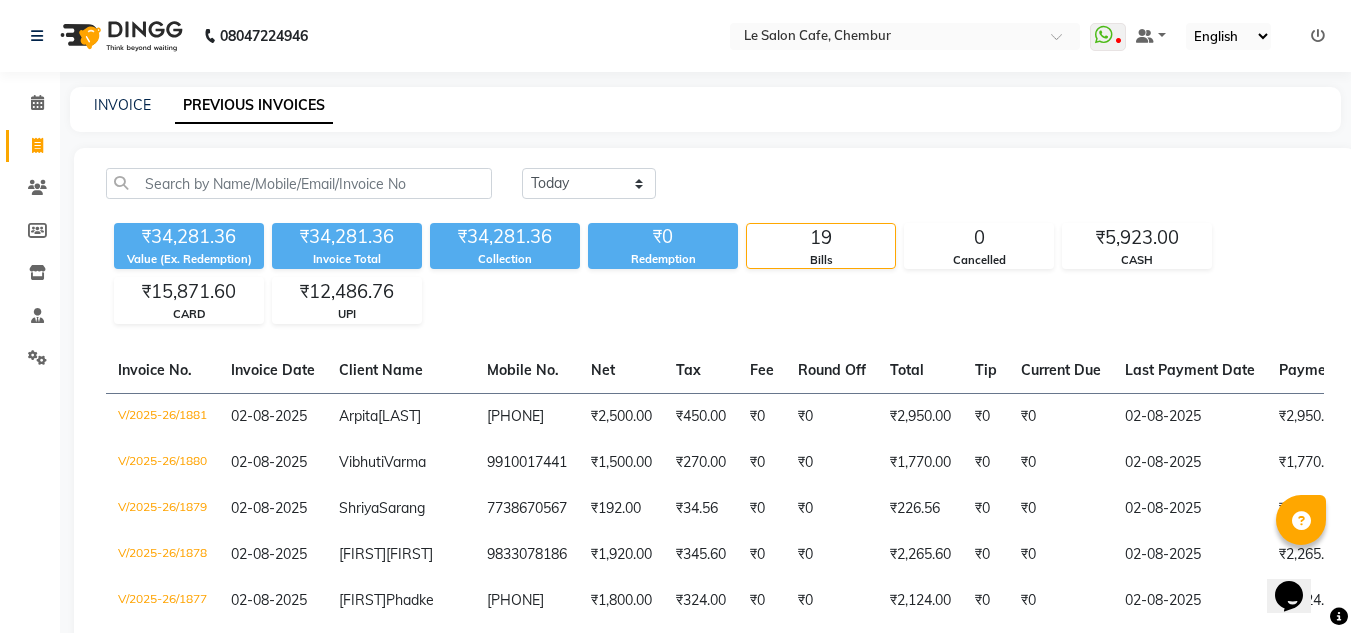 click on "₹34,281.36 Value (Ex. Redemption) ₹34,281.36 Invoice Total  ₹34,281.36 Collection ₹0 Redemption 19 Bills 0 Cancelled ₹5,923.00 CASH ₹15,871.60 CARD ₹12,486.76 UPI" 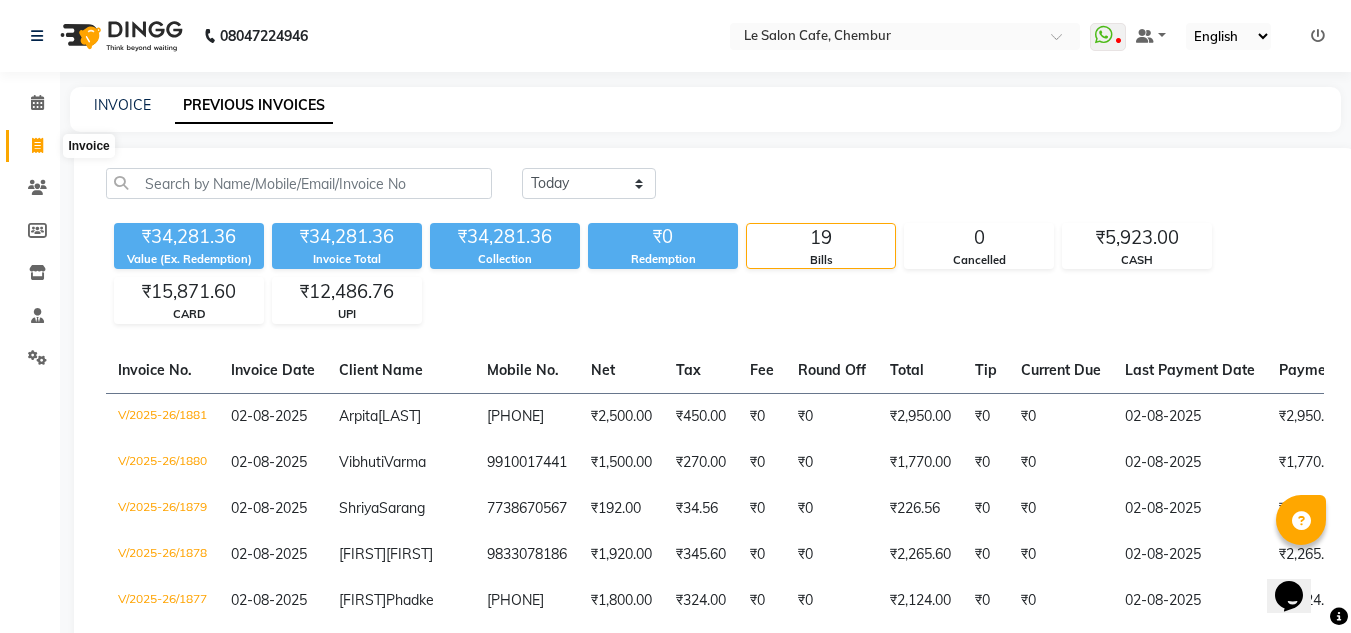 click 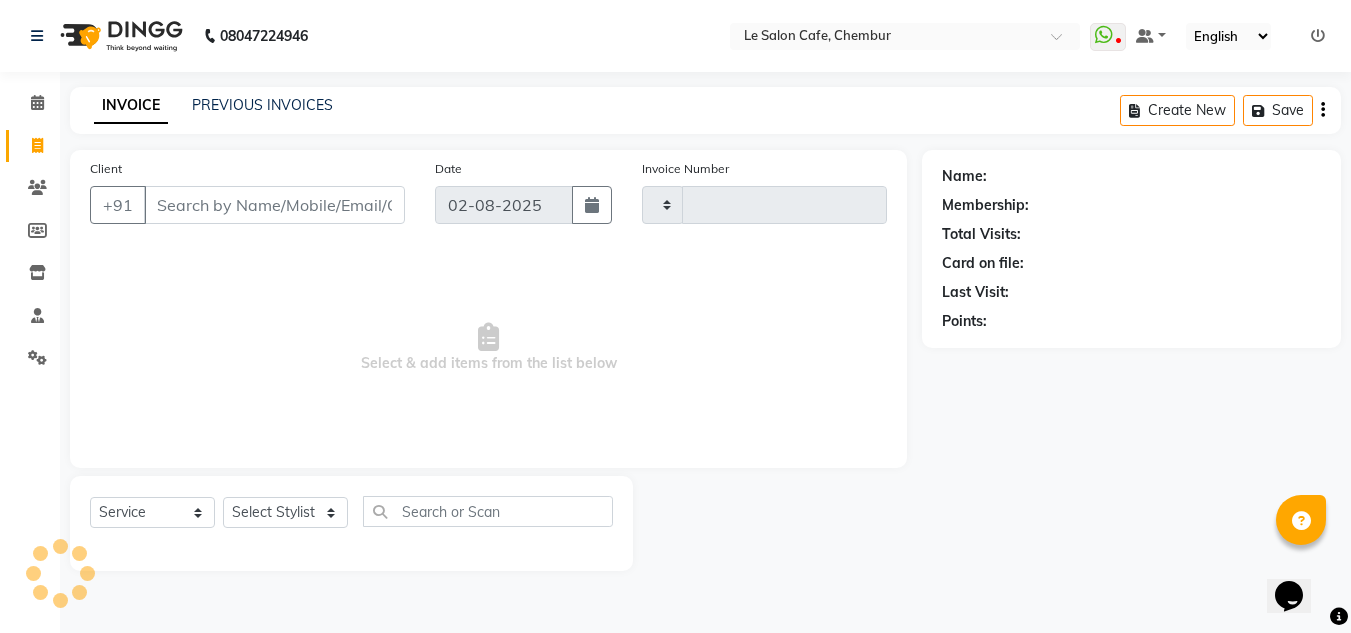 type on "1882" 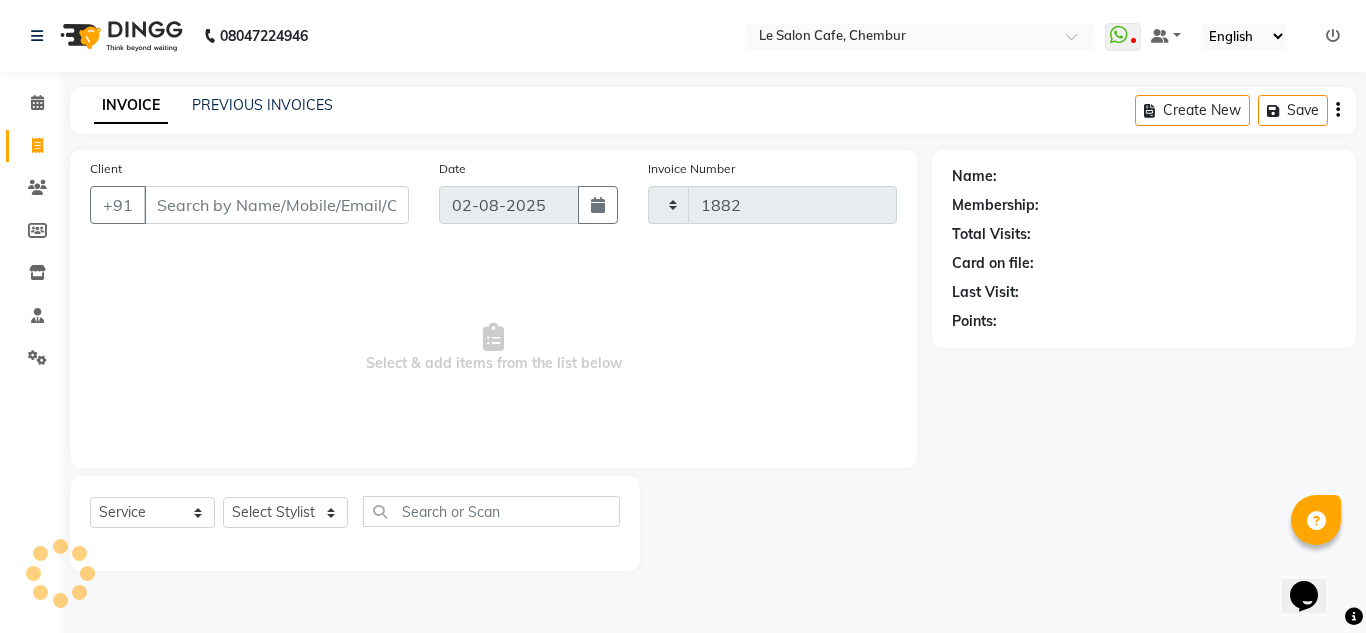 select on "594" 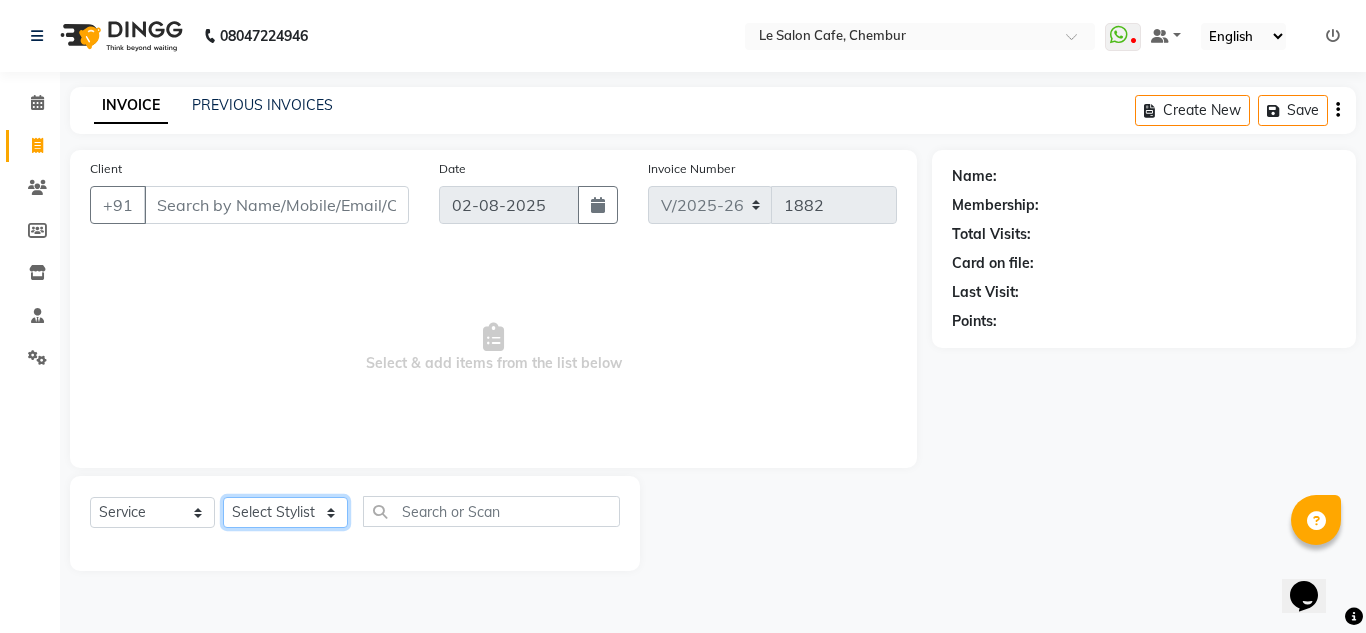 click on "Select Stylist Amandeep Kaur Kalsi Aniket Kadam  Faim Alvi  Front Desk  Muskan Khan  Pooja Kolge Reena Shaukat Ali  Salman Ansari  Shailendra Chauhan  Shekhar Sangle Soniyaa Varma Suchita Mistry" 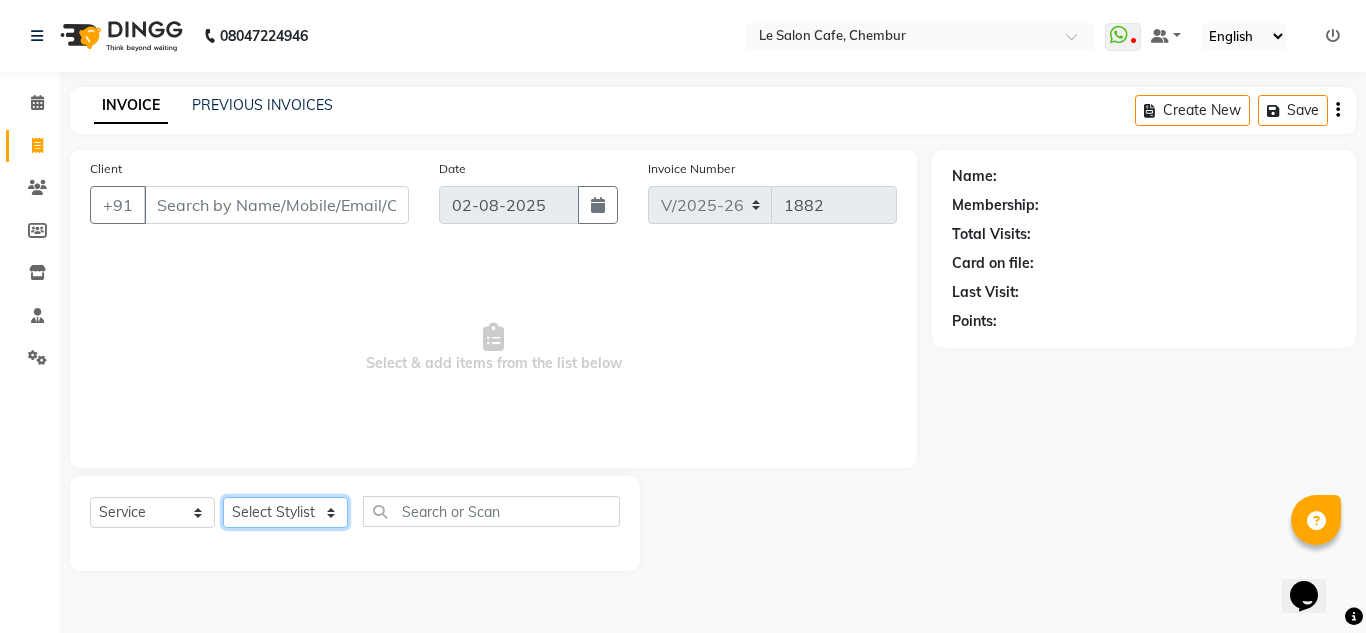 select on "86050" 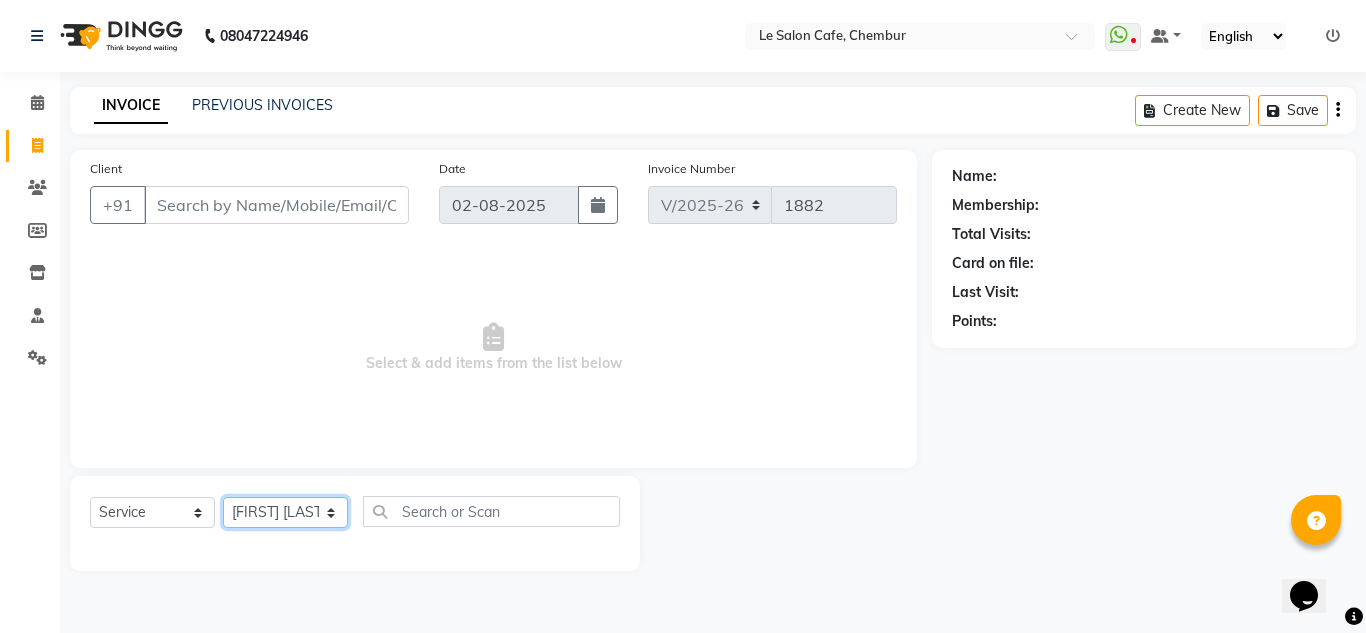 click on "Select Stylist Amandeep Kaur Kalsi Aniket Kadam  Faim Alvi  Front Desk  Muskan Khan  Pooja Kolge Reena Shaukat Ali  Salman Ansari  Shailendra Chauhan  Shekhar Sangle Soniyaa Varma Suchita Mistry" 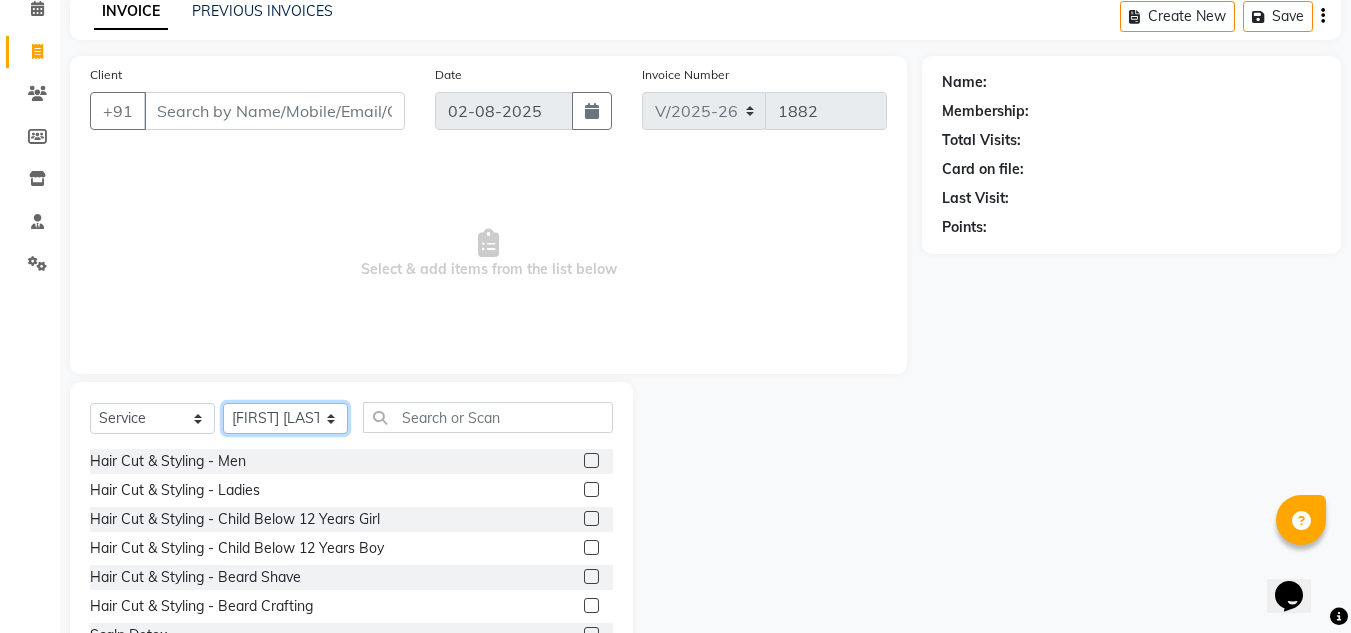 scroll, scrollTop: 168, scrollLeft: 0, axis: vertical 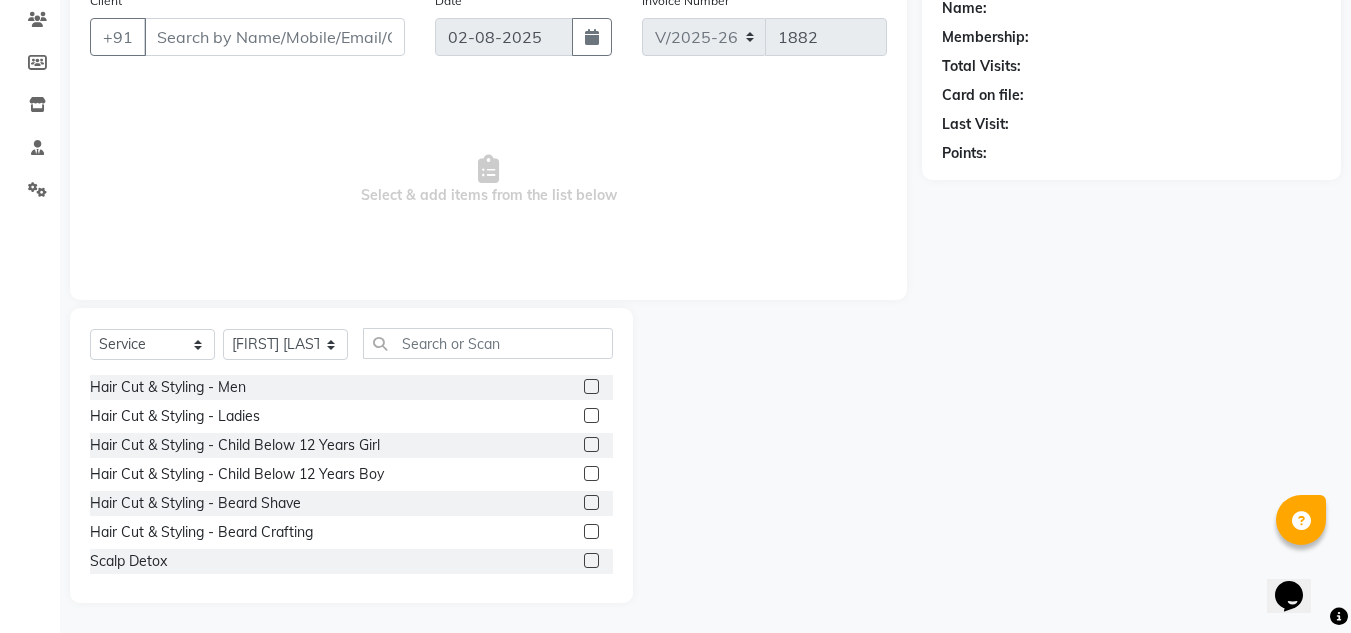 click 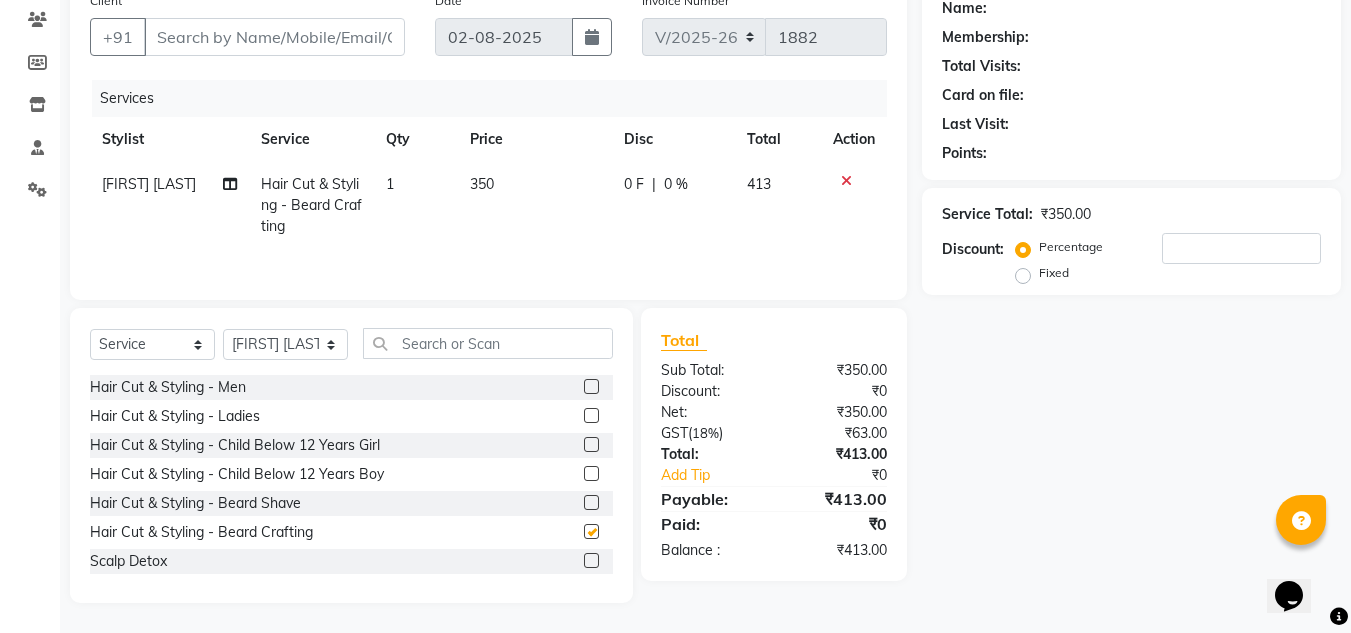 checkbox on "false" 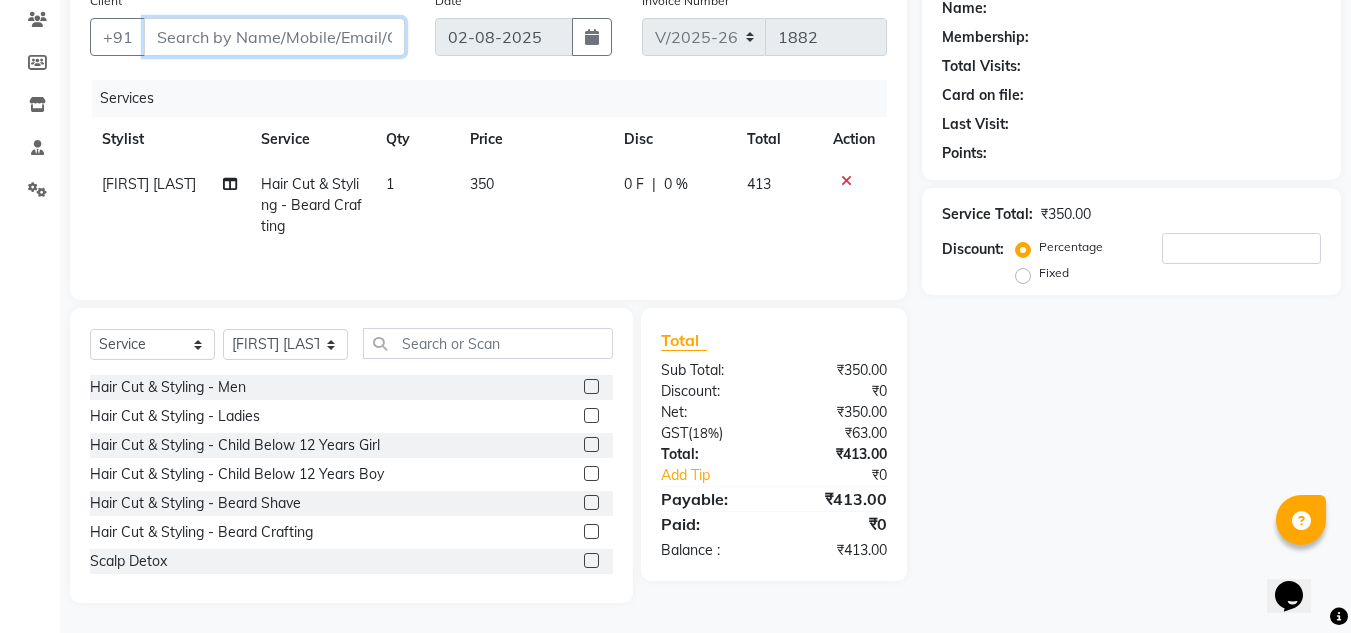 click on "Client" at bounding box center (274, 37) 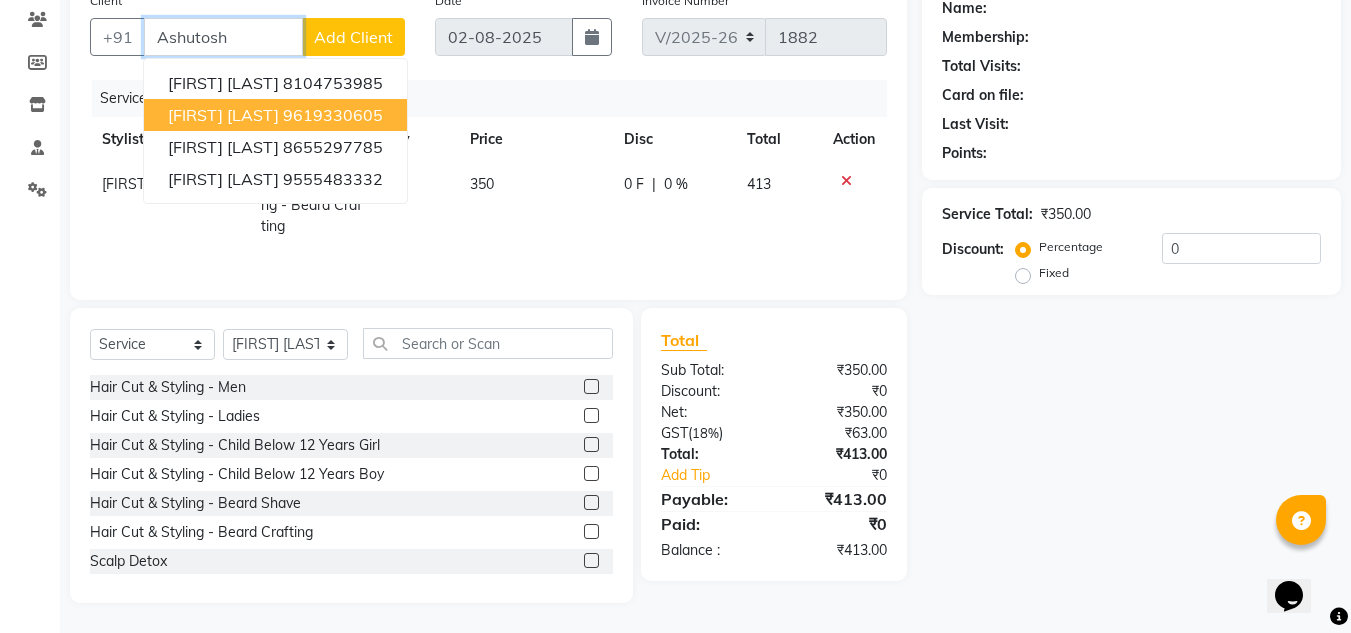 click on "Ashutosh Kulkarni" at bounding box center [223, 115] 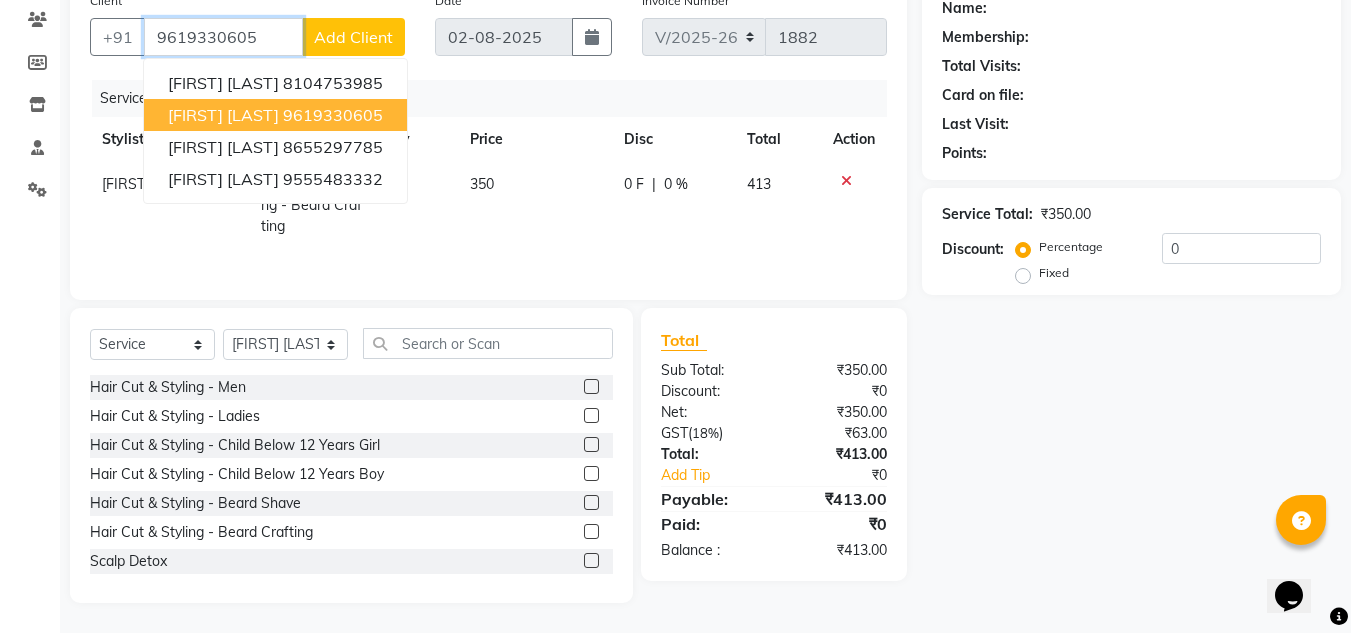 type on "9619330605" 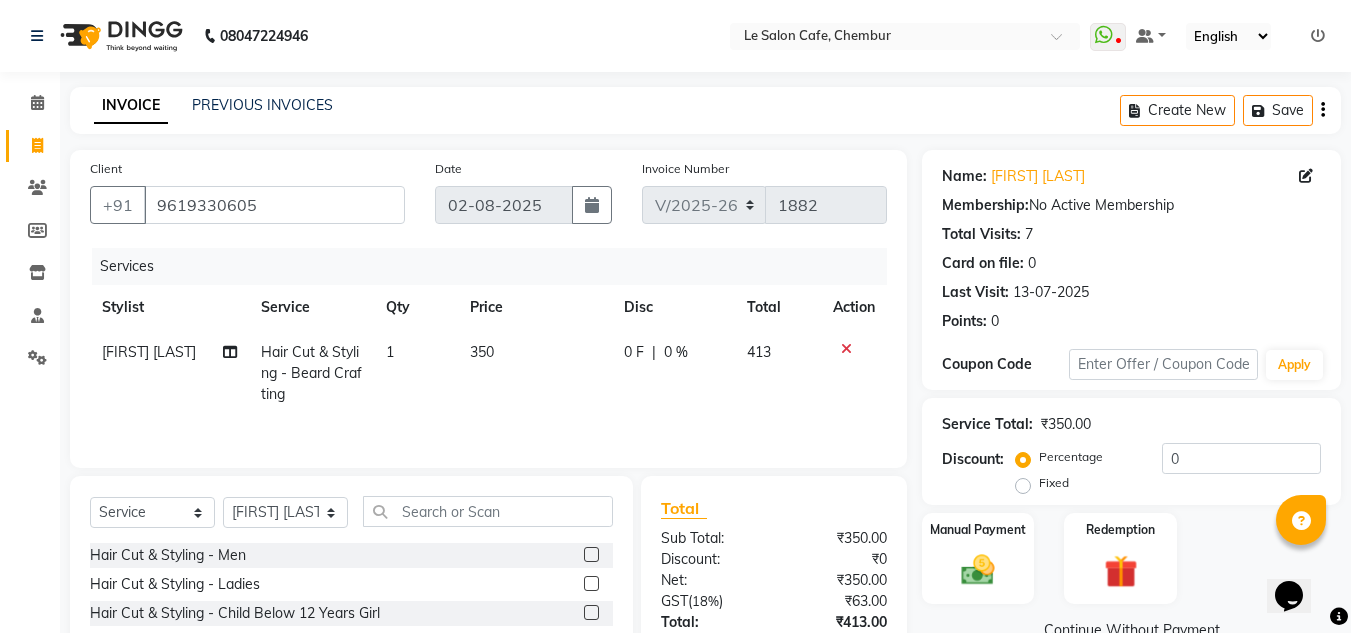 scroll, scrollTop: 168, scrollLeft: 0, axis: vertical 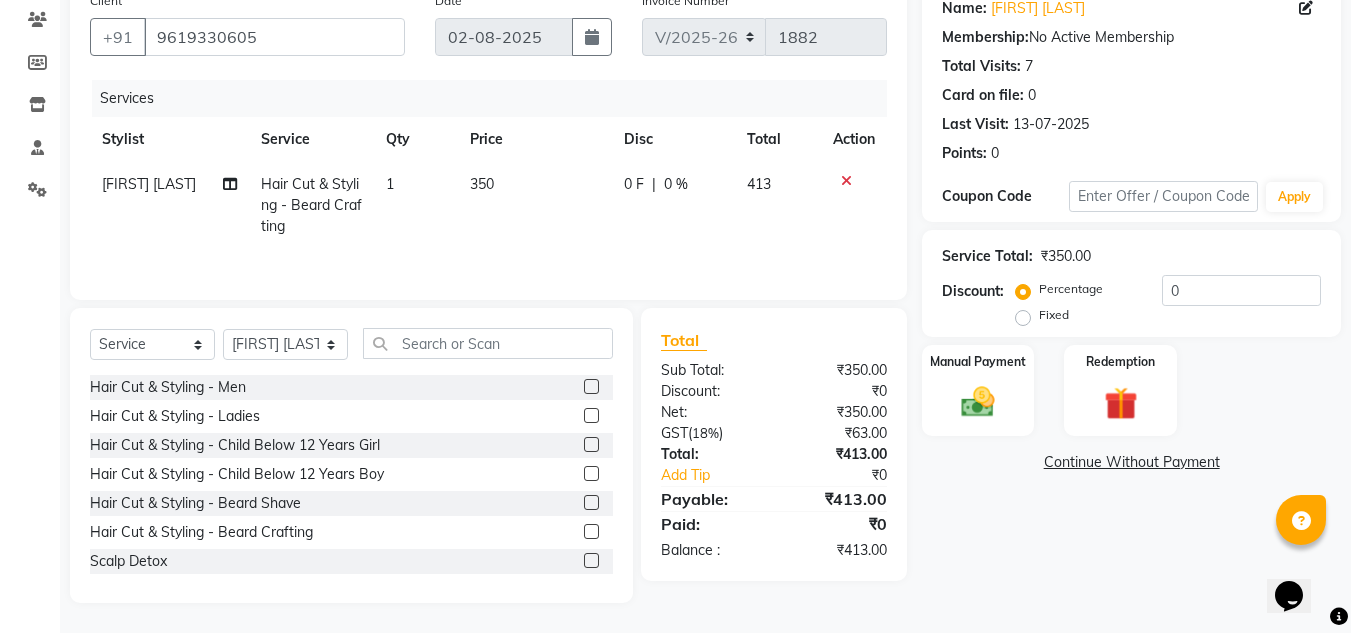 click on "INVOICE PREVIOUS INVOICES Create New   Save  Client +91 9619330605 Date 02-08-2025 Invoice Number V/2025 V/2025-26 1882 Services Stylist Service Qty Price Disc Total Action Salman Ansari  Hair Cut & Styling - Beard Crafting 1 350 0 F | 0 % 413 Select  Service  Product  Membership  Package Voucher Prepaid Gift Card  Select Stylist Amandeep Kaur Kalsi Aniket Kadam  Faim Alvi  Front Desk  Muskan Khan  Pooja Kolge Reena Shaukat Ali  Salman Ansari  Shailendra Chauhan  Shekhar Sangle Soniyaa Varma Suchita Mistry Hair Cut & Styling - Men  Hair Cut & Styling - Ladies  Hair Cut & Styling - Child Below 12 Years Girl  Hair Cut & Styling - Child Below 12 Years Boy  Hair Cut & Styling - Beard Shave  Hair Cut & Styling - Beard Crafting  Scalp Detox   Olapex  Male  Olaplex Upto Shoulder   Olaplex  Below Shoulder  Olaplex  Upto Waist   Olaplex Add On   Straightening Fringe  Bedew  Shroot  K18 Molecular Repair - Add On  K18 Molecular Repair TRT - Upto Shoulder  K18 Molecular Repair TRT- Below Shoulder  Cafune Treatment Spa  )" 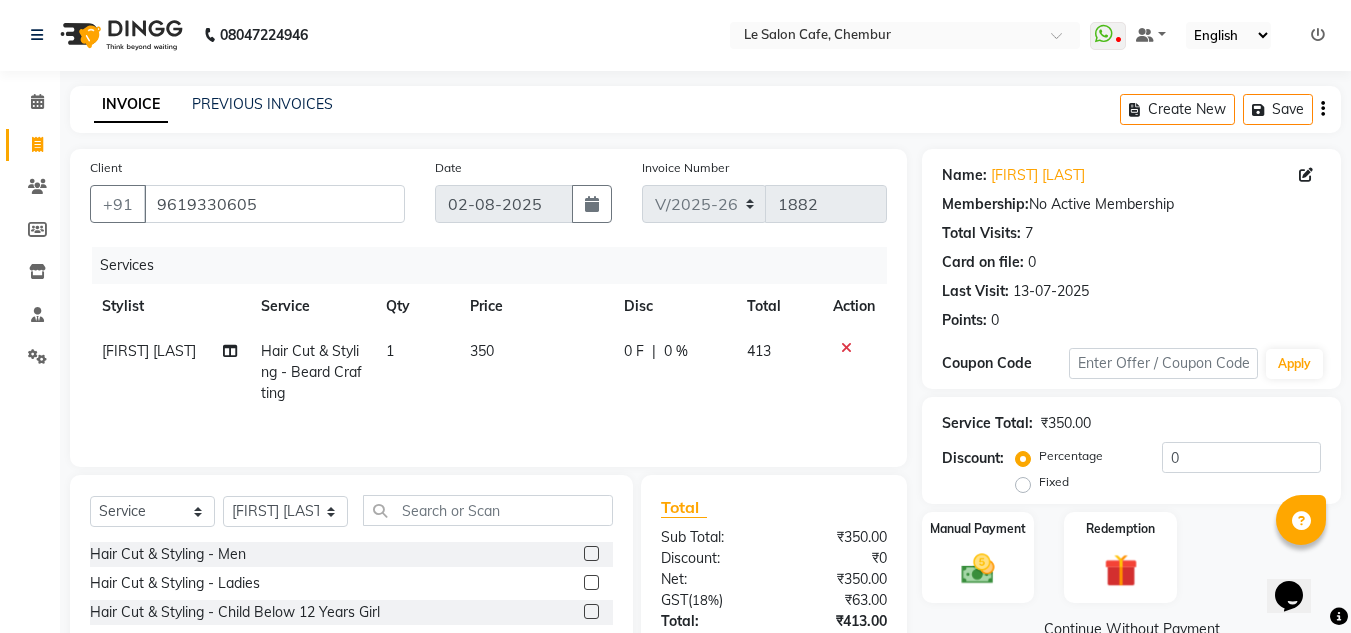 scroll, scrollTop: 0, scrollLeft: 0, axis: both 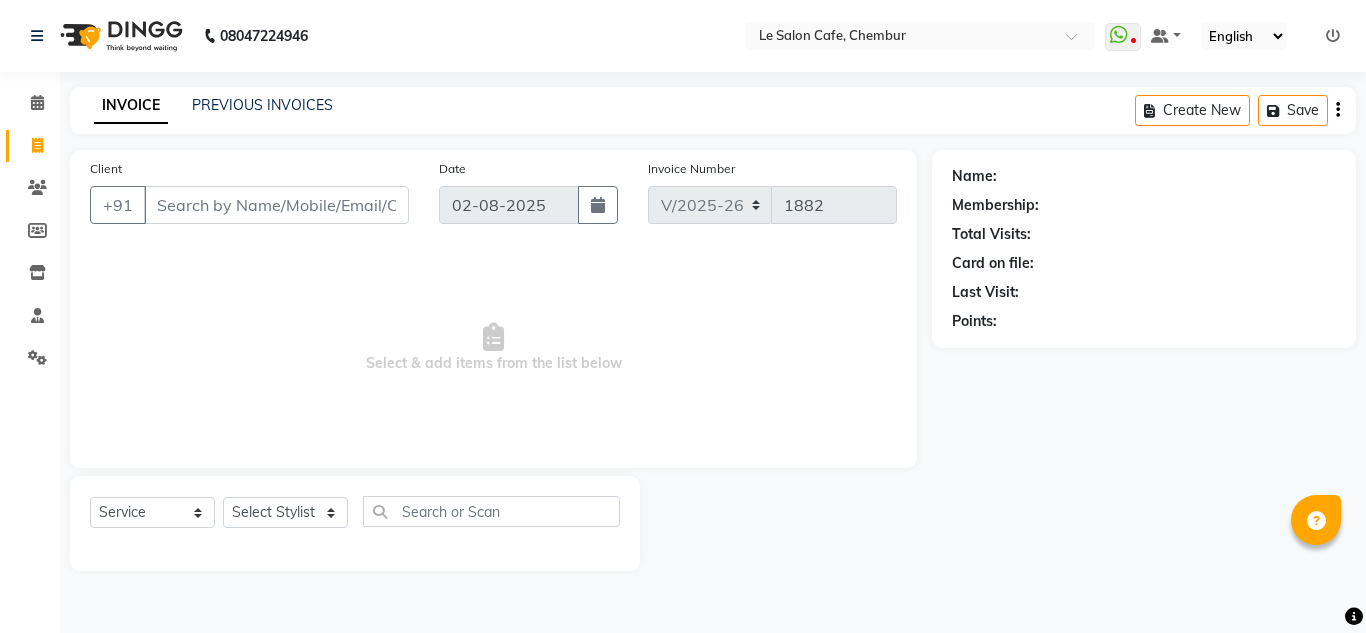 select on "594" 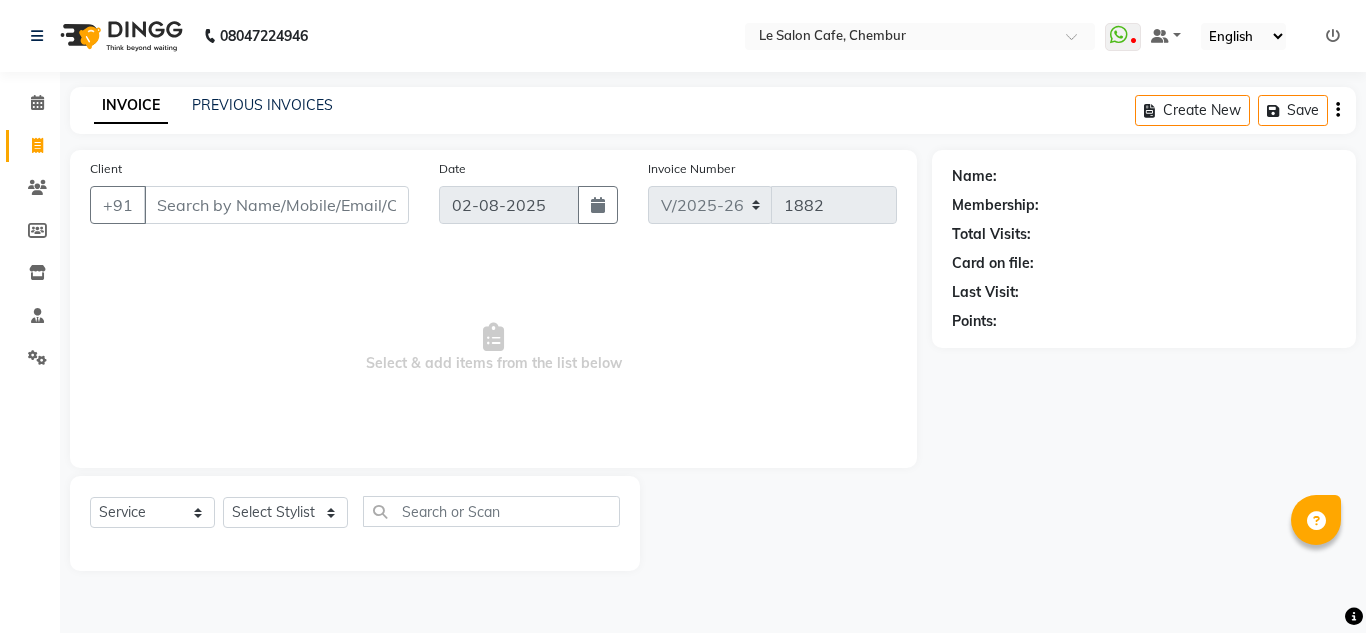 scroll, scrollTop: 0, scrollLeft: 0, axis: both 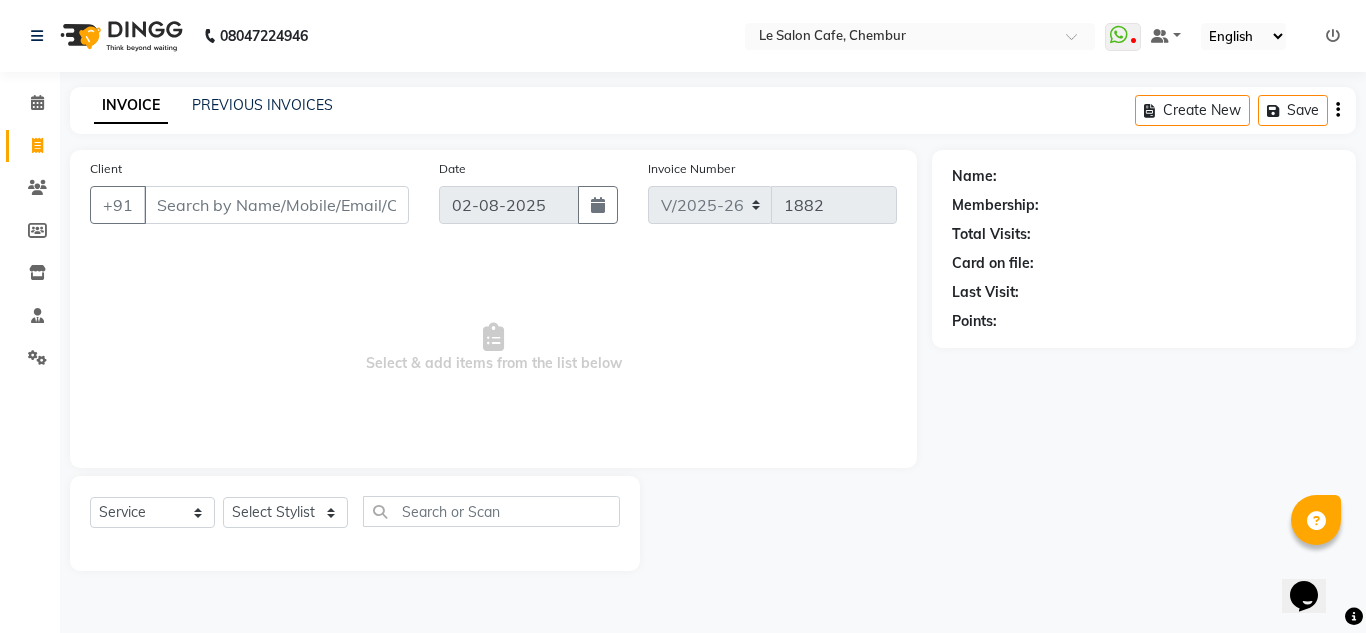 click on "Client" at bounding box center [276, 205] 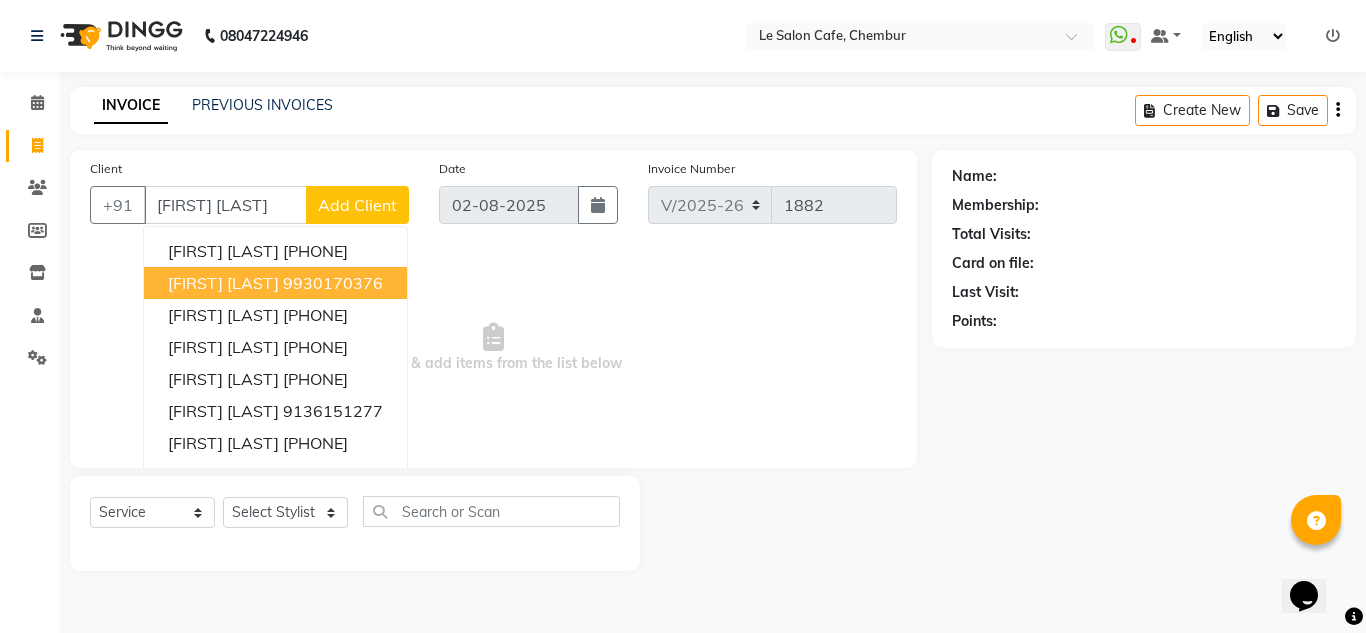 click on "[FIRST] [LAST]" at bounding box center [223, 283] 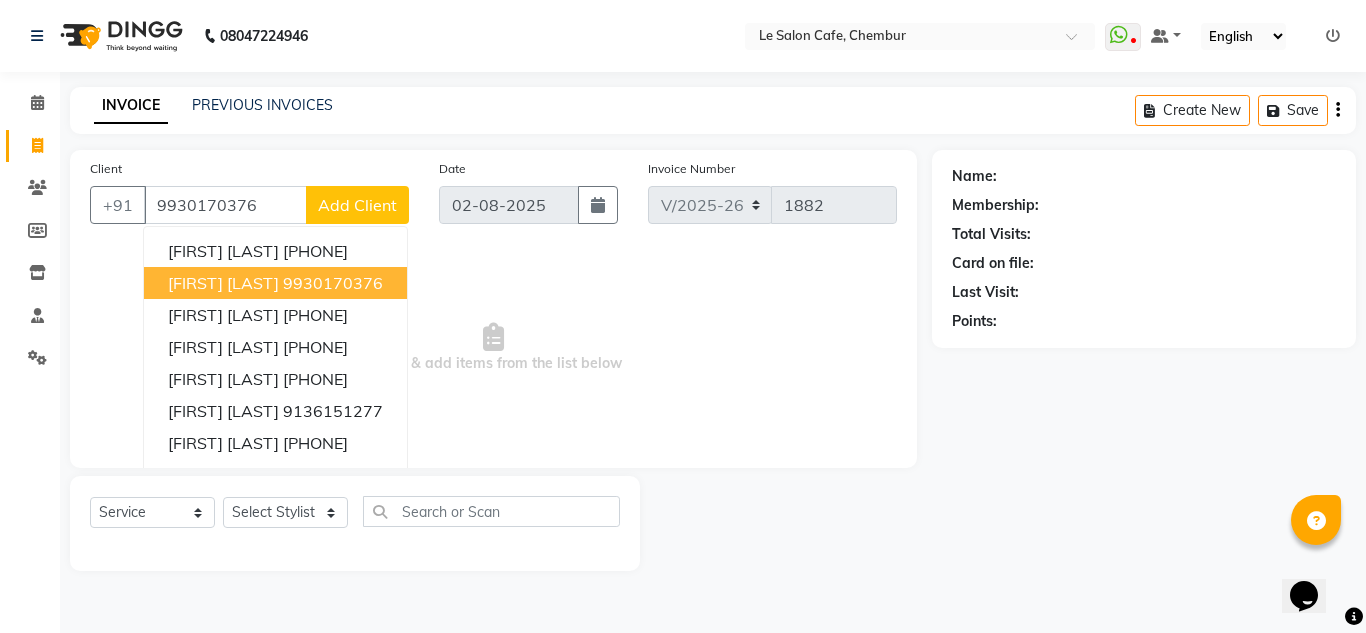type on "9930170376" 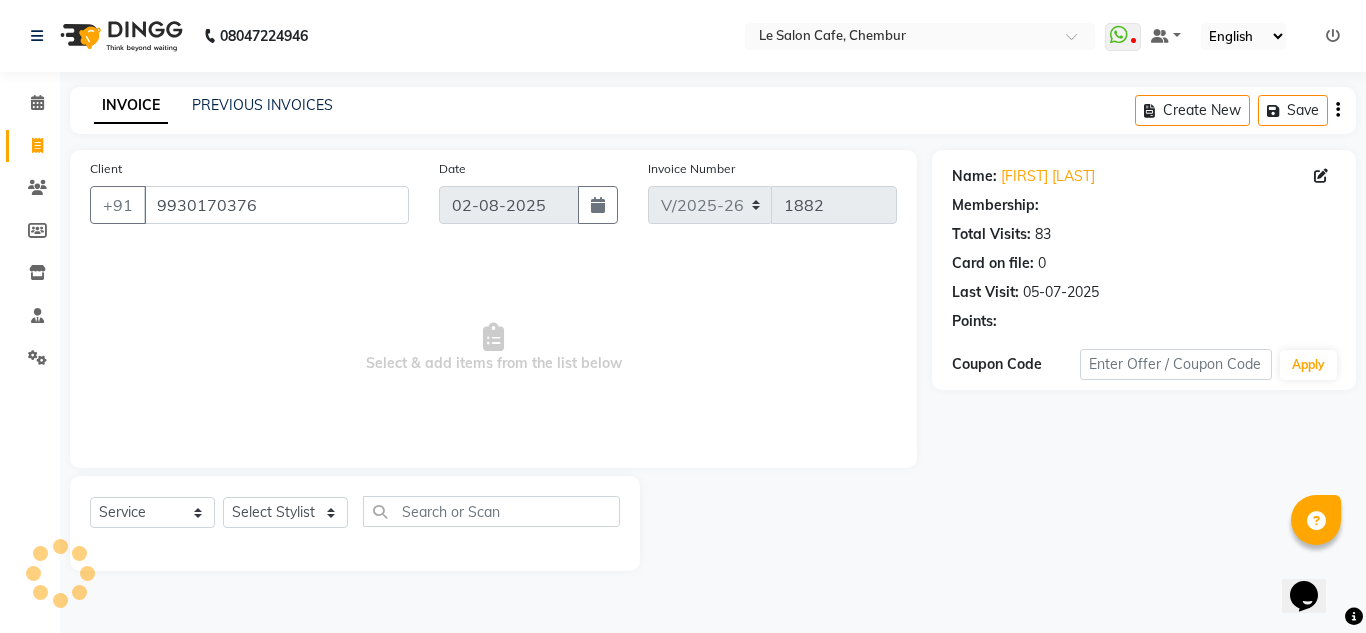 select on "1: Object" 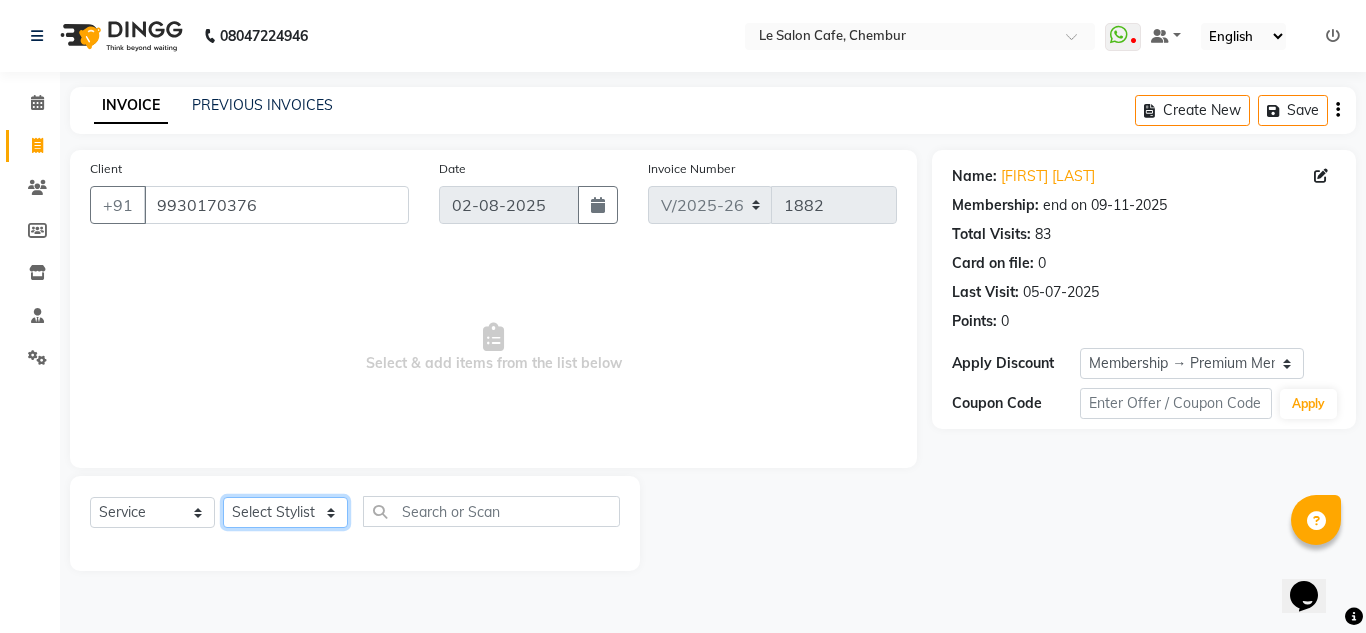 click on "Select Stylist Amandeep Kaur Kalsi Aniket Kadam  Faim Alvi  Front Desk  Muskan Khan  Pooja Kolge Reena Shaukat Ali  Salman Ansari  Shailendra Chauhan  Shekhar Sangle Soniyaa Varma Suchita Mistry" 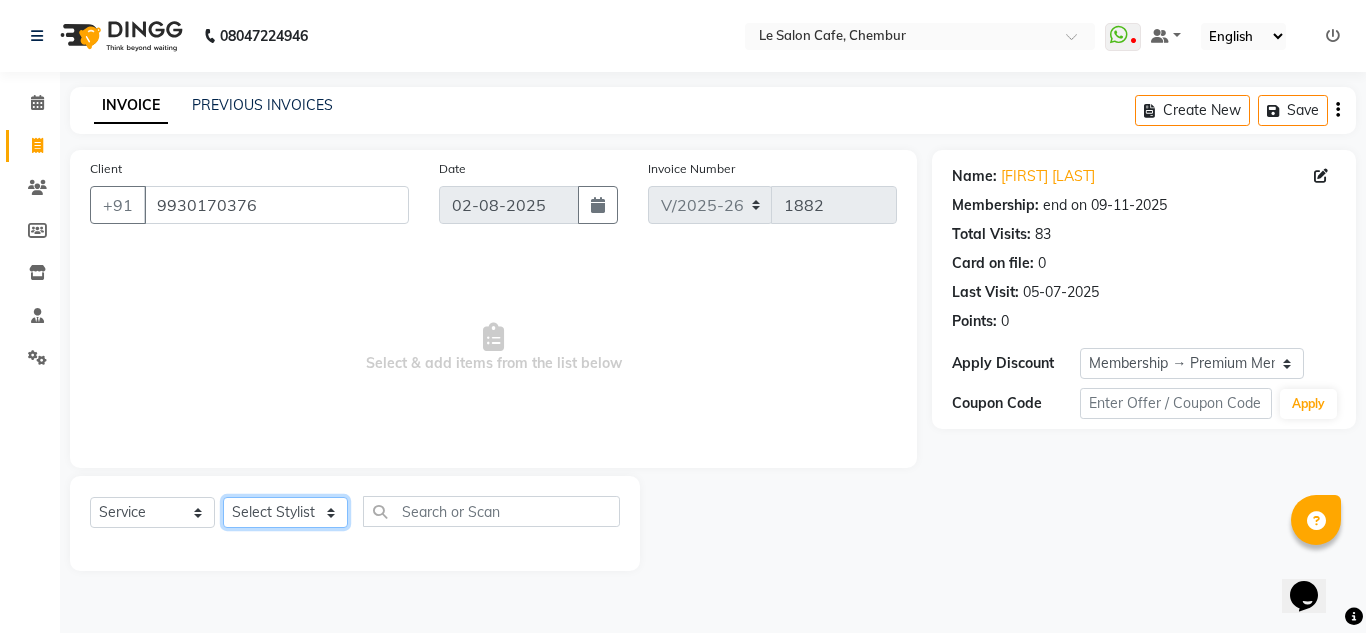 select on "86051" 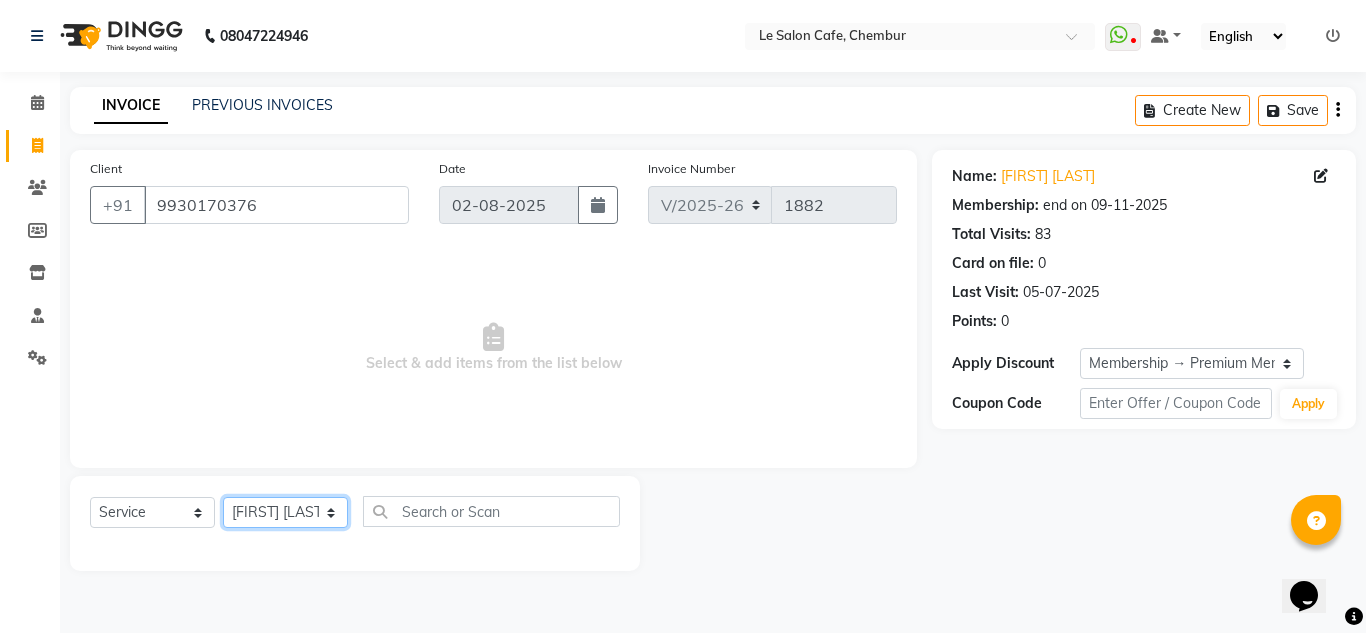 click on "Select Stylist Amandeep Kaur Kalsi Aniket Kadam  Faim Alvi  Front Desk  Muskan Khan  Pooja Kolge Reena Shaukat Ali  Salman Ansari  Shailendra Chauhan  Shekhar Sangle Soniyaa Varma Suchita Mistry" 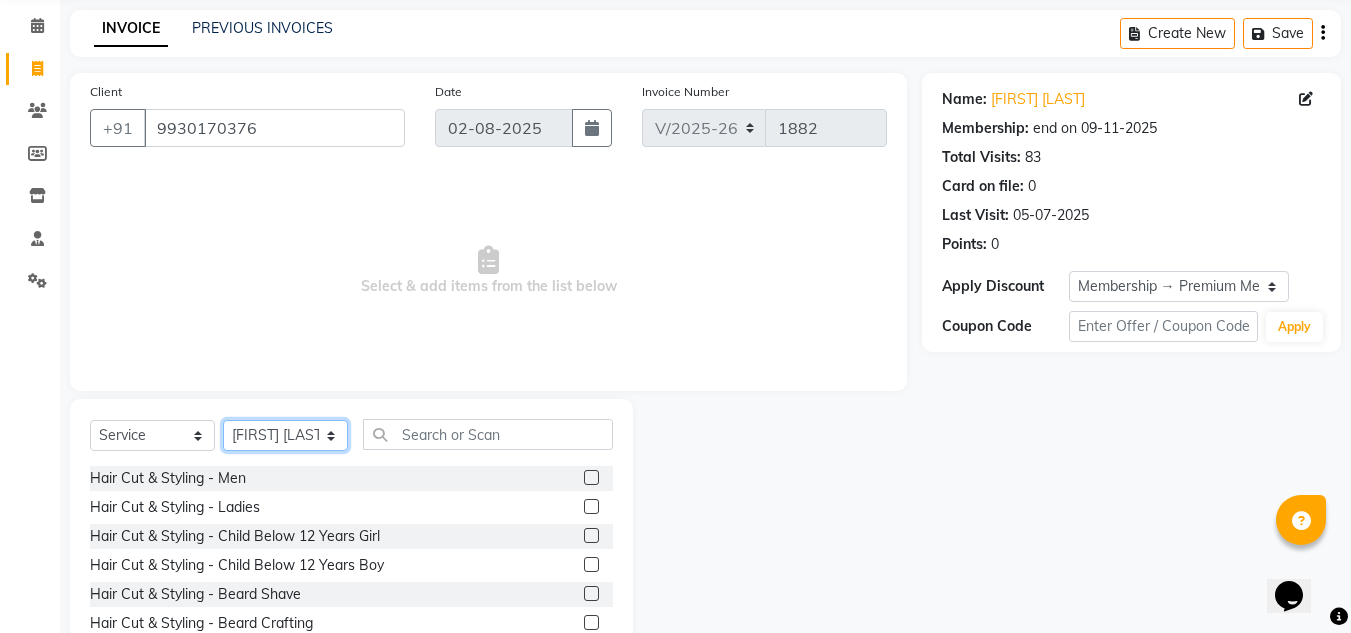 scroll, scrollTop: 168, scrollLeft: 0, axis: vertical 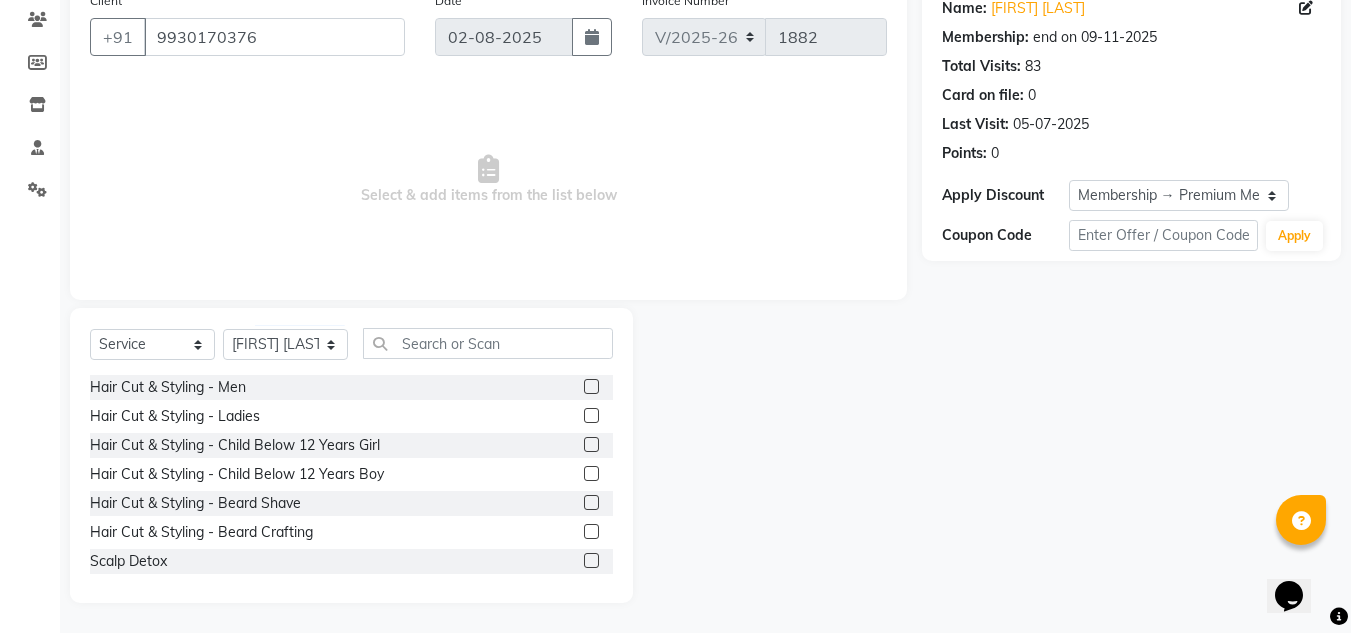 click 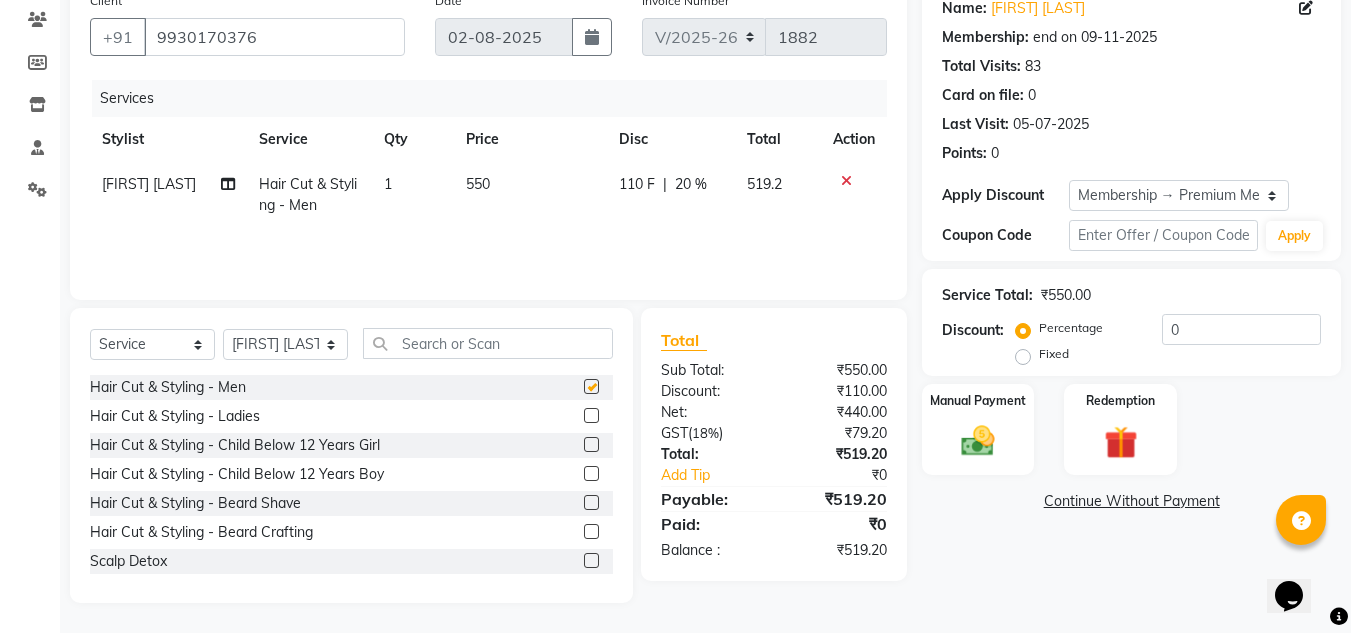 checkbox on "false" 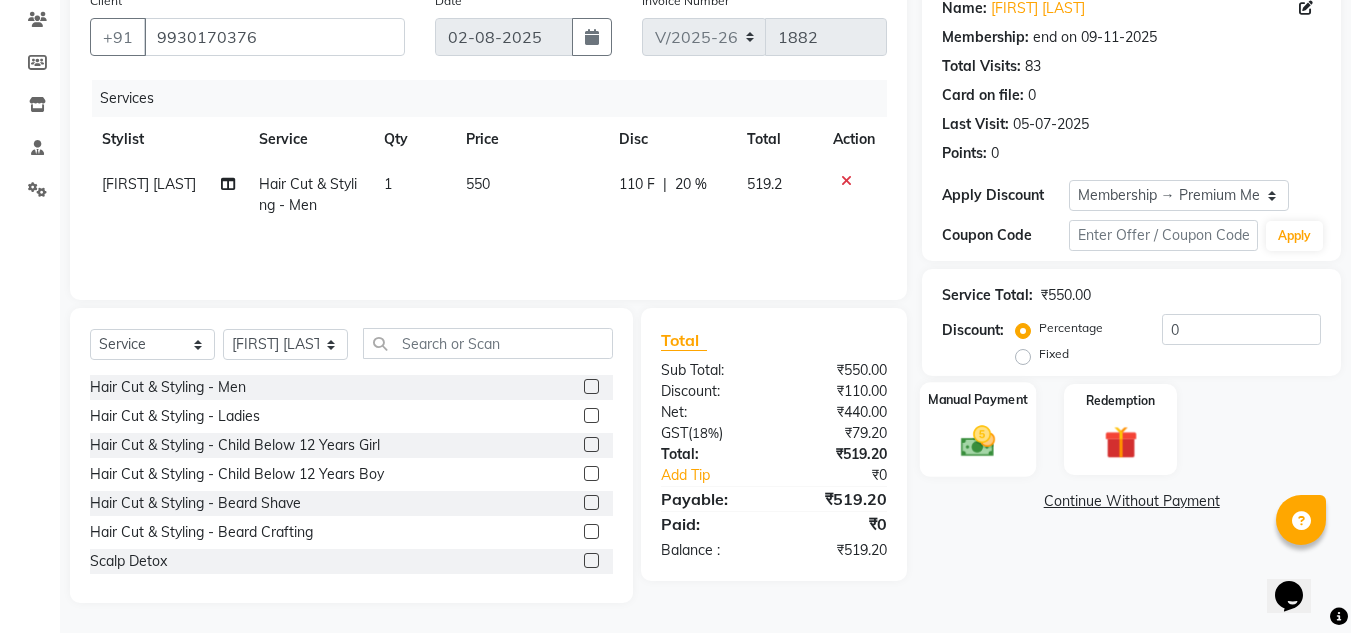 click on "Manual Payment" 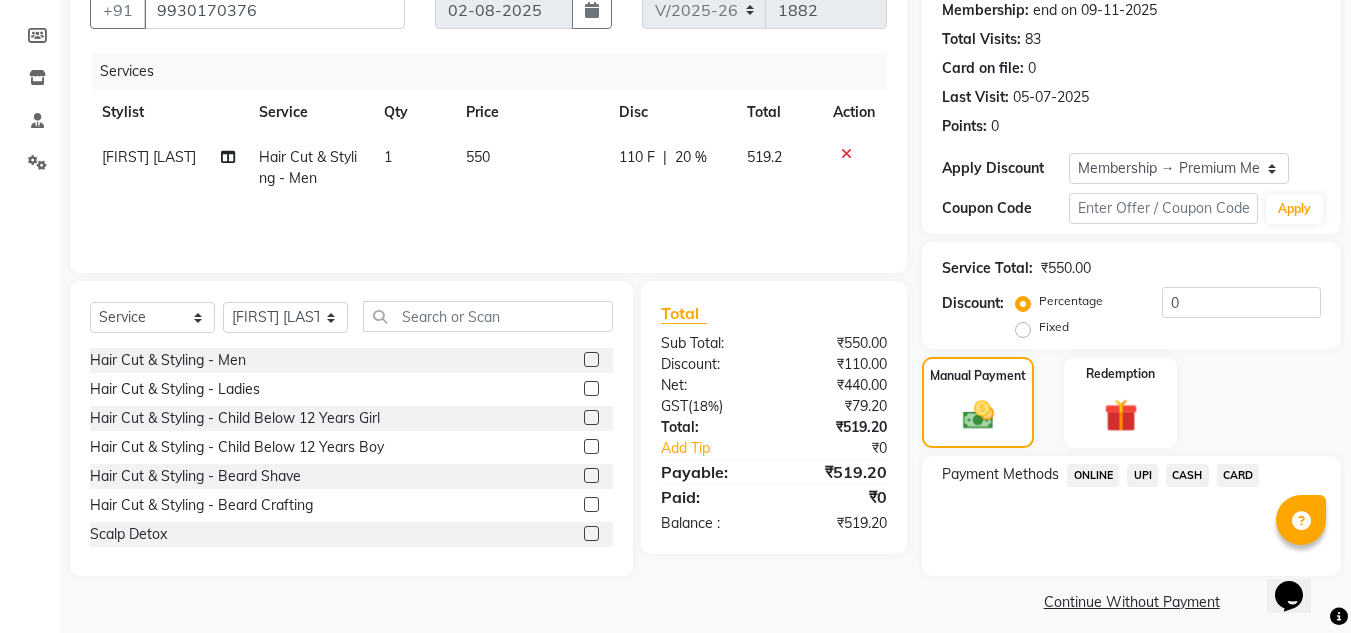 scroll, scrollTop: 209, scrollLeft: 0, axis: vertical 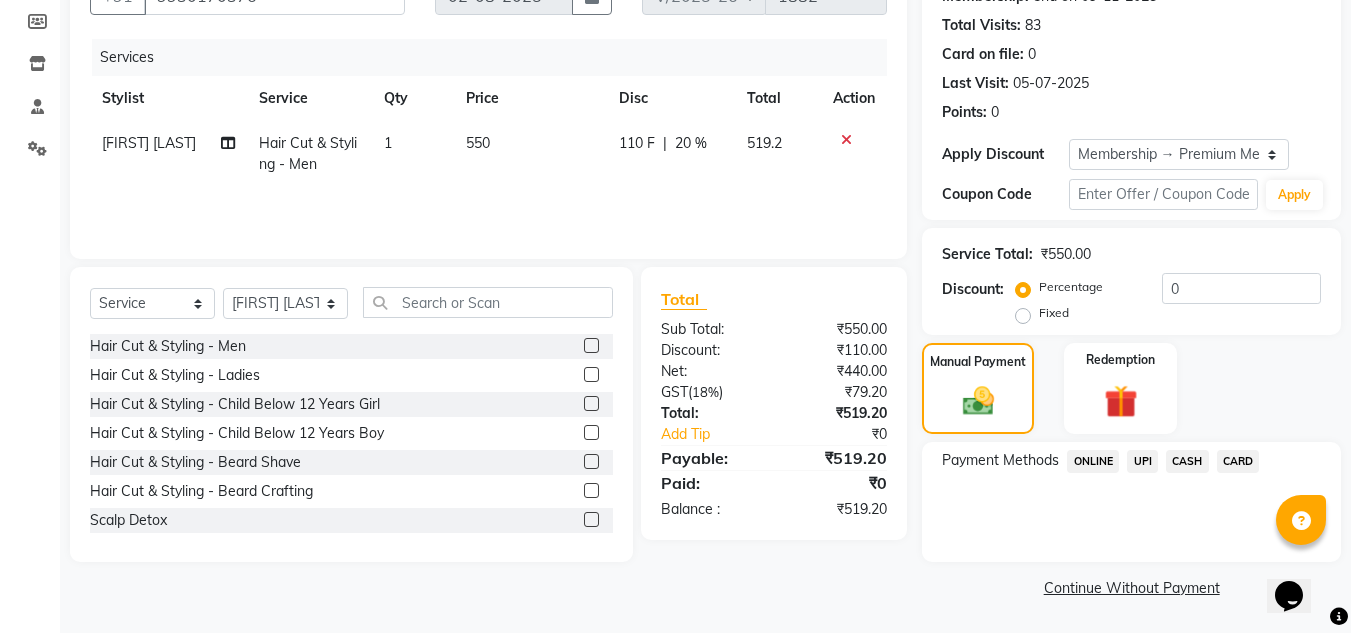 click on "UPI" 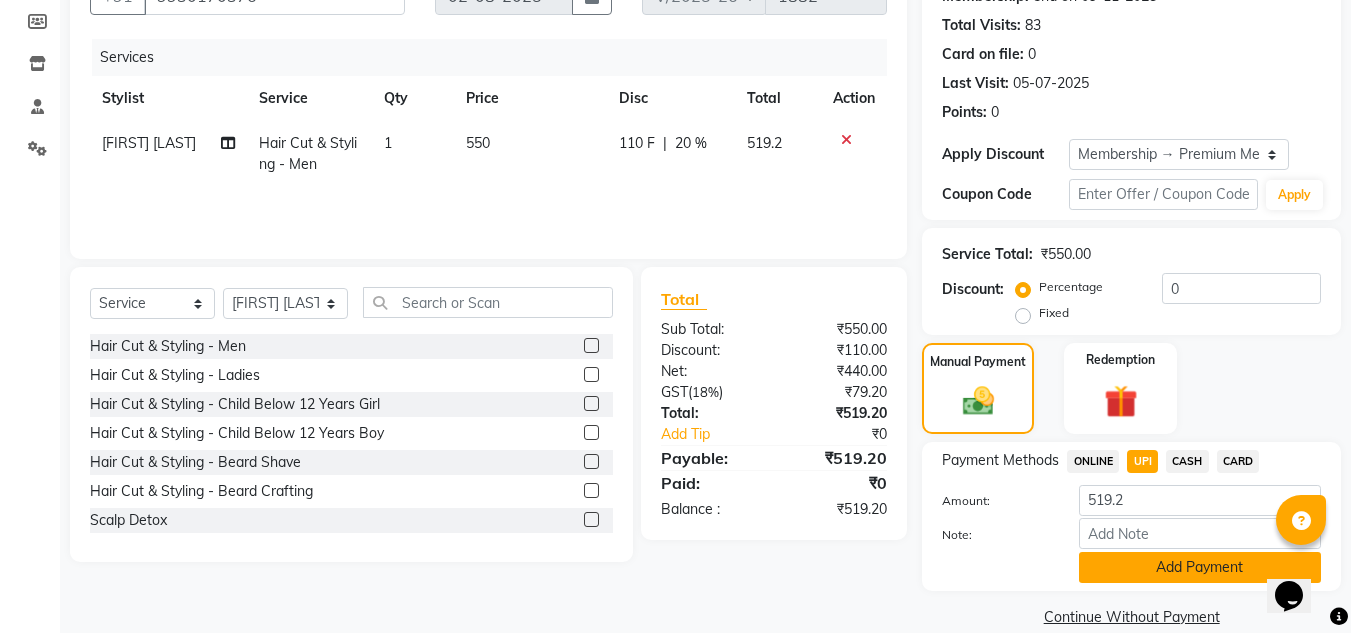 click on "Add Payment" 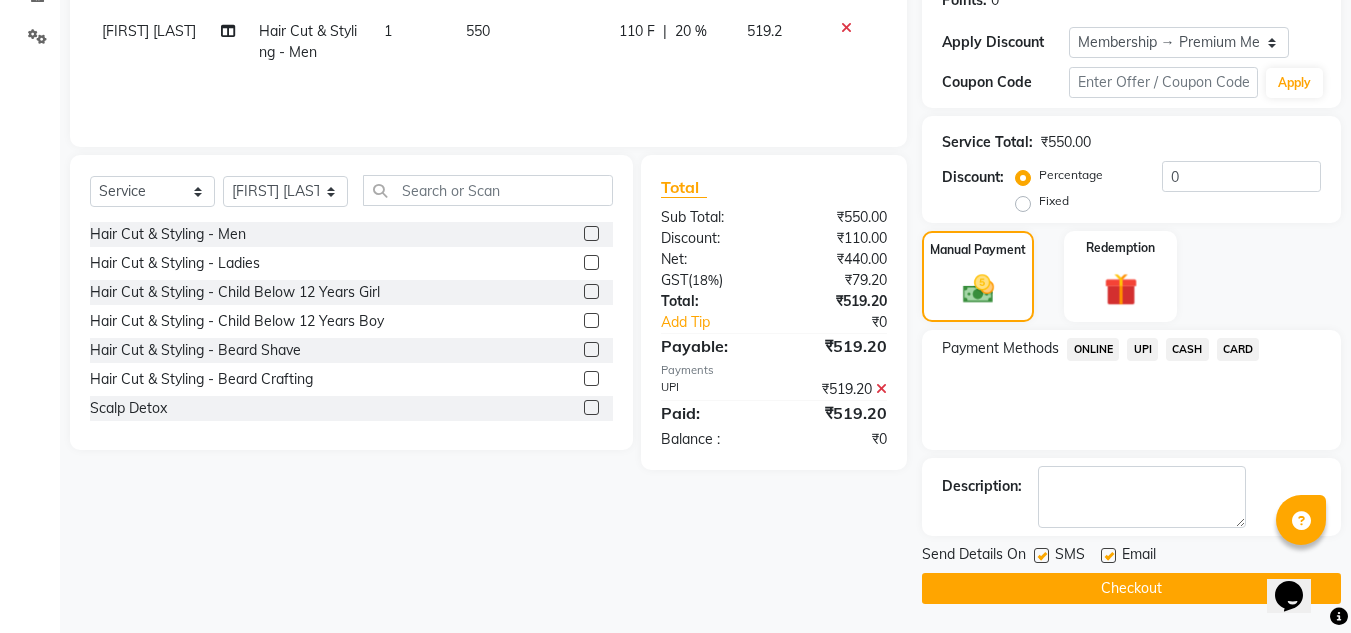 scroll, scrollTop: 322, scrollLeft: 0, axis: vertical 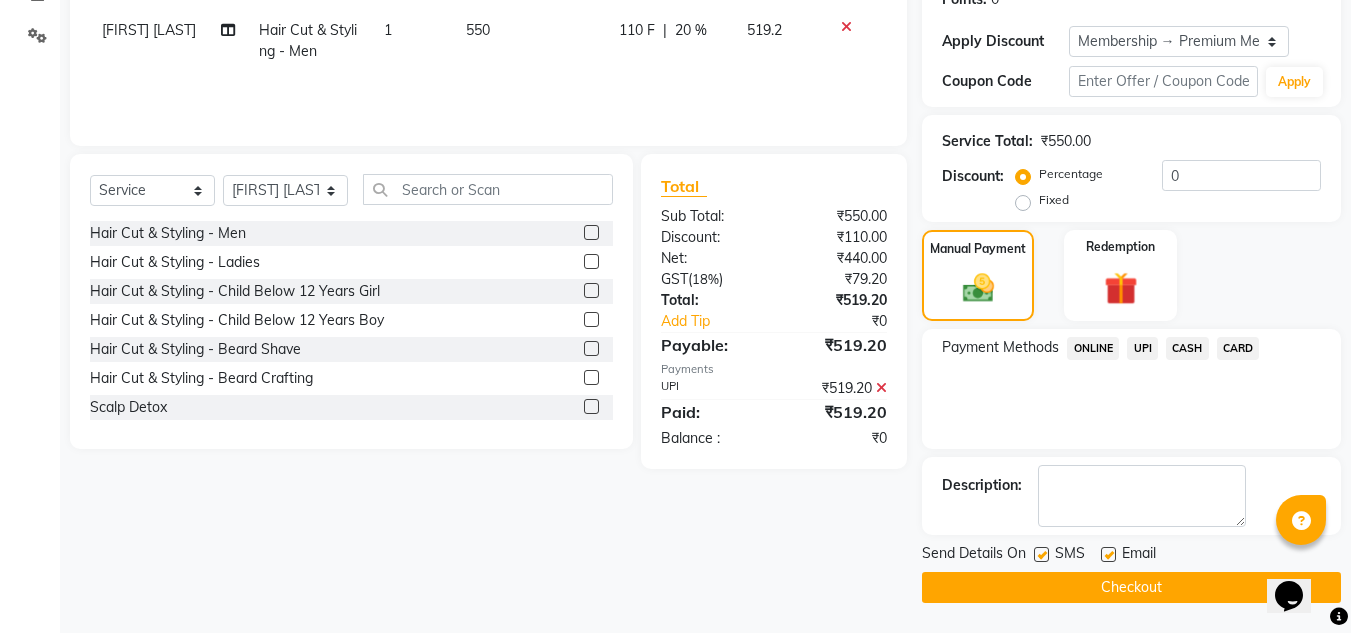 click 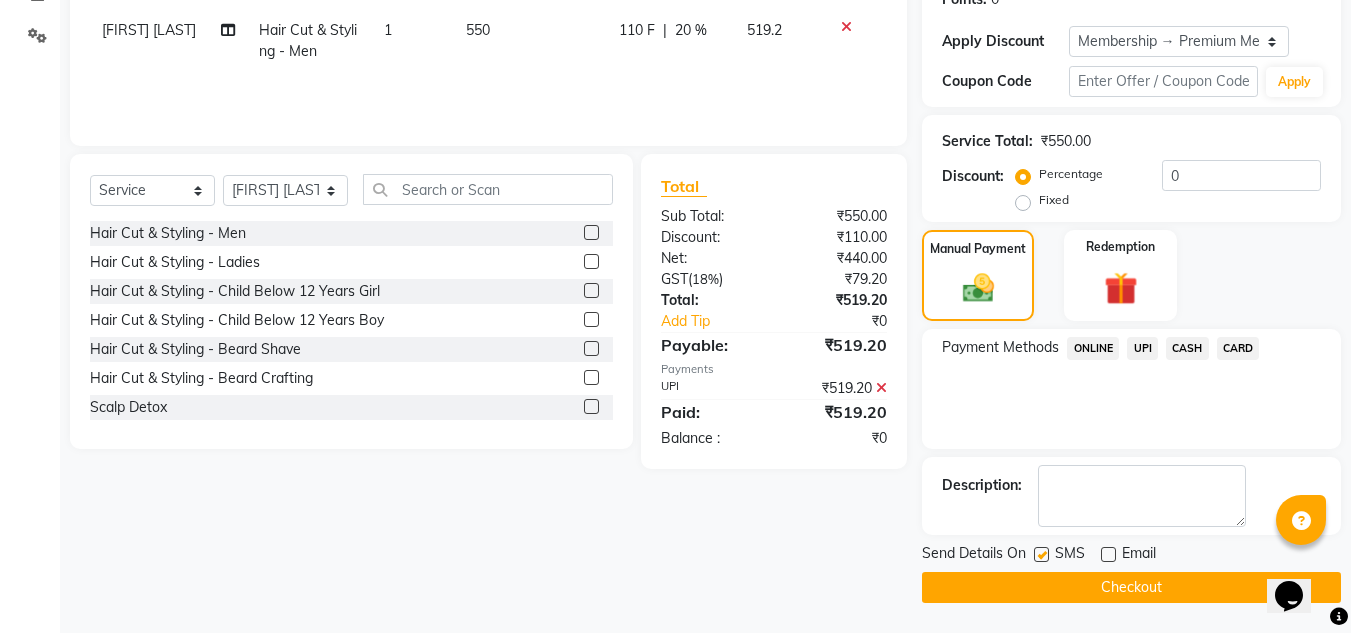 click on "Checkout" 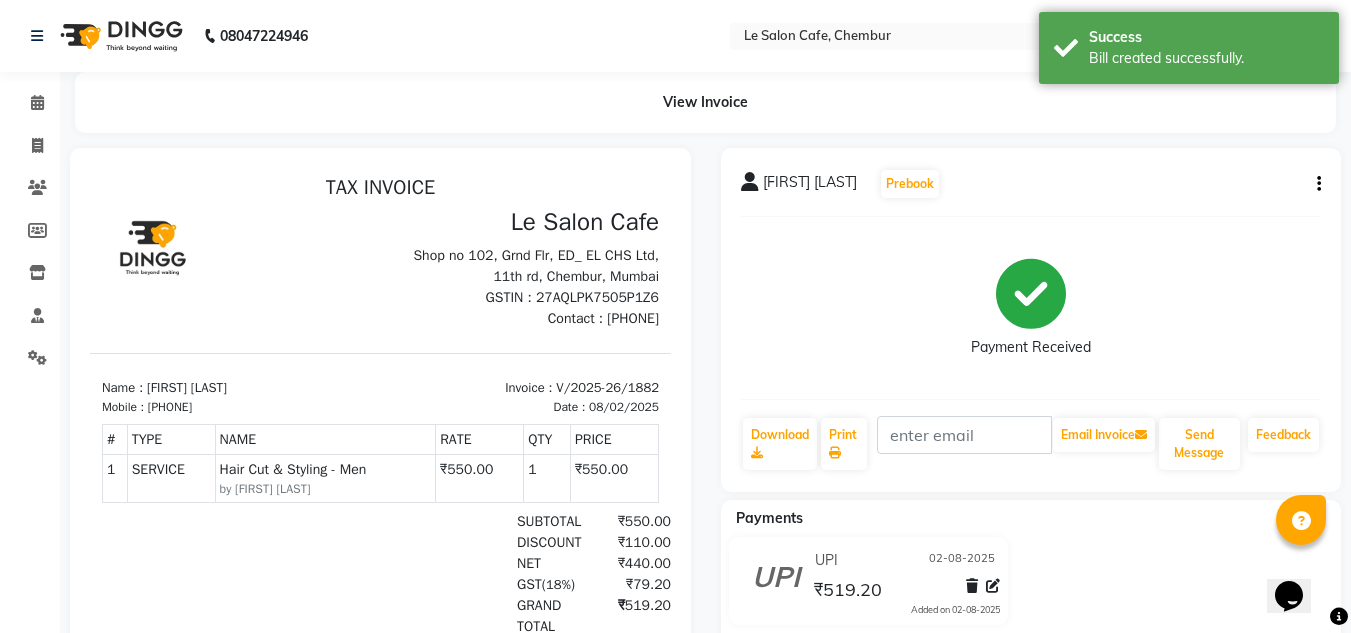 scroll, scrollTop: 0, scrollLeft: 0, axis: both 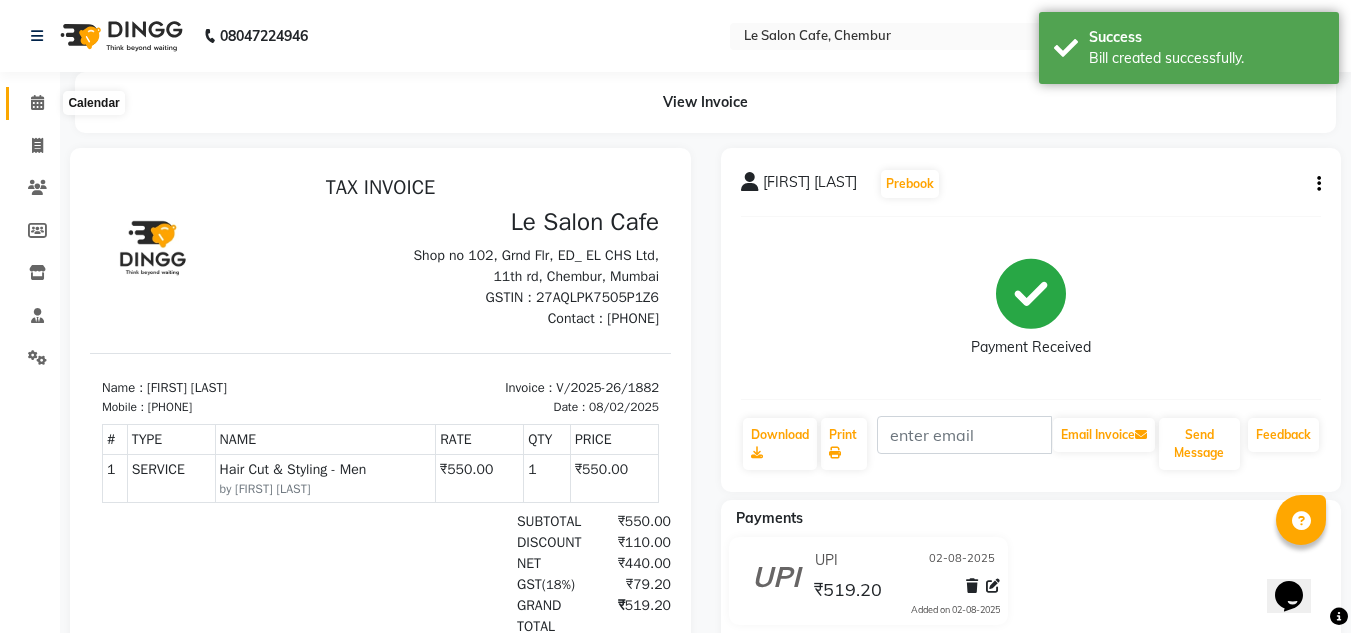 click 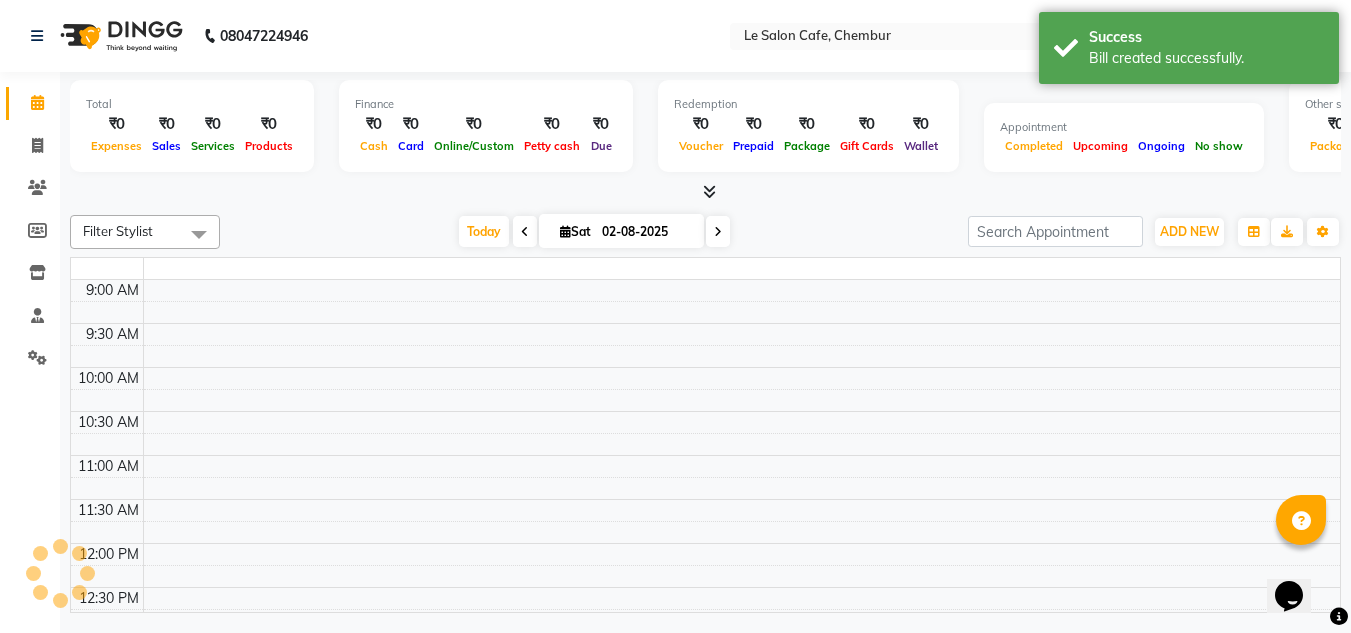 scroll, scrollTop: 0, scrollLeft: 0, axis: both 